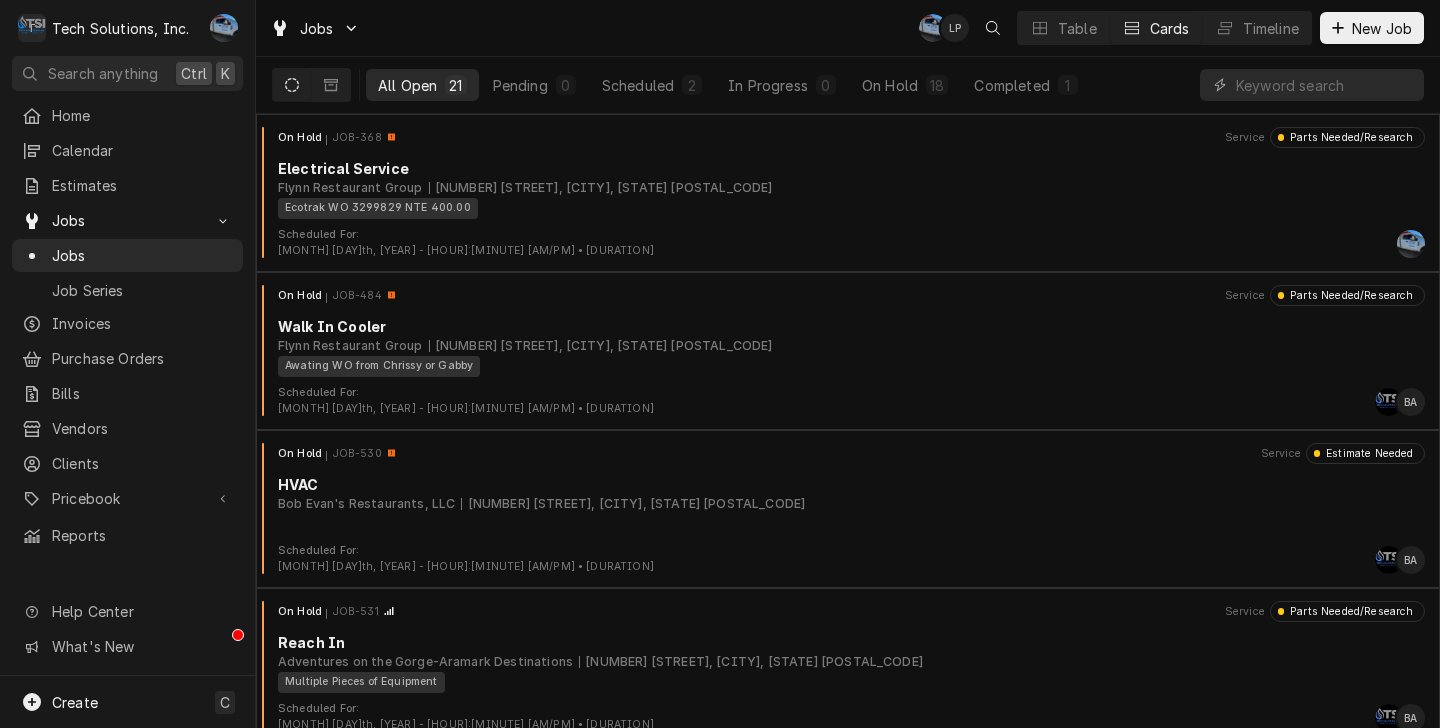 scroll, scrollTop: 0, scrollLeft: 0, axis: both 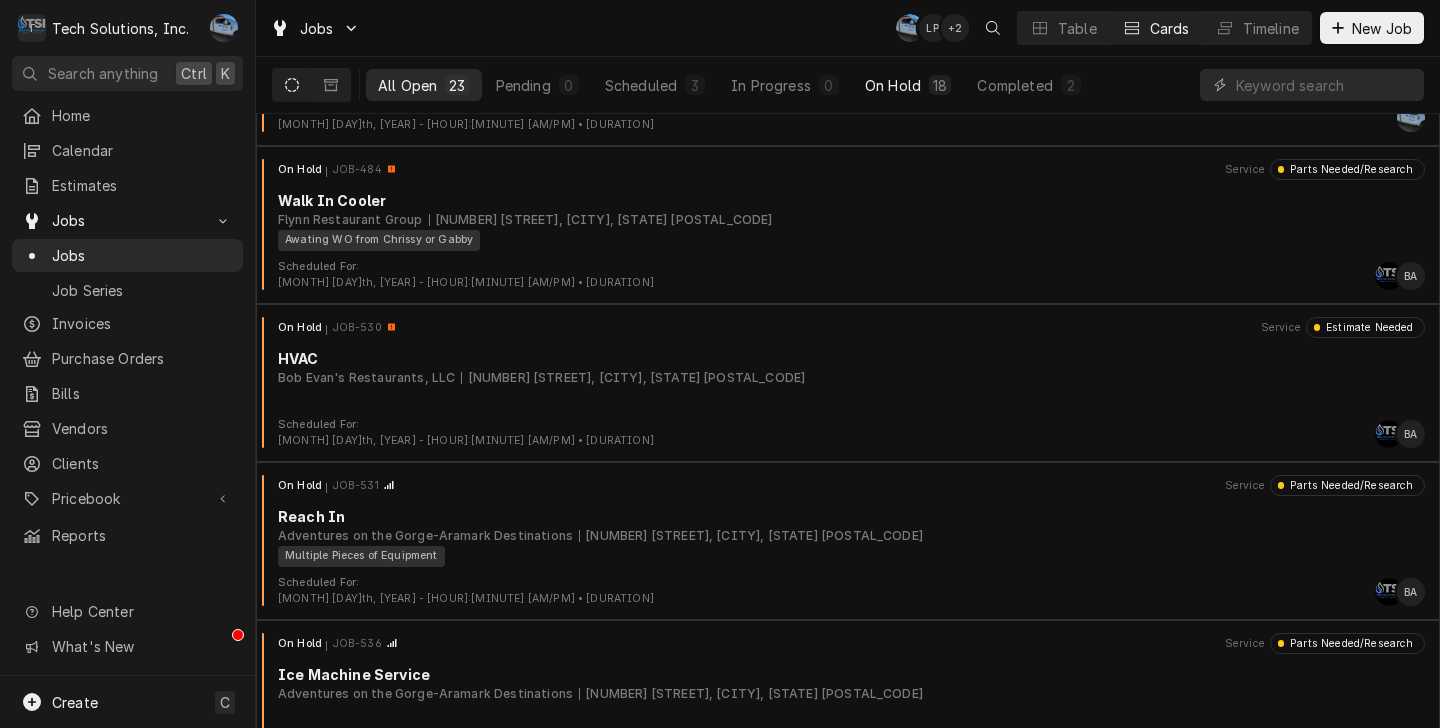 click on "On Hold" at bounding box center (893, 85) 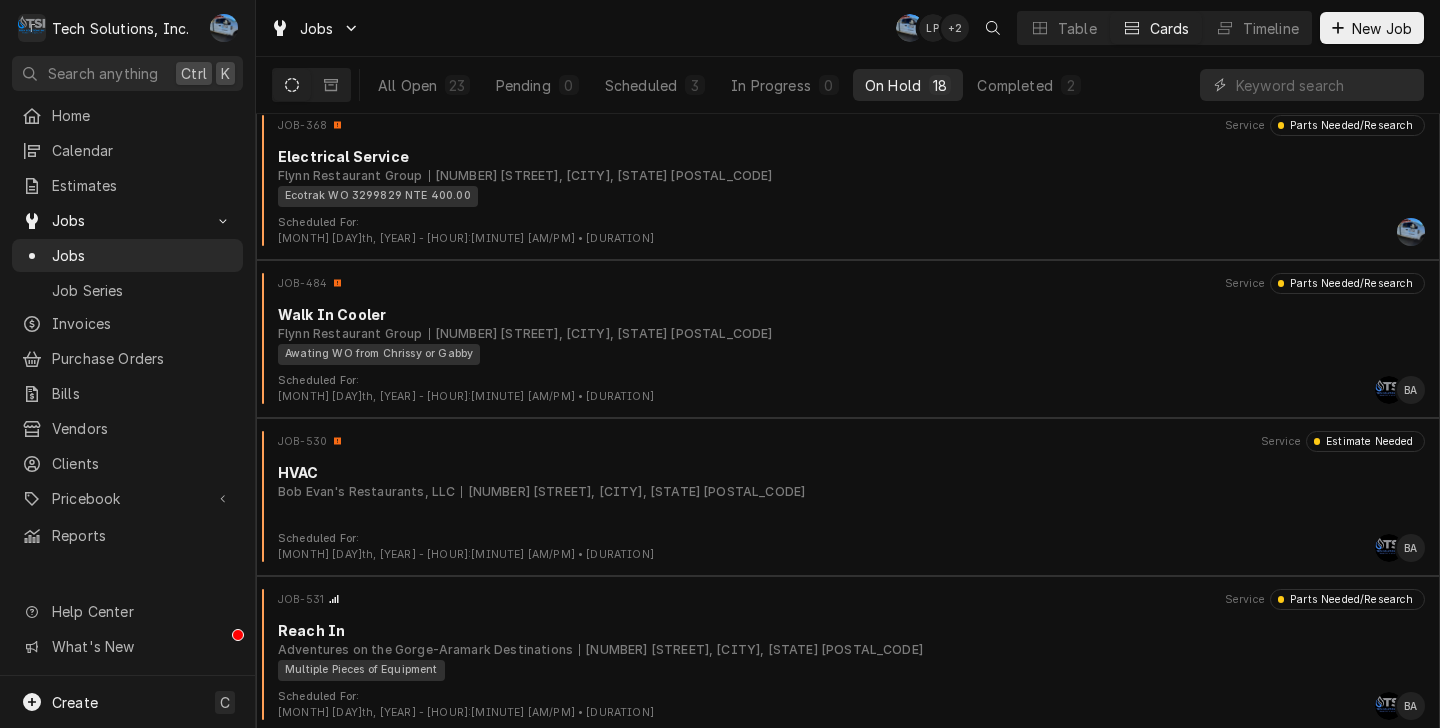 scroll, scrollTop: 0, scrollLeft: 0, axis: both 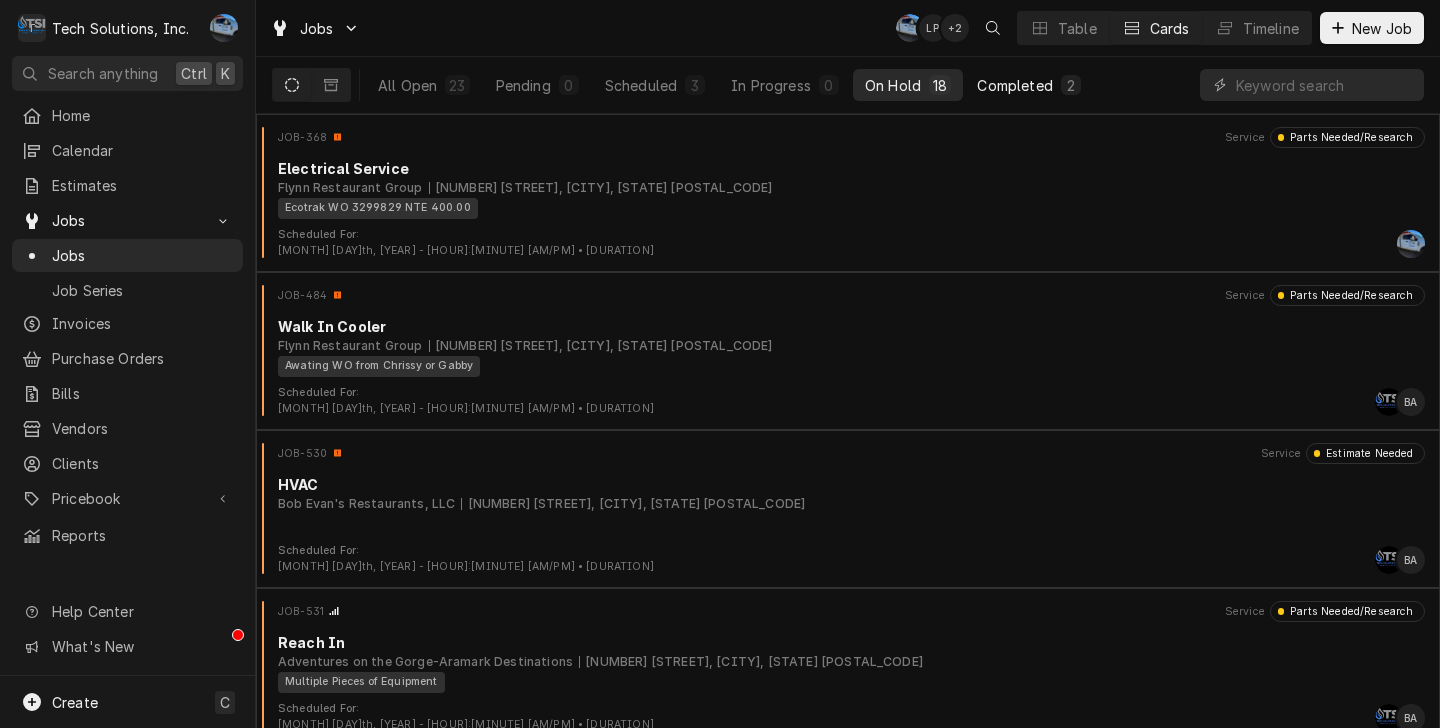 click on "Completed" at bounding box center [1014, 85] 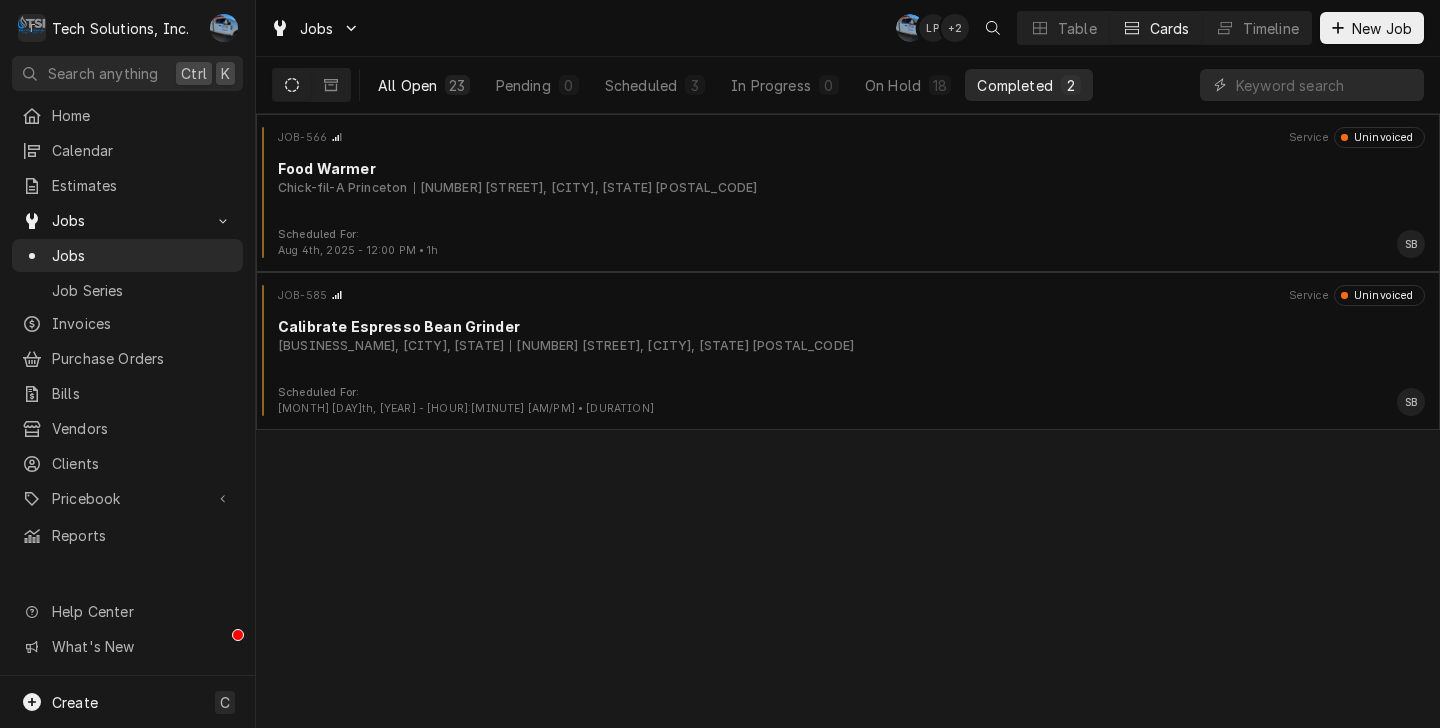 click on "23" at bounding box center (457, 85) 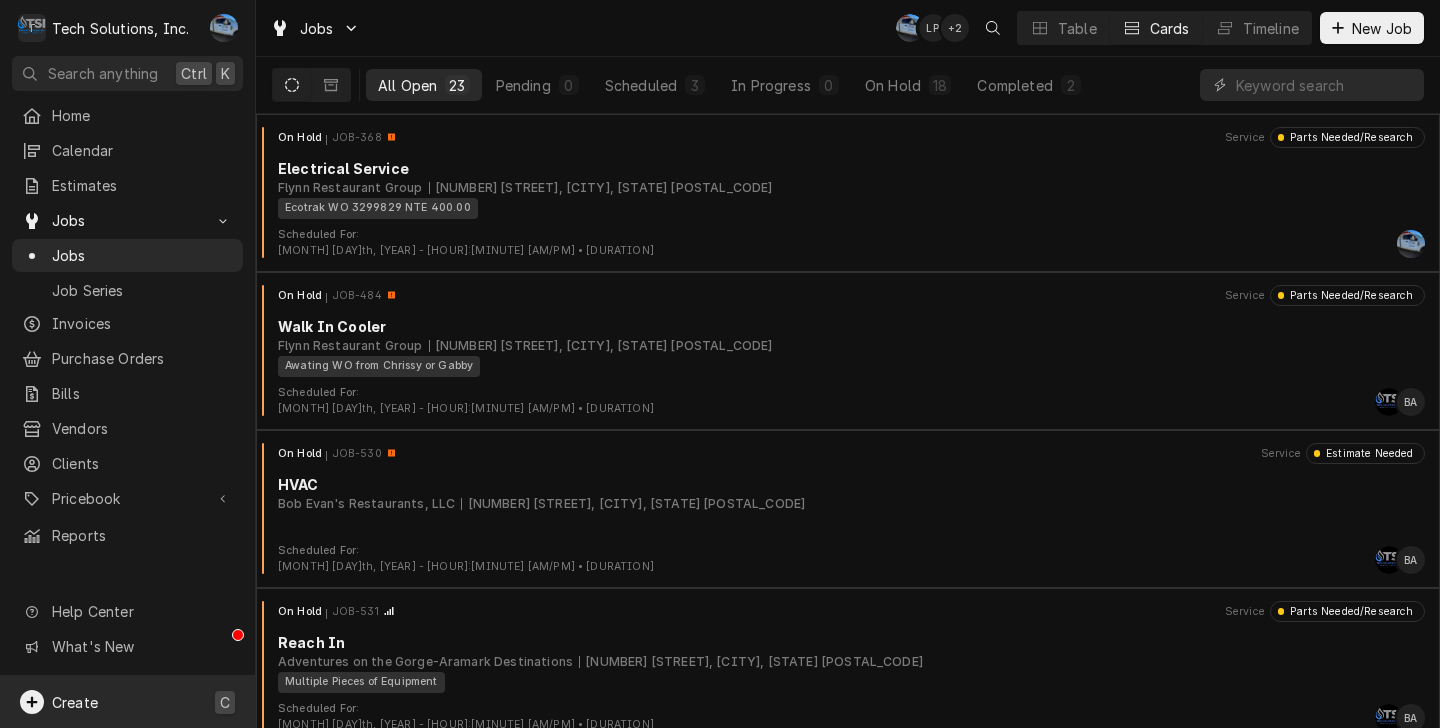 click on "Create" at bounding box center [75, 702] 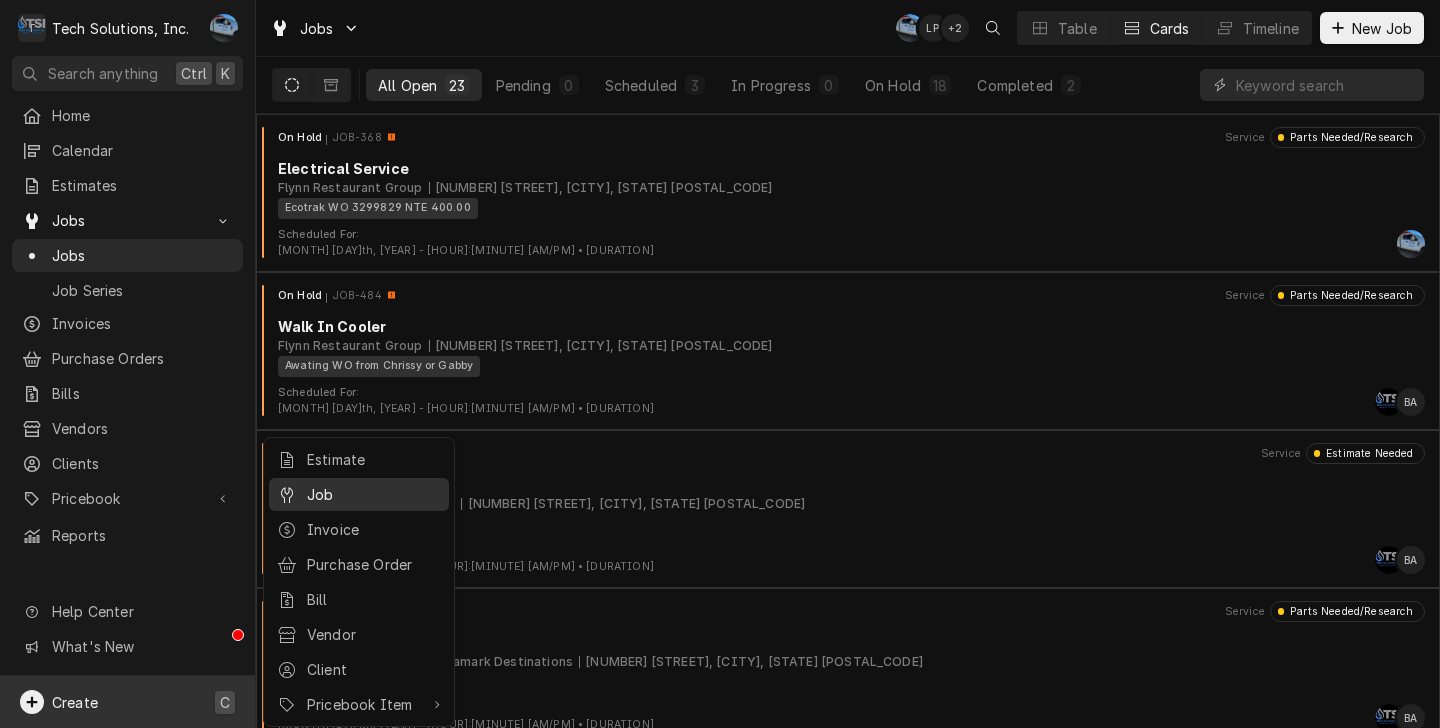 click on "Job" at bounding box center (374, 494) 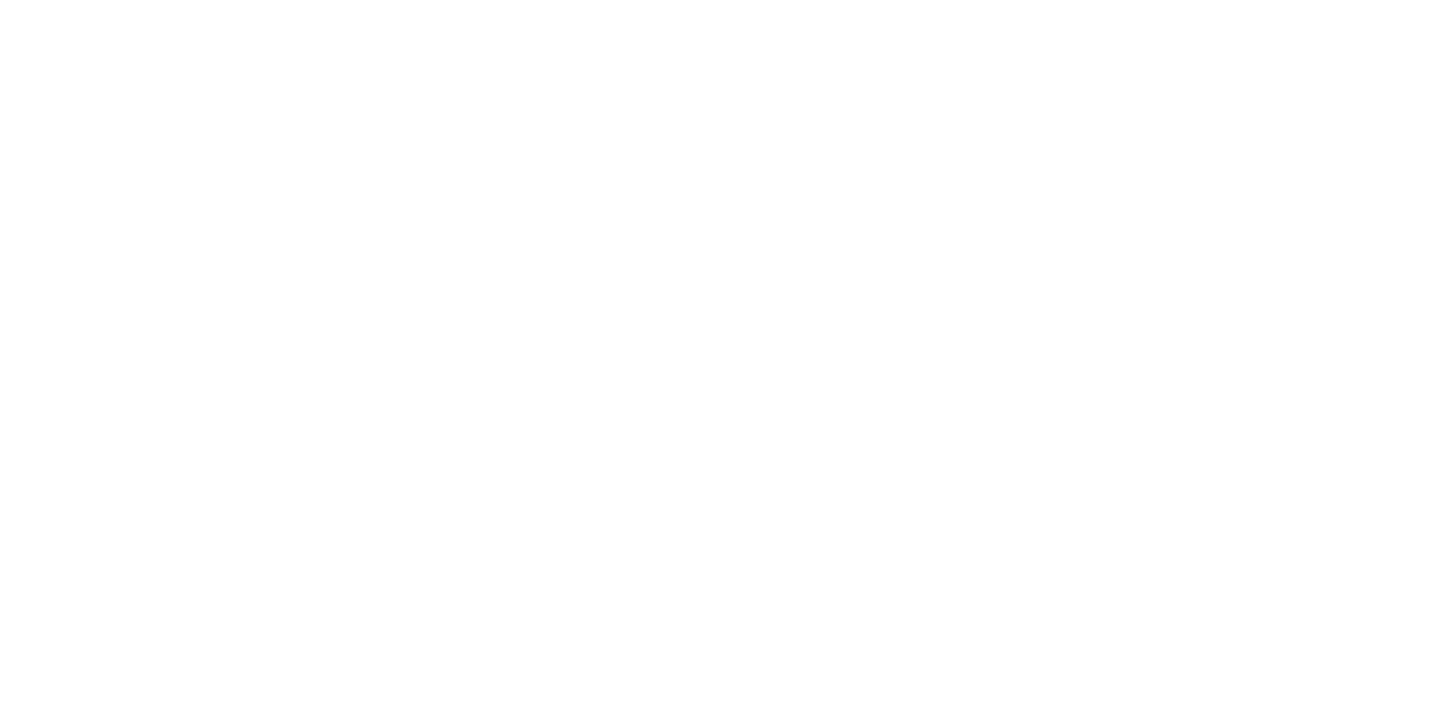 scroll, scrollTop: 0, scrollLeft: 0, axis: both 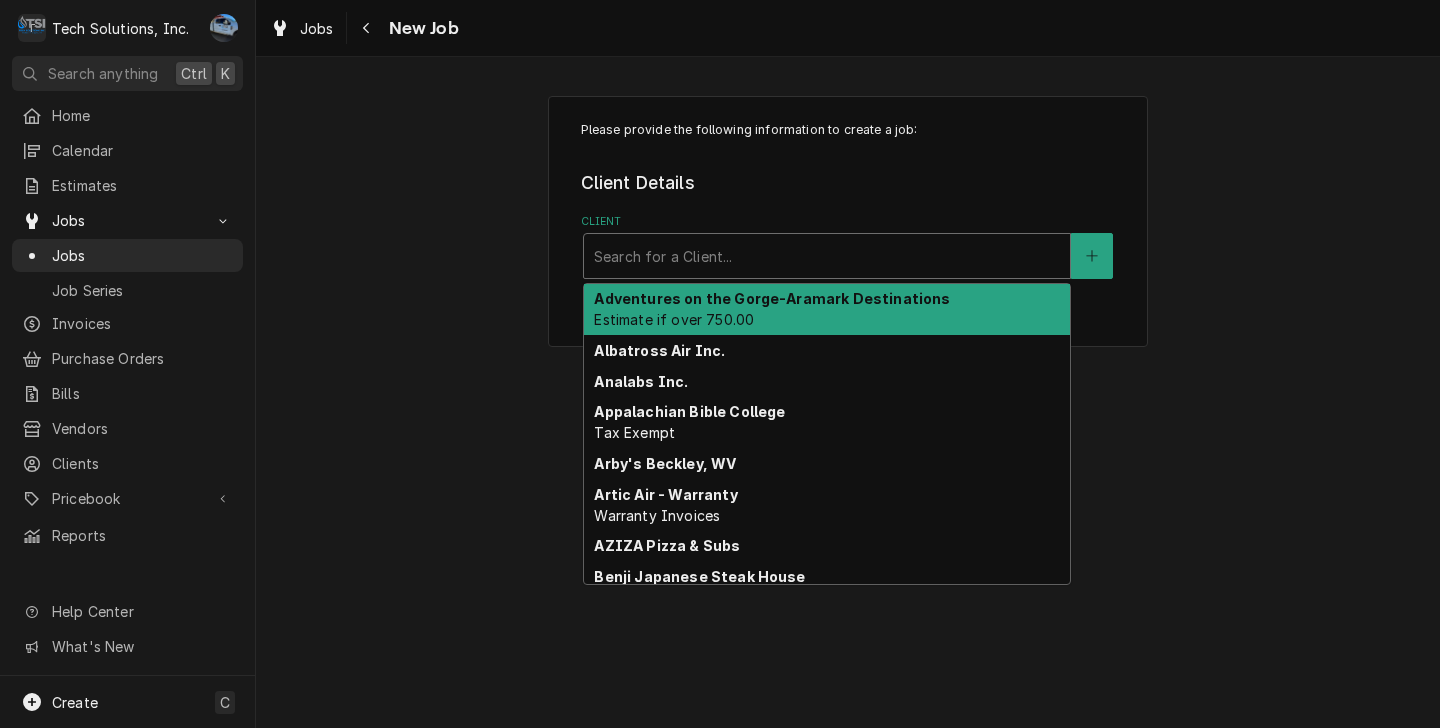 click at bounding box center [827, 256] 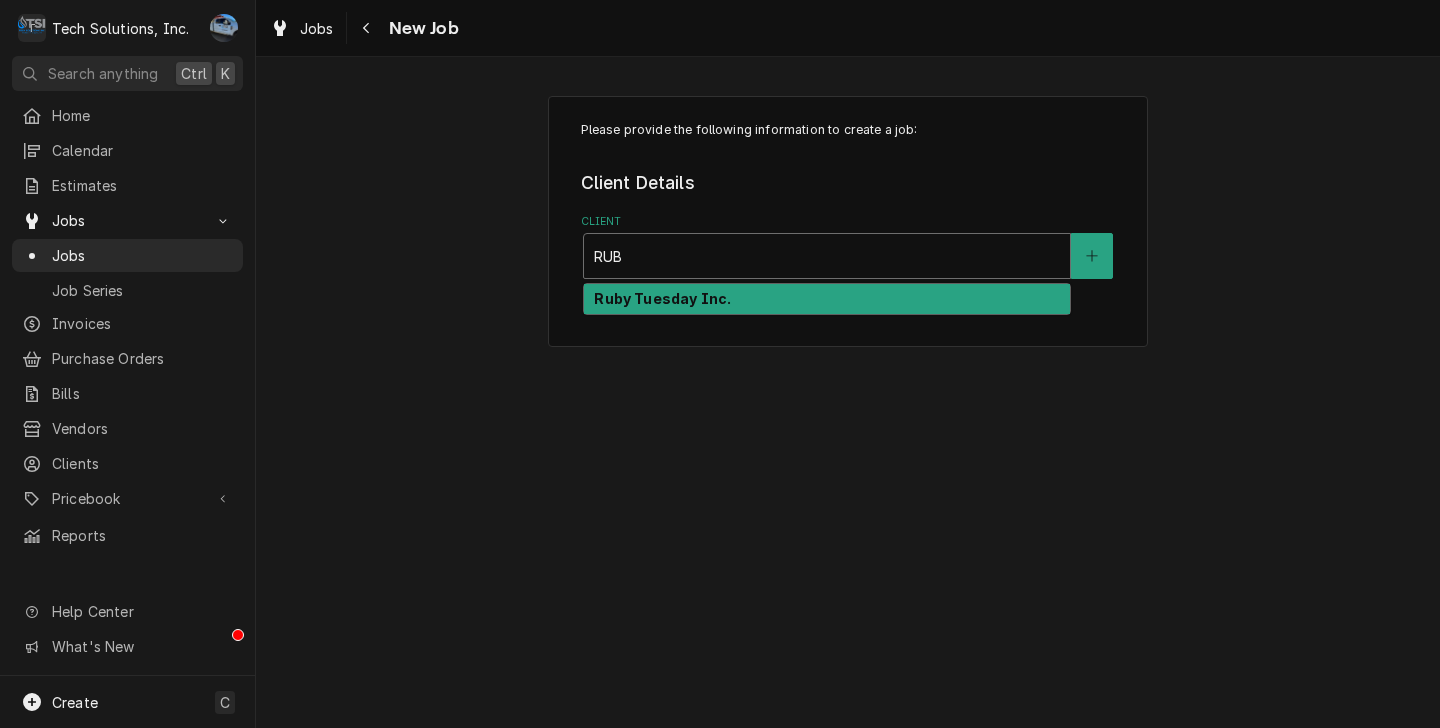 type on "RUBY" 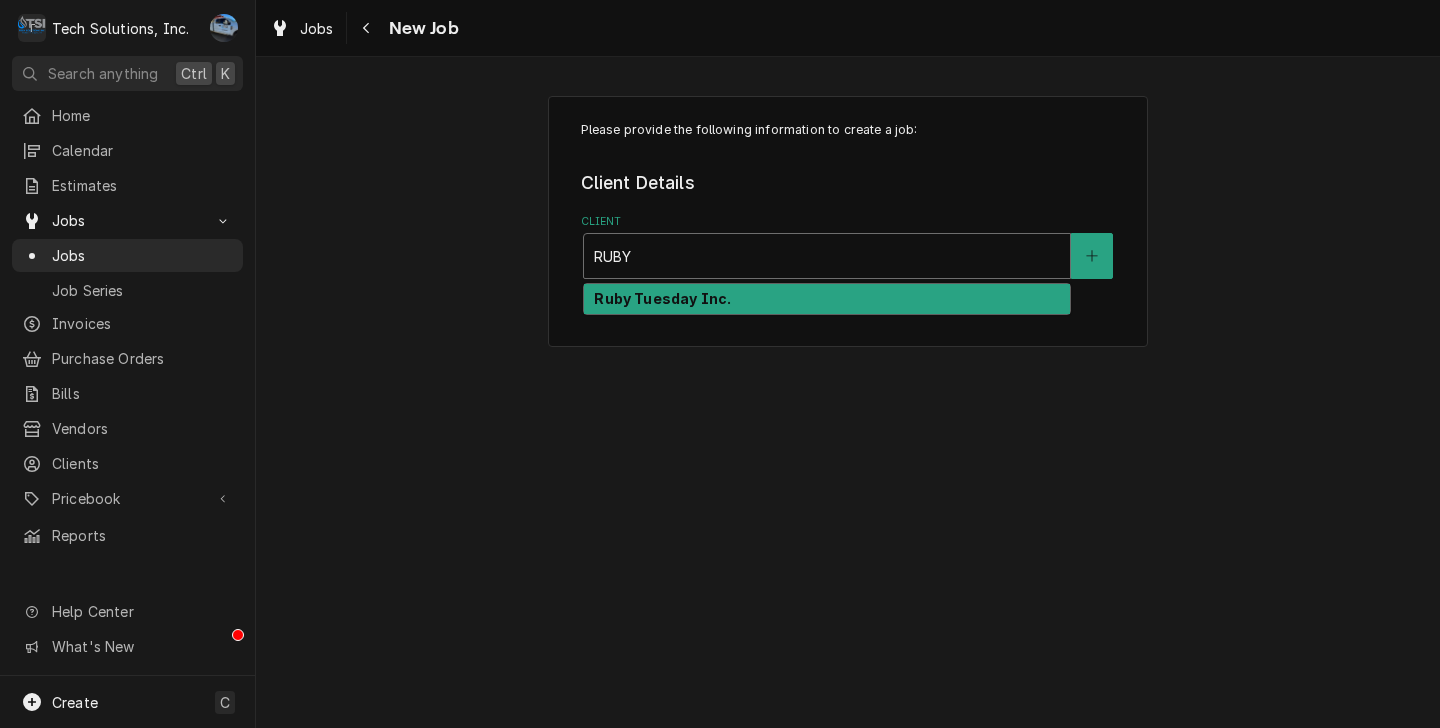 click on "Ruby Tuesday Inc." at bounding box center (662, 298) 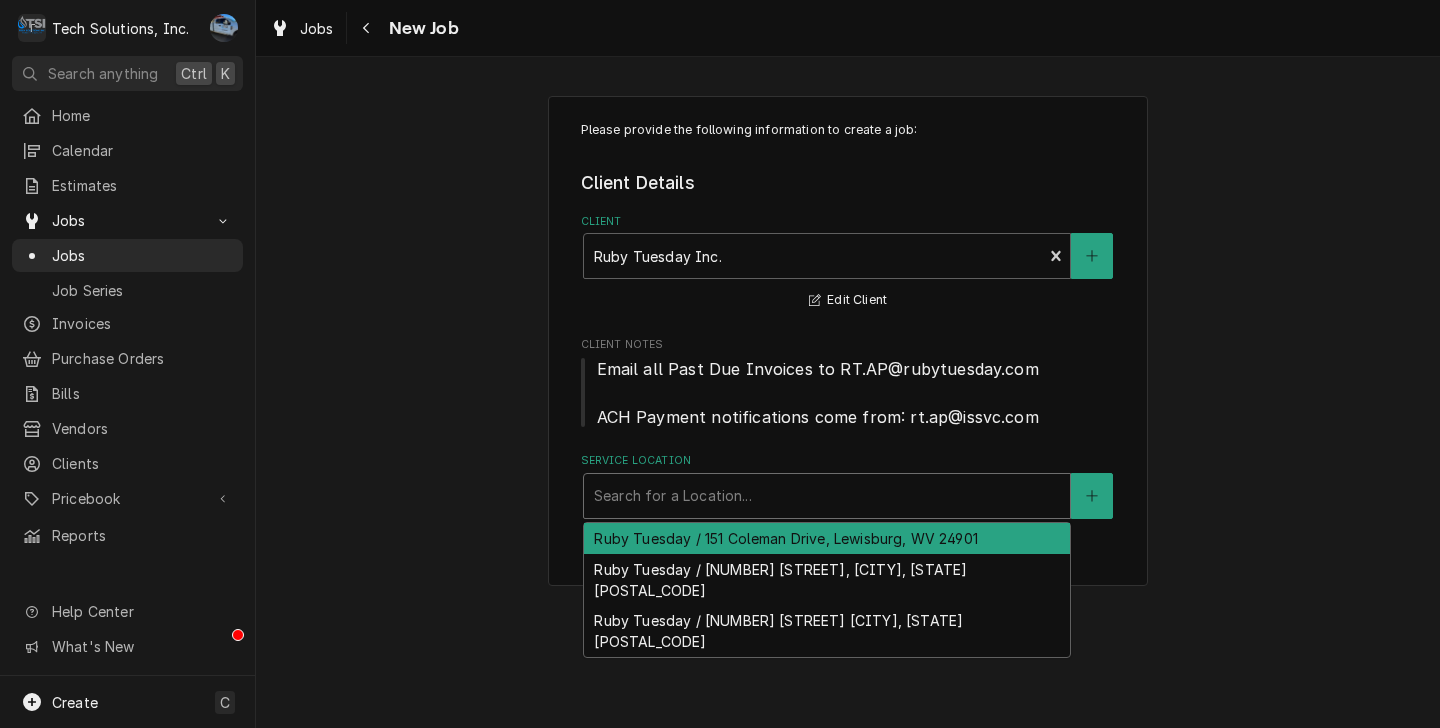 click at bounding box center [827, 496] 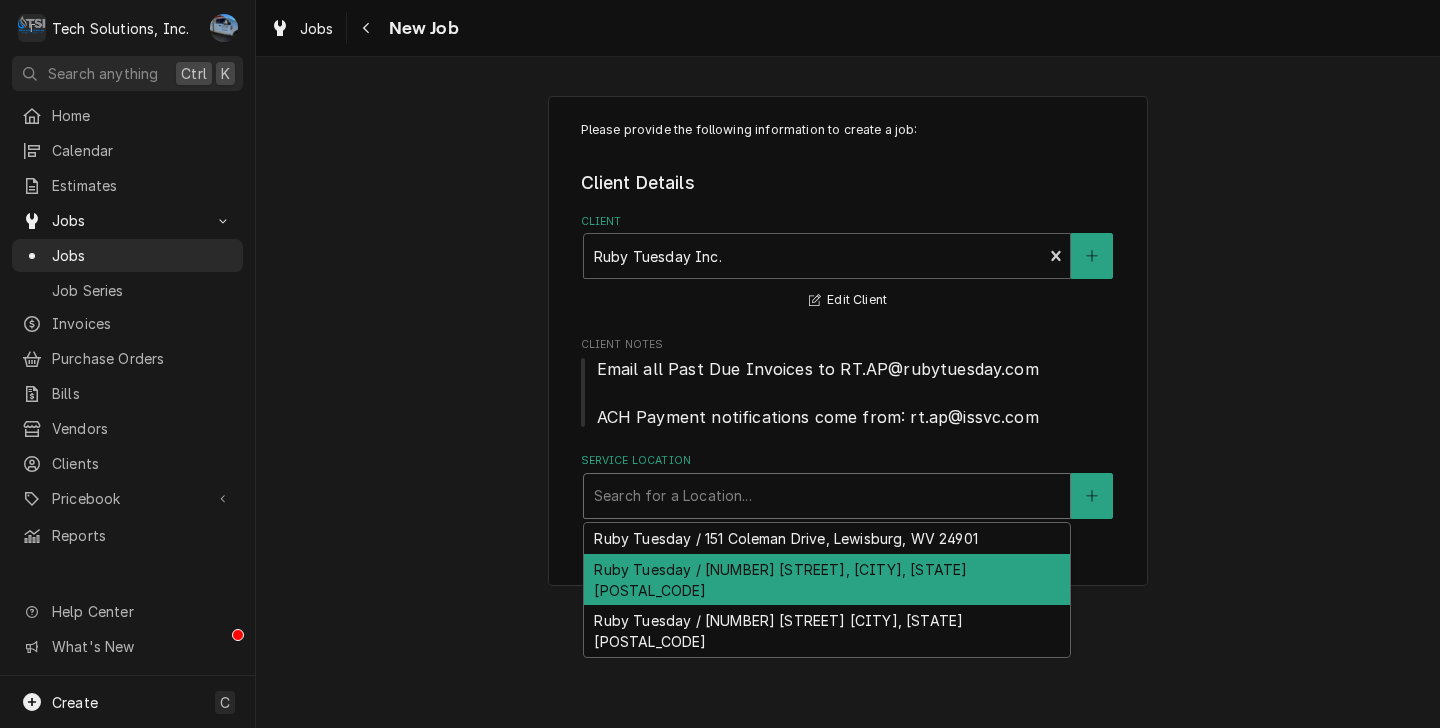click on "Ruby Tuesday / 2082 Harper Rd, Beckley, WV 25801" at bounding box center [827, 580] 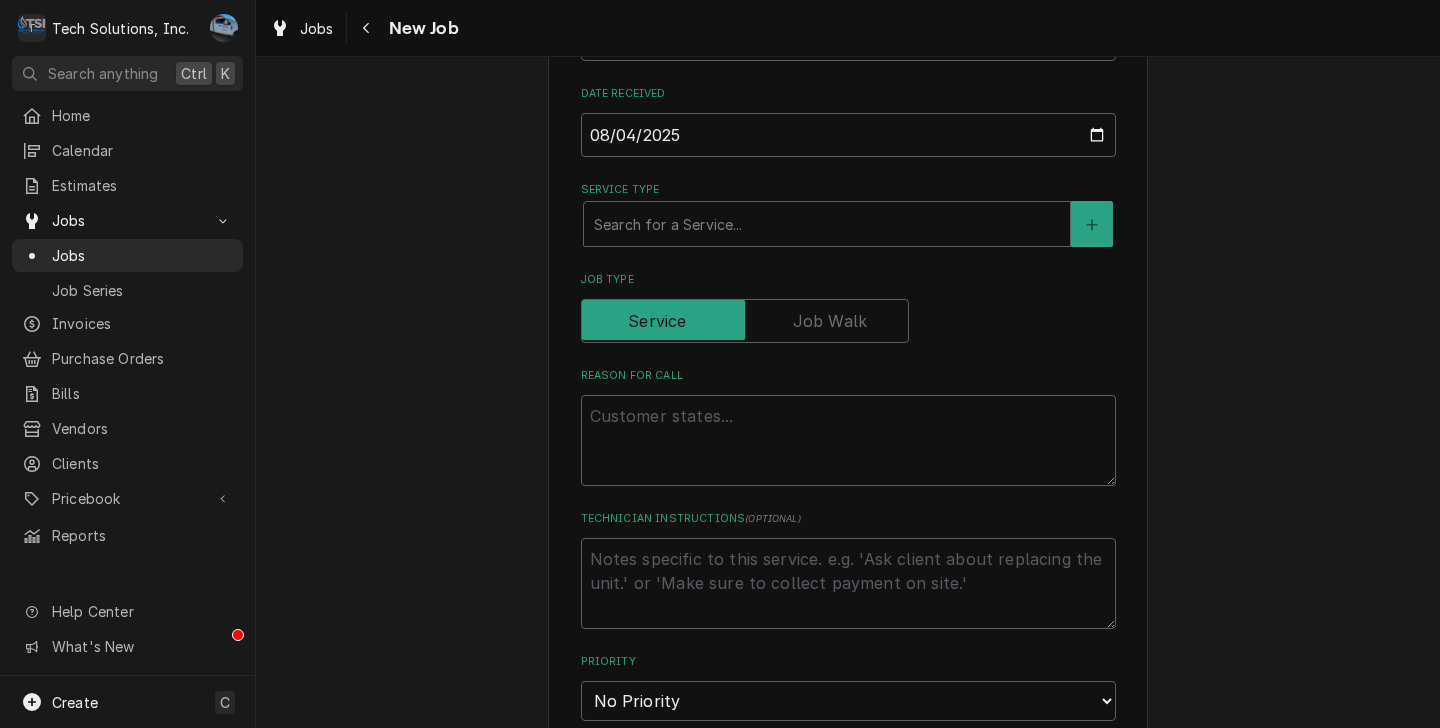 scroll, scrollTop: 826, scrollLeft: 0, axis: vertical 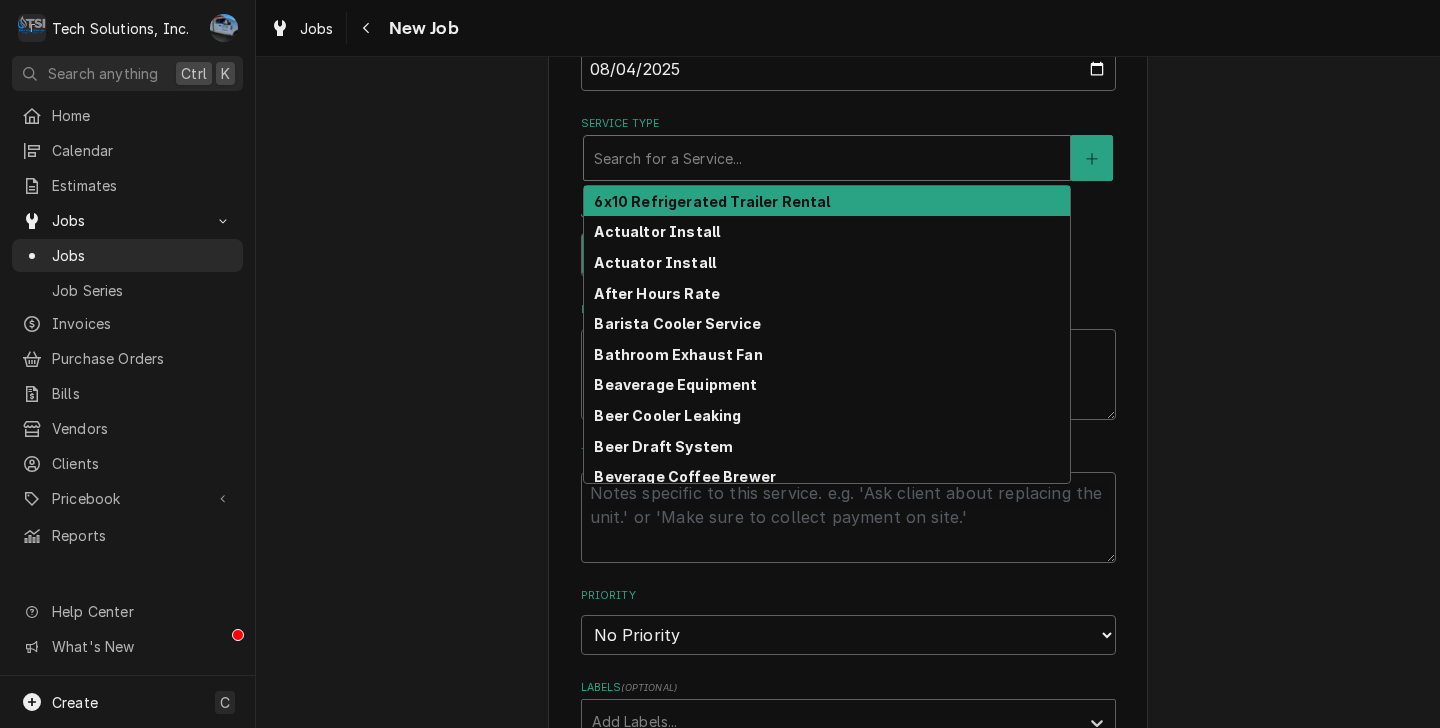 click at bounding box center [827, 158] 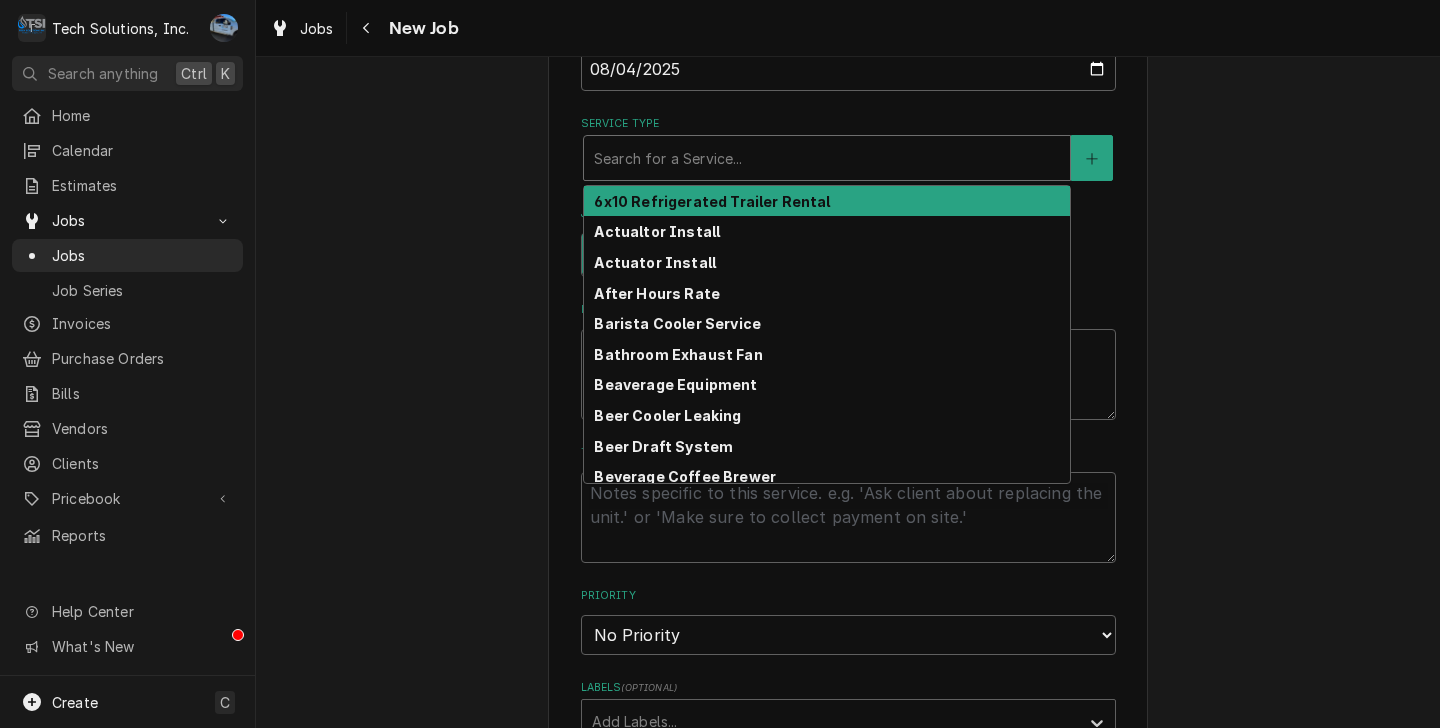 type on "x" 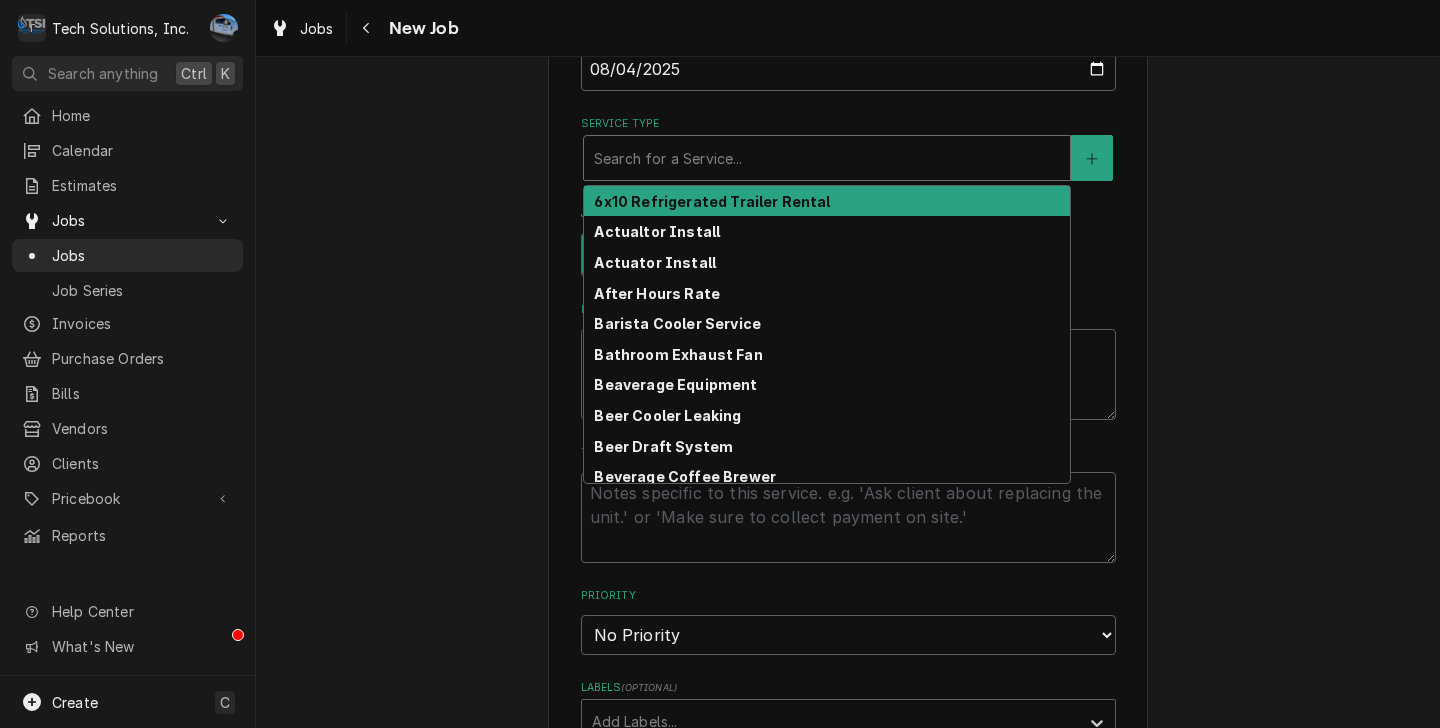 type on "T" 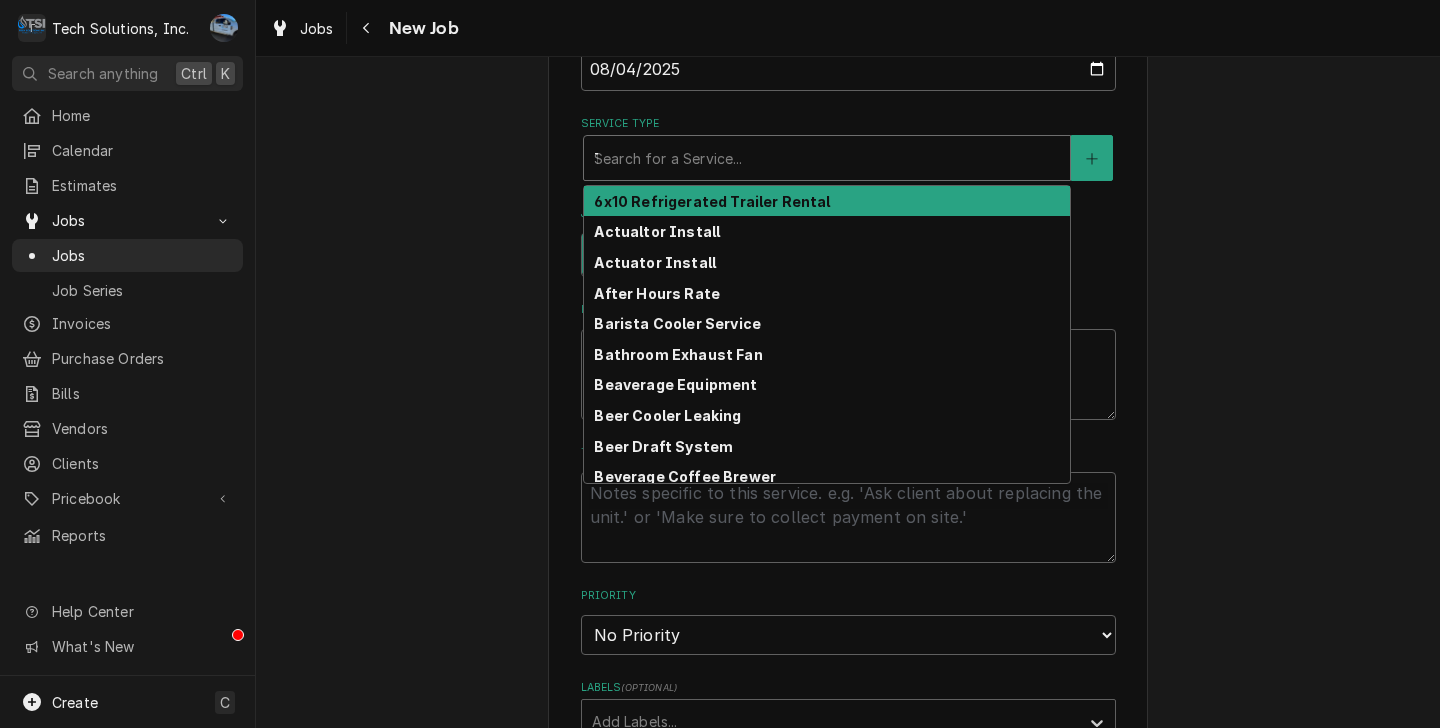 type on "x" 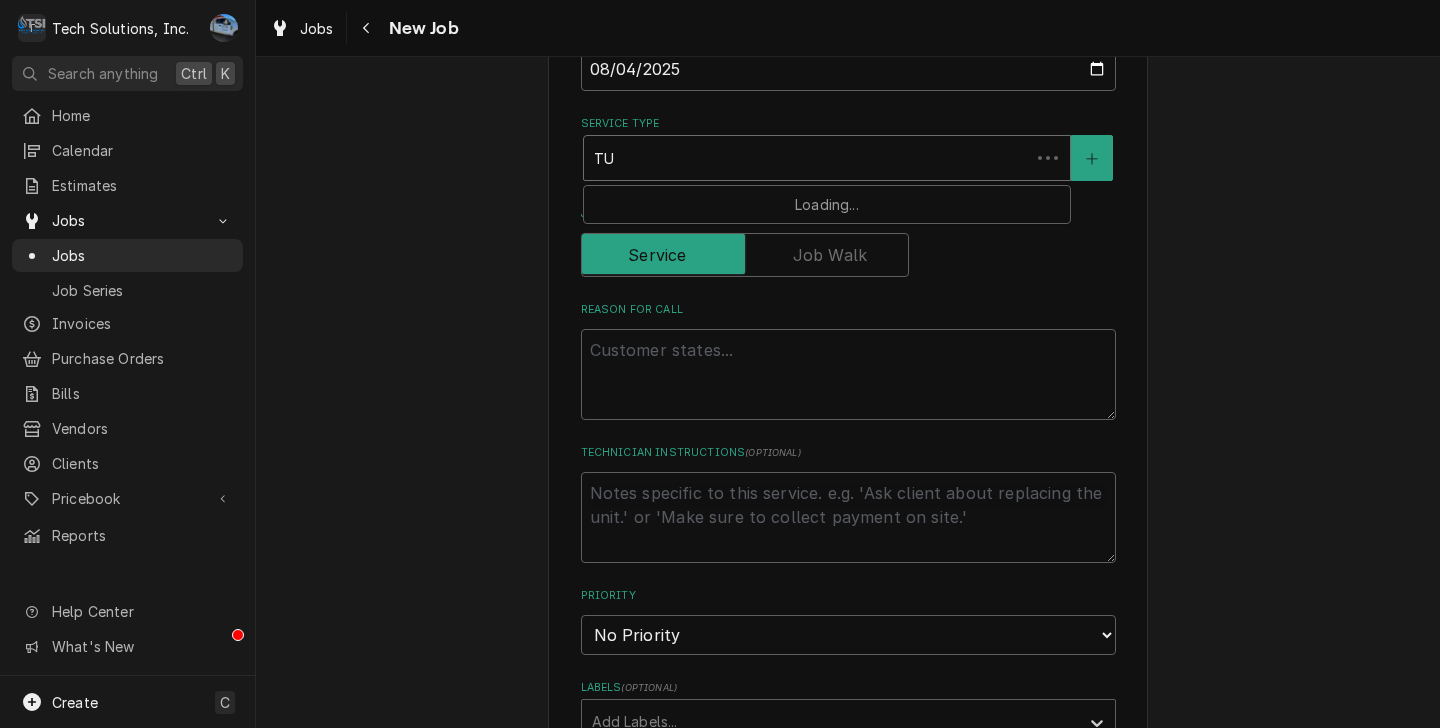 type on "x" 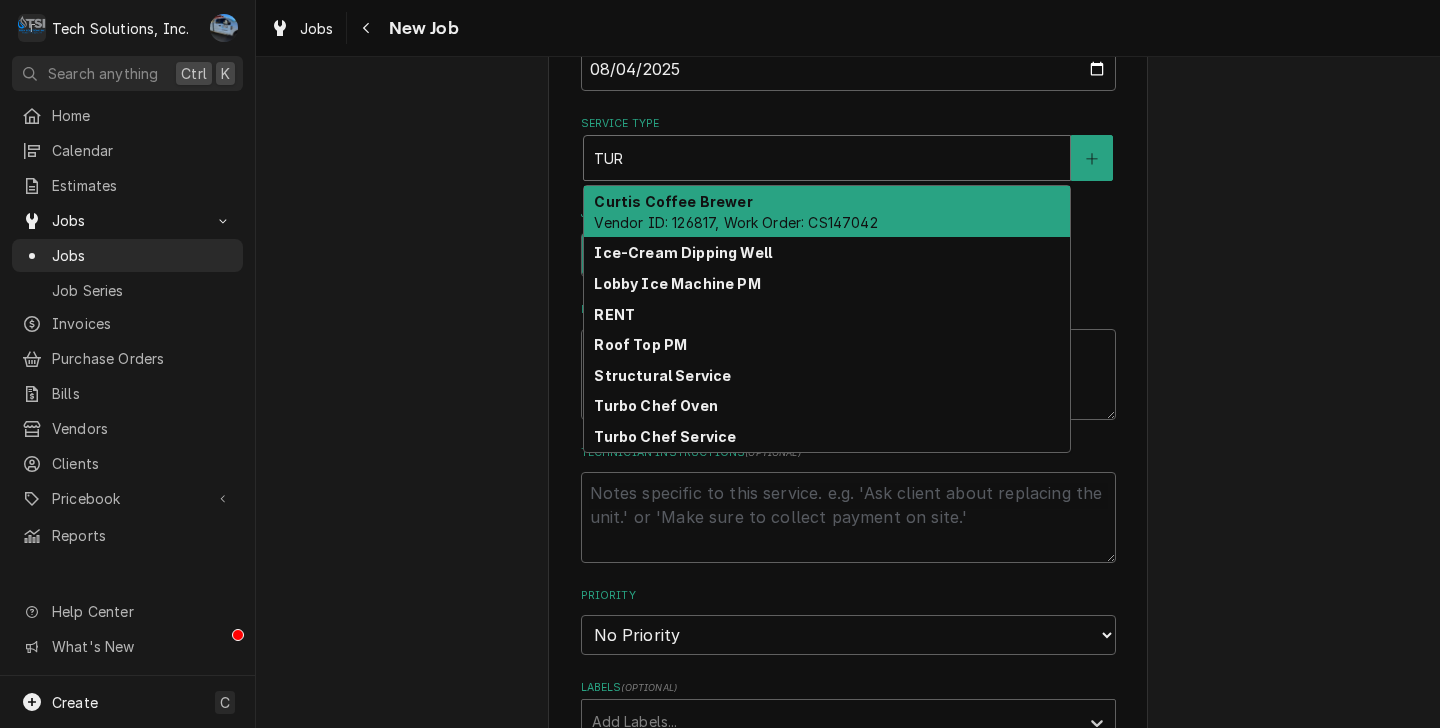 type on "x" 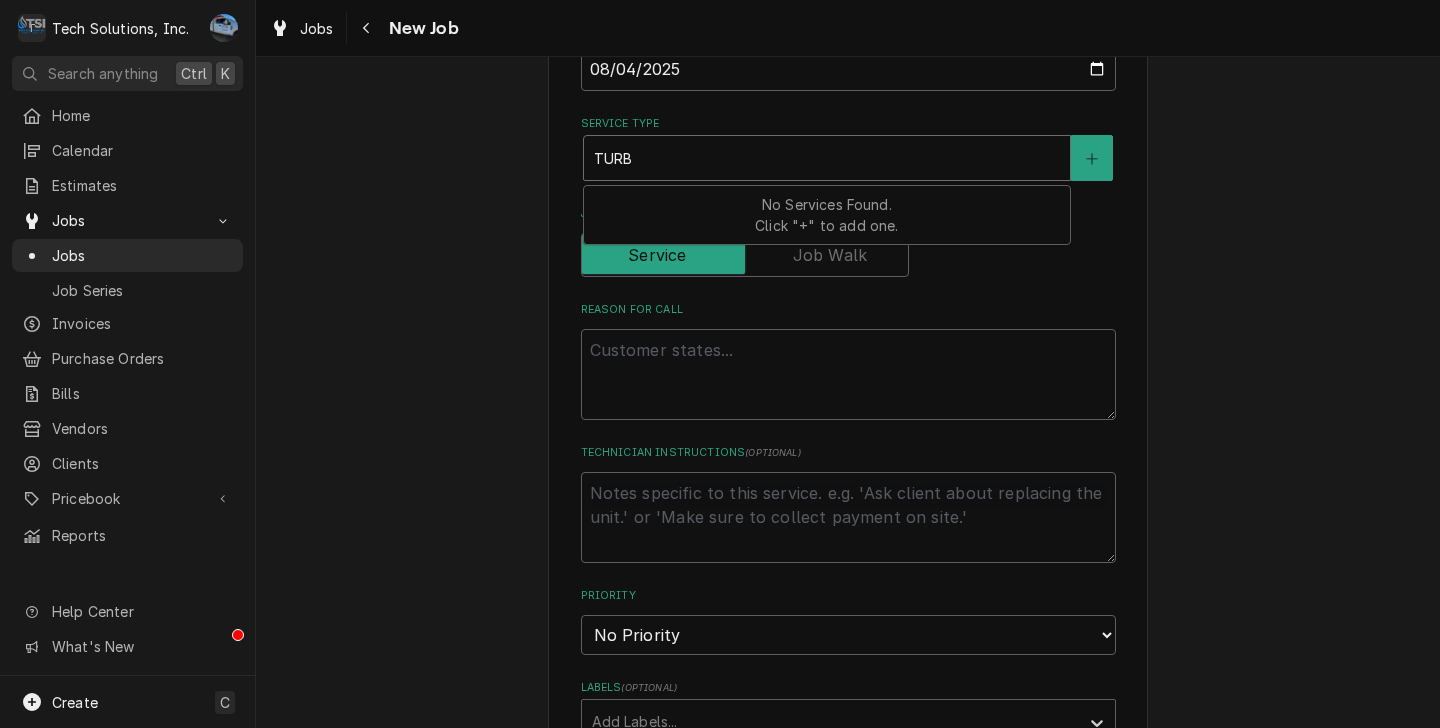 type on "x" 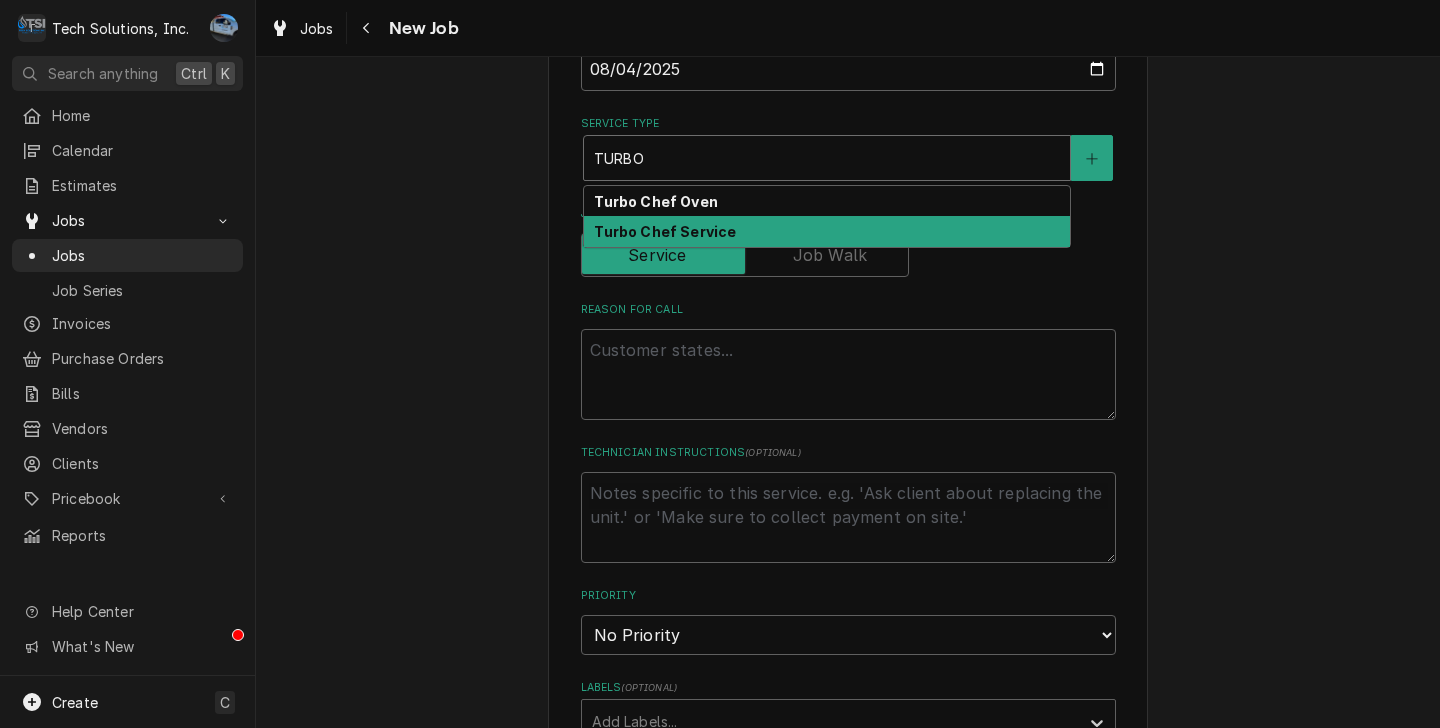 click on "Turbo Chef Service" at bounding box center (827, 231) 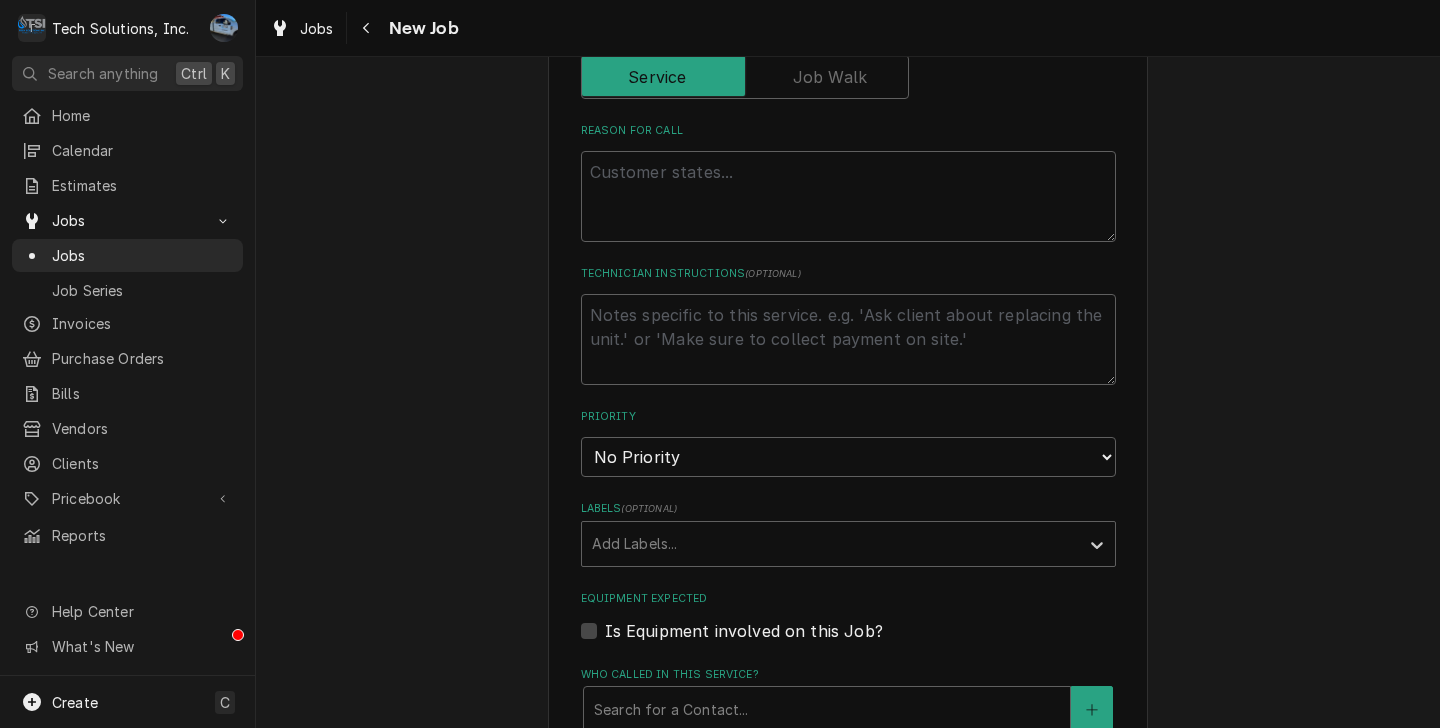 scroll, scrollTop: 1040, scrollLeft: 0, axis: vertical 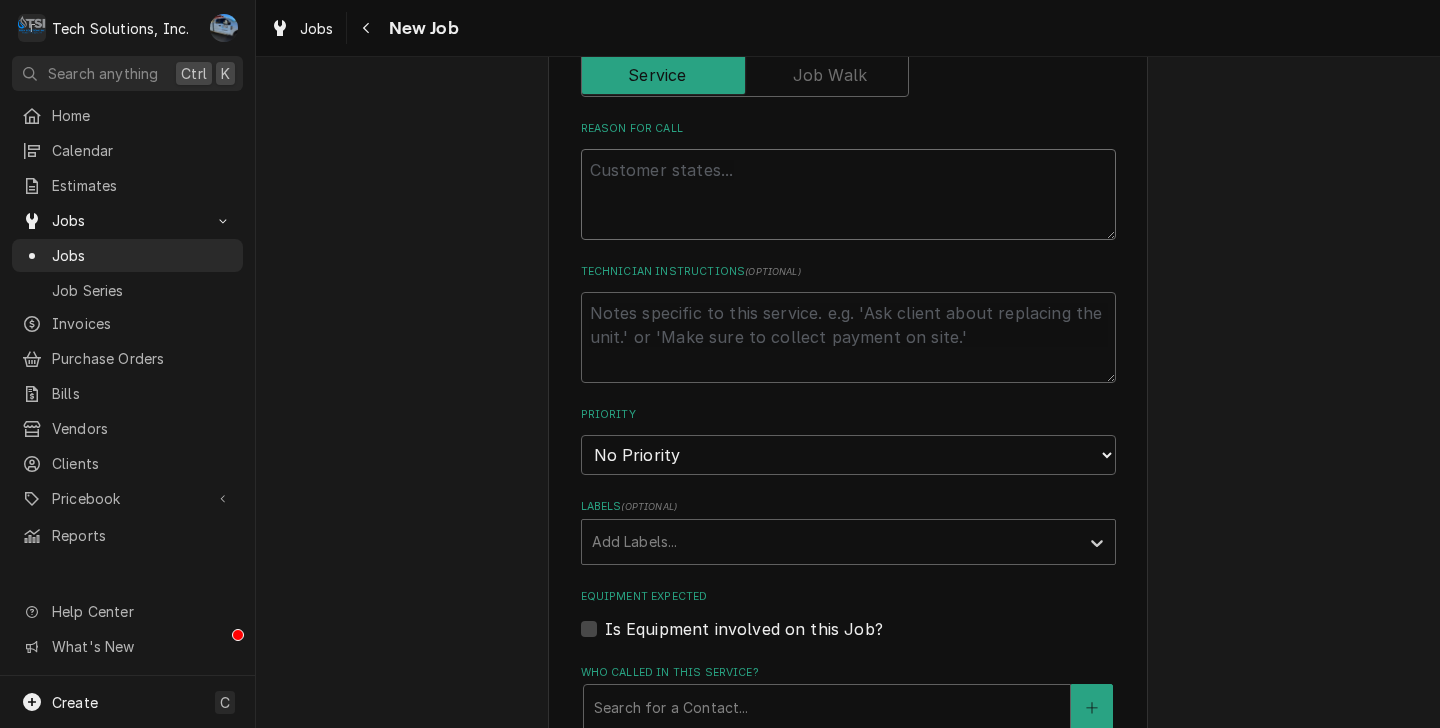 click on "Reason For Call" at bounding box center [848, 194] 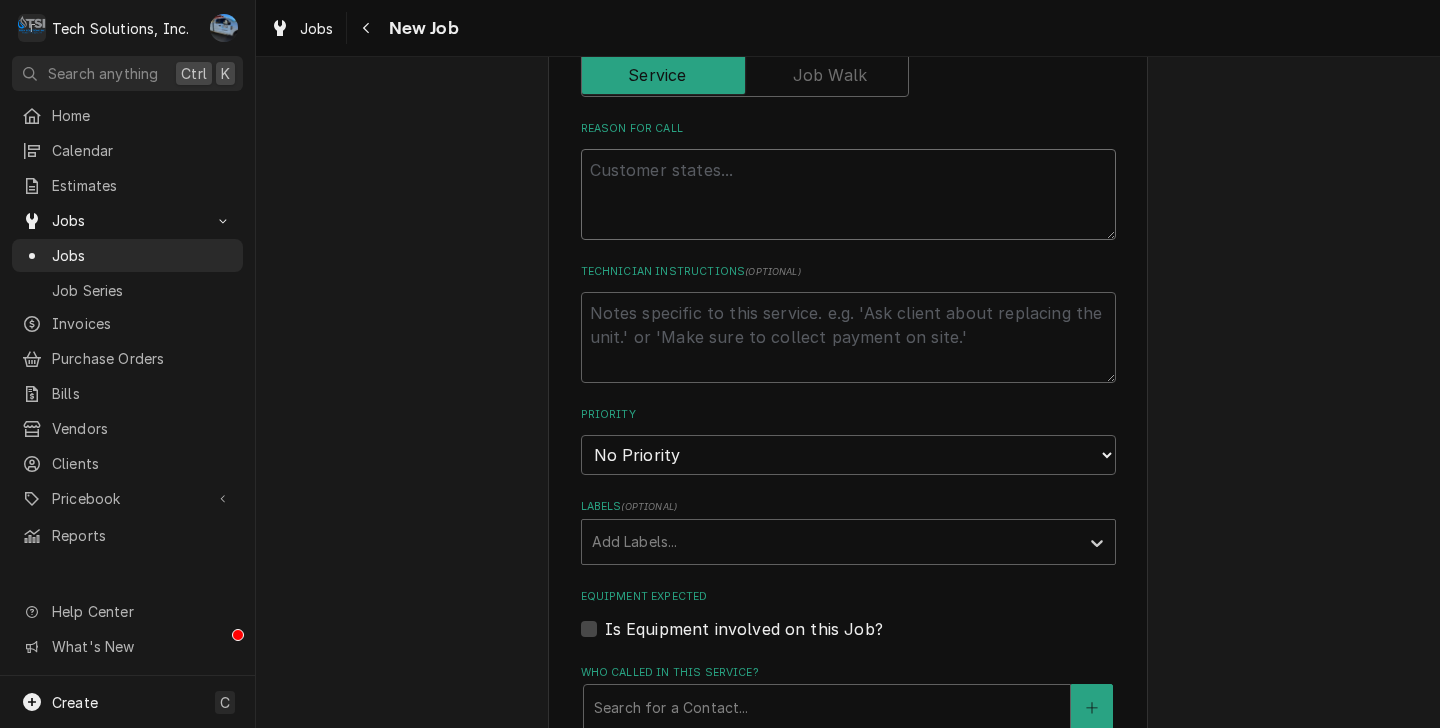 type on "x" 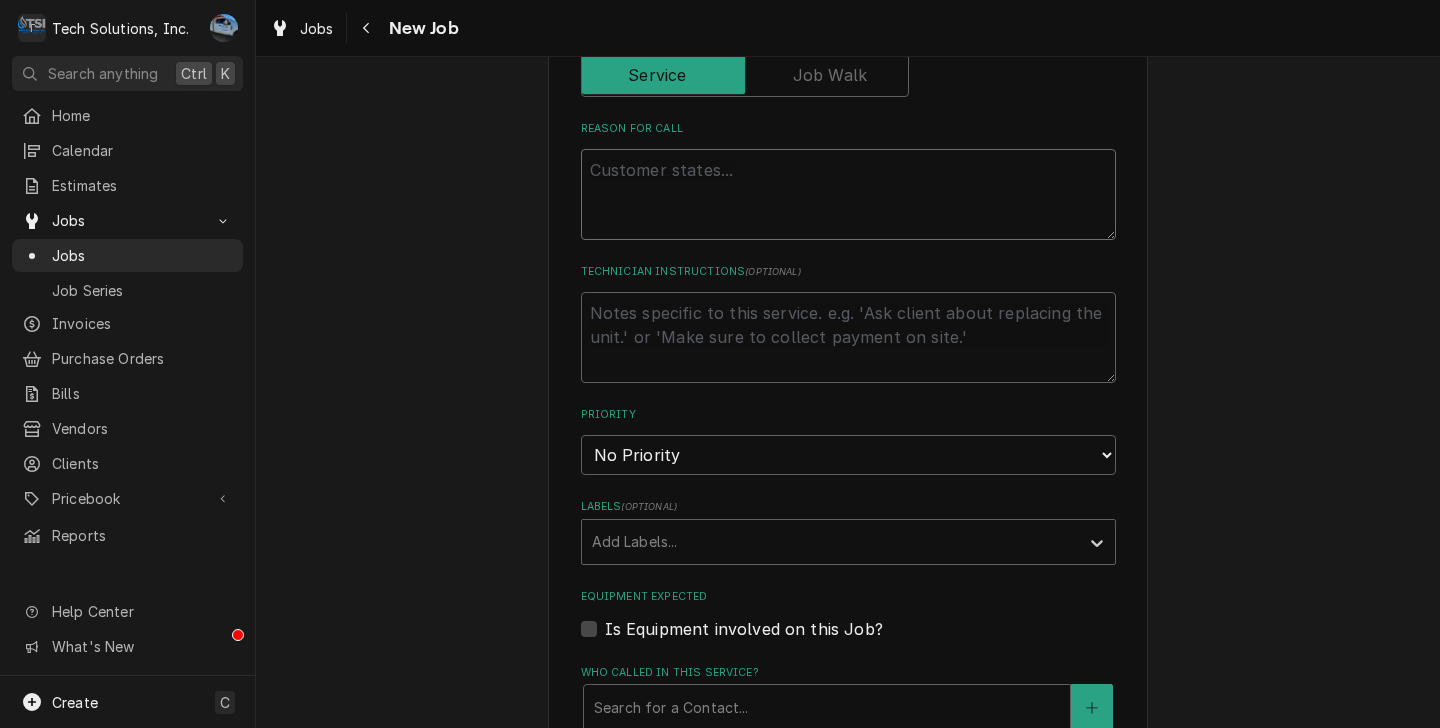 type on "U" 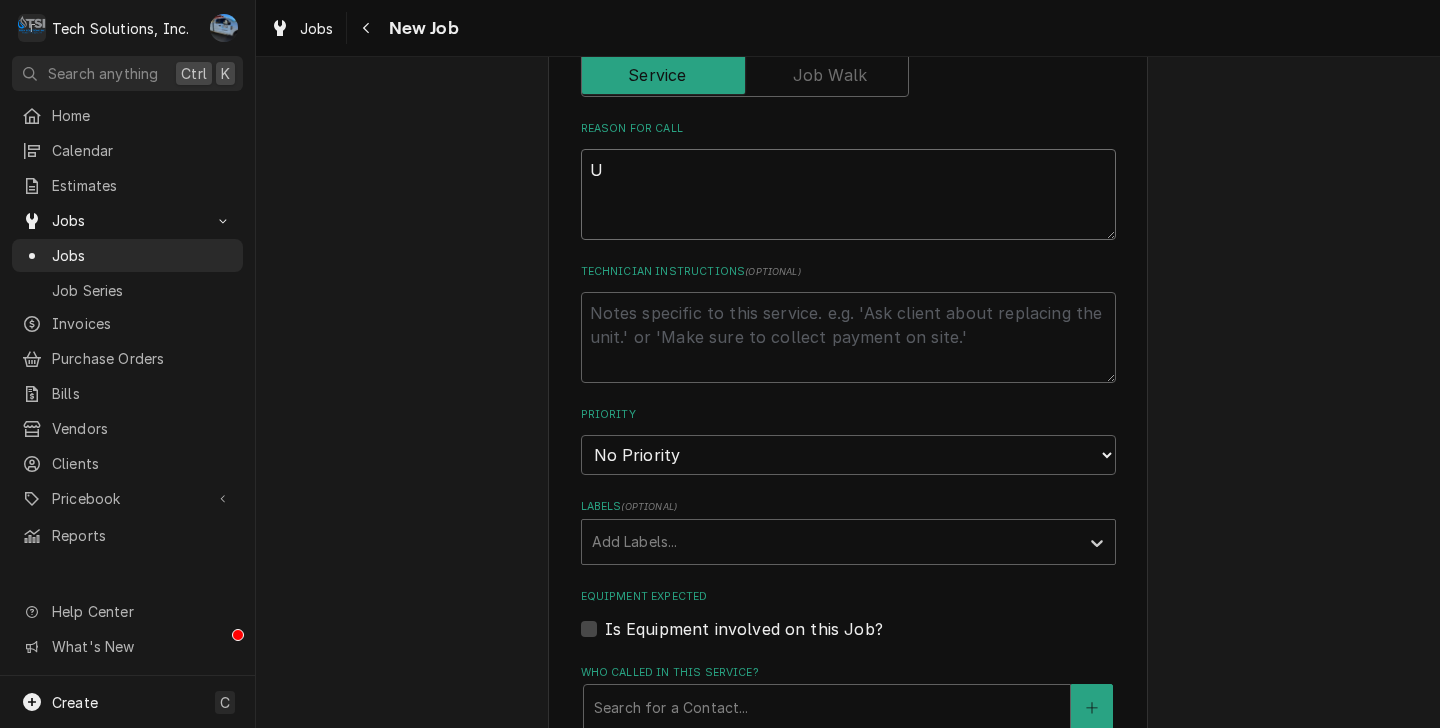 type on "x" 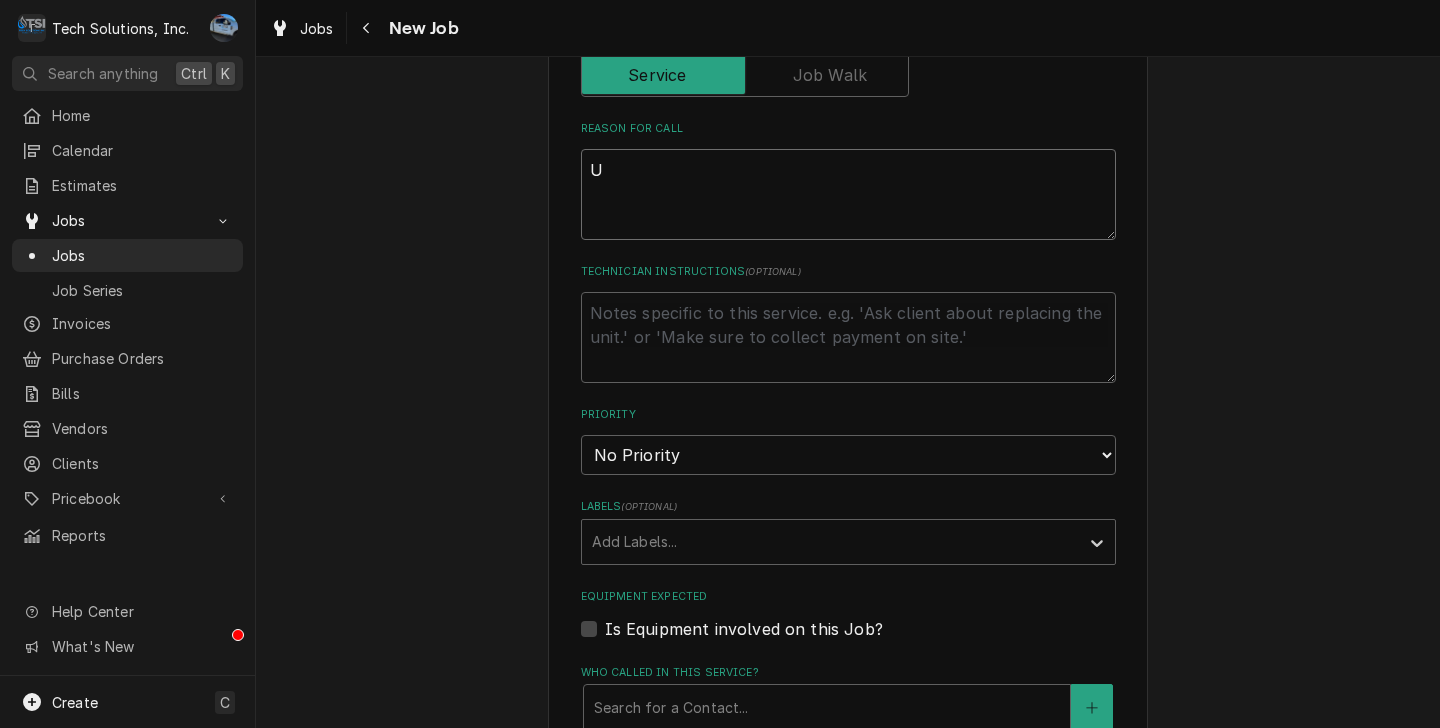type on "UN" 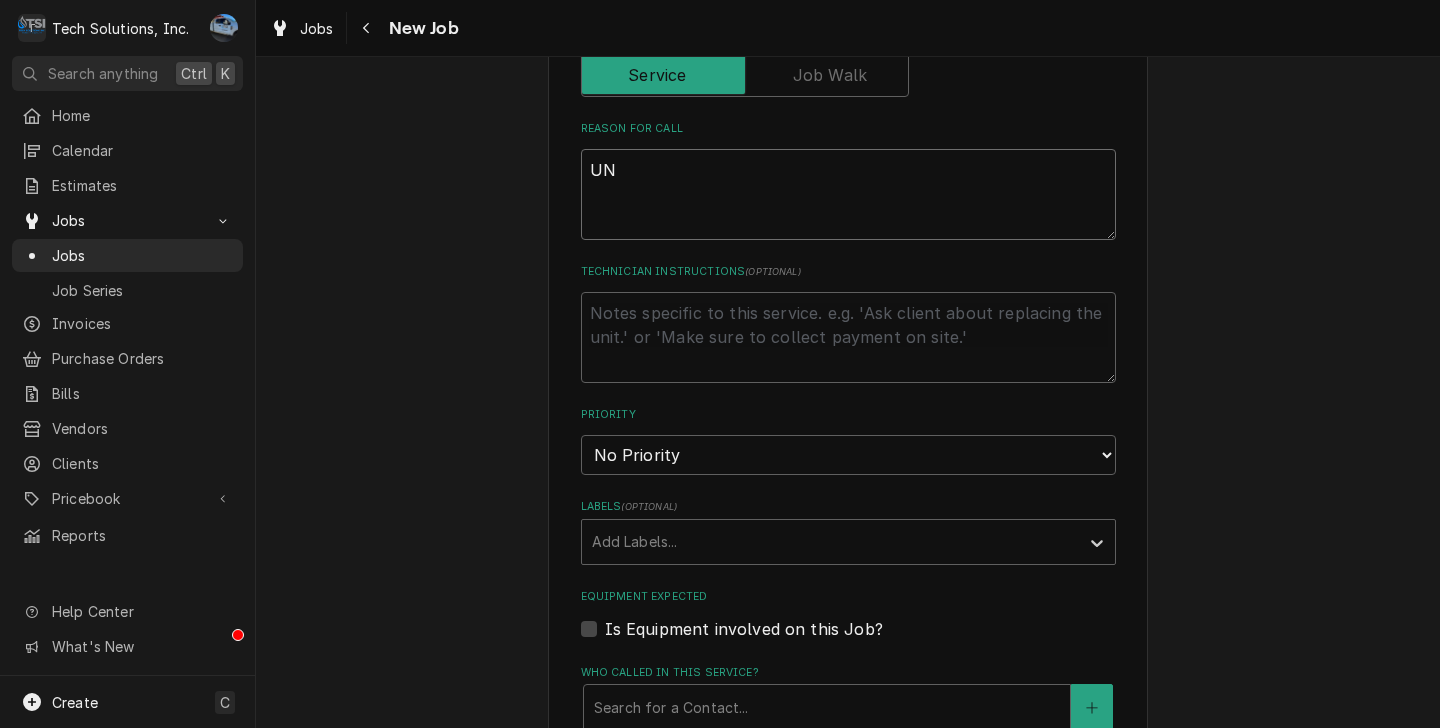 type on "x" 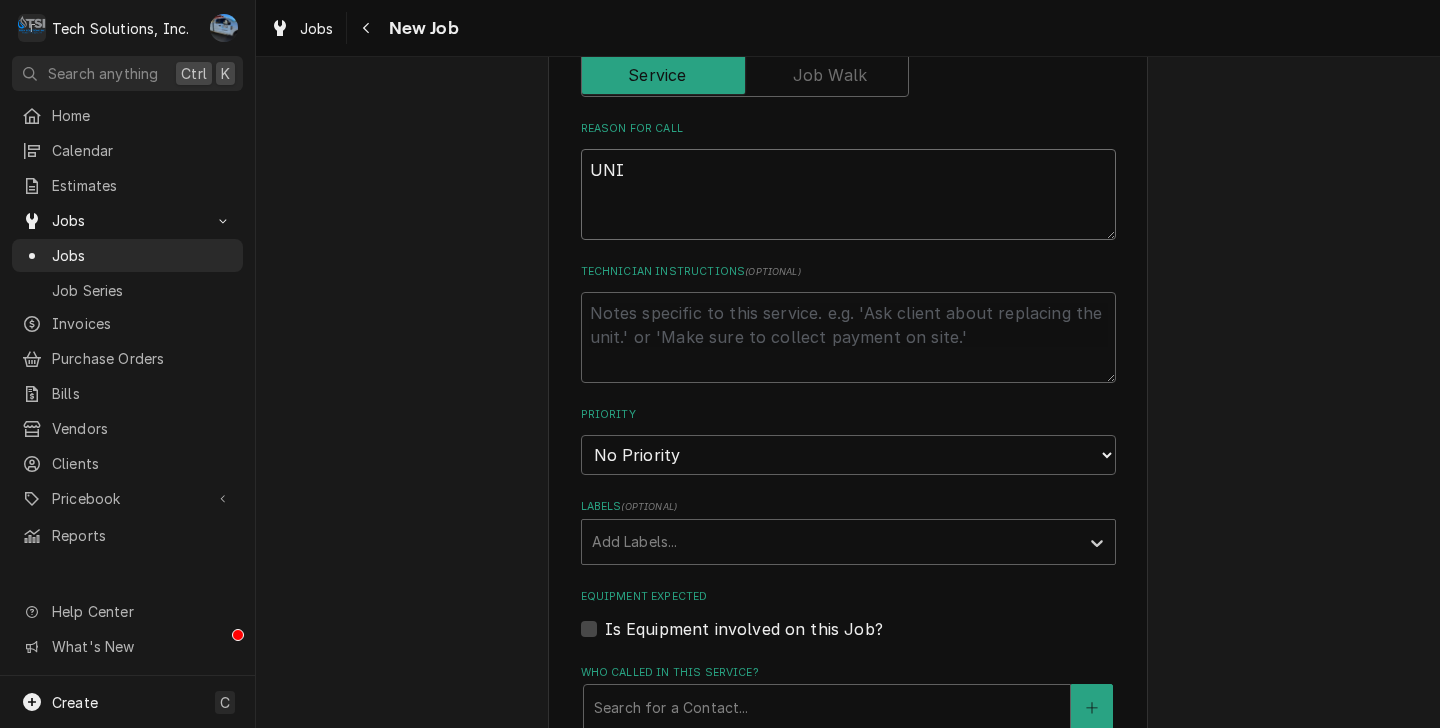 type on "x" 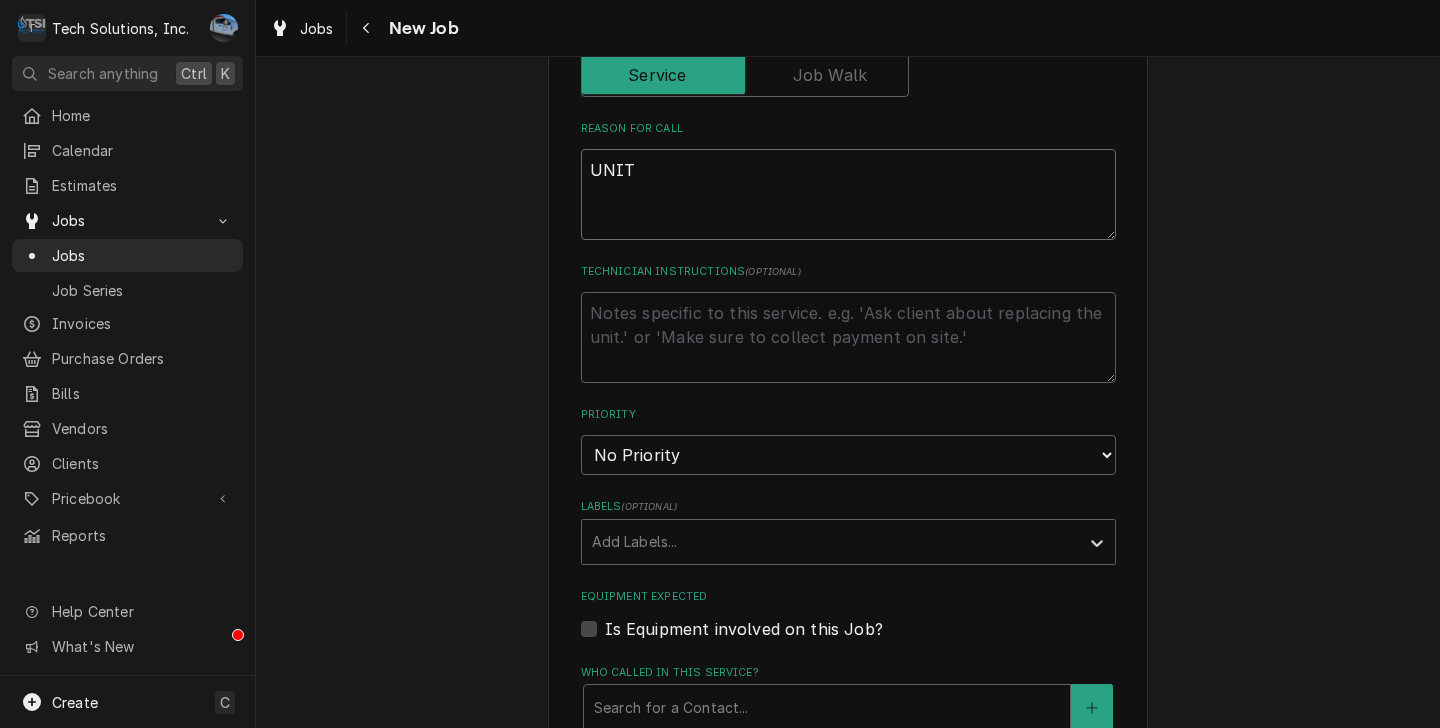 type on "x" 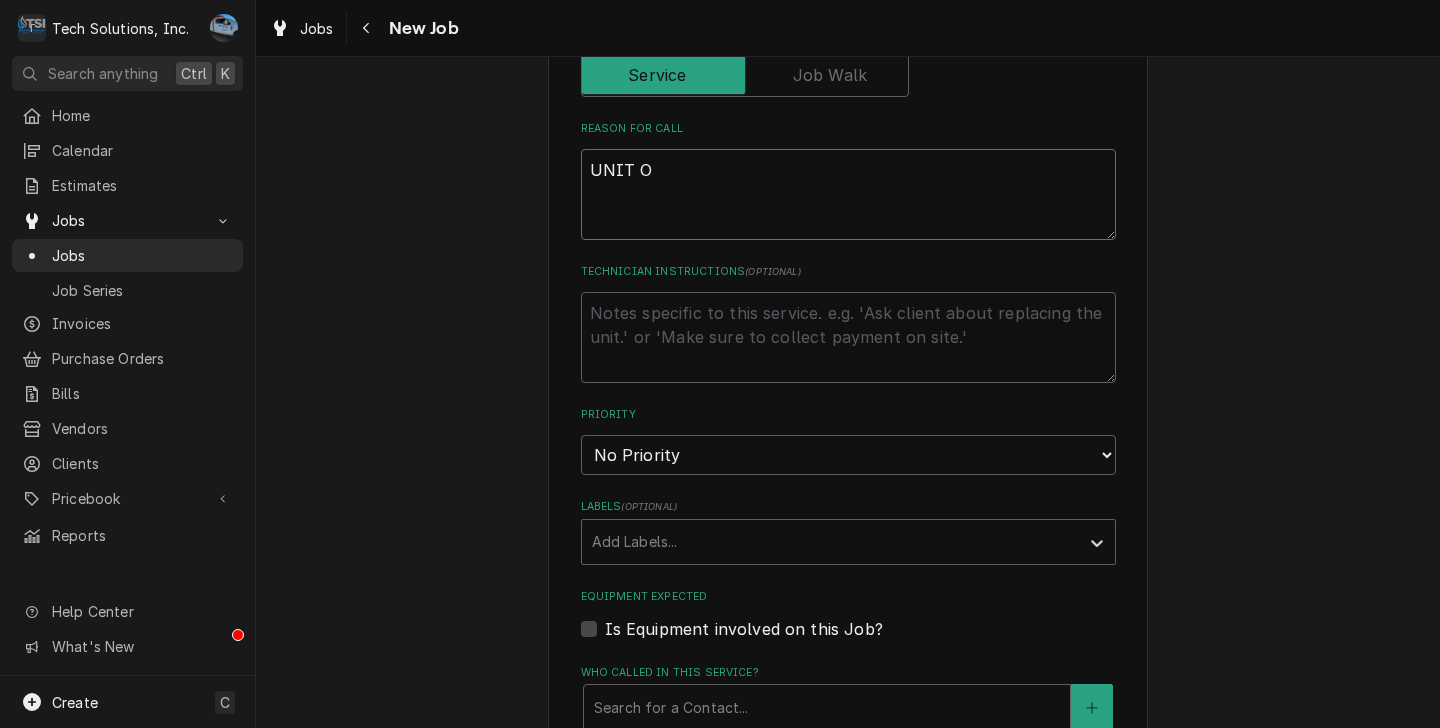 type on "x" 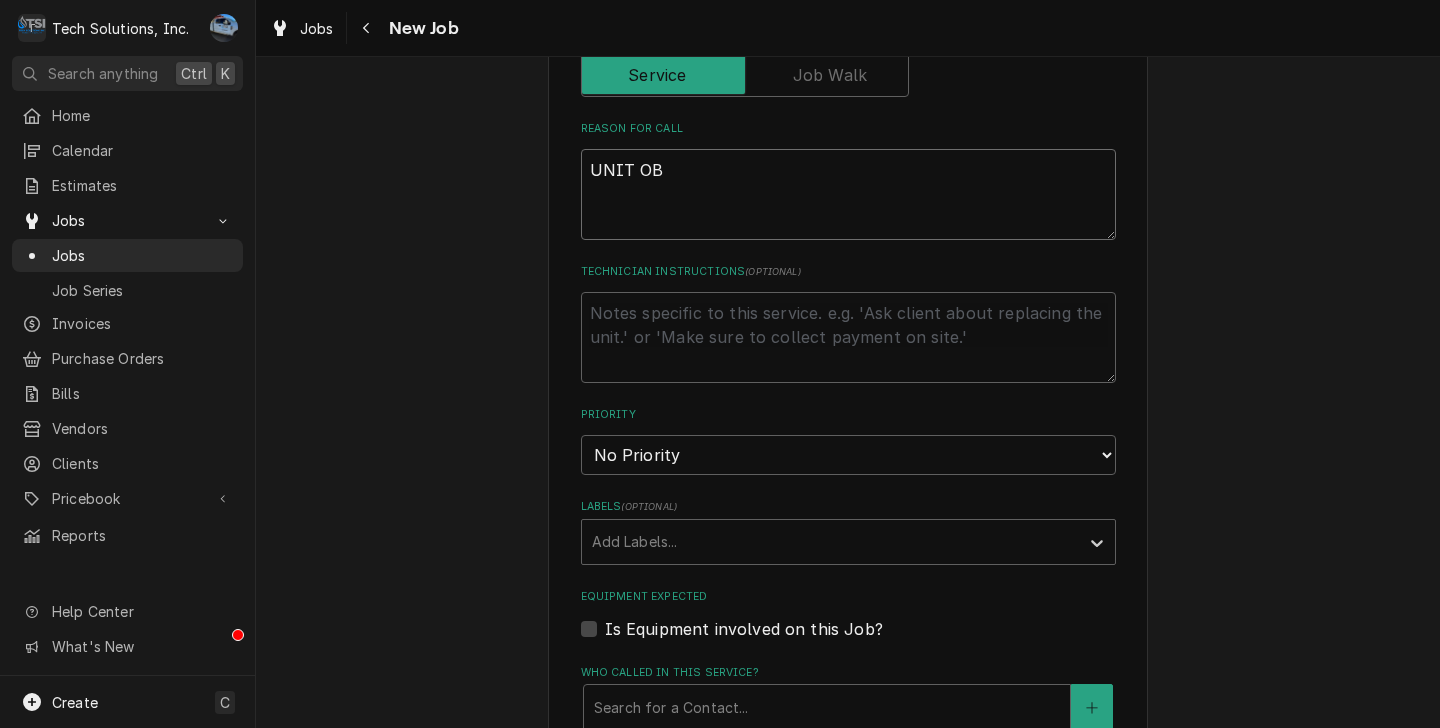 type on "x" 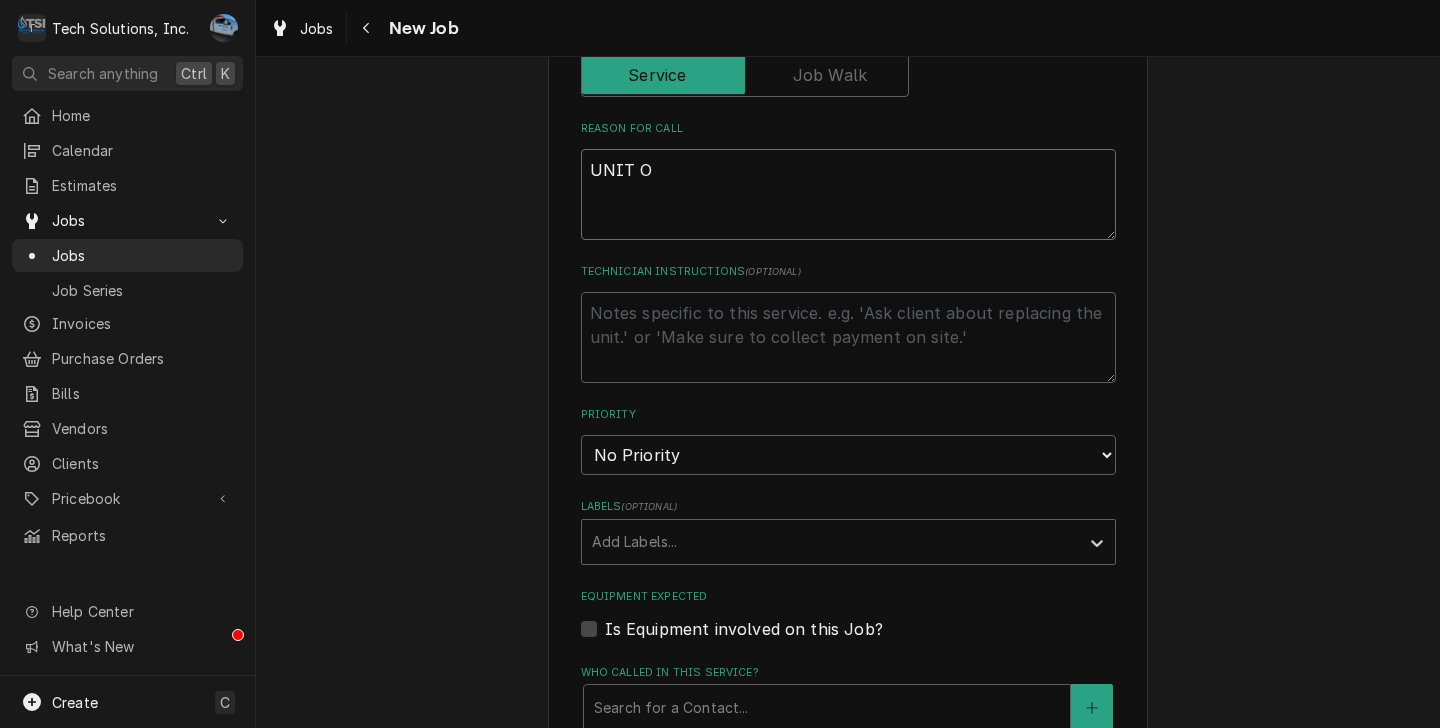 type on "x" 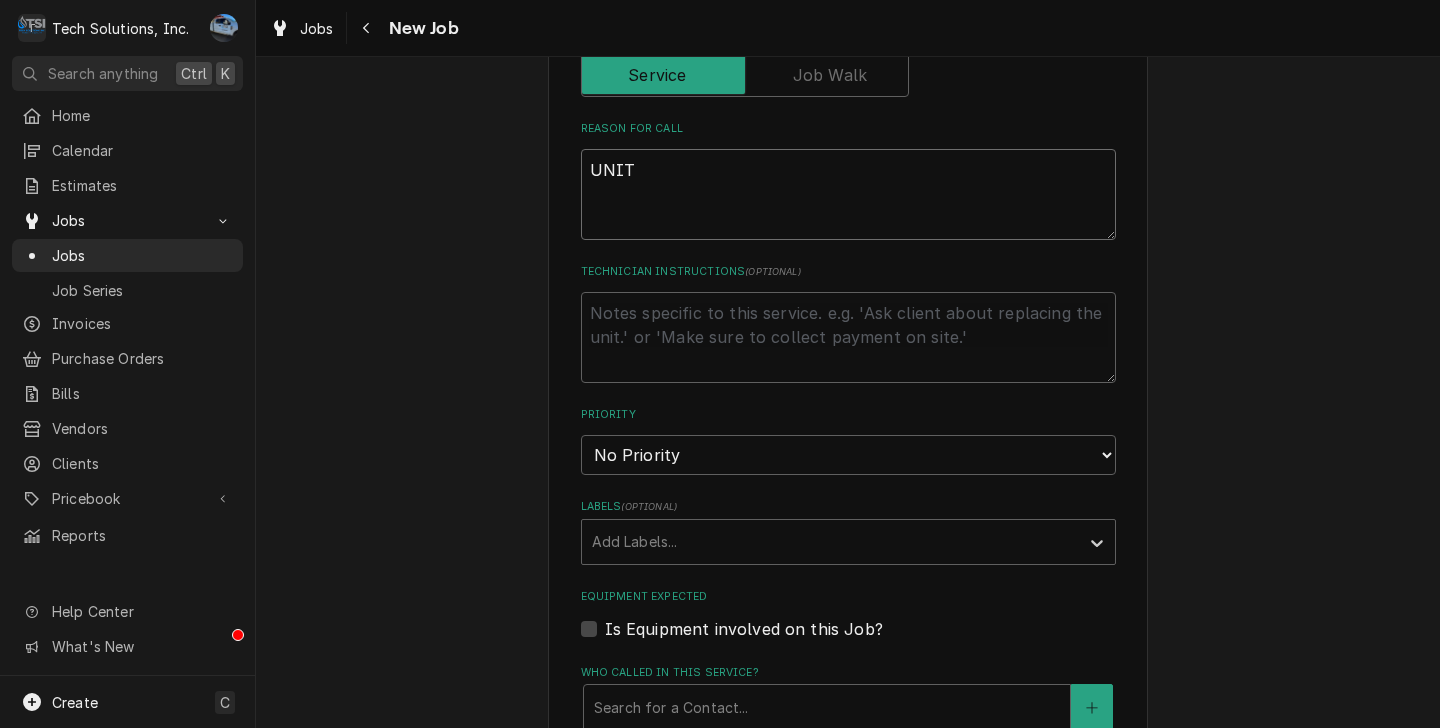 type on "x" 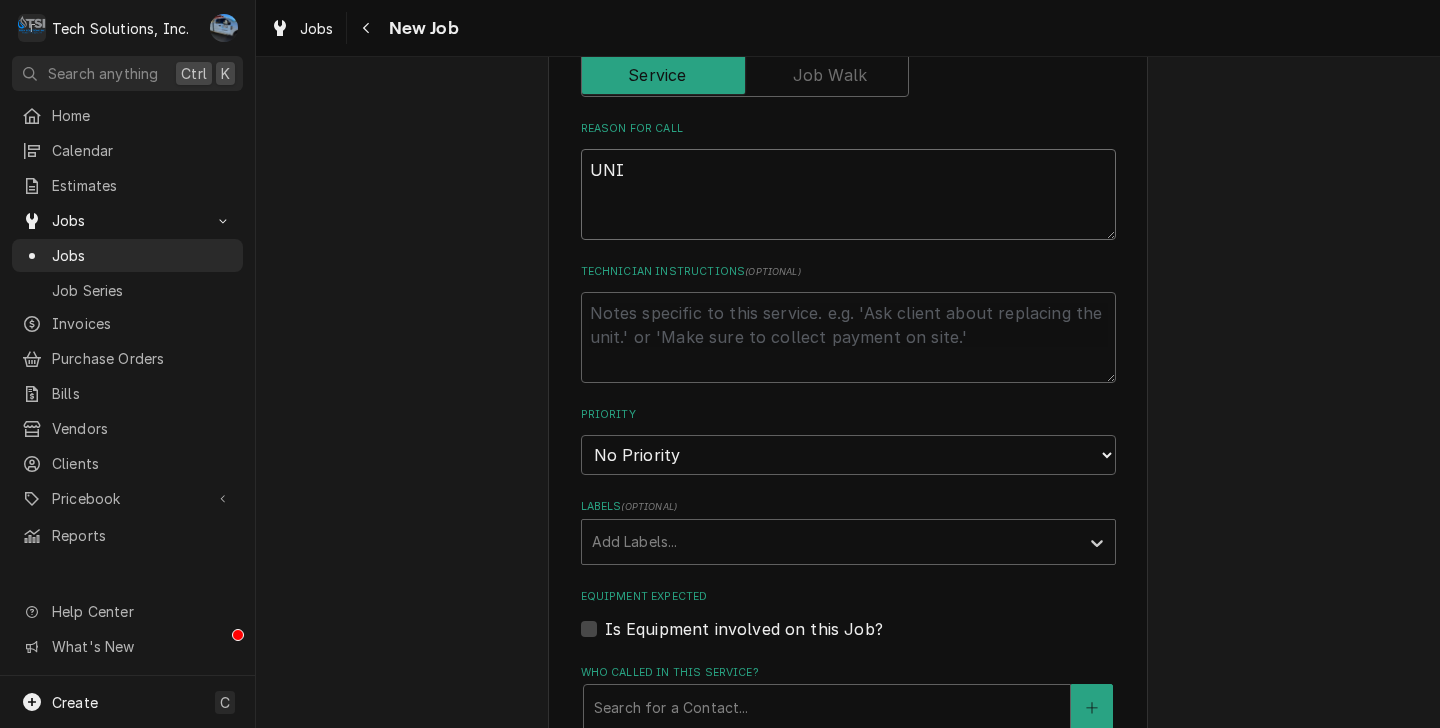 type on "x" 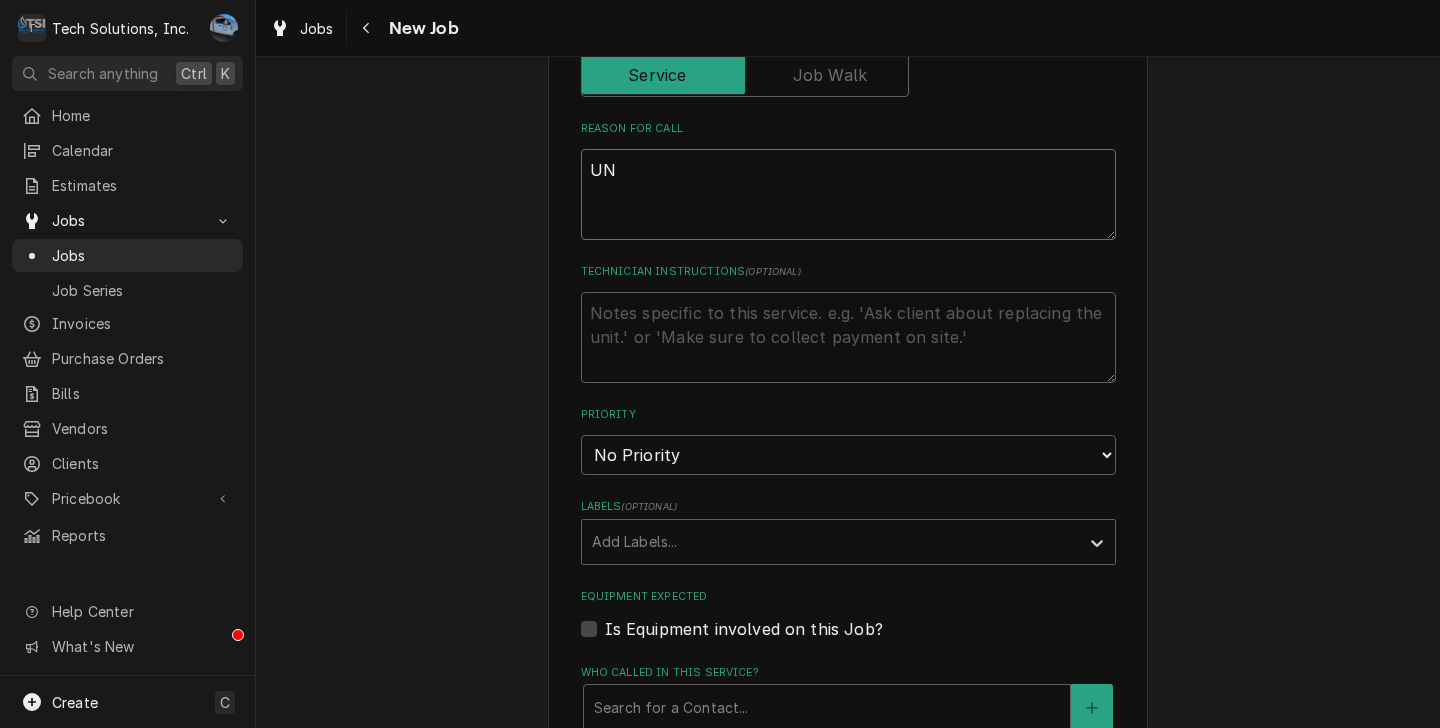 type on "x" 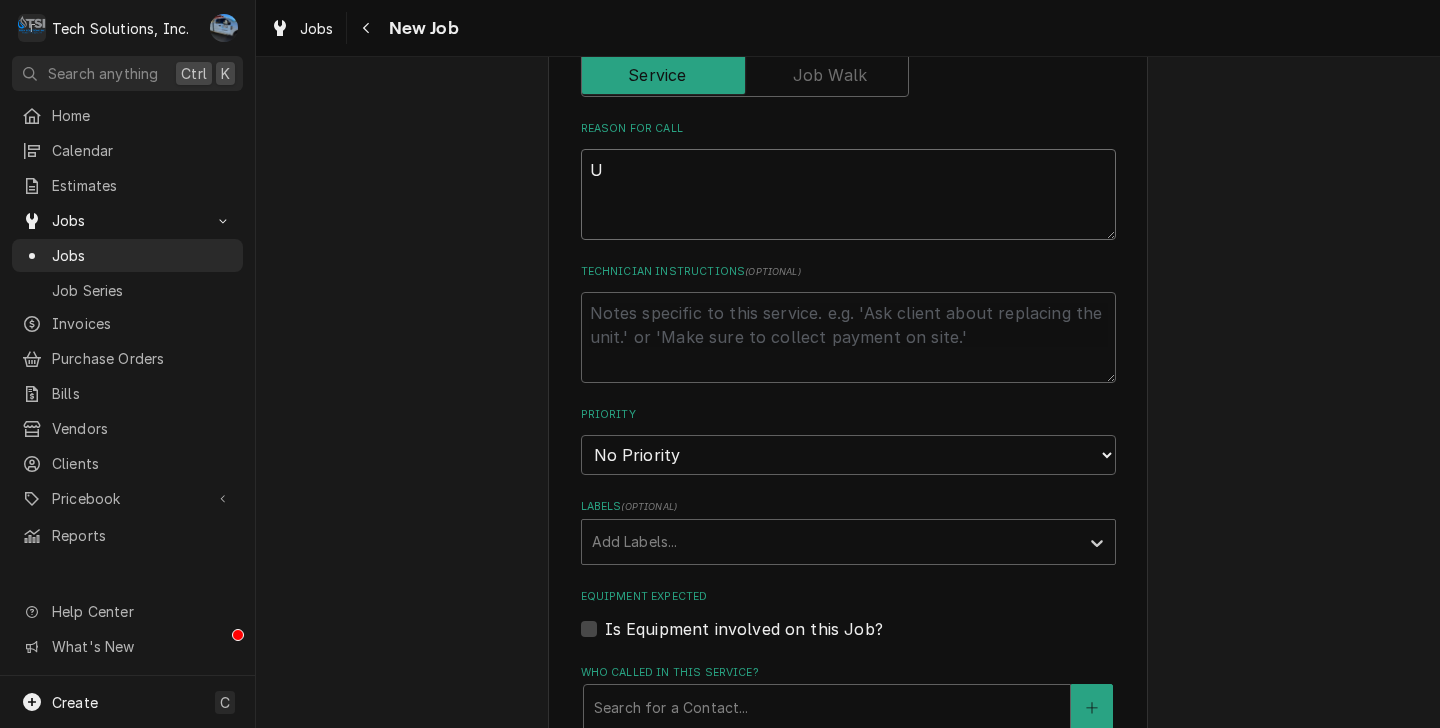 type on "x" 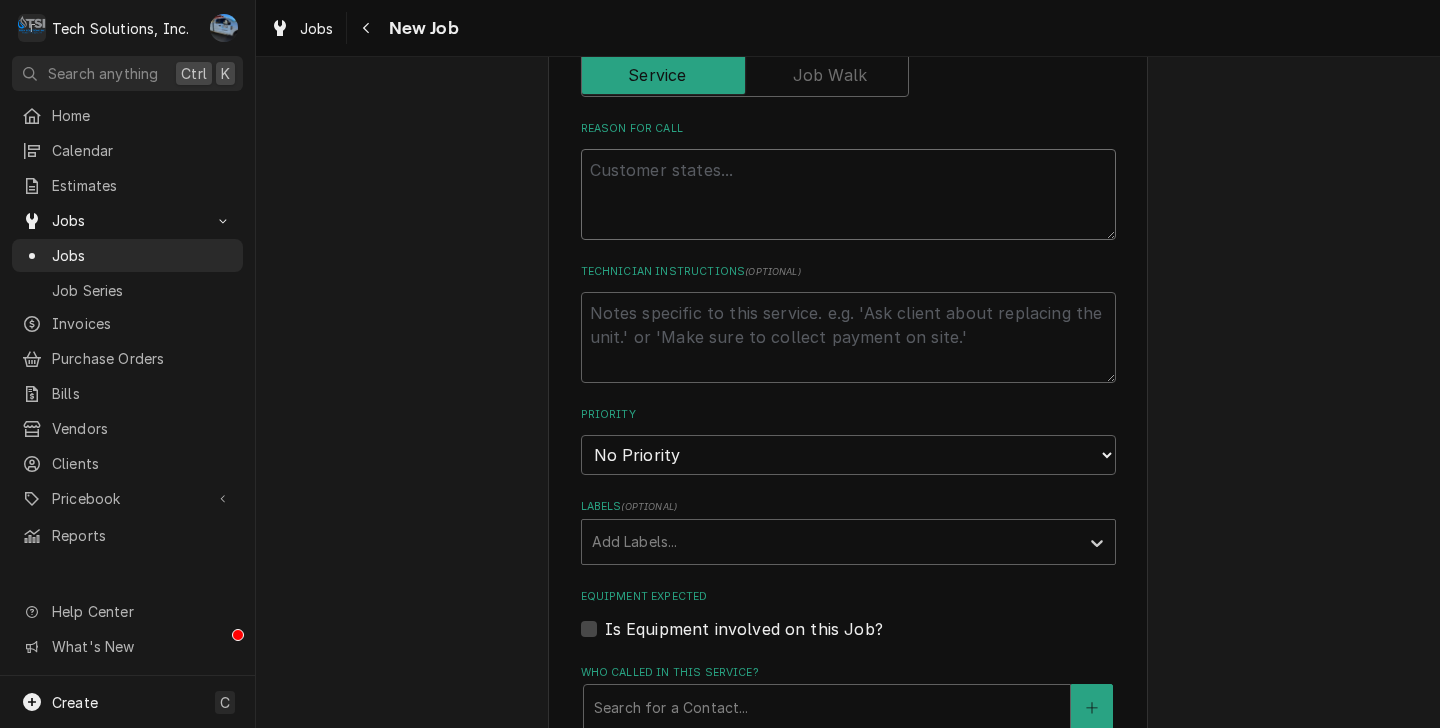 type on "x" 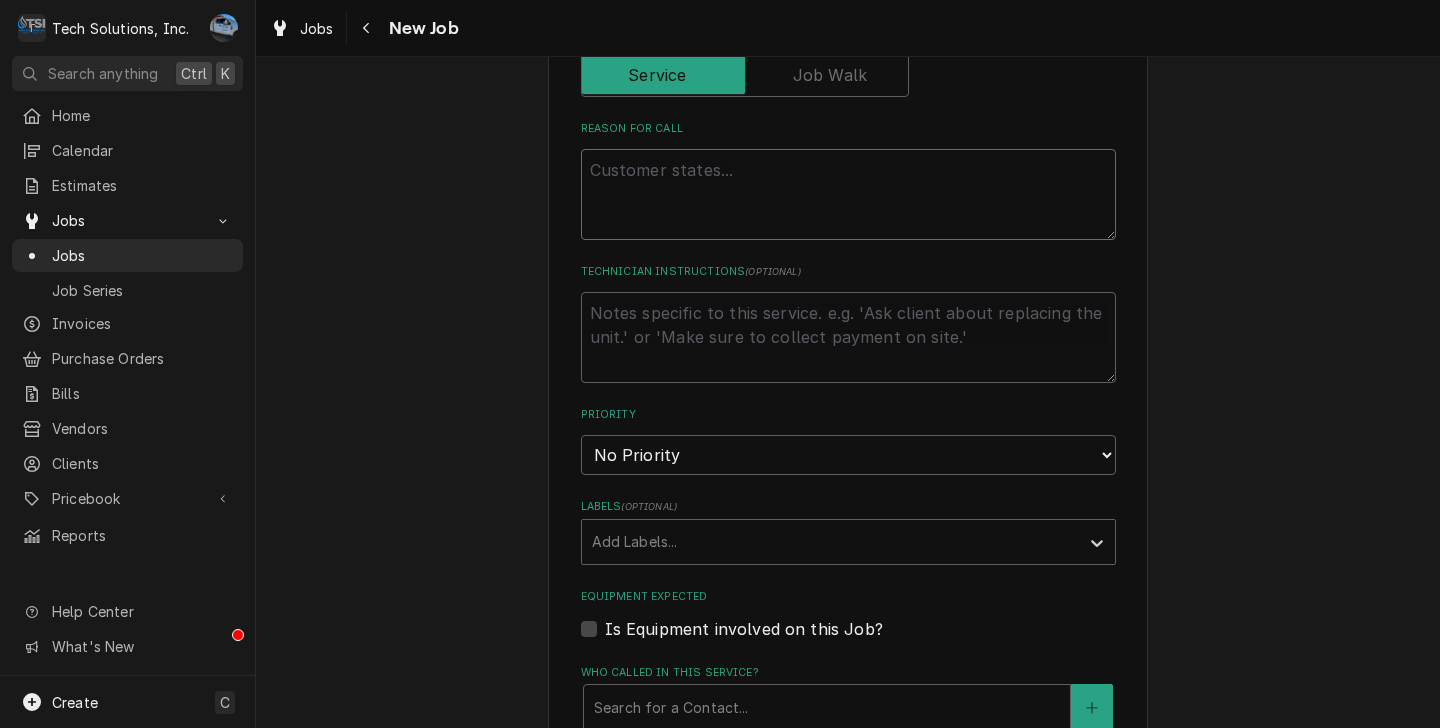 type on "u" 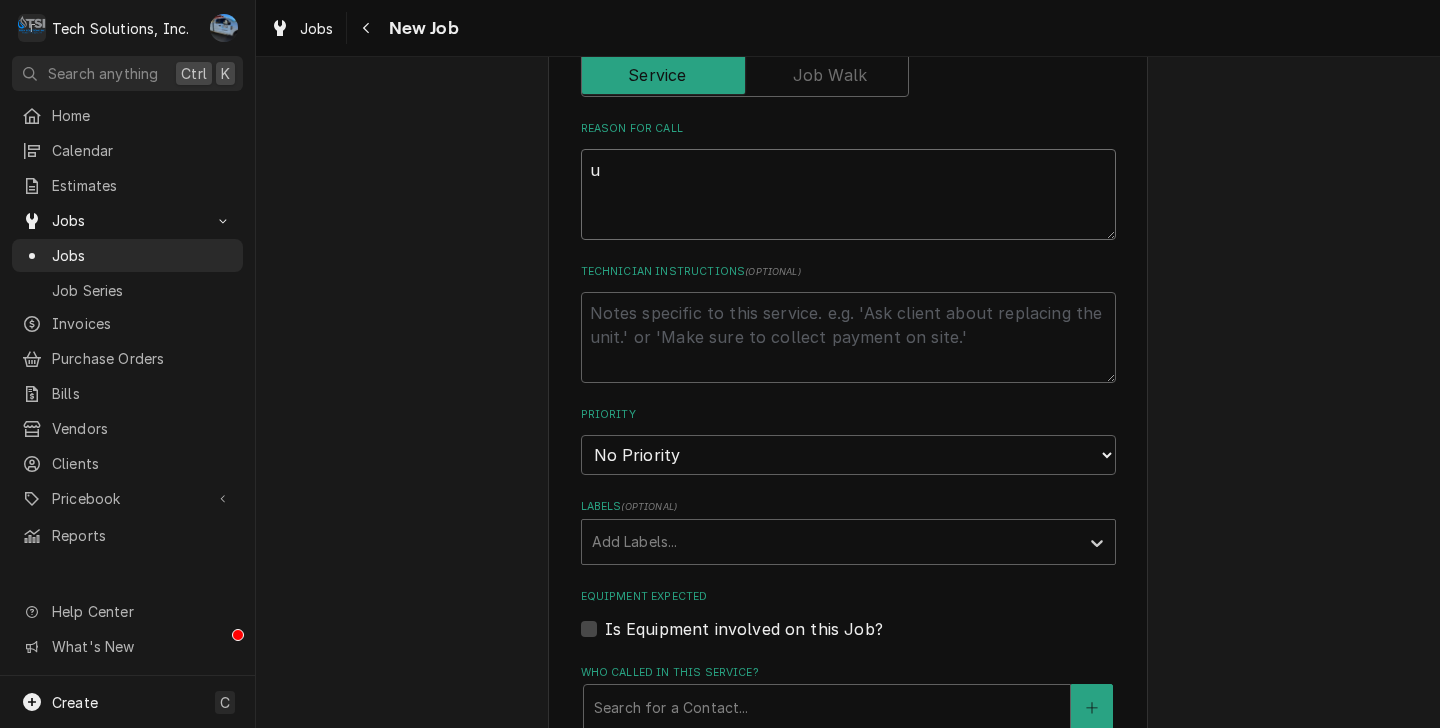 type on "x" 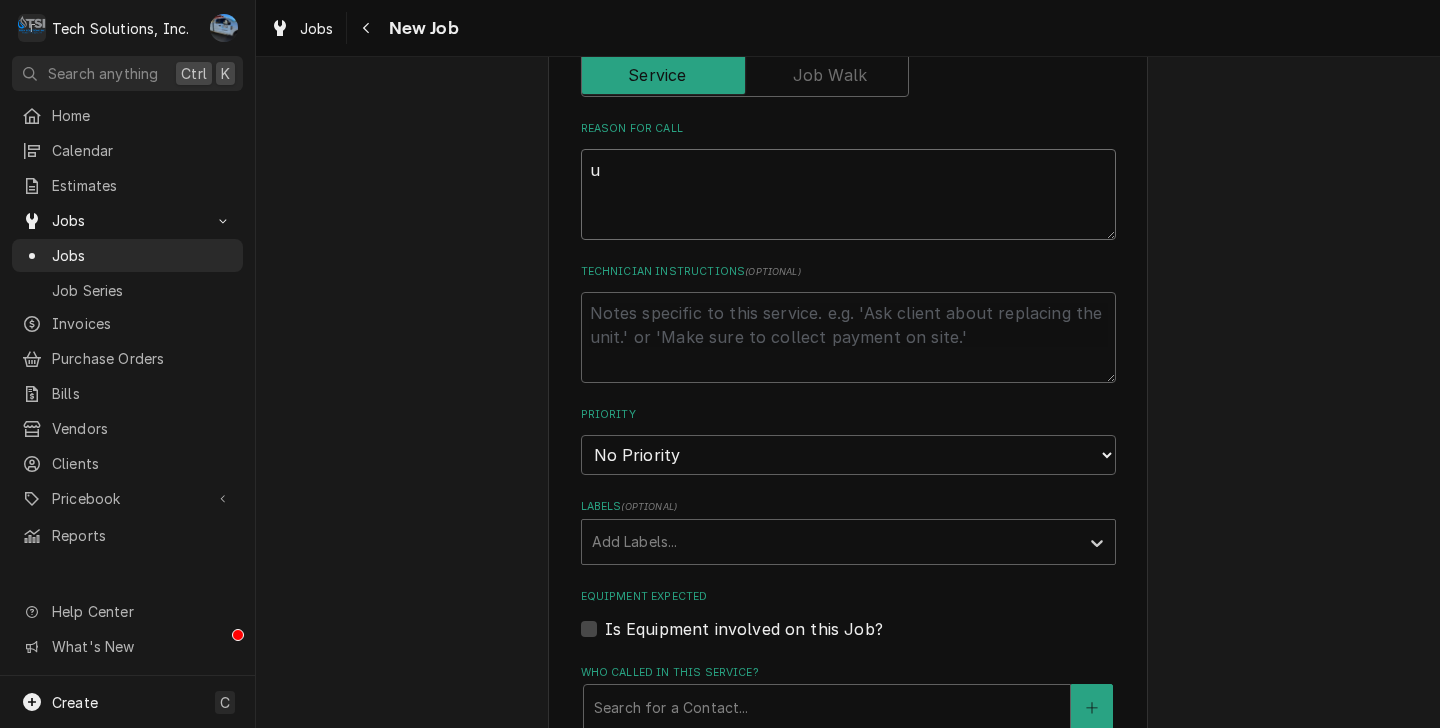type on "un" 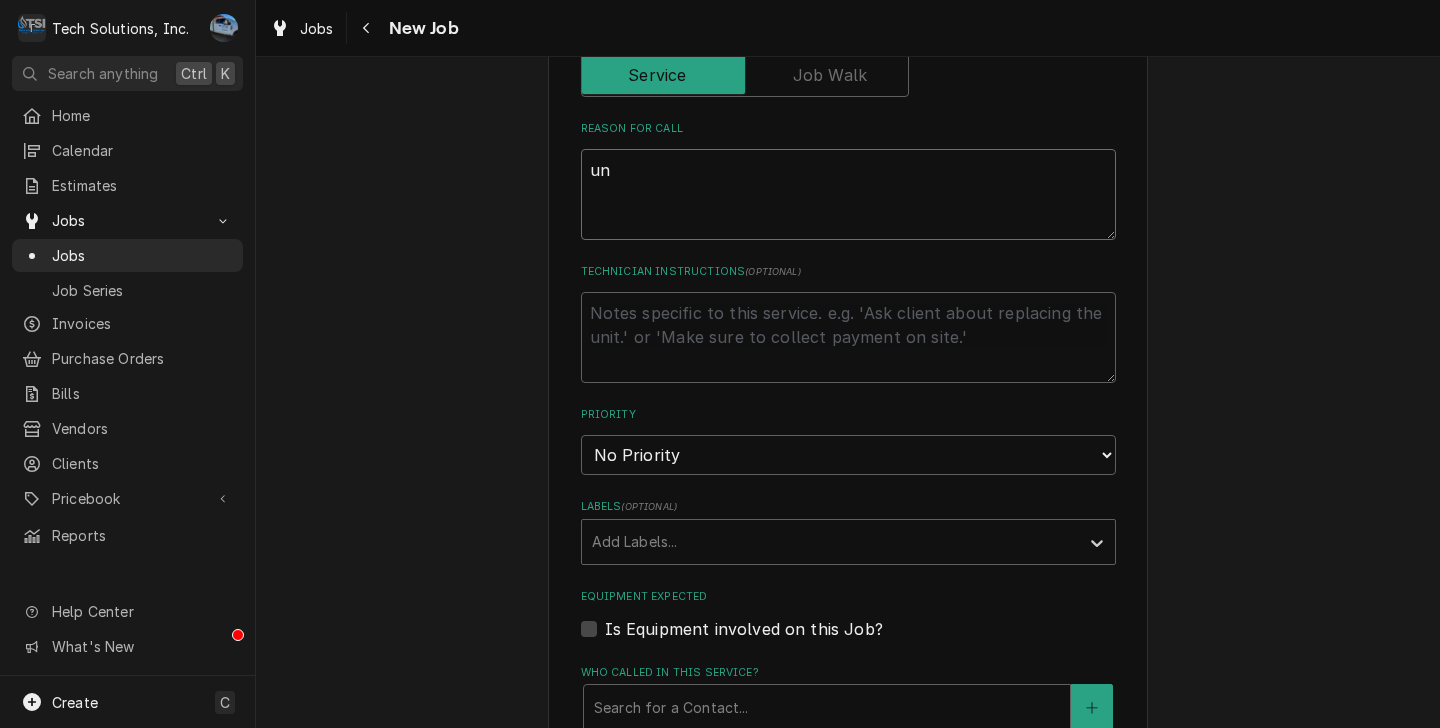 type on "x" 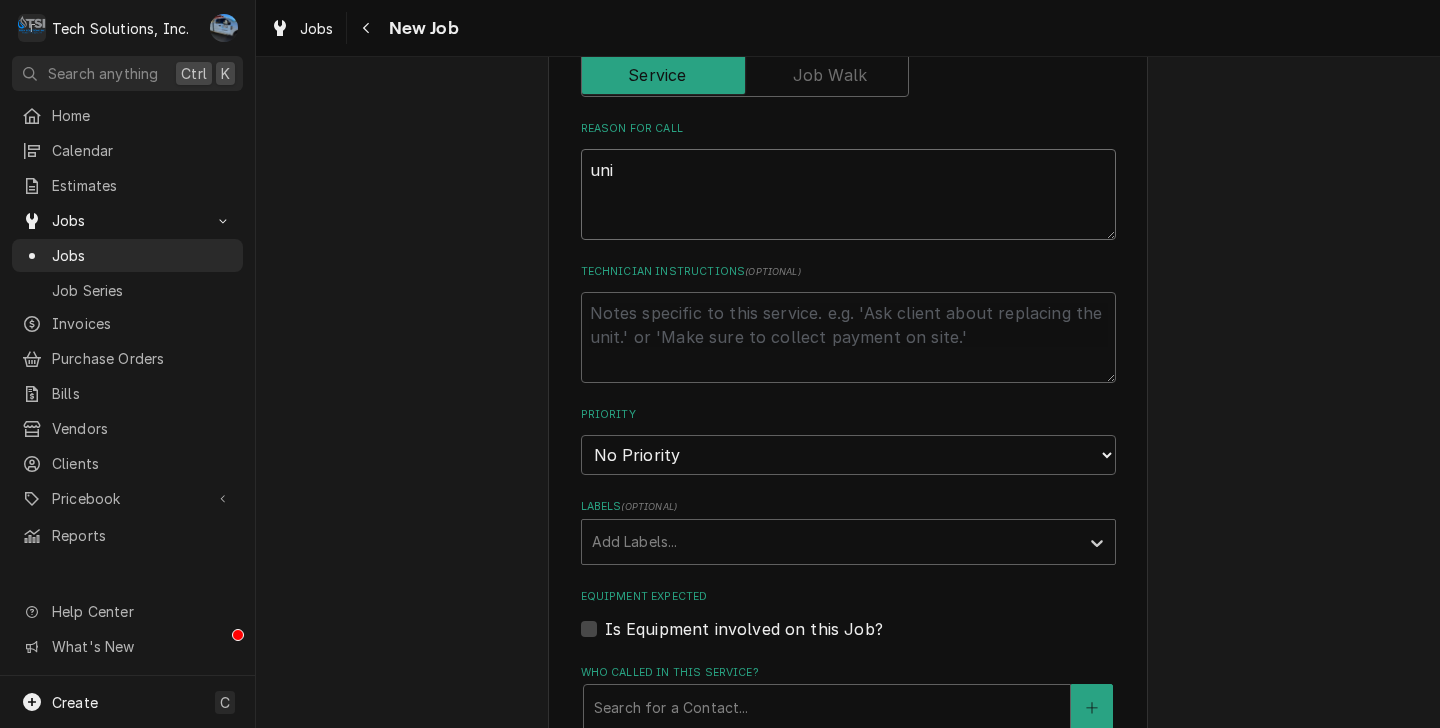type on "x" 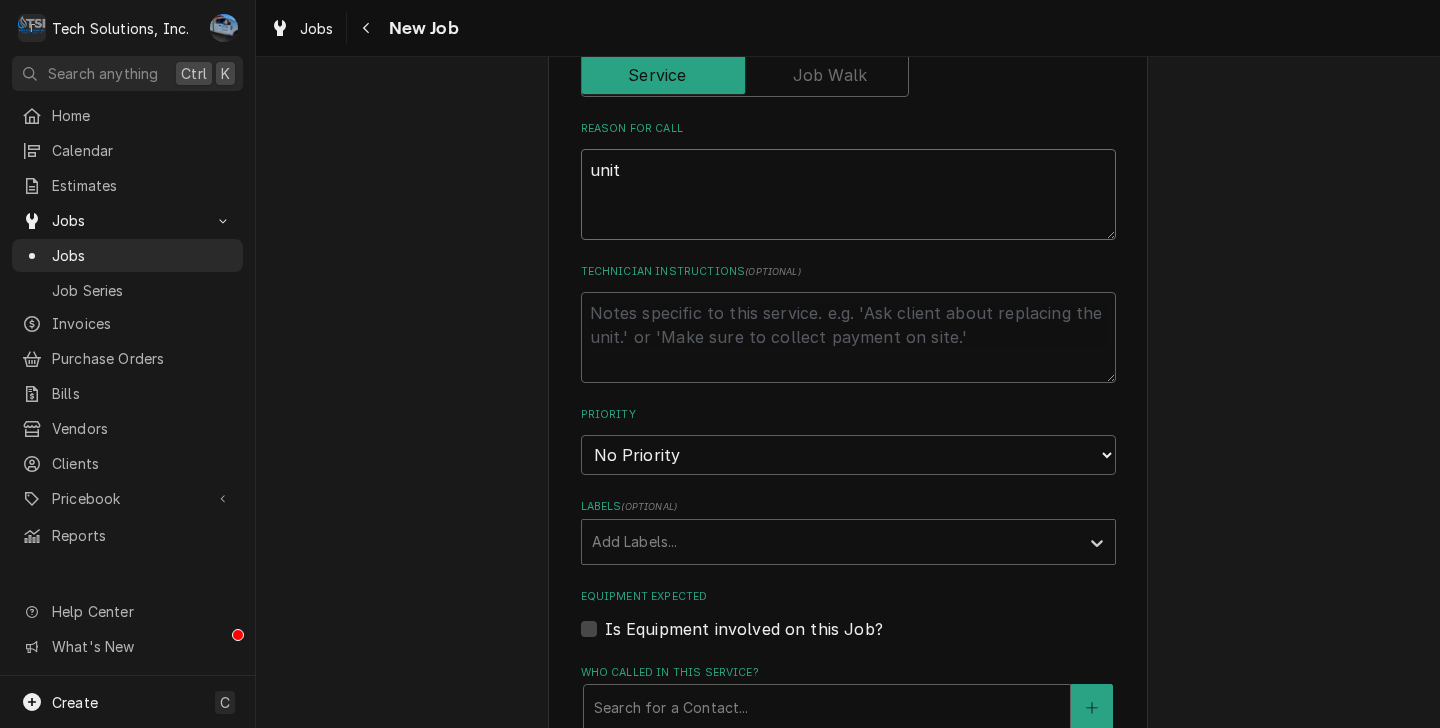 type on "x" 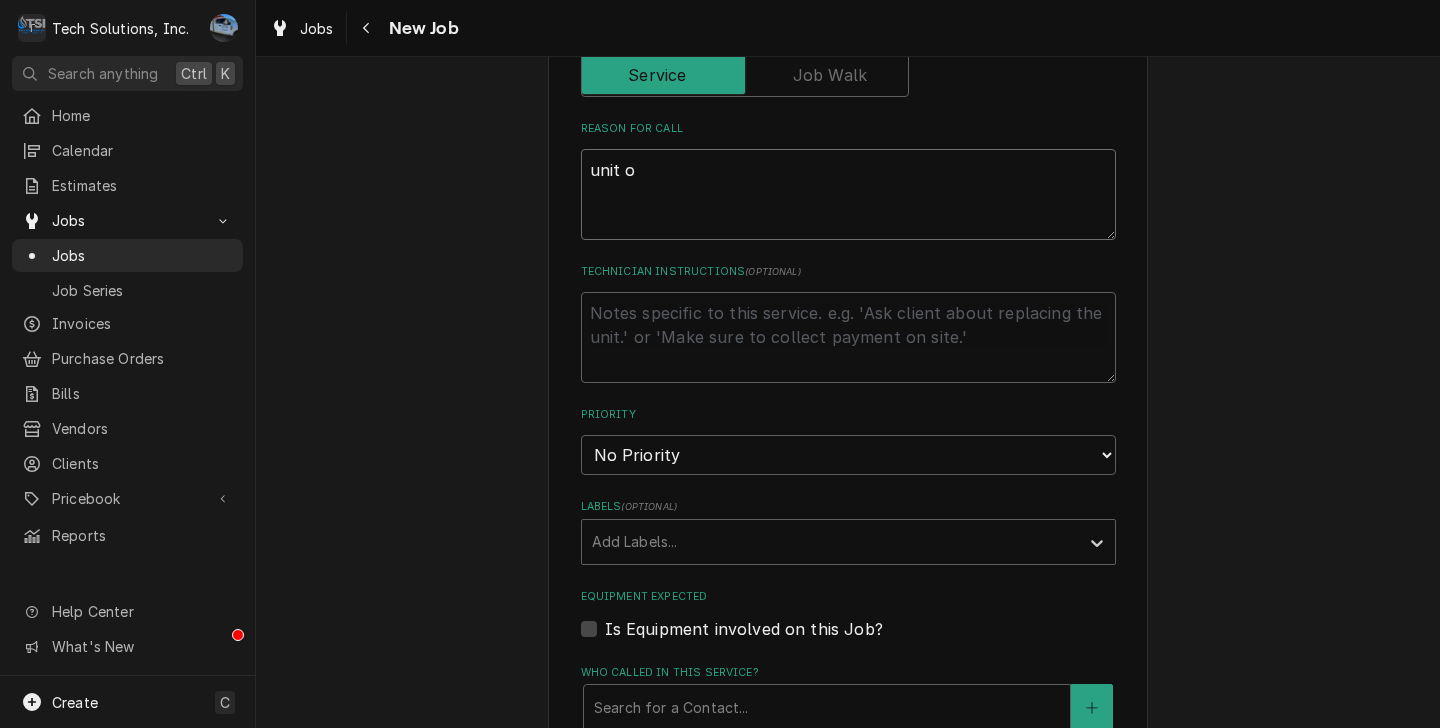 type on "x" 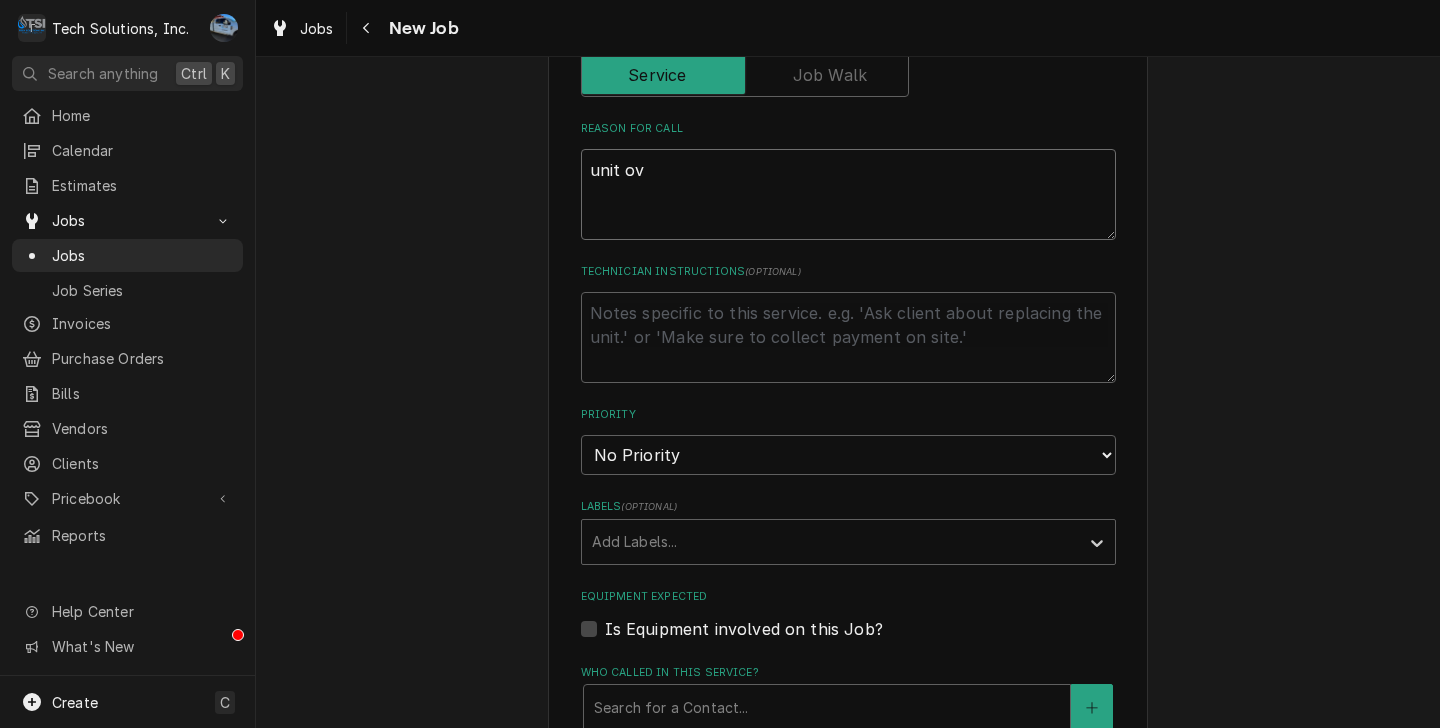 type on "unit ove" 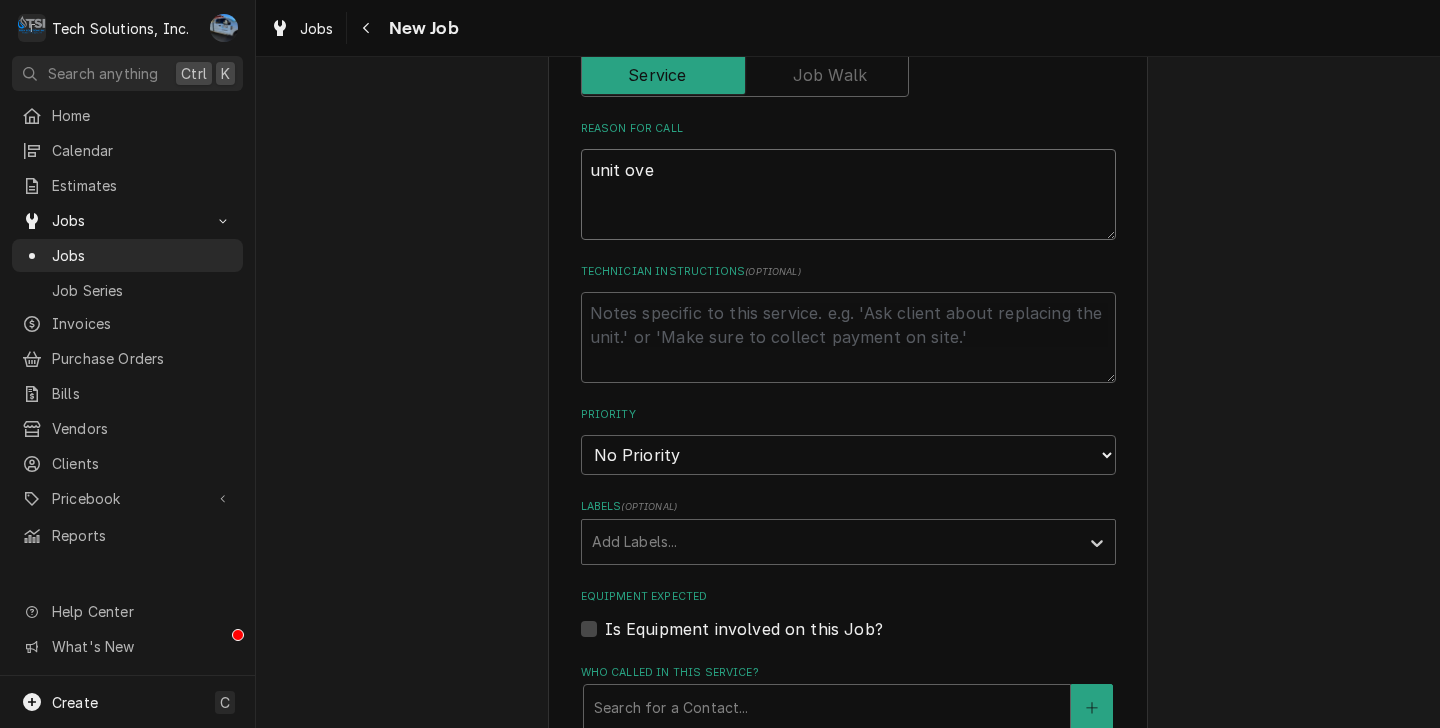 type on "x" 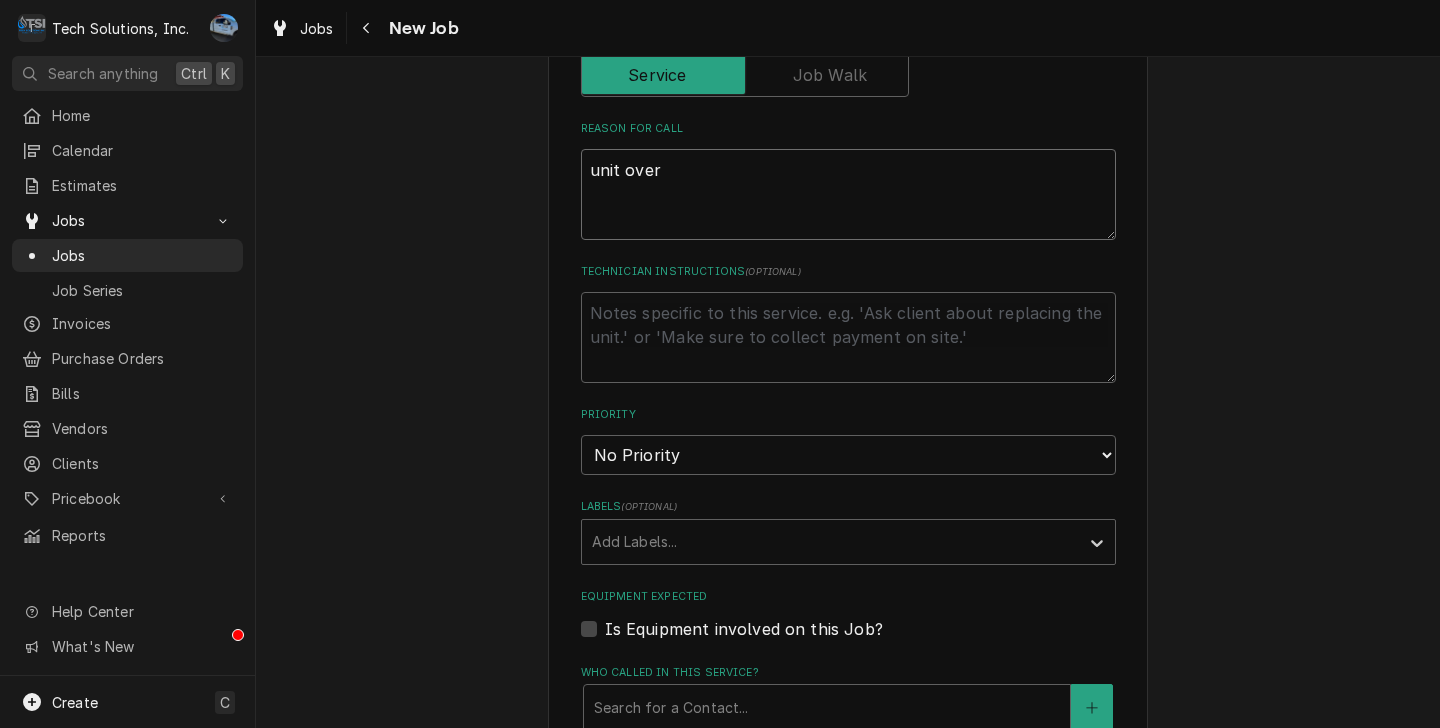 type on "x" 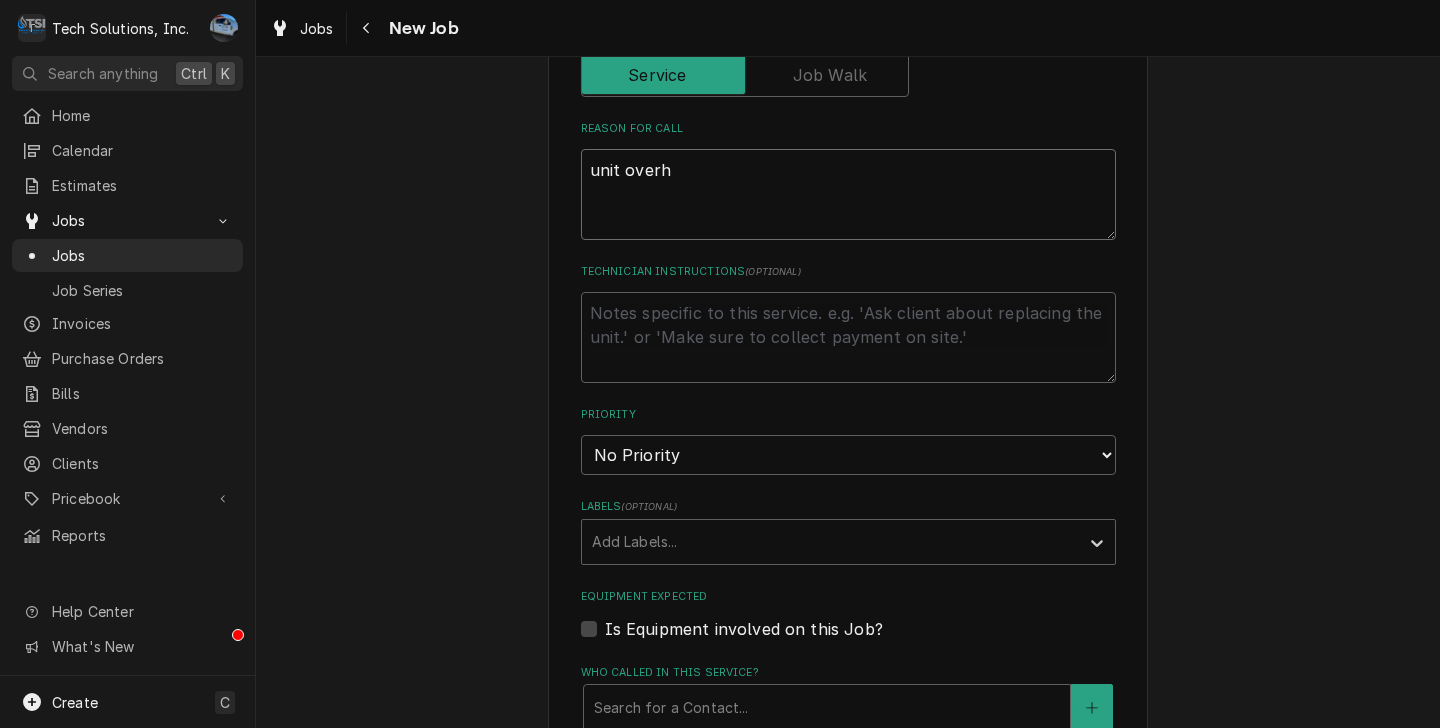 type on "unit overhe" 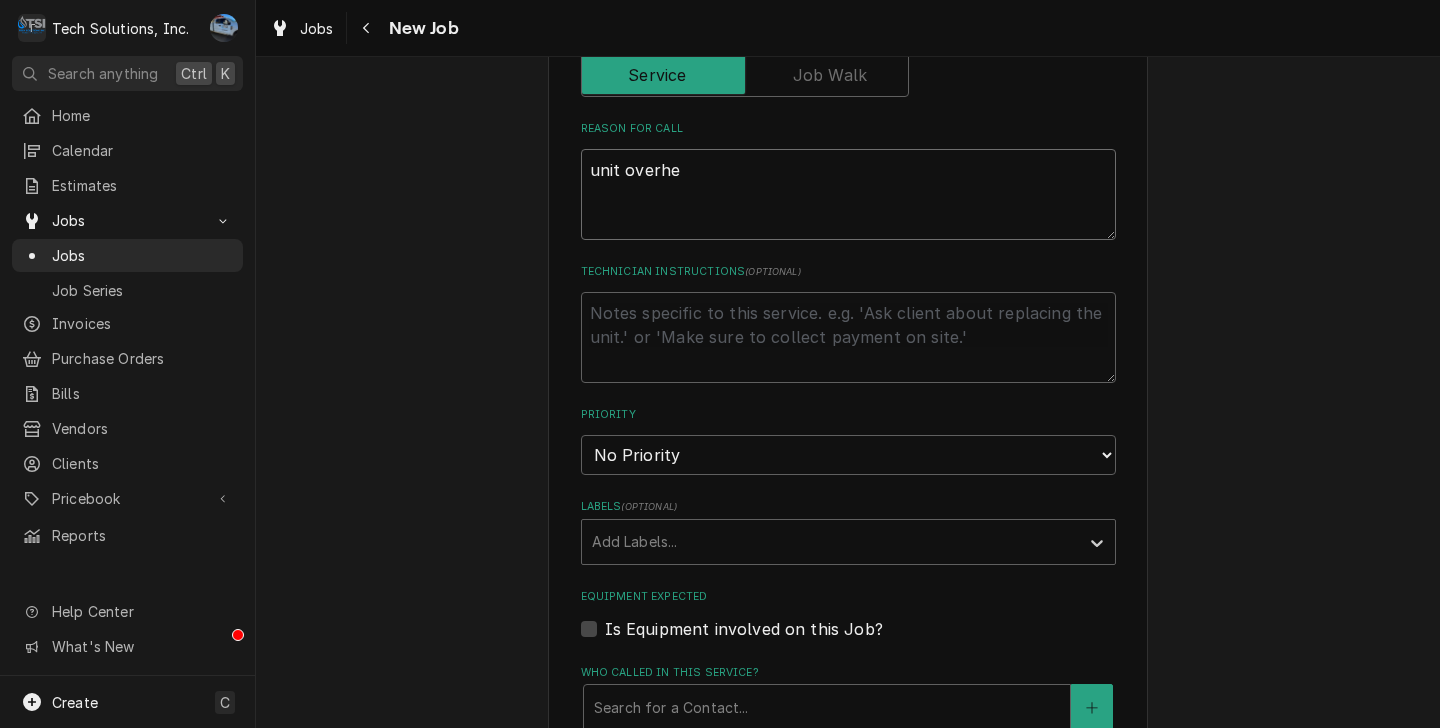 type on "x" 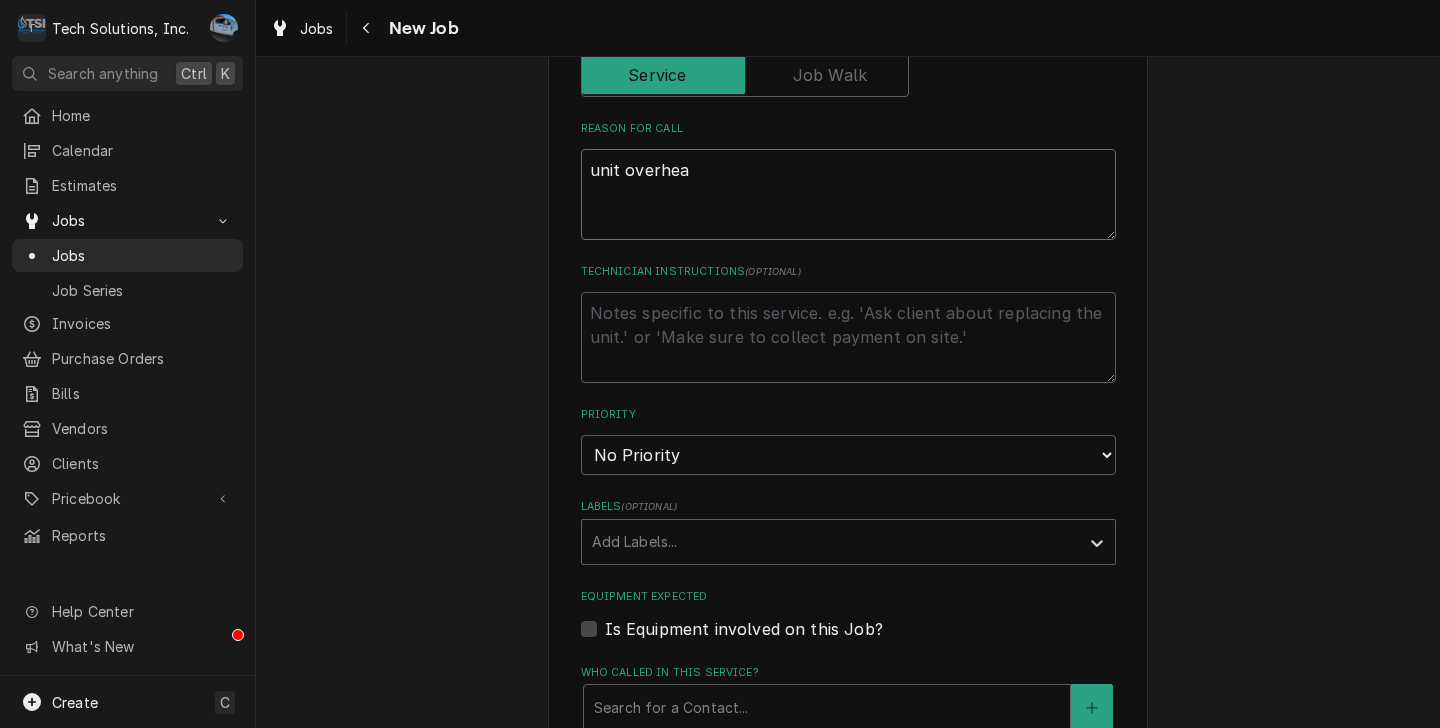 type on "x" 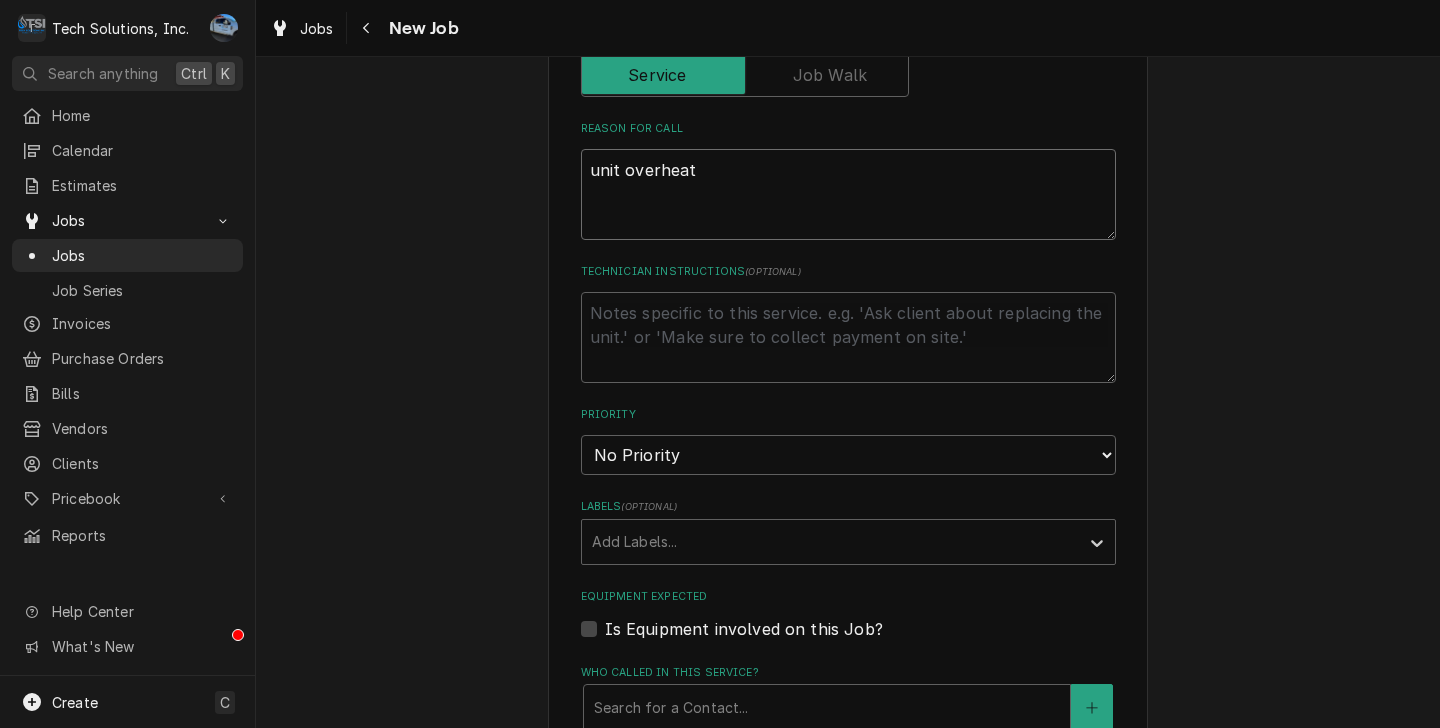 type on "x" 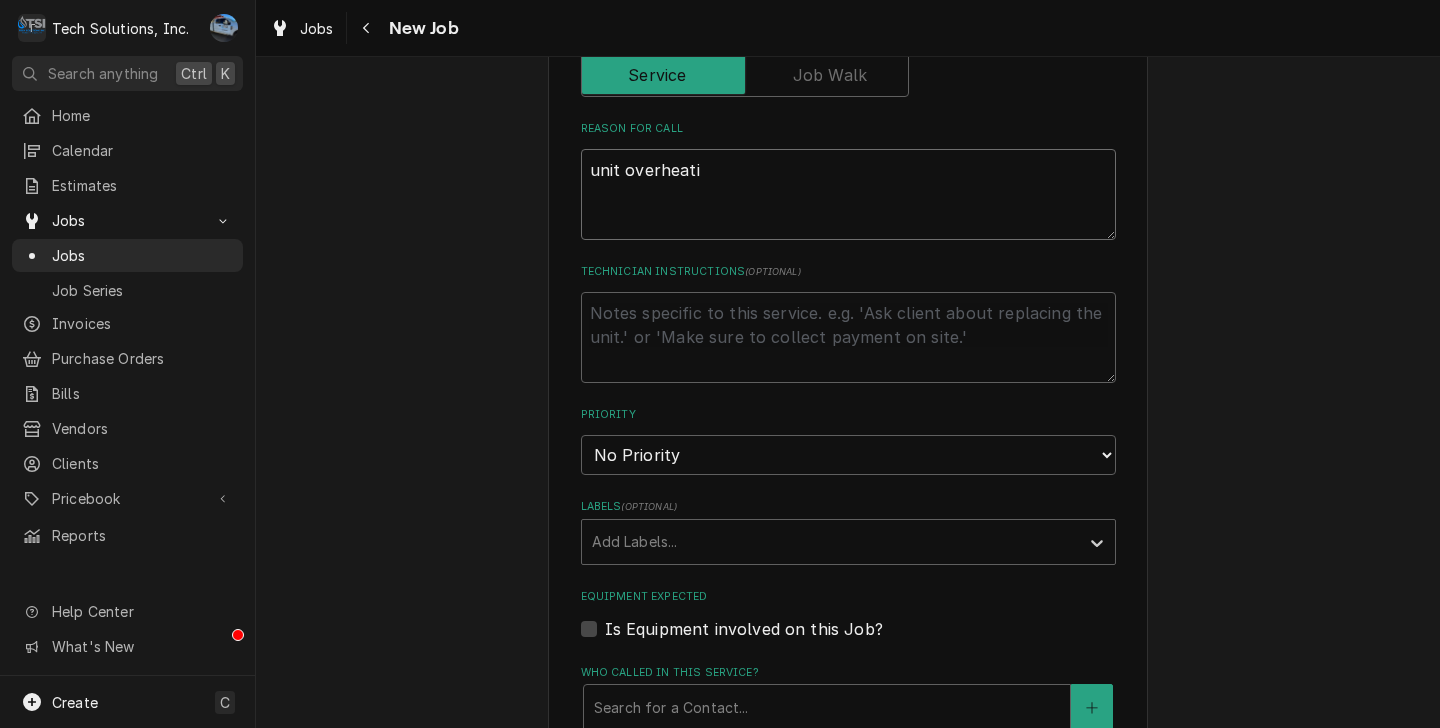 type on "x" 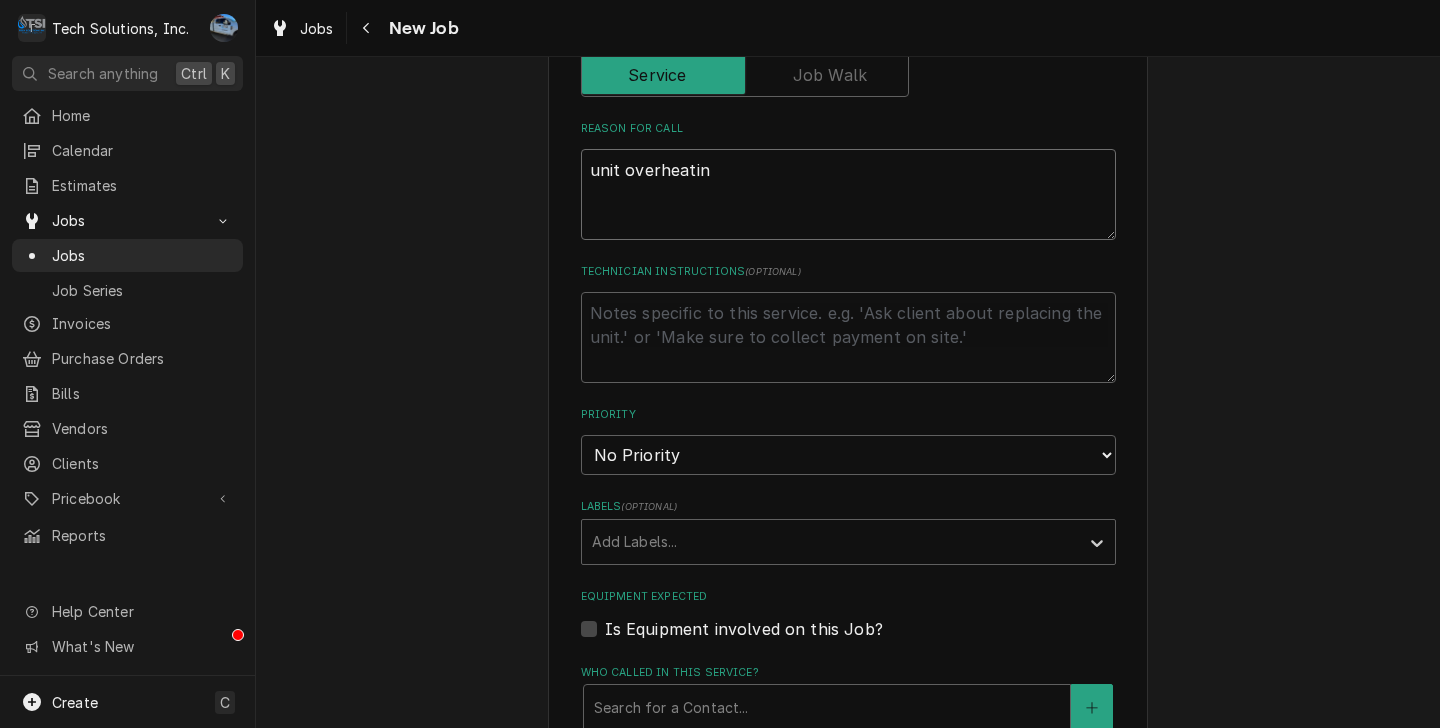 type on "x" 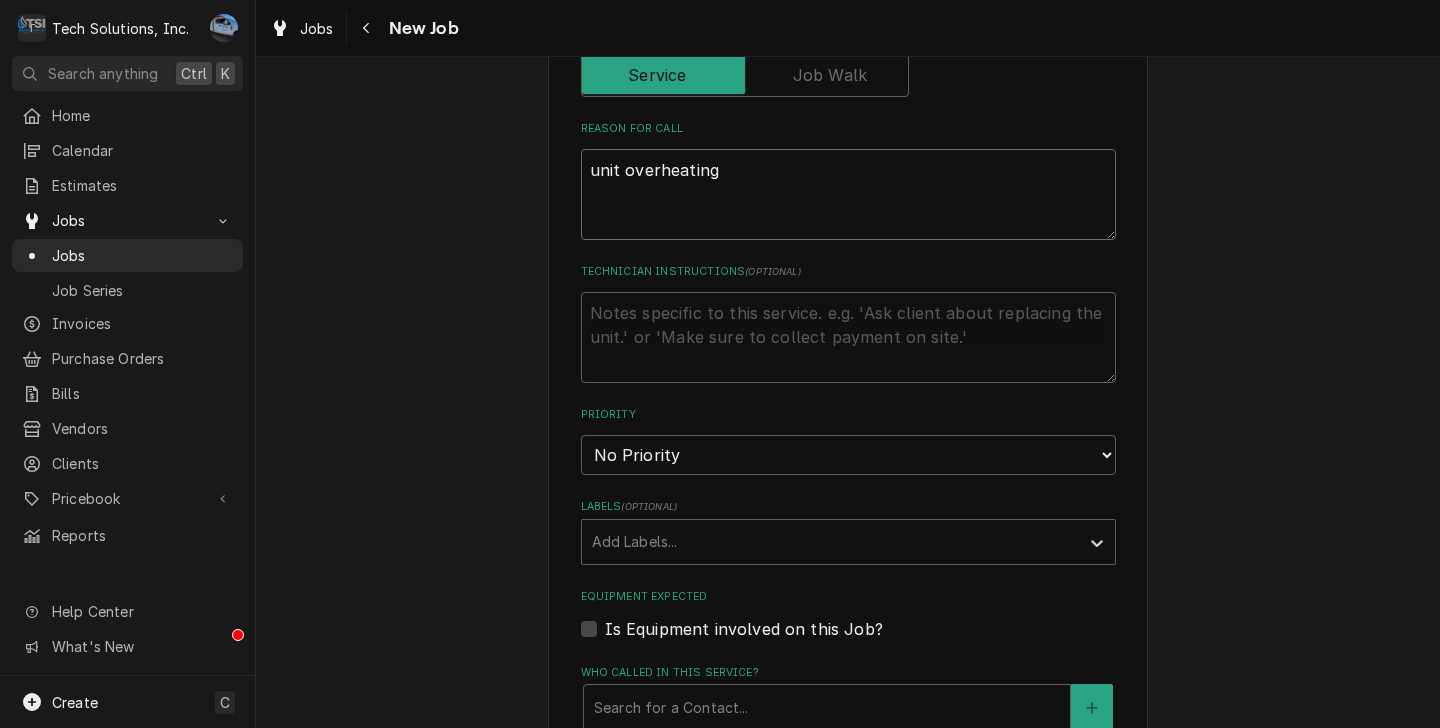 type on "x" 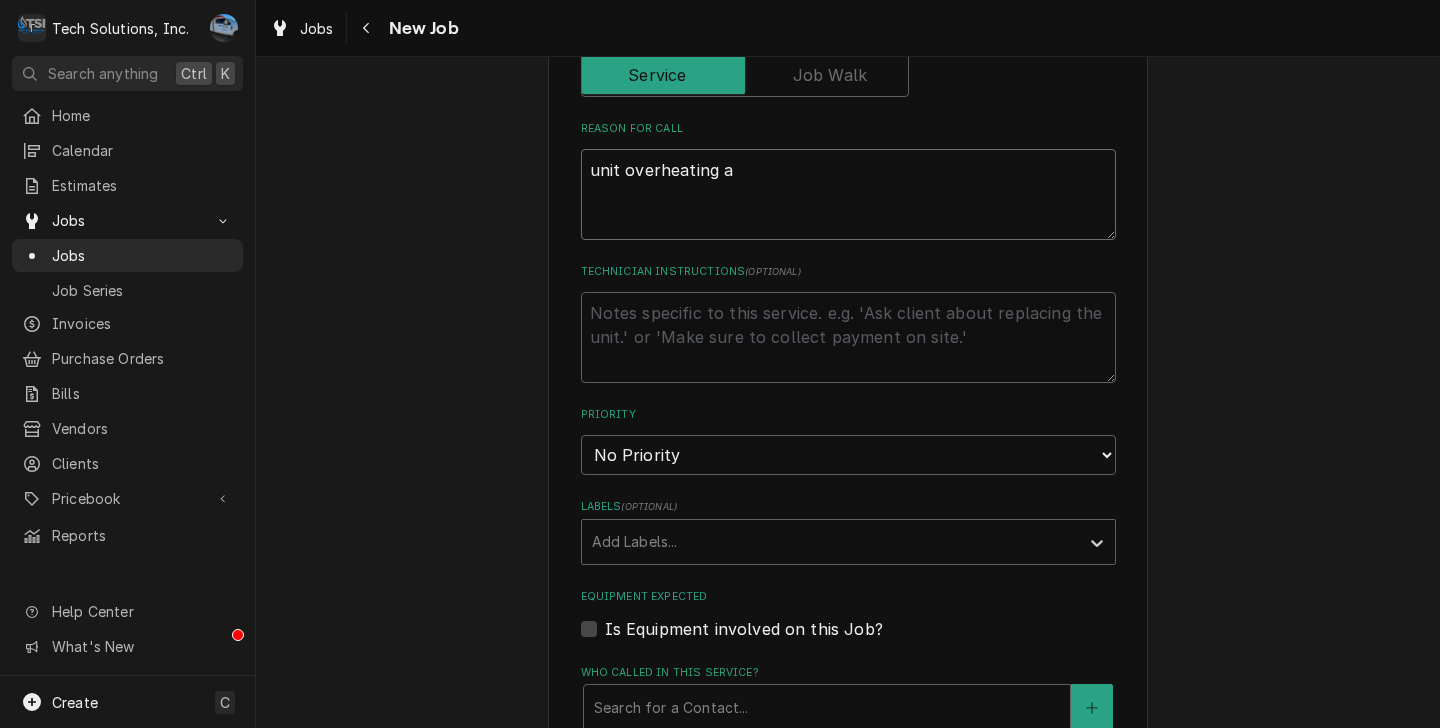 type on "x" 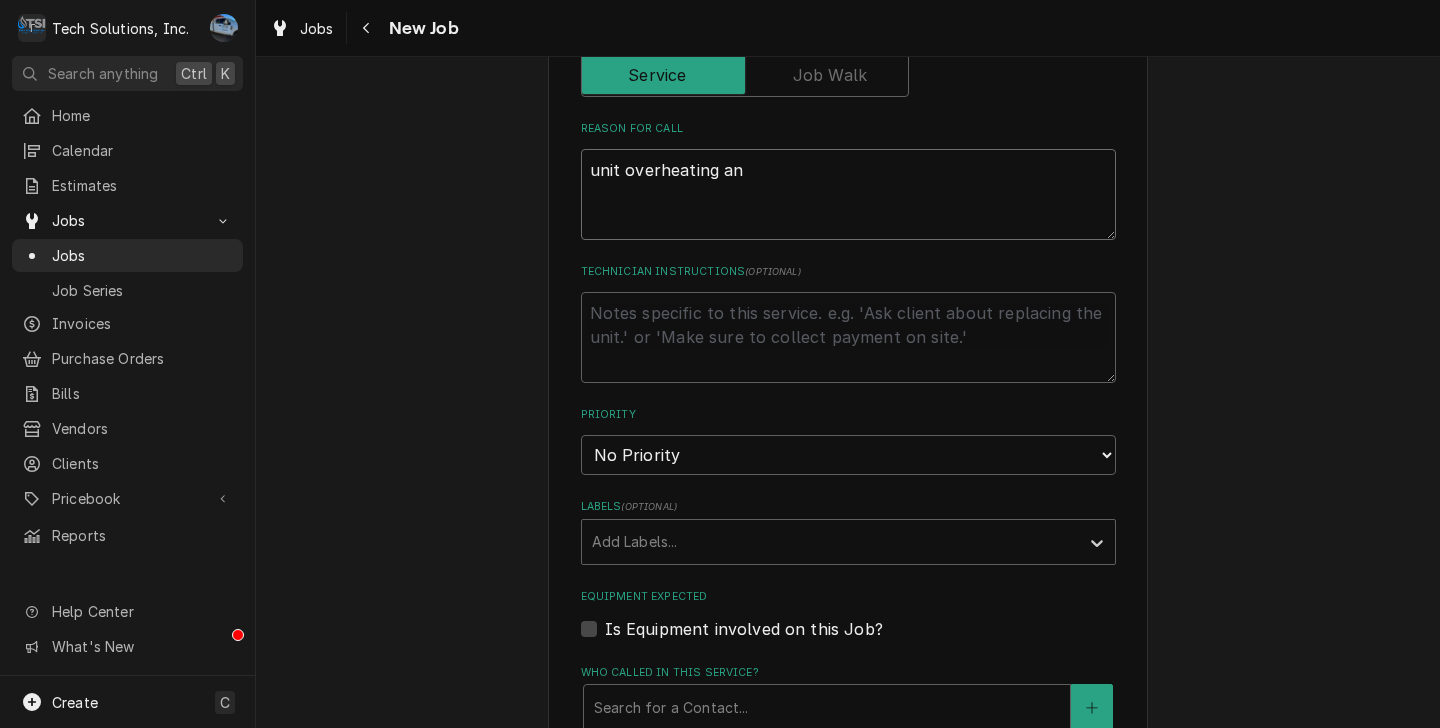 type on "x" 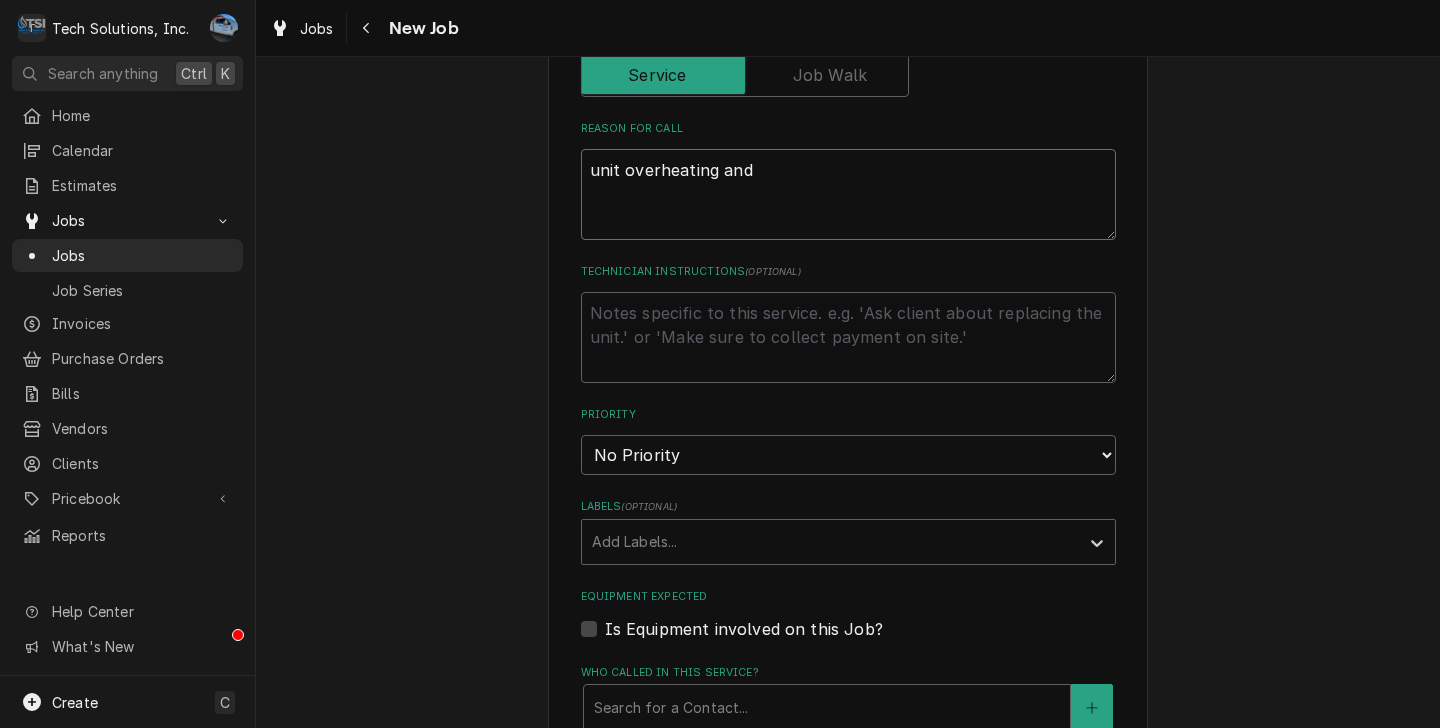 type on "unit overheating and" 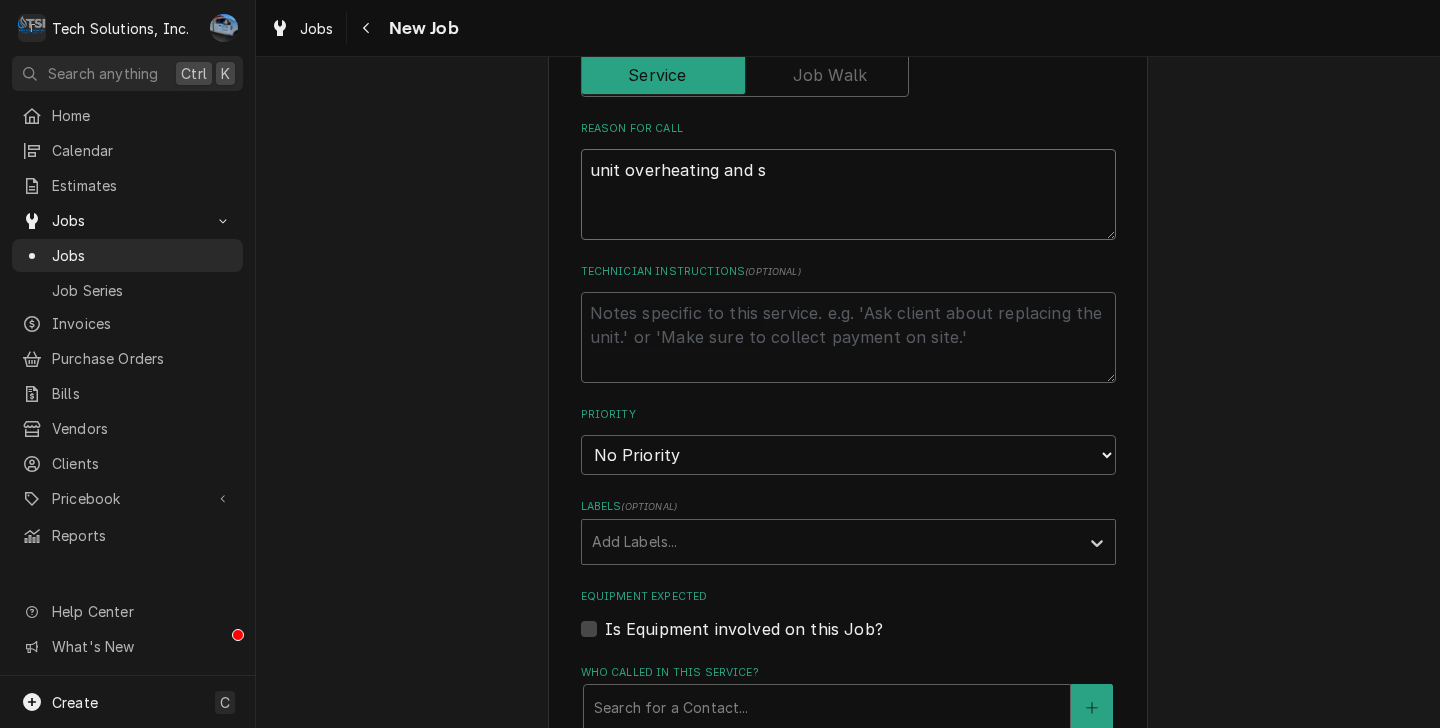 type on "x" 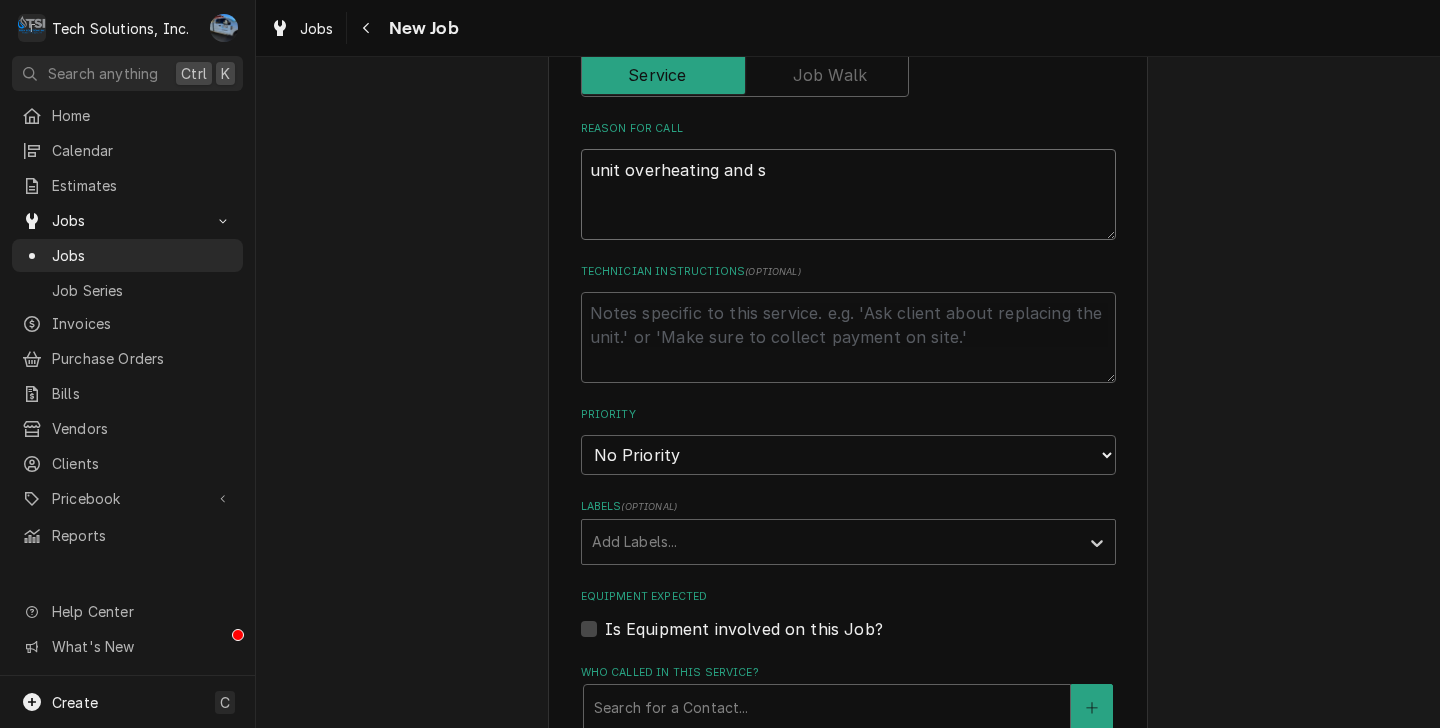 type on "unit overheating and sh" 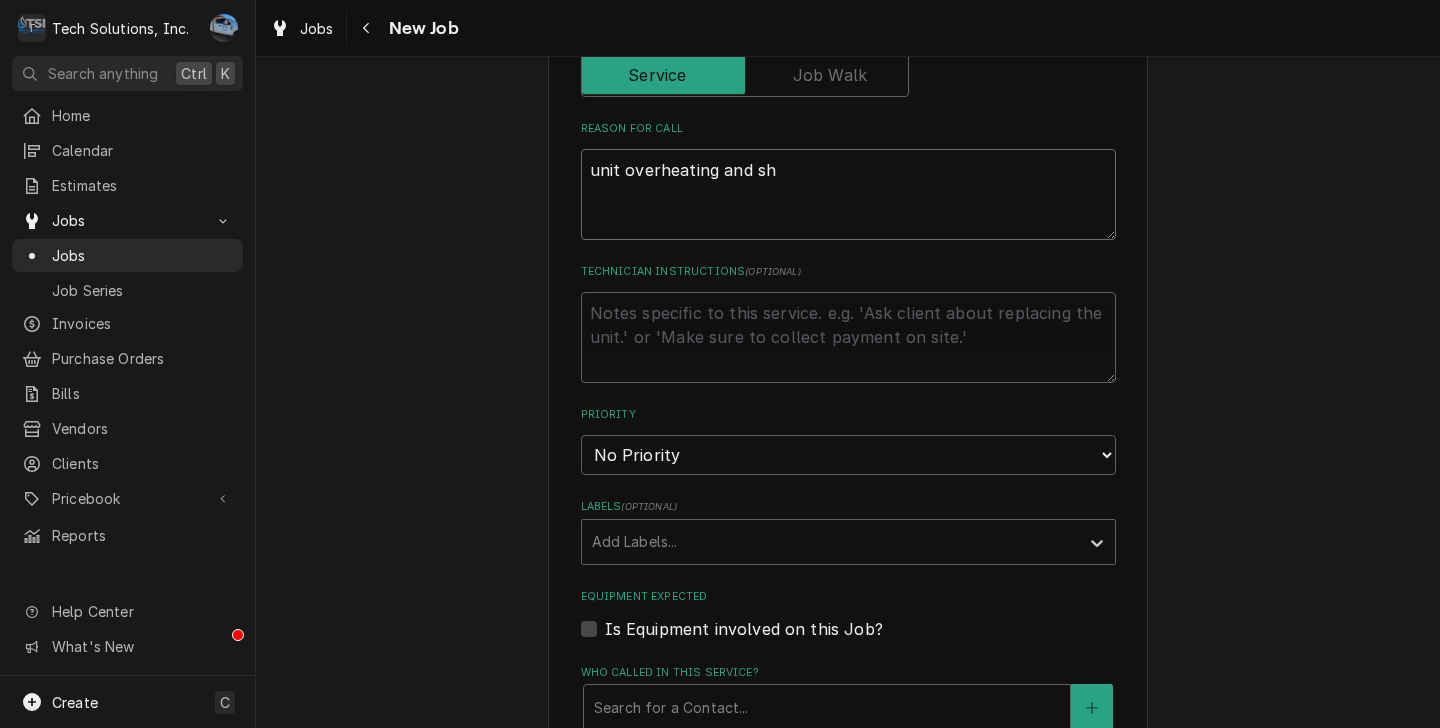type on "x" 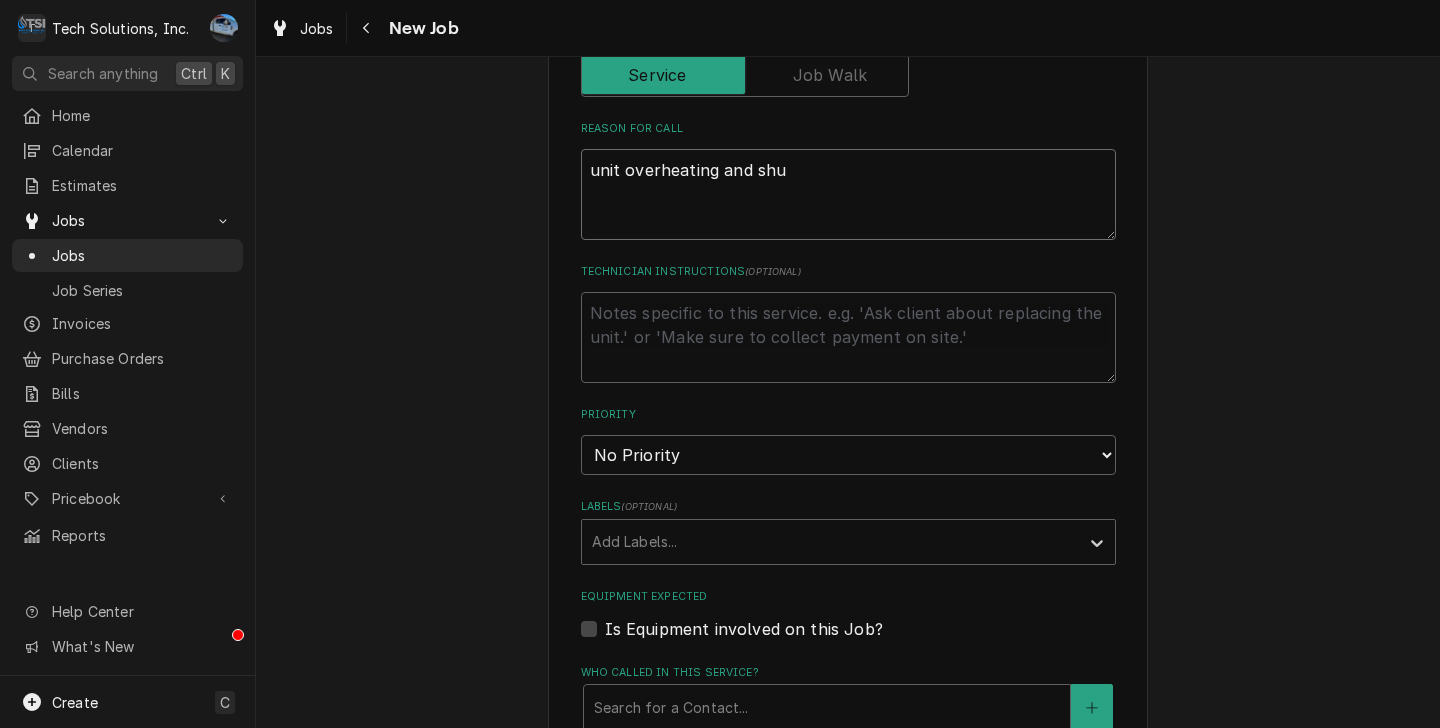 type on "x" 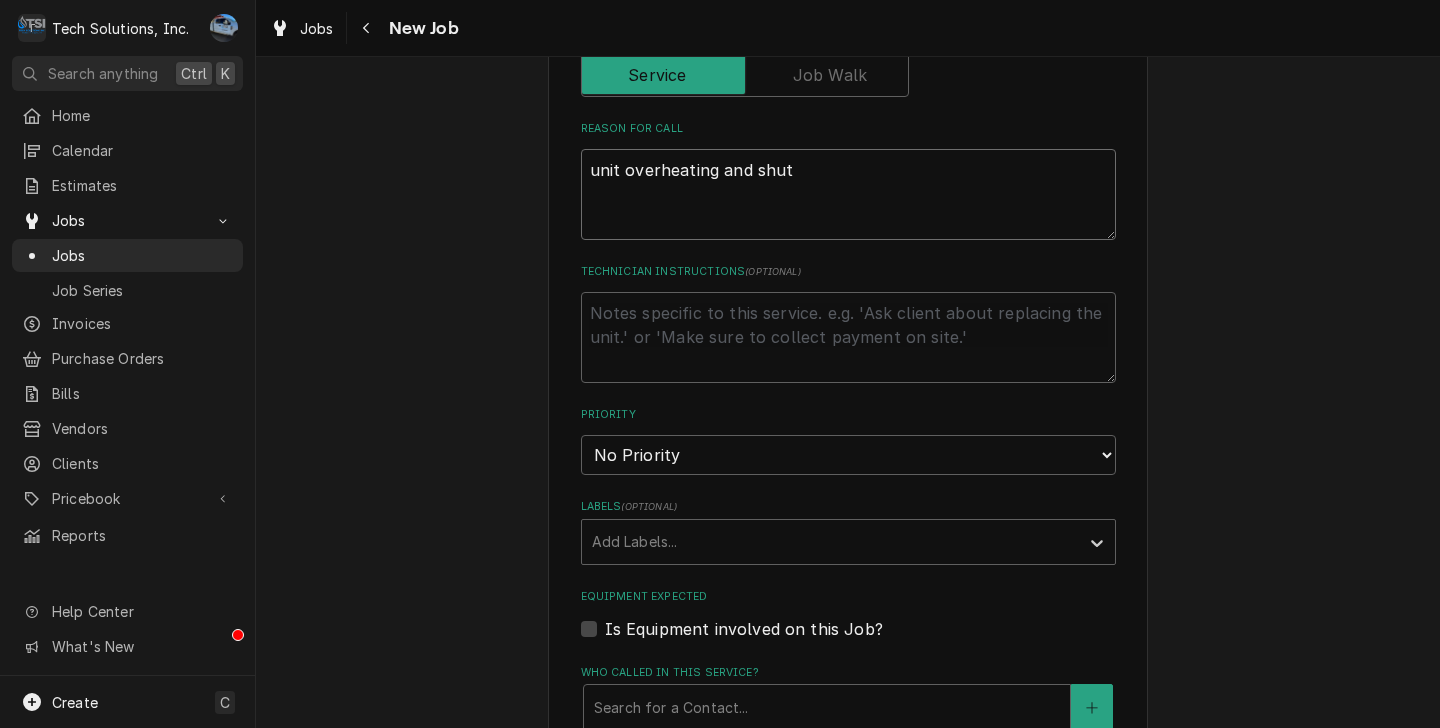 type on "x" 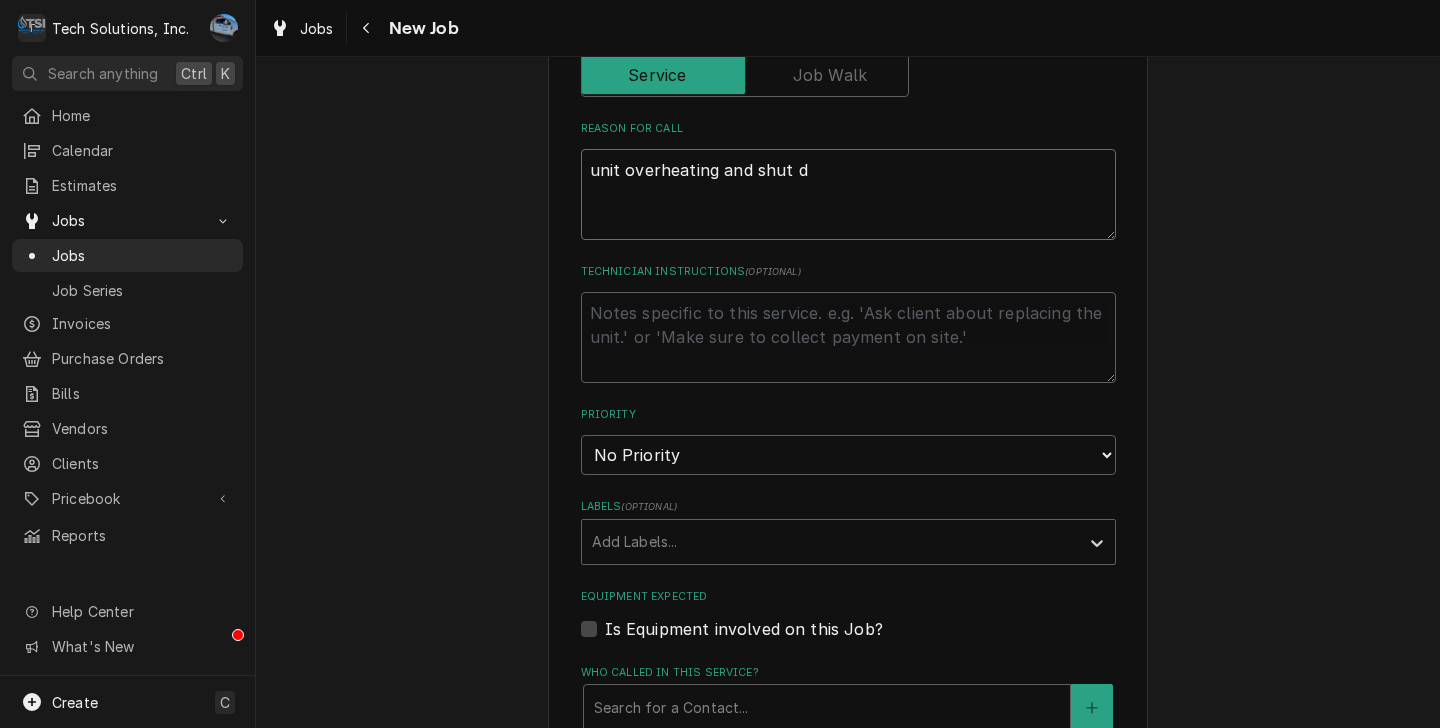 type on "x" 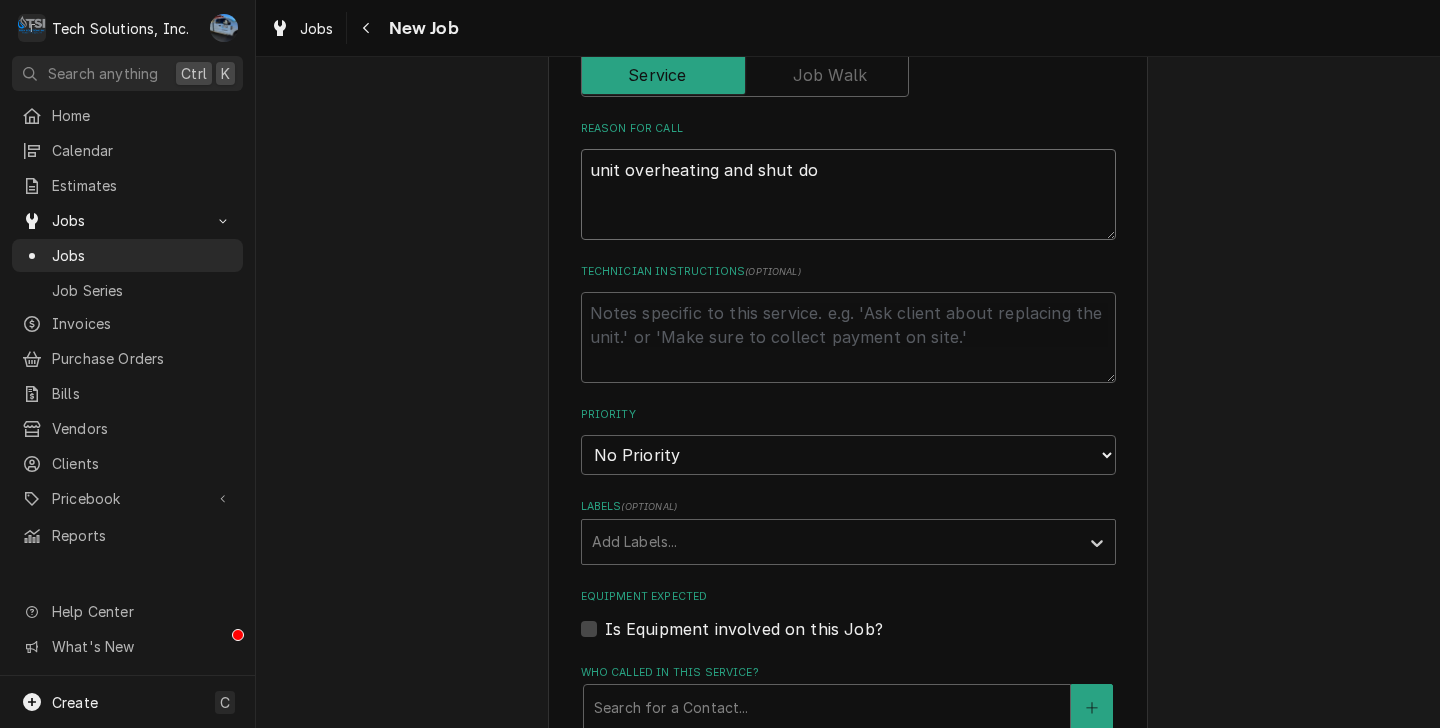 type on "x" 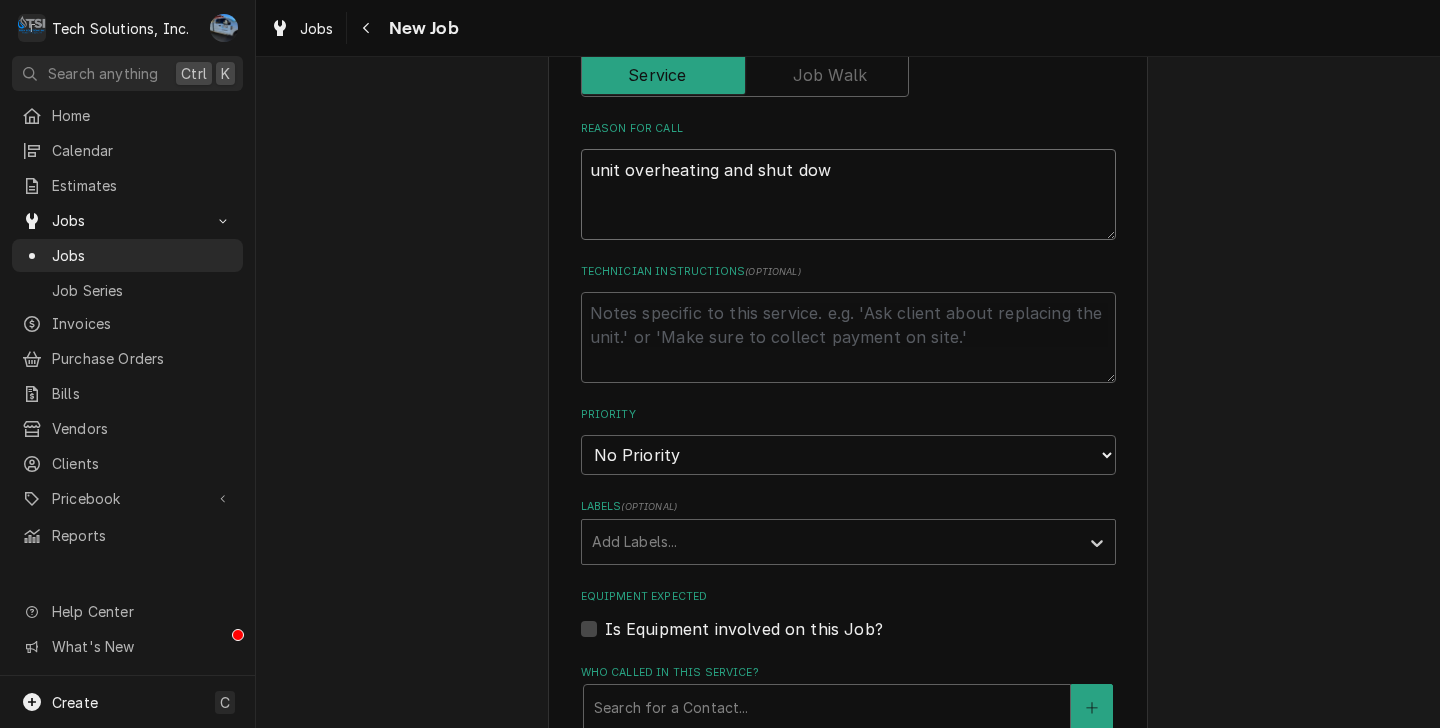type on "x" 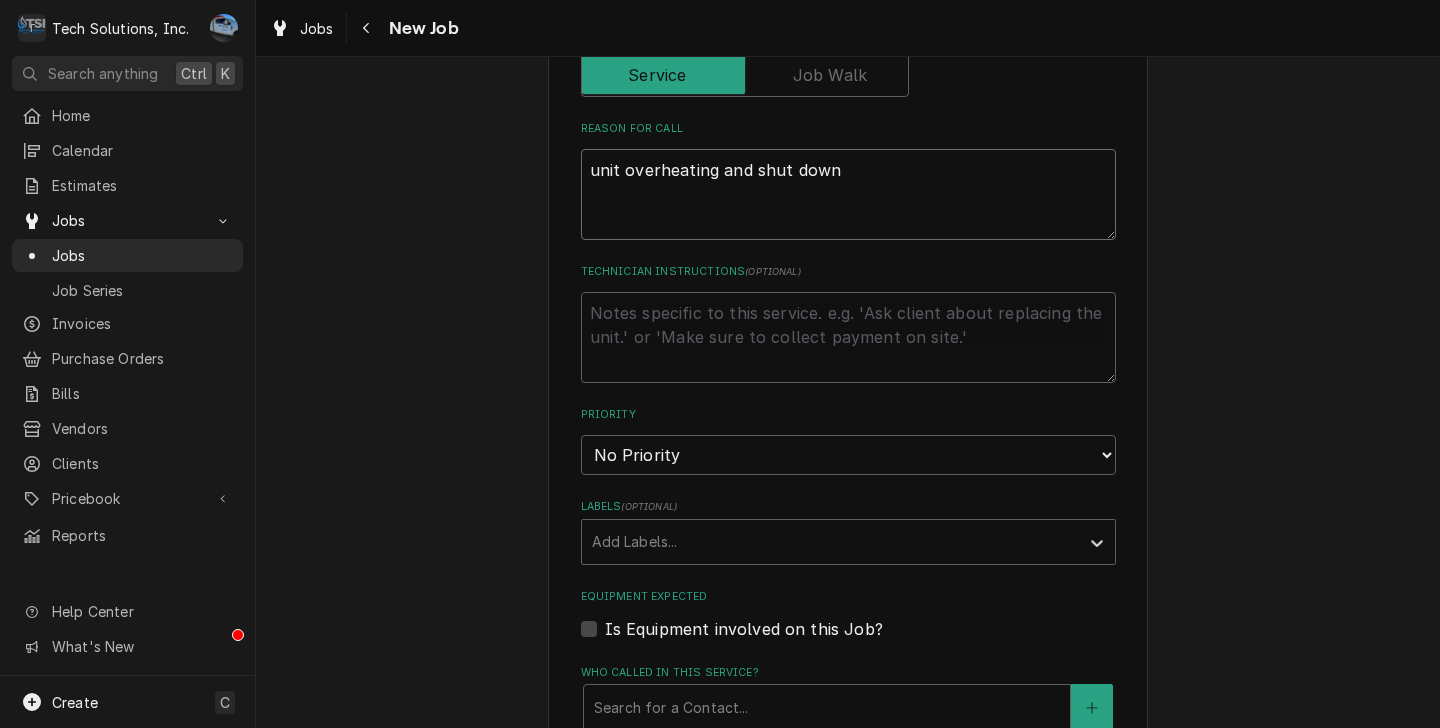 type on "x" 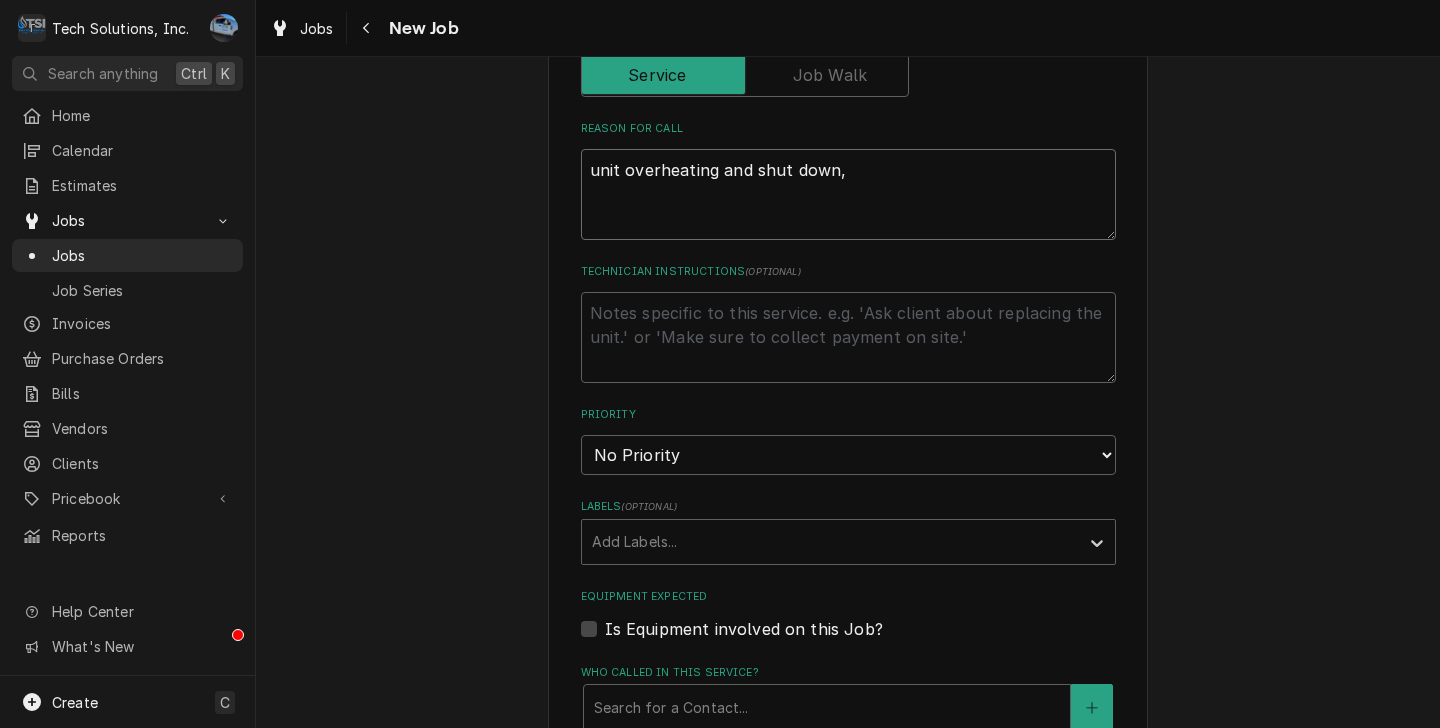 type on "x" 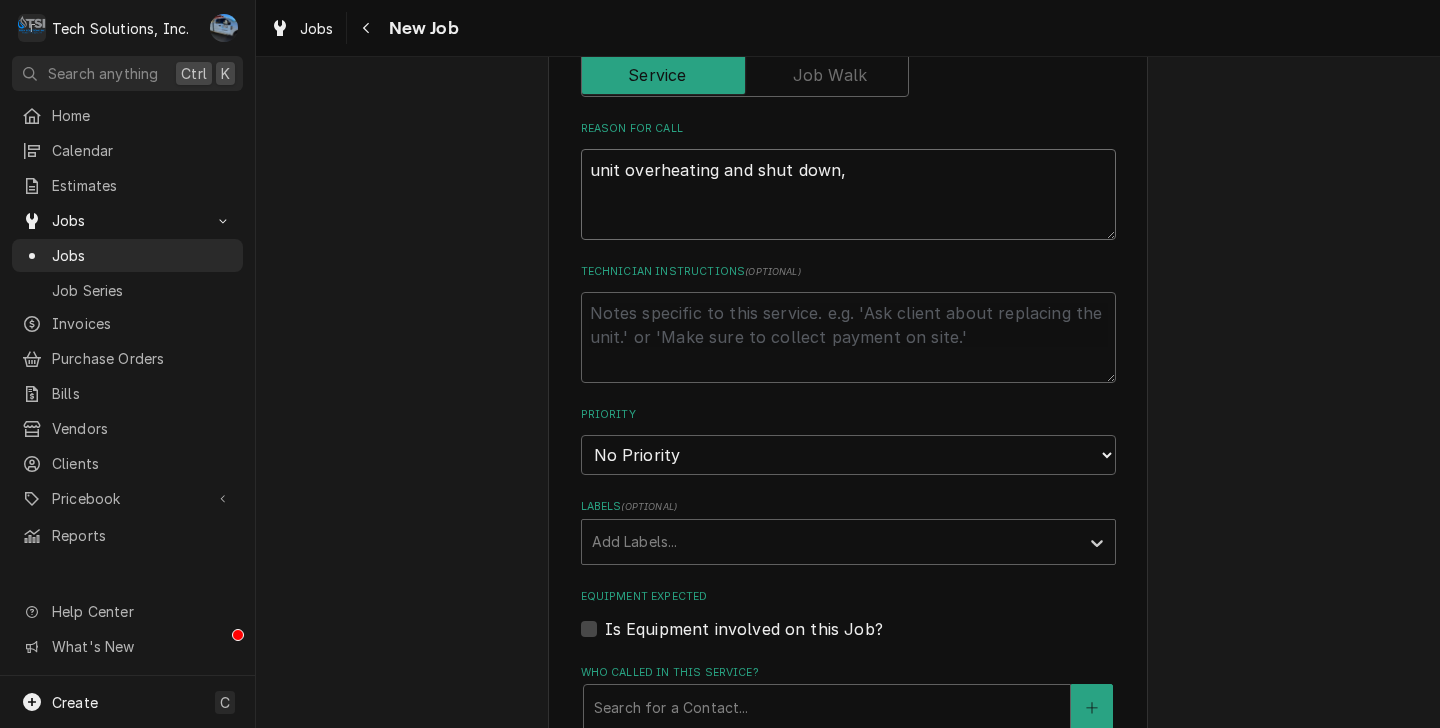 type on "unit overheating and shut down" 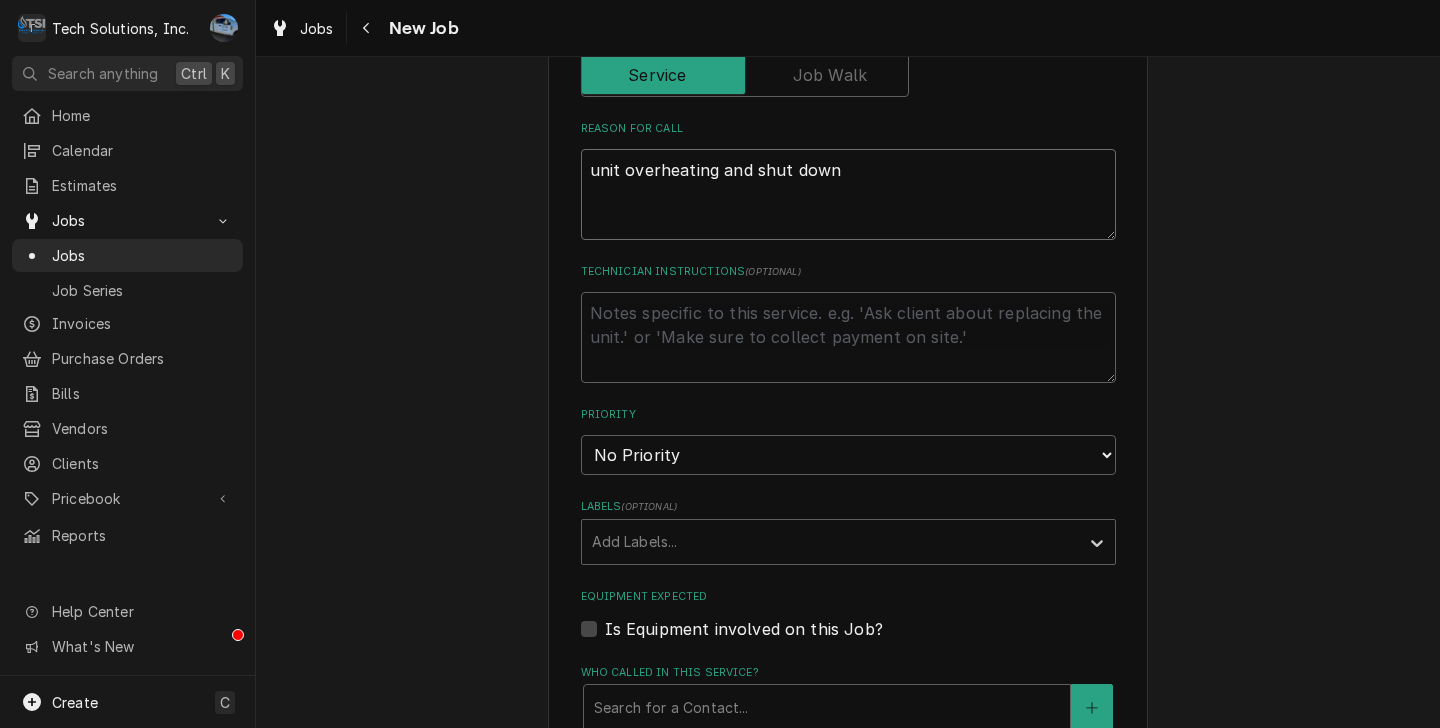 type on "x" 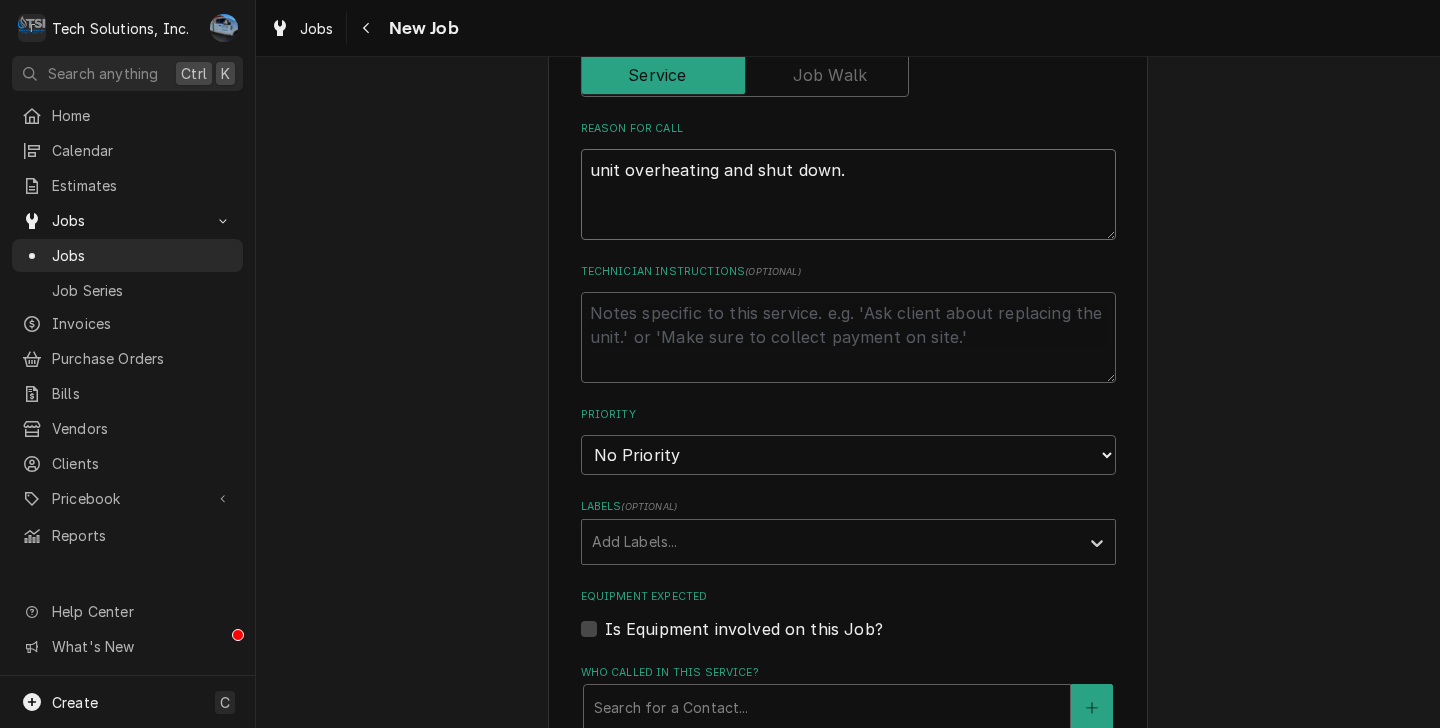 type on "x" 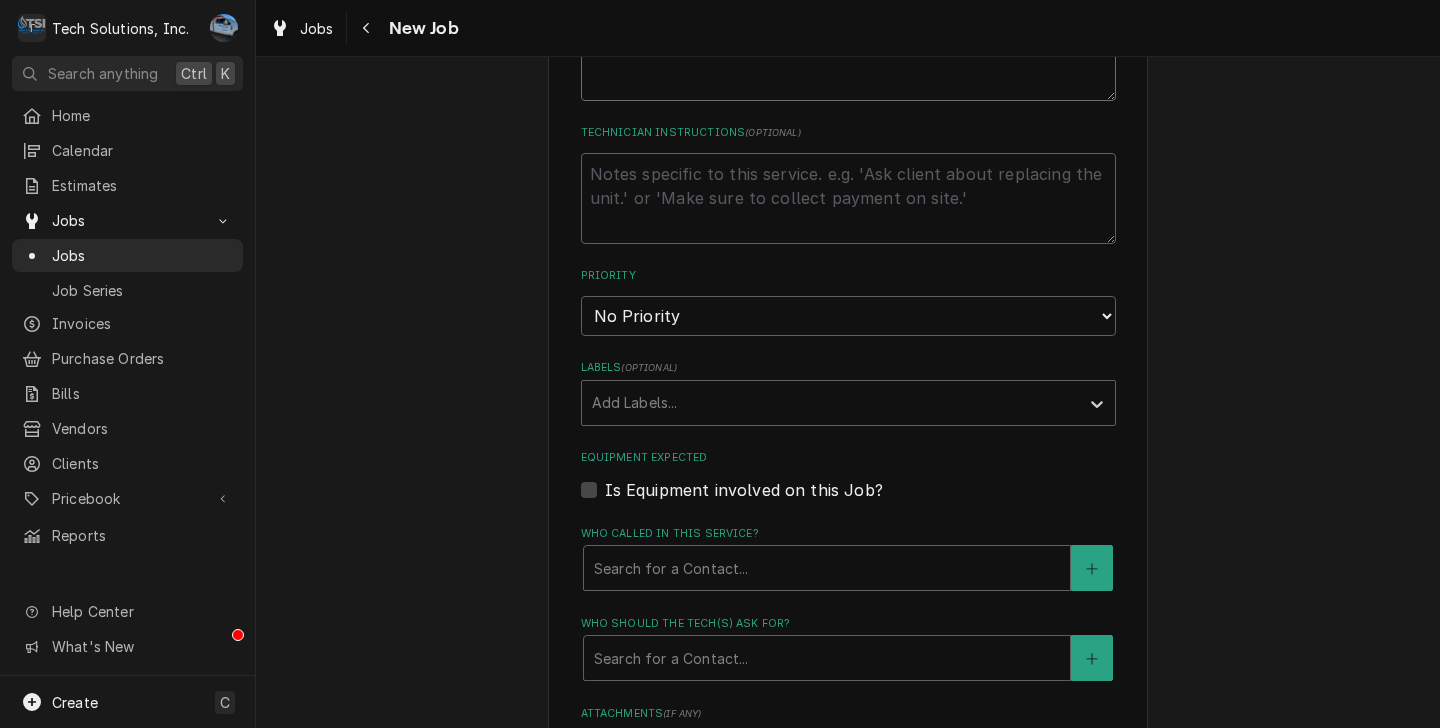scroll, scrollTop: 1180, scrollLeft: 0, axis: vertical 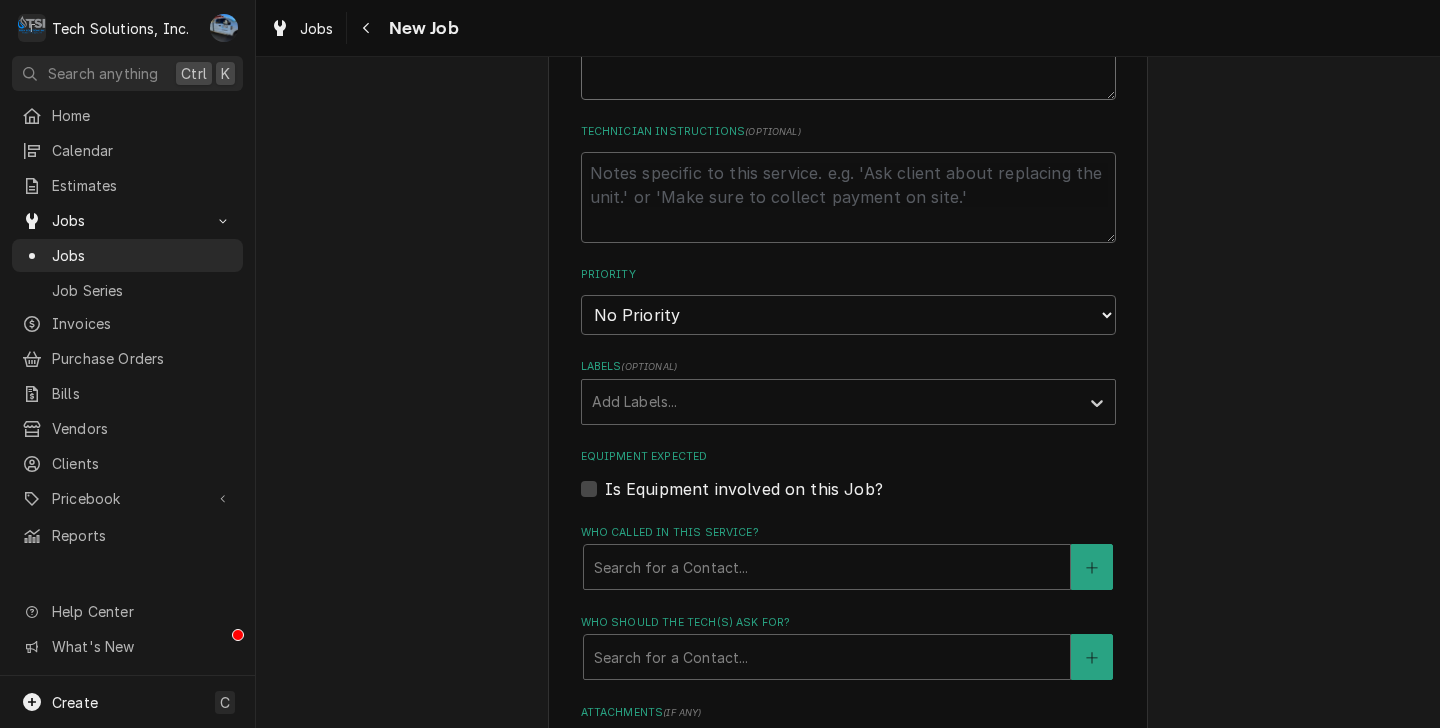 type on "unit overheating and shut down." 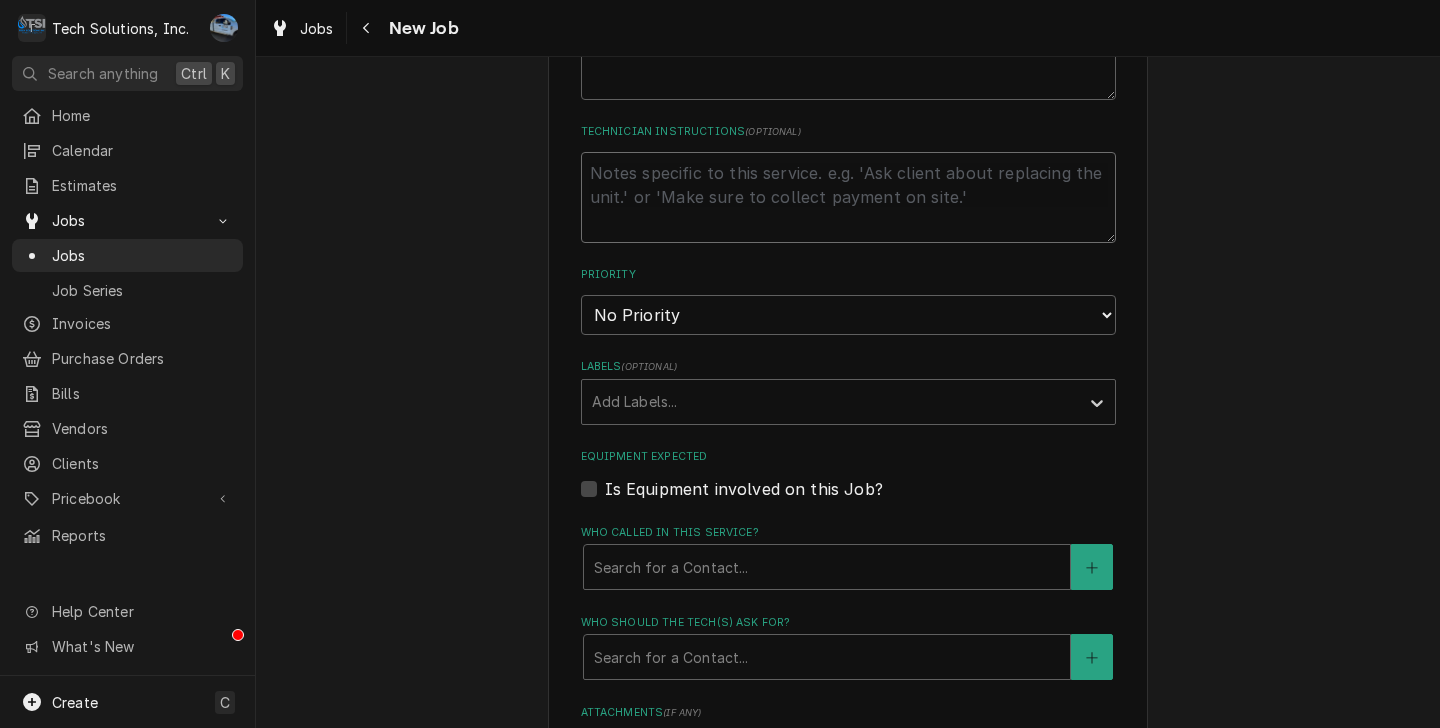 click on "Technician Instructions  ( optional )" at bounding box center (848, 197) 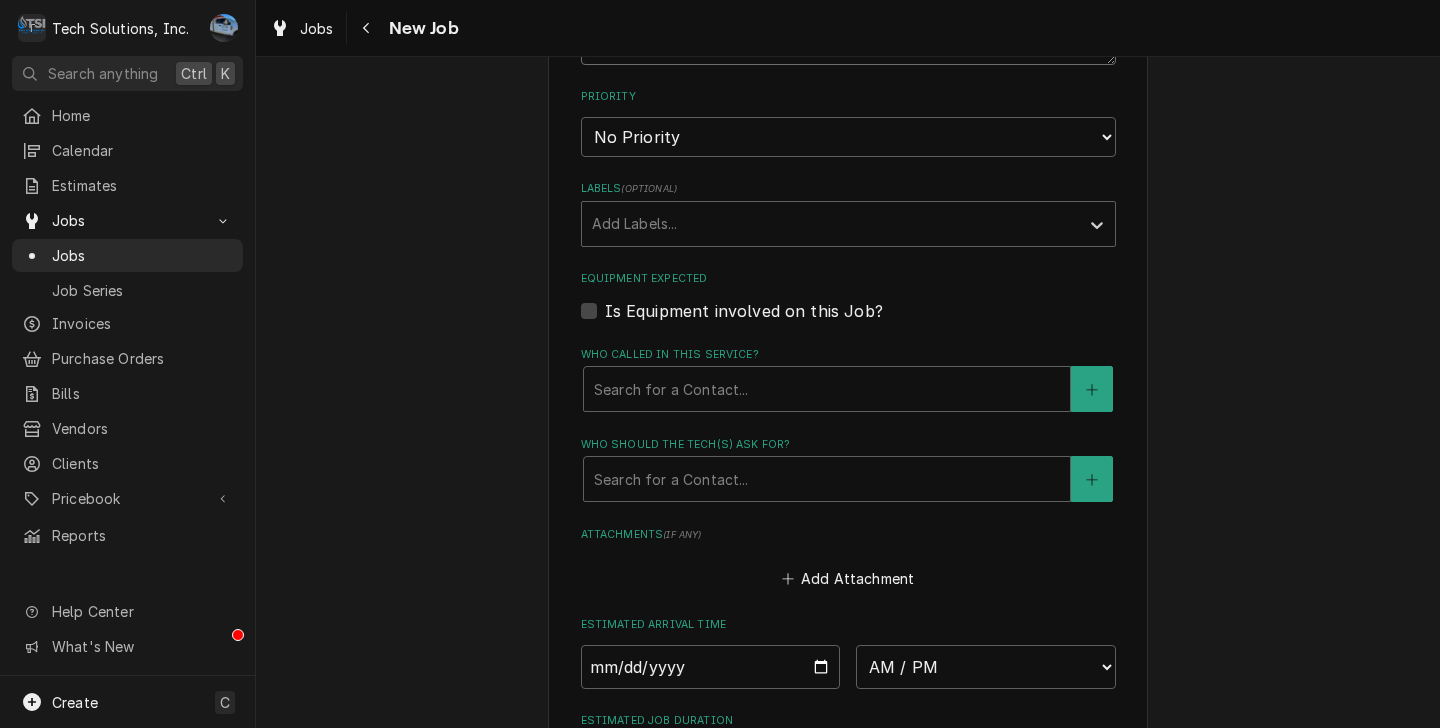 scroll, scrollTop: 1359, scrollLeft: 0, axis: vertical 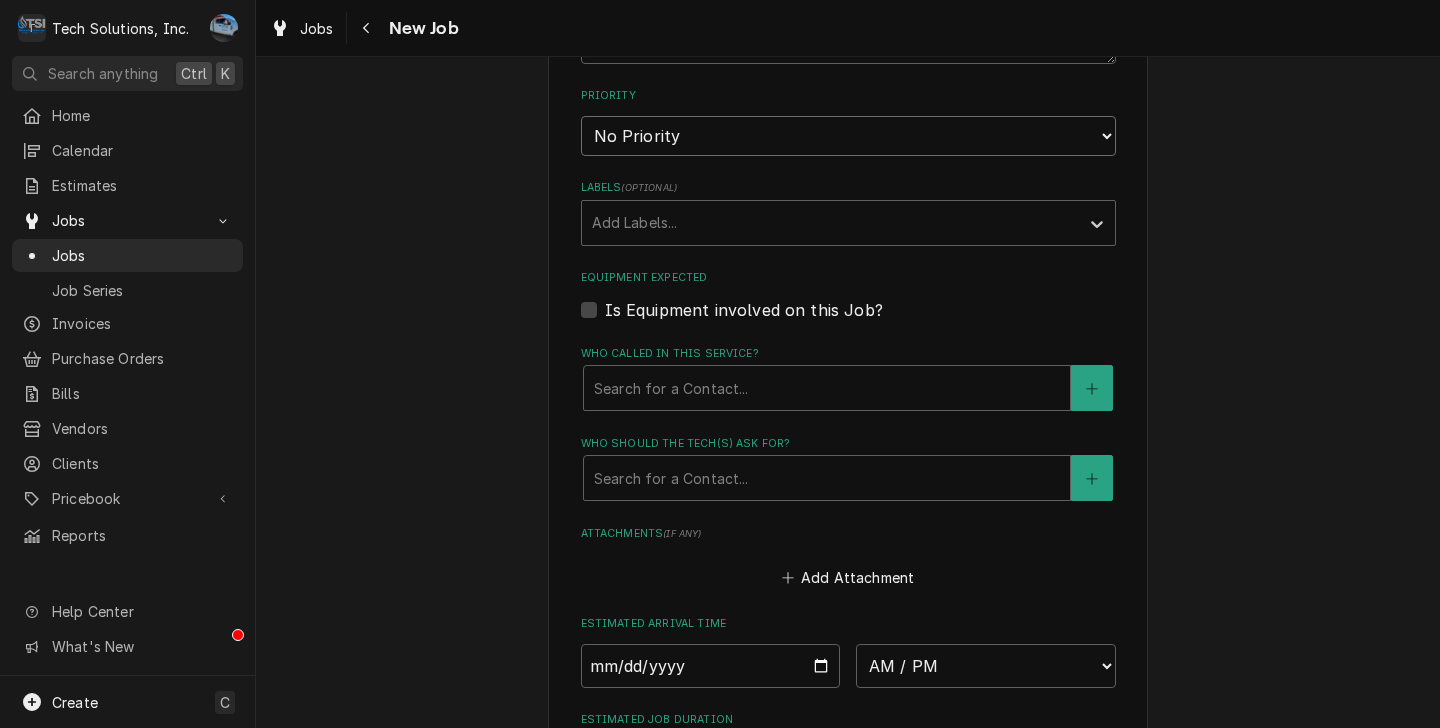 click on "No Priority Urgent High Medium Low" at bounding box center [848, 136] 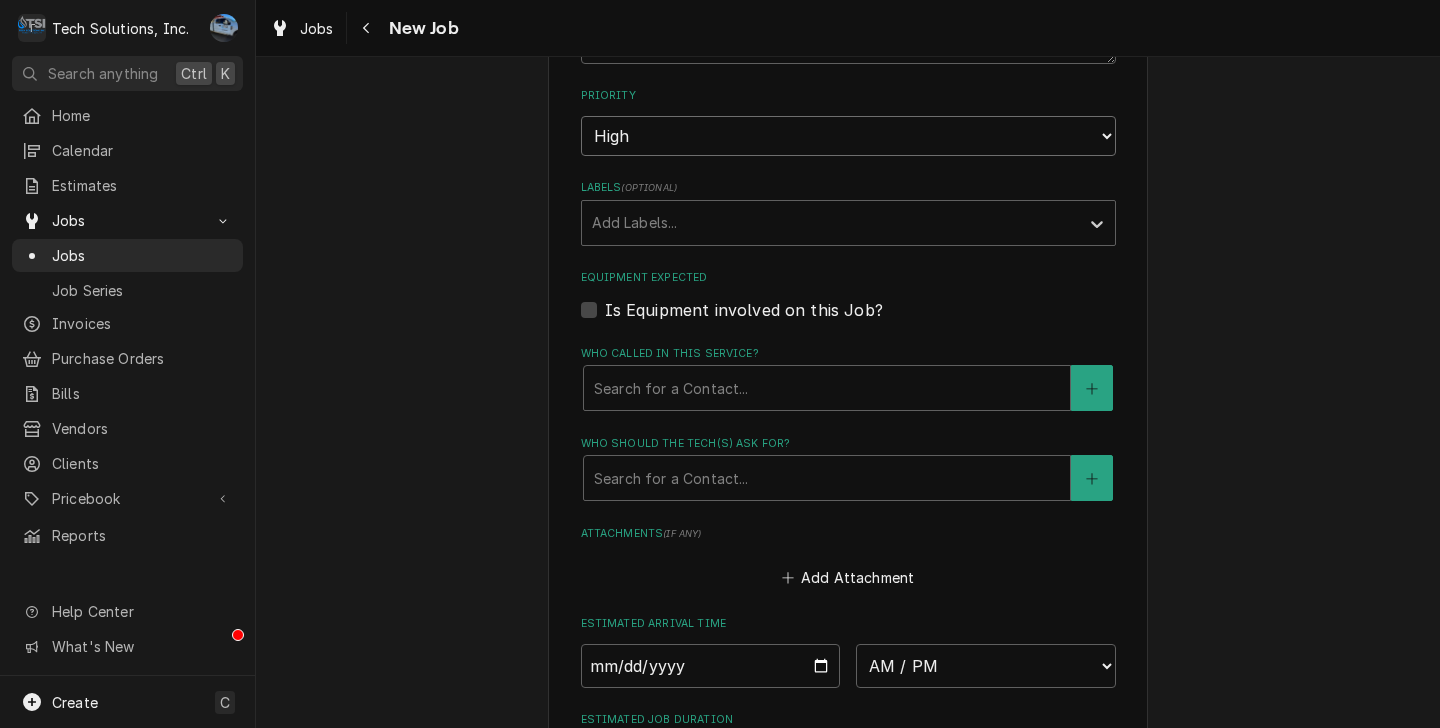 click on "No Priority Urgent High Medium Low" at bounding box center (848, 136) 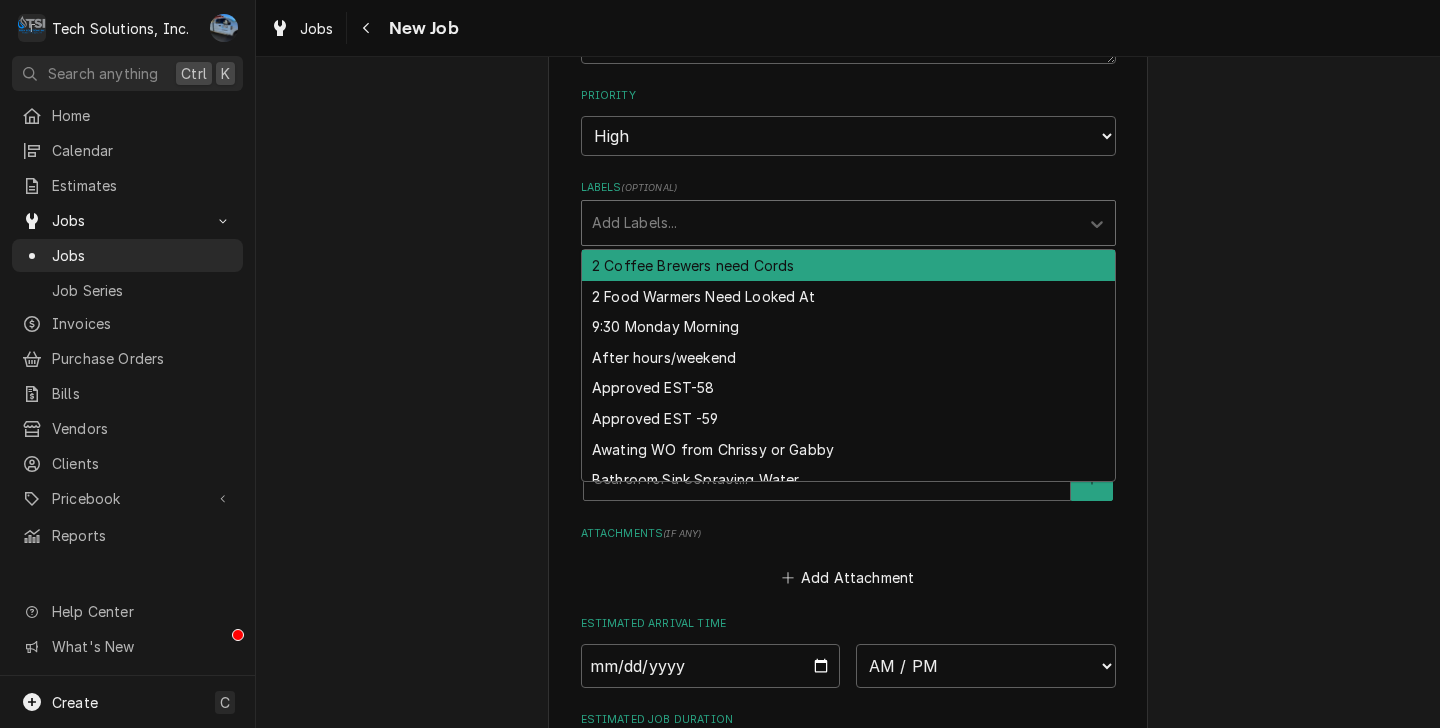 click at bounding box center [830, 223] 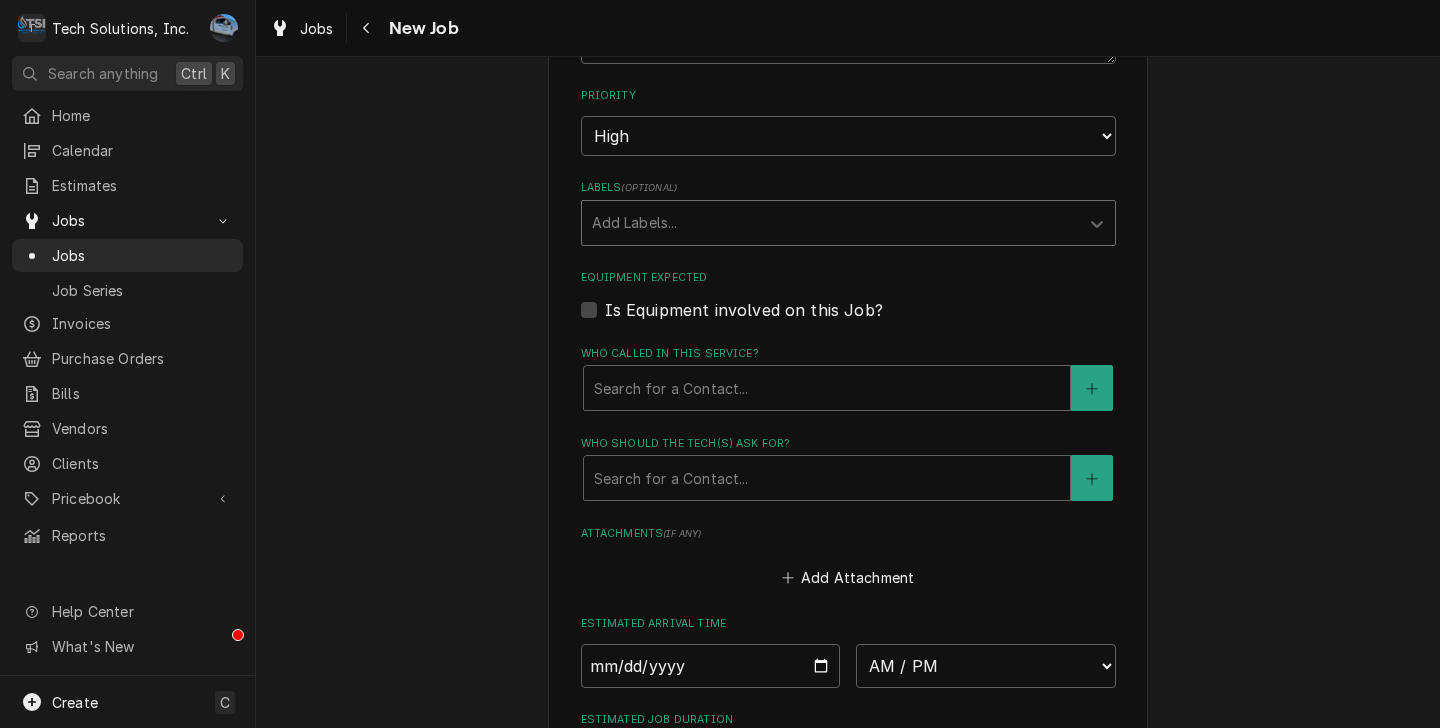 click at bounding box center (830, 223) 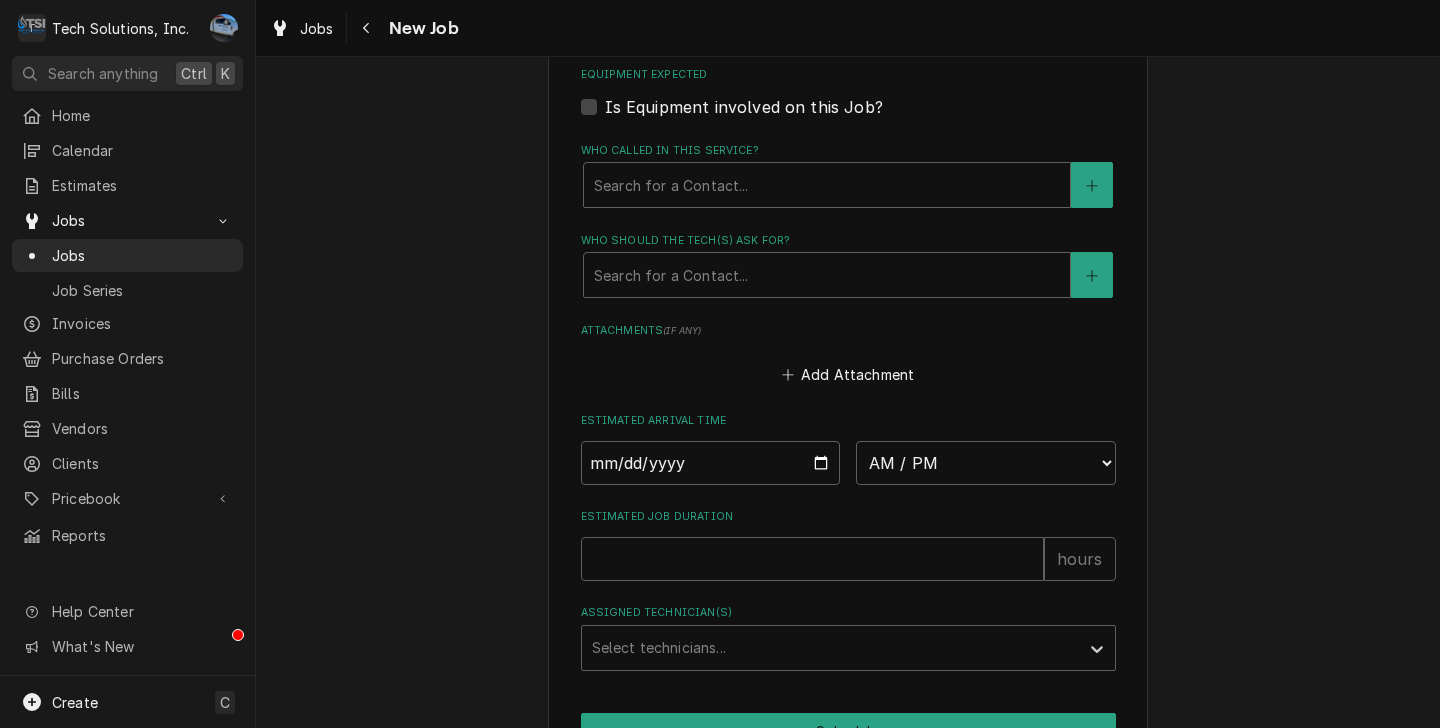 scroll, scrollTop: 1584, scrollLeft: 0, axis: vertical 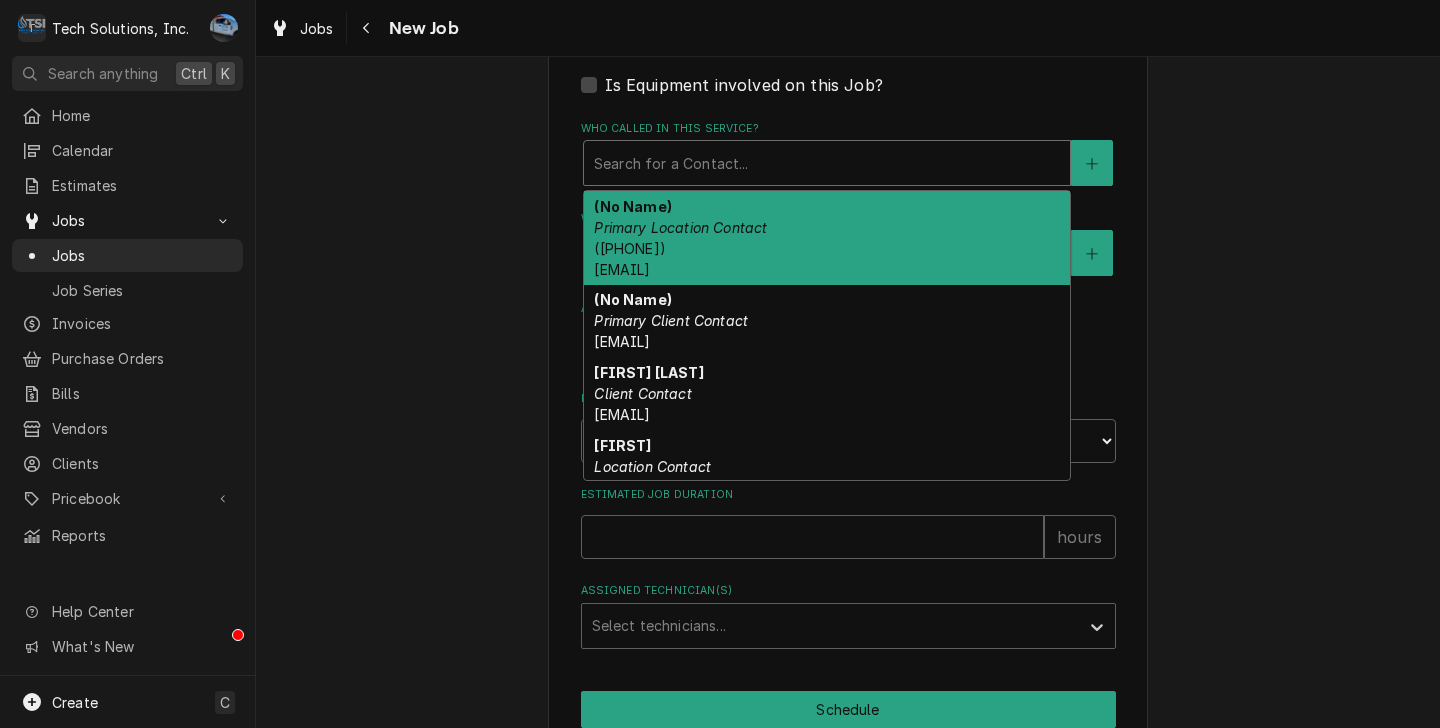 click at bounding box center (827, 163) 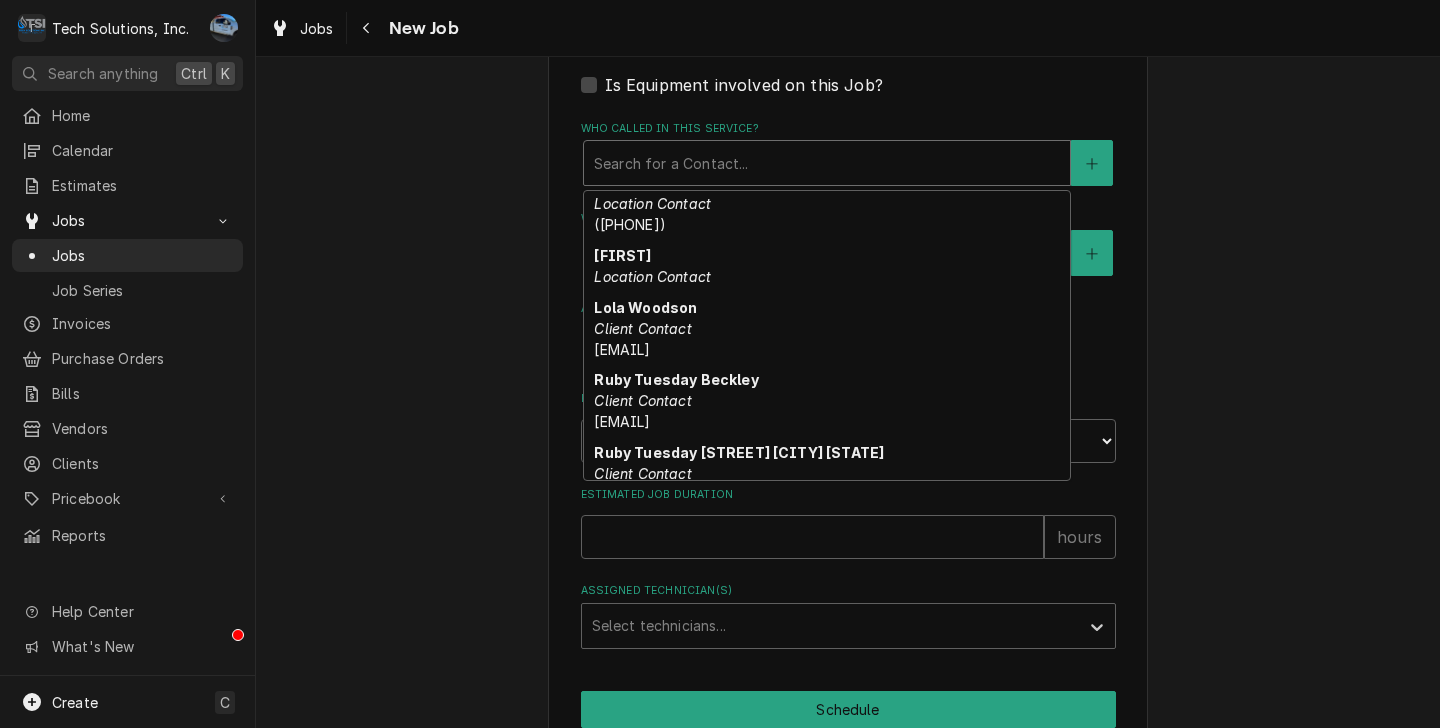 scroll, scrollTop: 337, scrollLeft: 0, axis: vertical 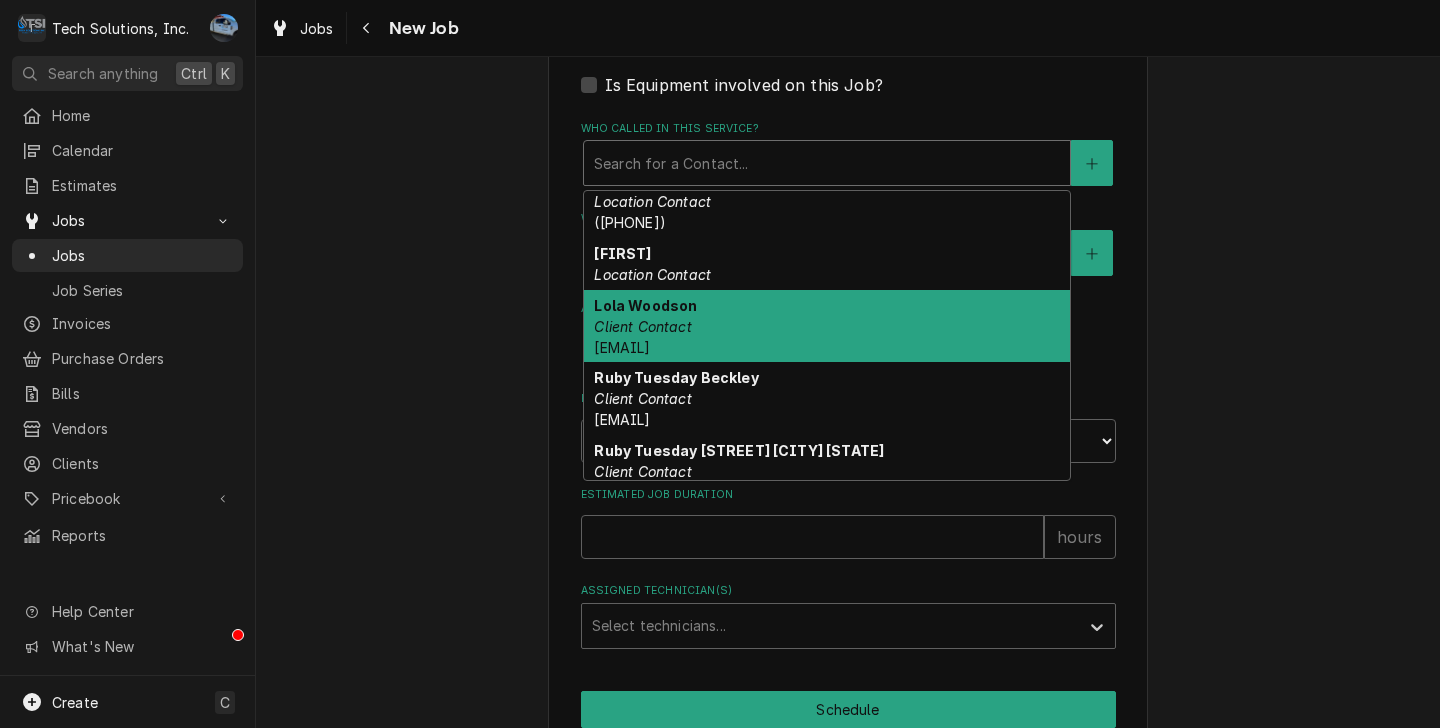 click on "Lola Woodson Client Contact Lolawoodson.lw@gmail.com" at bounding box center [827, 326] 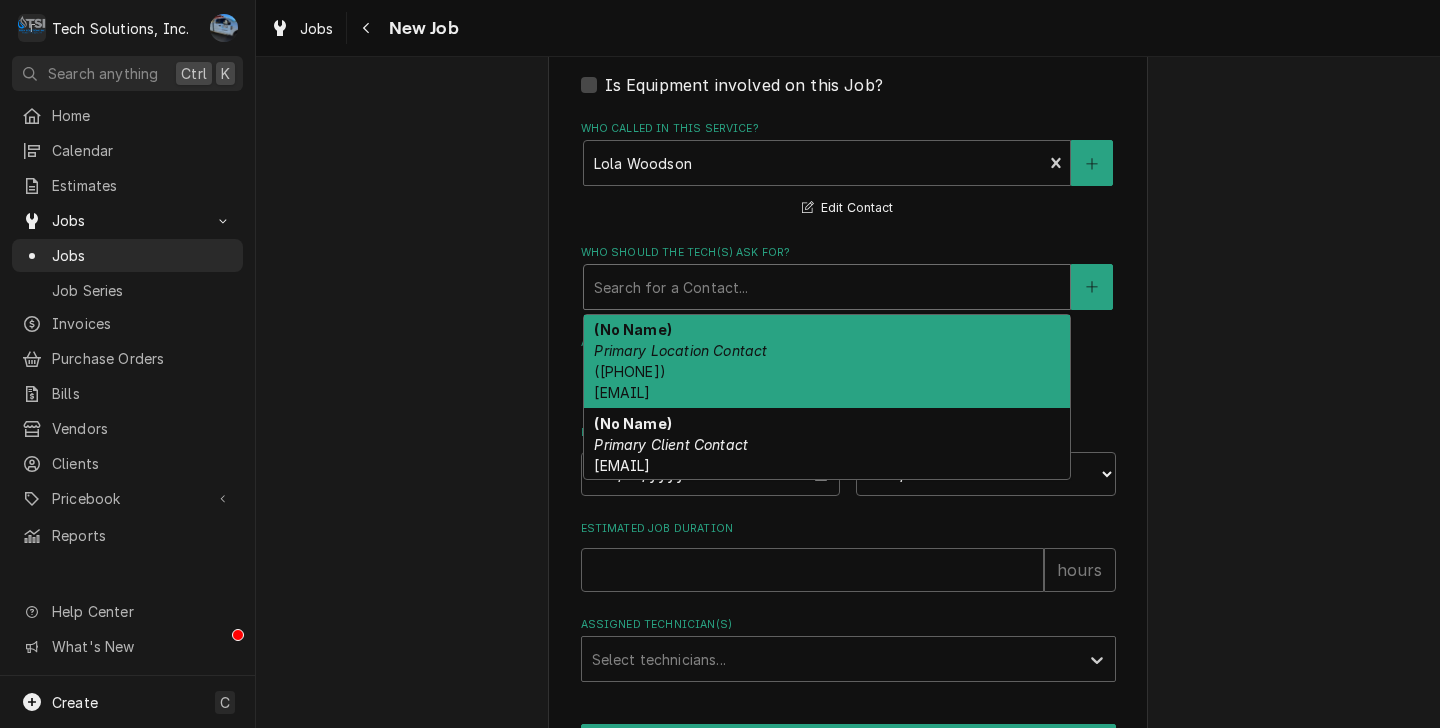 click at bounding box center [827, 287] 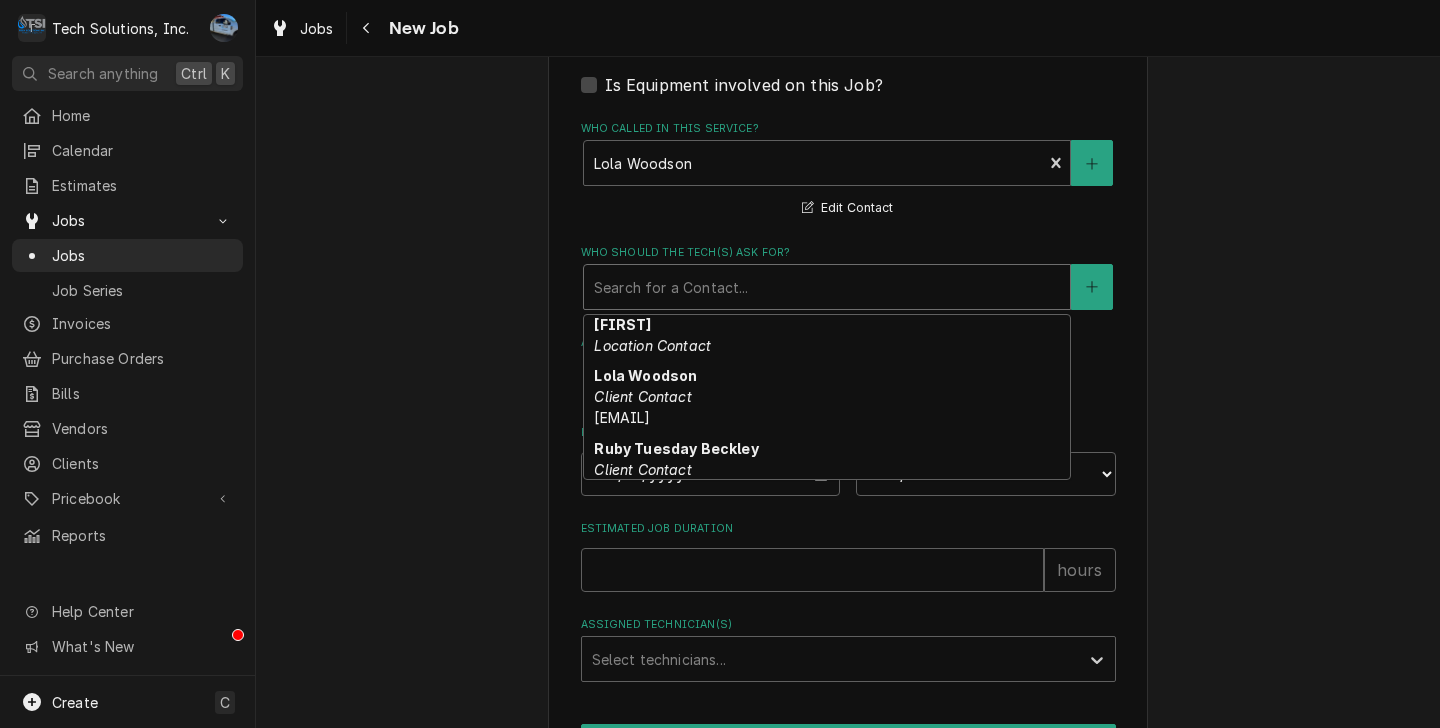 scroll, scrollTop: 405, scrollLeft: 0, axis: vertical 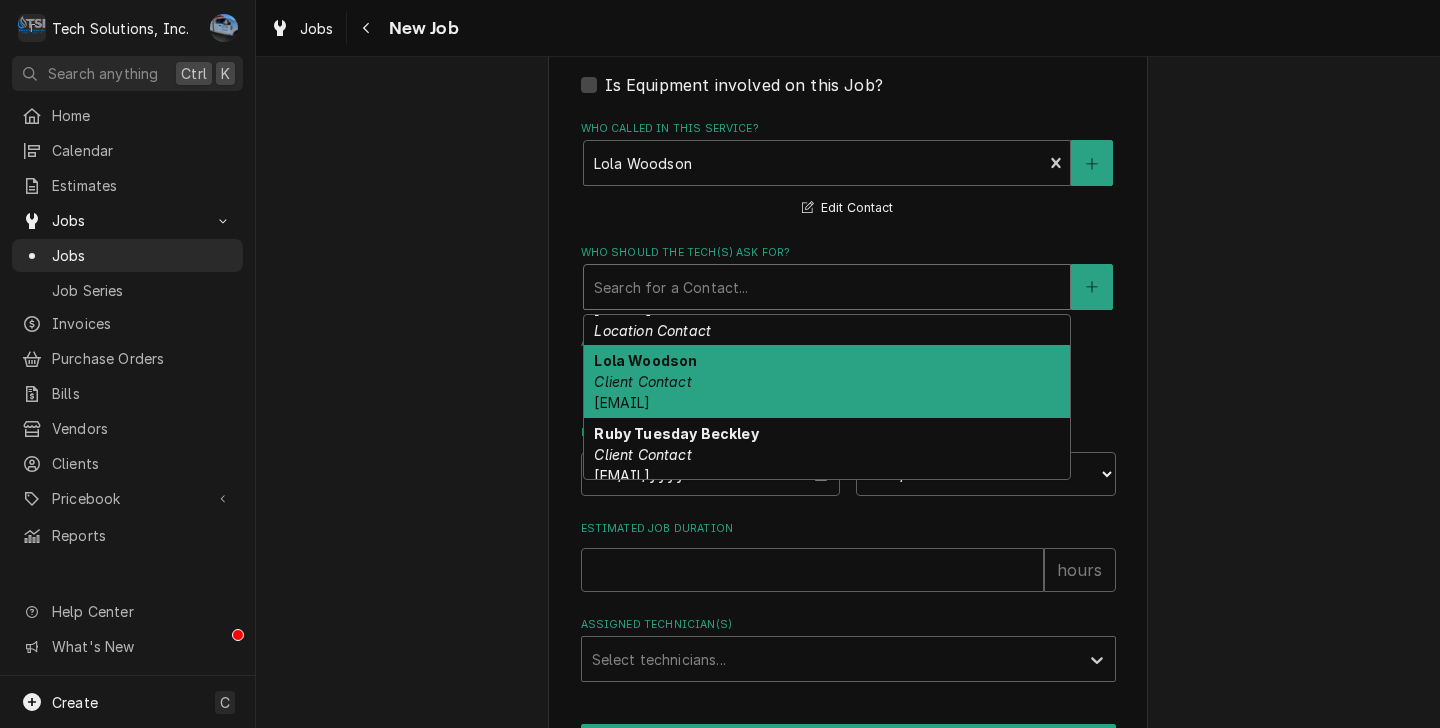 click on "Lola Woodson" at bounding box center (645, 360) 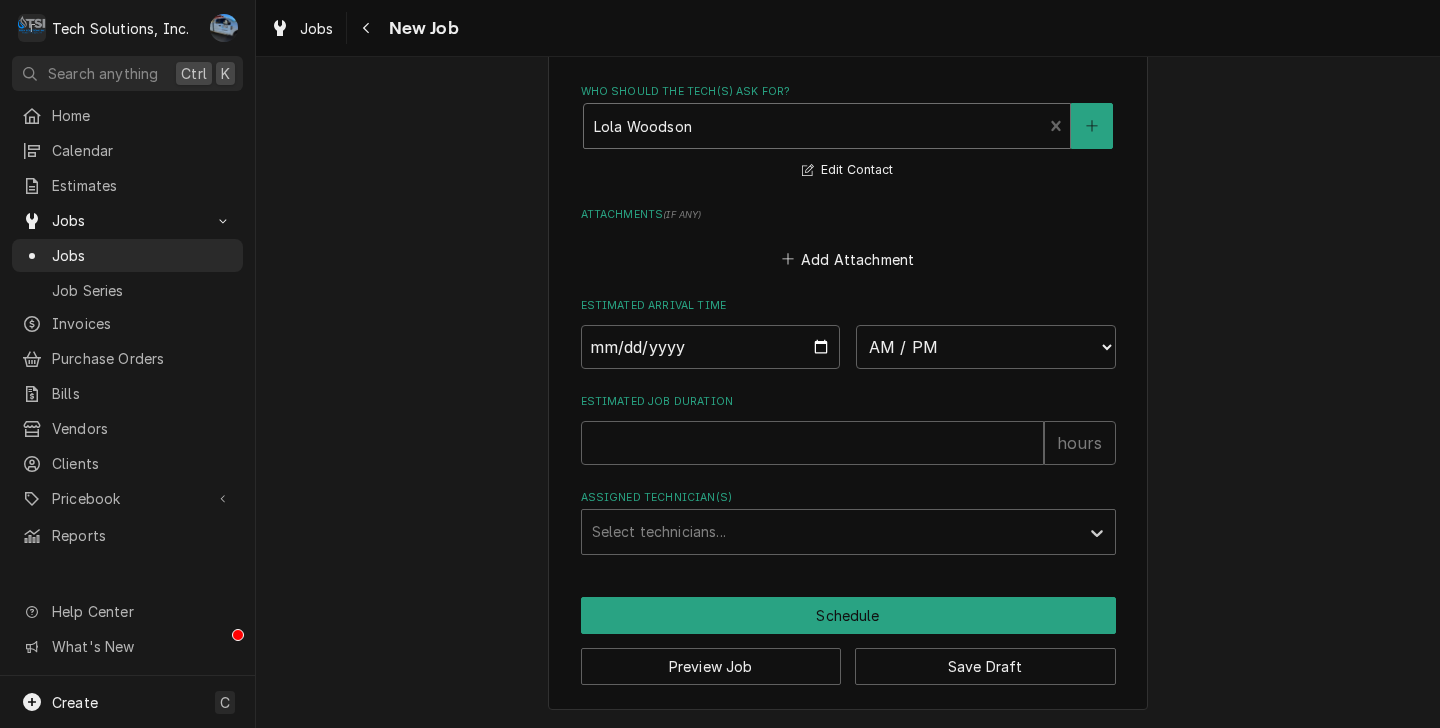 scroll, scrollTop: 1897, scrollLeft: 0, axis: vertical 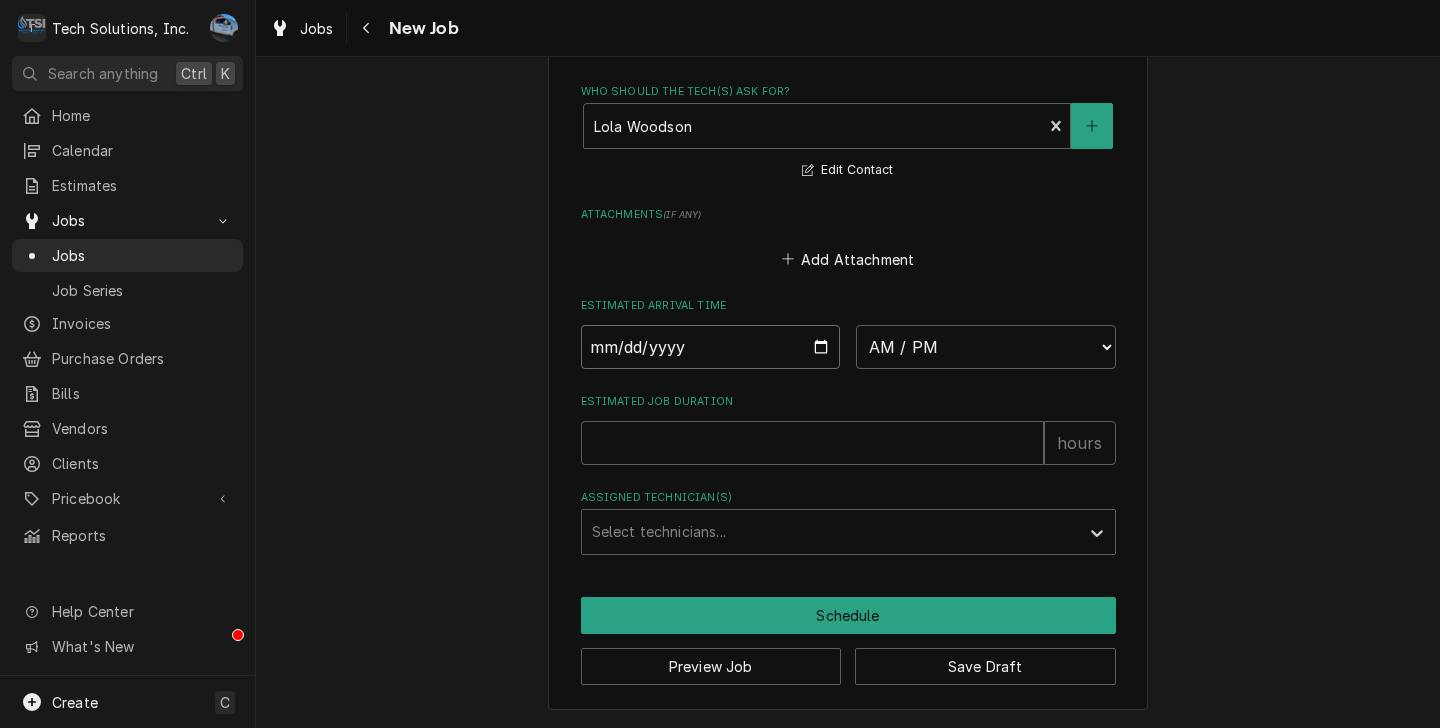click at bounding box center (711, 347) 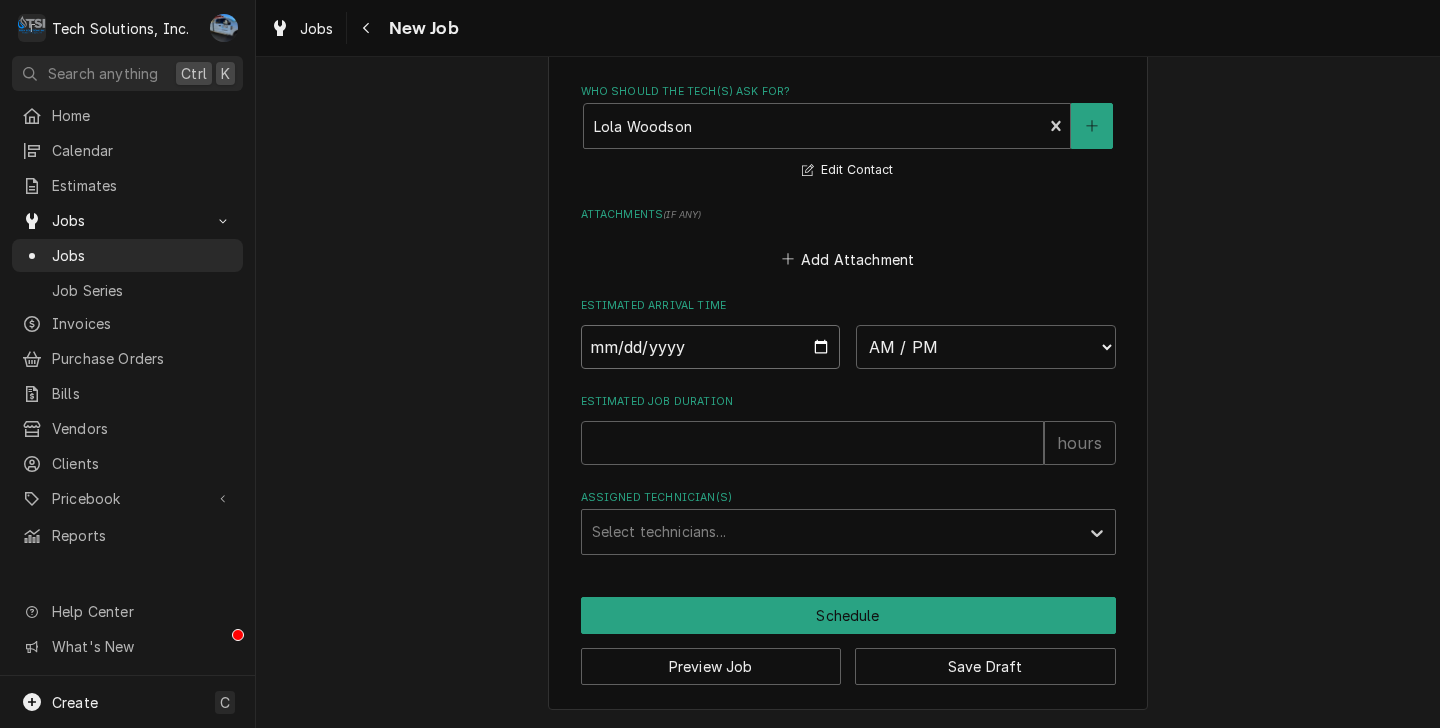 click at bounding box center [711, 347] 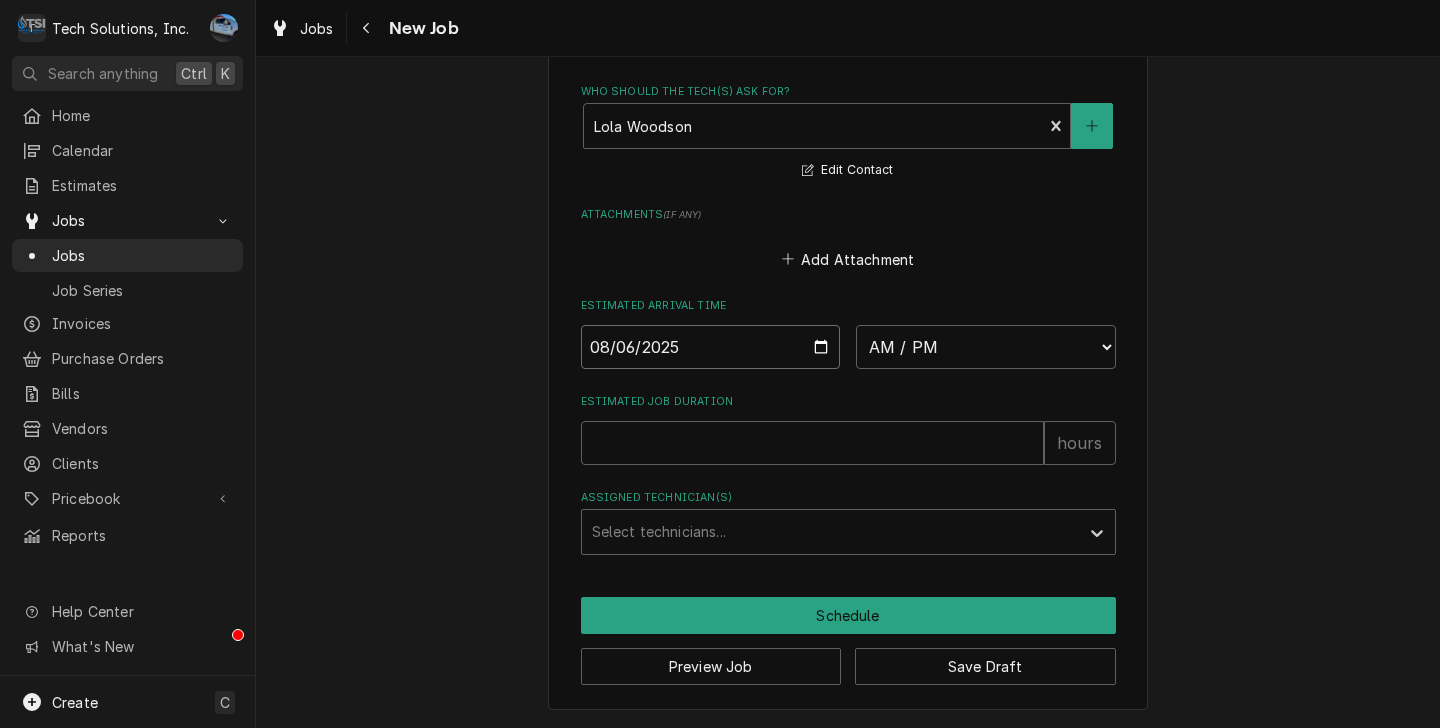 type on "x" 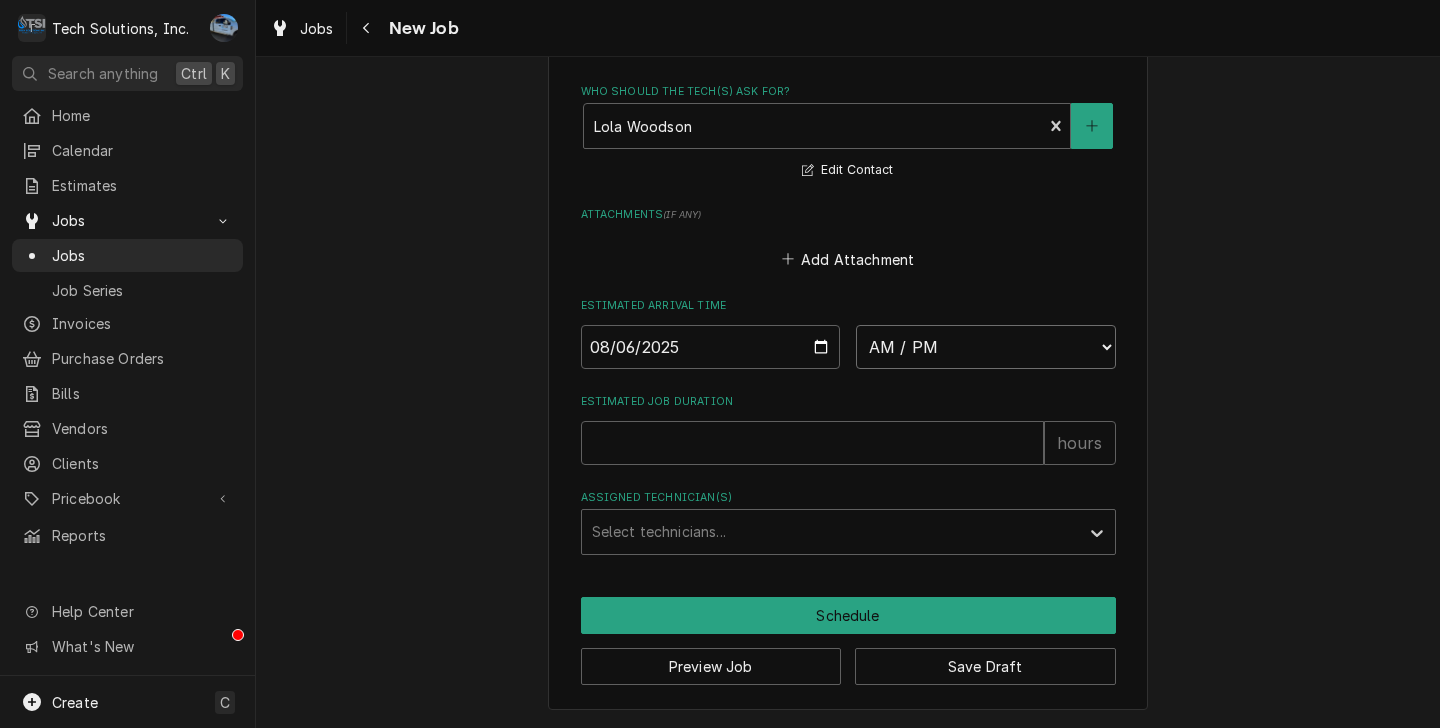 click on "AM / PM 6:00 AM 6:15 AM 6:30 AM 6:45 AM 7:00 AM 7:15 AM 7:30 AM 7:45 AM 8:00 AM 8:15 AM 8:30 AM 8:45 AM 9:00 AM 9:15 AM 9:30 AM 9:45 AM 10:00 AM 10:15 AM 10:30 AM 10:45 AM 11:00 AM 11:15 AM 11:30 AM 11:45 AM 12:00 PM 12:15 PM 12:30 PM 12:45 PM 1:00 PM 1:15 PM 1:30 PM 1:45 PM 2:00 PM 2:15 PM 2:30 PM 2:45 PM 3:00 PM 3:15 PM 3:30 PM 3:45 PM 4:00 PM 4:15 PM 4:30 PM 4:45 PM 5:00 PM 5:15 PM 5:30 PM 5:45 PM 6:00 PM 6:15 PM 6:30 PM 6:45 PM 7:00 PM 7:15 PM 7:30 PM 7:45 PM 8:00 PM 8:15 PM 8:30 PM 8:45 PM 9:00 PM 9:15 PM 9:30 PM 9:45 PM 10:00 PM 10:15 PM 10:30 PM 10:45 PM 11:00 PM 11:15 PM 11:30 PM 11:45 PM 12:00 AM 12:15 AM 12:30 AM 12:45 AM 1:00 AM 1:15 AM 1:30 AM 1:45 AM 2:00 AM 2:15 AM 2:30 AM 2:45 AM 3:00 AM 3:15 AM 3:30 AM 3:45 AM 4:00 AM 4:15 AM 4:30 AM 4:45 AM 5:00 AM 5:15 AM 5:30 AM 5:45 AM" at bounding box center (986, 347) 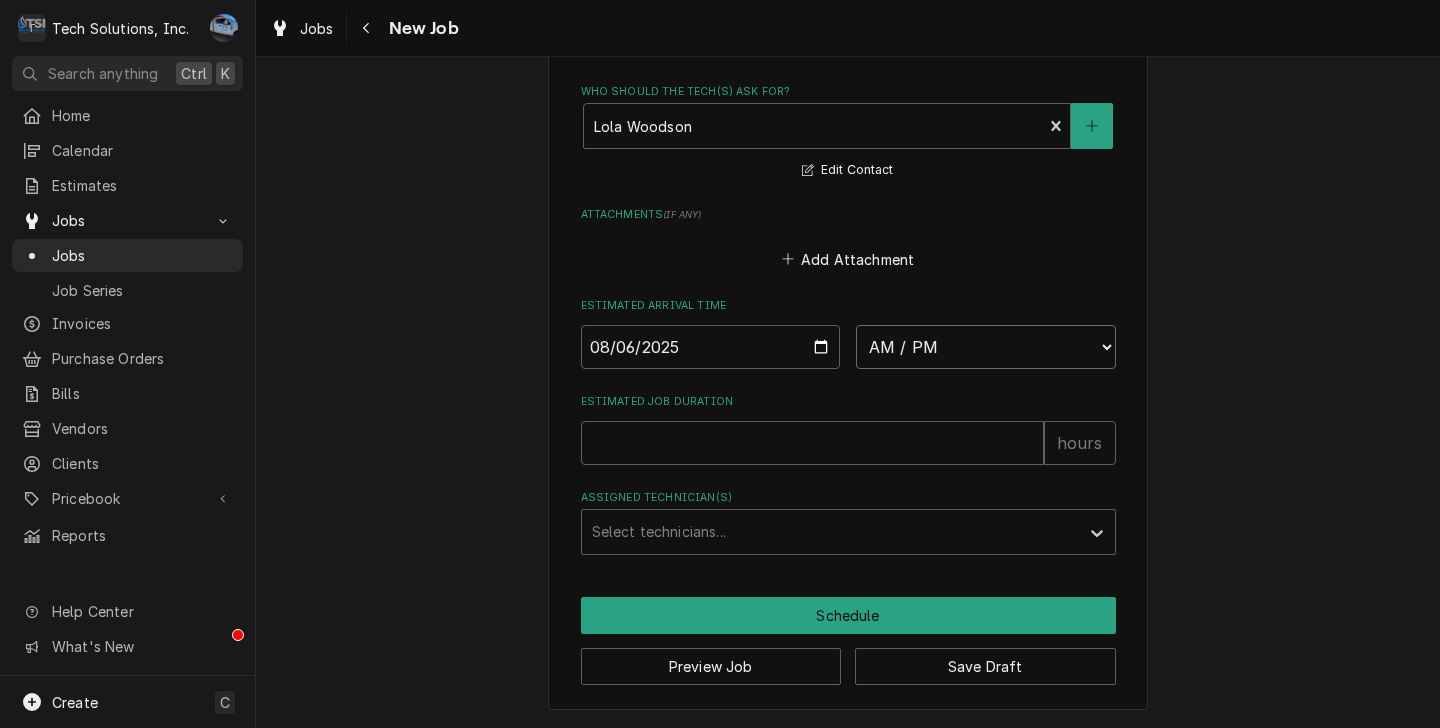 select on "06:00:00" 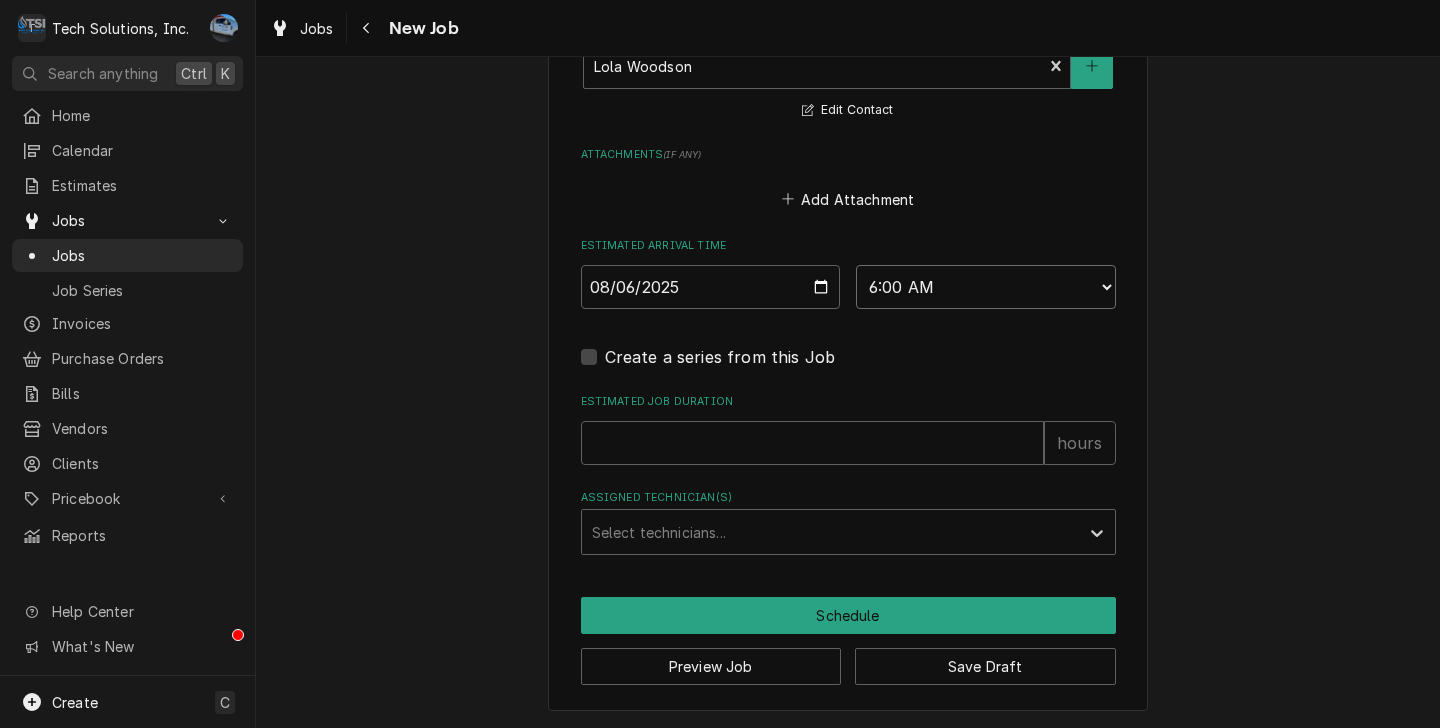 scroll, scrollTop: 2055, scrollLeft: 0, axis: vertical 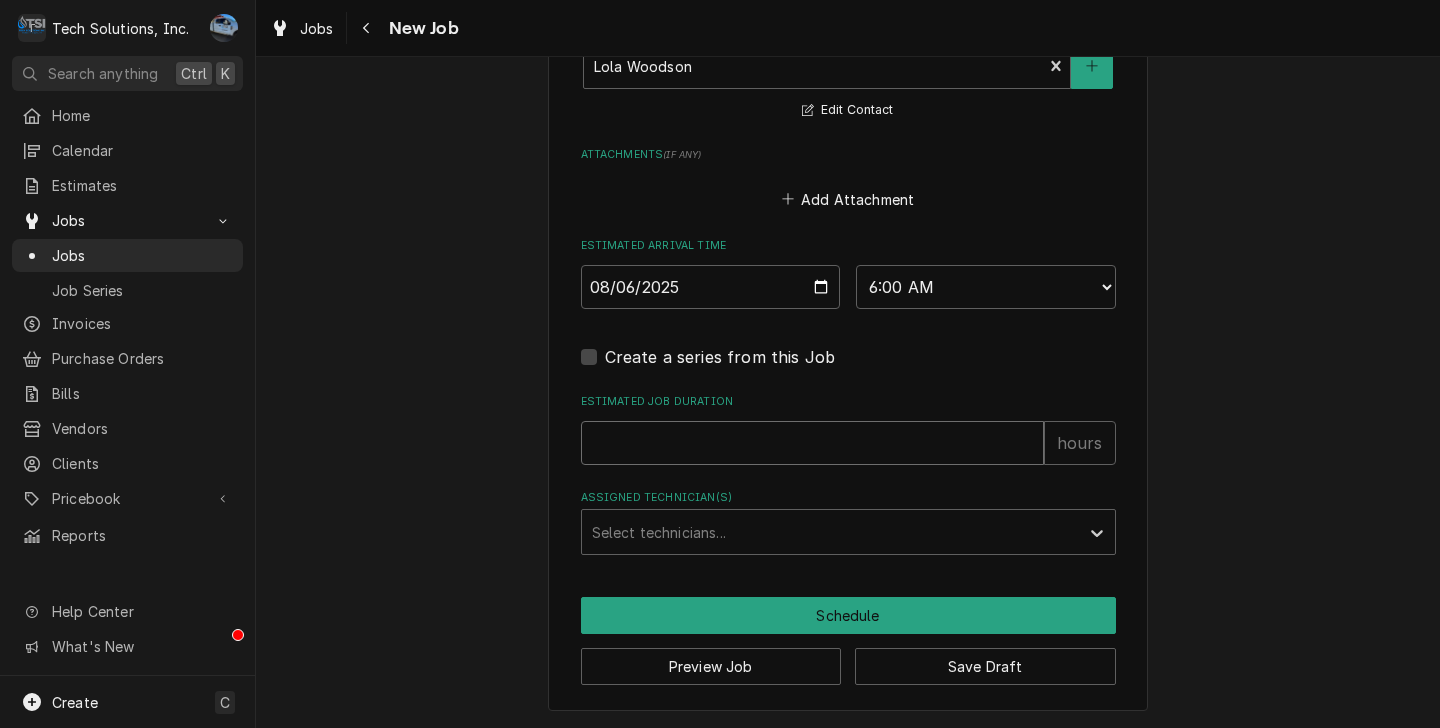 click on "Estimated Job Duration" at bounding box center (812, 443) 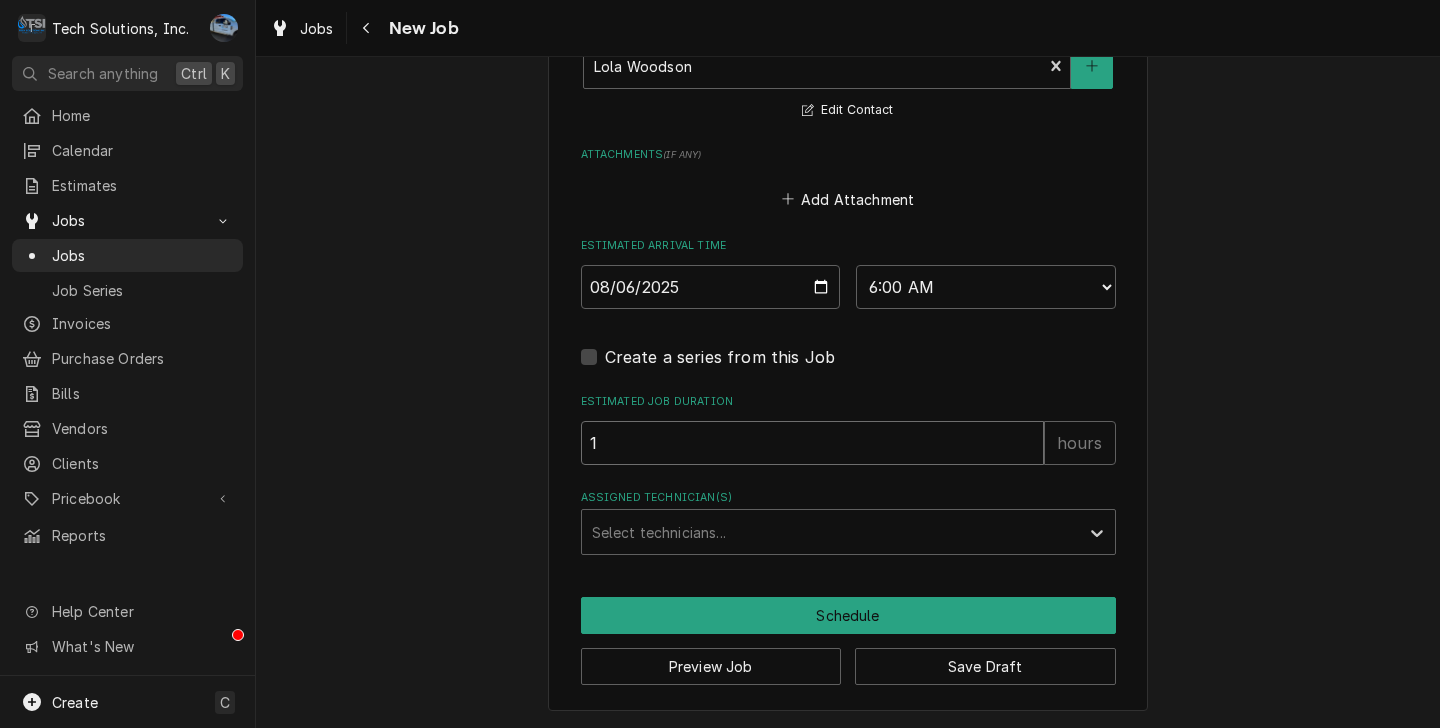 type on "x" 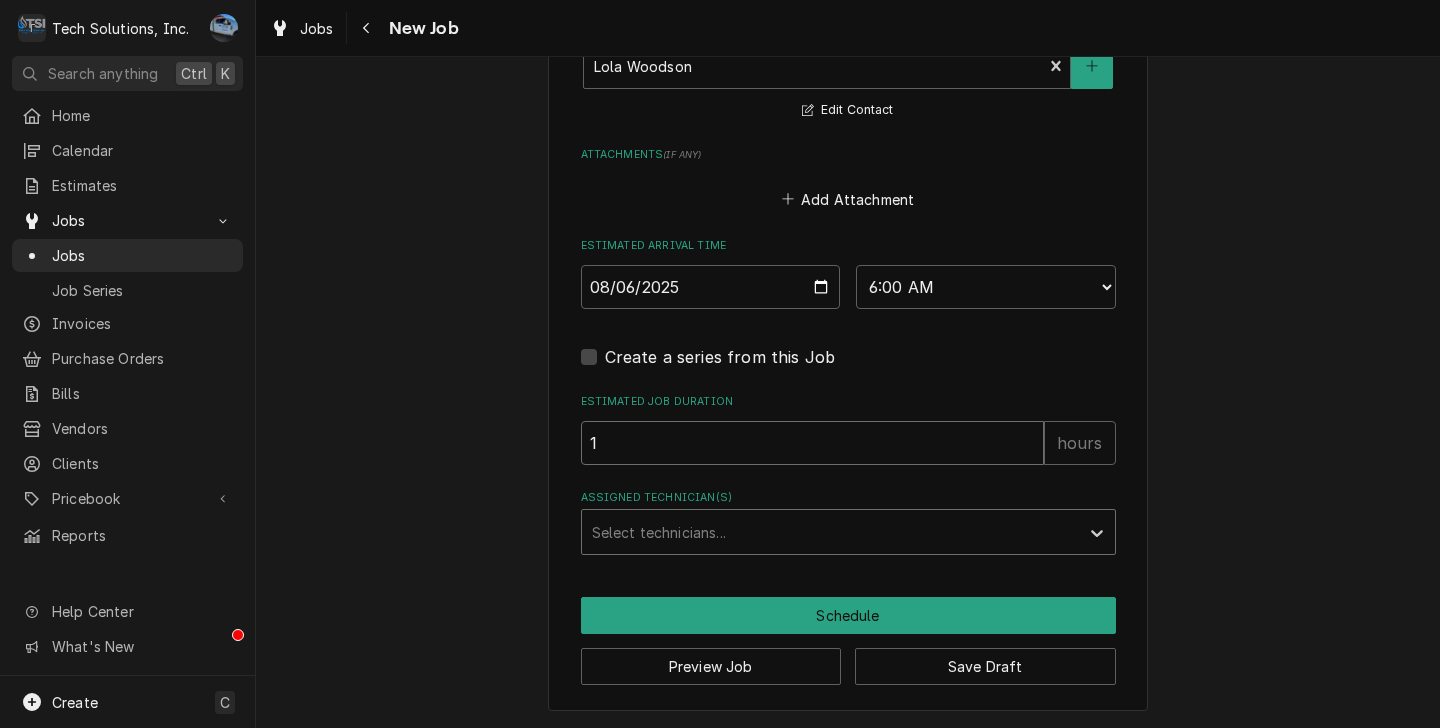type on "1" 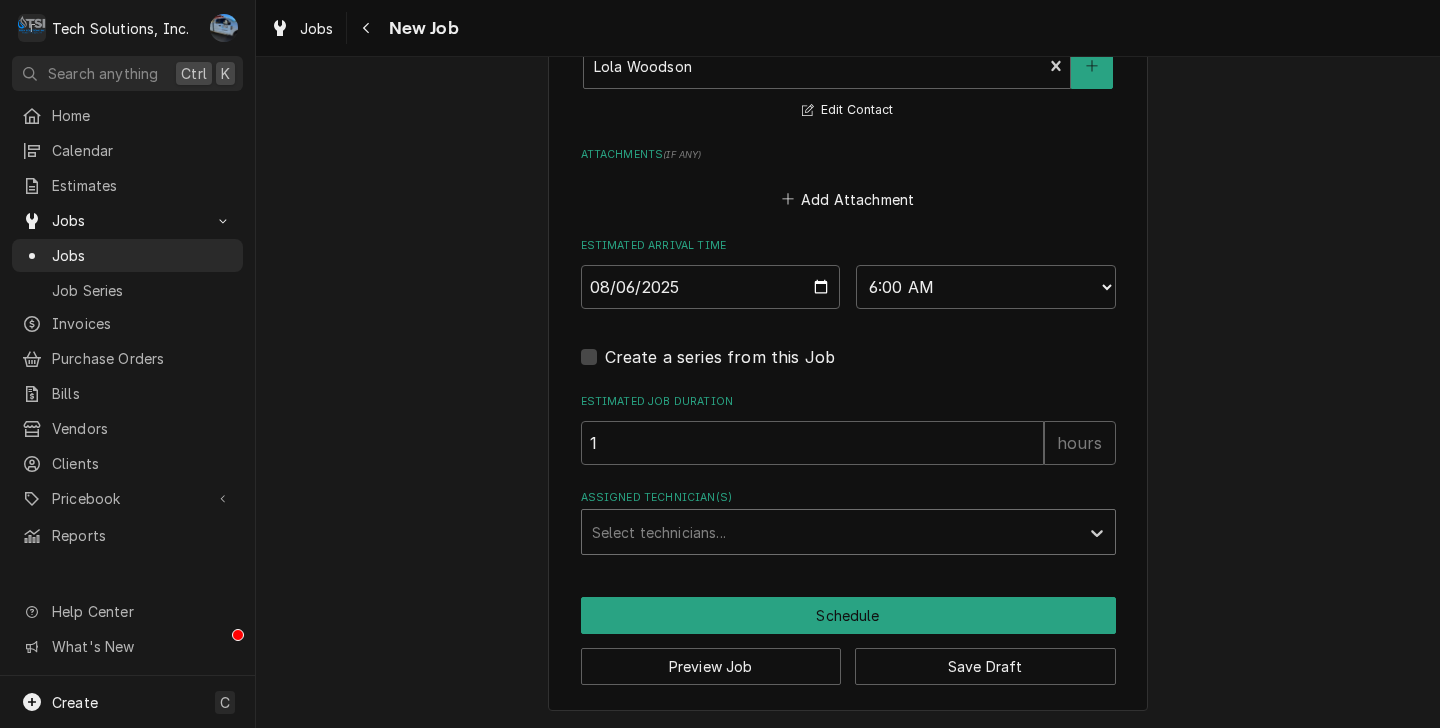 click at bounding box center [830, 532] 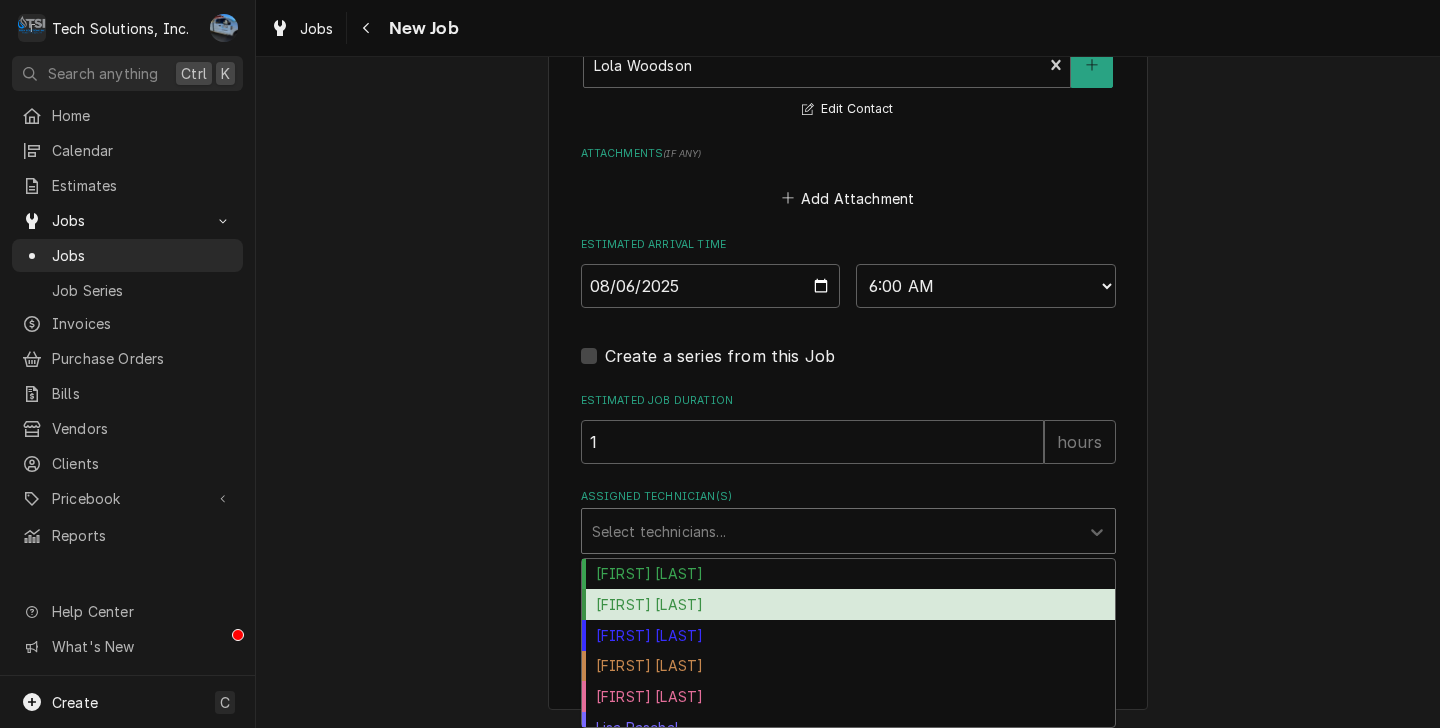 click on "Brian Alexander" at bounding box center (848, 604) 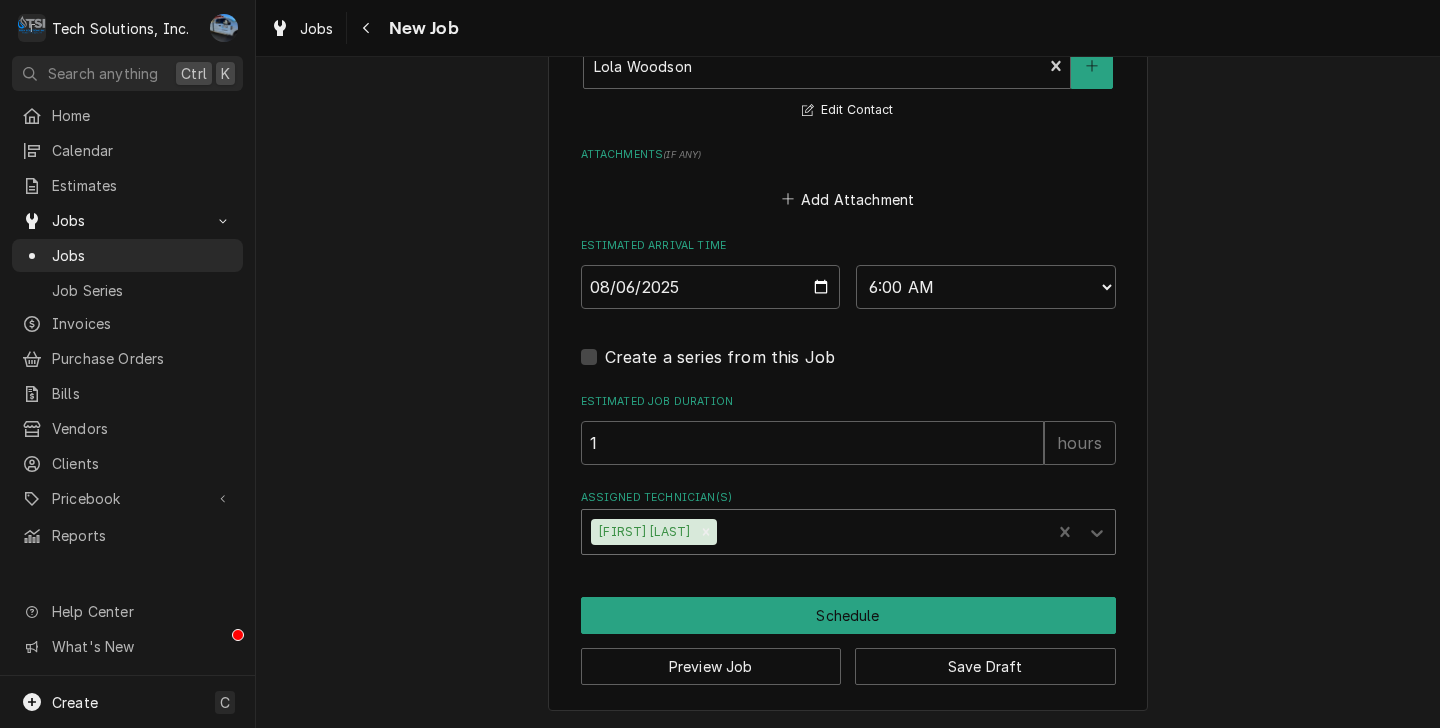 scroll, scrollTop: 2055, scrollLeft: 0, axis: vertical 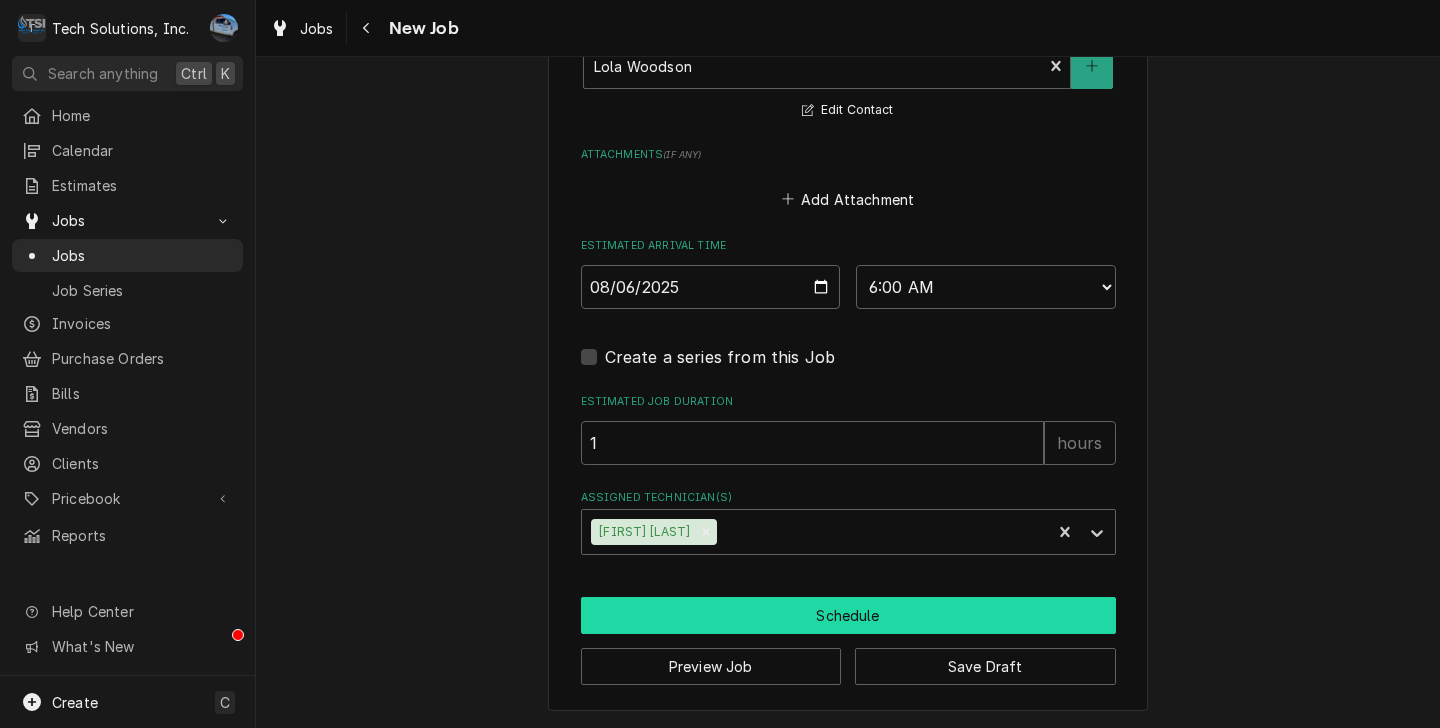 click on "Schedule" at bounding box center (848, 615) 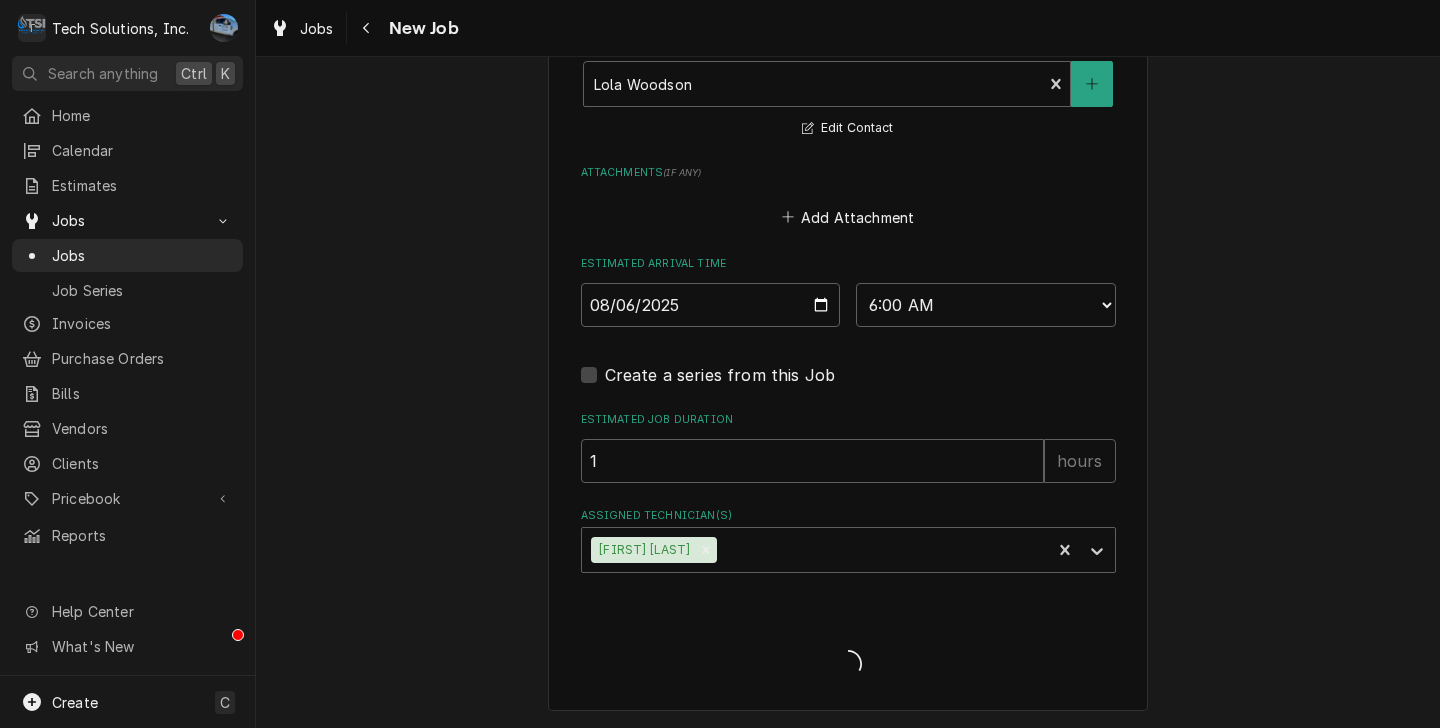 scroll, scrollTop: 2035, scrollLeft: 0, axis: vertical 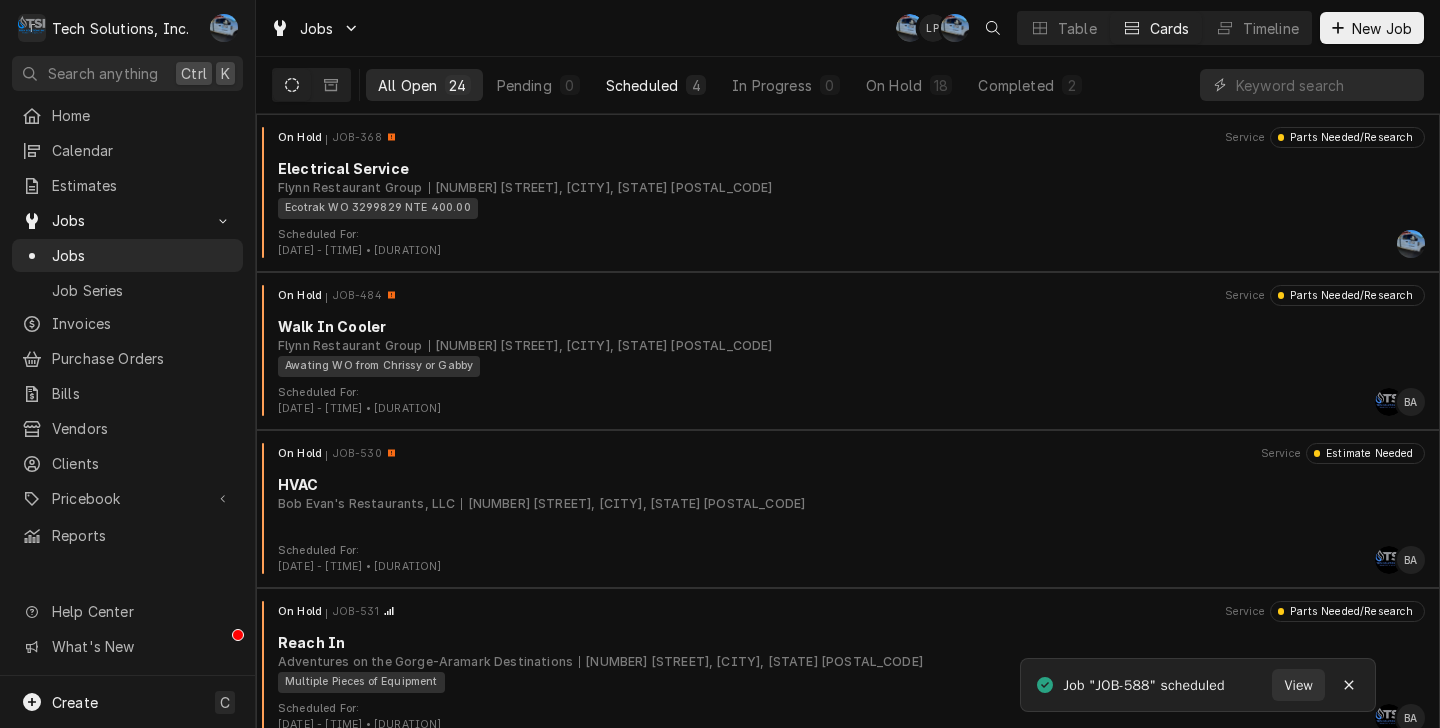 click on "Scheduled 4" at bounding box center [656, 85] 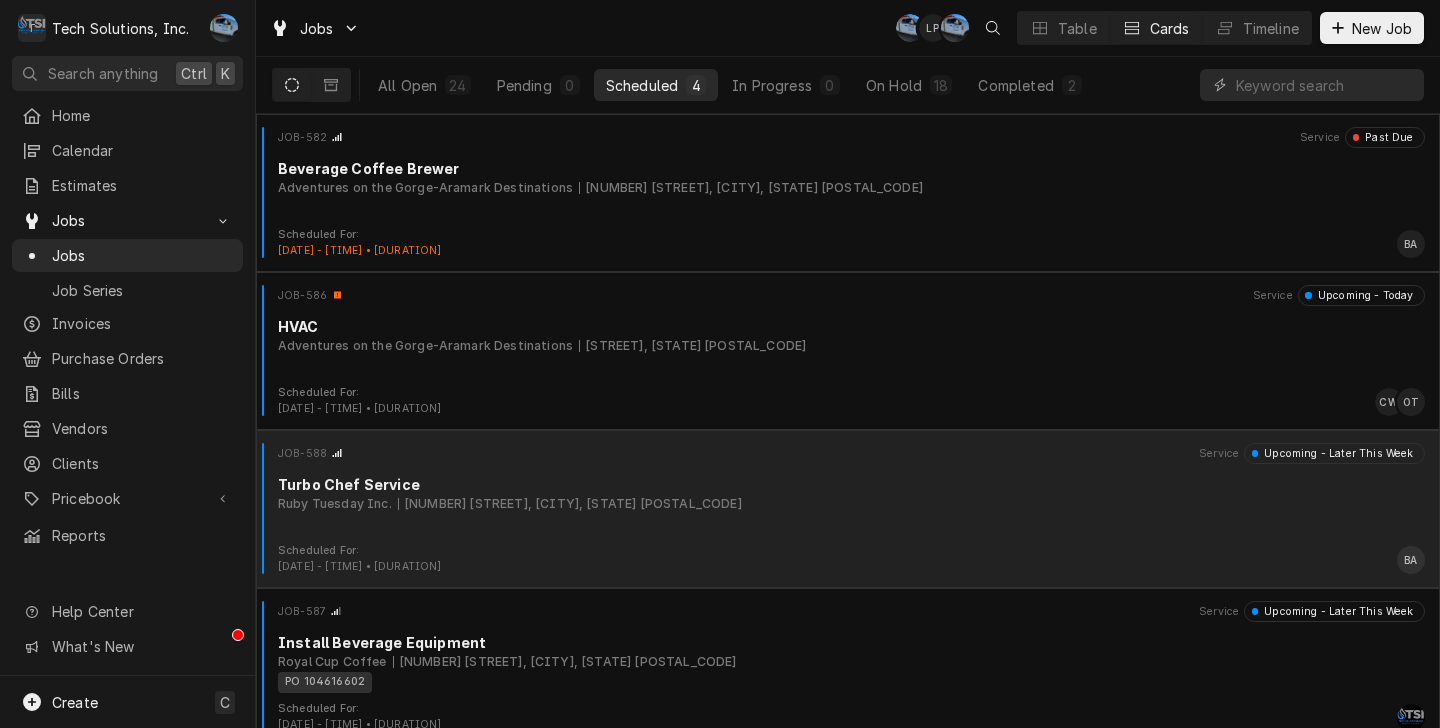 scroll, scrollTop: 18, scrollLeft: 0, axis: vertical 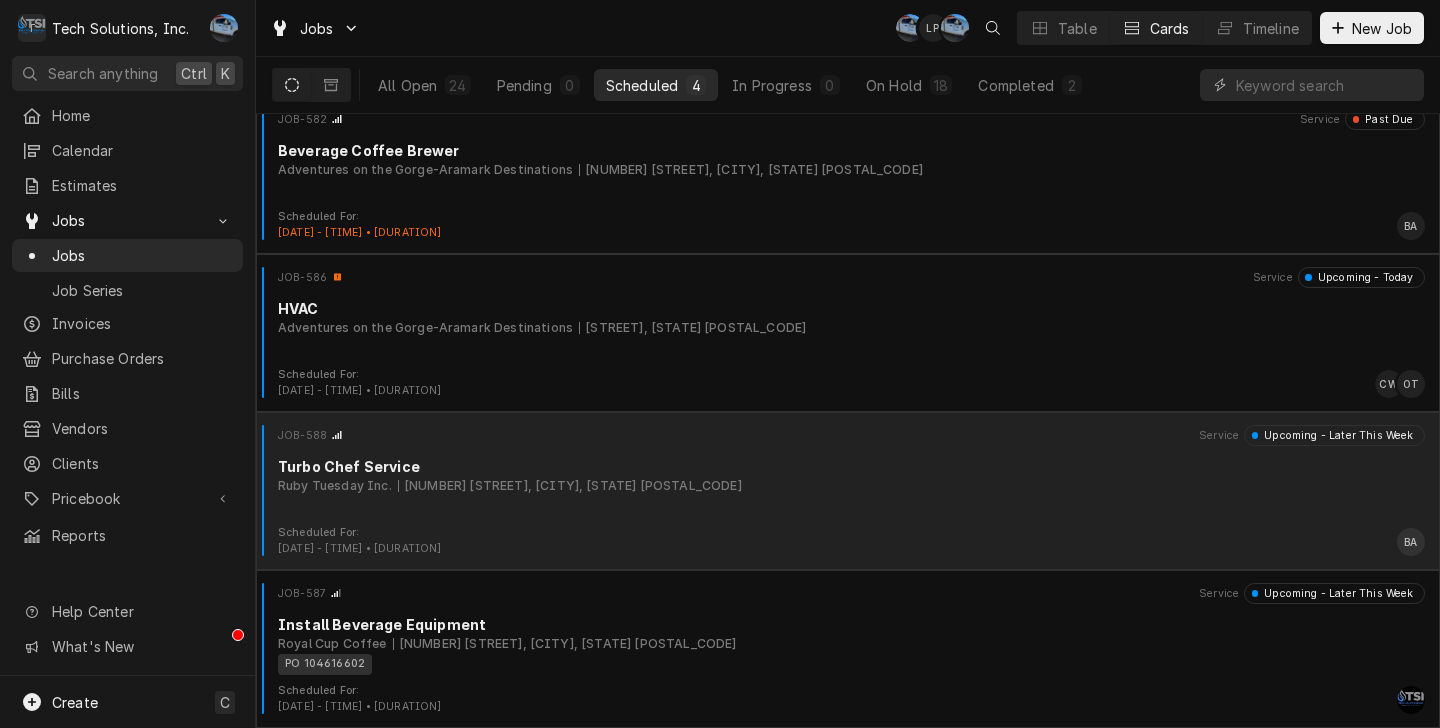 click on "Turbo Chef Service" at bounding box center (851, 466) 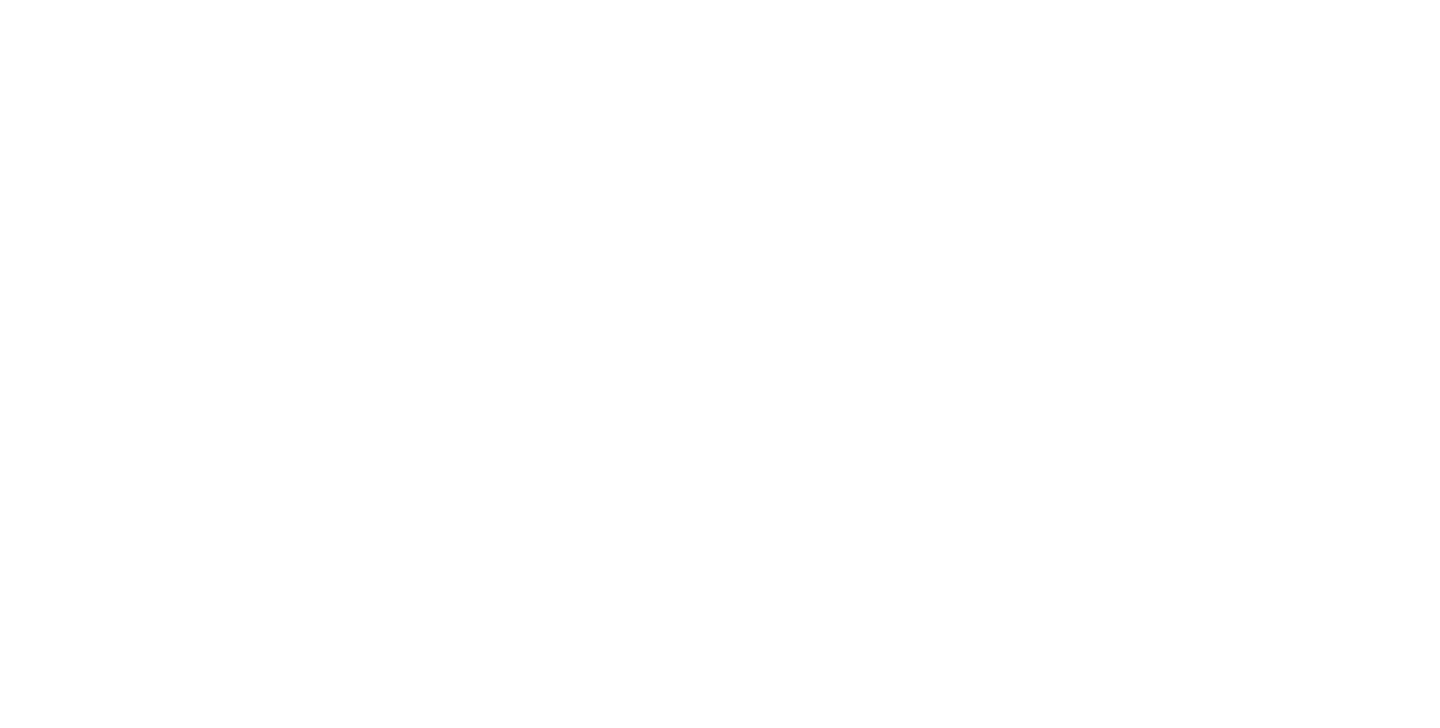 scroll, scrollTop: 0, scrollLeft: 0, axis: both 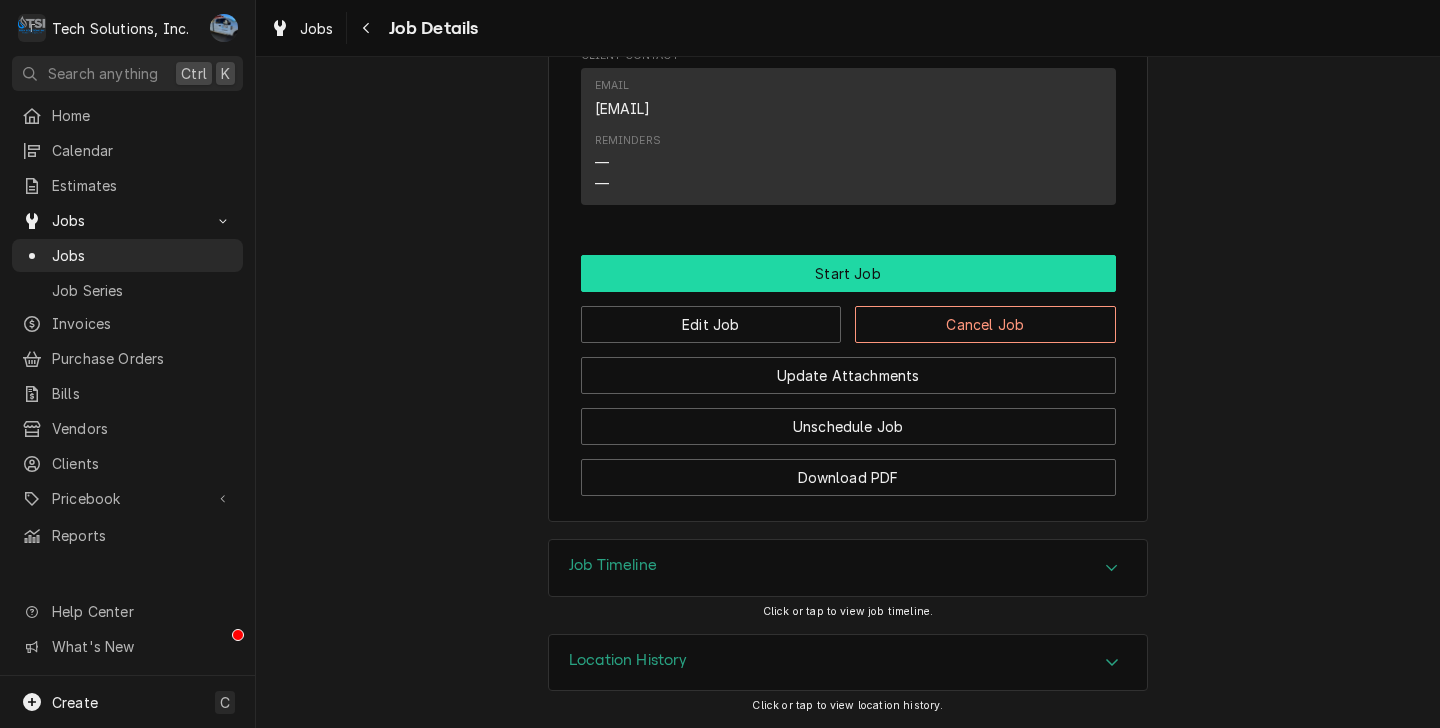 click on "Start Job" at bounding box center (848, 273) 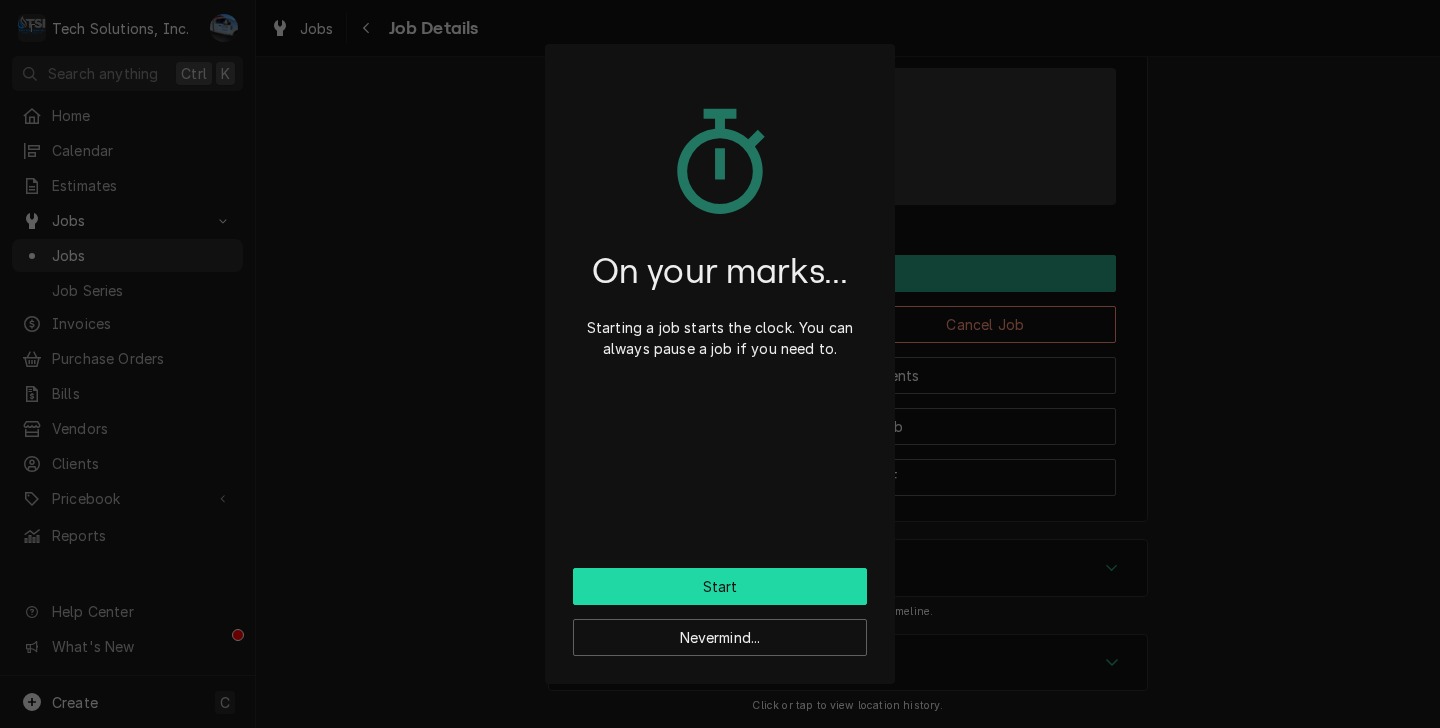 click on "Start" at bounding box center (720, 586) 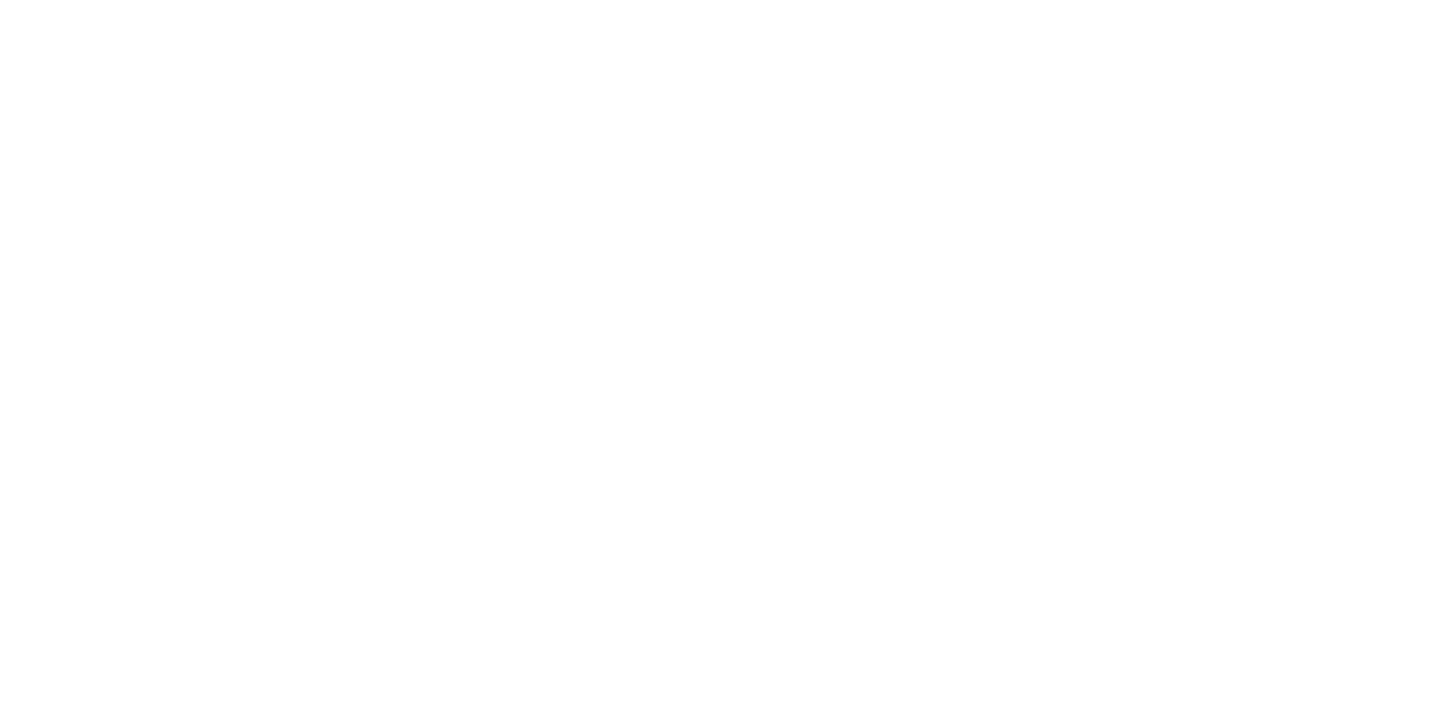scroll, scrollTop: 0, scrollLeft: 0, axis: both 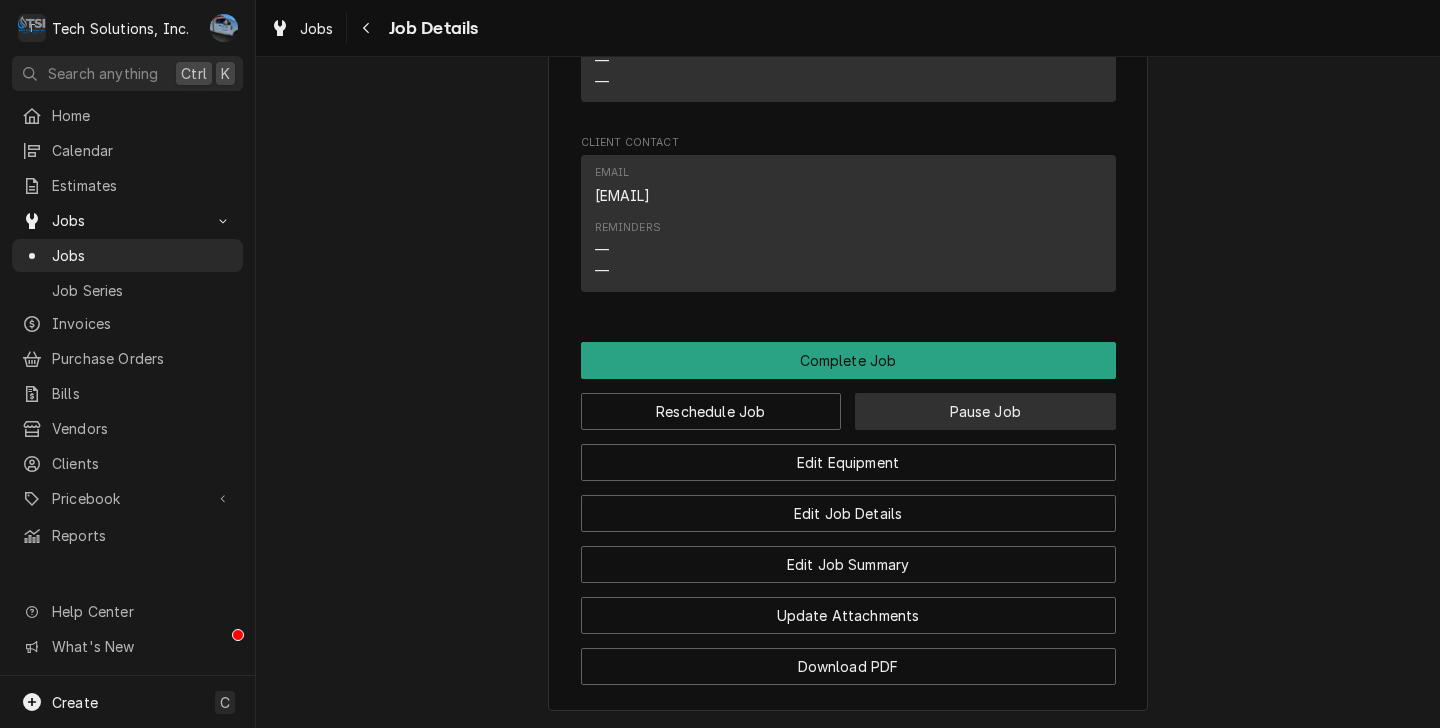 click on "Pause Job" at bounding box center (985, 411) 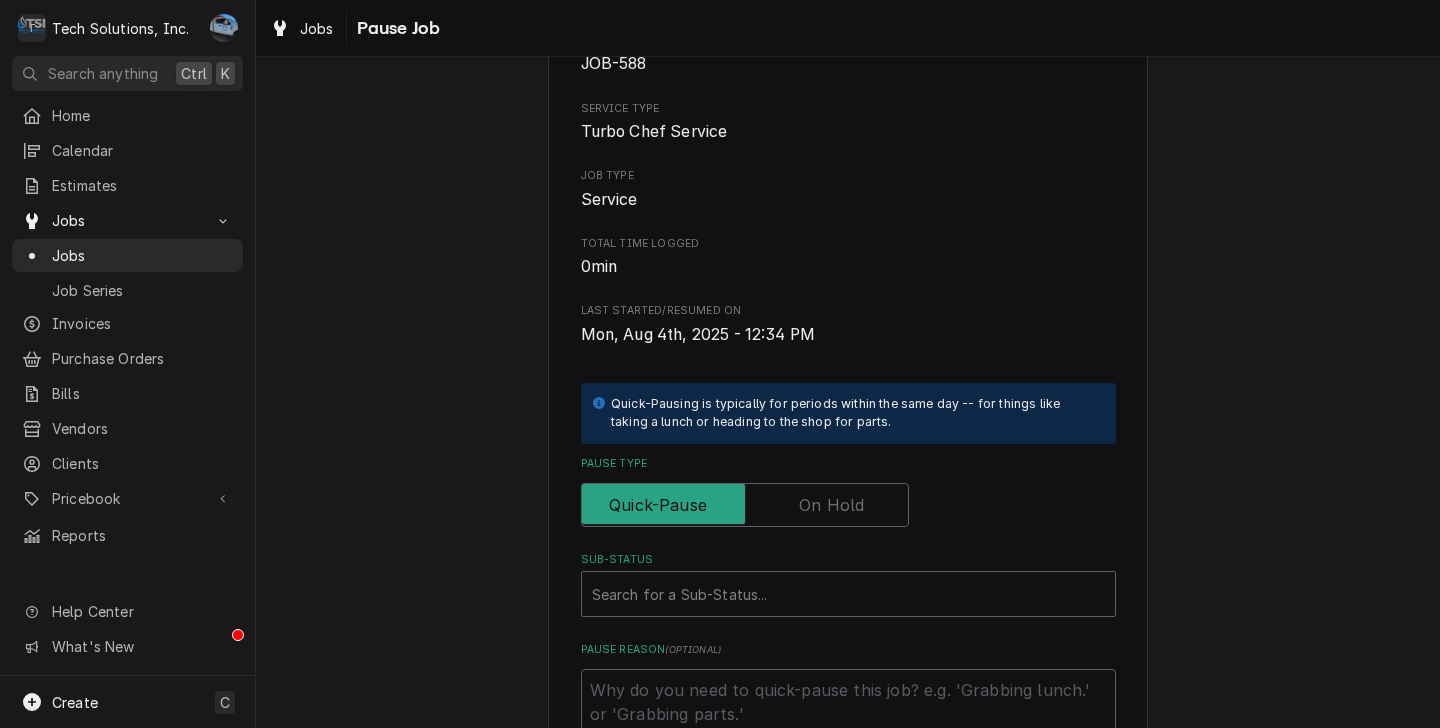 scroll, scrollTop: 139, scrollLeft: 0, axis: vertical 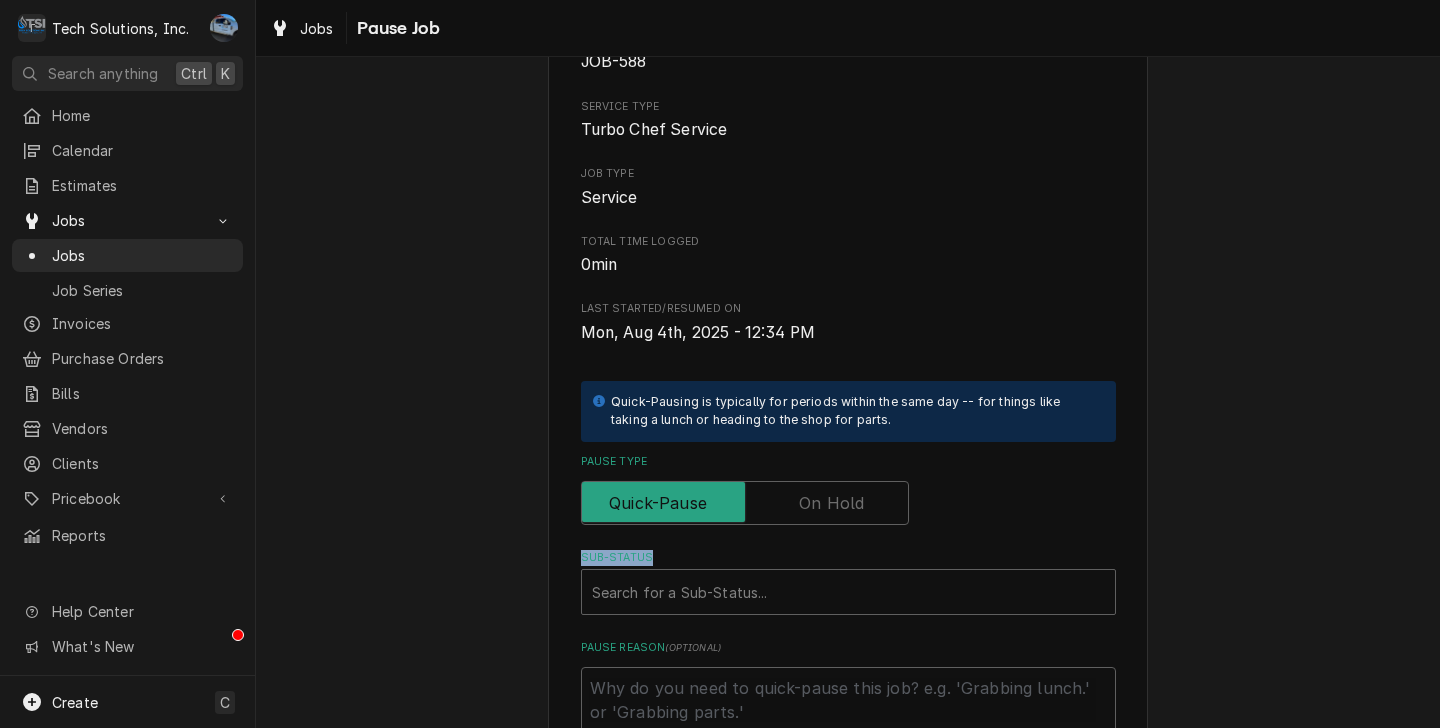 drag, startPoint x: 864, startPoint y: 542, endPoint x: 852, endPoint y: 496, distance: 47.539455 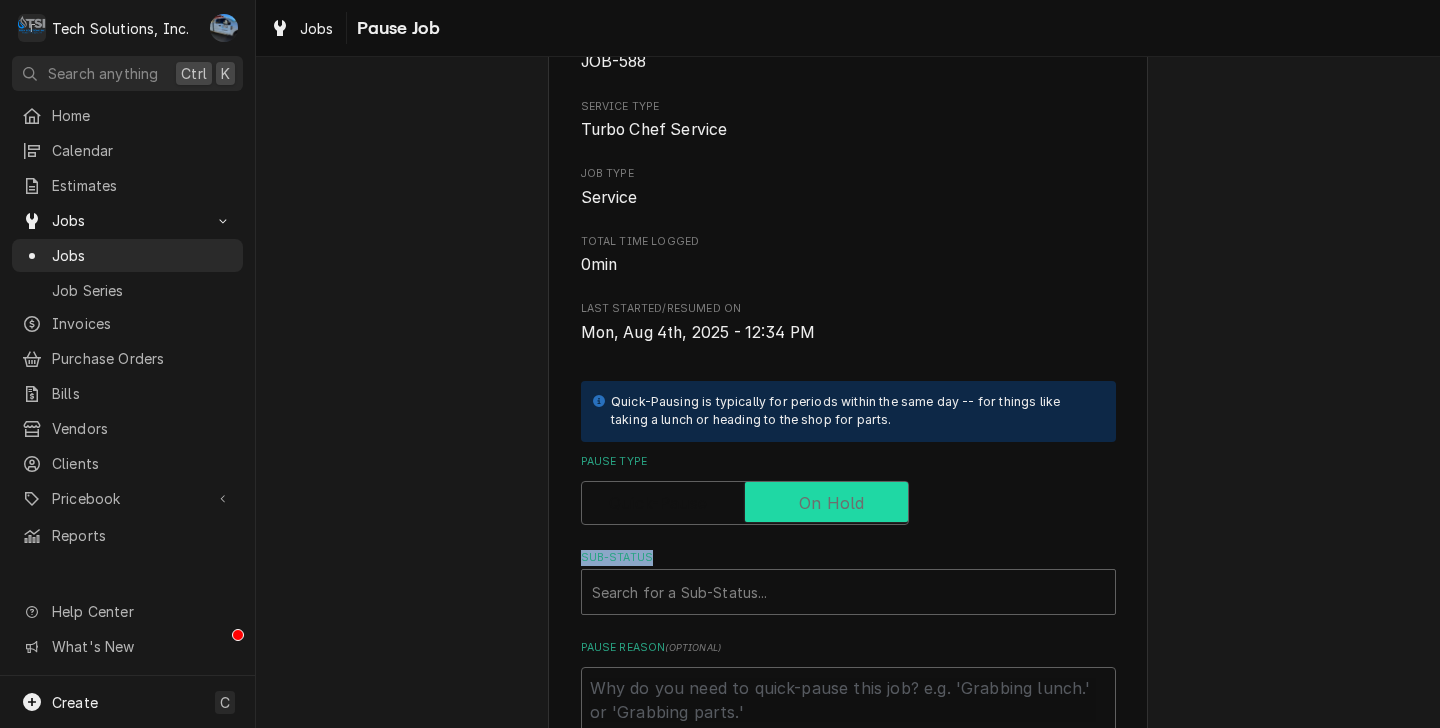 checkbox on "true" 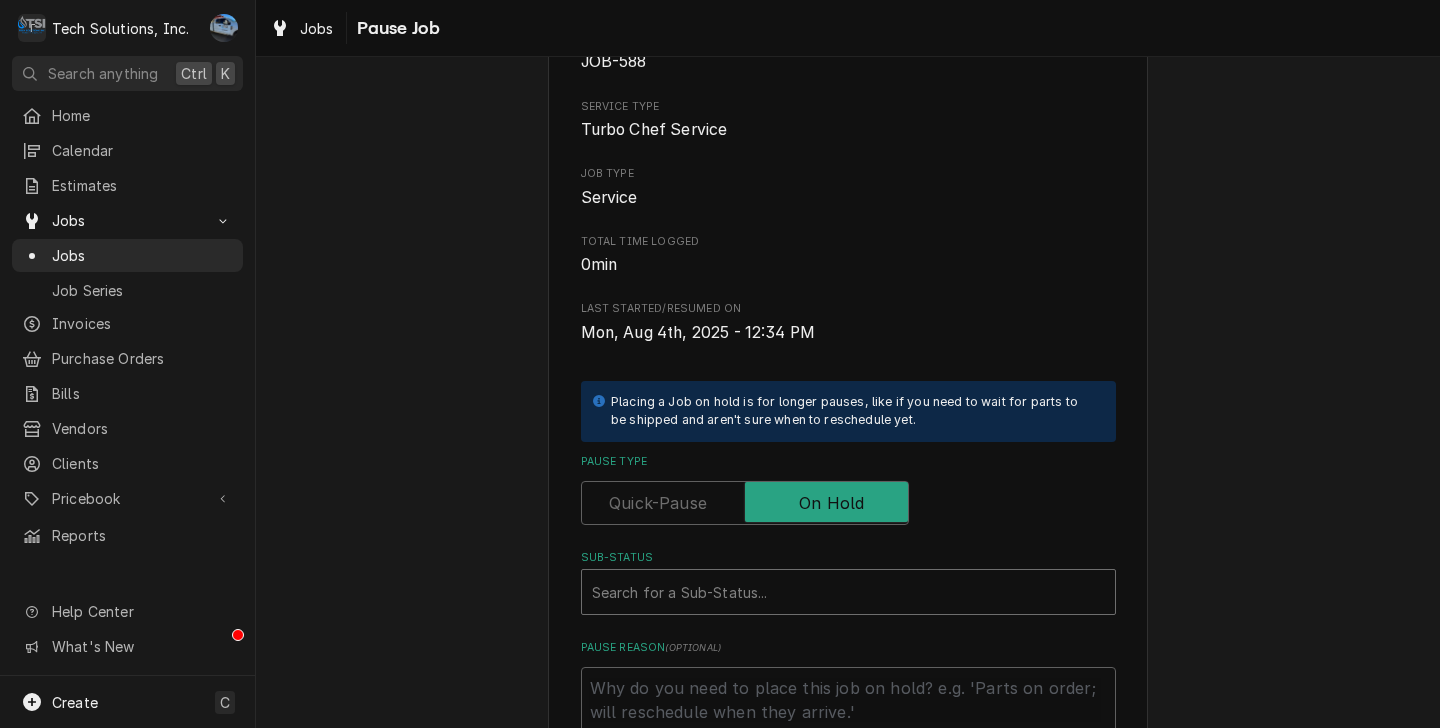 click at bounding box center (848, 592) 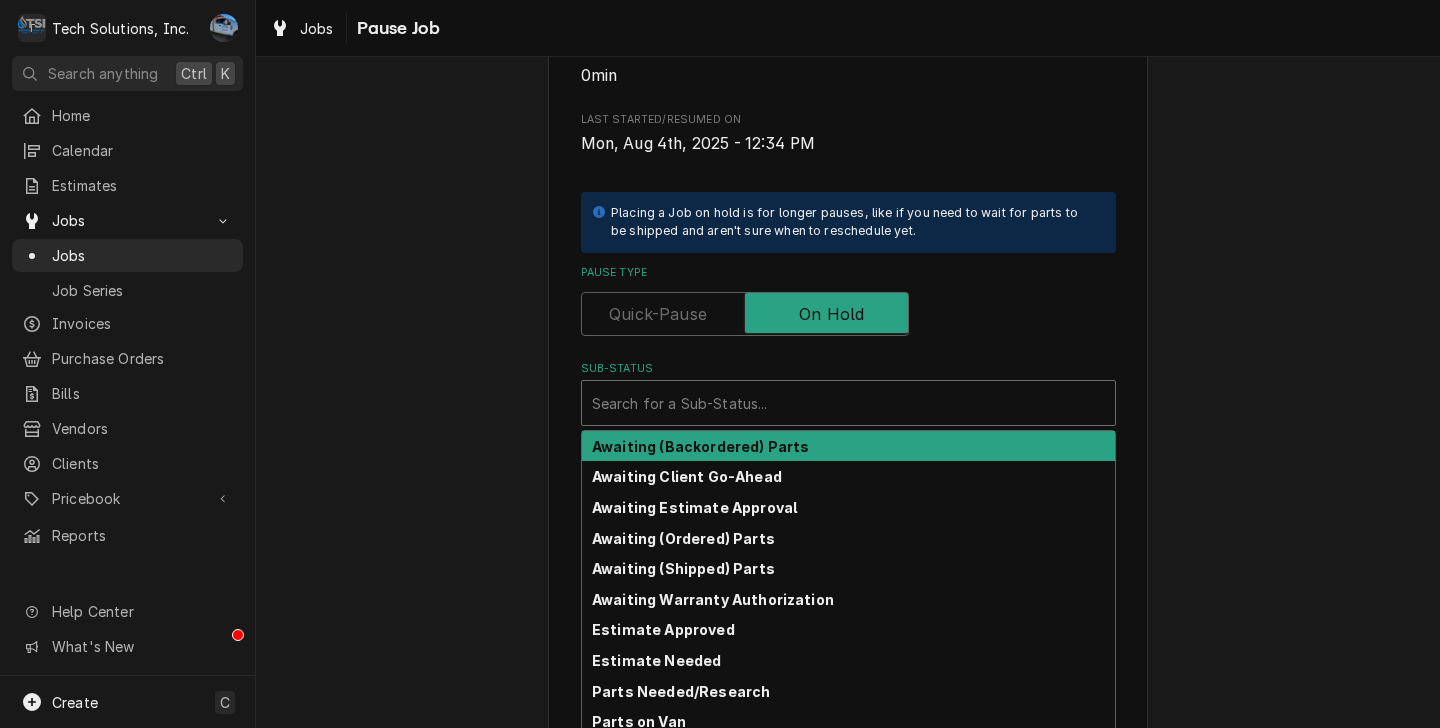scroll, scrollTop: 341, scrollLeft: 0, axis: vertical 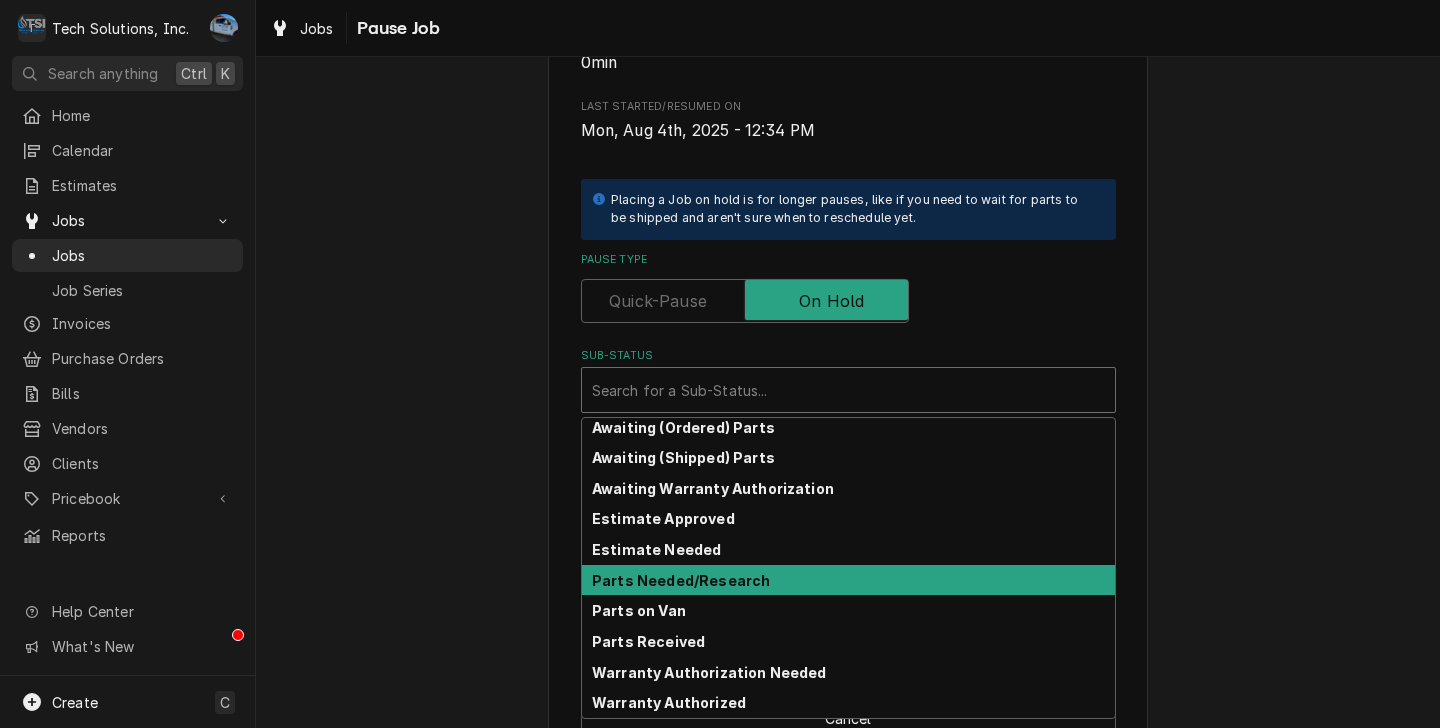click on "Parts Needed/Research" at bounding box center (848, 580) 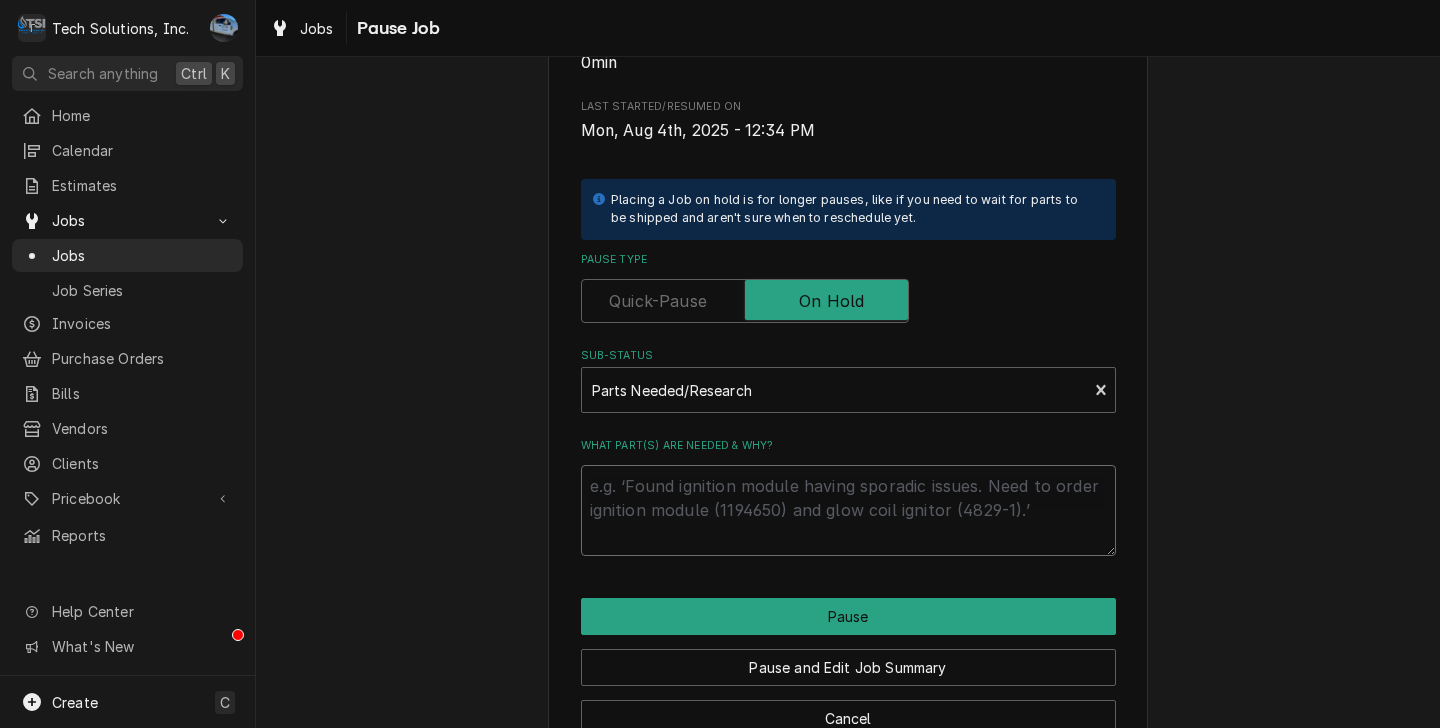 click on "What part(s) are needed & why?" at bounding box center (848, 510) 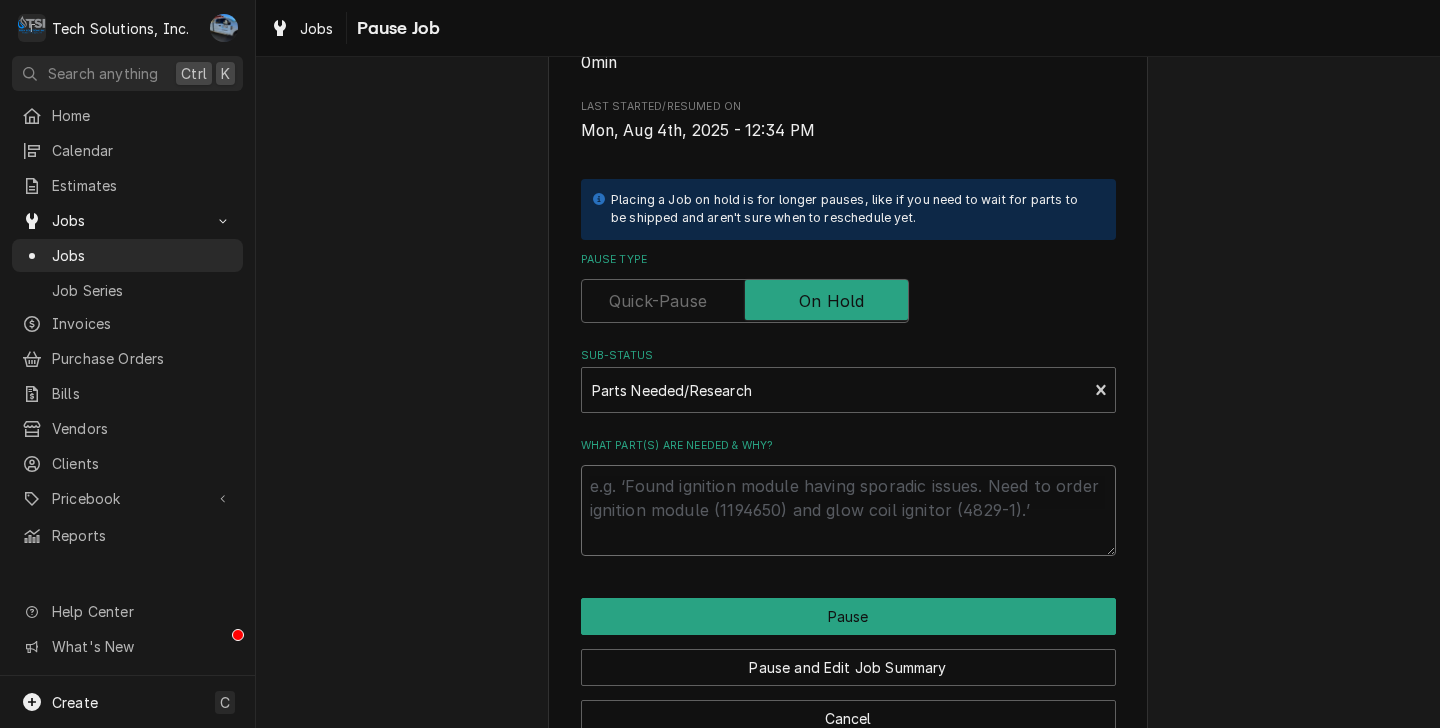type on "x" 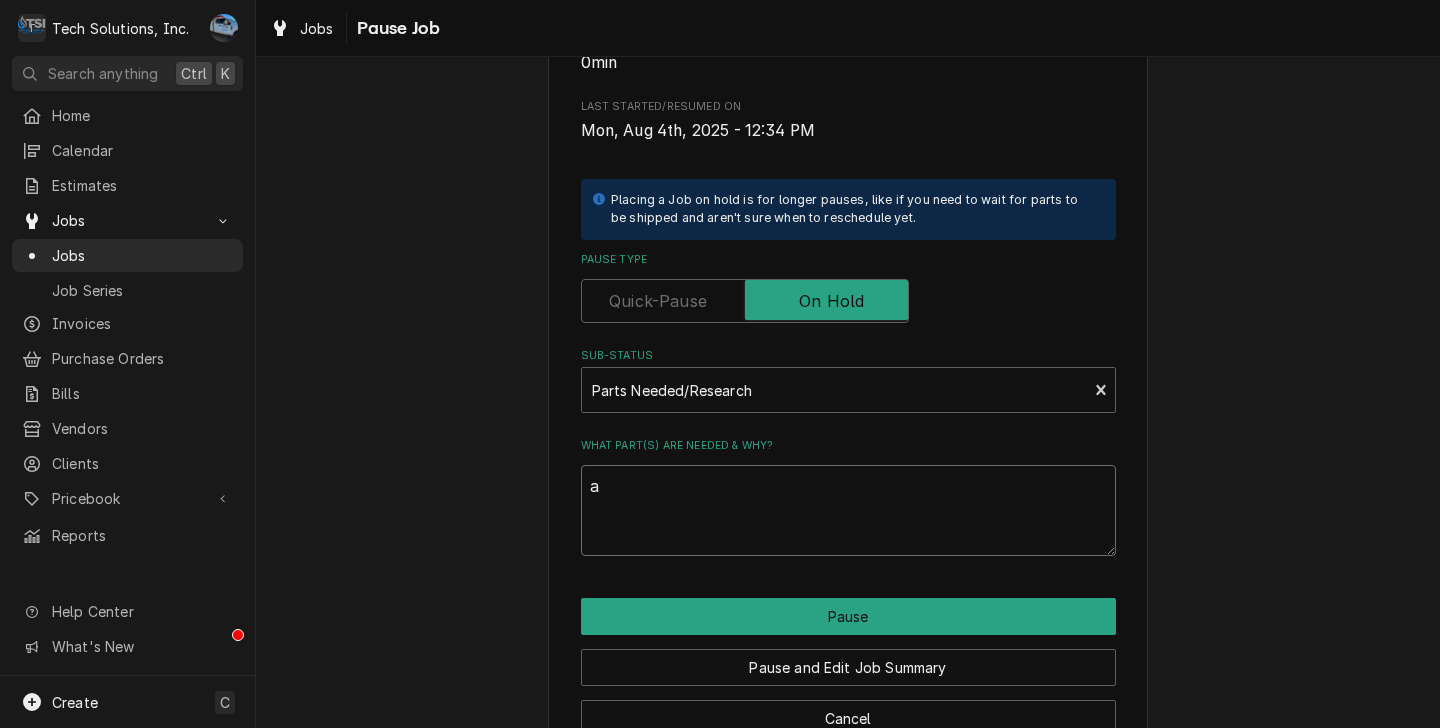 type on "x" 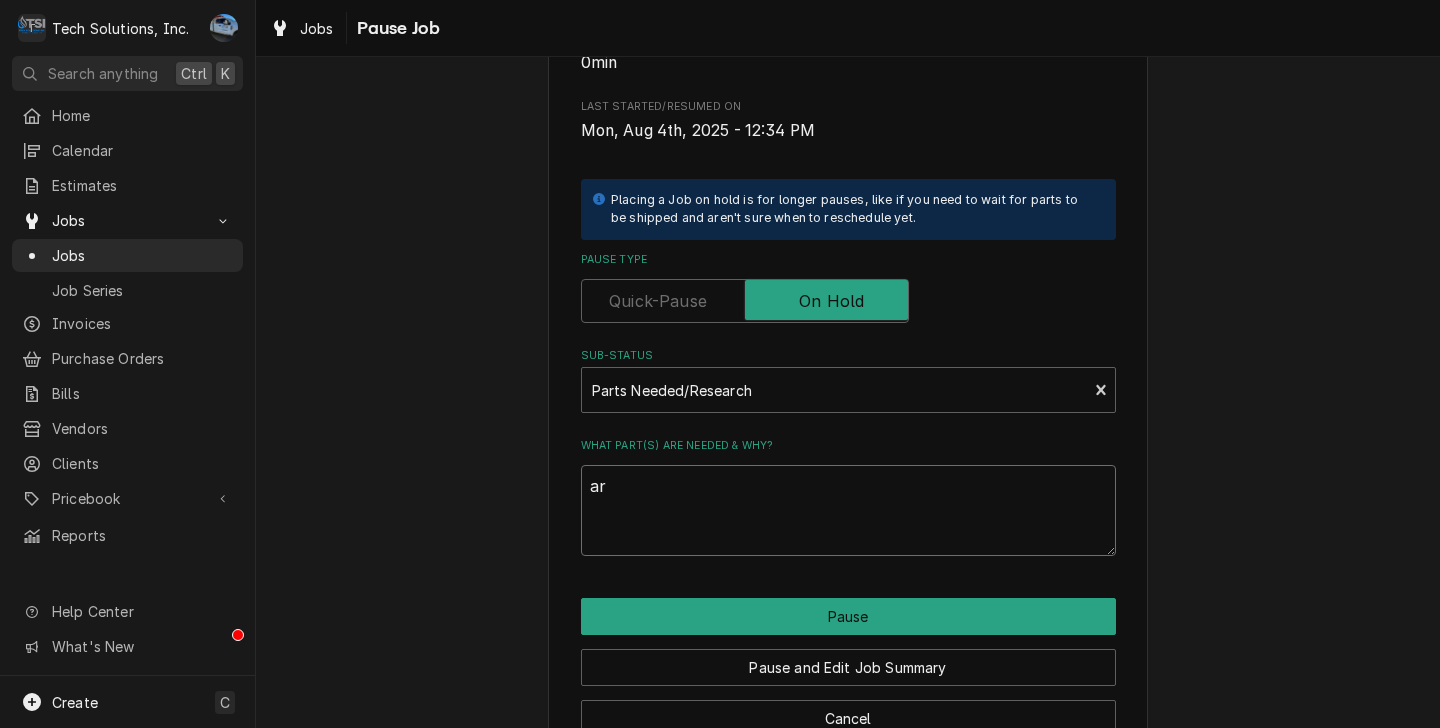 type on "x" 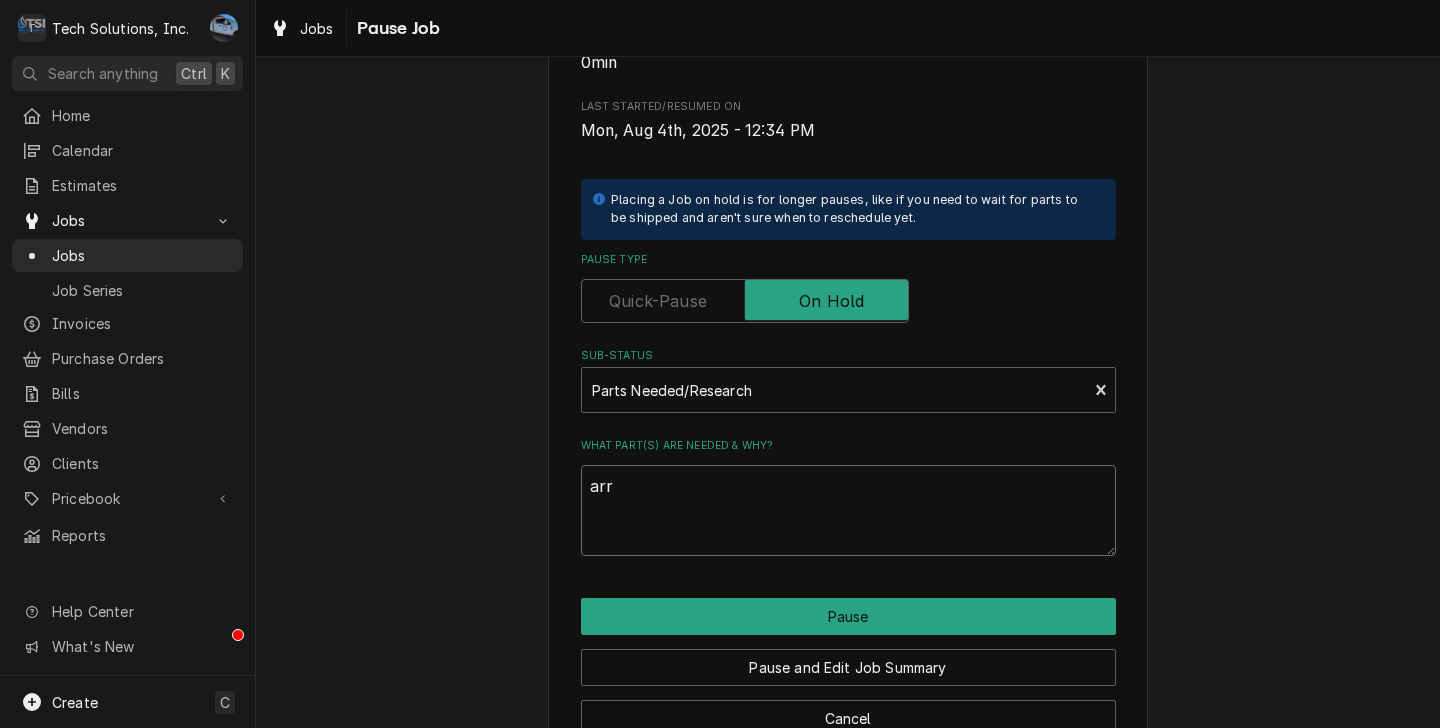 type on "x" 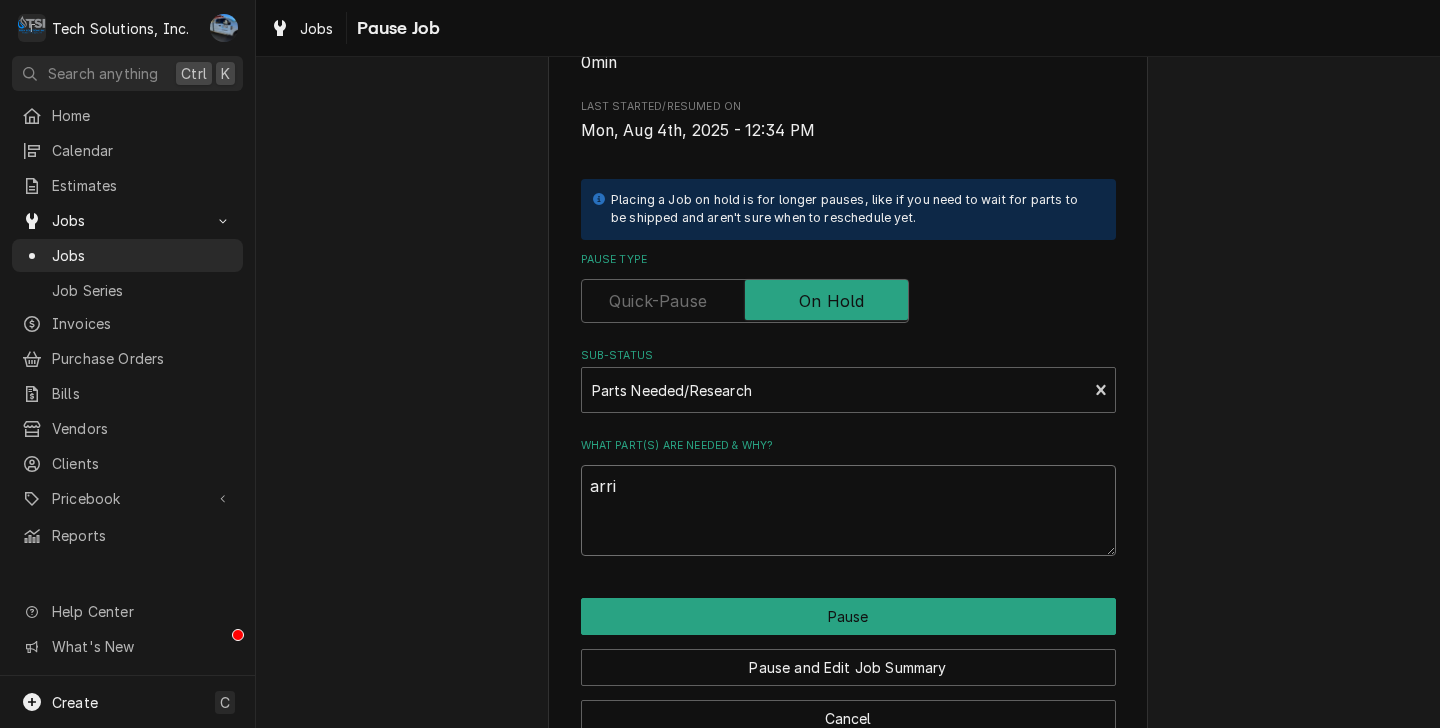 type on "x" 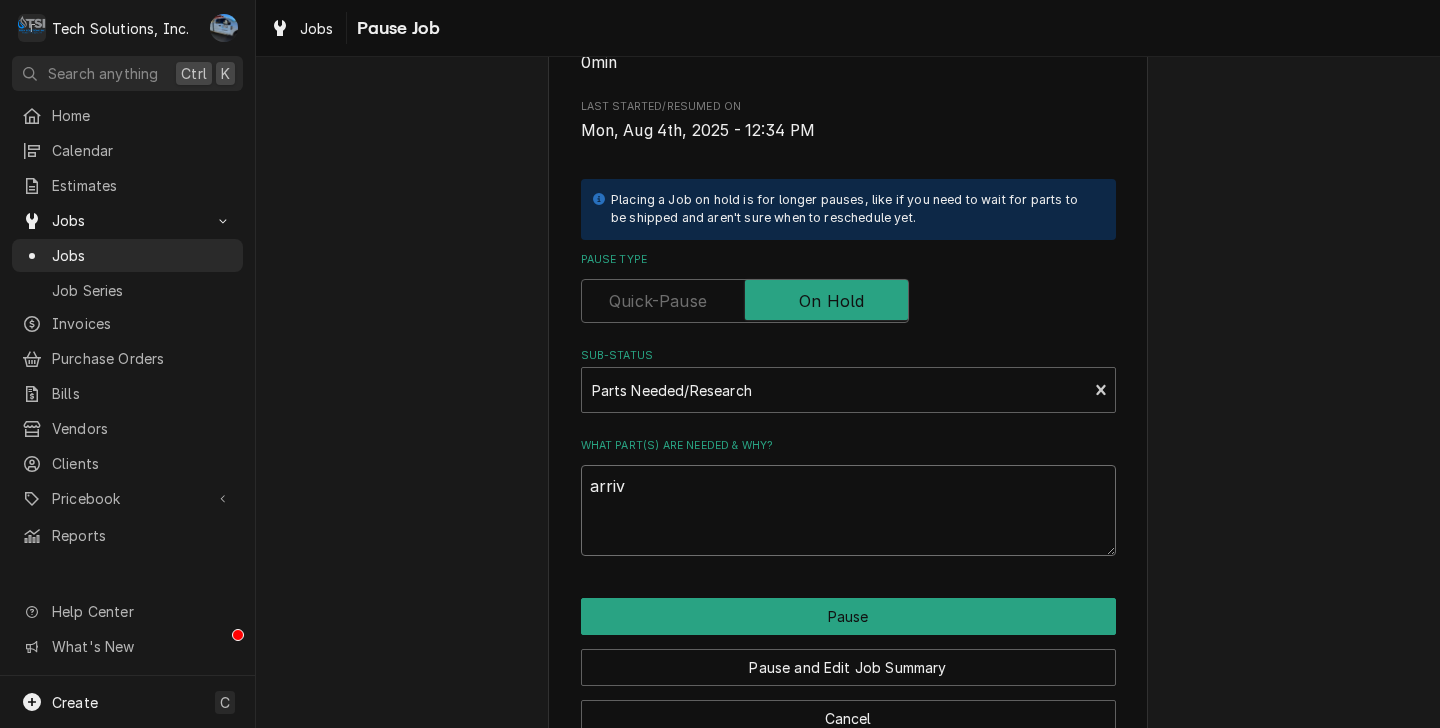 type on "x" 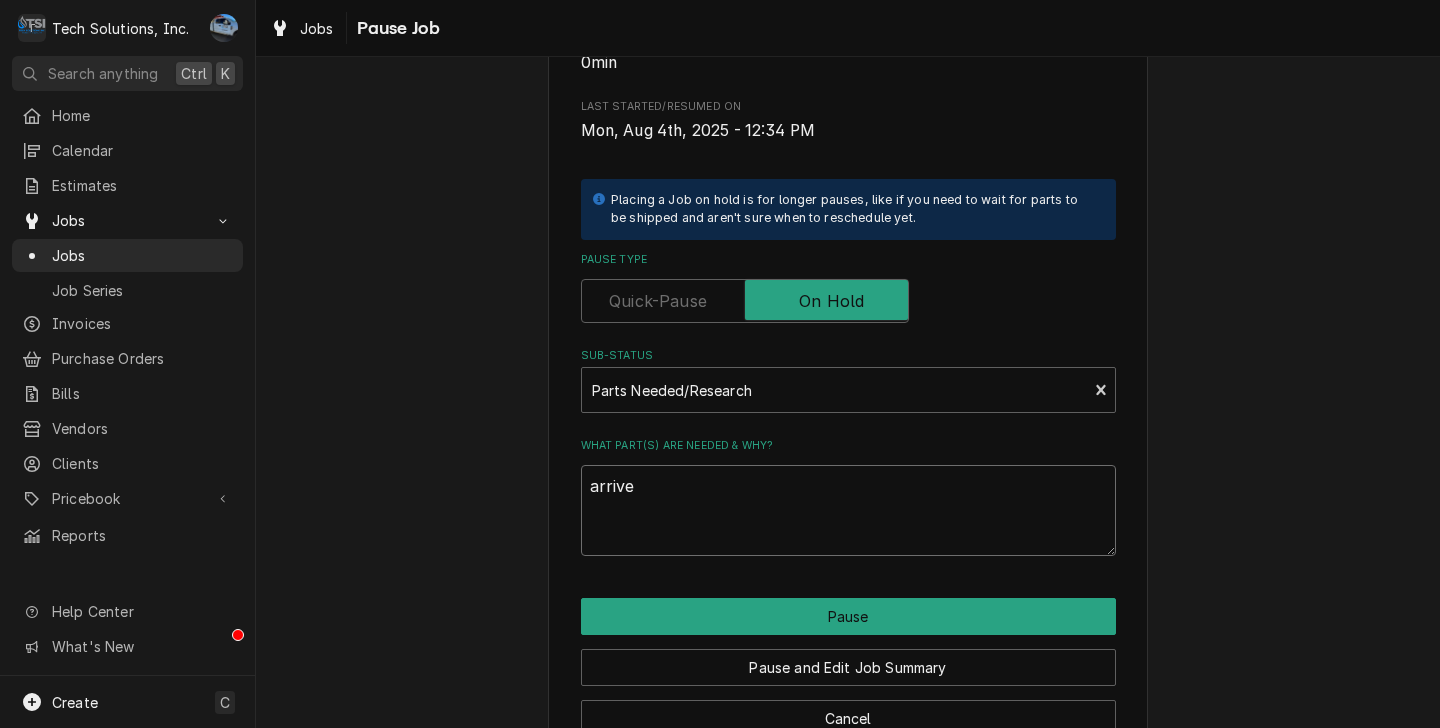 type on "x" 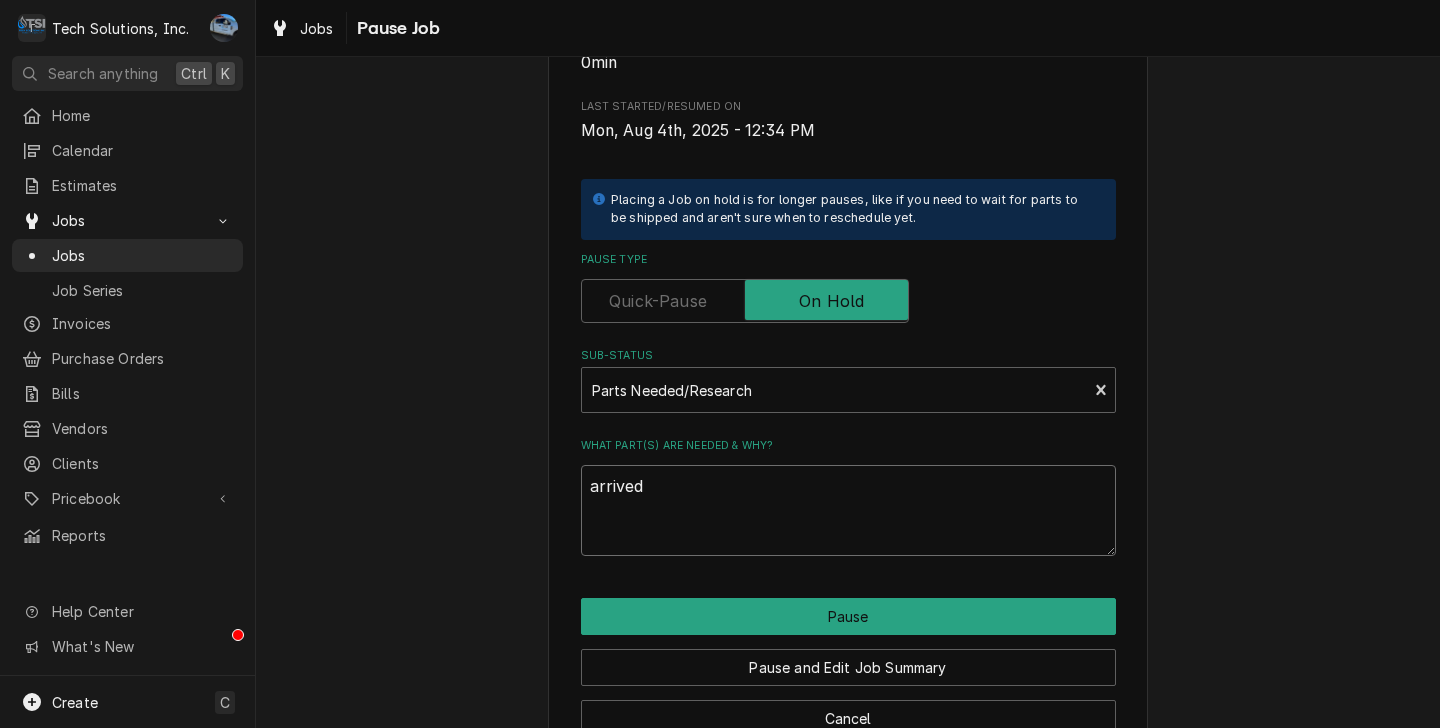 type on "x" 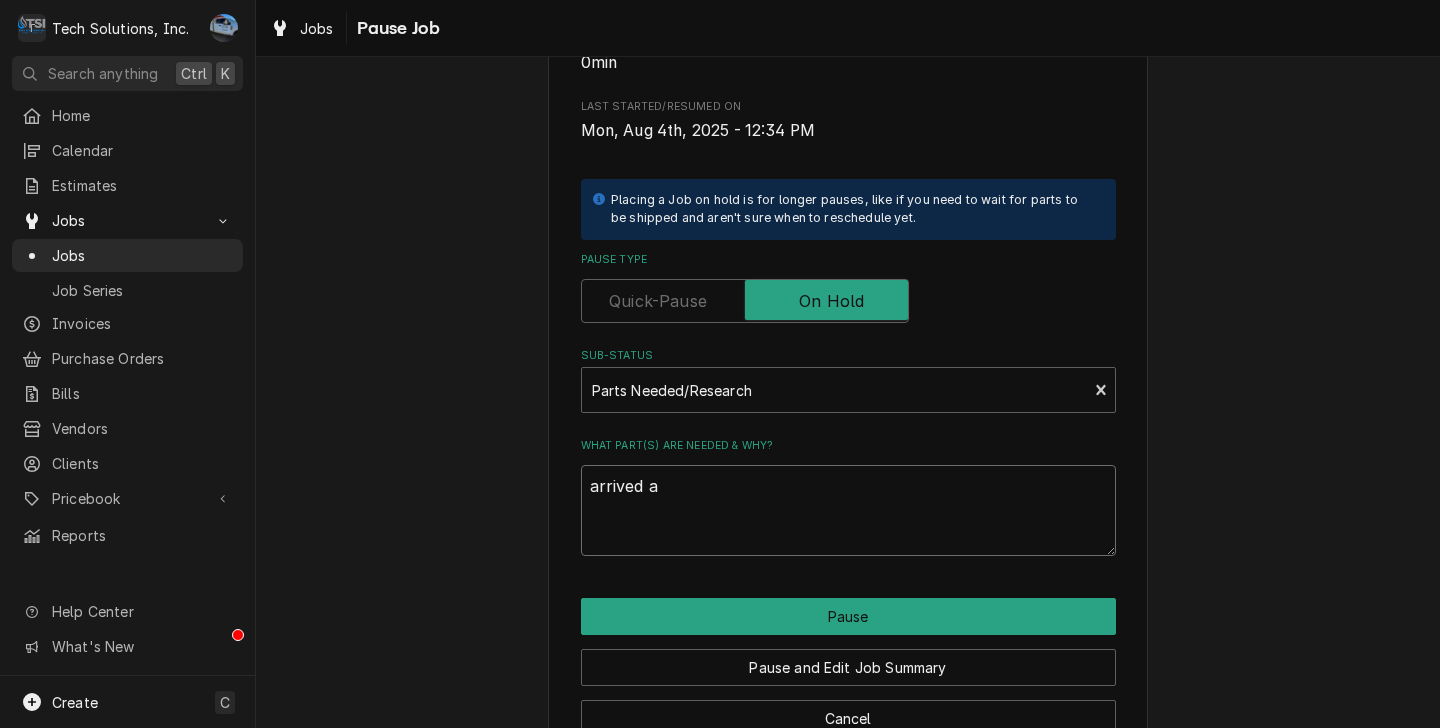 type on "x" 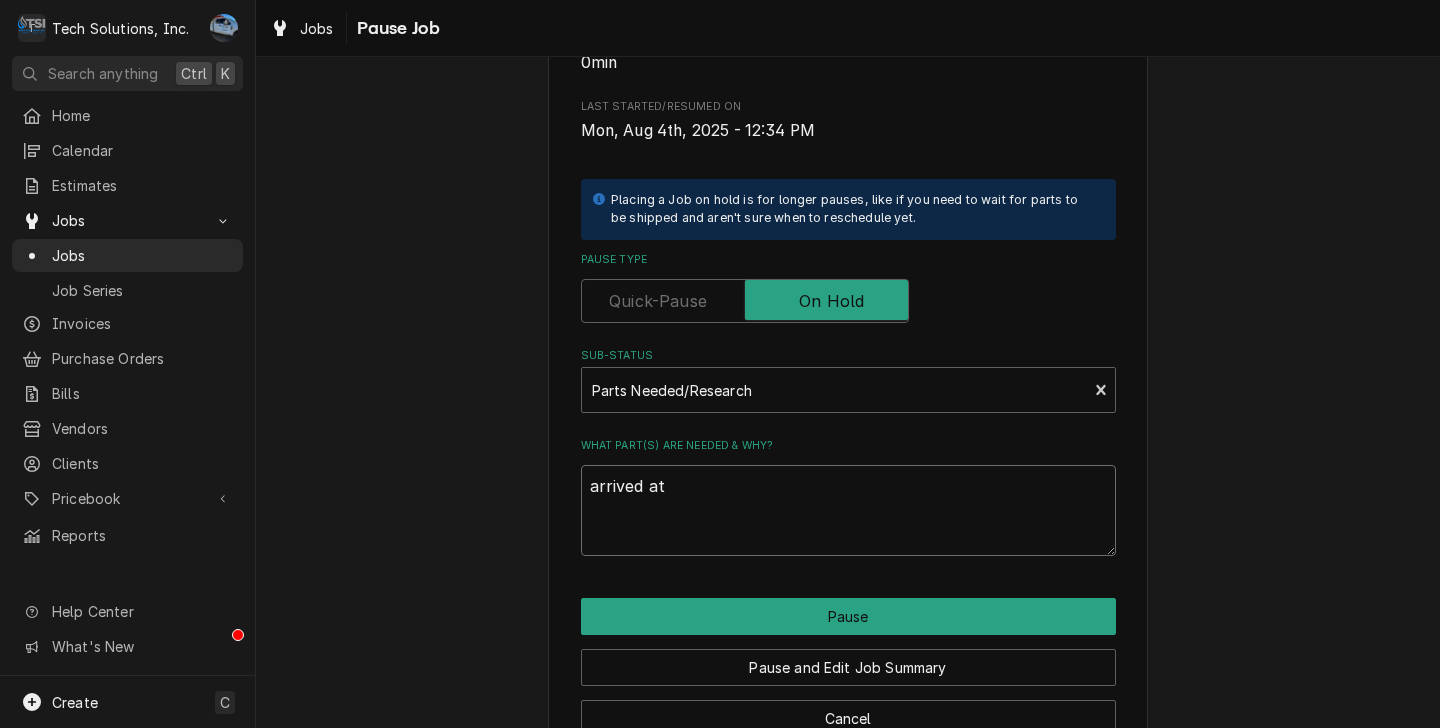 type on "x" 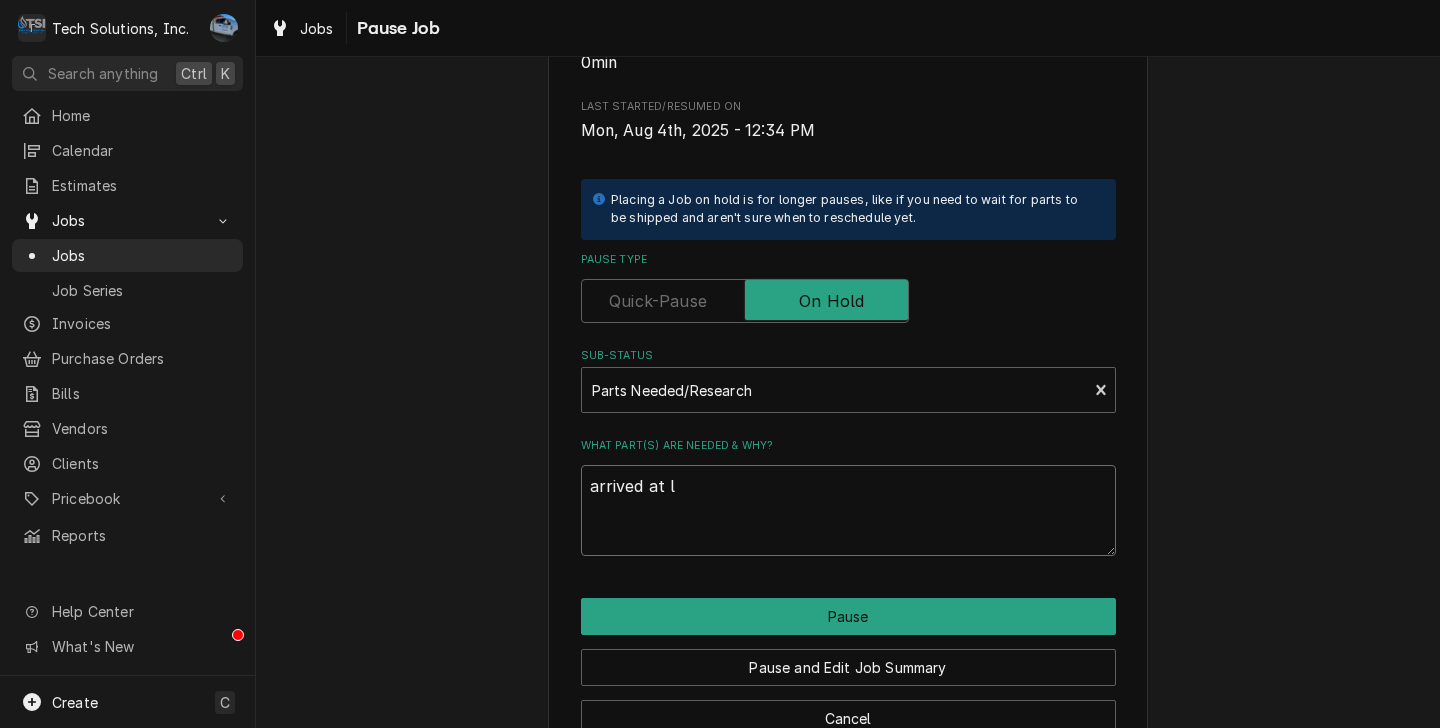 type on "x" 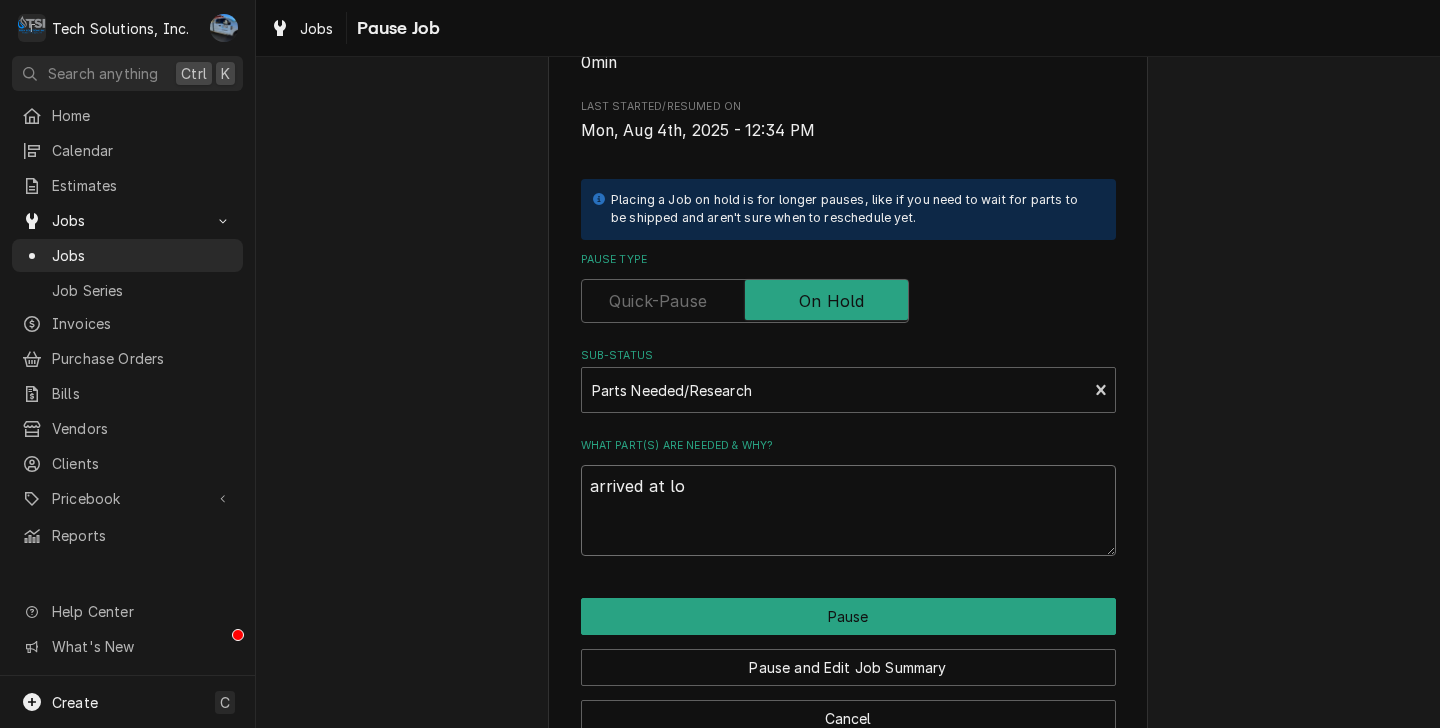 type on "x" 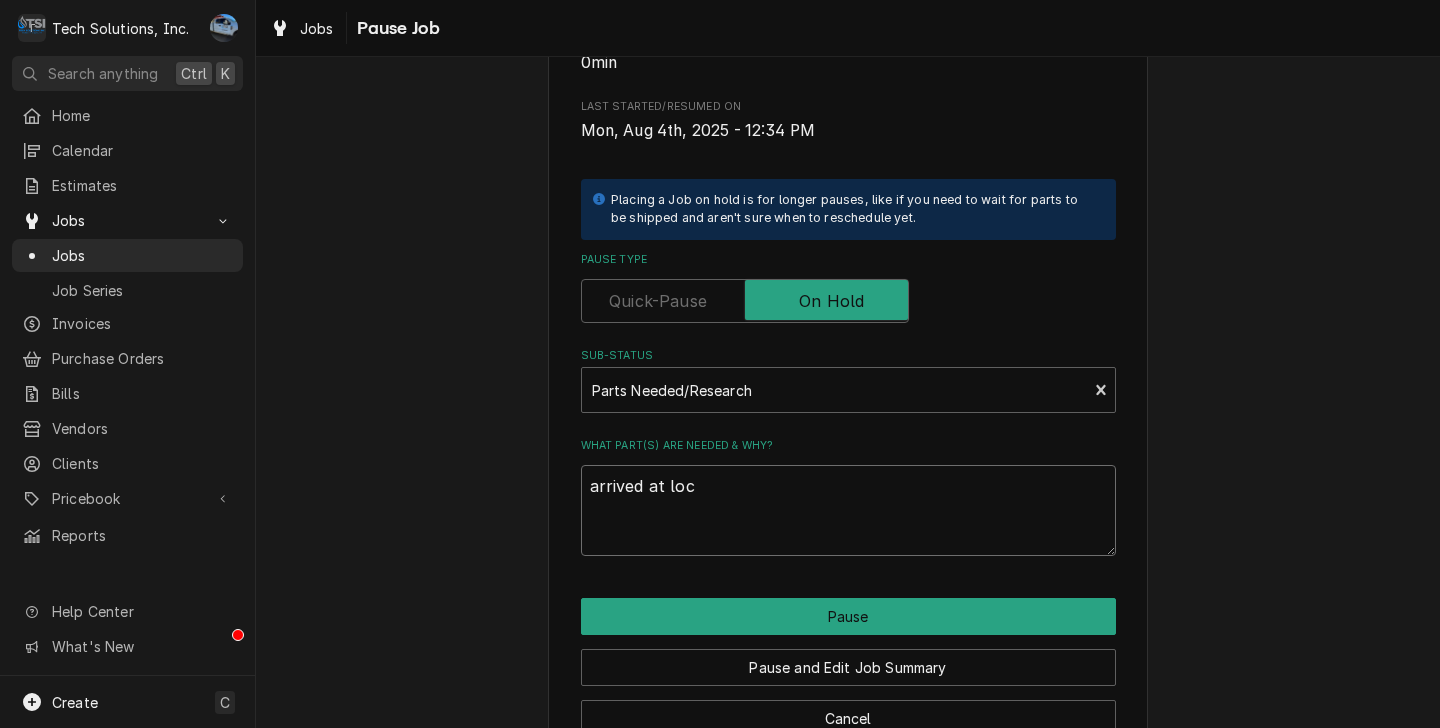 type on "x" 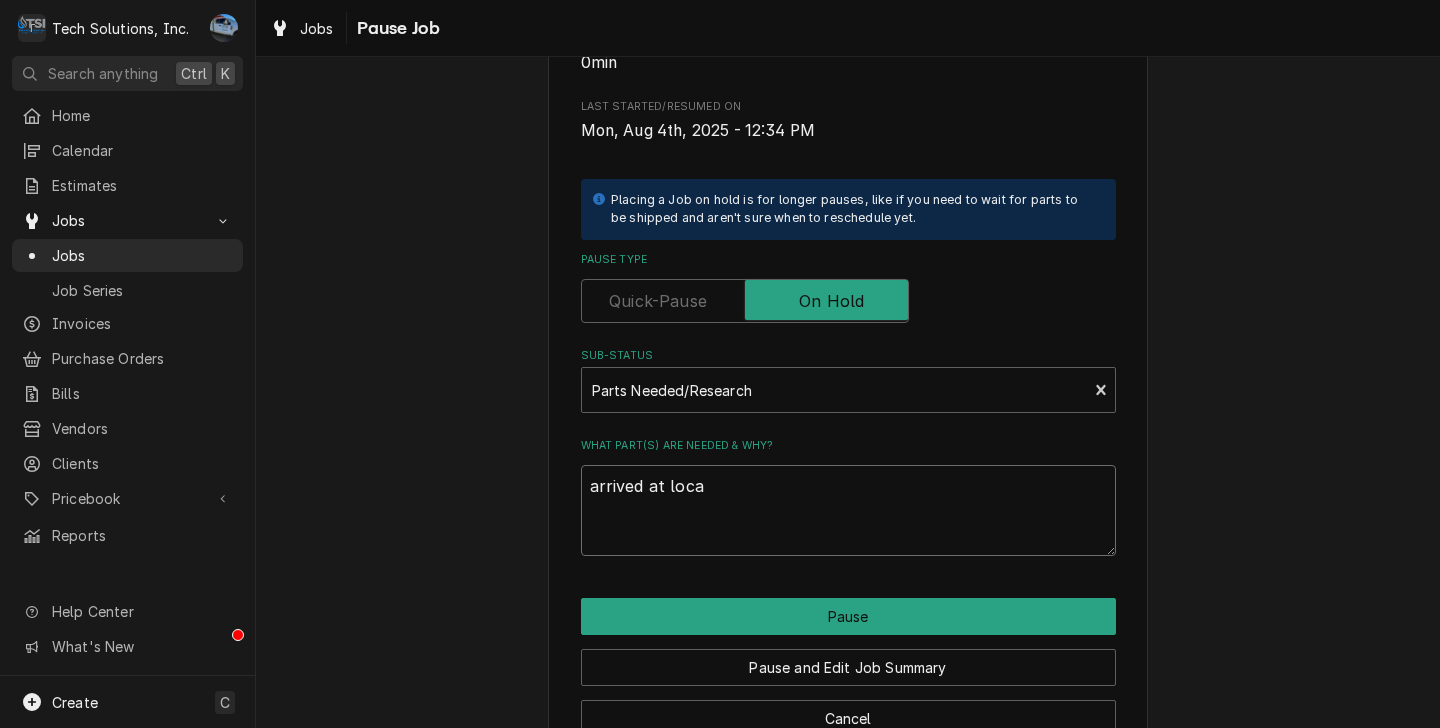 type on "x" 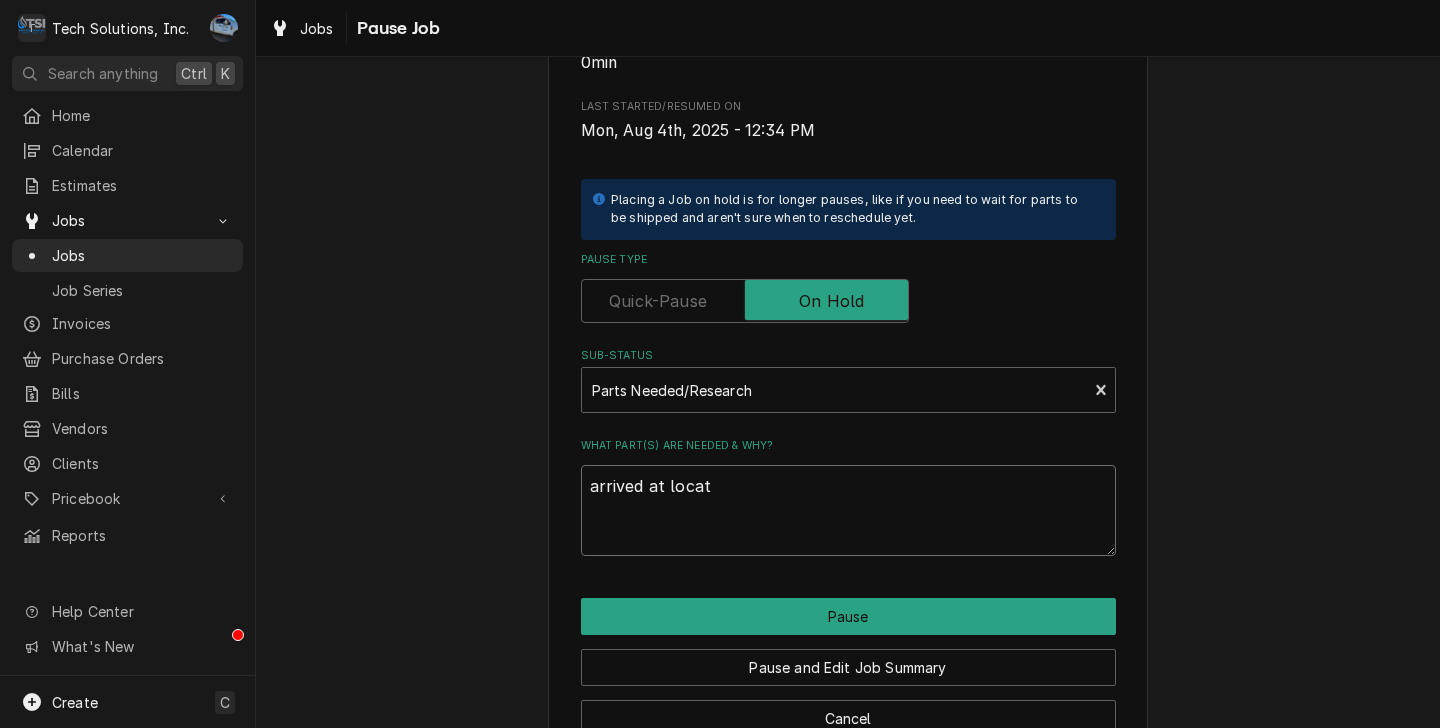 type on "x" 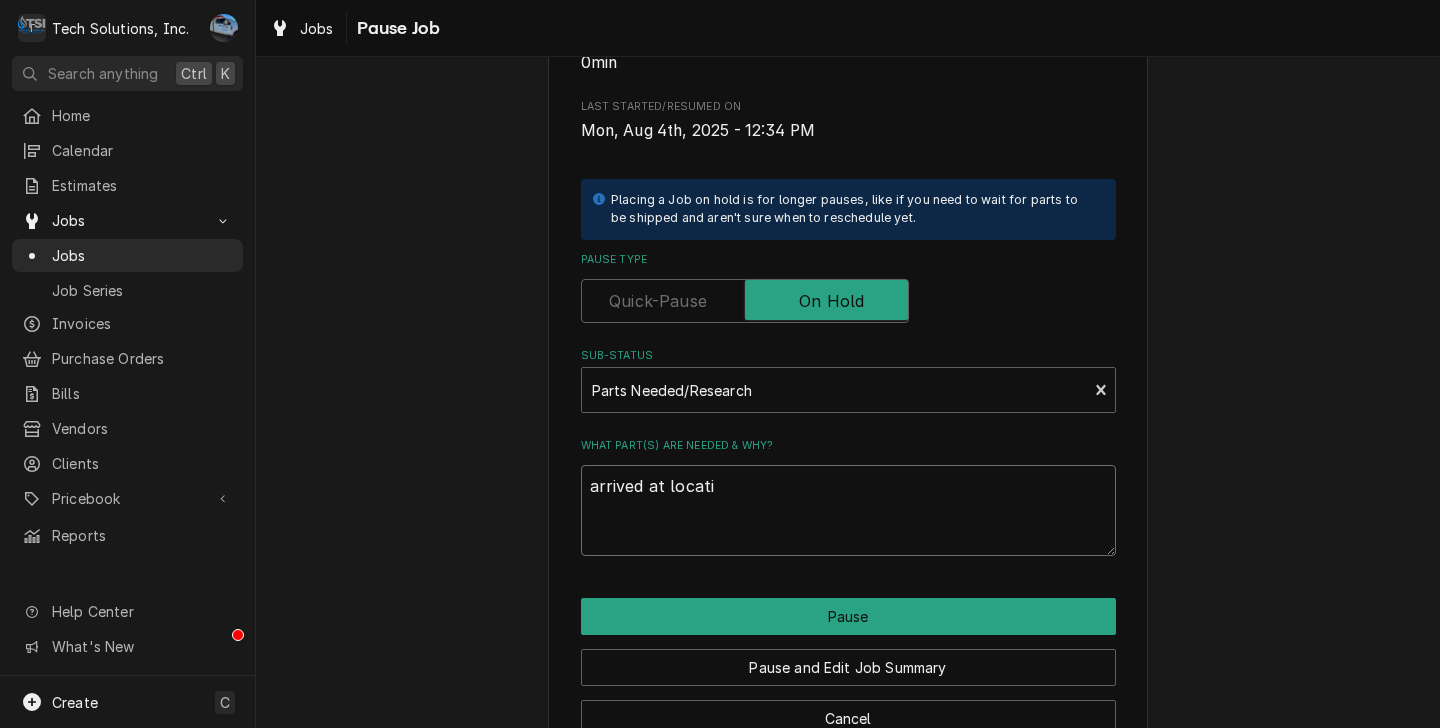 type on "x" 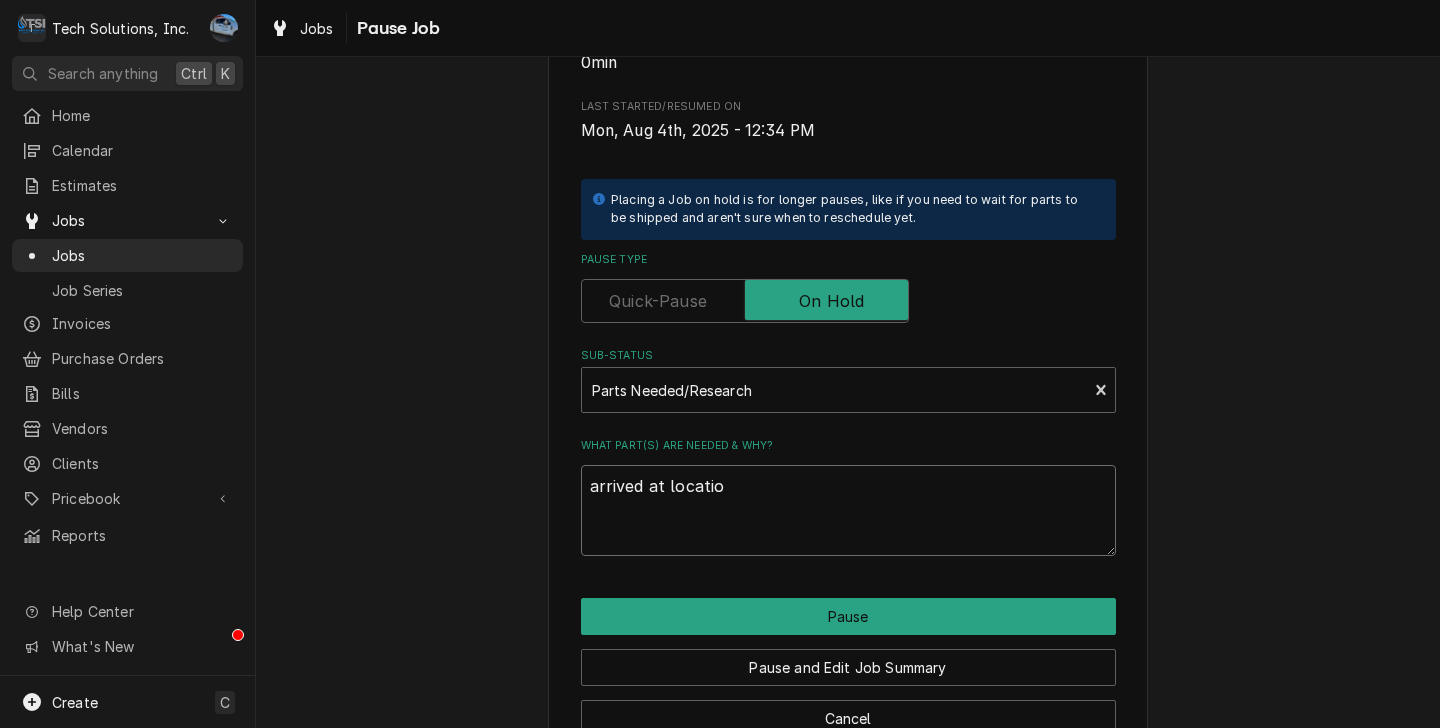 type on "x" 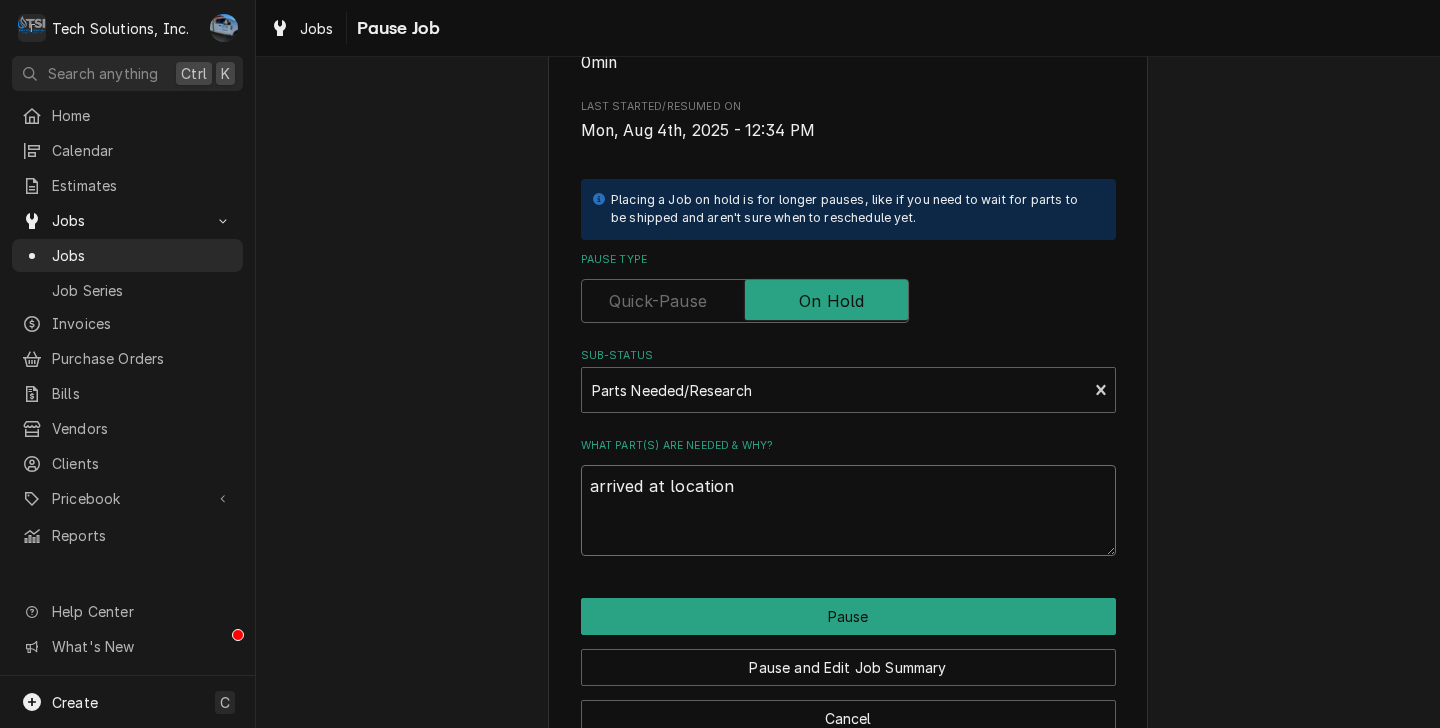 type on "x" 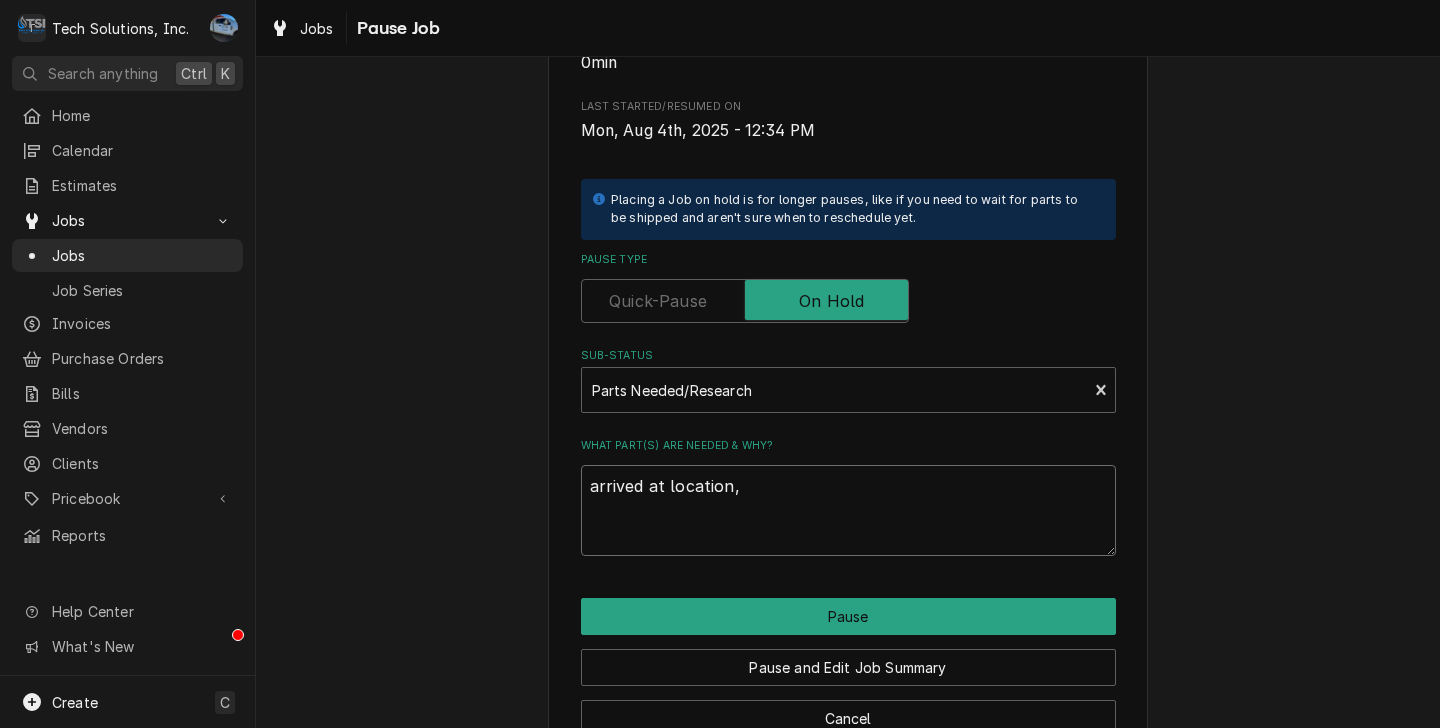 type on "x" 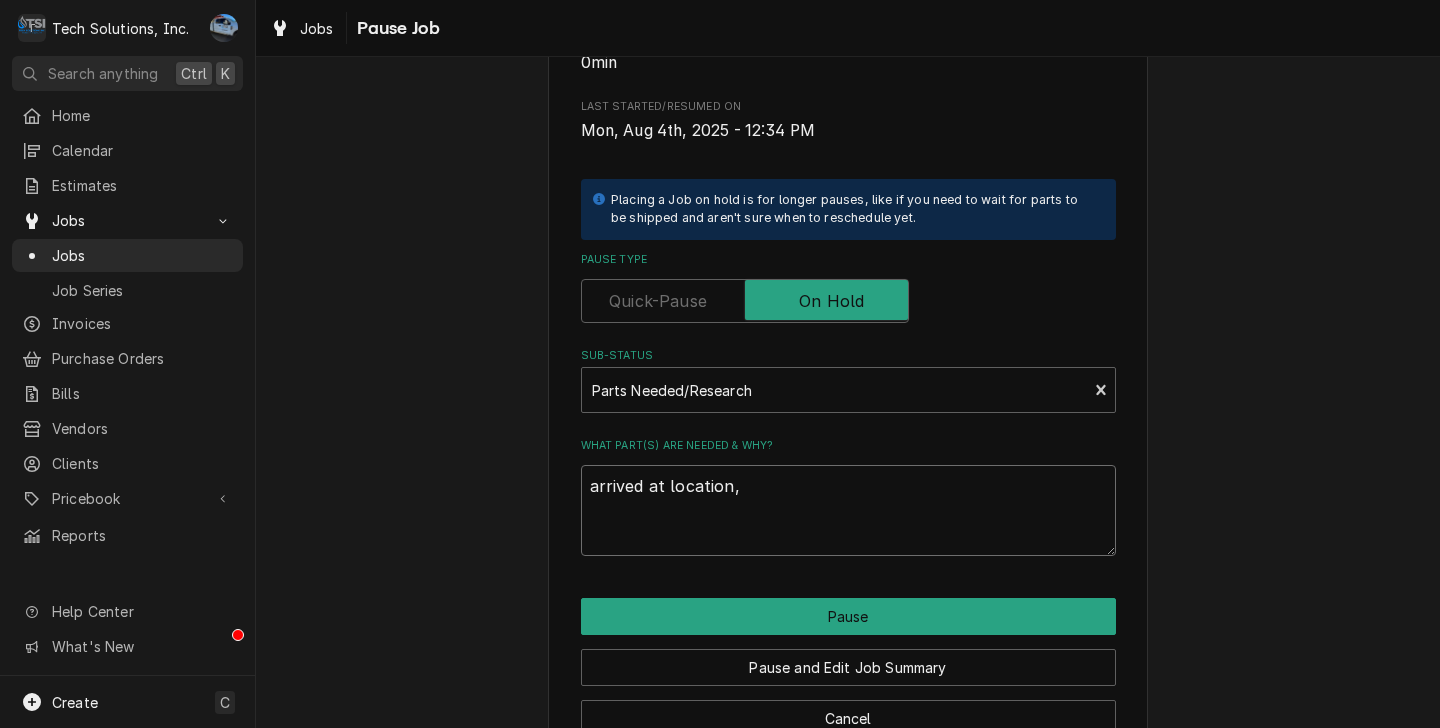 type on "x" 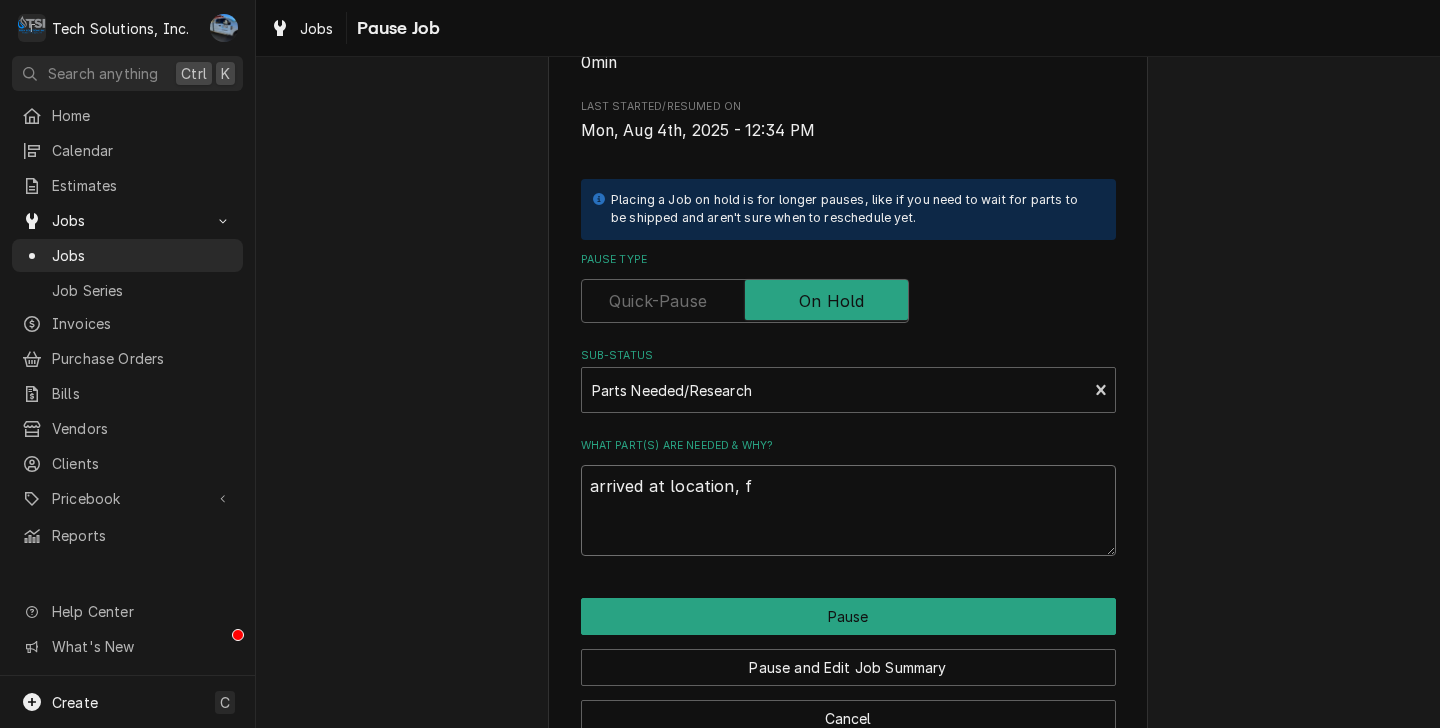 type on "x" 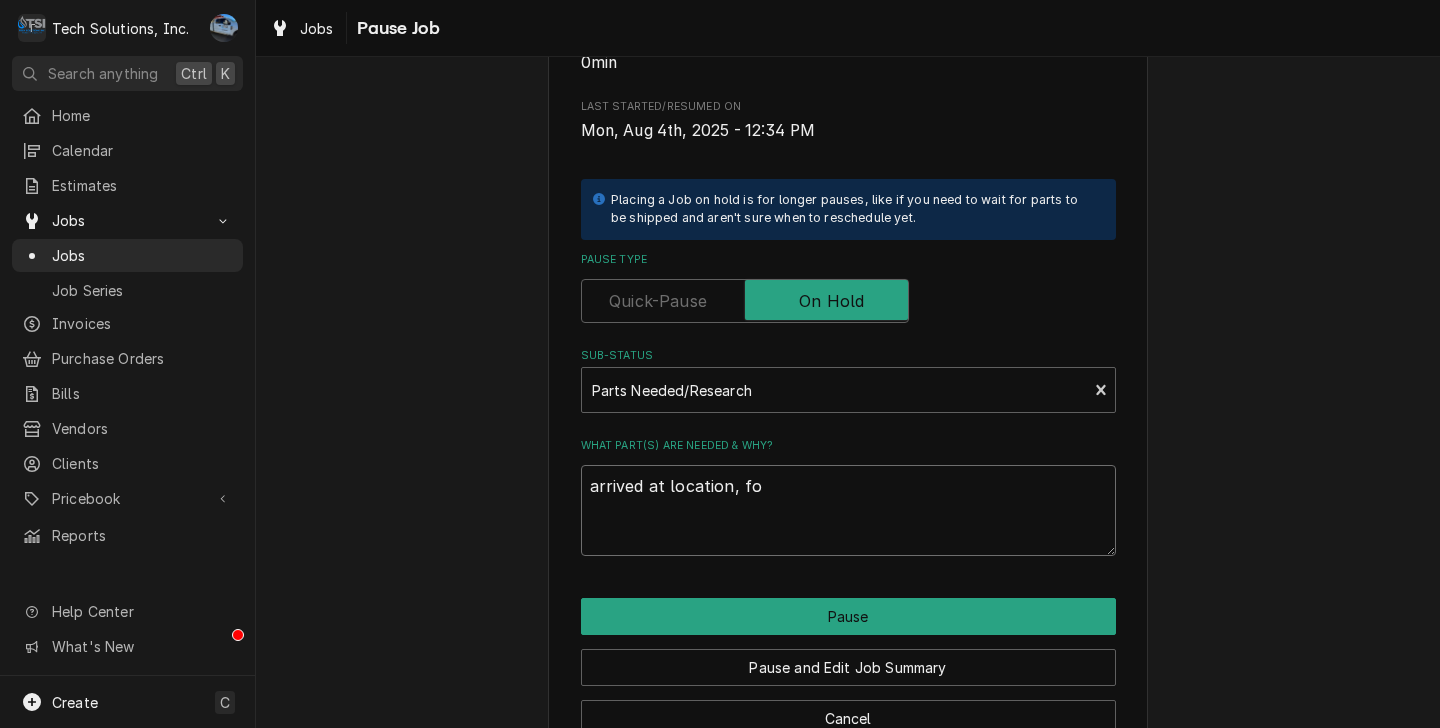type on "arrived at location, foi" 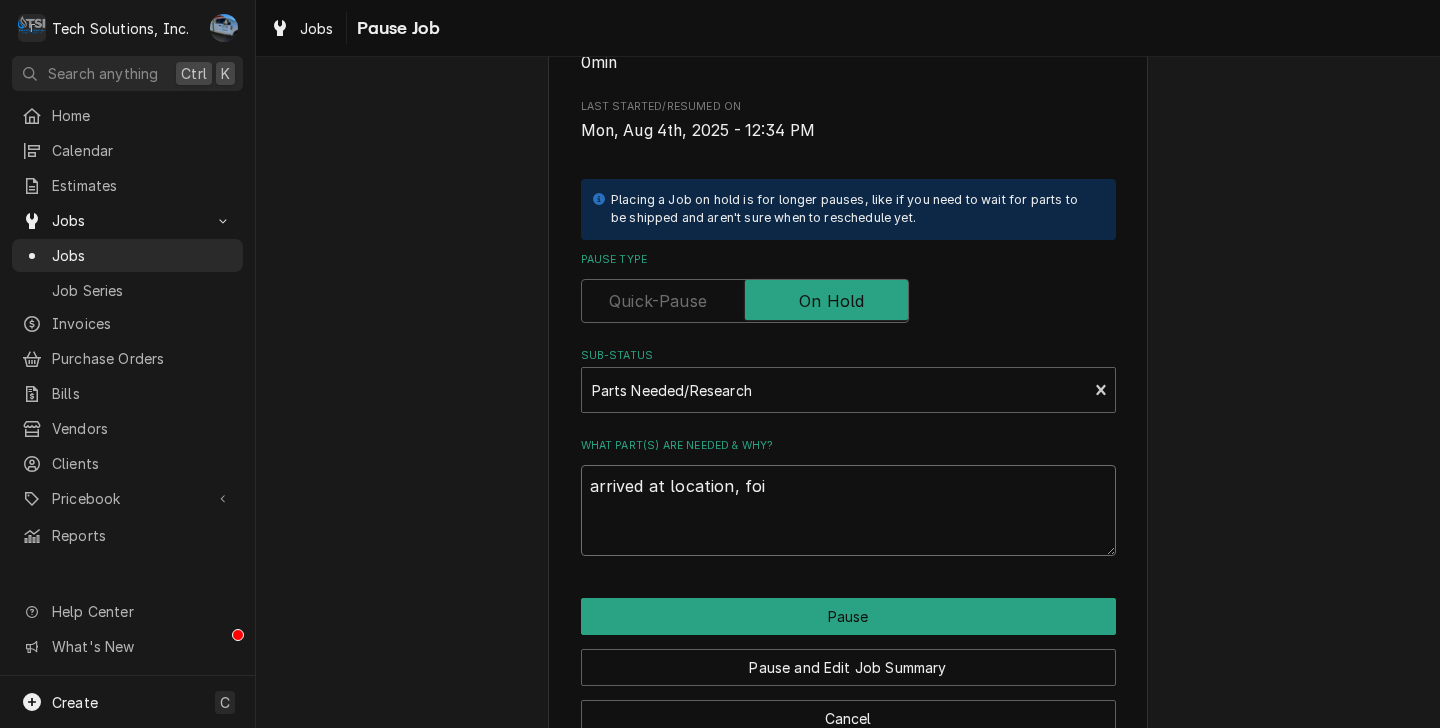 type on "x" 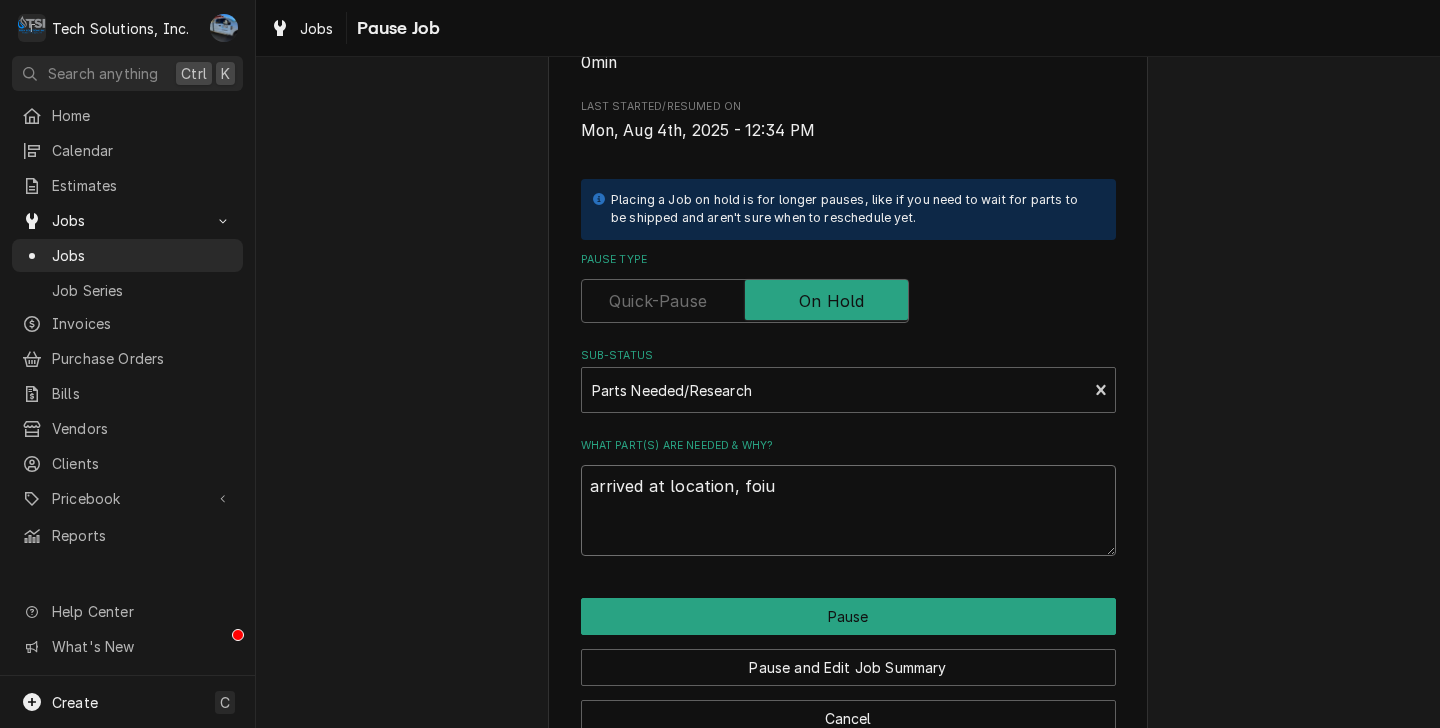 type on "x" 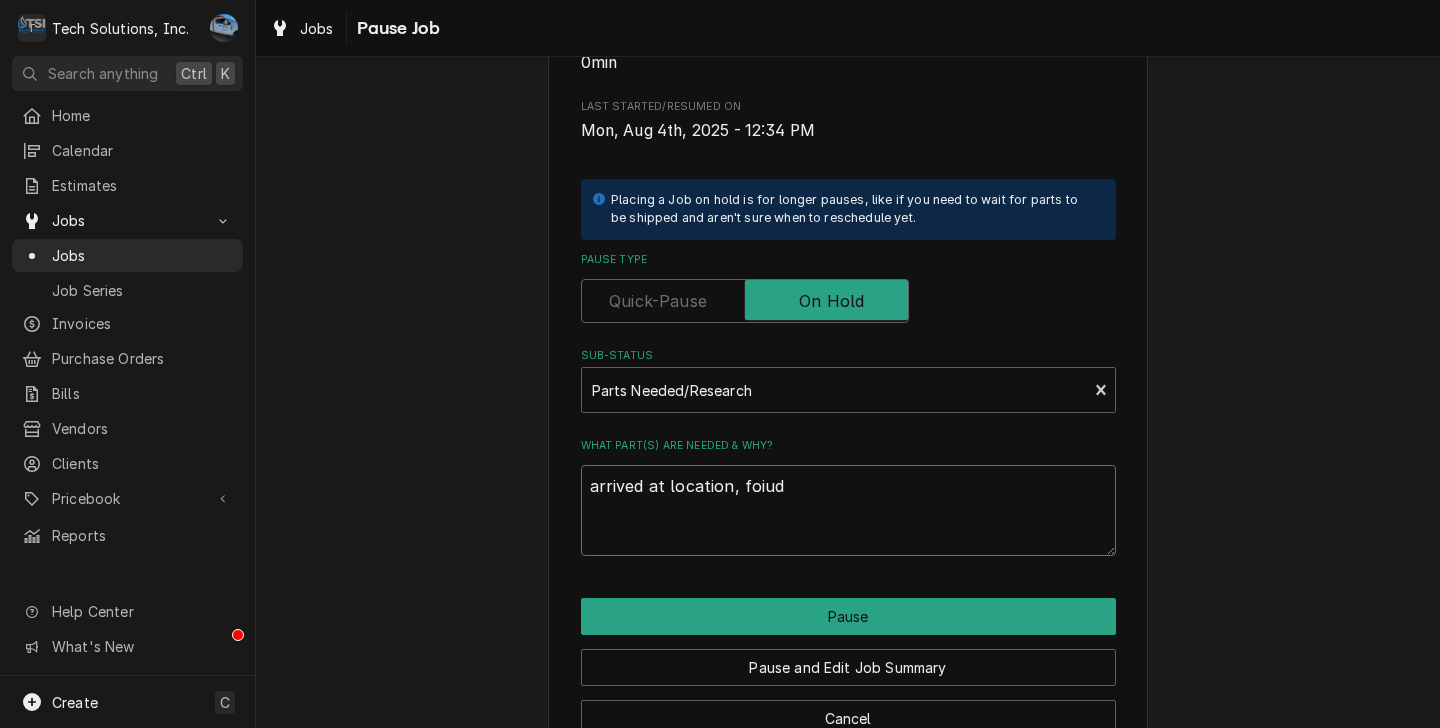 type on "x" 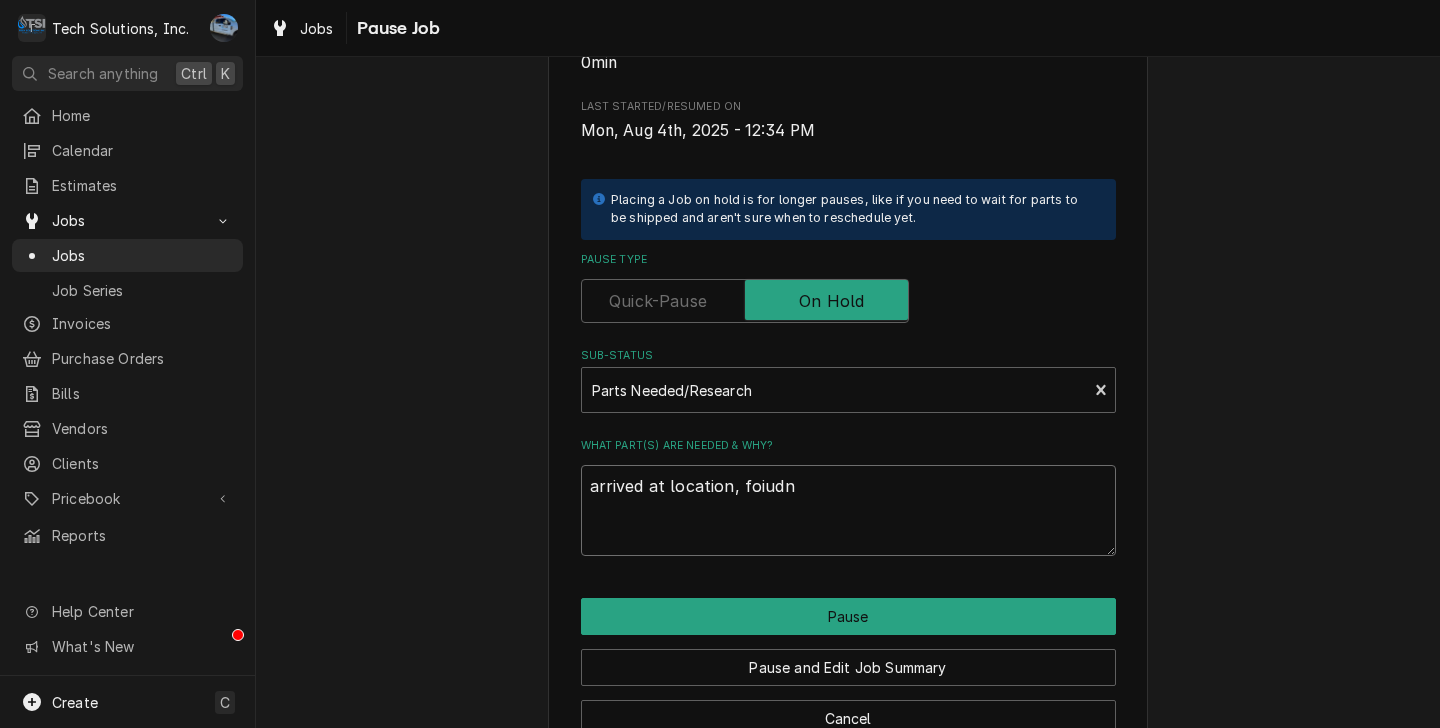 type on "x" 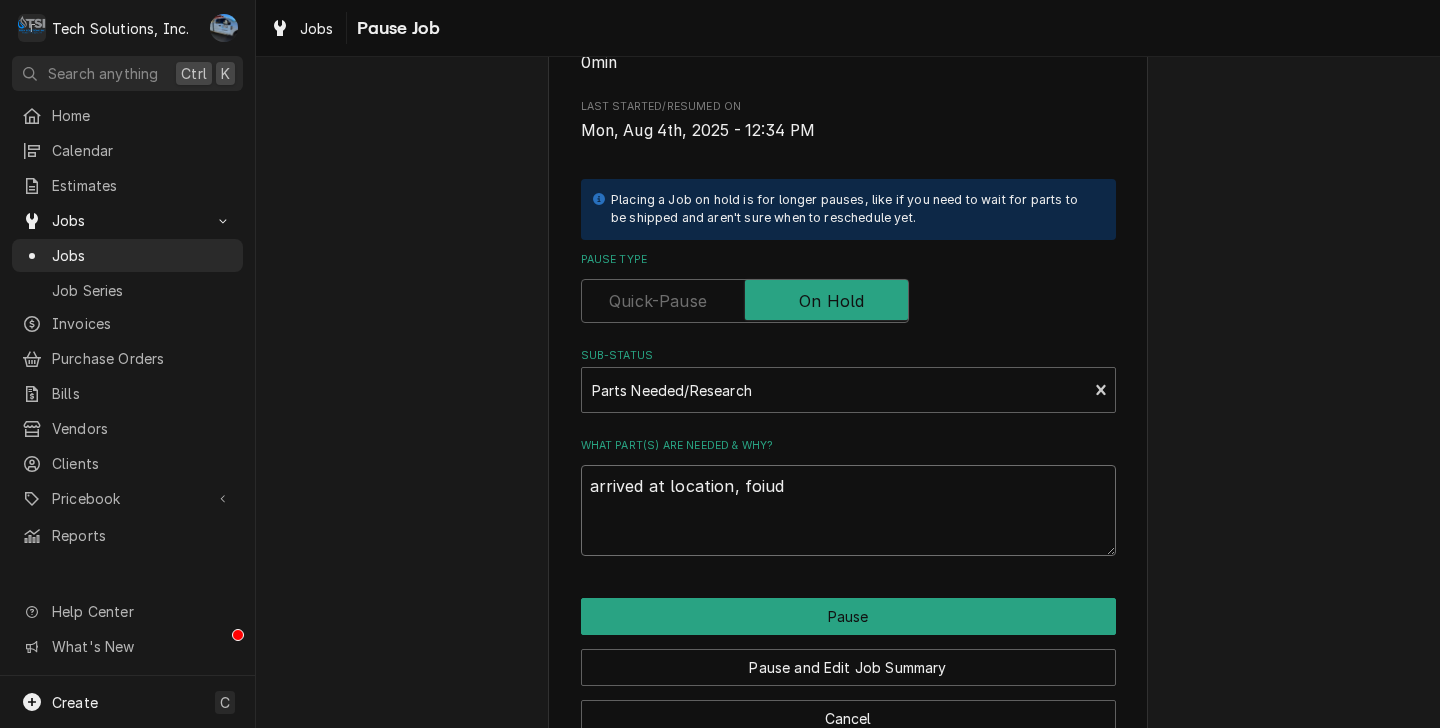 type on "x" 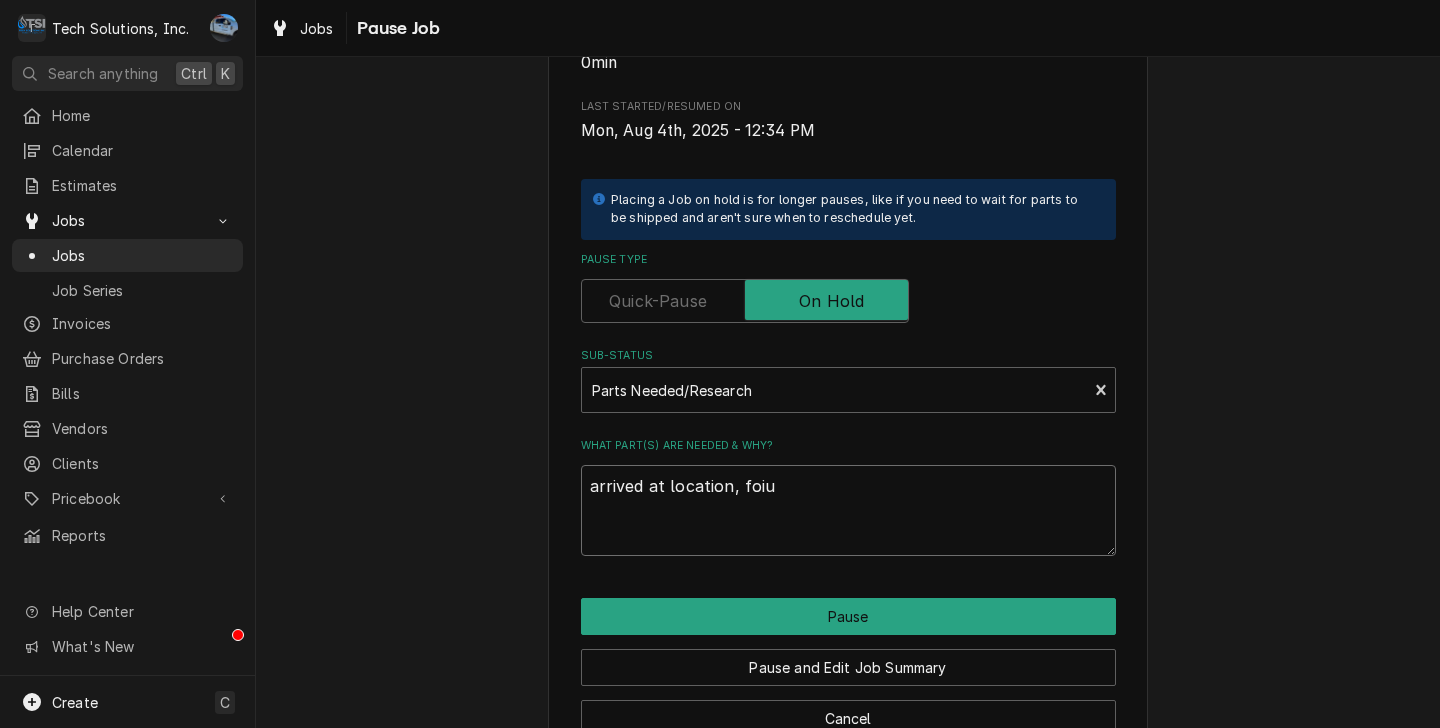 type on "x" 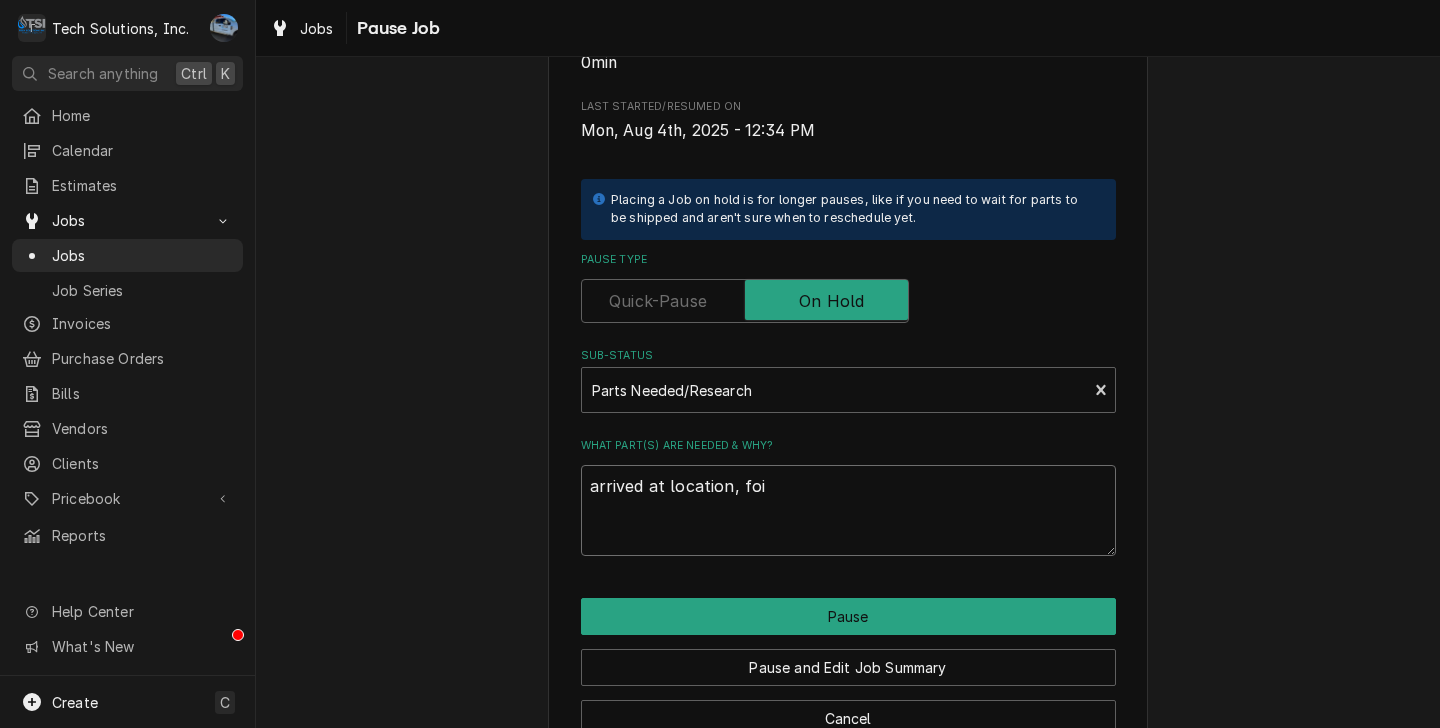 type on "x" 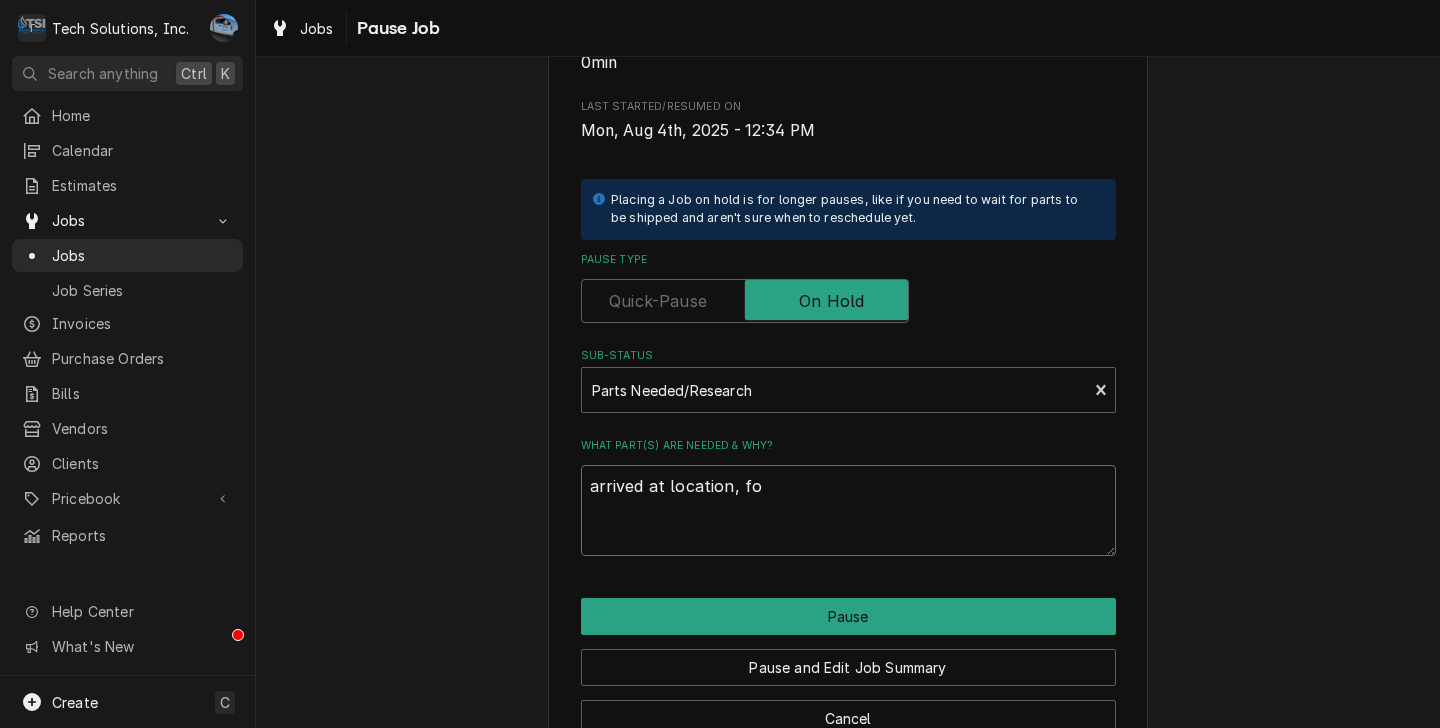 type on "x" 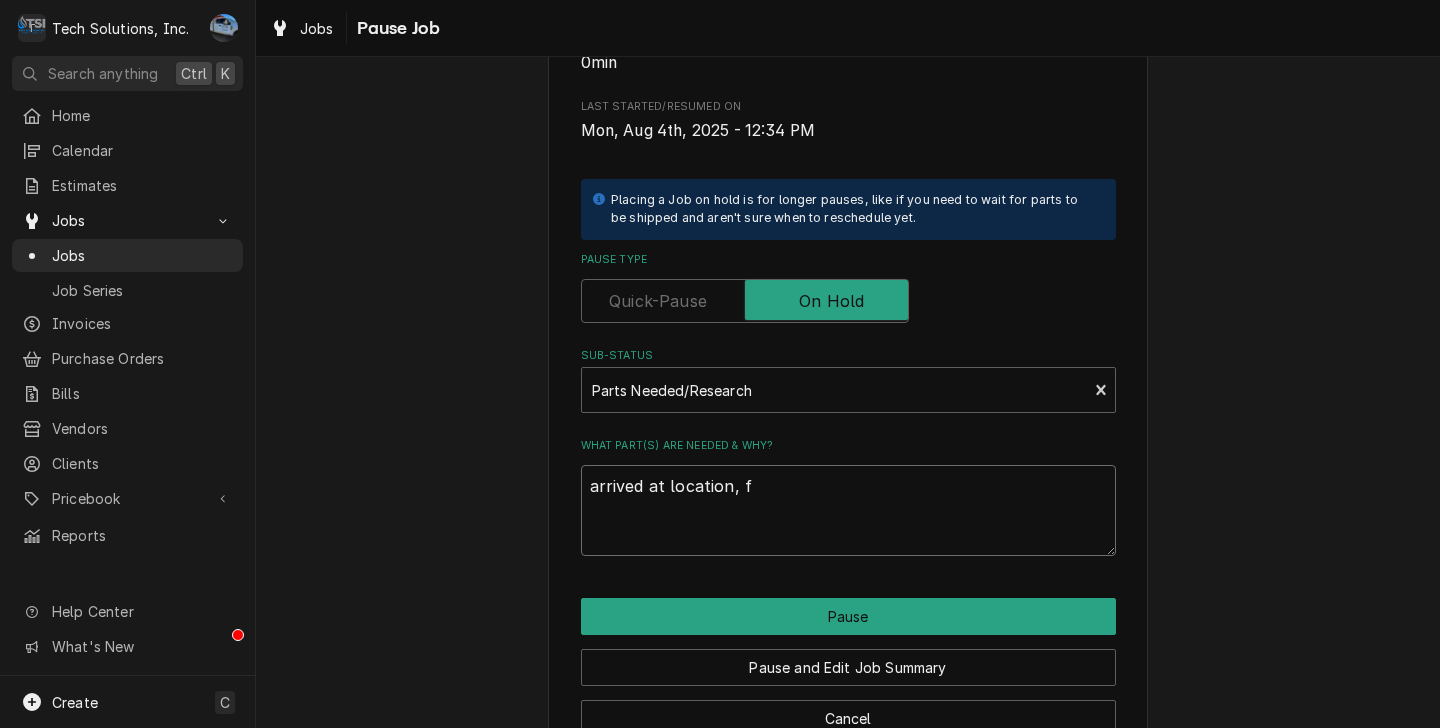 type on "x" 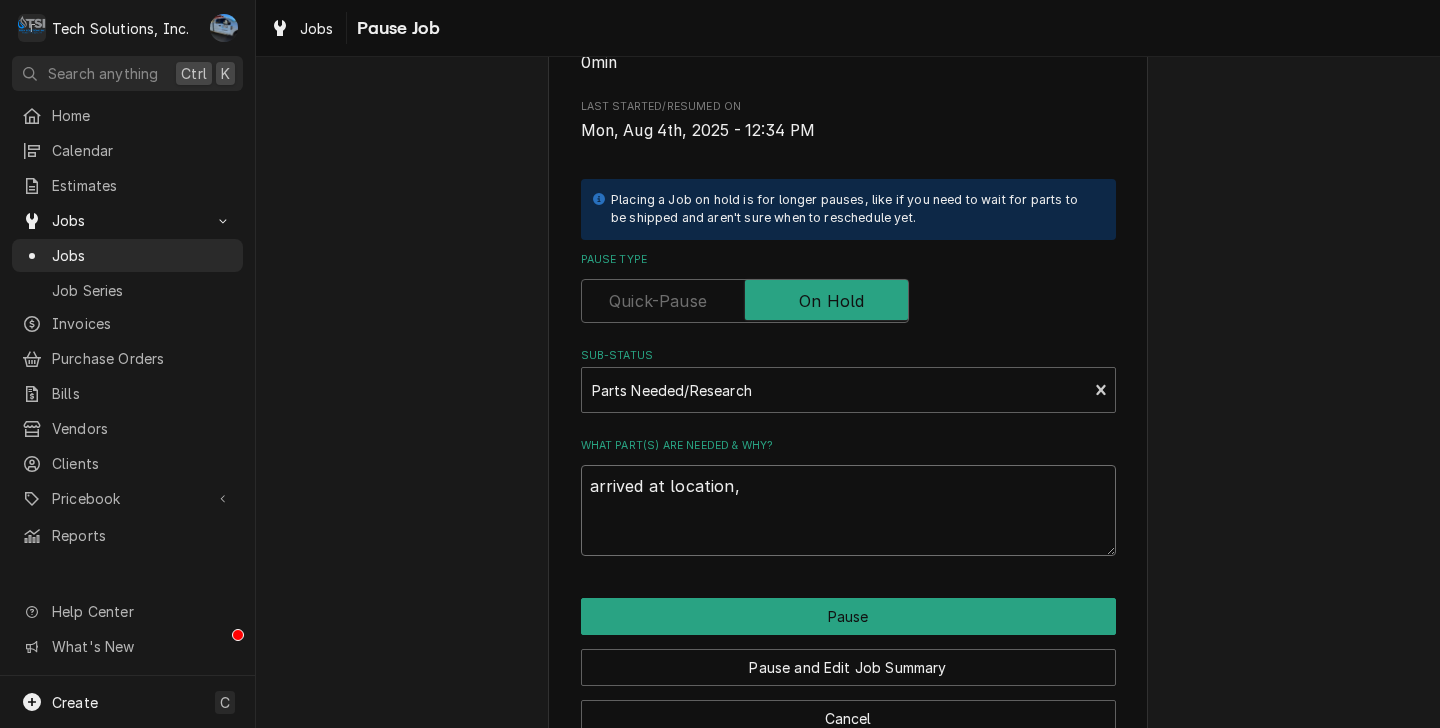 type on "x" 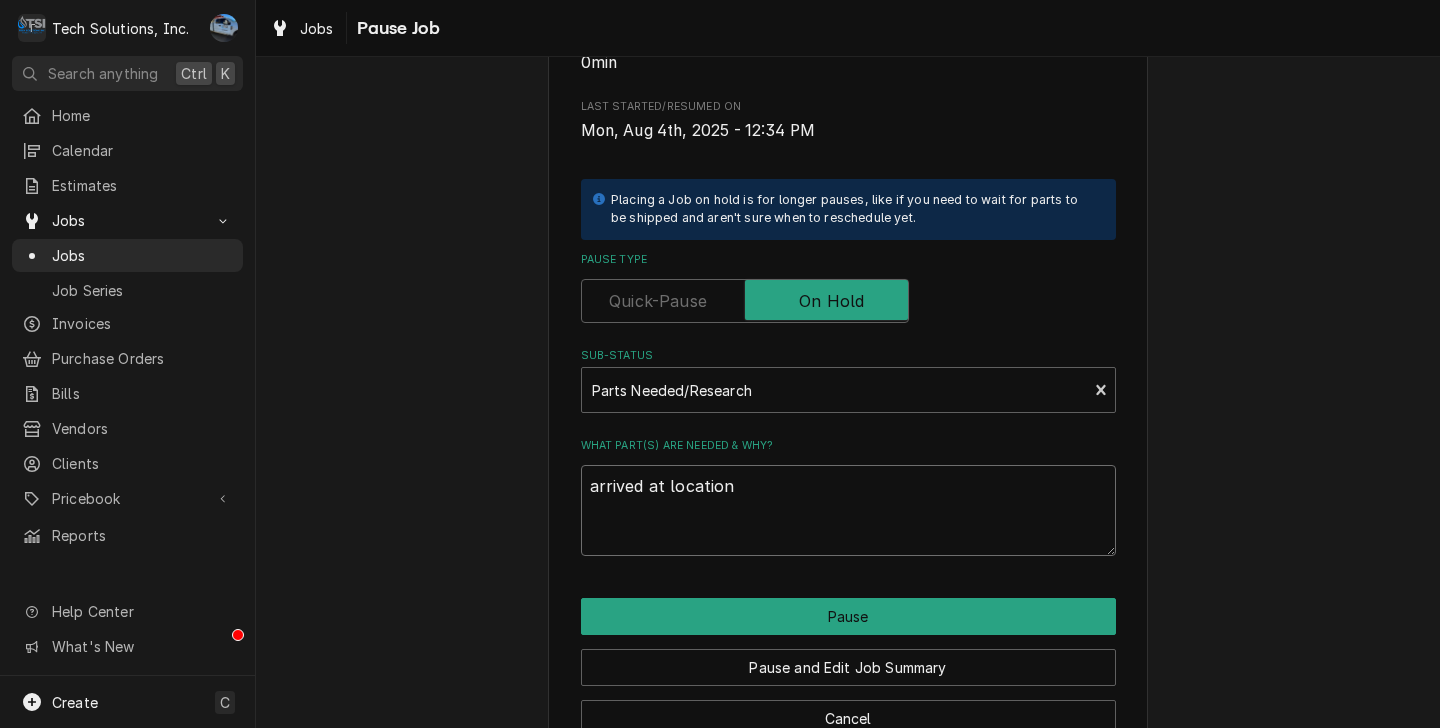 type on "x" 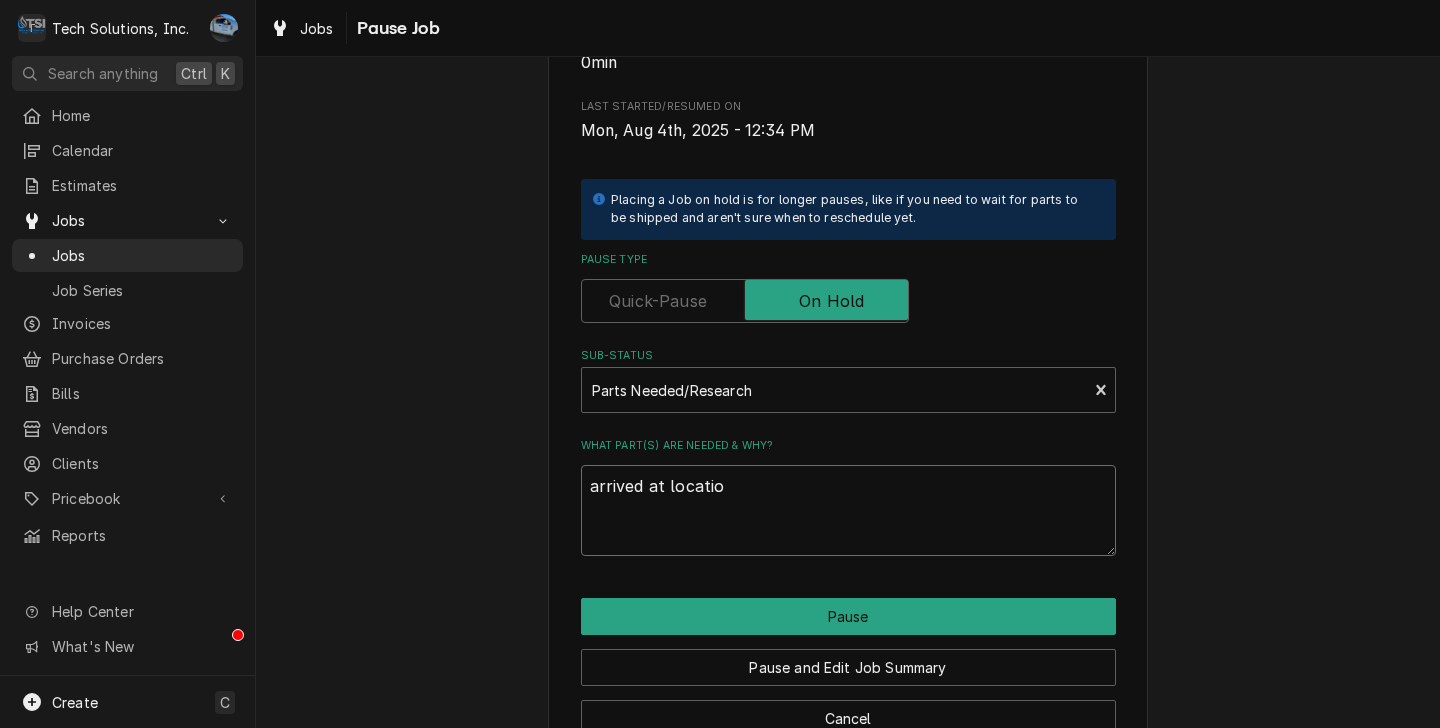type on "x" 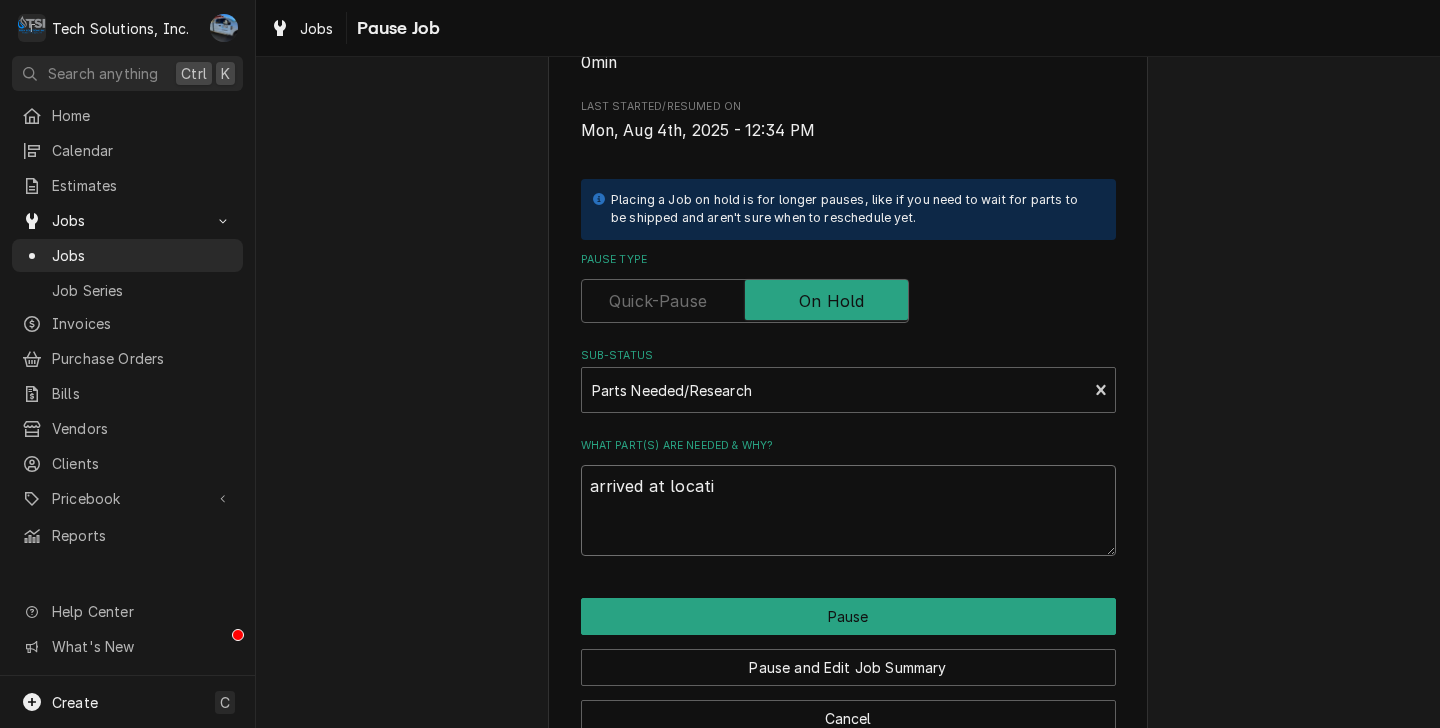 type on "x" 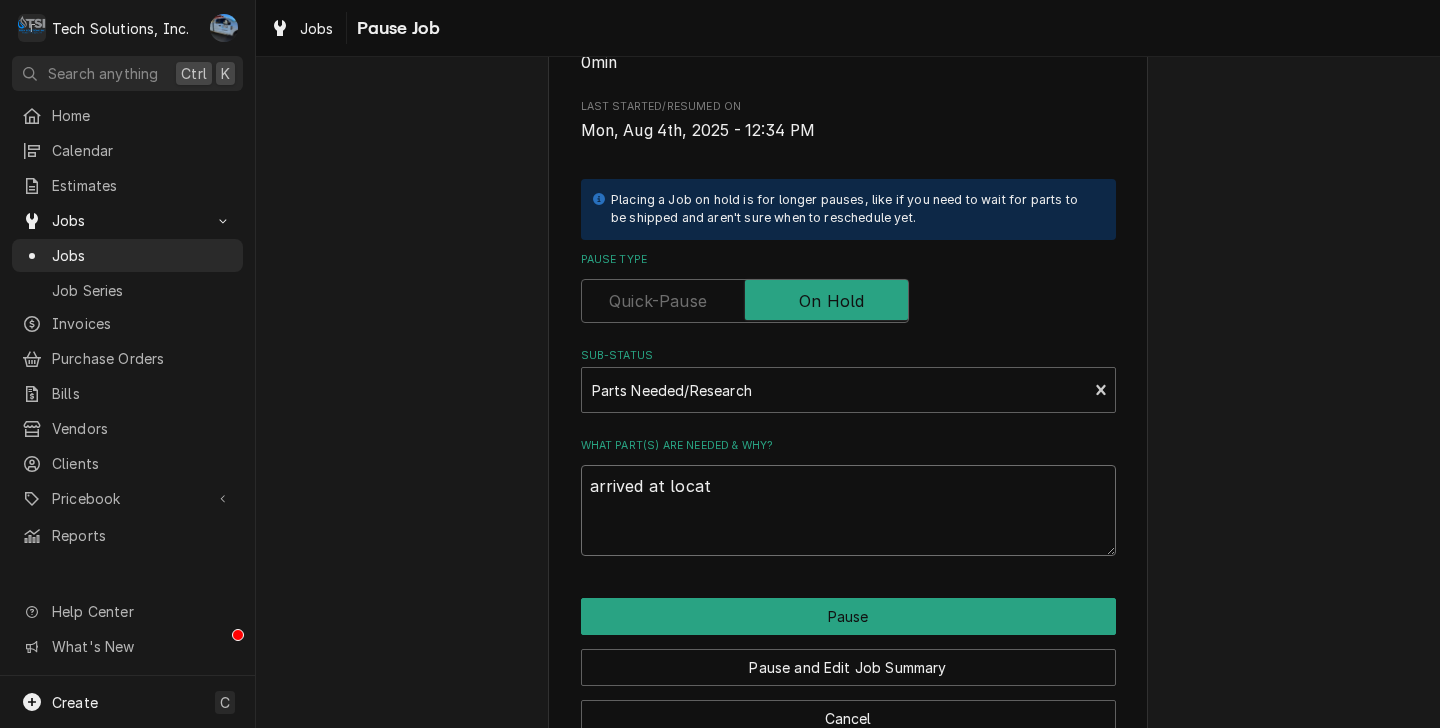 type on "x" 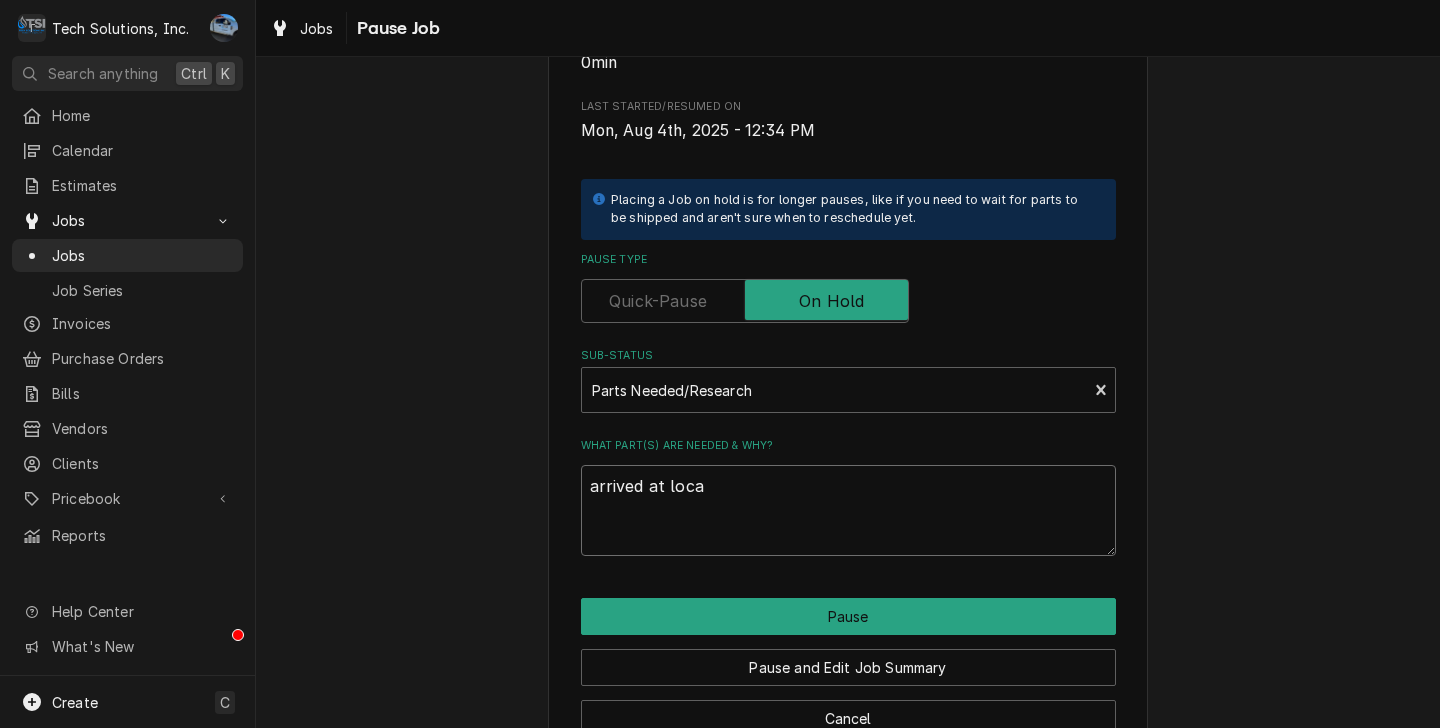 type on "x" 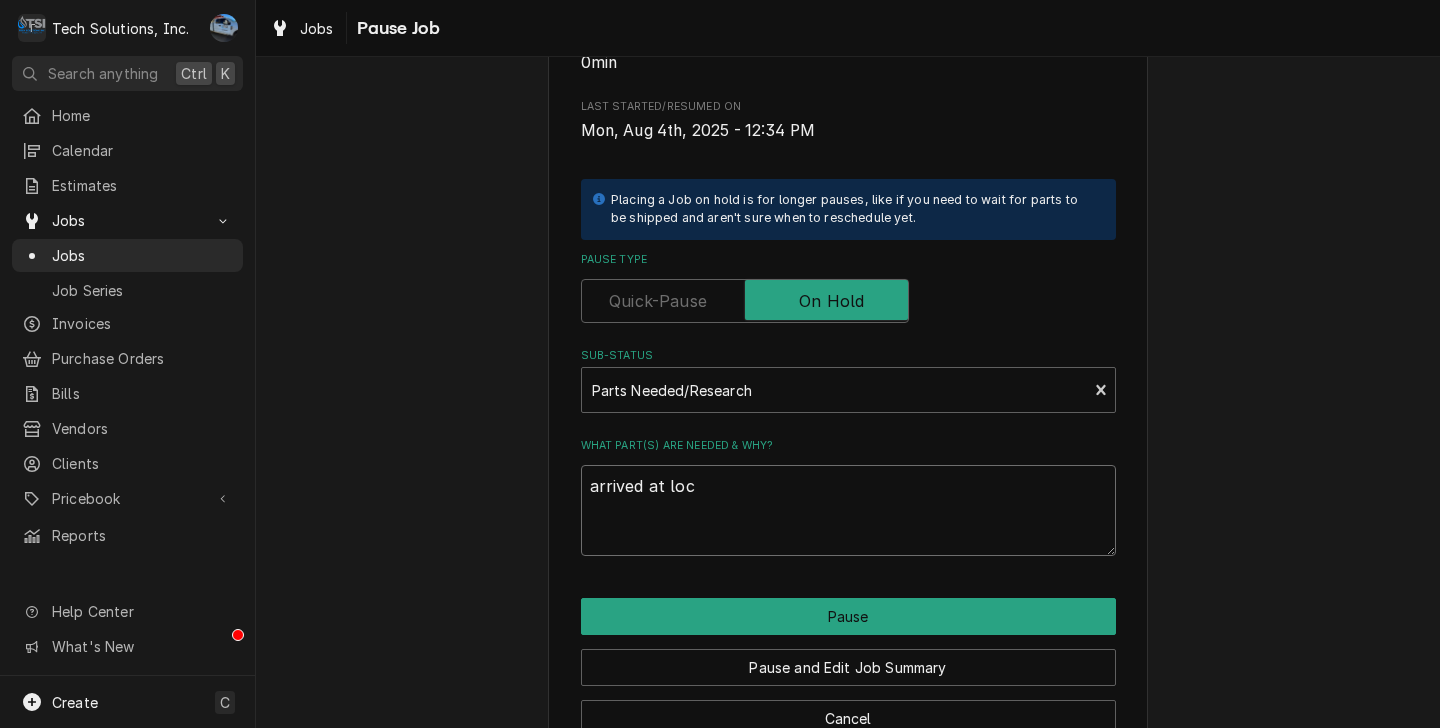 type on "x" 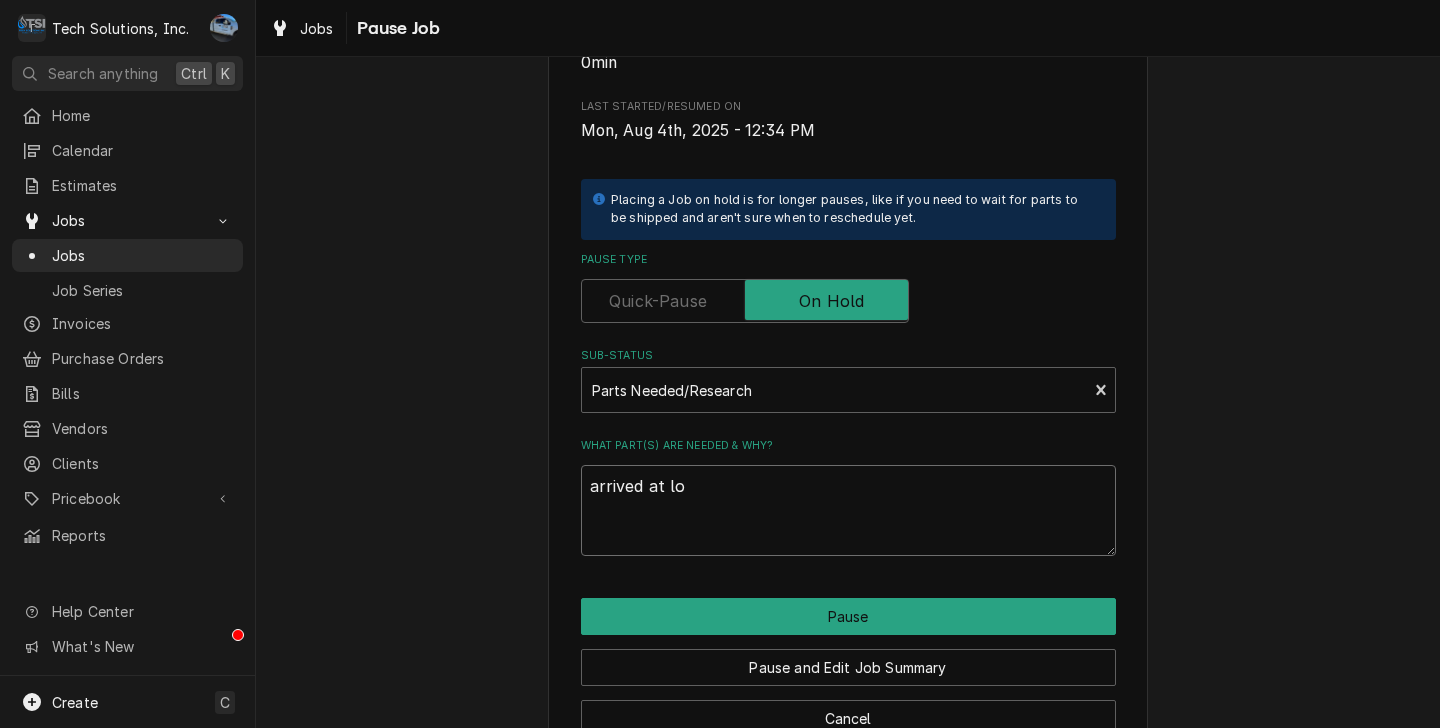 type on "x" 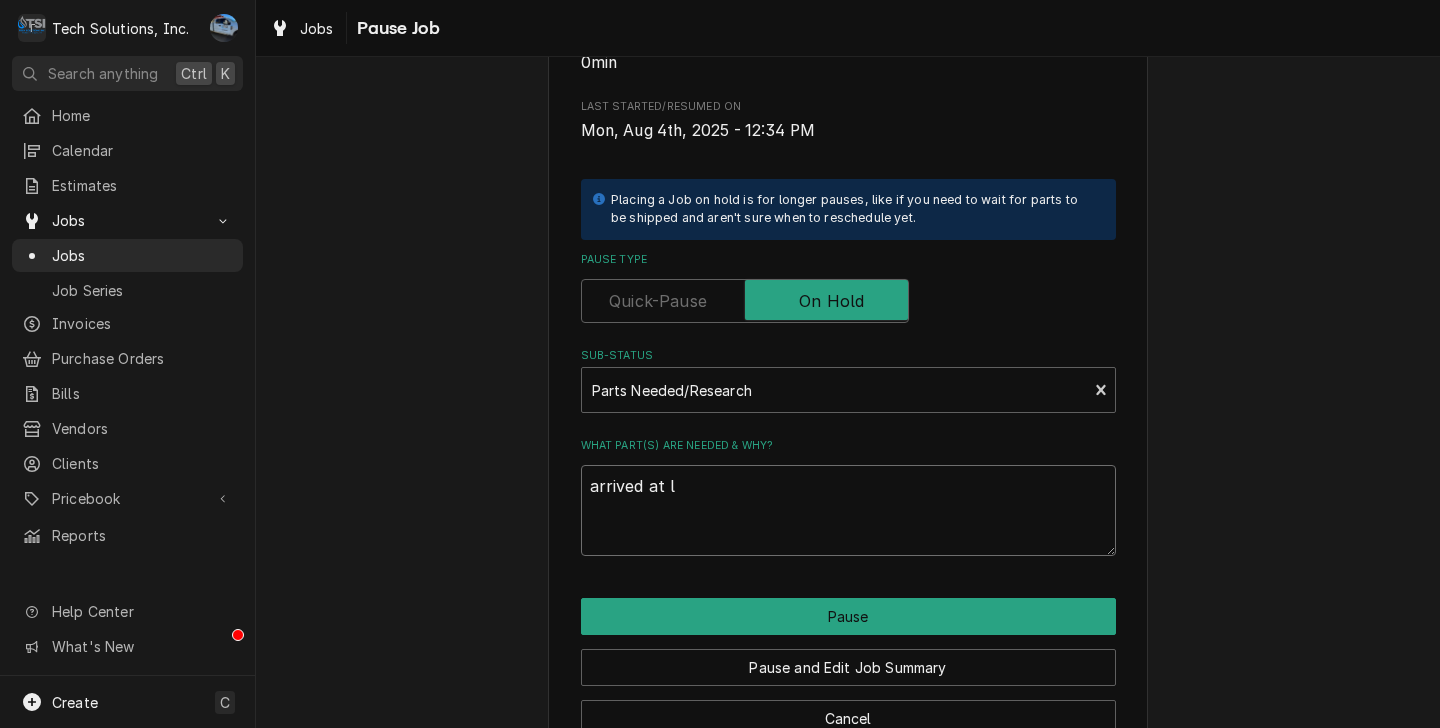 type on "x" 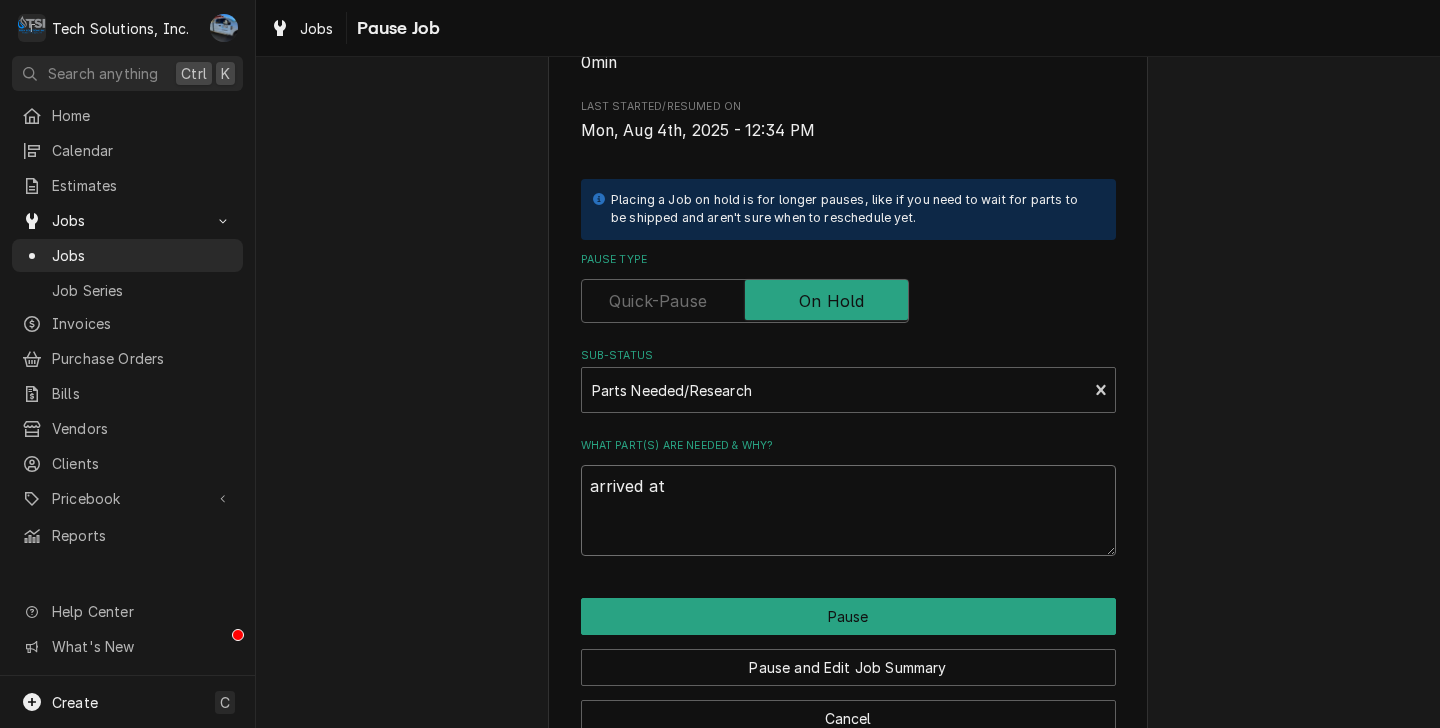 type on "x" 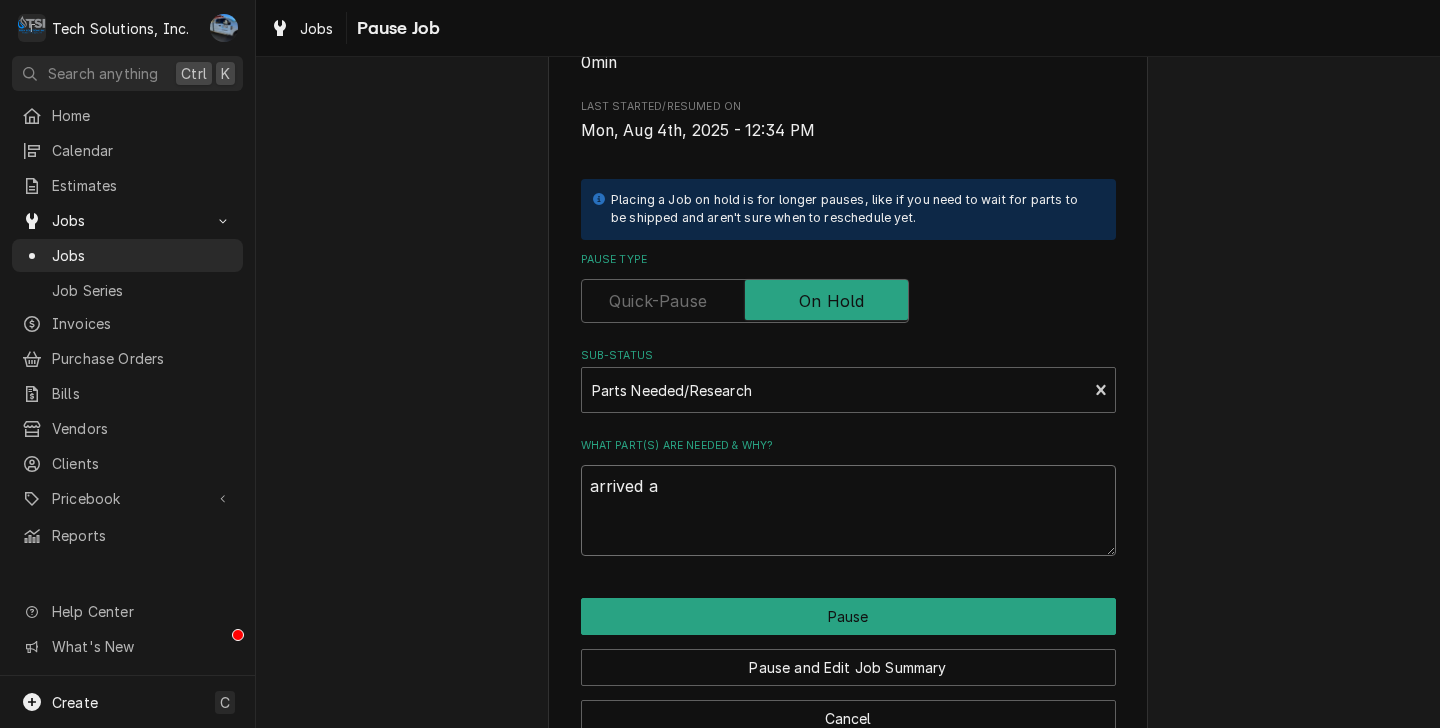 type on "x" 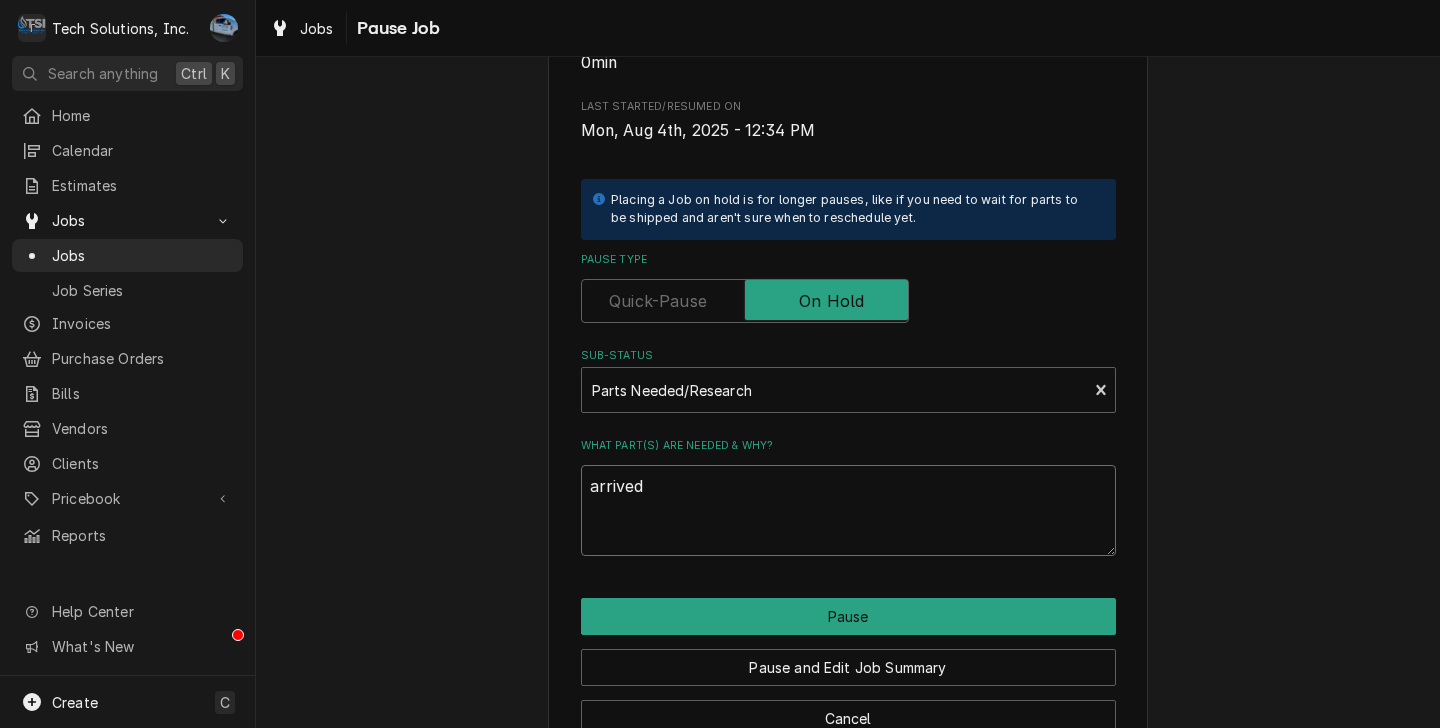 type on "x" 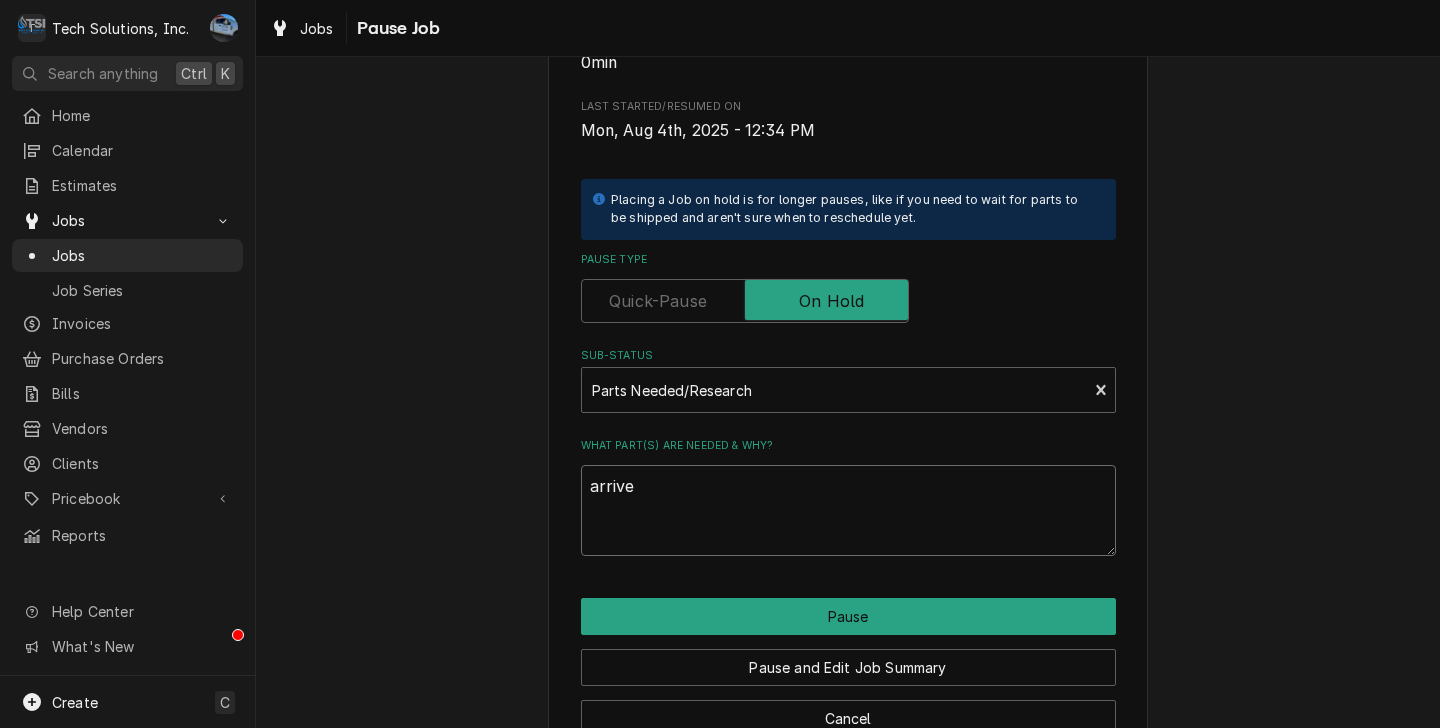 type on "x" 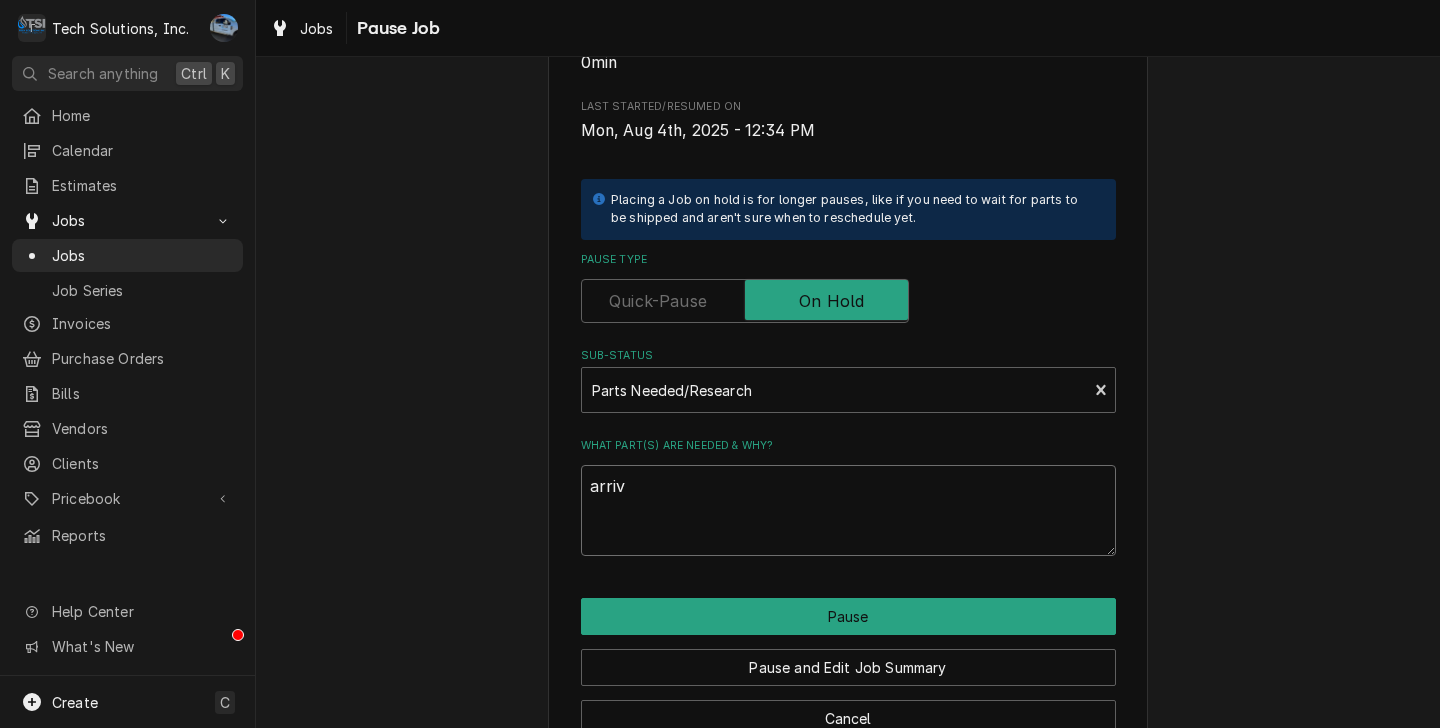 type on "x" 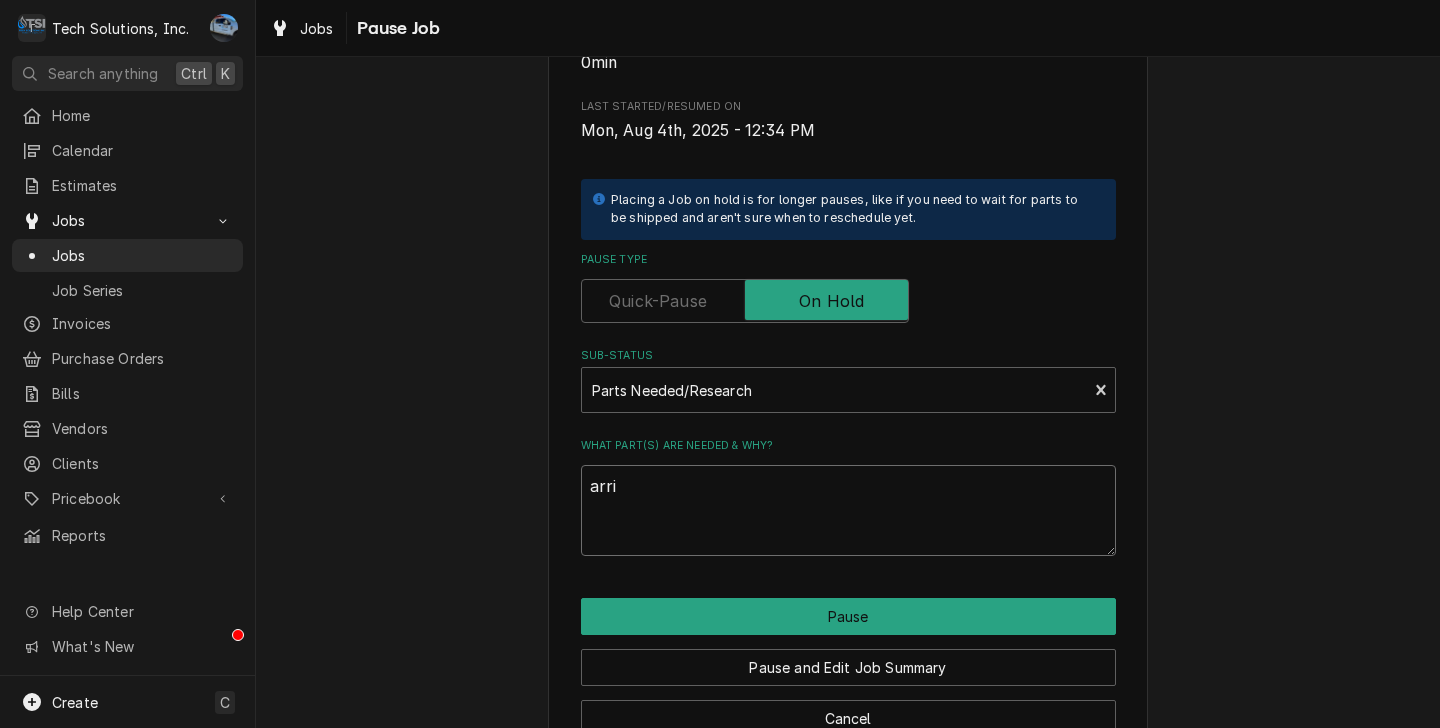 type on "x" 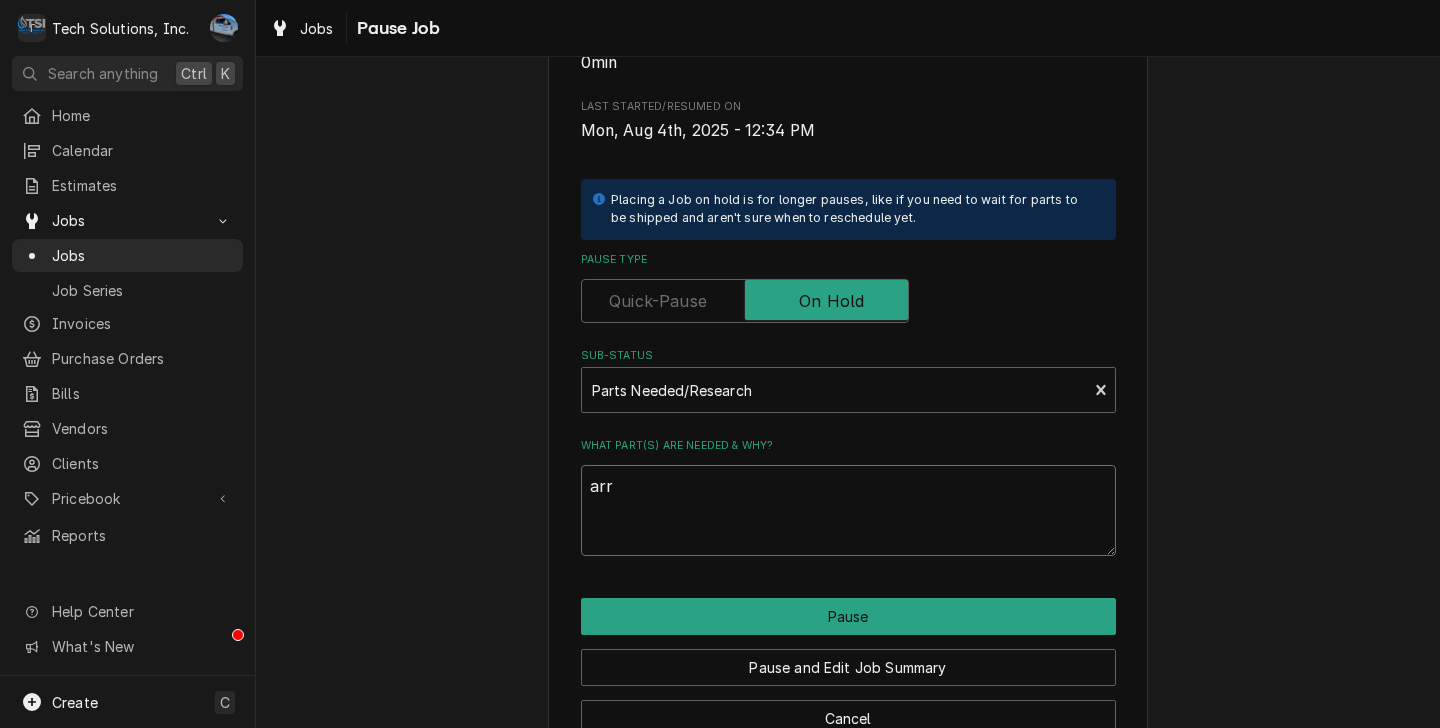 type on "x" 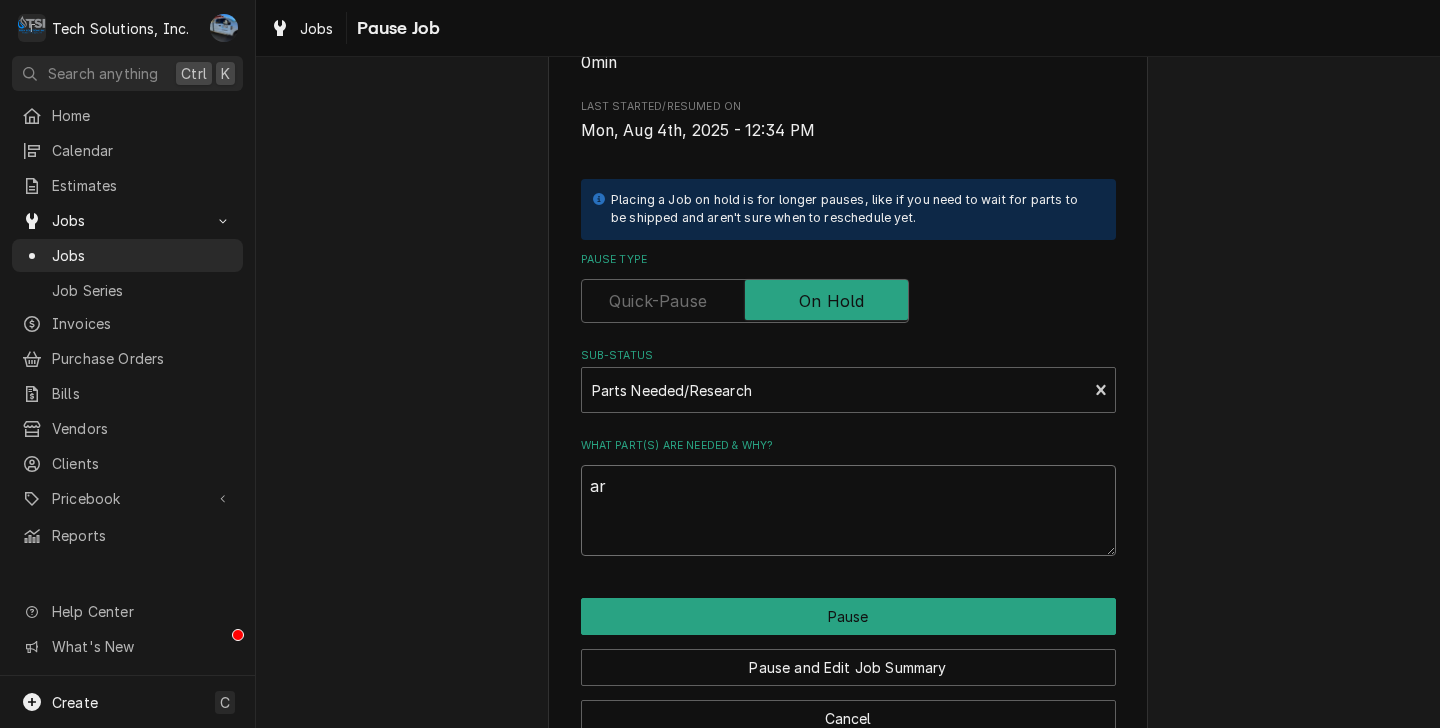 type on "x" 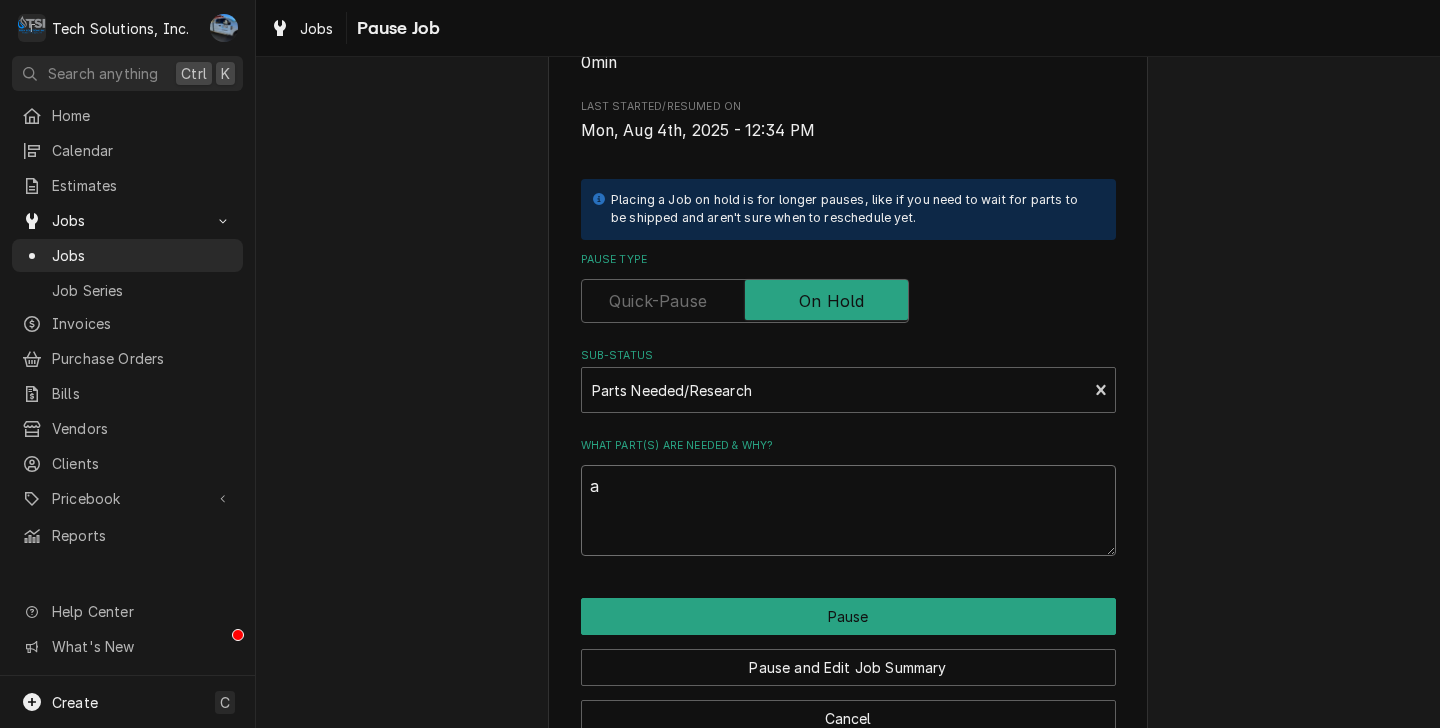 type on "x" 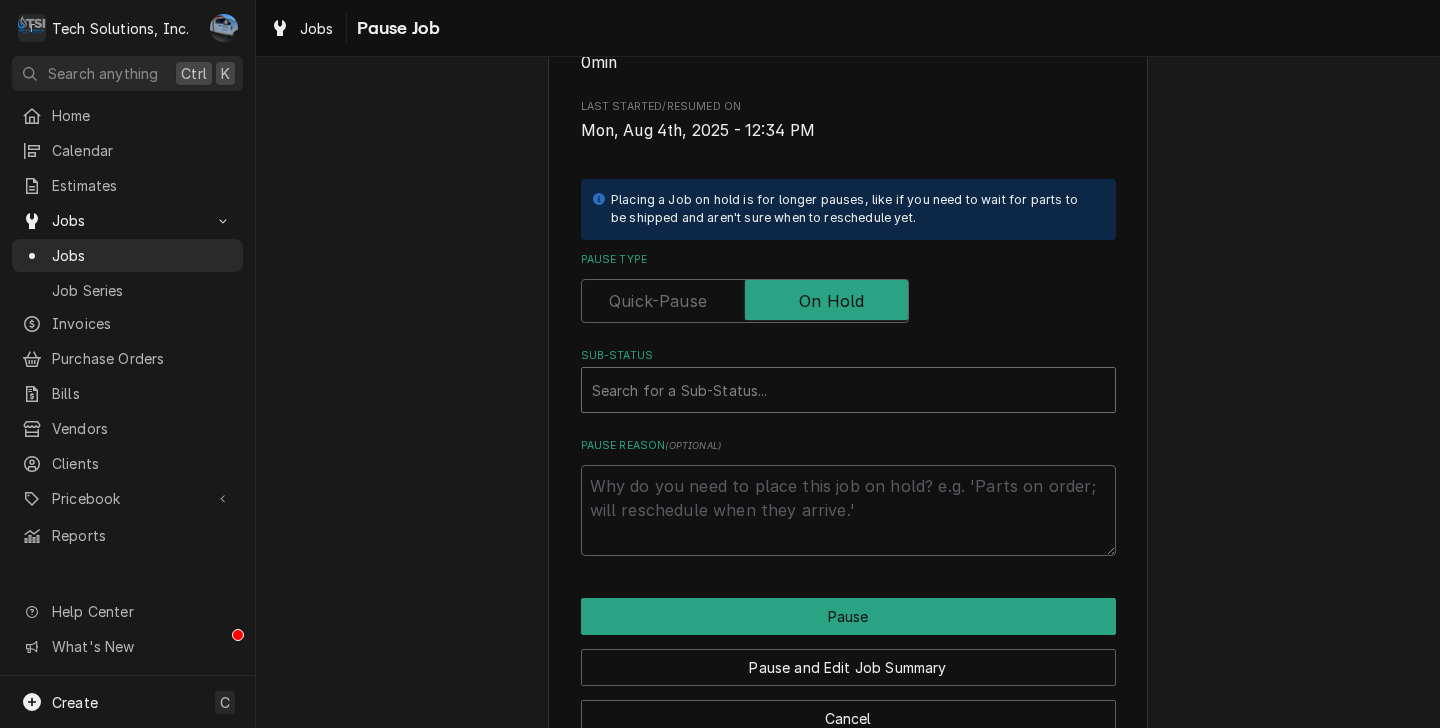 drag, startPoint x: 1083, startPoint y: 403, endPoint x: 996, endPoint y: 401, distance: 87.02299 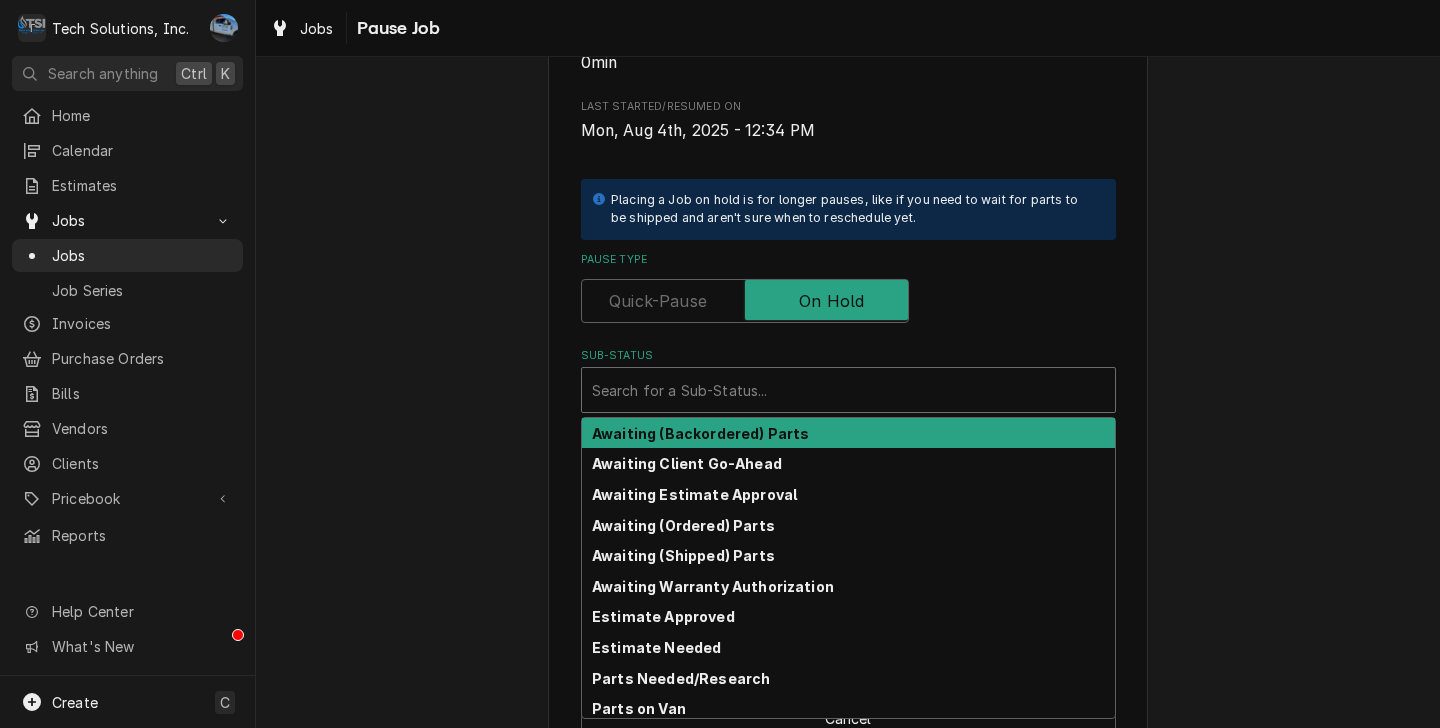 click at bounding box center [848, 390] 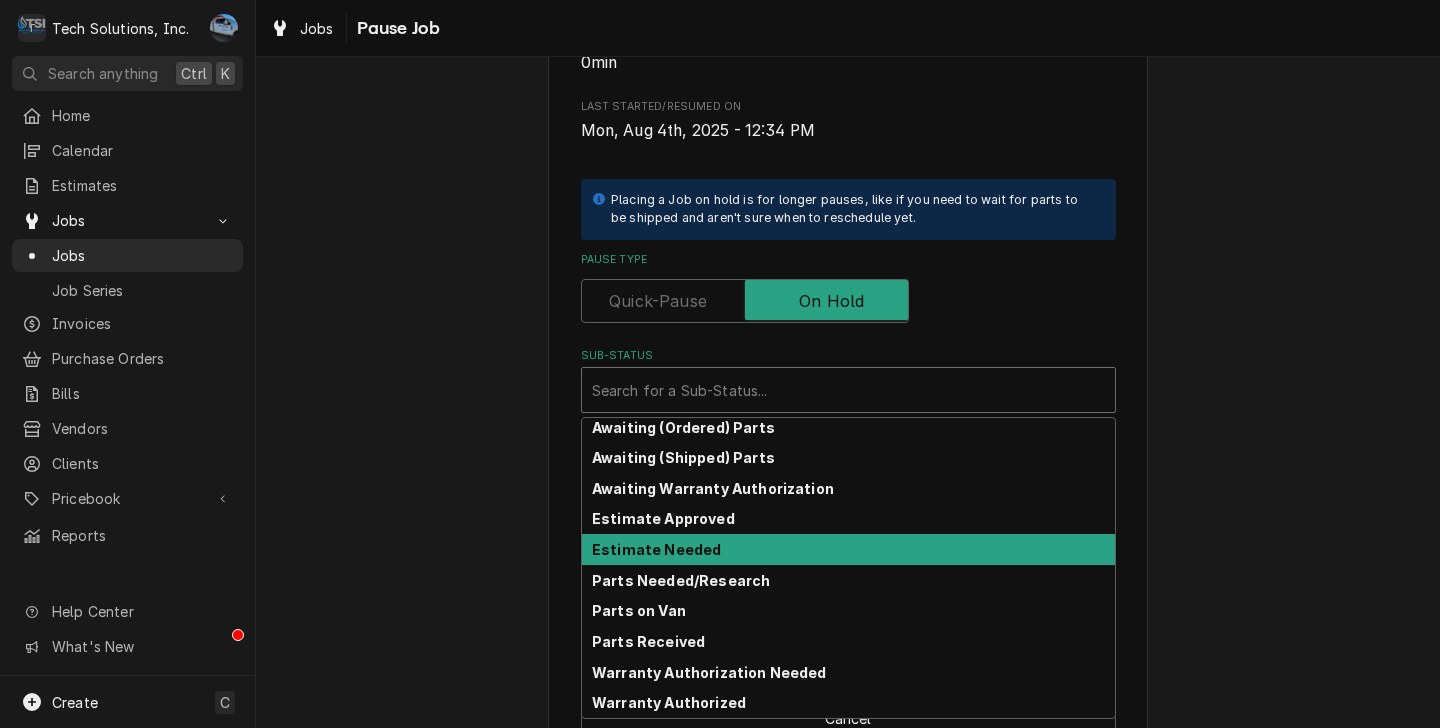 scroll, scrollTop: 0, scrollLeft: 0, axis: both 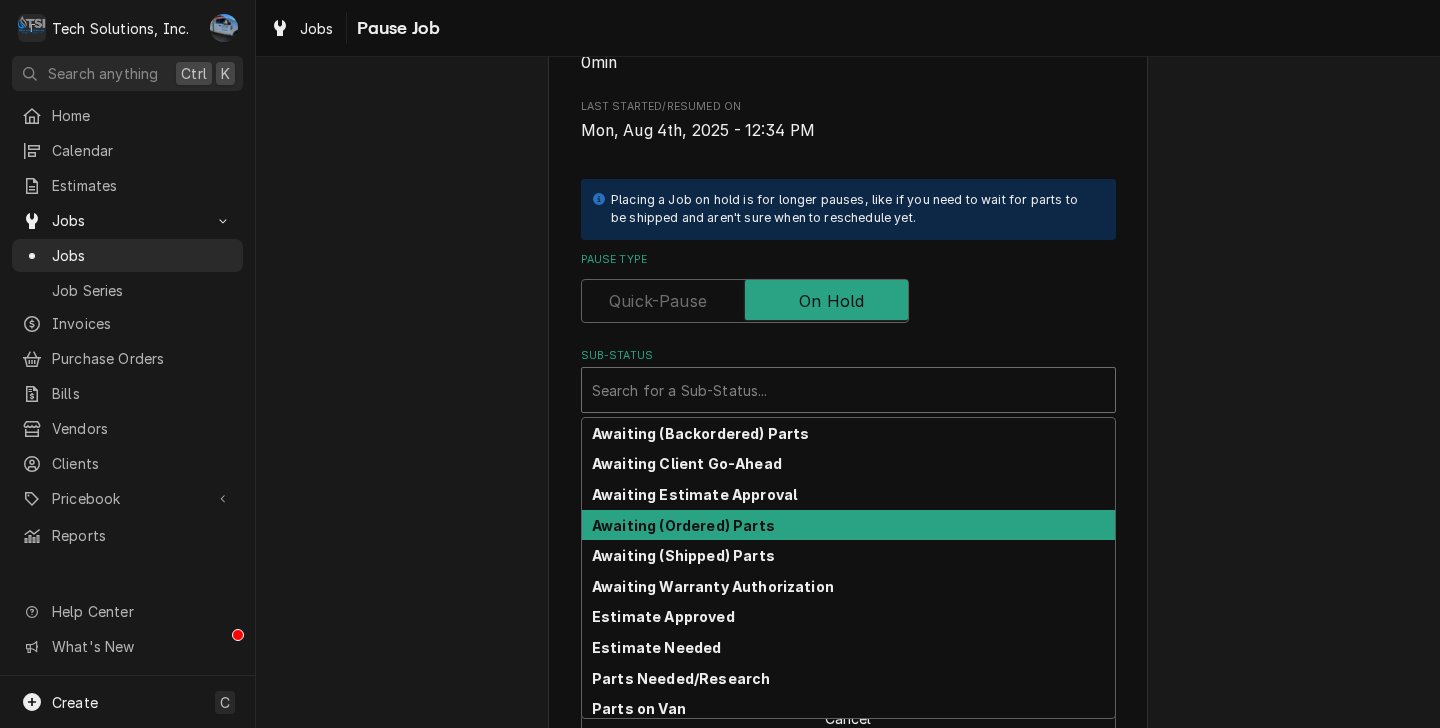 click on "Awaiting (Ordered) Parts" at bounding box center [683, 525] 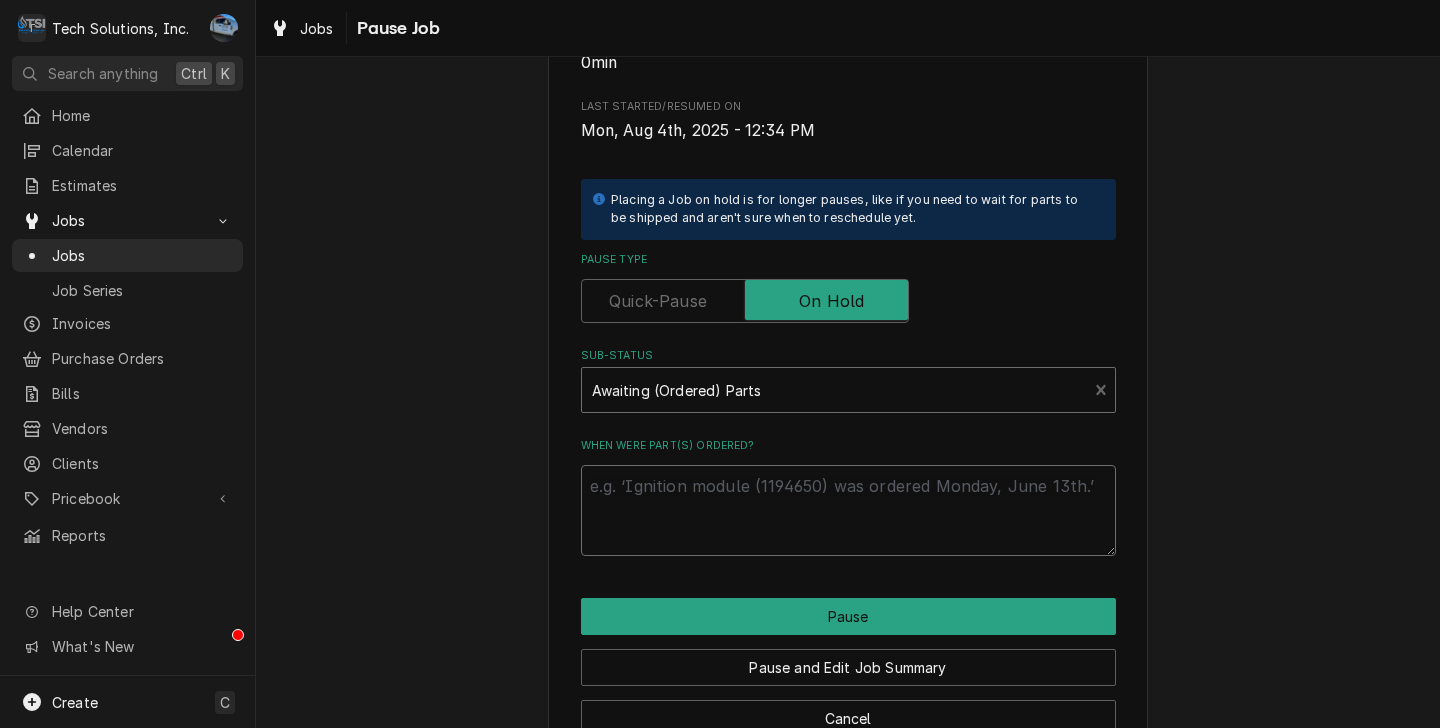 click on "When were part(s) ordered?" at bounding box center [848, 510] 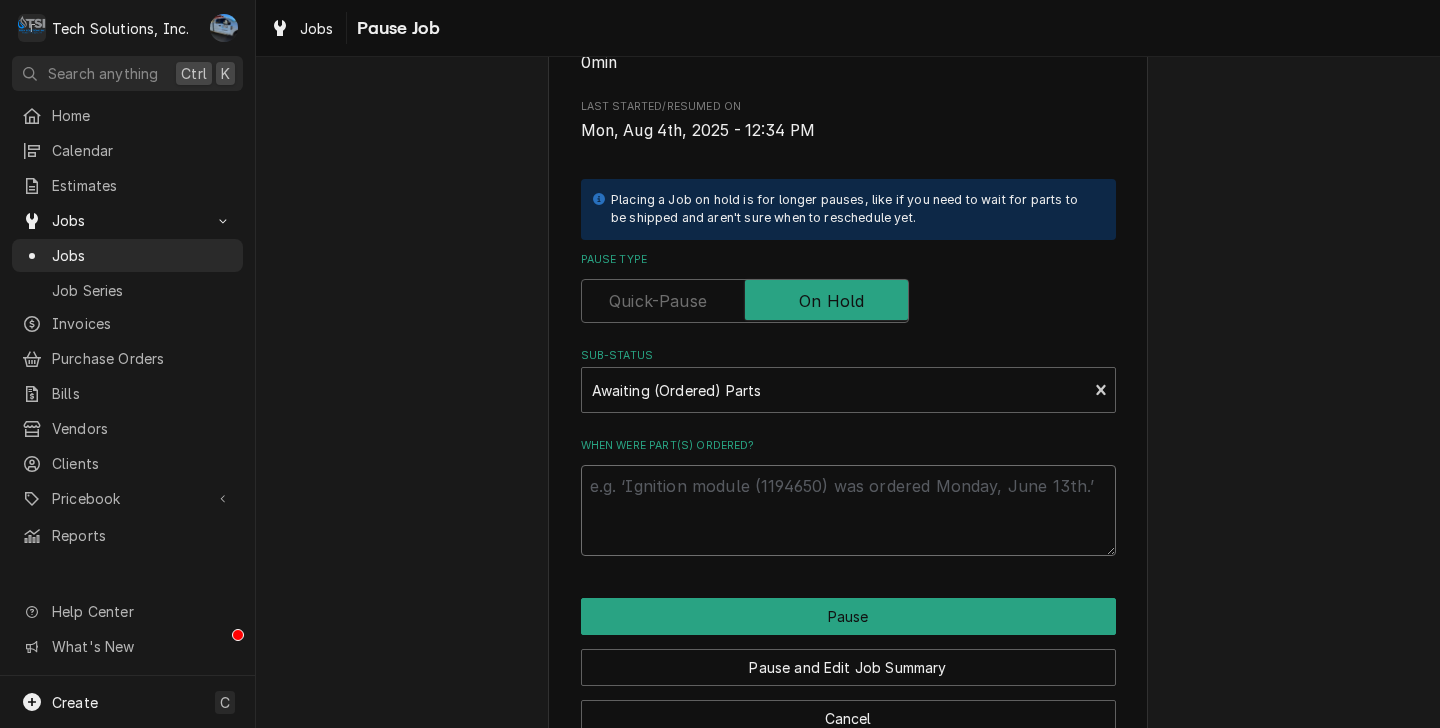 type on "x" 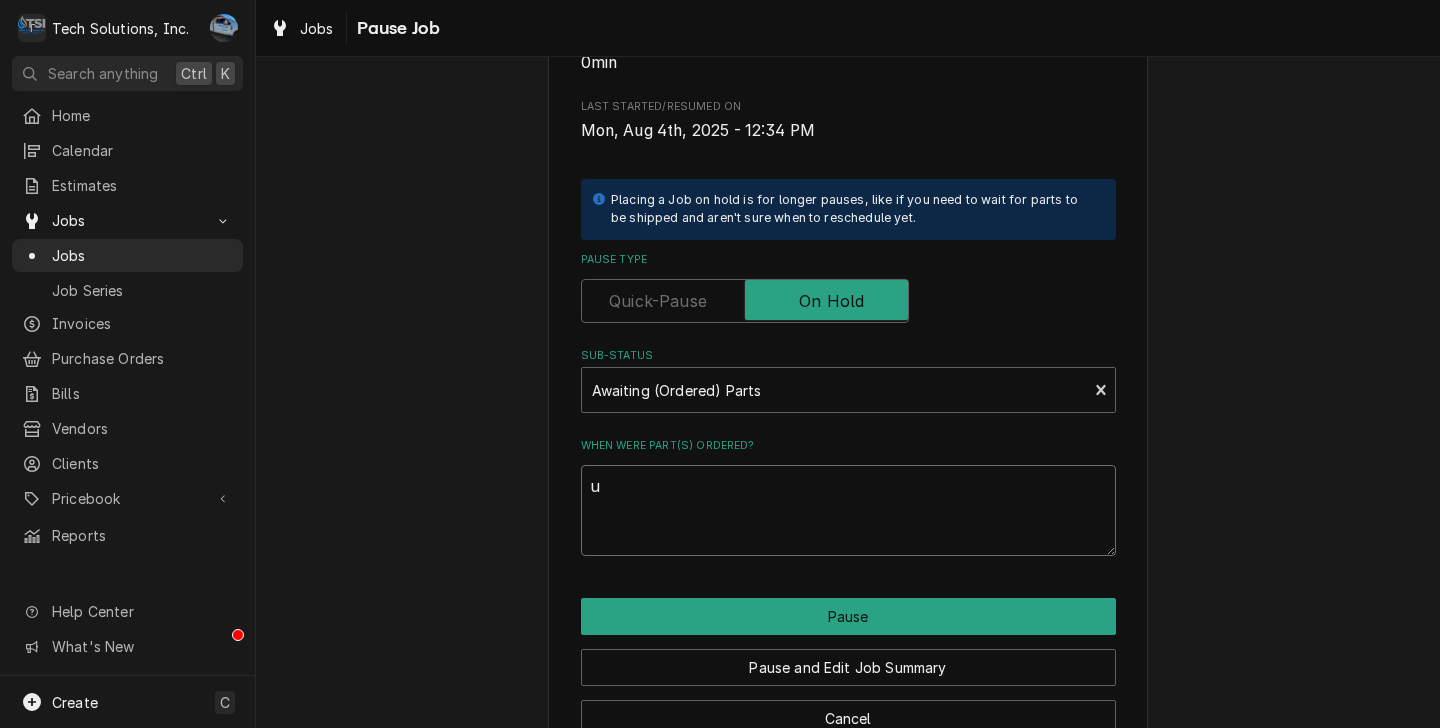 type on "x" 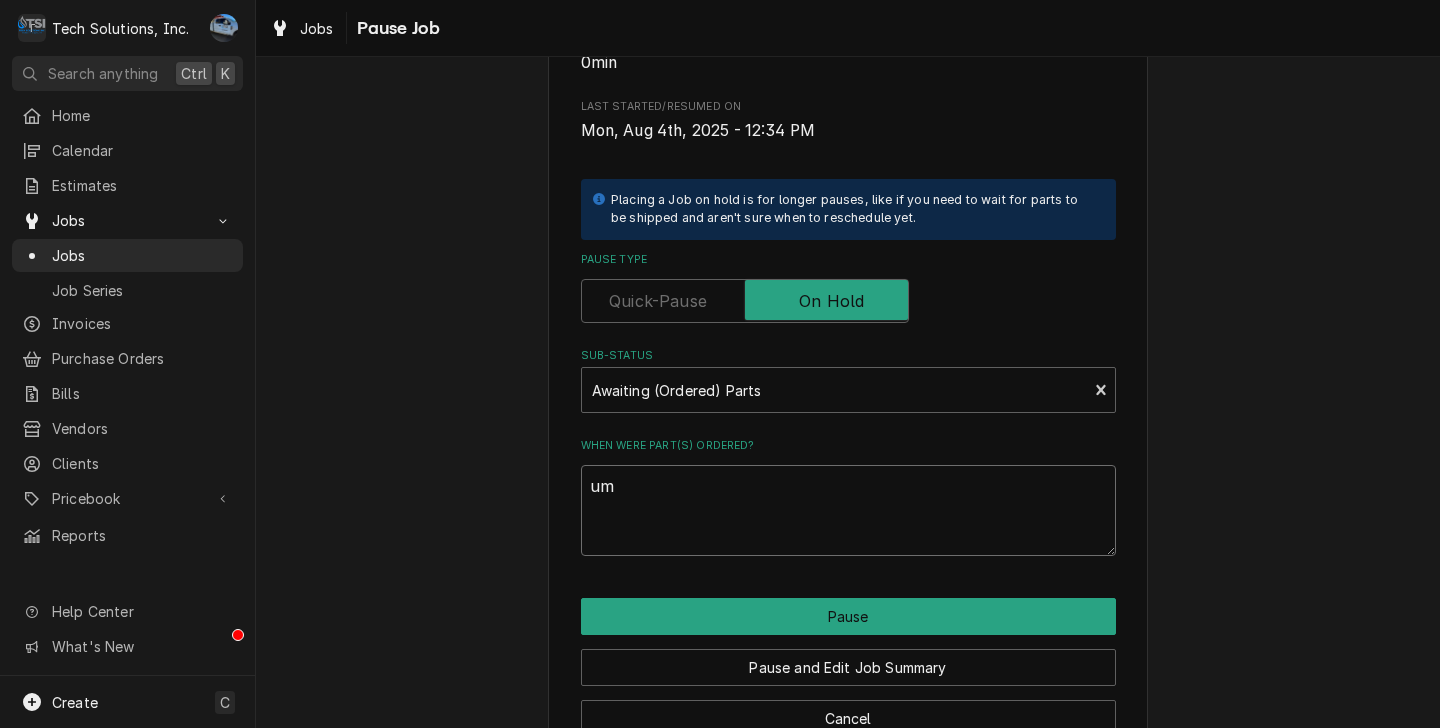 type on "x" 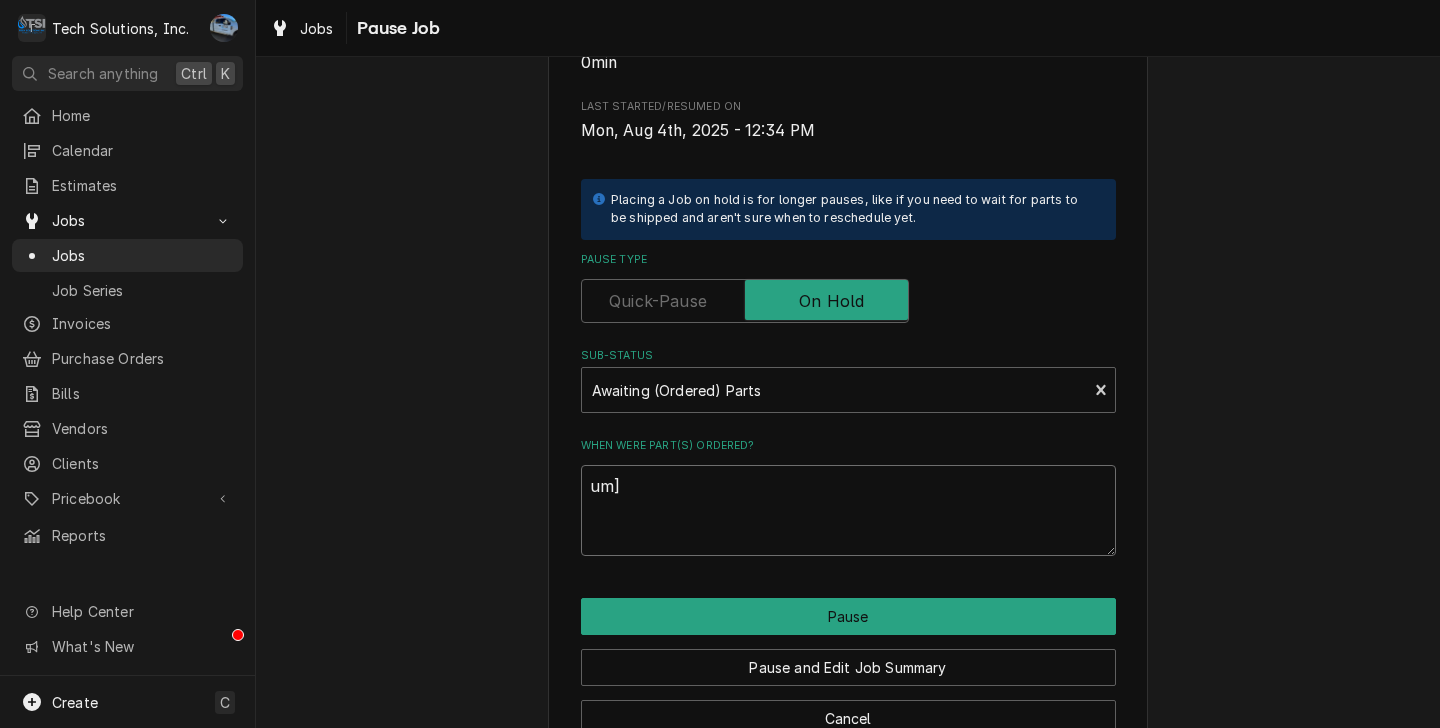 type on "x" 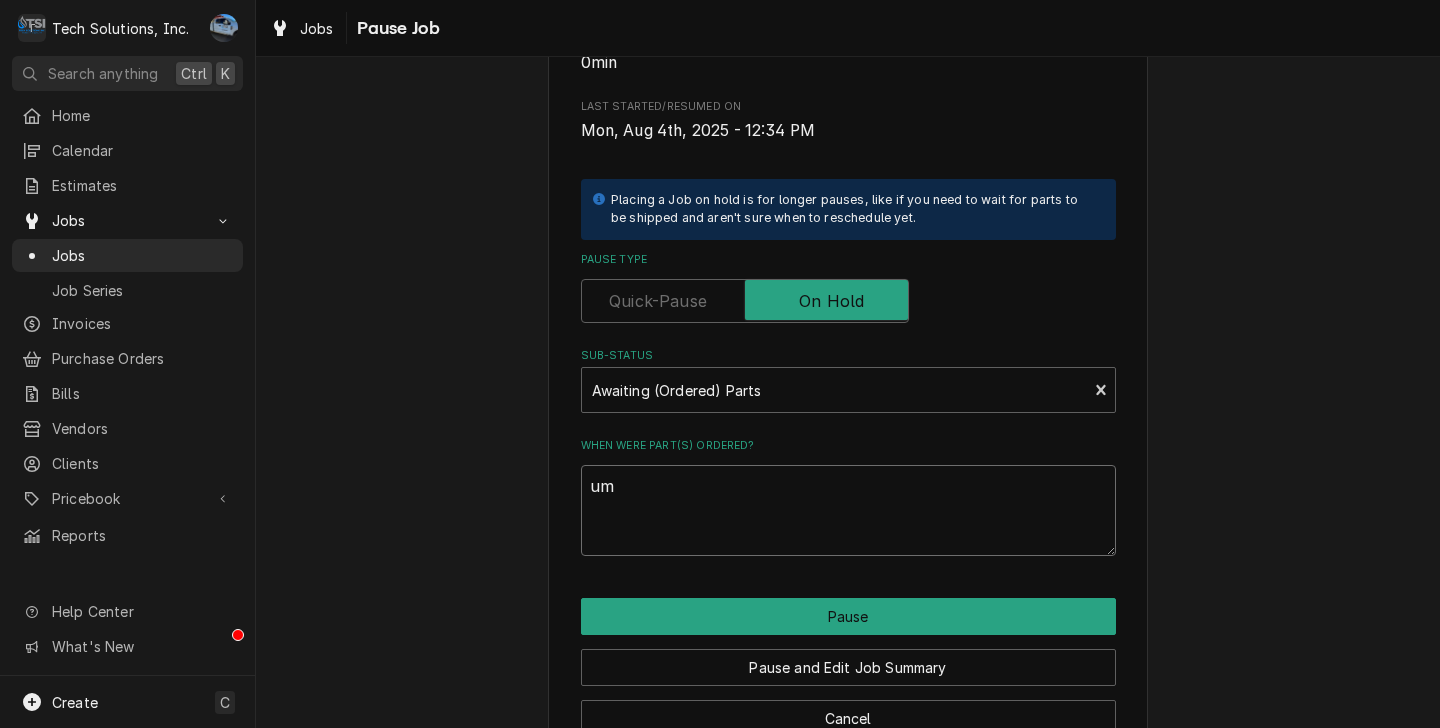 type on "x" 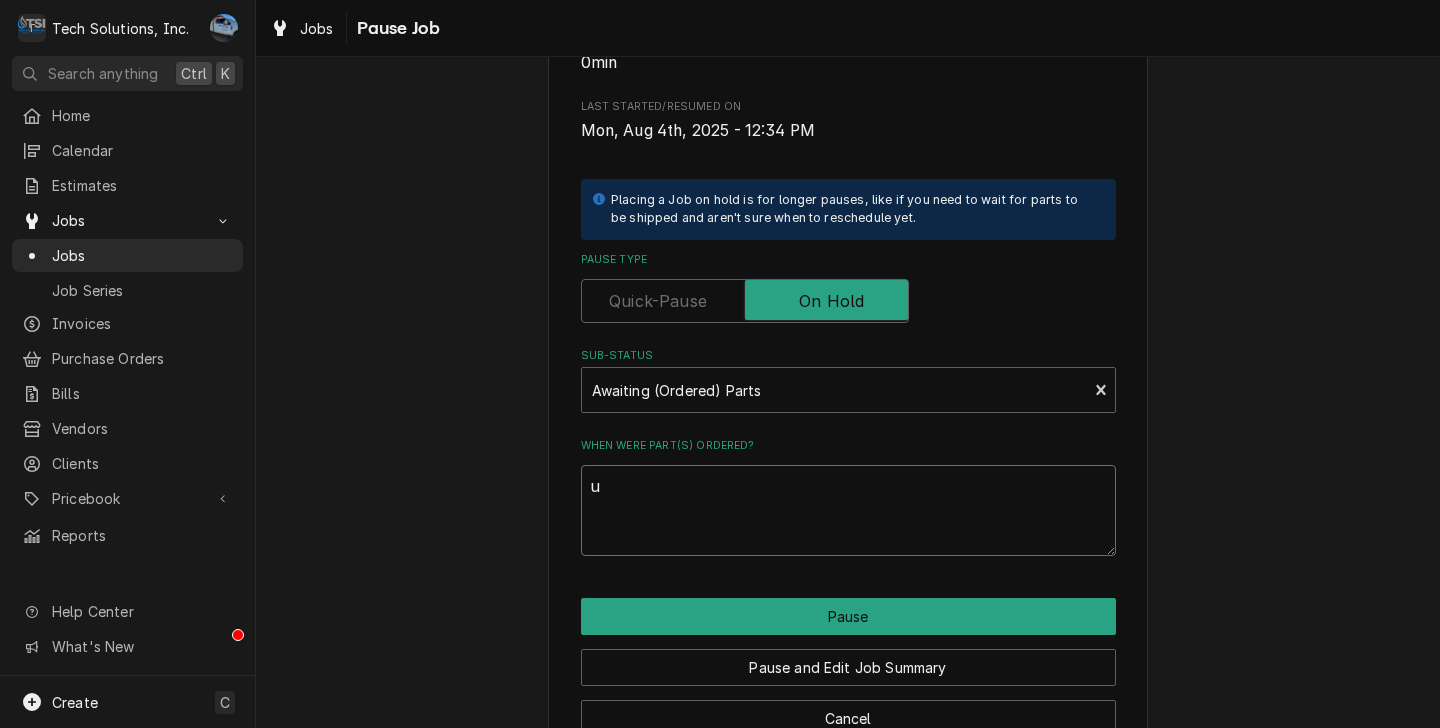 type on "x" 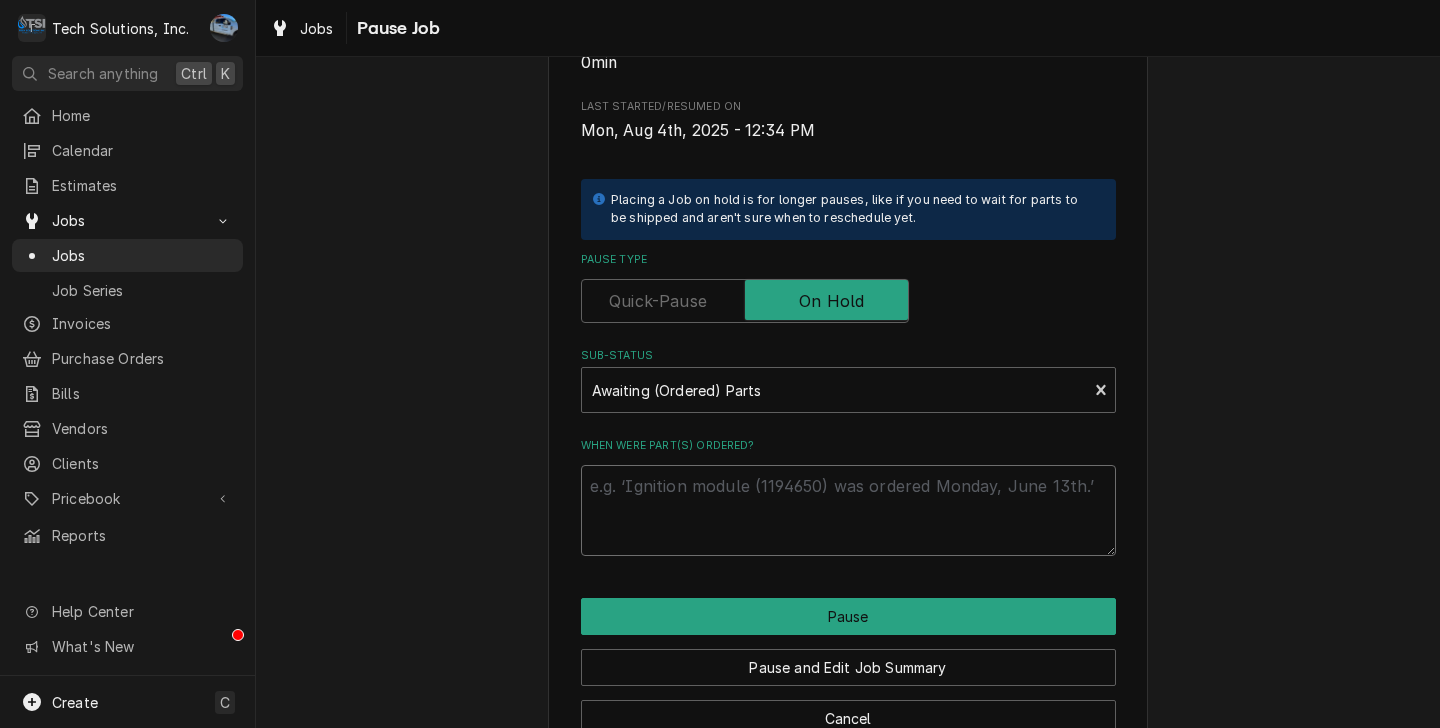 type on "x" 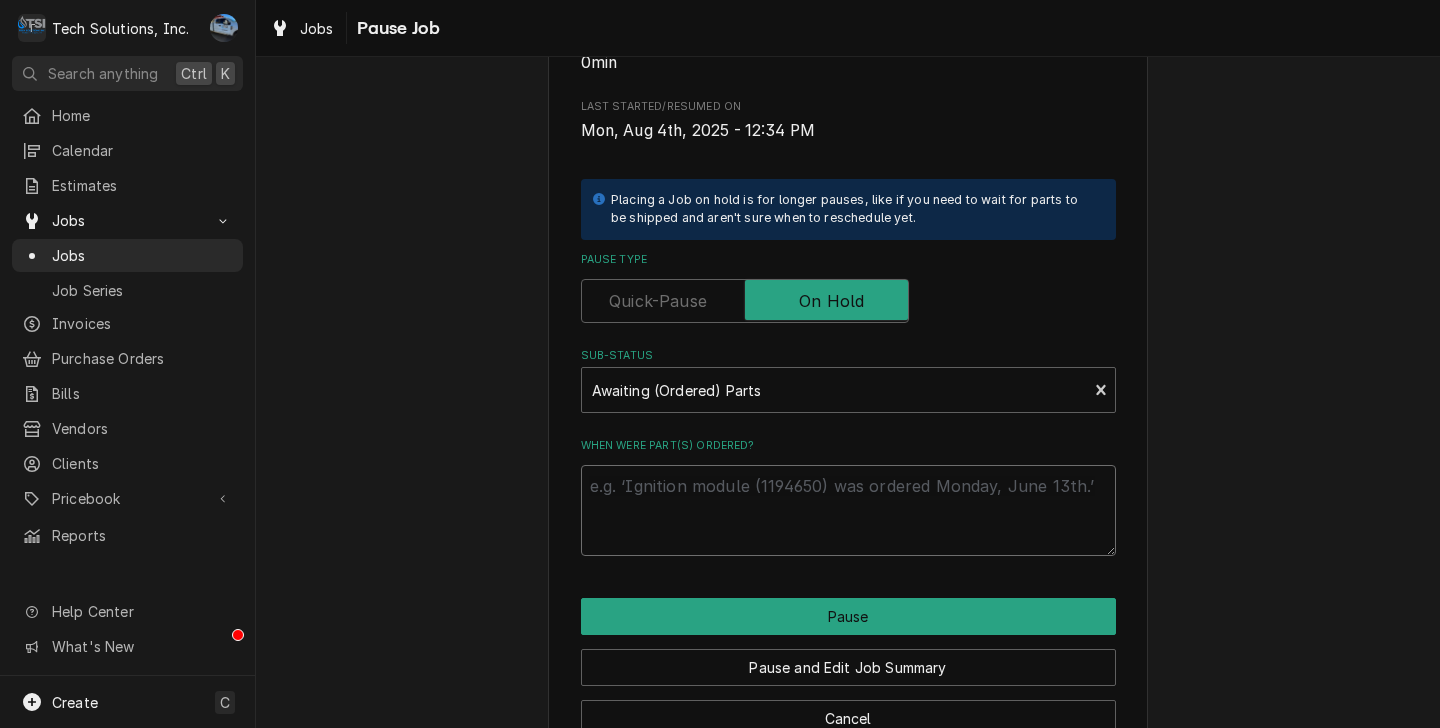 type on "f" 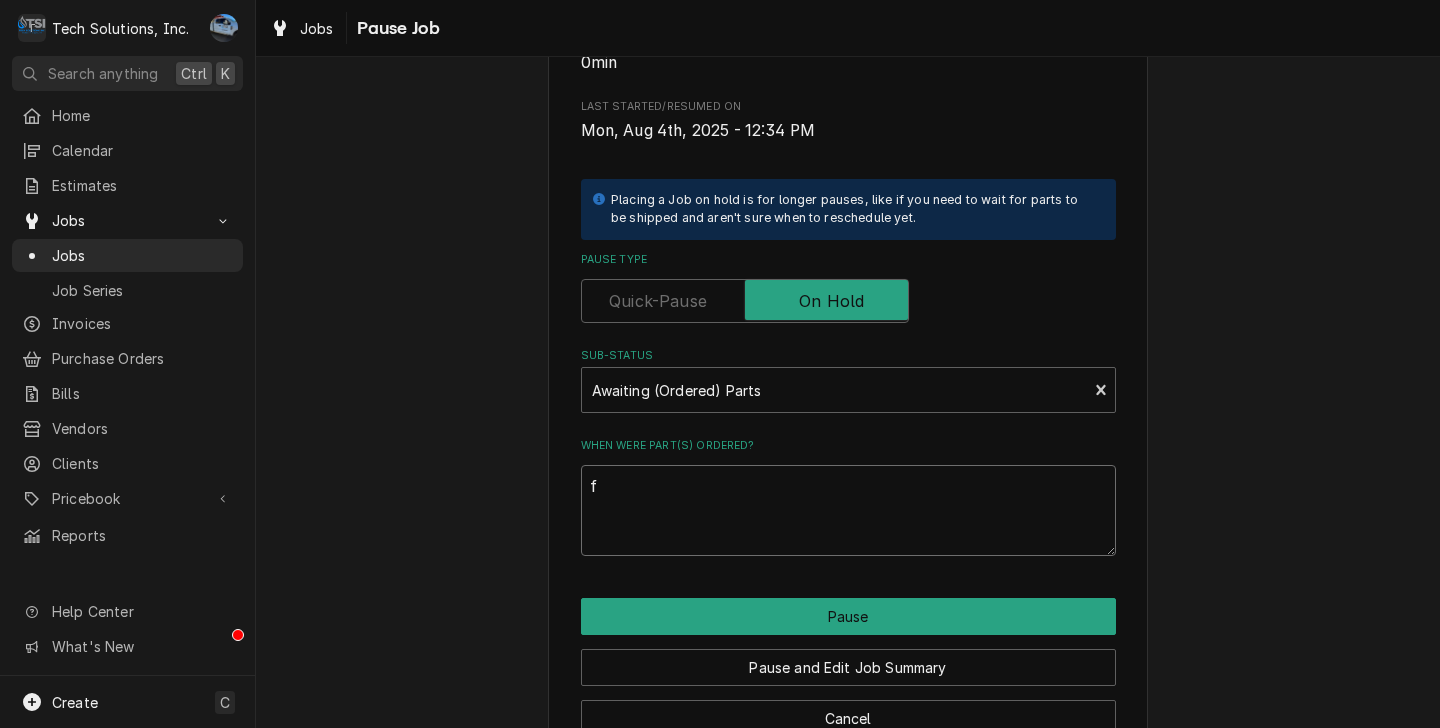 type on "x" 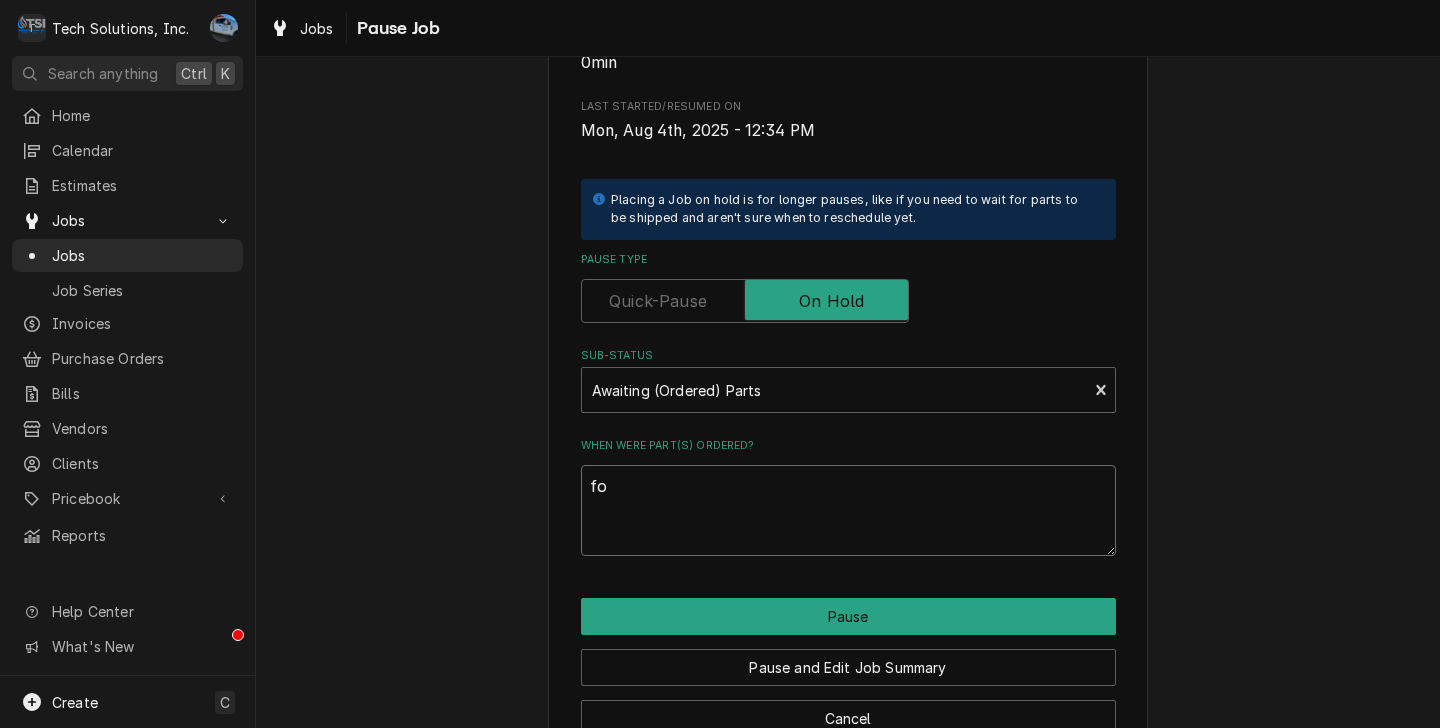type on "x" 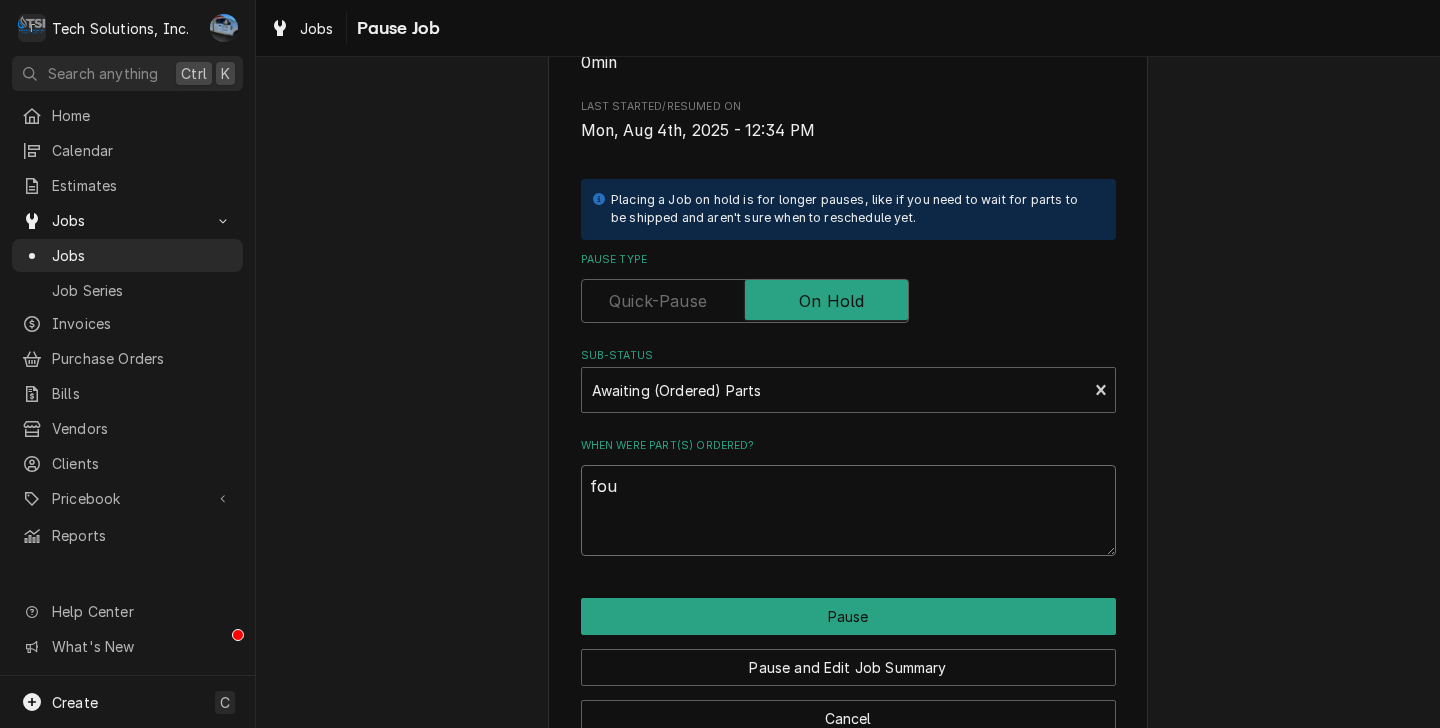 type on "x" 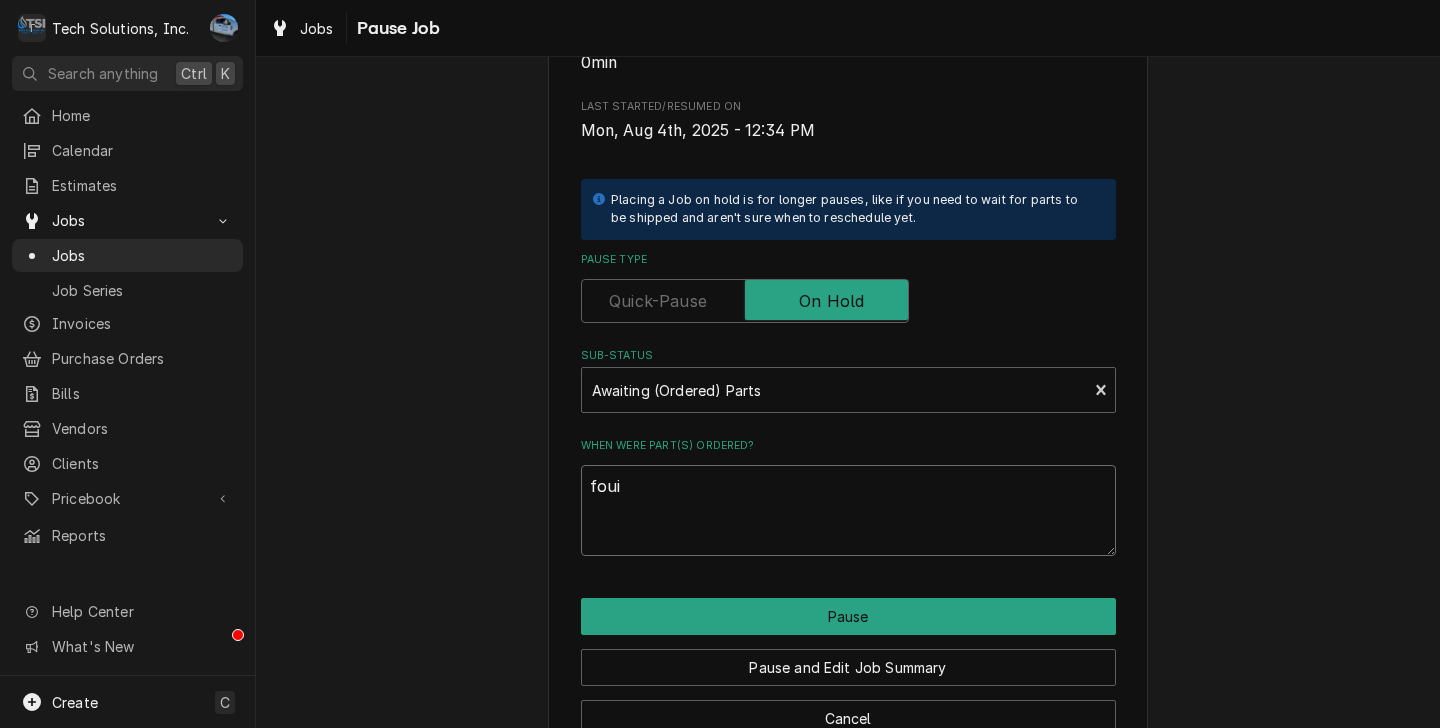 type on "x" 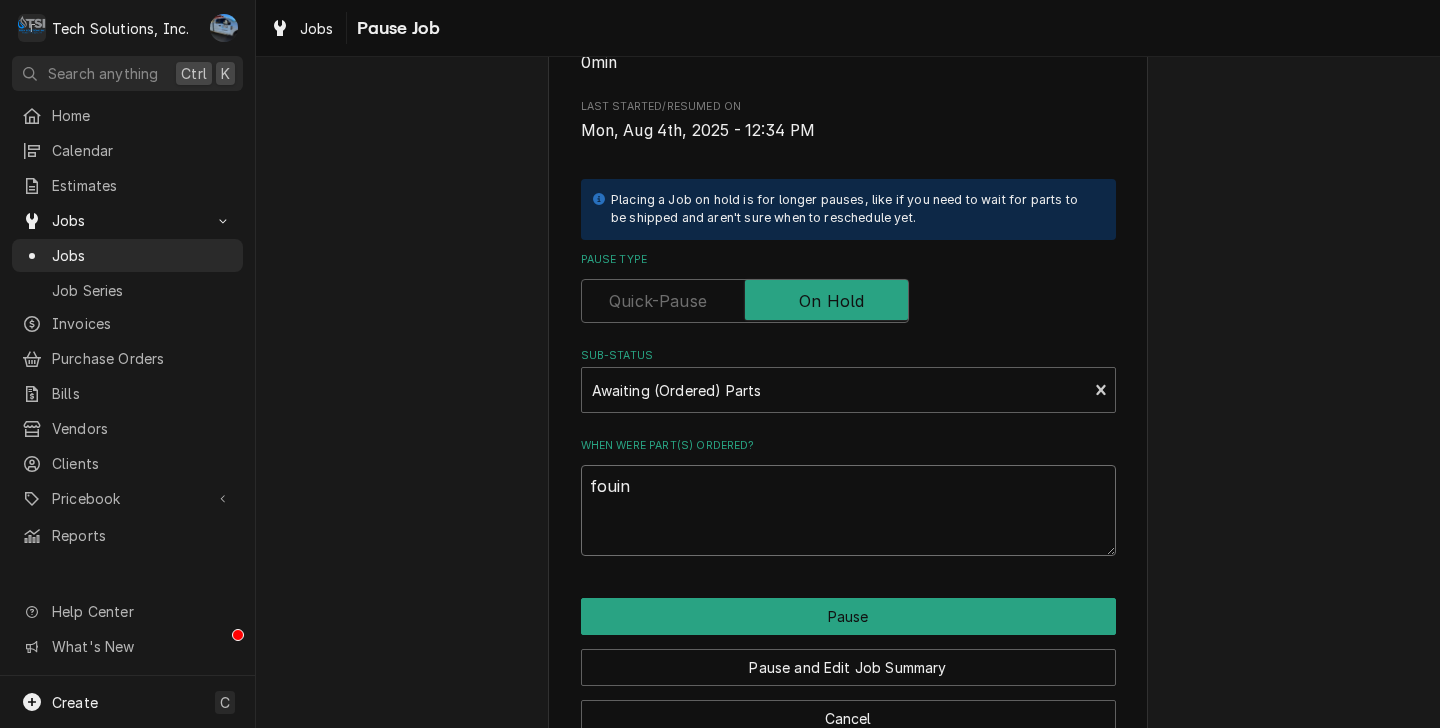 type on "x" 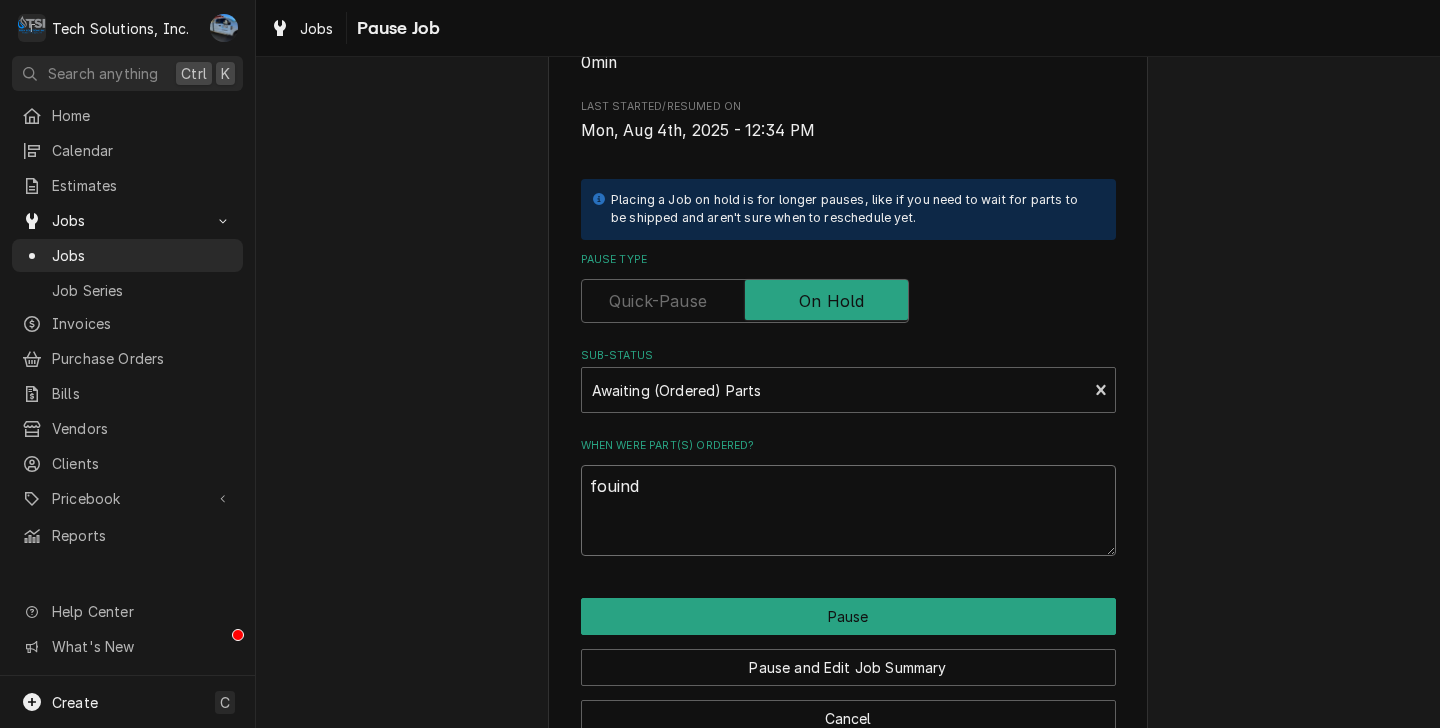 type on "x" 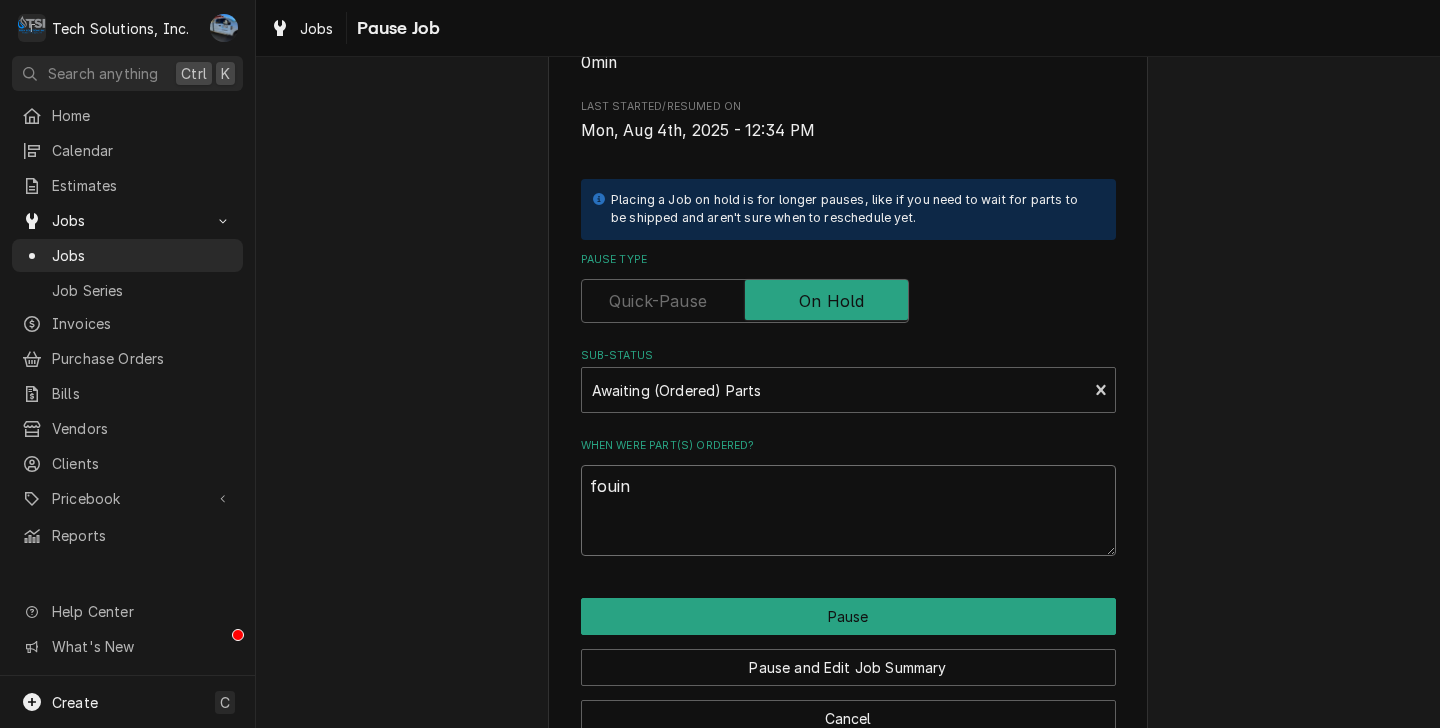type on "x" 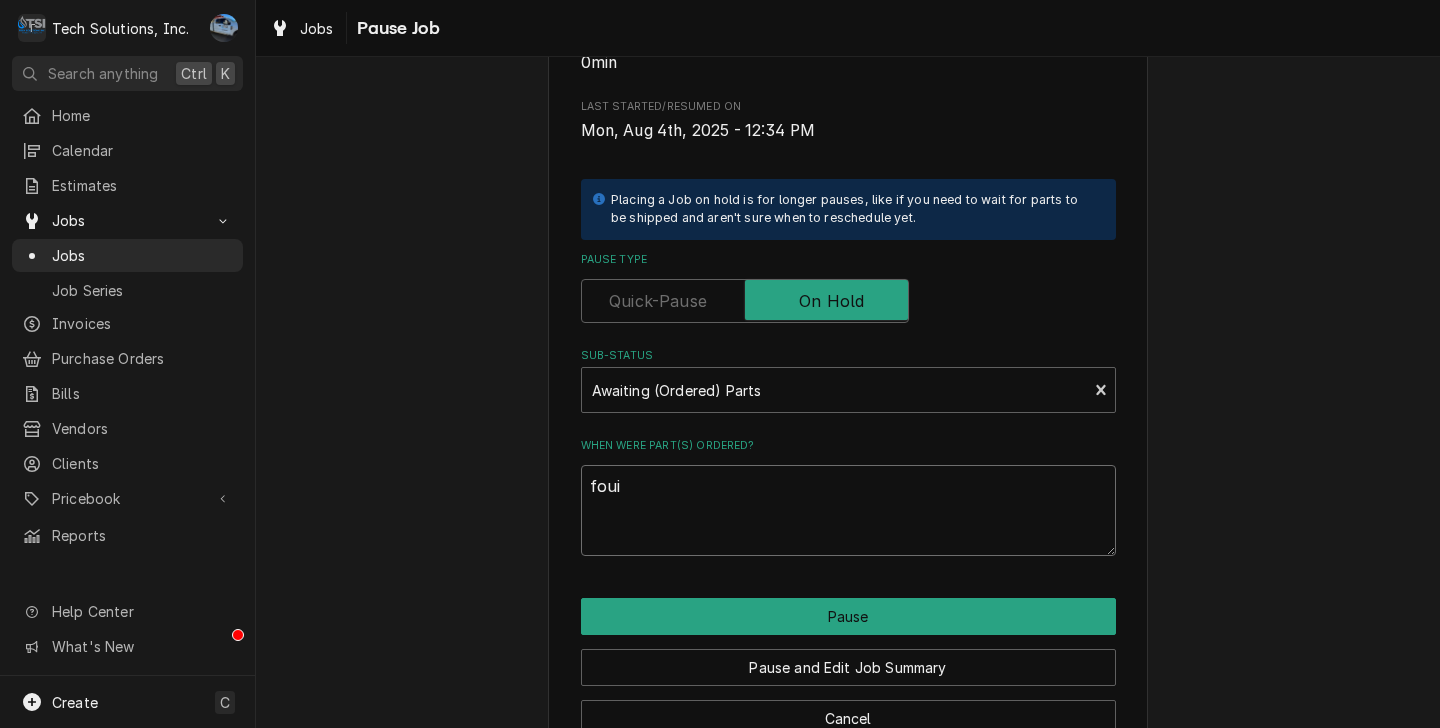 type on "x" 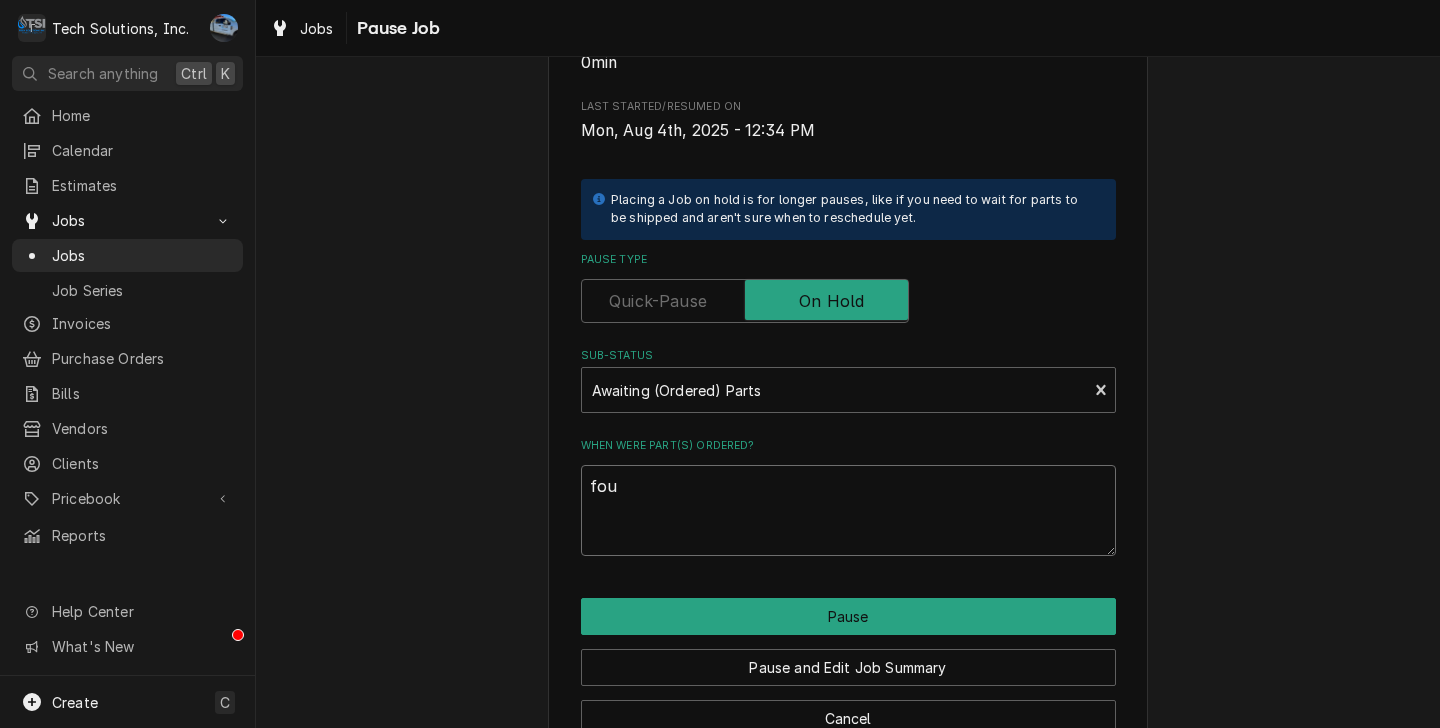 type on "x" 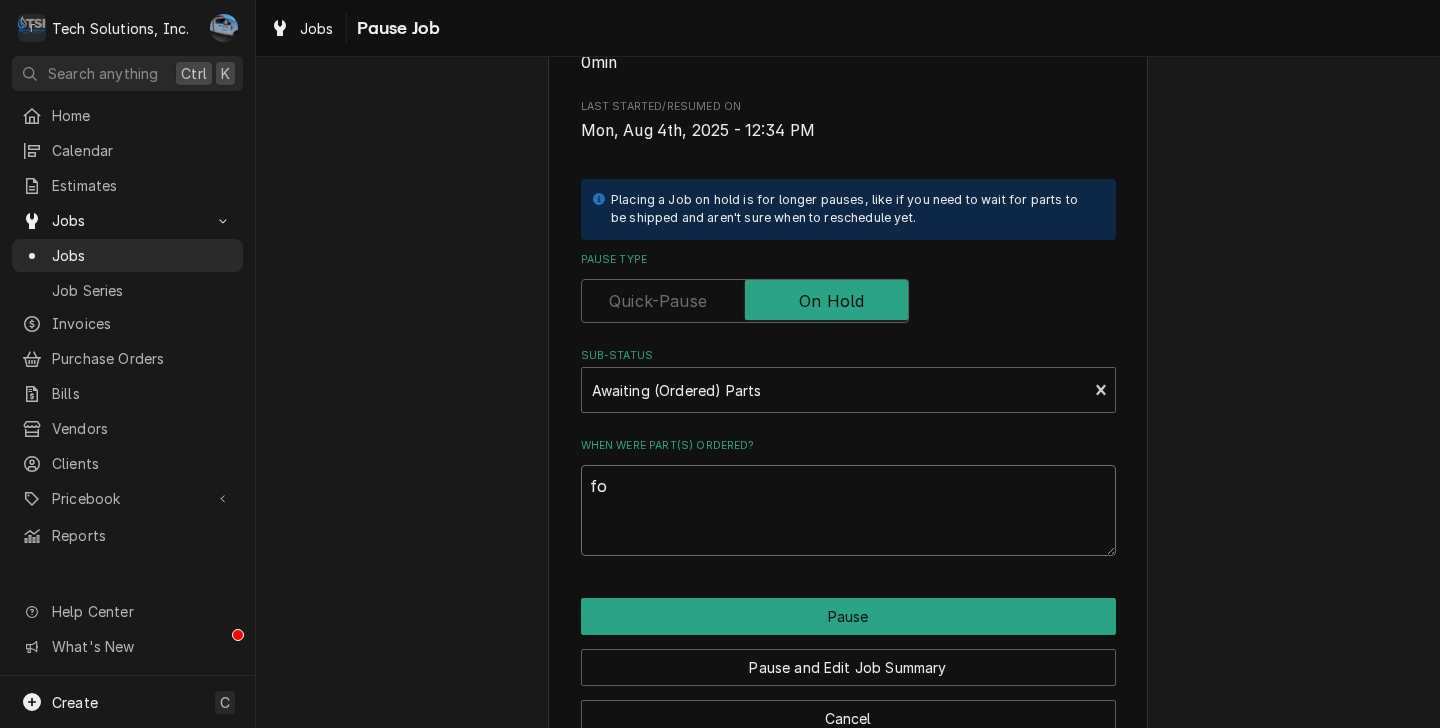 type on "x" 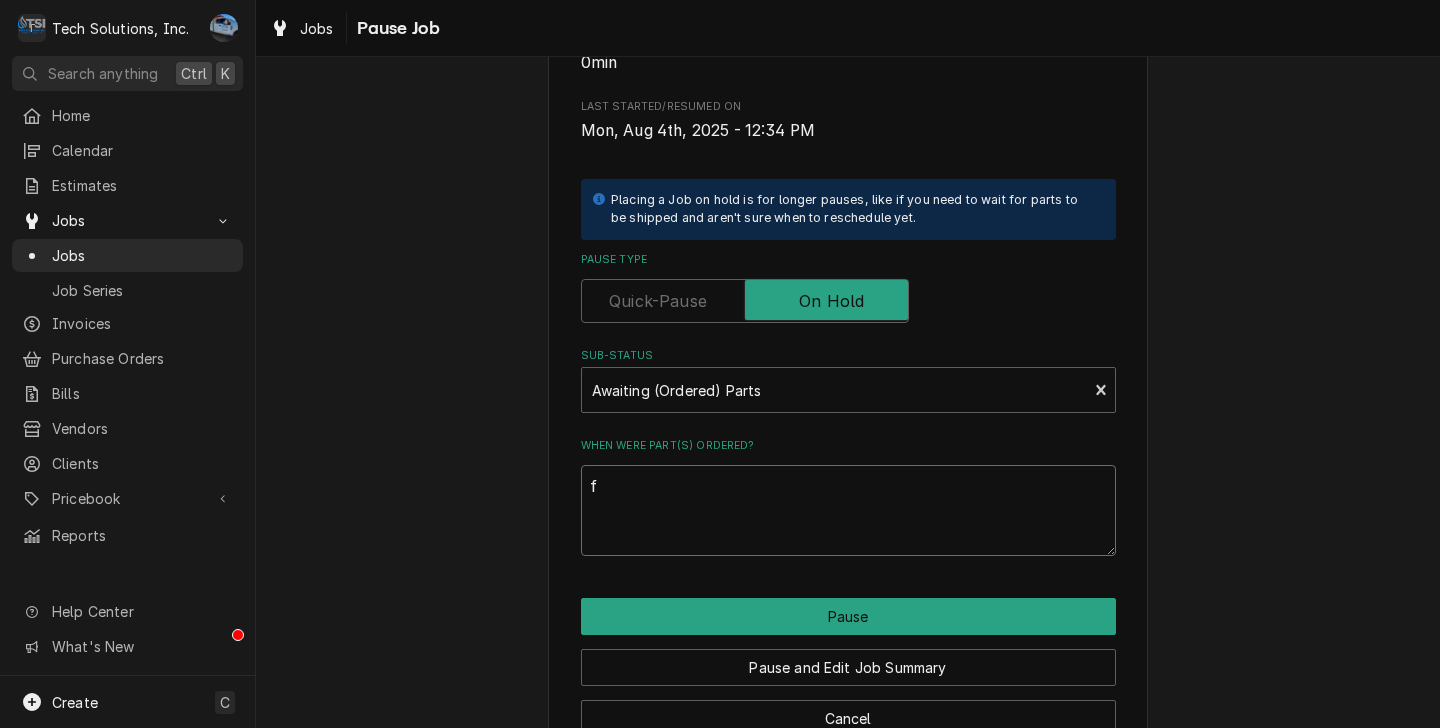 type on "x" 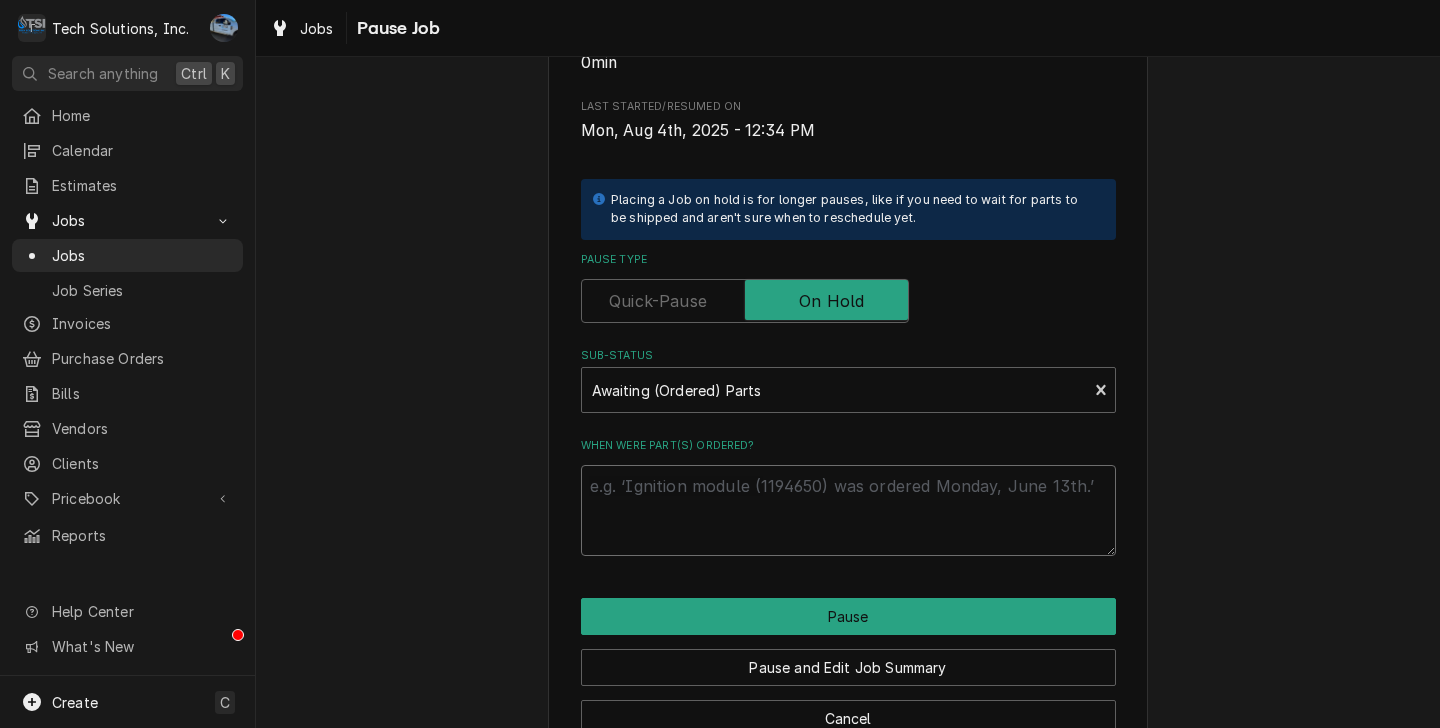 type on "x" 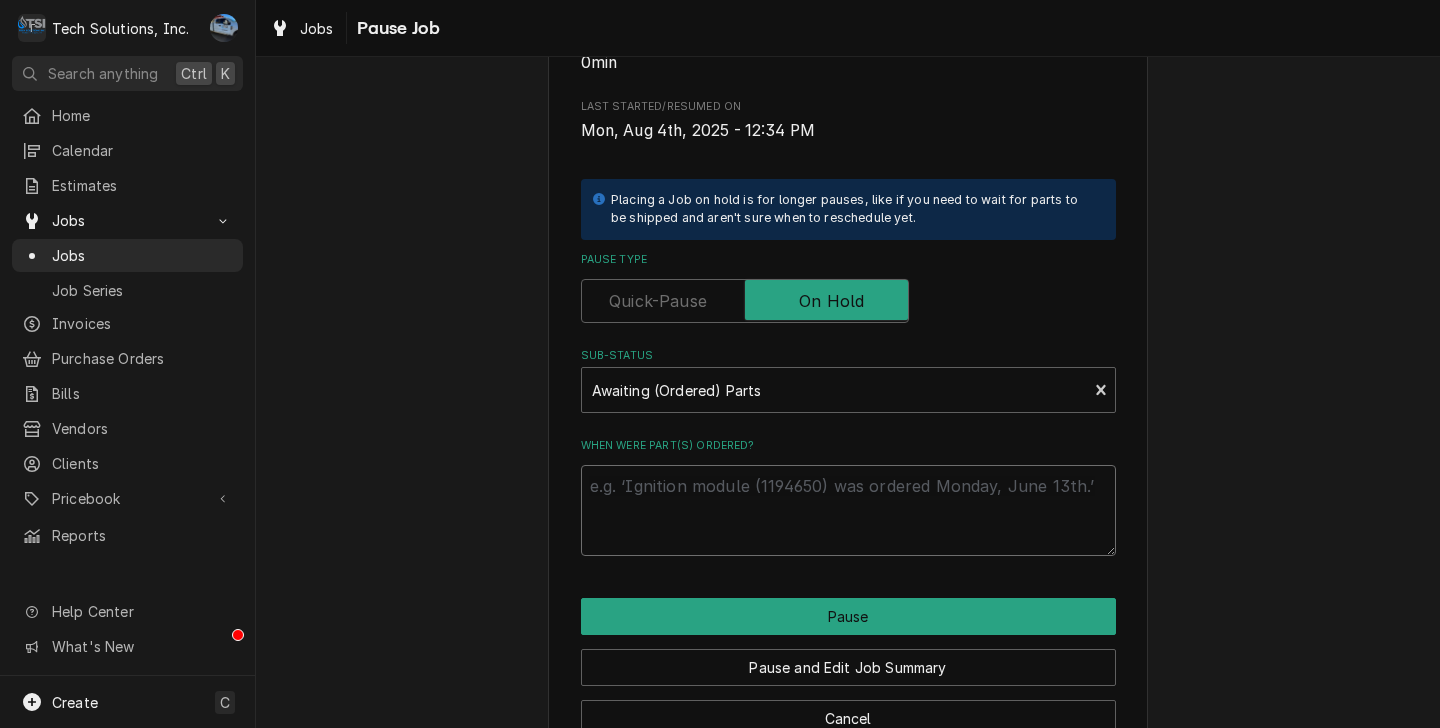 type on "F" 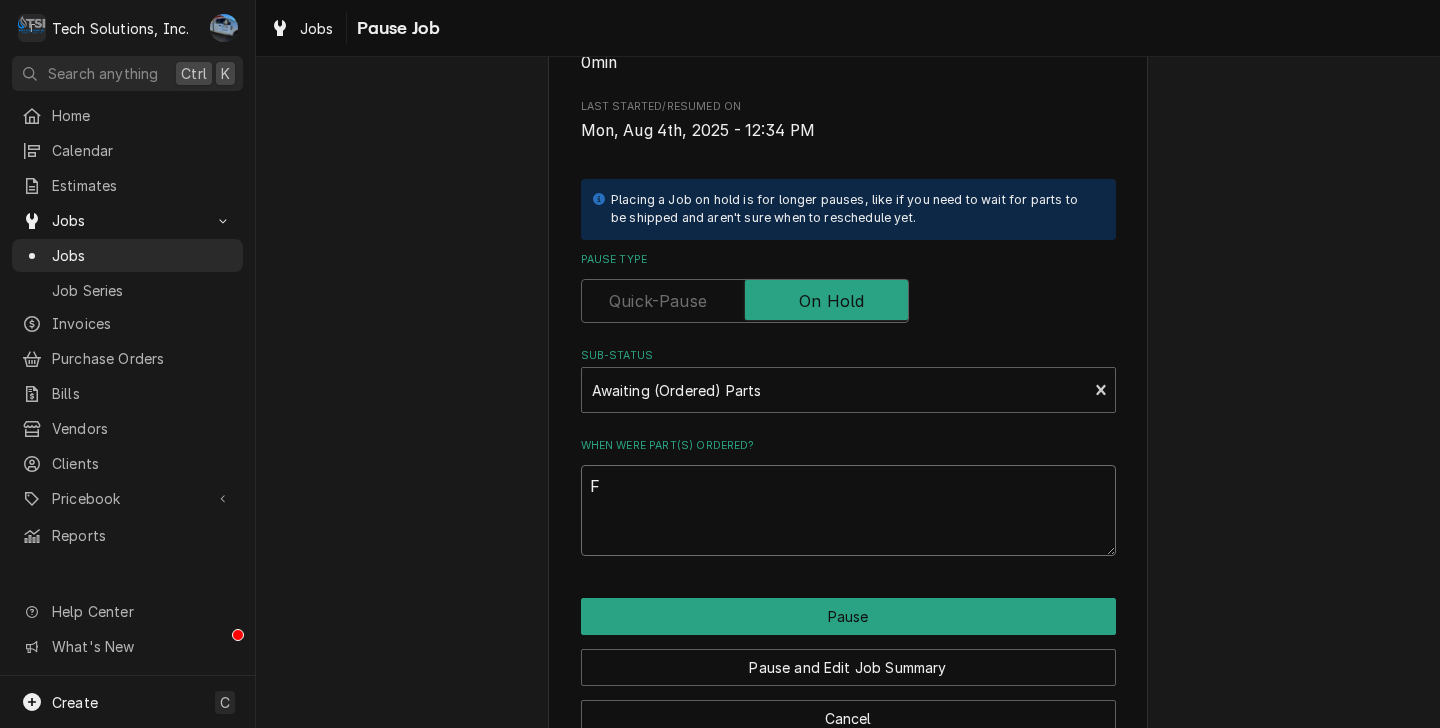 type on "x" 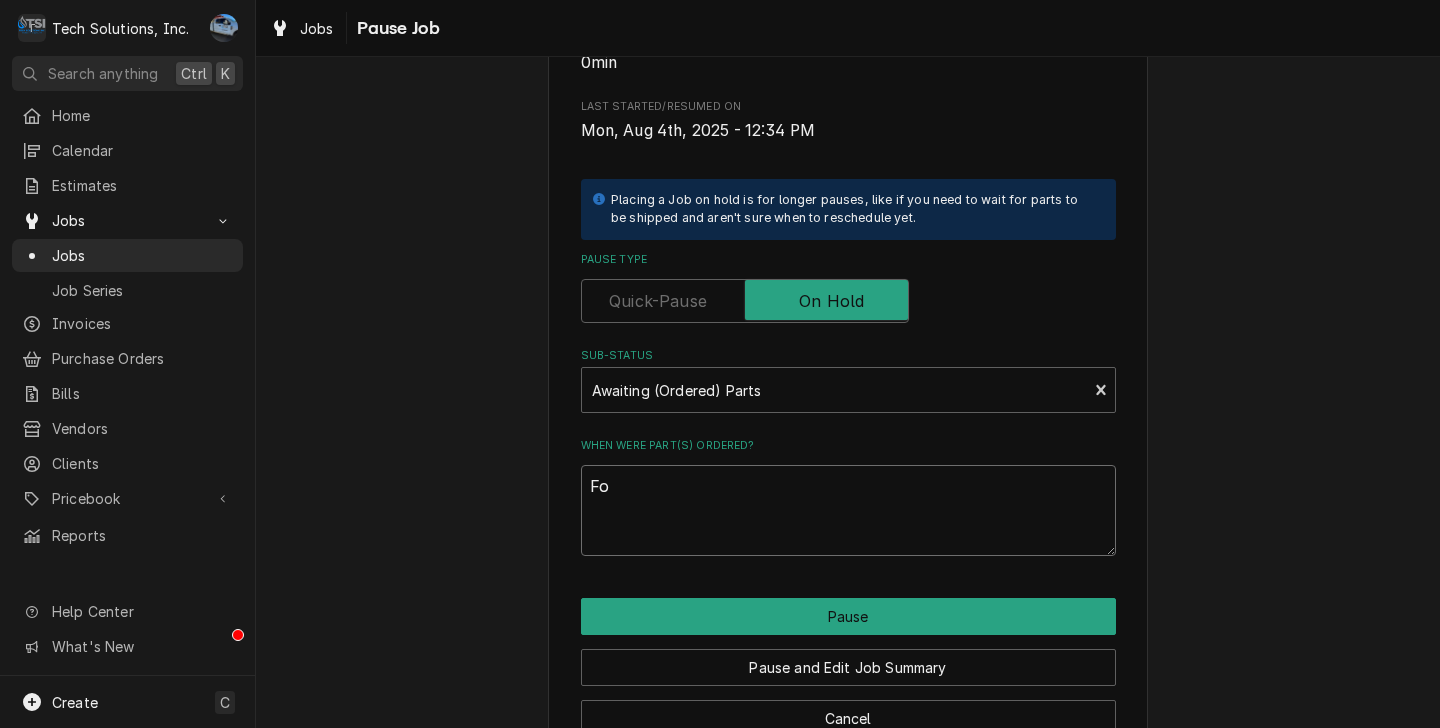 type on "x" 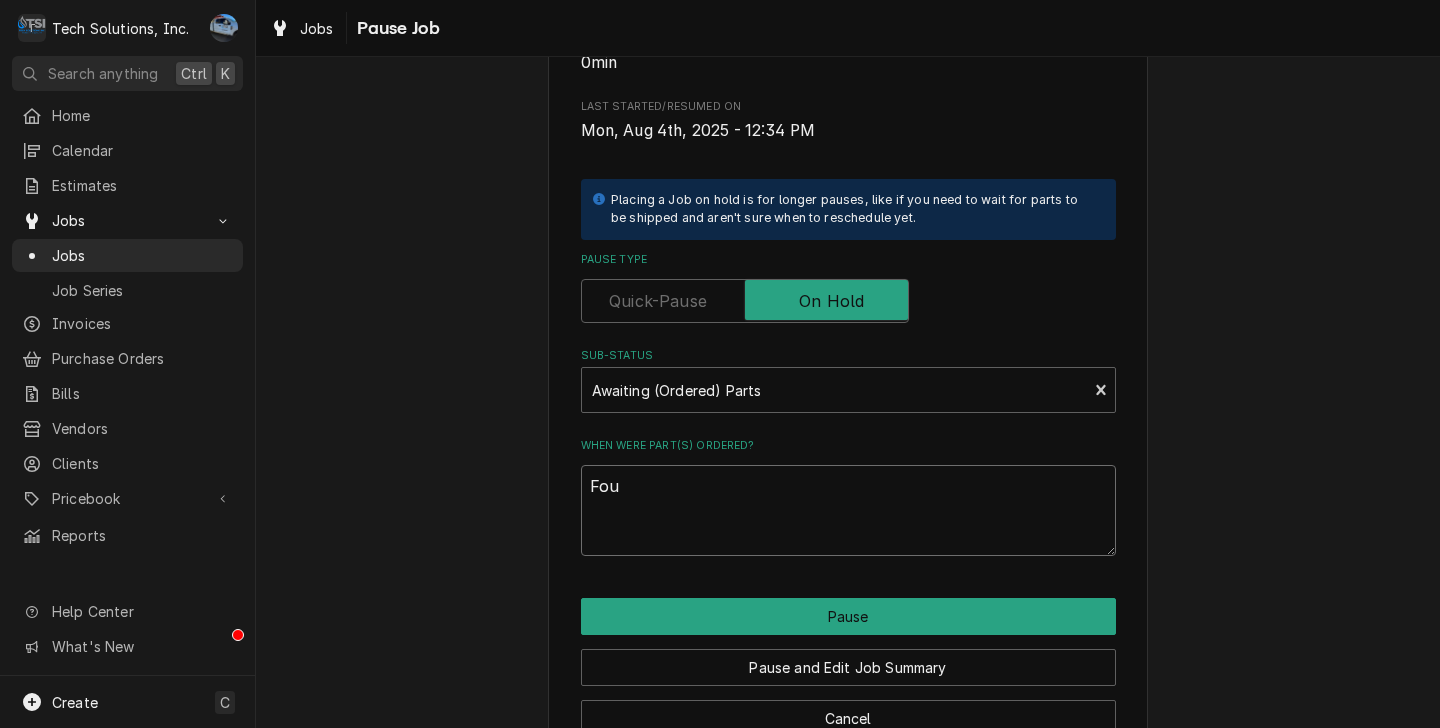 type on "x" 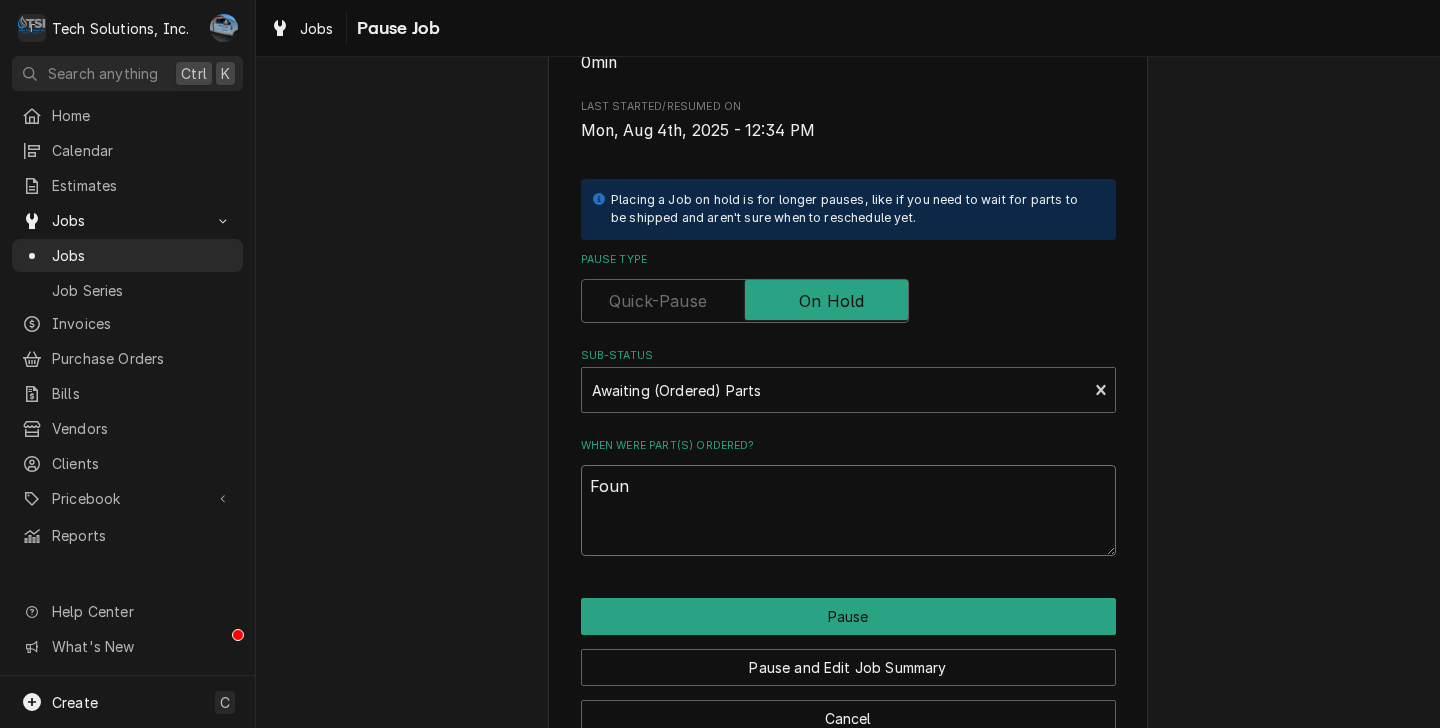 type on "Found" 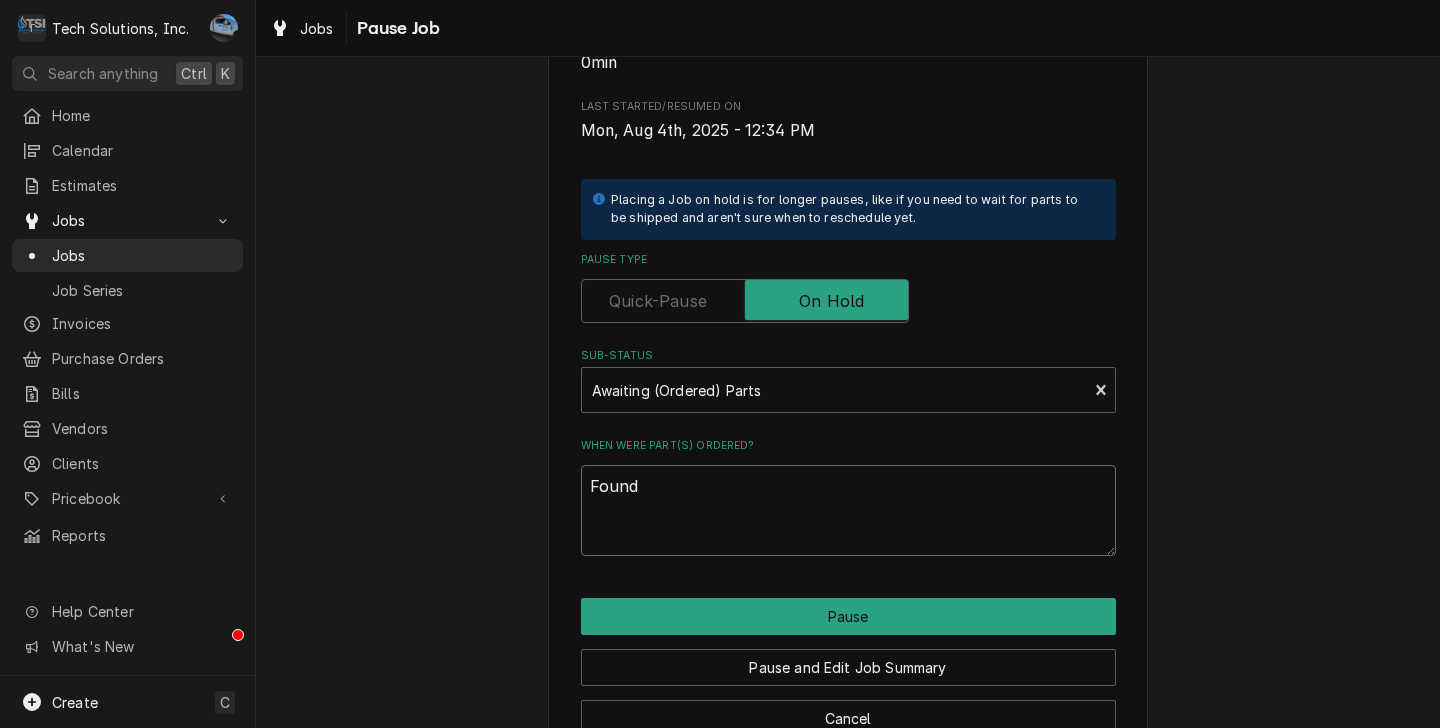 type on "x" 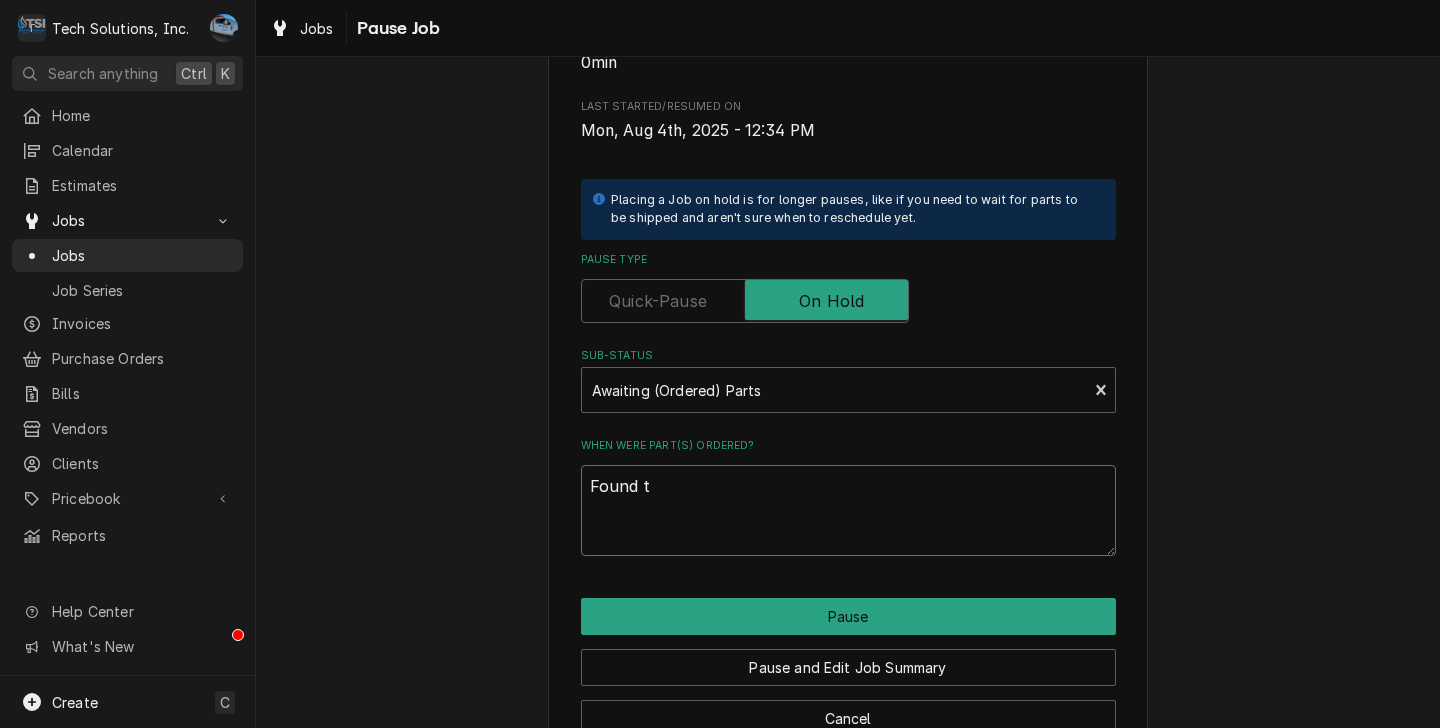 type on "x" 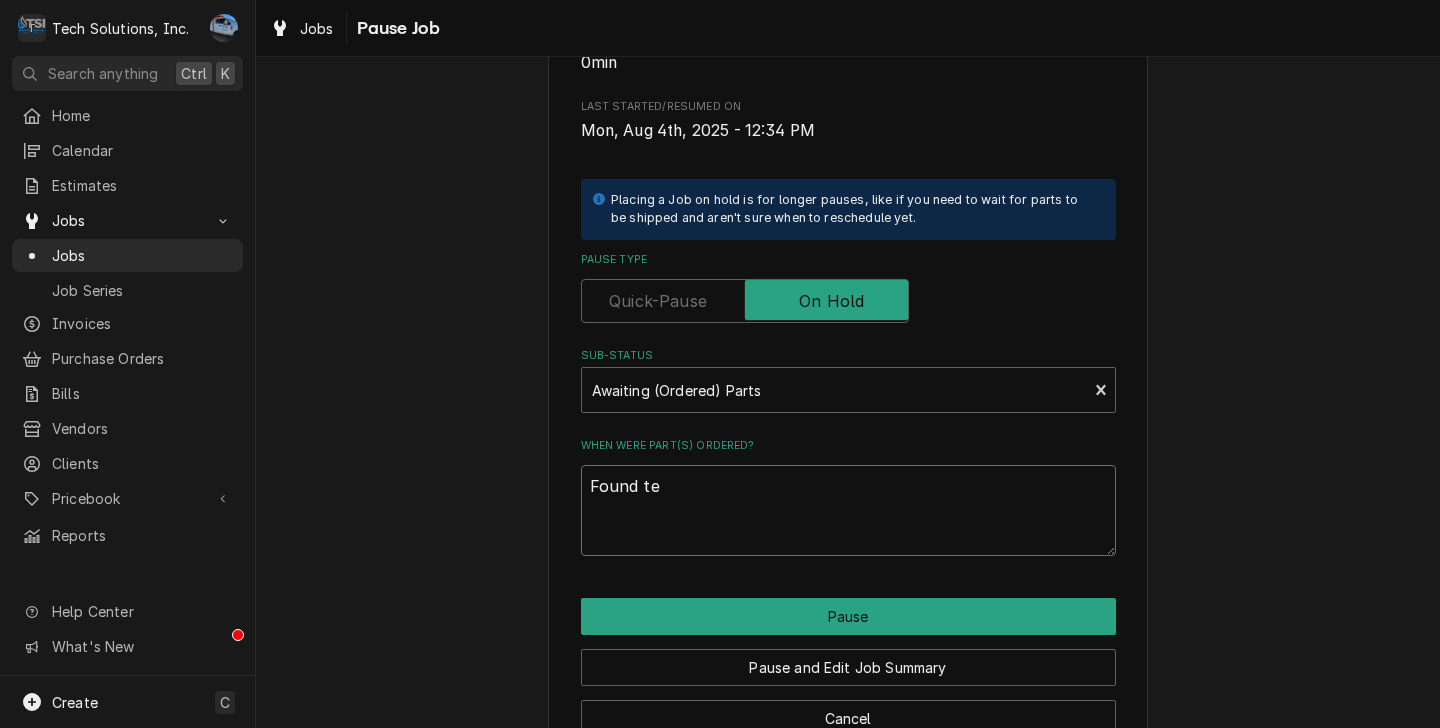 type on "x" 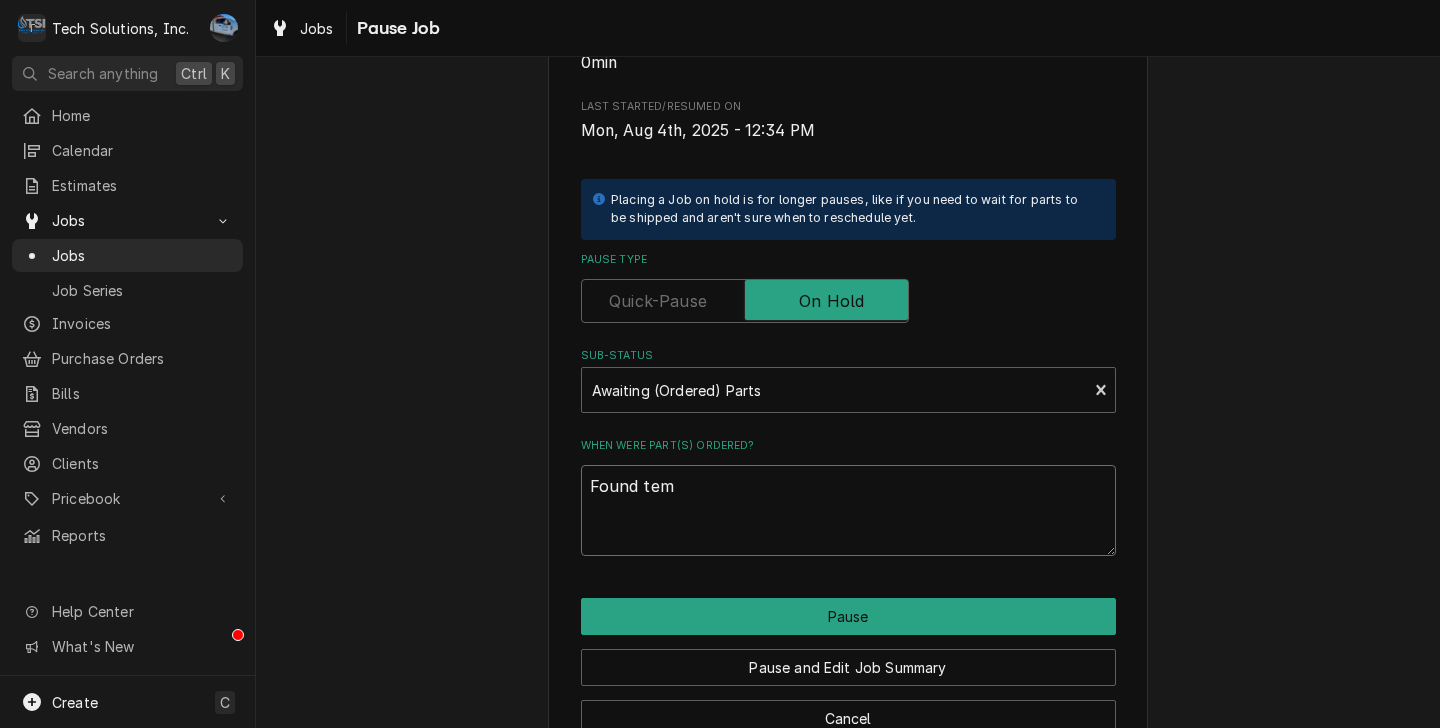 type on "x" 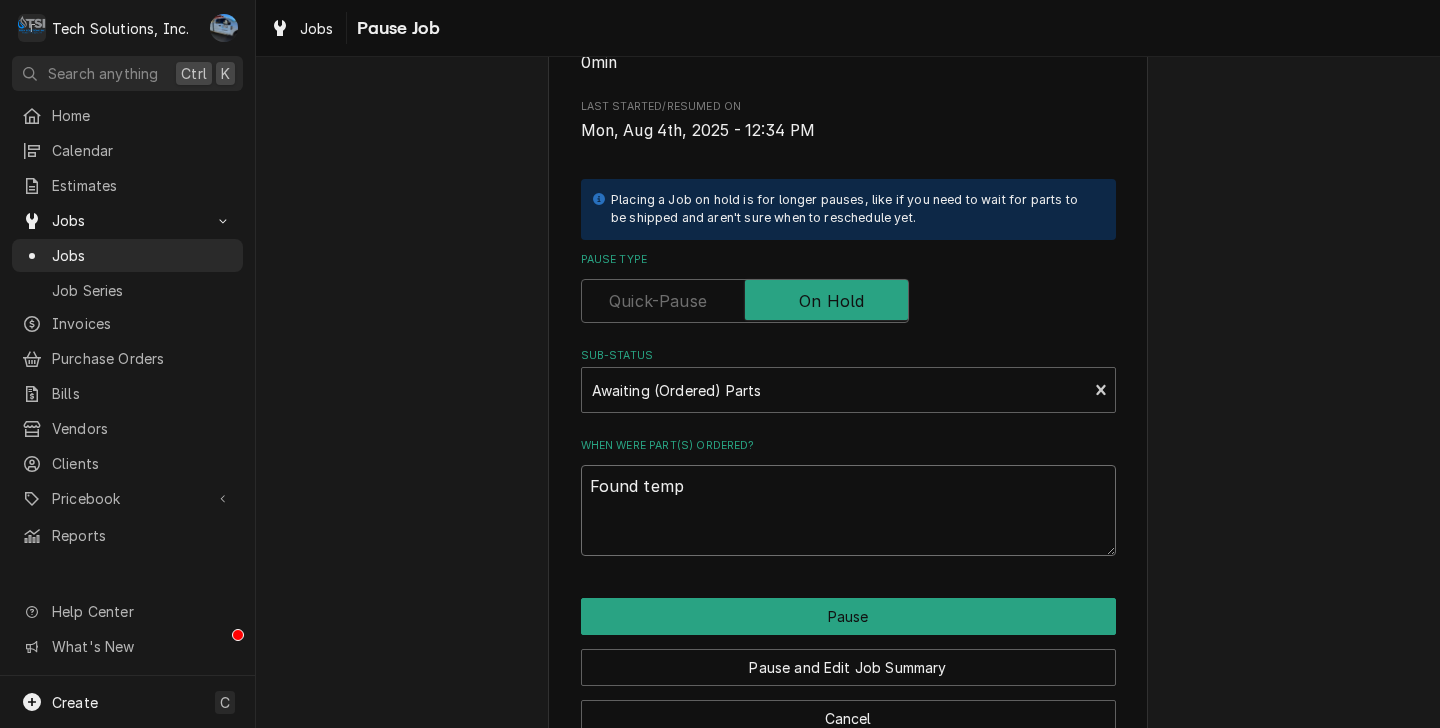 type on "x" 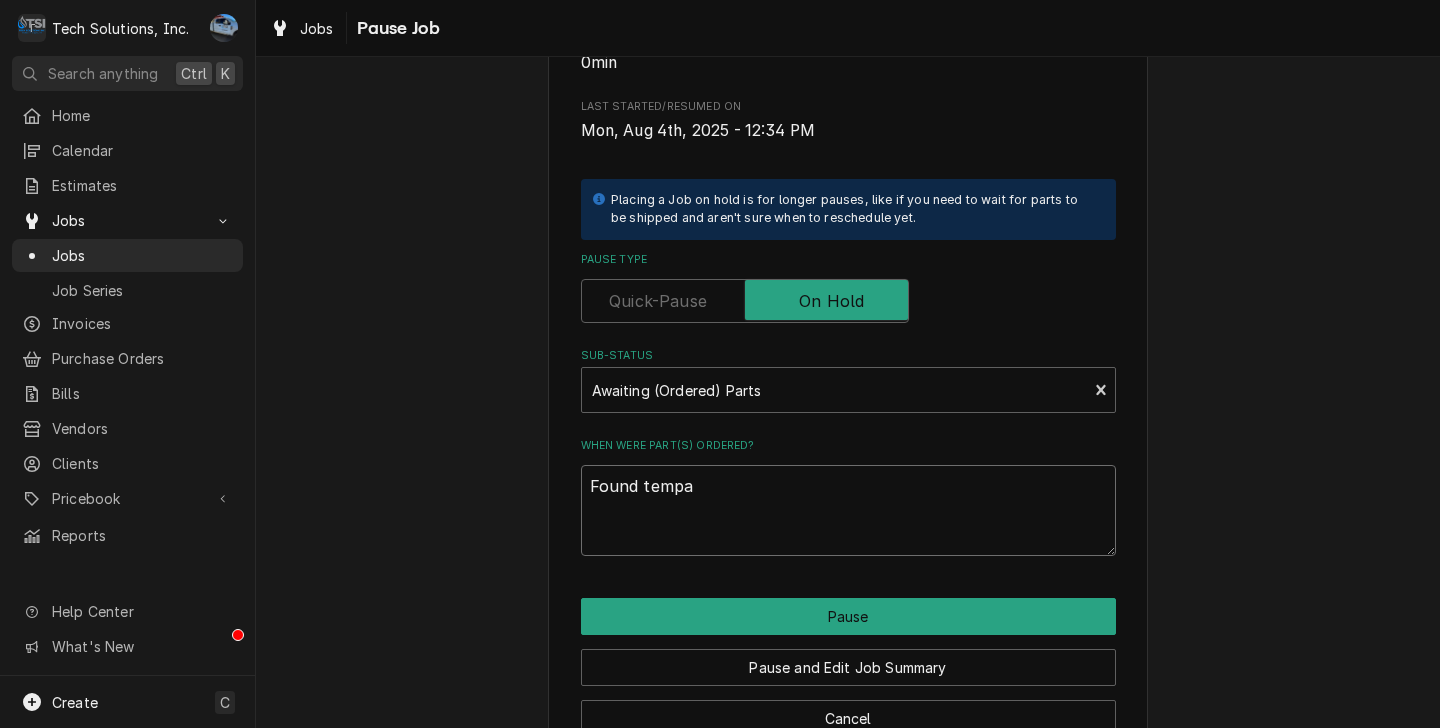 type on "x" 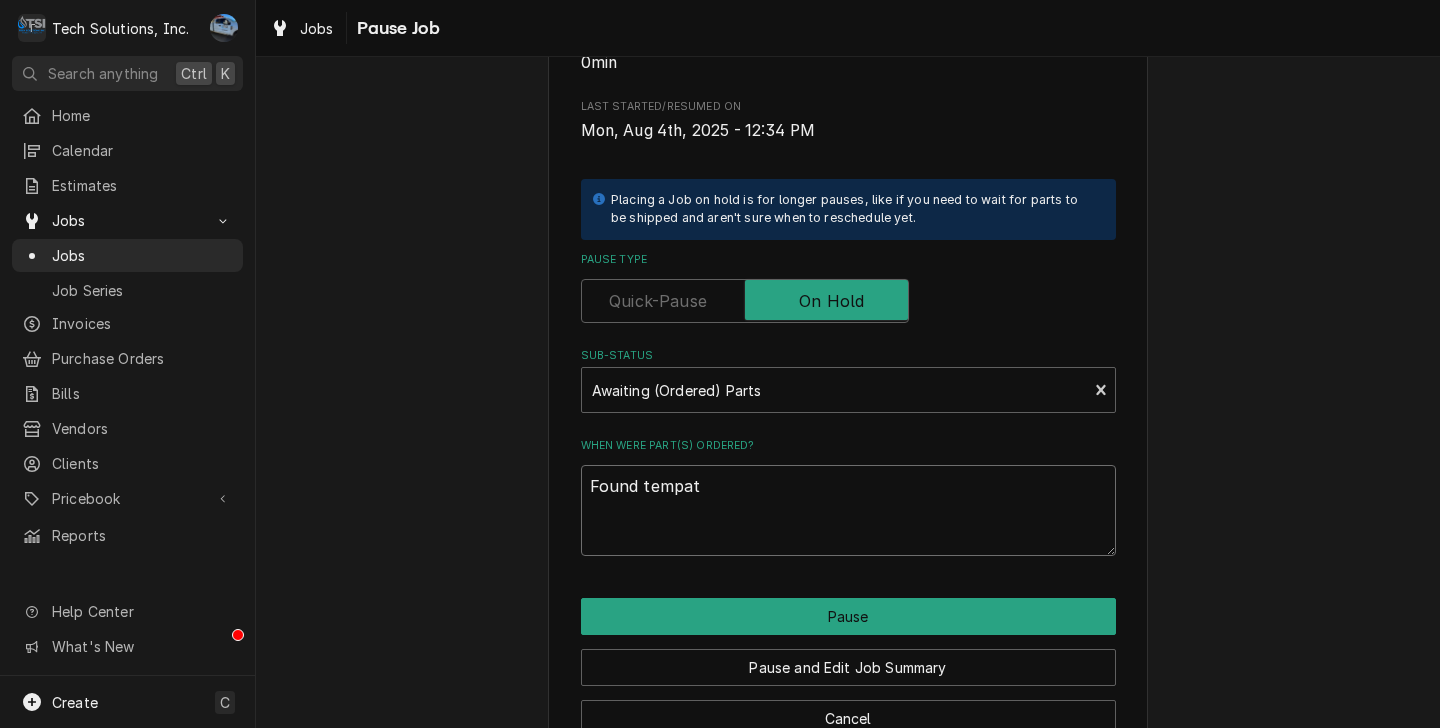 type on "x" 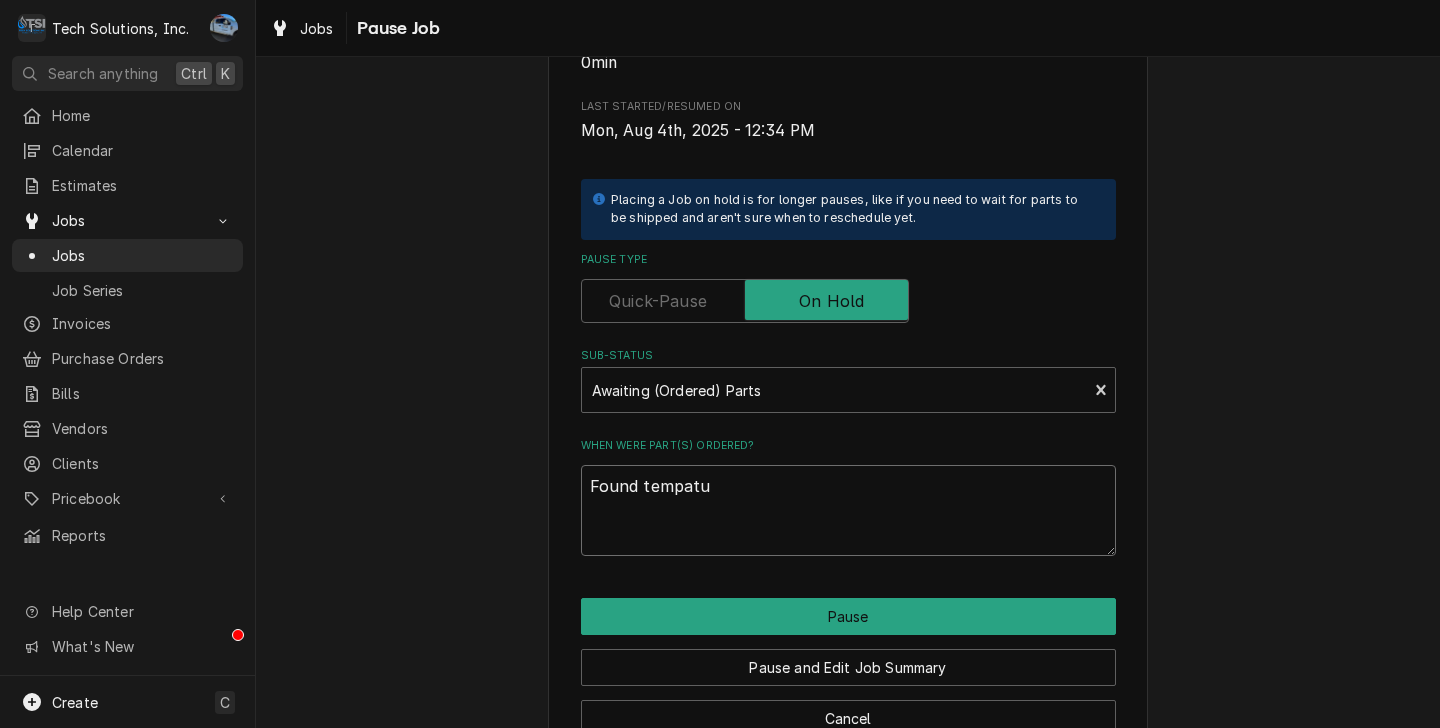 type on "x" 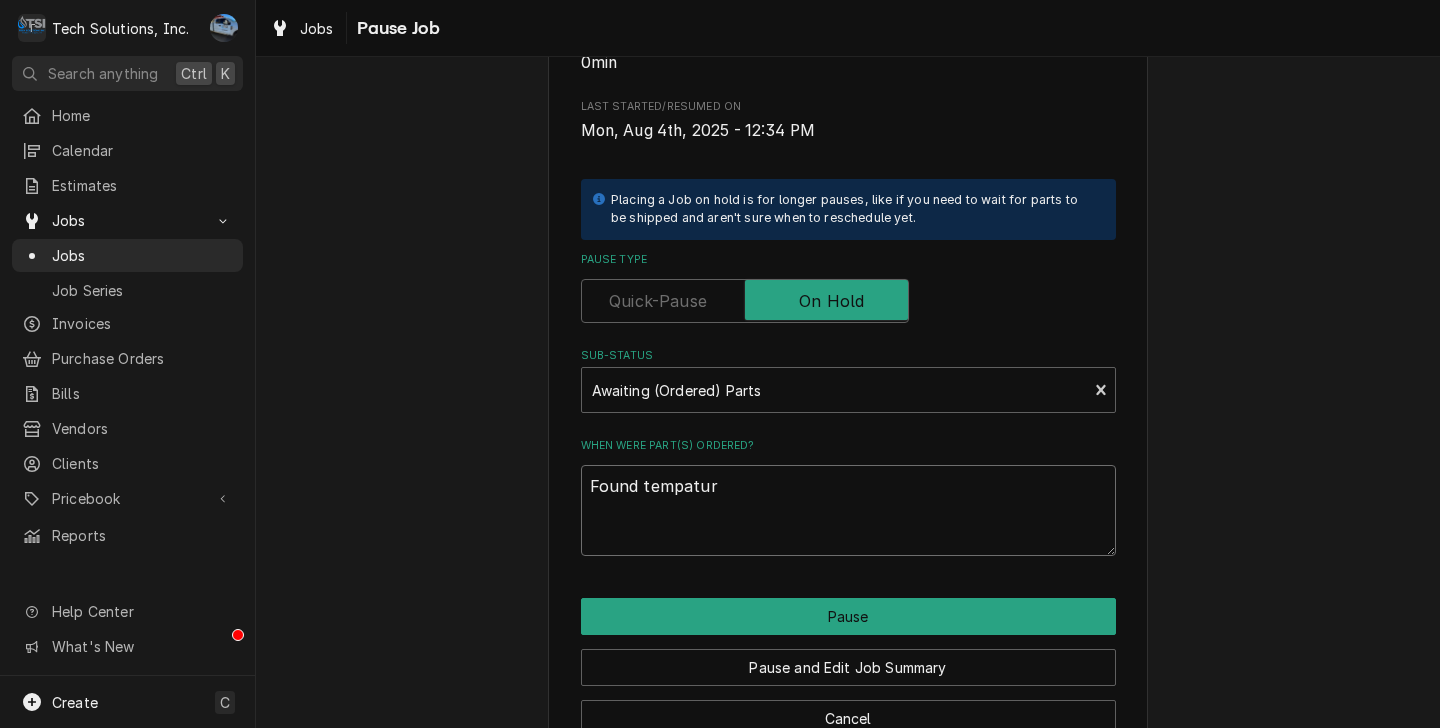 type on "x" 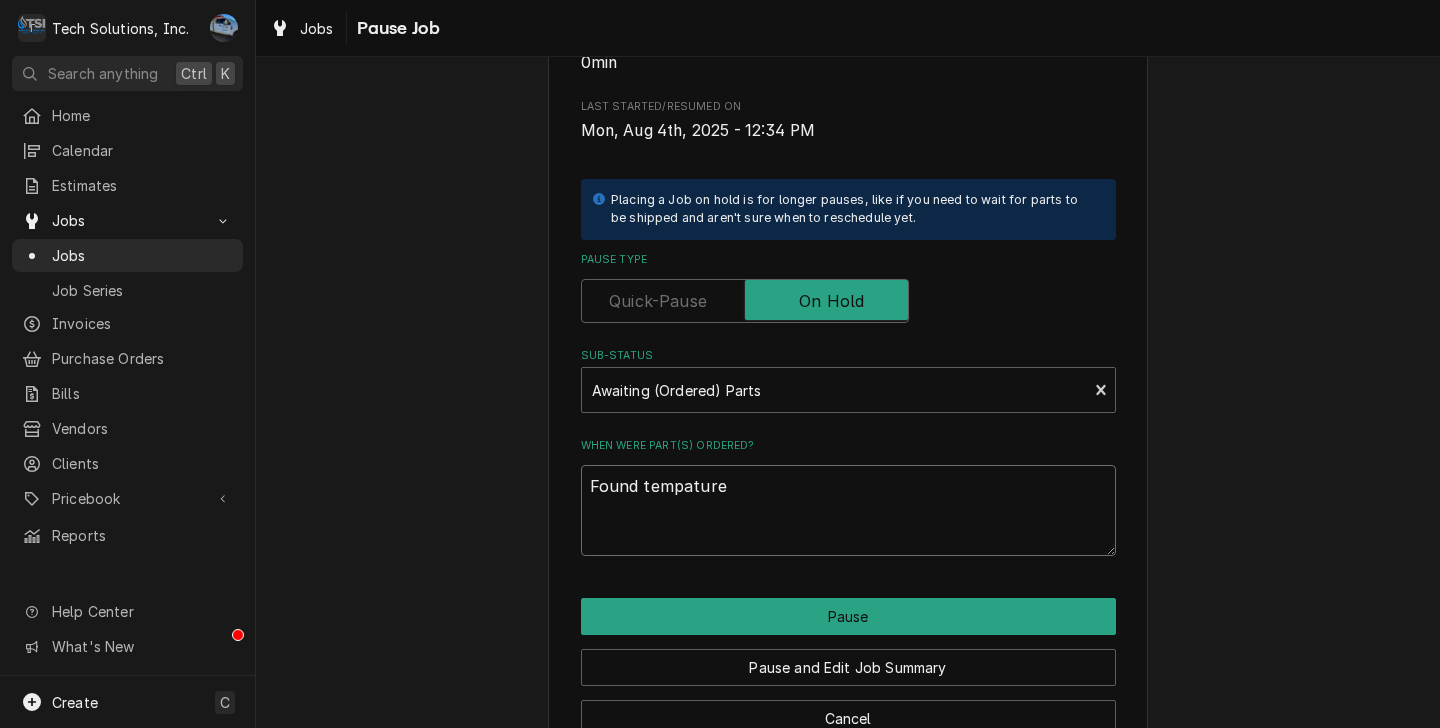 type on "x" 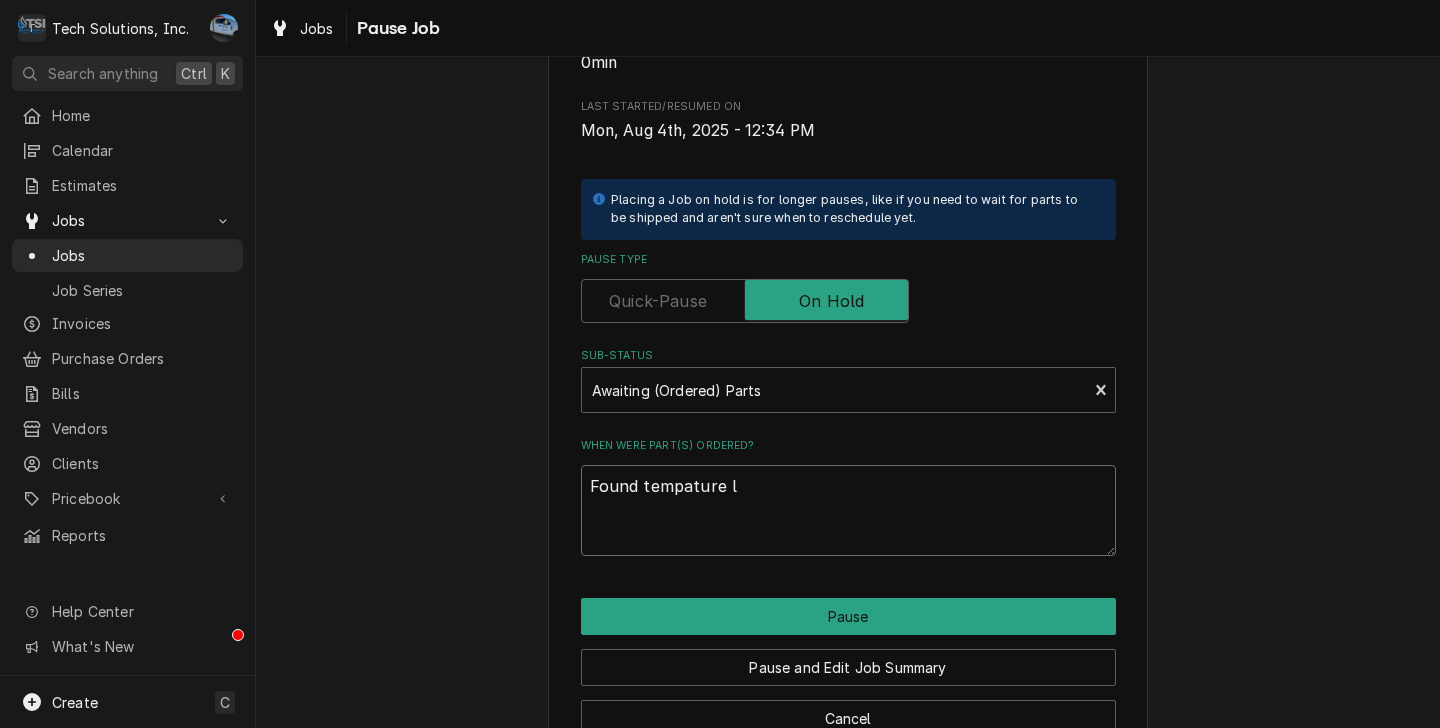 type on "x" 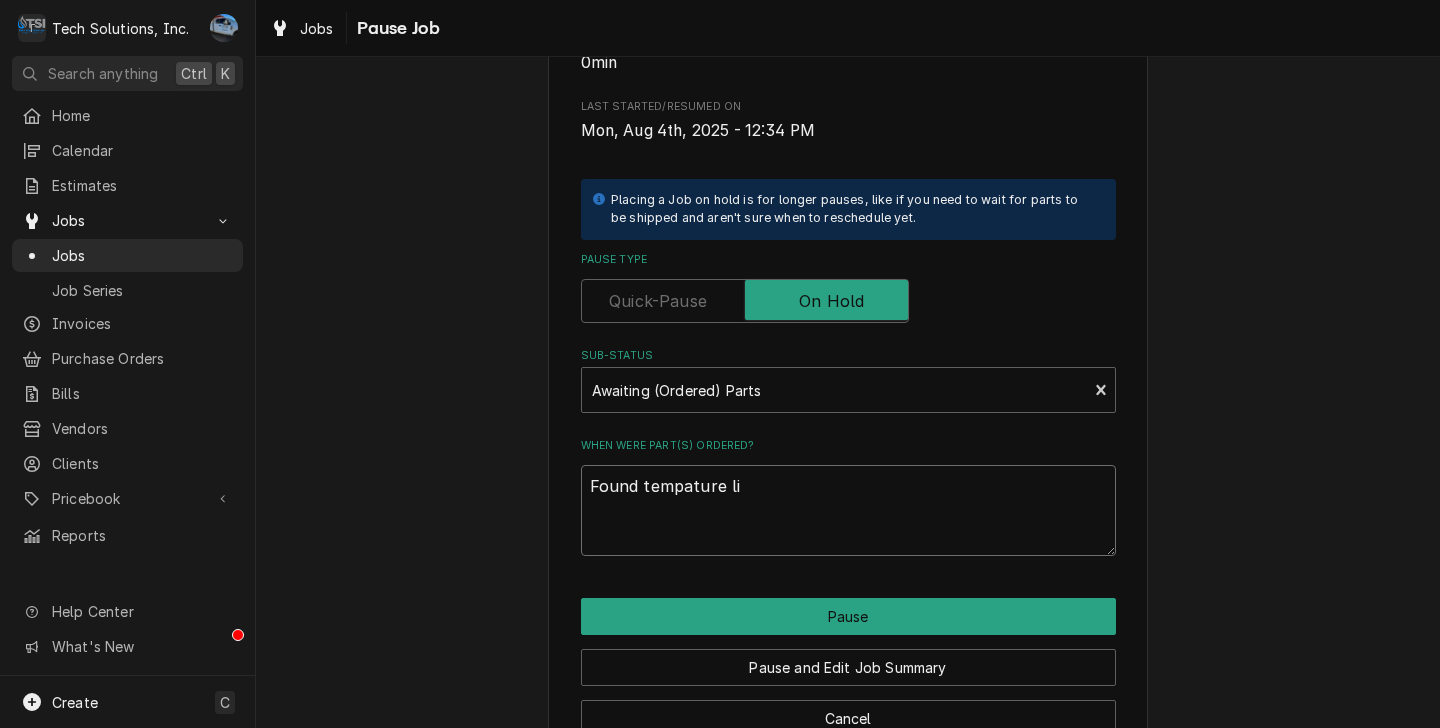 type on "x" 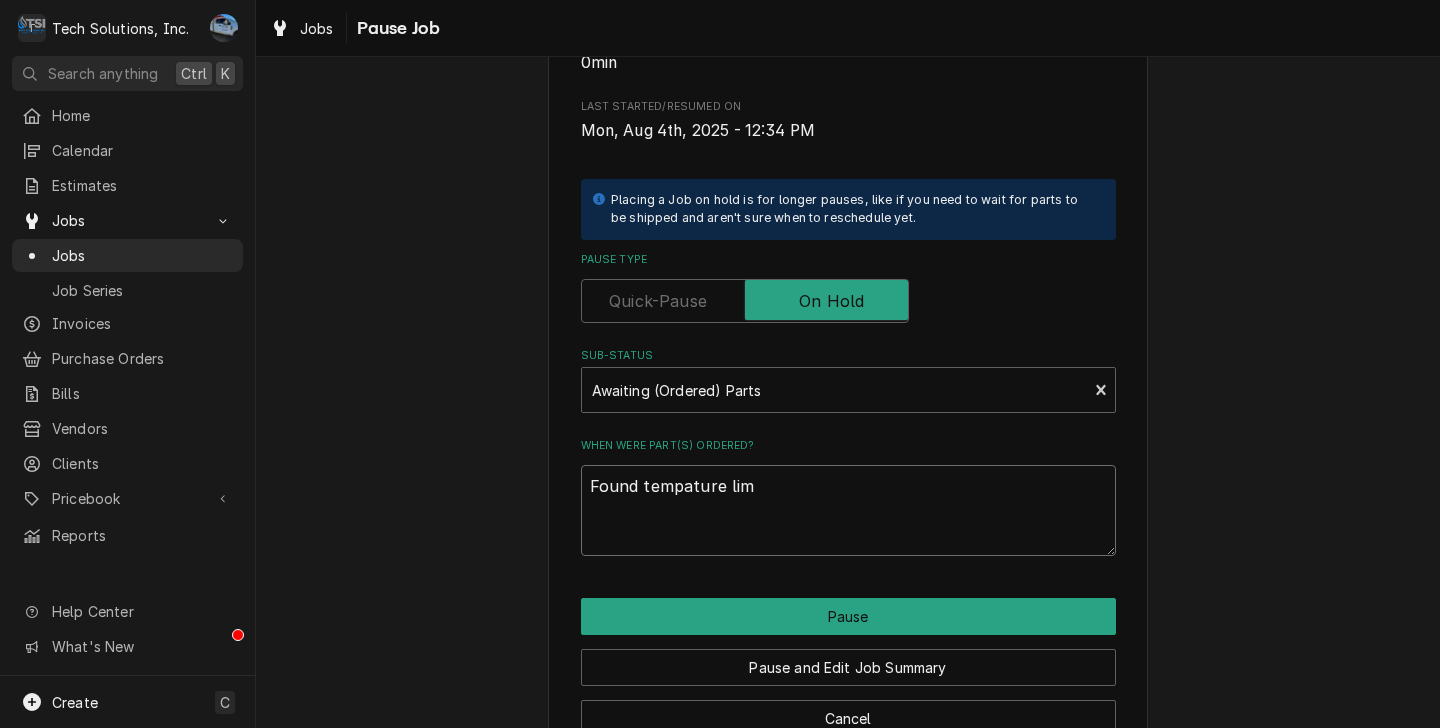 type on "x" 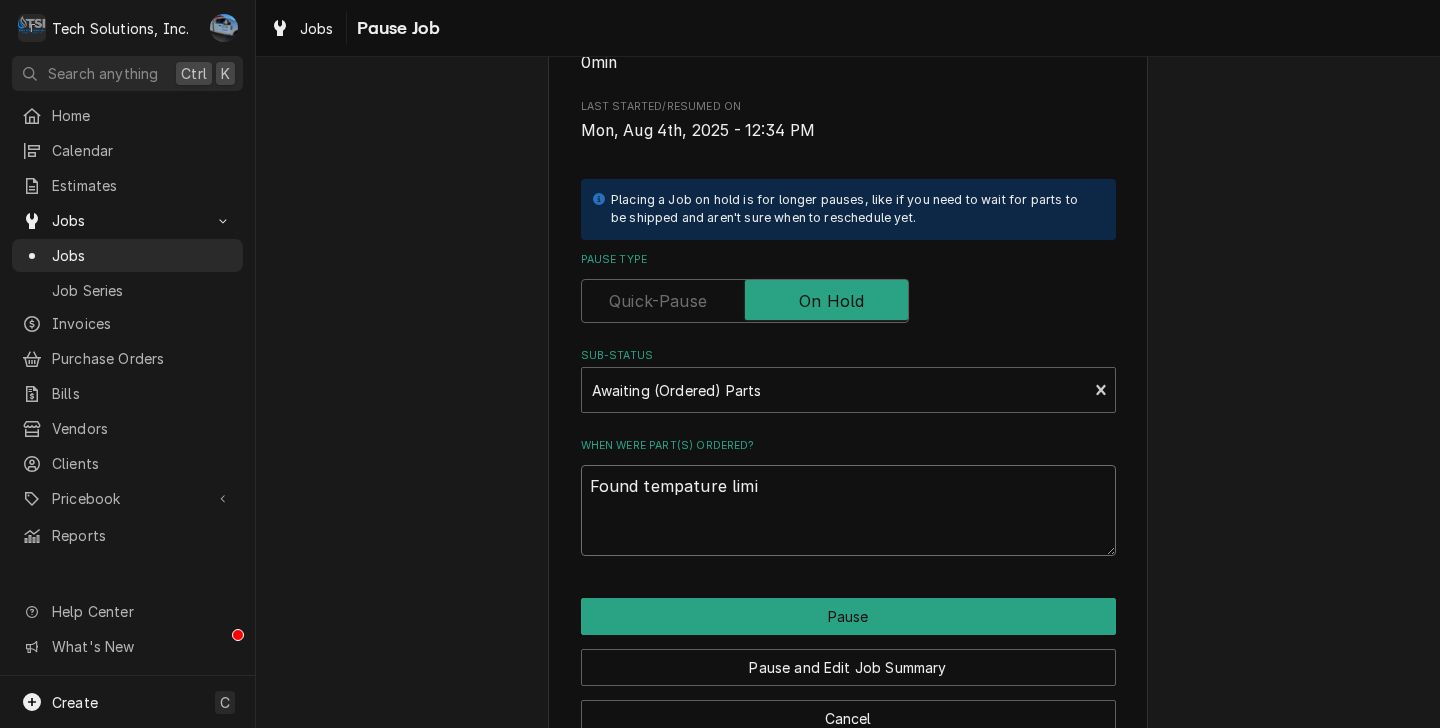 type on "x" 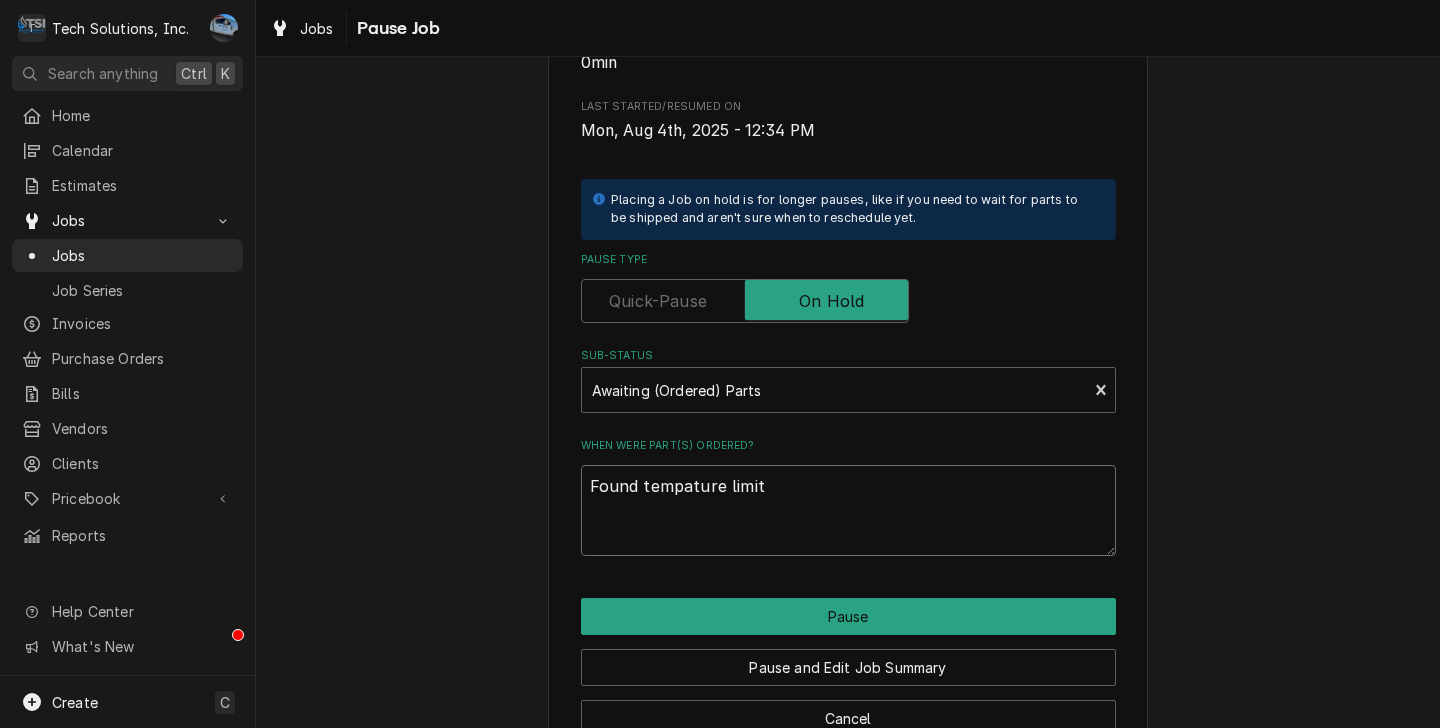 type on "x" 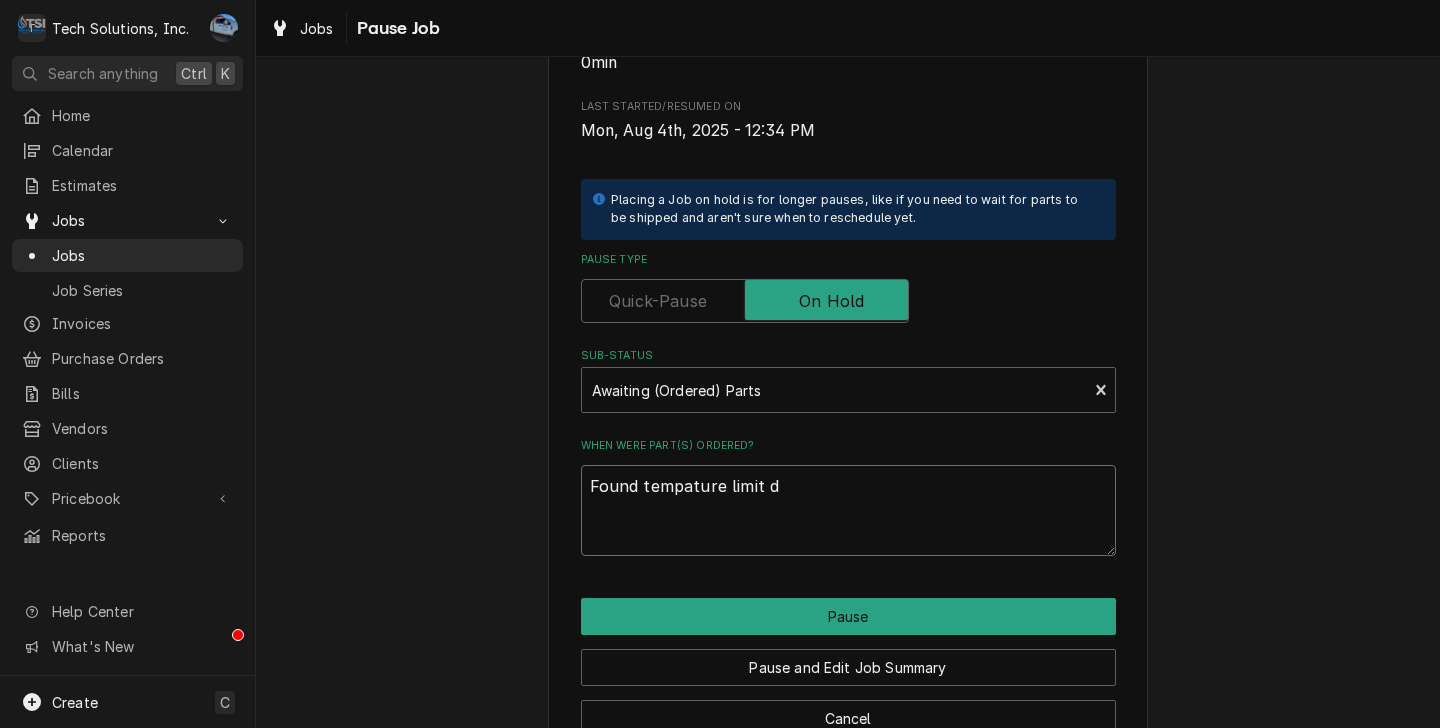 type on "x" 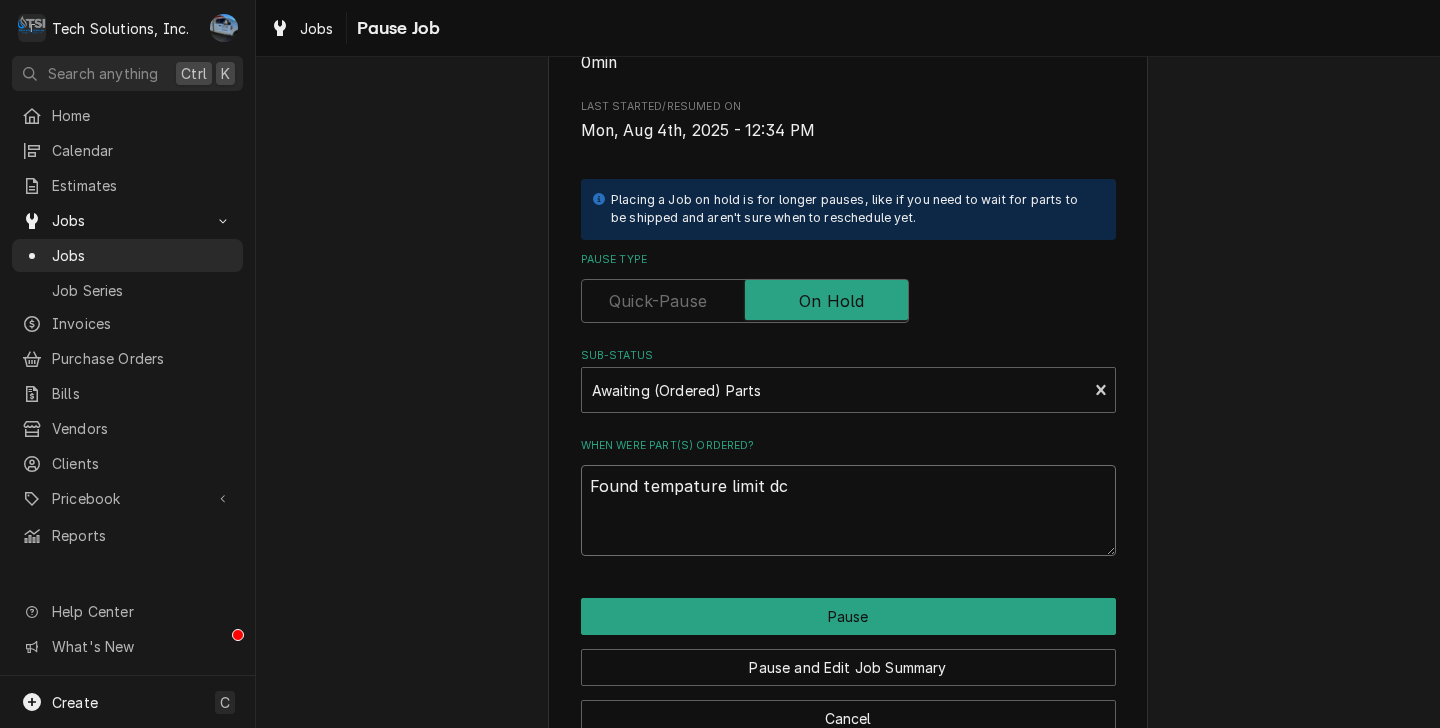 type on "x" 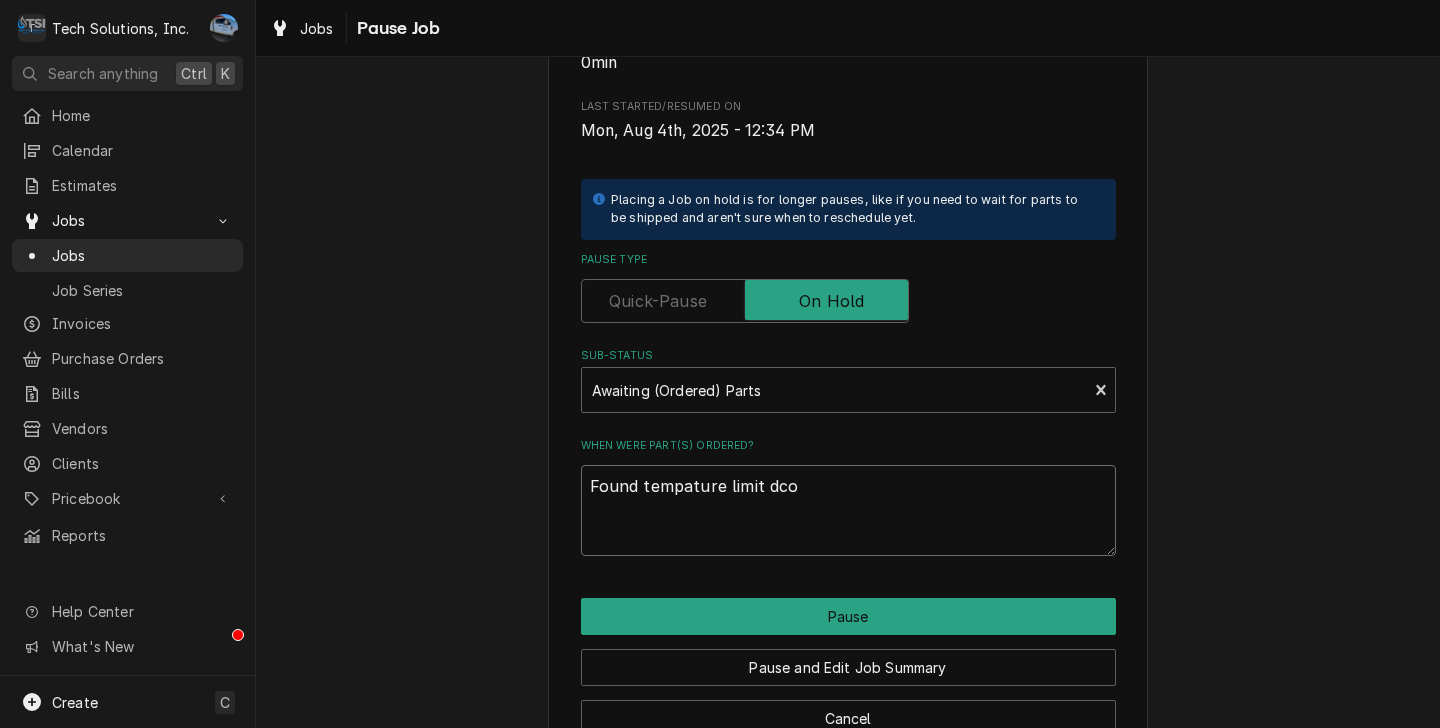 type on "x" 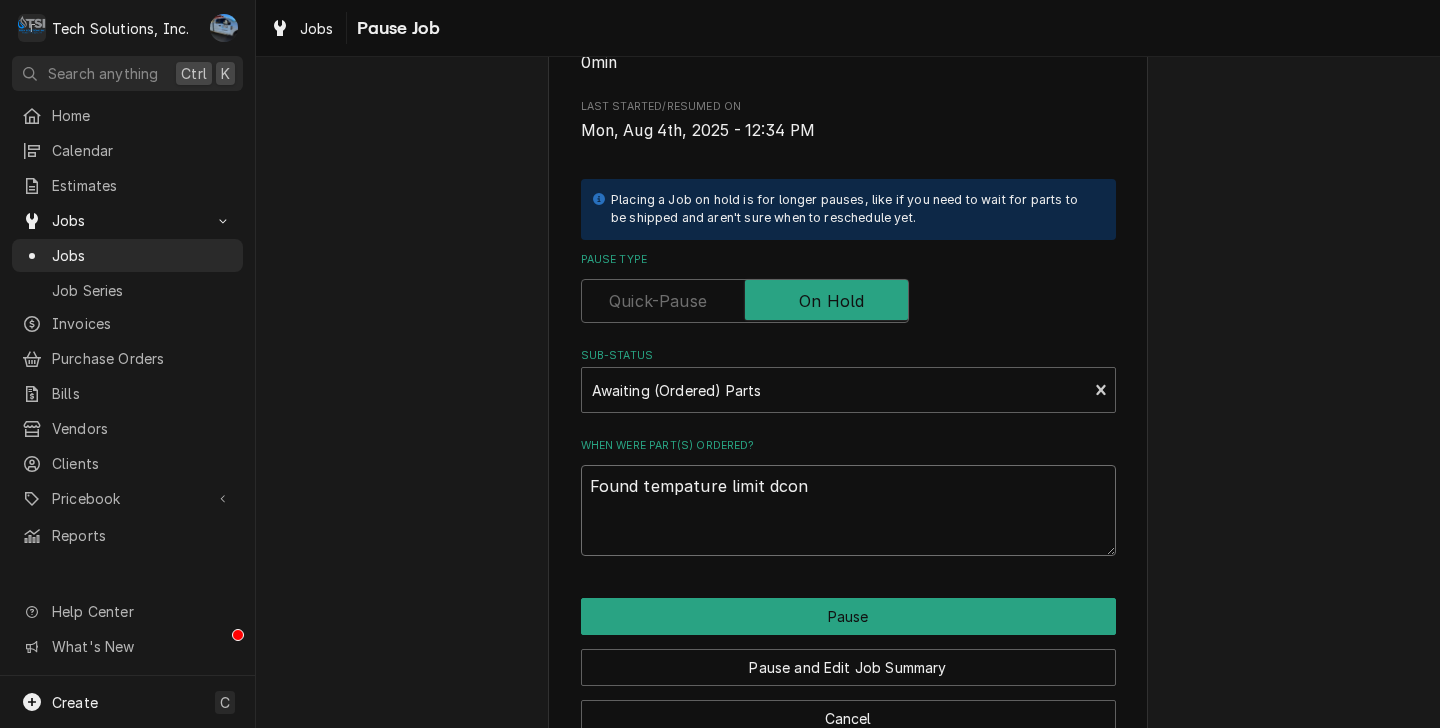 type on "x" 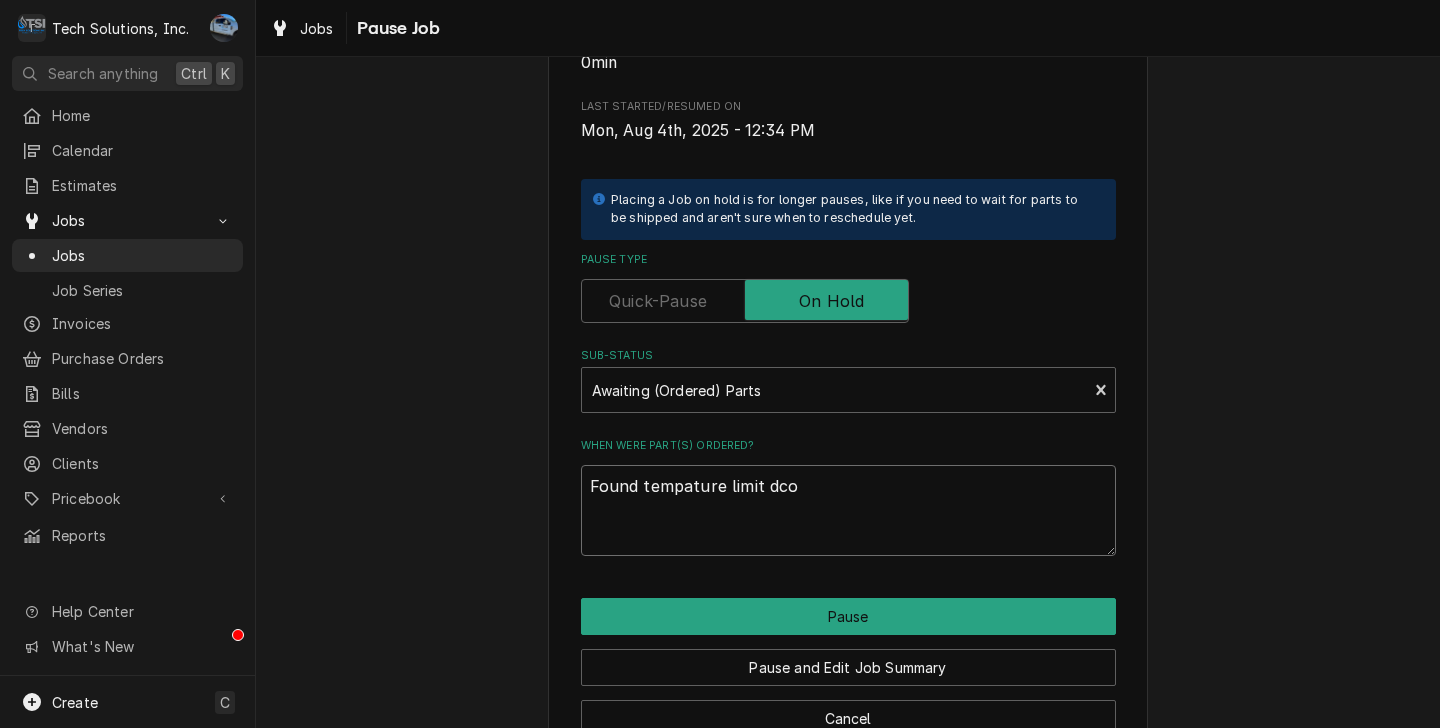 type on "x" 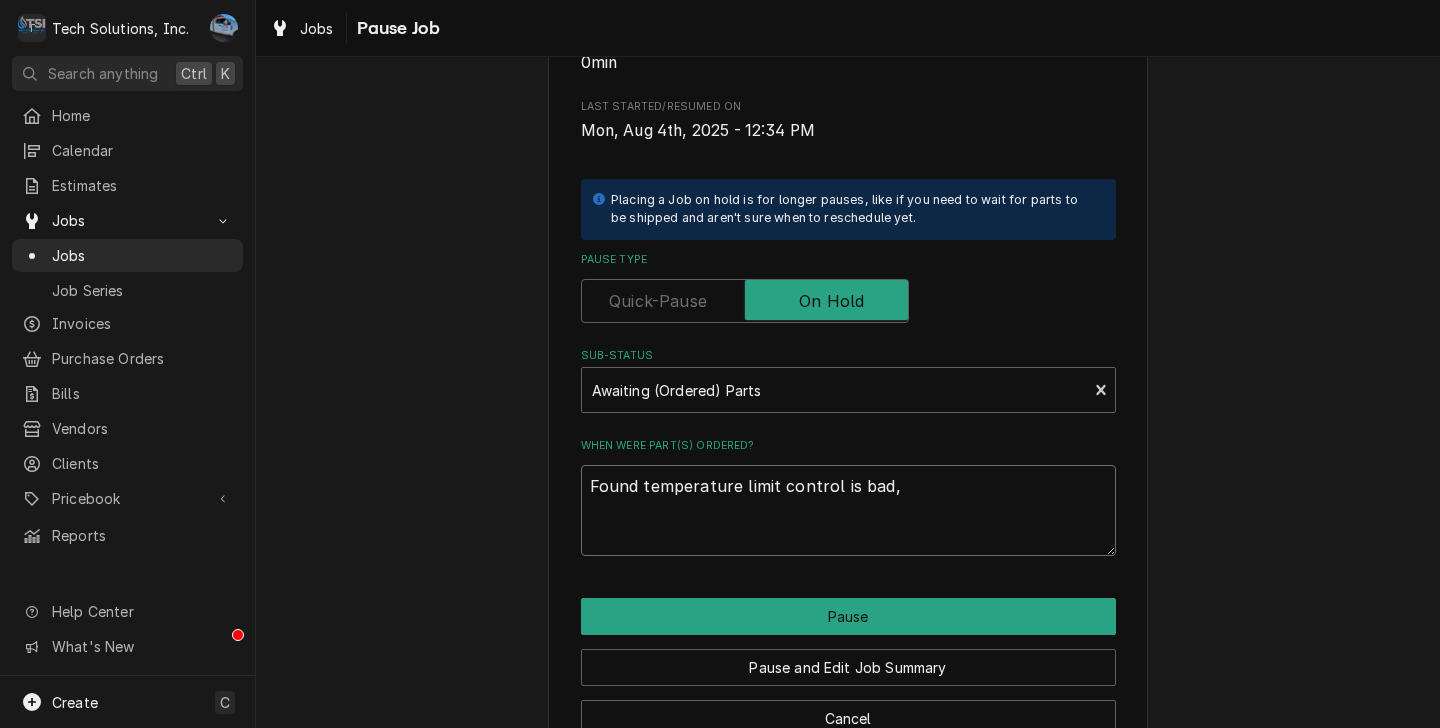 click on "Found temperature limit control is bad," at bounding box center [848, 510] 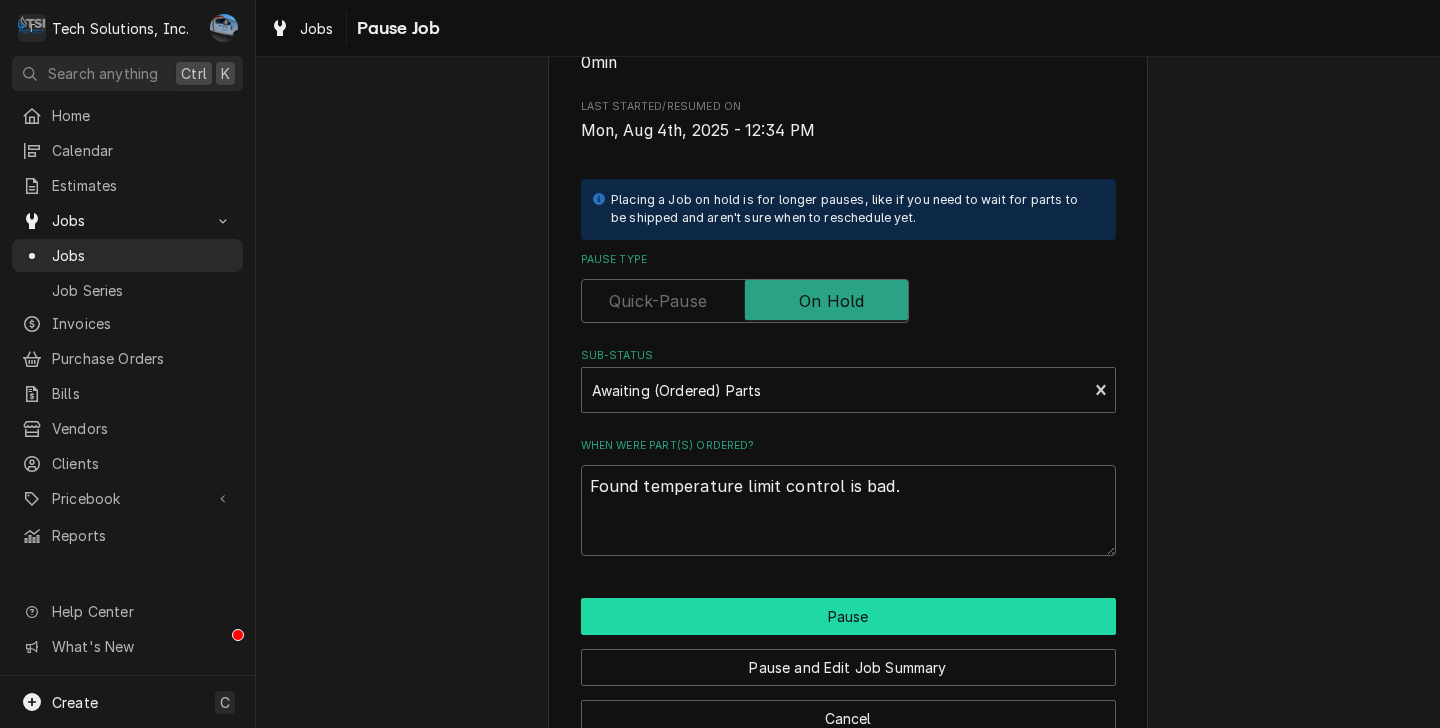 click on "Pause" at bounding box center [848, 616] 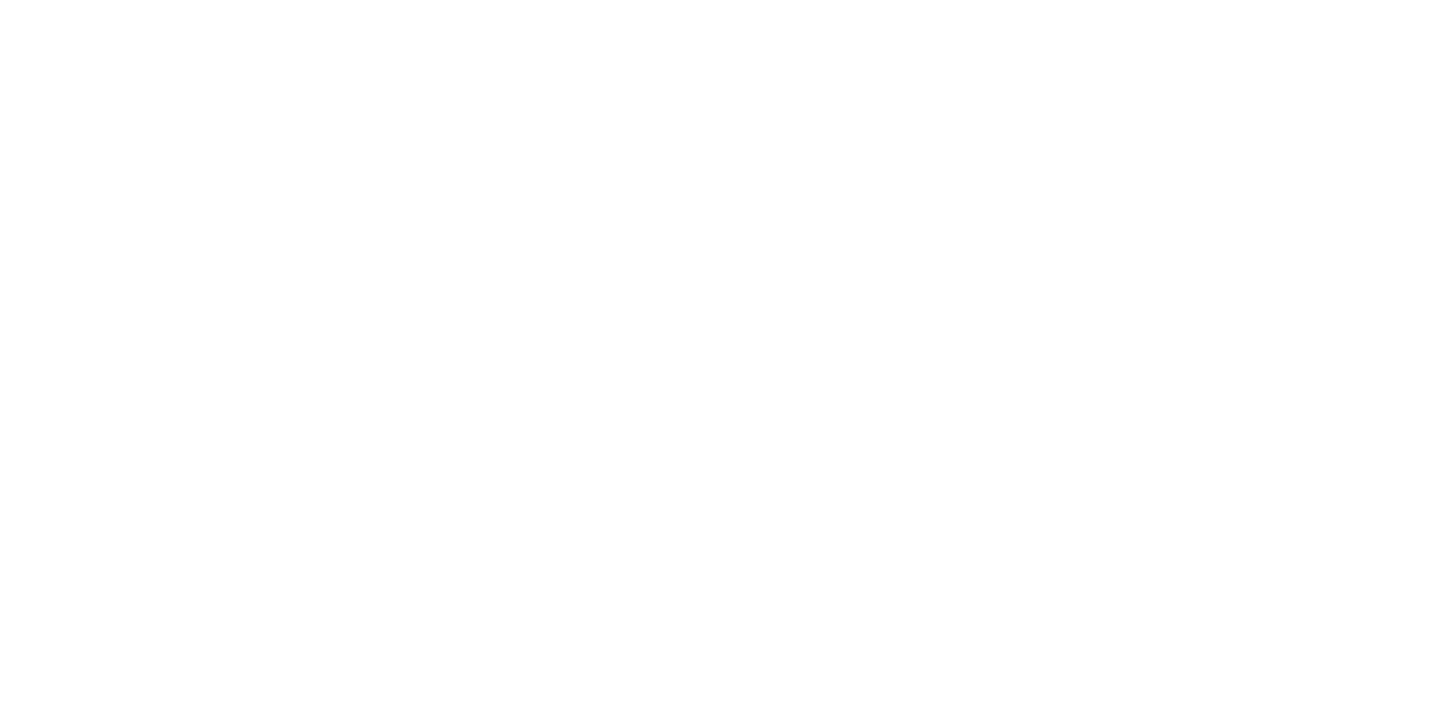scroll, scrollTop: 0, scrollLeft: 0, axis: both 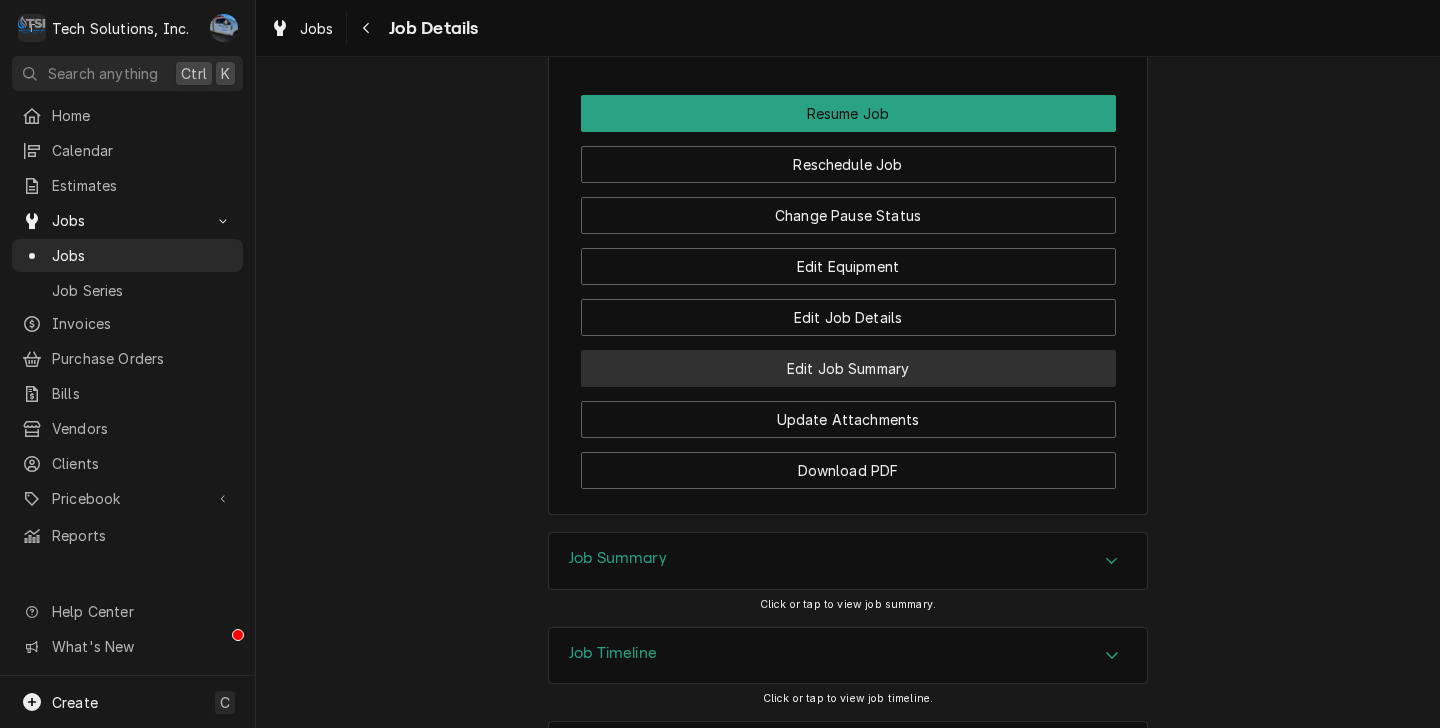 click on "Edit Job Summary" at bounding box center [848, 368] 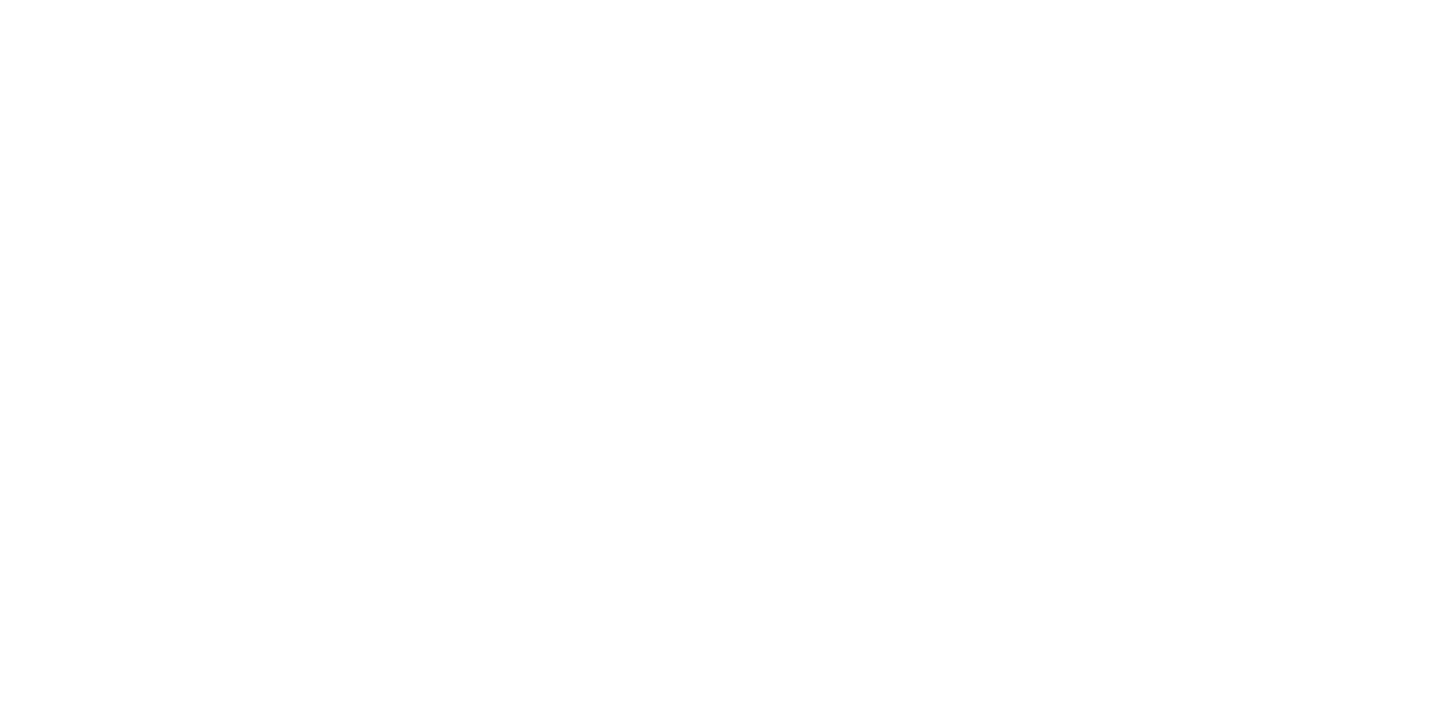 scroll, scrollTop: 0, scrollLeft: 0, axis: both 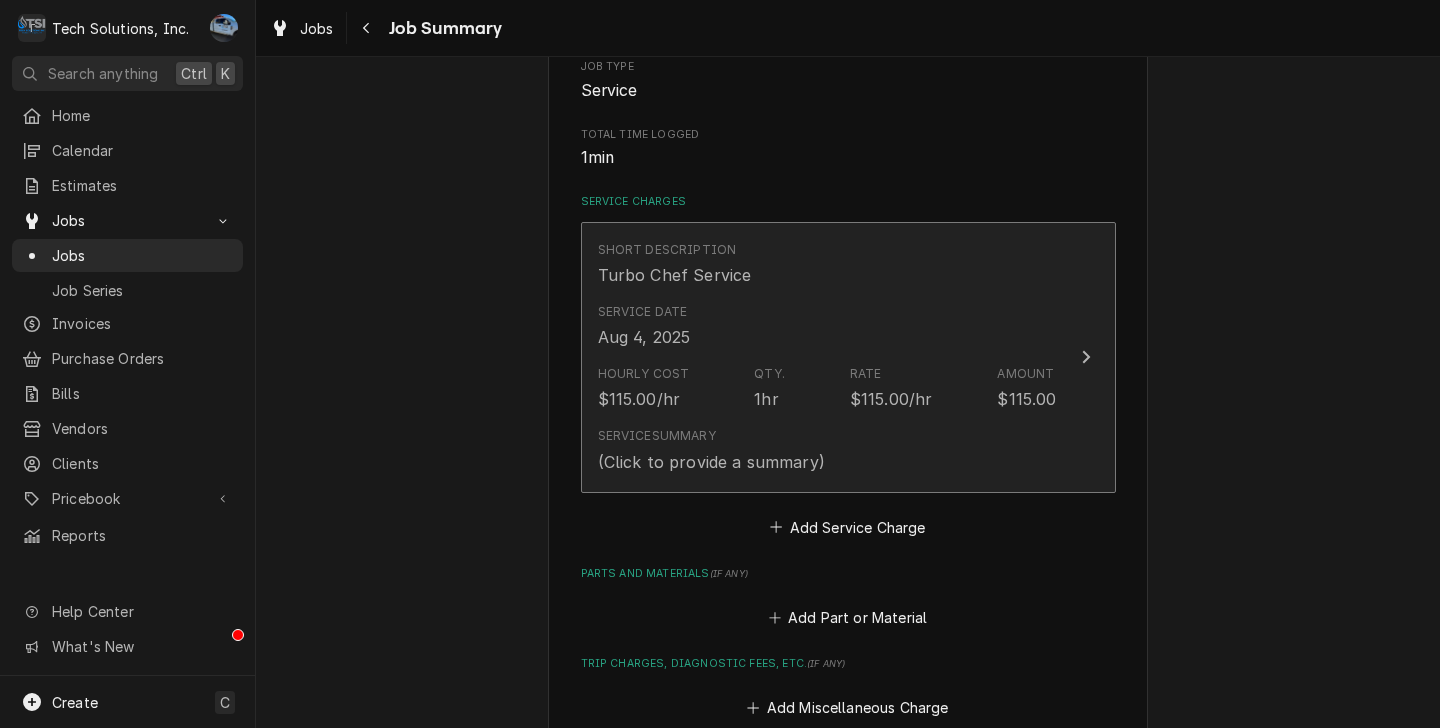 click on "Hourly Cost $115.00/hr Qty. 1hr Rate $115.00/hr Amount $115.00" at bounding box center (827, 388) 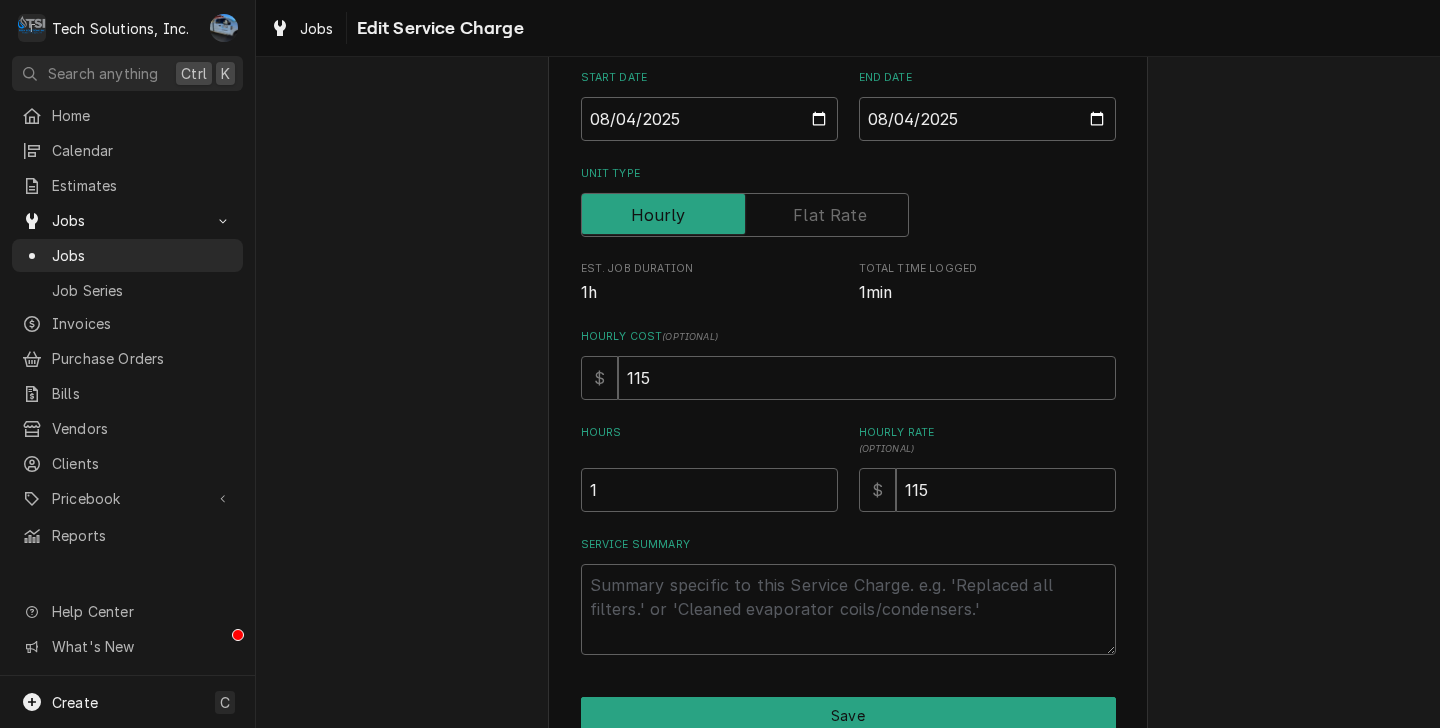 scroll, scrollTop: 327, scrollLeft: 0, axis: vertical 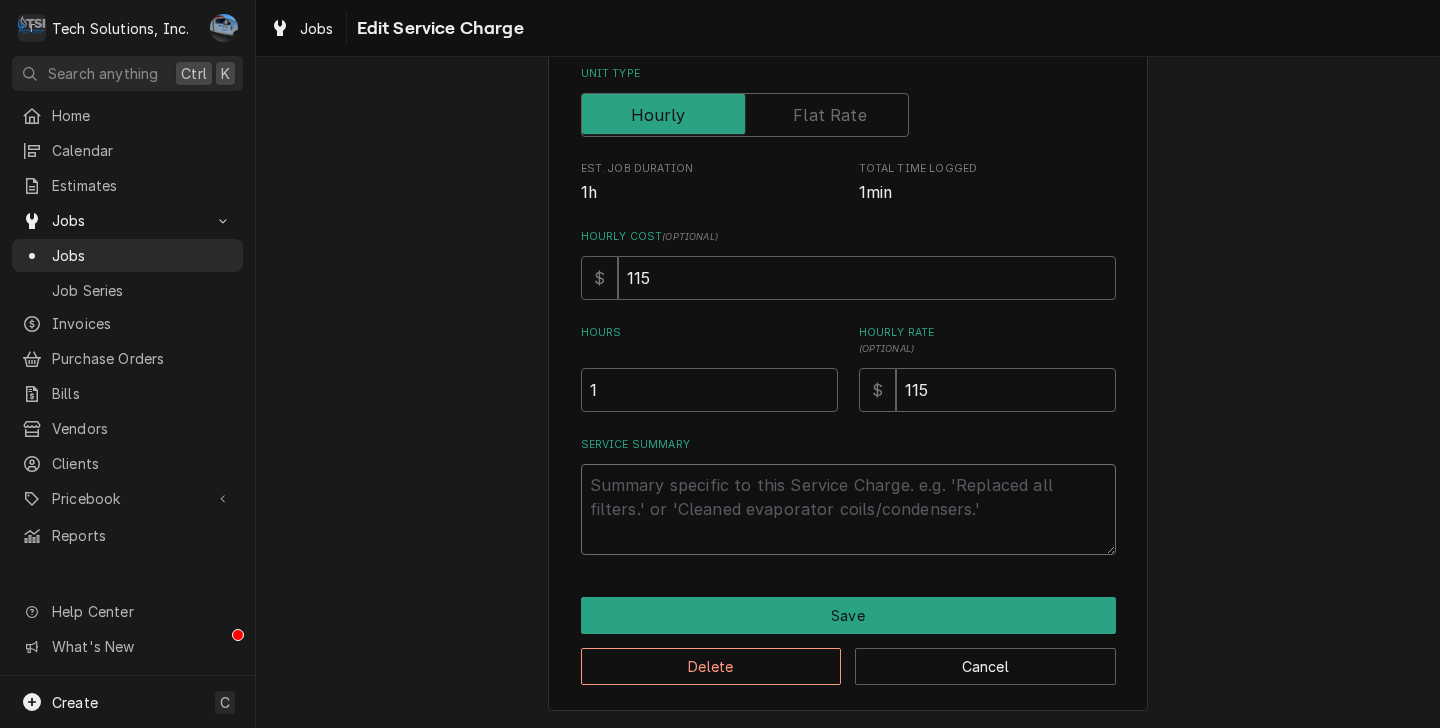 click on "Service Summary" at bounding box center [848, 509] 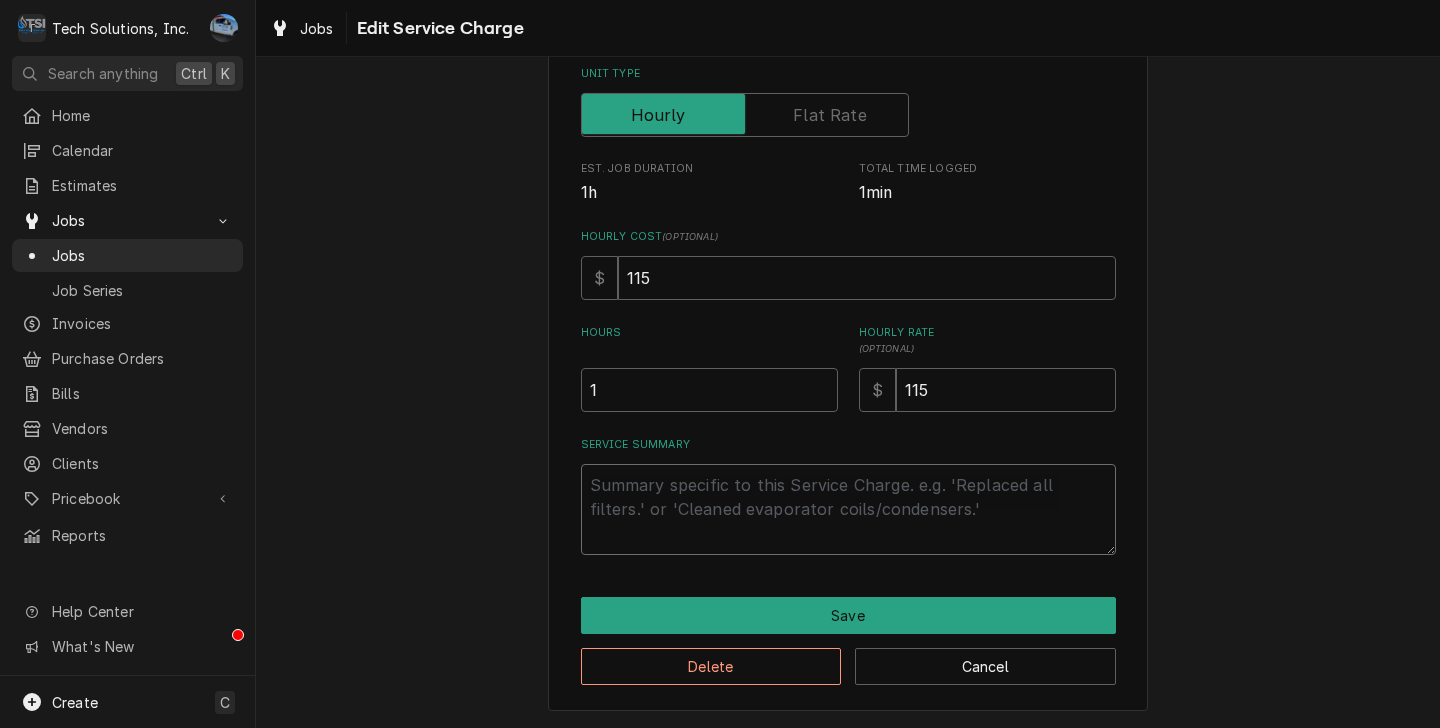 type on "x" 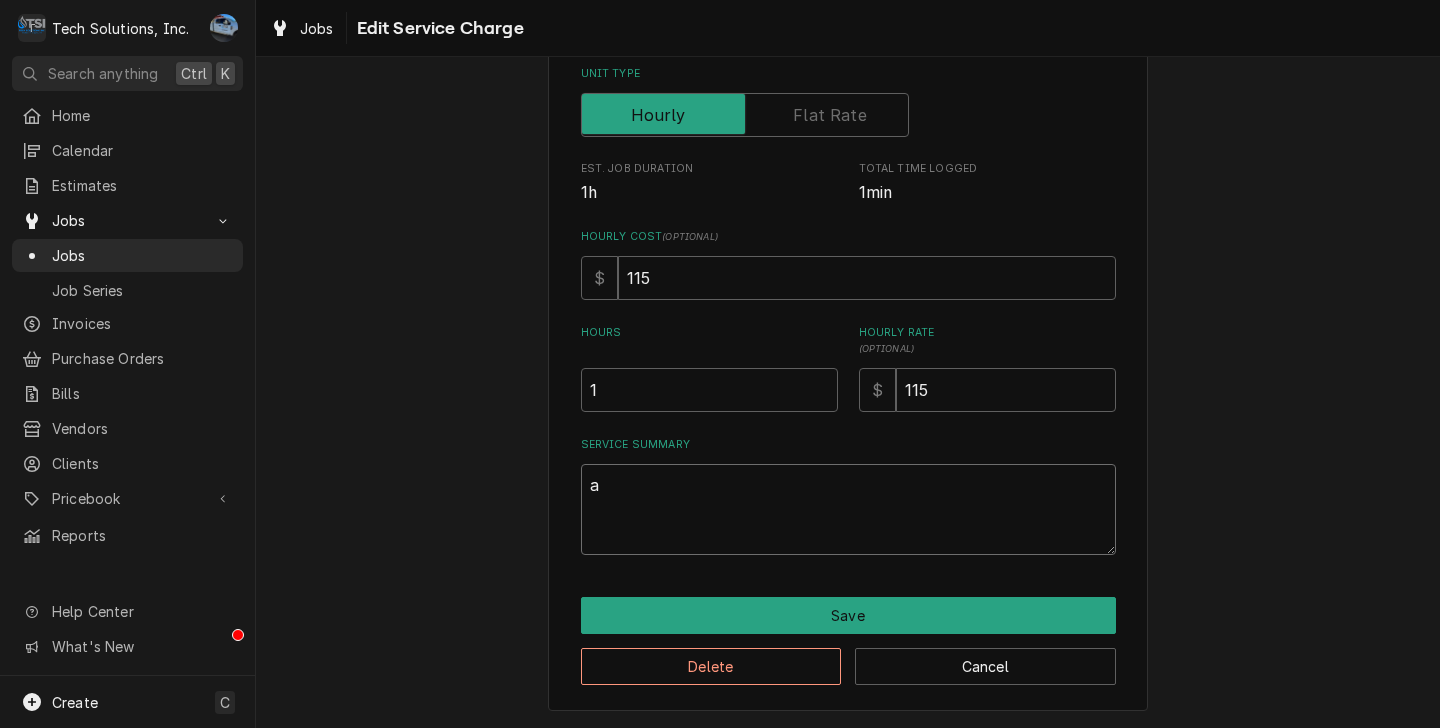 type on "x" 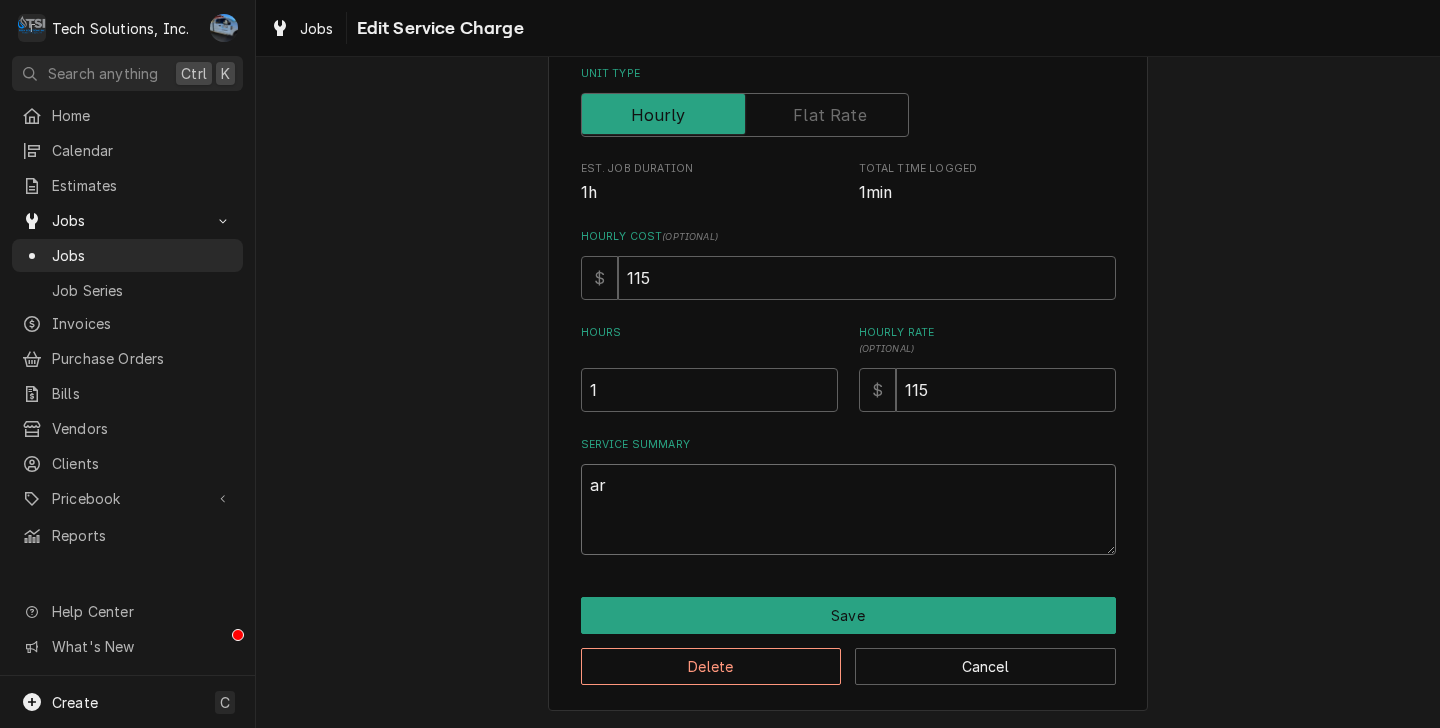type on "x" 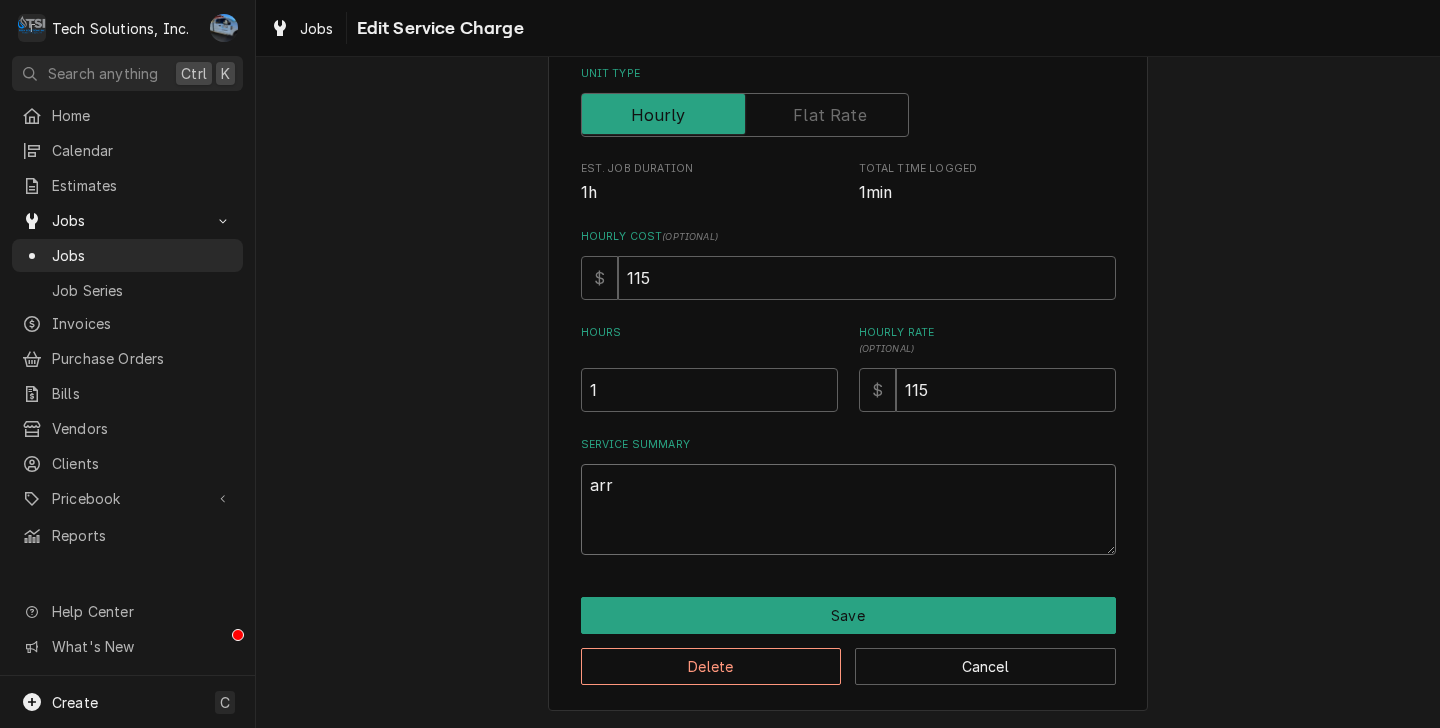 type on "x" 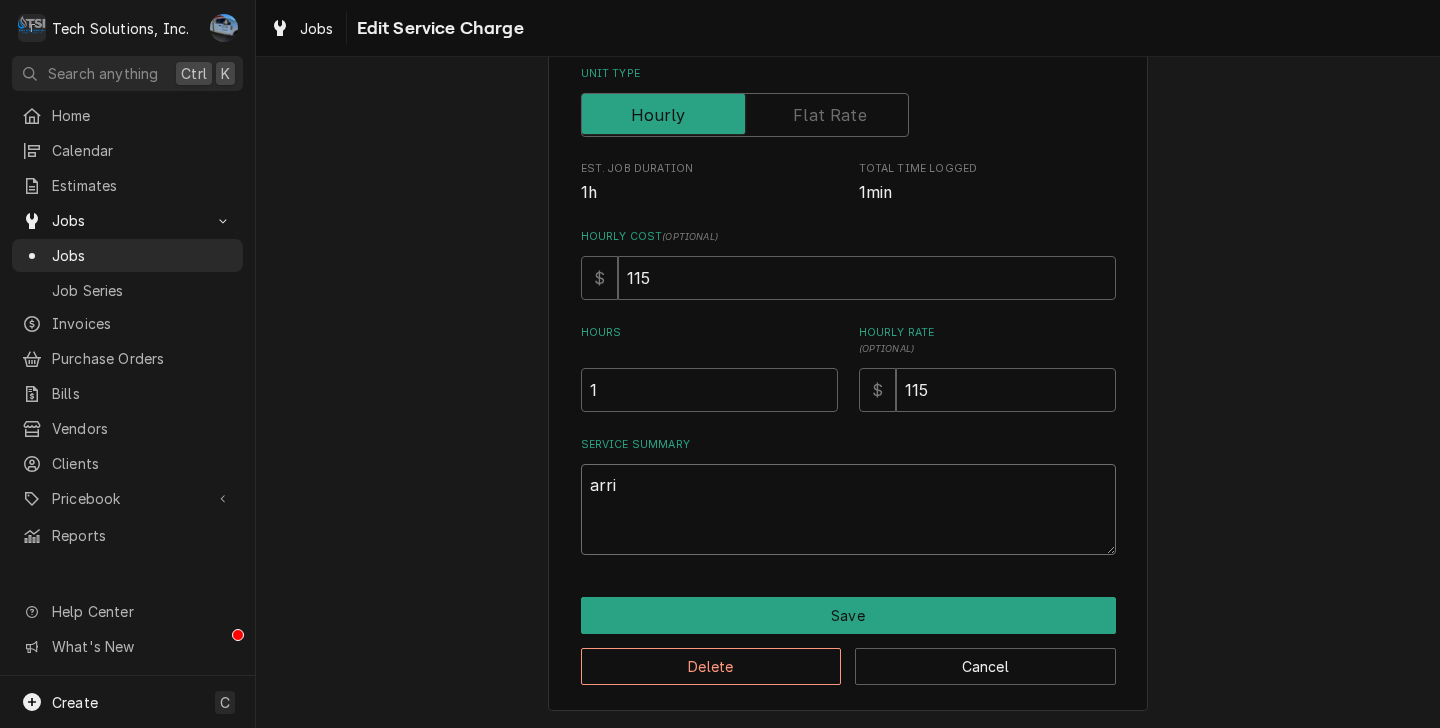 type on "x" 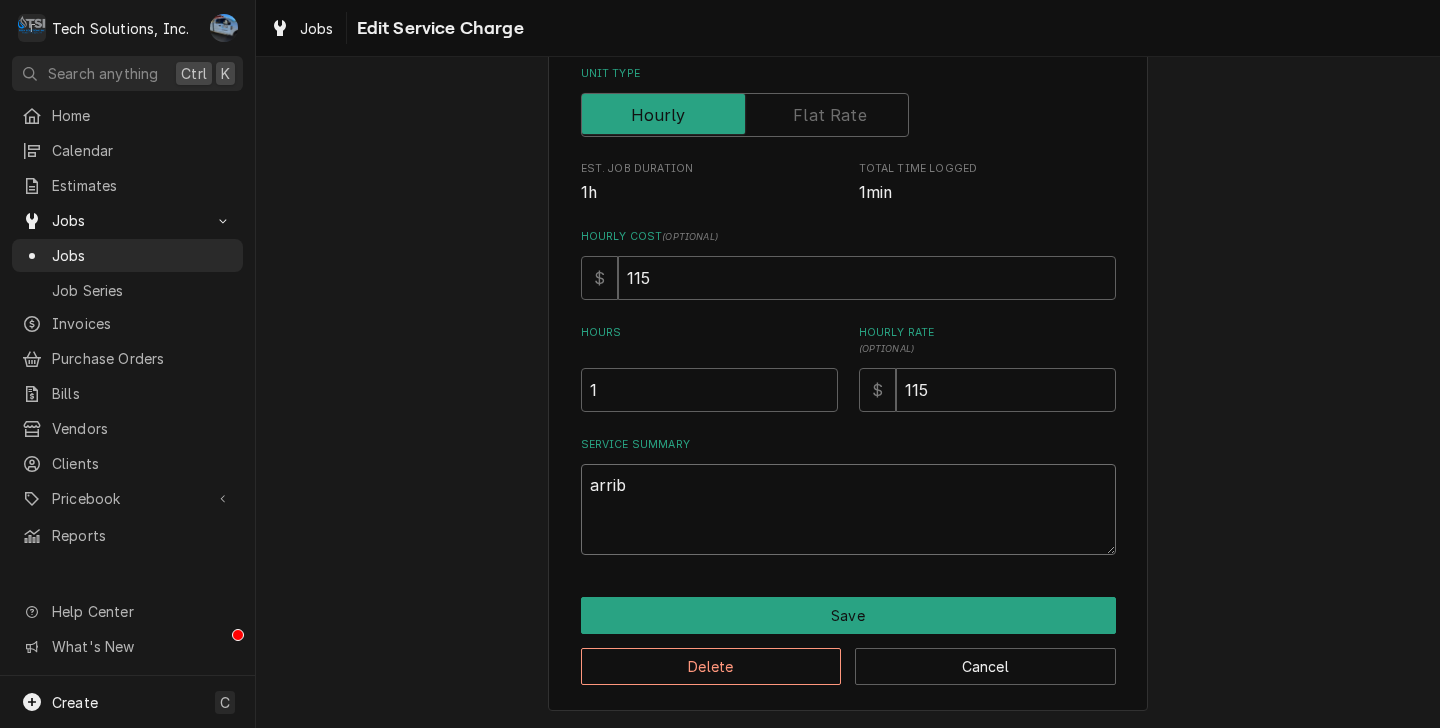 type on "x" 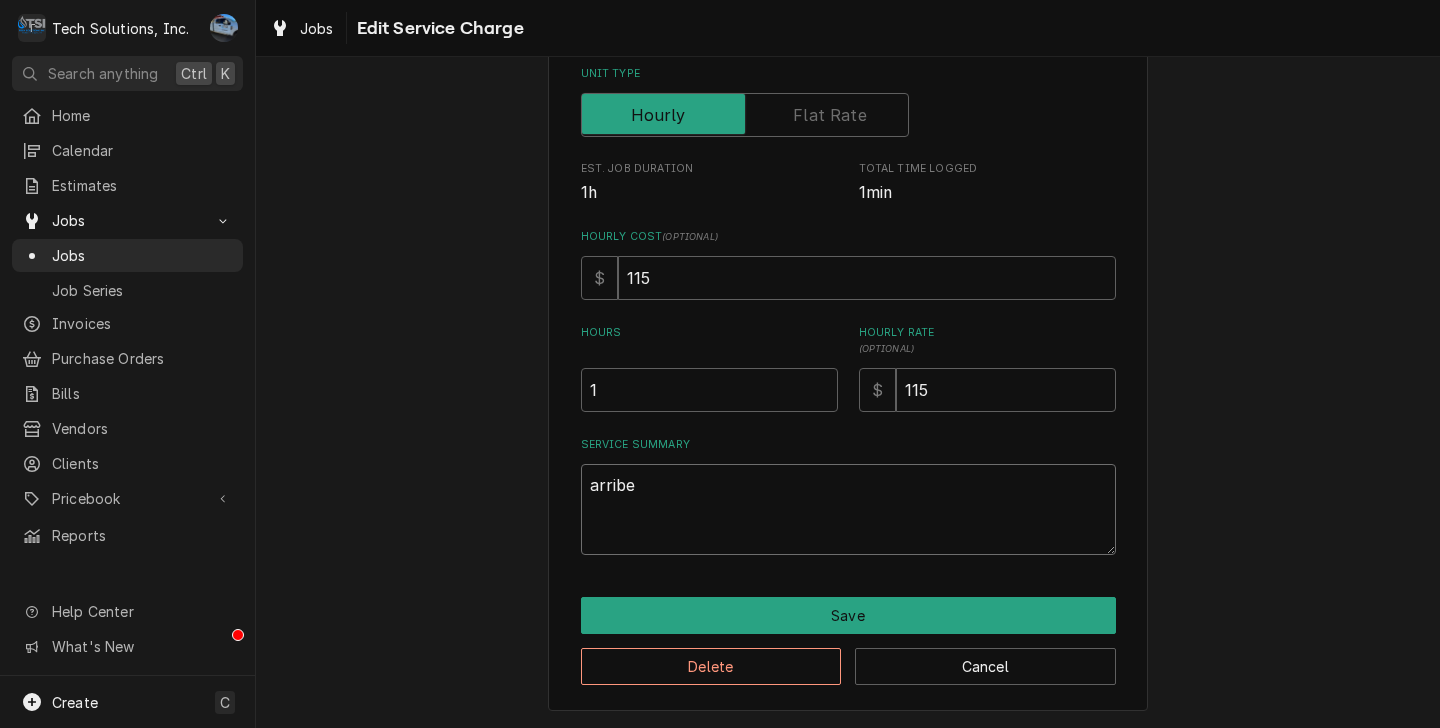 type on "x" 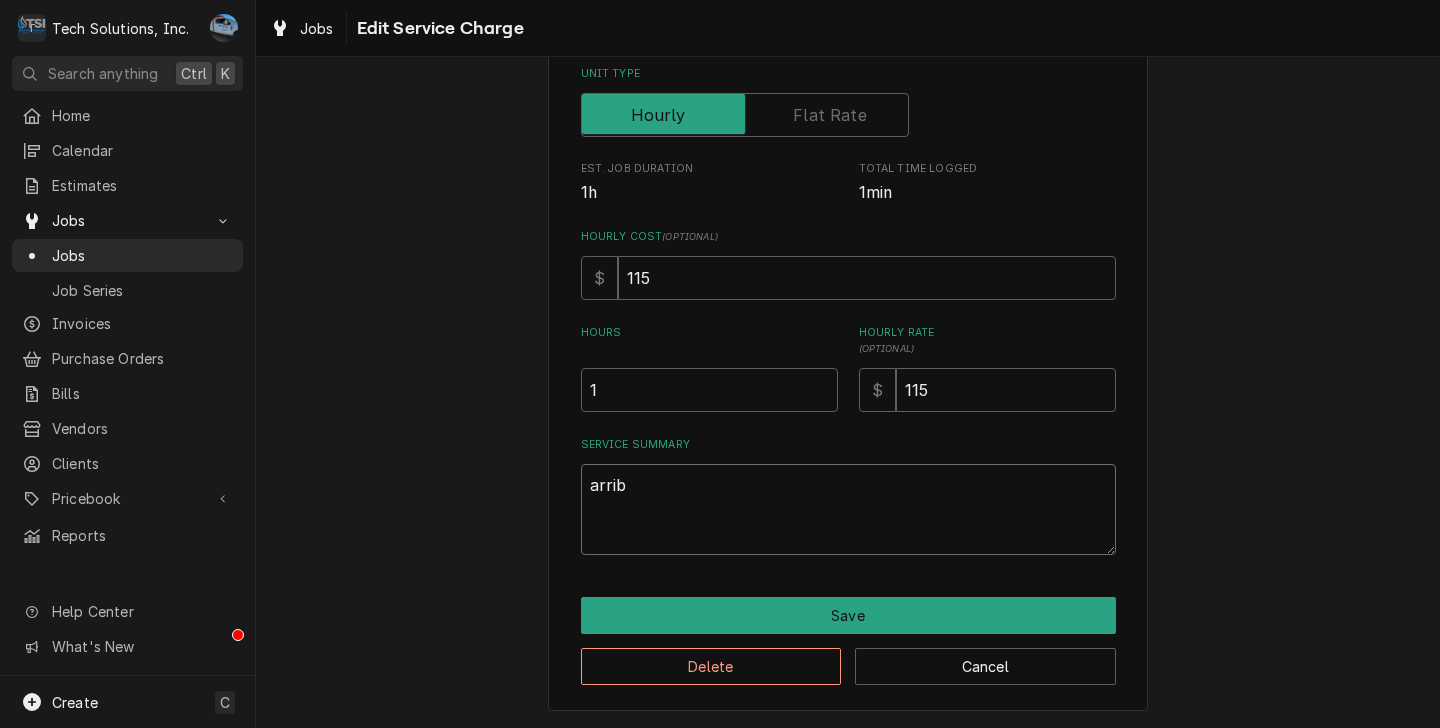 type on "x" 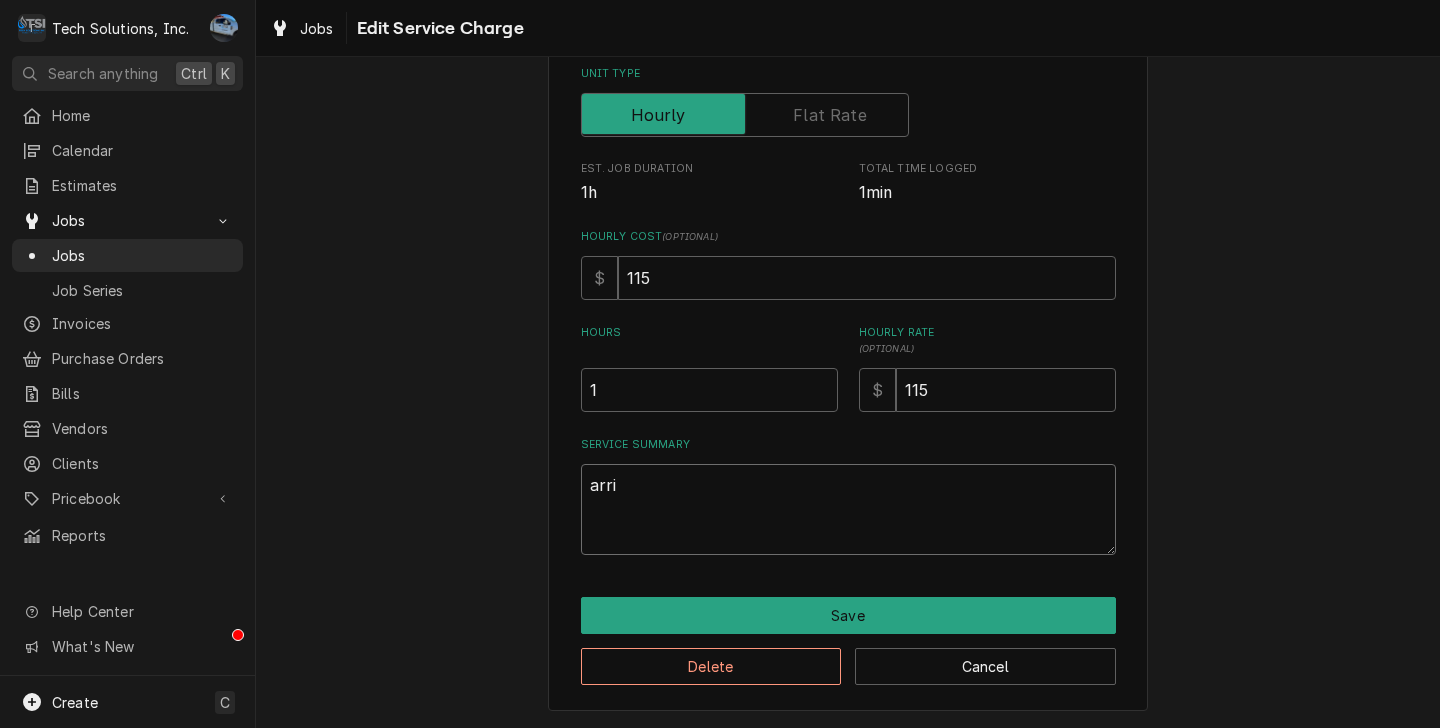 type on "x" 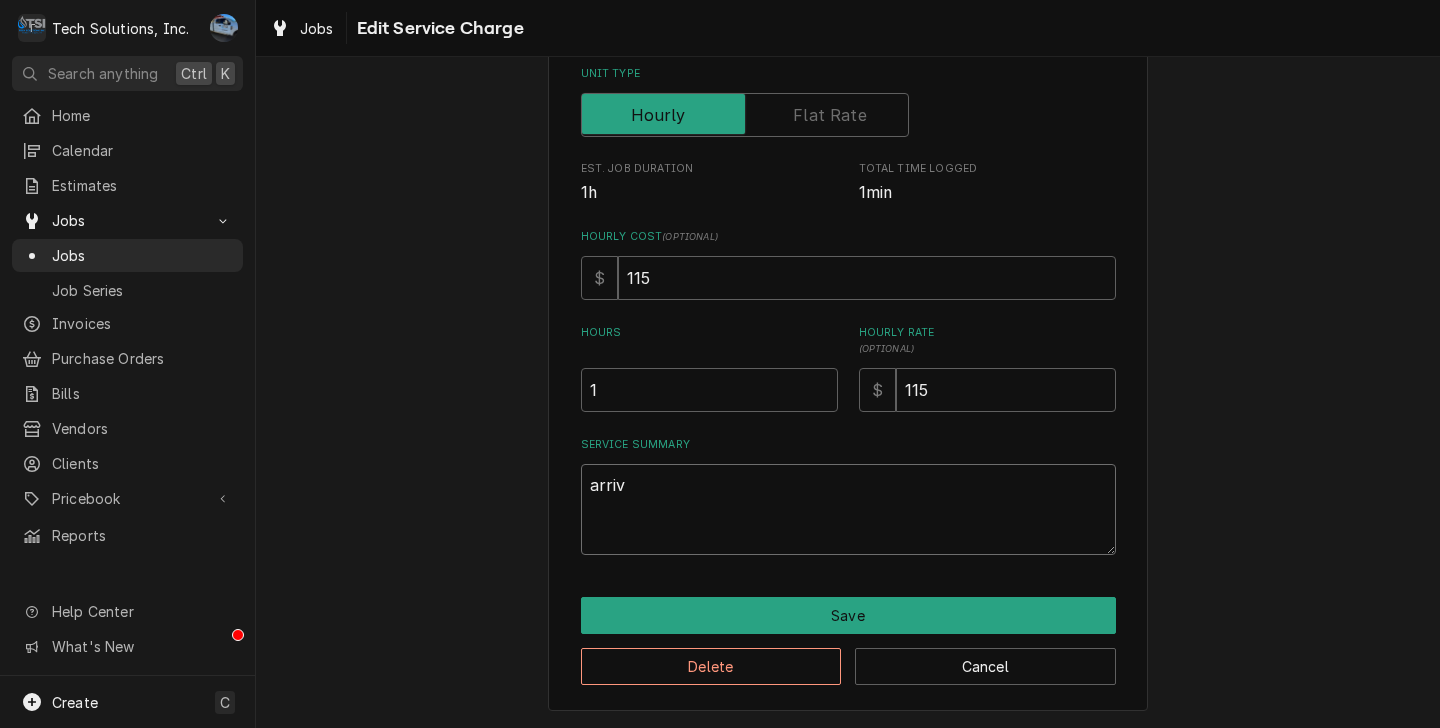 type on "x" 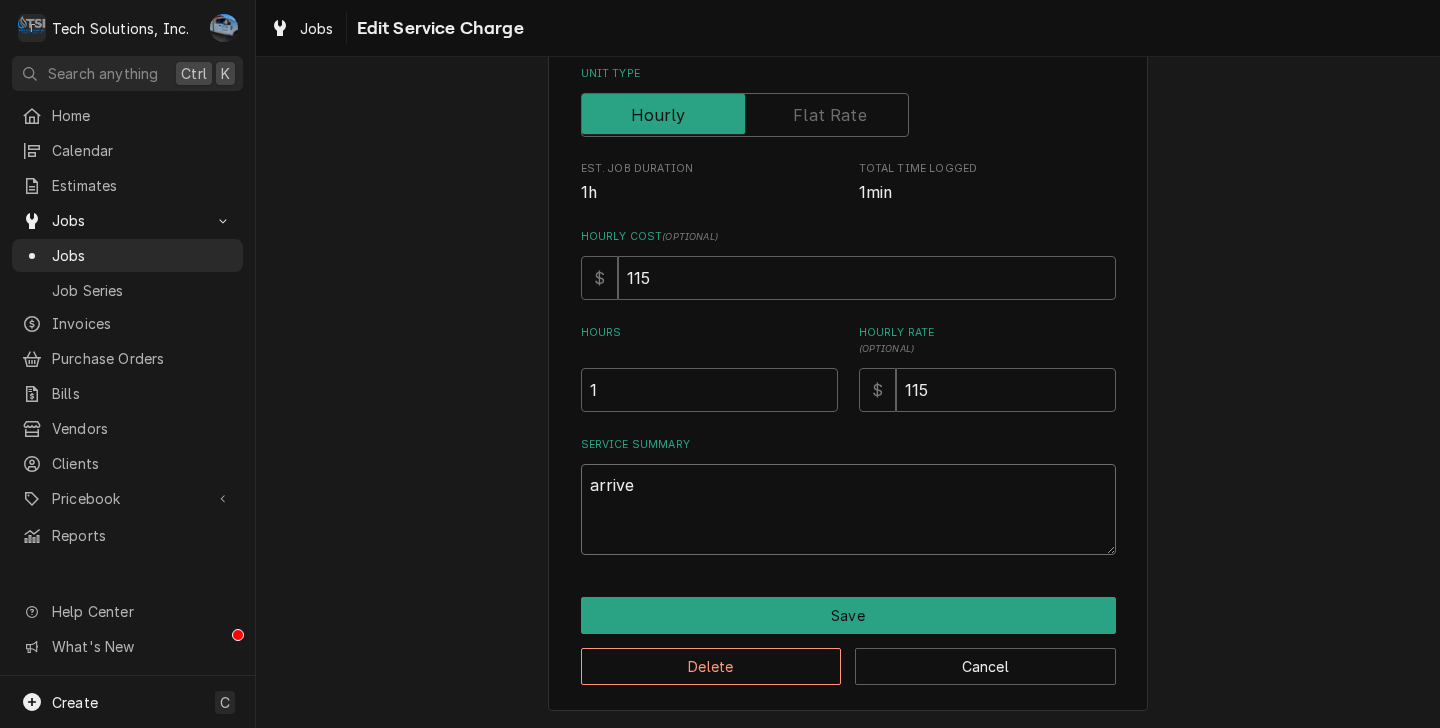 type on "x" 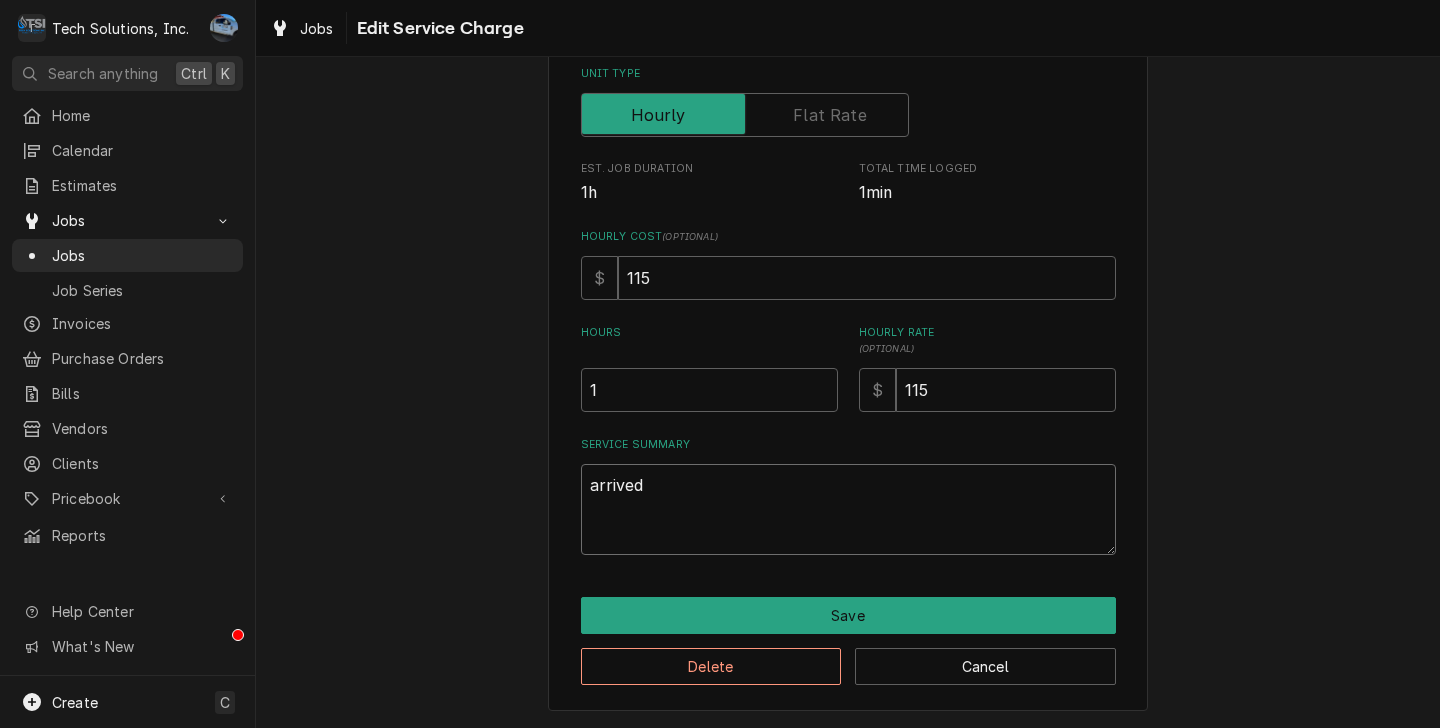 type on "x" 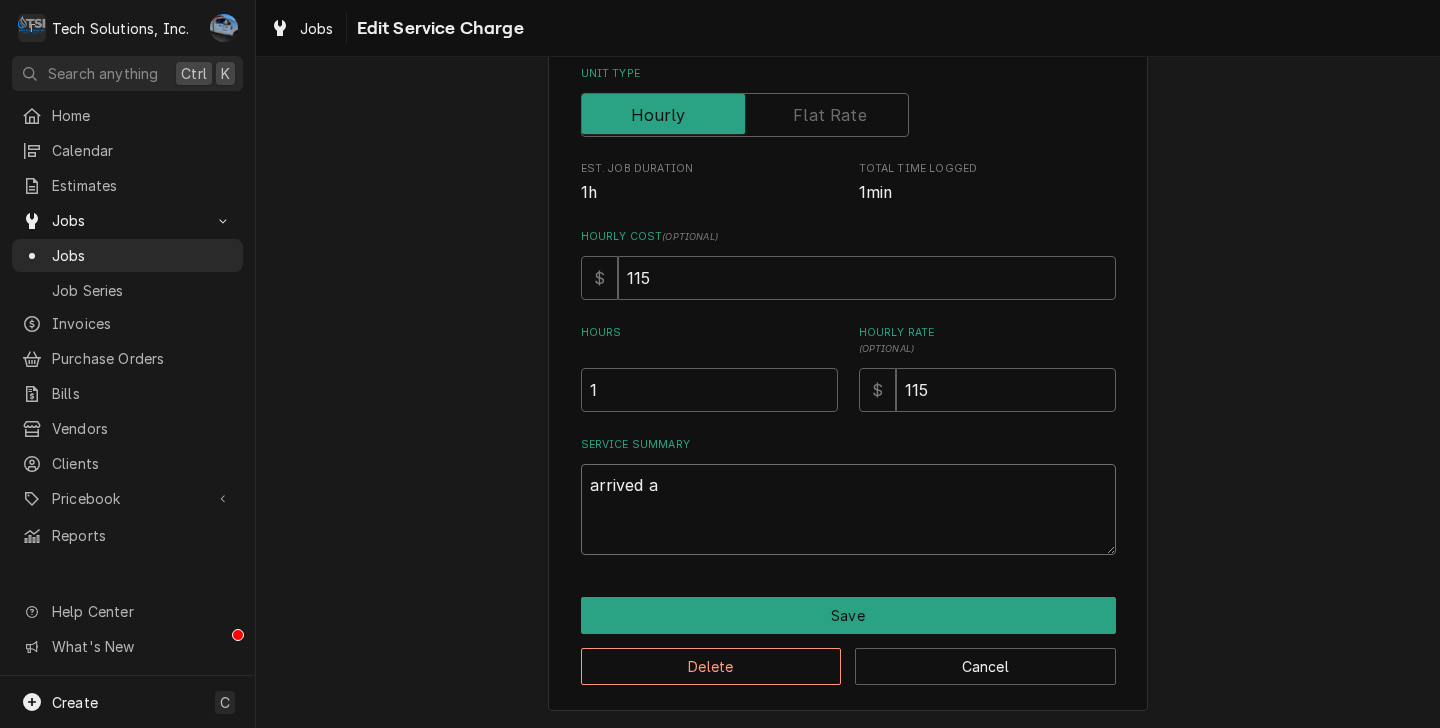 type on "x" 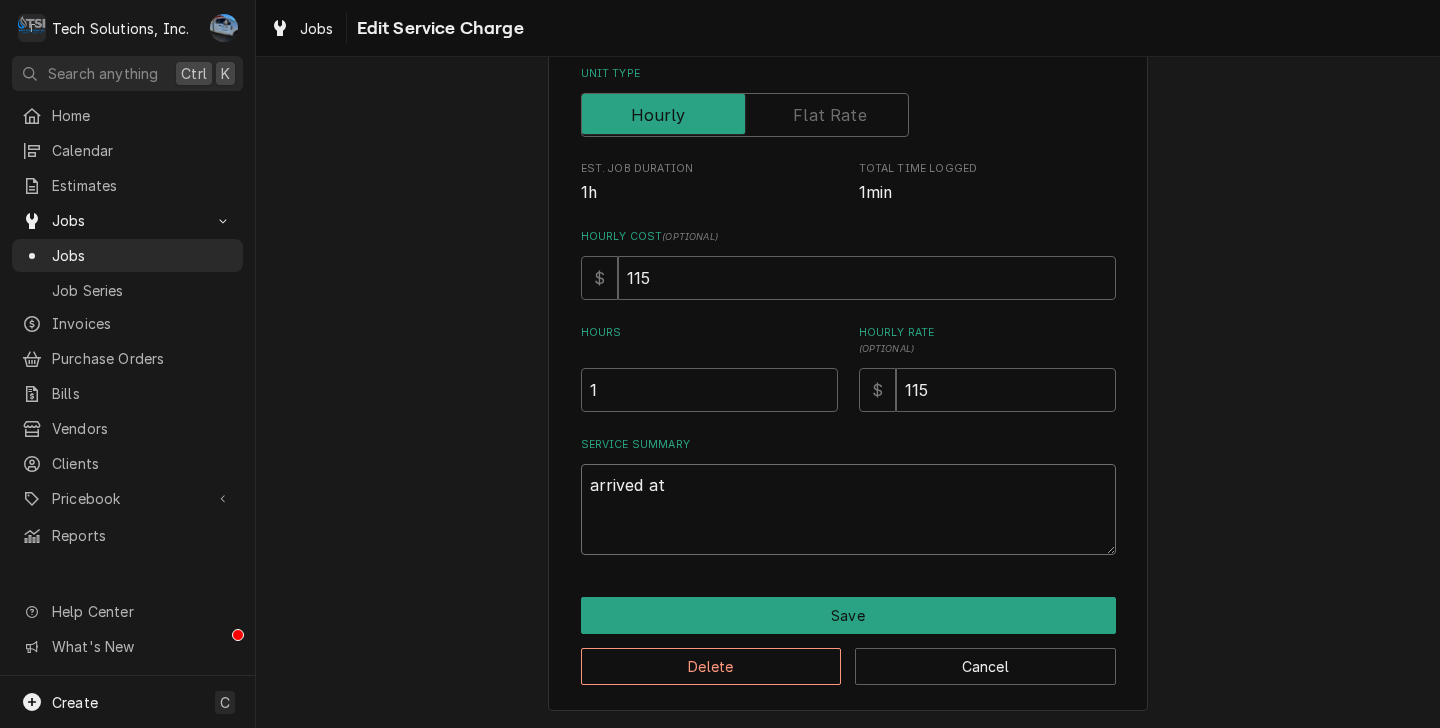 type on "x" 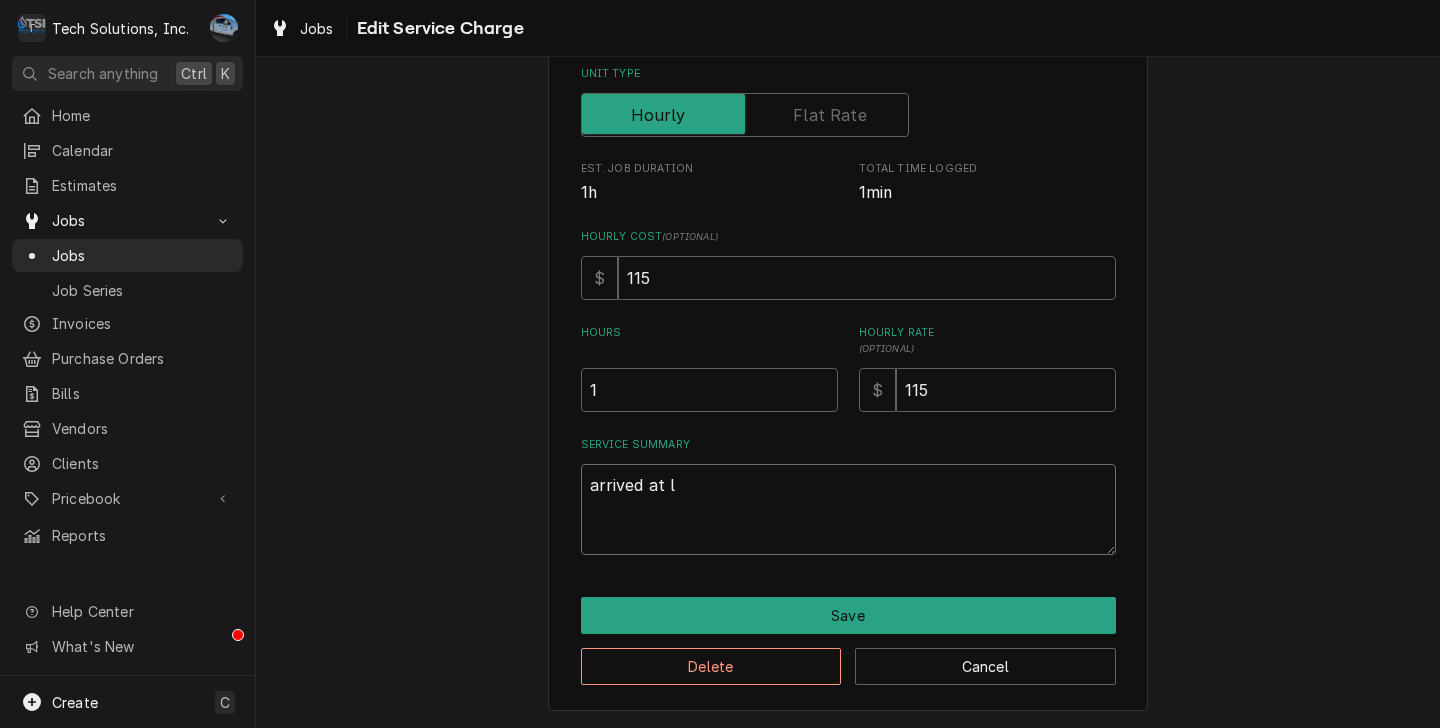 type on "x" 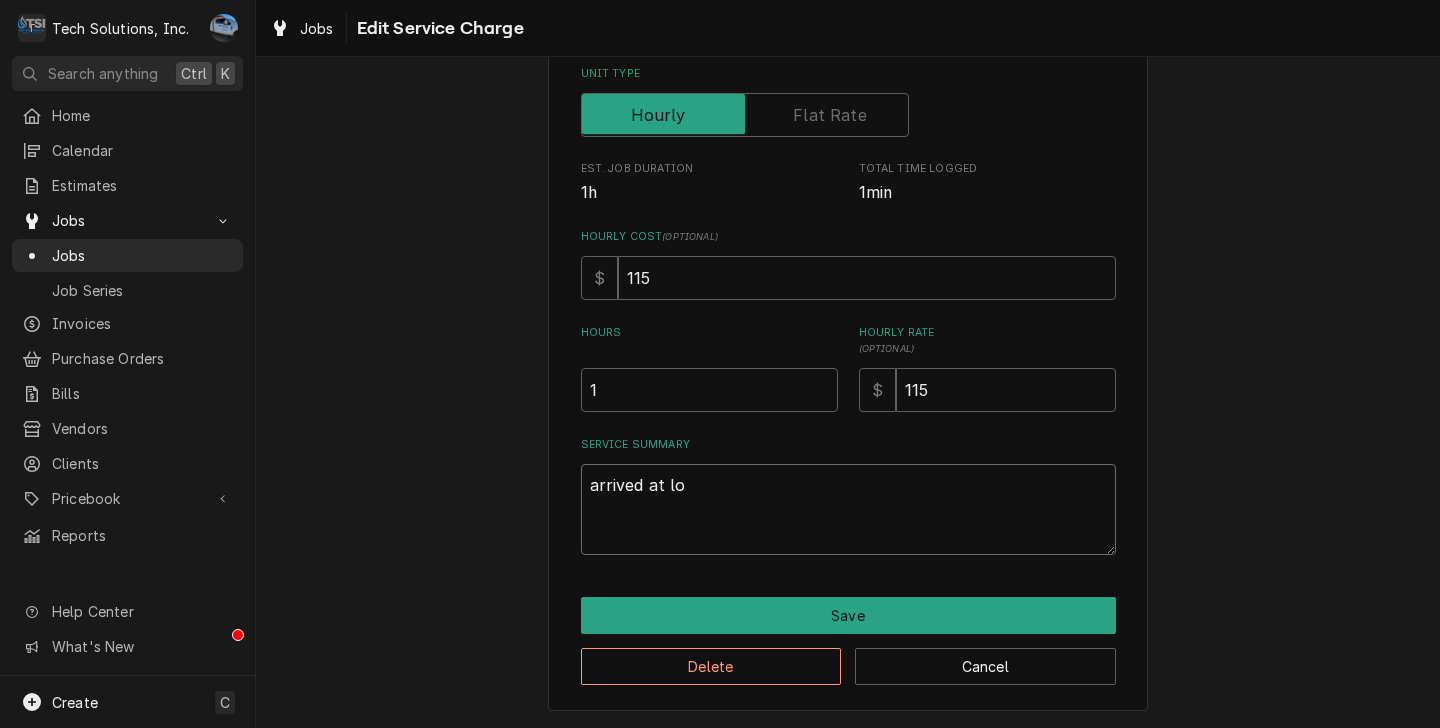 type on "x" 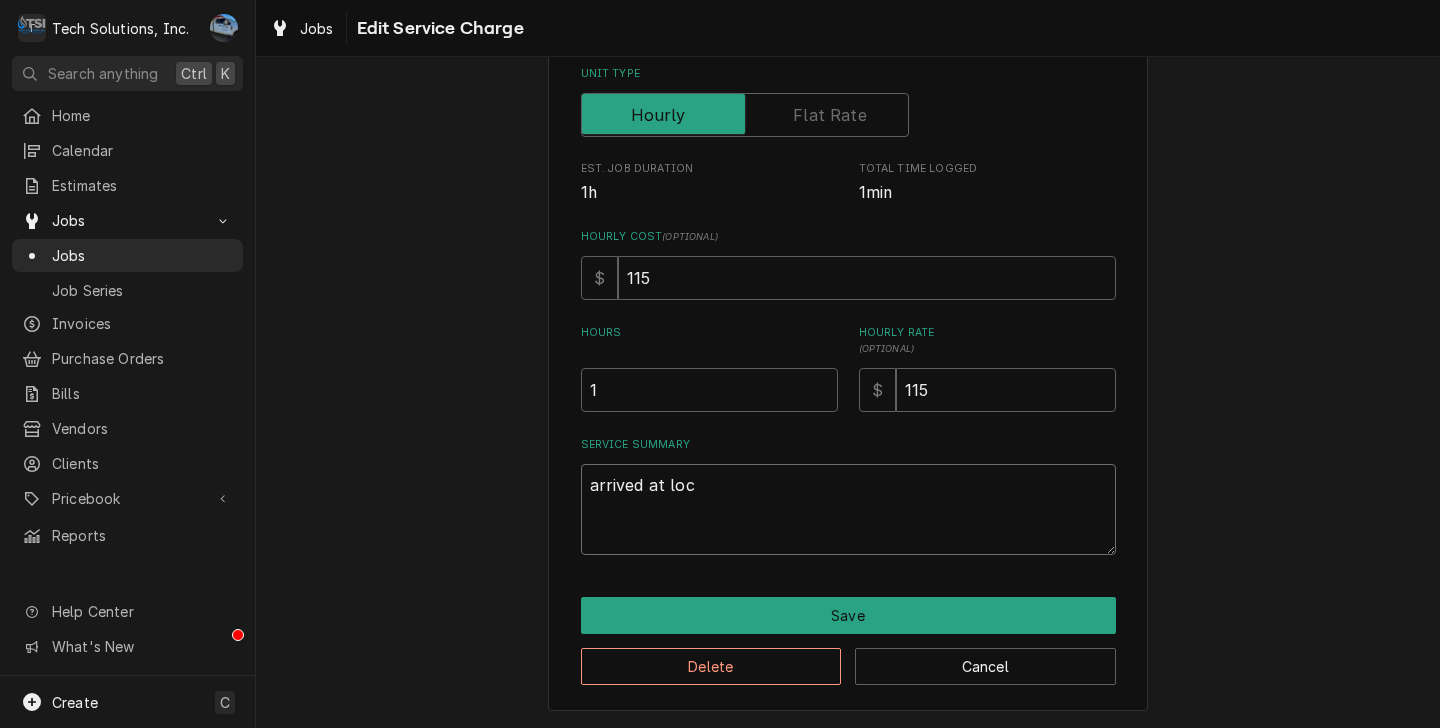 type on "x" 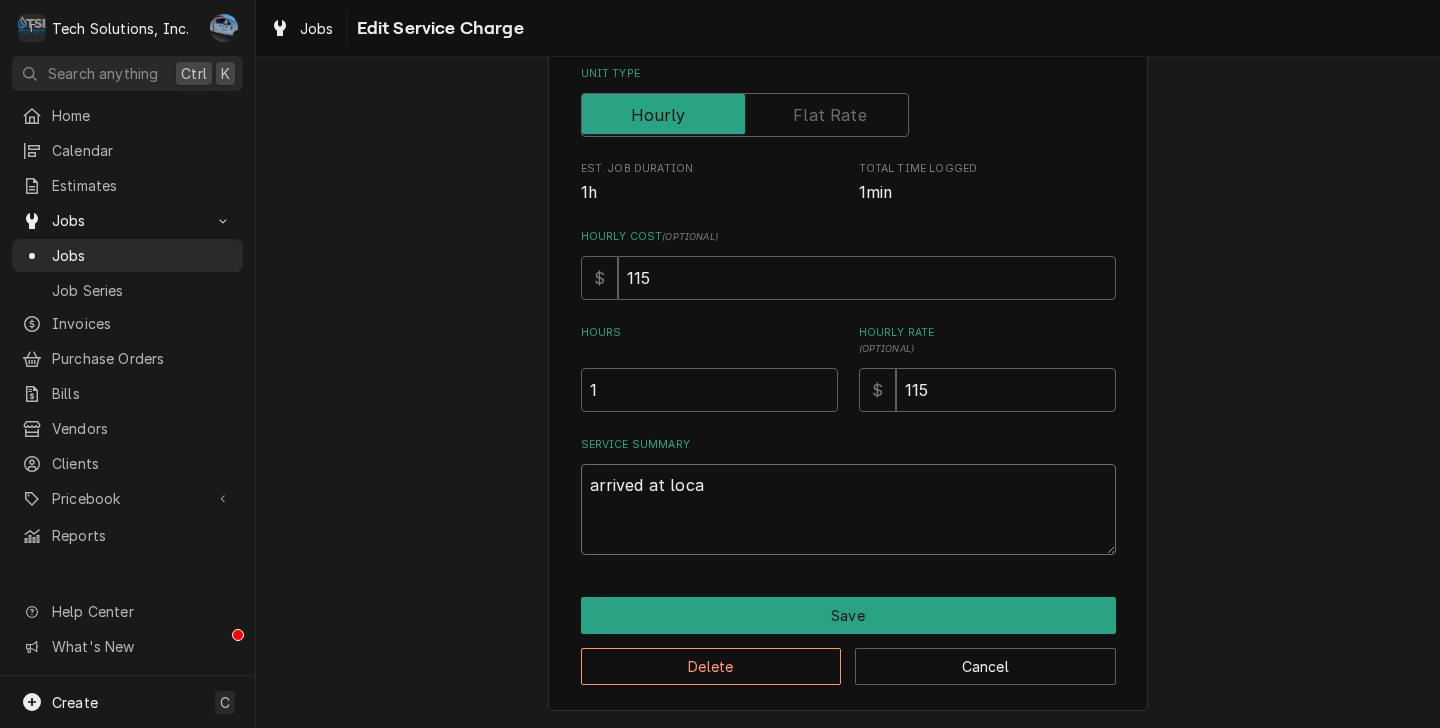 type on "x" 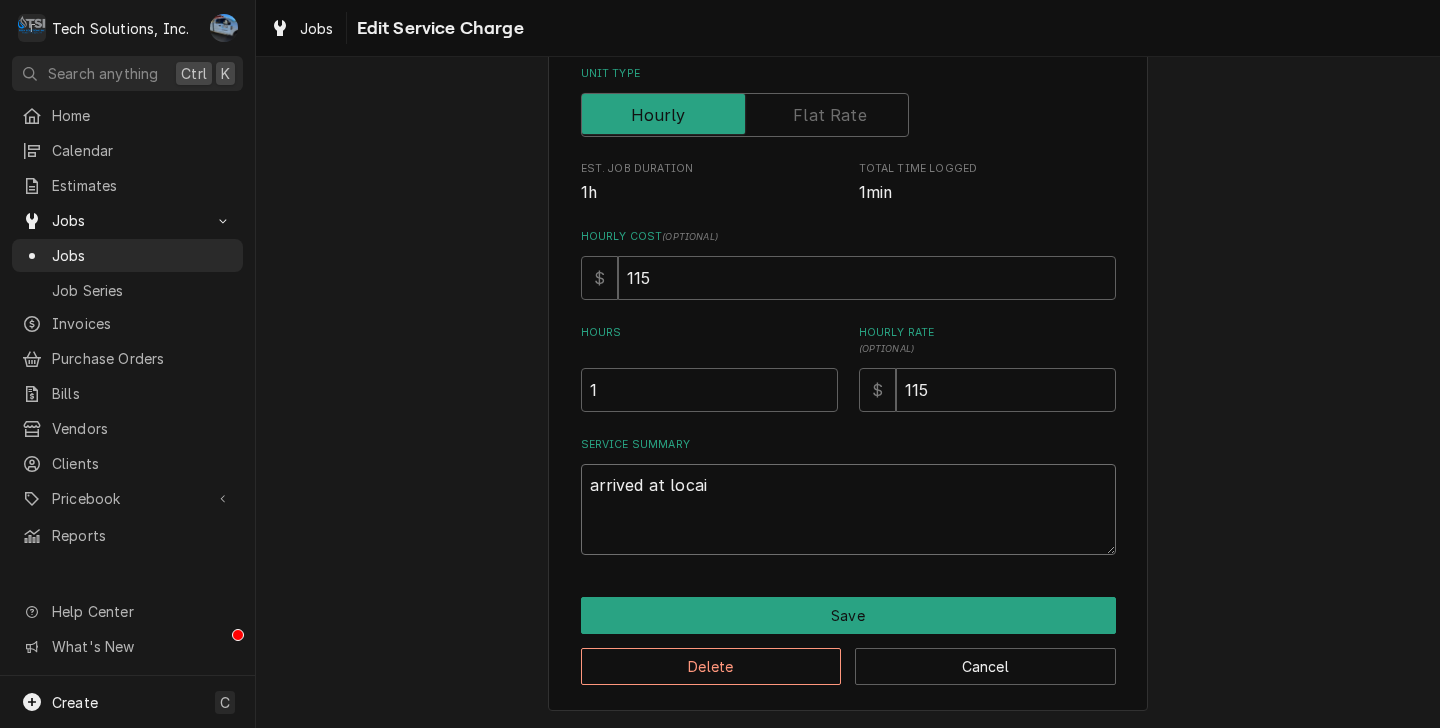 type on "x" 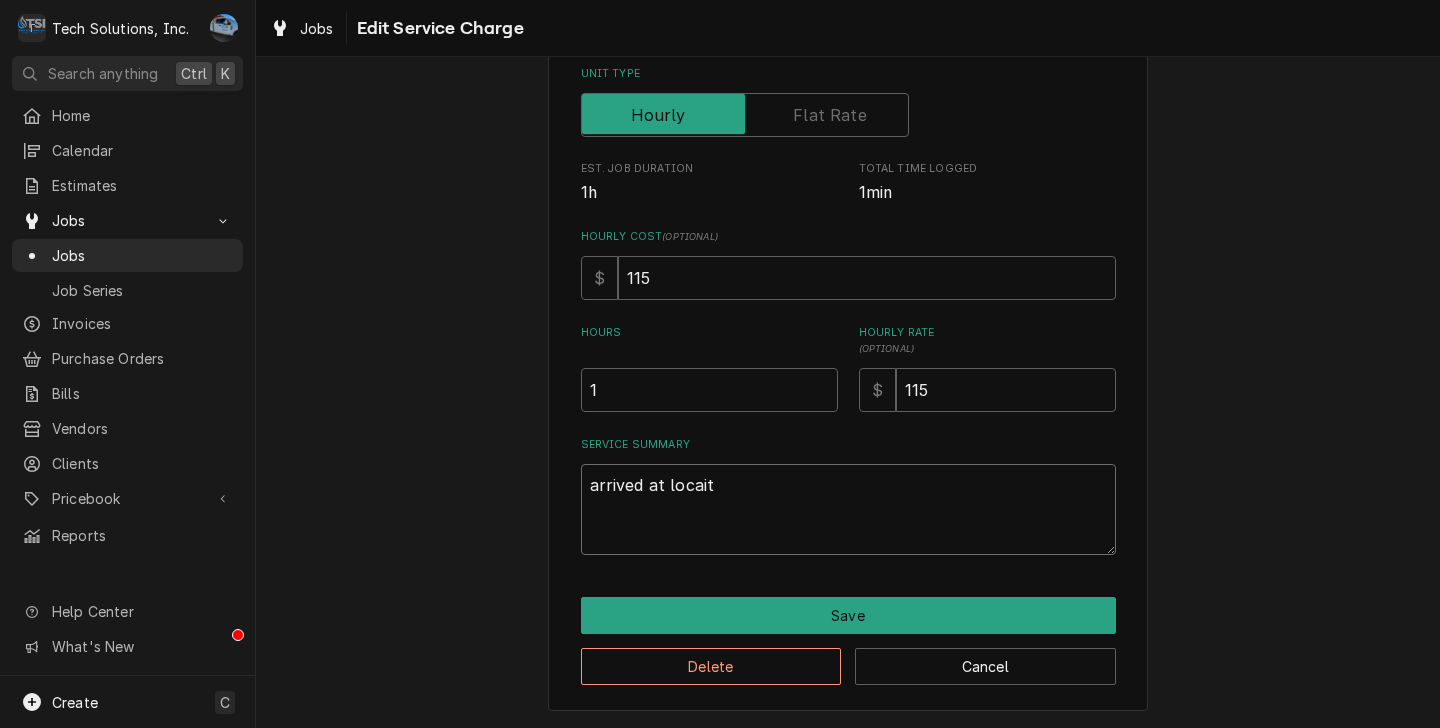 type on "x" 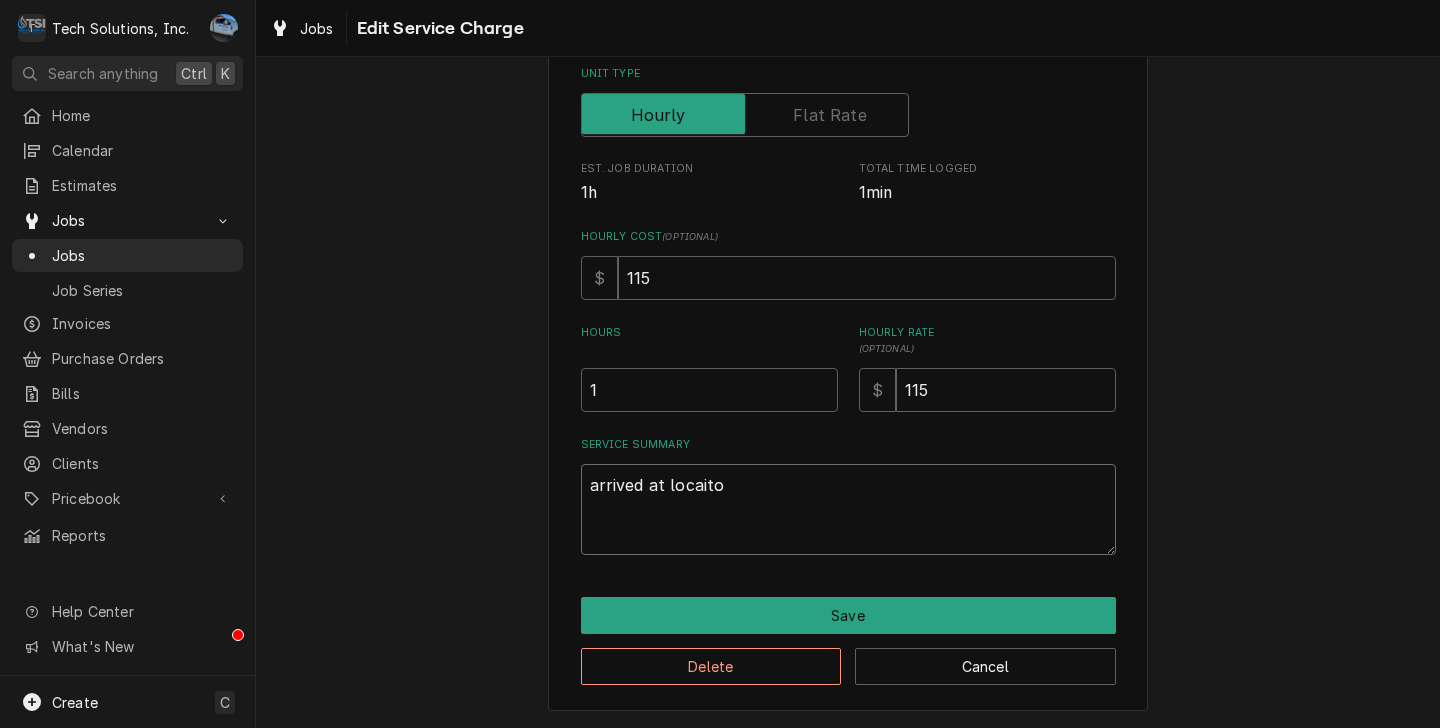 type on "x" 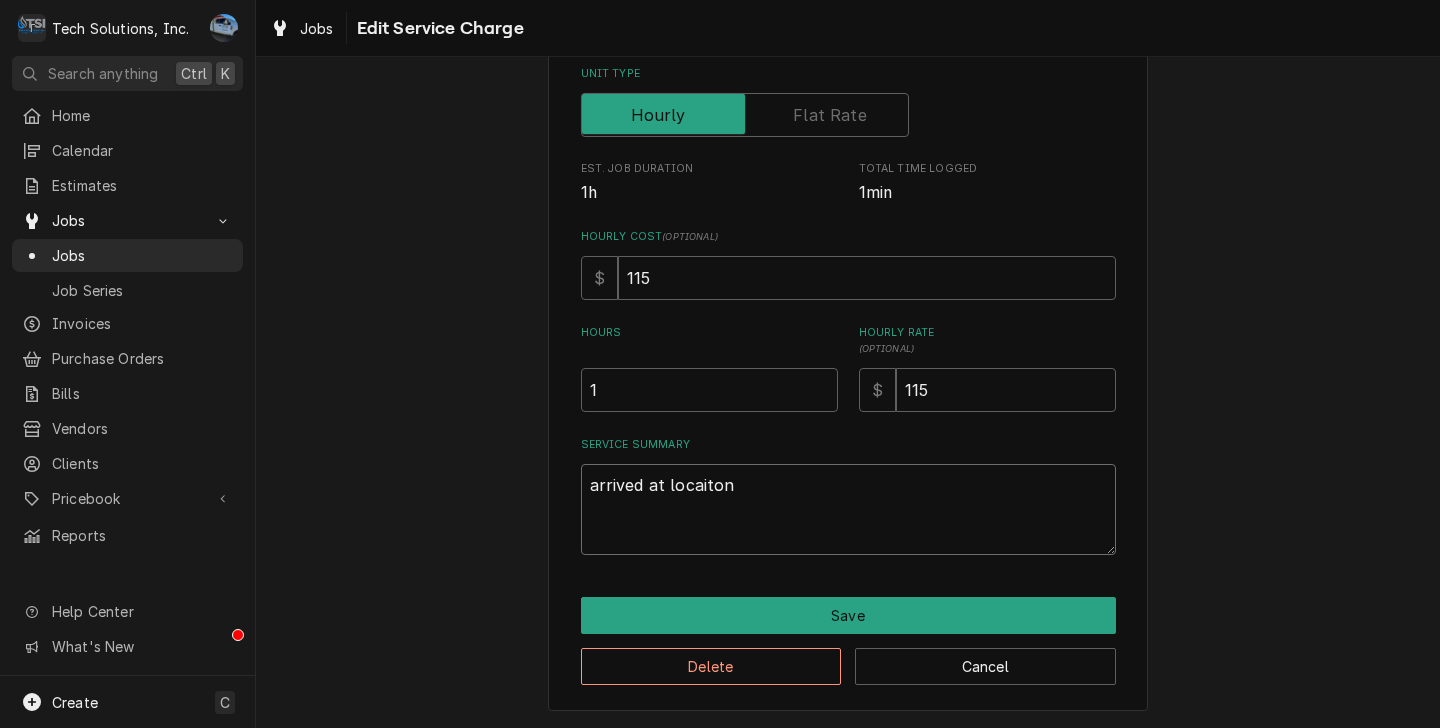 type on "x" 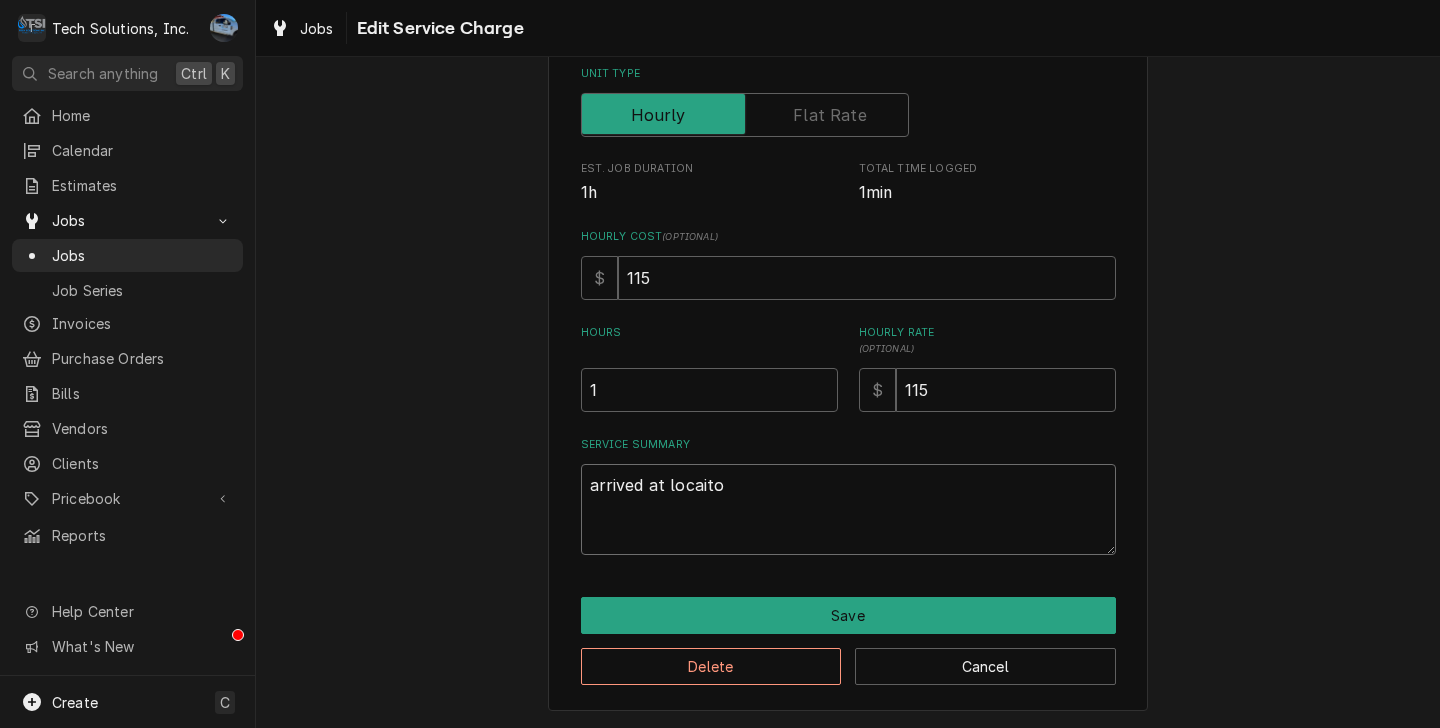 type on "x" 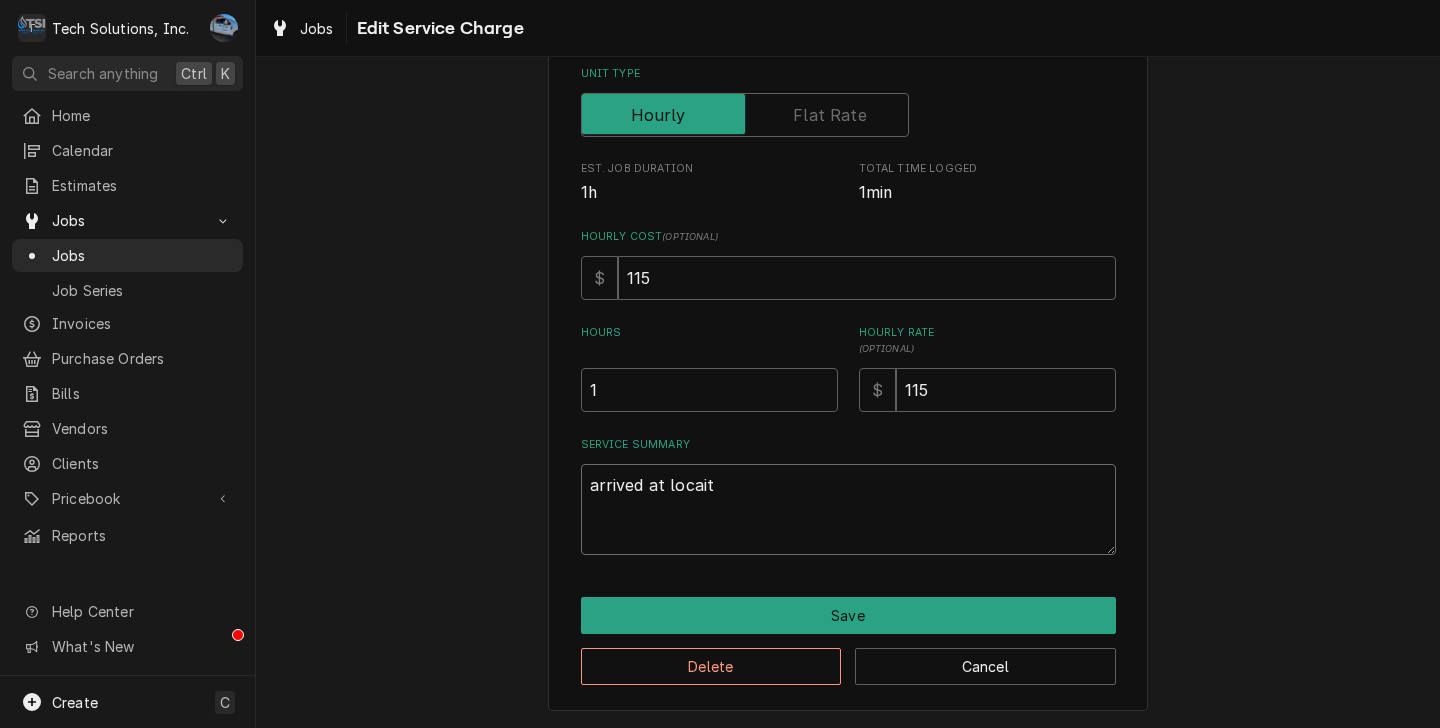 type on "x" 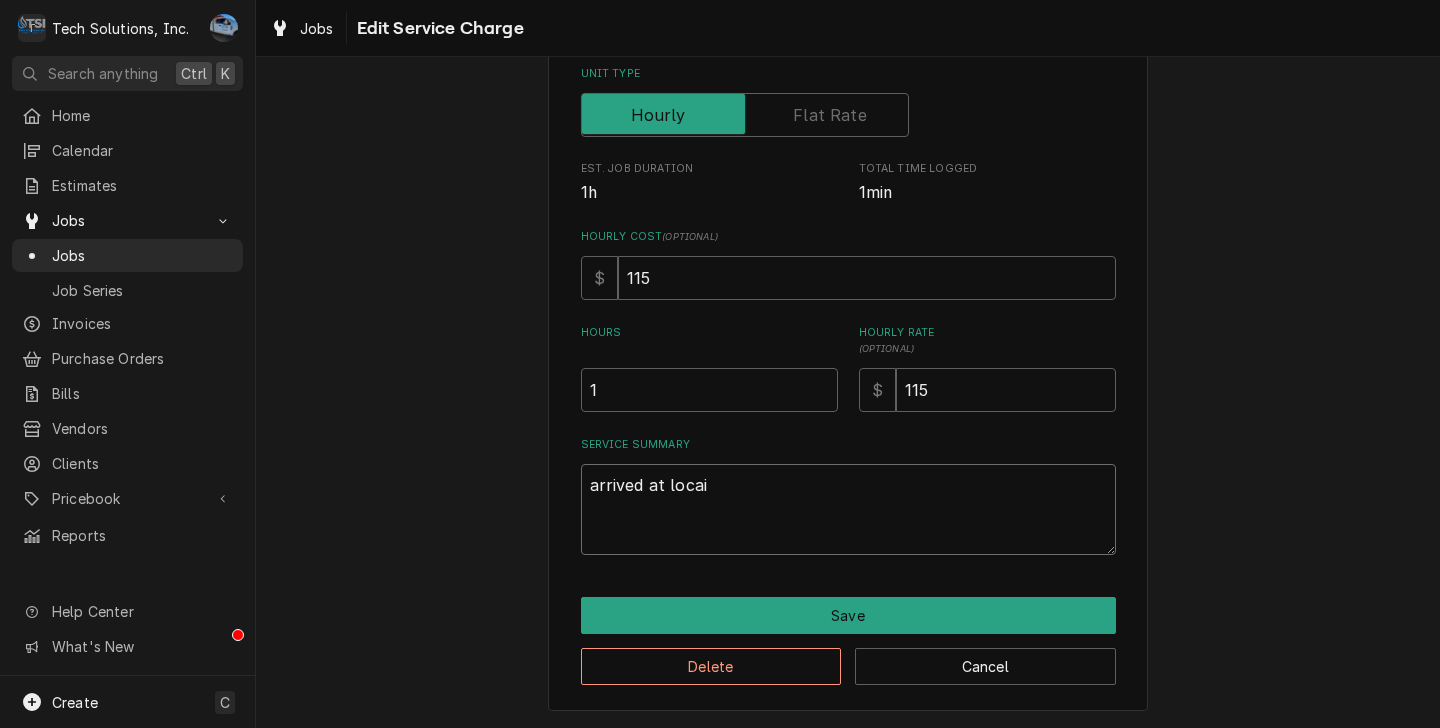 type on "x" 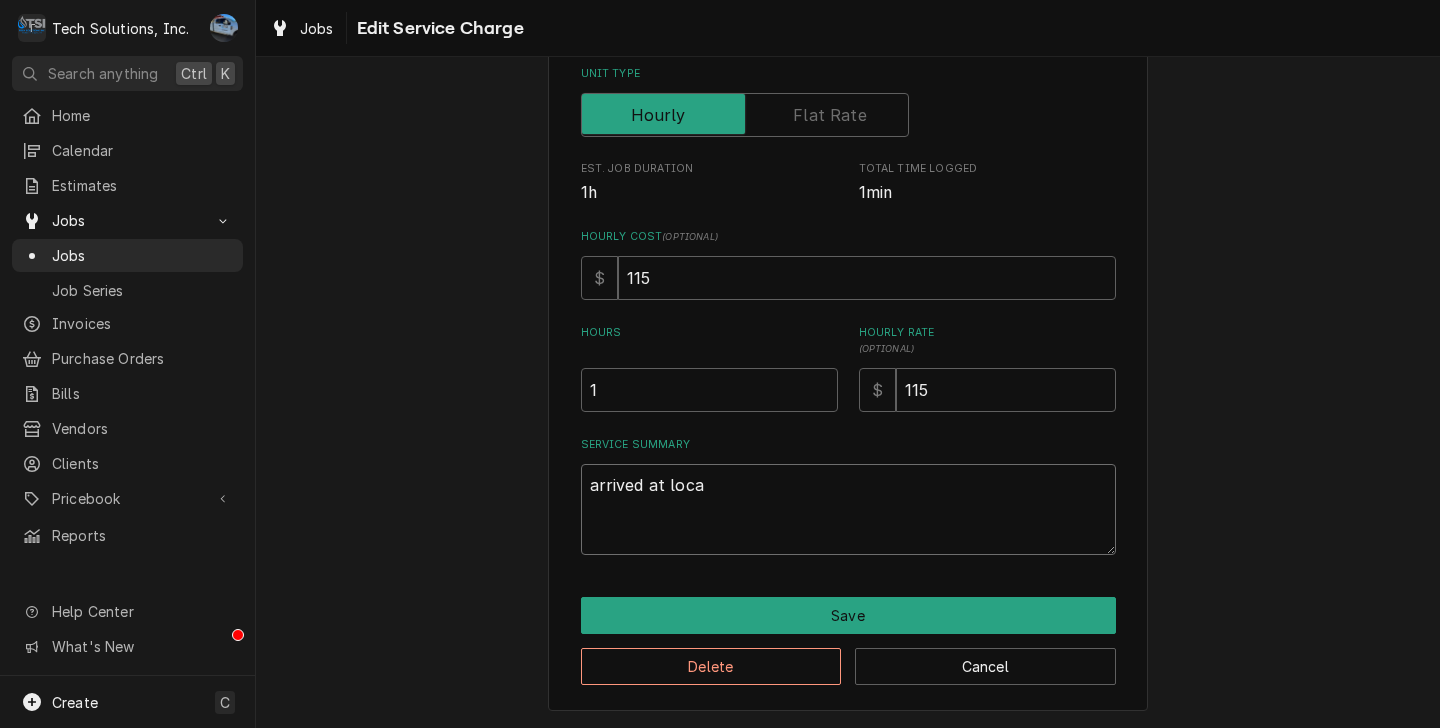 type on "x" 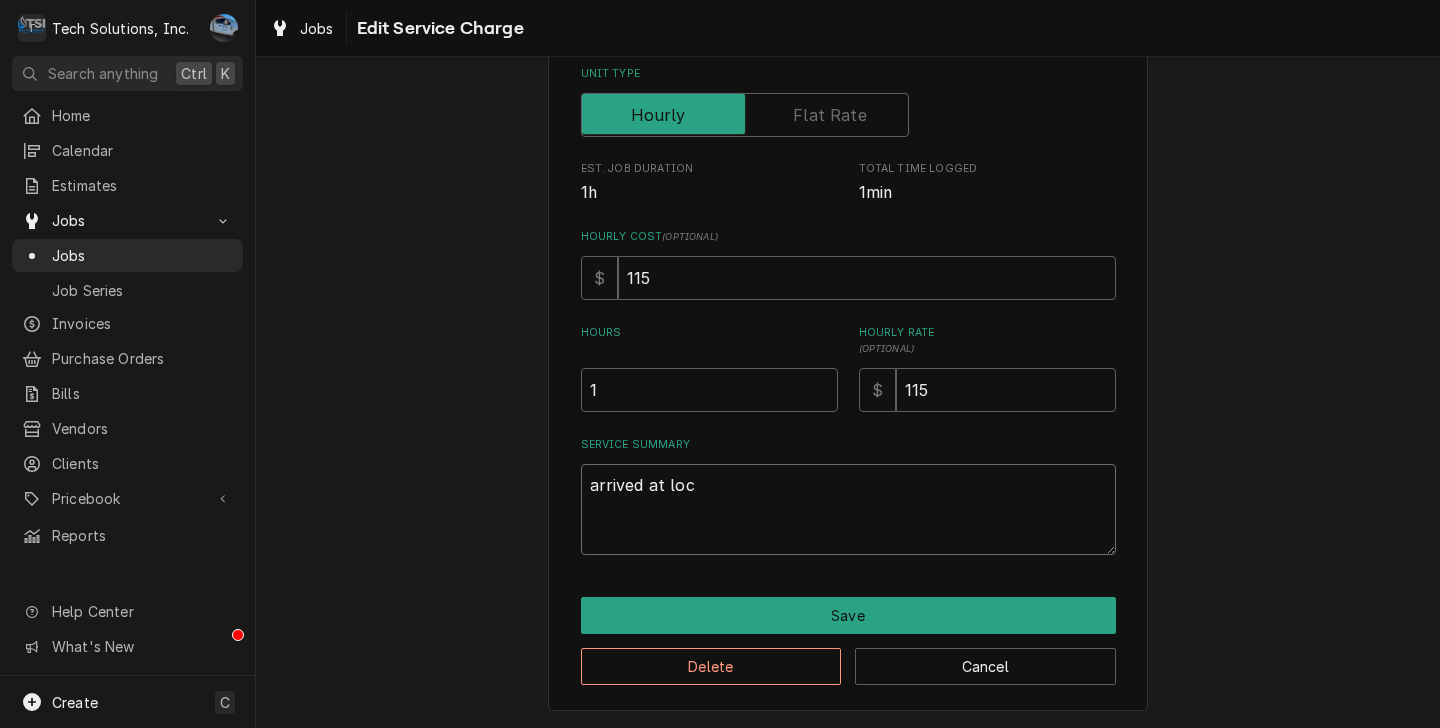type on "x" 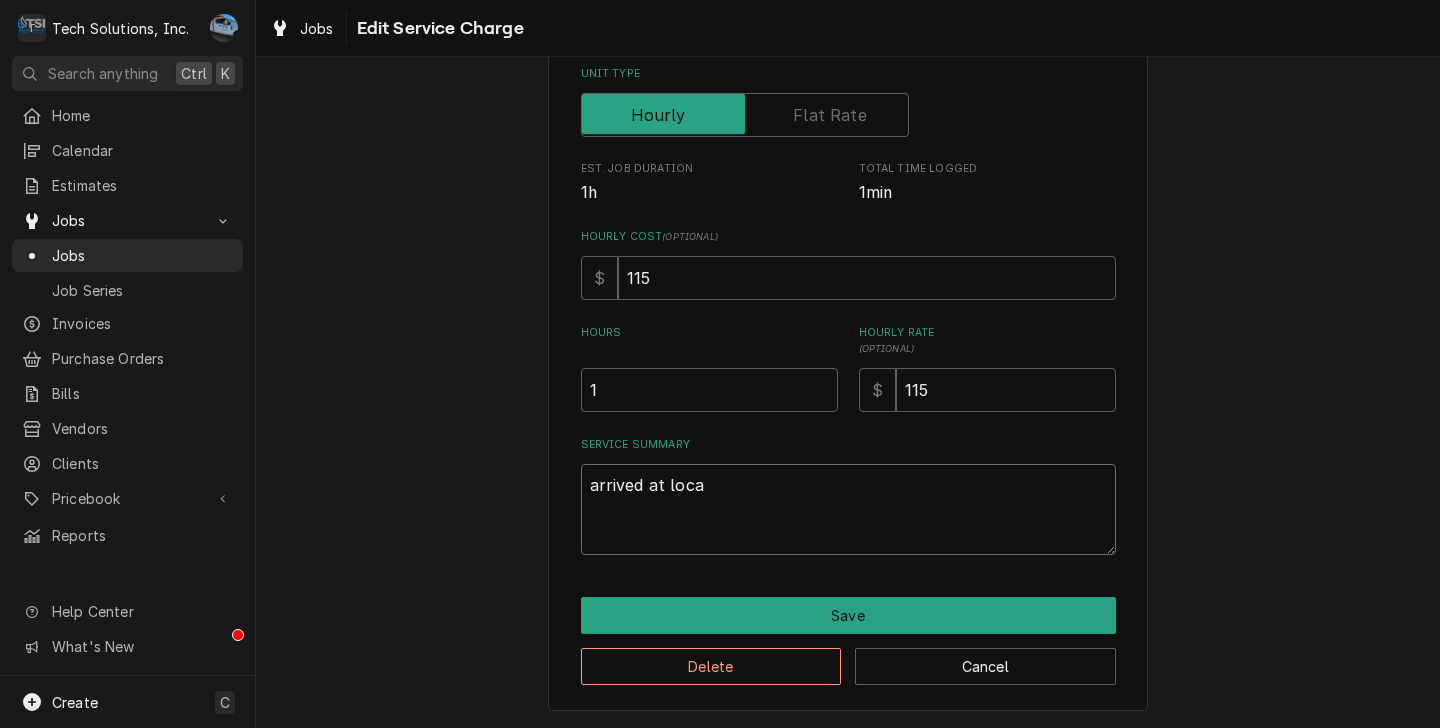 type on "x" 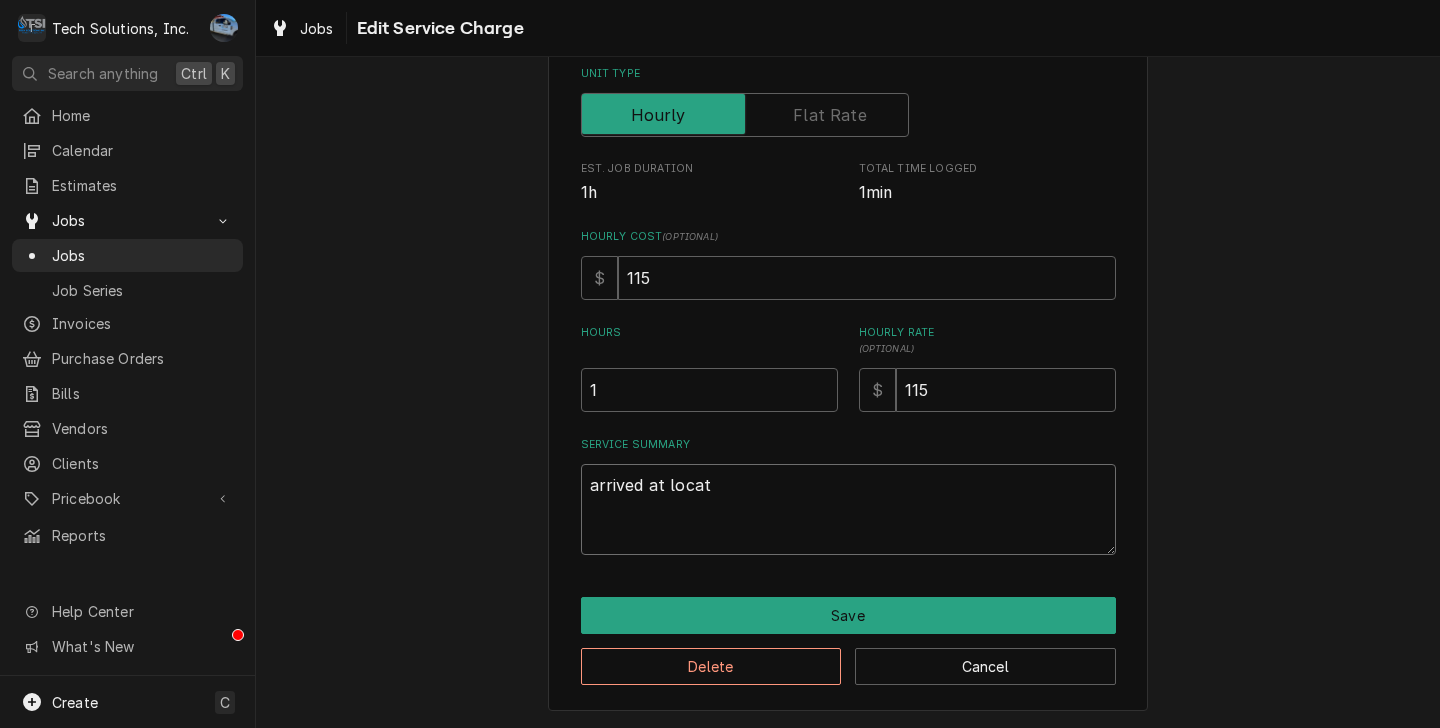 type on "x" 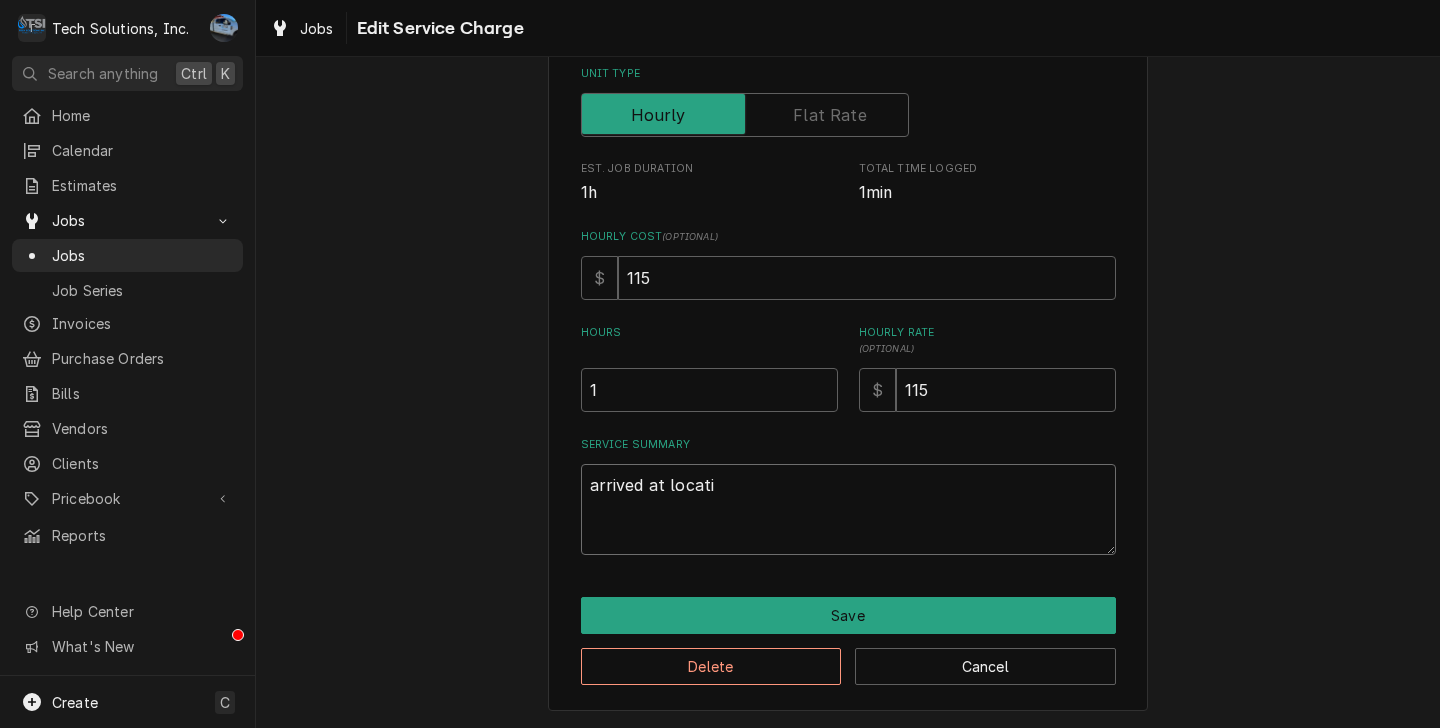 type on "x" 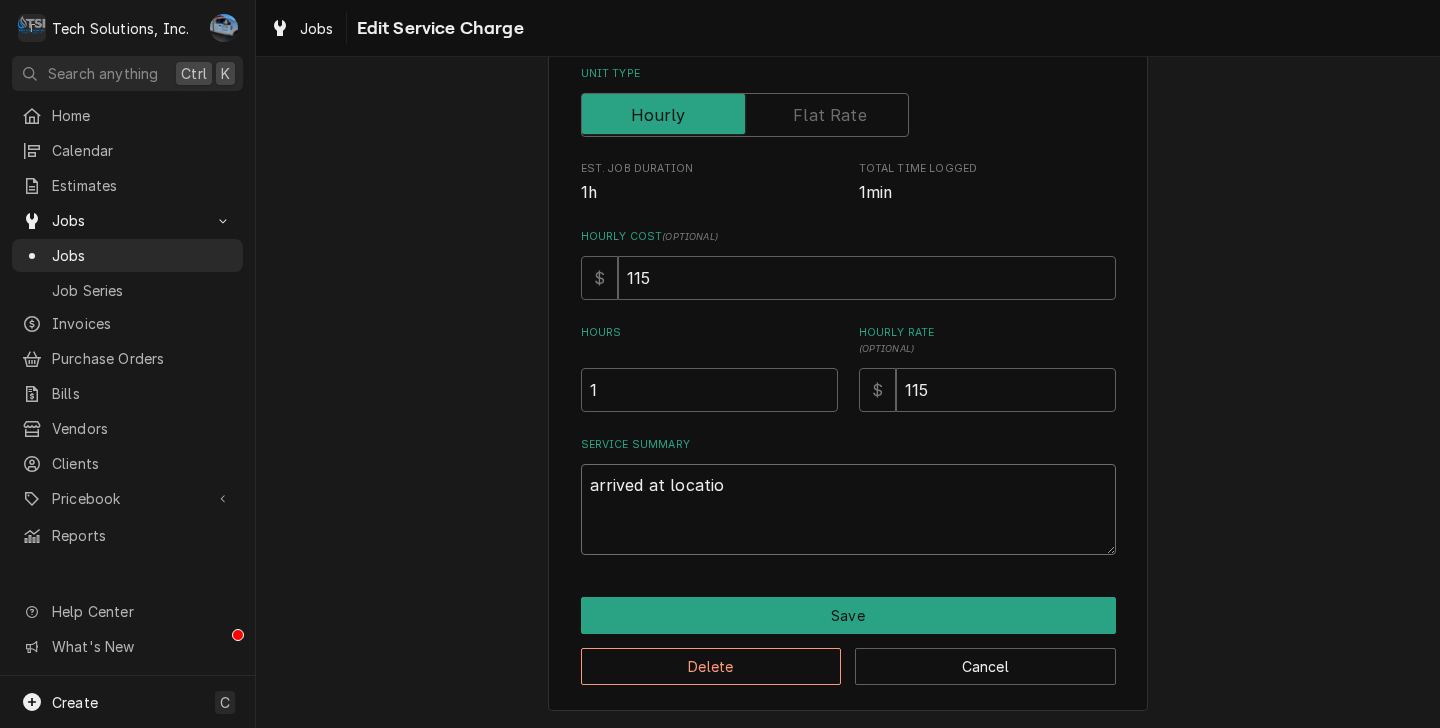 type on "x" 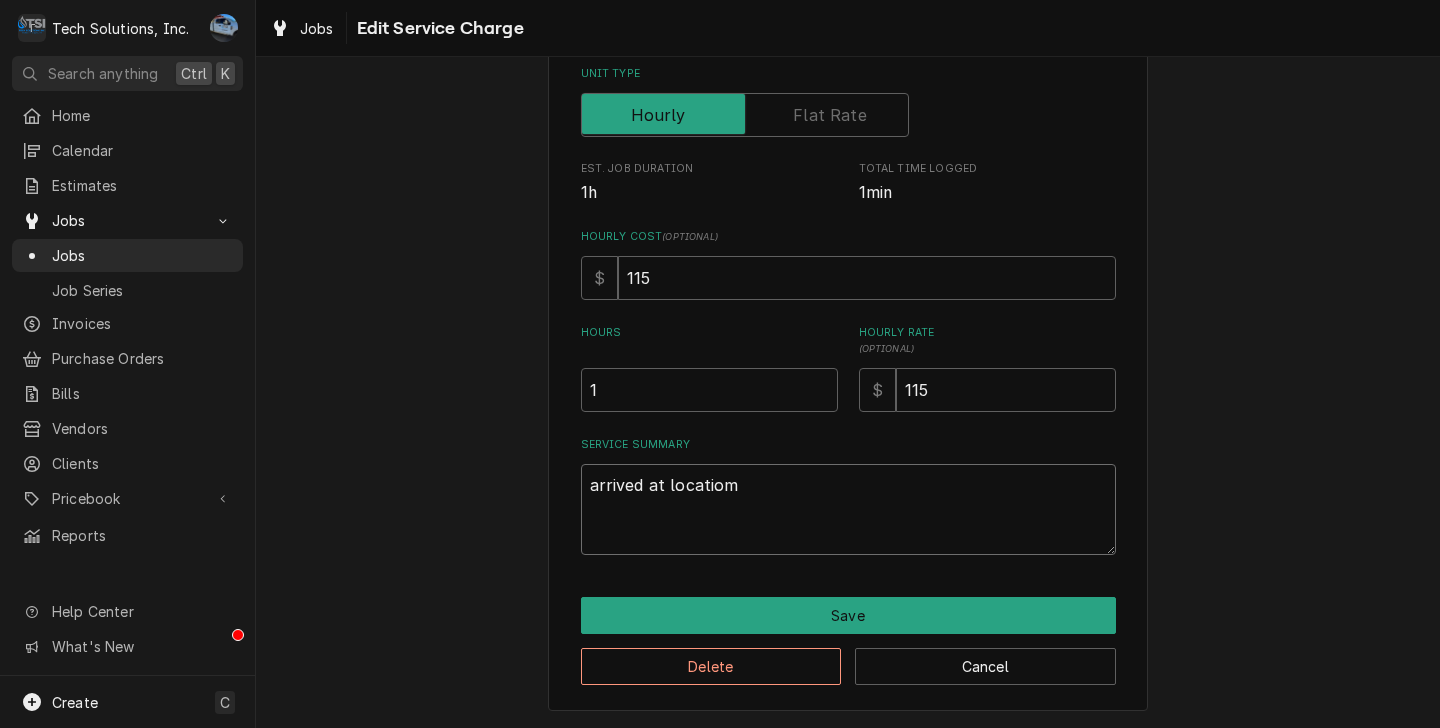 type on "x" 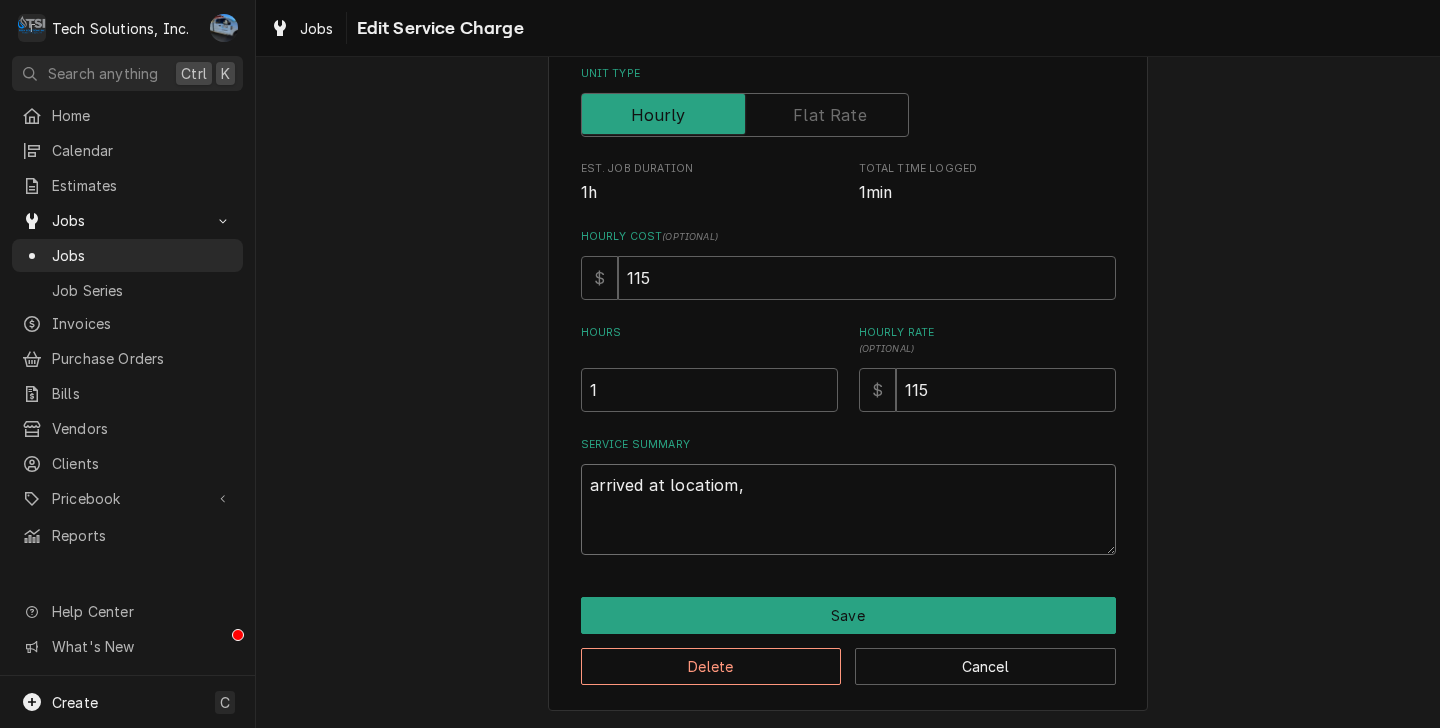 type on "x" 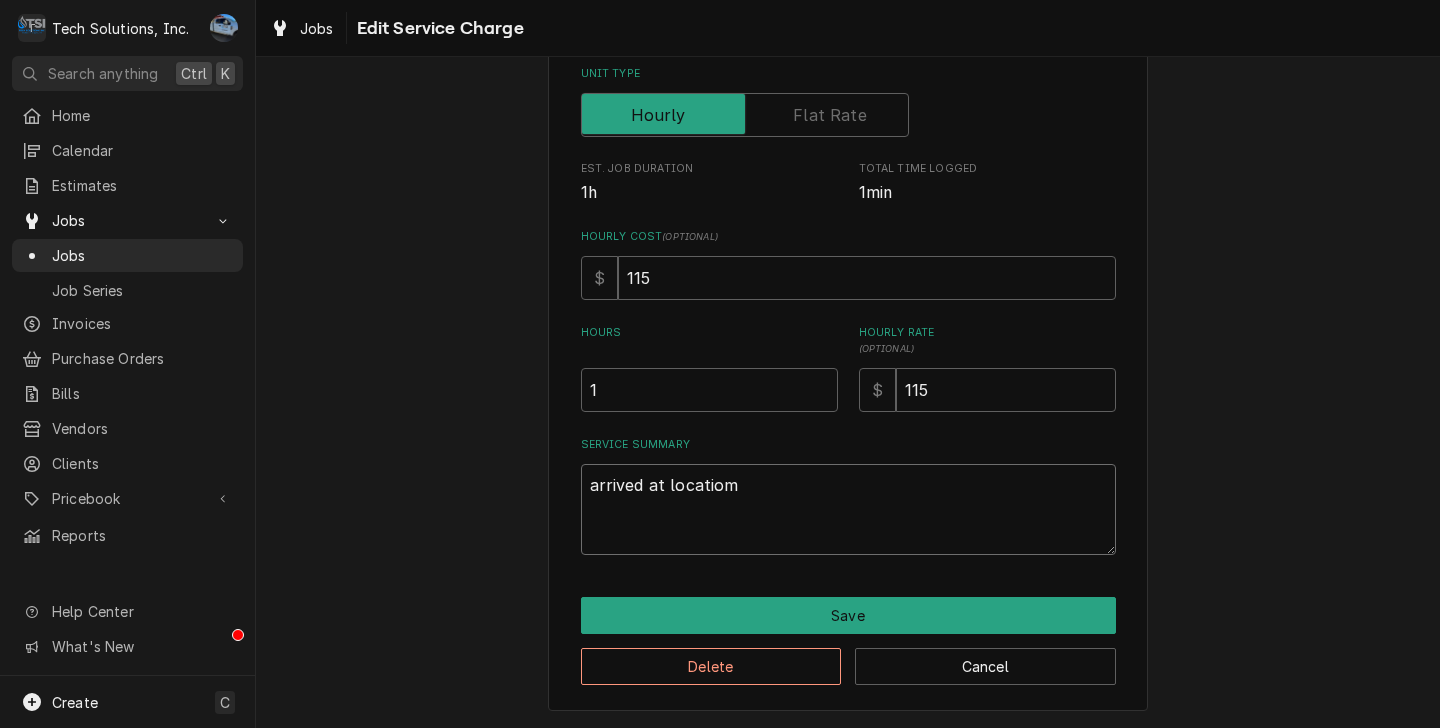 type on "x" 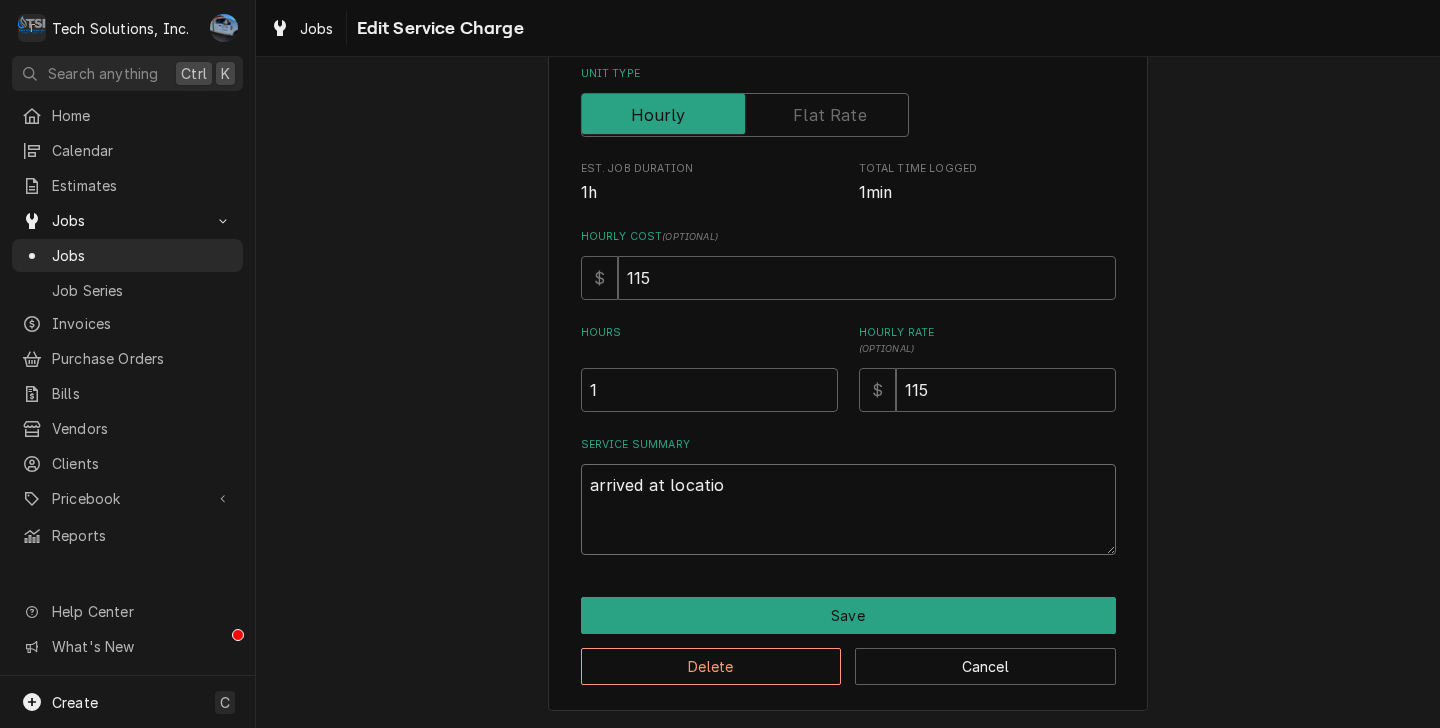 type on "x" 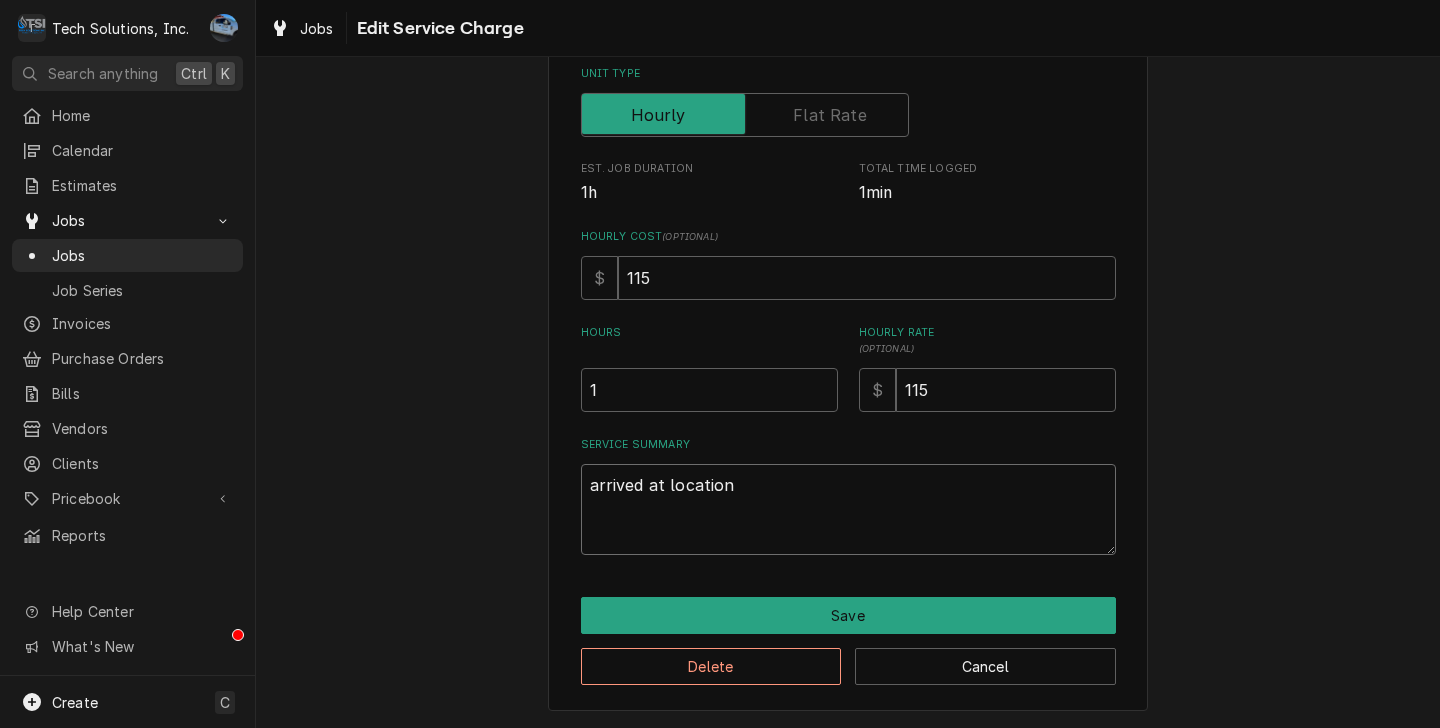 type on "x" 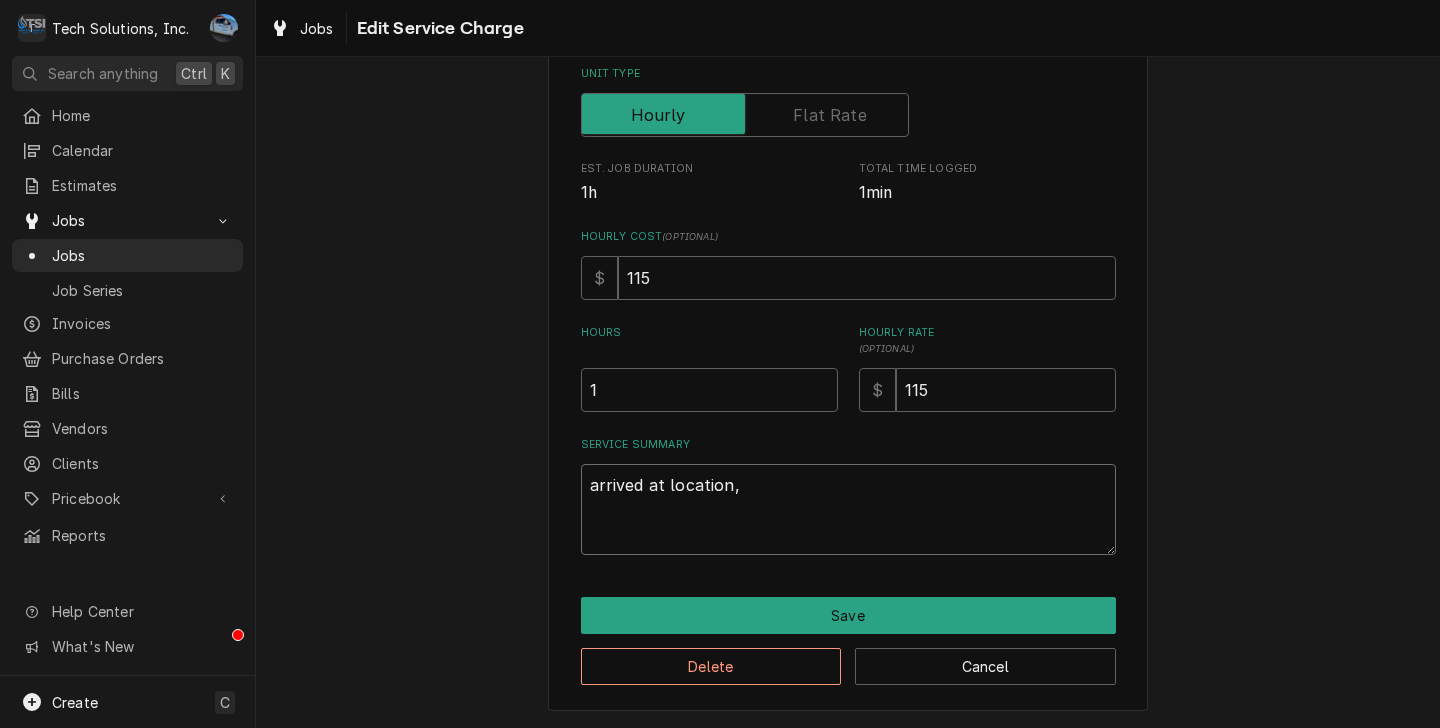 type on "x" 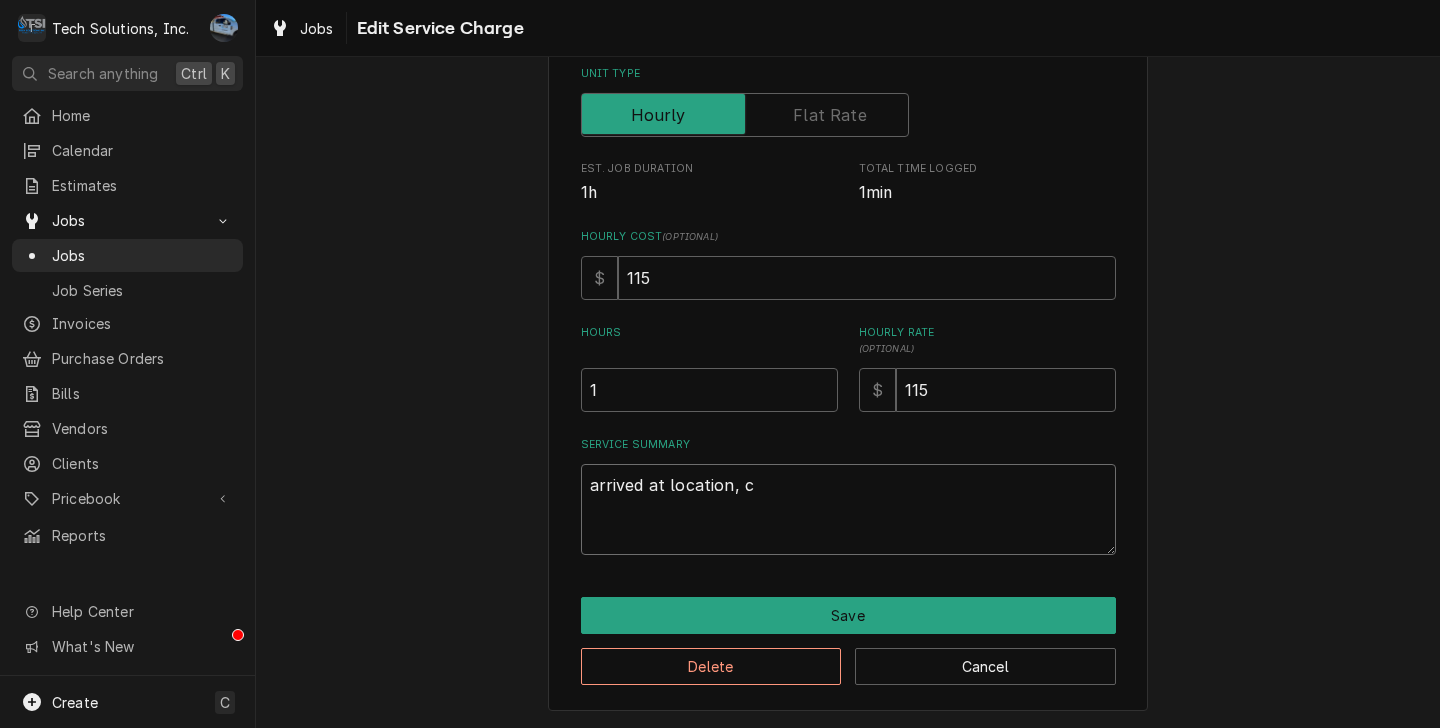 type on "x" 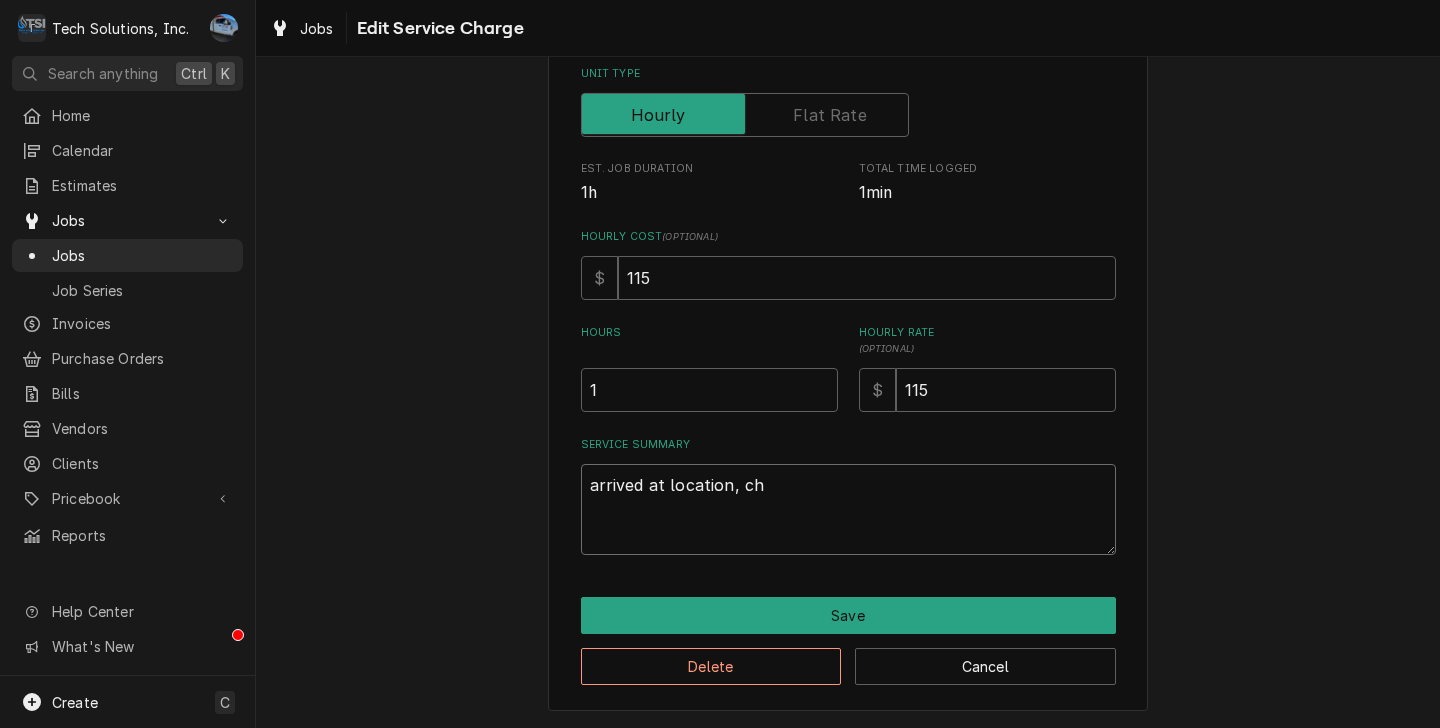 type on "x" 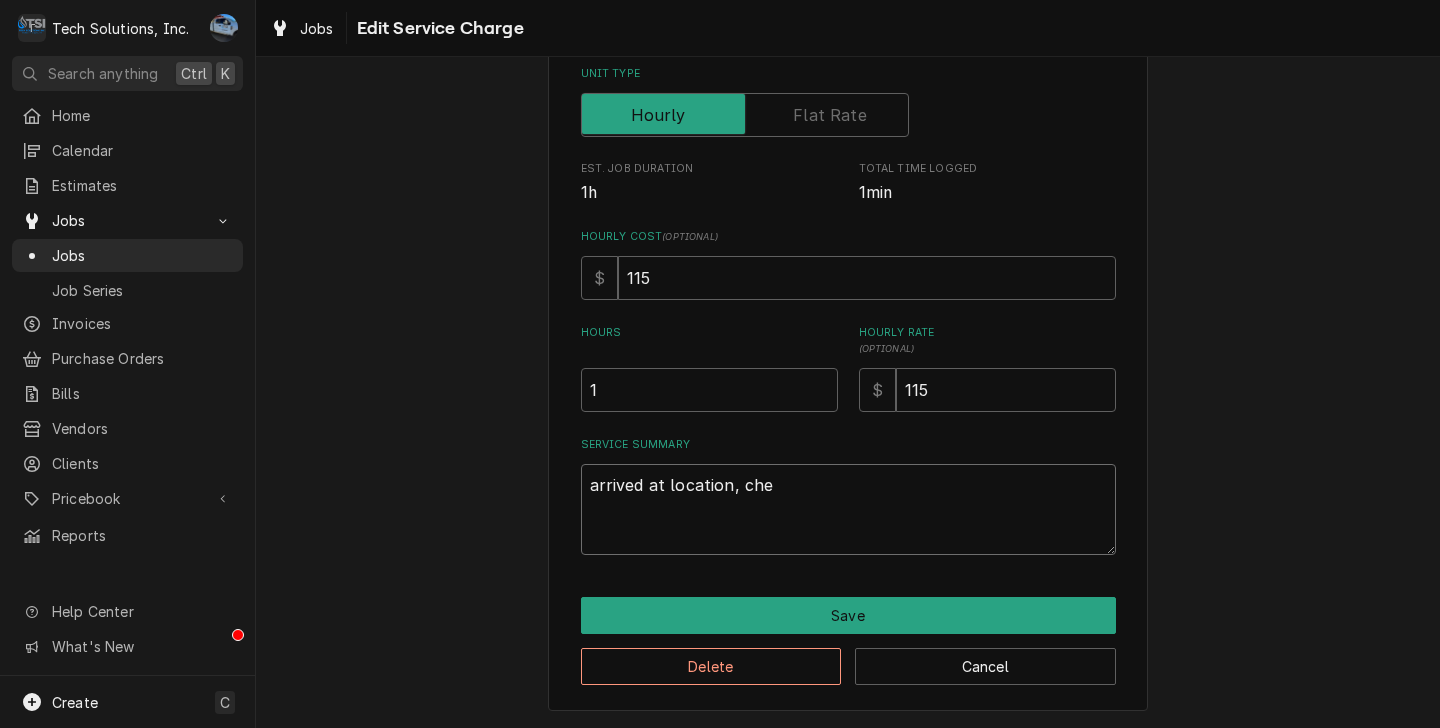 type on "x" 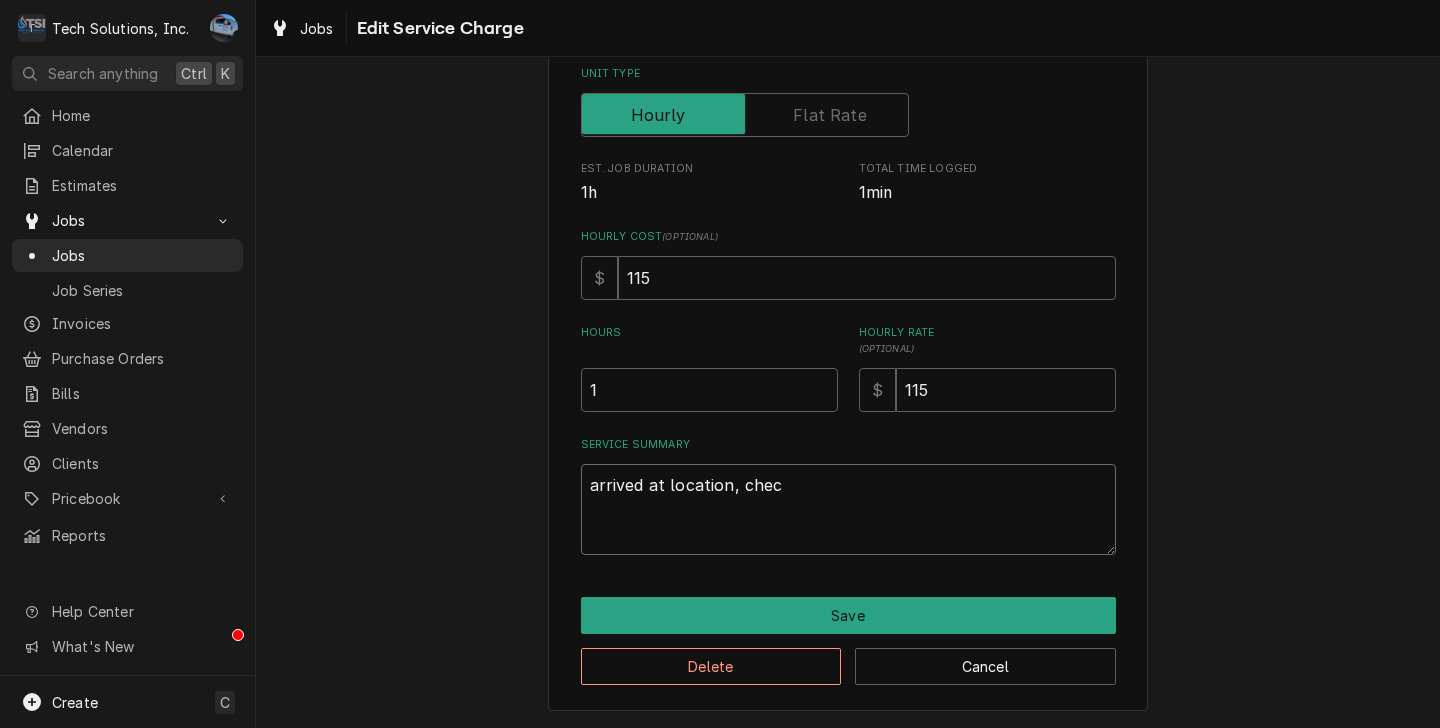type on "x" 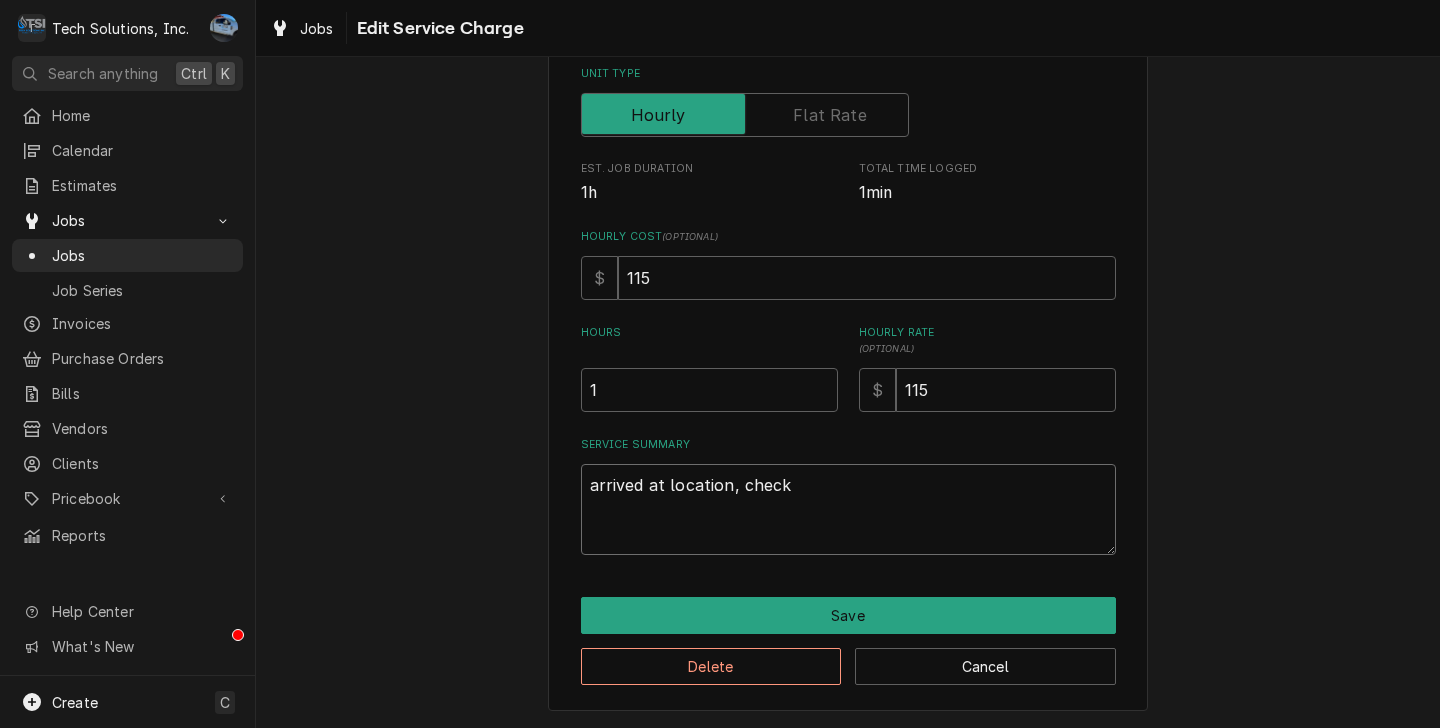 type on "x" 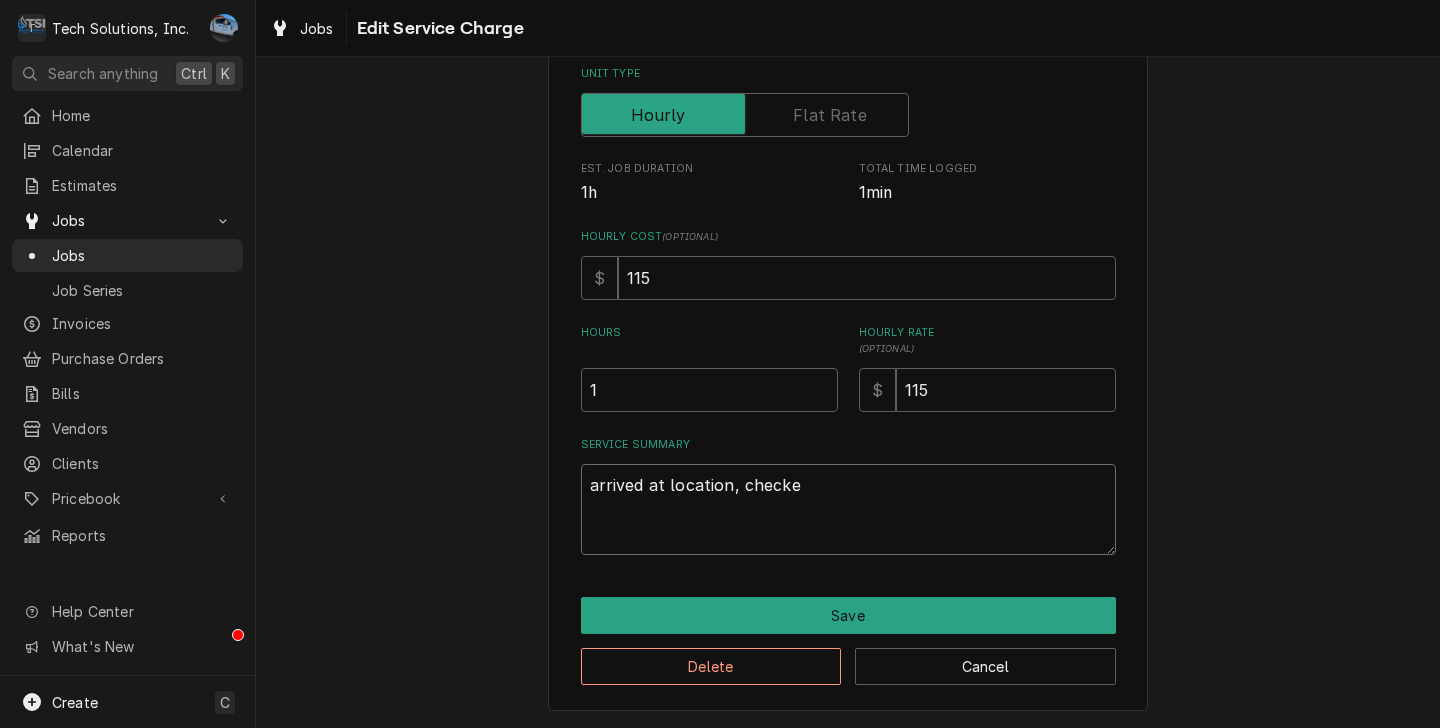 type on "x" 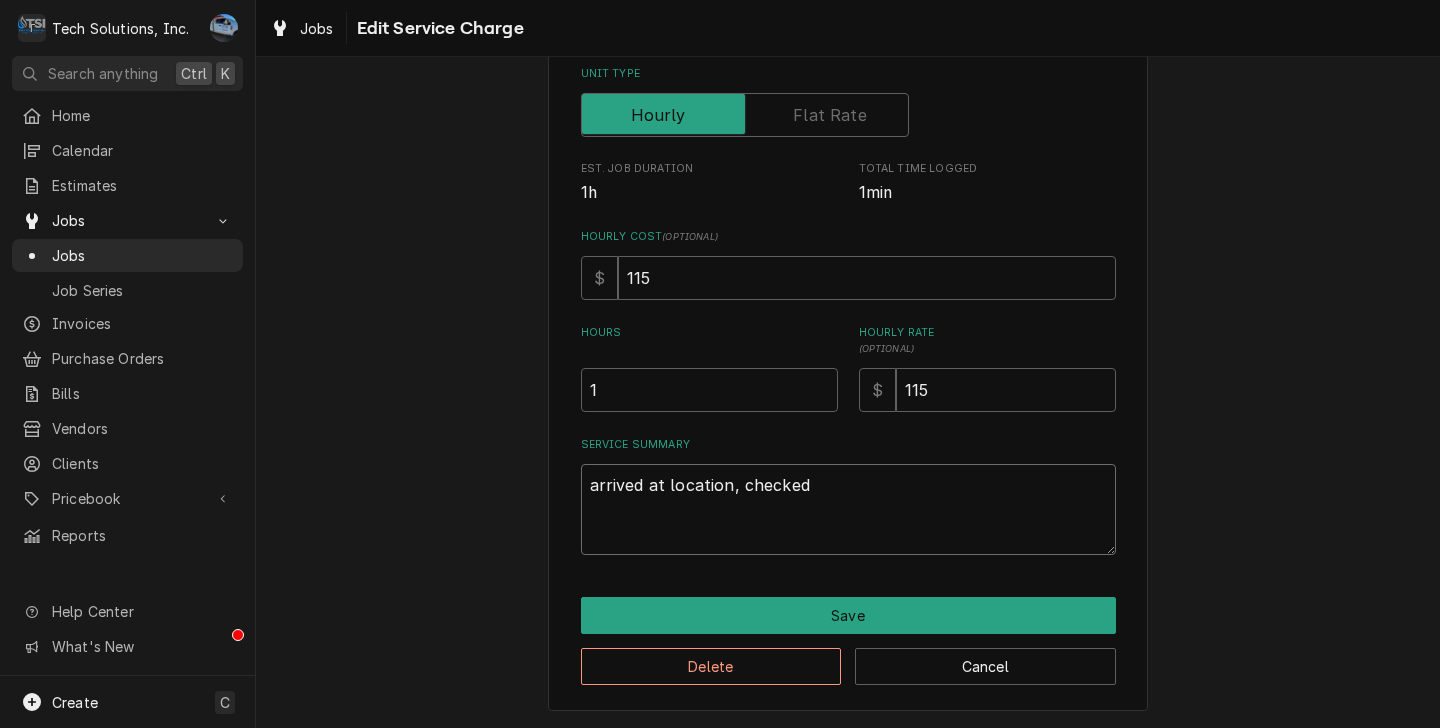 type on "x" 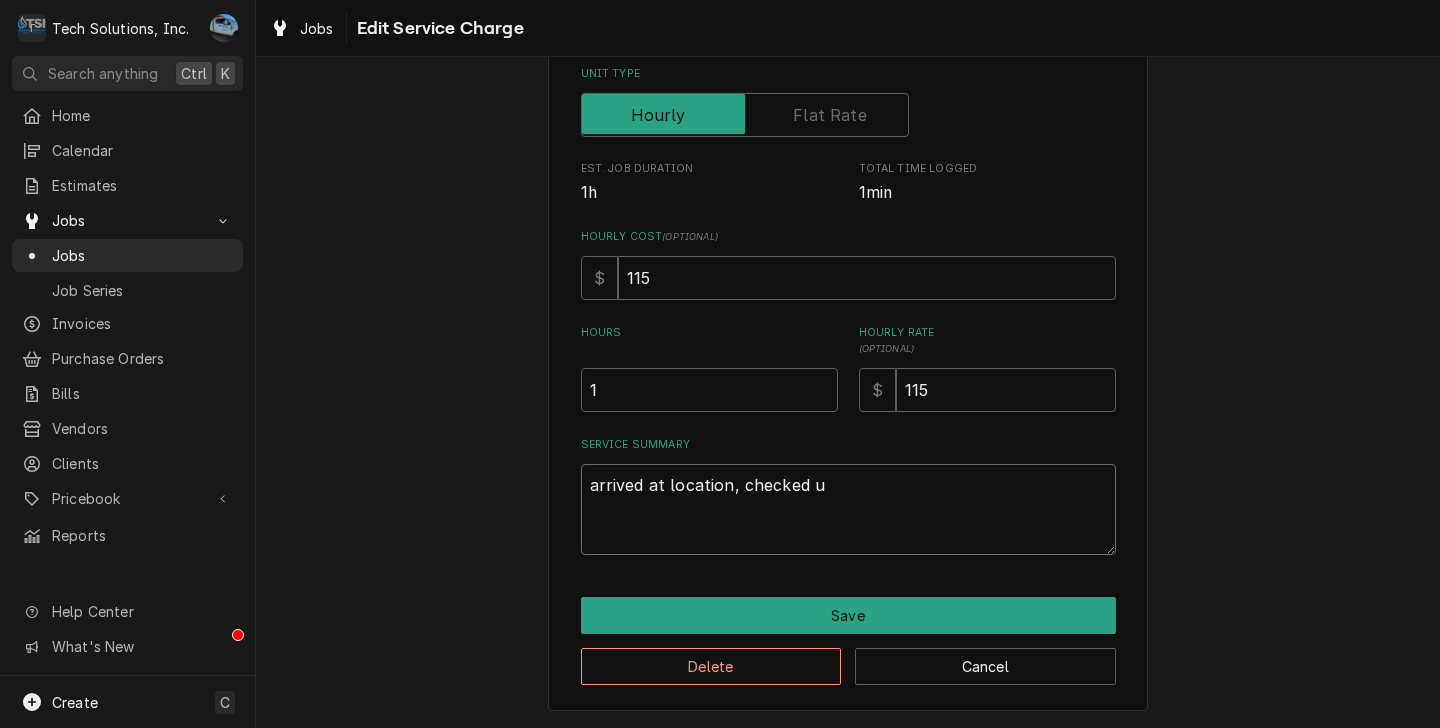 type on "x" 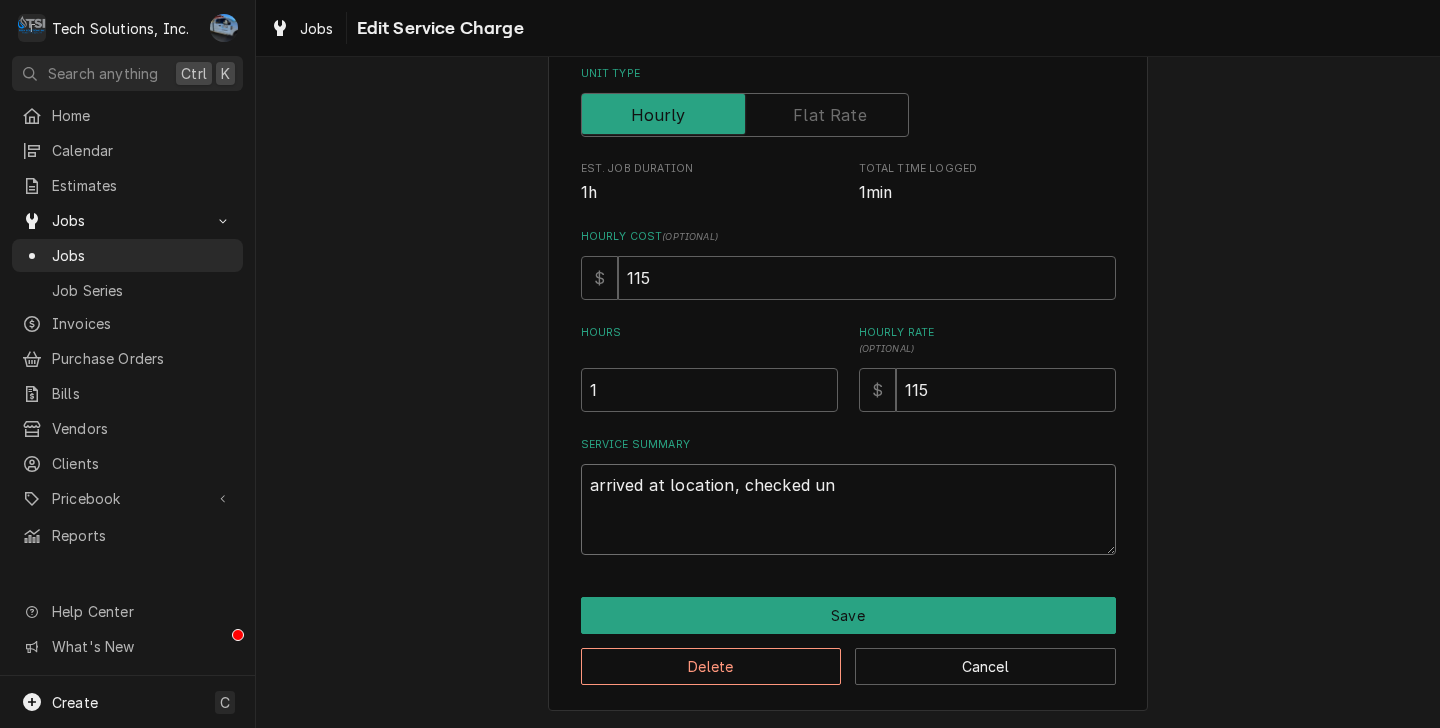 type on "x" 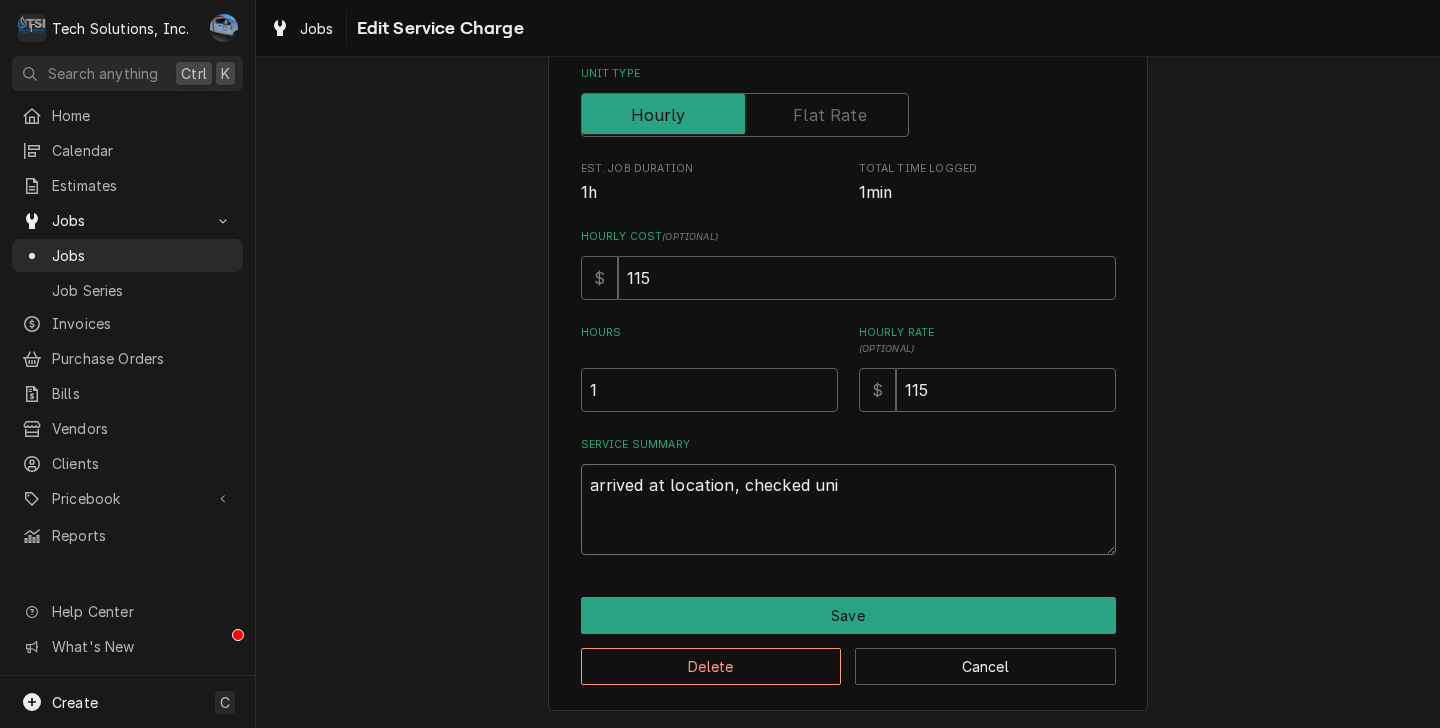 type on "x" 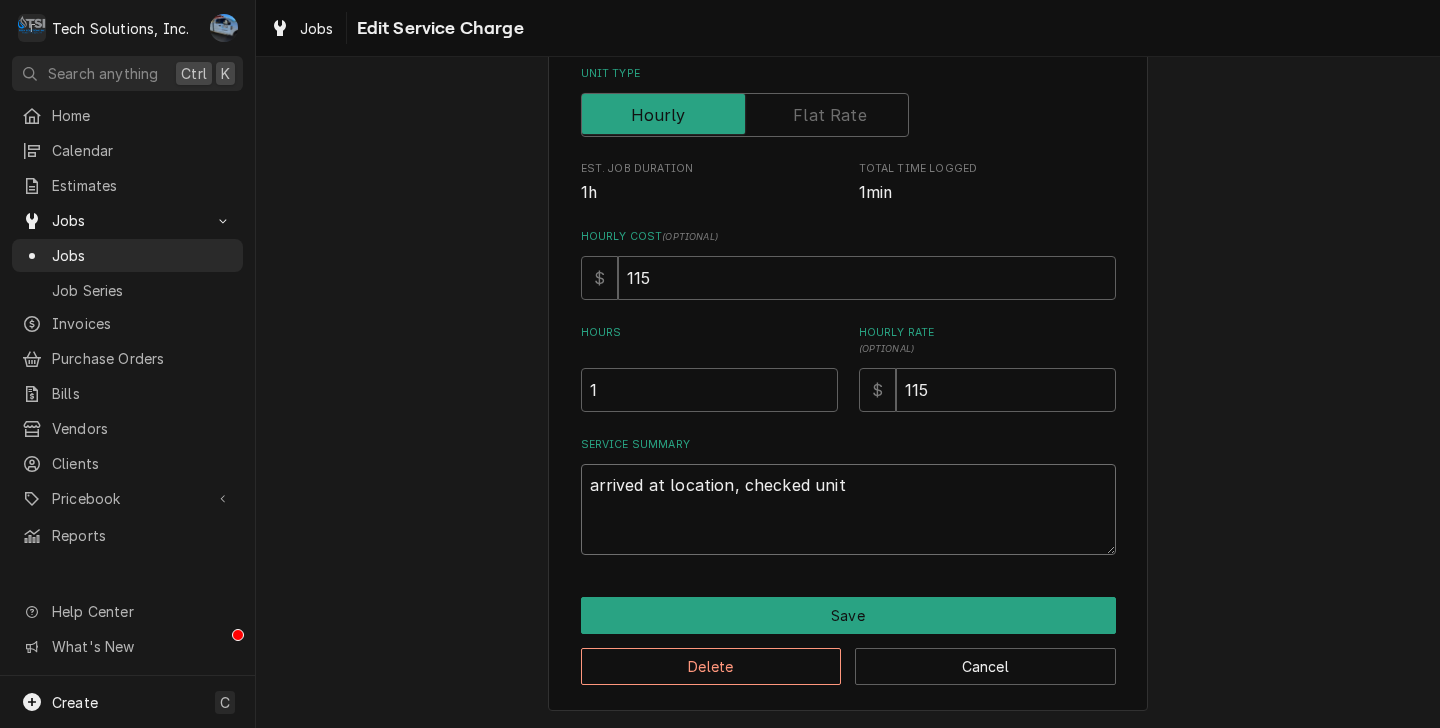 type on "x" 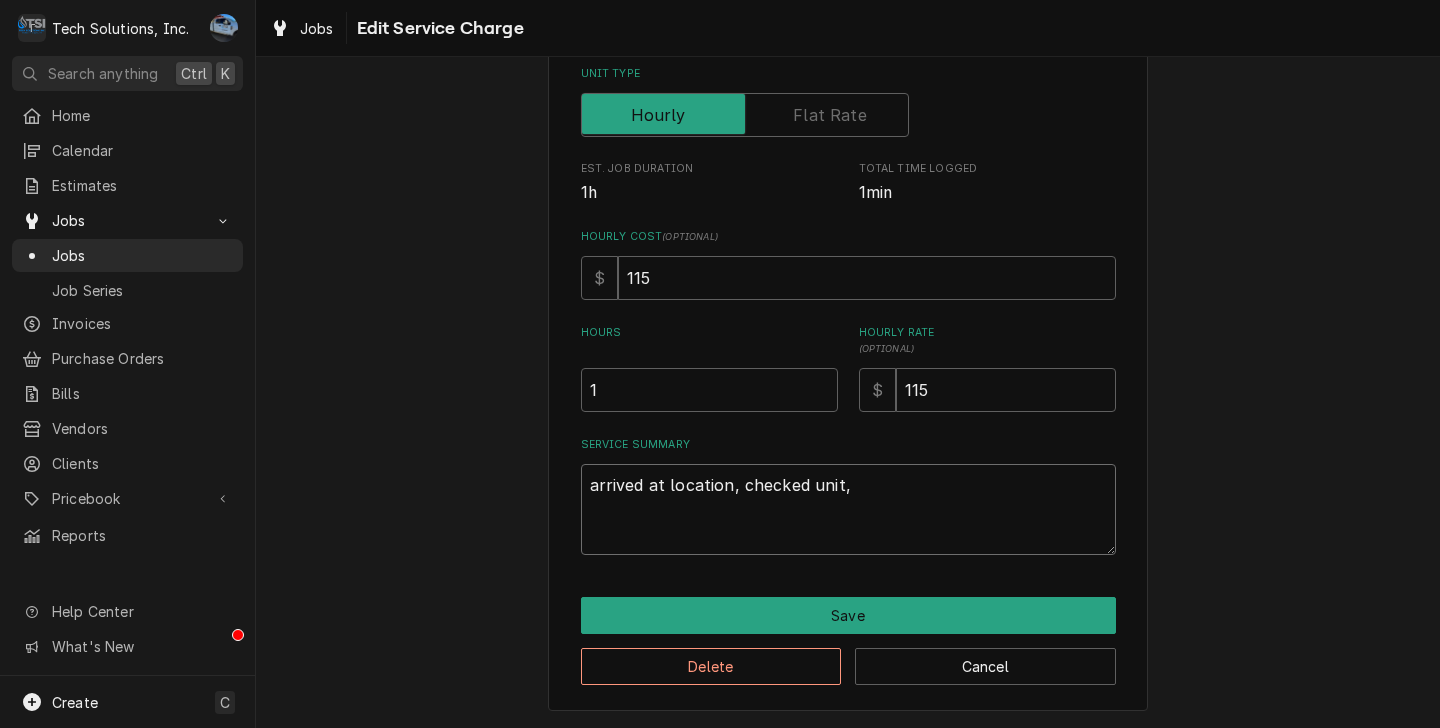 type on "x" 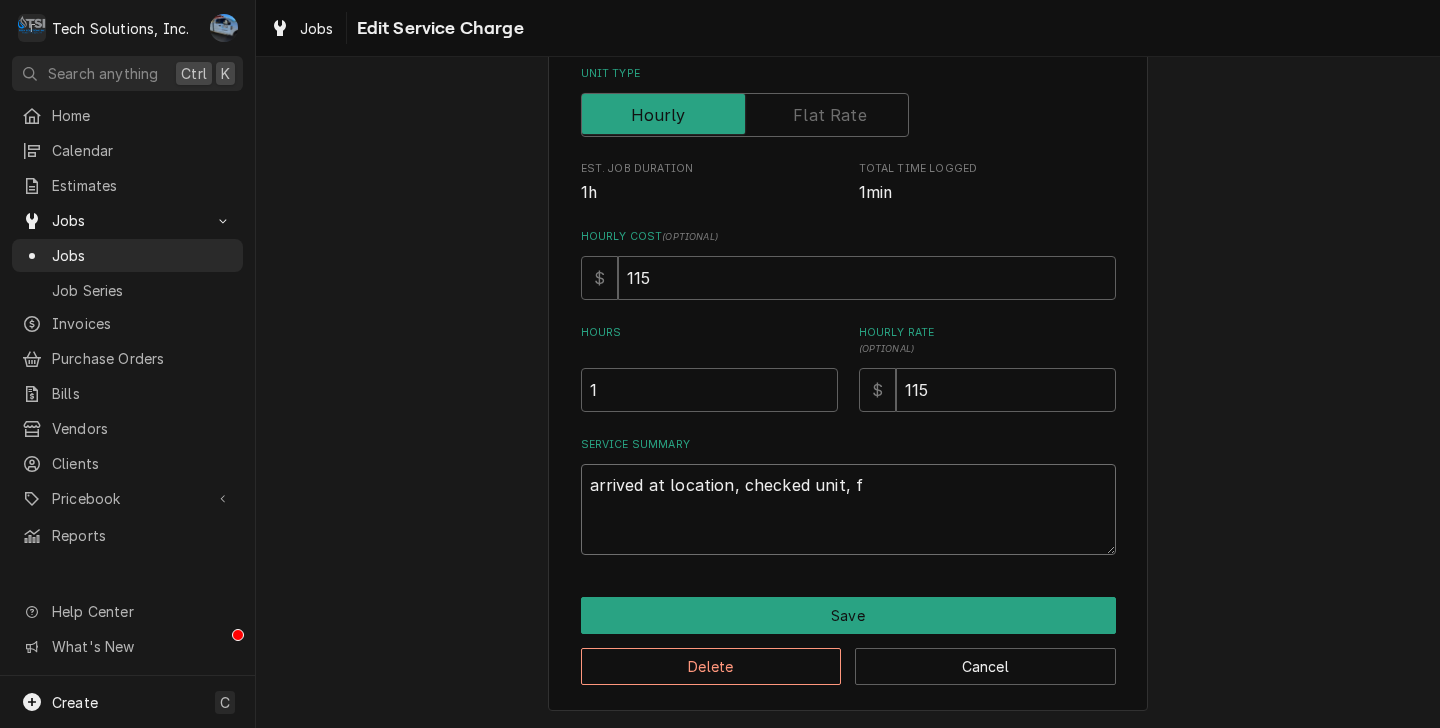 type on "x" 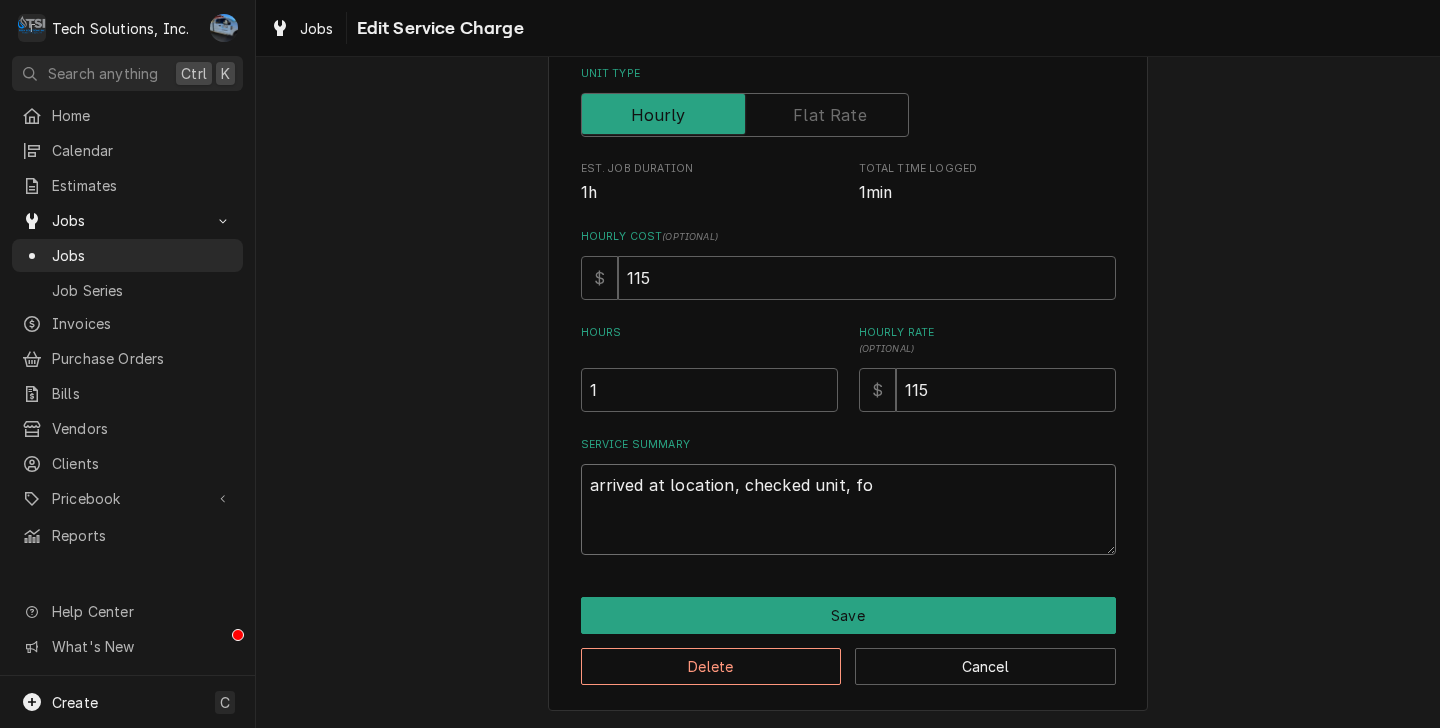 type on "x" 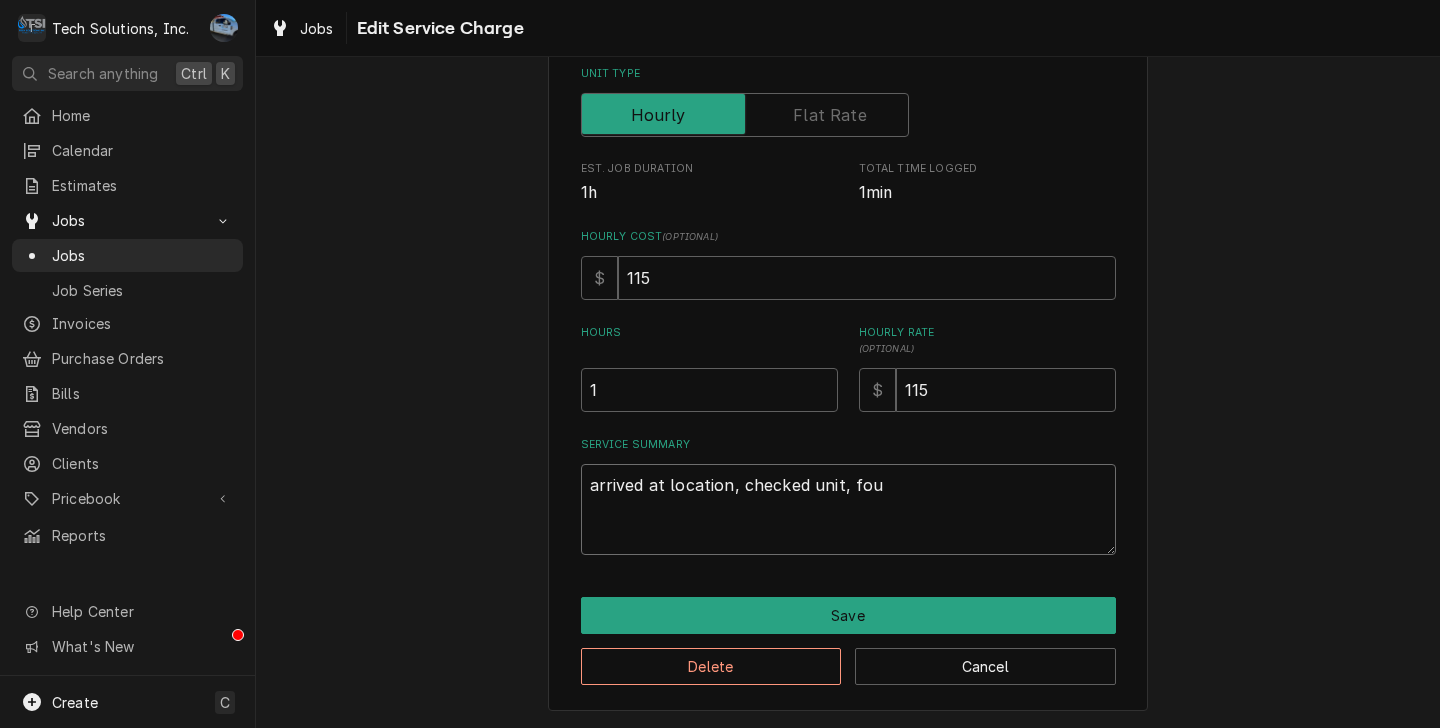 type on "x" 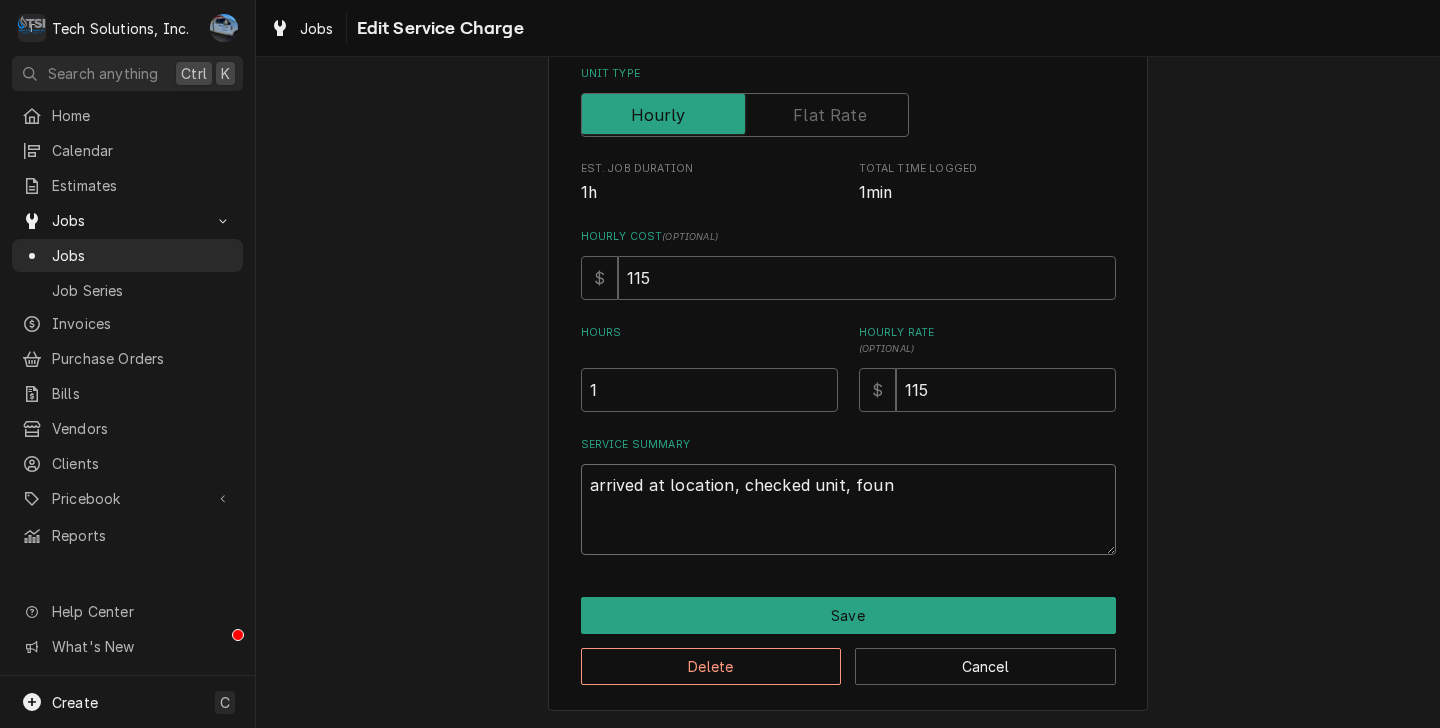 type on "x" 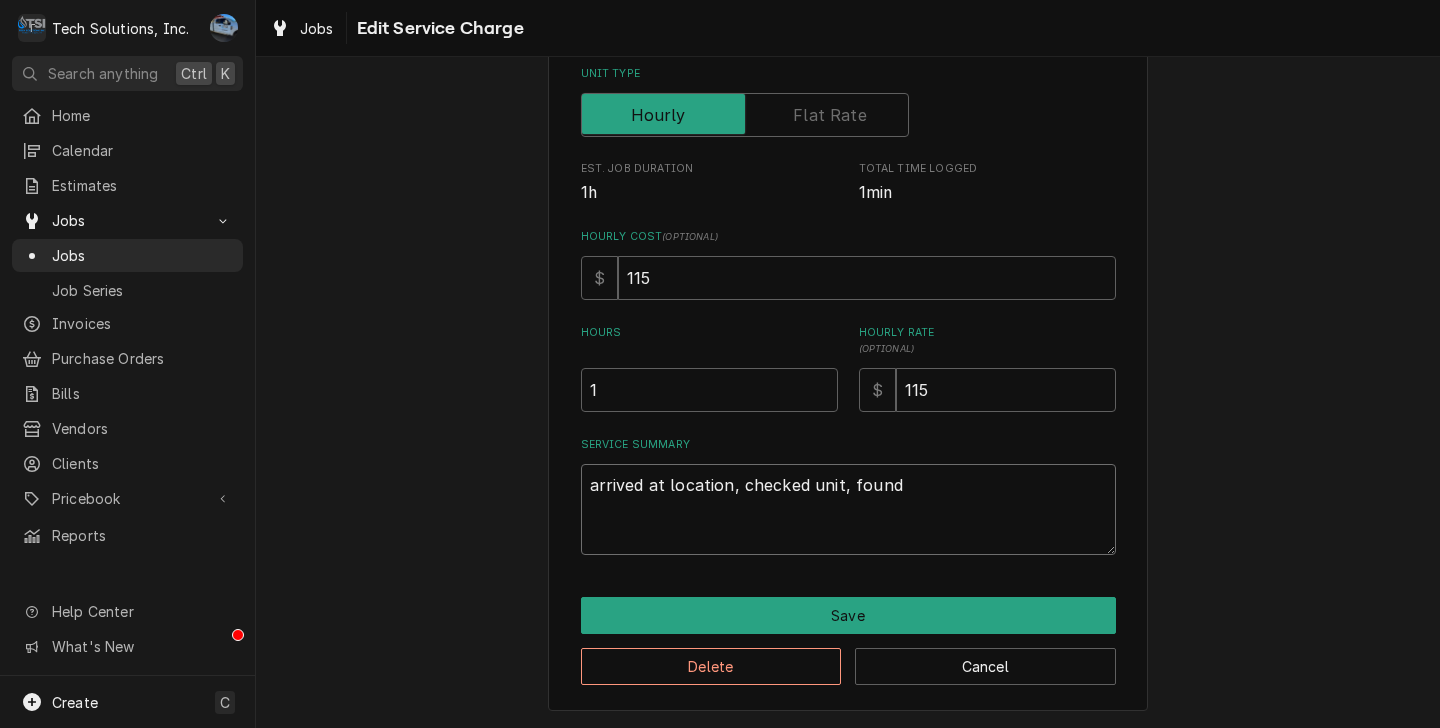type on "x" 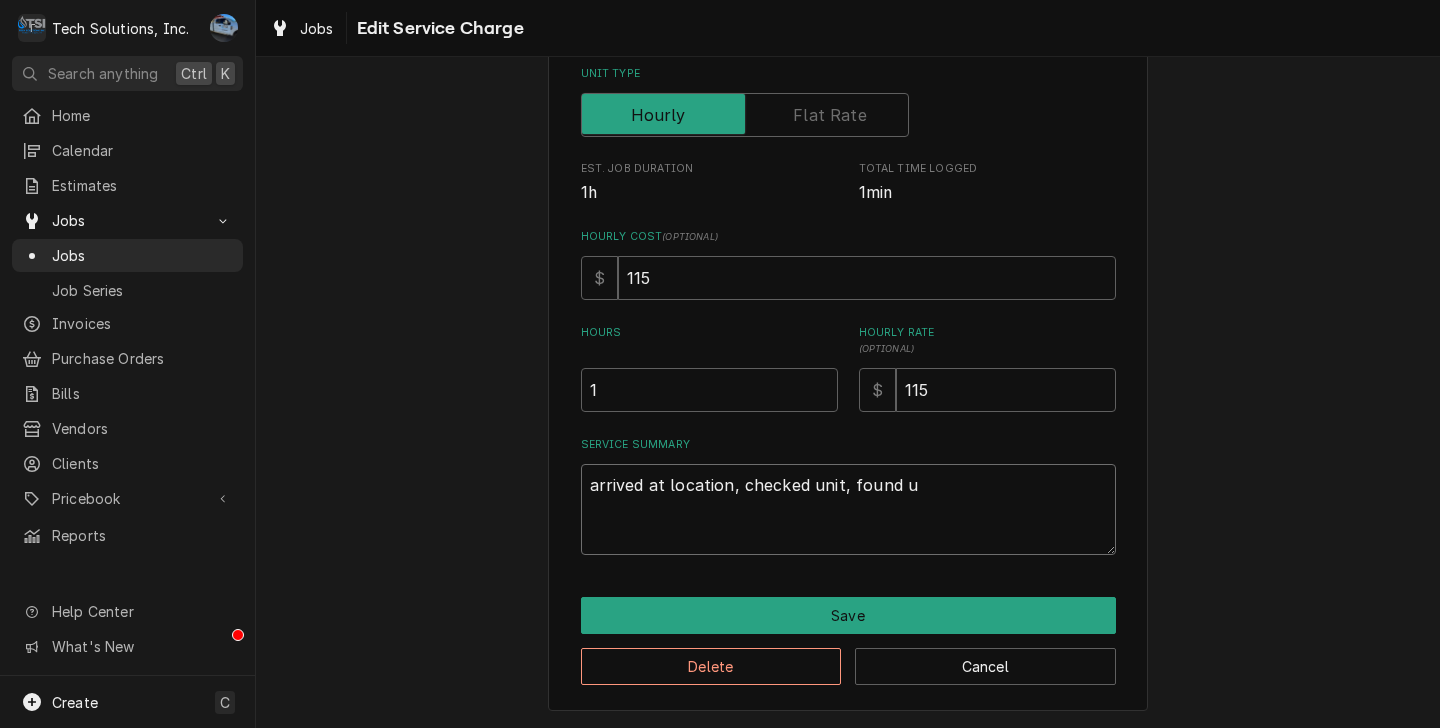 type on "x" 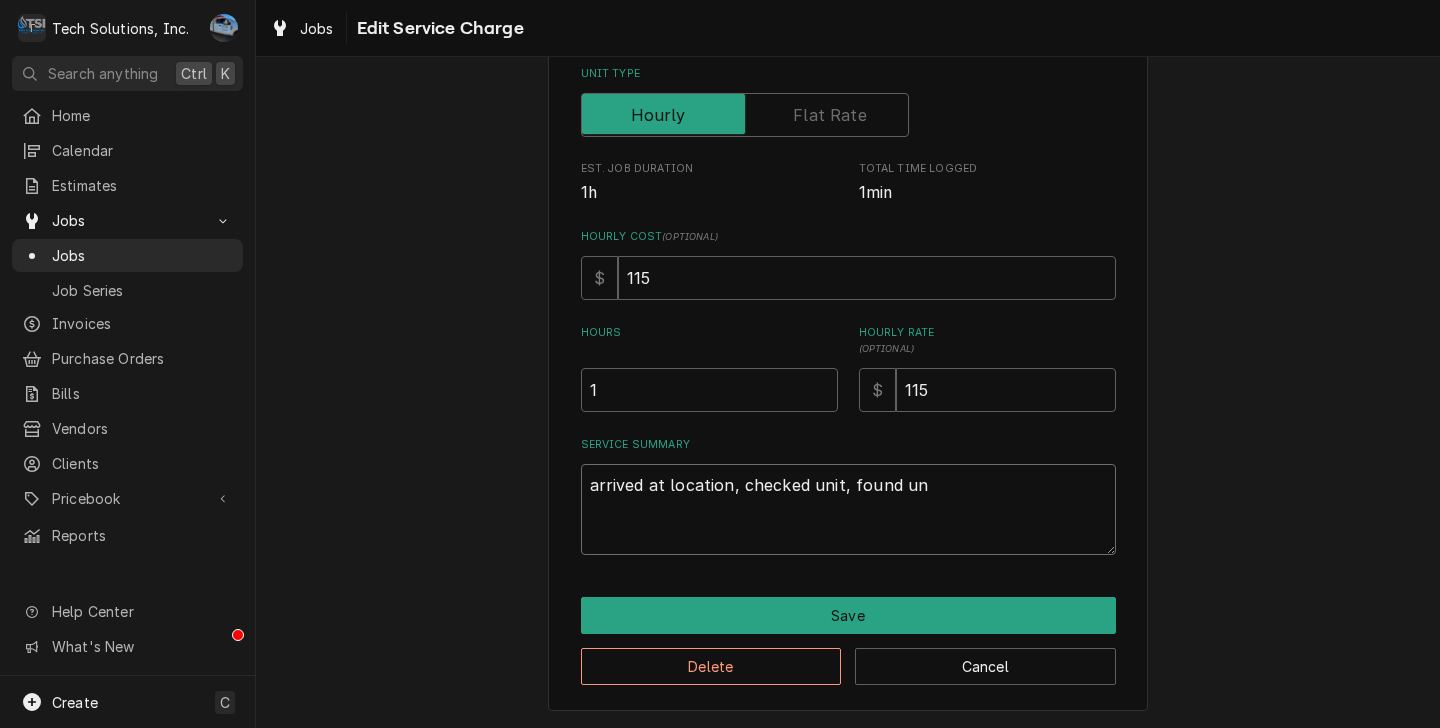 type on "x" 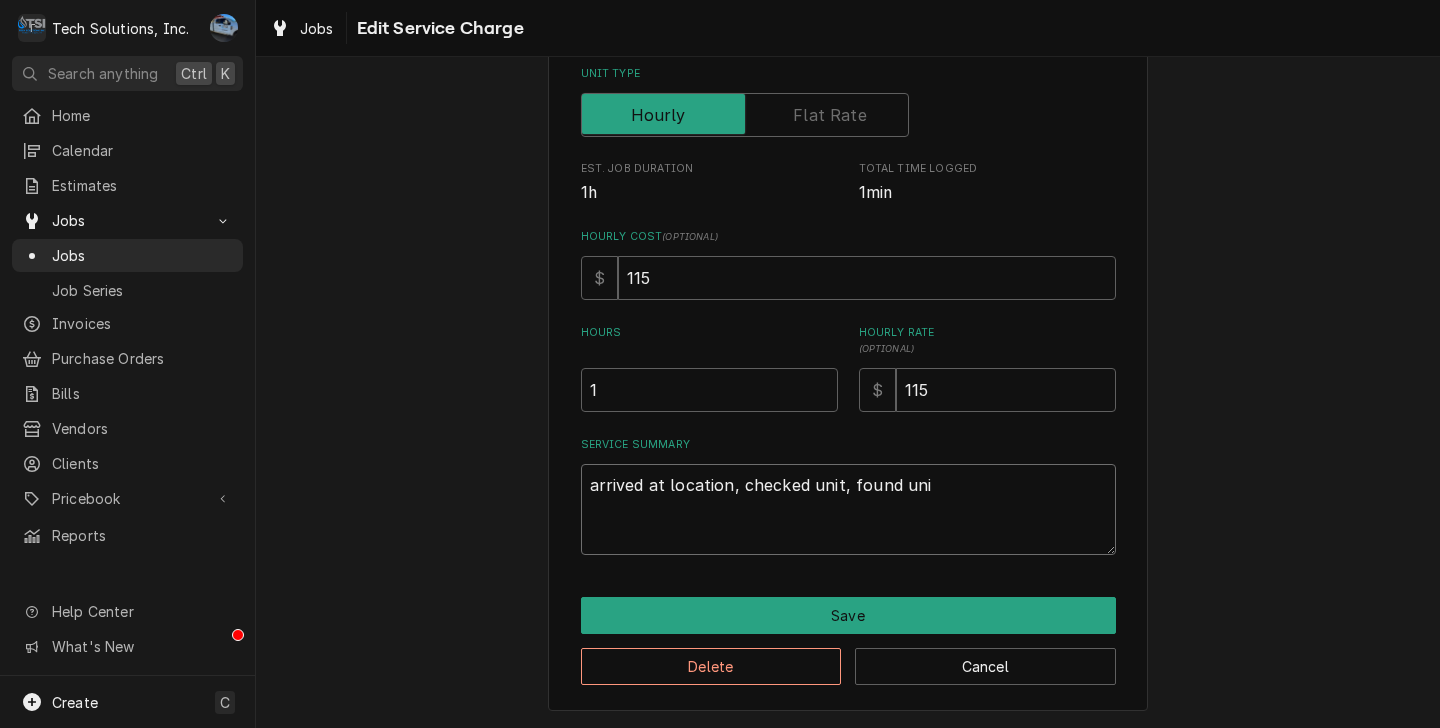 type on "x" 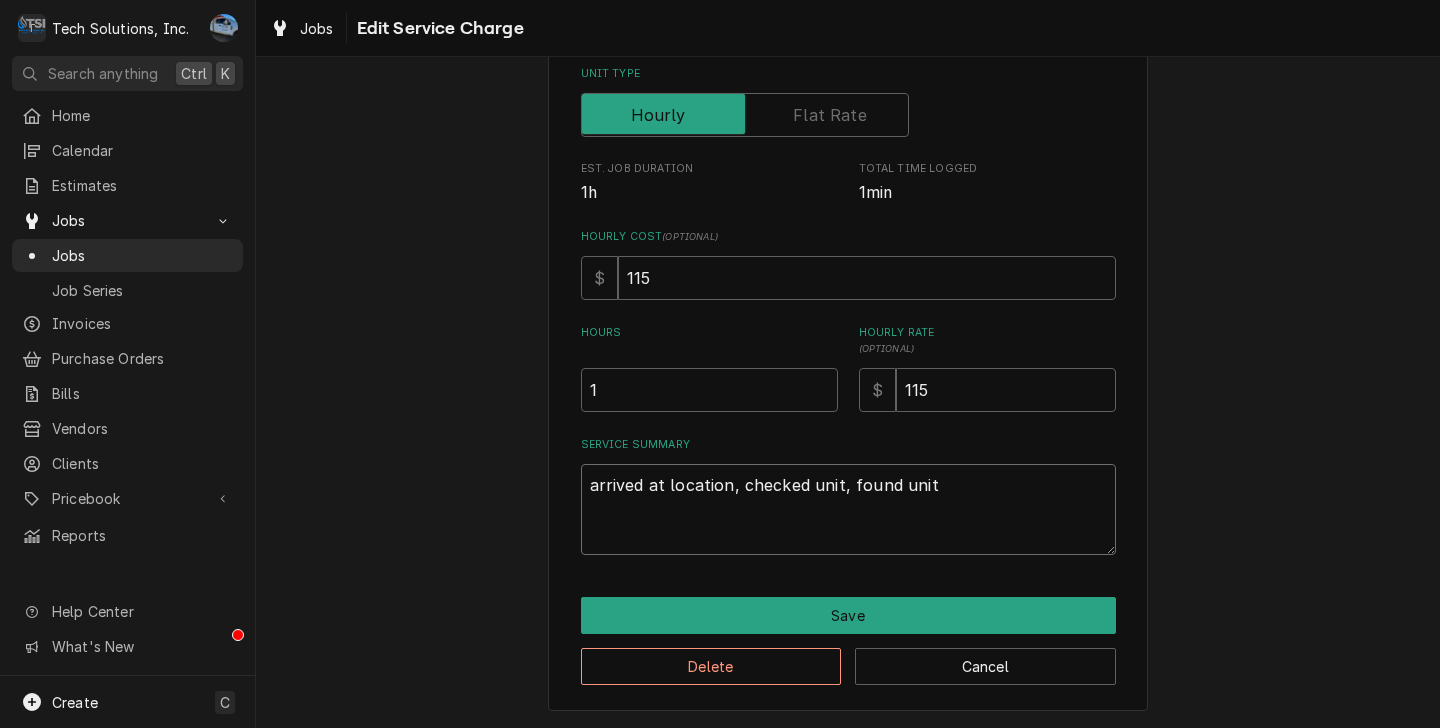 type on "x" 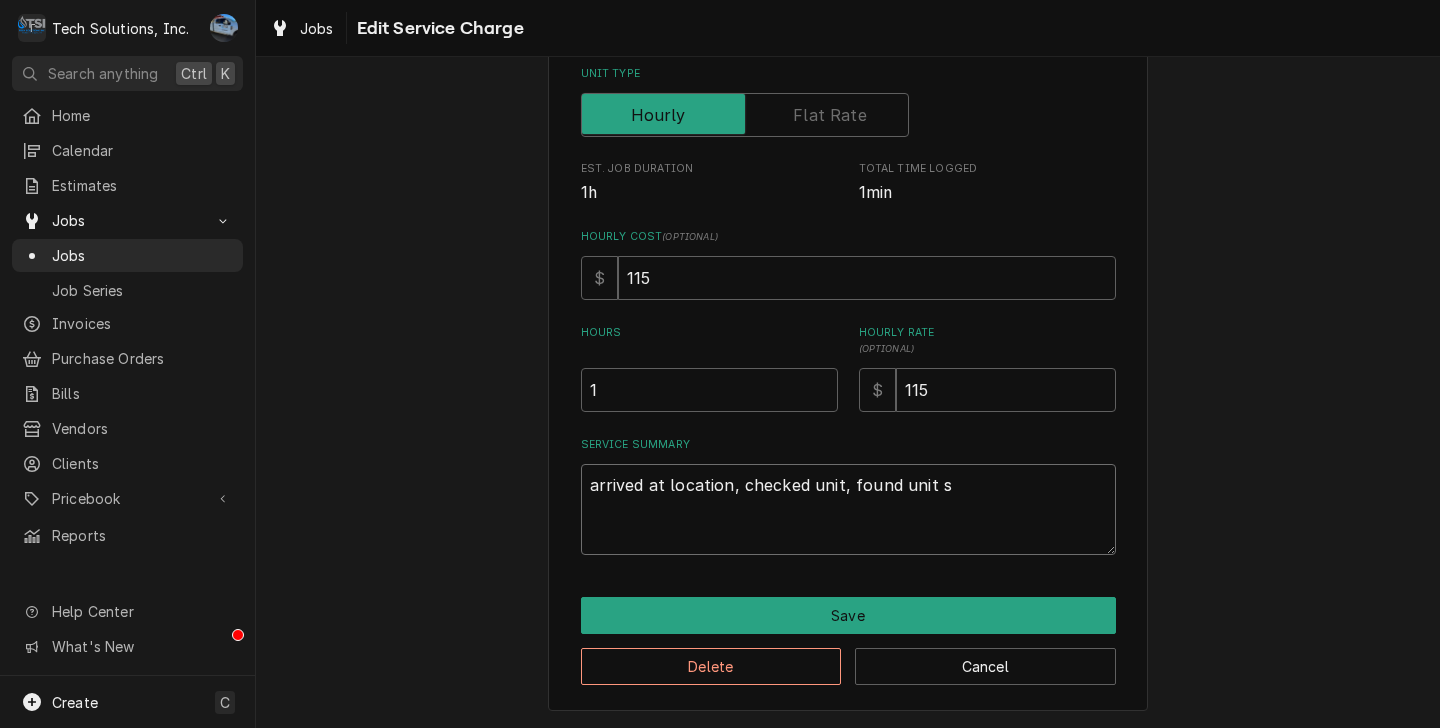 type on "x" 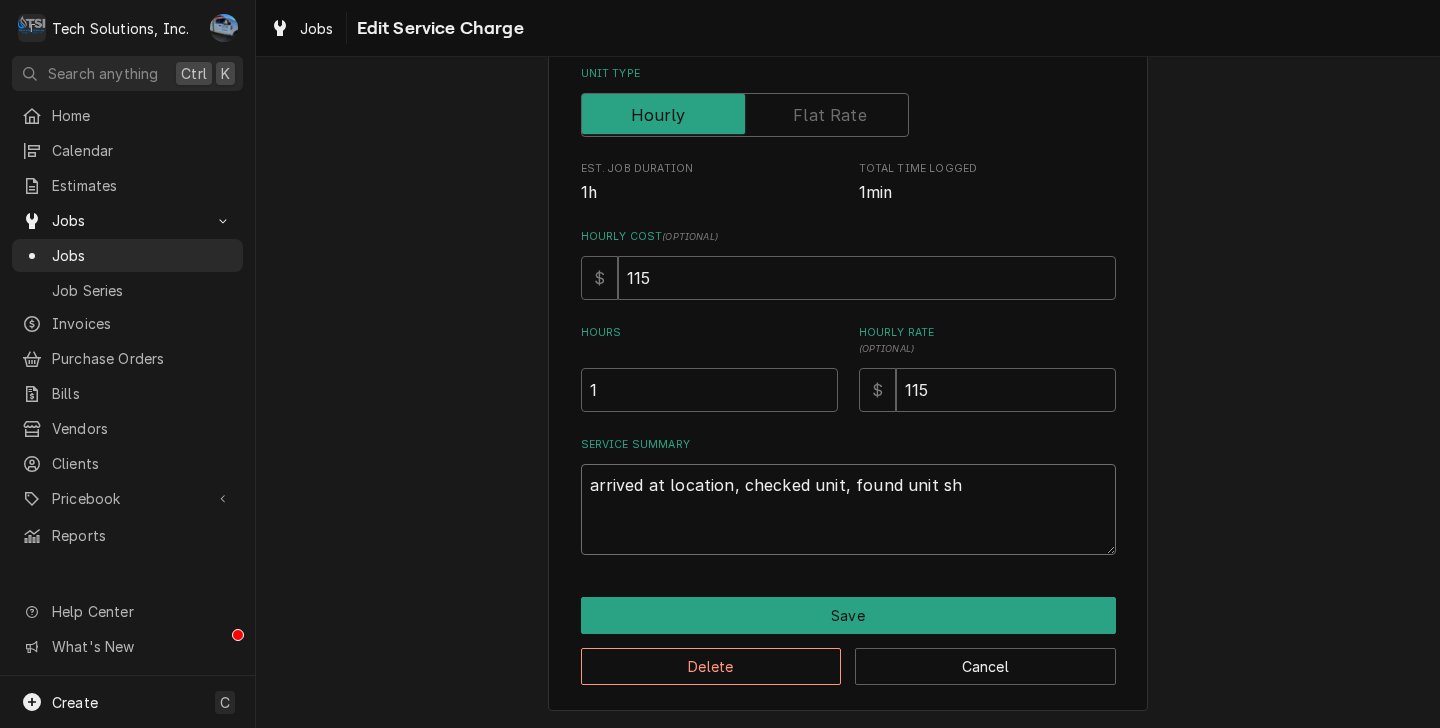 type on "x" 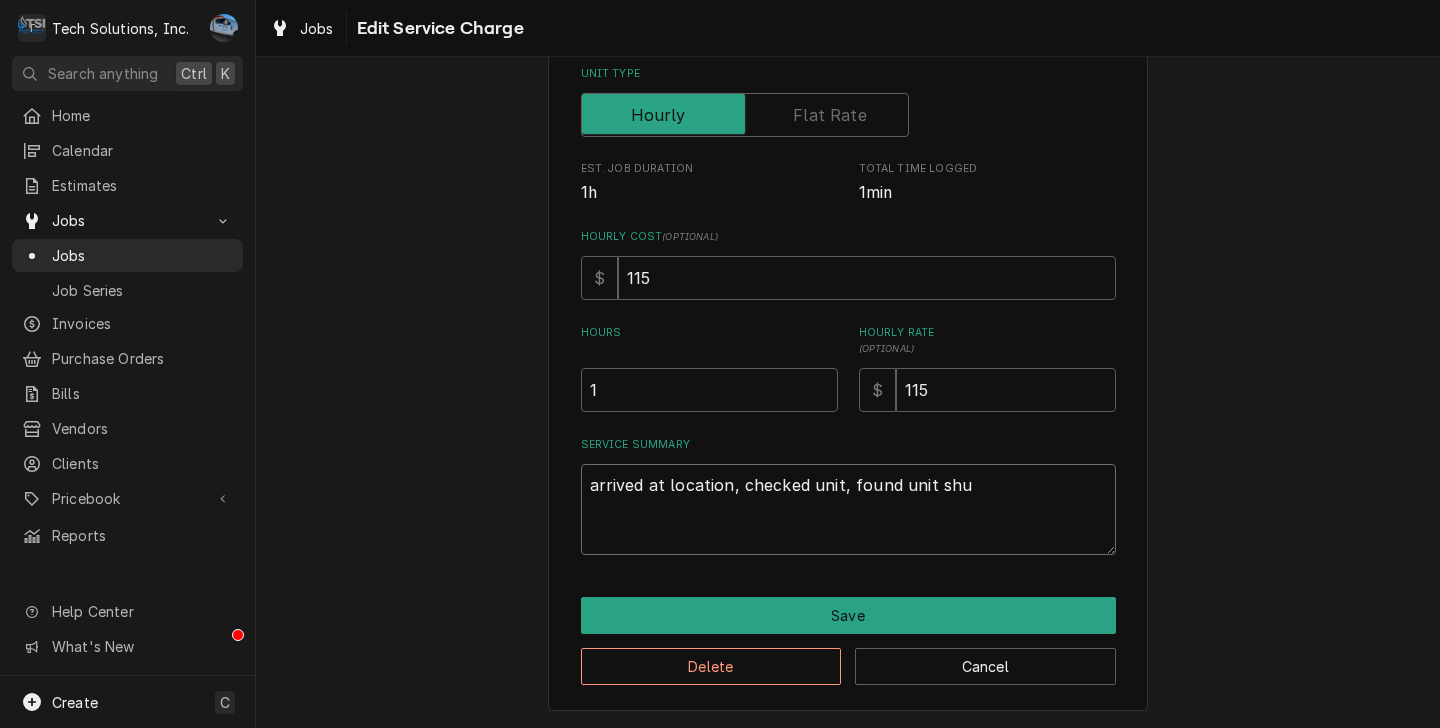 type on "x" 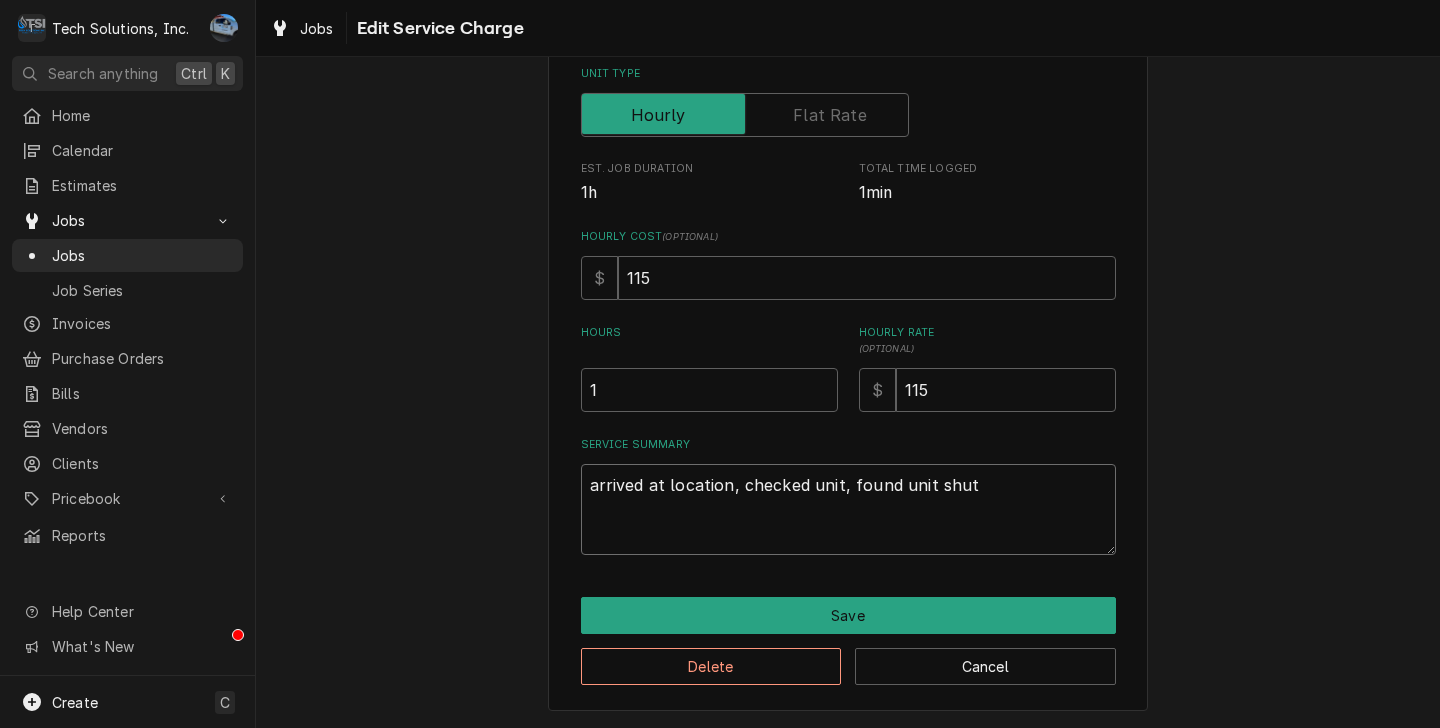 type on "x" 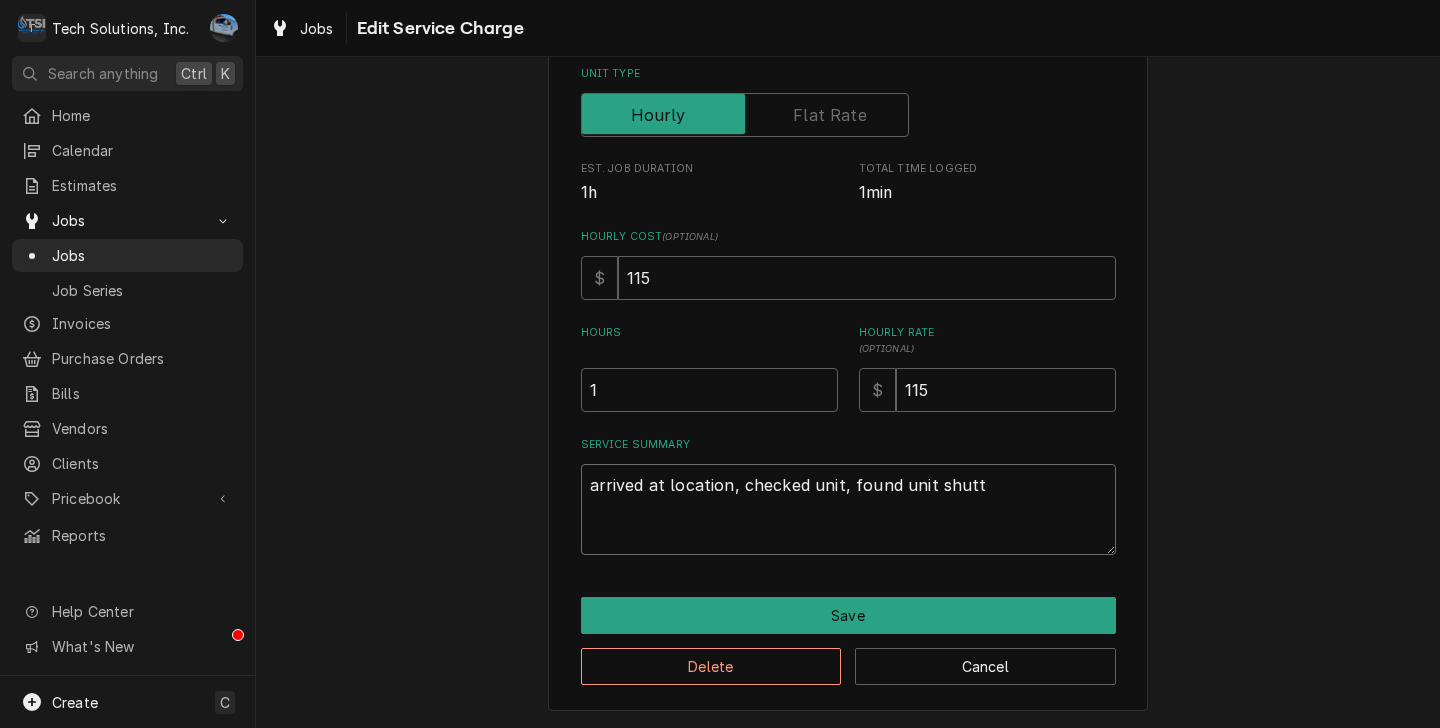 type on "x" 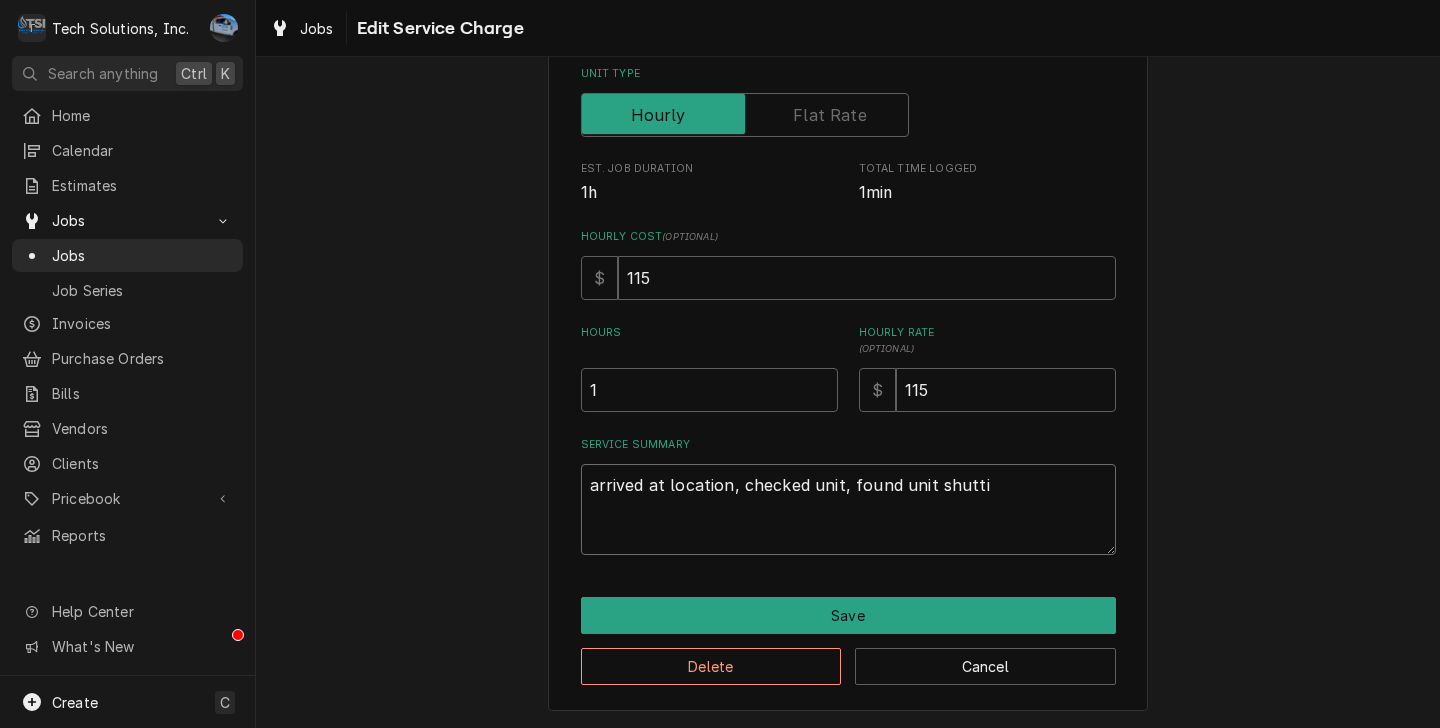 type on "x" 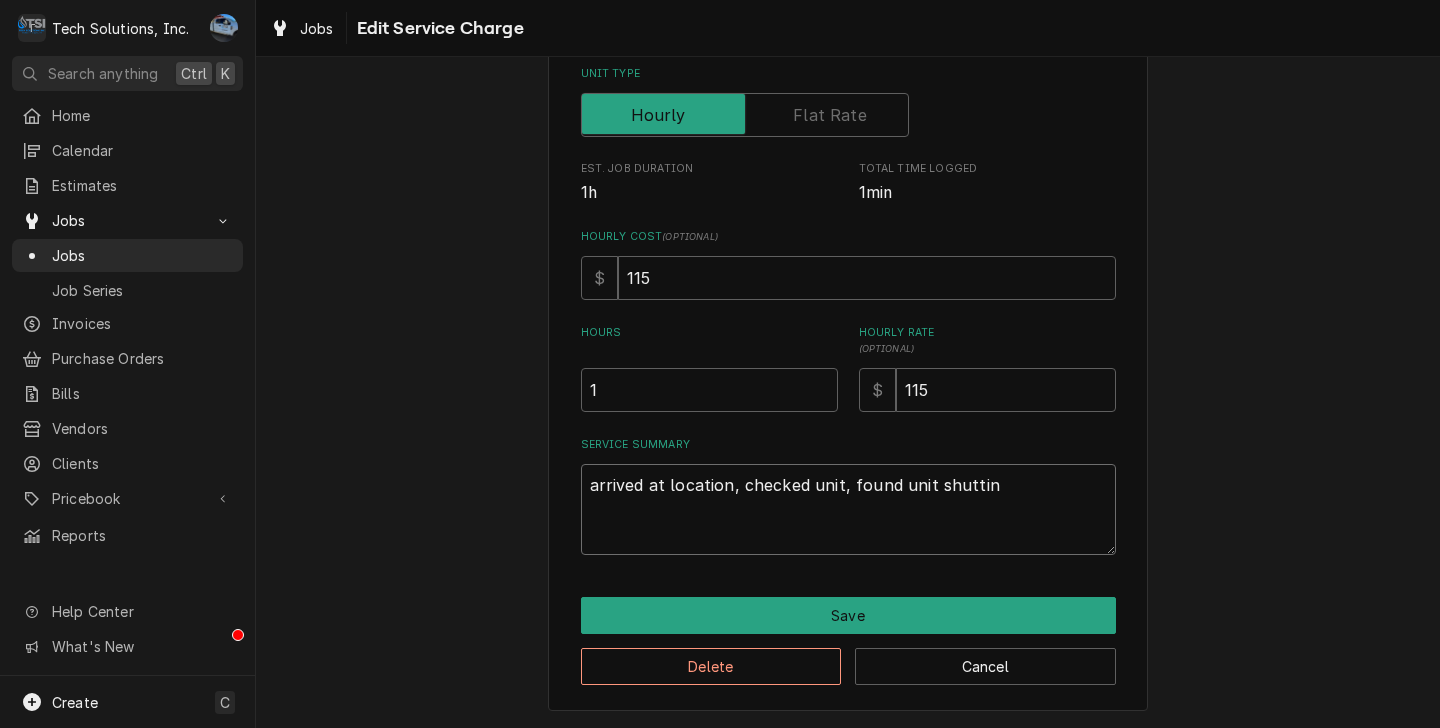 type on "x" 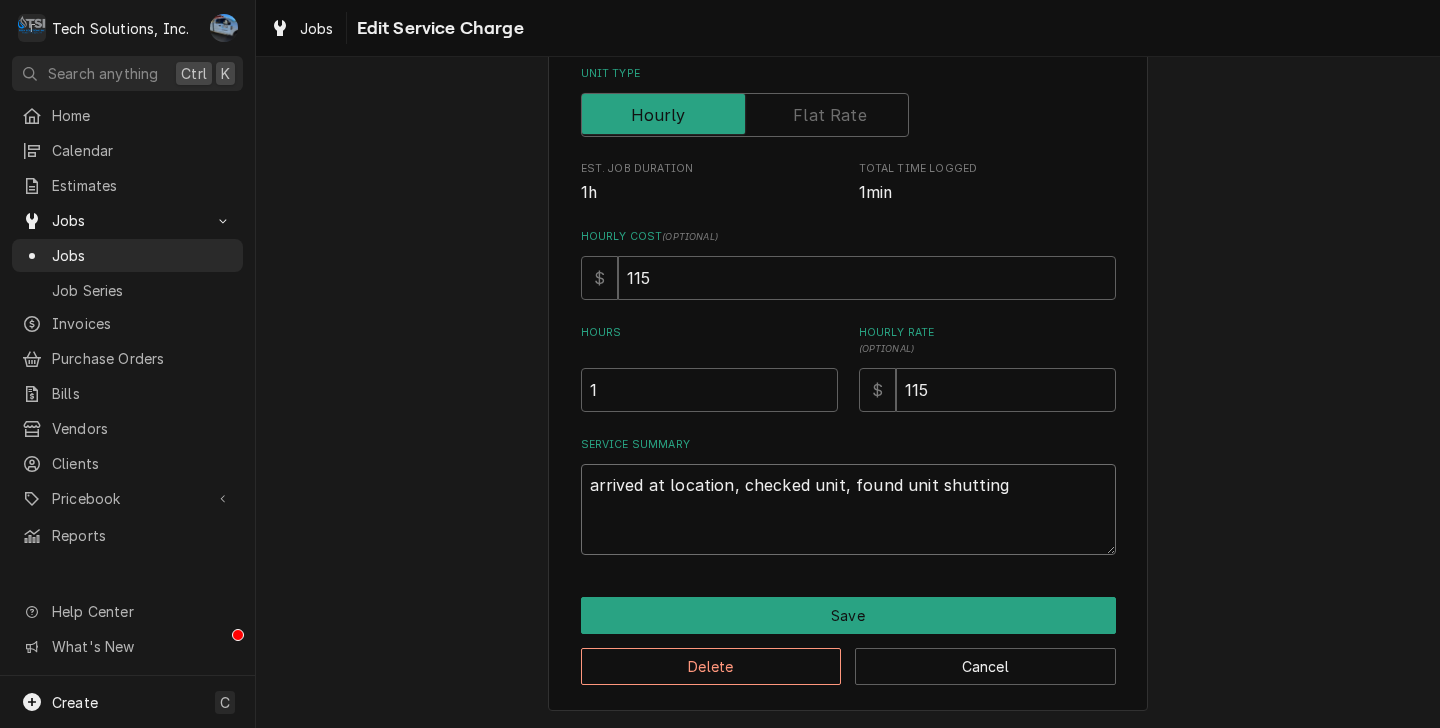 type on "x" 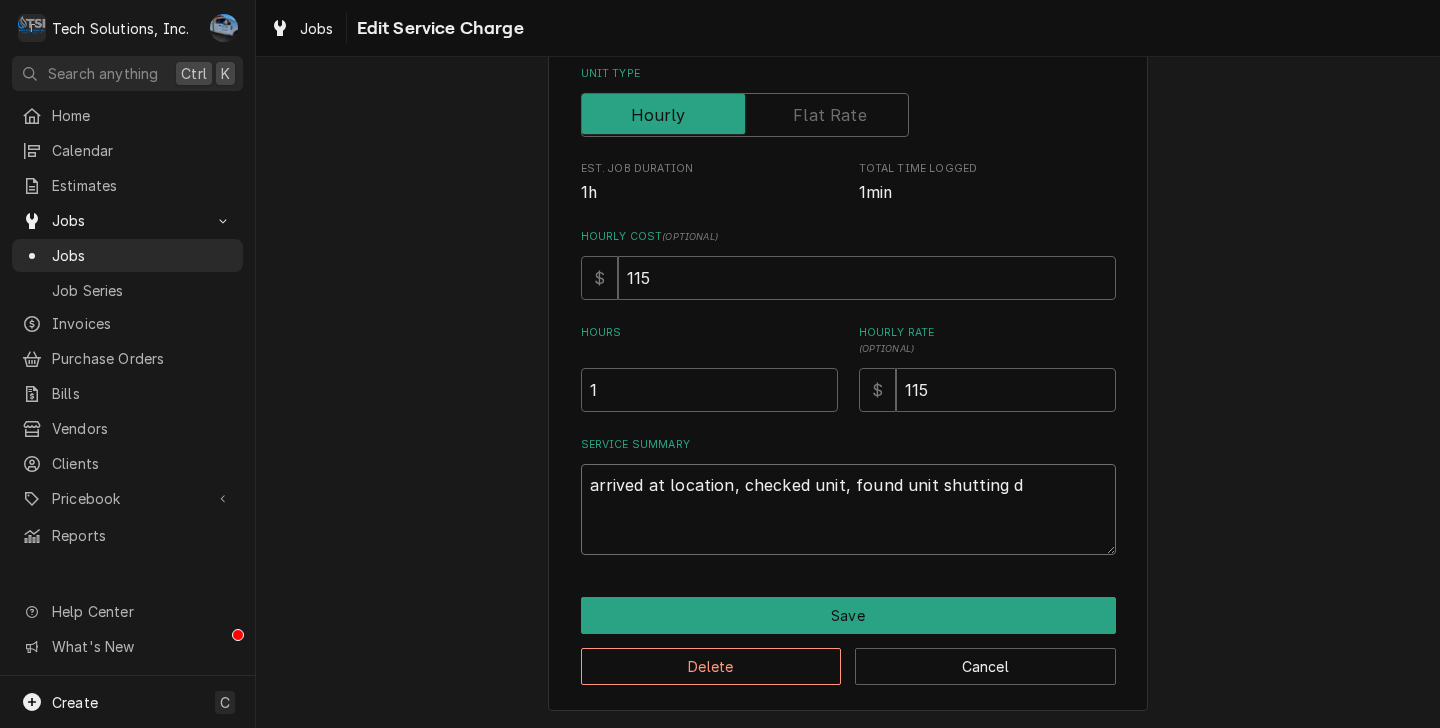 type on "x" 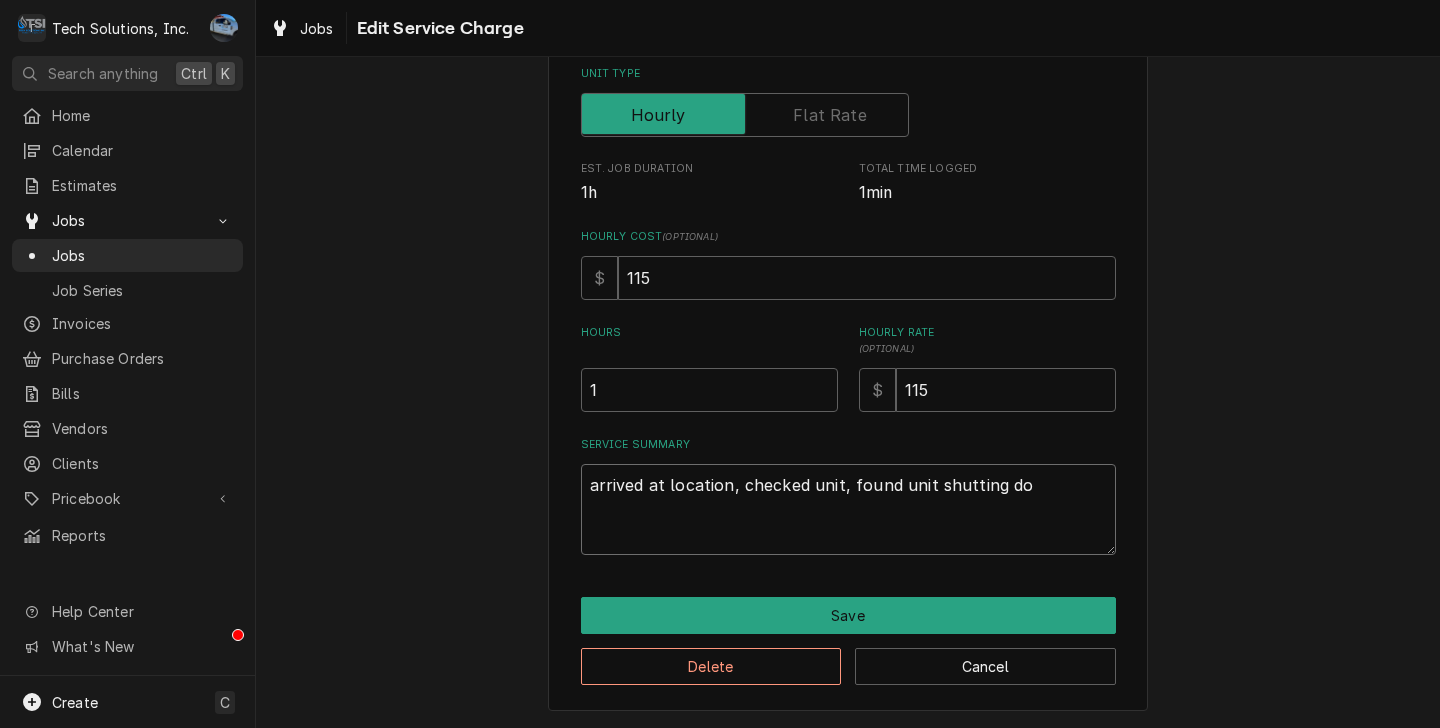 type on "x" 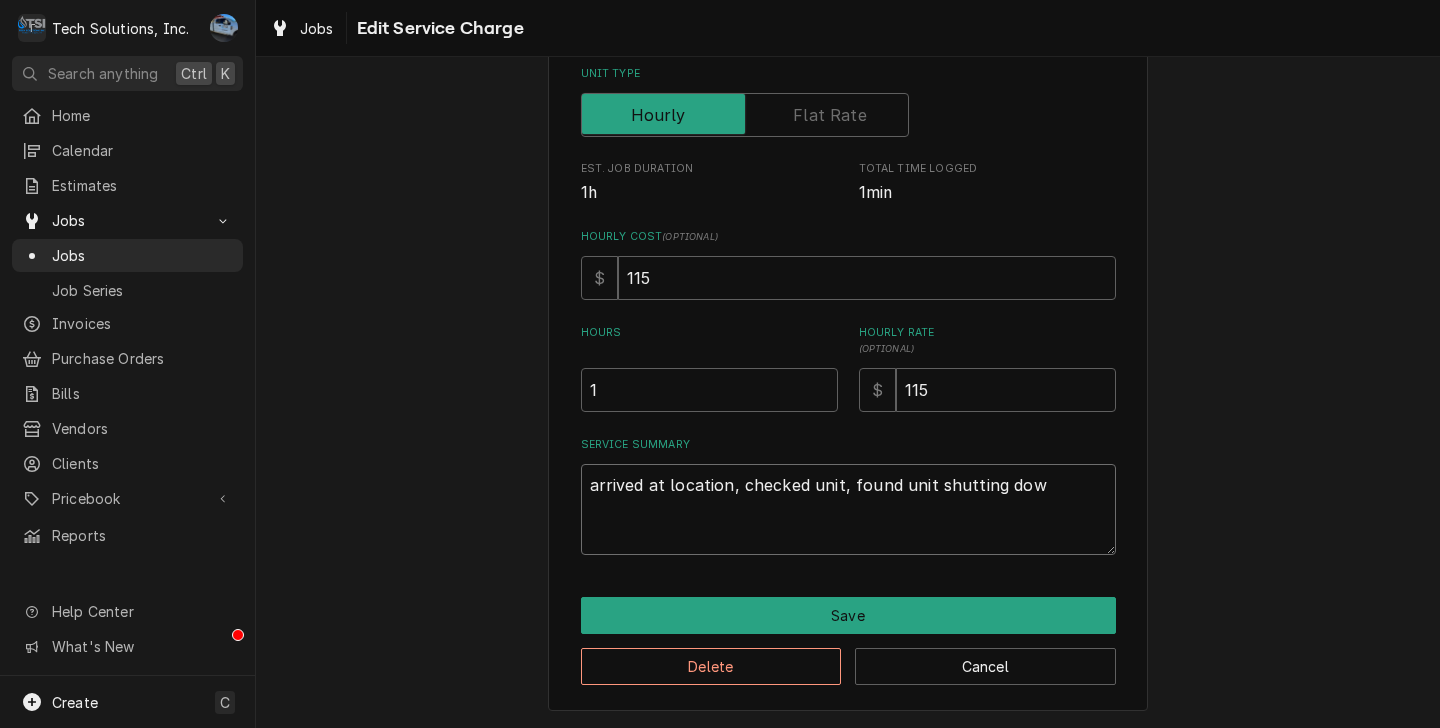 type on "x" 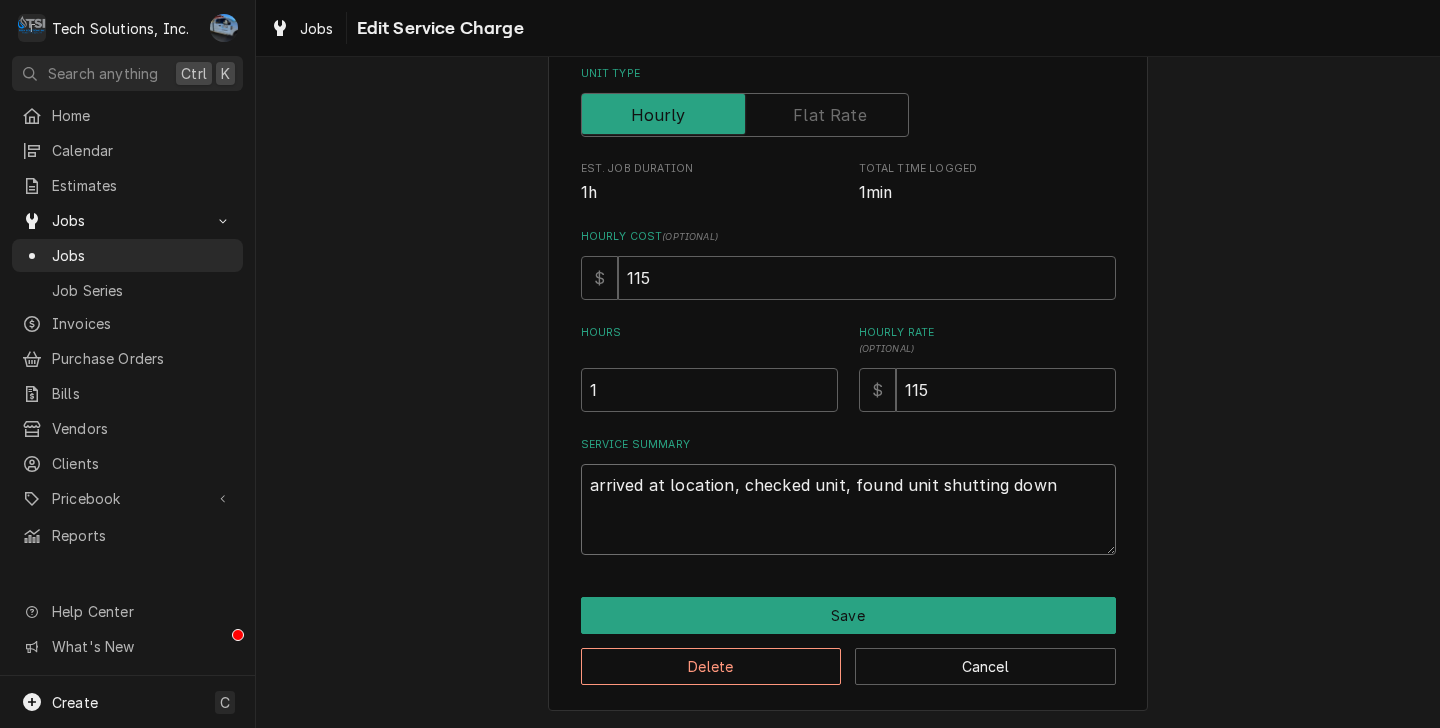 type on "x" 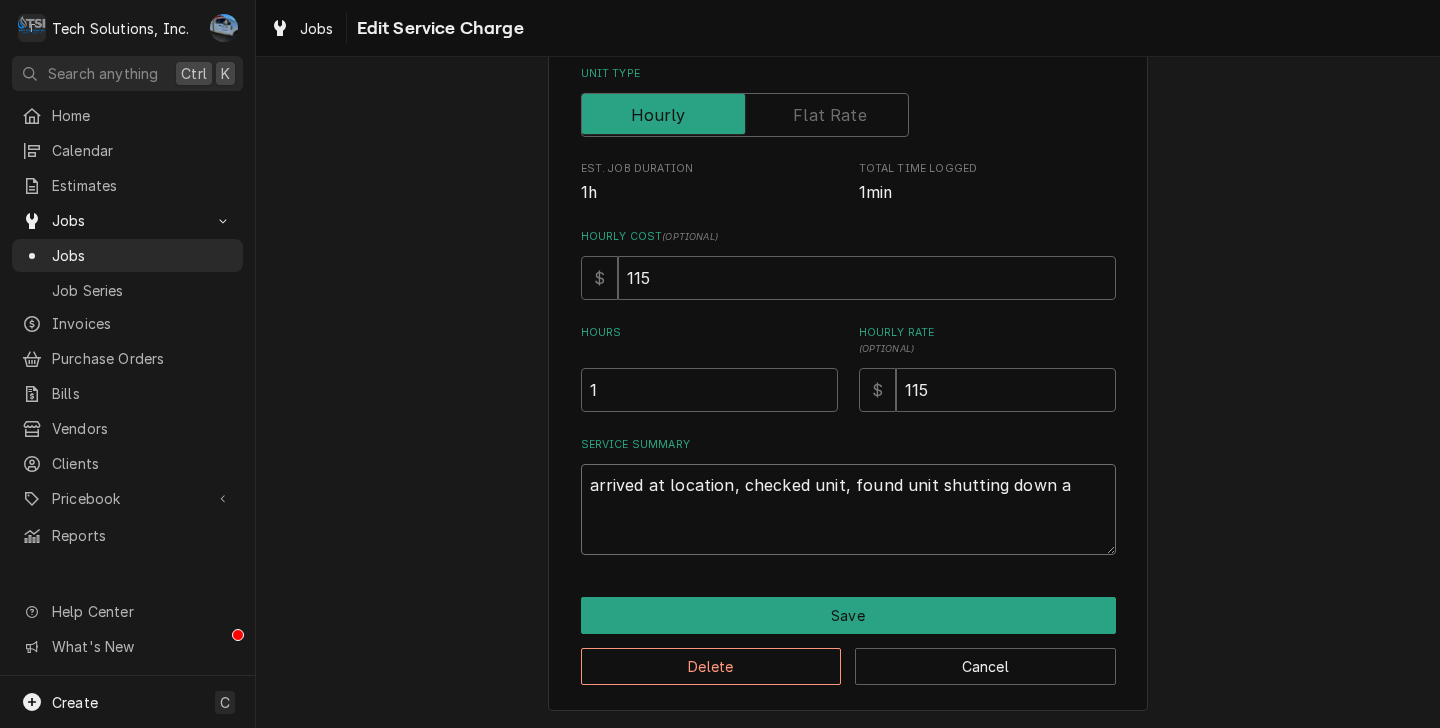 type on "x" 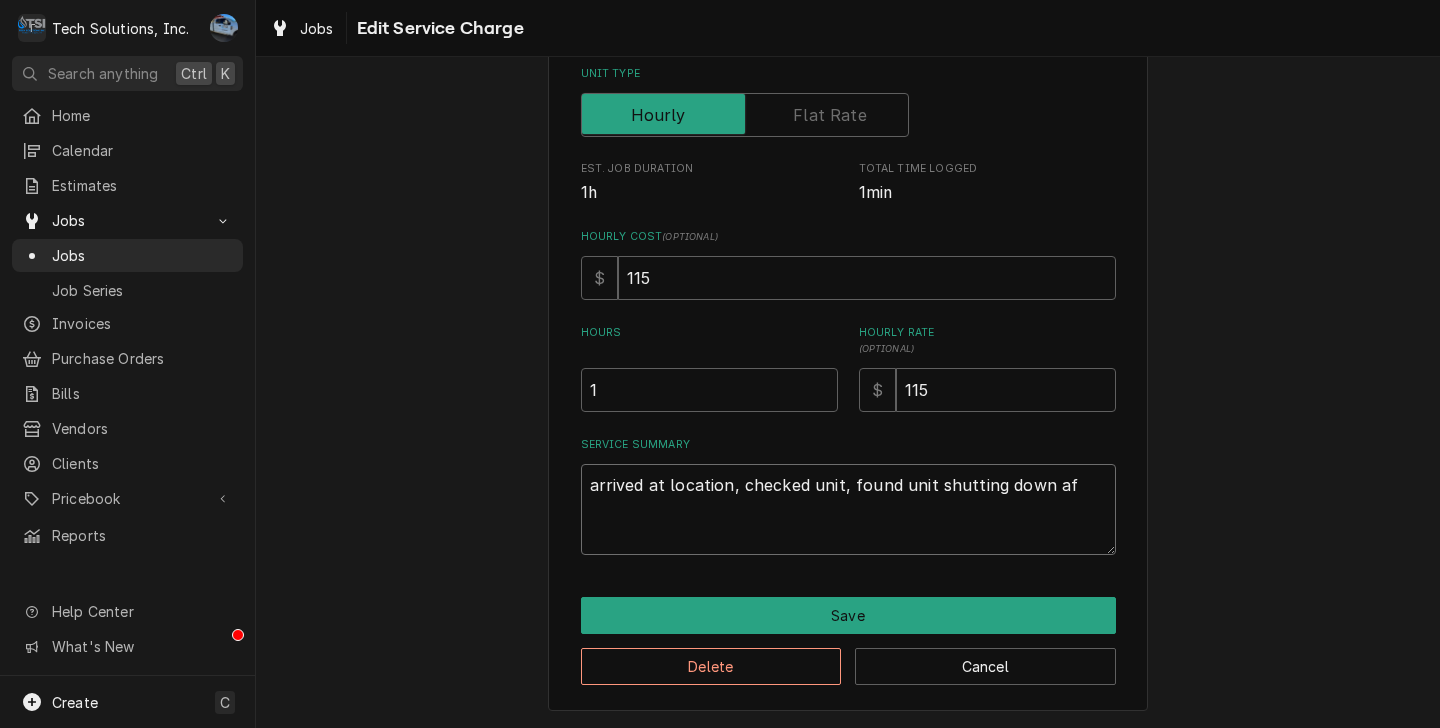 type on "x" 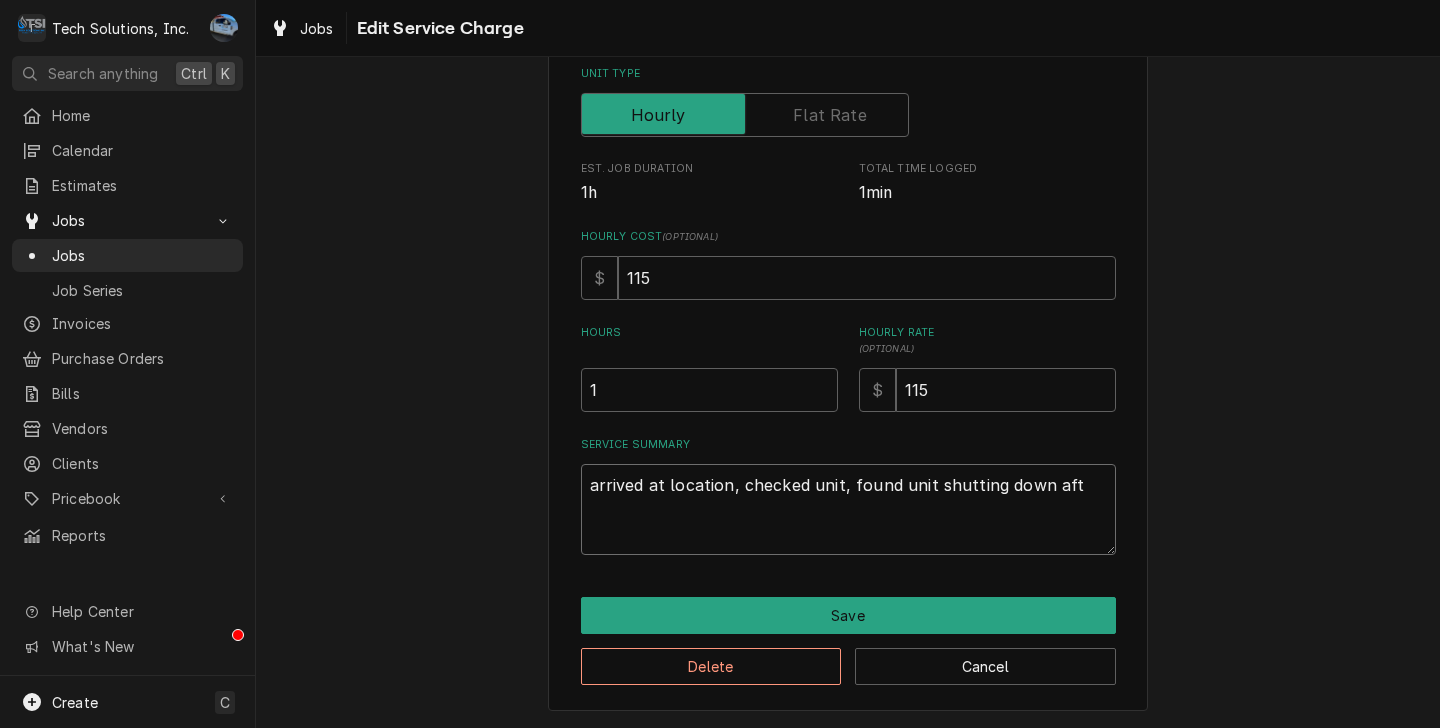 type on "x" 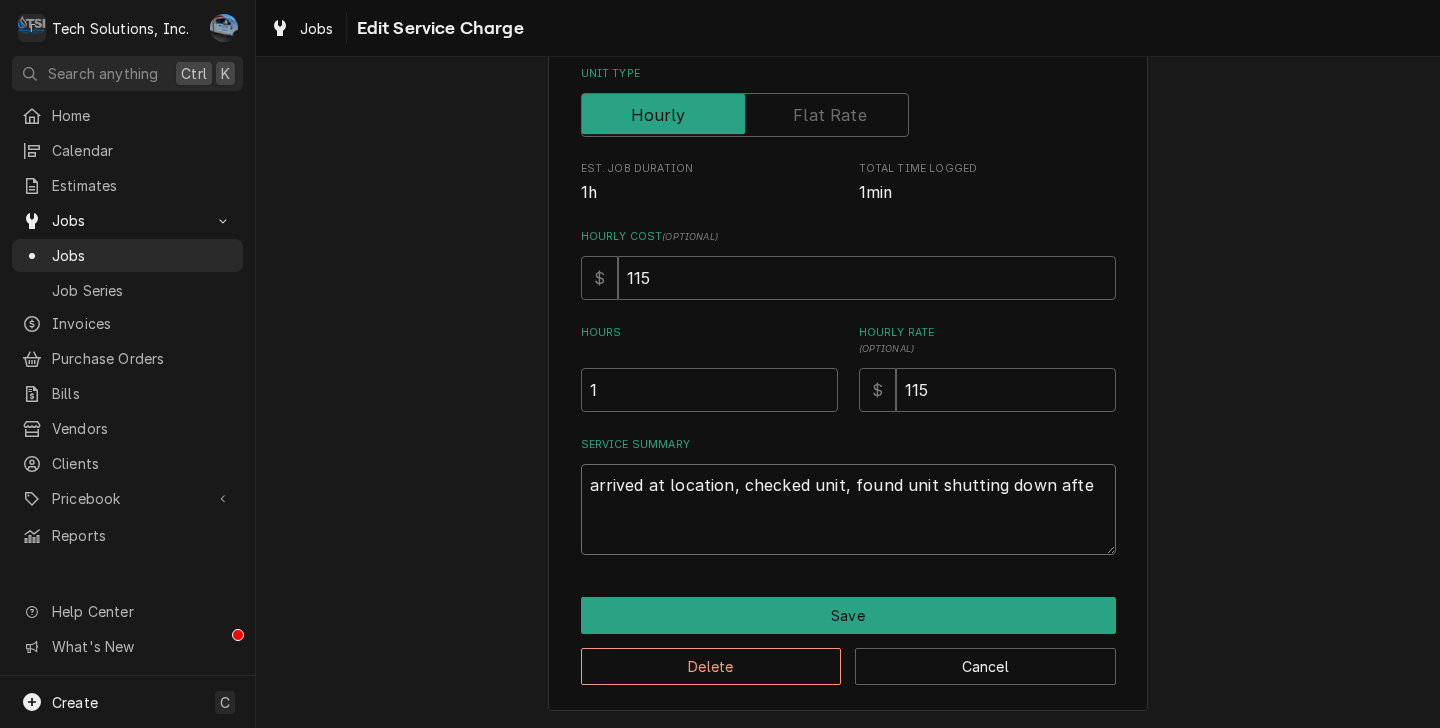 type on "x" 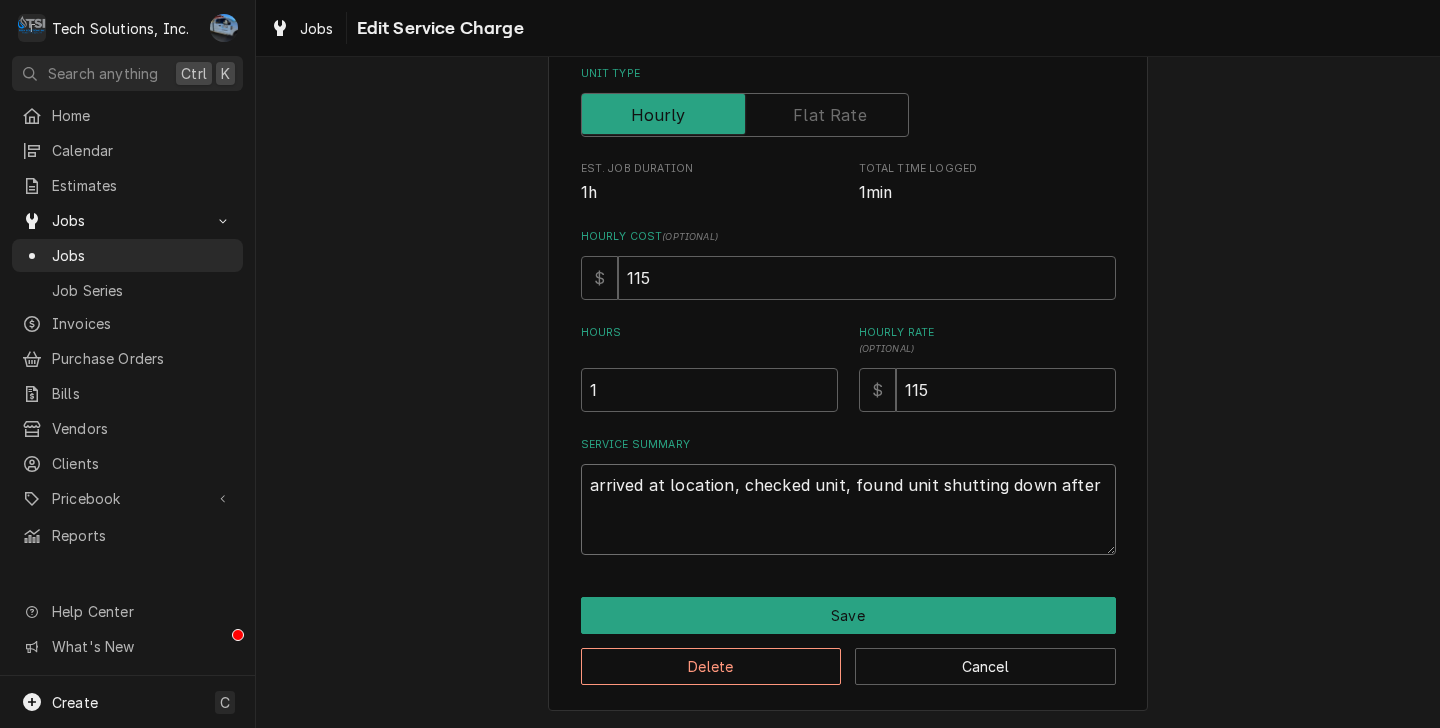 type on "x" 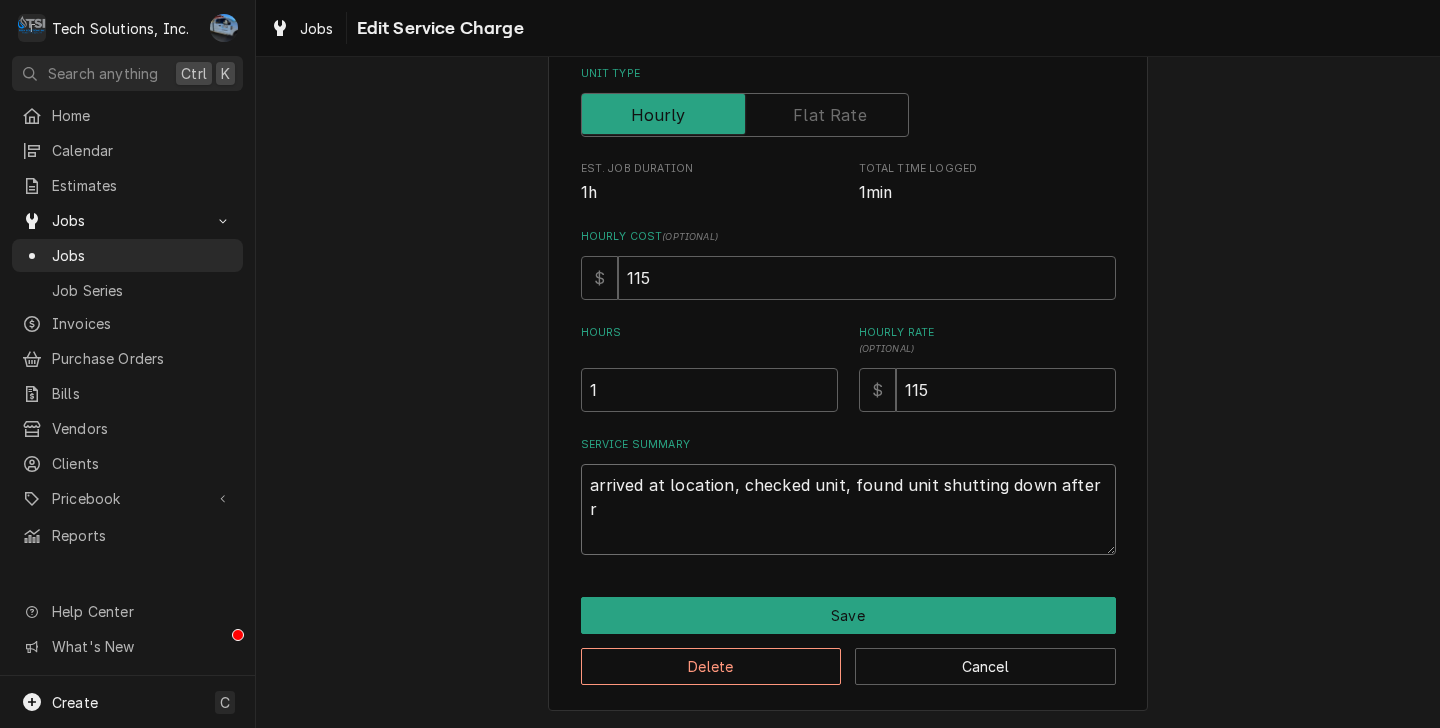type on "x" 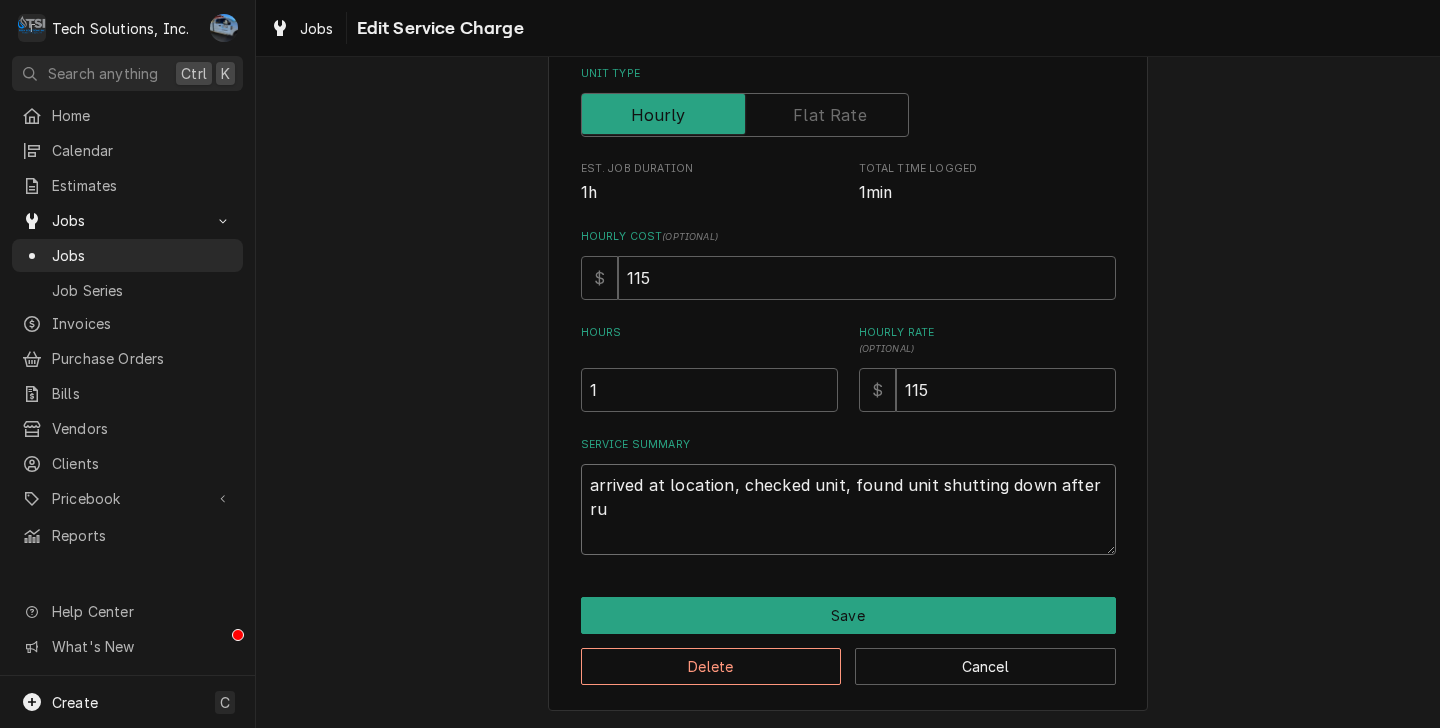 type on "x" 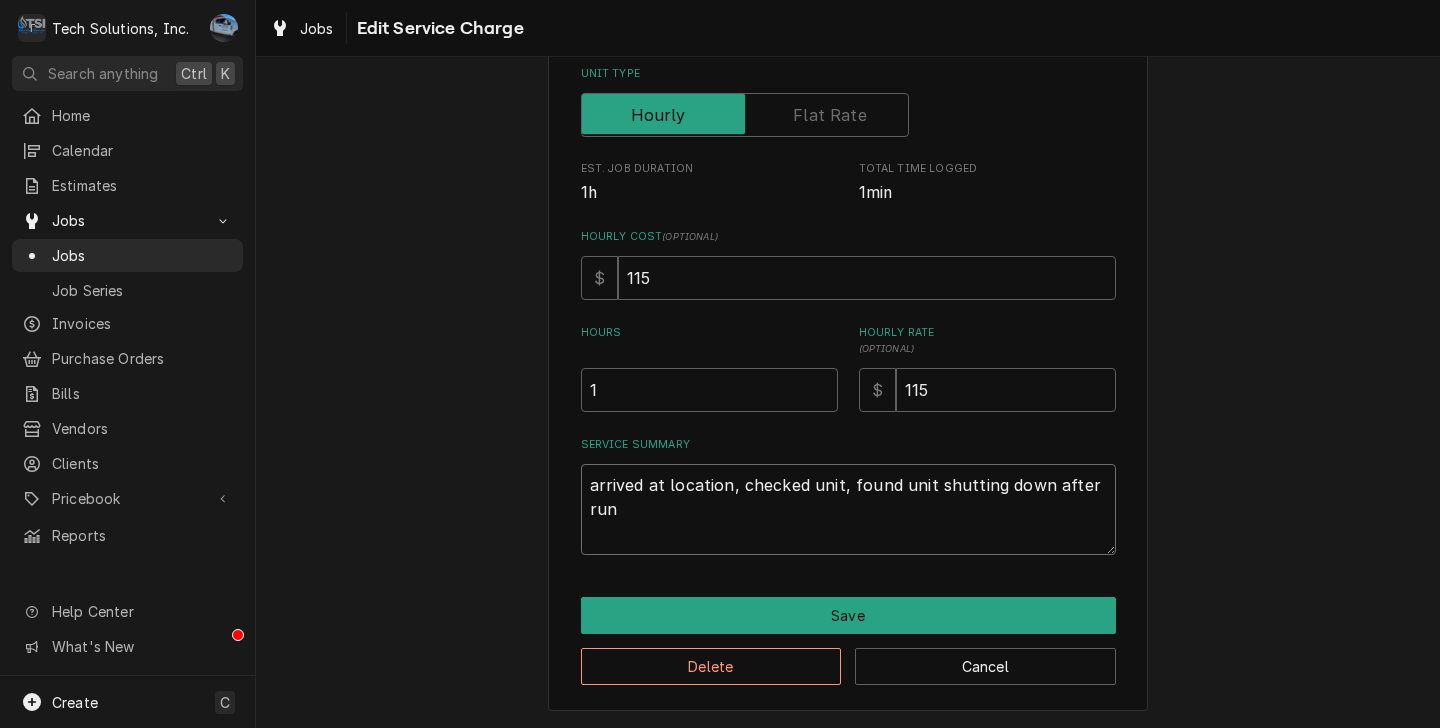 type on "x" 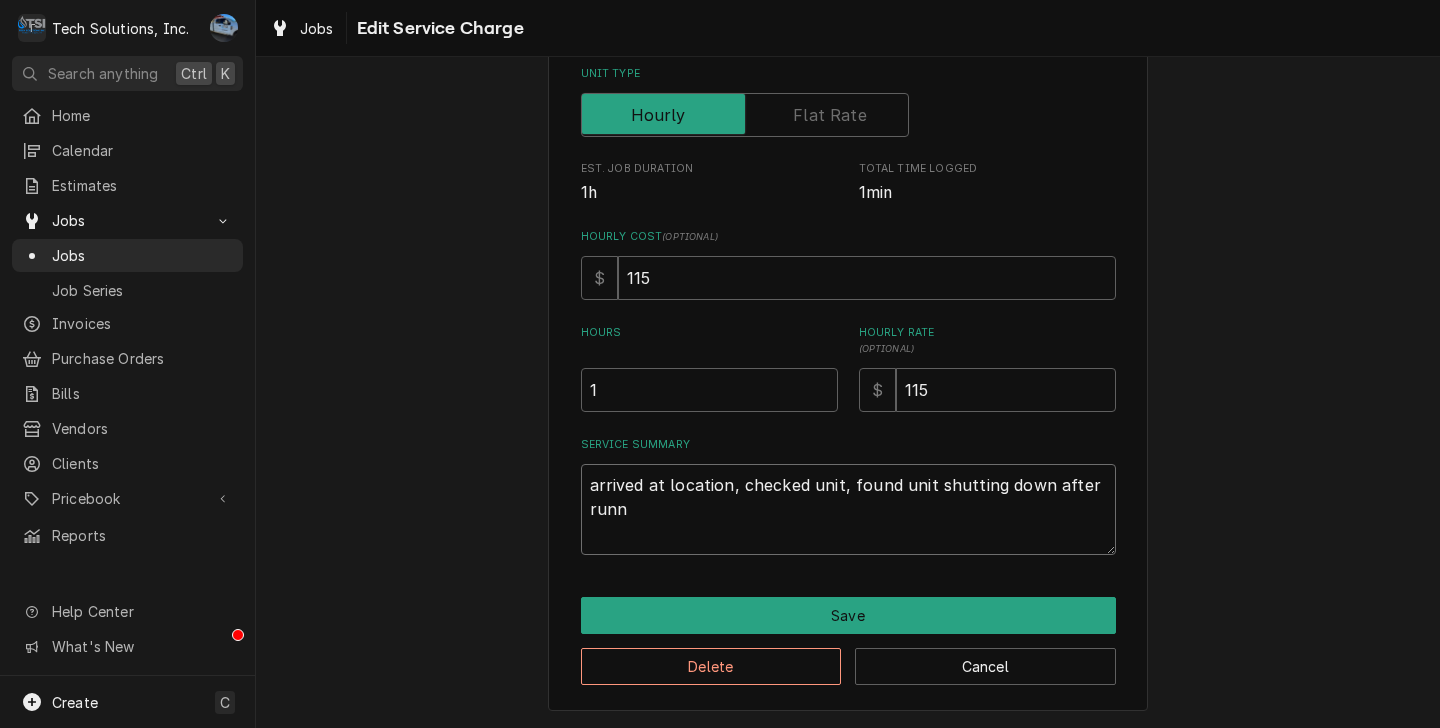 type on "x" 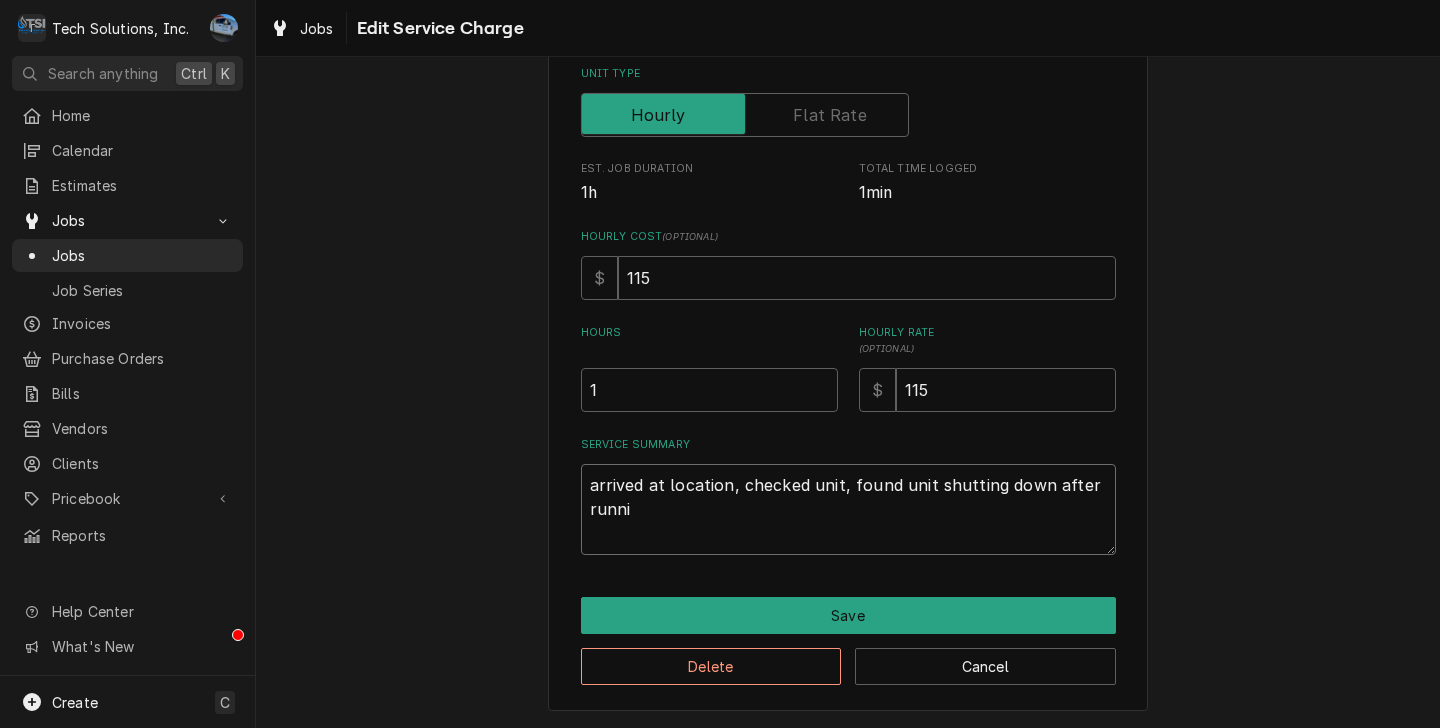 type on "x" 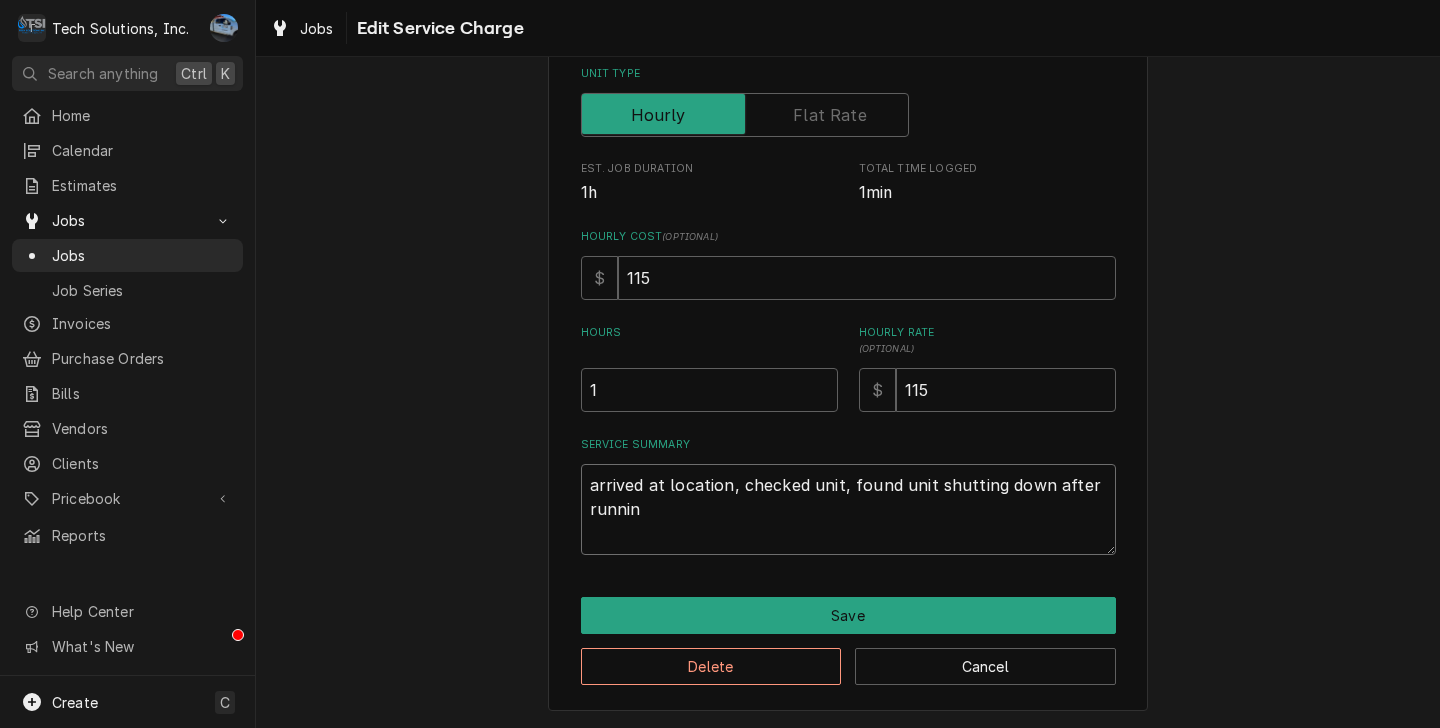 type on "x" 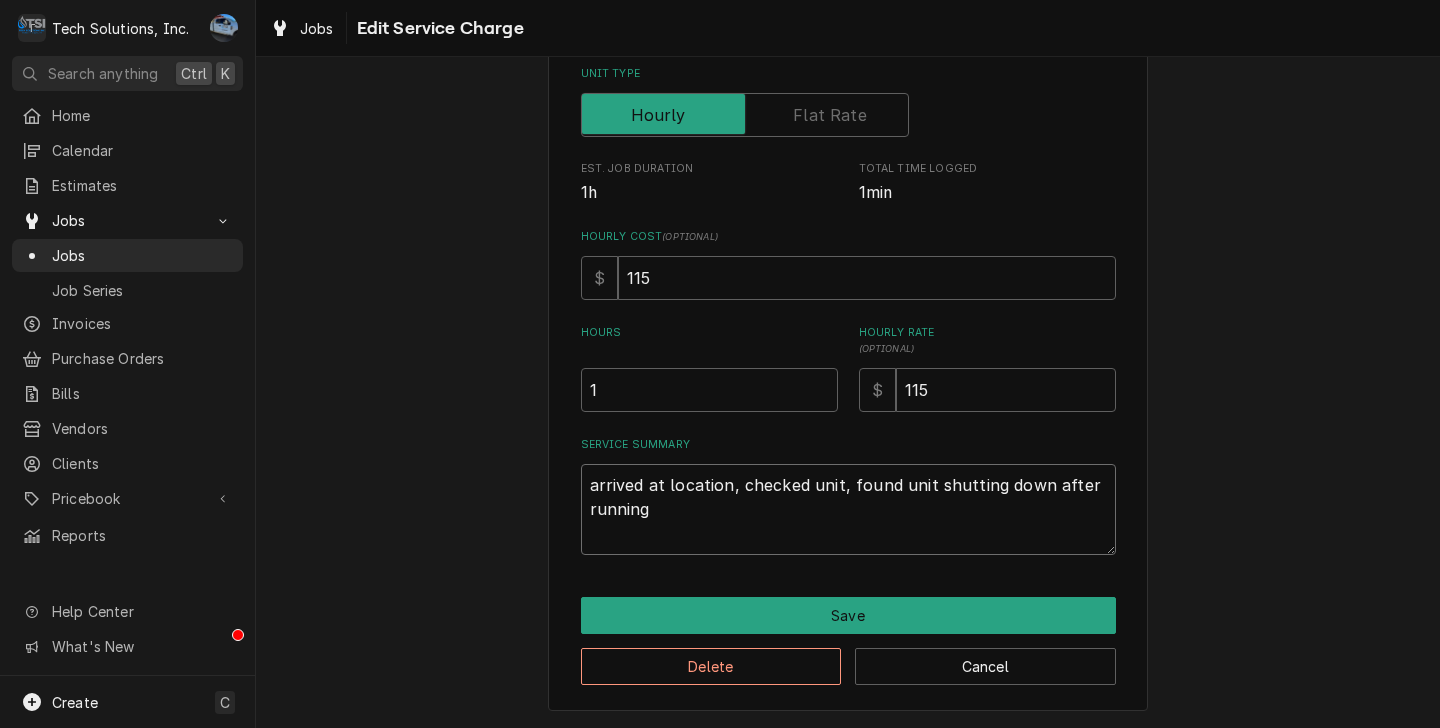 type on "x" 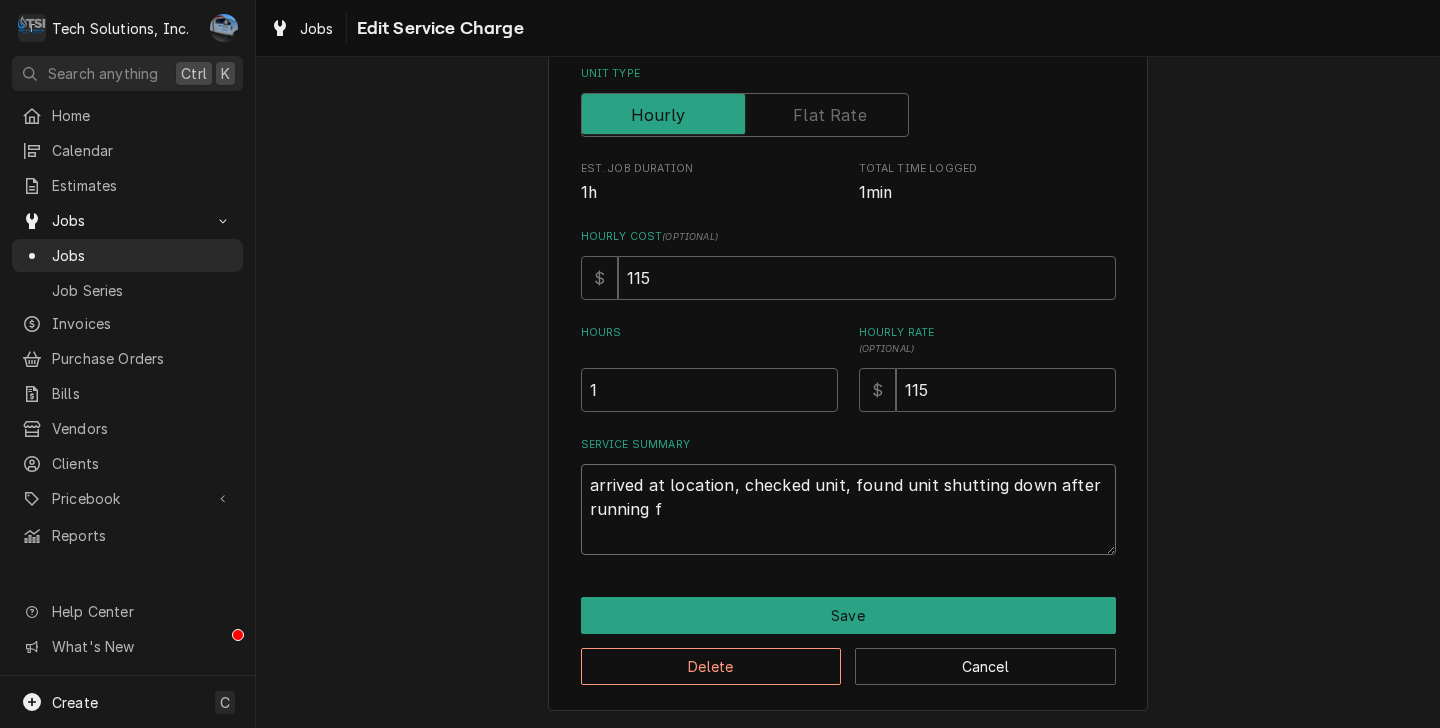 type on "x" 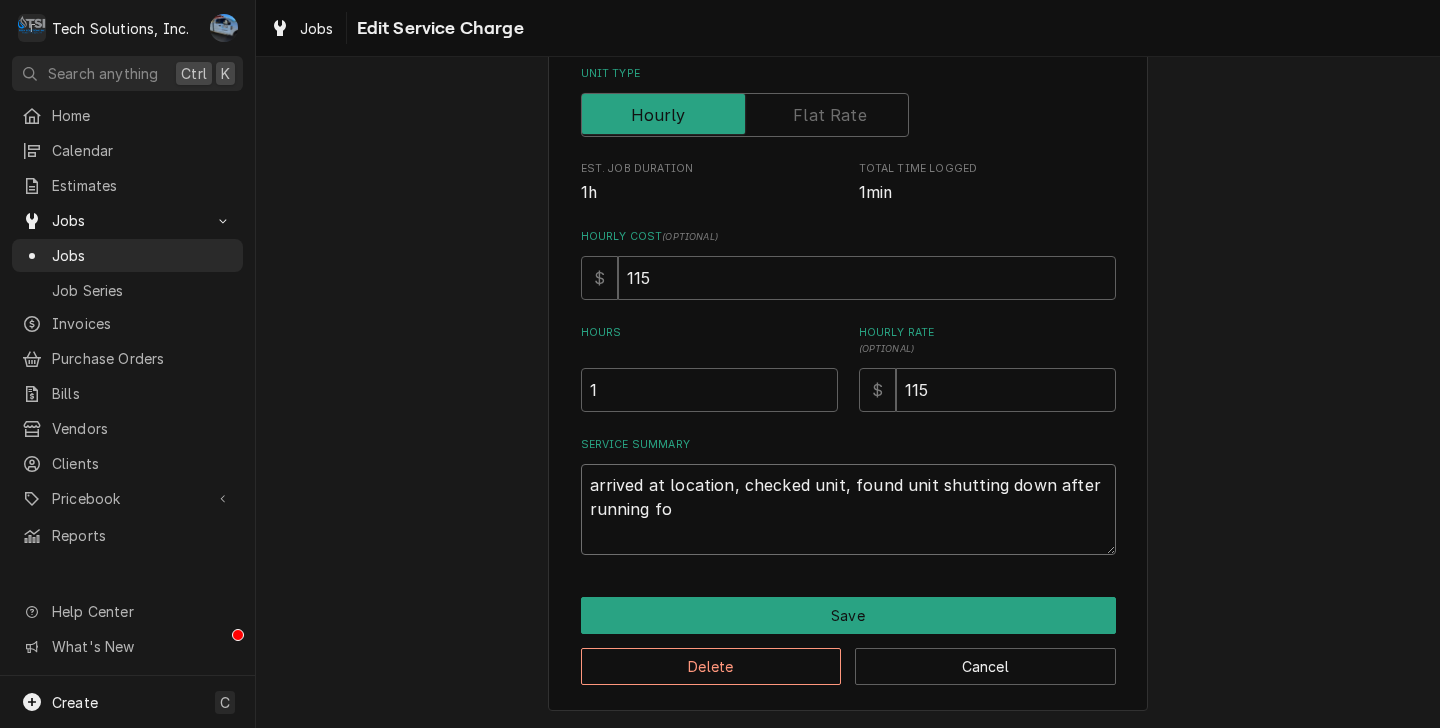 type on "x" 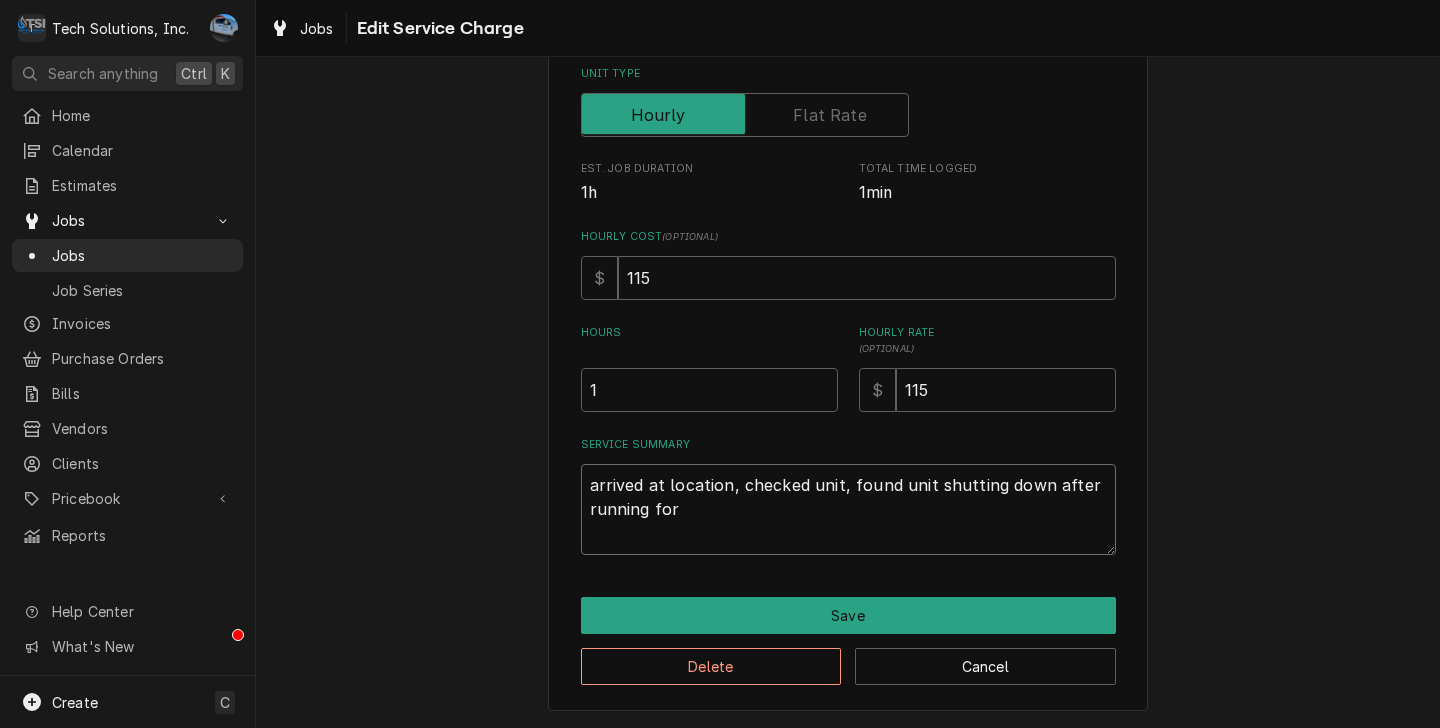 type on "x" 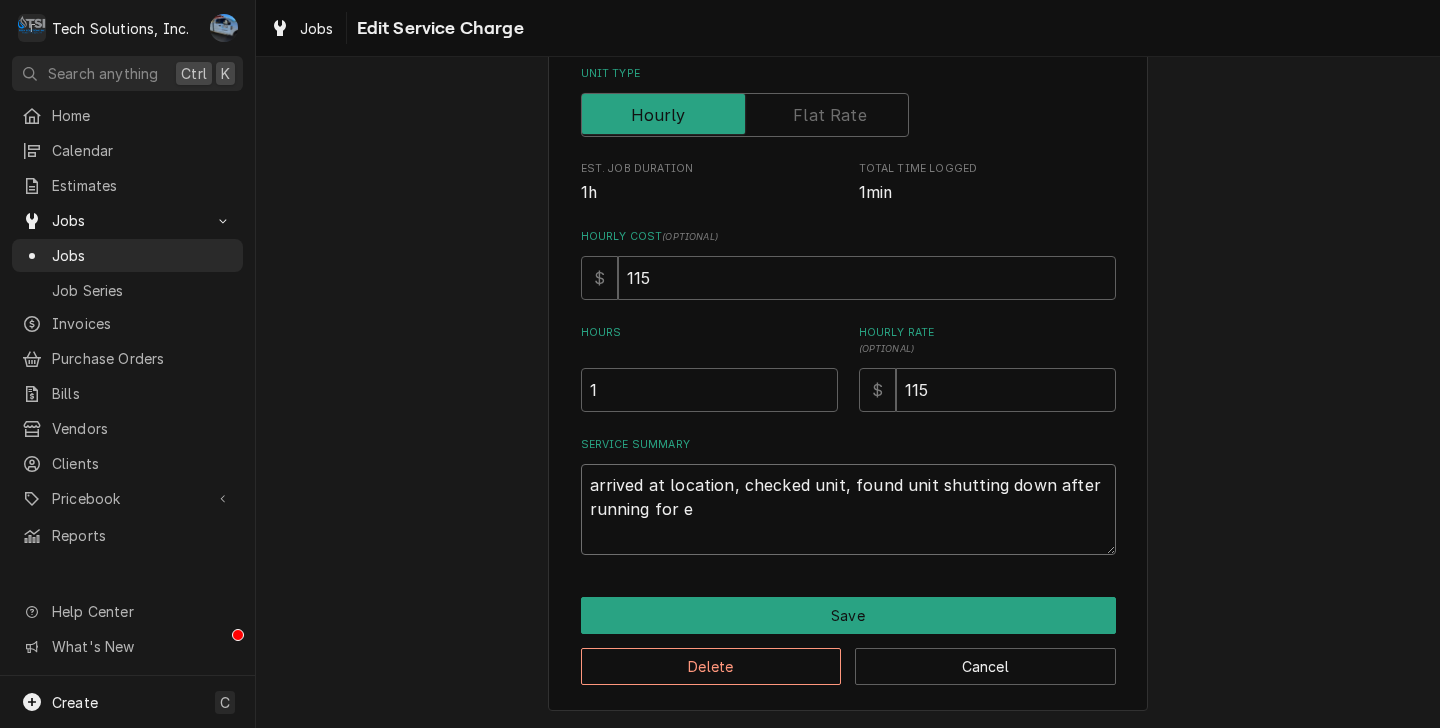 type on "x" 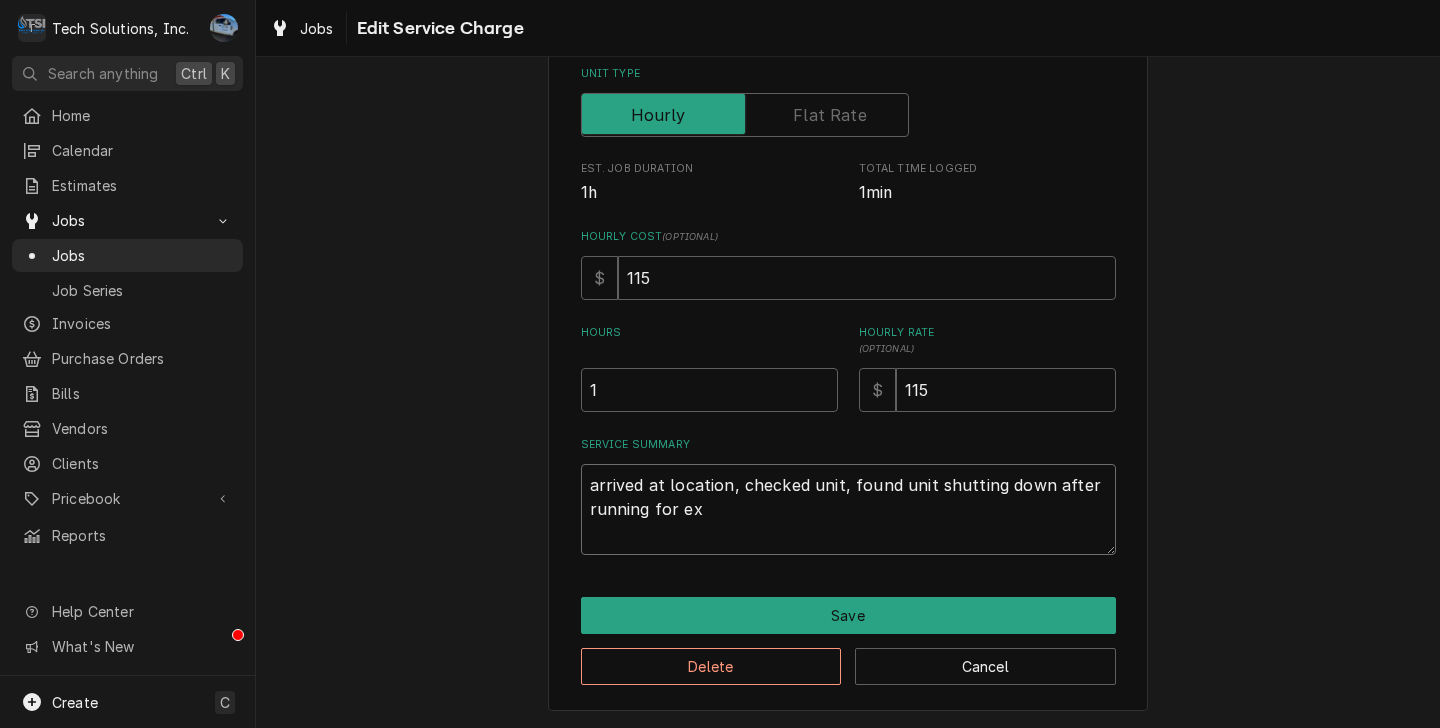 type on "x" 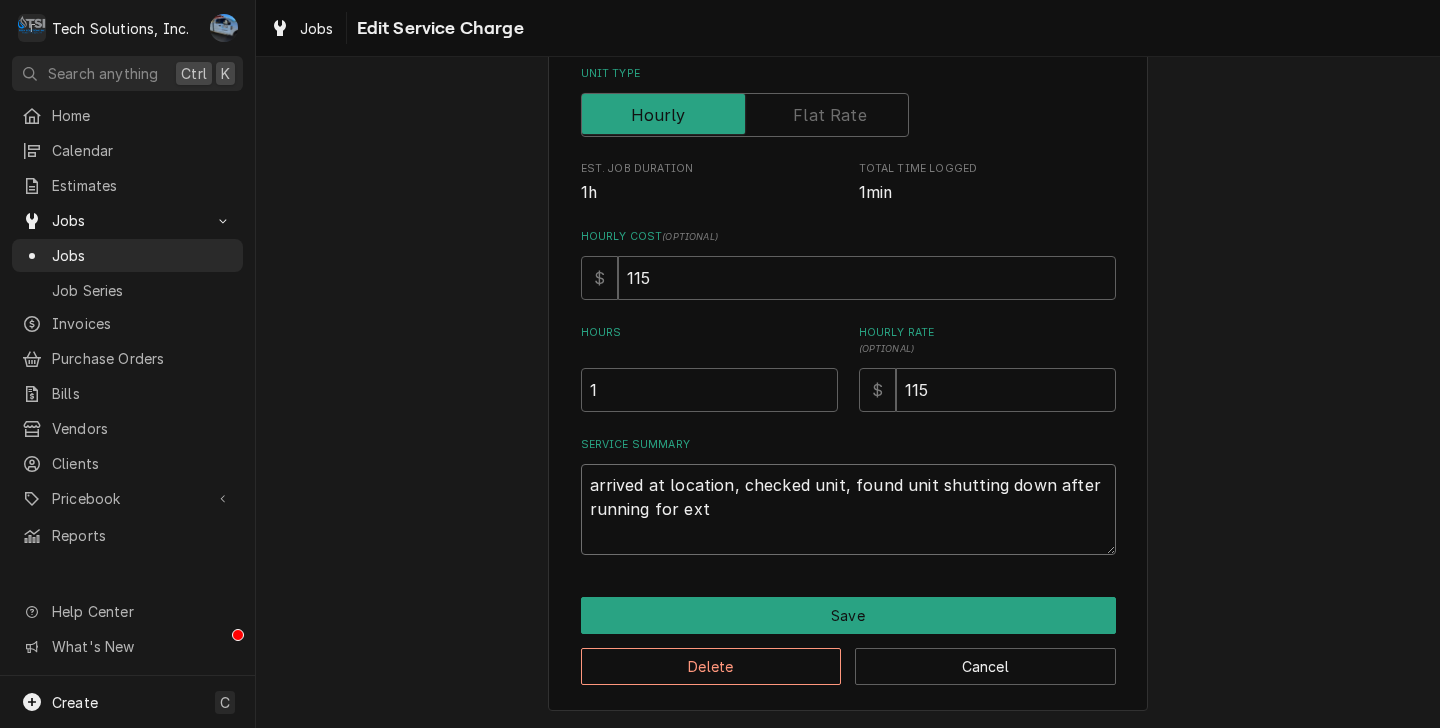 type on "x" 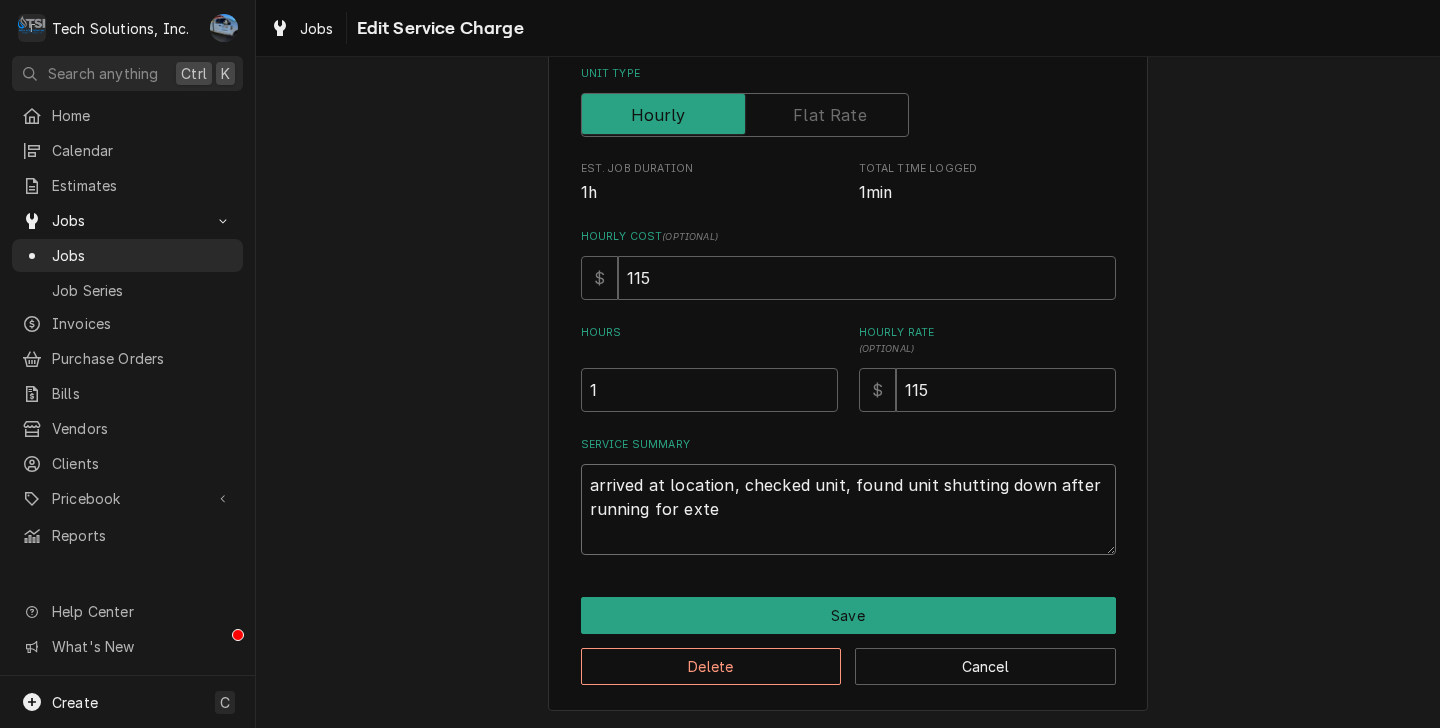 type 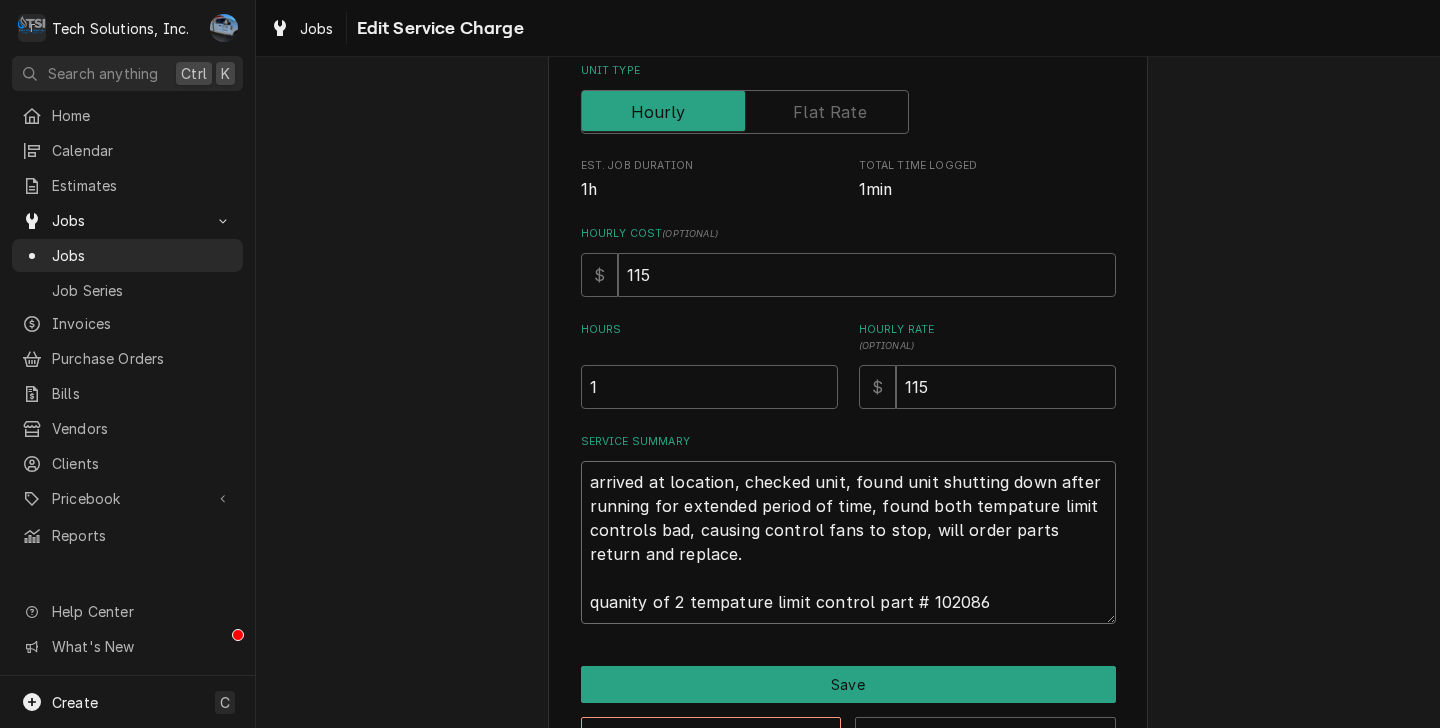 click on "arrived at location, checked unit, found unit shutting down after running for extended period of time, found both tempature limit controls bad, causing control fans to stop, will order parts return and replace.
quanity of 2 tempature limit control part # 102086" at bounding box center [848, 542] 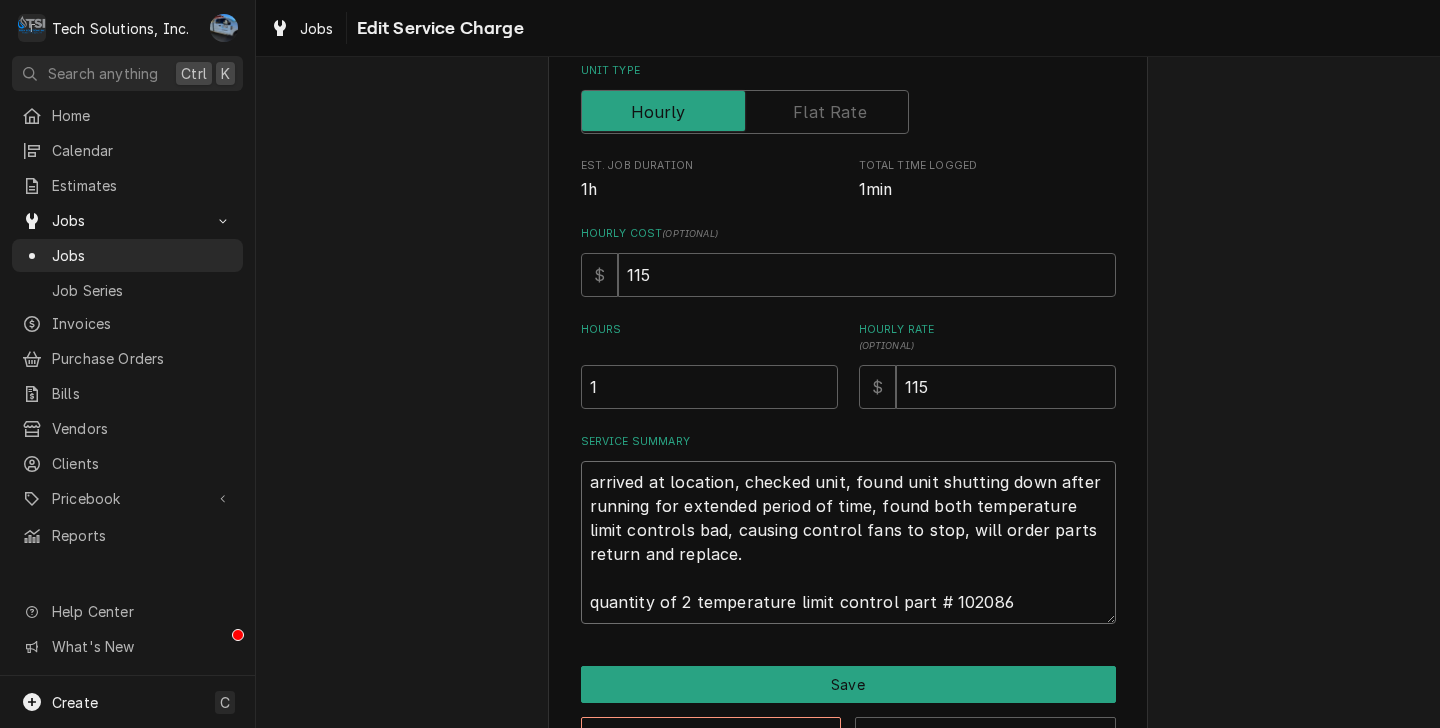 click on "arrived at location, checked unit, found unit shutting down after running for extended period of time, found both temperature limit controls bad, causing control fans to stop, will order parts return and replace.
quantity of 2 temperature limit control part # 102086" at bounding box center (848, 542) 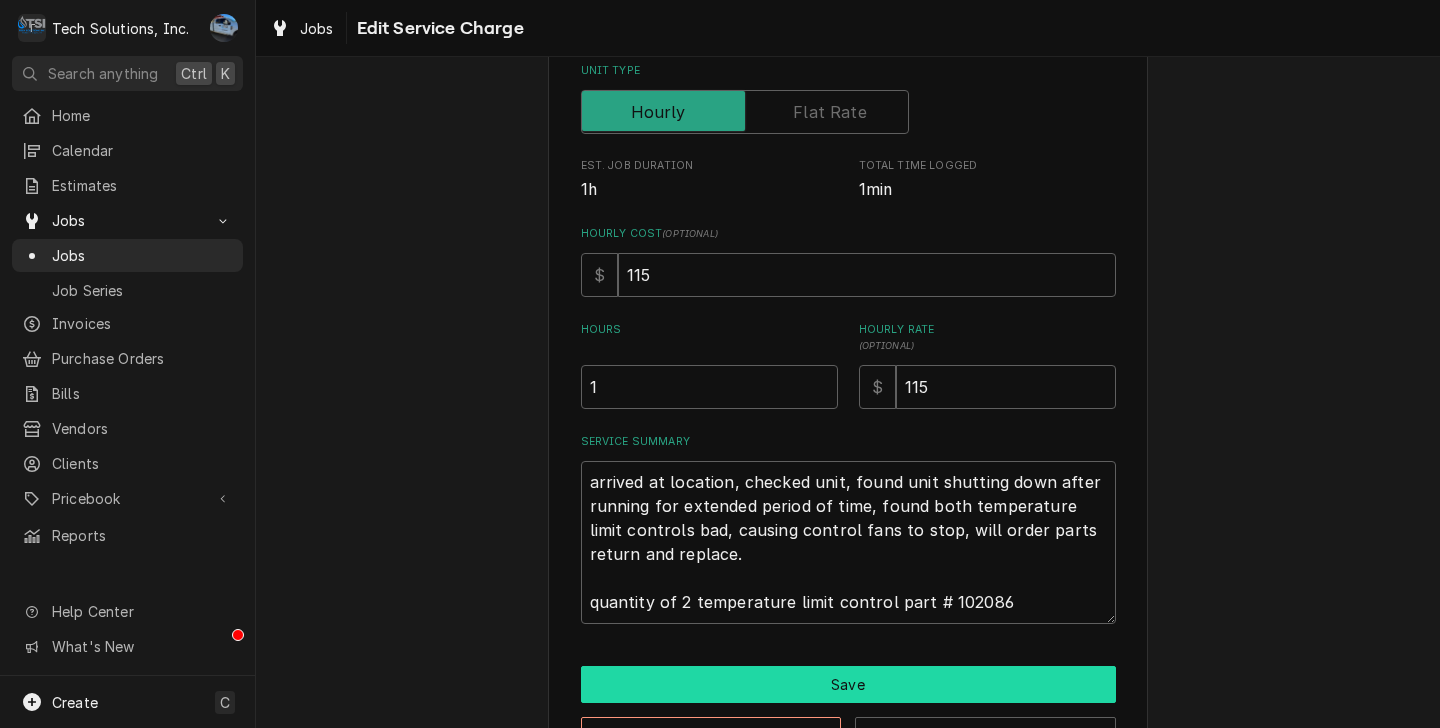 click on "Save" at bounding box center (848, 684) 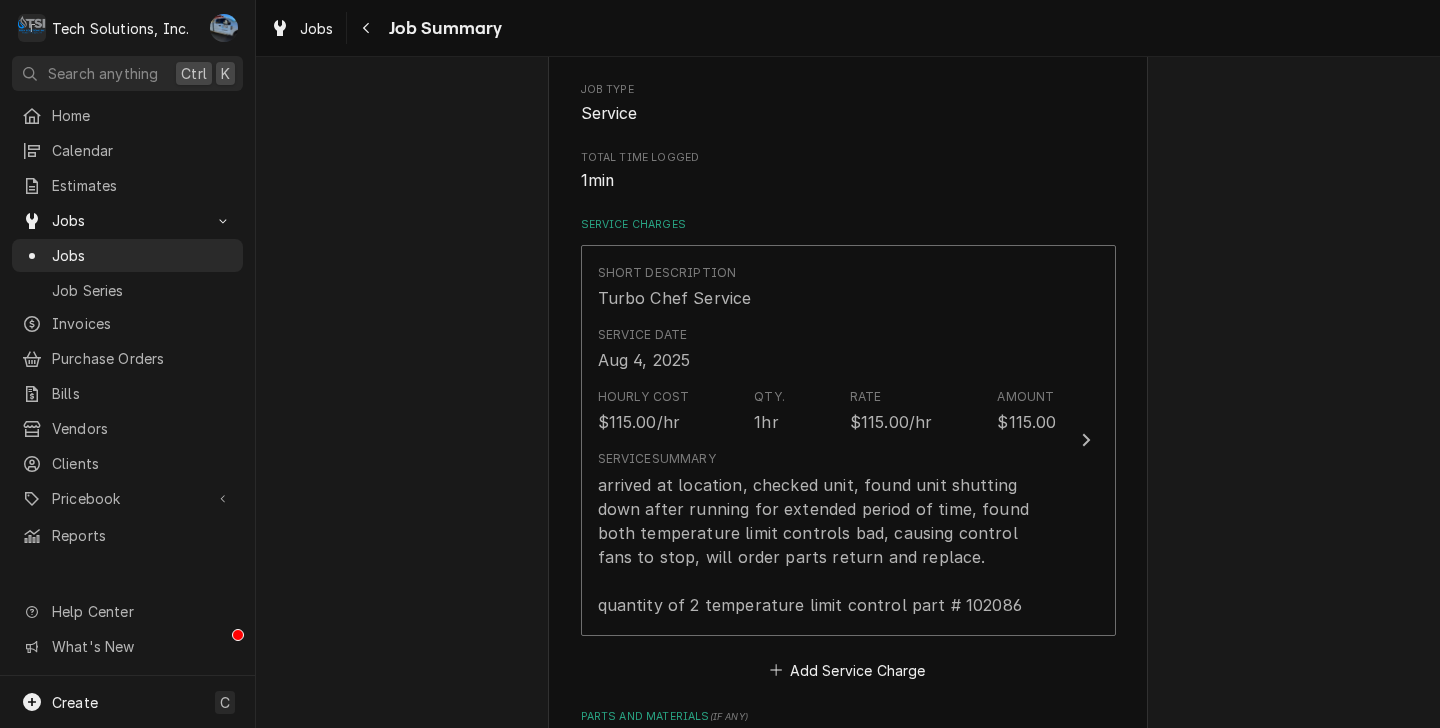 scroll, scrollTop: 350, scrollLeft: 0, axis: vertical 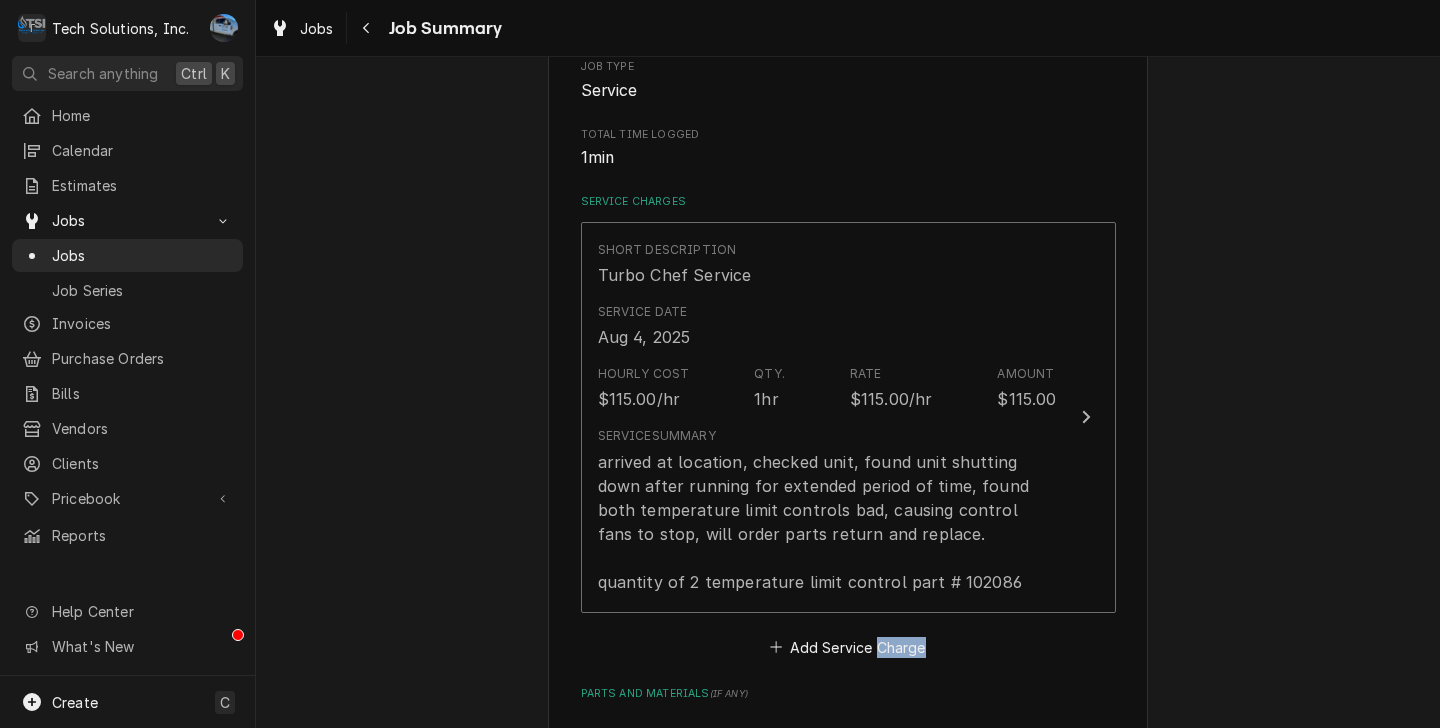 click on "Please provide a summary of the work you've done, the parts and materials you used, and any other charges or discounts that should be applied to this service: Roopairs Job ID JOB-588 Service Type Turbo Chef Service Job Type Service Total Time Logged 1min Service Charges Short Description Turbo Chef Service Service Date Aug 4, 2025 Hourly Cost $115.00/hr Qty. 1hr Rate $115.00/hr Amount $115.00 Service  Summary arrived at location, checked unit, found unit shutting down after running for extended period of time, found both temperature limit controls bad, causing control fans to stop, will order parts return and replace.
quantity of 2 temperature limit control part # 102086 Add Service Charge Parts and Materials  ( if any ) Add Part or Material Trip Charges, Diagnostic Fees, etc.  ( if any ) Add Miscellaneous Charge Discounts  ( if any ) Add Discount Subtotal $115.00 Notes to Dispatcher(s)  ( optional ) Attachments  ( if any ) Add Attachment" at bounding box center (848, 545) 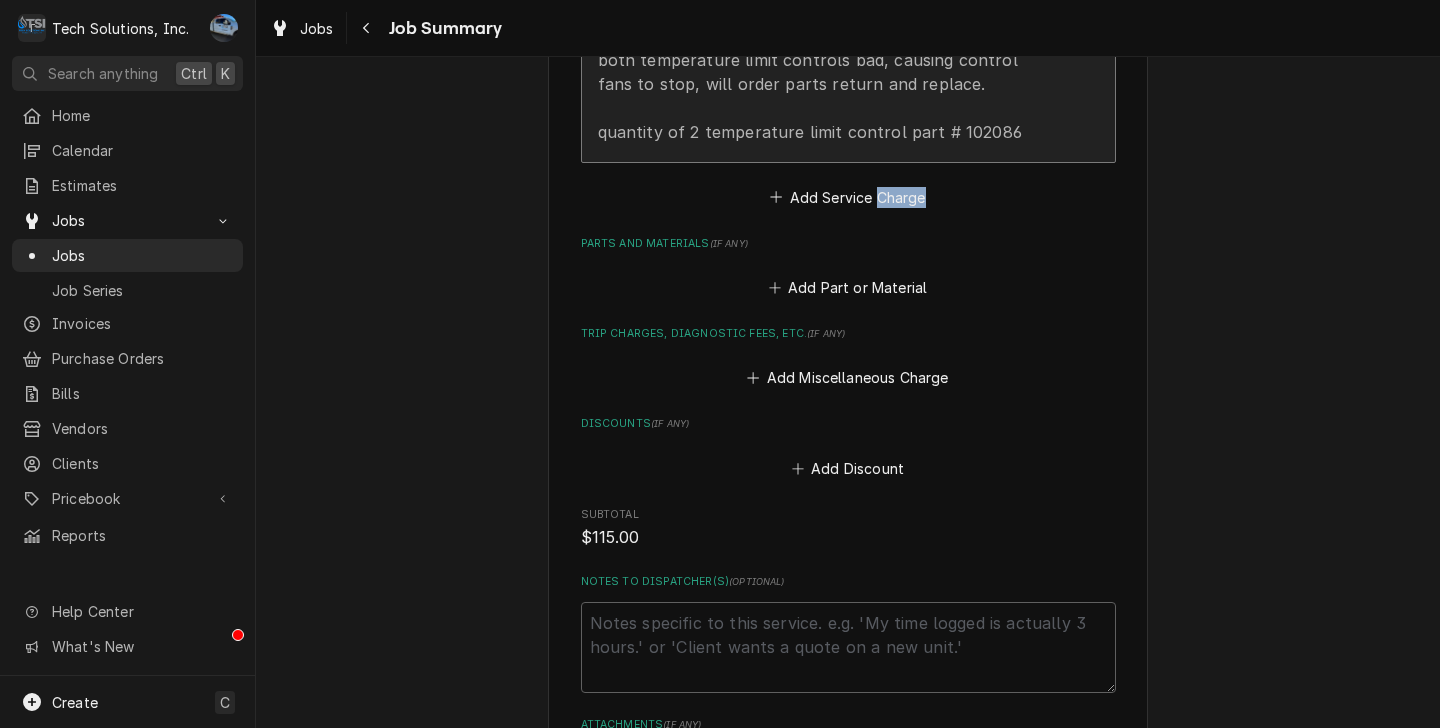 scroll, scrollTop: 1073, scrollLeft: 0, axis: vertical 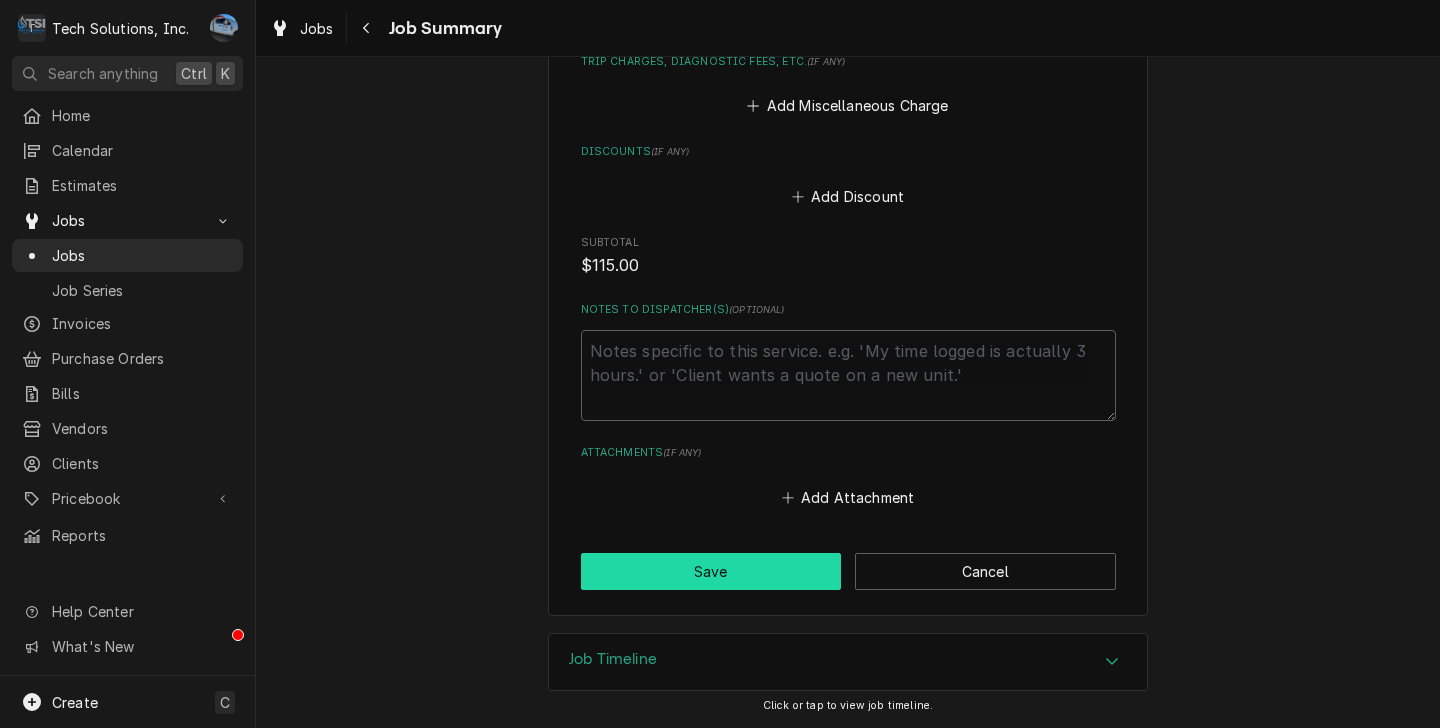 click on "Save" at bounding box center [711, 571] 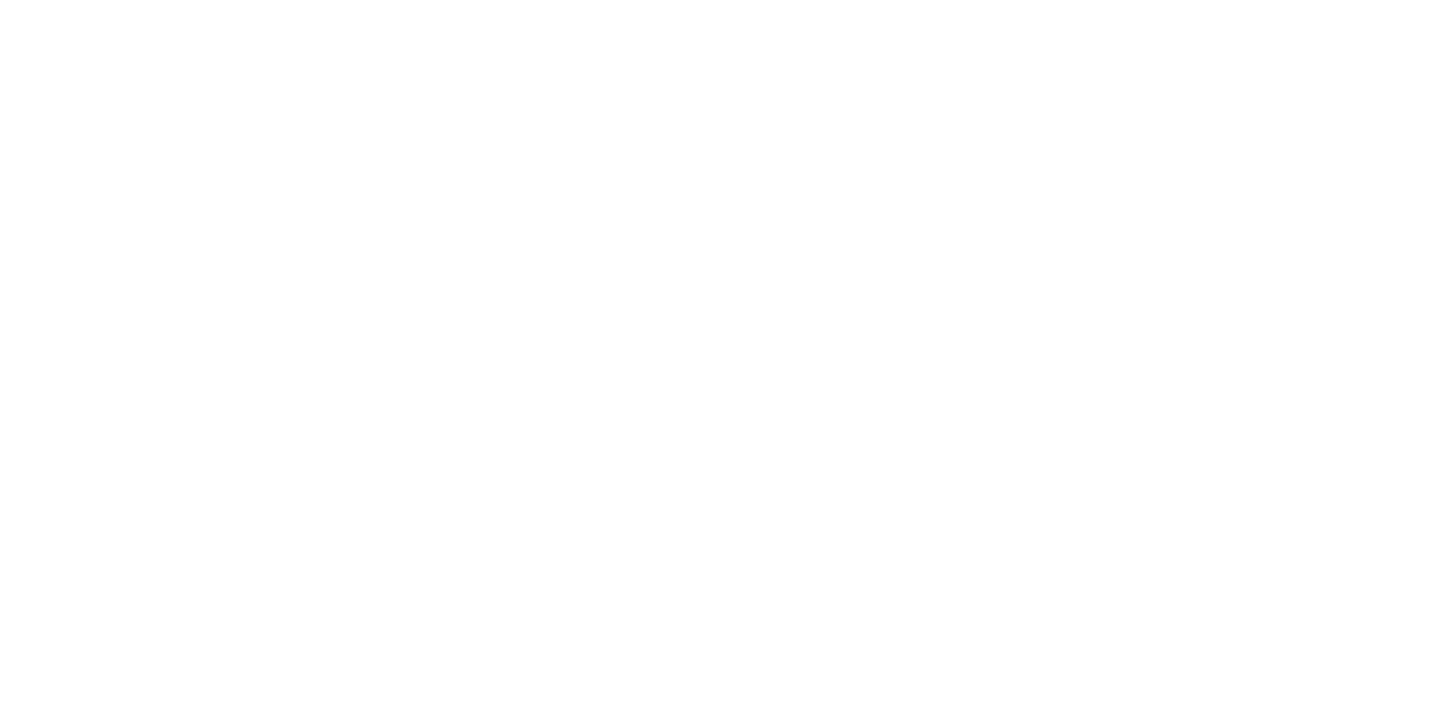 scroll, scrollTop: 0, scrollLeft: 0, axis: both 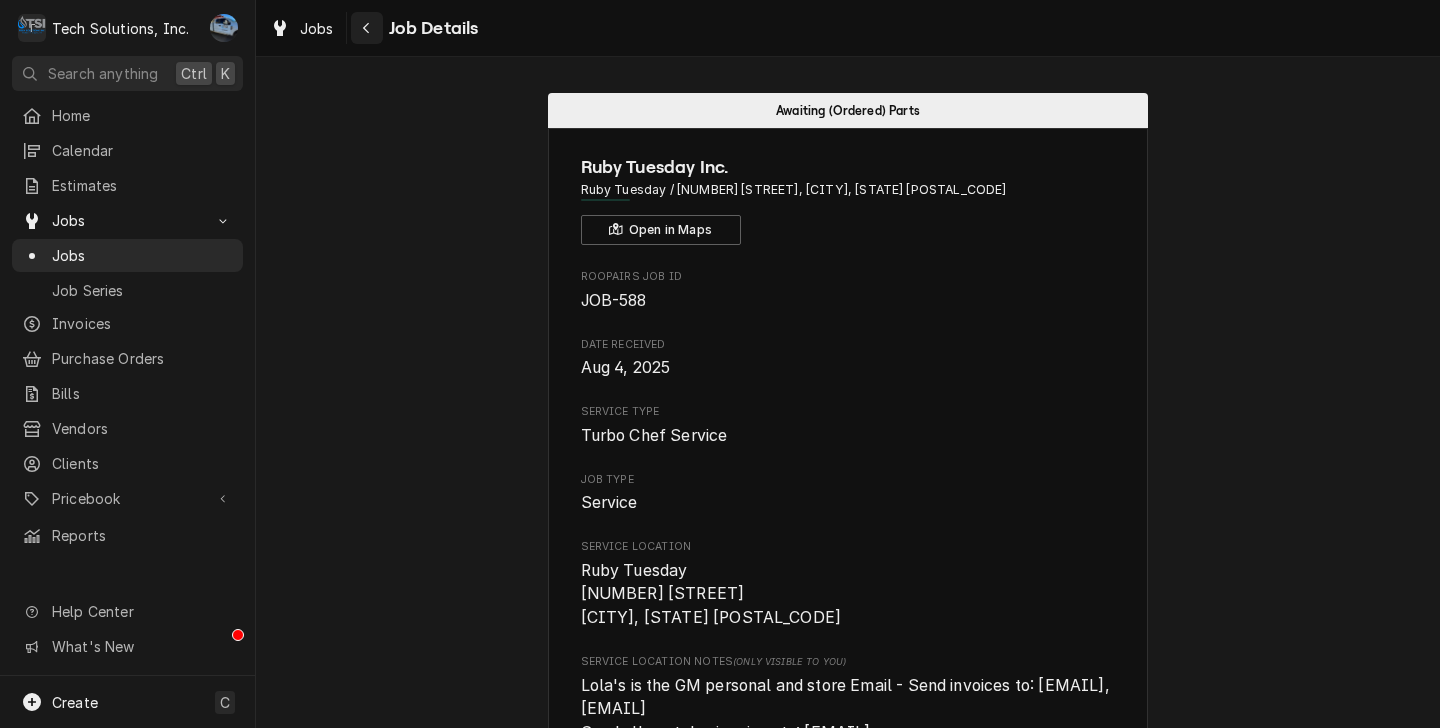 click at bounding box center (367, 28) 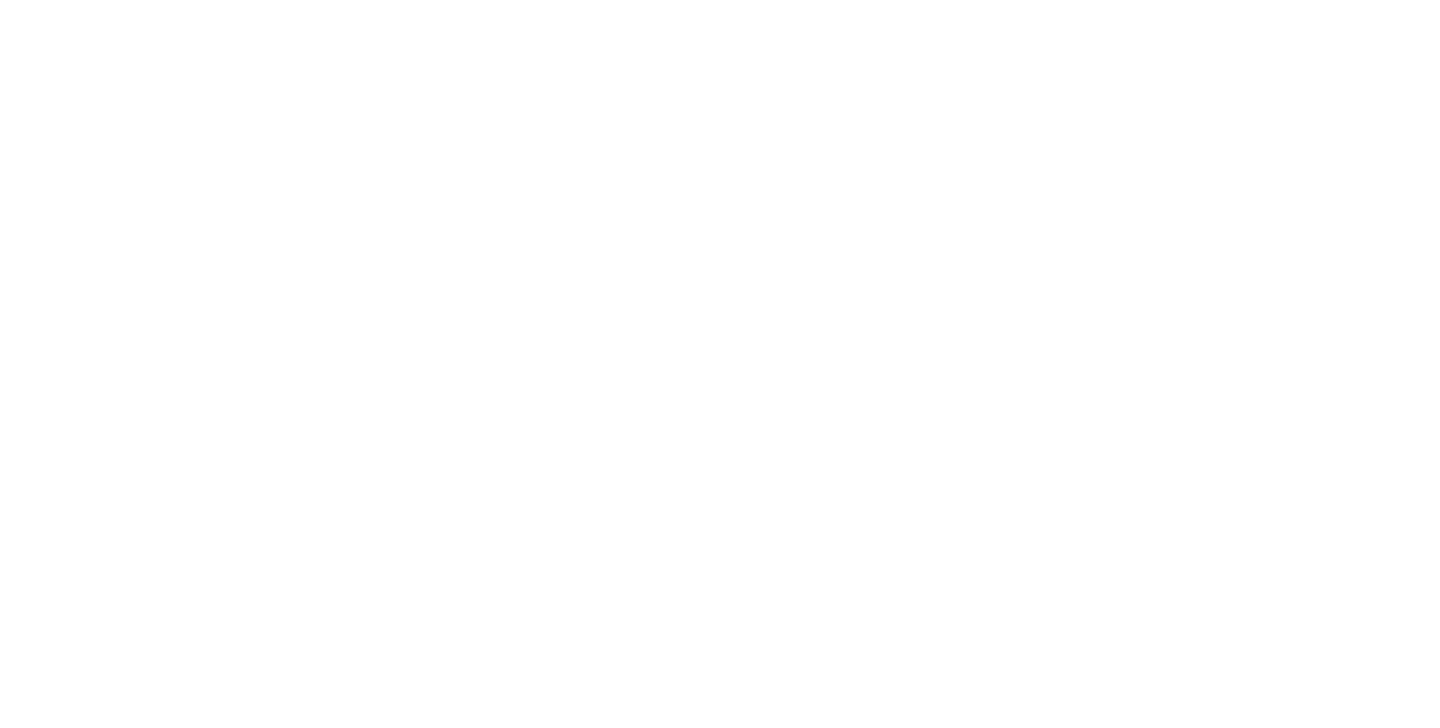 scroll, scrollTop: 0, scrollLeft: 0, axis: both 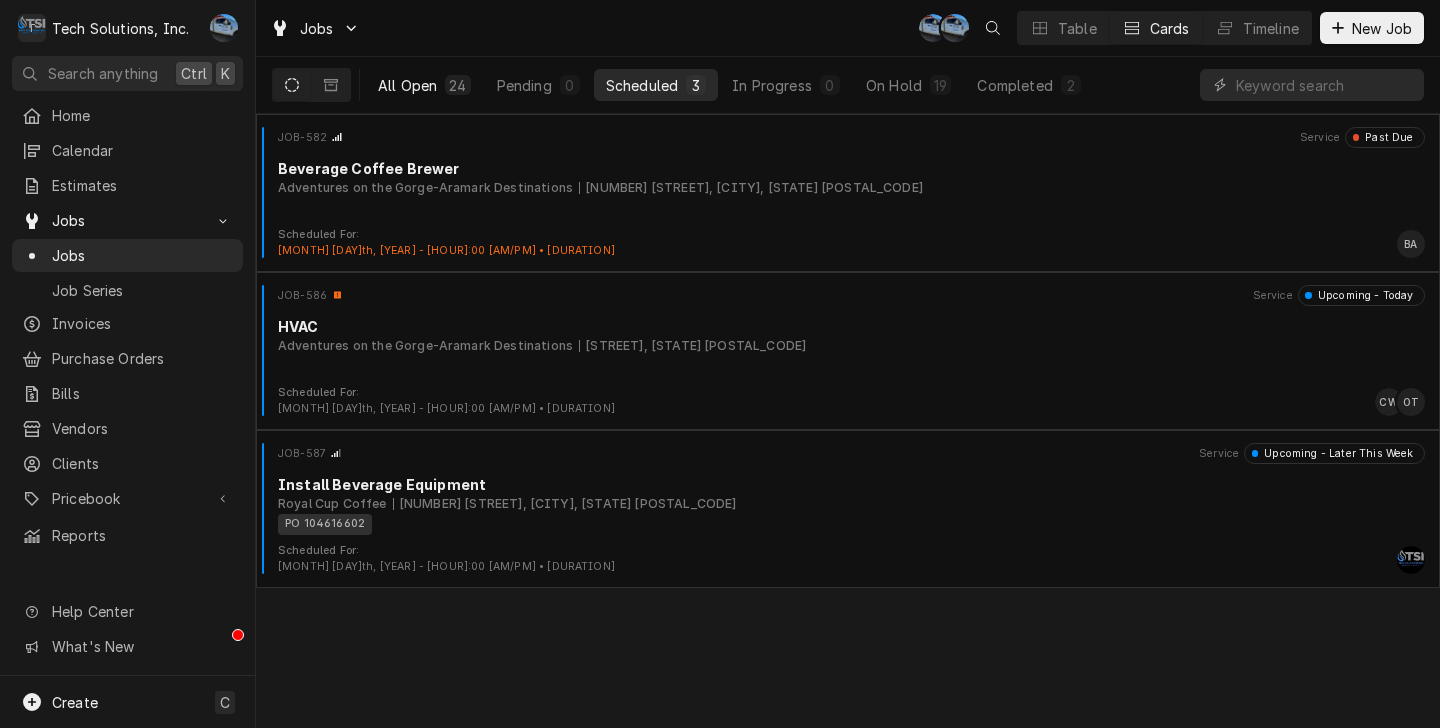 click on "All Open" at bounding box center [407, 85] 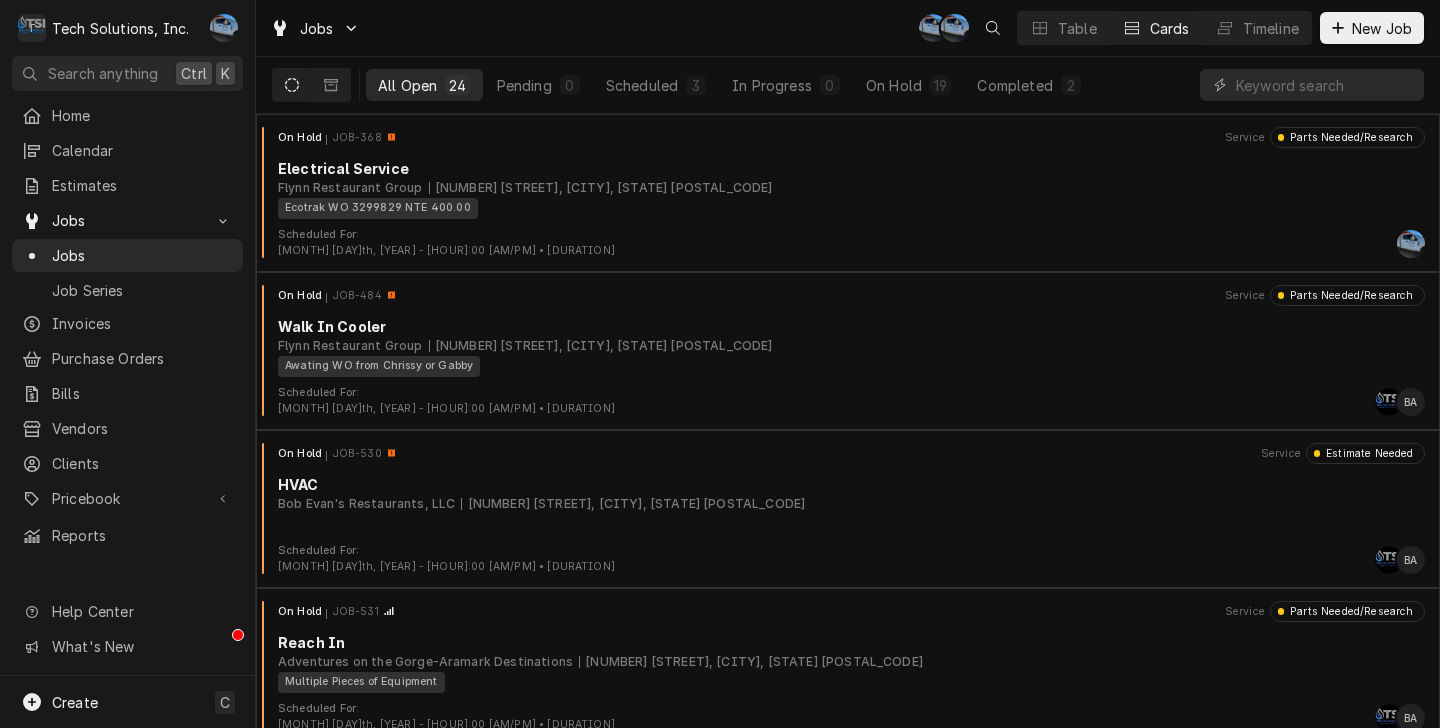 scroll, scrollTop: 966, scrollLeft: 0, axis: vertical 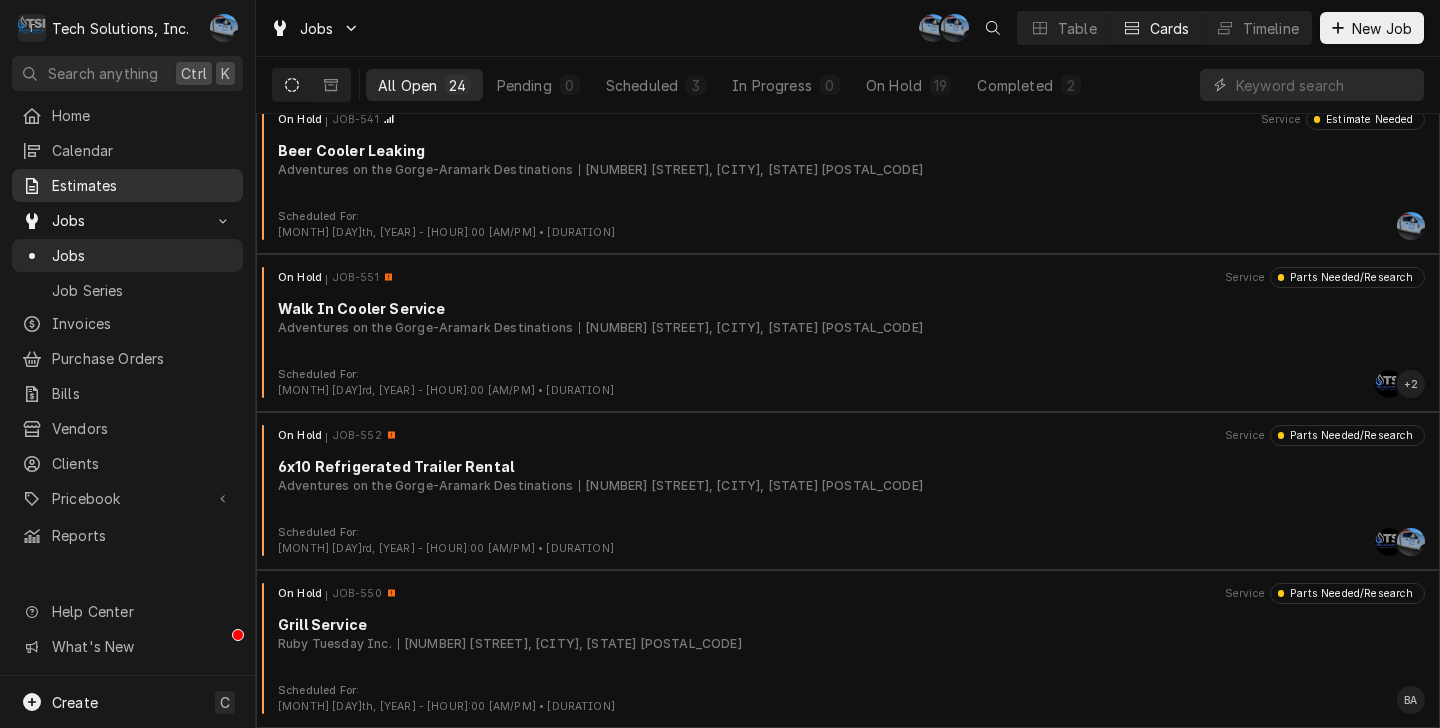 click on "Estimates" at bounding box center (127, 185) 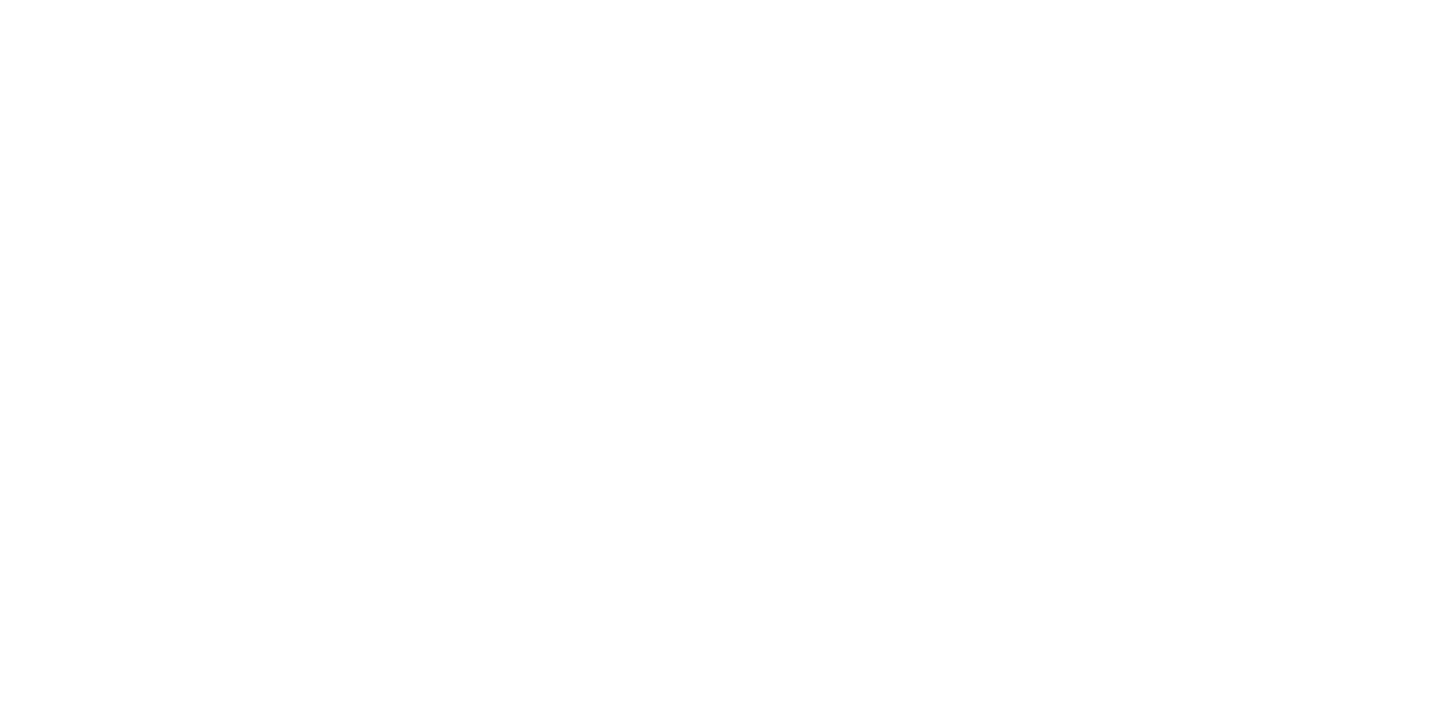 scroll, scrollTop: 0, scrollLeft: 0, axis: both 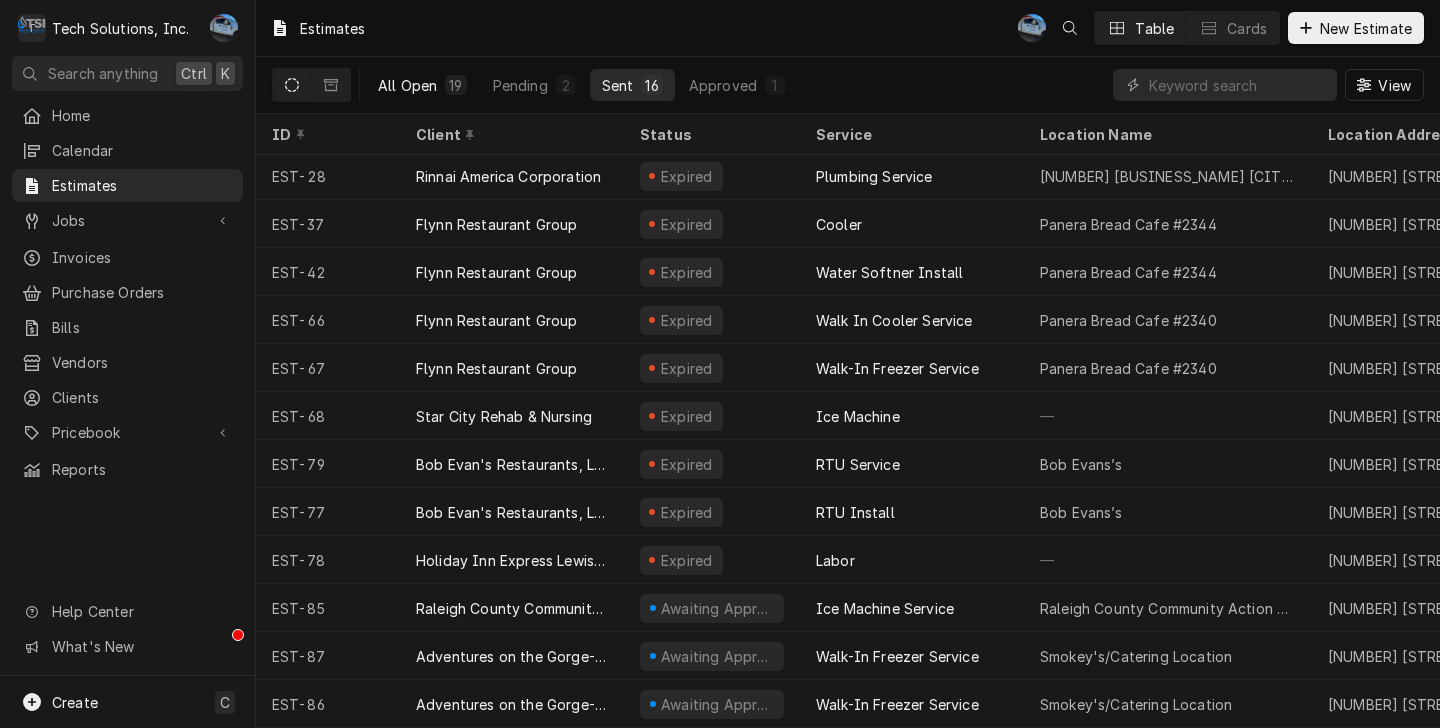 click on "All Open 19" at bounding box center (422, 85) 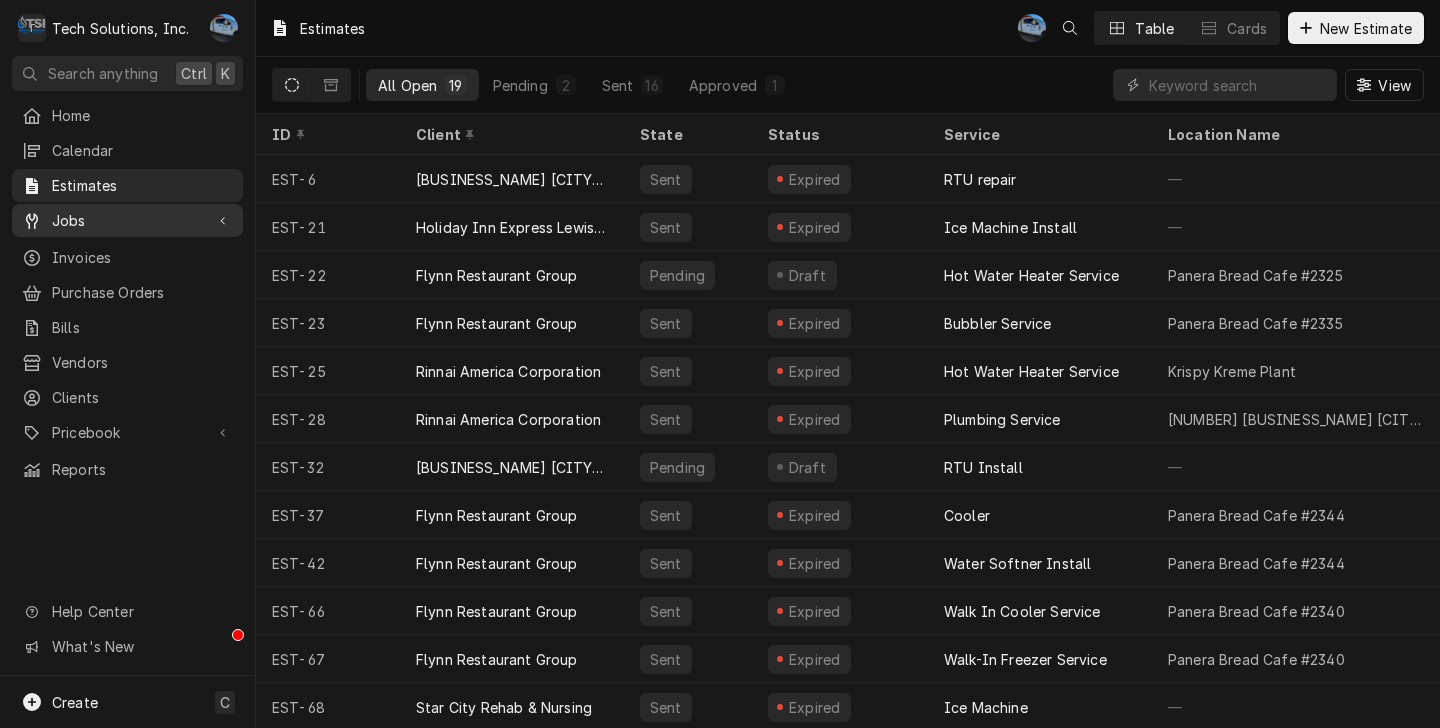 click on "Jobs" at bounding box center (127, 220) 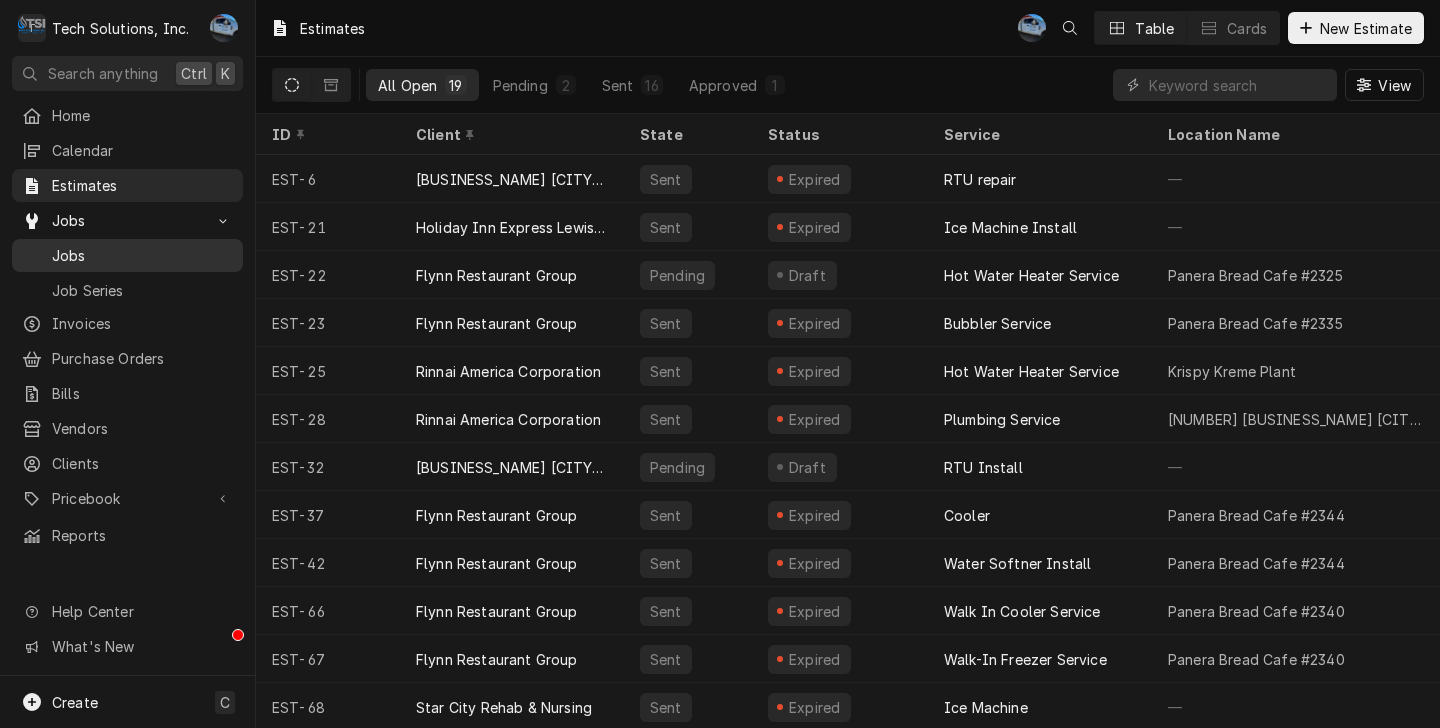 click on "Jobs" at bounding box center [127, 255] 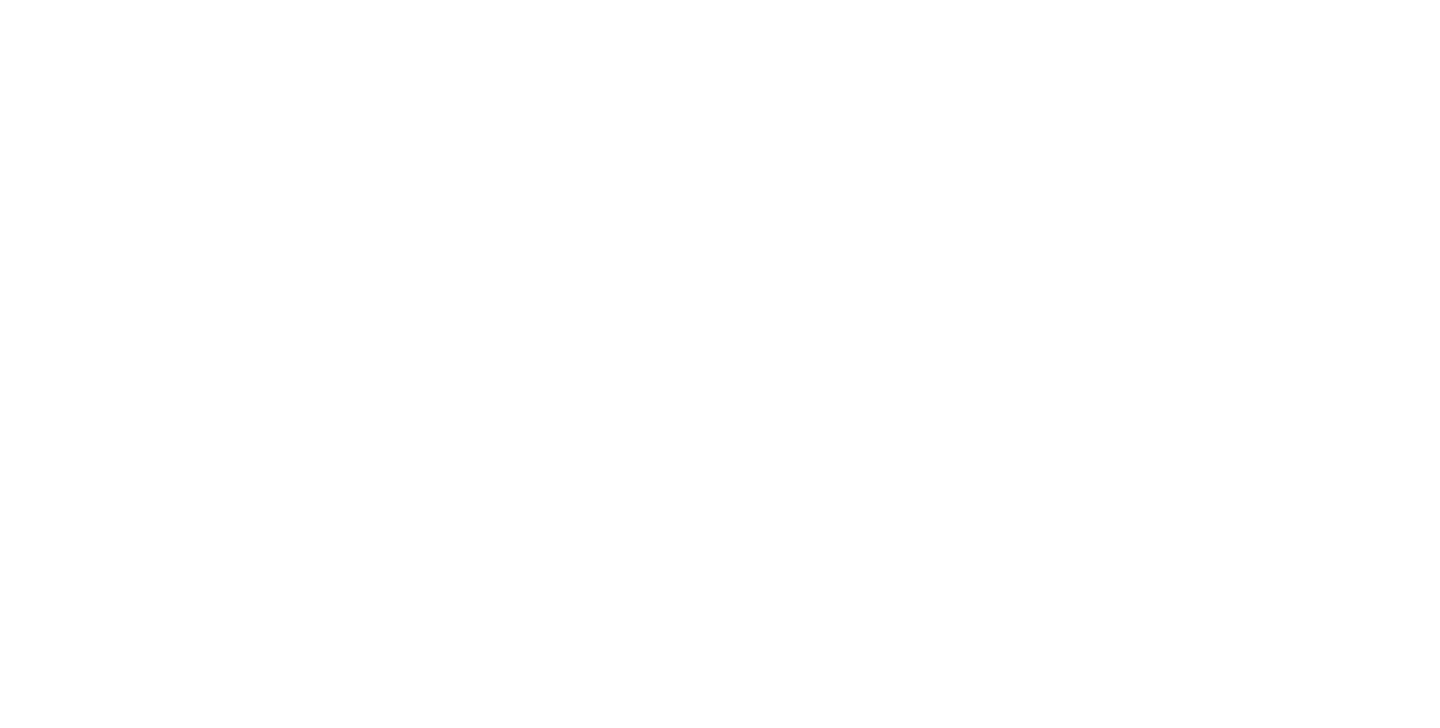 scroll, scrollTop: 0, scrollLeft: 0, axis: both 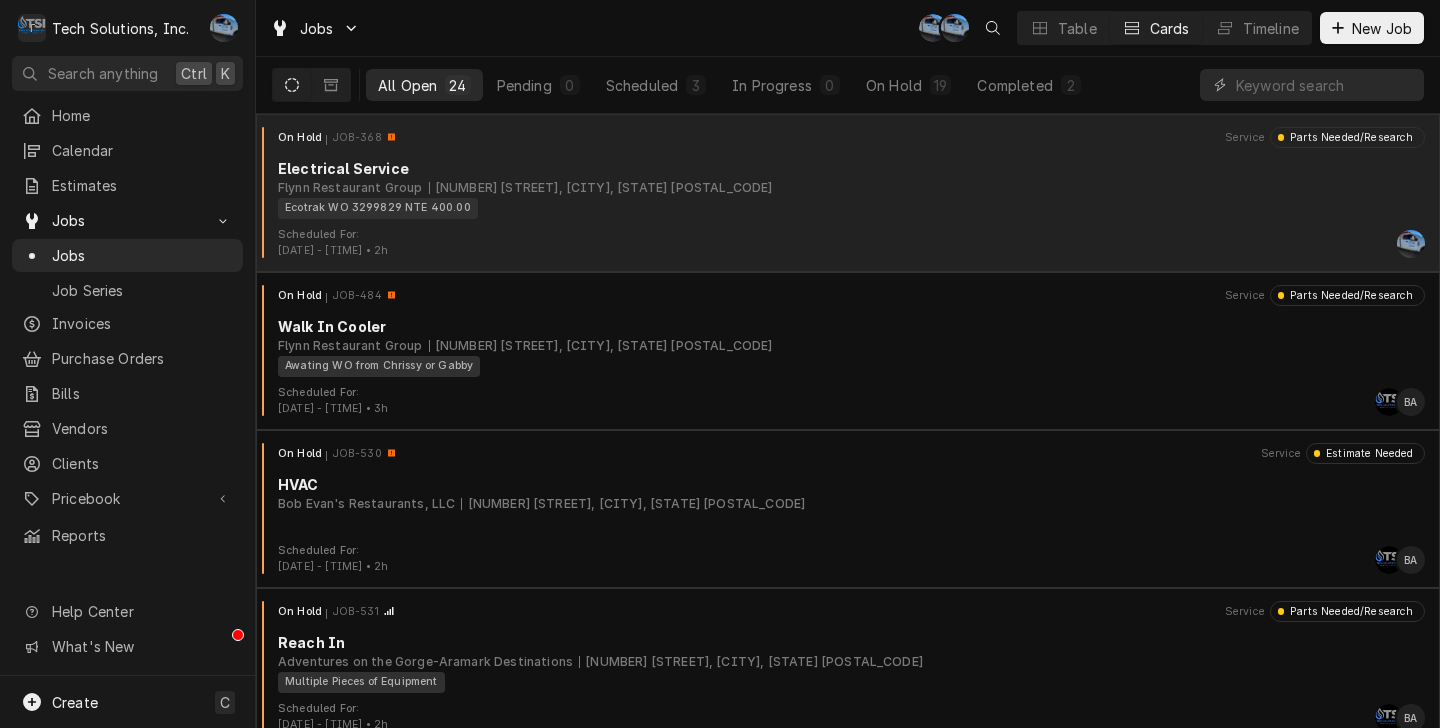 click on "On Hold JOB-368 Service Parts Needed/Research Electrical Service Flynn Restaurant Group [NUMBER] [STREET], [CITY], [STATE] [POSTAL_CODE] Ecotrak WO 3299829 NTE 400.00" at bounding box center (848, 177) 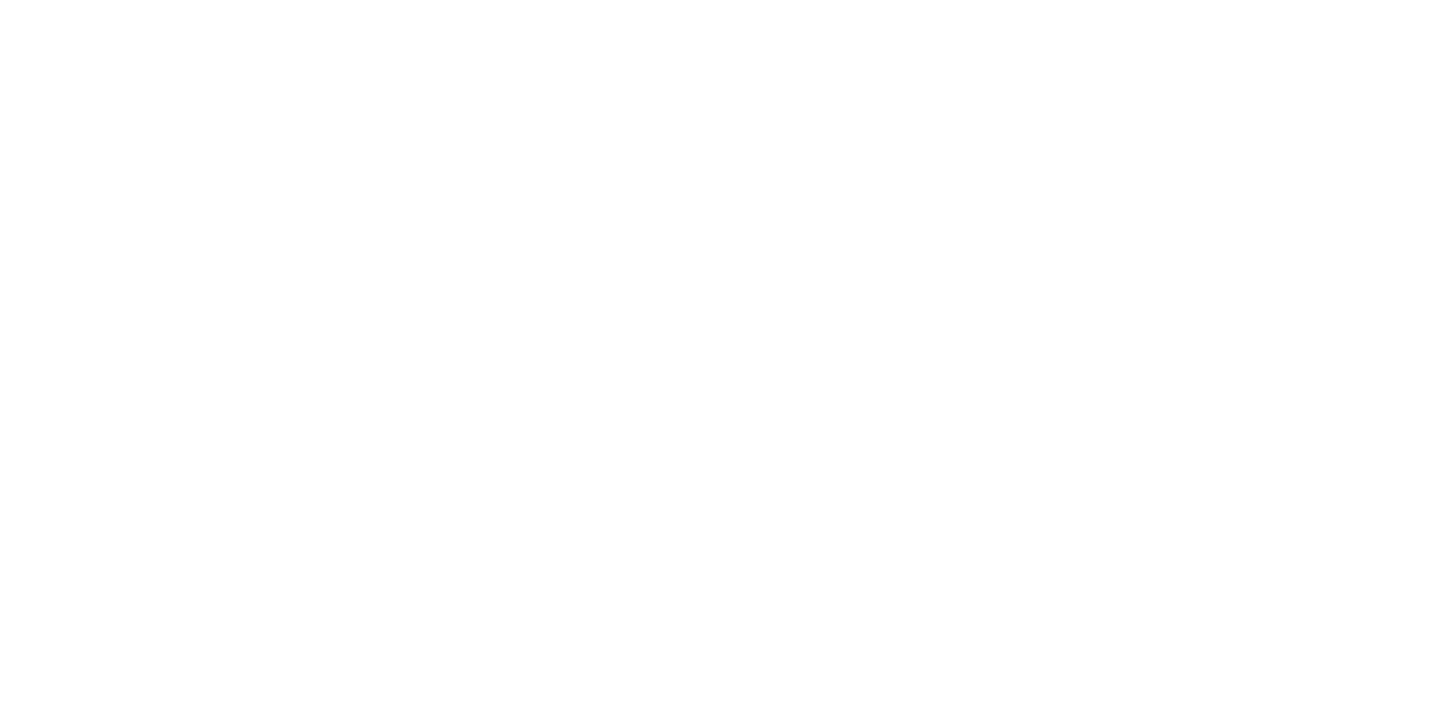 scroll, scrollTop: 0, scrollLeft: 0, axis: both 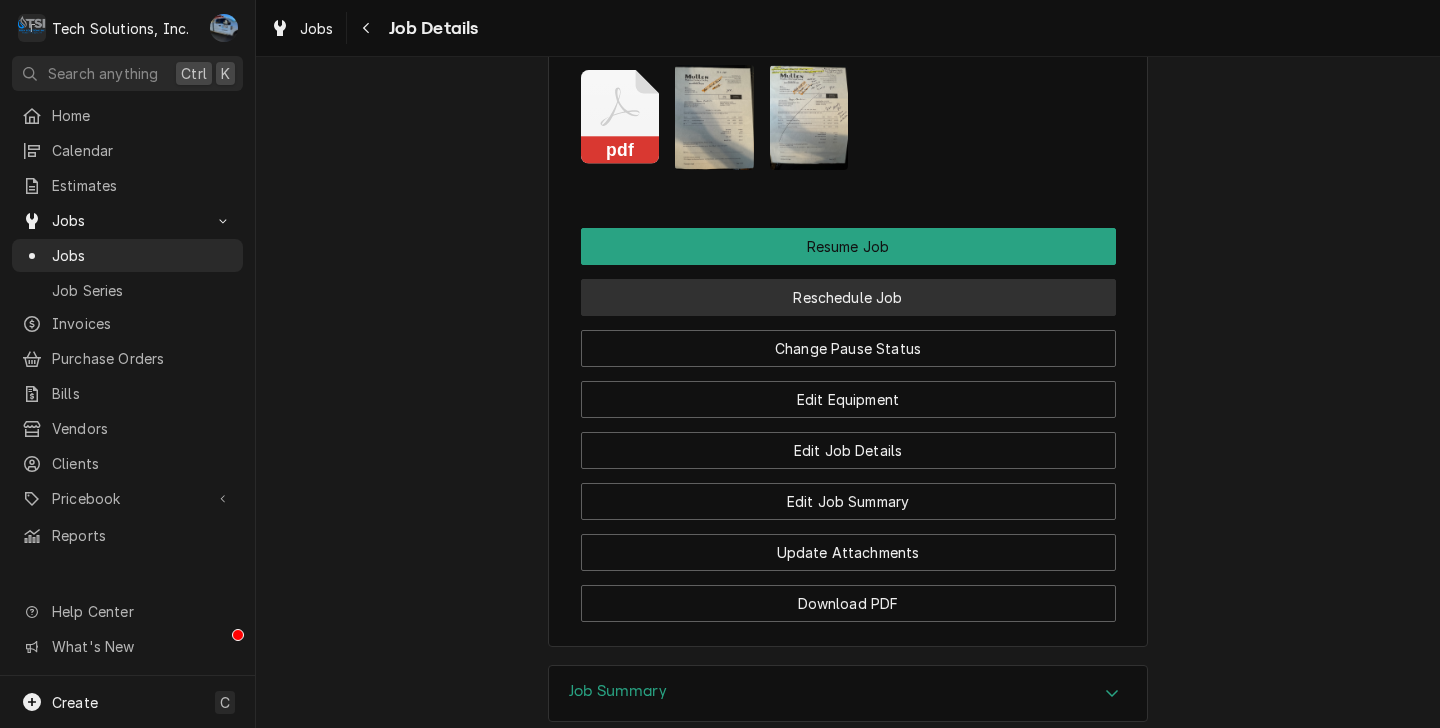 click on "Reschedule Job" at bounding box center (848, 297) 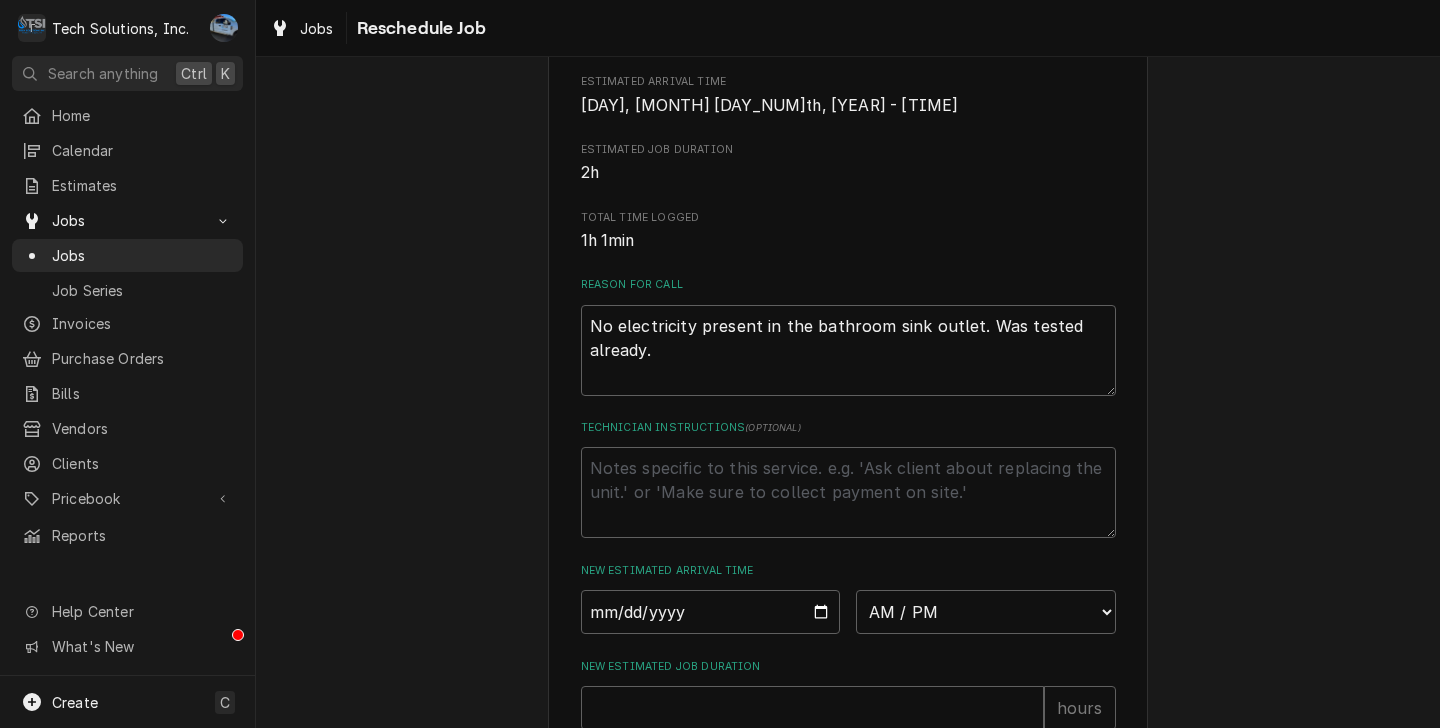 scroll, scrollTop: 414, scrollLeft: 0, axis: vertical 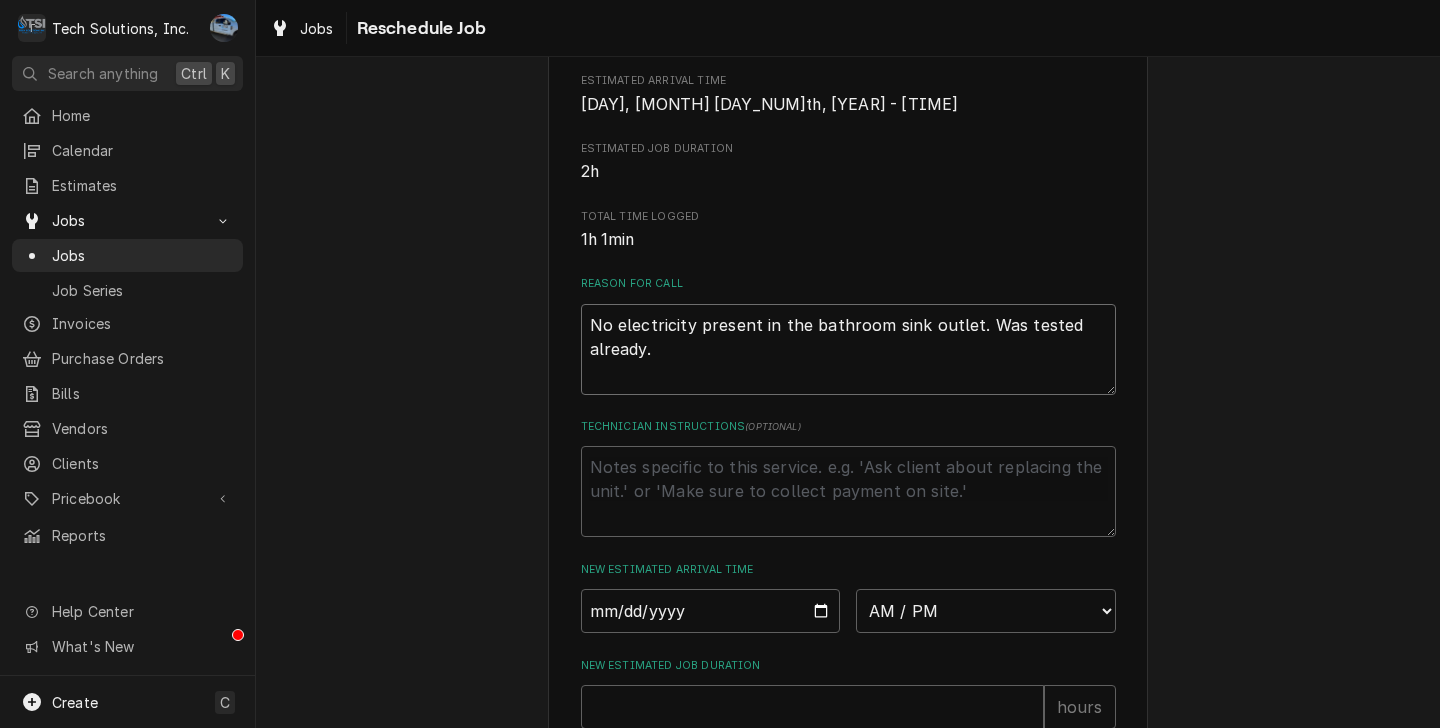 click on "No electricity present in the bathroom sink outlet. Was tested already." at bounding box center [848, 349] 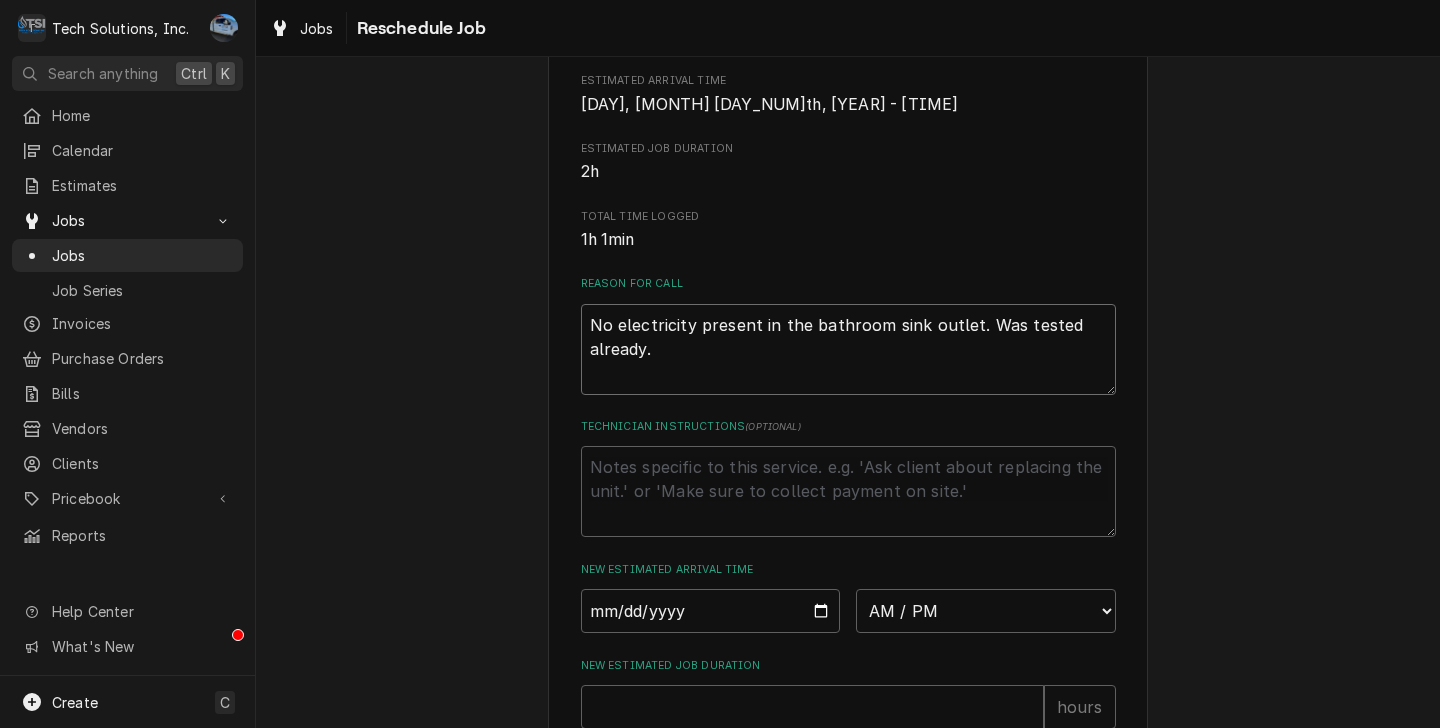 click on "No electricity present in the bathroom sink outlet. Was tested already." at bounding box center (848, 349) 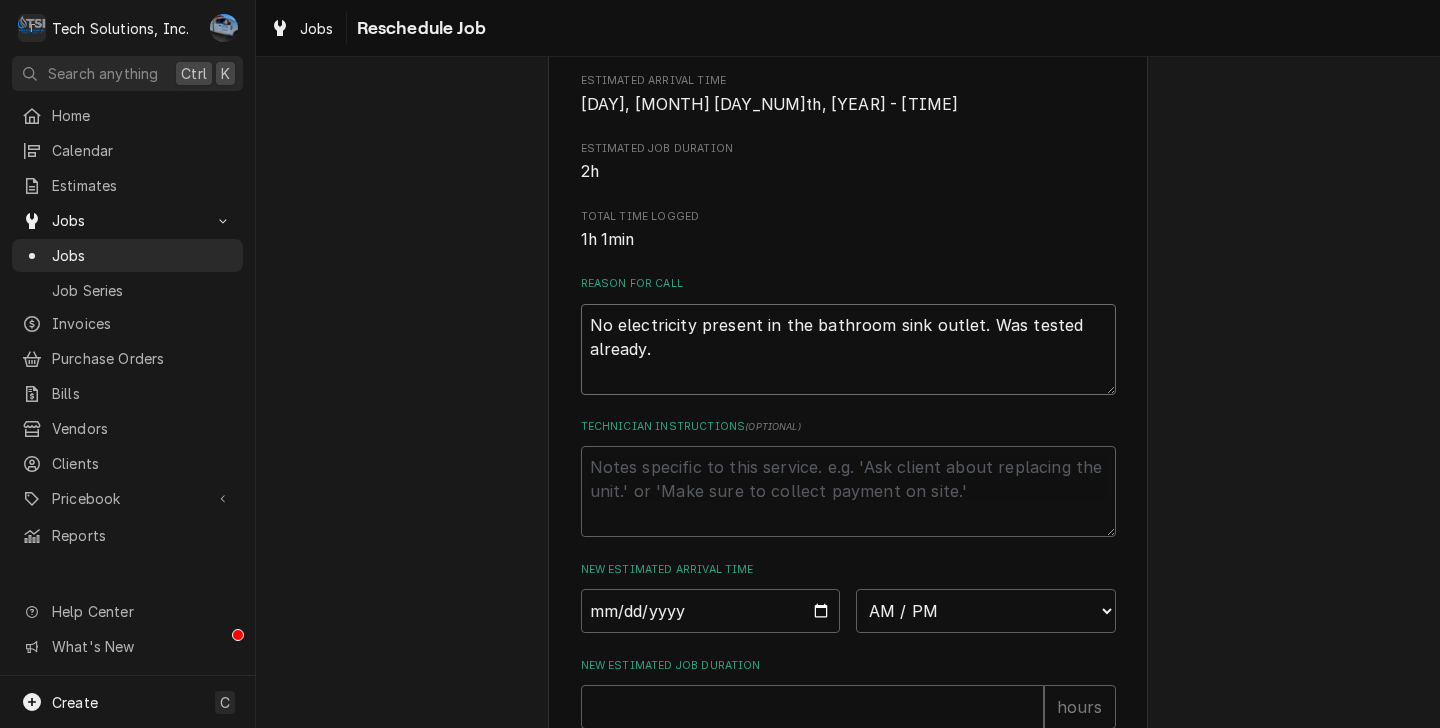 click on "No electricity present in the bathroom sink outlet. Was tested already." at bounding box center (848, 349) 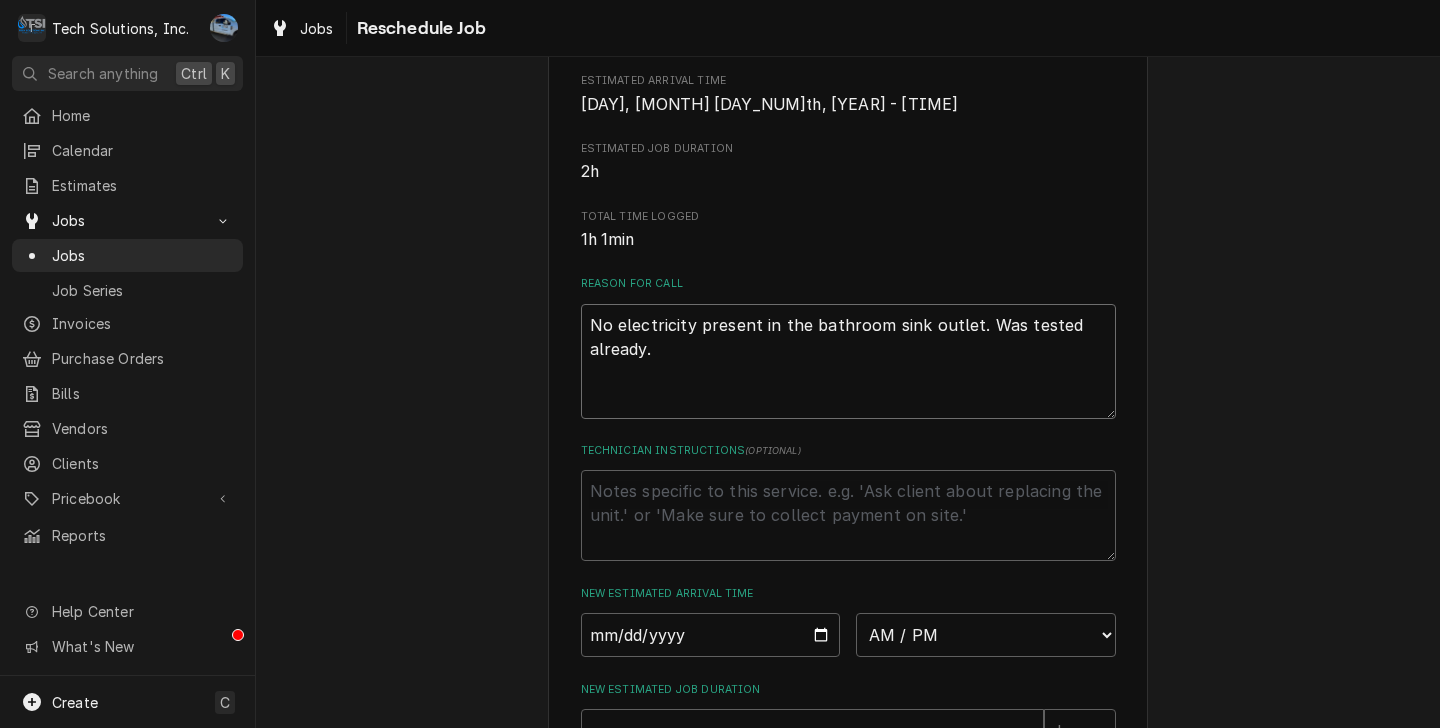 type on "x" 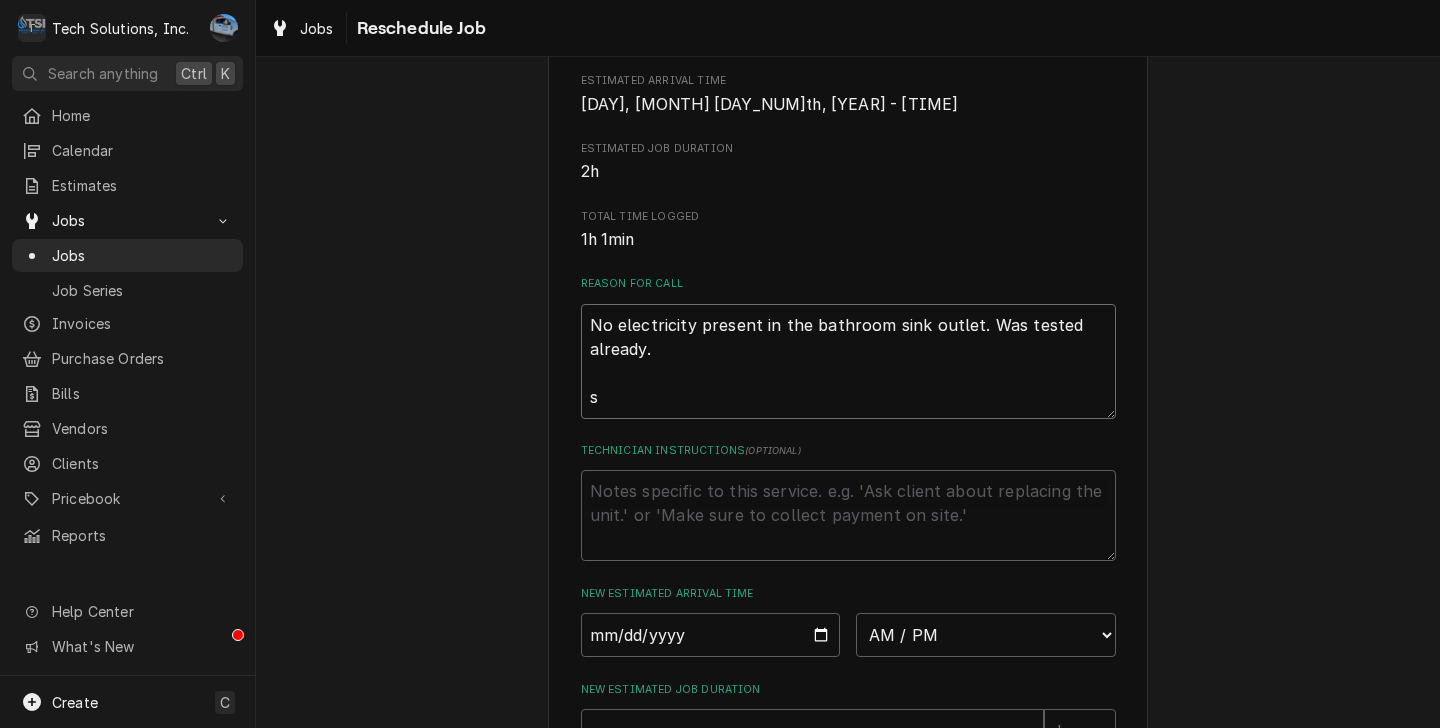 type on "x" 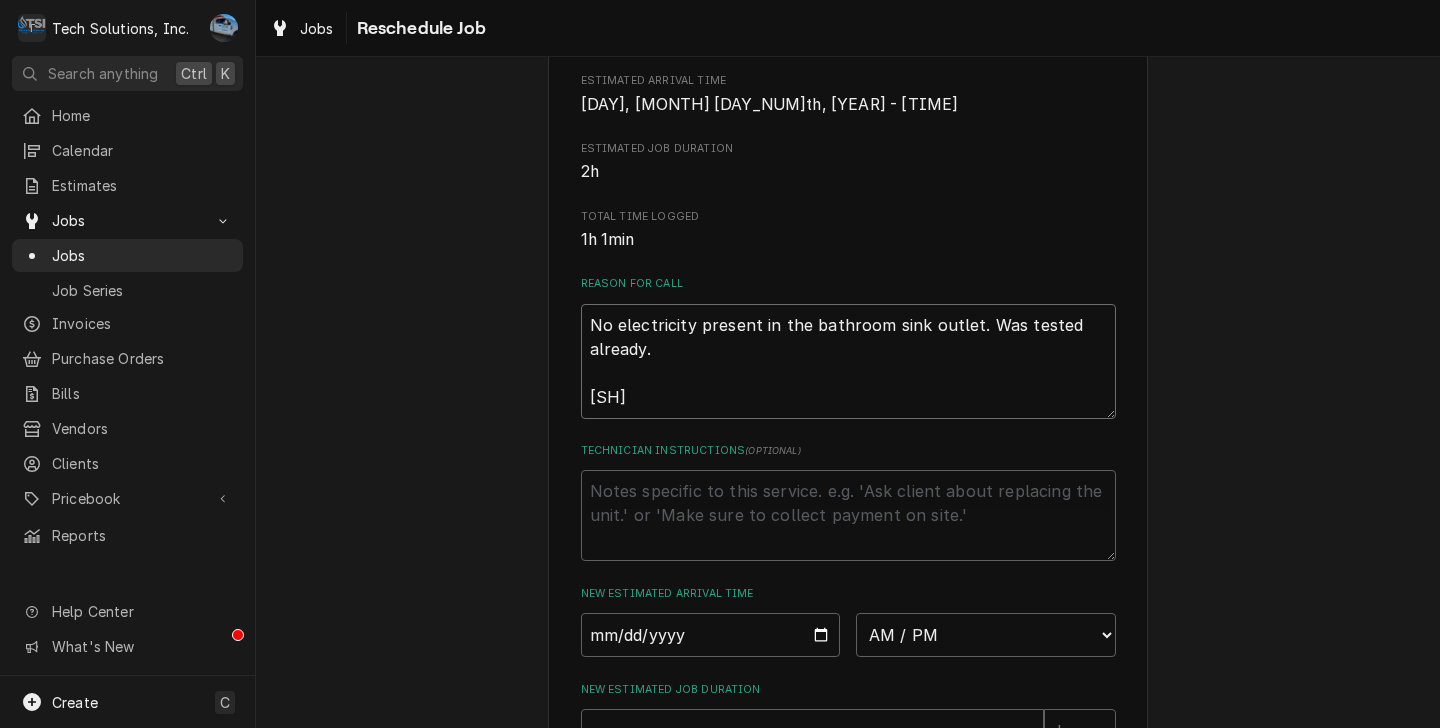 type on "x" 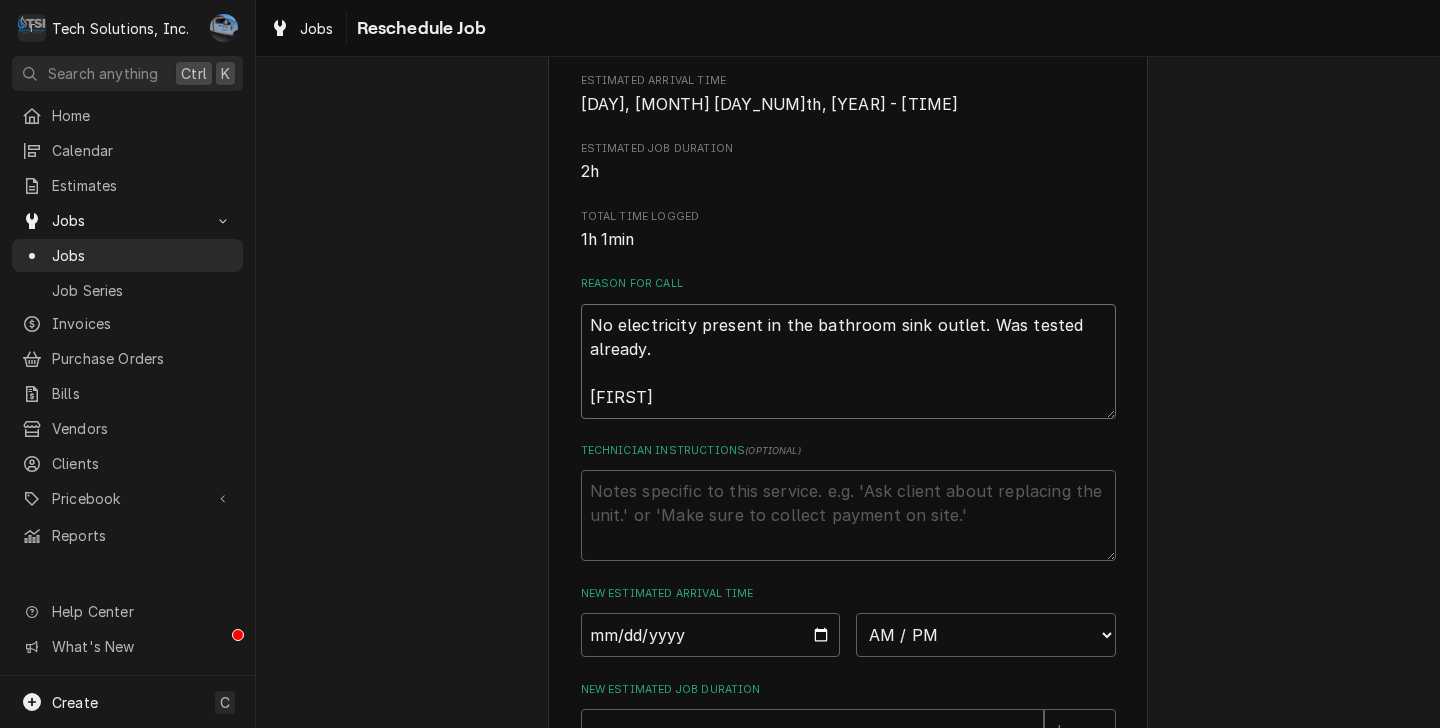 type on "x" 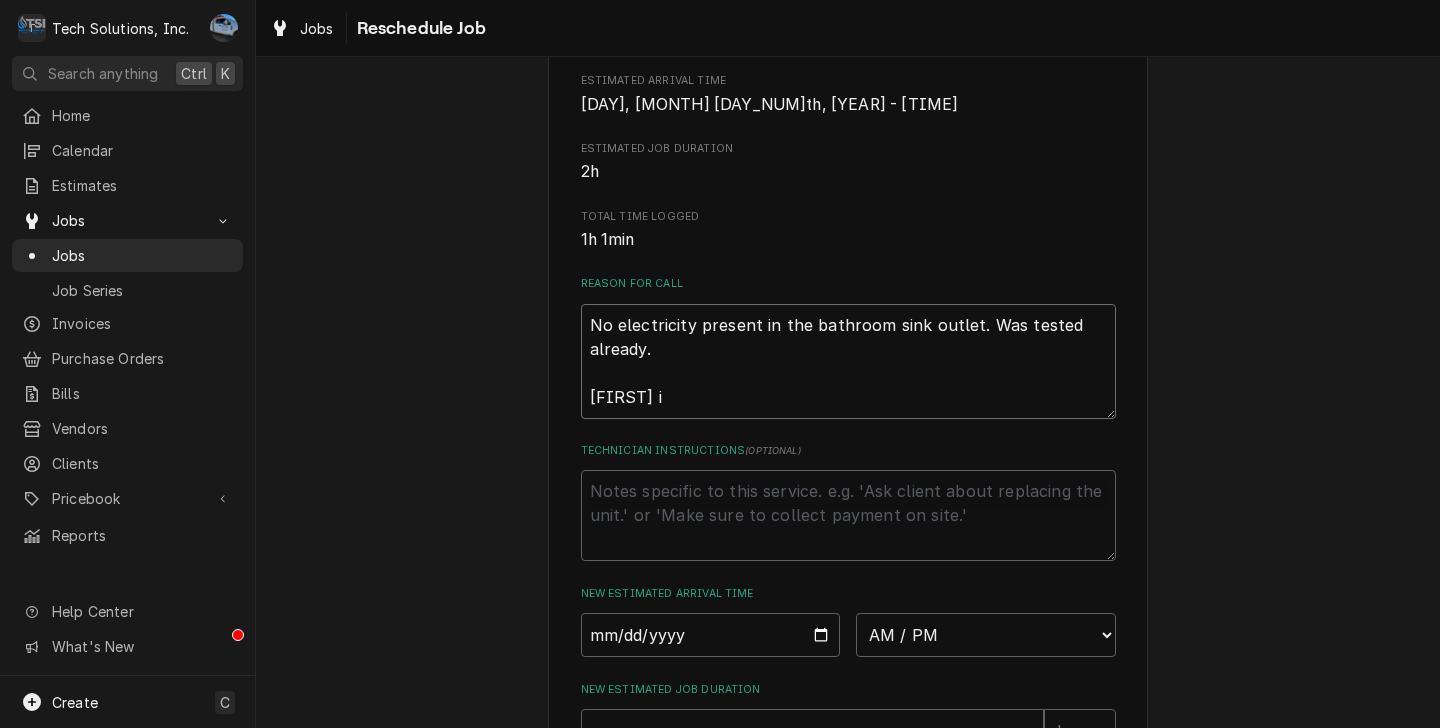 type on "x" 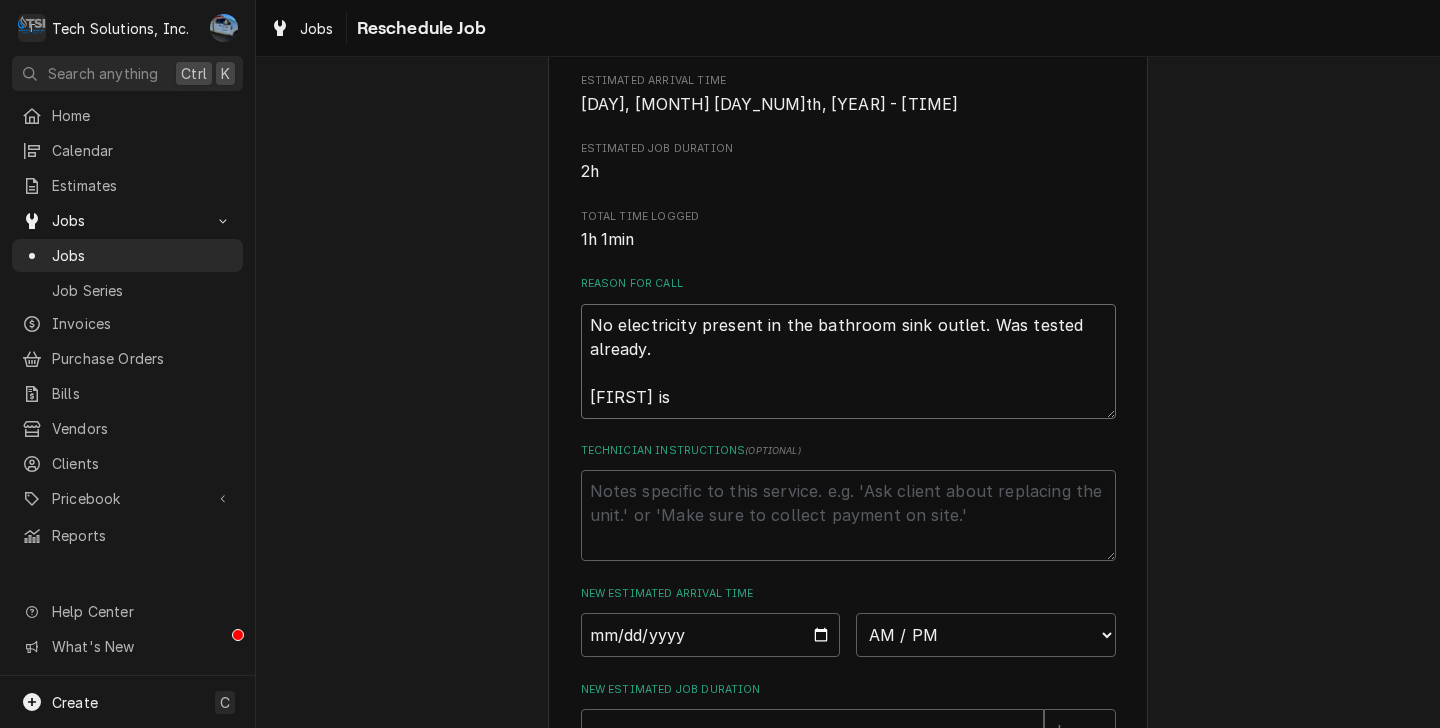 type on "x" 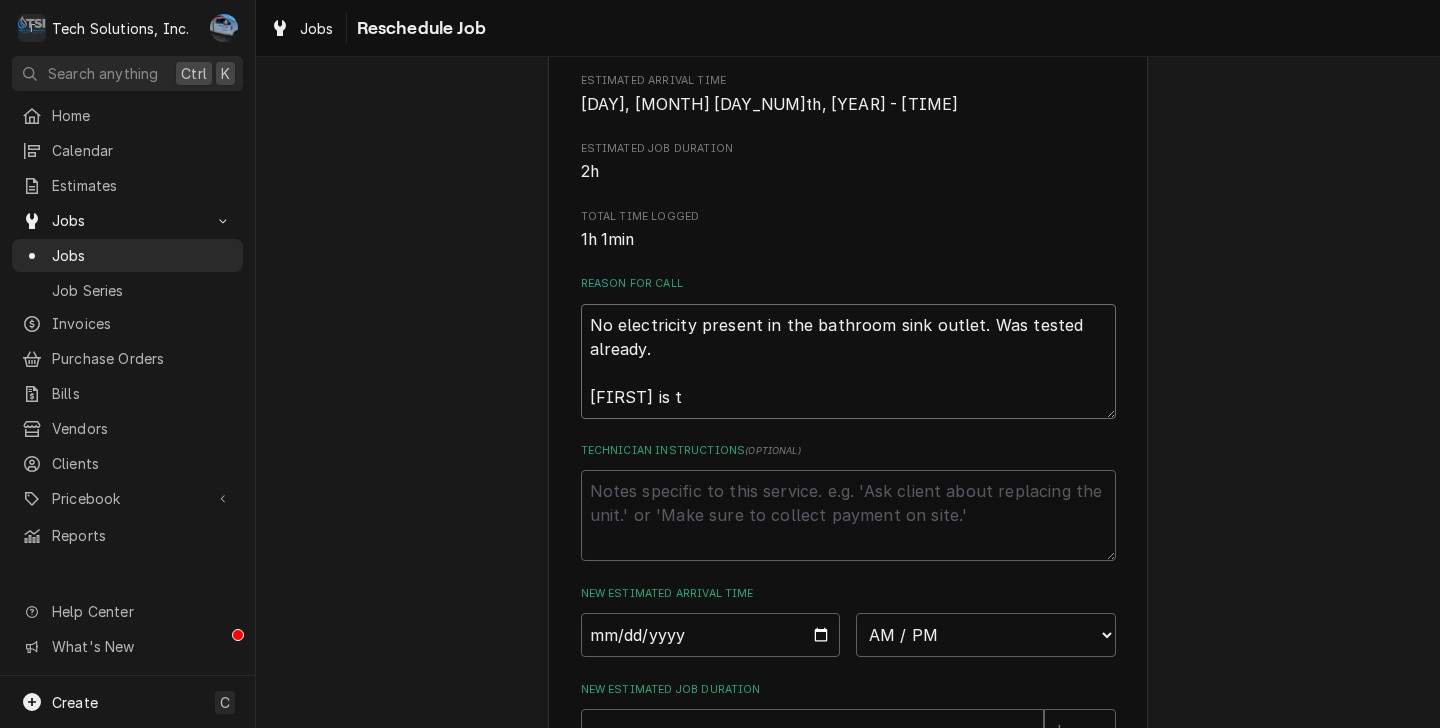type on "x" 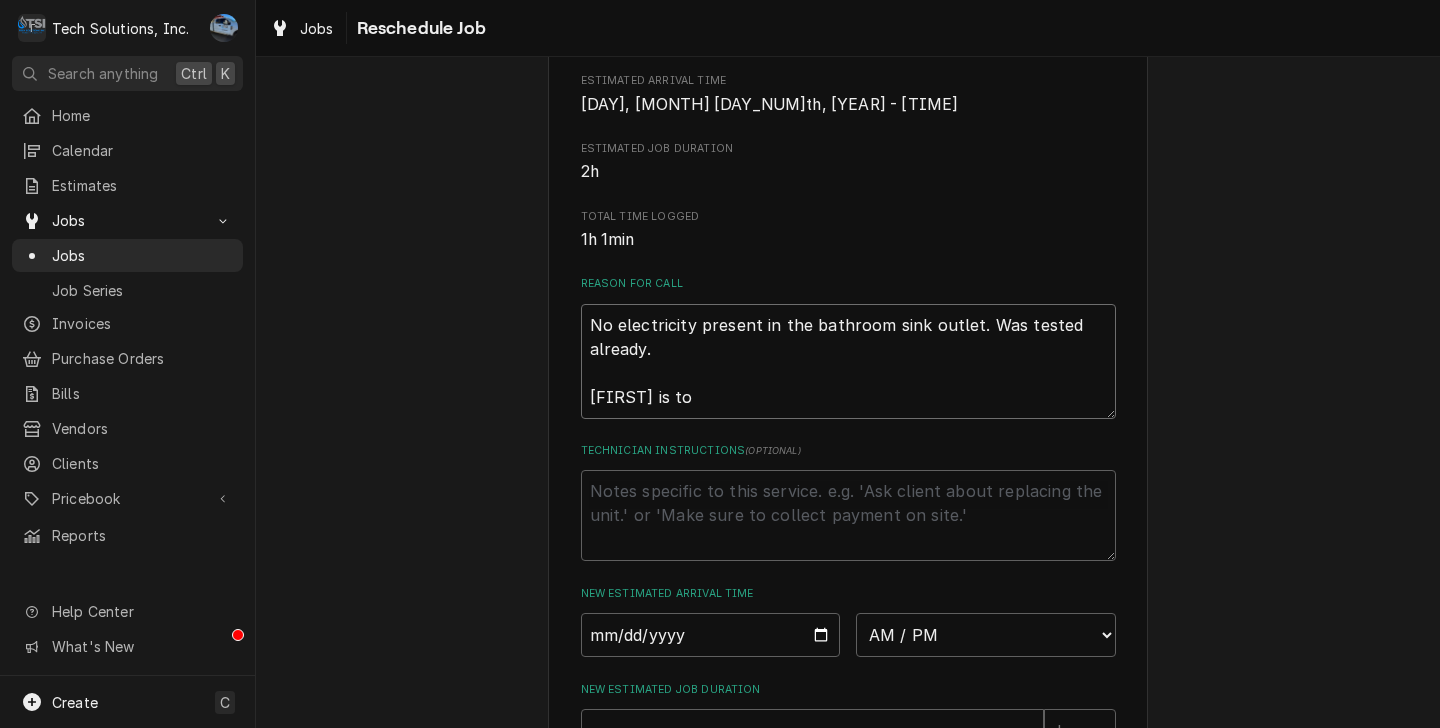type on "x" 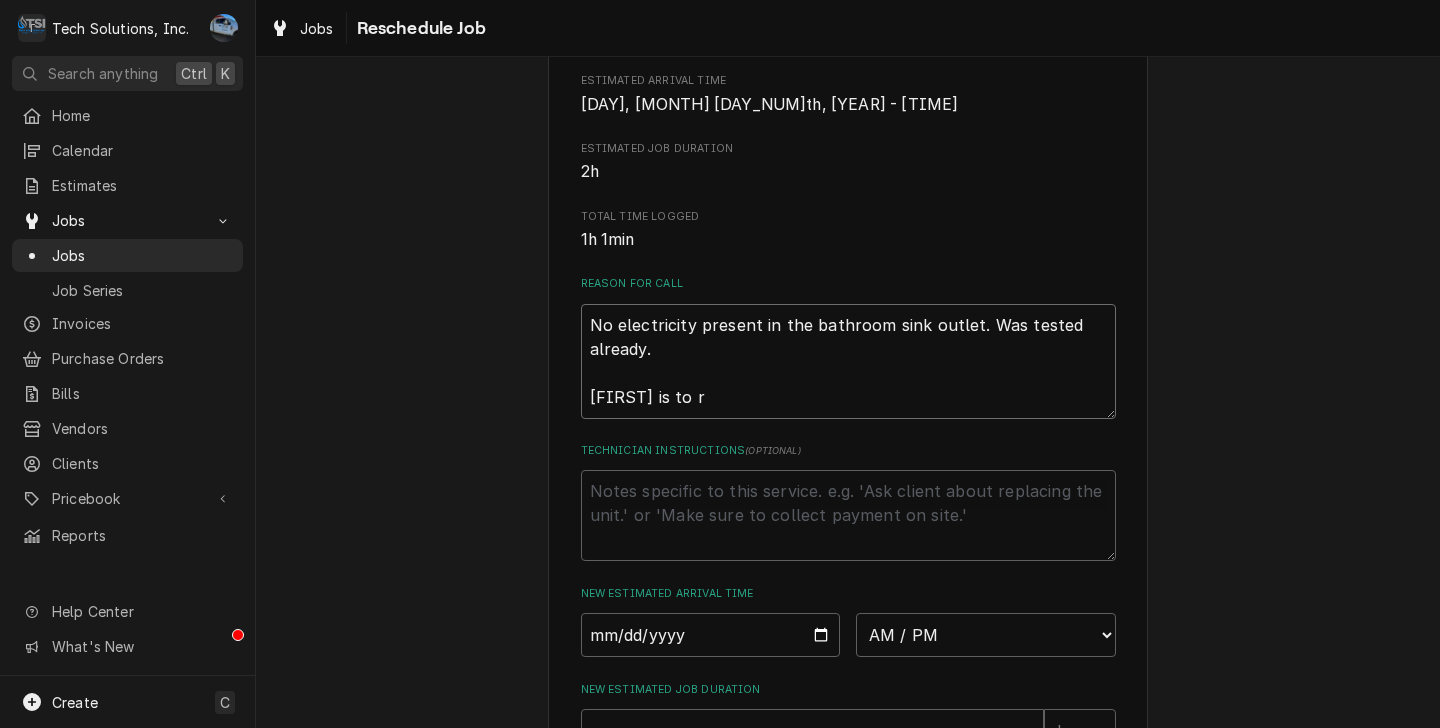type on "x" 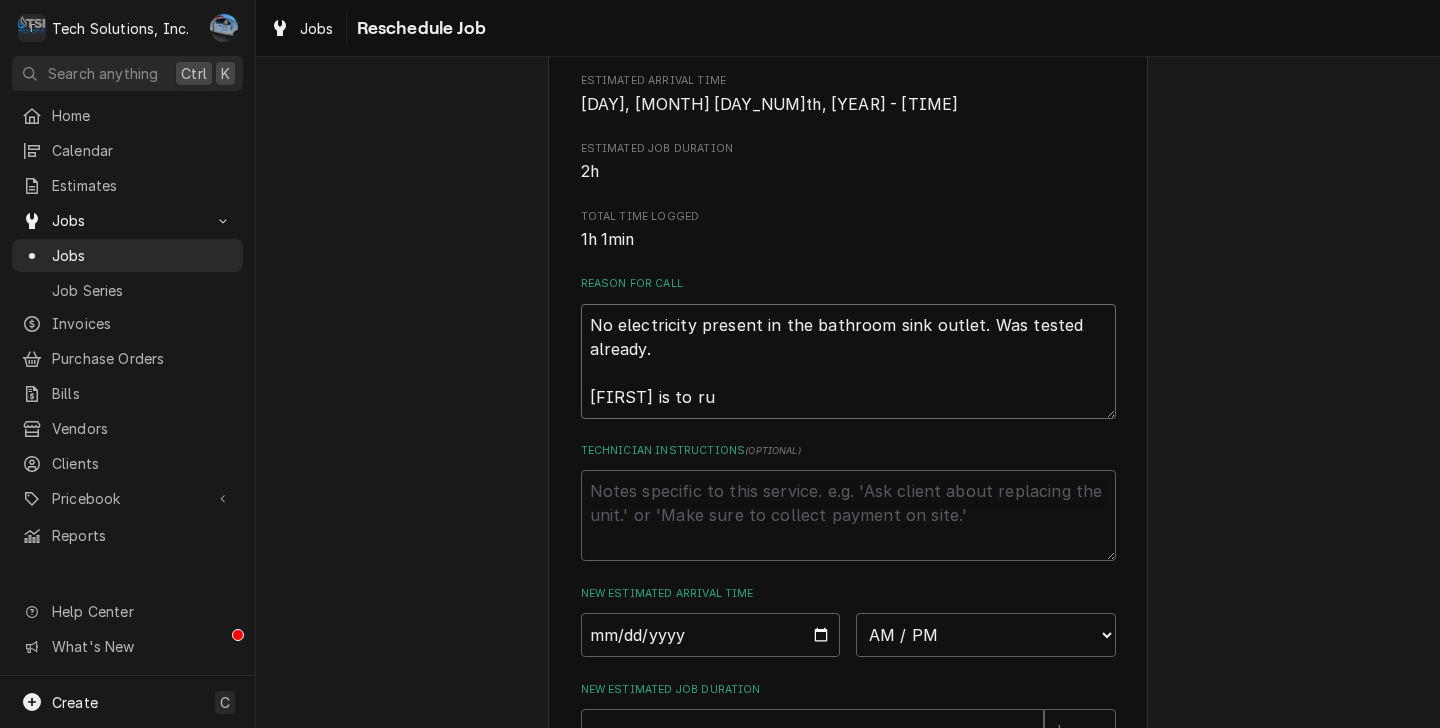 type on "x" 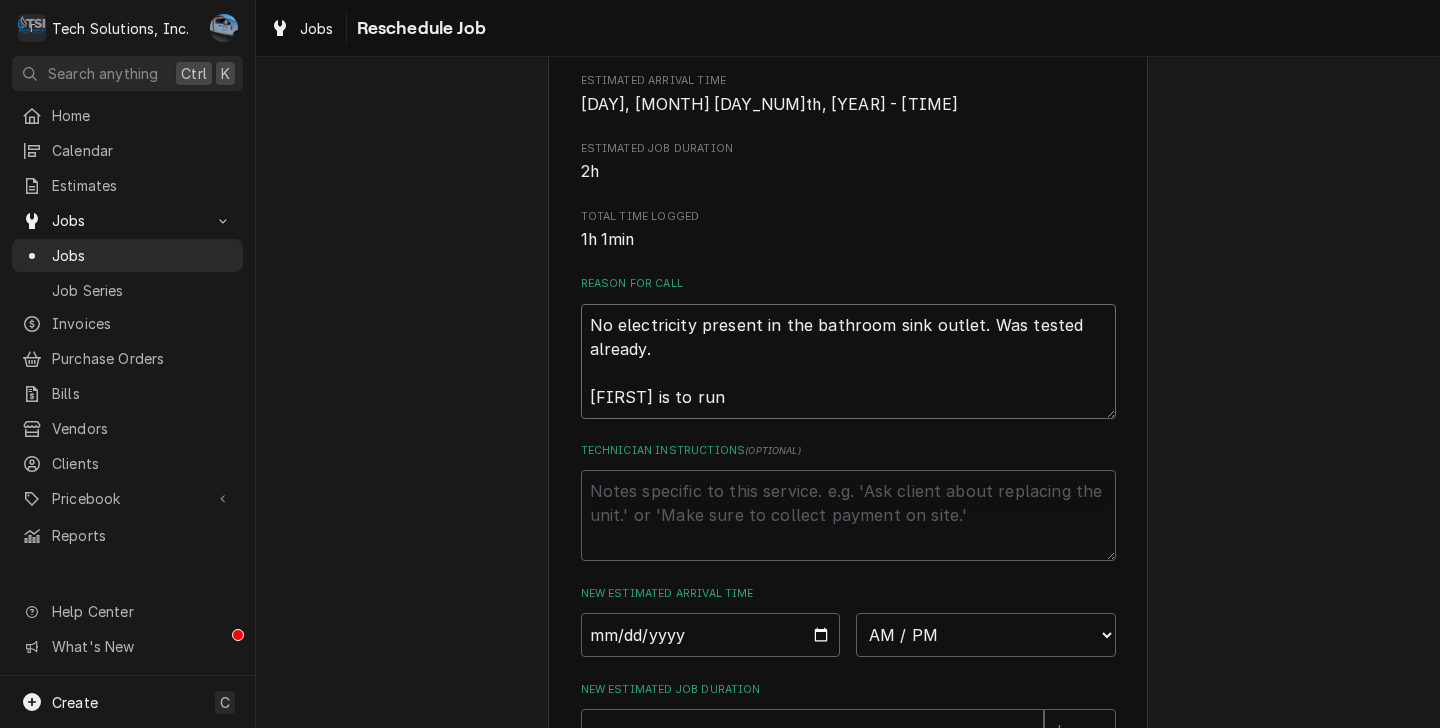 type on "x" 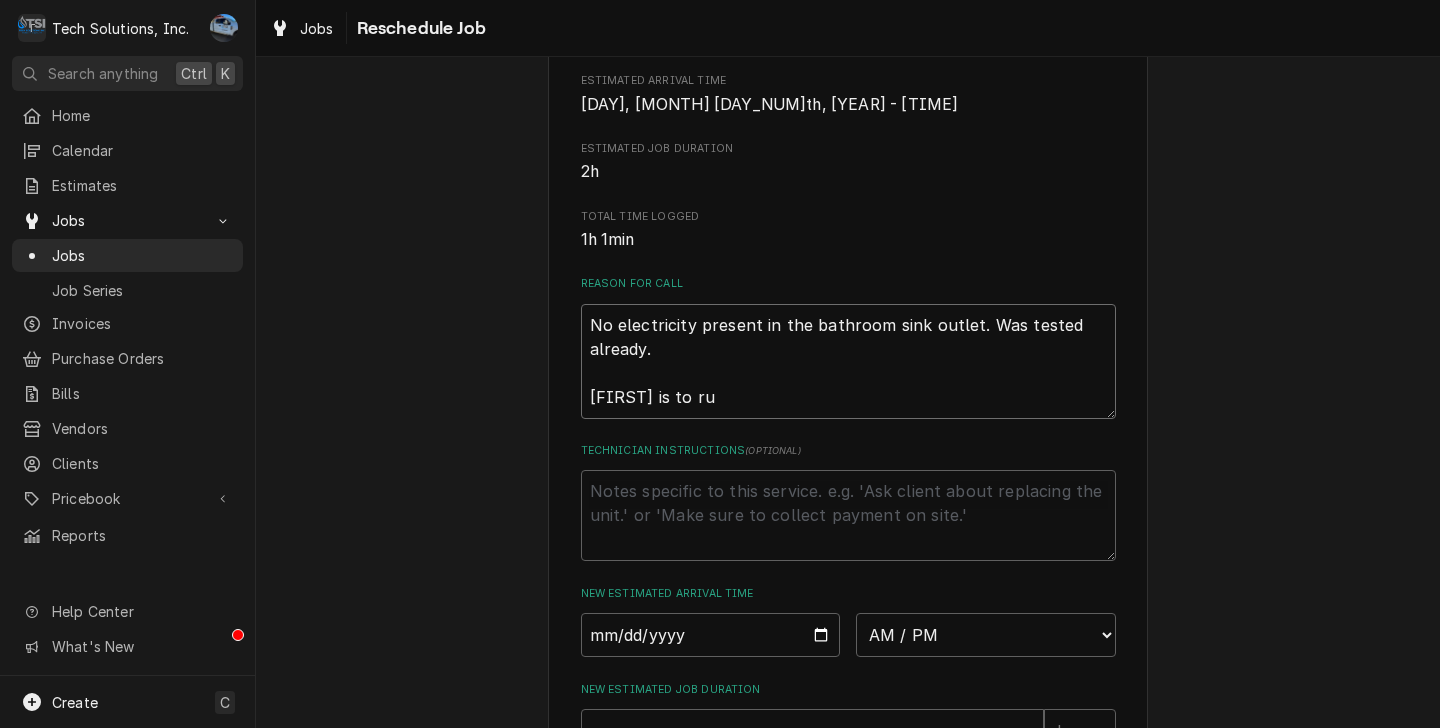 type on "x" 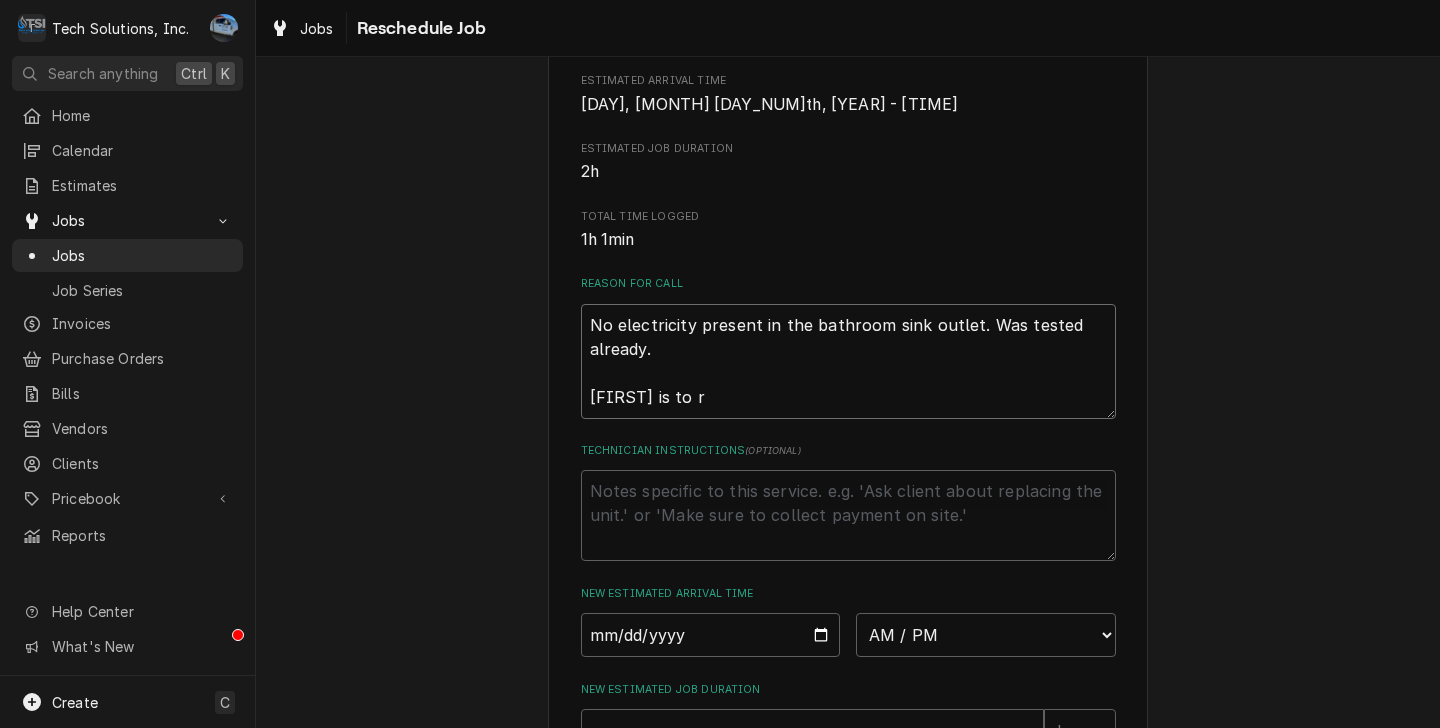 type on "x" 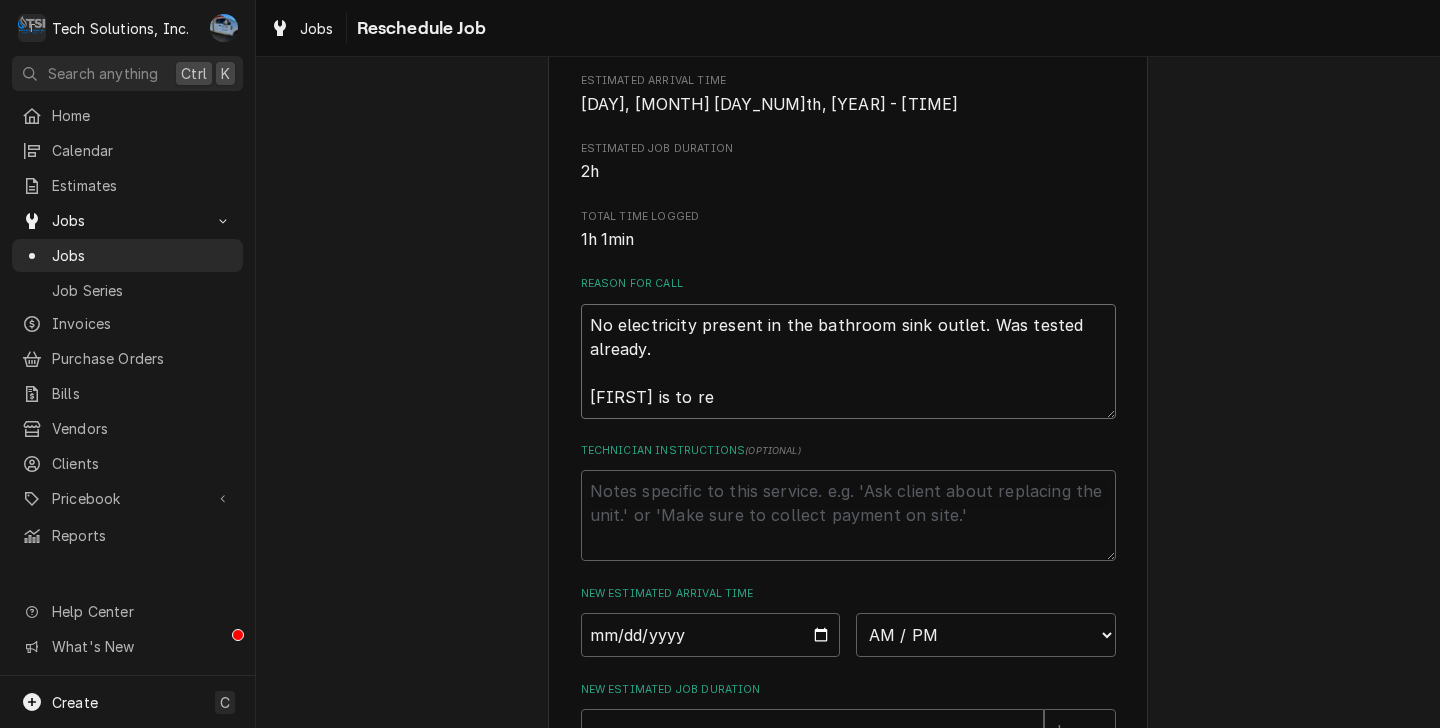 type on "x" 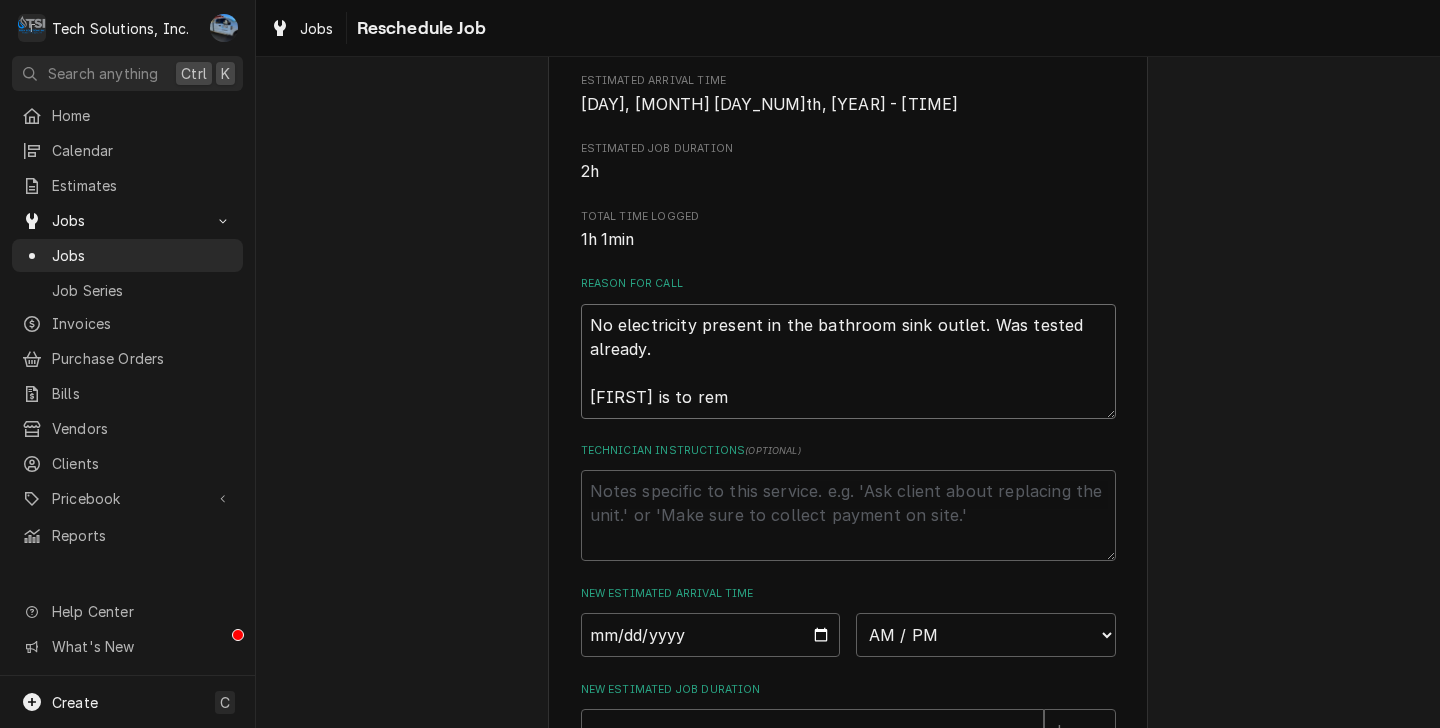 type on "x" 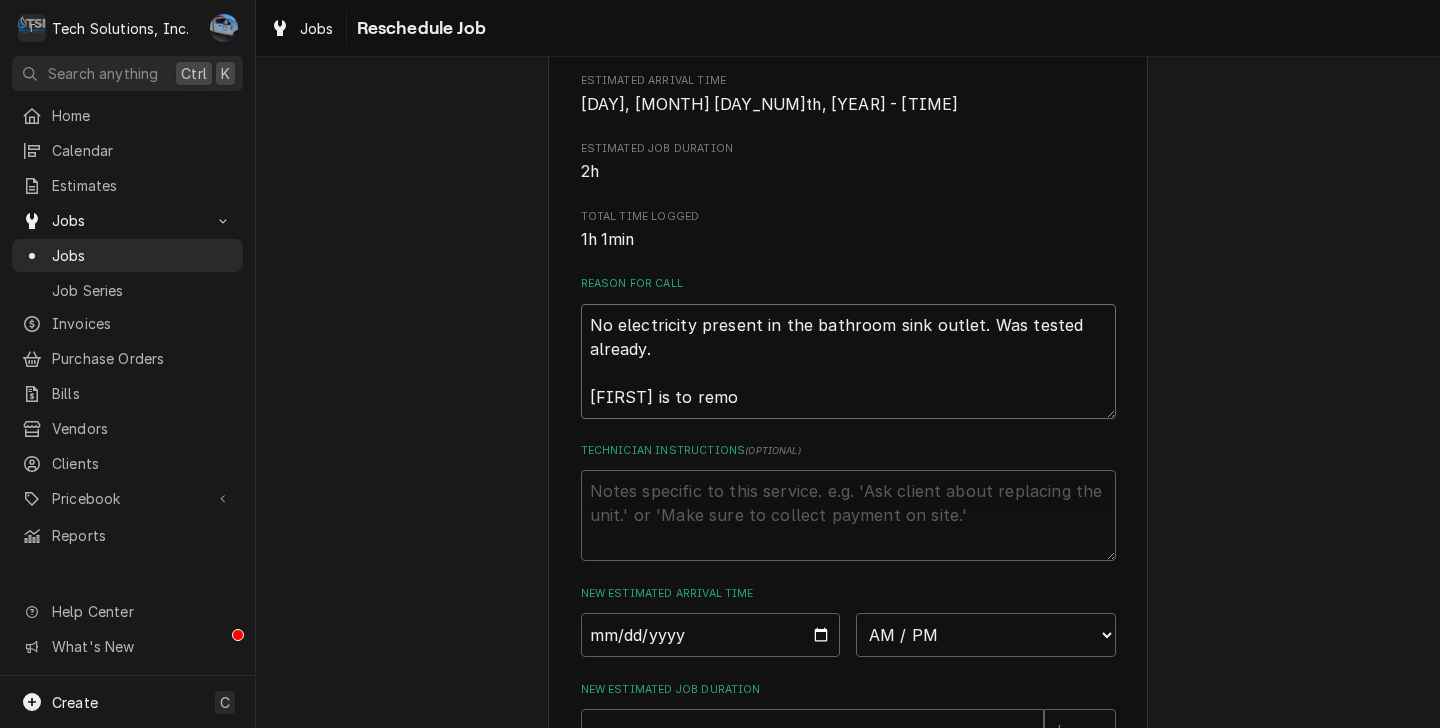 type on "x" 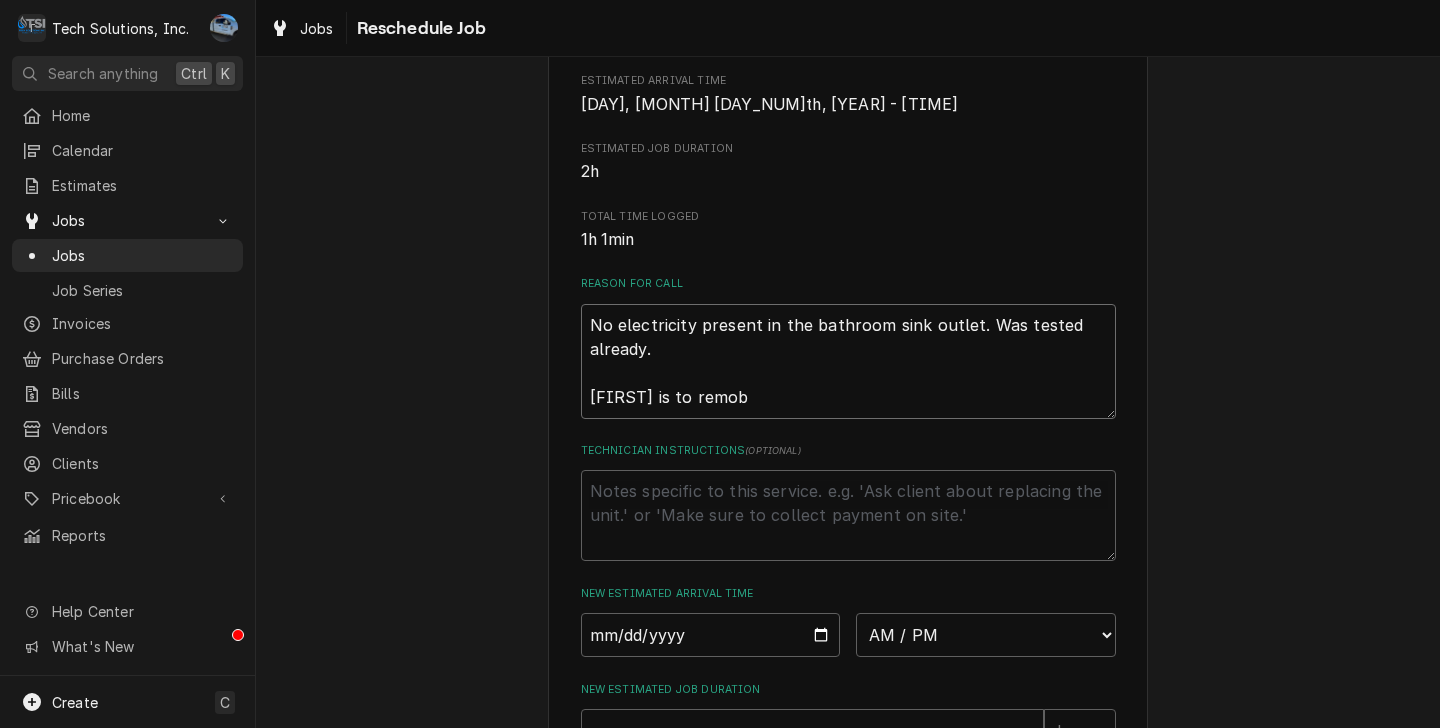 type on "x" 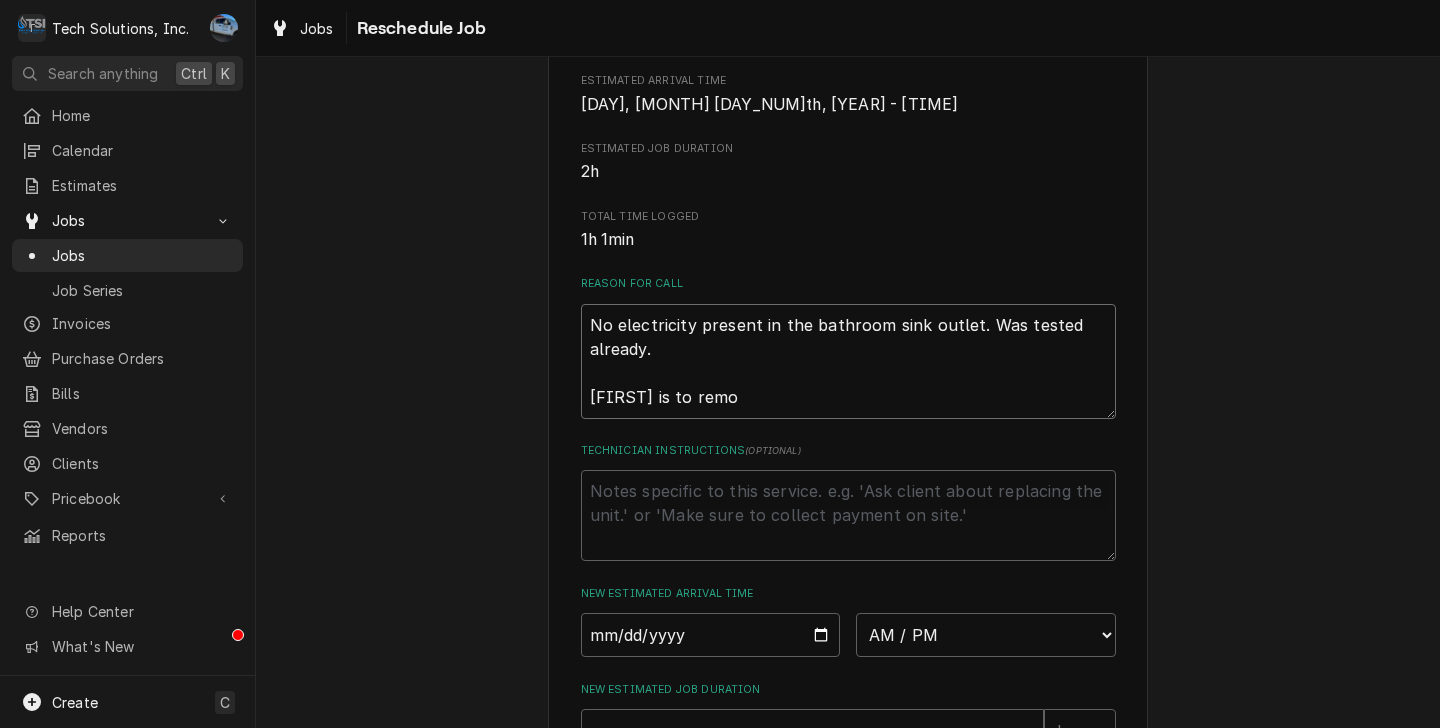 type on "x" 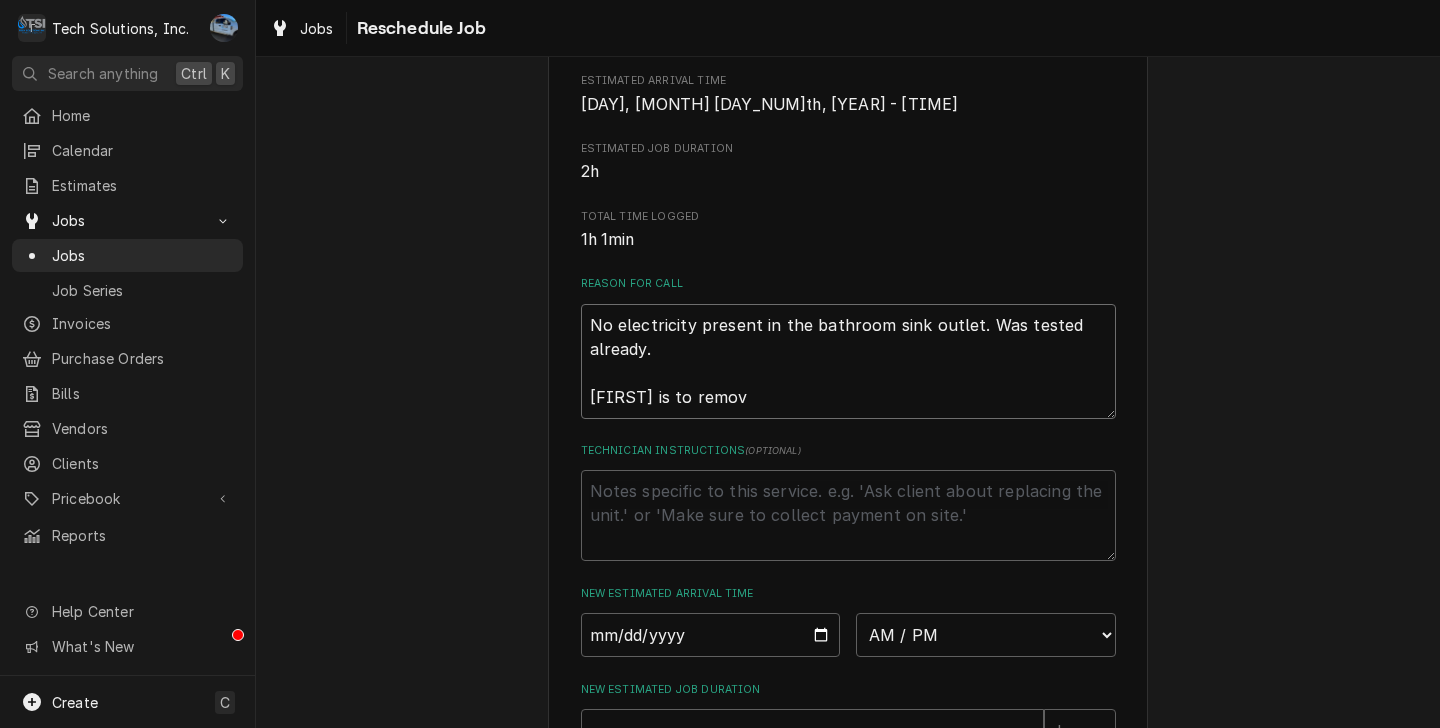 type on "x" 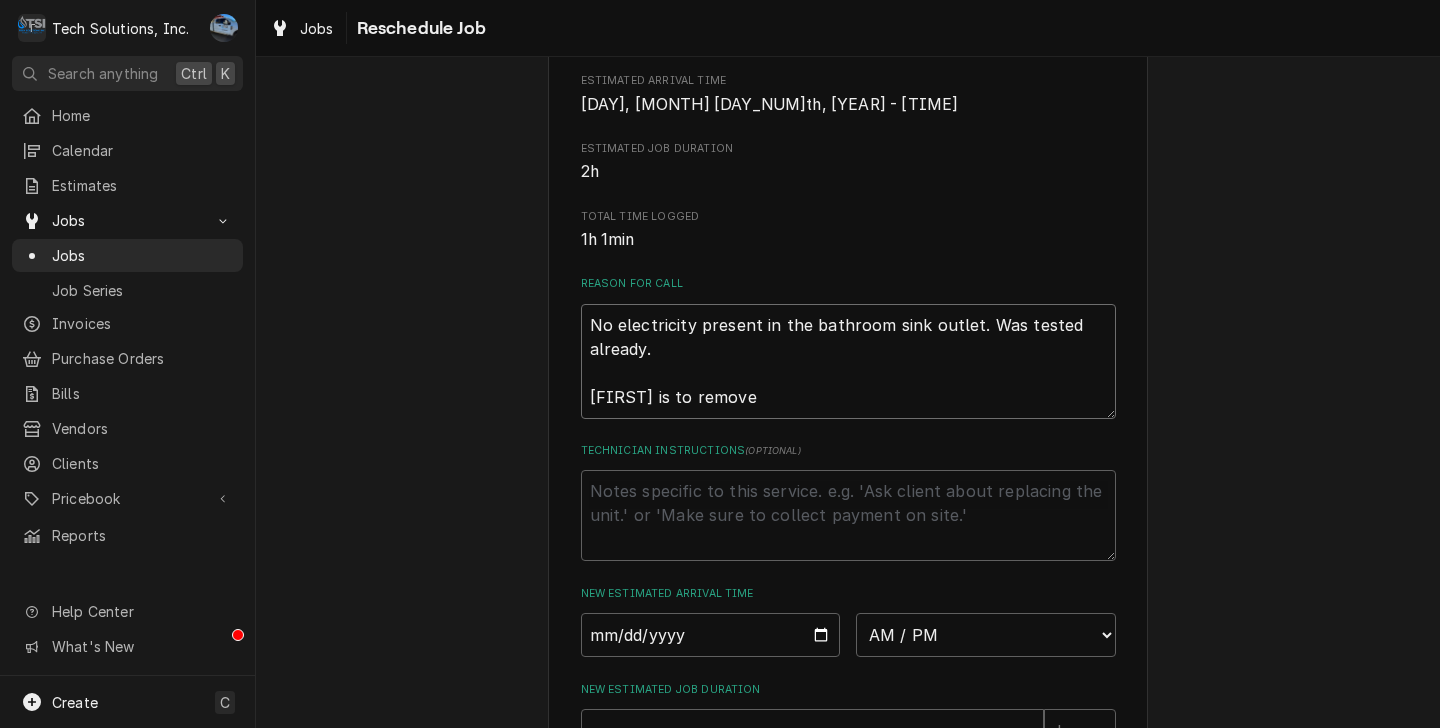 type on "x" 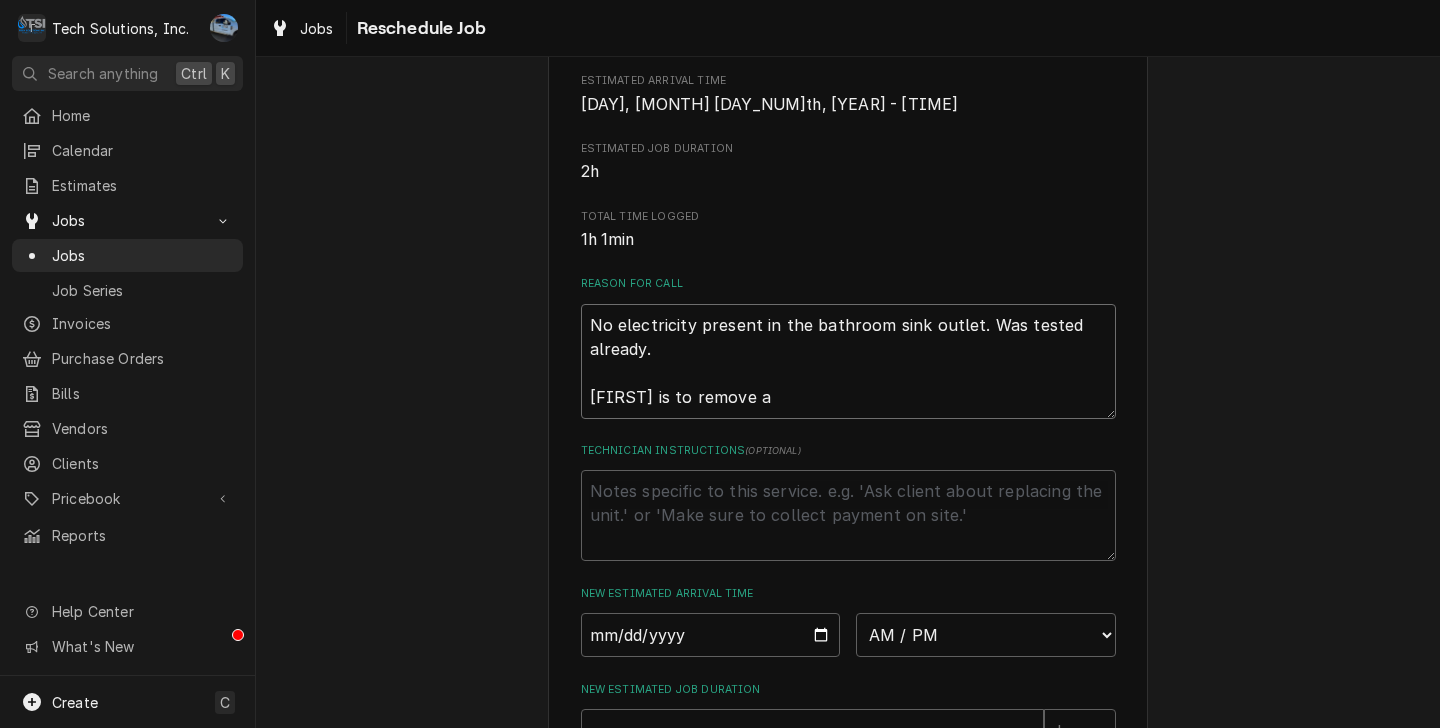 type on "x" 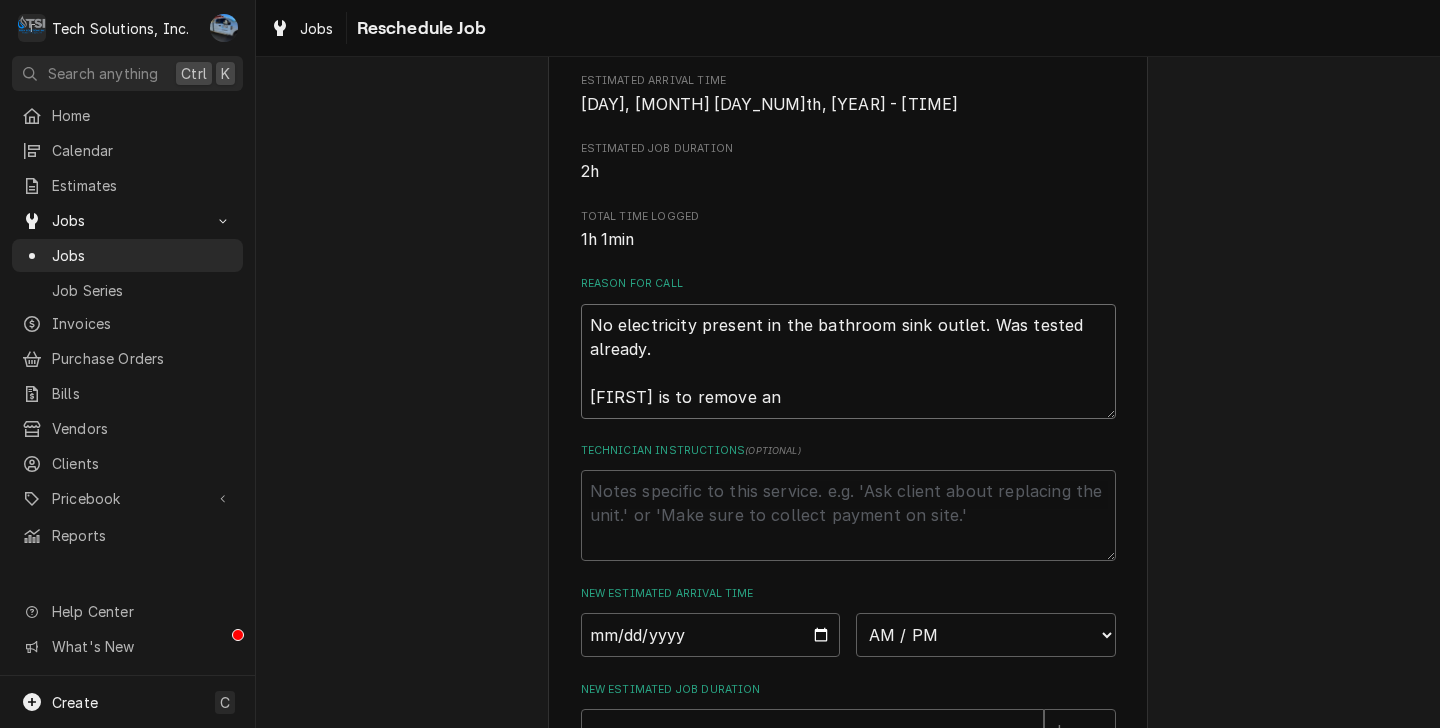 type on "x" 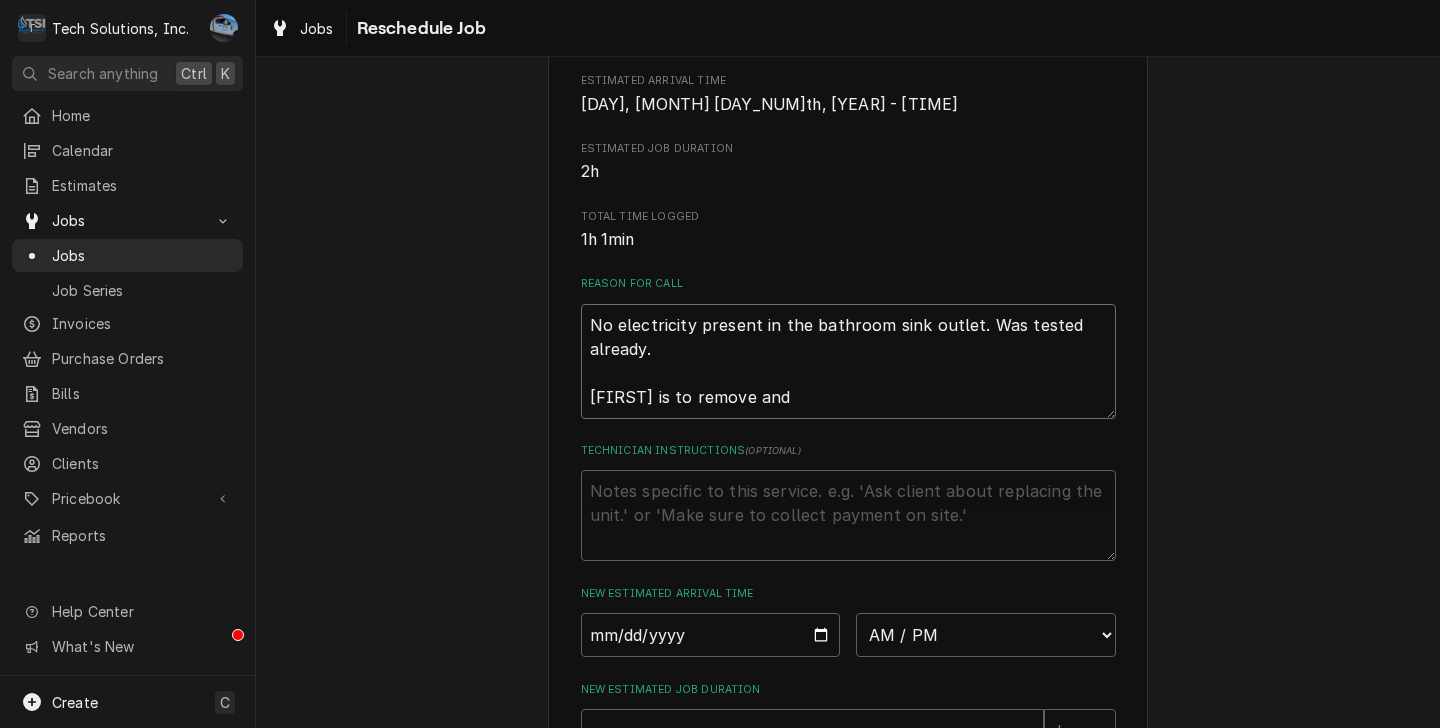 type on "x" 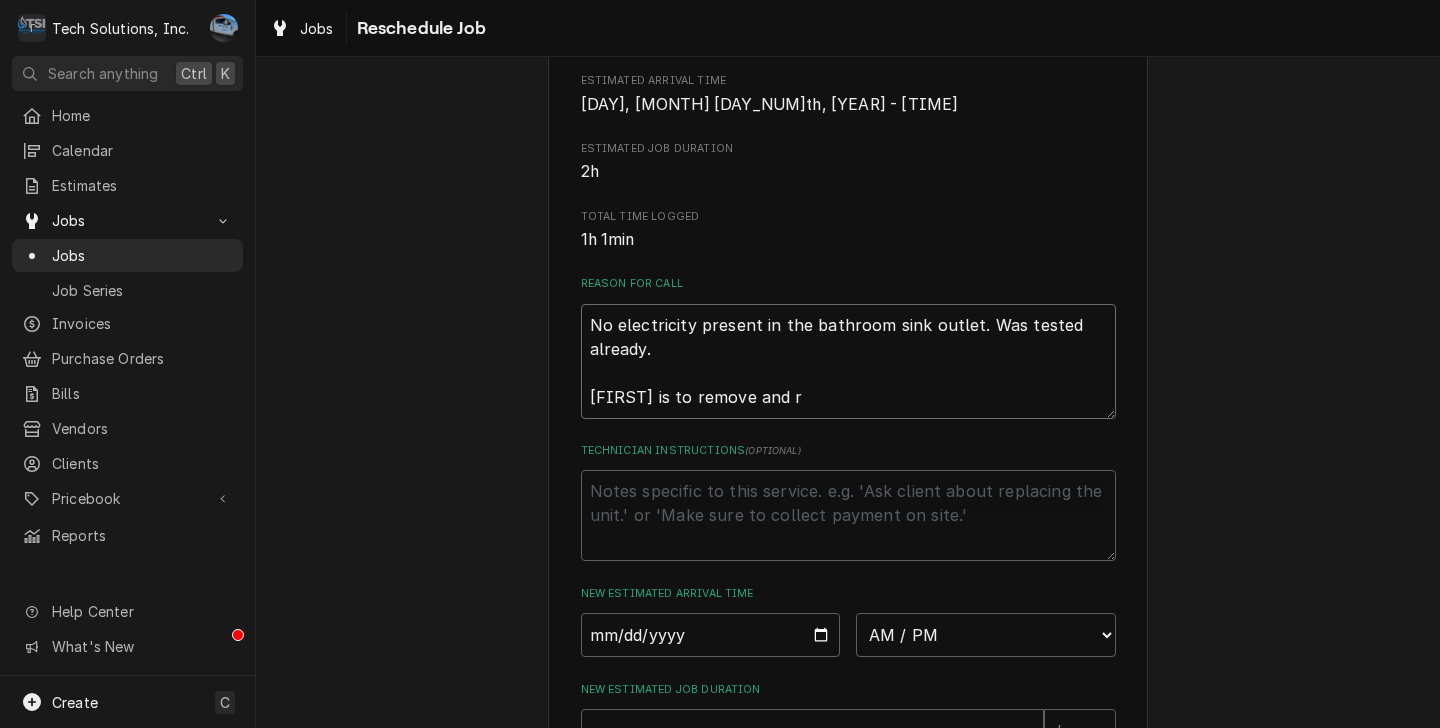 type on "x" 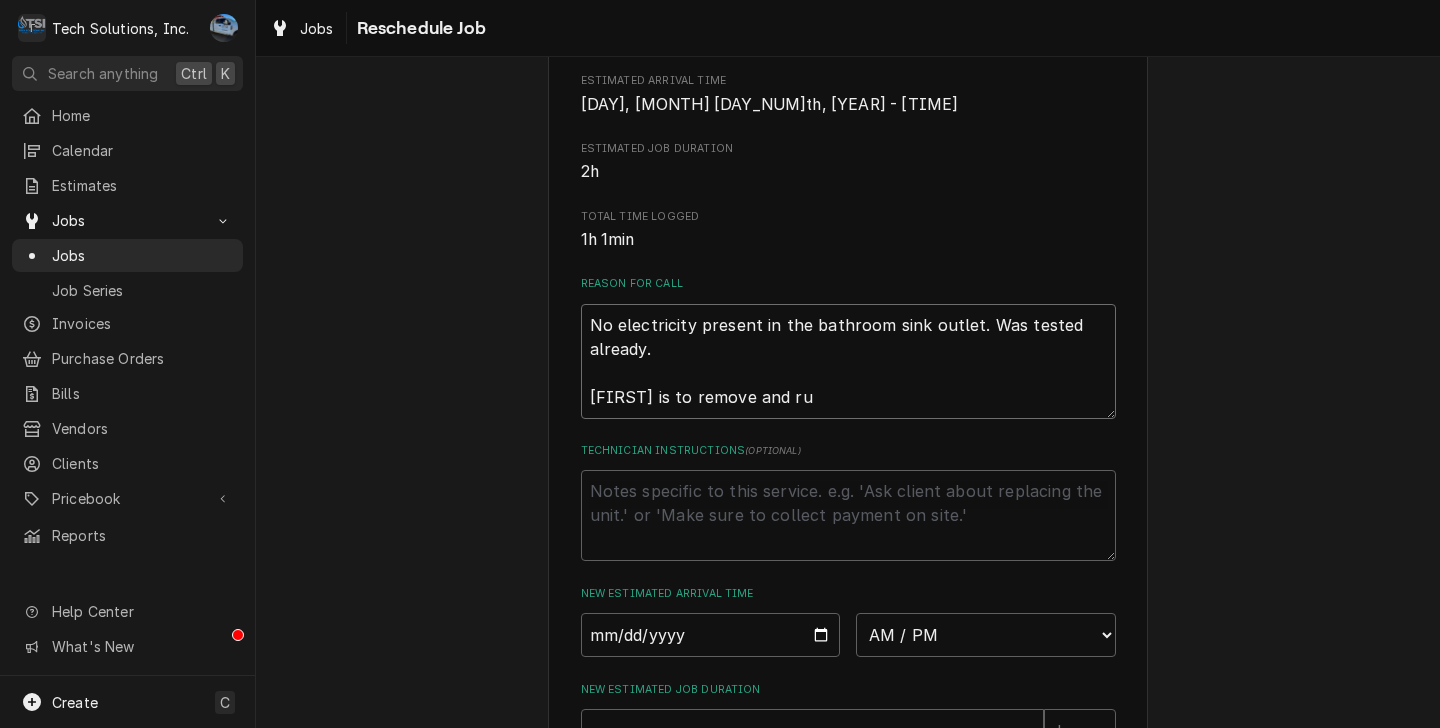 type on "x" 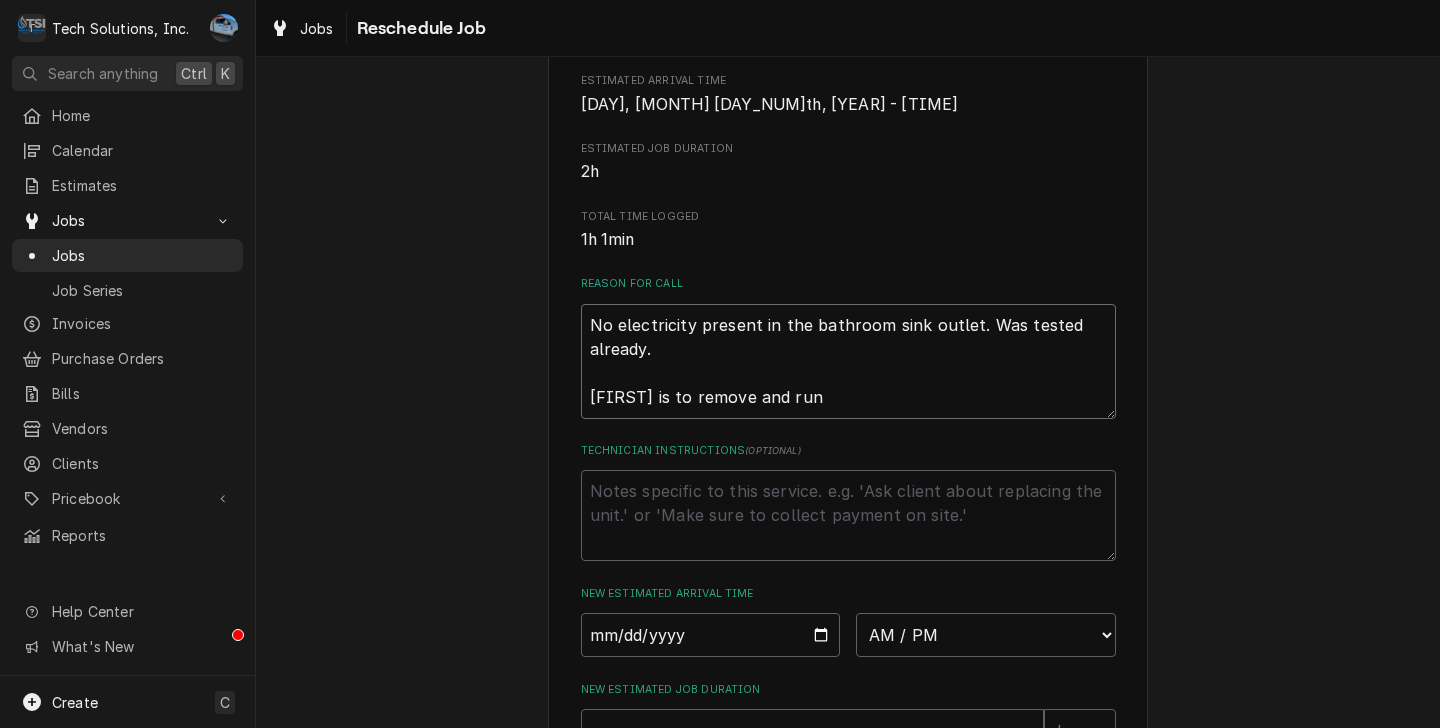 type on "x" 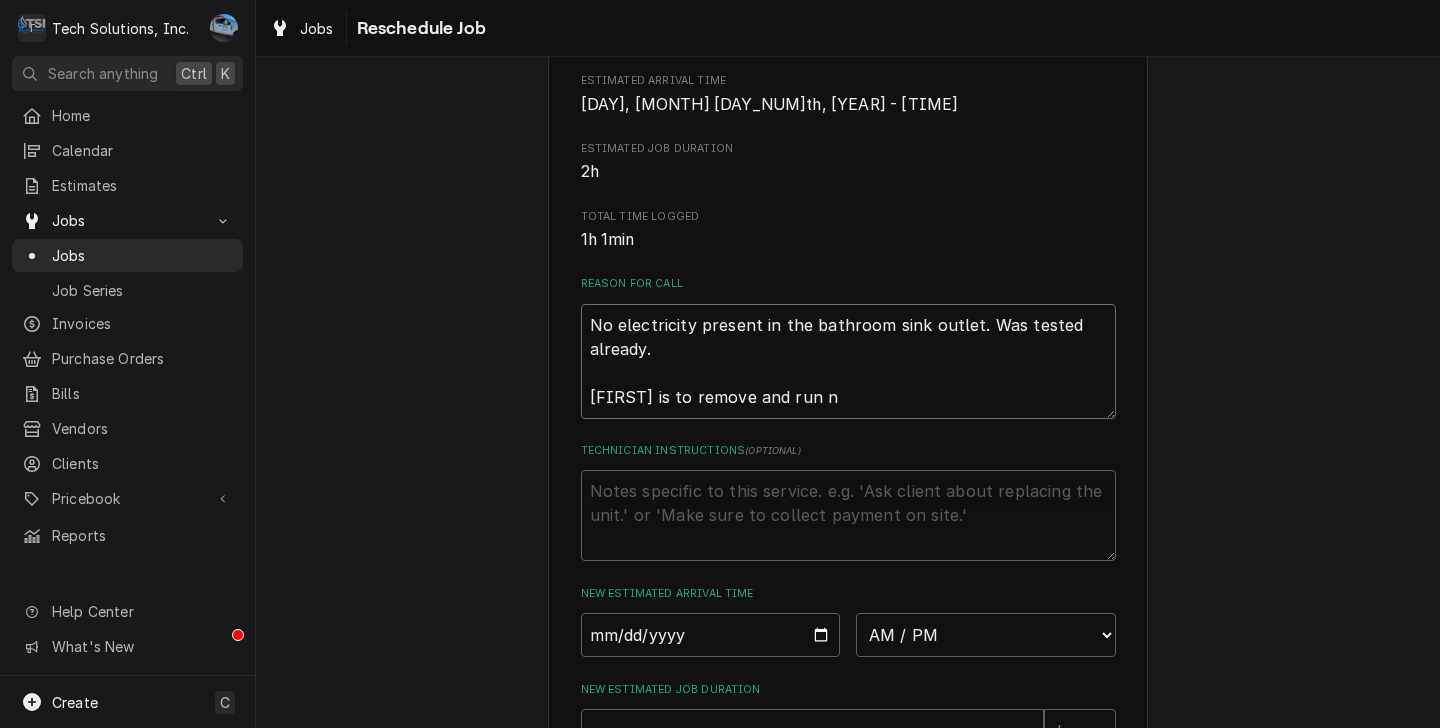 type on "x" 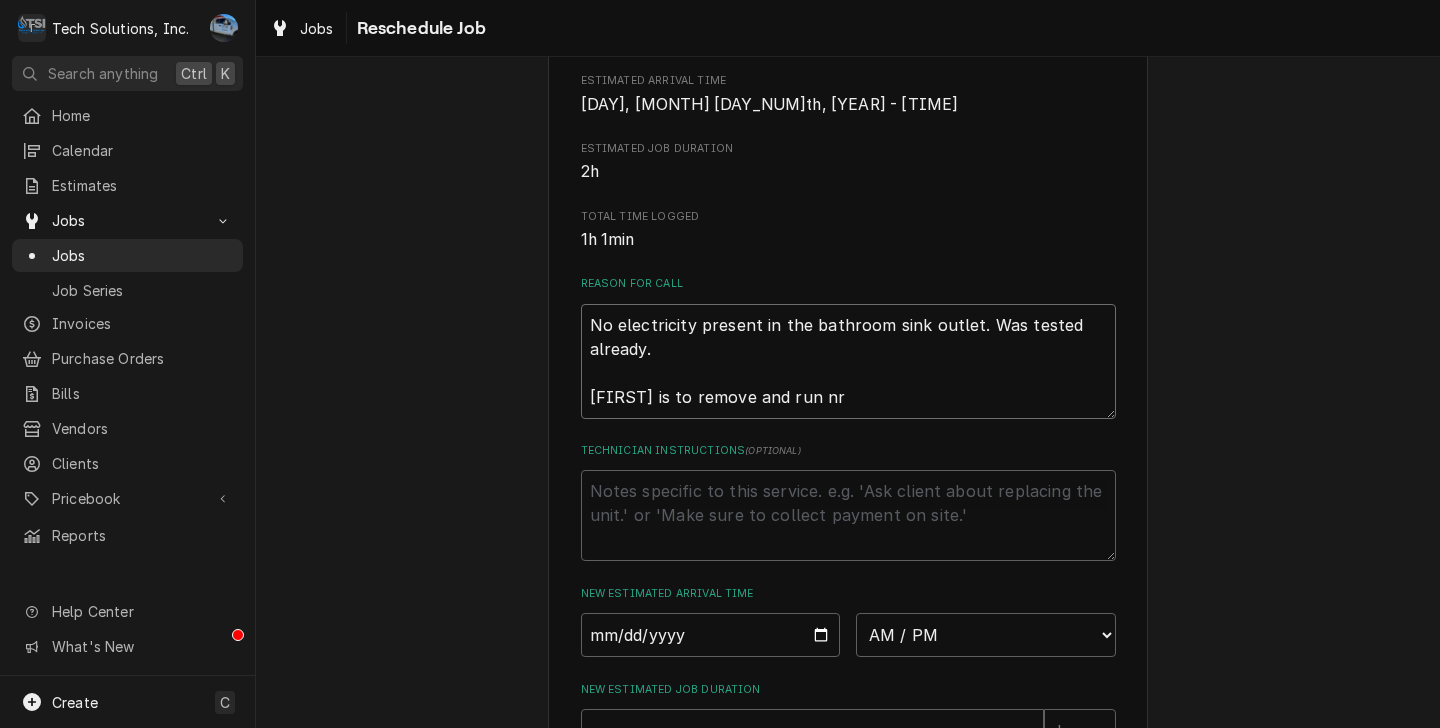 type on "x" 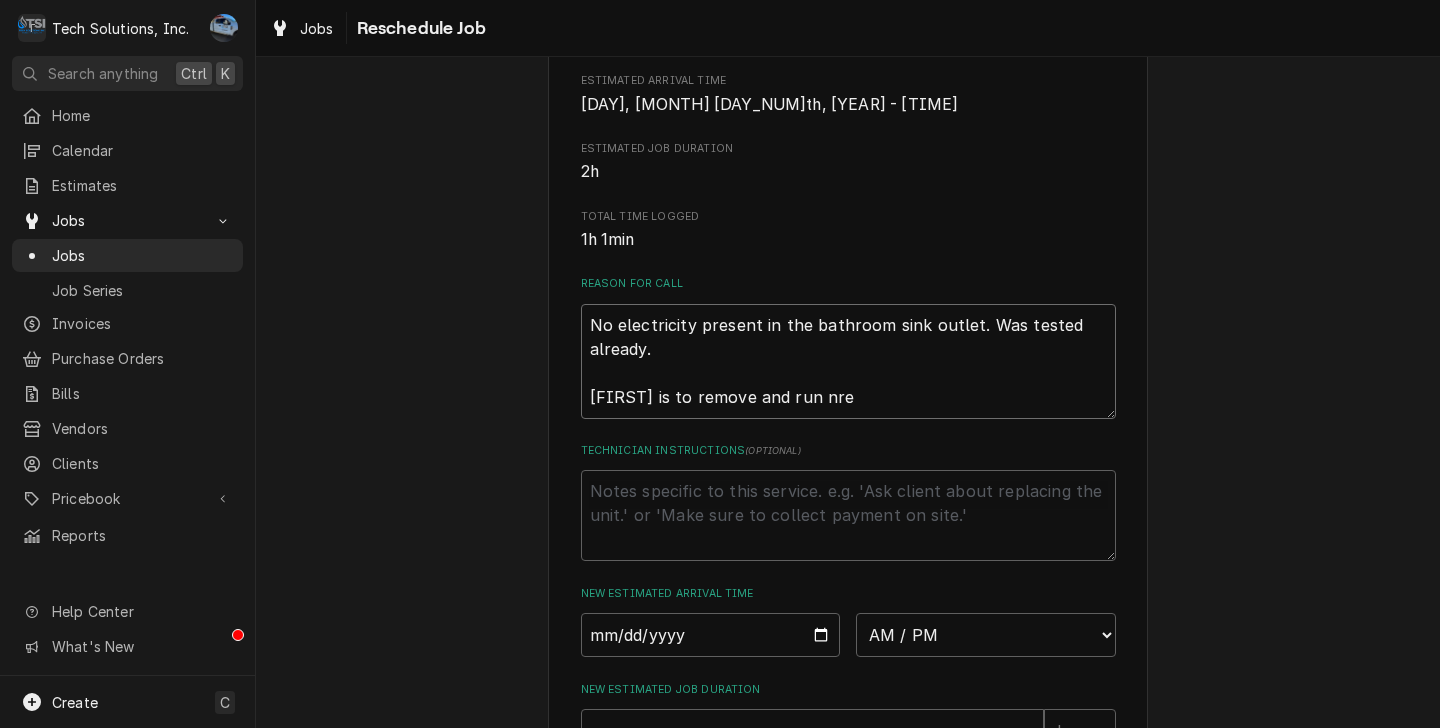 type on "x" 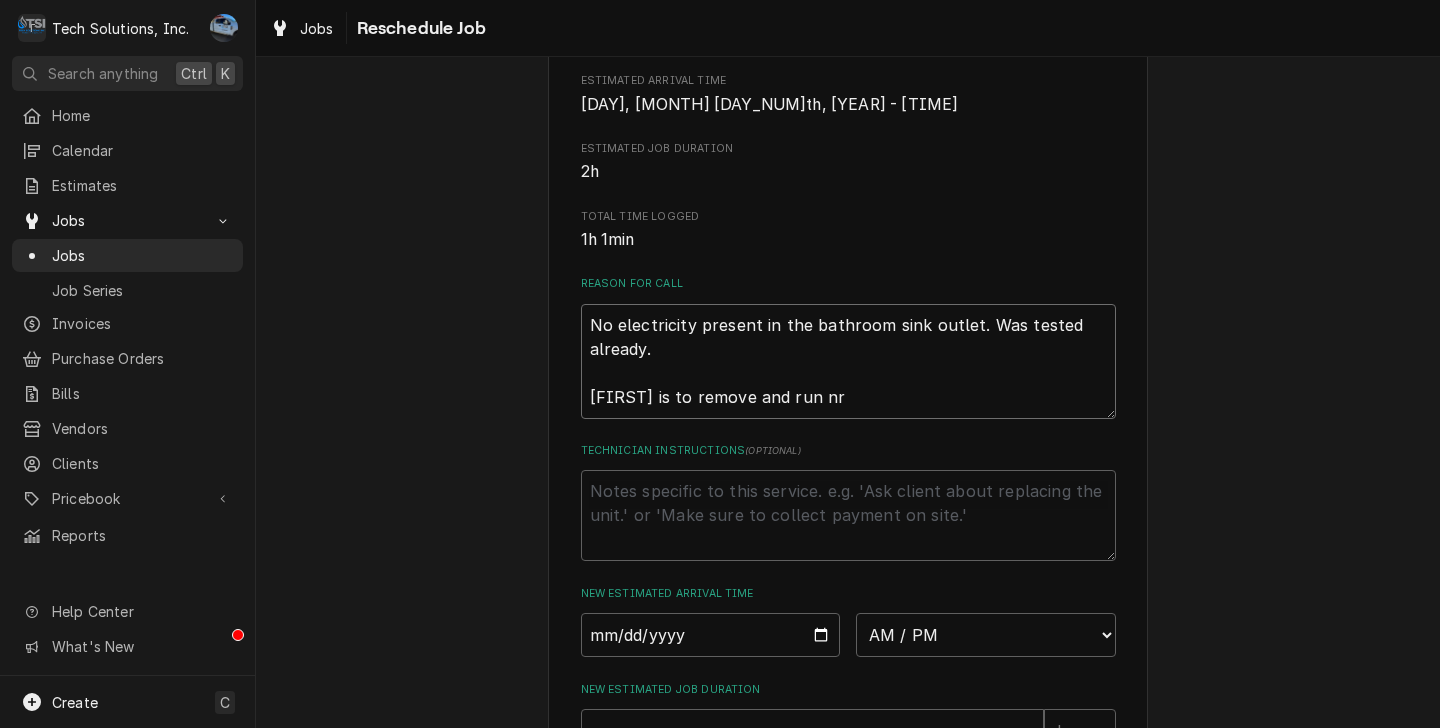 type on "x" 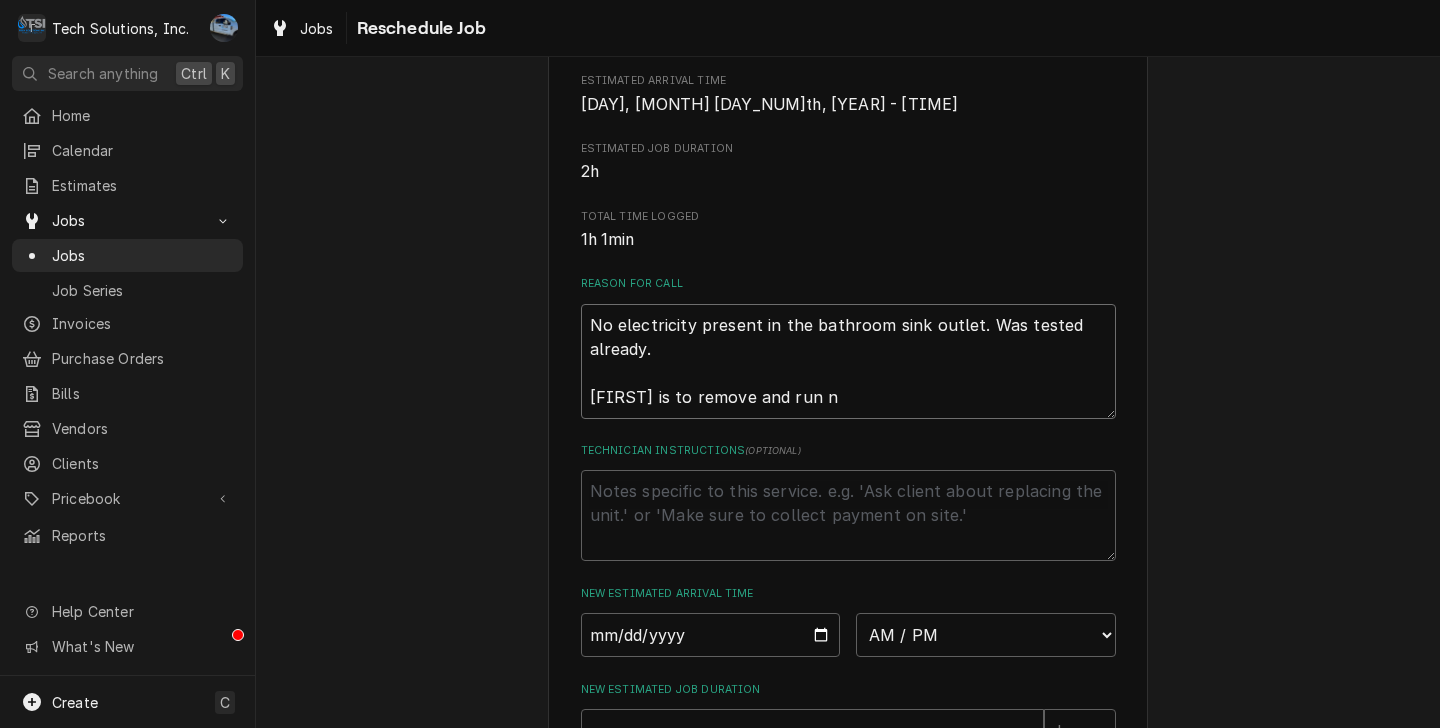 type on "x" 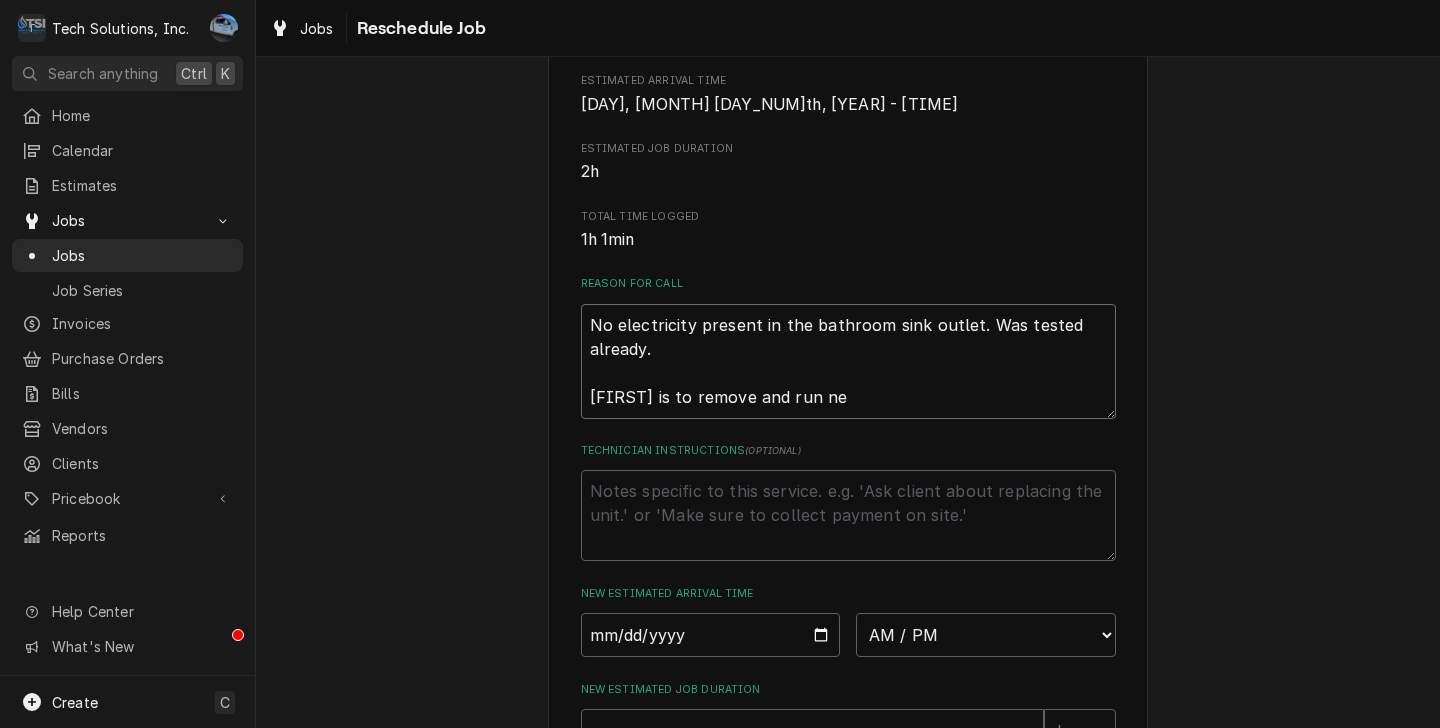 type on "x" 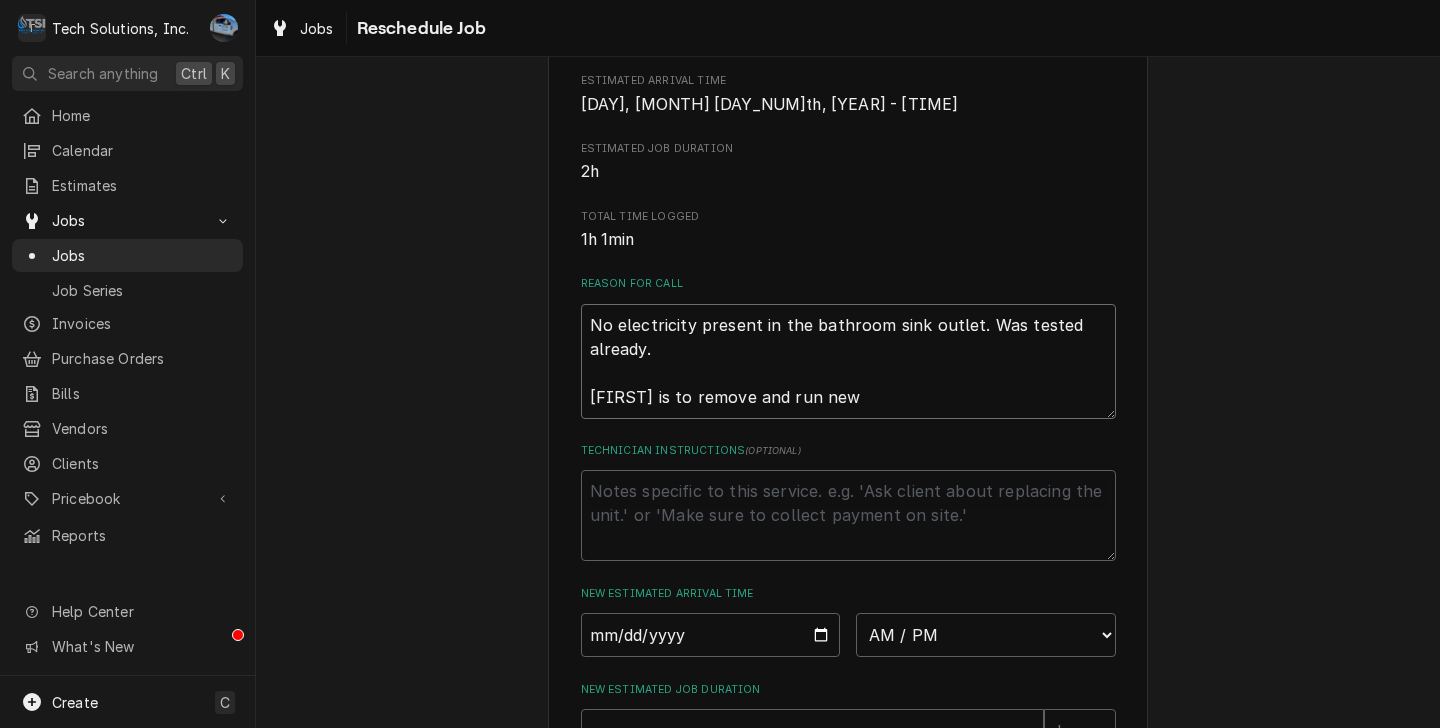 type on "x" 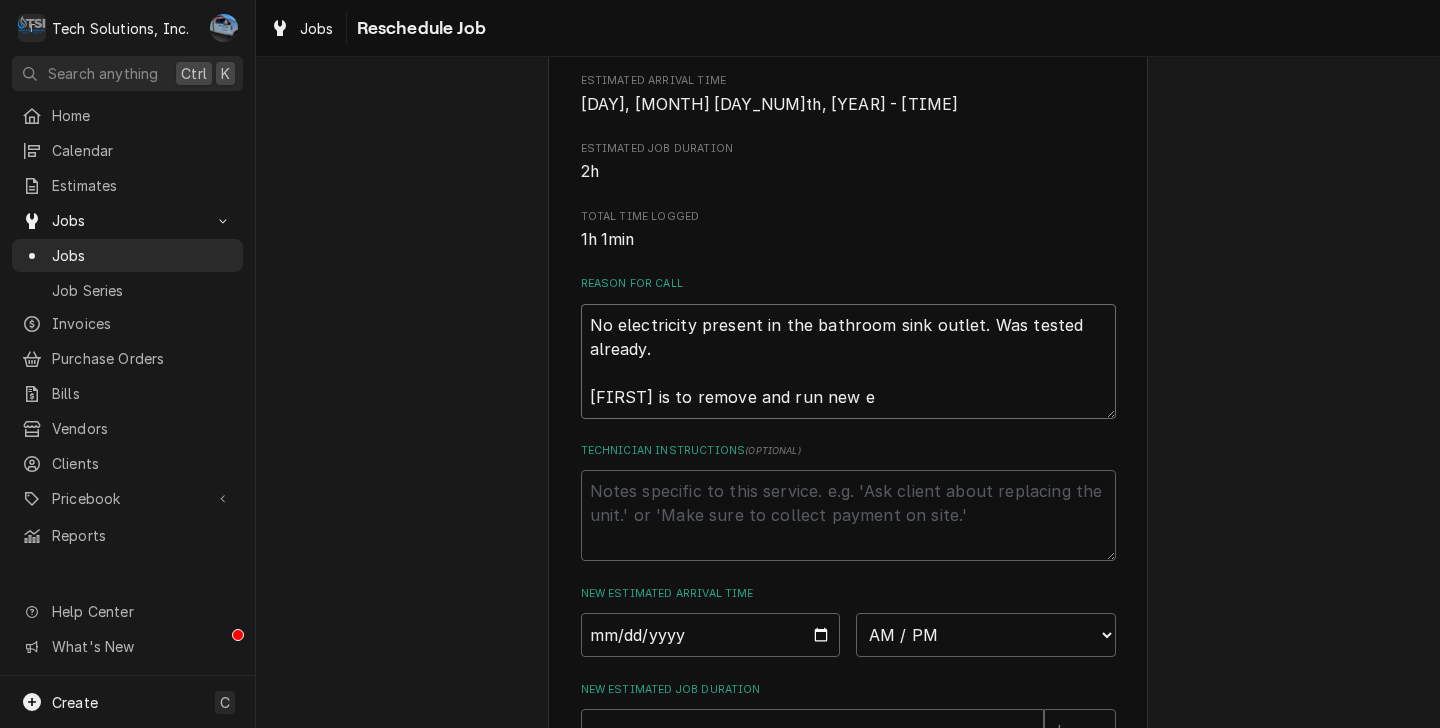 type on "x" 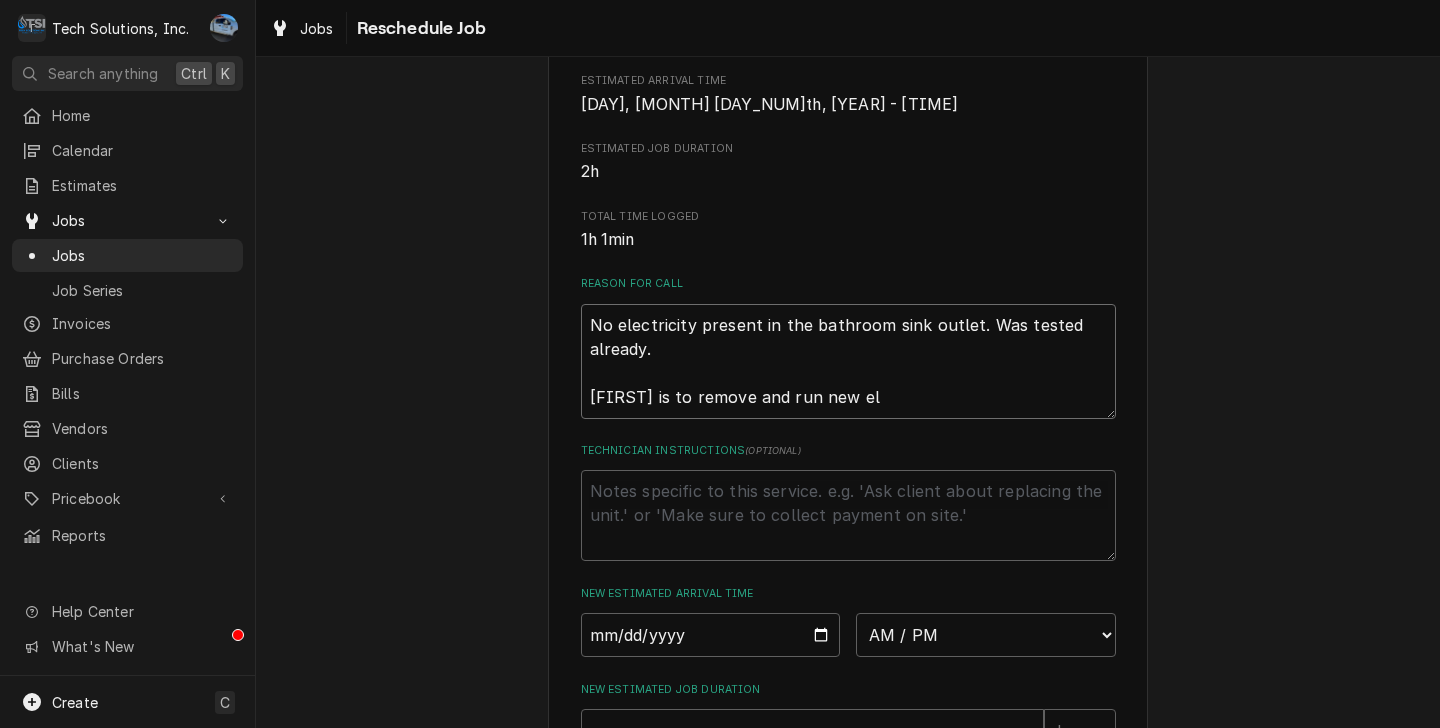 type on "x" 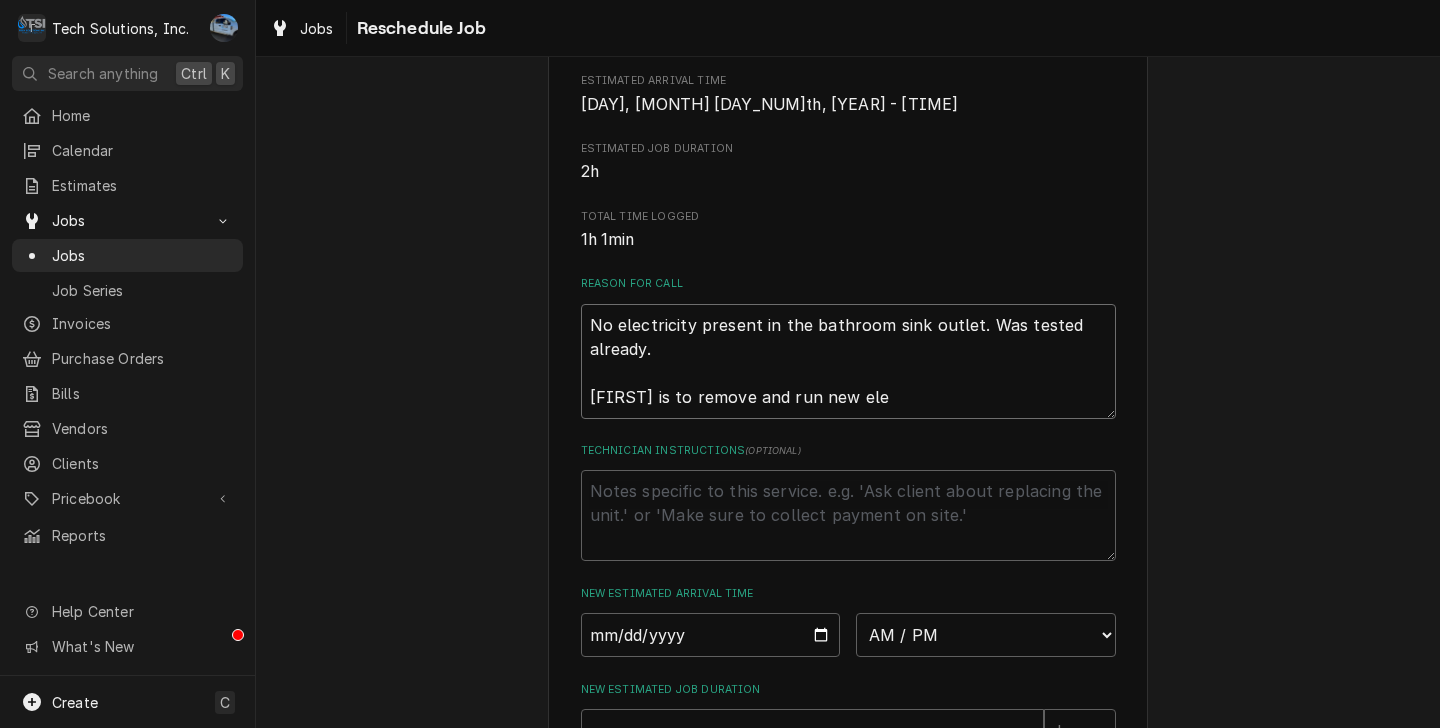 type on "x" 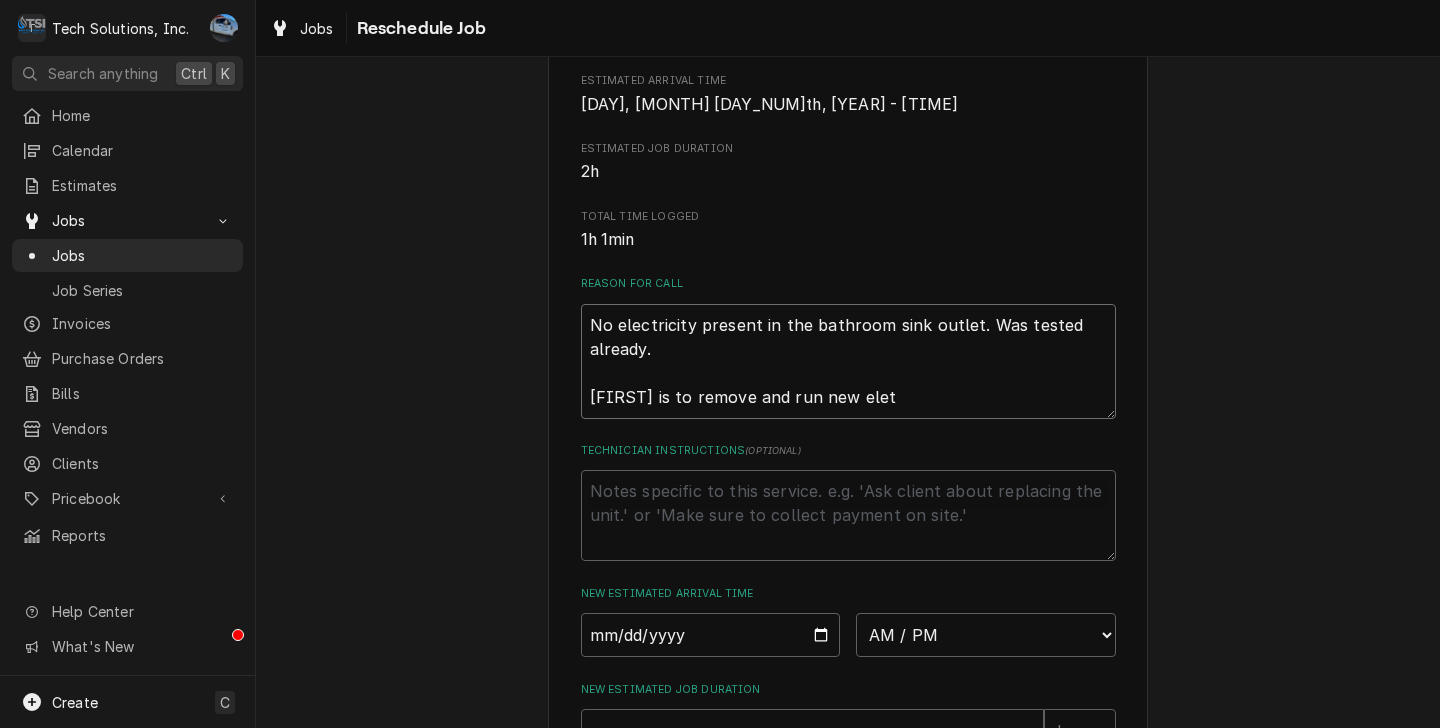 type on "x" 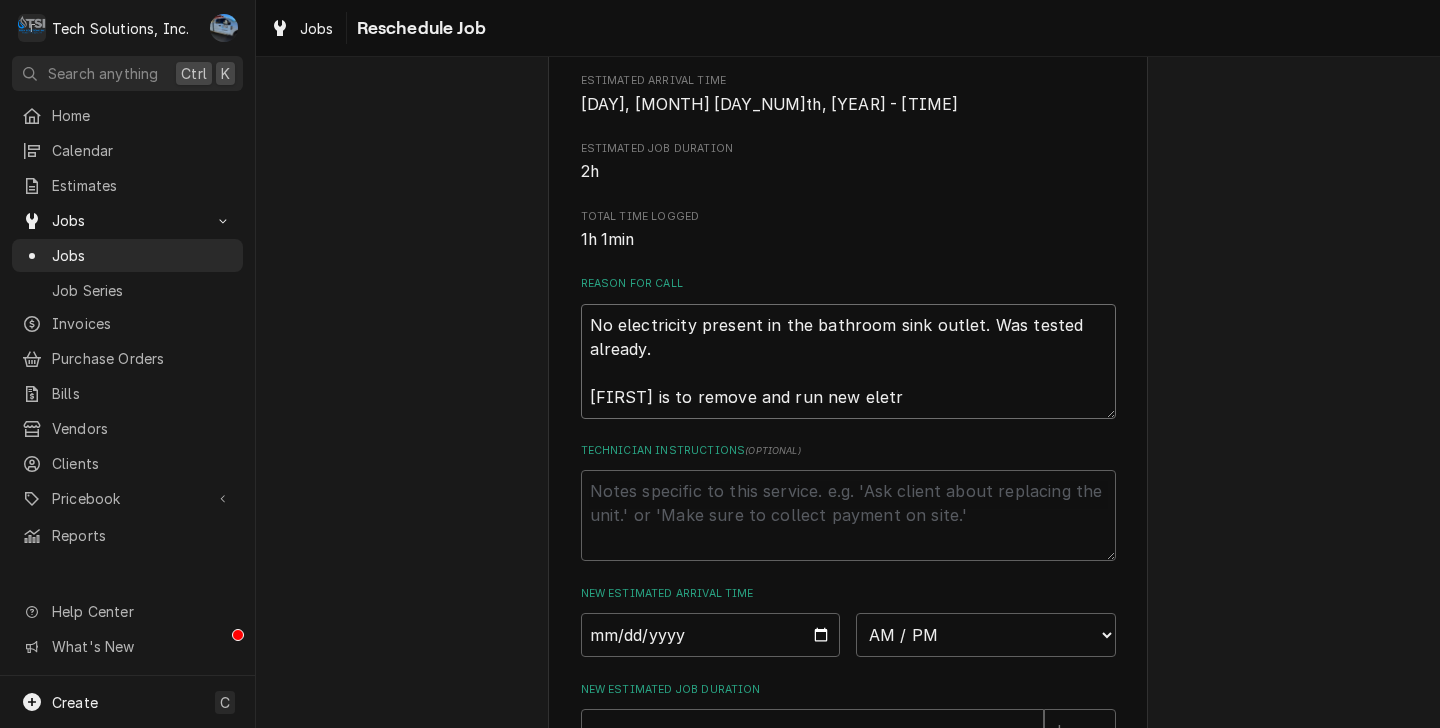 type on "x" 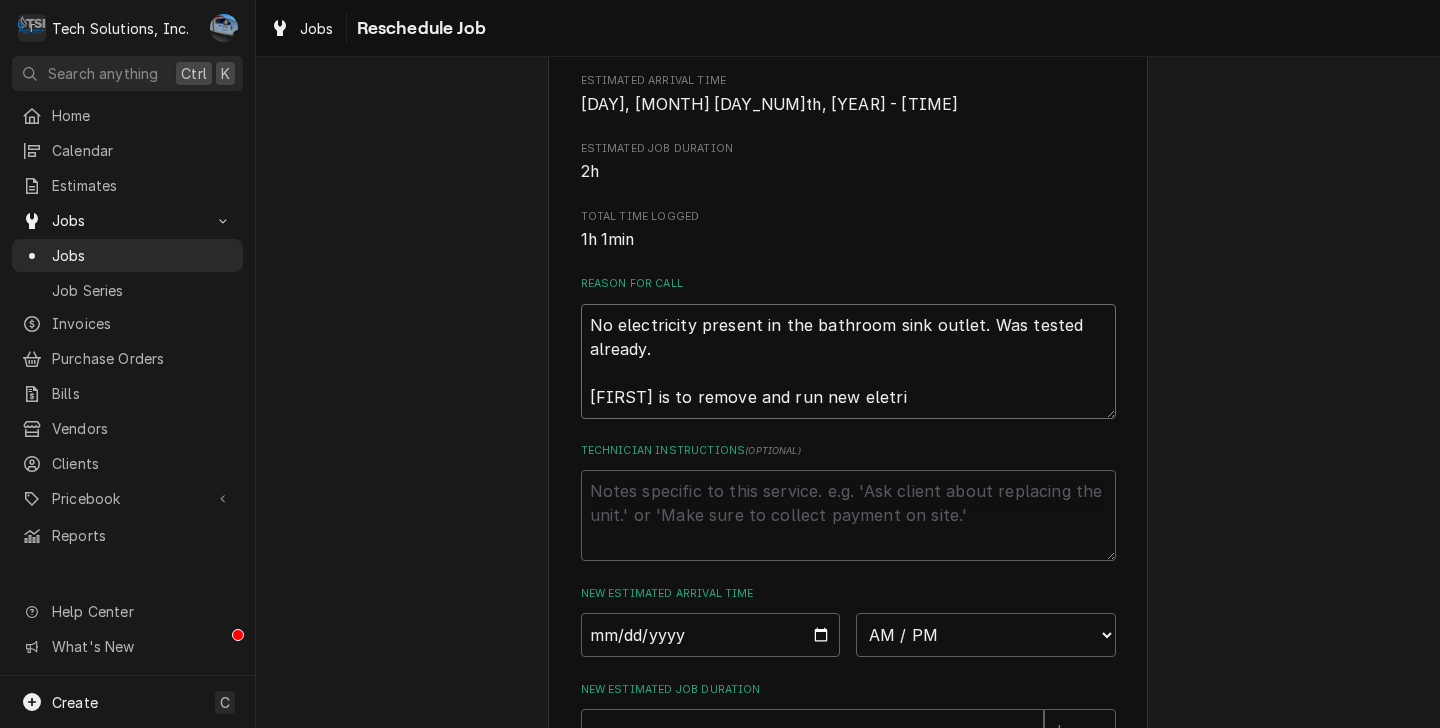type on "x" 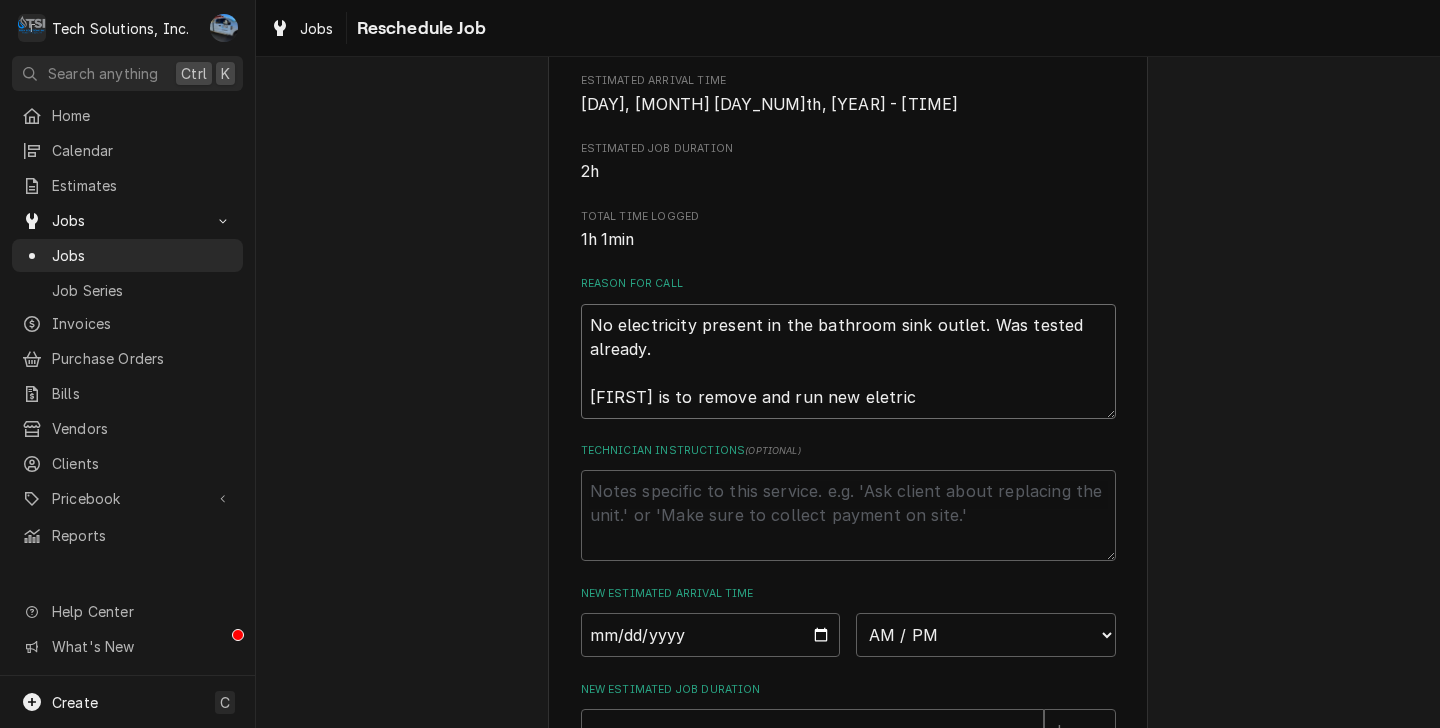 type on "x" 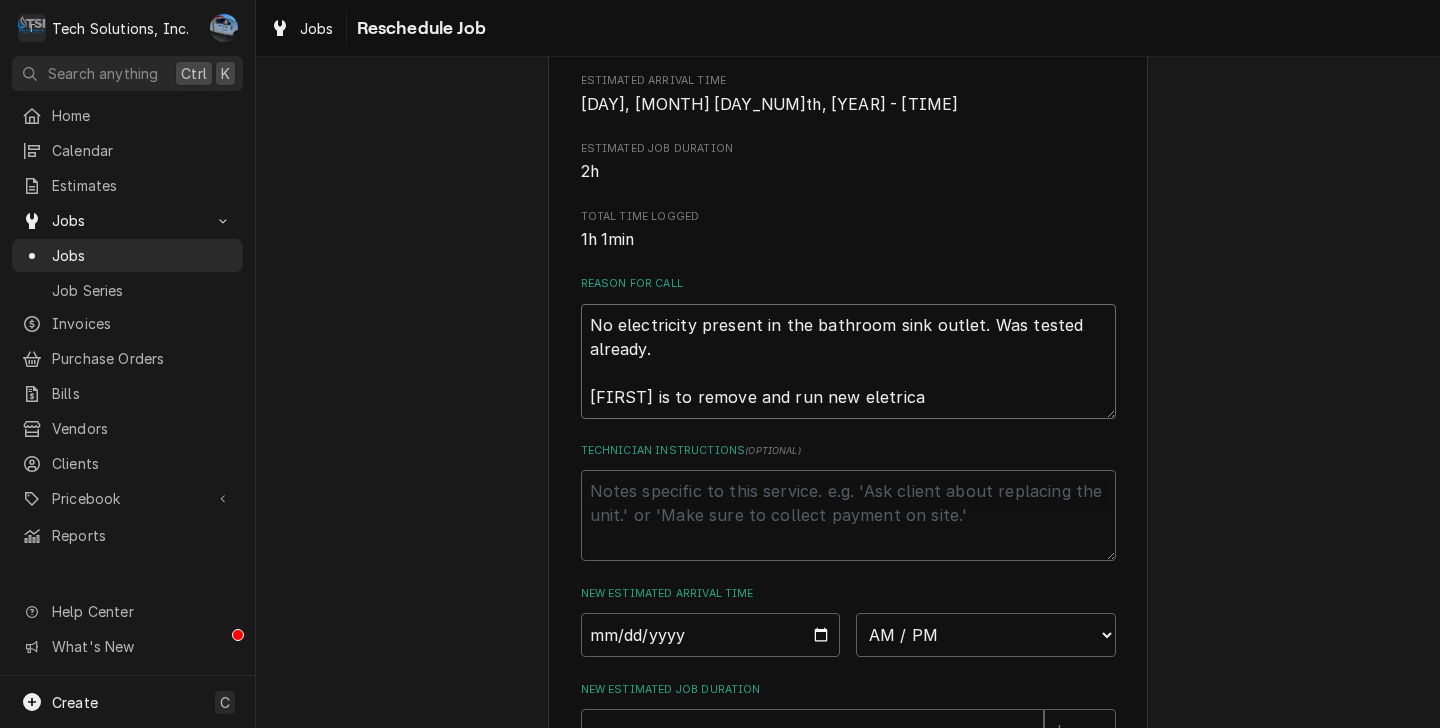 type on "x" 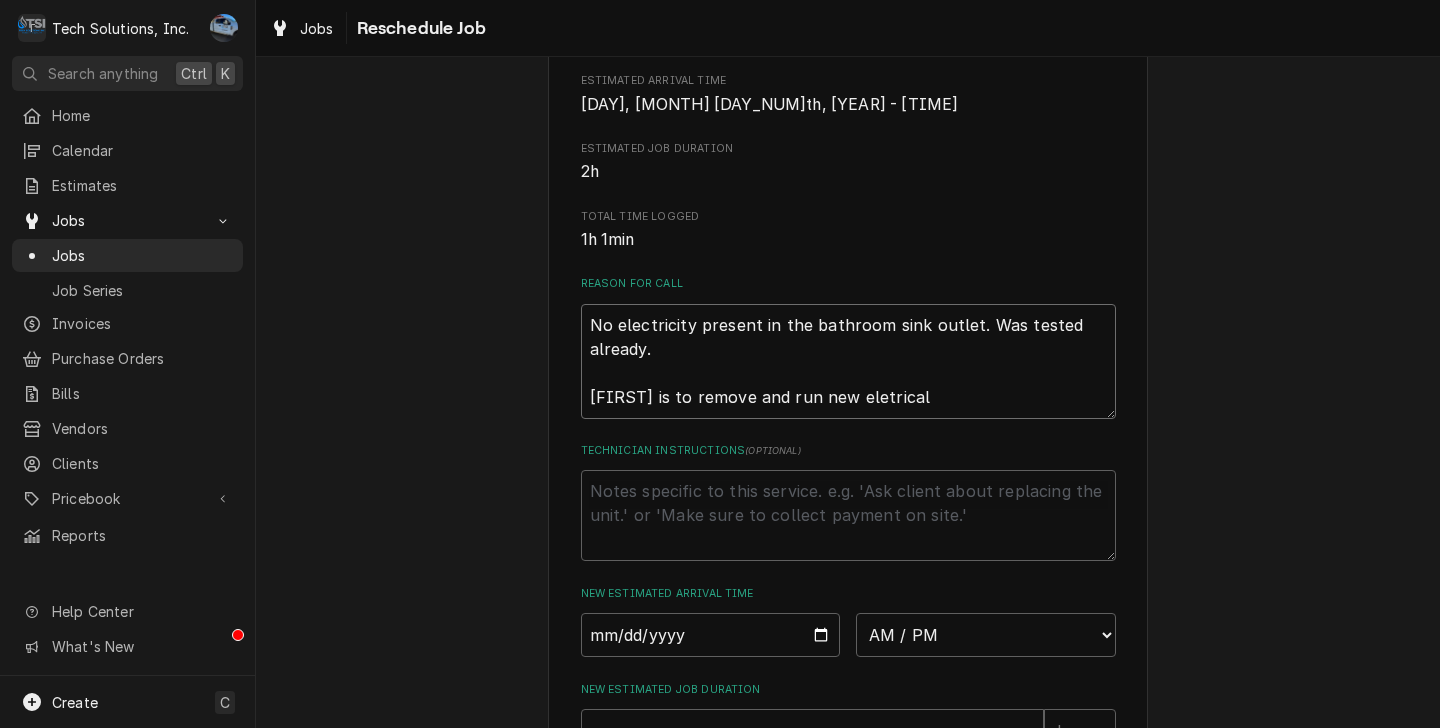 type on "x" 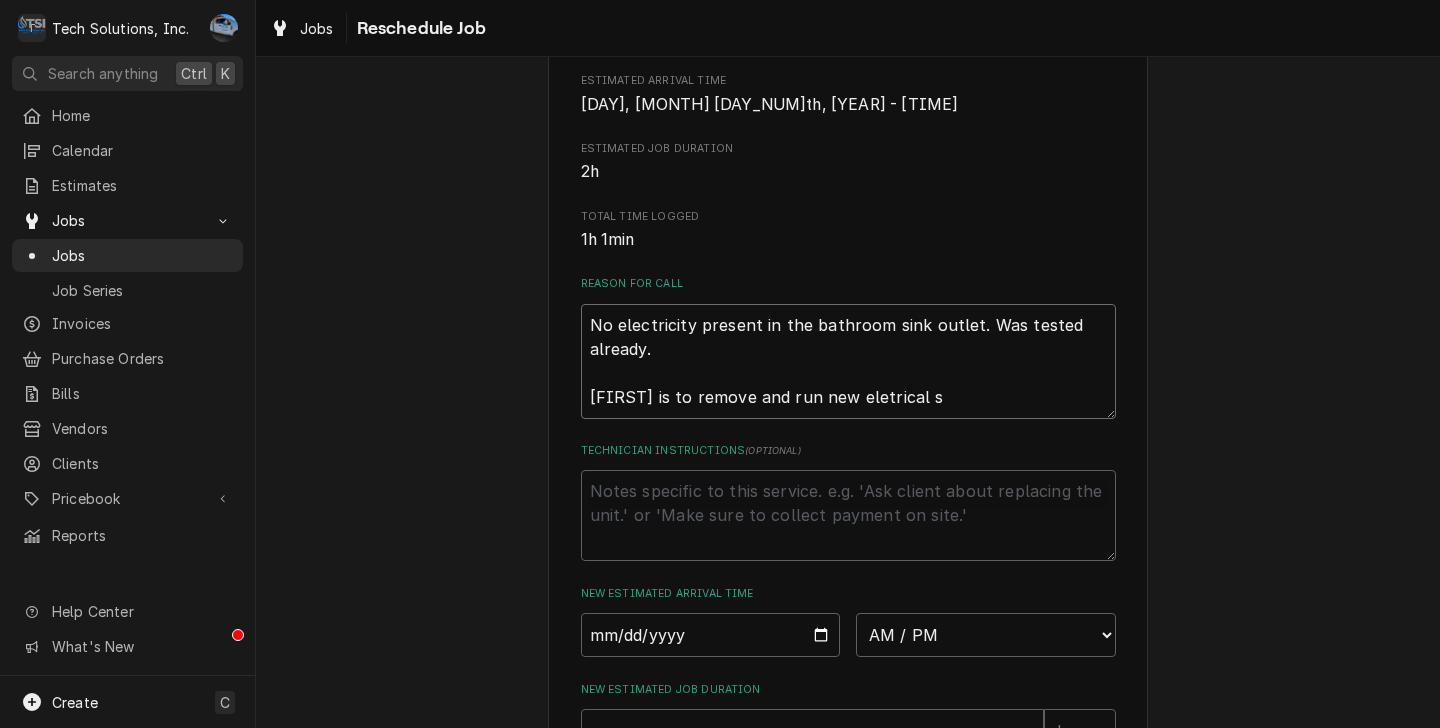 type on "x" 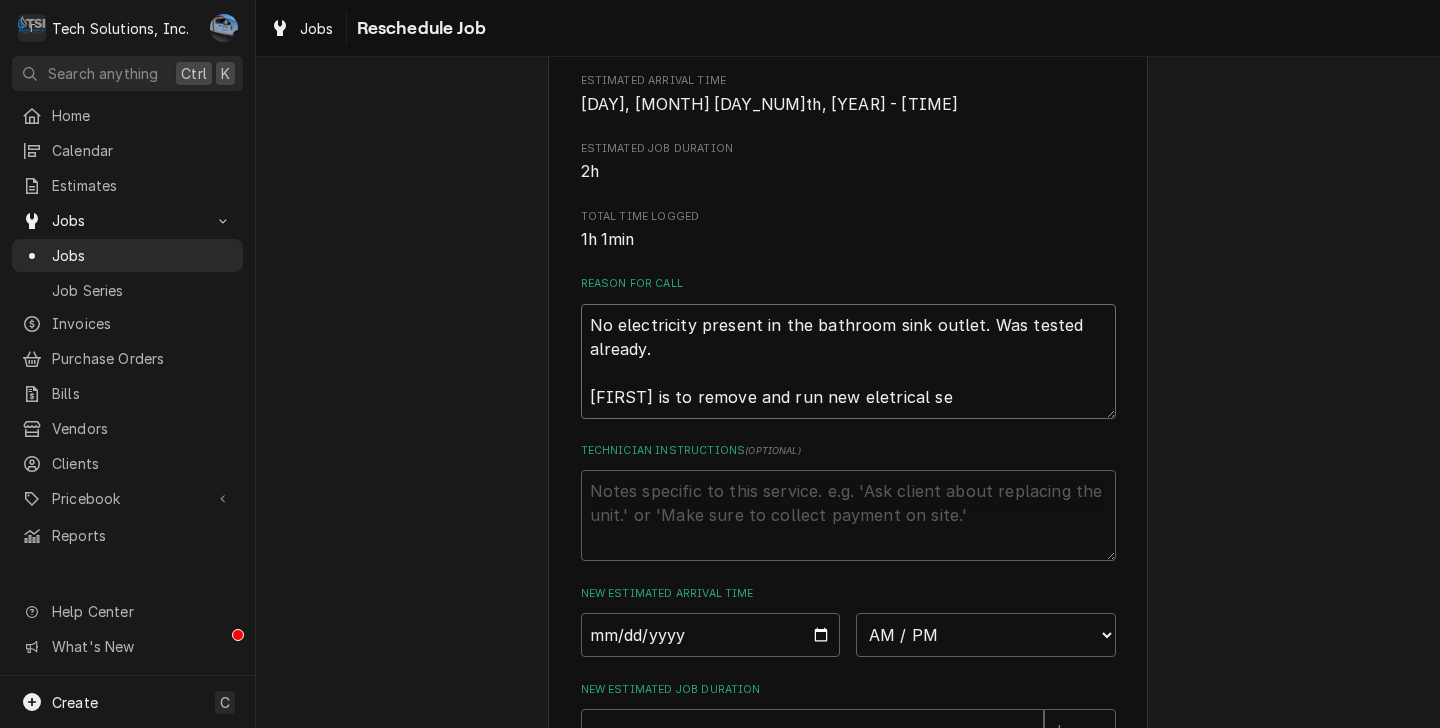 type on "x" 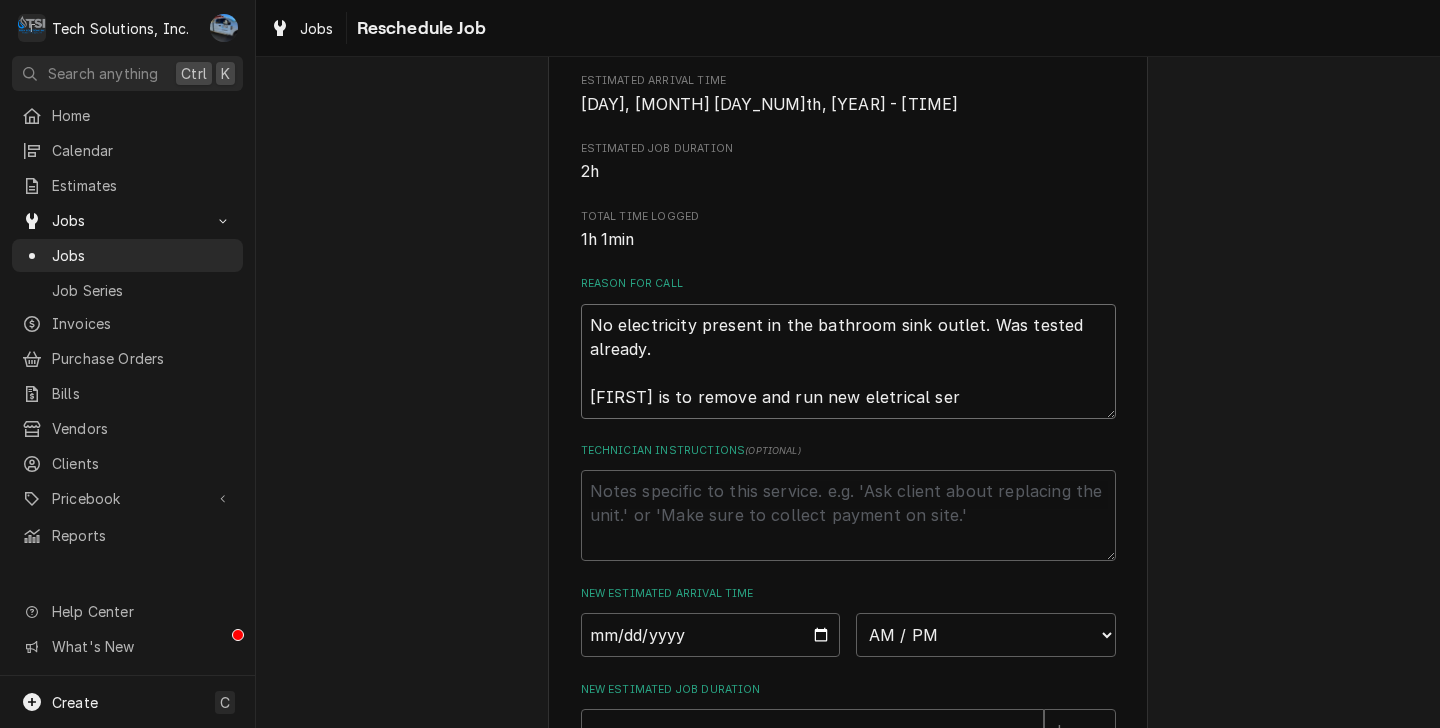 type on "x" 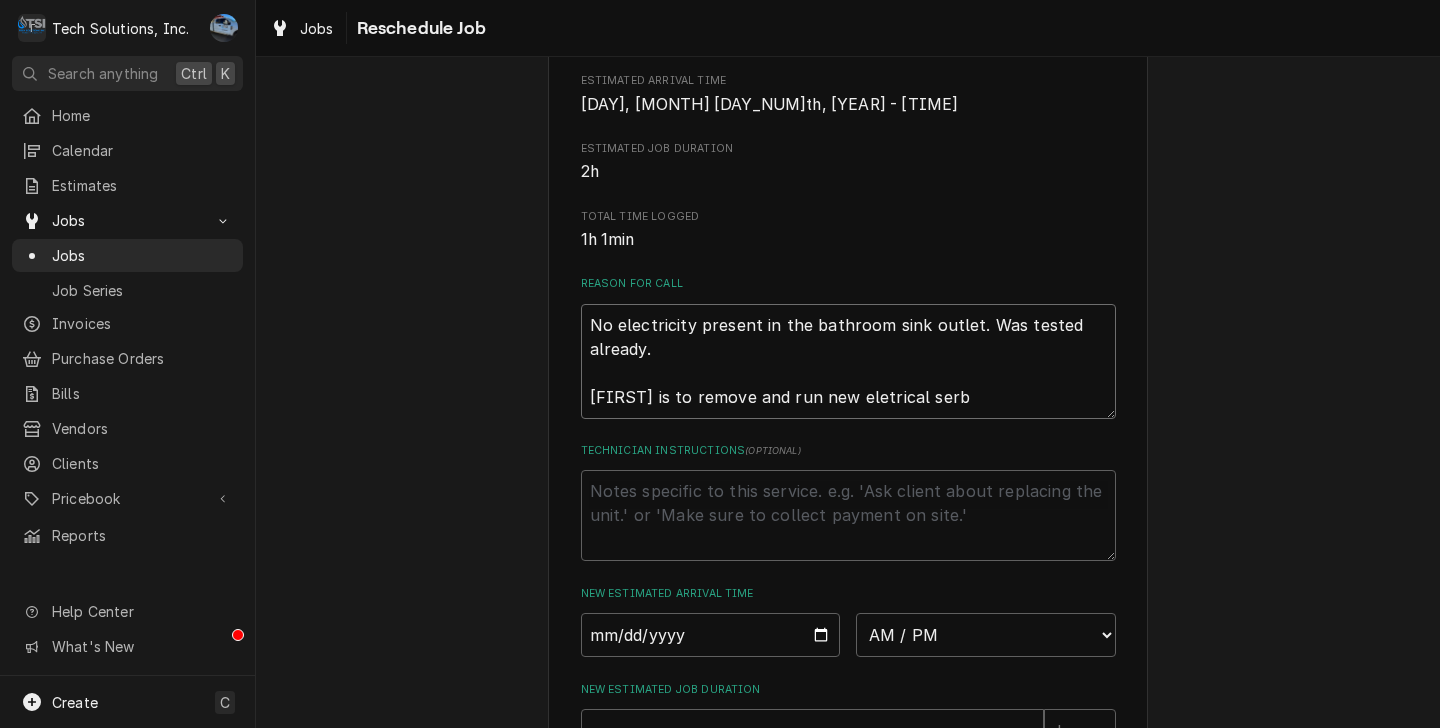 type on "x" 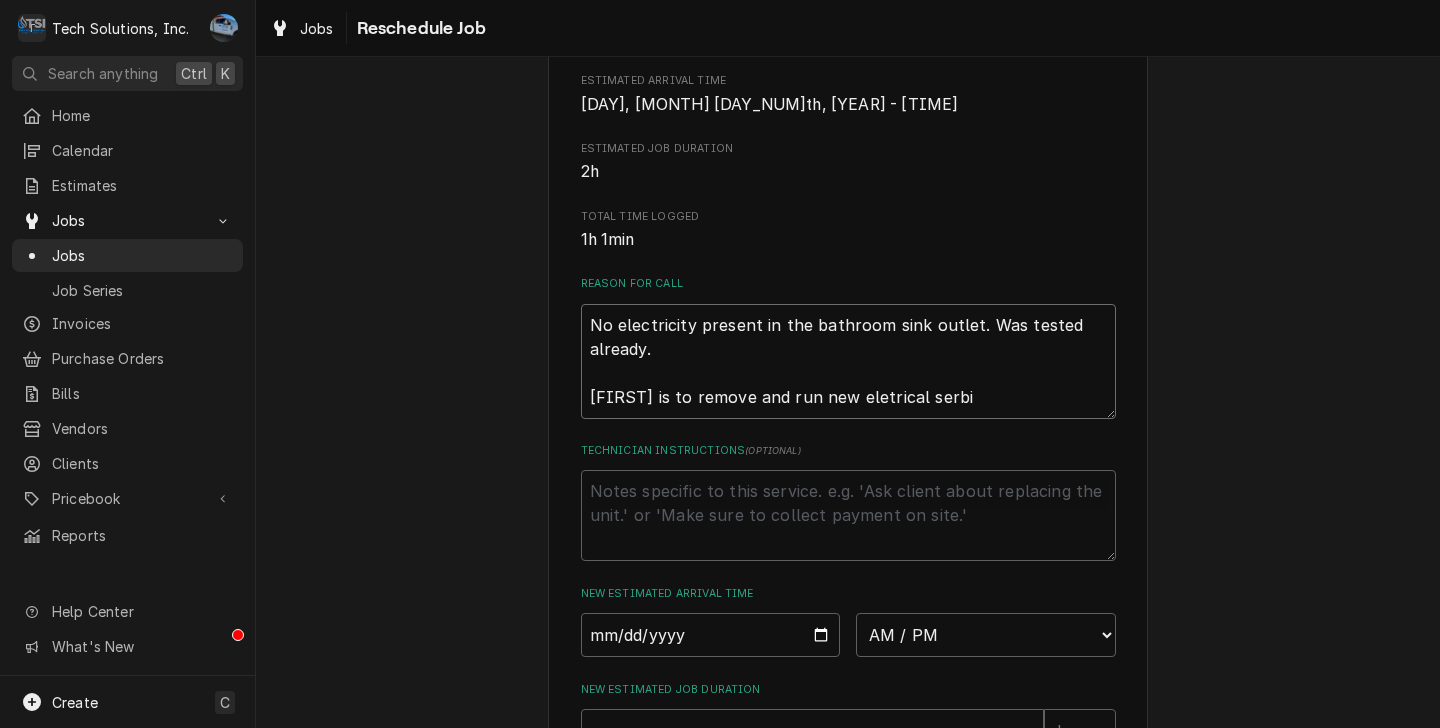 type on "x" 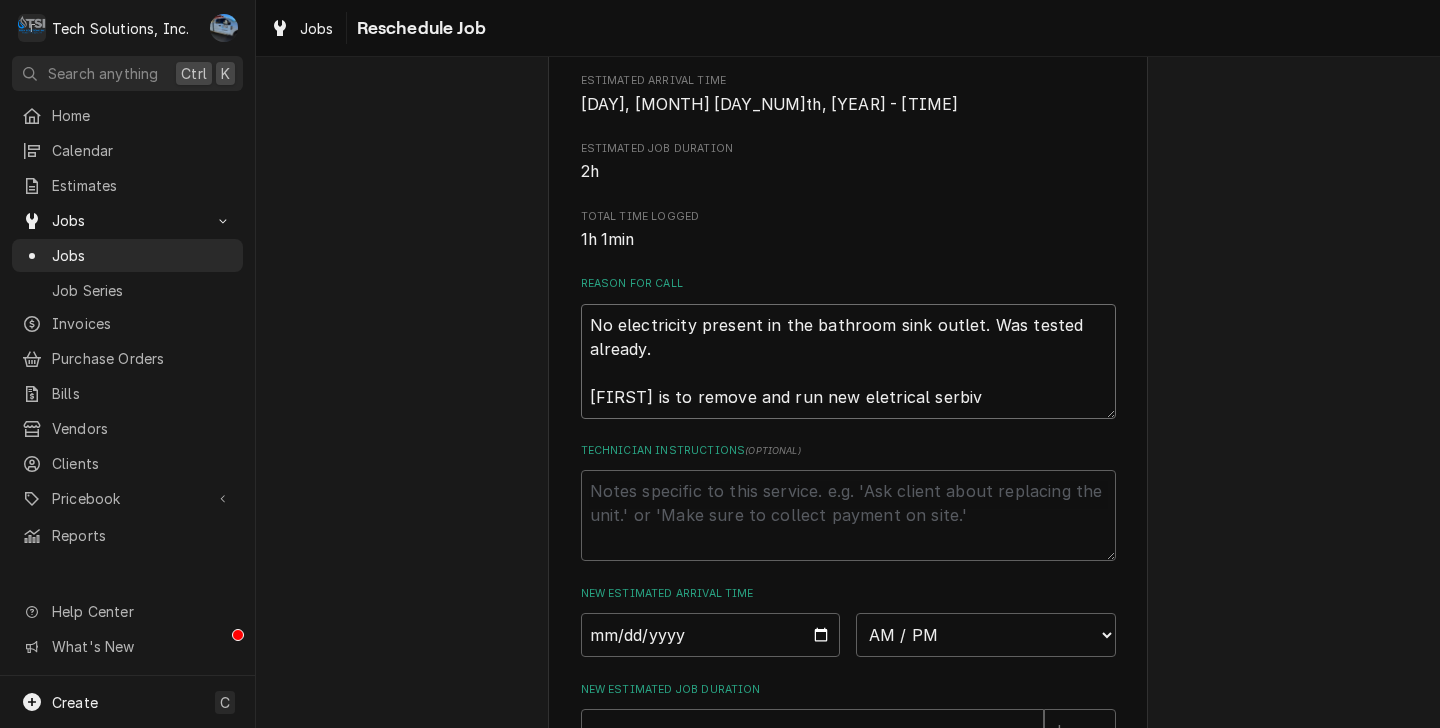 type on "x" 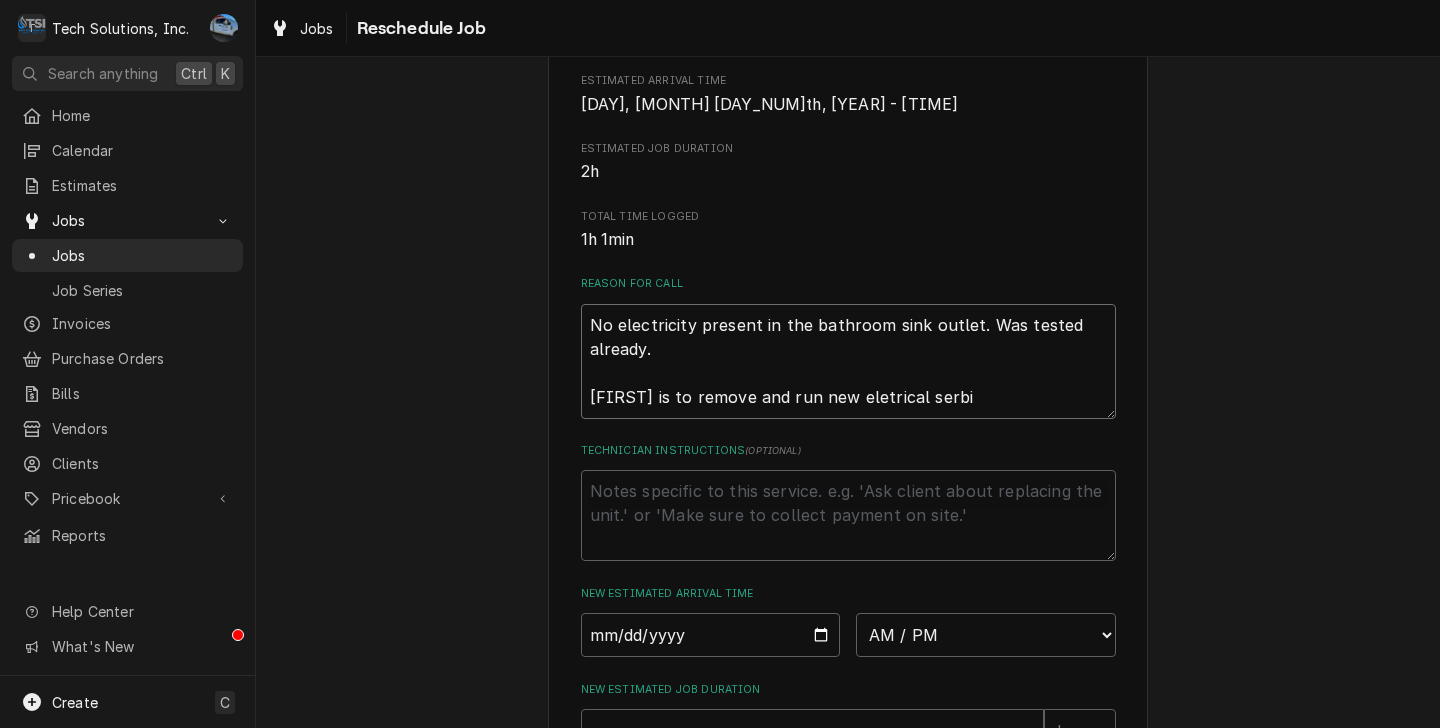type on "x" 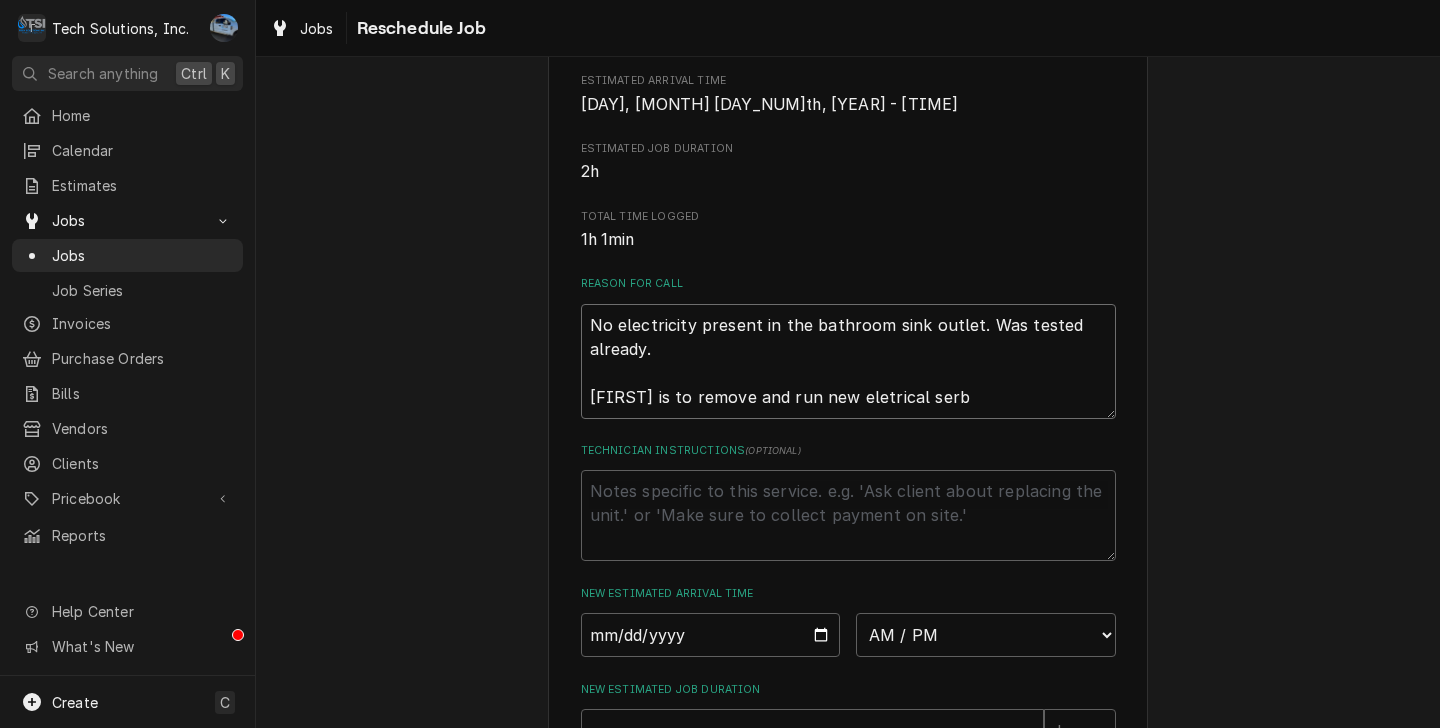 type on "x" 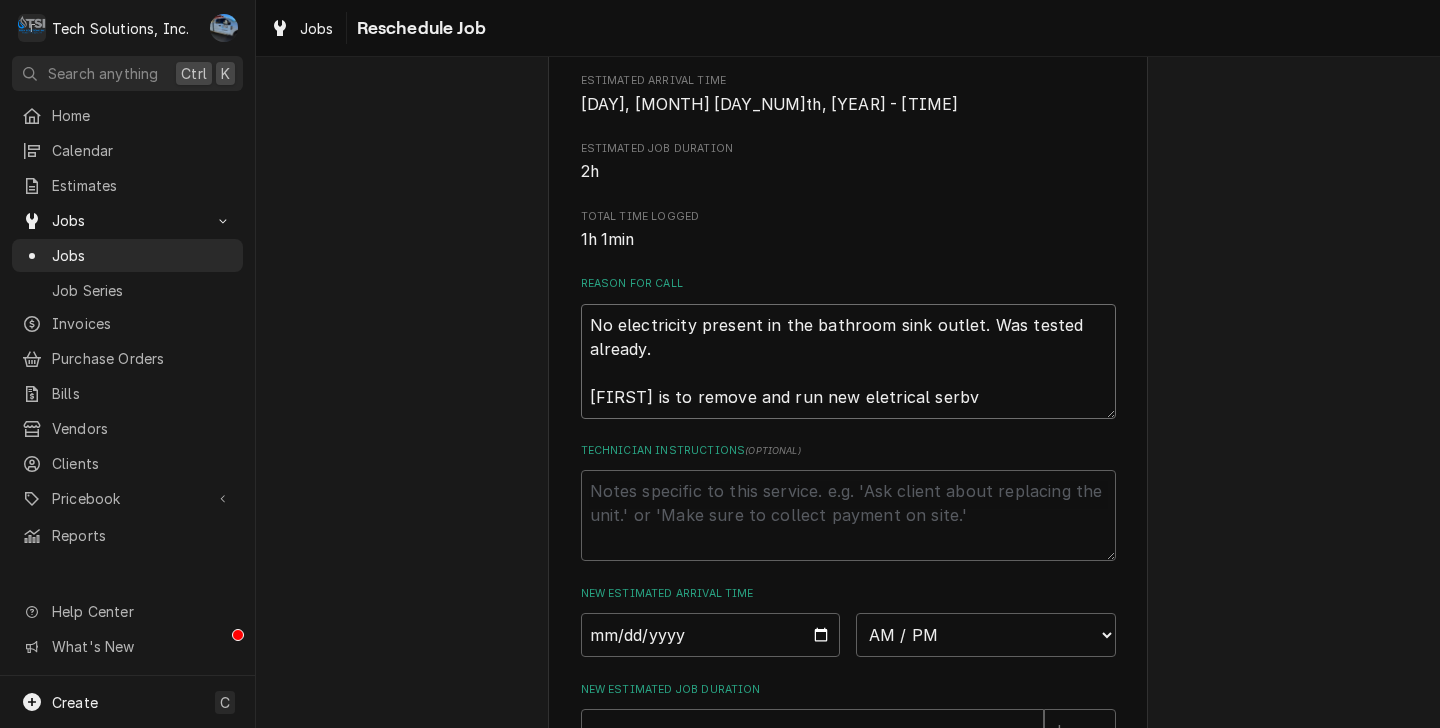 type on "x" 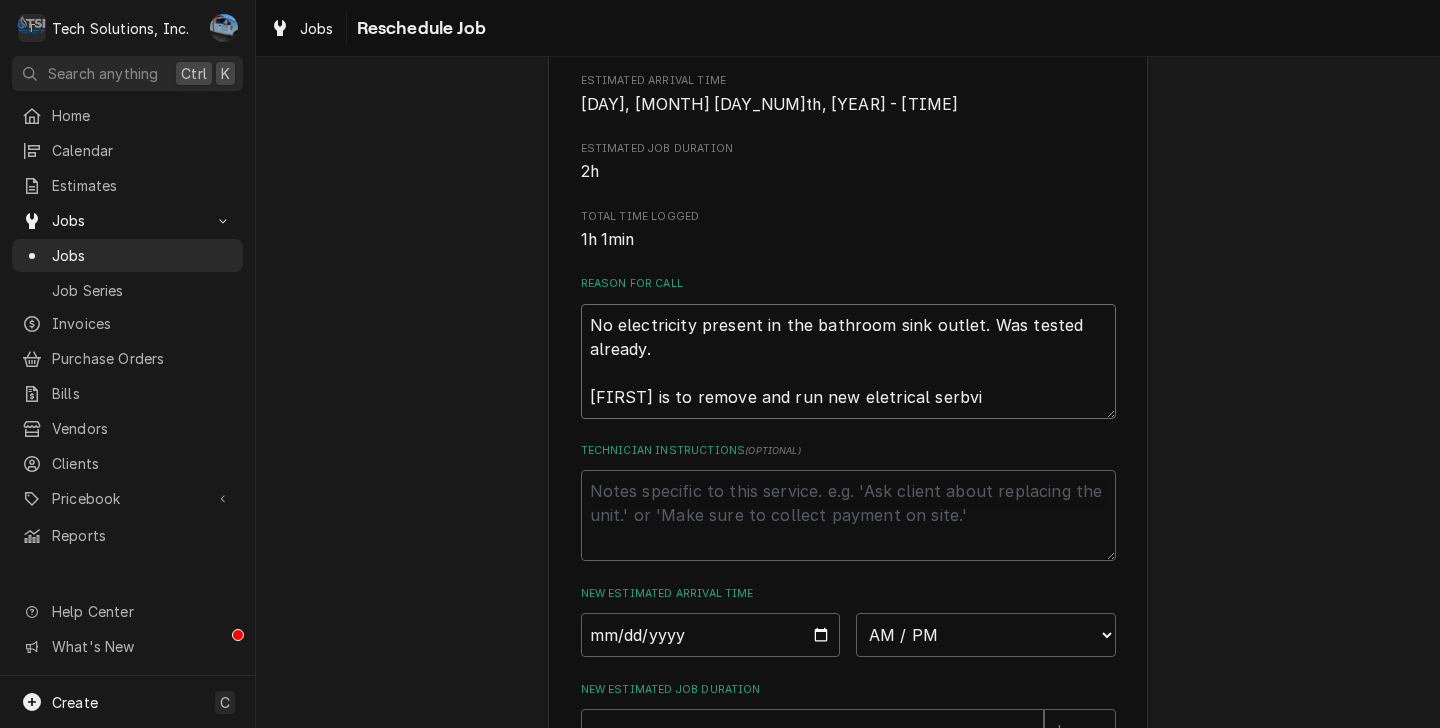 type on "x" 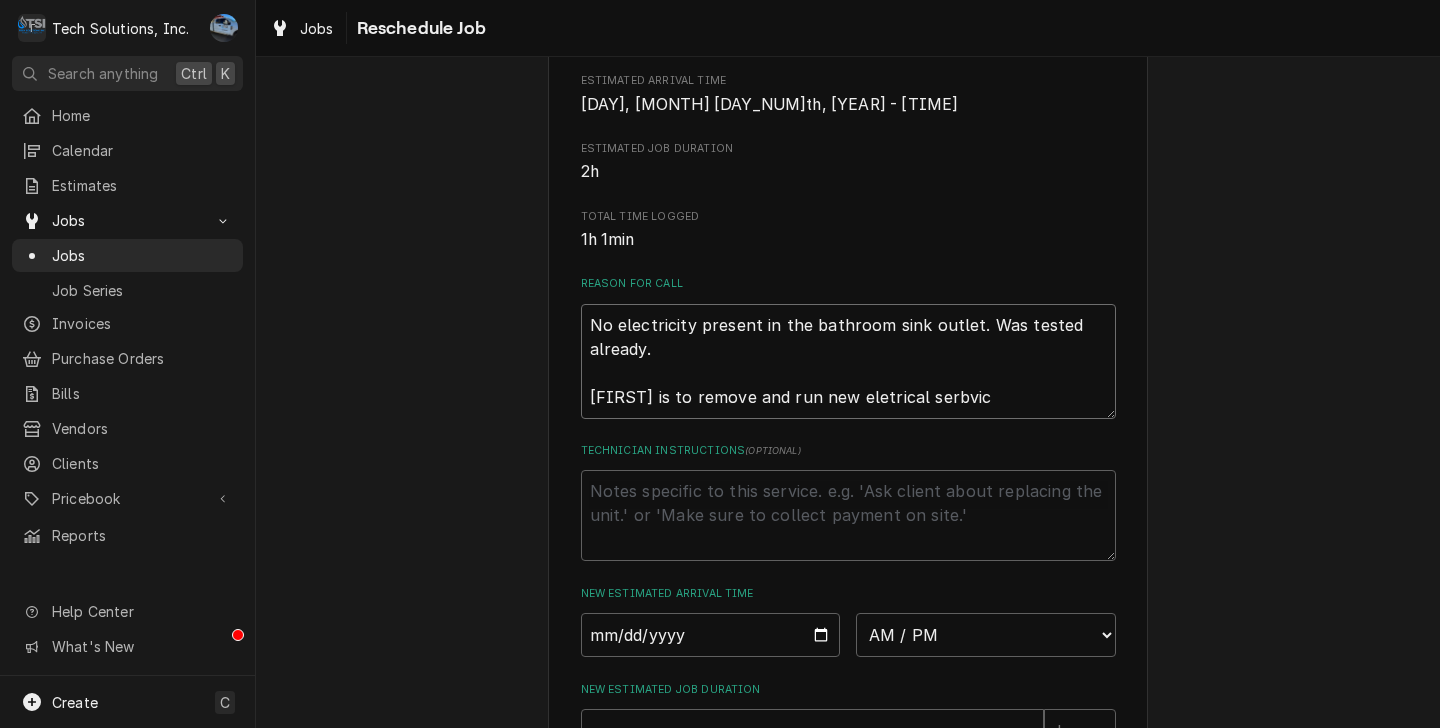 type on "x" 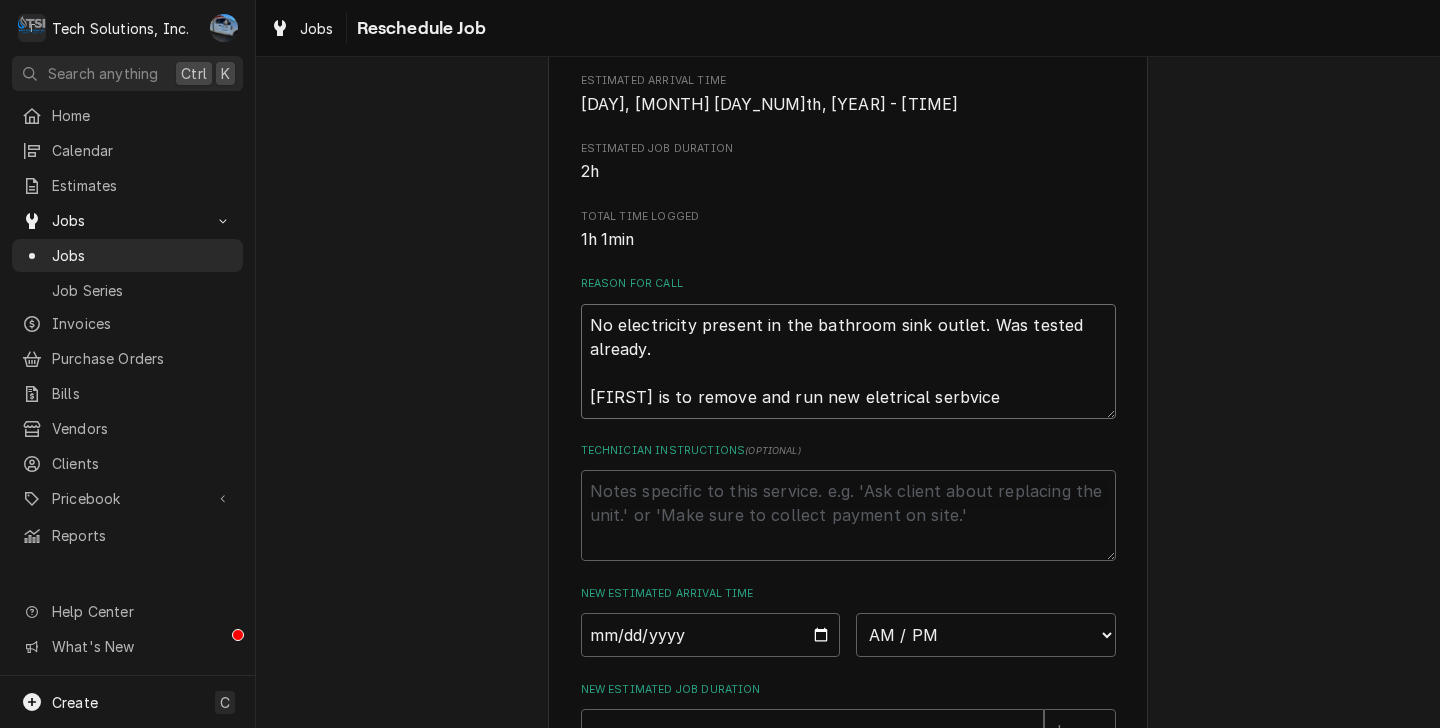 type on "x" 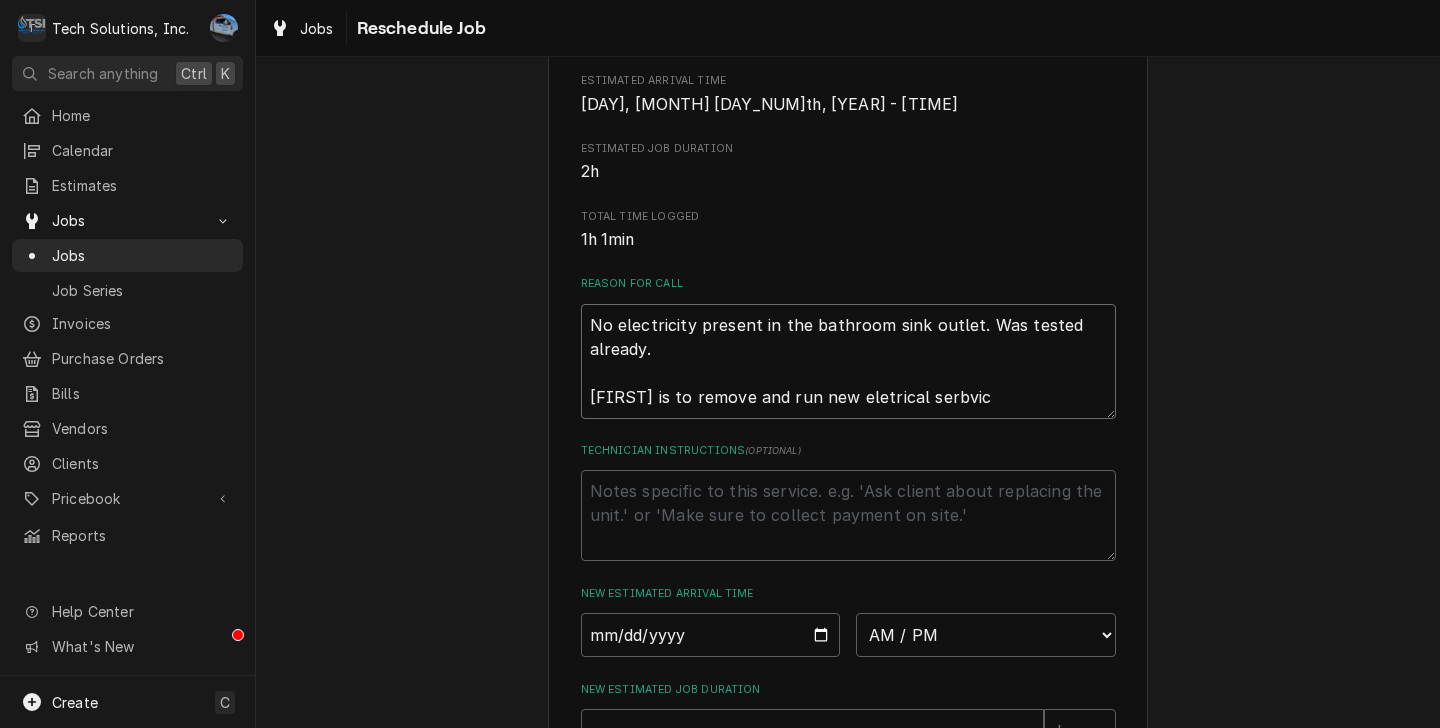 type on "x" 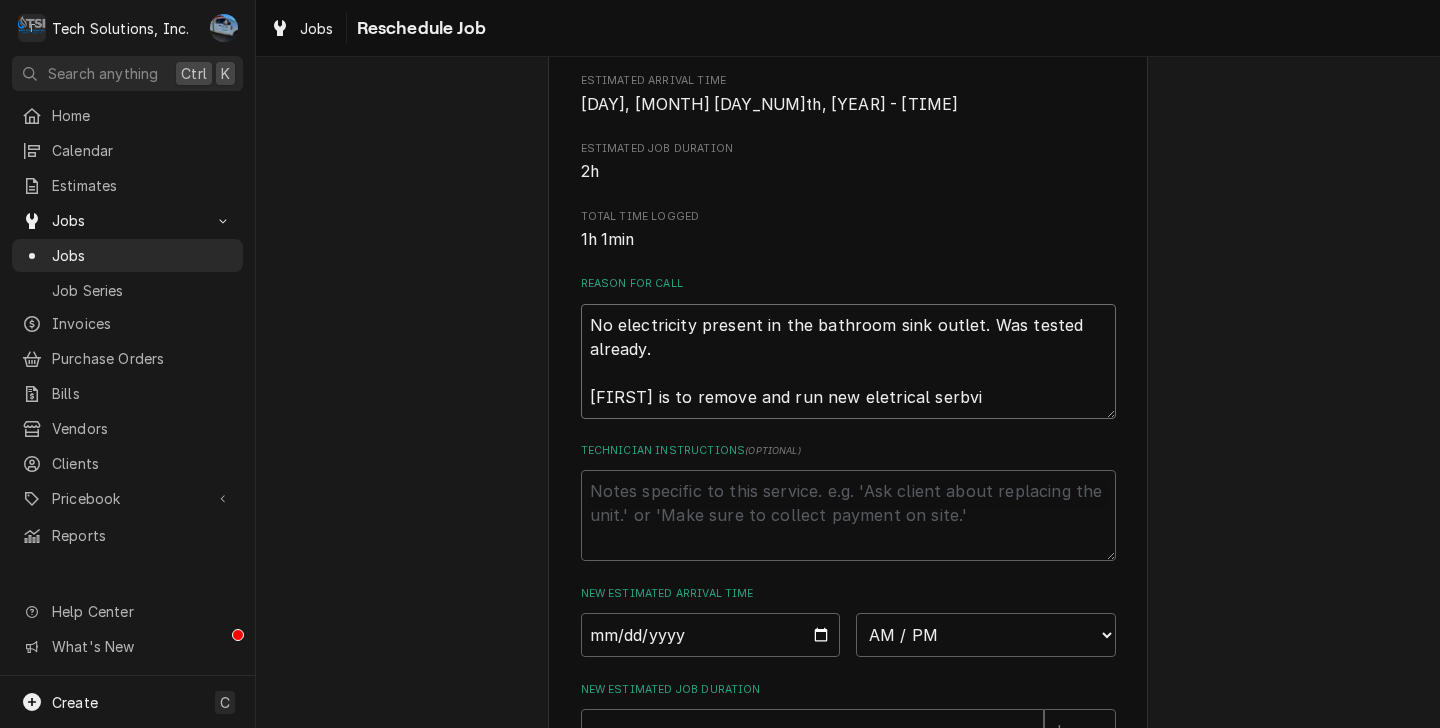 type on "x" 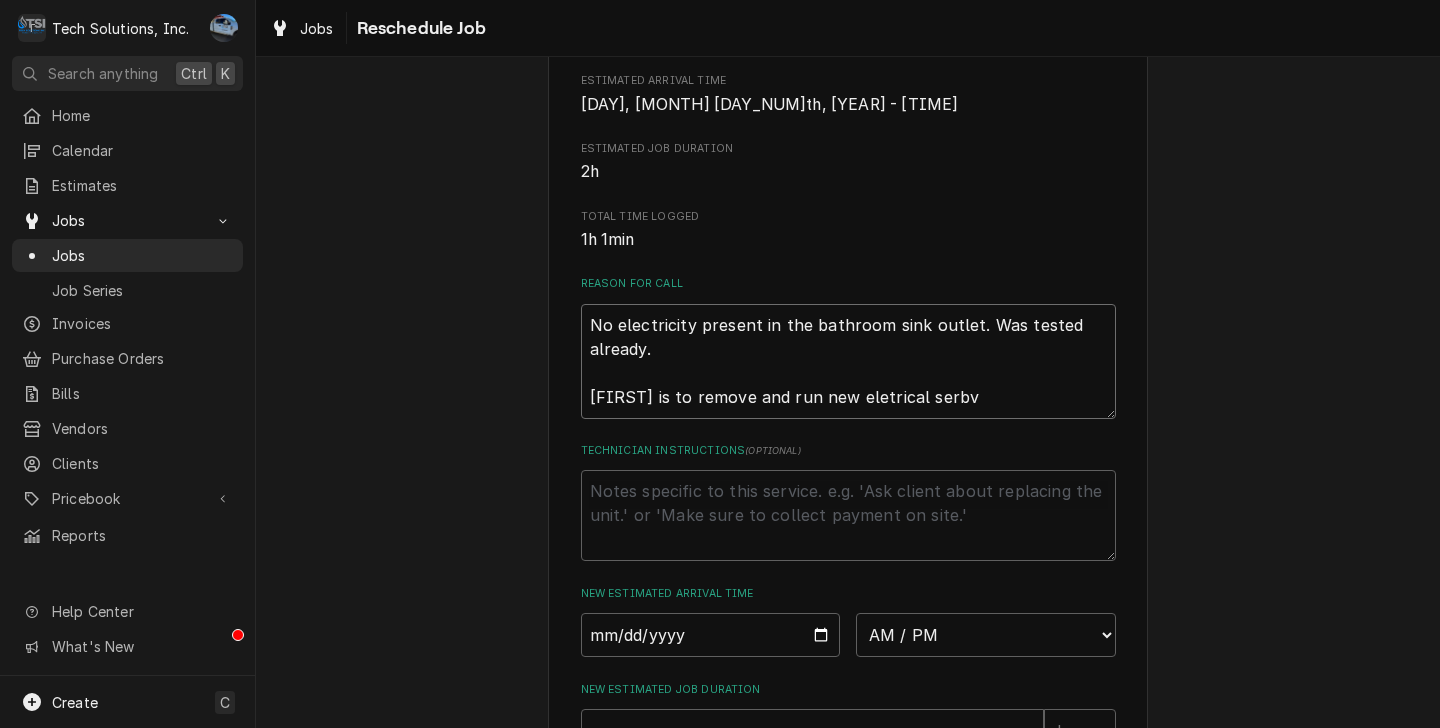 type on "x" 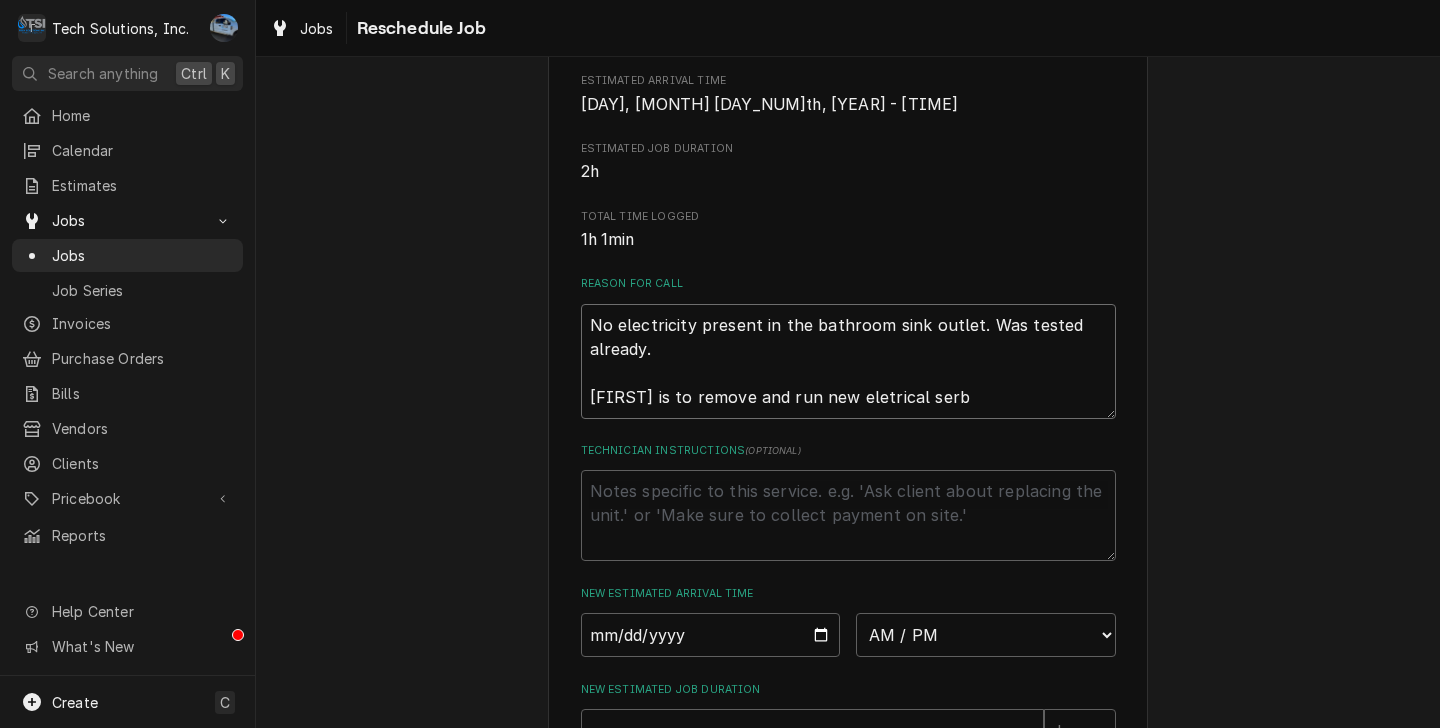 type on "x" 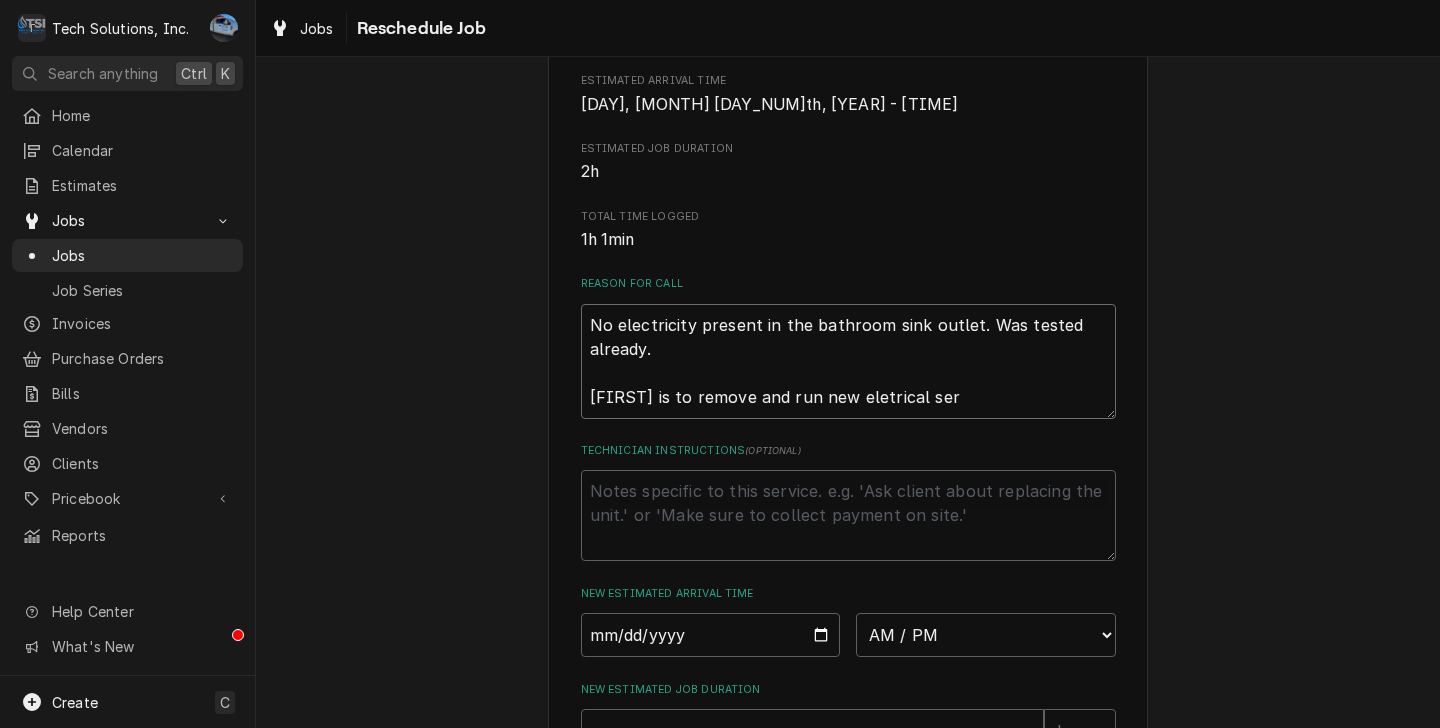 type on "x" 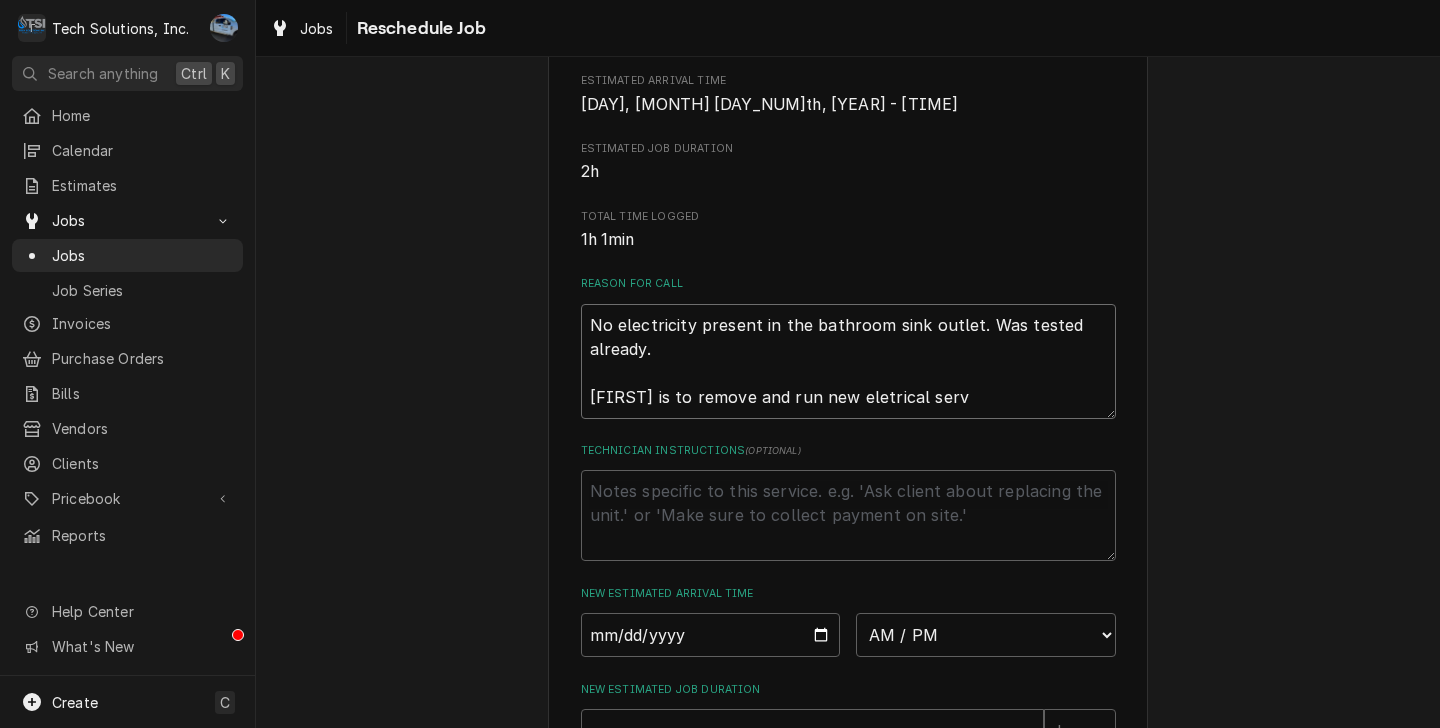 type on "x" 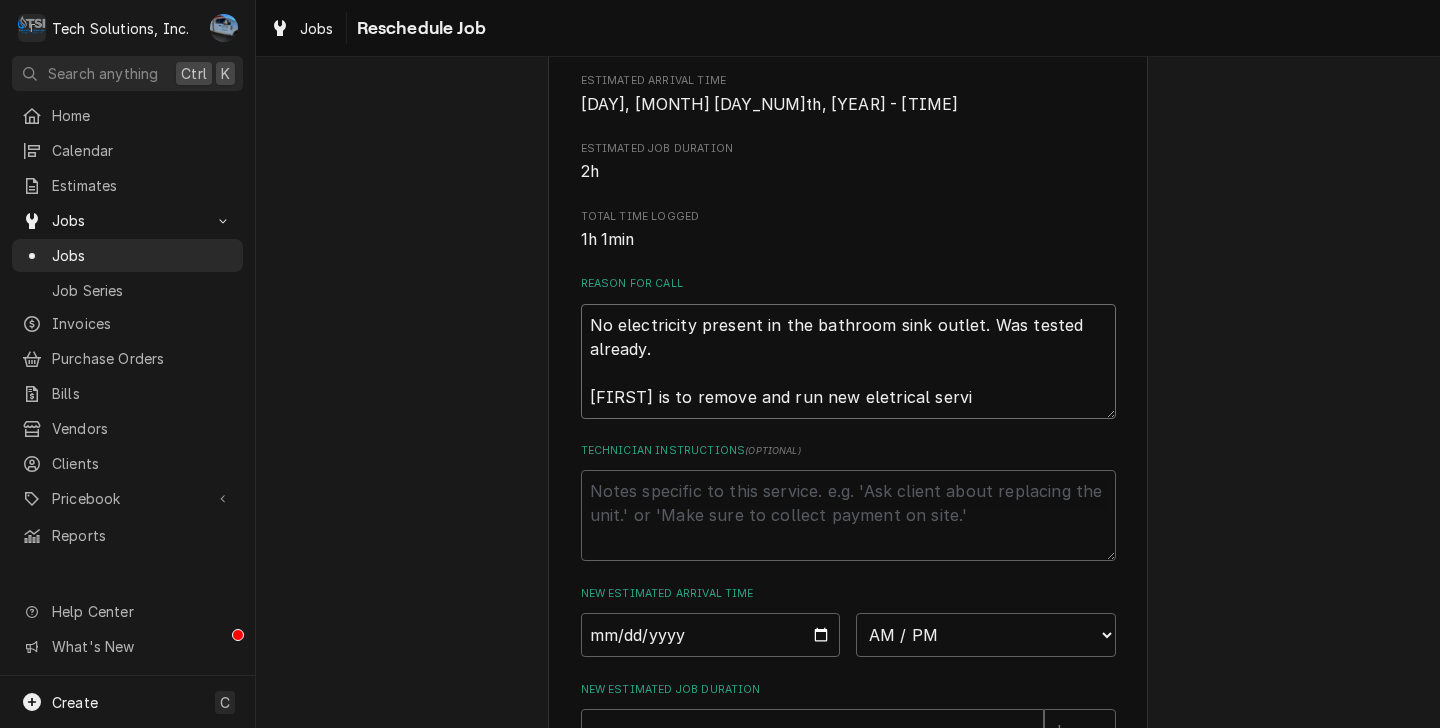 type on "x" 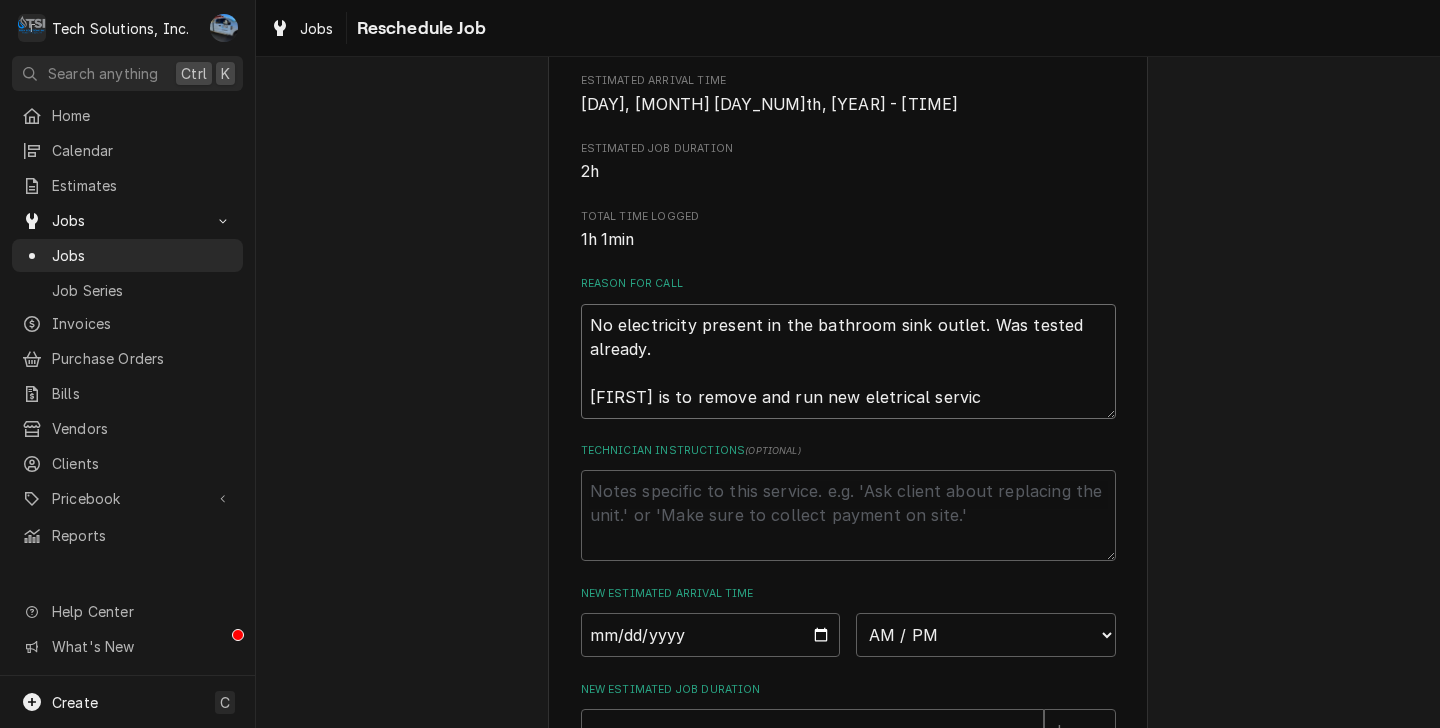 type on "x" 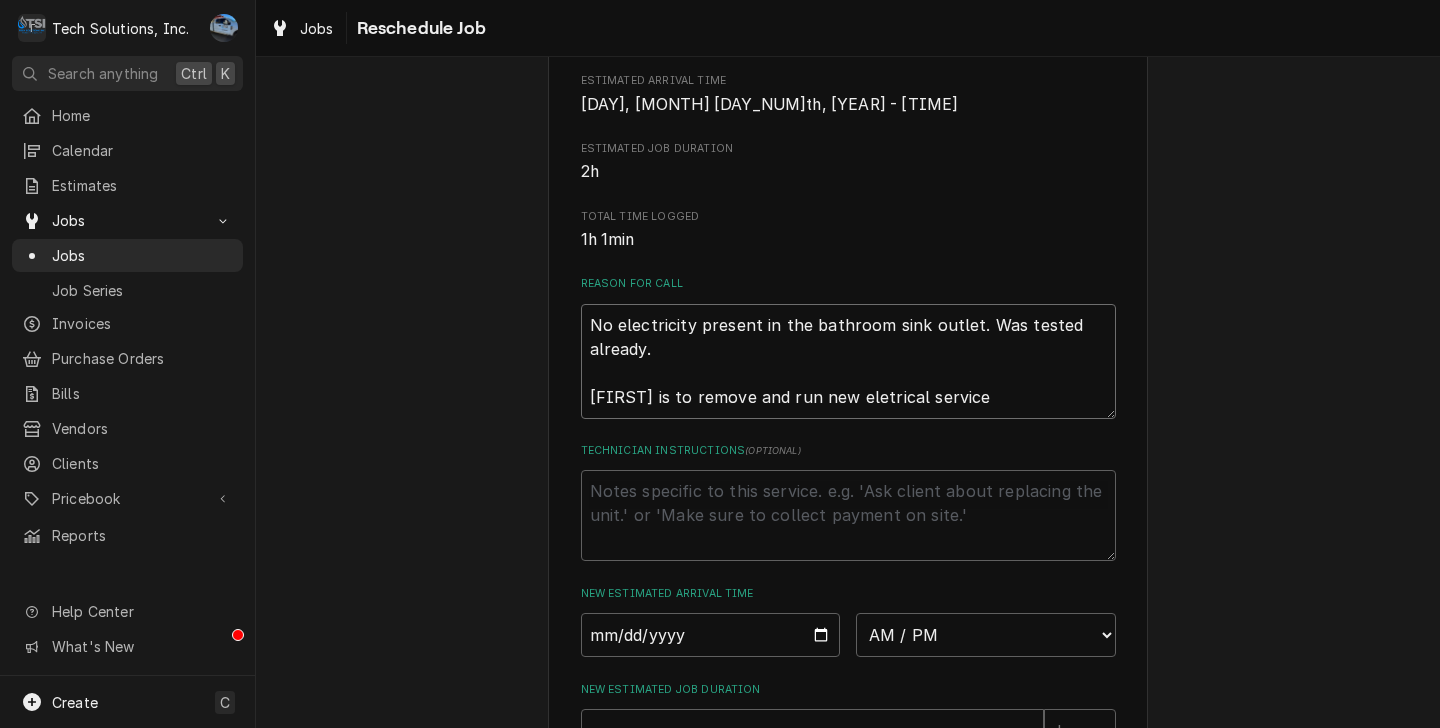 type on "x" 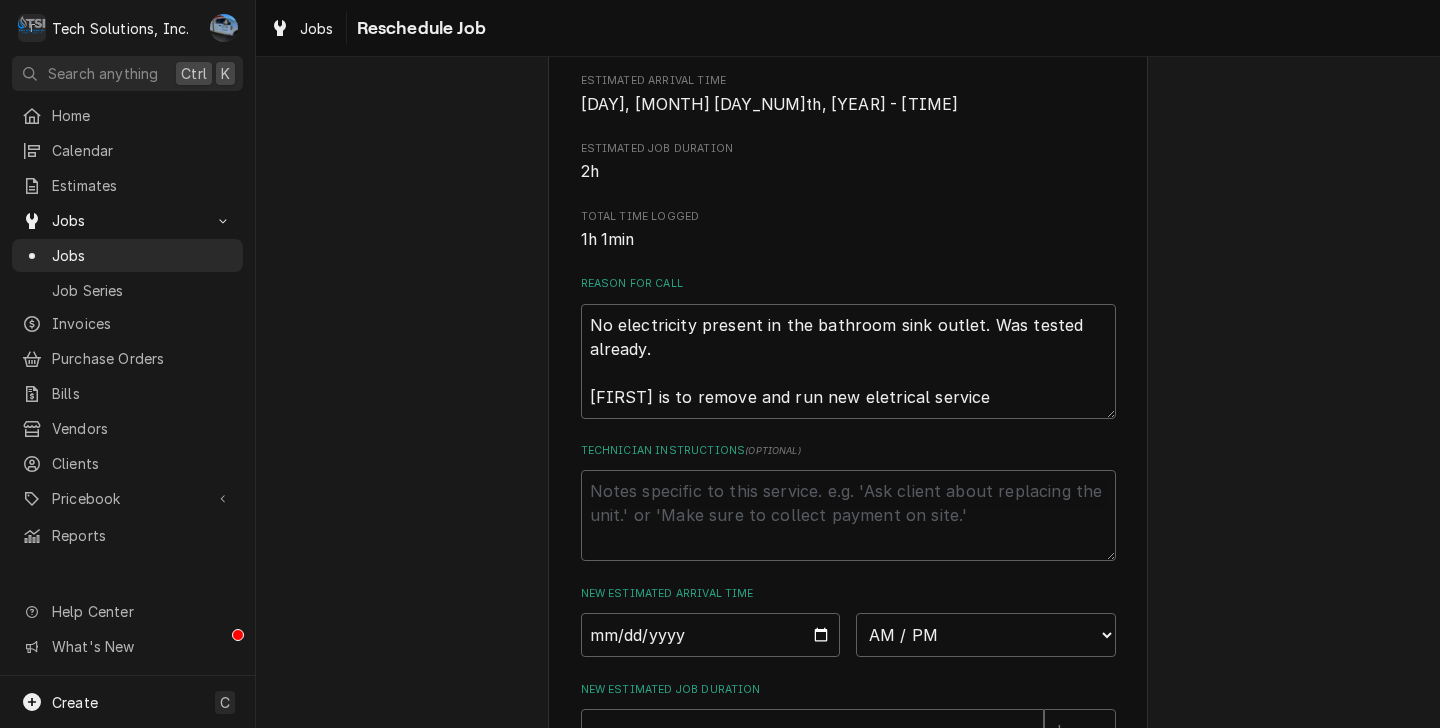 type on "x" 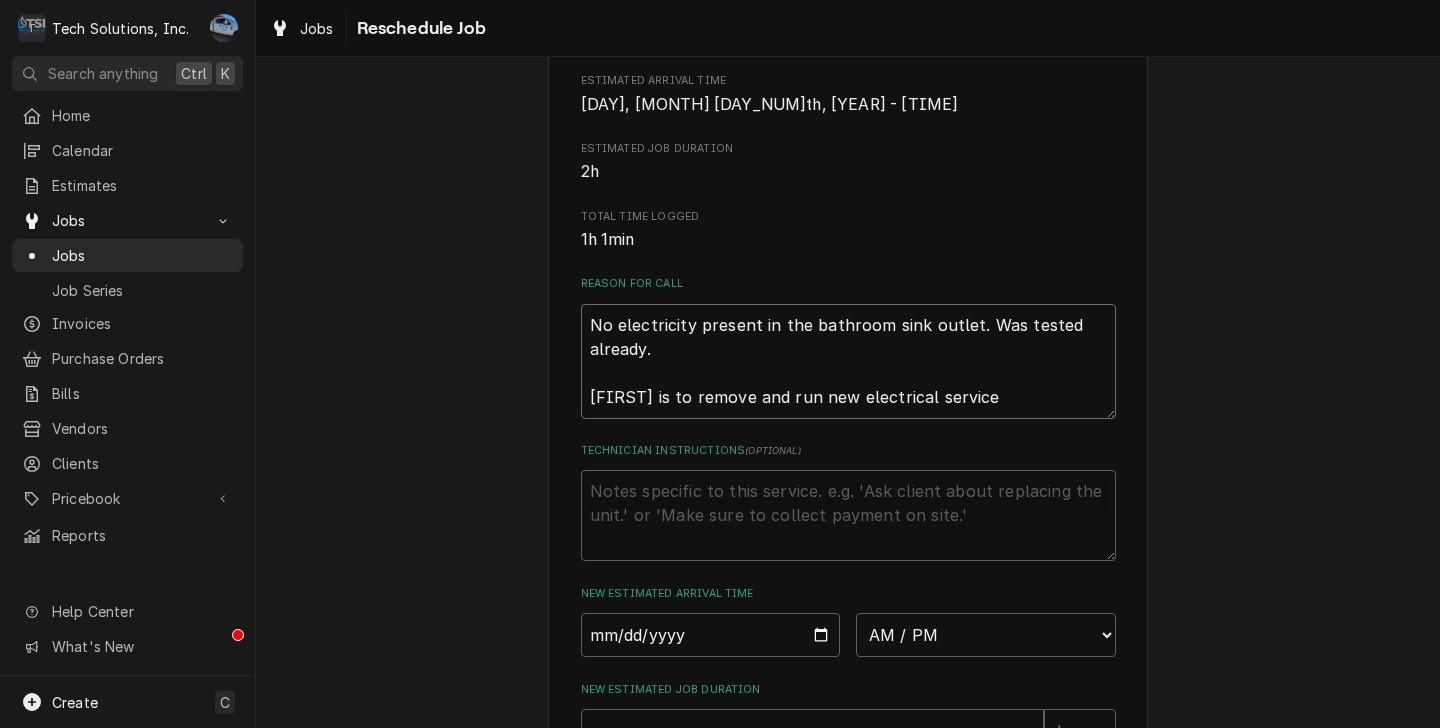 click on "No electricity present in the bathroom sink outlet. Was tested already.
shaun is to remove and run new electrical service" at bounding box center (848, 361) 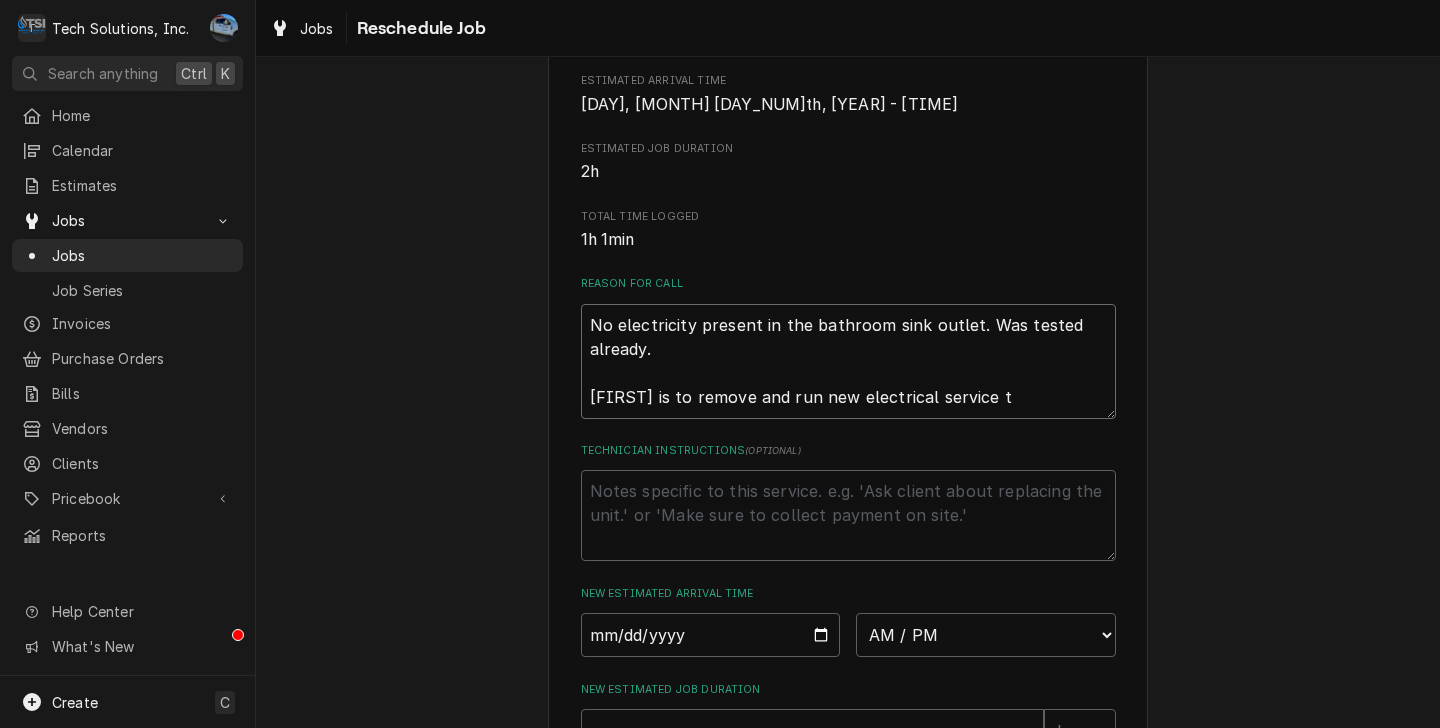 type on "x" 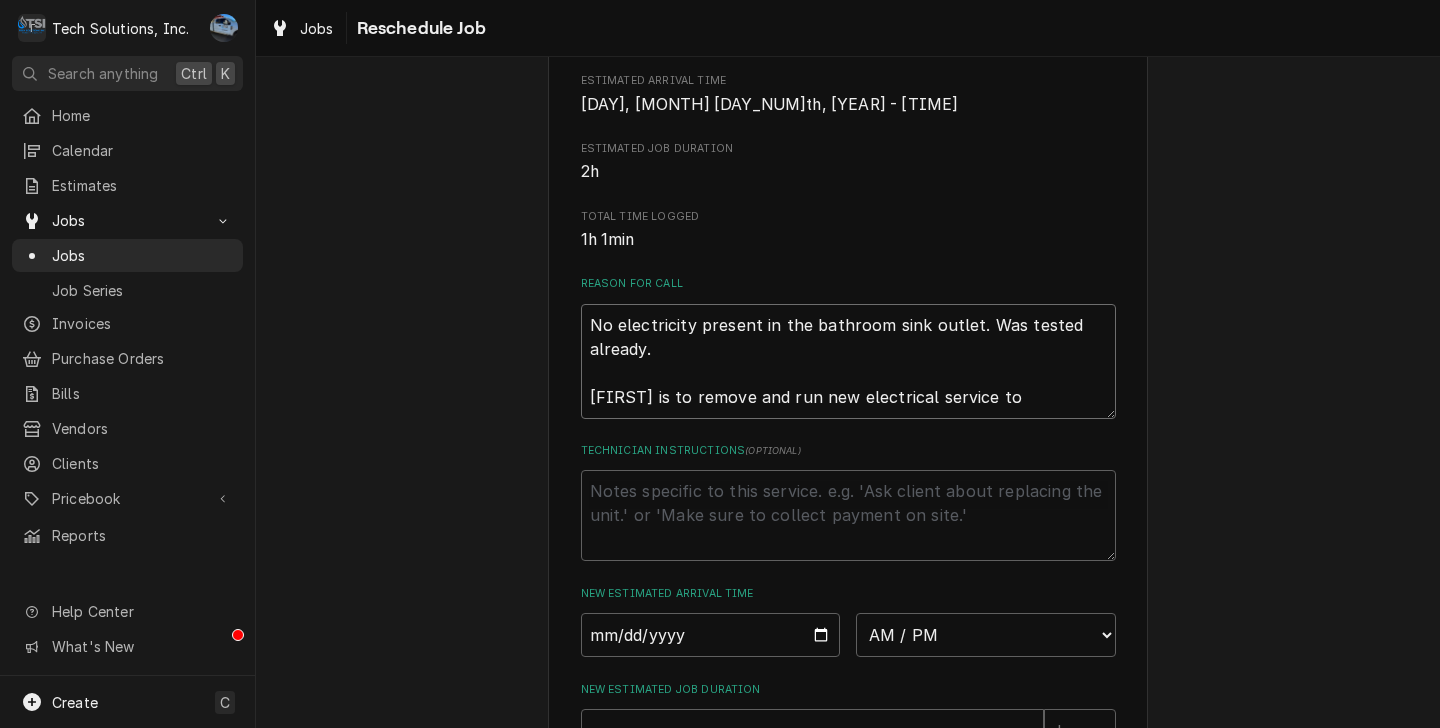 type on "x" 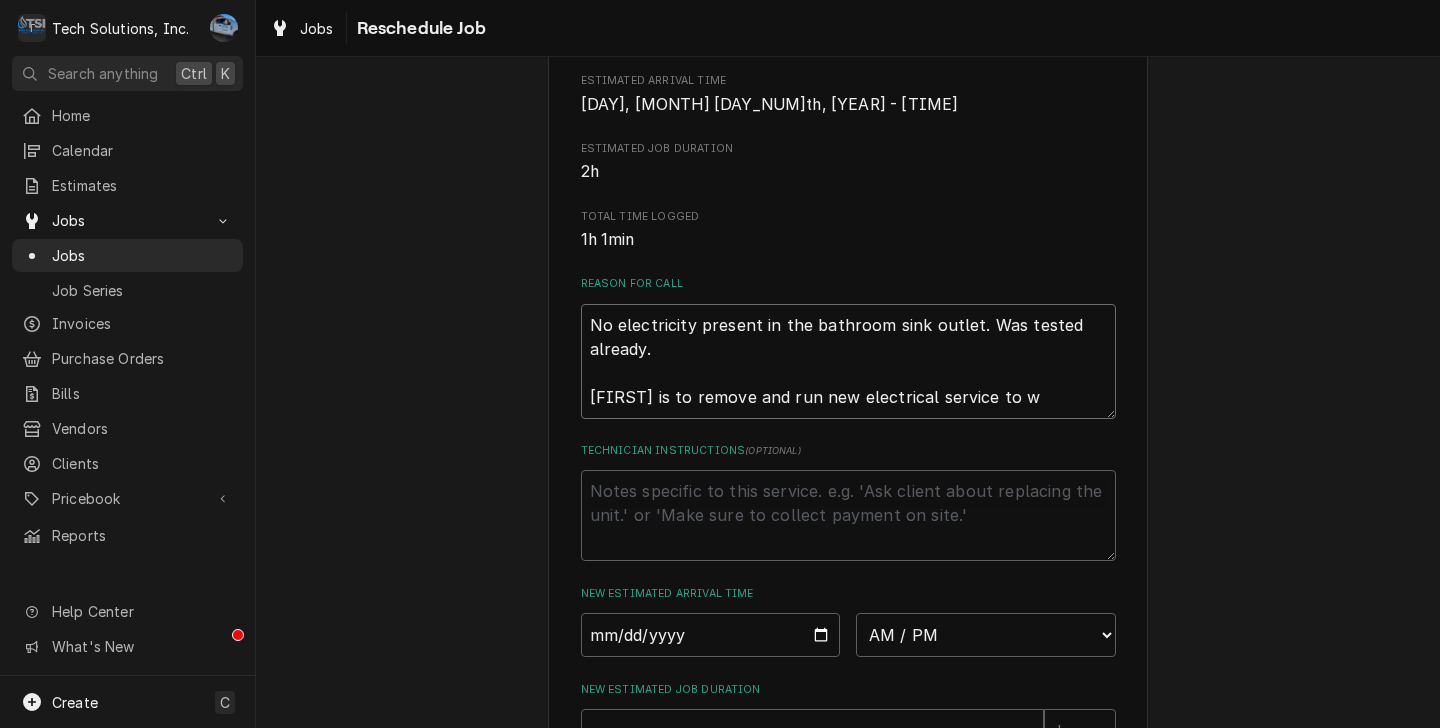 type on "x" 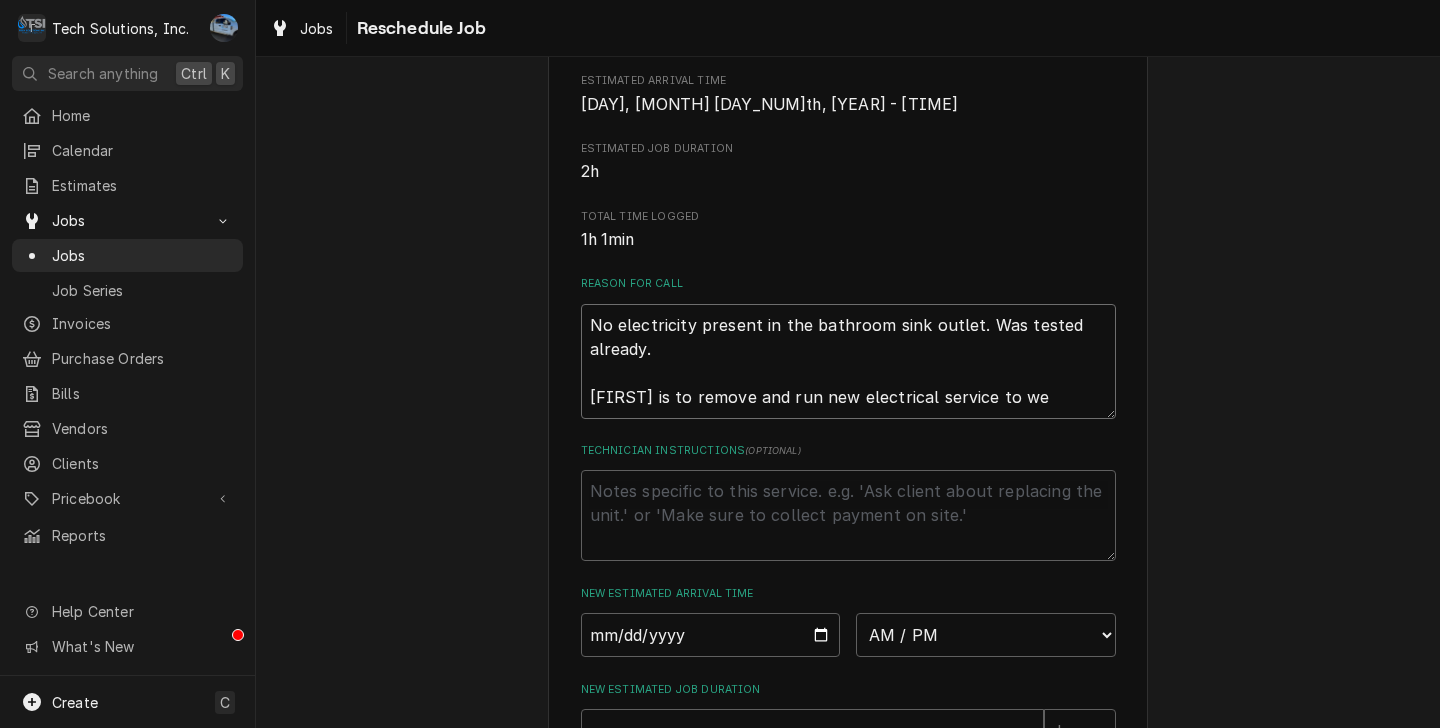 type on "x" 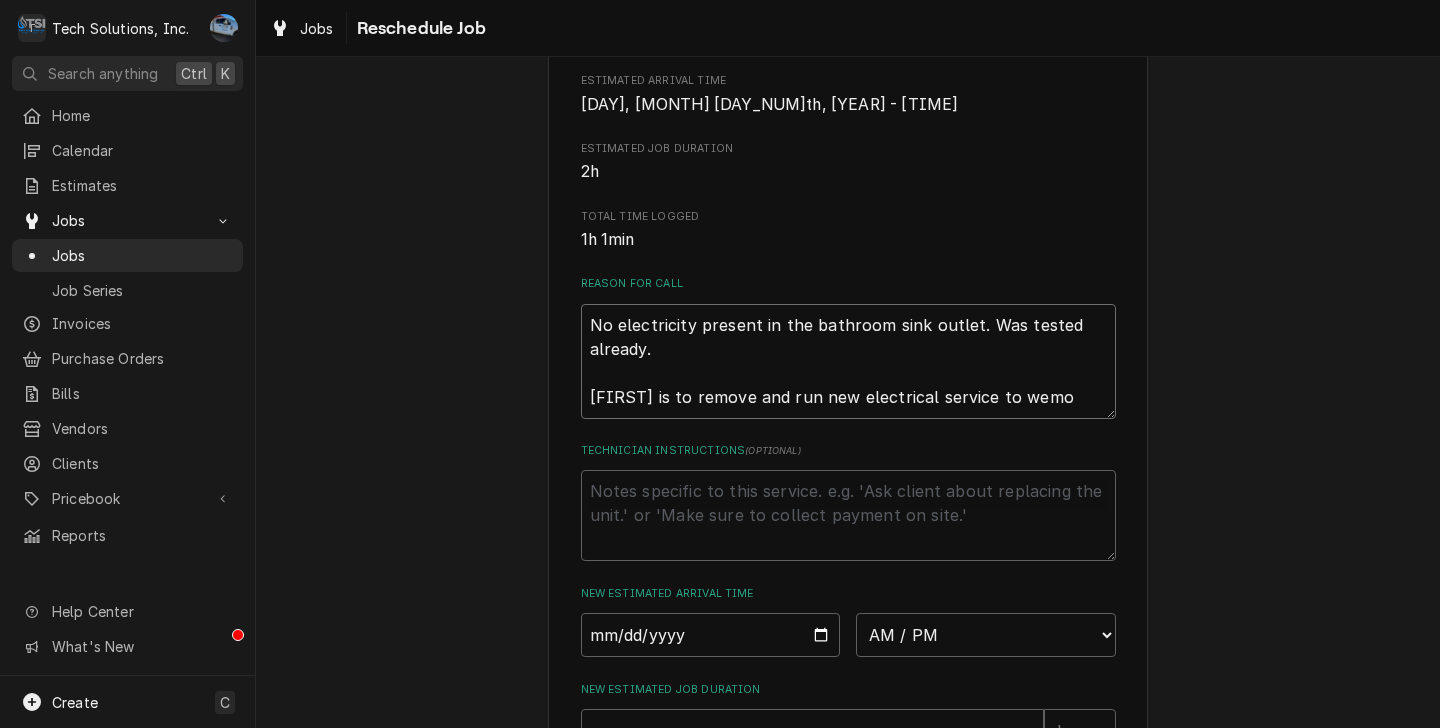 type on "x" 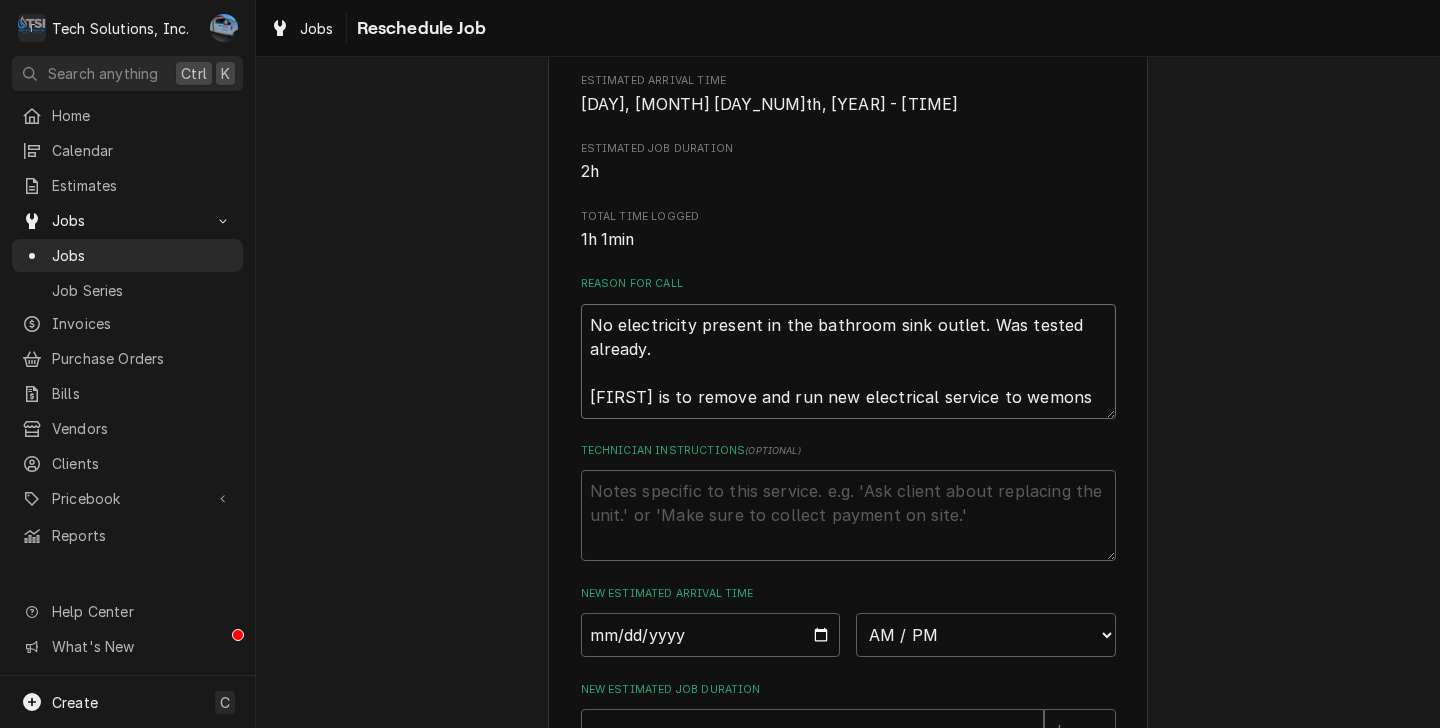 type on "x" 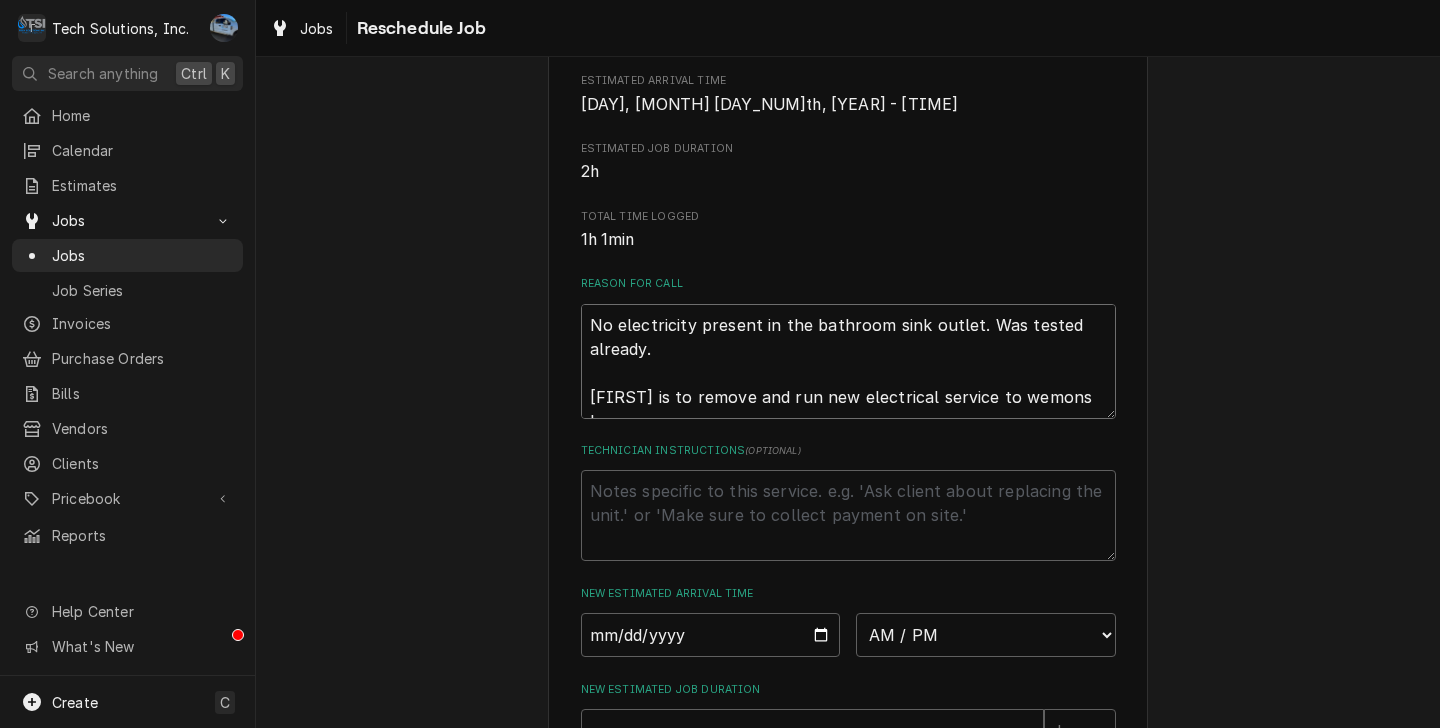 type on "x" 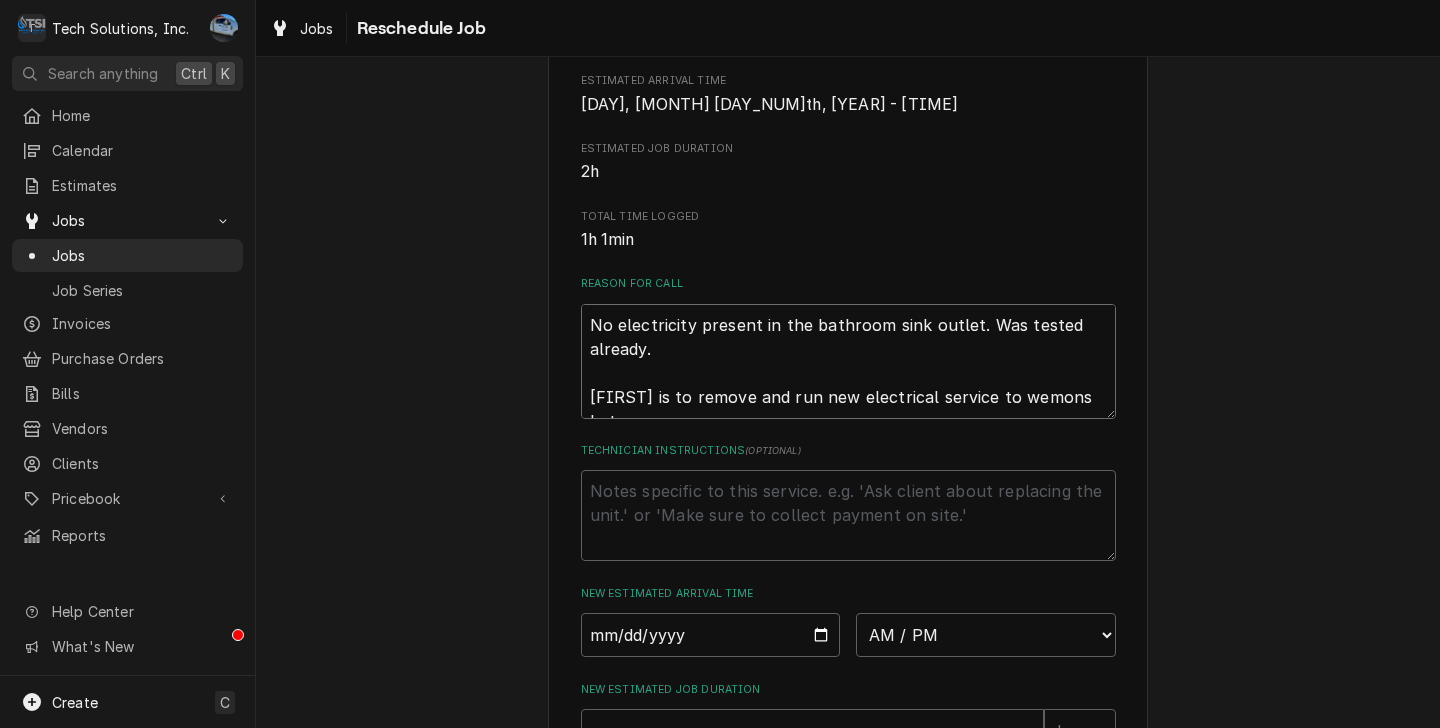 type on "x" 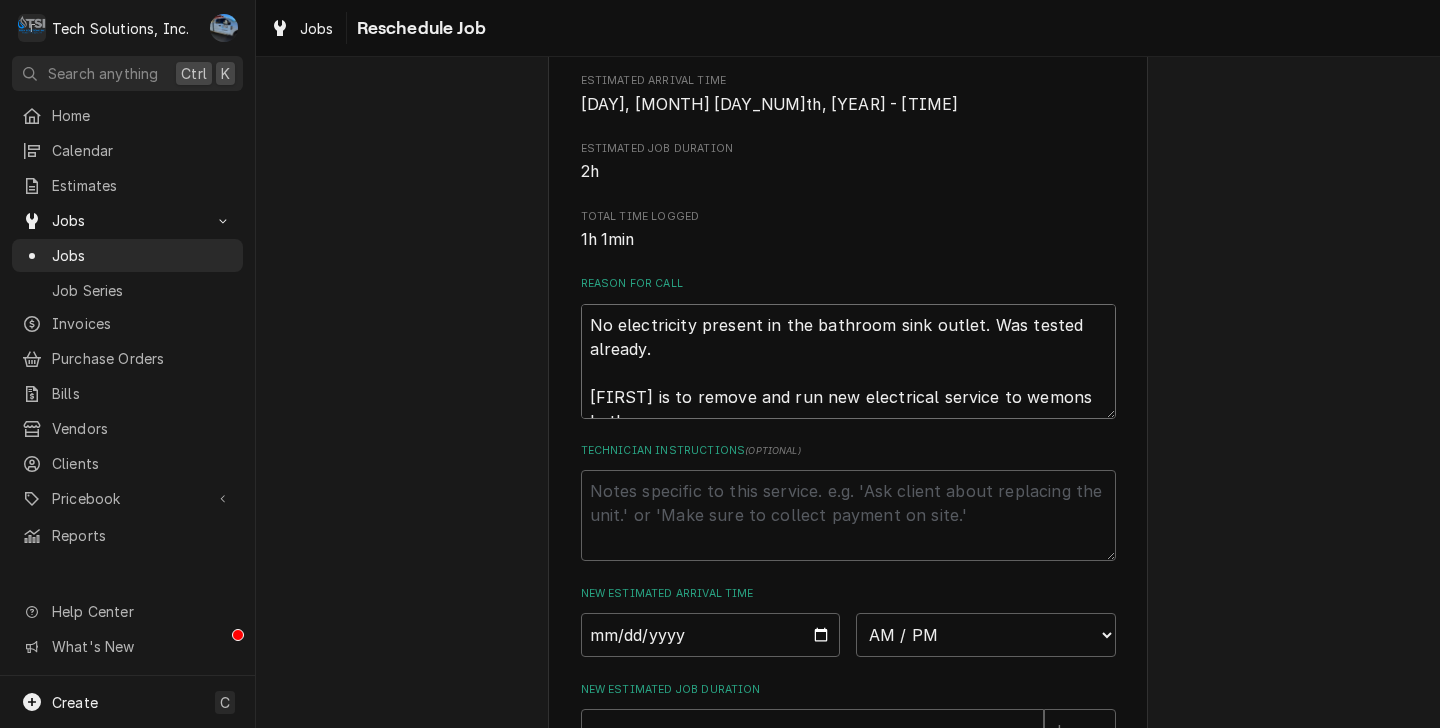 type on "x" 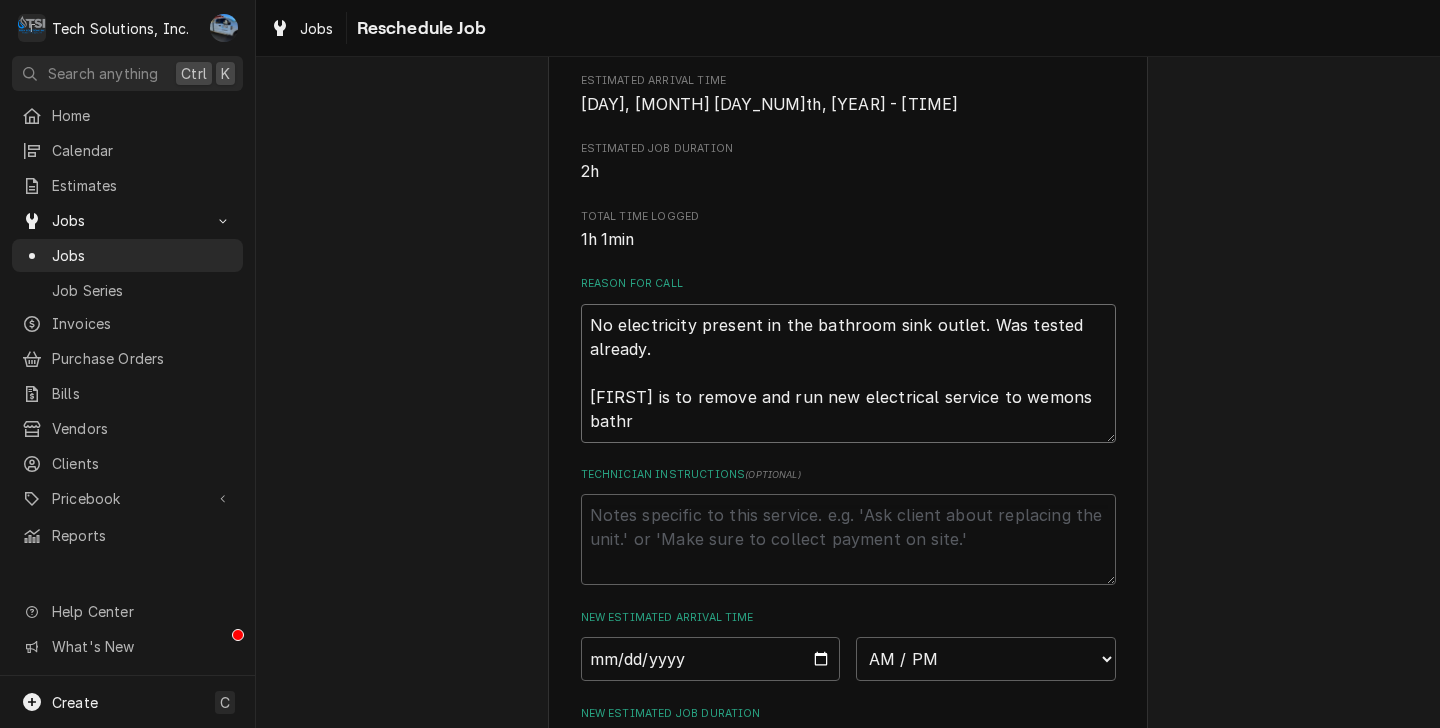 type on "x" 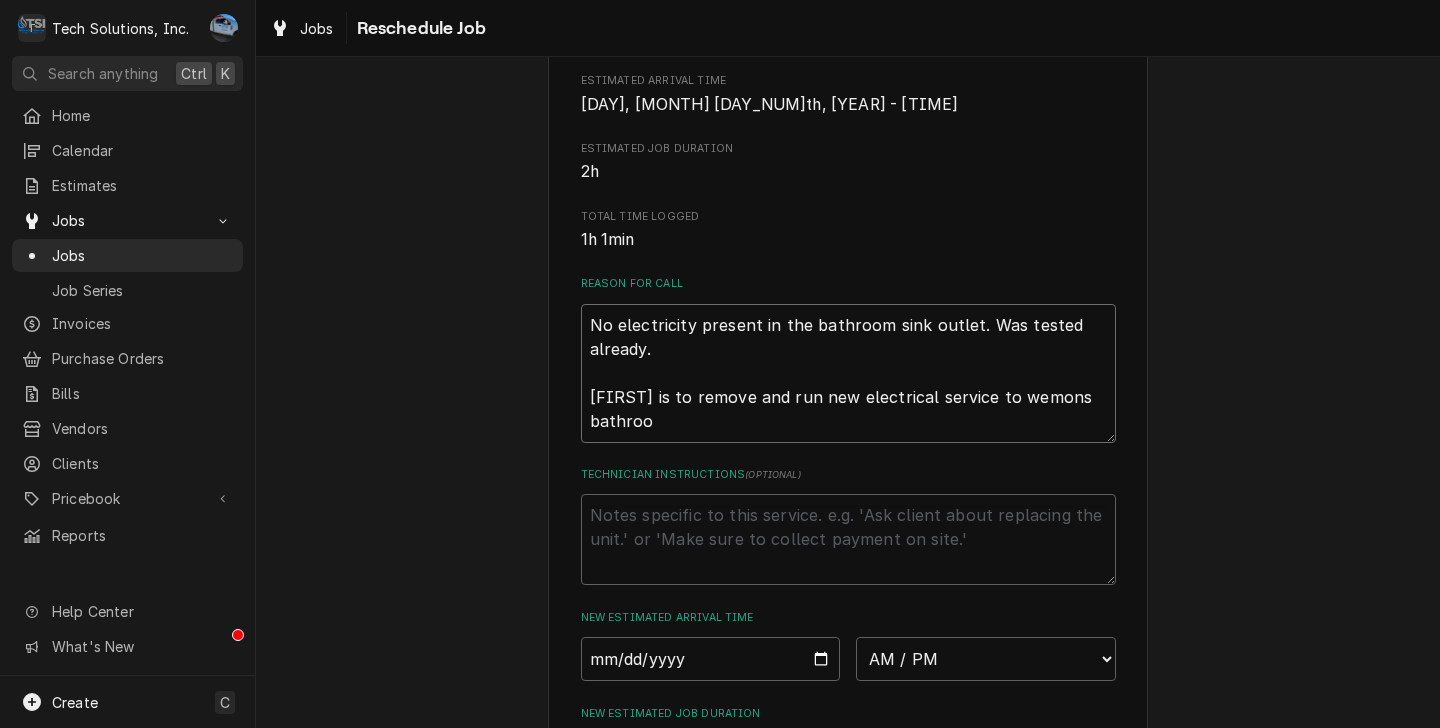 type on "x" 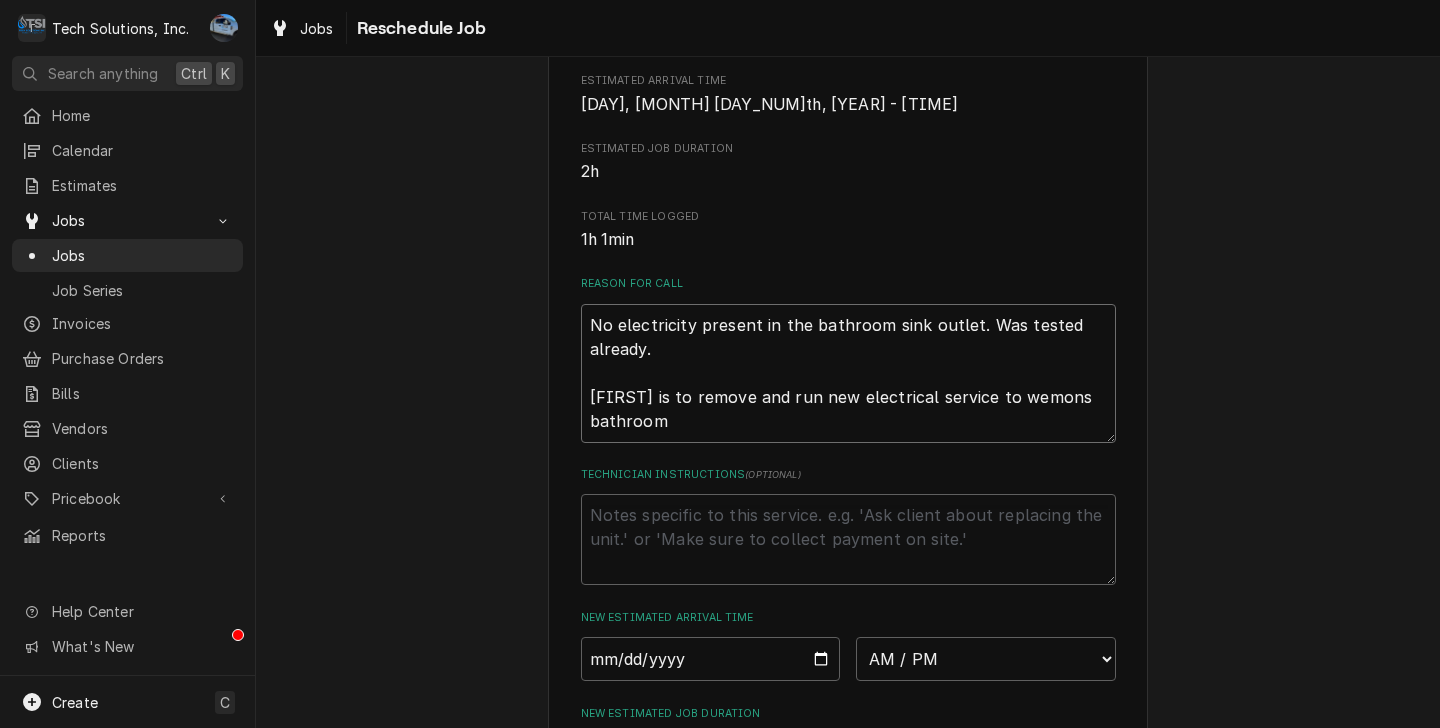 type on "x" 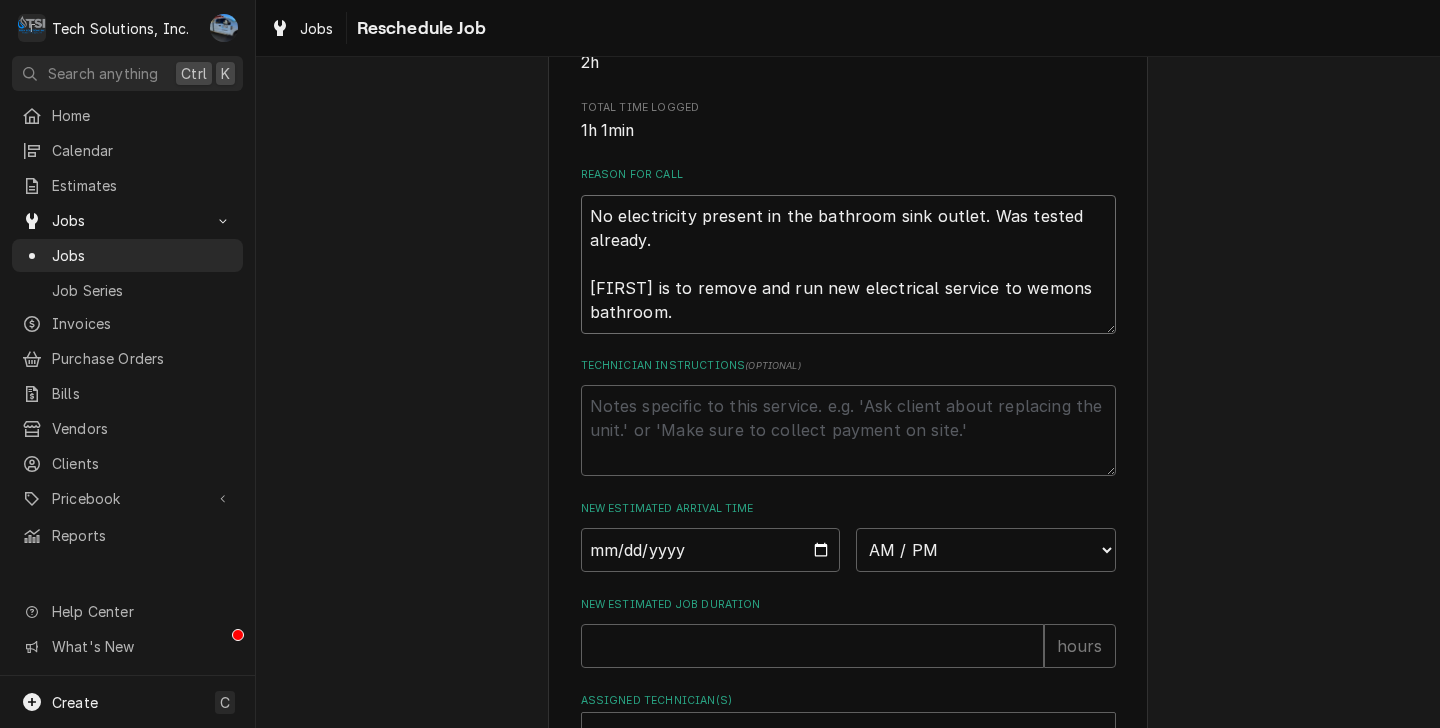 scroll, scrollTop: 820, scrollLeft: 0, axis: vertical 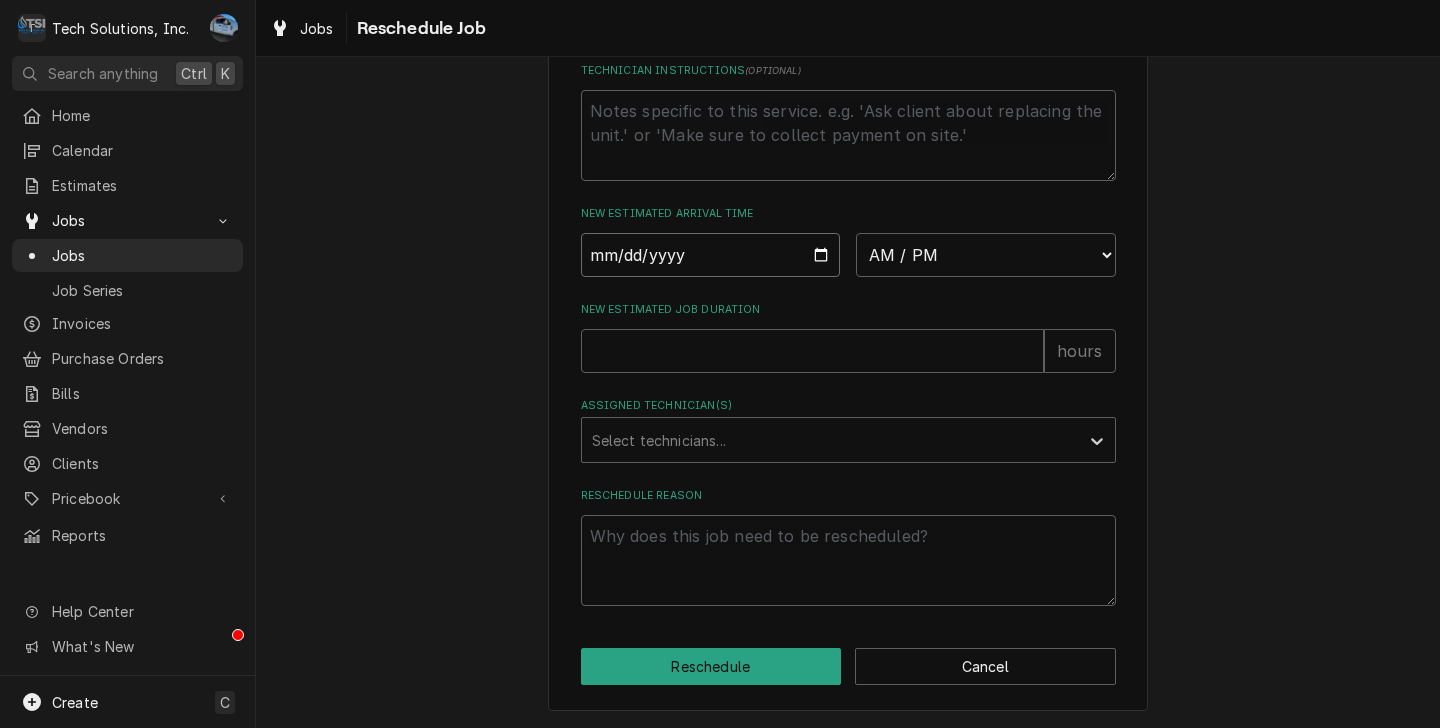 click at bounding box center (711, 255) 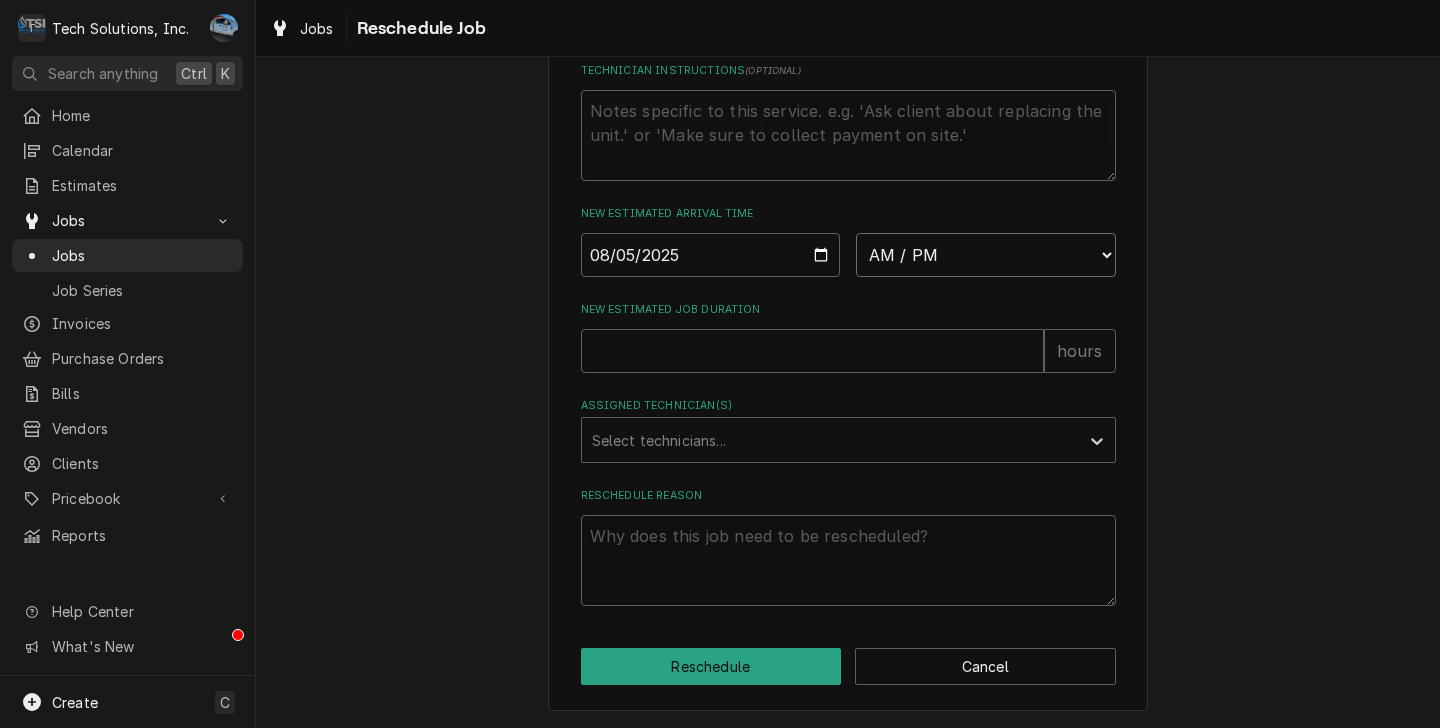 click on "AM / PM 6:00 AM 6:15 AM 6:30 AM 6:45 AM 7:00 AM 7:15 AM 7:30 AM 7:45 AM 8:00 AM 8:15 AM 8:30 AM 8:45 AM 9:00 AM 9:15 AM 9:30 AM 9:45 AM 10:00 AM 10:15 AM 10:30 AM 10:45 AM 11:00 AM 11:15 AM 11:30 AM 11:45 AM 12:00 PM 12:15 PM 12:30 PM 12:45 PM 1:00 PM 1:15 PM 1:30 PM 1:45 PM 2:00 PM 2:15 PM 2:30 PM 2:45 PM 3:00 PM 3:15 PM 3:30 PM 3:45 PM 4:00 PM 4:15 PM 4:30 PM 4:45 PM 5:00 PM 5:15 PM 5:30 PM 5:45 PM 6:00 PM 6:15 PM 6:30 PM 6:45 PM 7:00 PM 7:15 PM 7:30 PM 7:45 PM 8:00 PM 8:15 PM 8:30 PM 8:45 PM 9:00 PM 9:15 PM 9:30 PM 9:45 PM 10:00 PM 10:15 PM 10:30 PM 10:45 PM 11:00 PM 11:15 PM 11:30 PM 11:45 PM 12:00 AM 12:15 AM 12:30 AM 12:45 AM 1:00 AM 1:15 AM 1:30 AM 1:45 AM 2:00 AM 2:15 AM 2:30 AM 2:45 AM 3:00 AM 3:15 AM 3:30 AM 3:45 AM 4:00 AM 4:15 AM 4:30 AM 4:45 AM 5:00 AM 5:15 AM 5:30 AM 5:45 AM" at bounding box center [986, 255] 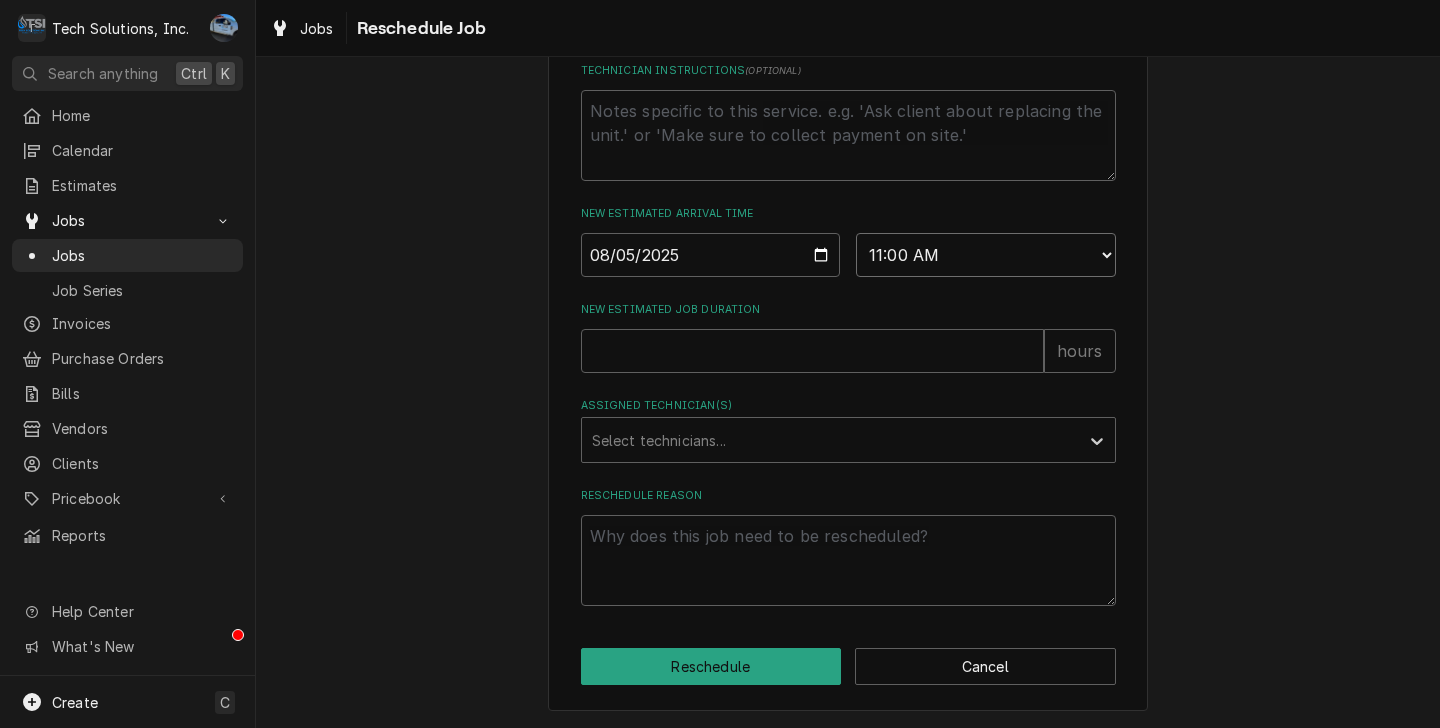 click on "AM / PM 6:00 AM 6:15 AM 6:30 AM 6:45 AM 7:00 AM 7:15 AM 7:30 AM 7:45 AM 8:00 AM 8:15 AM 8:30 AM 8:45 AM 9:00 AM 9:15 AM 9:30 AM 9:45 AM 10:00 AM 10:15 AM 10:30 AM 10:45 AM 11:00 AM 11:15 AM 11:30 AM 11:45 AM 12:00 PM 12:15 PM 12:30 PM 12:45 PM 1:00 PM 1:15 PM 1:30 PM 1:45 PM 2:00 PM 2:15 PM 2:30 PM 2:45 PM 3:00 PM 3:15 PM 3:30 PM 3:45 PM 4:00 PM 4:15 PM 4:30 PM 4:45 PM 5:00 PM 5:15 PM 5:30 PM 5:45 PM 6:00 PM 6:15 PM 6:30 PM 6:45 PM 7:00 PM 7:15 PM 7:30 PM 7:45 PM 8:00 PM 8:15 PM 8:30 PM 8:45 PM 9:00 PM 9:15 PM 9:30 PM 9:45 PM 10:00 PM 10:15 PM 10:30 PM 10:45 PM 11:00 PM 11:15 PM 11:30 PM 11:45 PM 12:00 AM 12:15 AM 12:30 AM 12:45 AM 1:00 AM 1:15 AM 1:30 AM 1:45 AM 2:00 AM 2:15 AM 2:30 AM 2:45 AM 3:00 AM 3:15 AM 3:30 AM 3:45 AM 4:00 AM 4:15 AM 4:30 AM 4:45 AM 5:00 AM 5:15 AM 5:30 AM 5:45 AM" at bounding box center [986, 255] 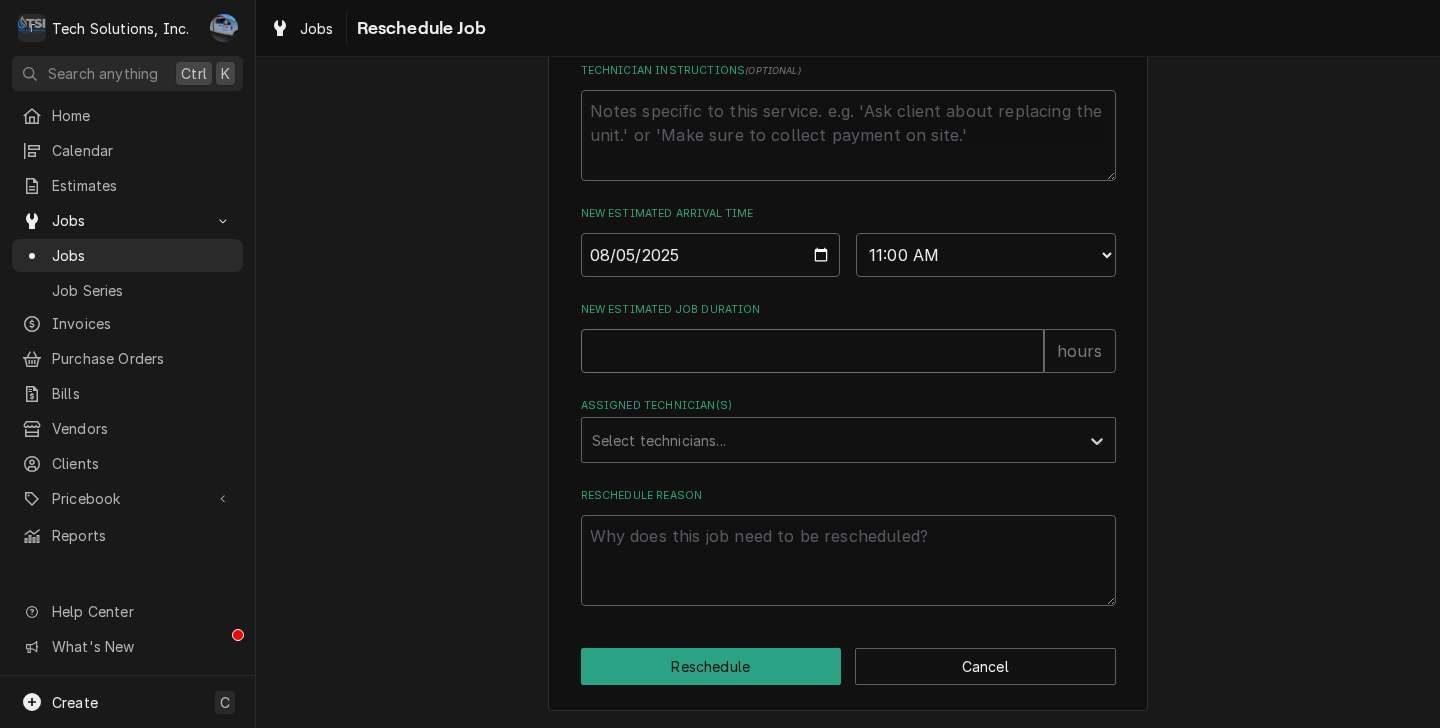 click on "New Estimated Job Duration" at bounding box center (812, 351) 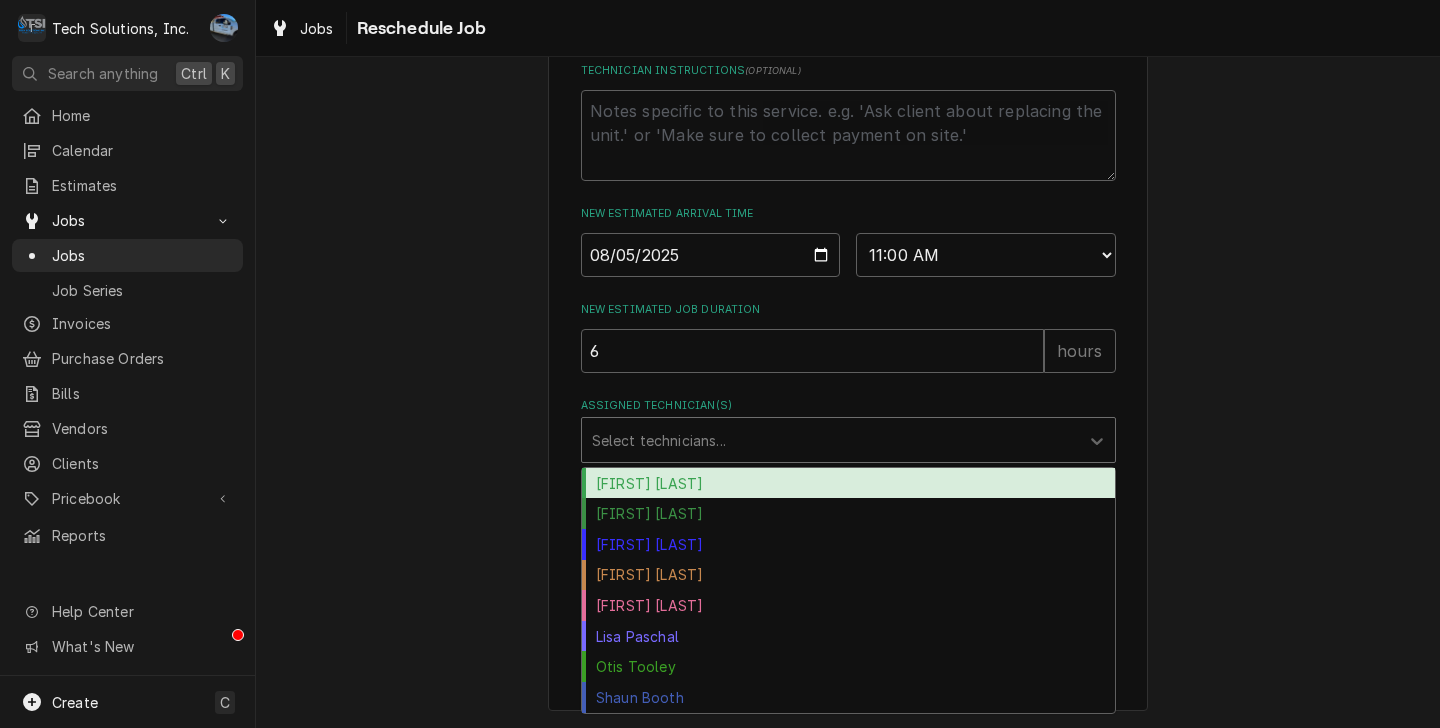 click at bounding box center [830, 440] 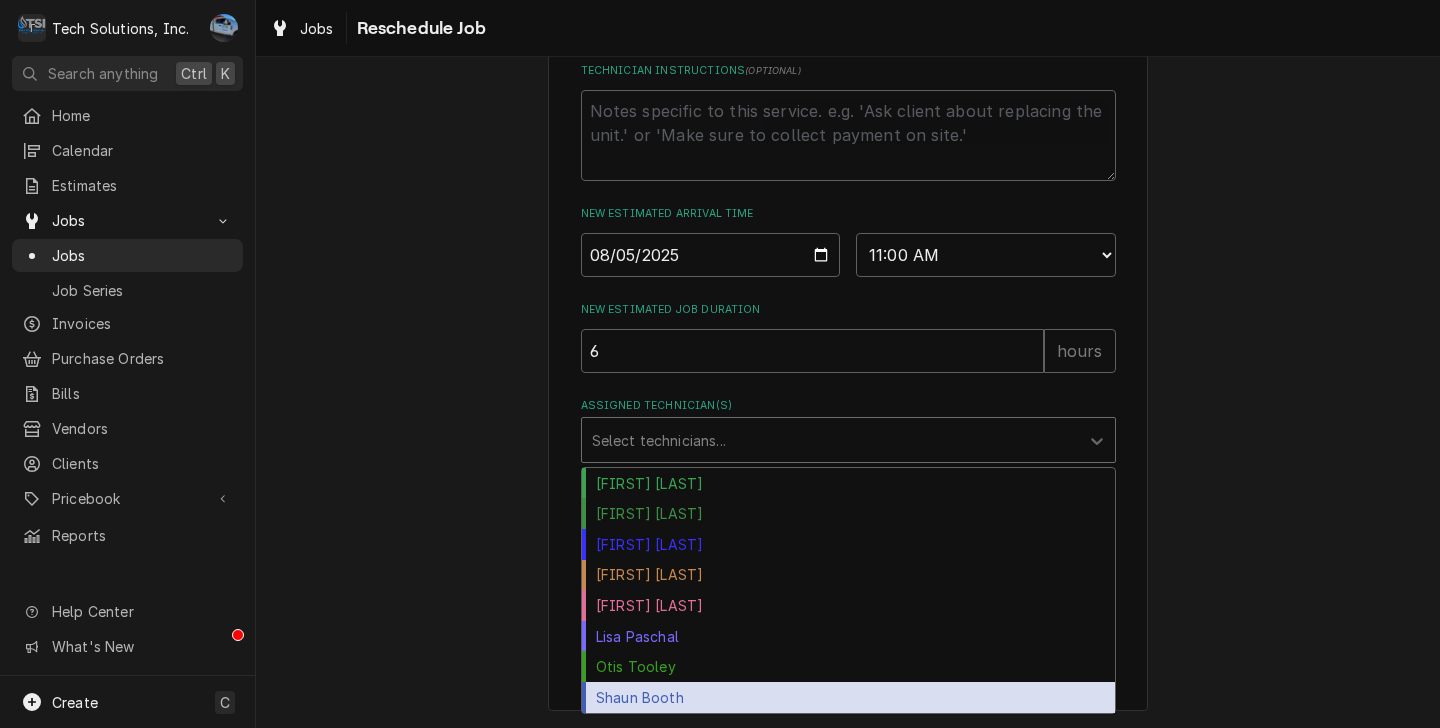 click on "Shaun Booth" at bounding box center [848, 697] 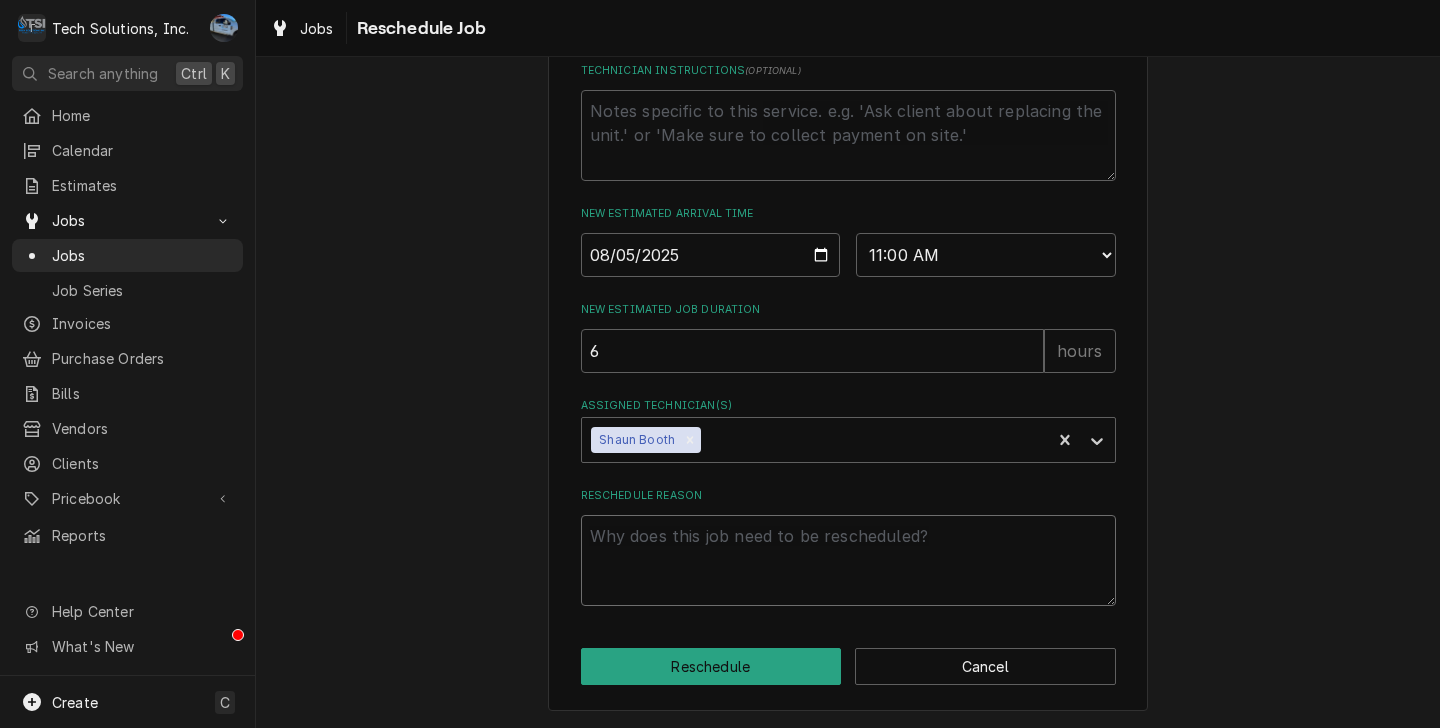 click on "Reschedule Reason" at bounding box center (848, 560) 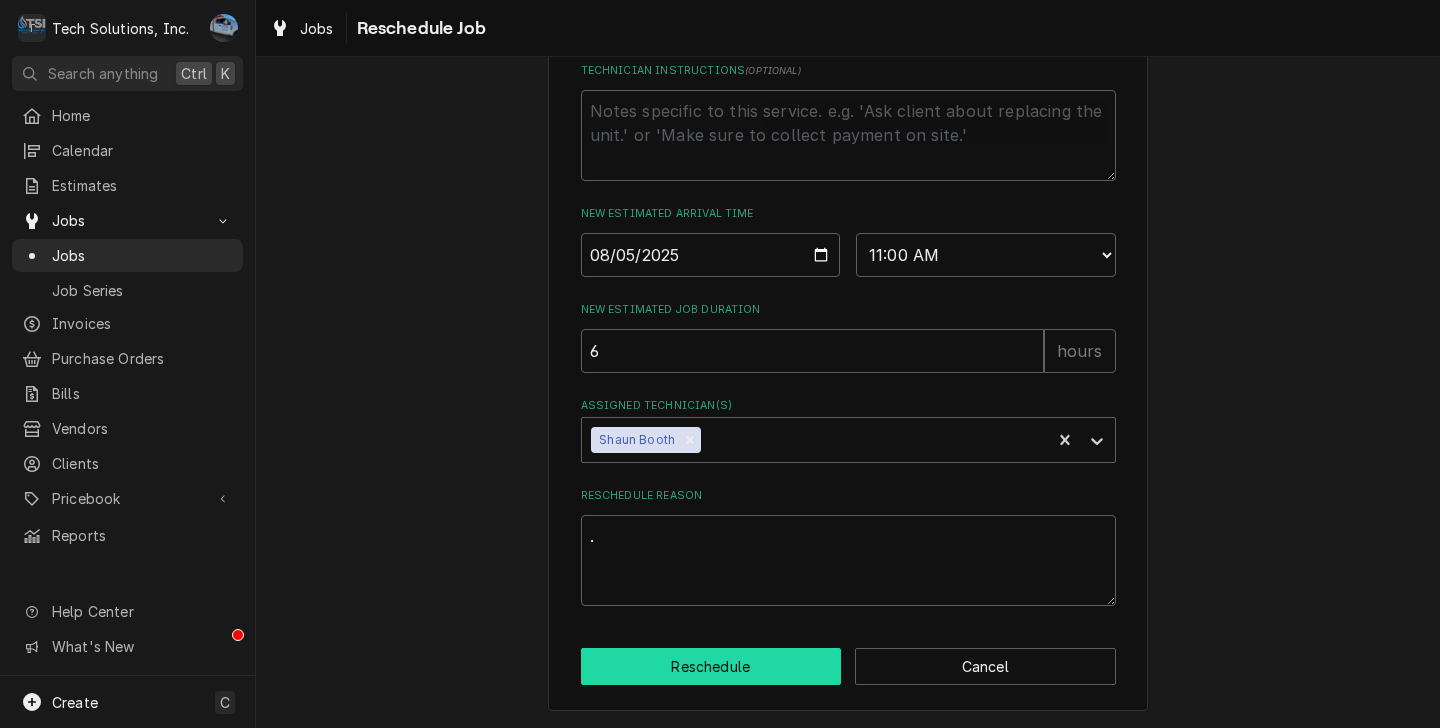 click on "Reschedule" at bounding box center (711, 666) 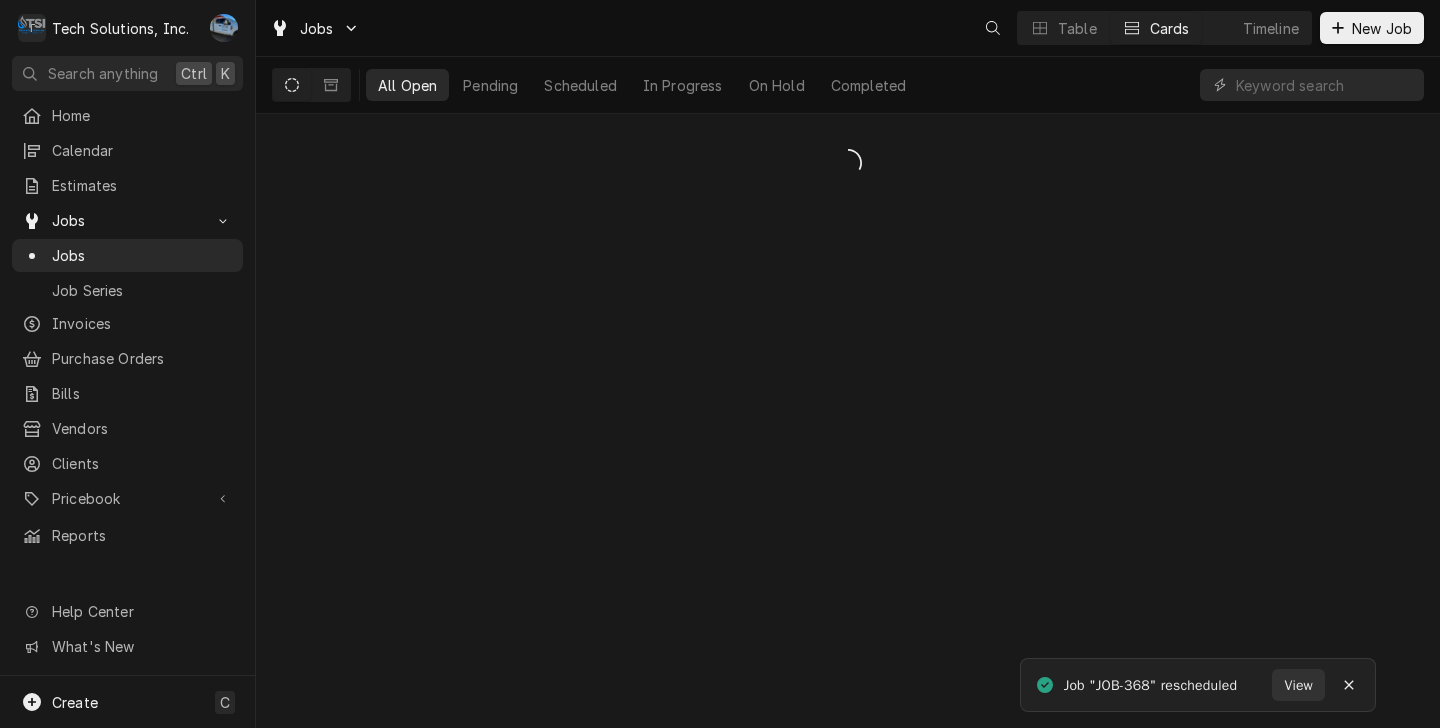 scroll, scrollTop: 0, scrollLeft: 0, axis: both 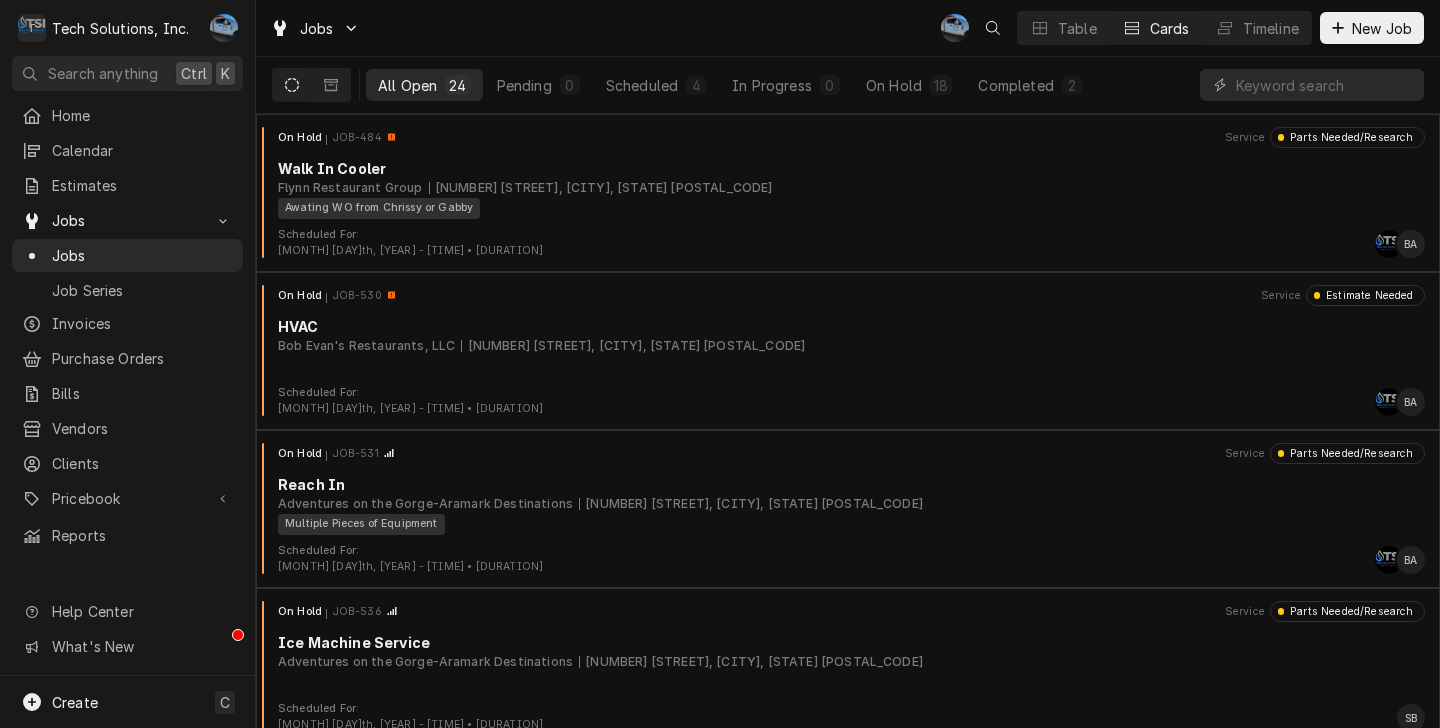 click on "All Open 24 Pending 0 Scheduled 4 In Progress 0 On Hold 18 Completed 2" at bounding box center [730, 85] 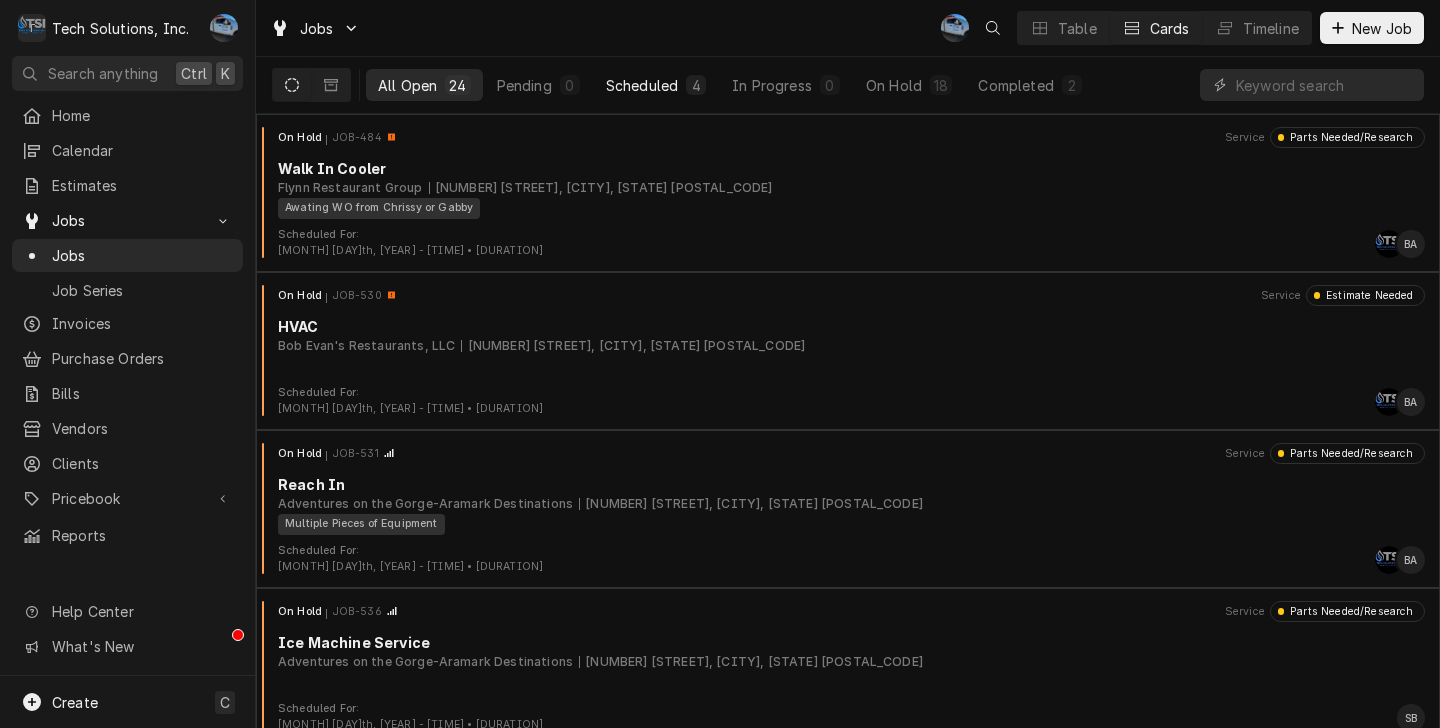 click on "Scheduled 4" at bounding box center (656, 85) 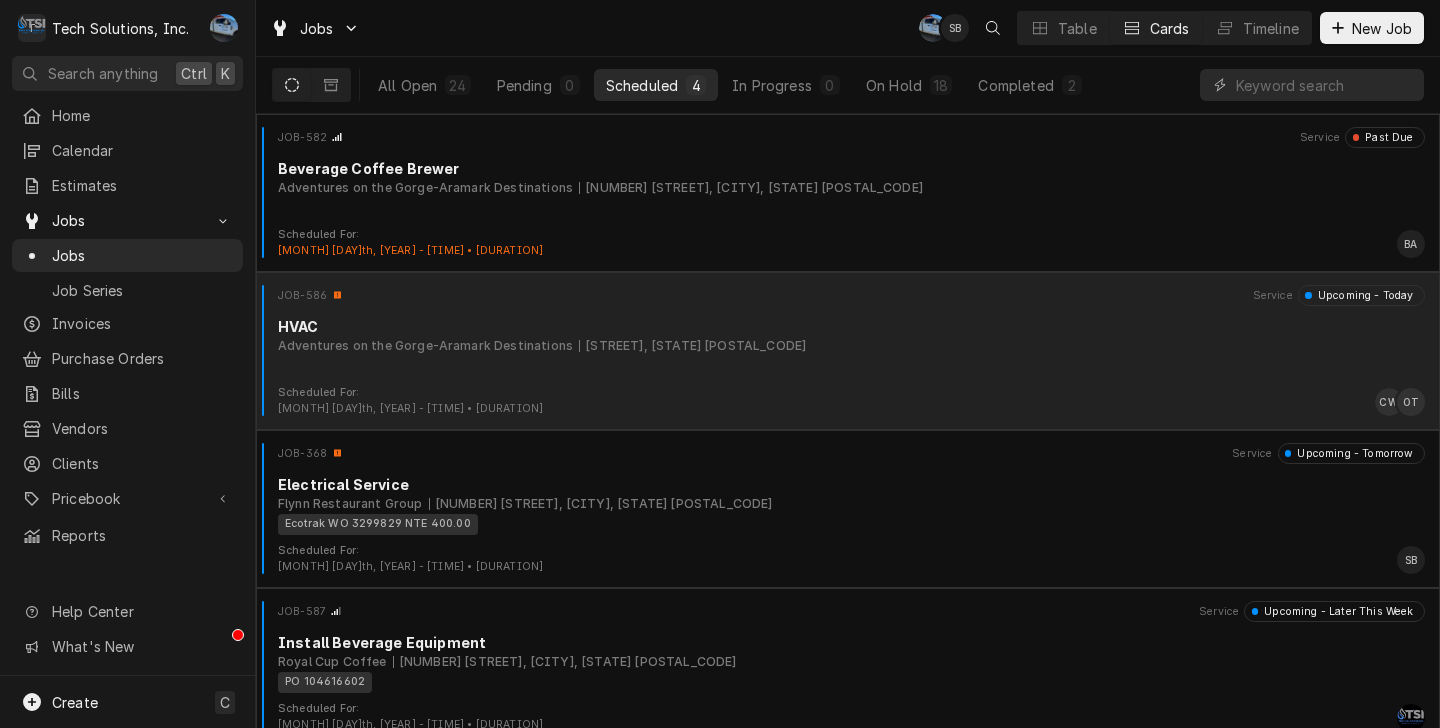 scroll, scrollTop: 18, scrollLeft: 0, axis: vertical 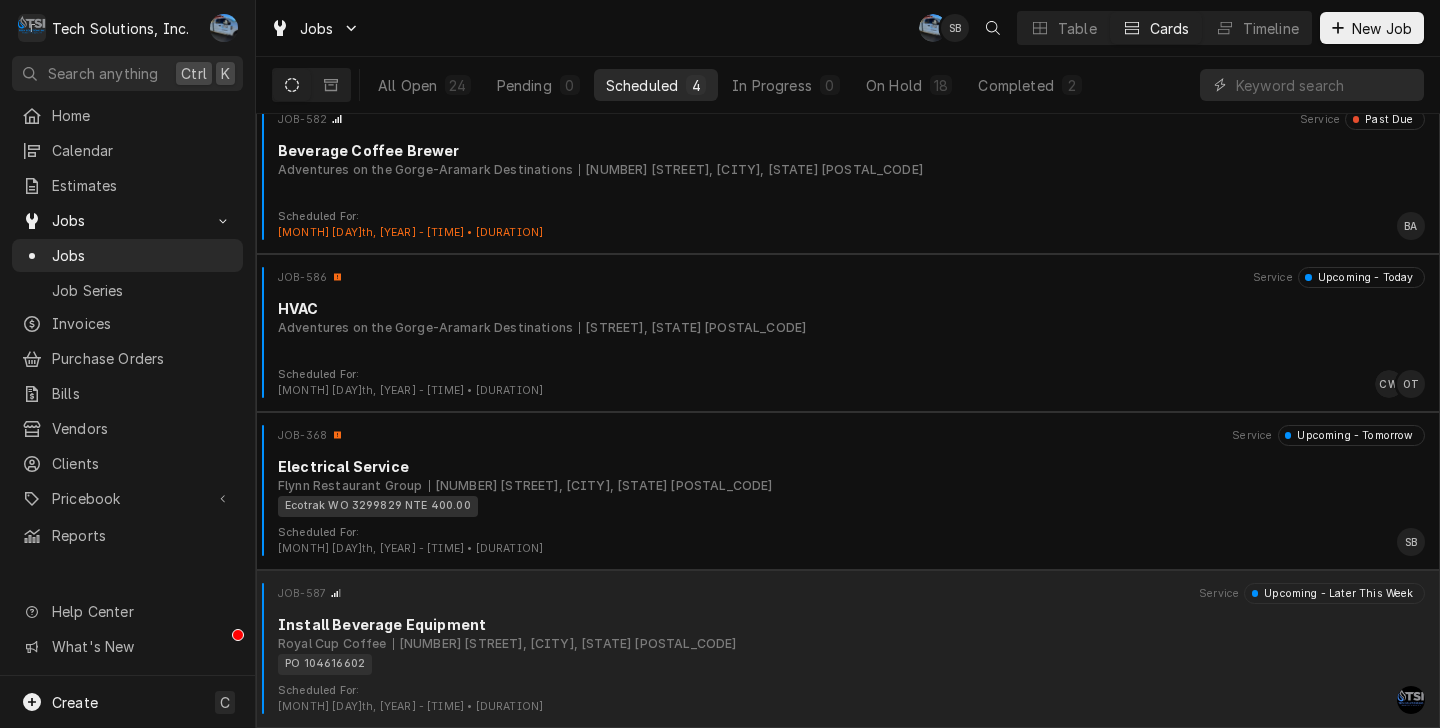 click on "JOB-587 Service Upcoming - Later This Week Install Beverage Equipment Royal Cup Coffee [NUMBER] [STREET], [CITY], [STATE] [POSTAL_CODE] PO [PURCHASE_ORDER]" at bounding box center [848, 633] 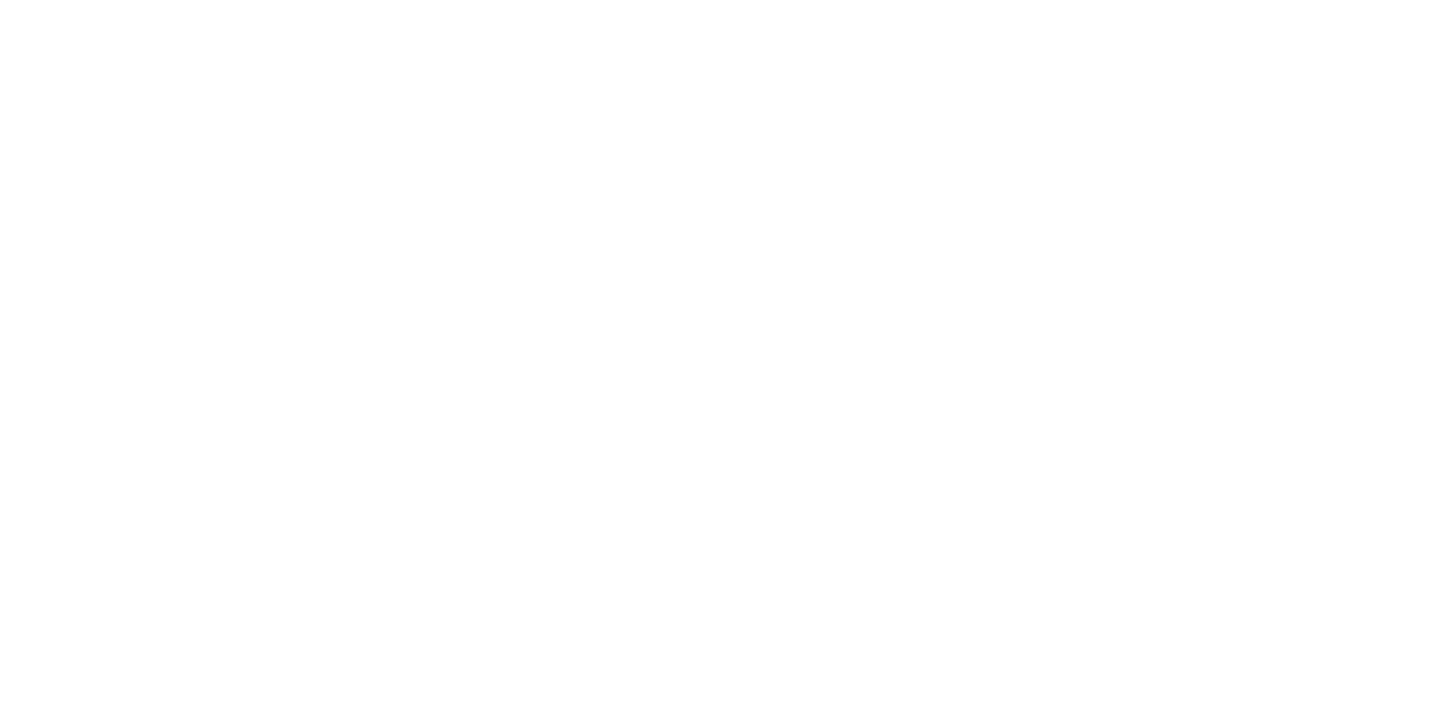 scroll, scrollTop: 0, scrollLeft: 0, axis: both 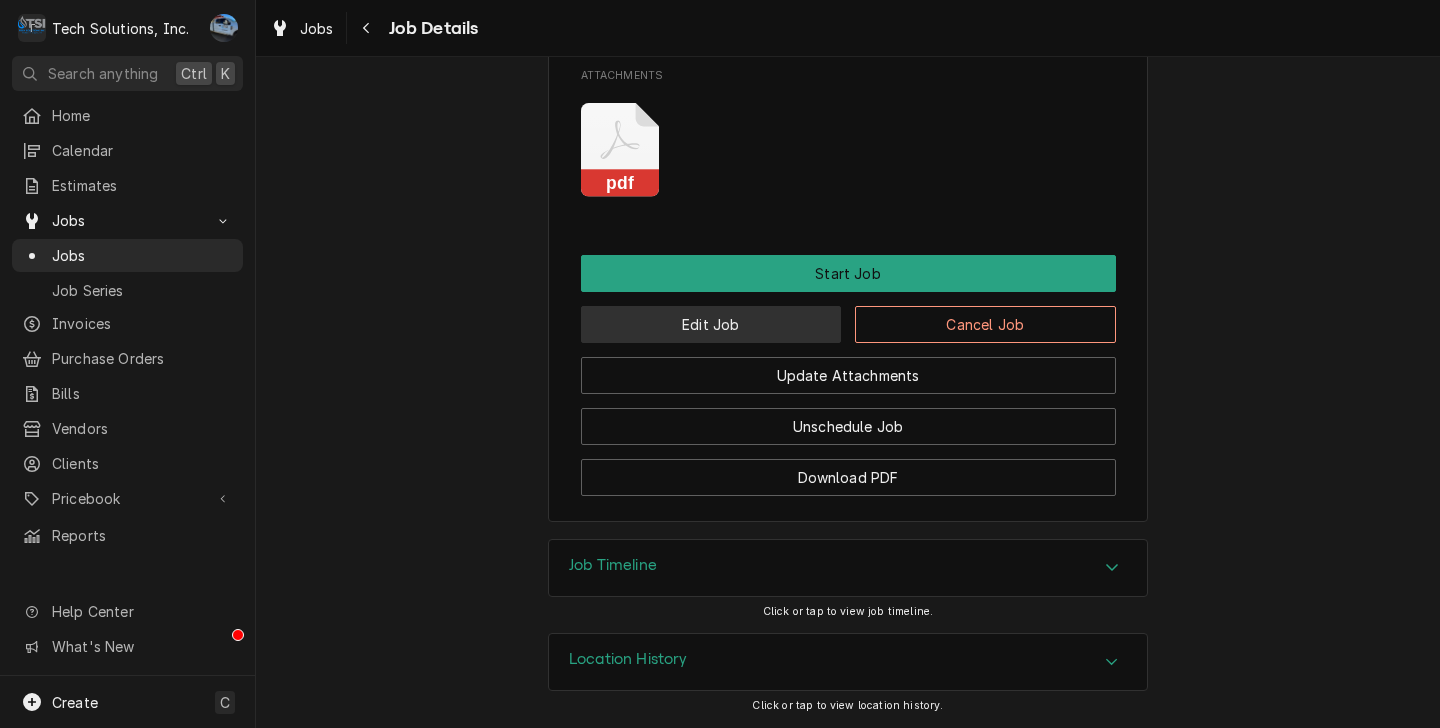 click on "Edit Job" at bounding box center [711, 324] 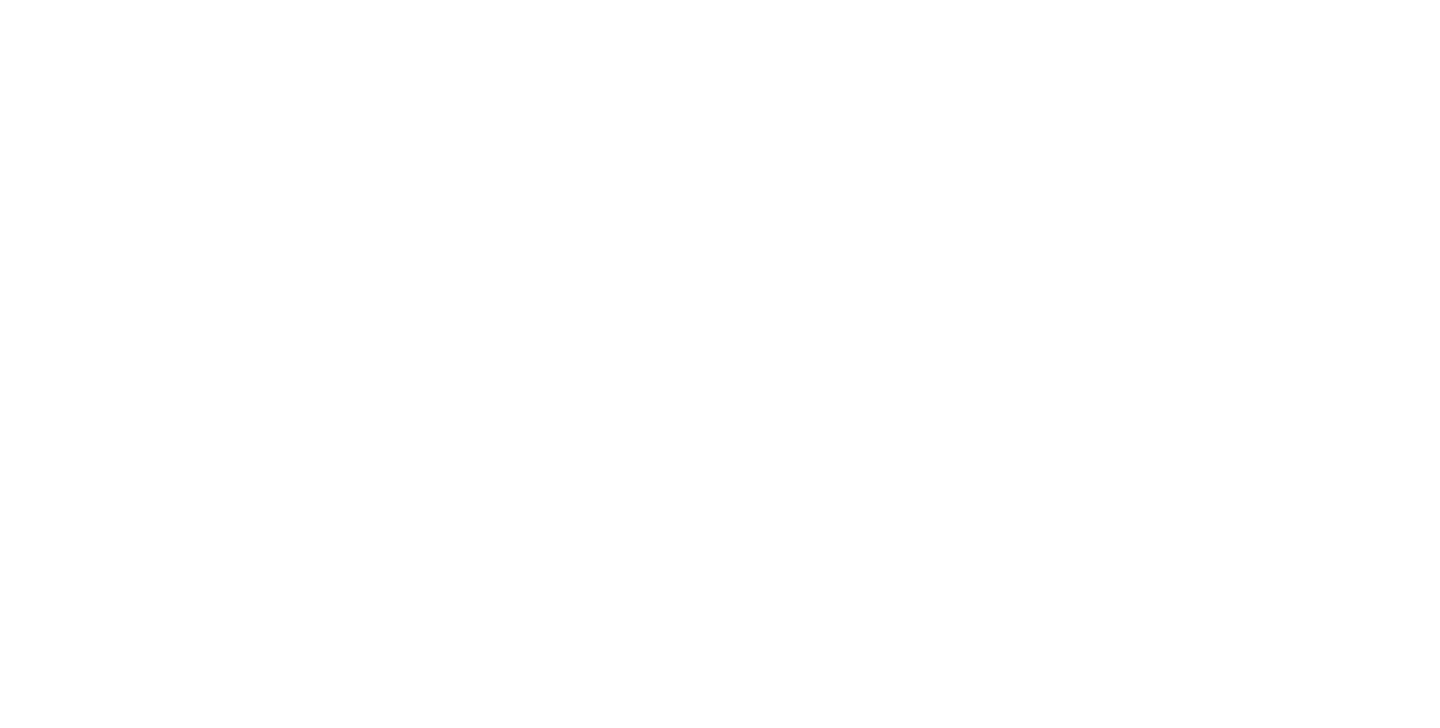 scroll, scrollTop: 0, scrollLeft: 0, axis: both 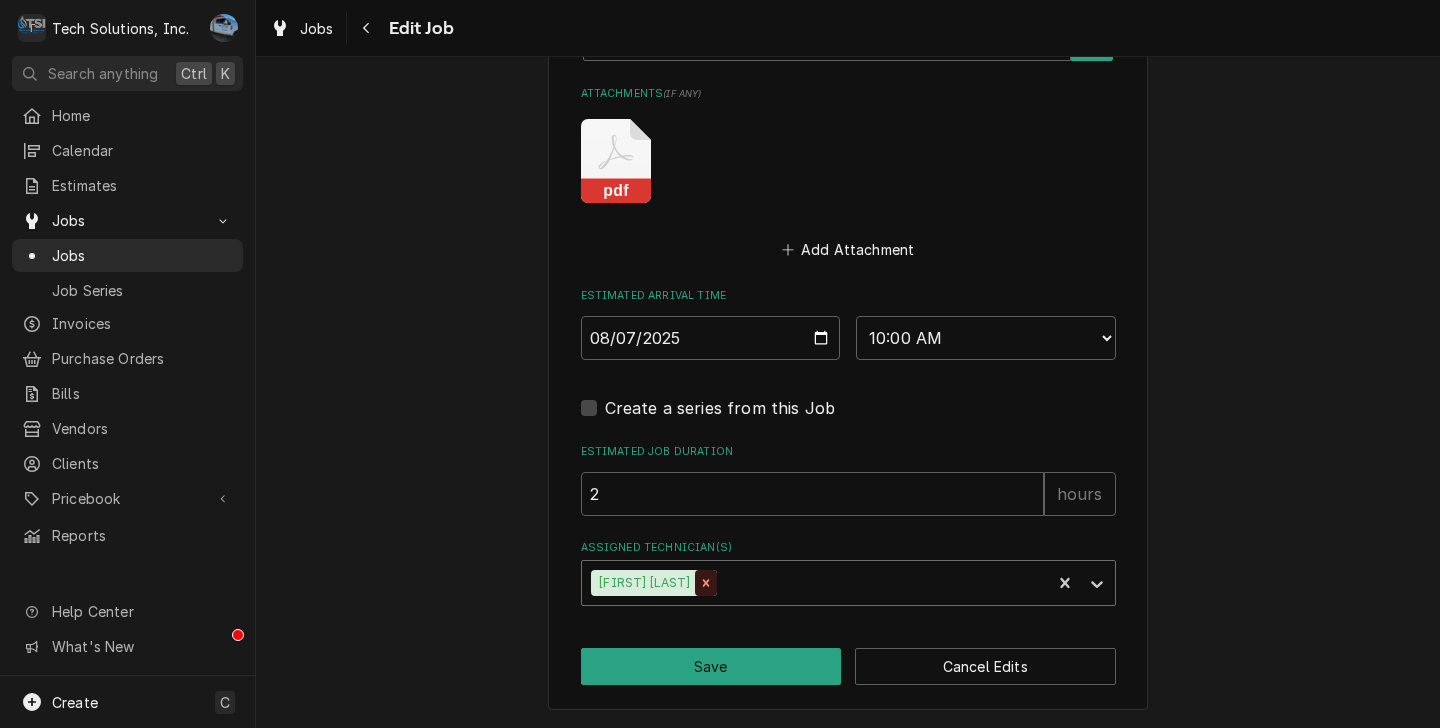 click 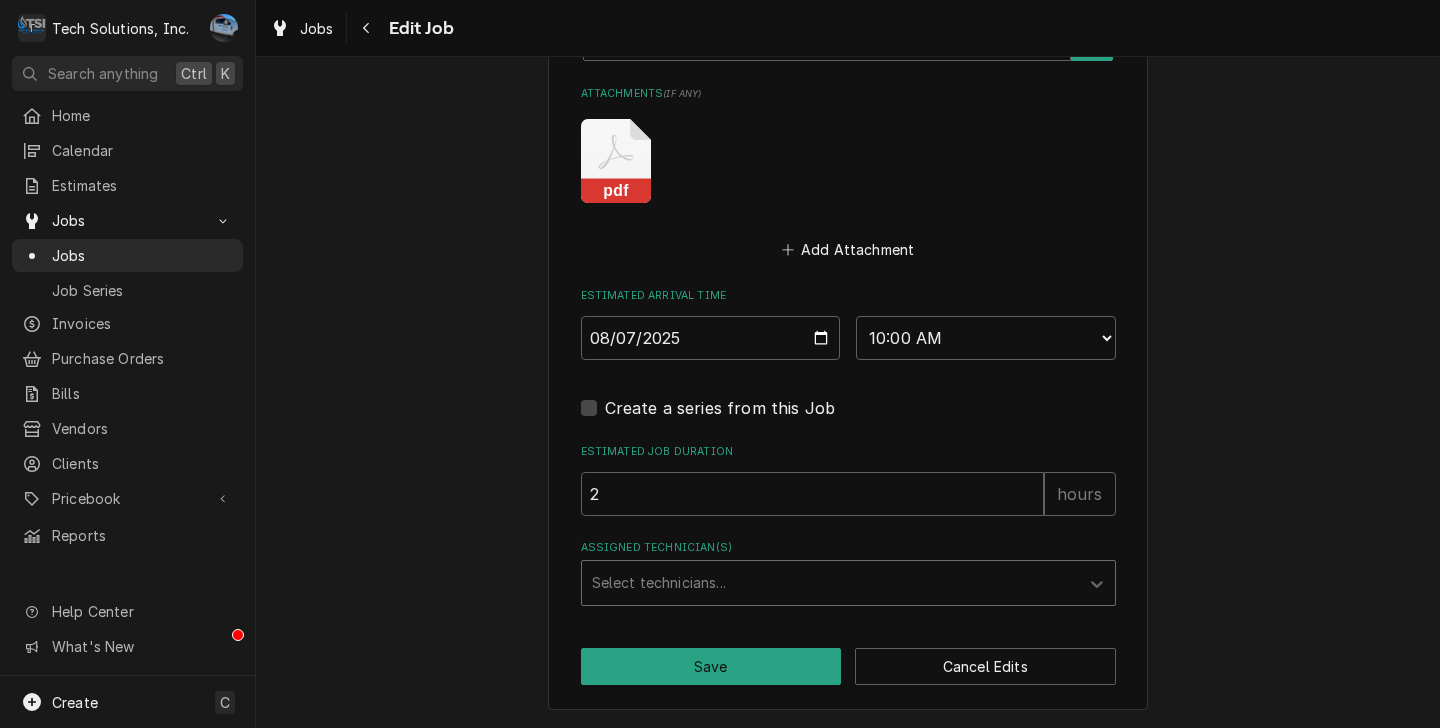 click at bounding box center (830, 583) 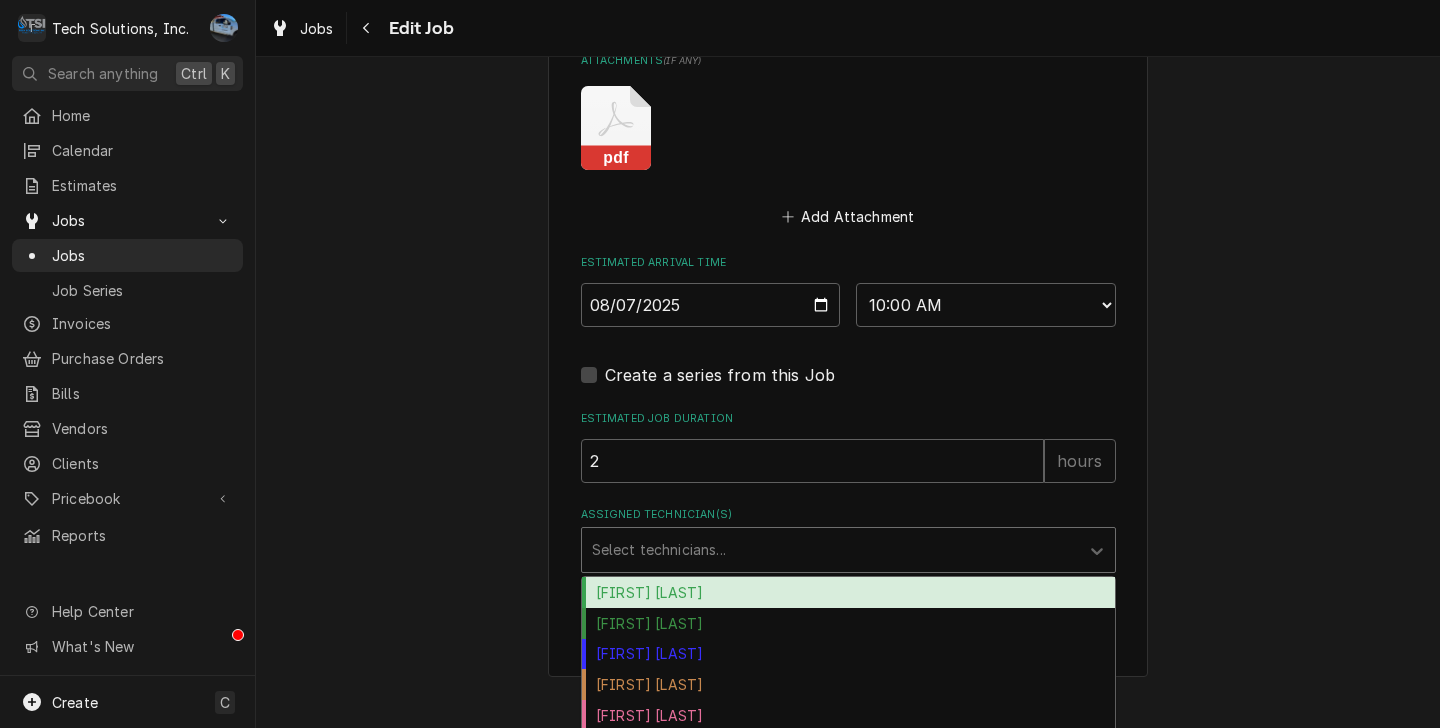 scroll, scrollTop: 2108, scrollLeft: 0, axis: vertical 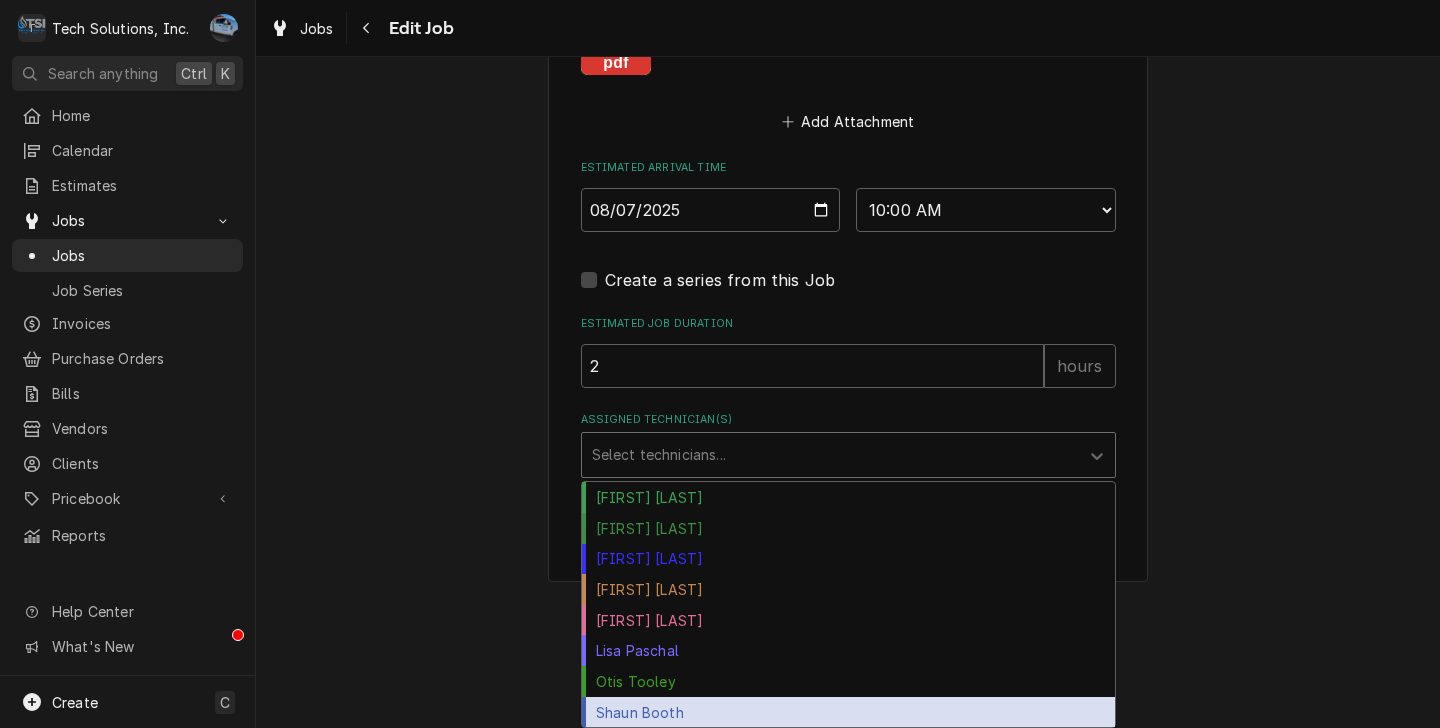 click on "Shaun Booth" at bounding box center [848, 712] 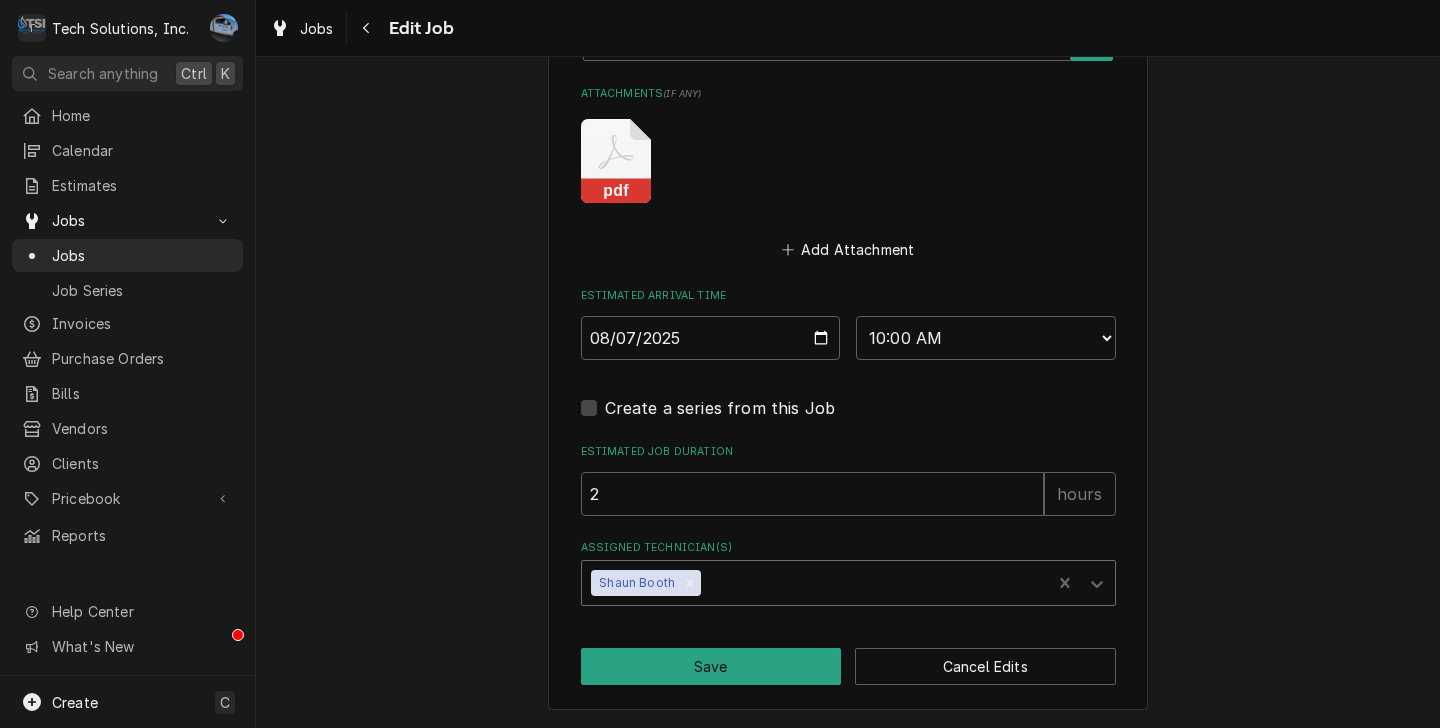 scroll, scrollTop: 1980, scrollLeft: 0, axis: vertical 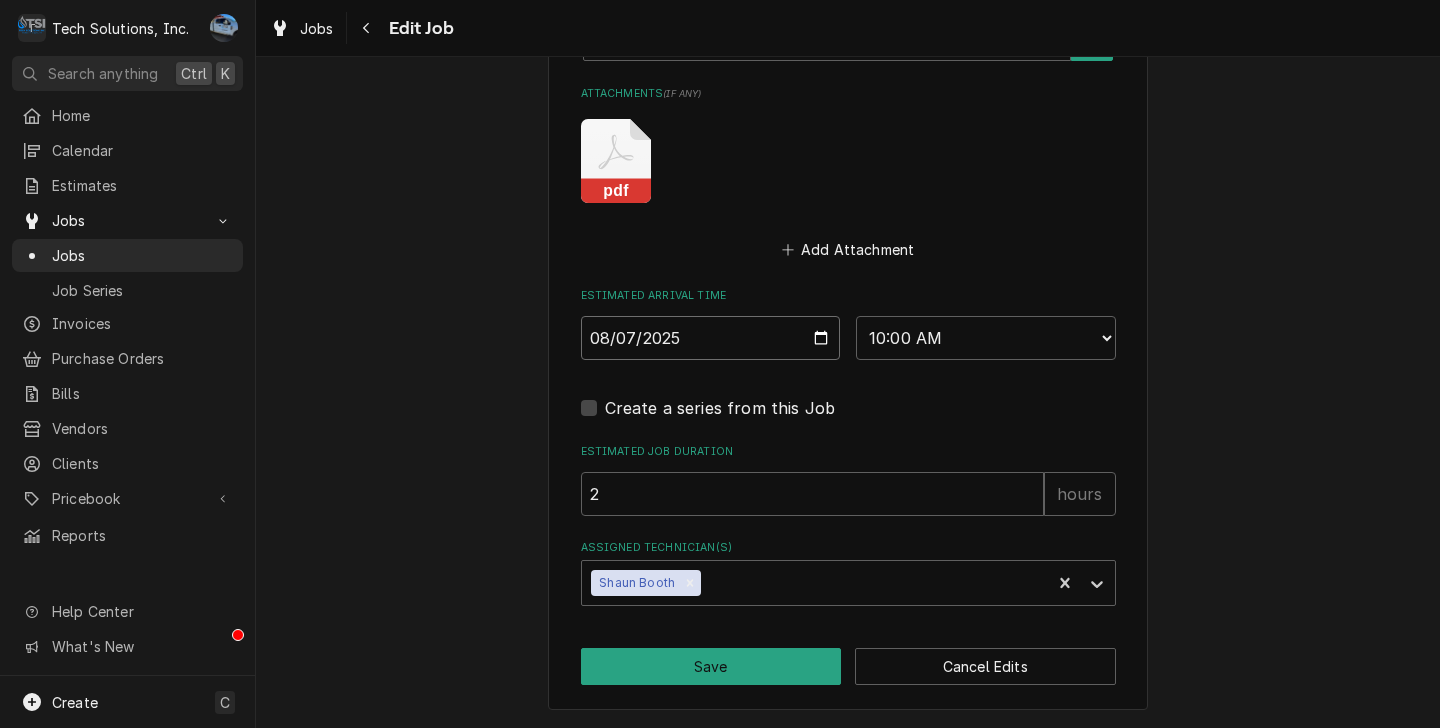 click on "2025-08-07" at bounding box center (711, 338) 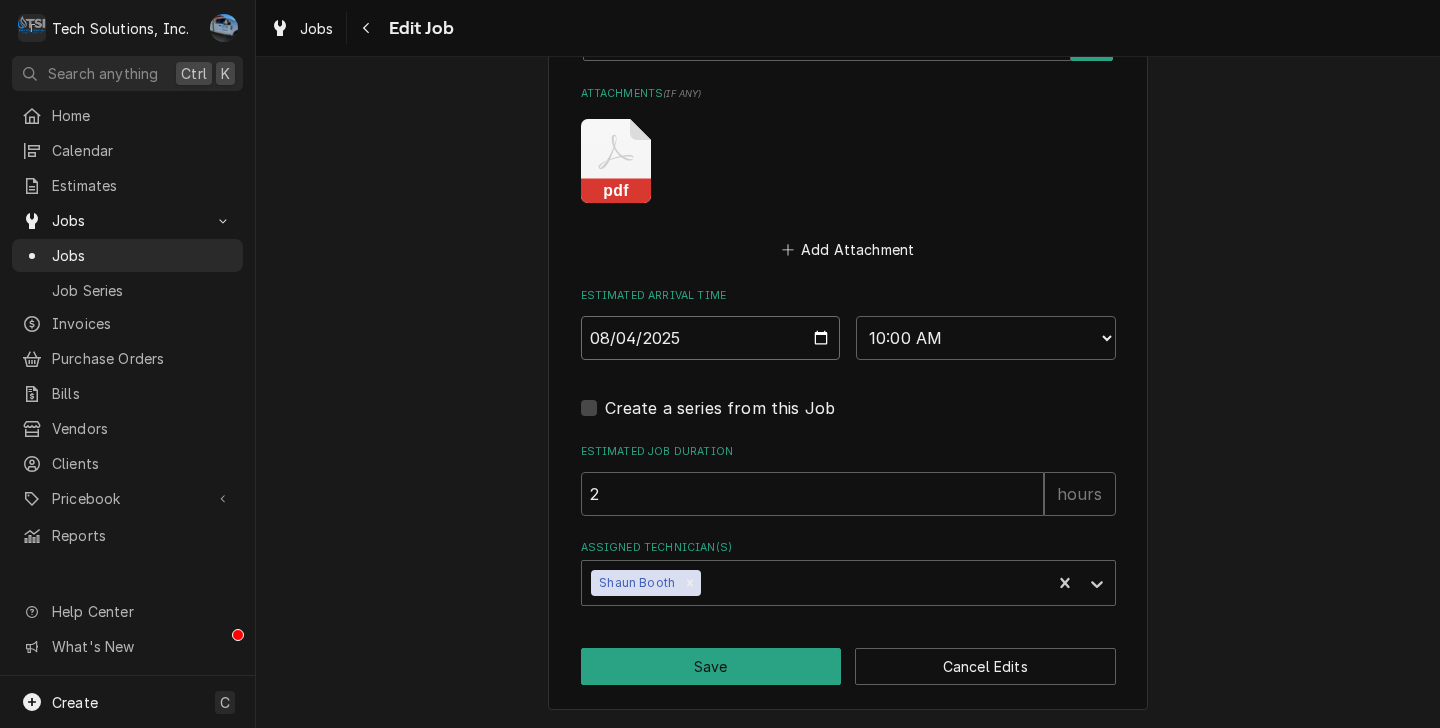type on "x" 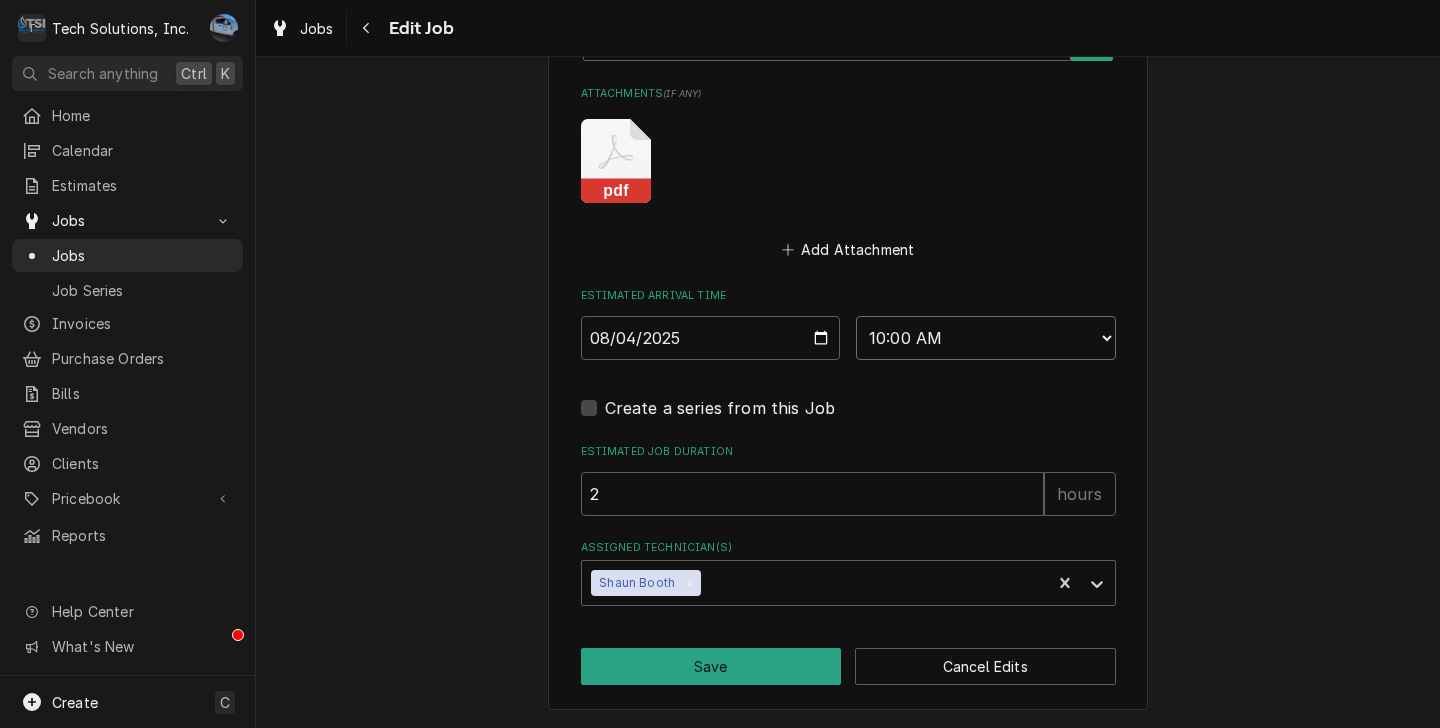click on "AM / PM 6:00 AM 6:15 AM 6:30 AM 6:45 AM 7:00 AM 7:15 AM 7:30 AM 7:45 AM 8:00 AM 8:15 AM 8:30 AM 8:45 AM 9:00 AM 9:15 AM 9:30 AM 9:45 AM 10:00 AM 10:15 AM 10:30 AM 10:45 AM 11:00 AM 11:15 AM 11:30 AM 11:45 AM 12:00 PM 12:15 PM 12:30 PM 12:45 PM 1:00 PM 1:15 PM 1:30 PM 1:45 PM 2:00 PM 2:15 PM 2:30 PM 2:45 PM 3:00 PM 3:15 PM 3:30 PM 3:45 PM 4:00 PM 4:15 PM 4:30 PM 4:45 PM 5:00 PM 5:15 PM 5:30 PM 5:45 PM 6:00 PM 6:15 PM 6:30 PM 6:45 PM 7:00 PM 7:15 PM 7:30 PM 7:45 PM 8:00 PM 8:15 PM 8:30 PM 8:45 PM 9:00 PM 9:15 PM 9:30 PM 9:45 PM 10:00 PM 10:15 PM 10:30 PM 10:45 PM 11:00 PM 11:15 PM 11:30 PM 11:45 PM 12:00 AM 12:15 AM 12:30 AM 12:45 AM 1:00 AM 1:15 AM 1:30 AM 1:45 AM 2:00 AM 2:15 AM 2:30 AM 2:45 AM 3:00 AM 3:15 AM 3:30 AM 3:45 AM 4:00 AM 4:15 AM 4:30 AM 4:45 AM 5:00 AM 5:15 AM 5:30 AM 5:45 AM" at bounding box center (986, 338) 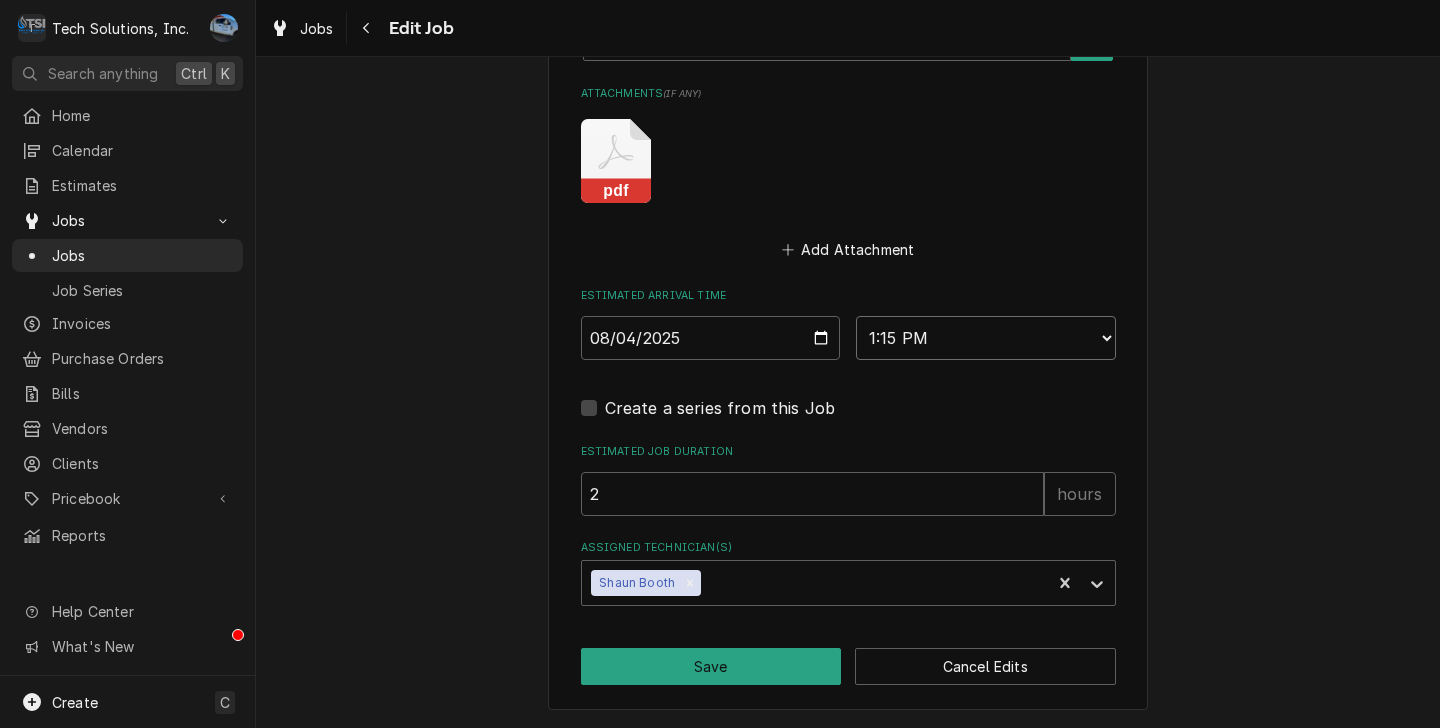 click on "AM / PM 6:00 AM 6:15 AM 6:30 AM 6:45 AM 7:00 AM 7:15 AM 7:30 AM 7:45 AM 8:00 AM 8:15 AM 8:30 AM 8:45 AM 9:00 AM 9:15 AM 9:30 AM 9:45 AM 10:00 AM 10:15 AM 10:30 AM 10:45 AM 11:00 AM 11:15 AM 11:30 AM 11:45 AM 12:00 PM 12:15 PM 12:30 PM 12:45 PM 1:00 PM 1:15 PM 1:30 PM 1:45 PM 2:00 PM 2:15 PM 2:30 PM 2:45 PM 3:00 PM 3:15 PM 3:30 PM 3:45 PM 4:00 PM 4:15 PM 4:30 PM 4:45 PM 5:00 PM 5:15 PM 5:30 PM 5:45 PM 6:00 PM 6:15 PM 6:30 PM 6:45 PM 7:00 PM 7:15 PM 7:30 PM 7:45 PM 8:00 PM 8:15 PM 8:30 PM 8:45 PM 9:00 PM 9:15 PM 9:30 PM 9:45 PM 10:00 PM 10:15 PM 10:30 PM 10:45 PM 11:00 PM 11:15 PM 11:30 PM 11:45 PM 12:00 AM 12:15 AM 12:30 AM 12:45 AM 1:00 AM 1:15 AM 1:30 AM 1:45 AM 2:00 AM 2:15 AM 2:30 AM 2:45 AM 3:00 AM 3:15 AM 3:30 AM 3:45 AM 4:00 AM 4:15 AM 4:30 AM 4:45 AM 5:00 AM 5:15 AM 5:30 AM 5:45 AM" at bounding box center (986, 338) 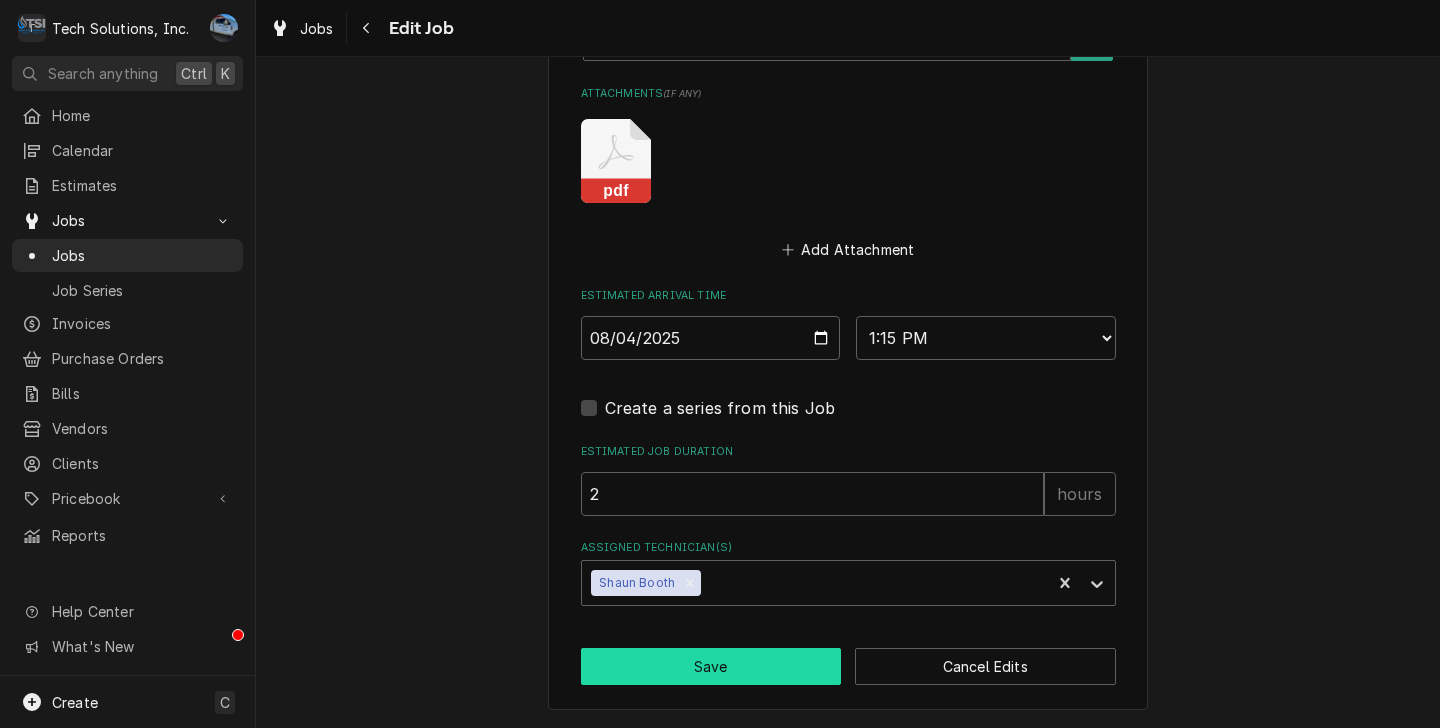 click on "Save" at bounding box center (711, 666) 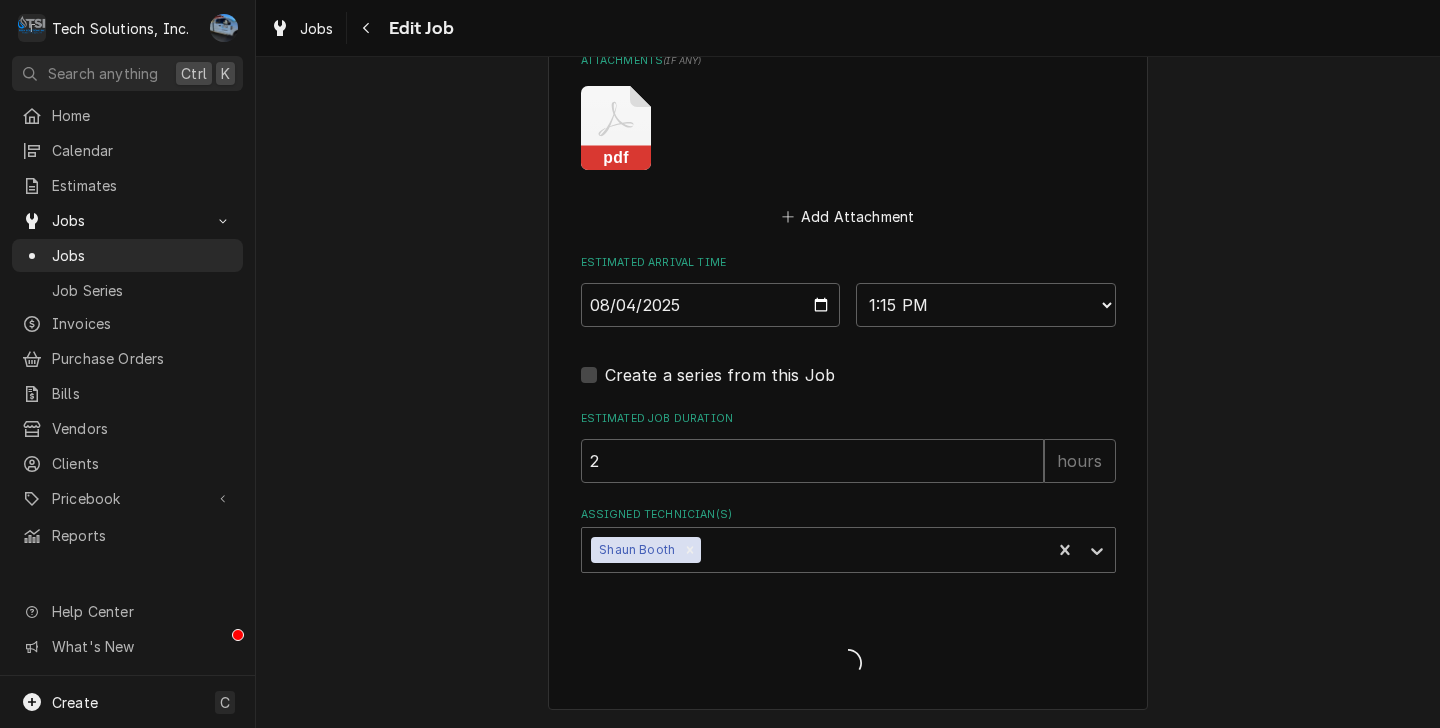 type on "x" 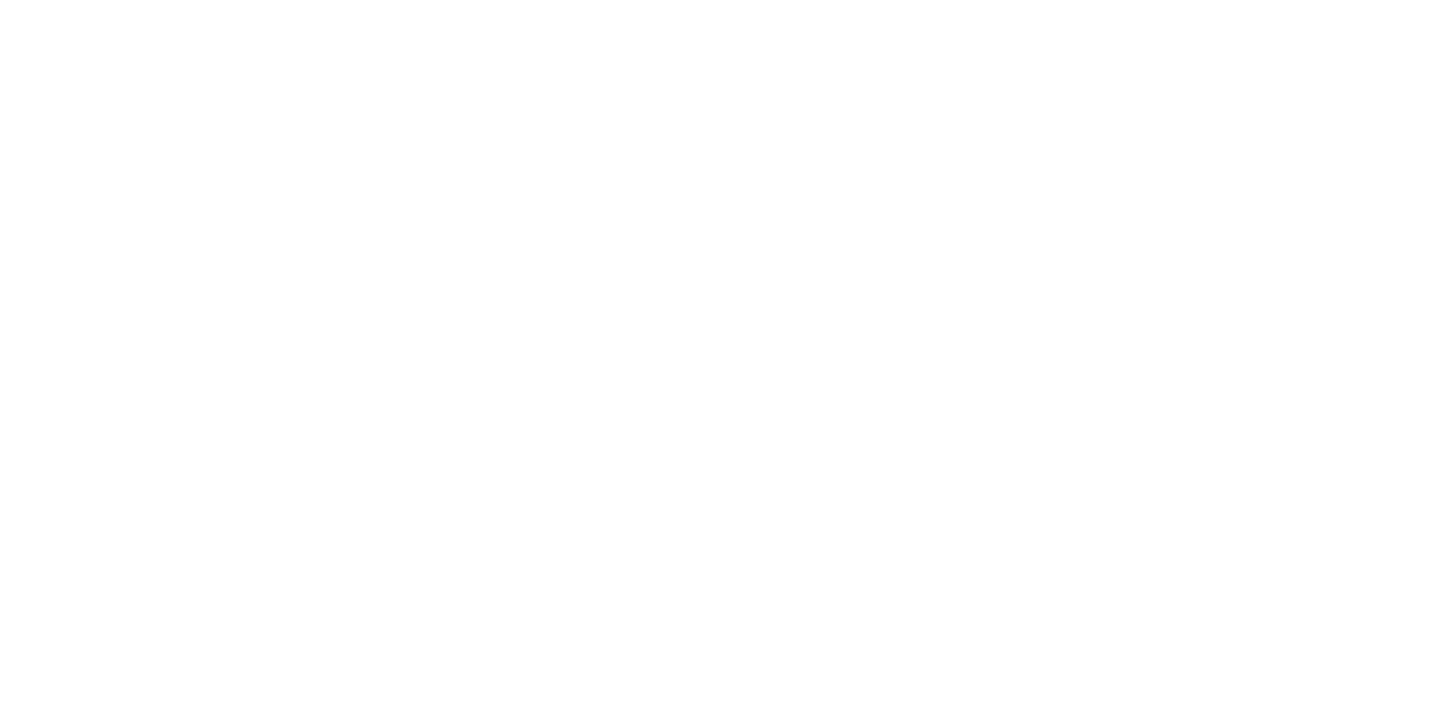 scroll, scrollTop: 0, scrollLeft: 0, axis: both 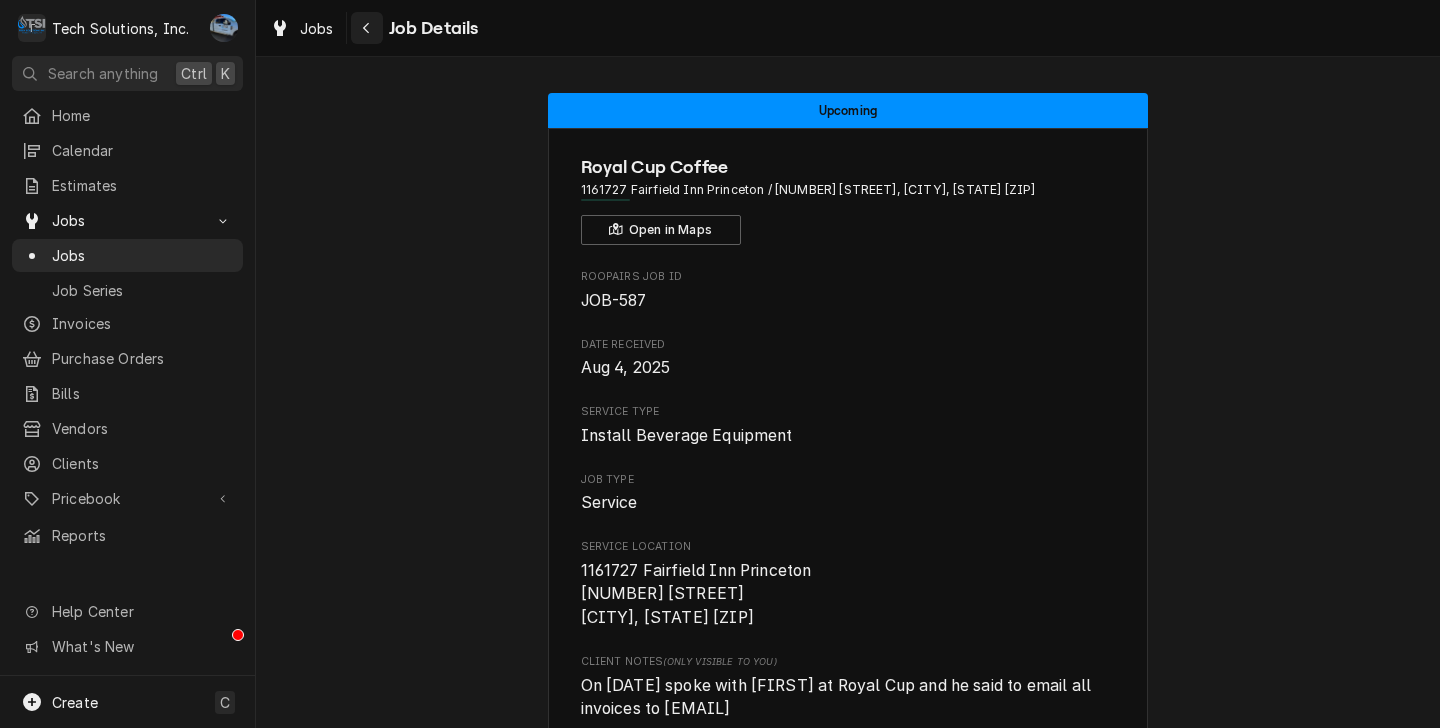 click at bounding box center [367, 28] 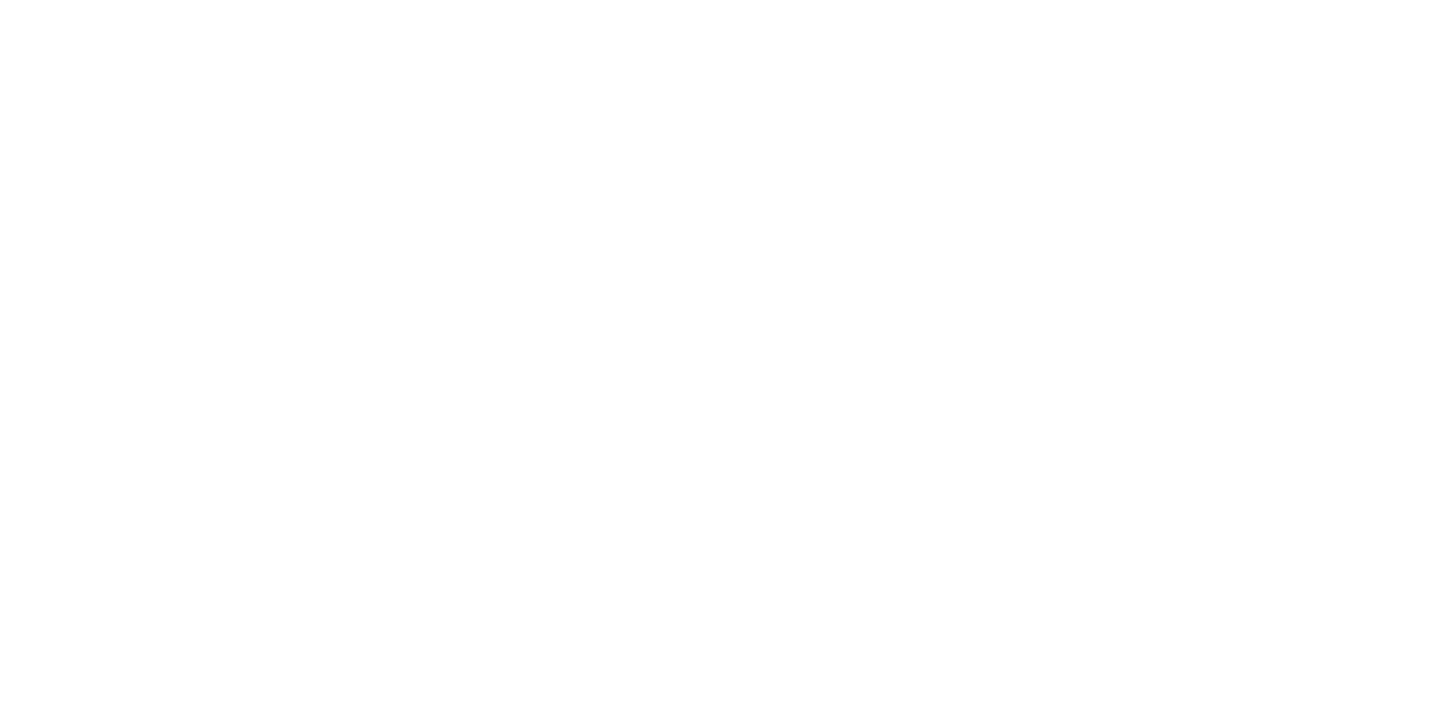 scroll, scrollTop: 0, scrollLeft: 0, axis: both 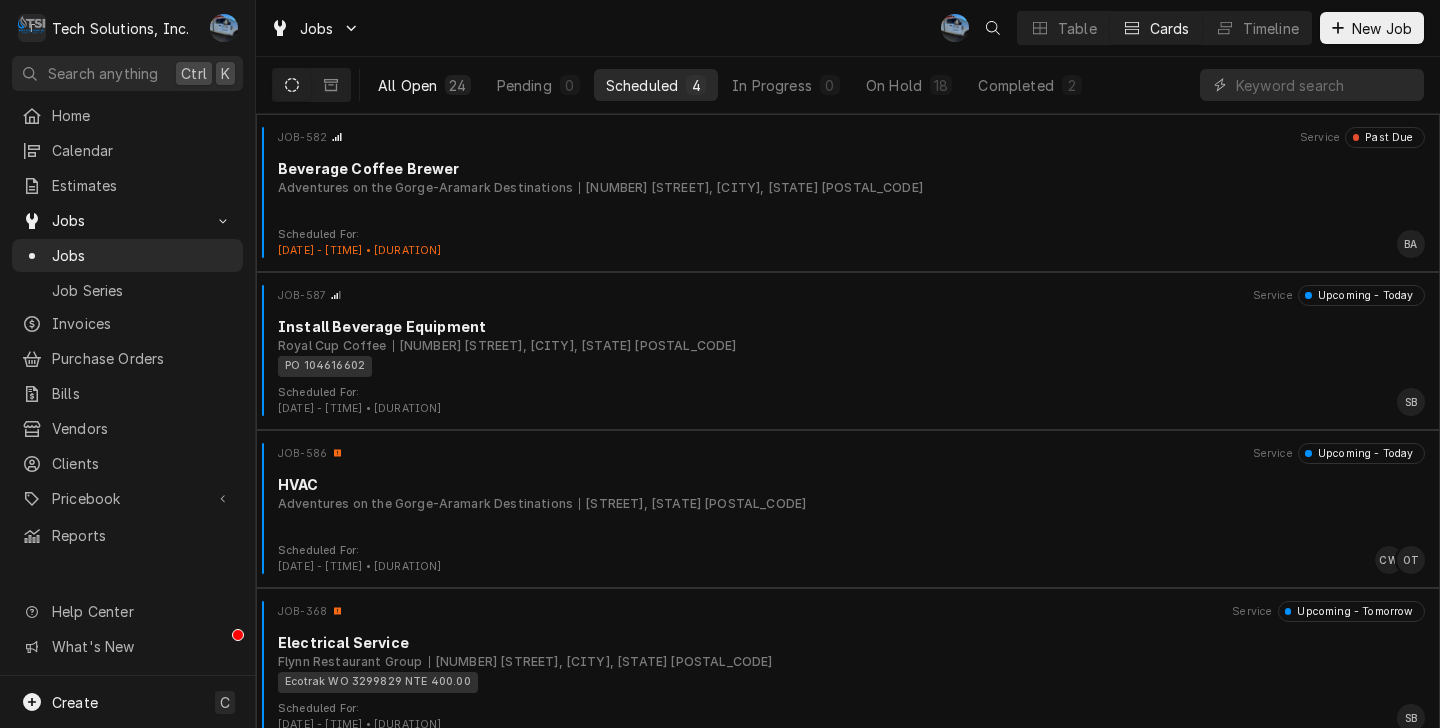 click on "All Open 24" at bounding box center (424, 85) 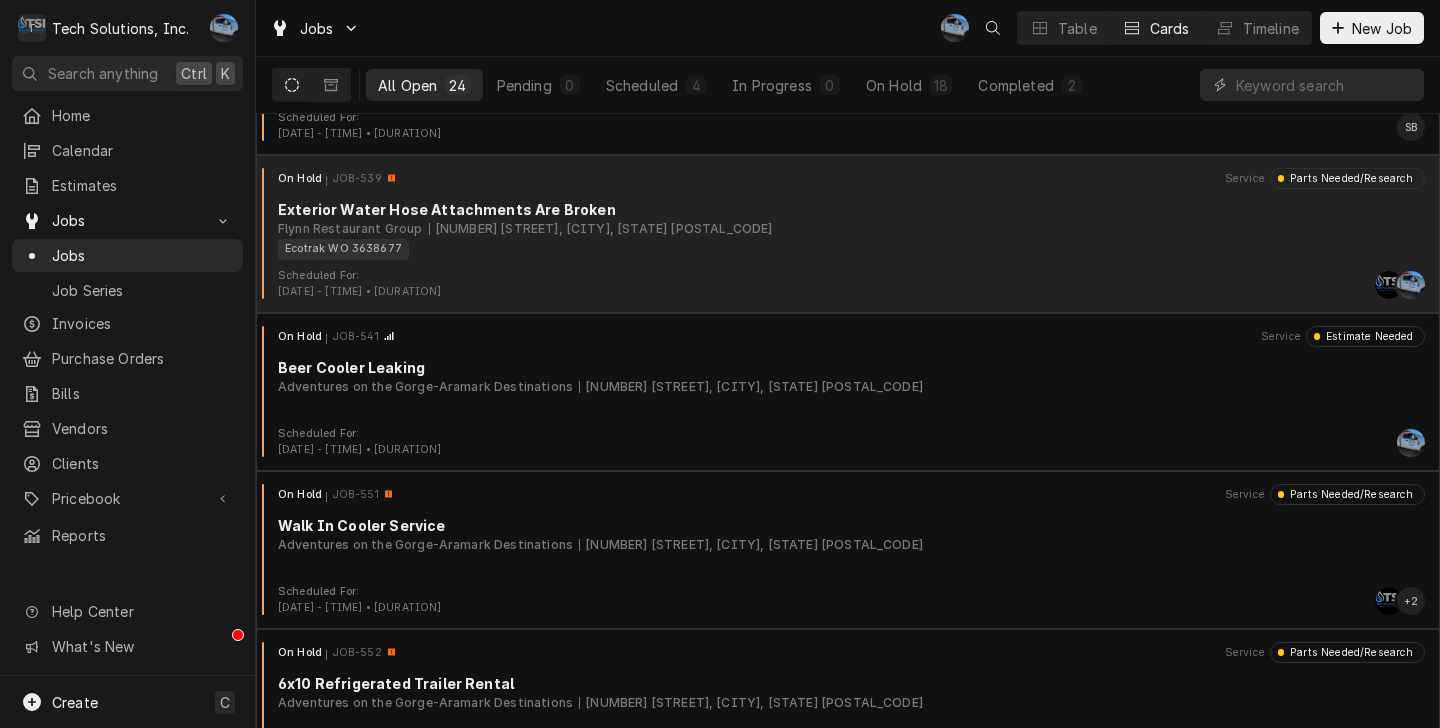 scroll, scrollTop: 623, scrollLeft: 0, axis: vertical 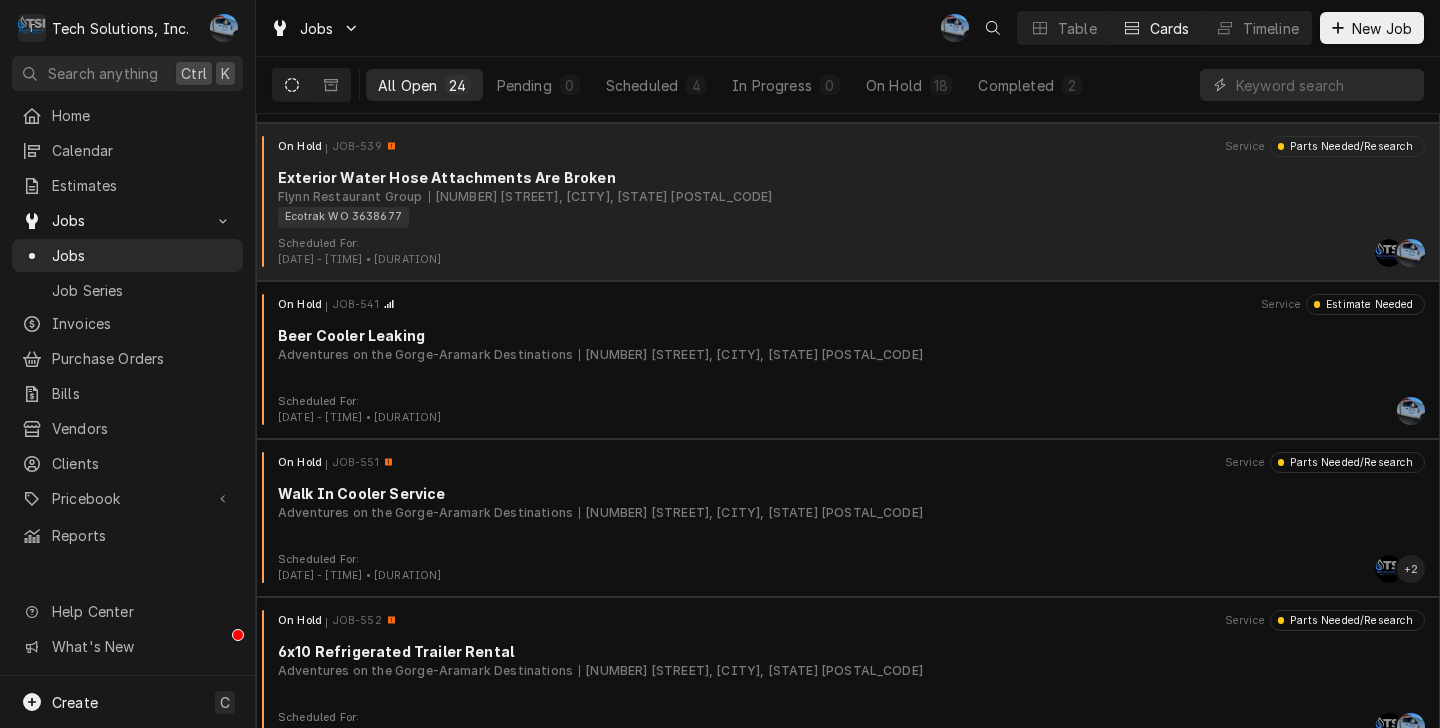 click on "Scheduled For: Jun 30th, 2025 - 3:00 PM • 1h JP" at bounding box center (848, 410) 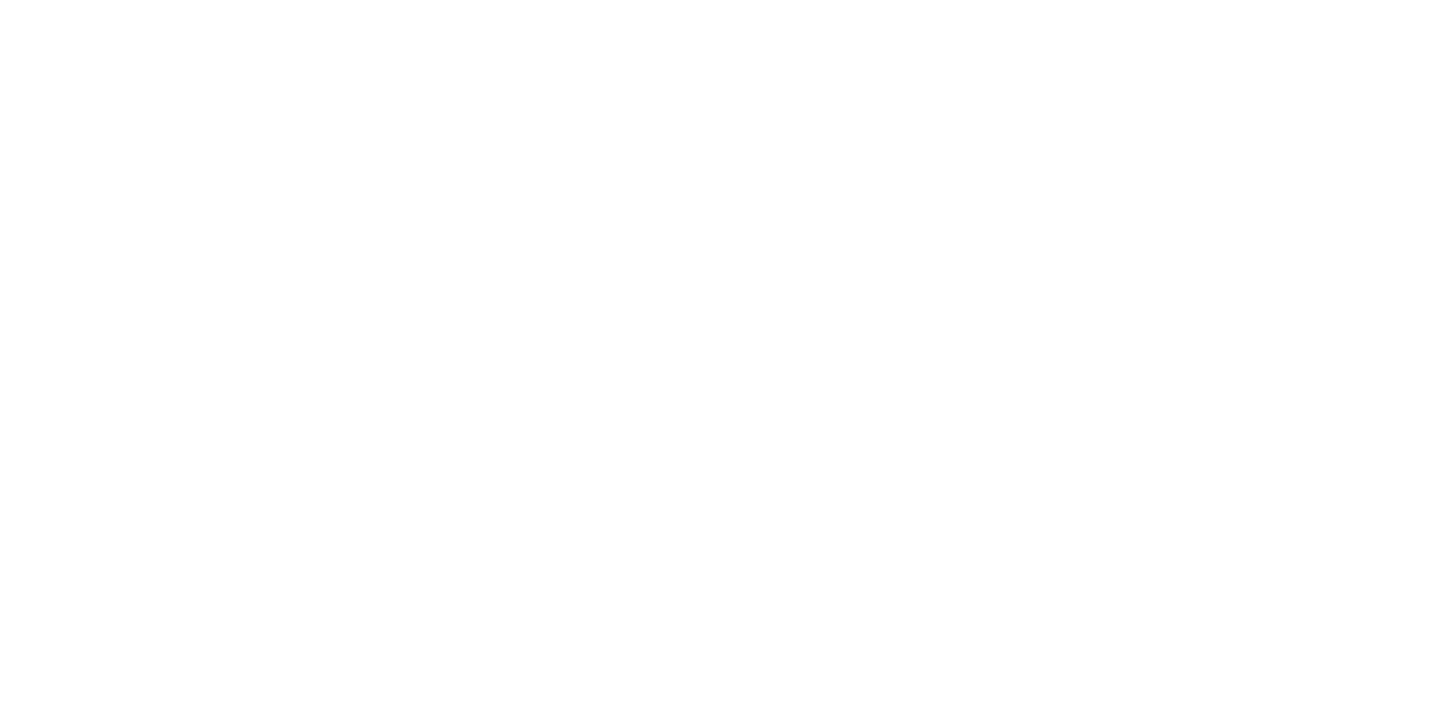scroll, scrollTop: 0, scrollLeft: 0, axis: both 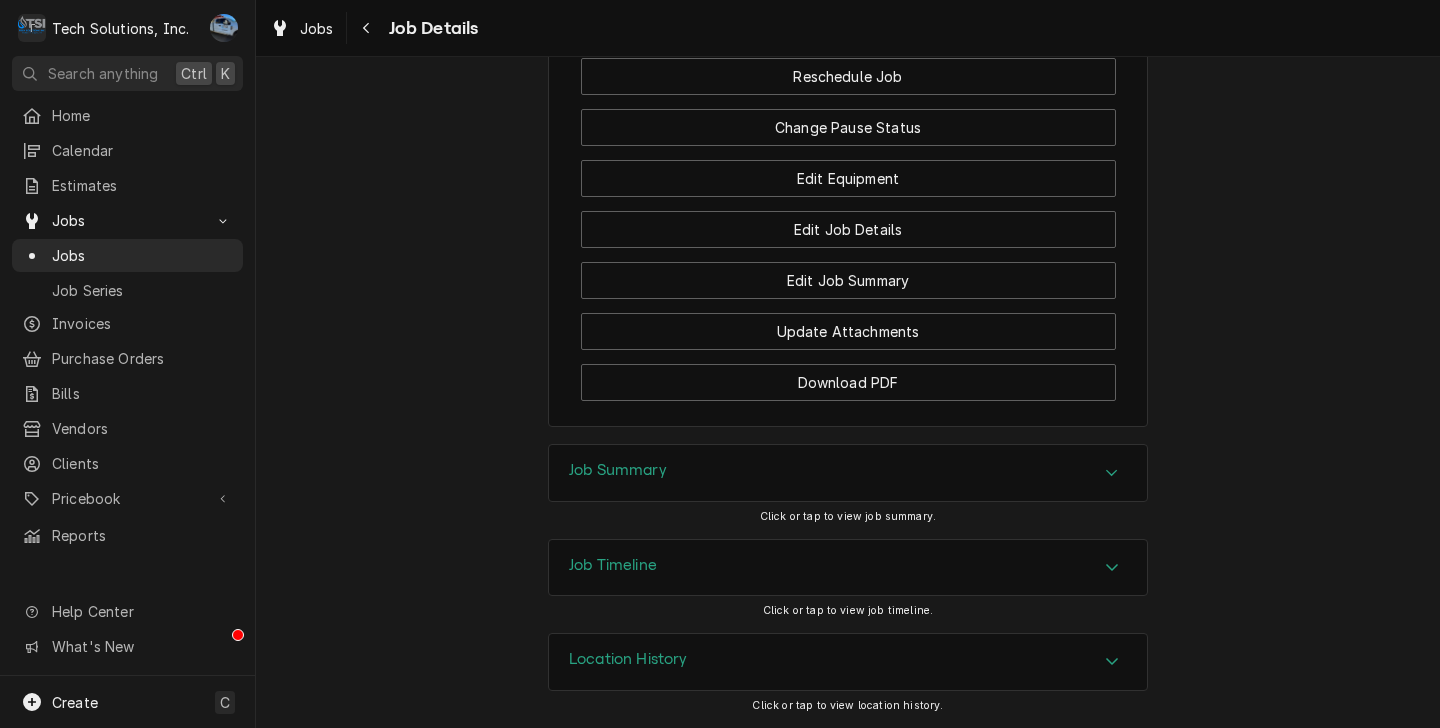 click on "Resume Job" at bounding box center [848, 25] 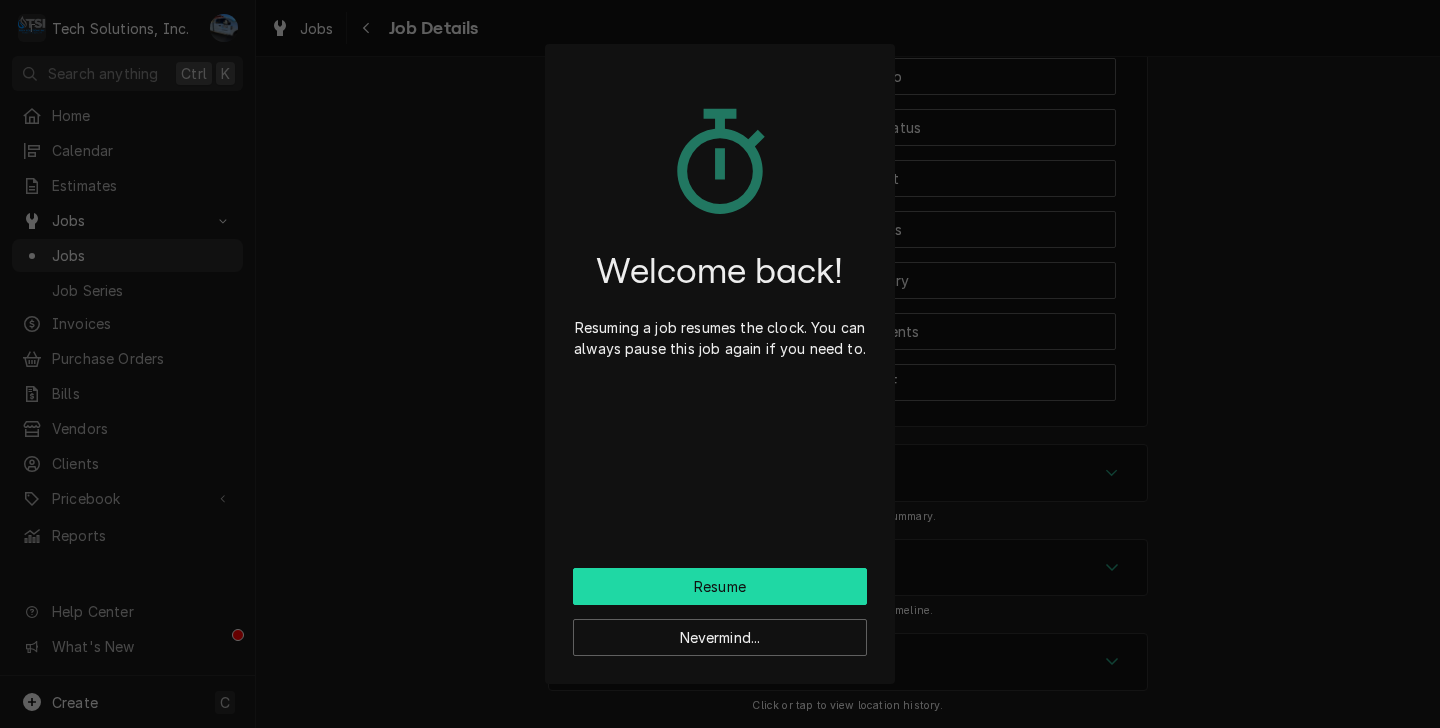 click on "Resume" at bounding box center [720, 586] 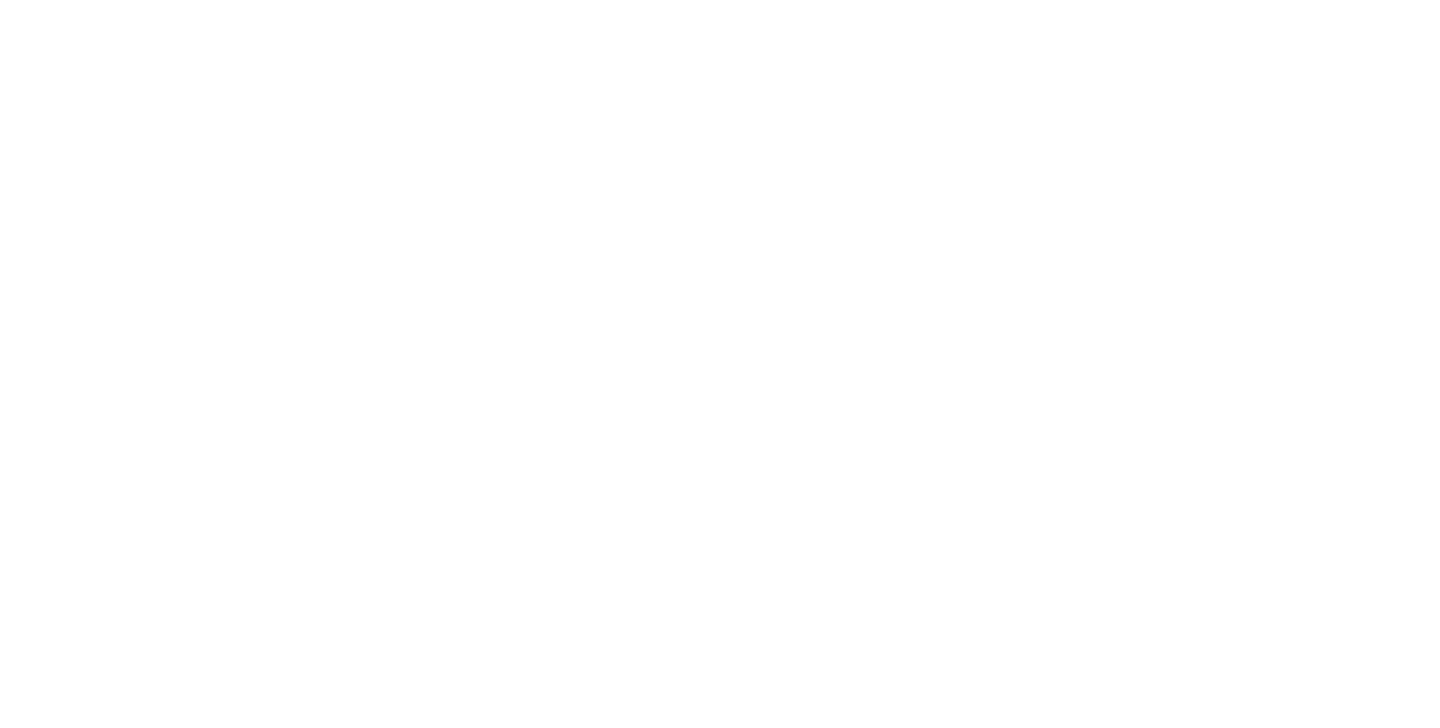 scroll, scrollTop: 0, scrollLeft: 0, axis: both 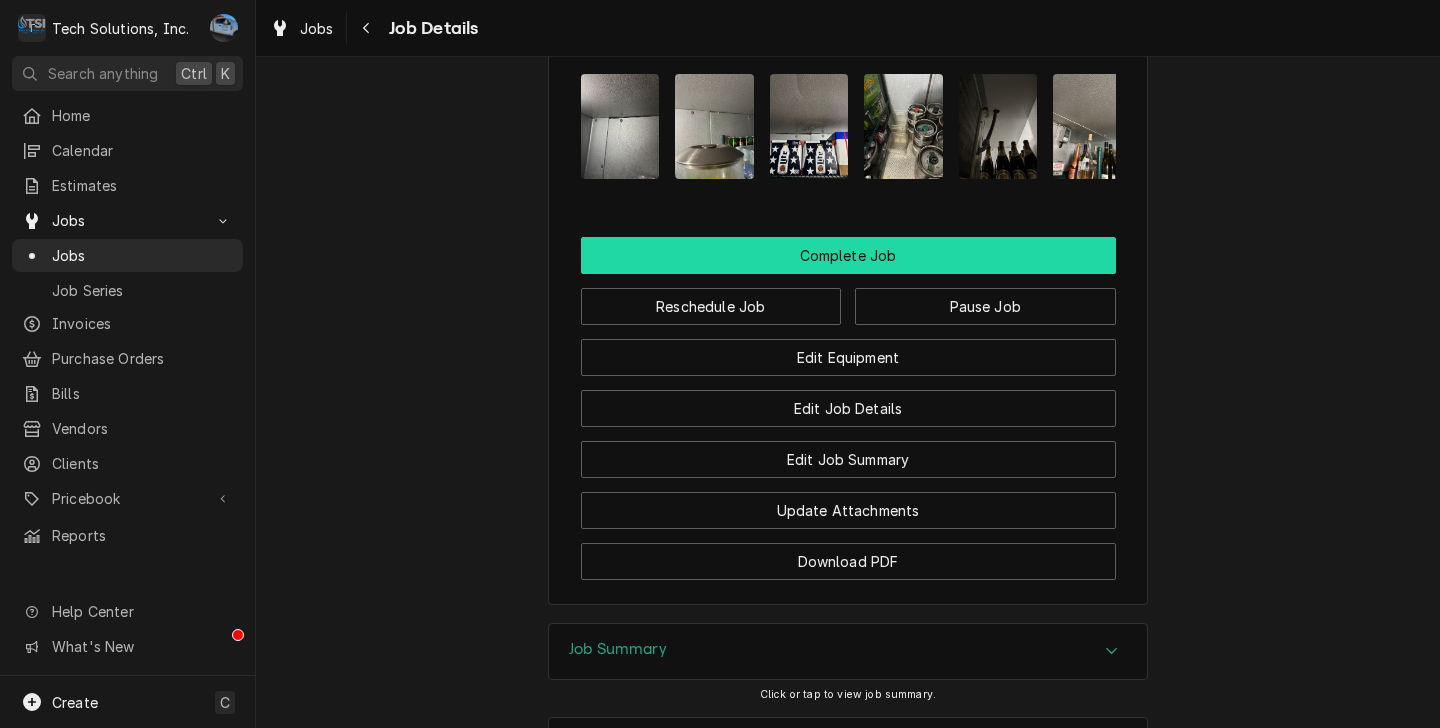 click on "Complete Job" at bounding box center (848, 255) 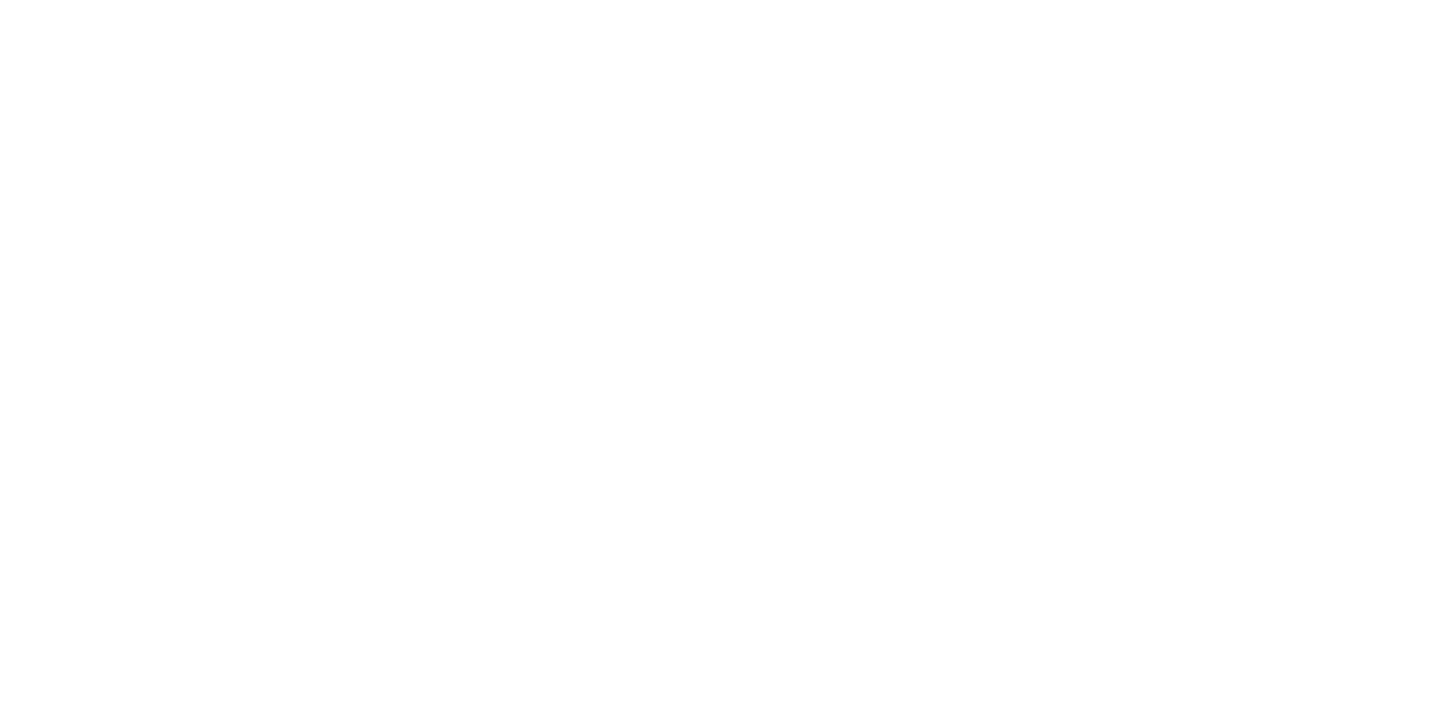 scroll, scrollTop: 0, scrollLeft: 0, axis: both 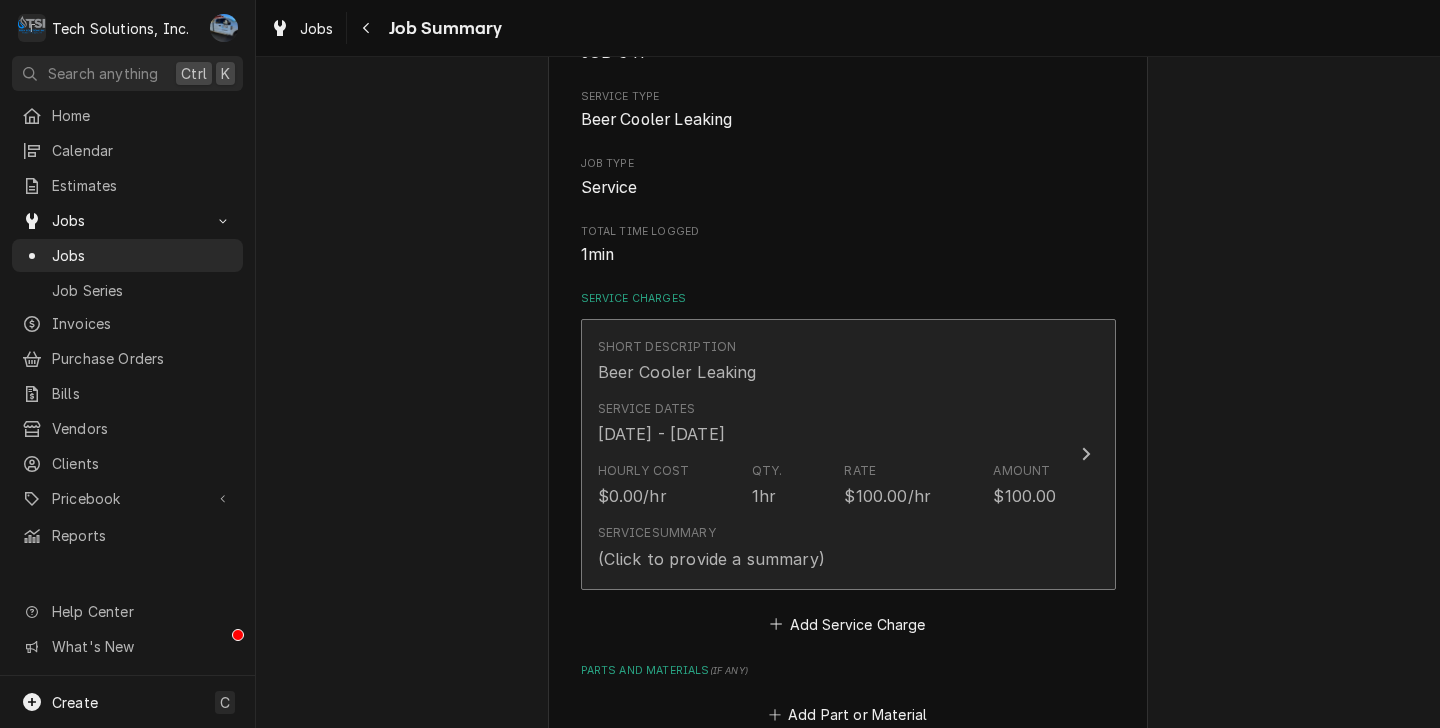 click on "Jun 30, 2025 - Aug 4, 2025" at bounding box center (661, 434) 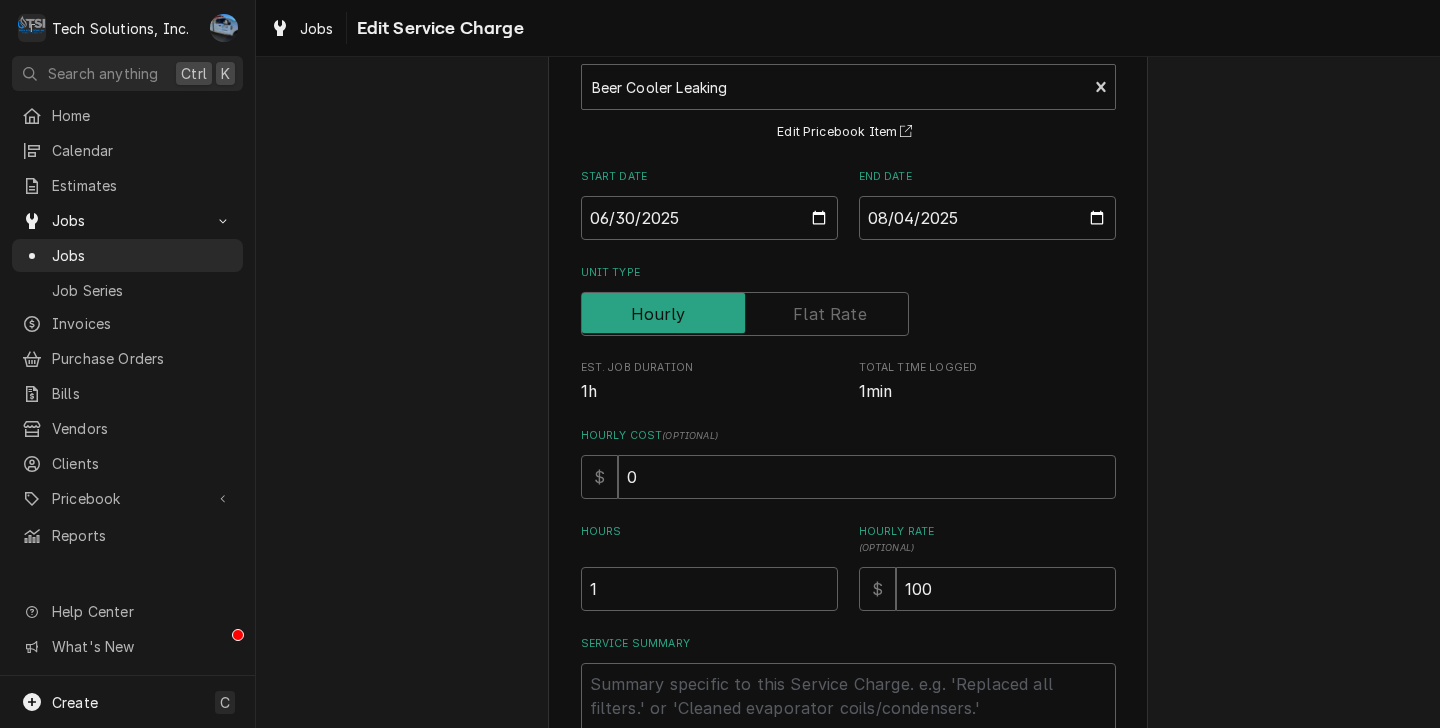 scroll, scrollTop: 126, scrollLeft: 0, axis: vertical 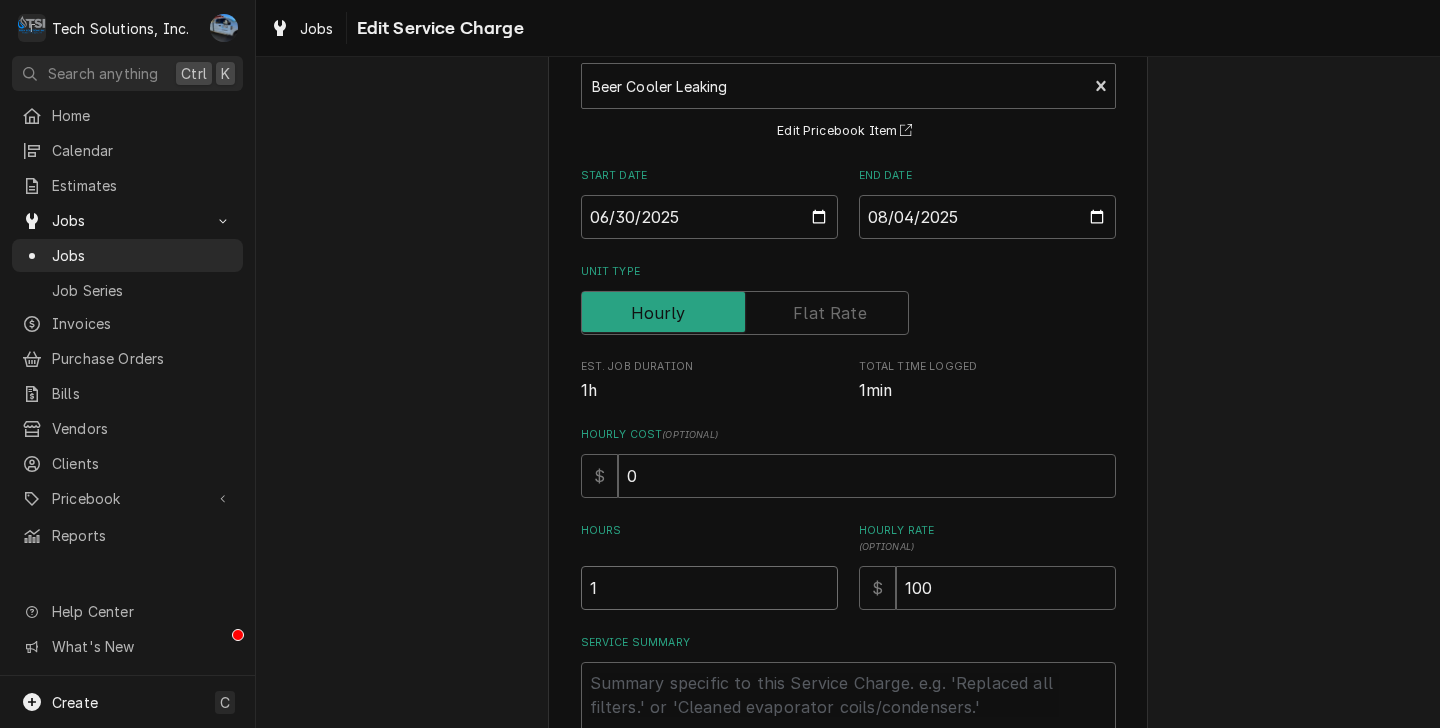 click on "1" at bounding box center (709, 588) 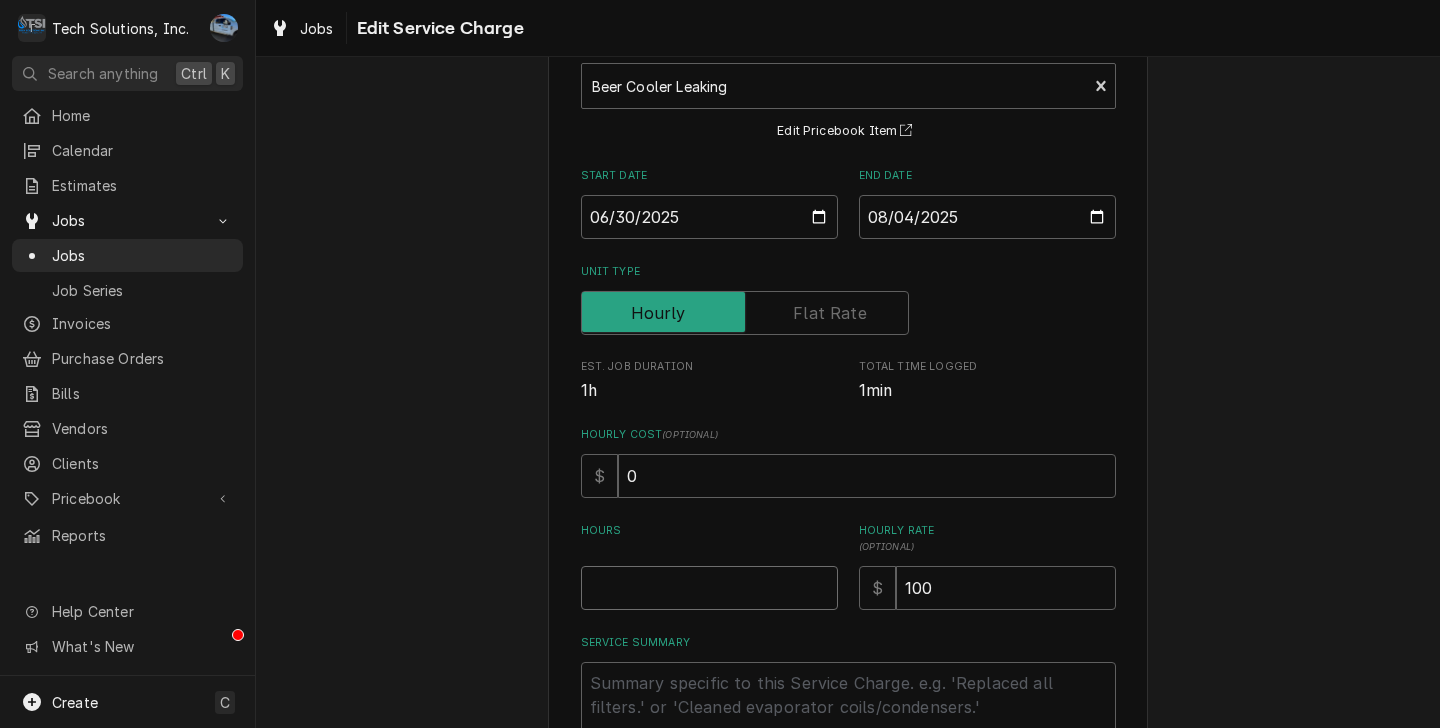 type on "x" 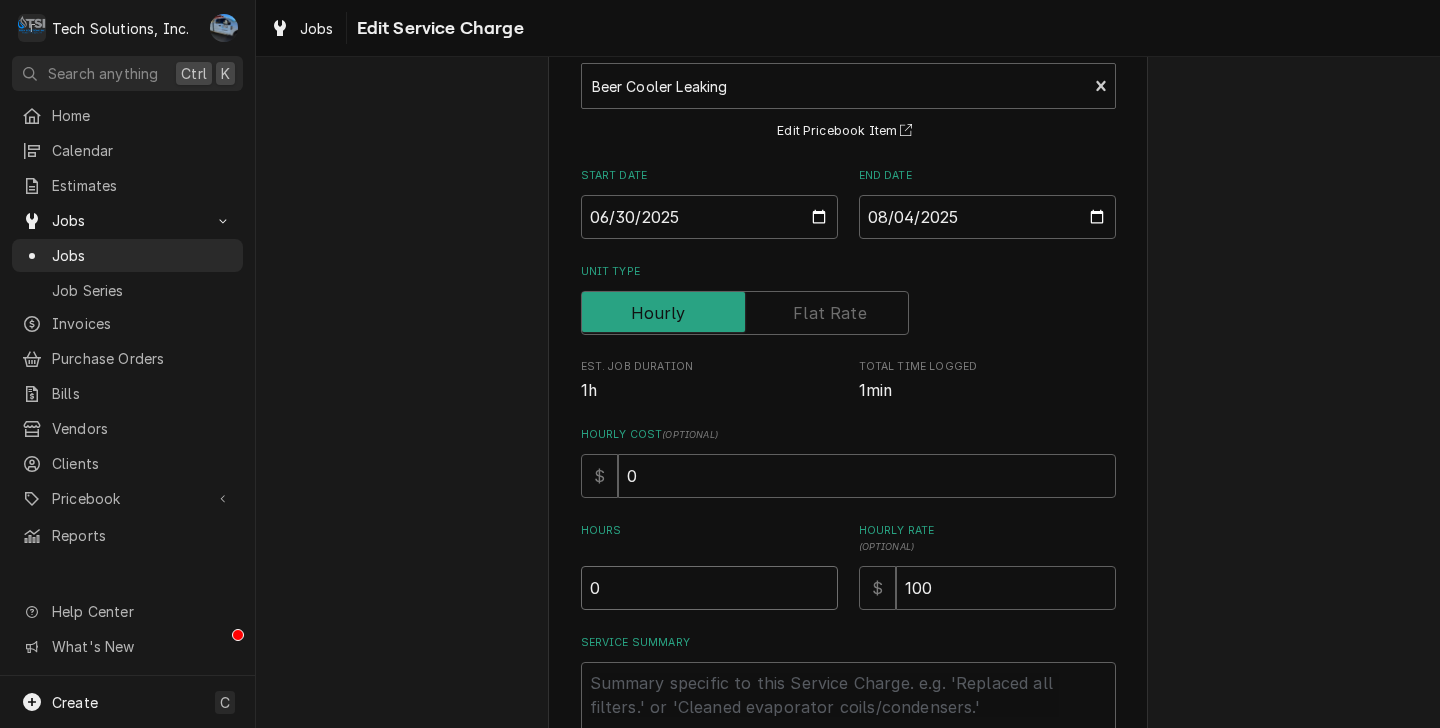 type on "0" 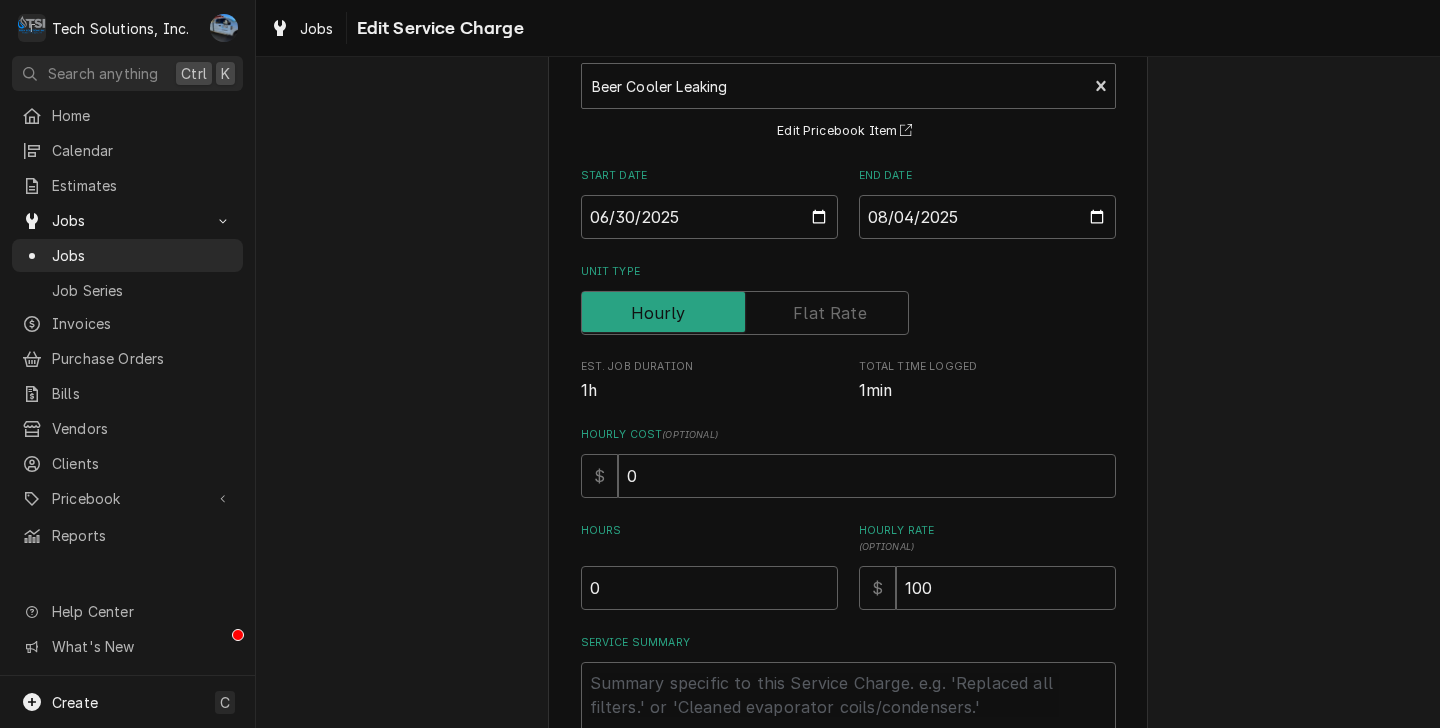 scroll, scrollTop: 327, scrollLeft: 0, axis: vertical 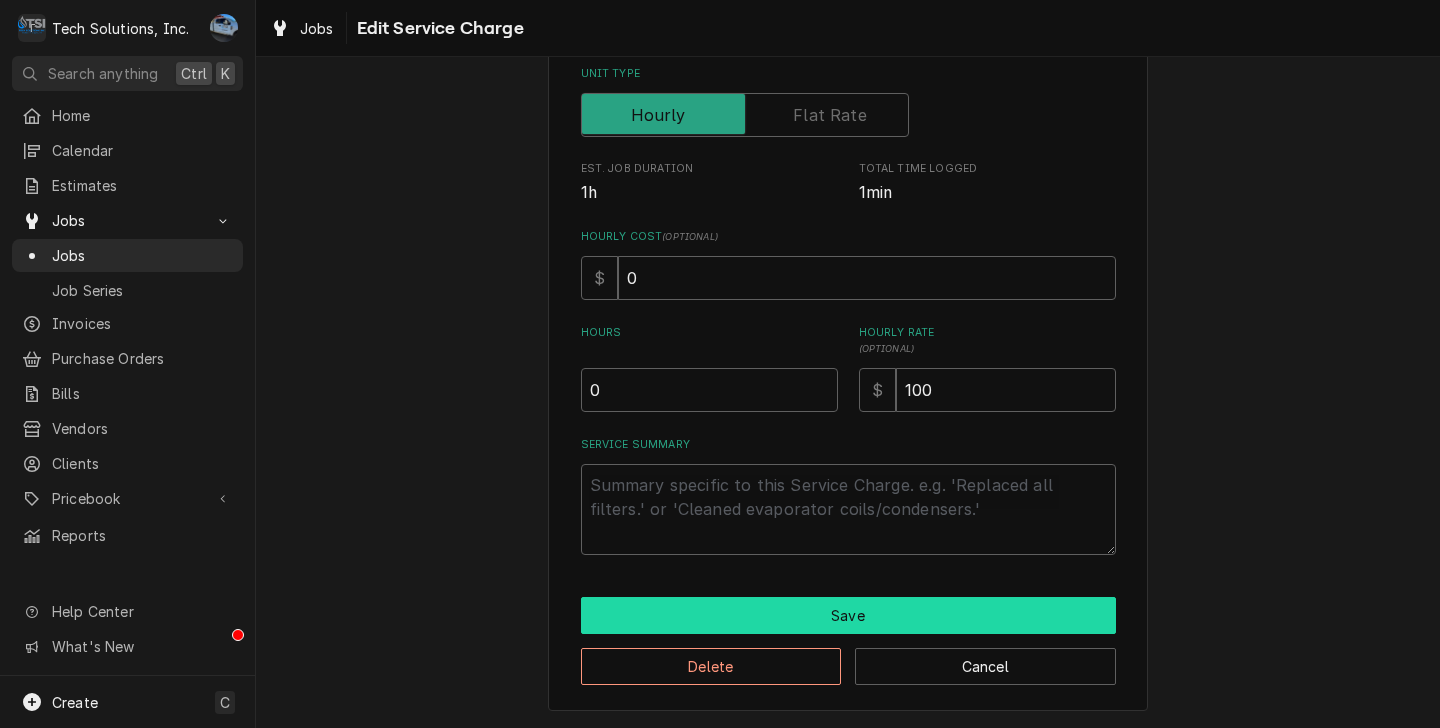 click on "Save" at bounding box center (848, 615) 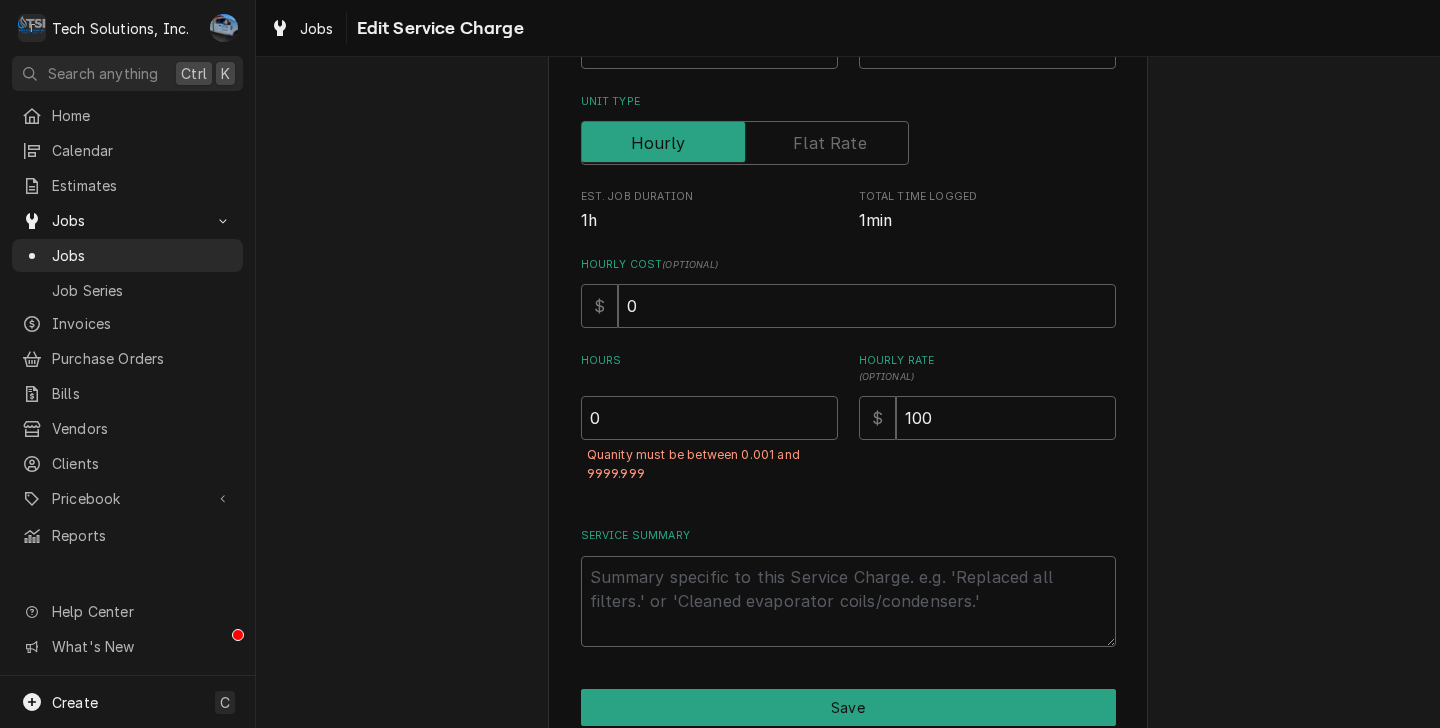scroll, scrollTop: 390, scrollLeft: 0, axis: vertical 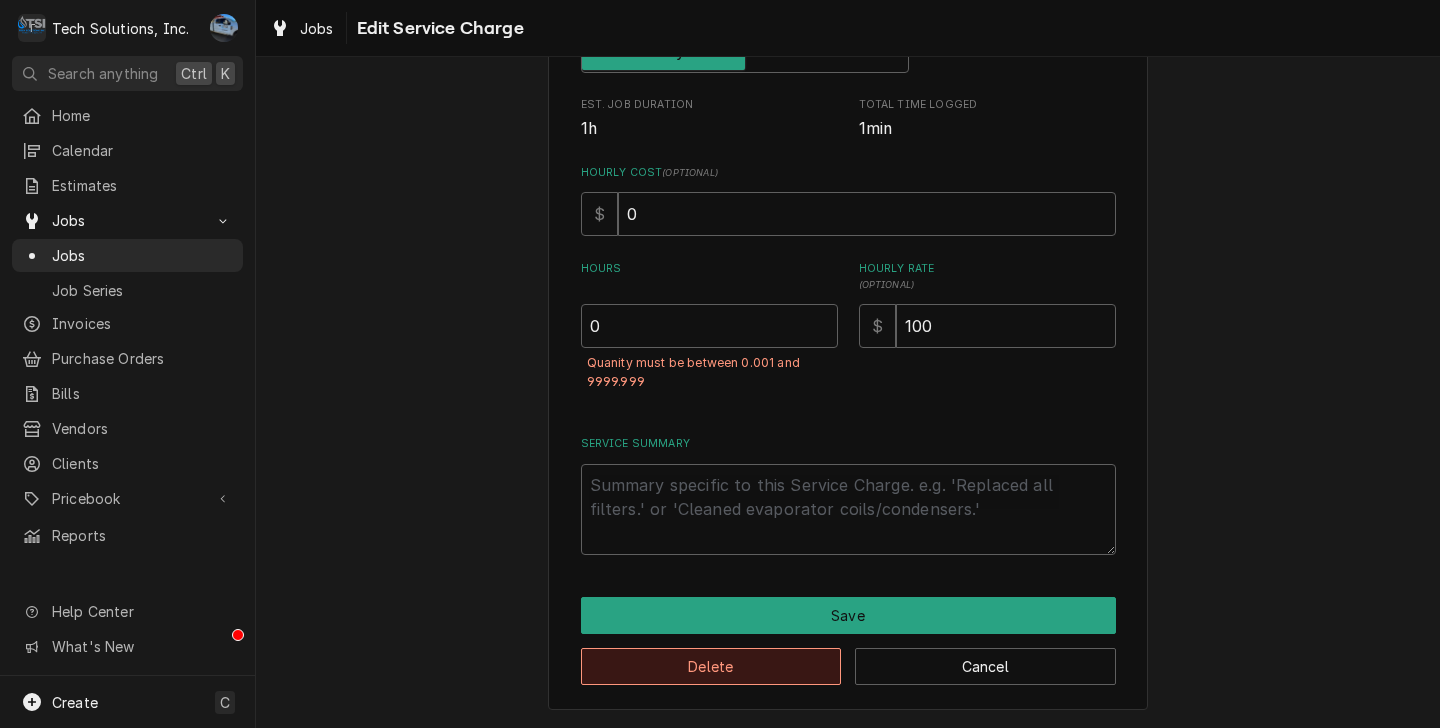 click on "Delete" at bounding box center [711, 666] 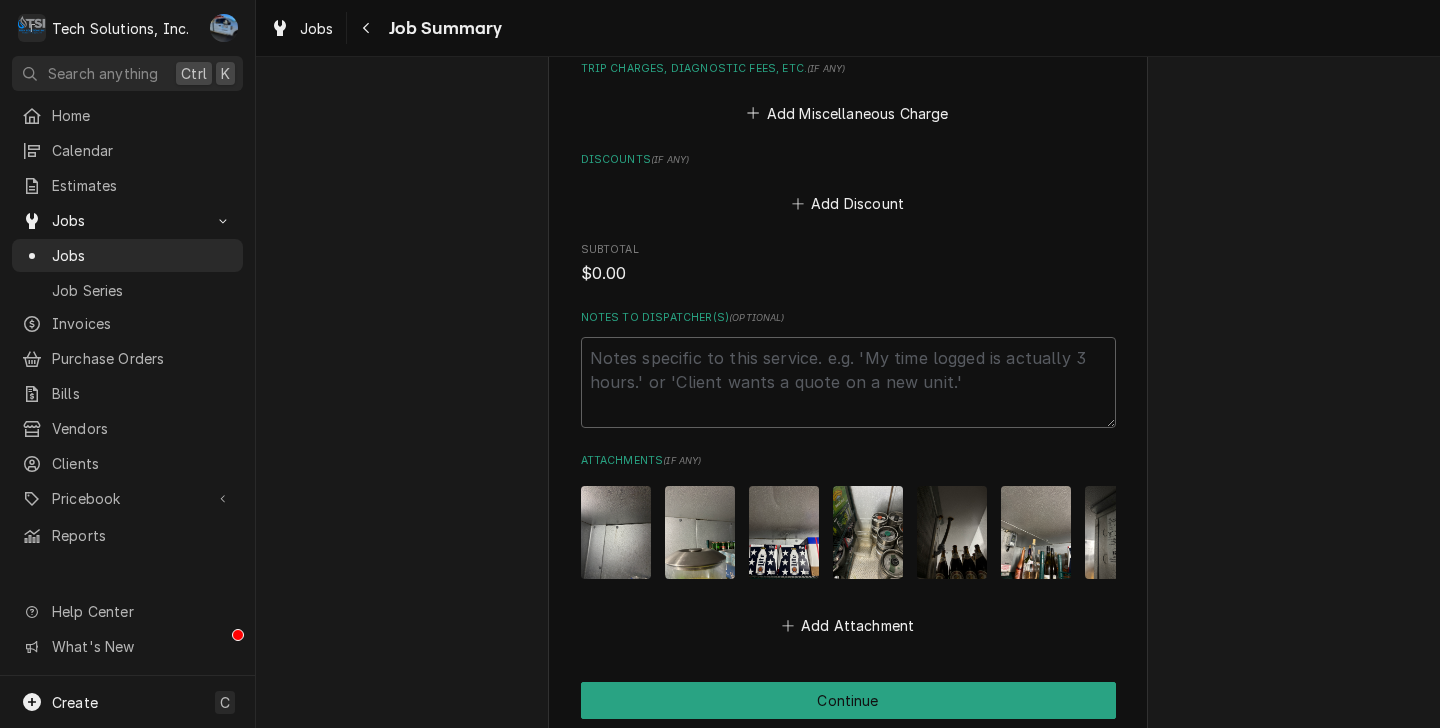 scroll, scrollTop: 808, scrollLeft: 0, axis: vertical 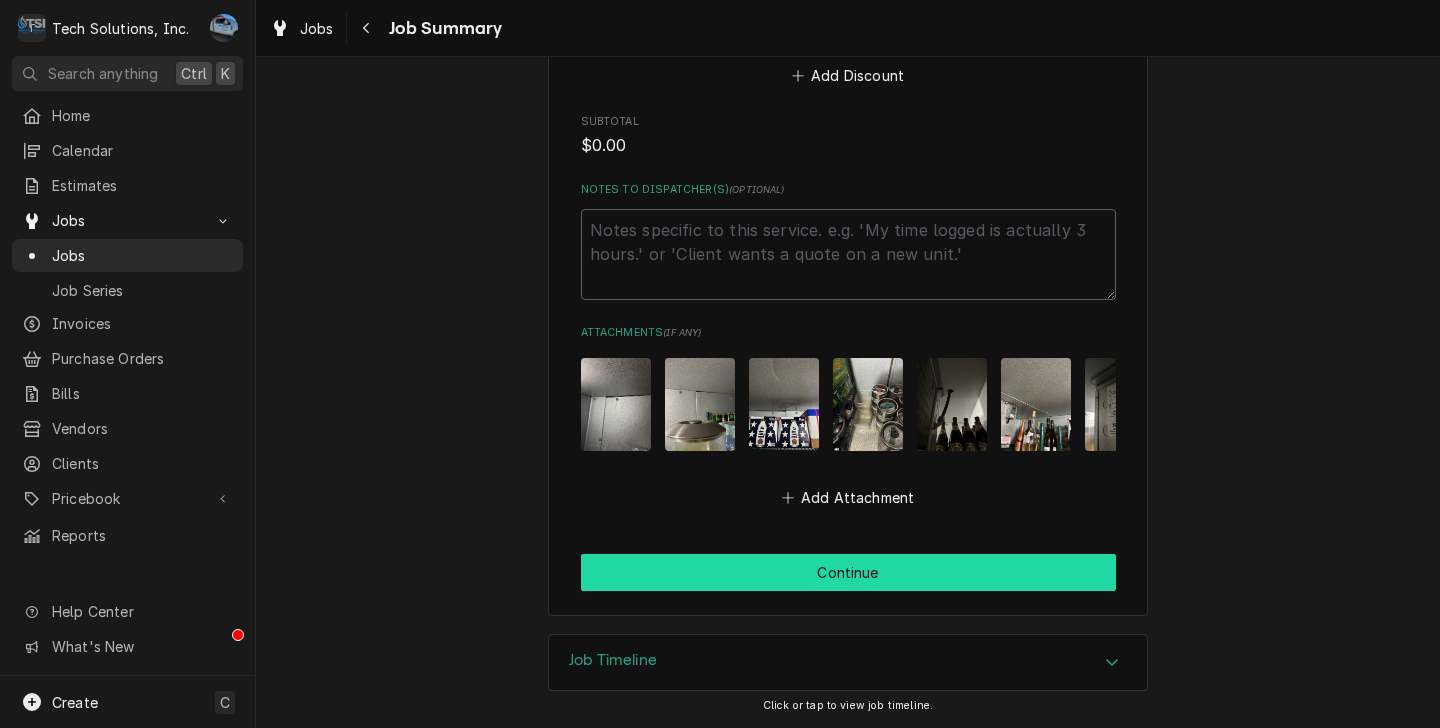 click on "Continue" at bounding box center [848, 572] 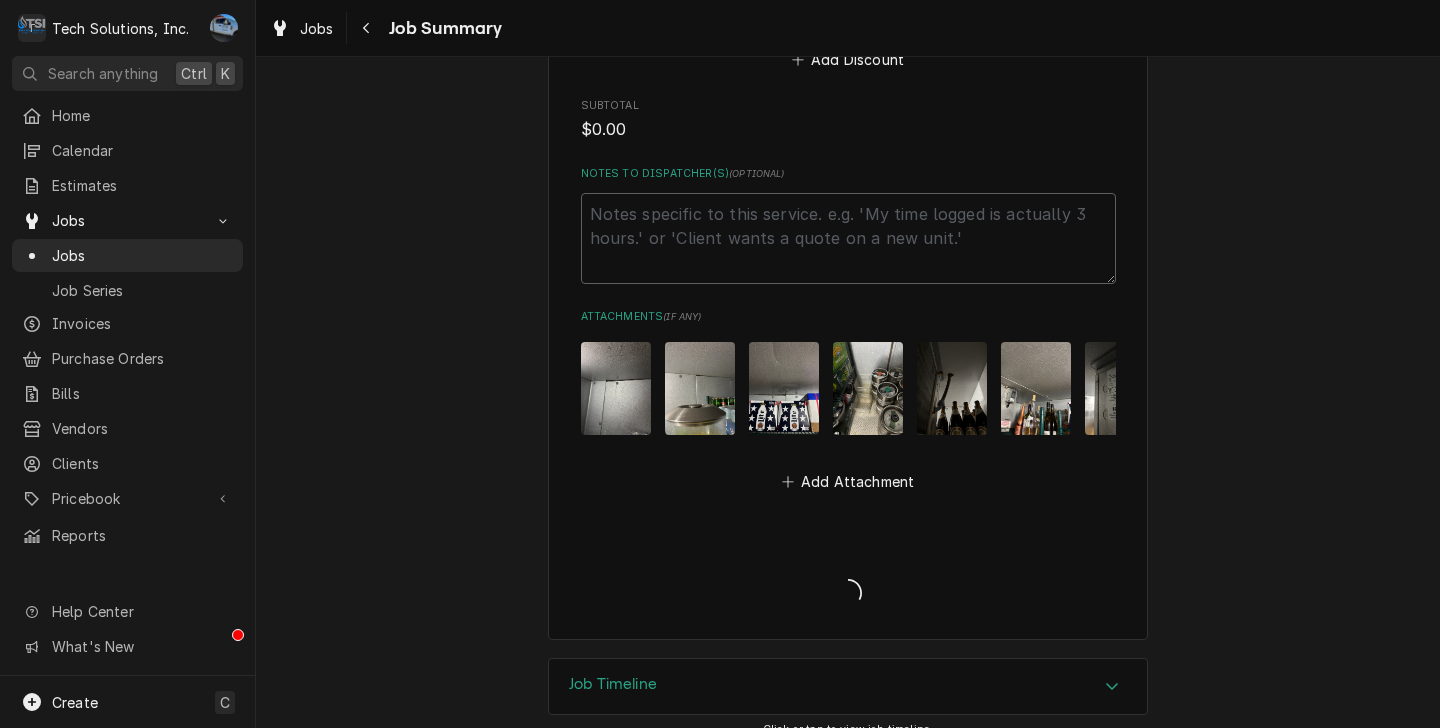 type on "x" 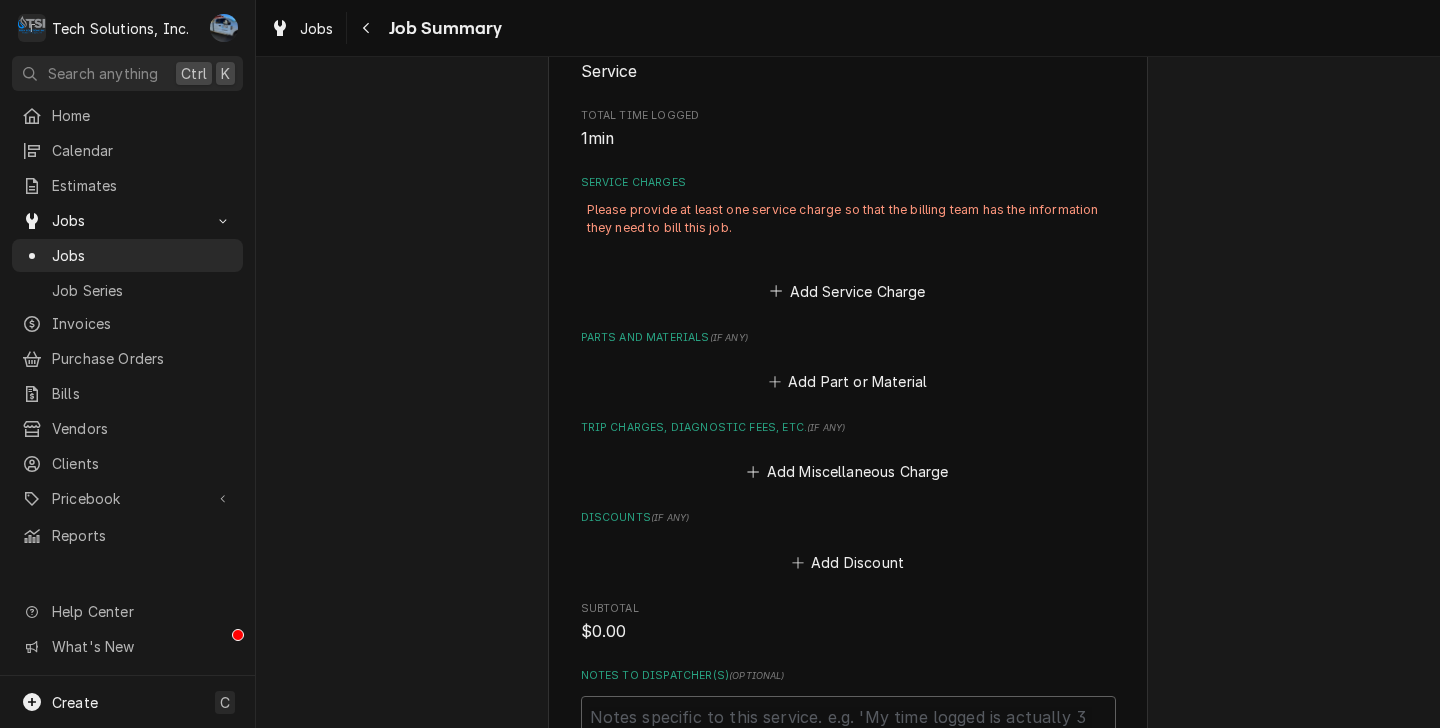 scroll, scrollTop: 364, scrollLeft: 0, axis: vertical 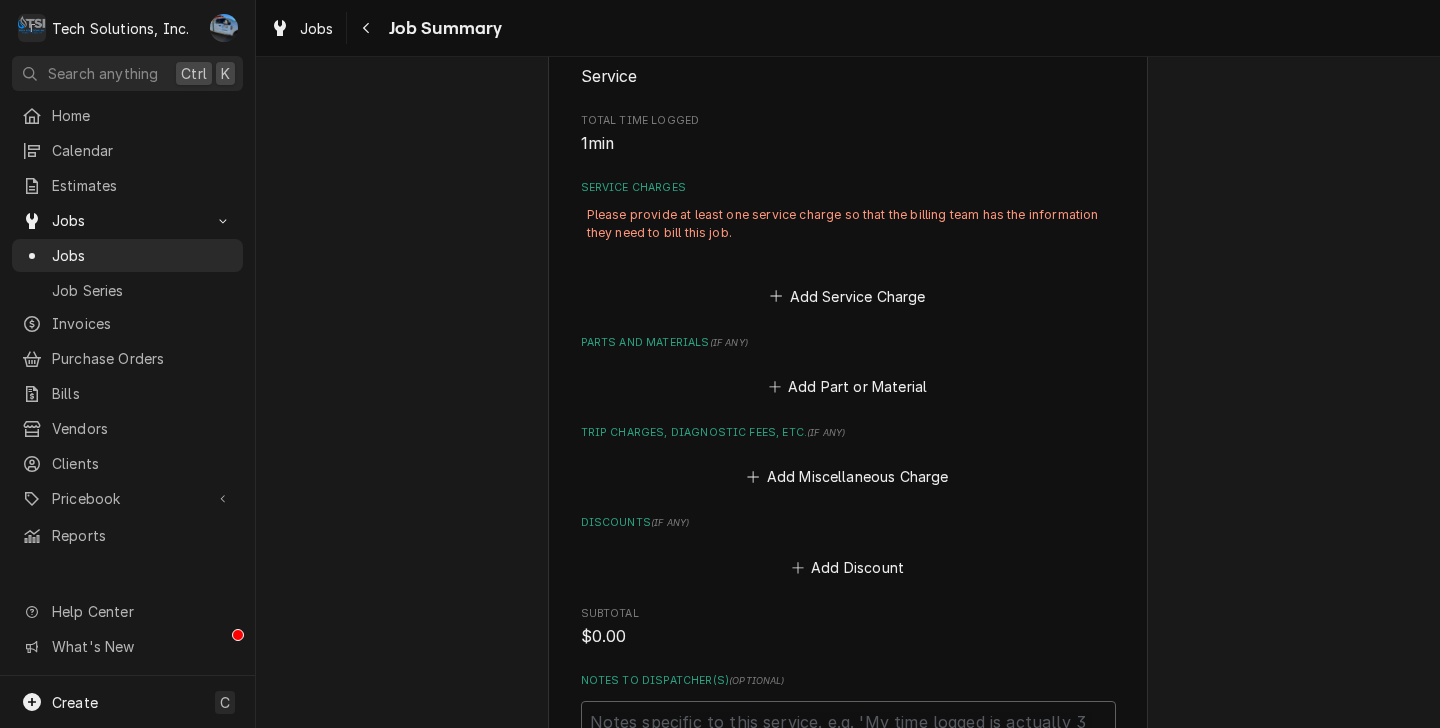 click on "Please provide at least one service charge so that the billing team has the information they need to bill this job." at bounding box center [848, 224] 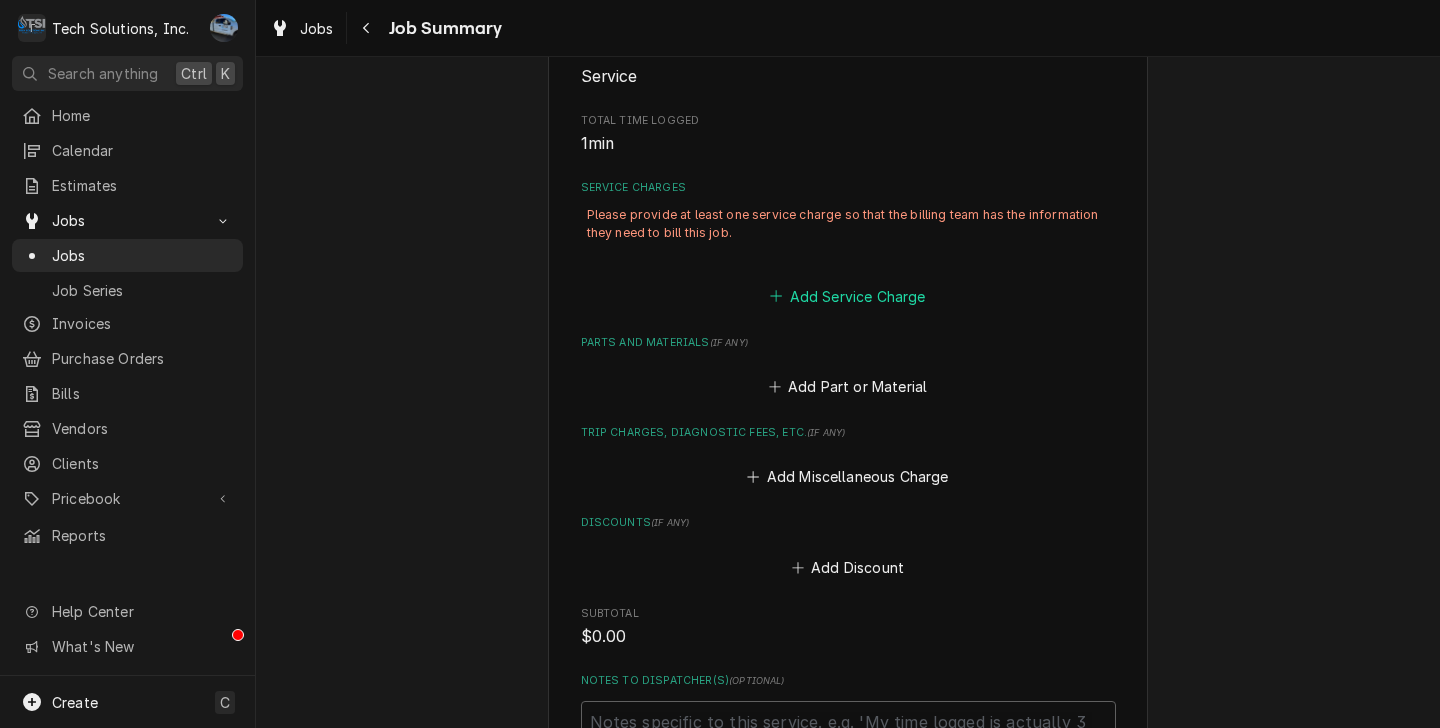 click on "Add Service Charge" at bounding box center [848, 296] 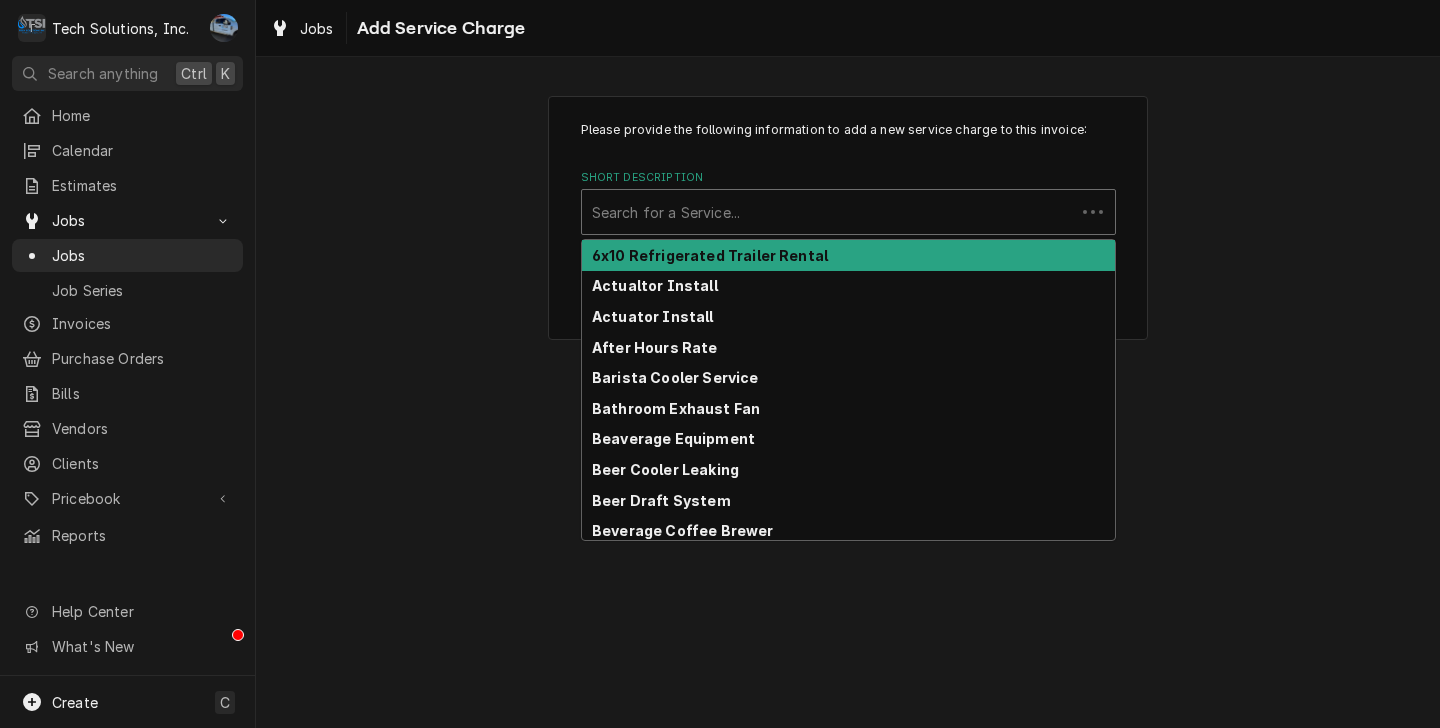 click at bounding box center [828, 212] 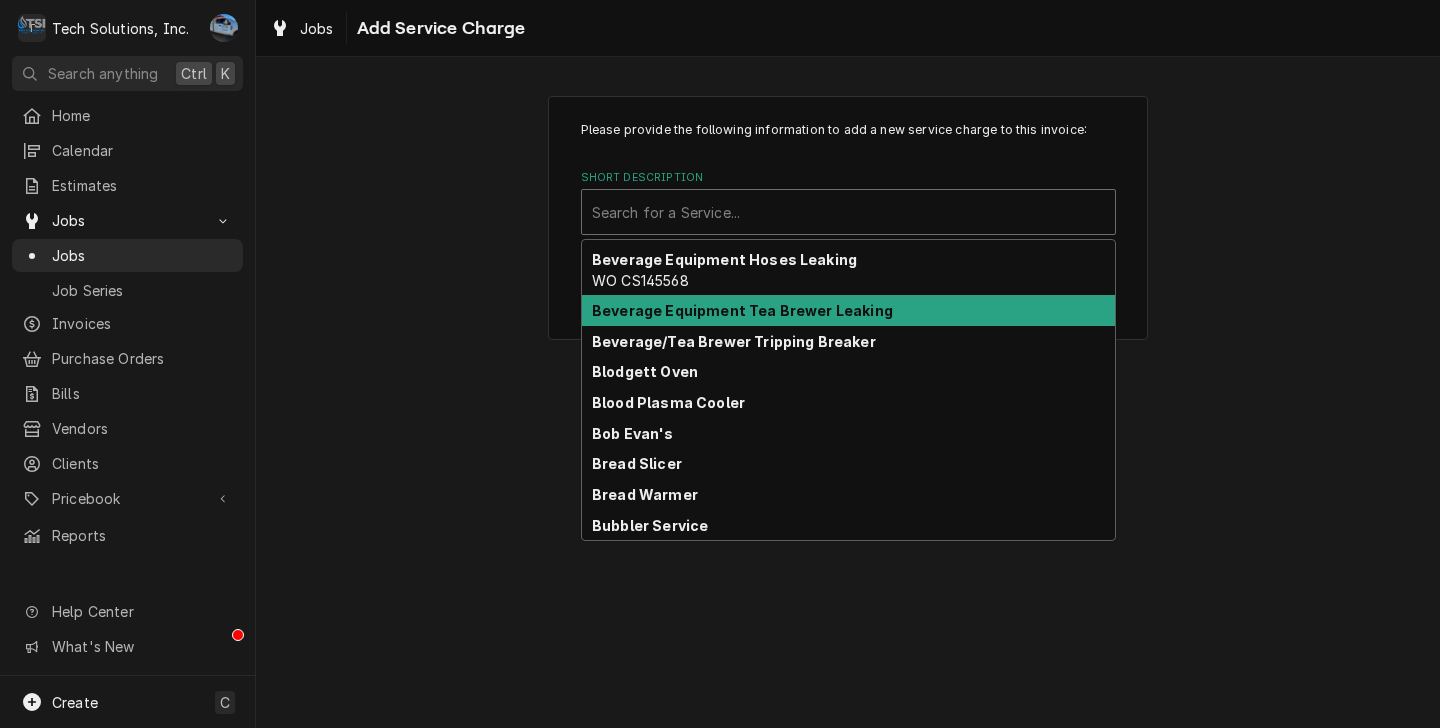 scroll, scrollTop: 0, scrollLeft: 0, axis: both 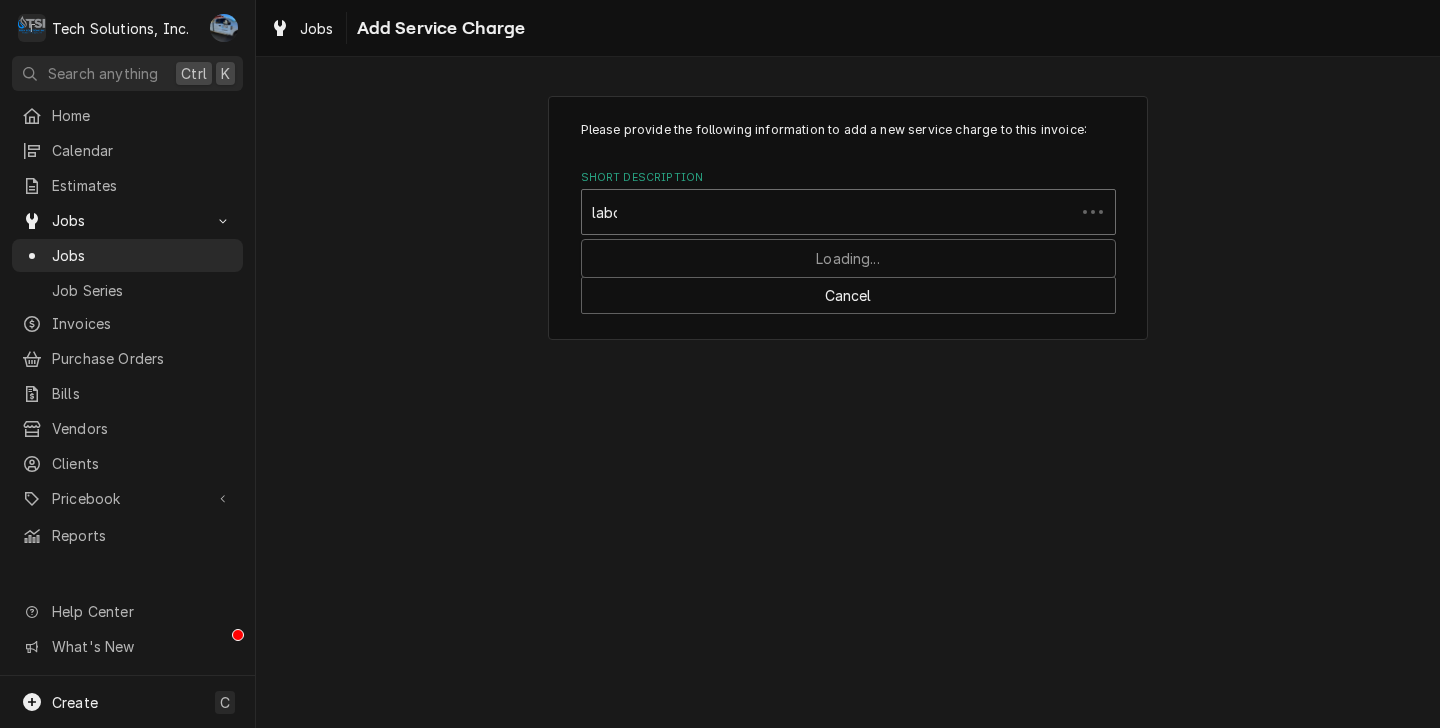 type on "labor" 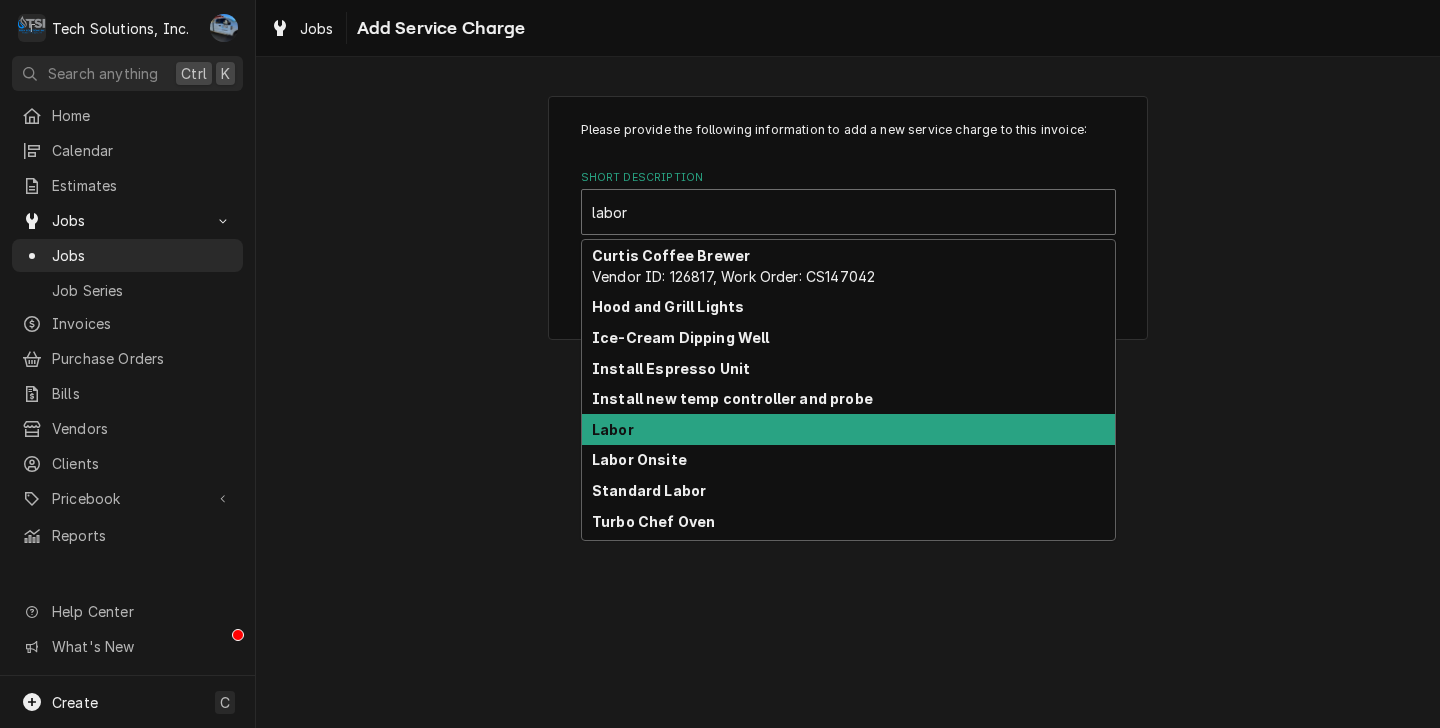 click on "Labor" at bounding box center [613, 429] 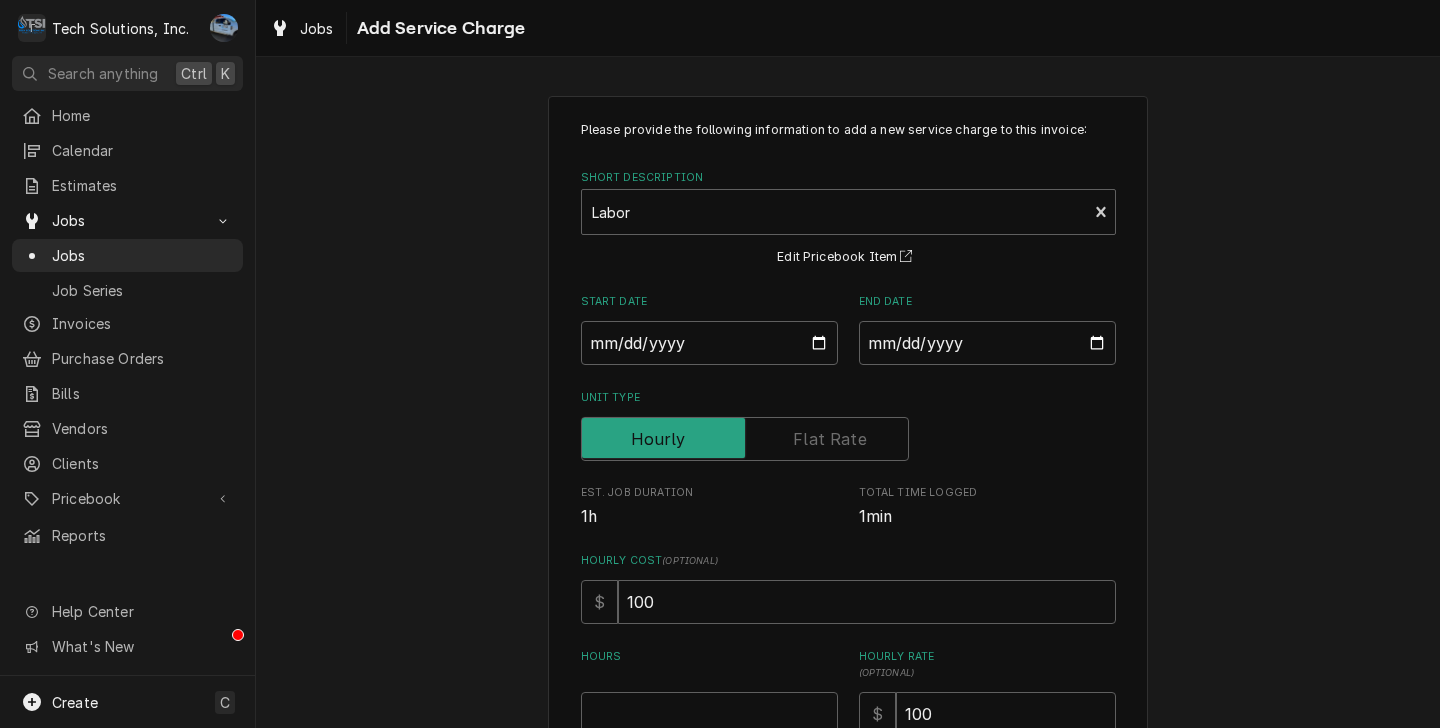 scroll, scrollTop: 275, scrollLeft: 0, axis: vertical 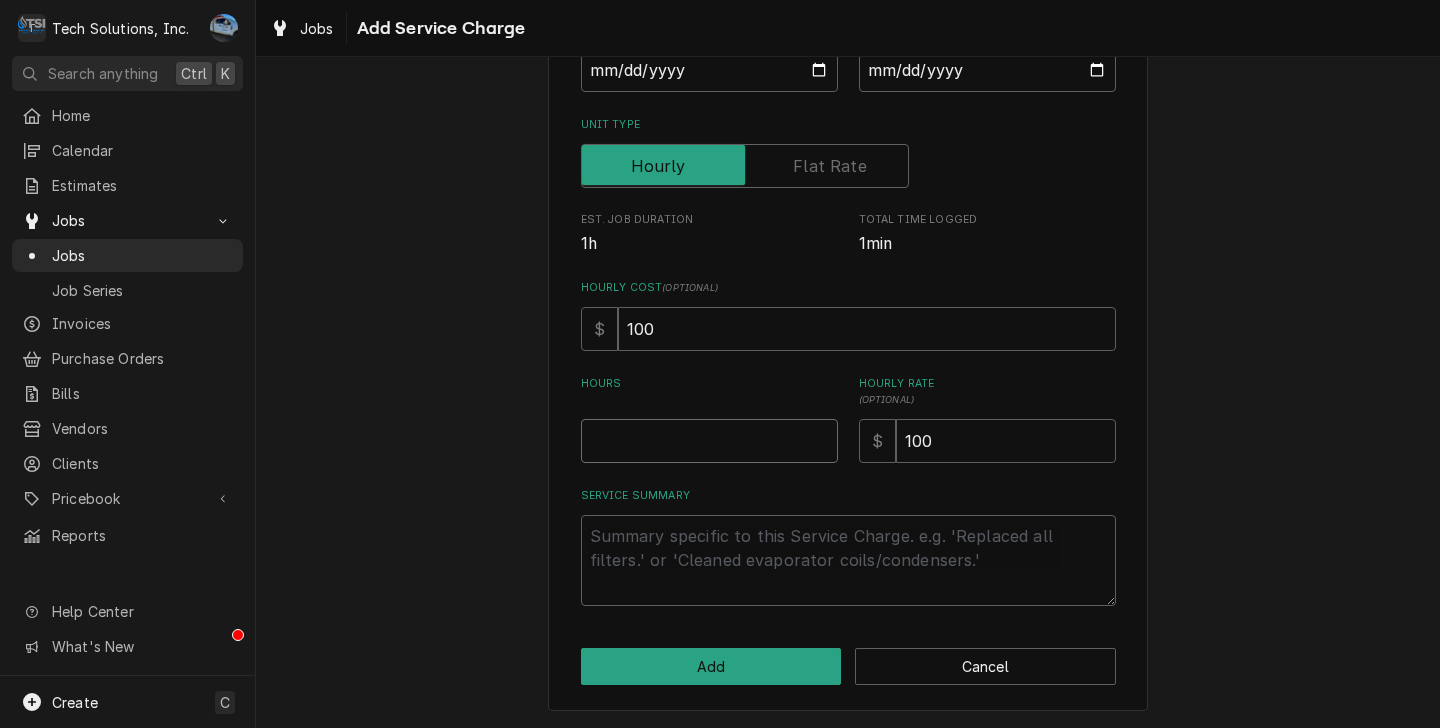 click on "Hours" at bounding box center [709, 441] 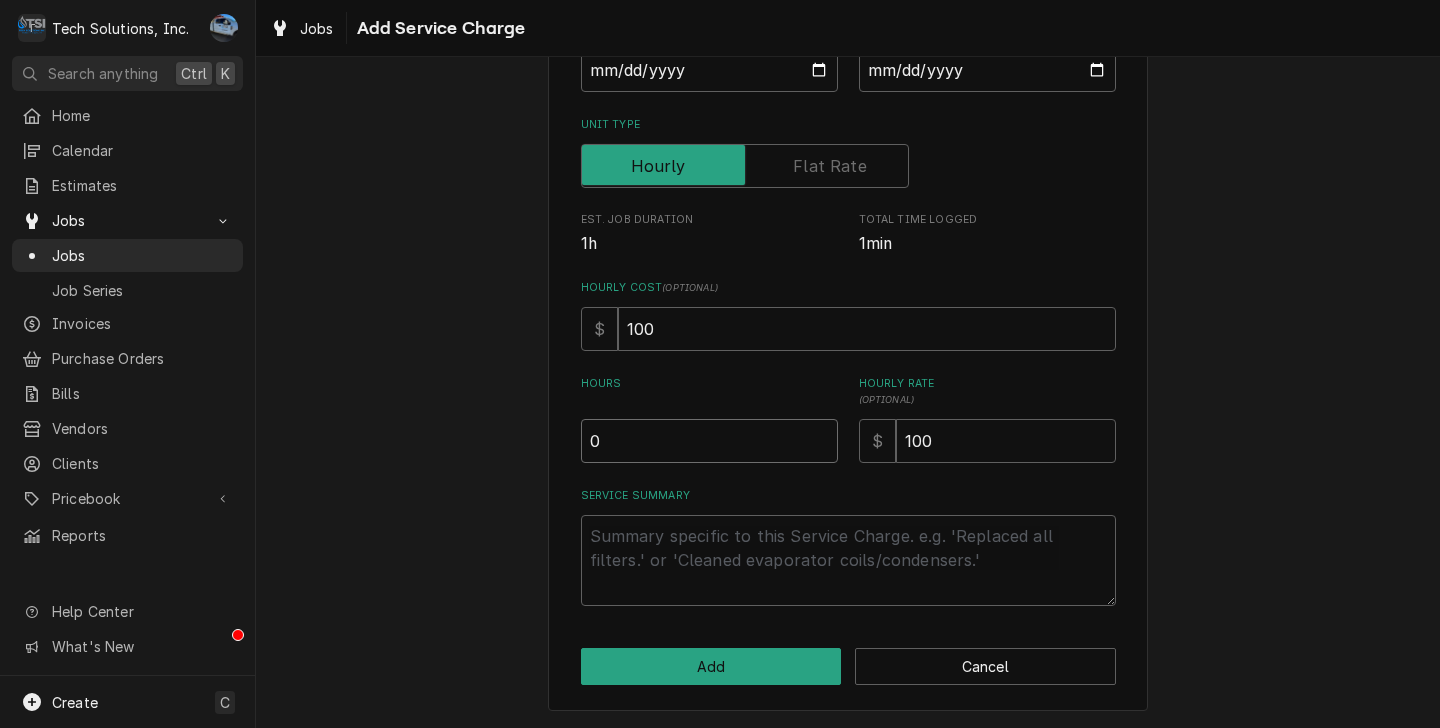 type on "0" 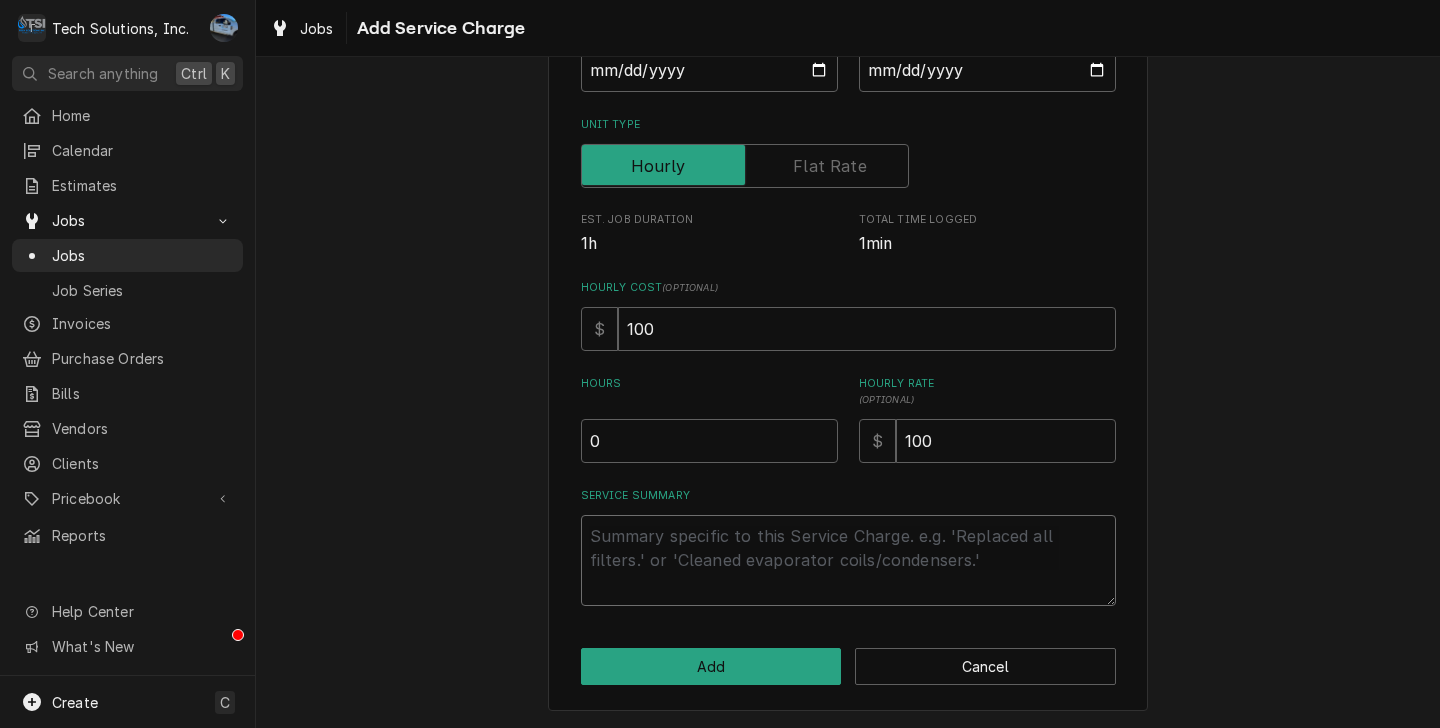click on "Service Summary" at bounding box center [848, 560] 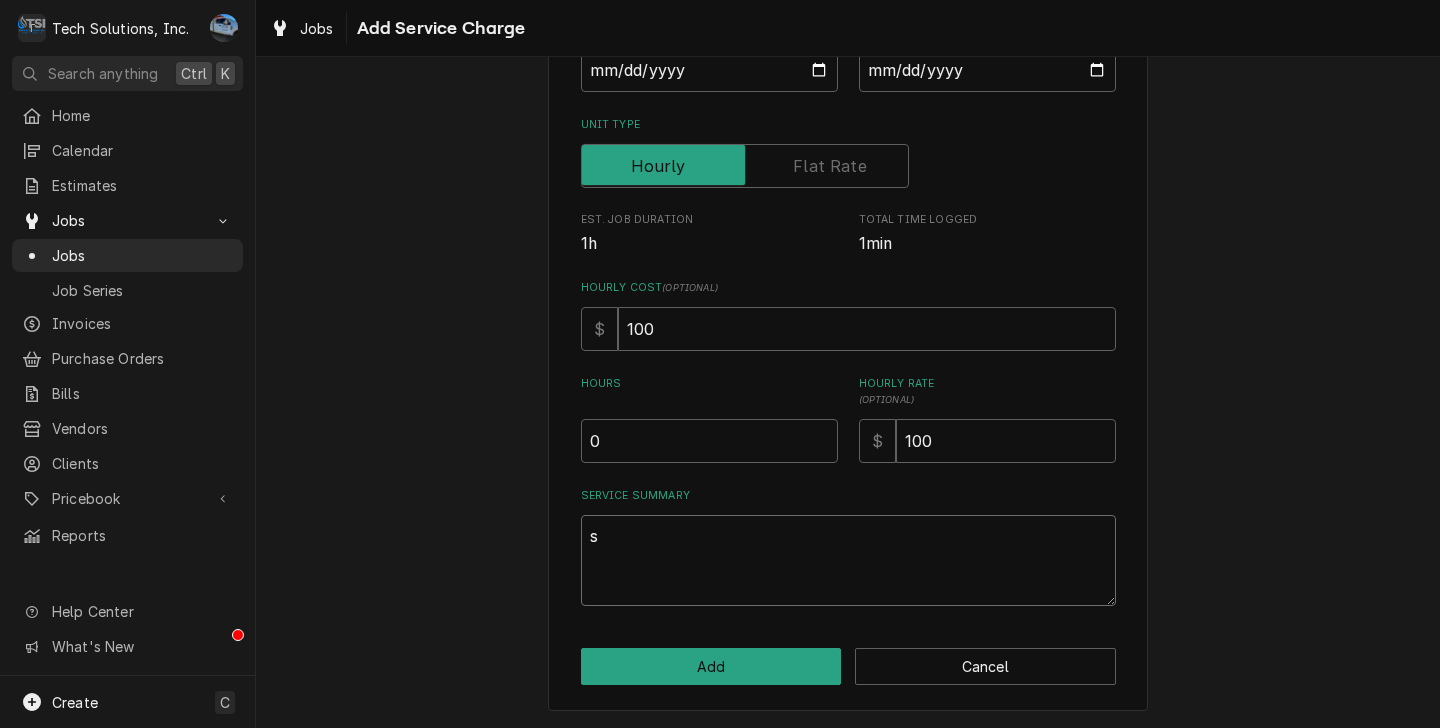 type on "sd" 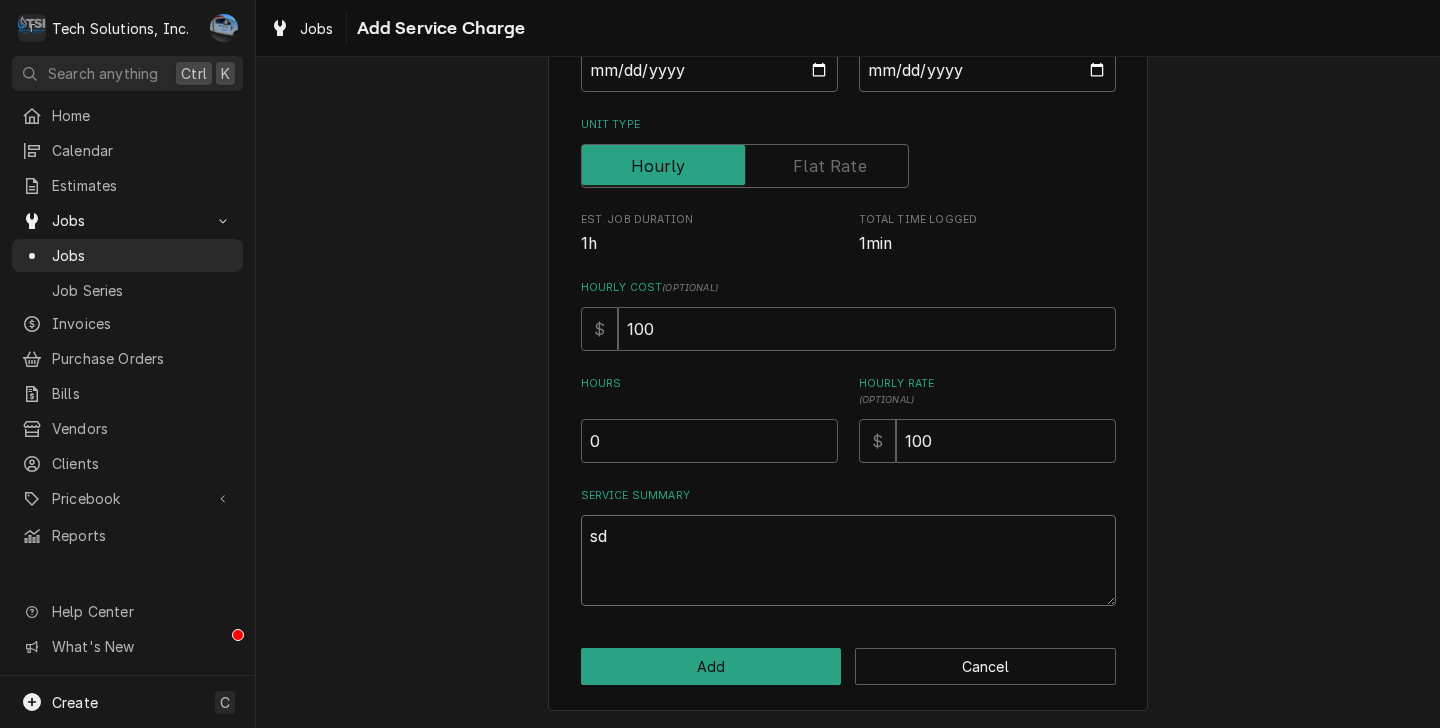 type on "x" 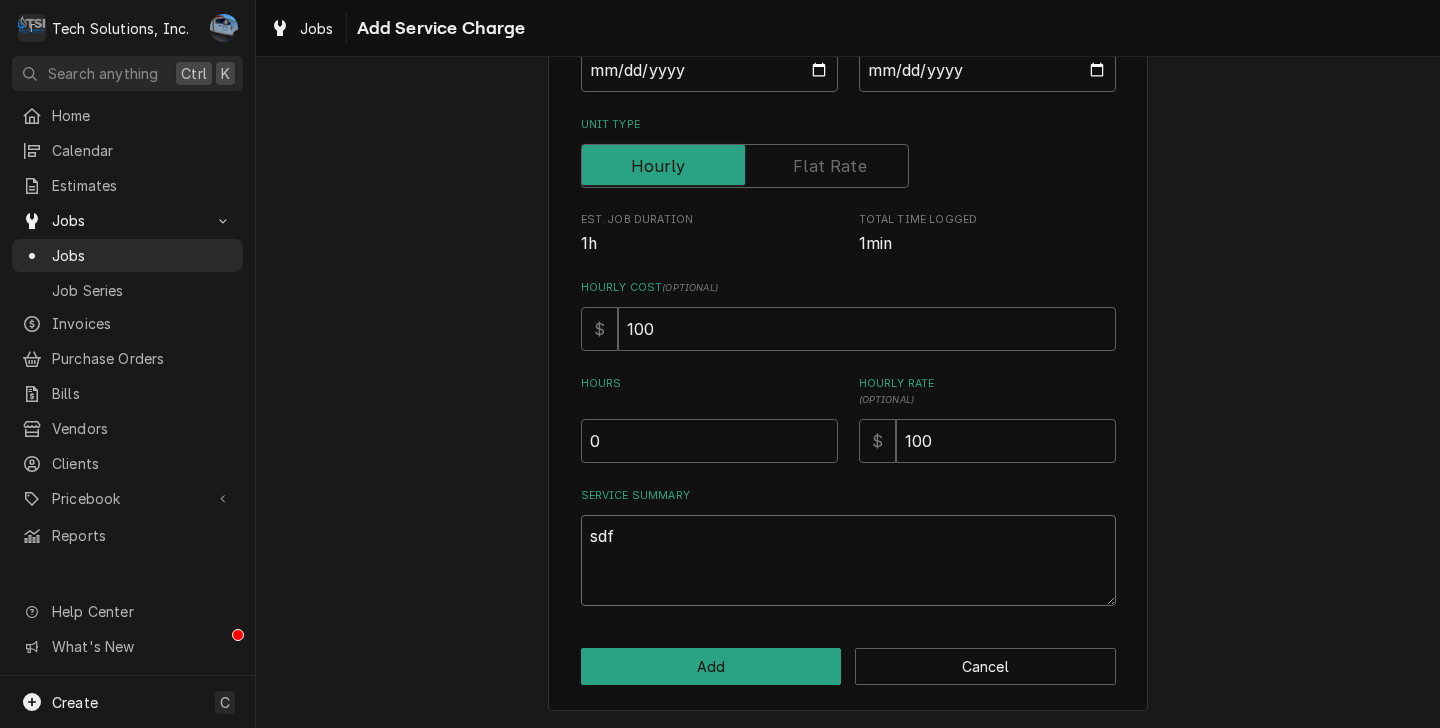 type on "x" 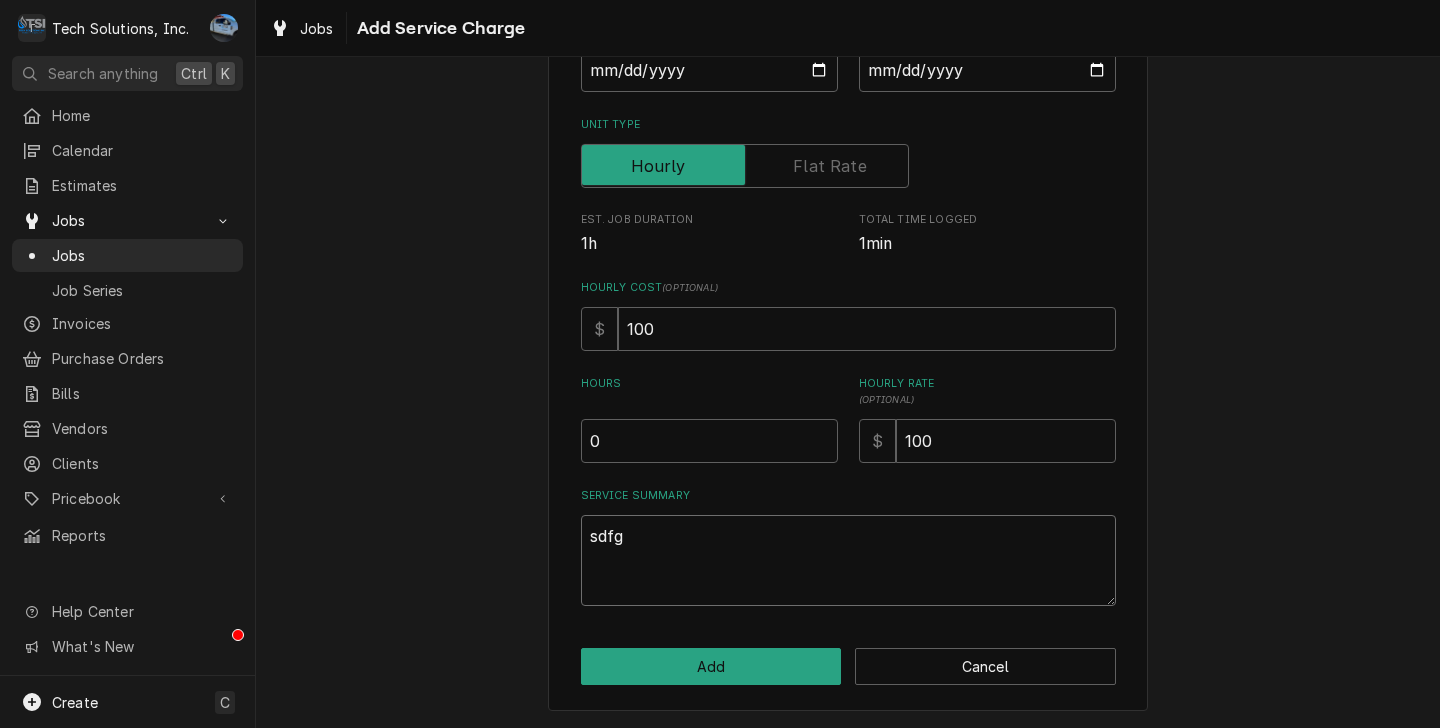 type on "x" 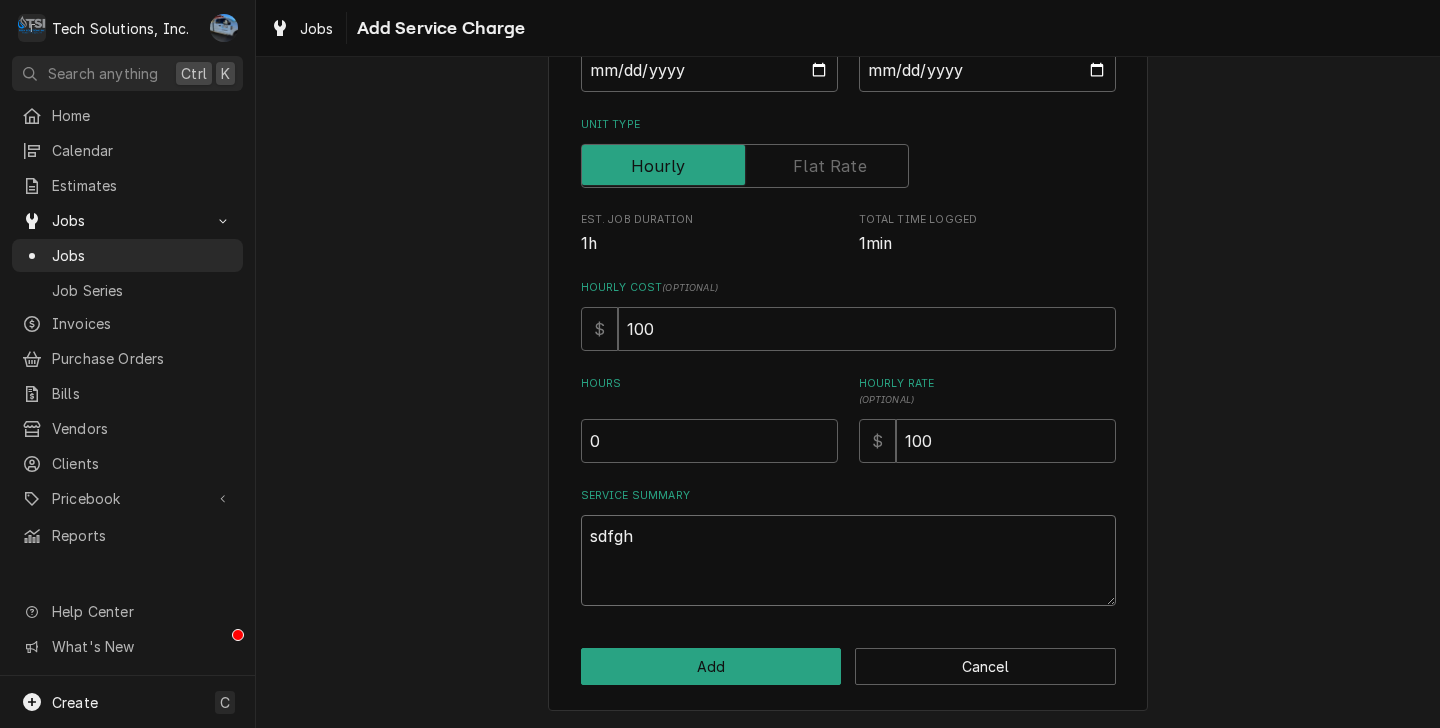 type on "x" 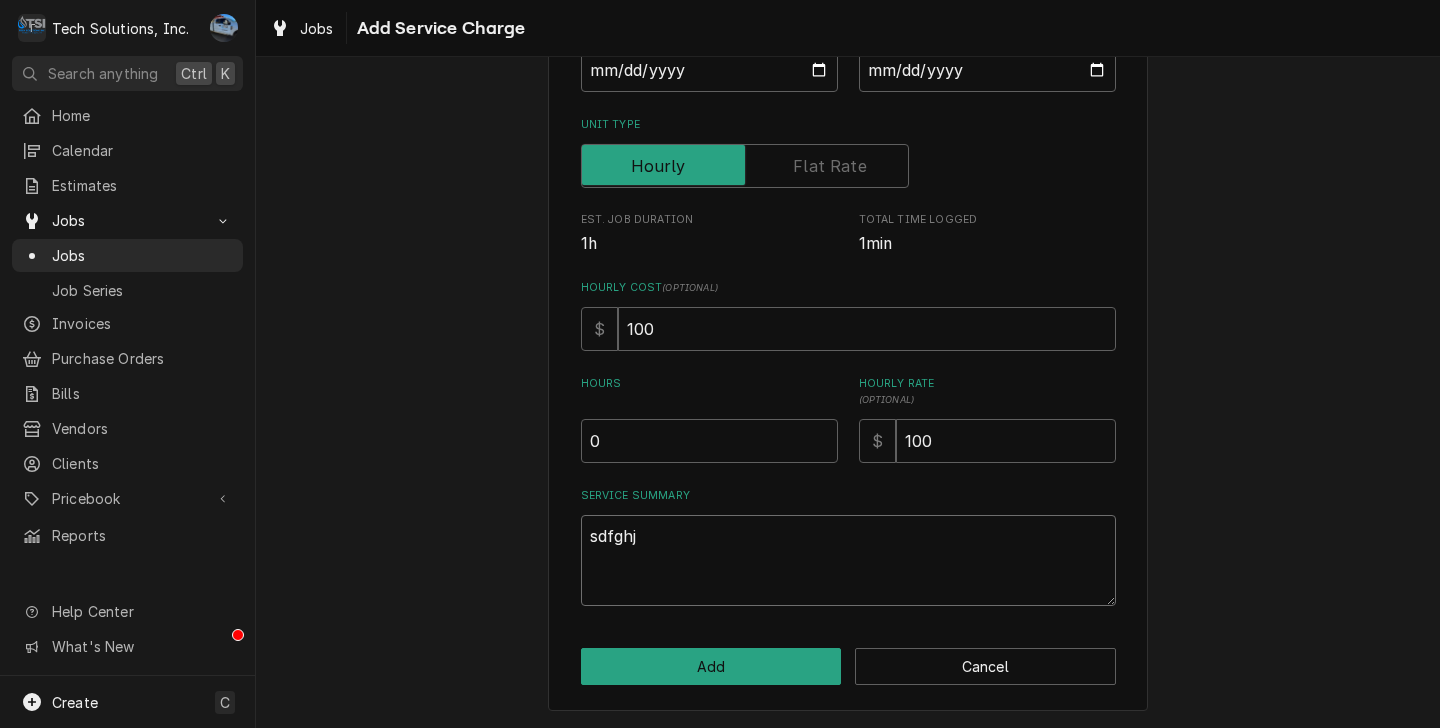 type on "x" 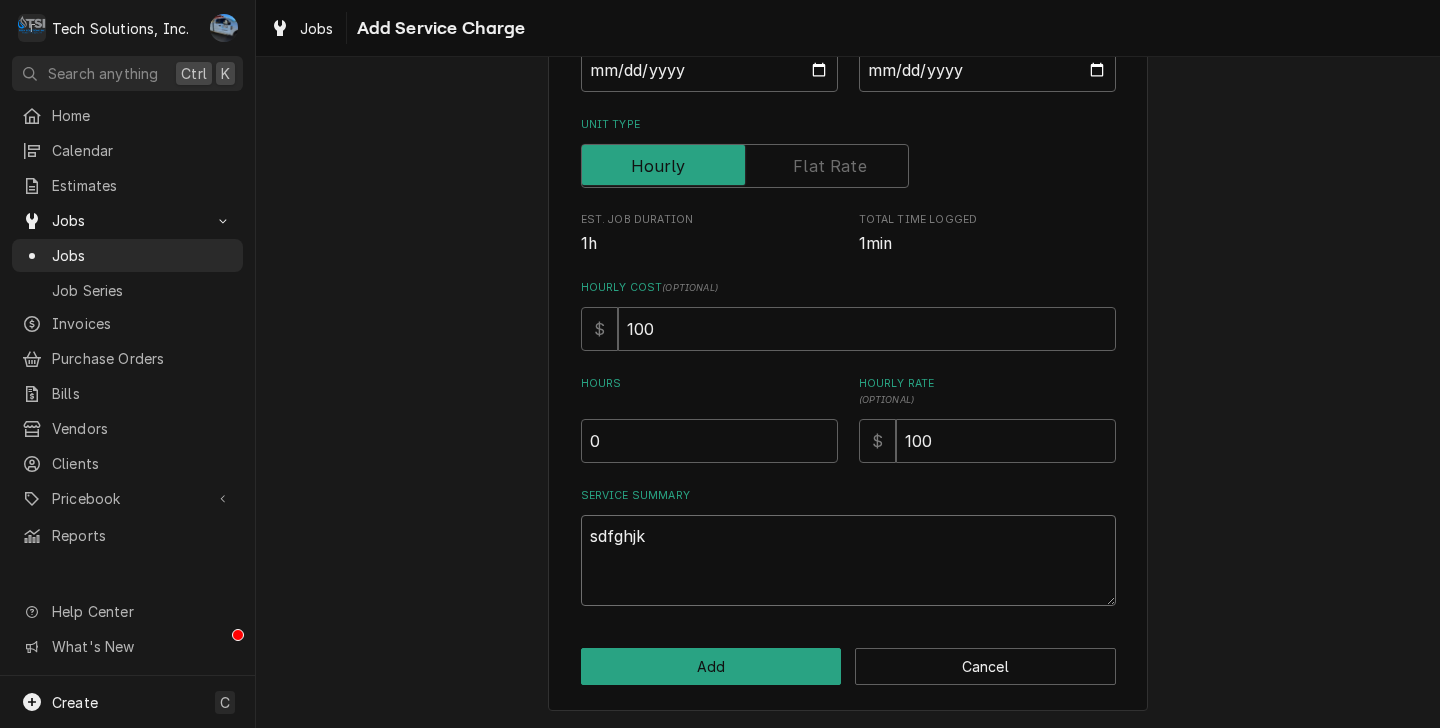 type on "x" 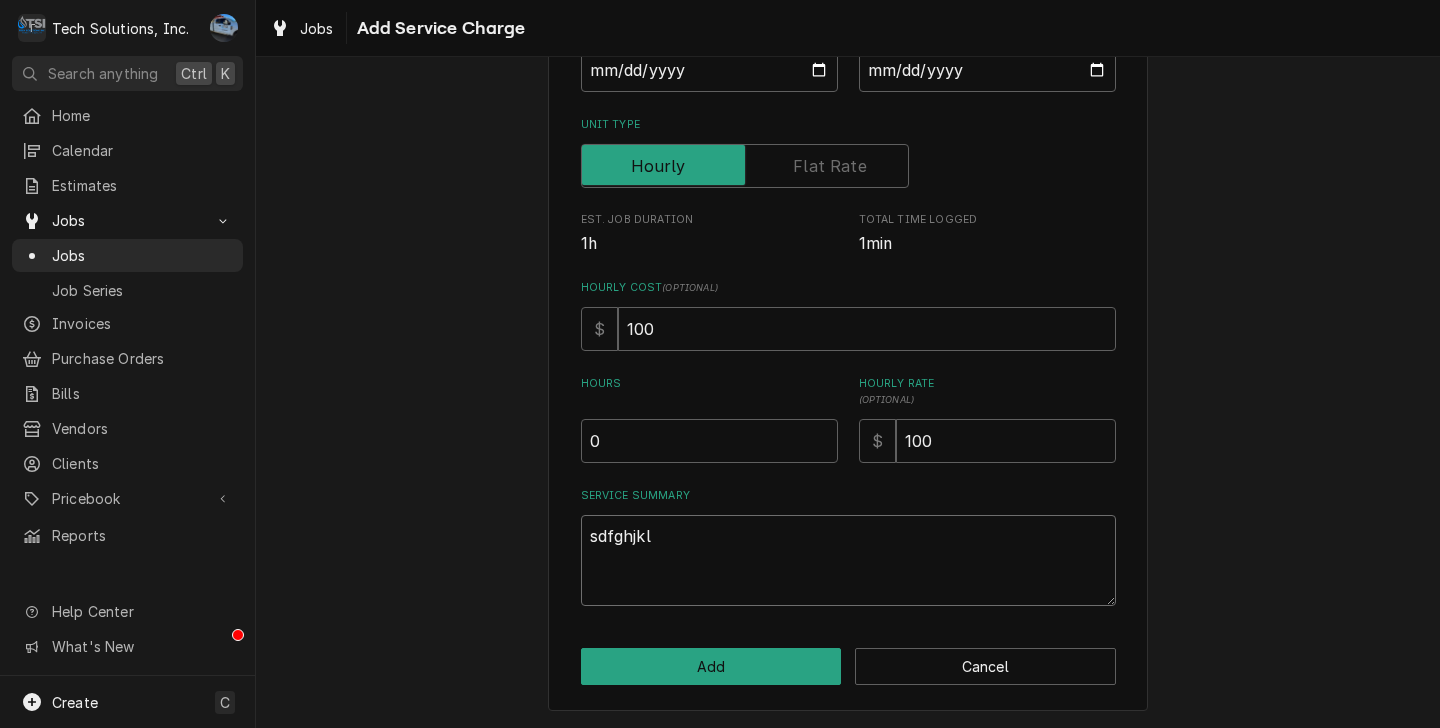 type on "x" 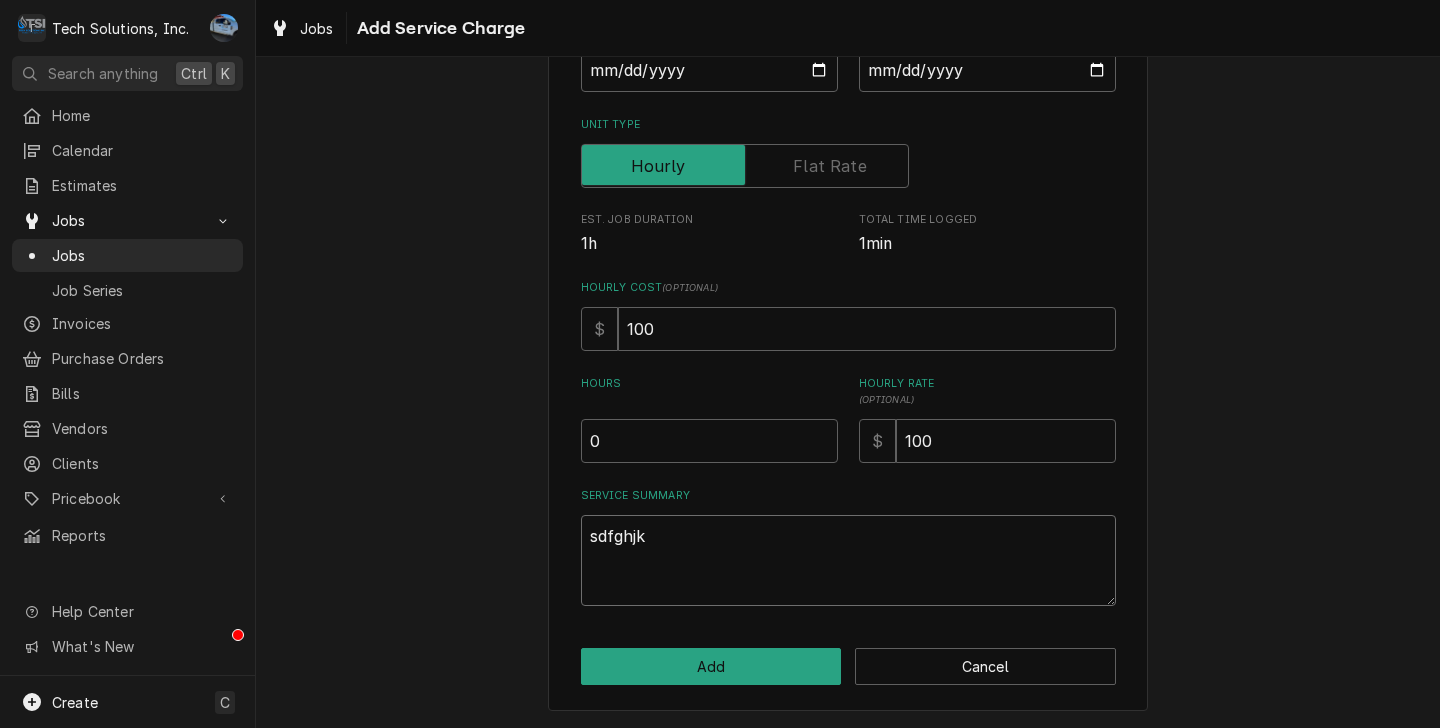 type on "x" 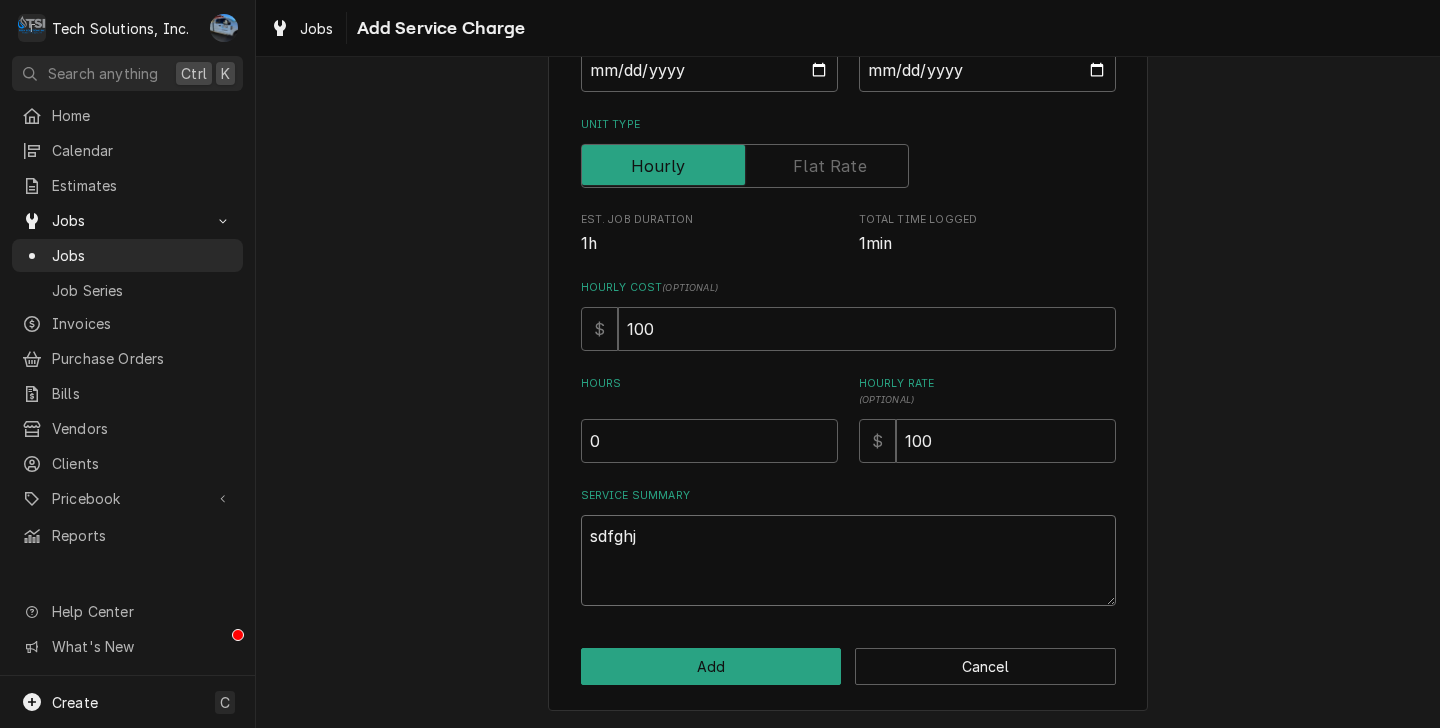 type on "x" 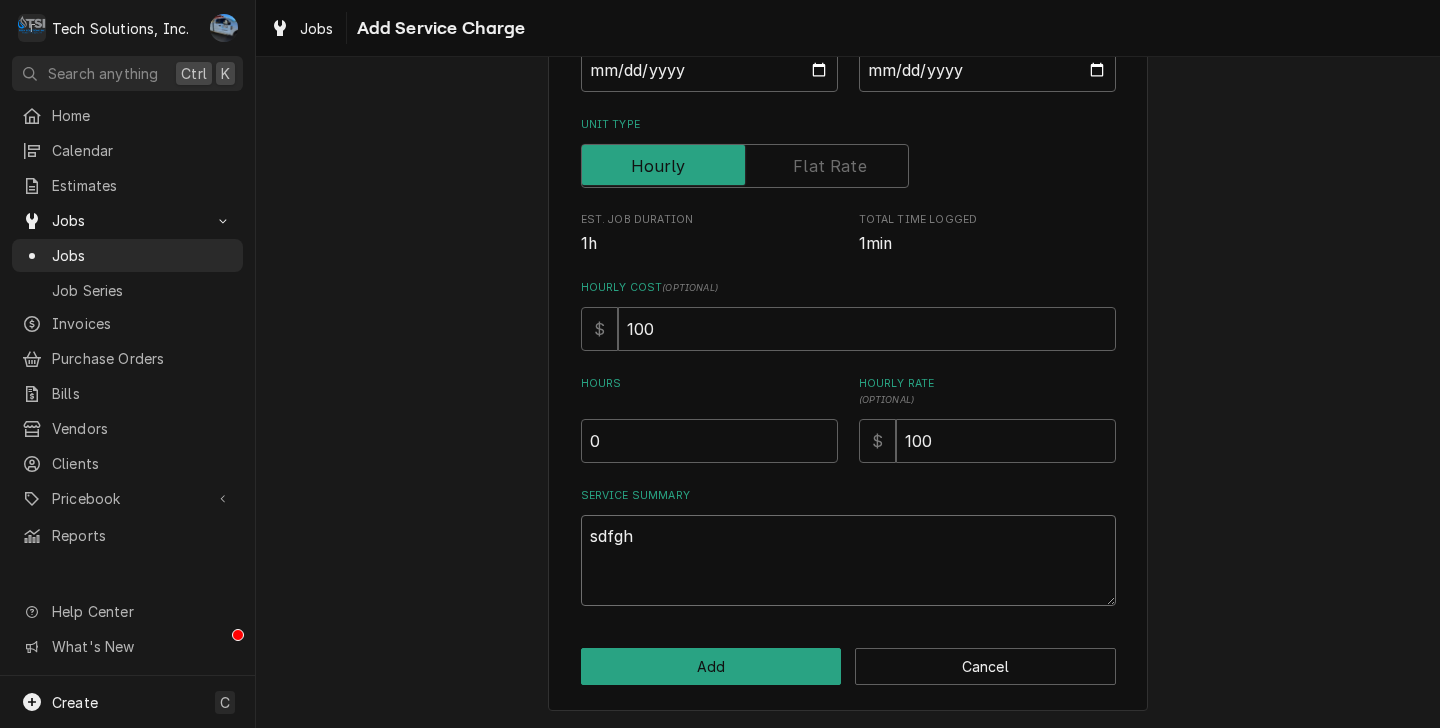 type on "x" 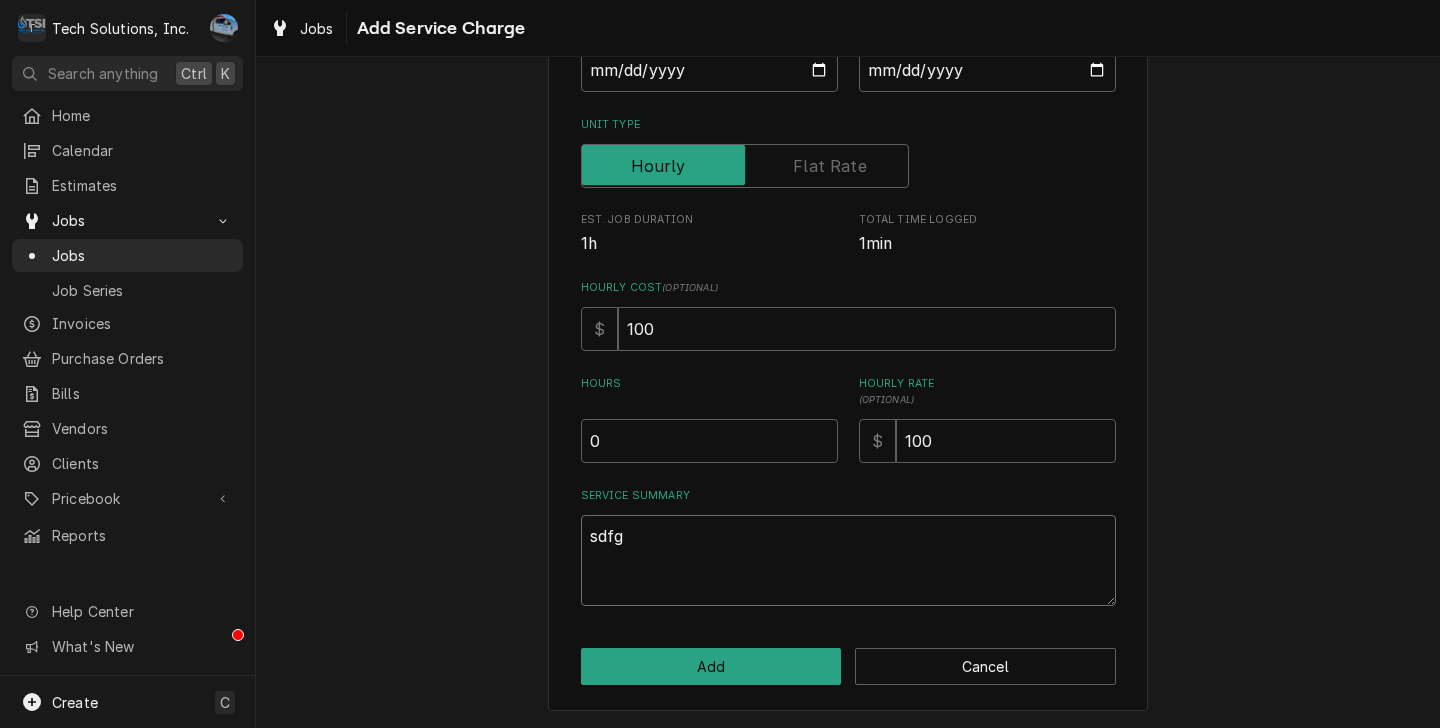 type on "x" 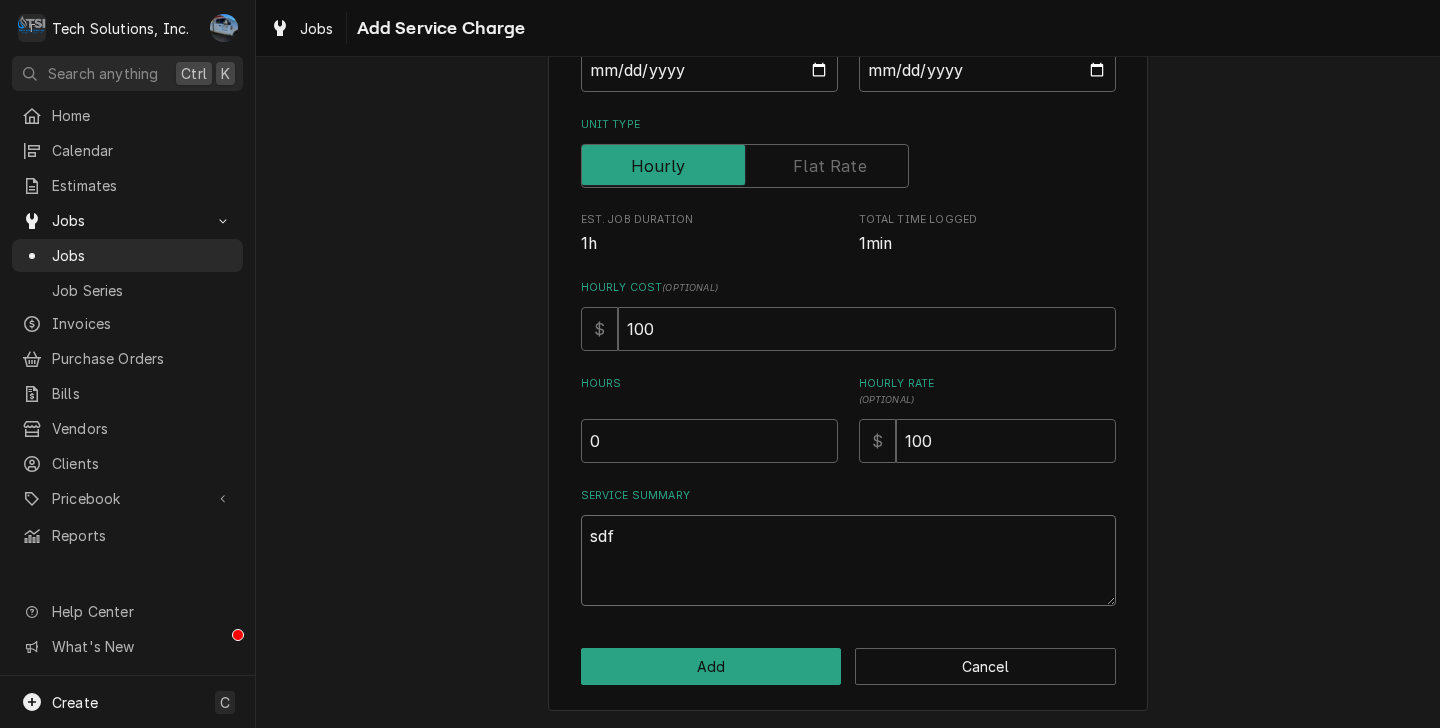 type on "x" 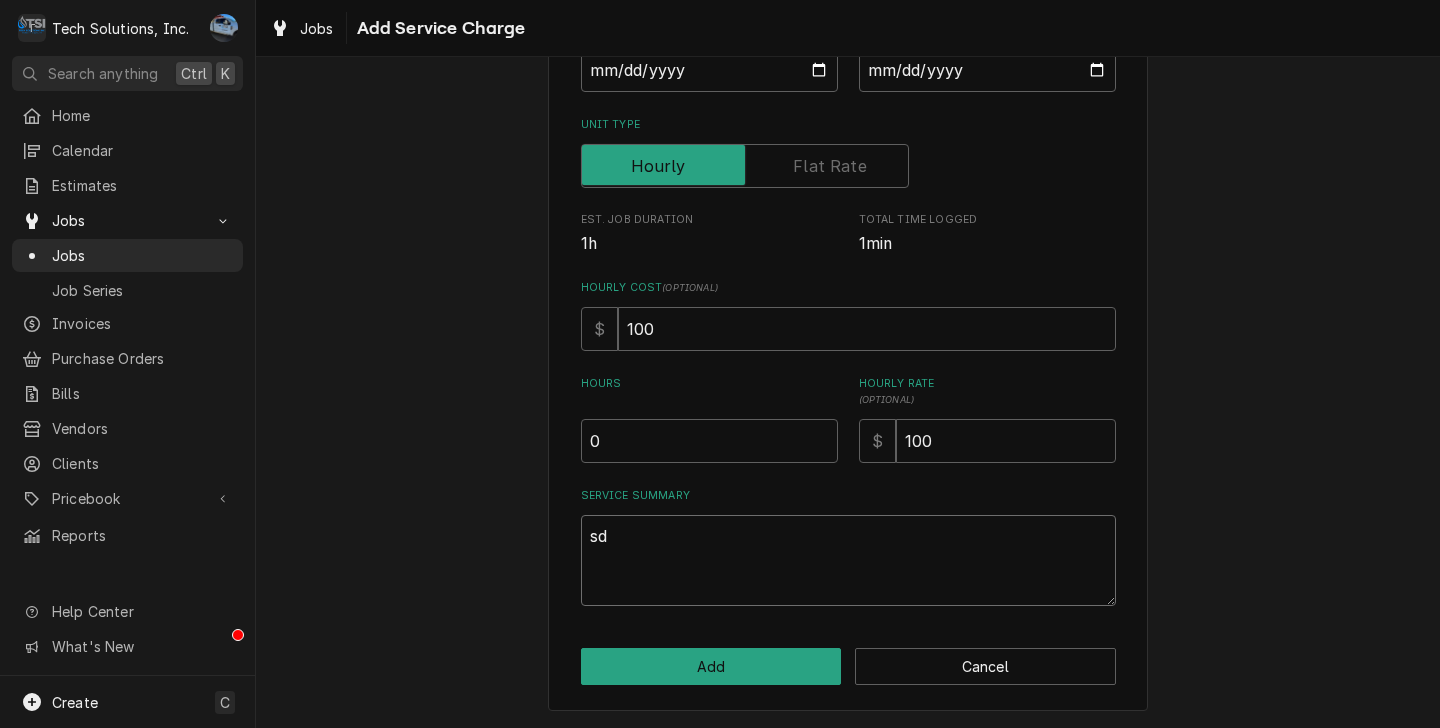 type on "x" 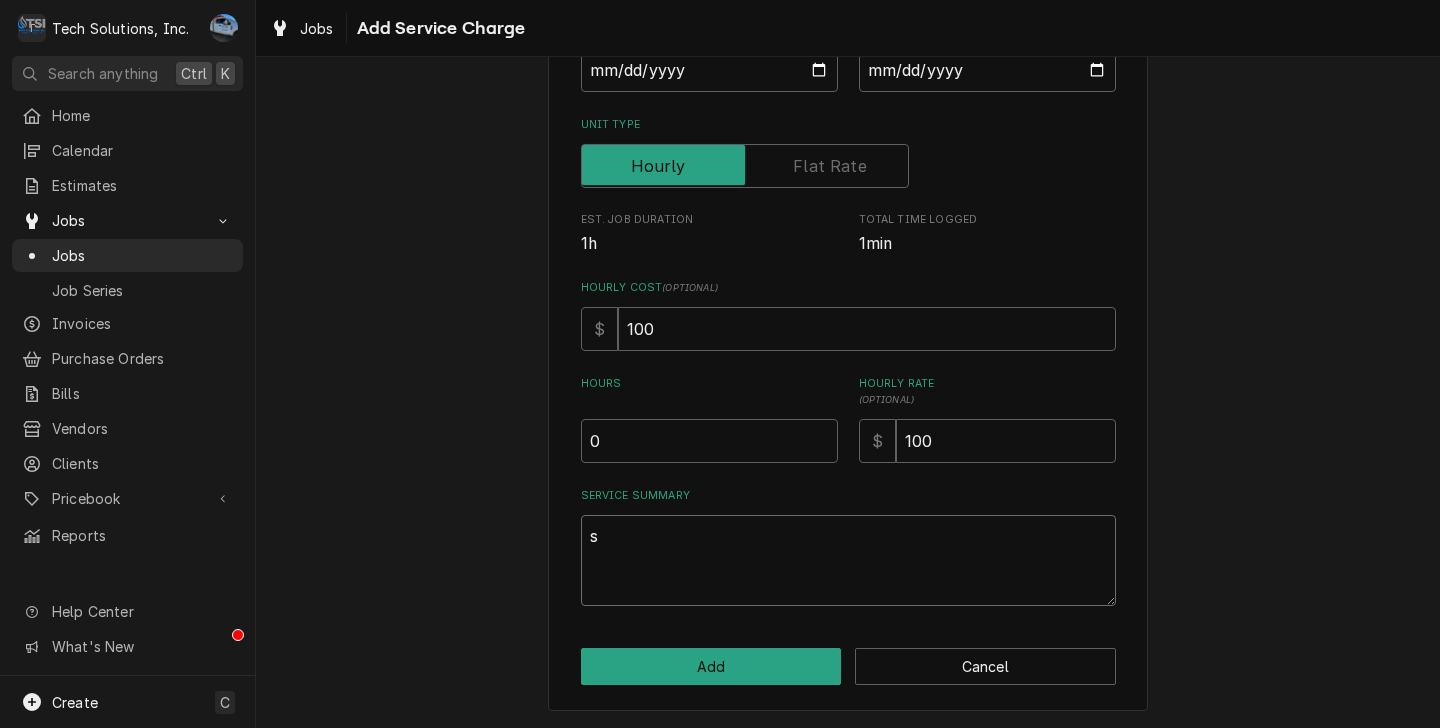 type on "x" 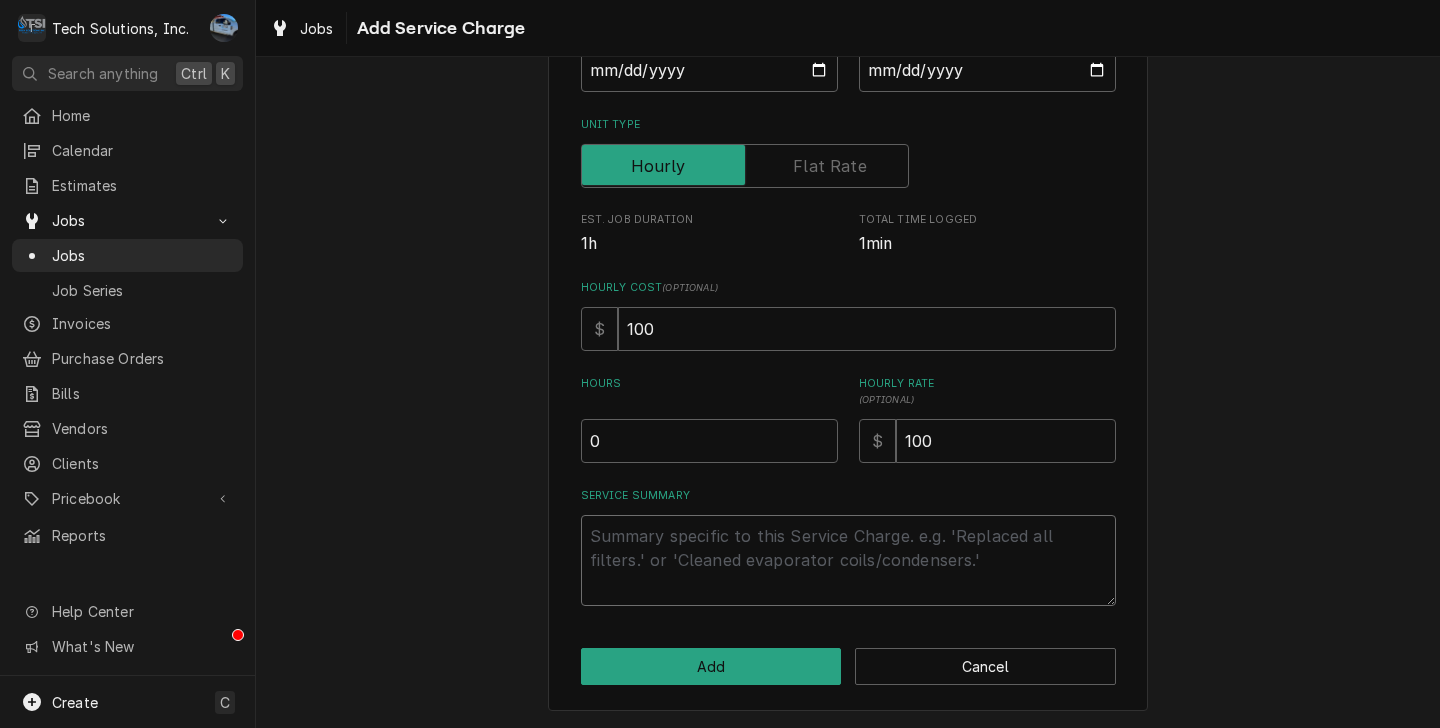type on "x" 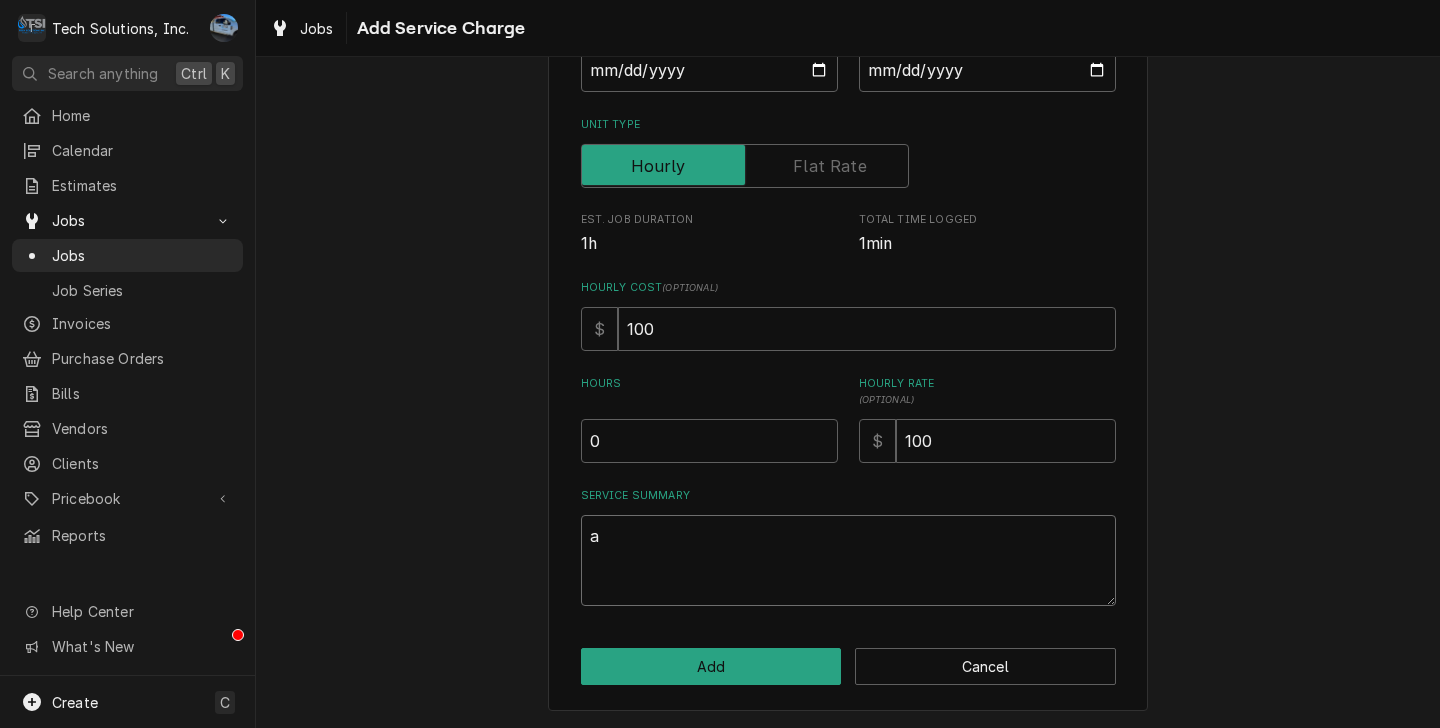 type on "ab" 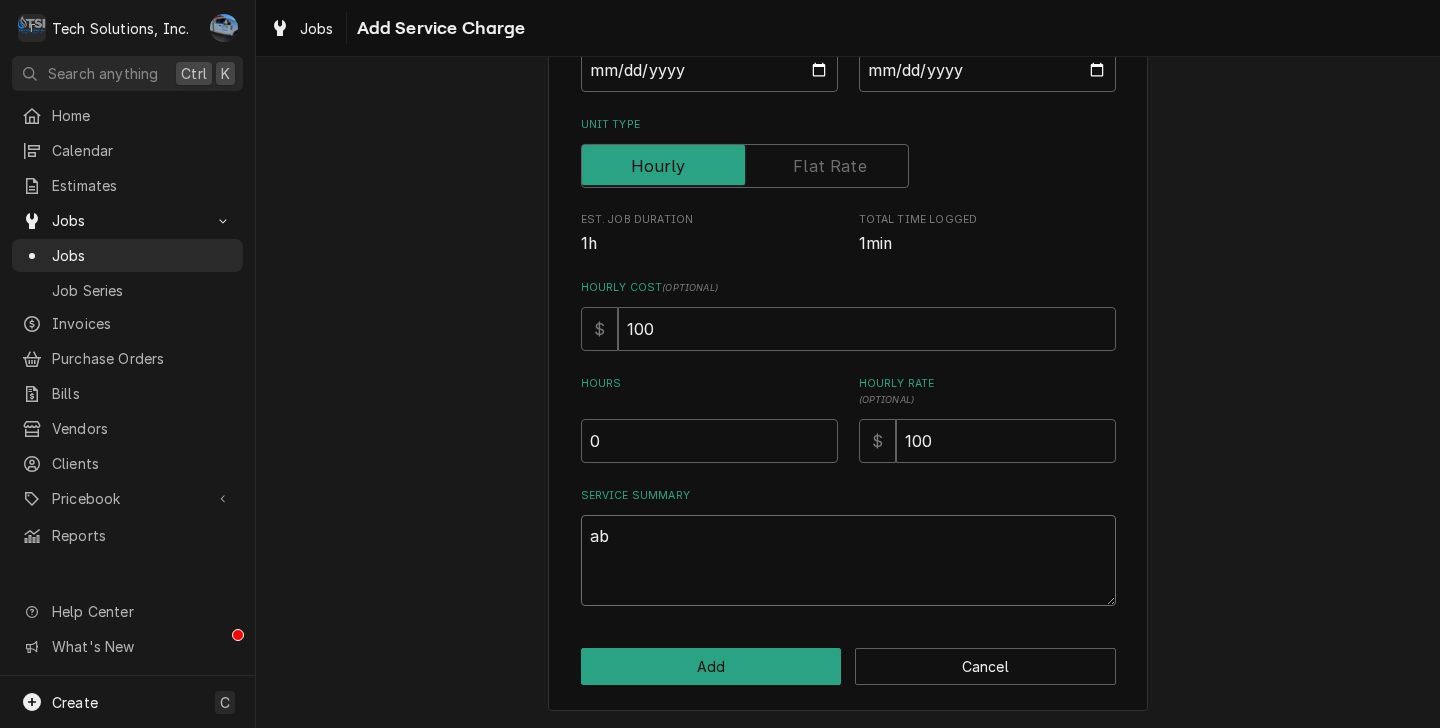 type on "x" 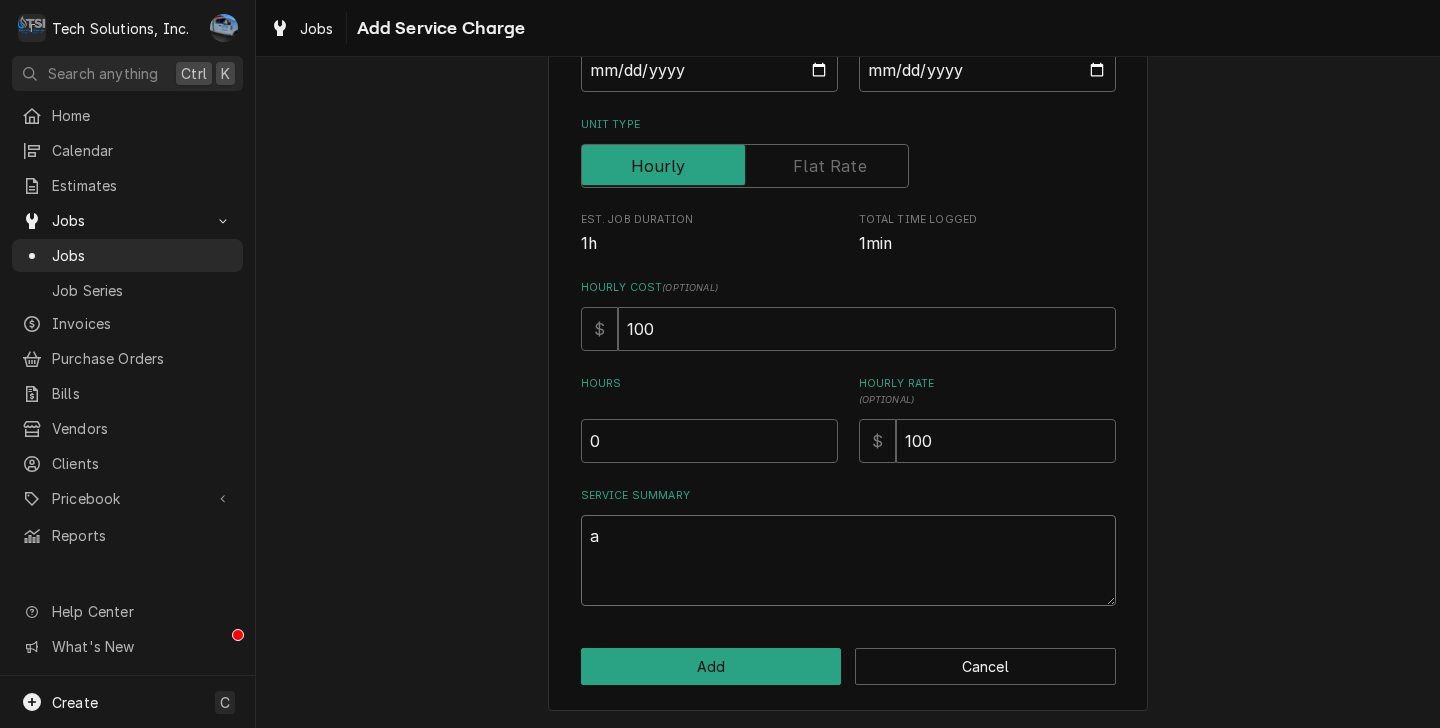 type on "x" 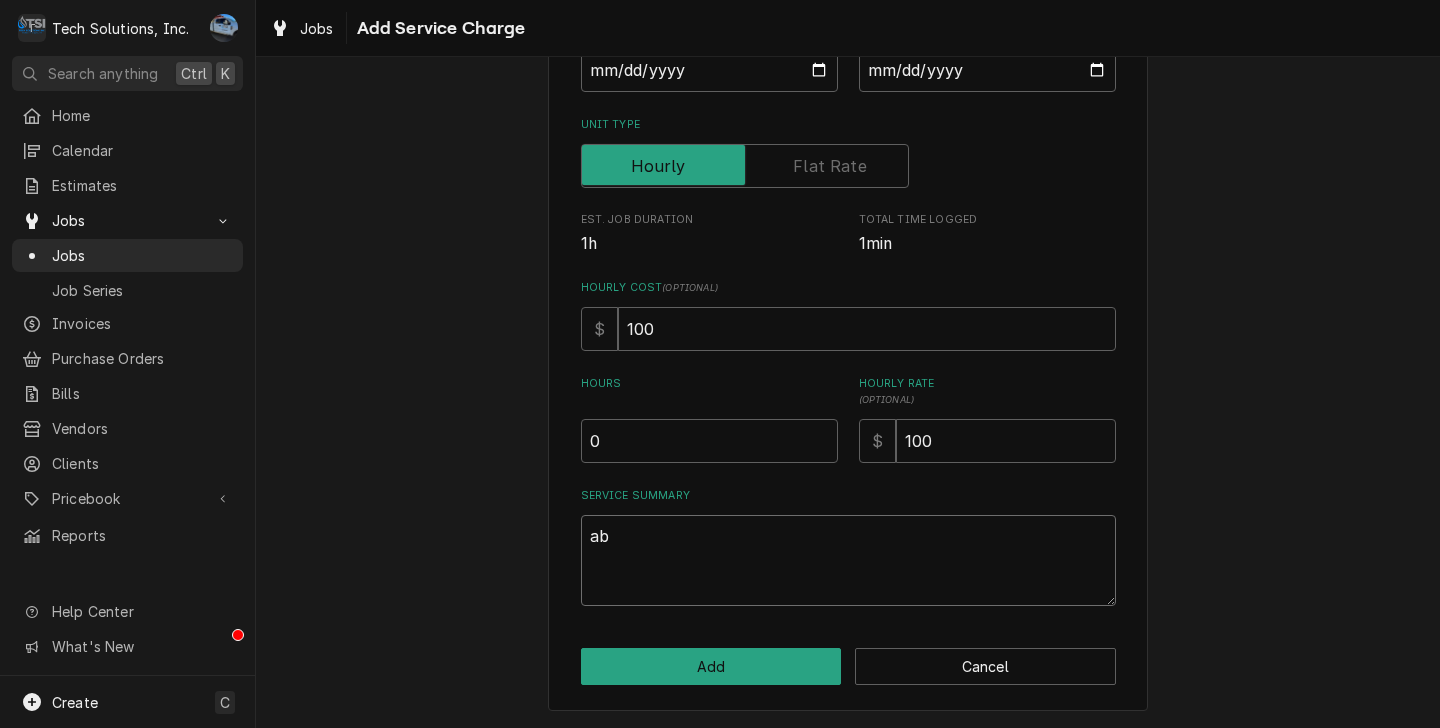 type on "x" 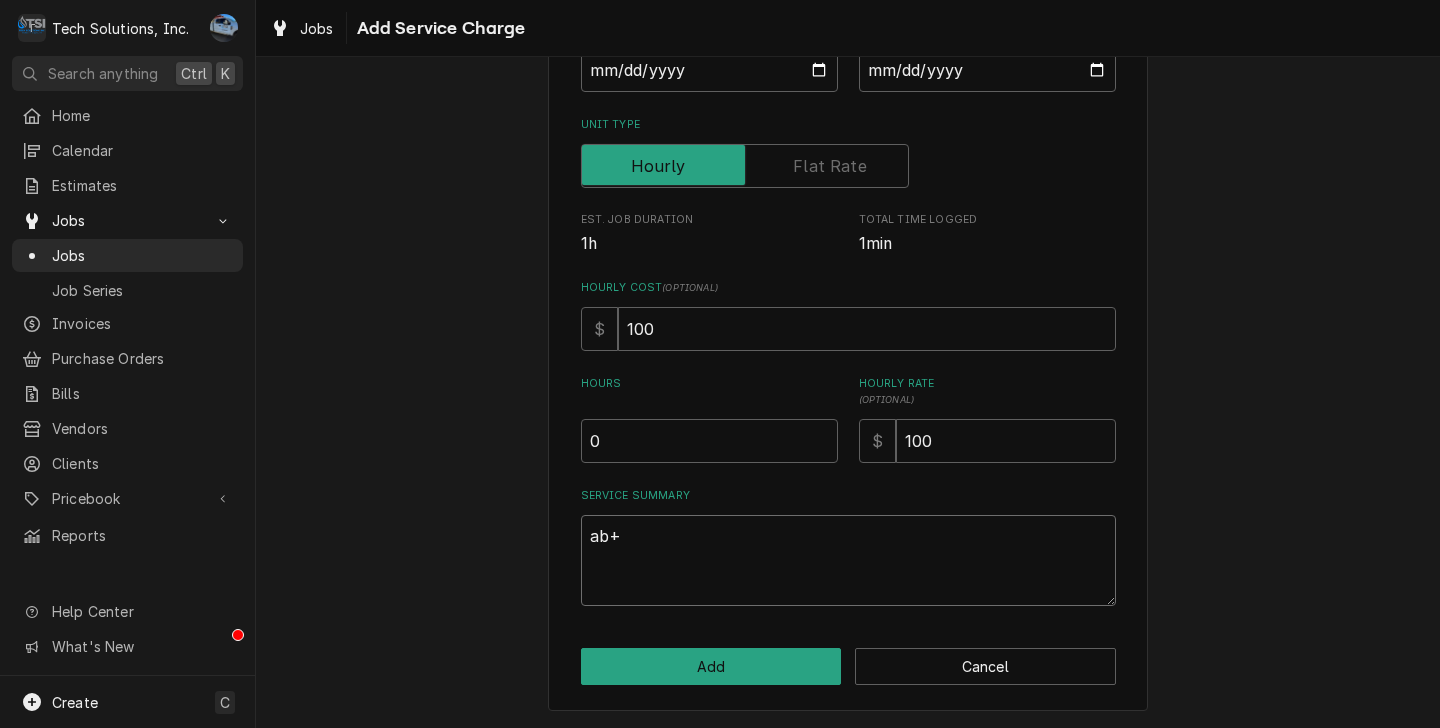 type on "x" 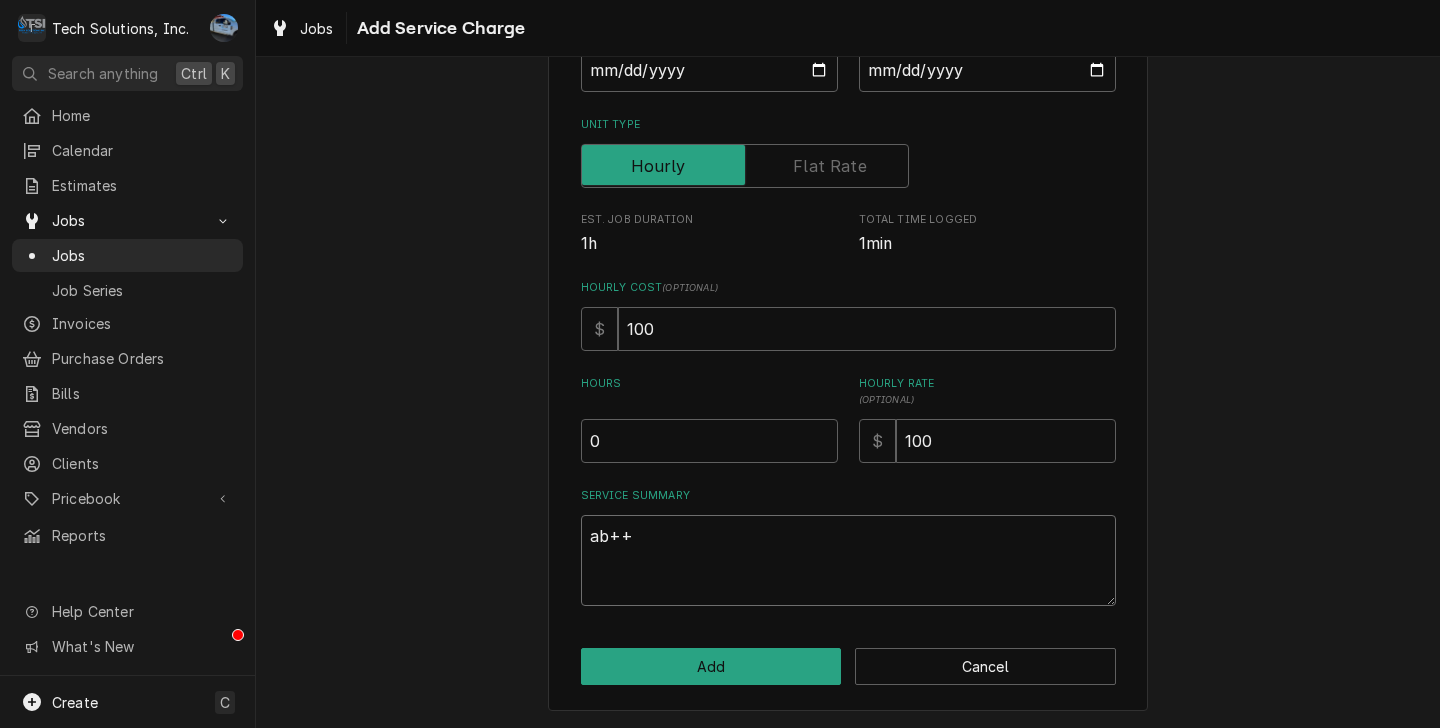type on "x" 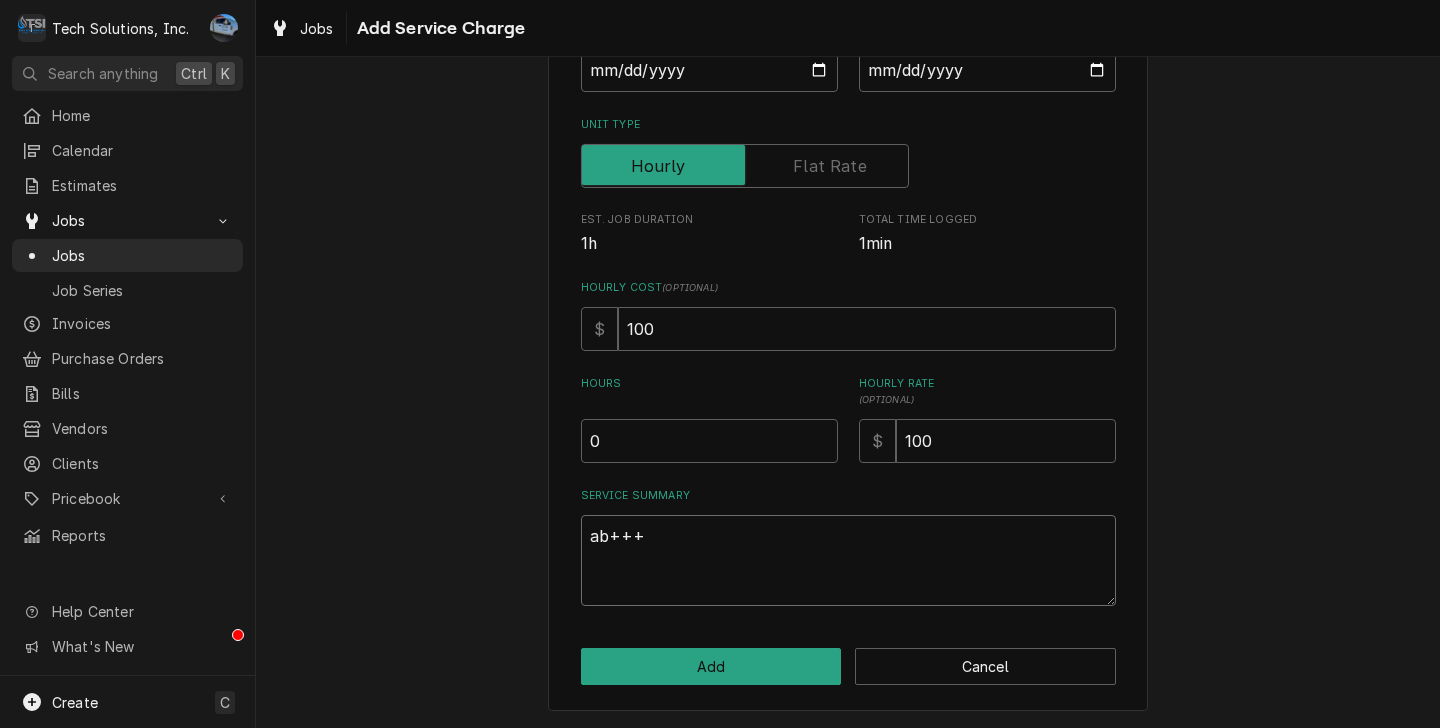 type on "x" 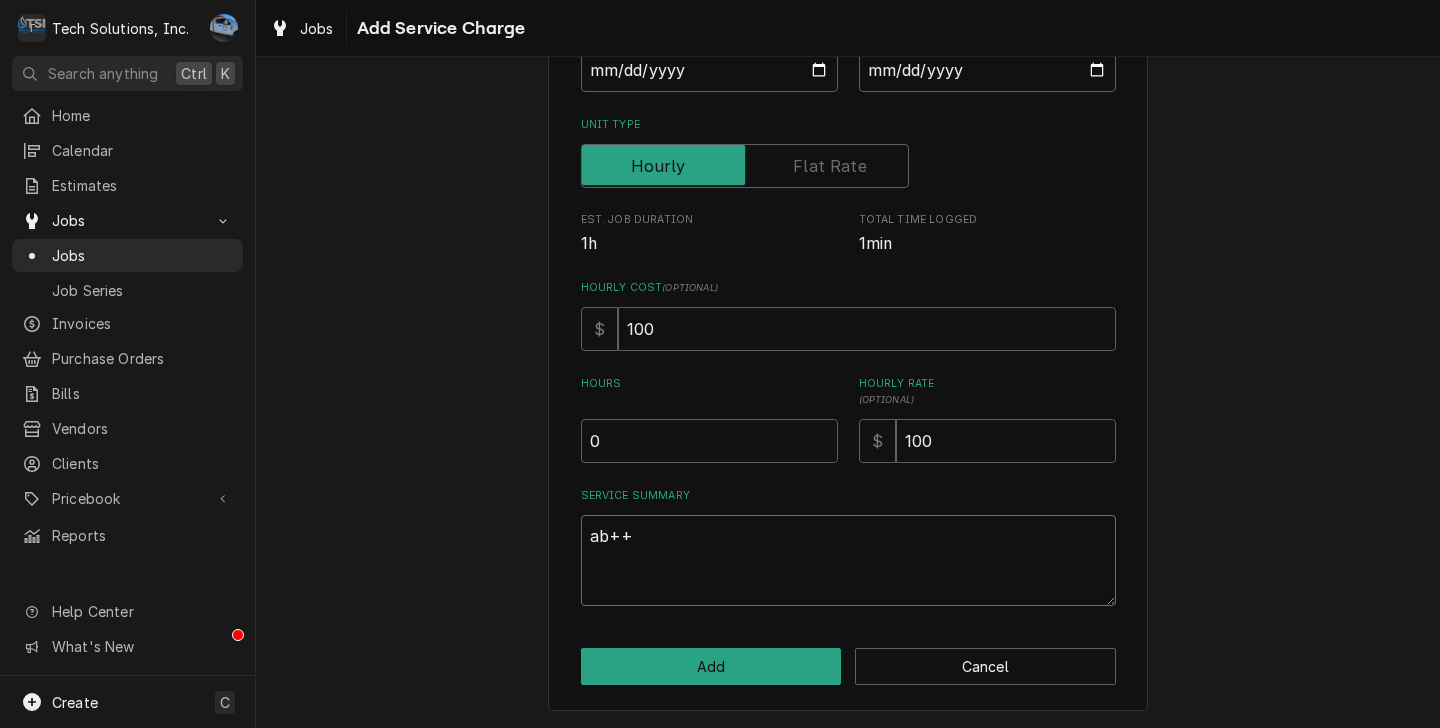 type on "x" 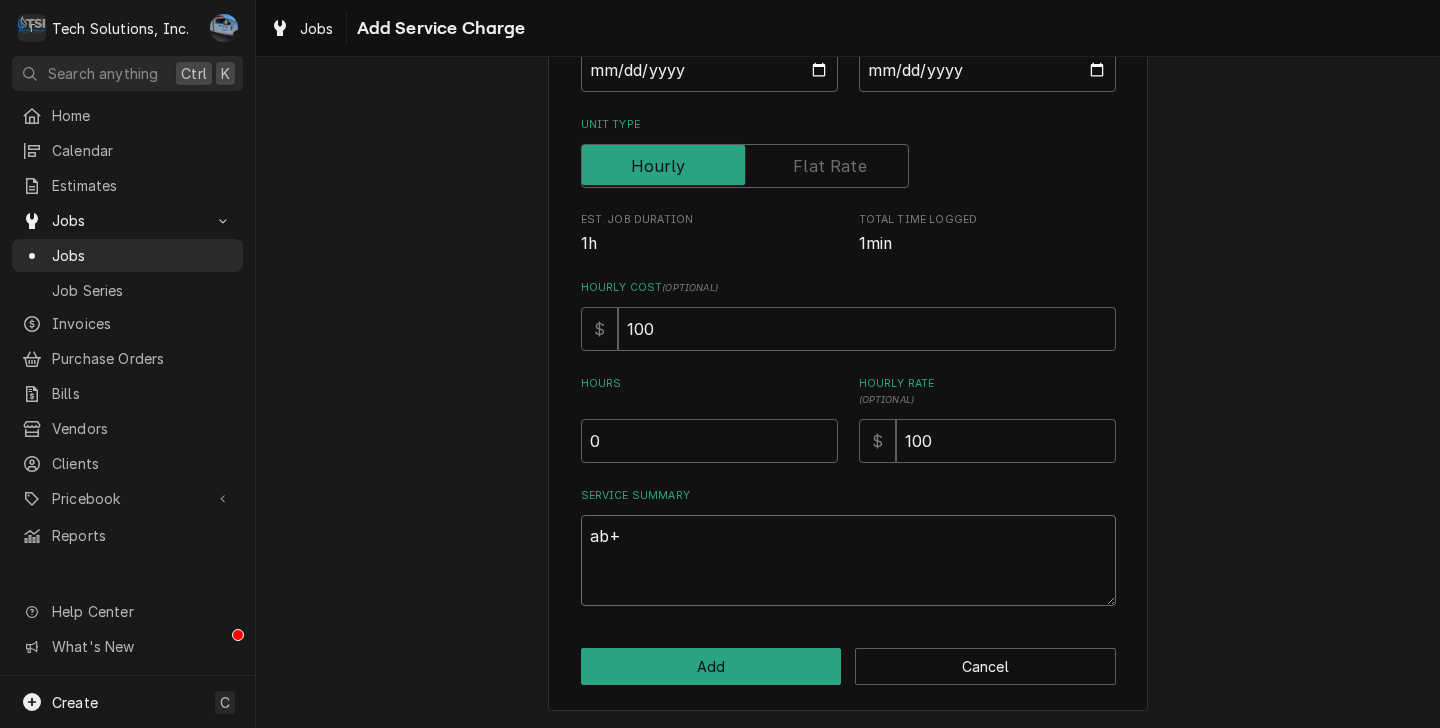 type on "x" 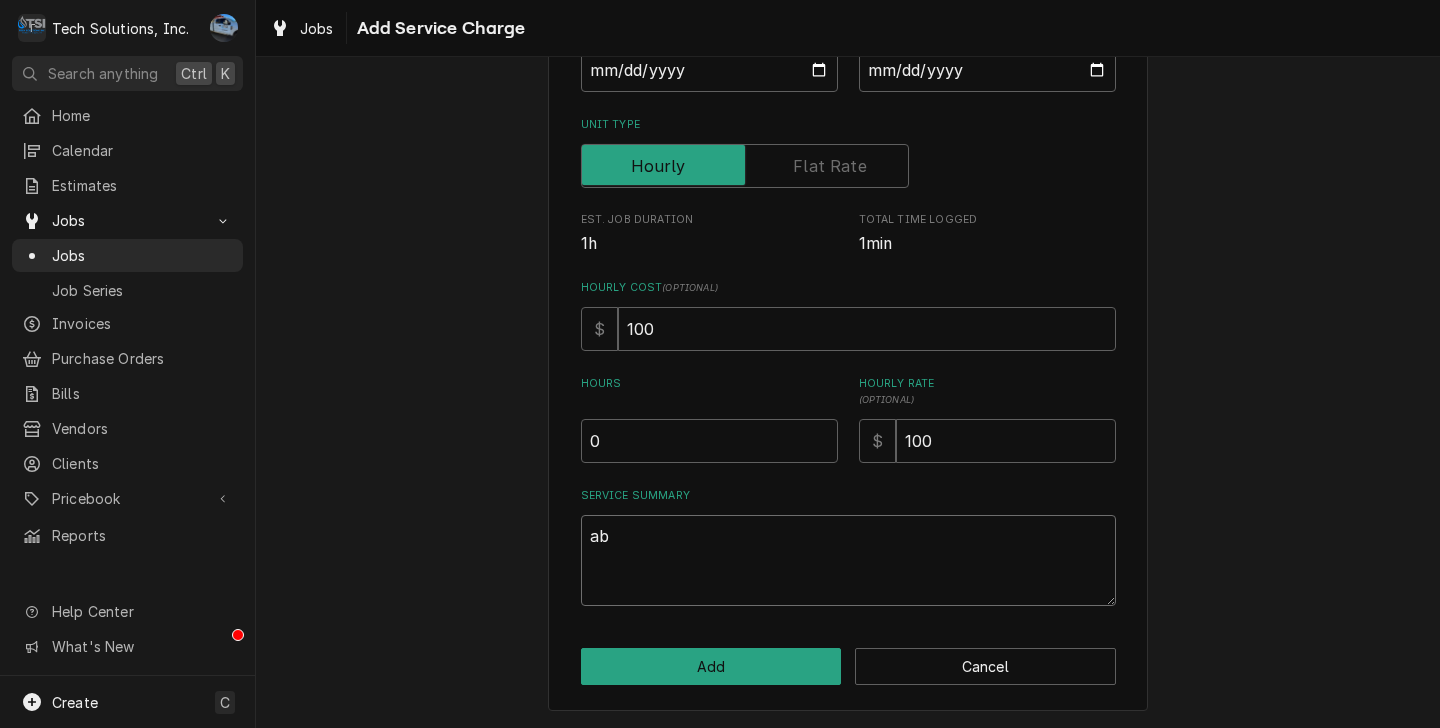 type on "x" 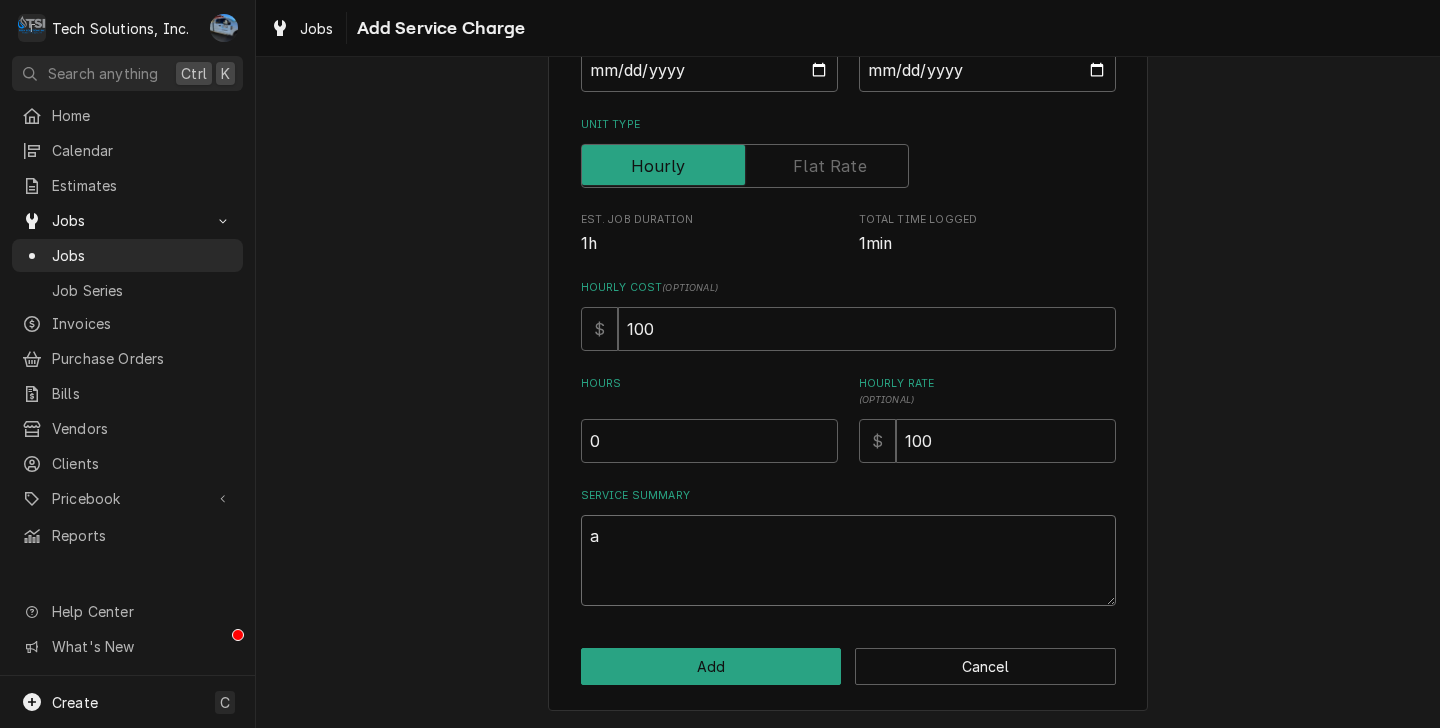 type on "x" 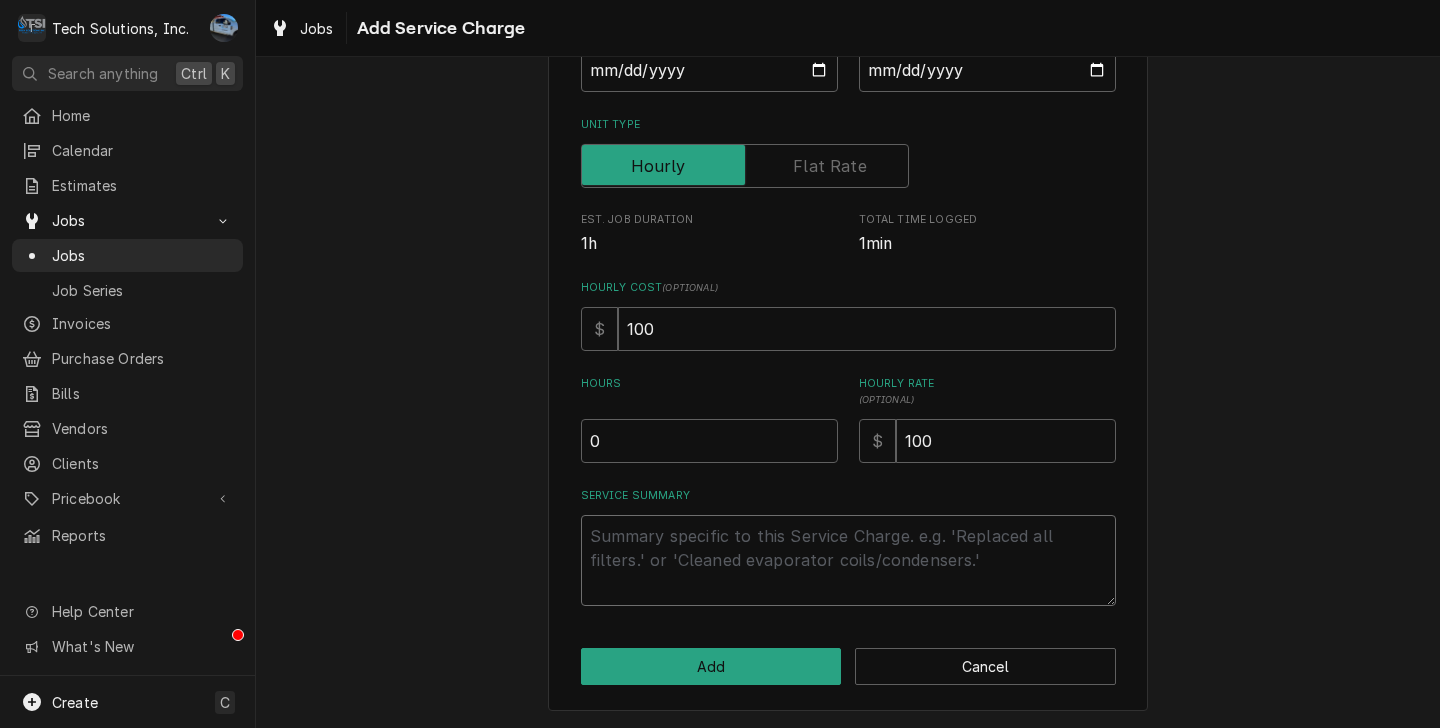 type on "x" 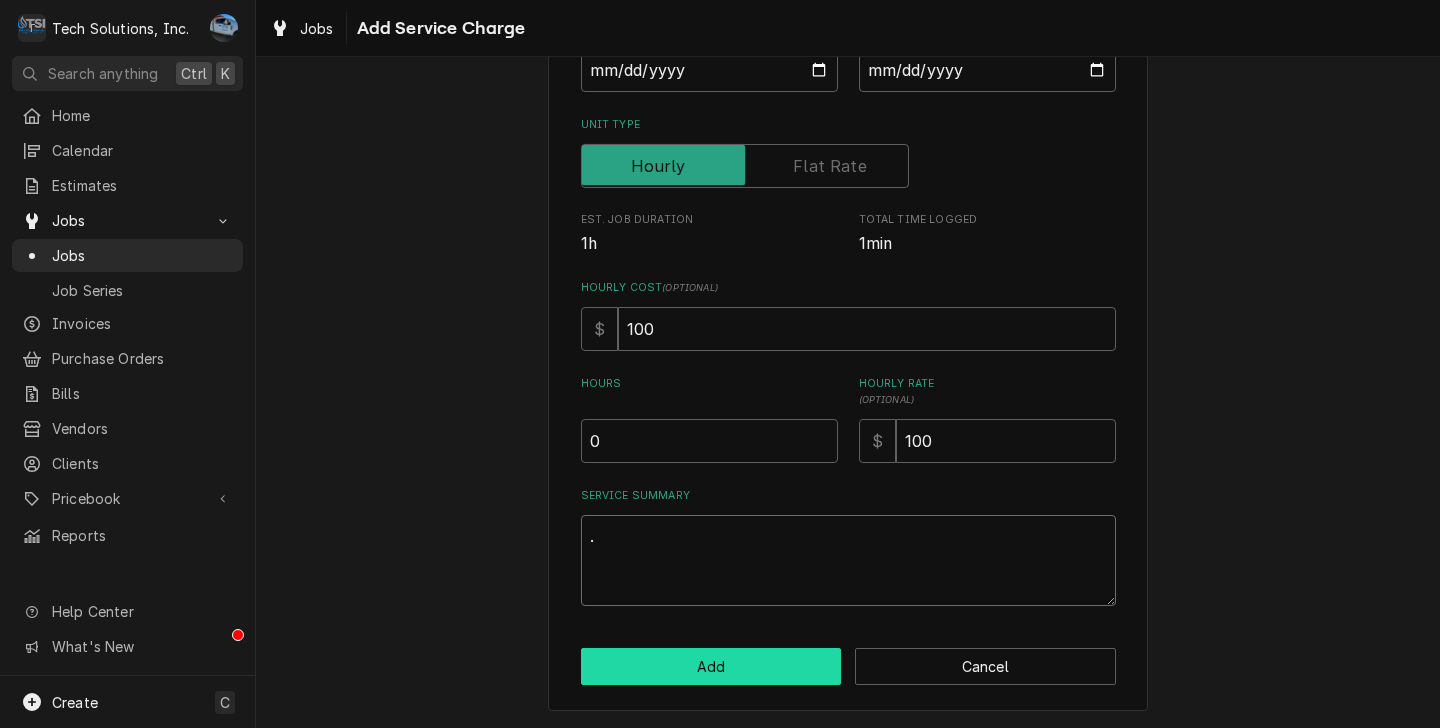 type on "." 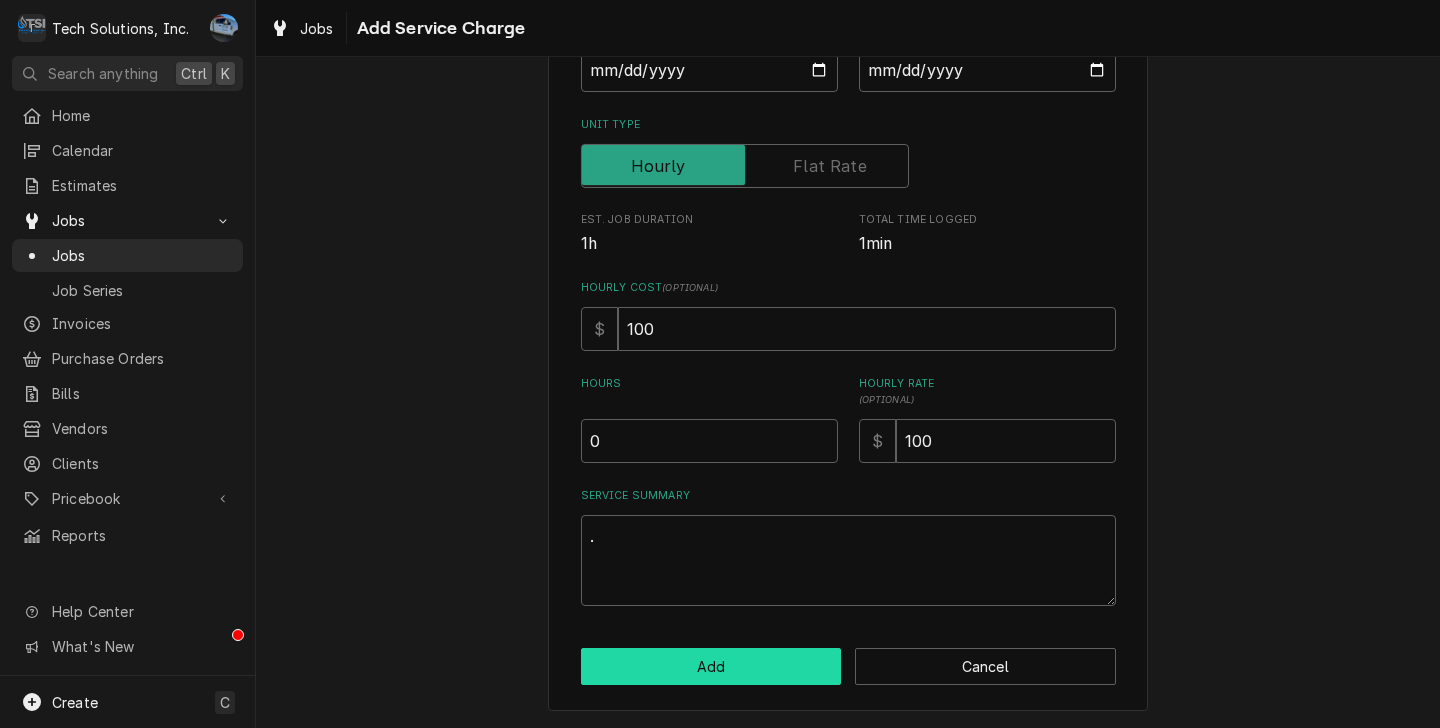 click on "Add" at bounding box center [711, 666] 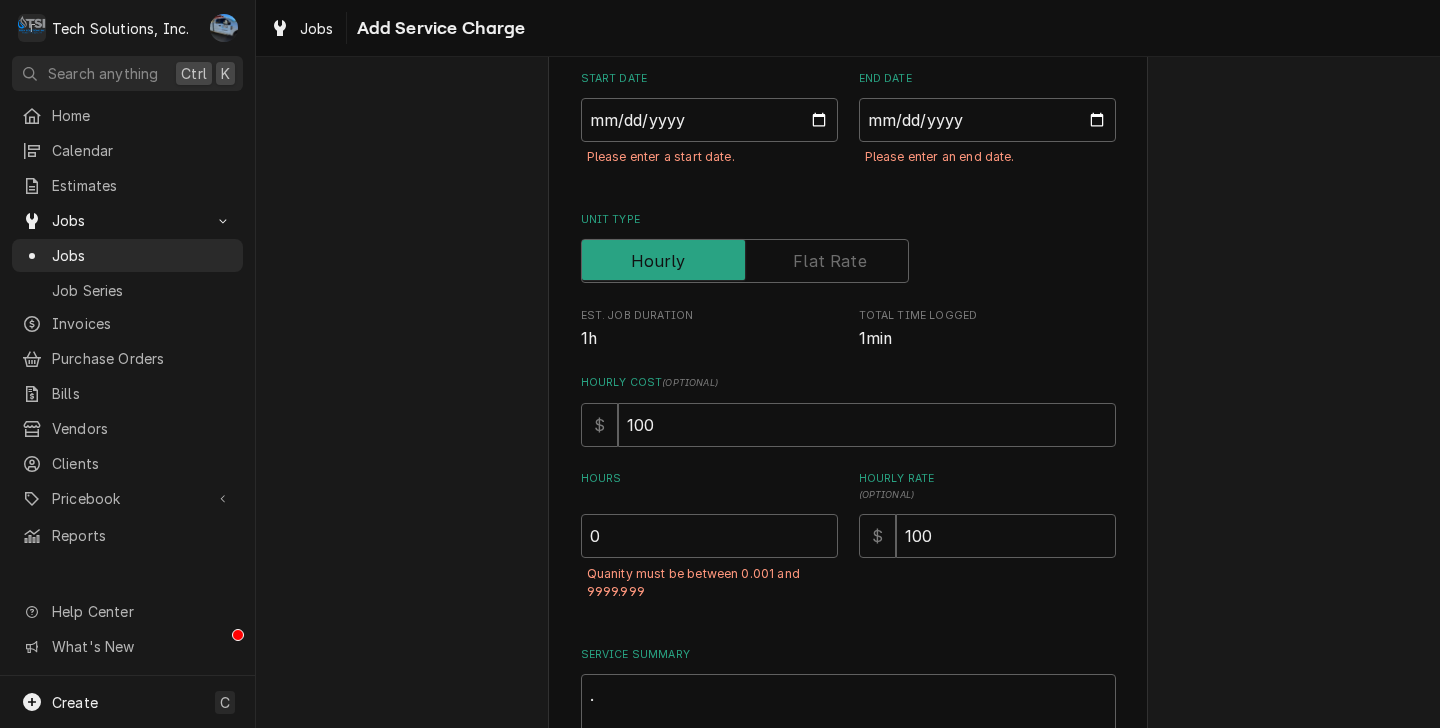 scroll, scrollTop: 222, scrollLeft: 0, axis: vertical 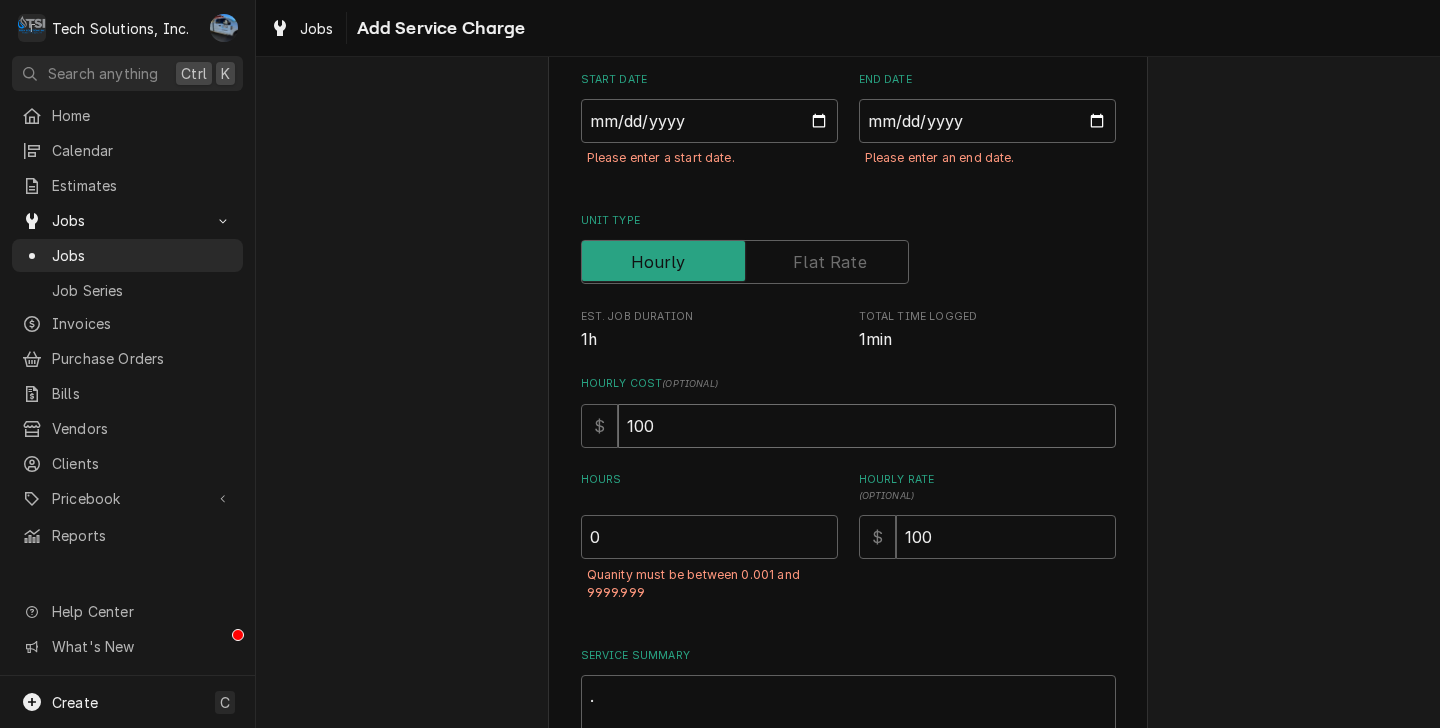 click on "100" at bounding box center (867, 426) 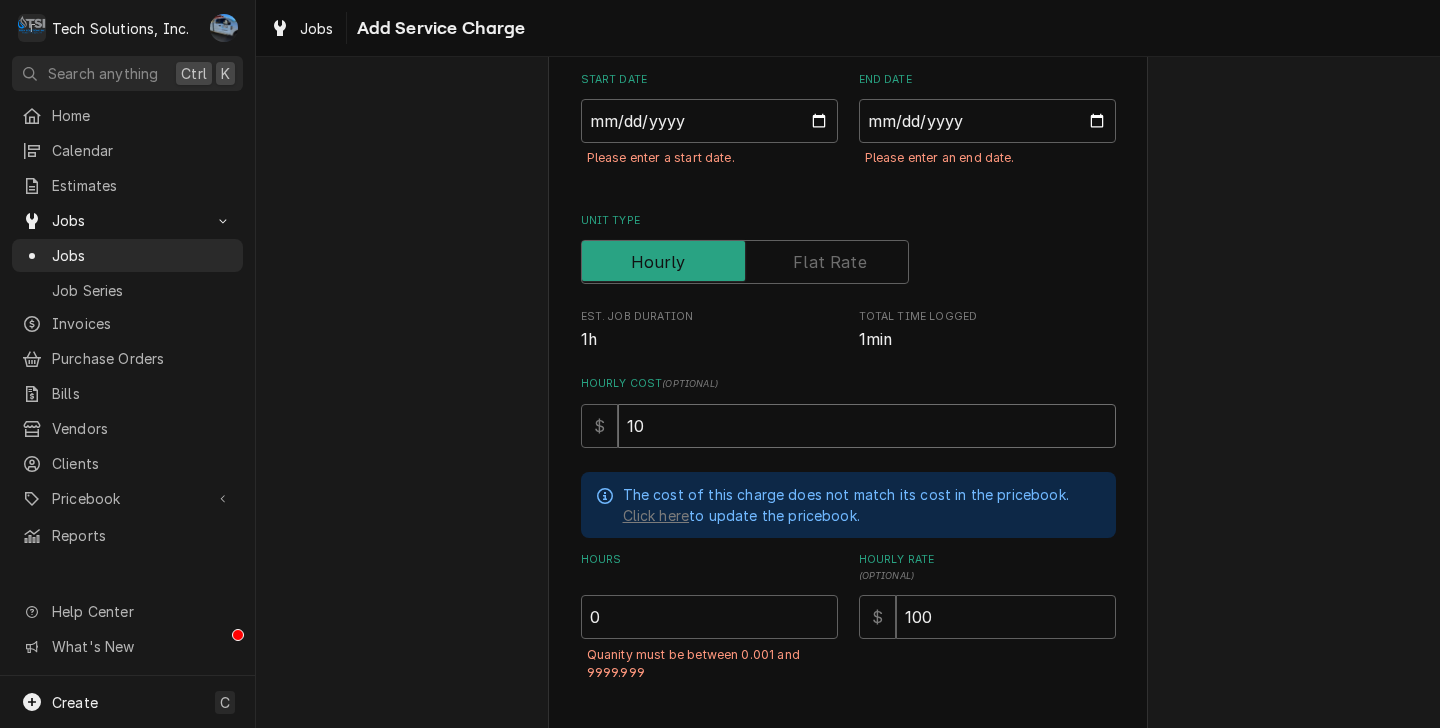 type on "x" 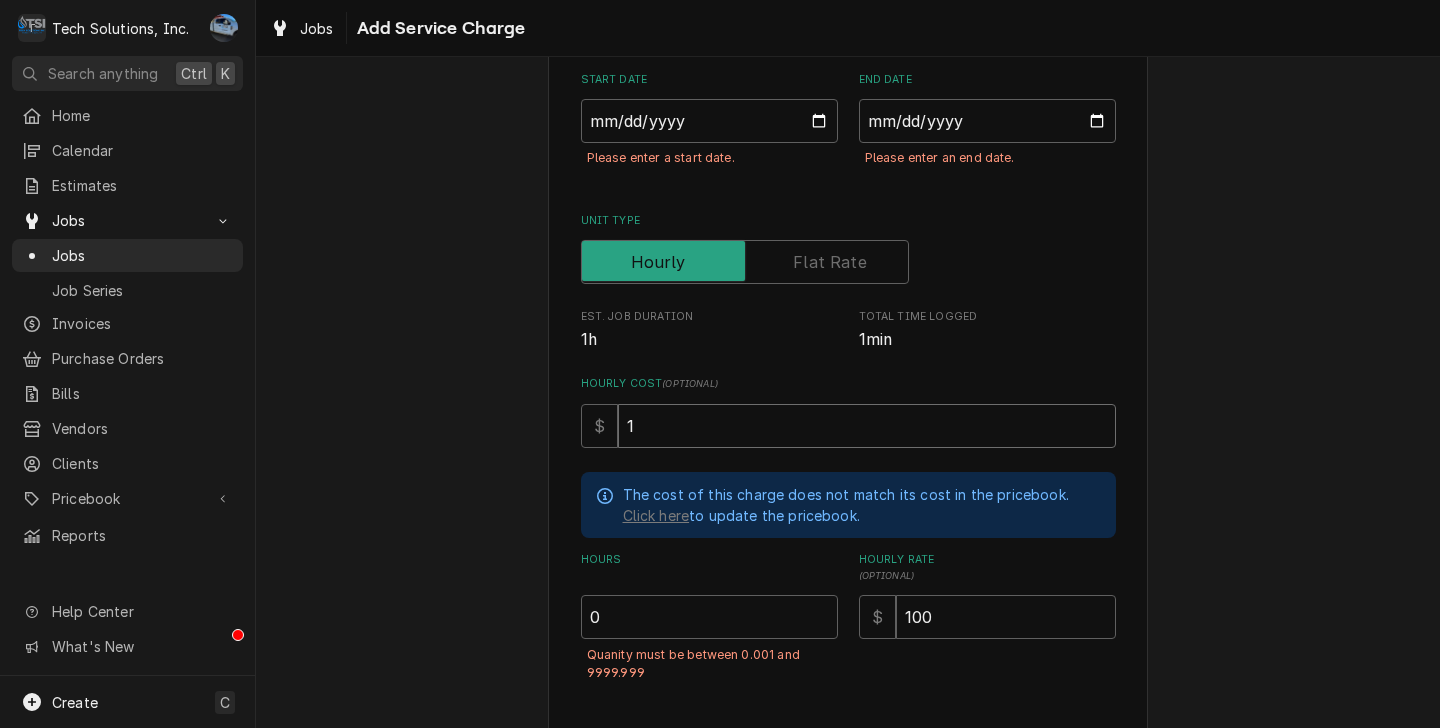 type on "x" 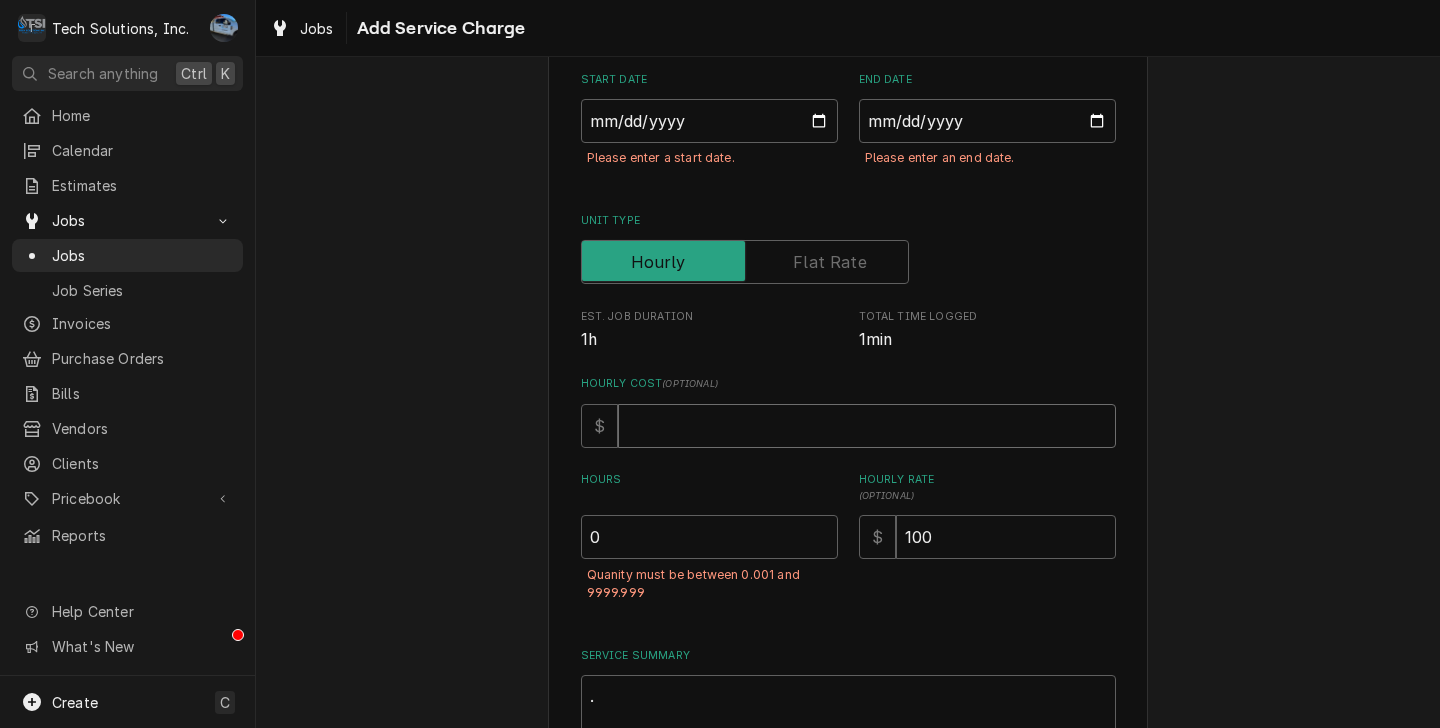 type on "x" 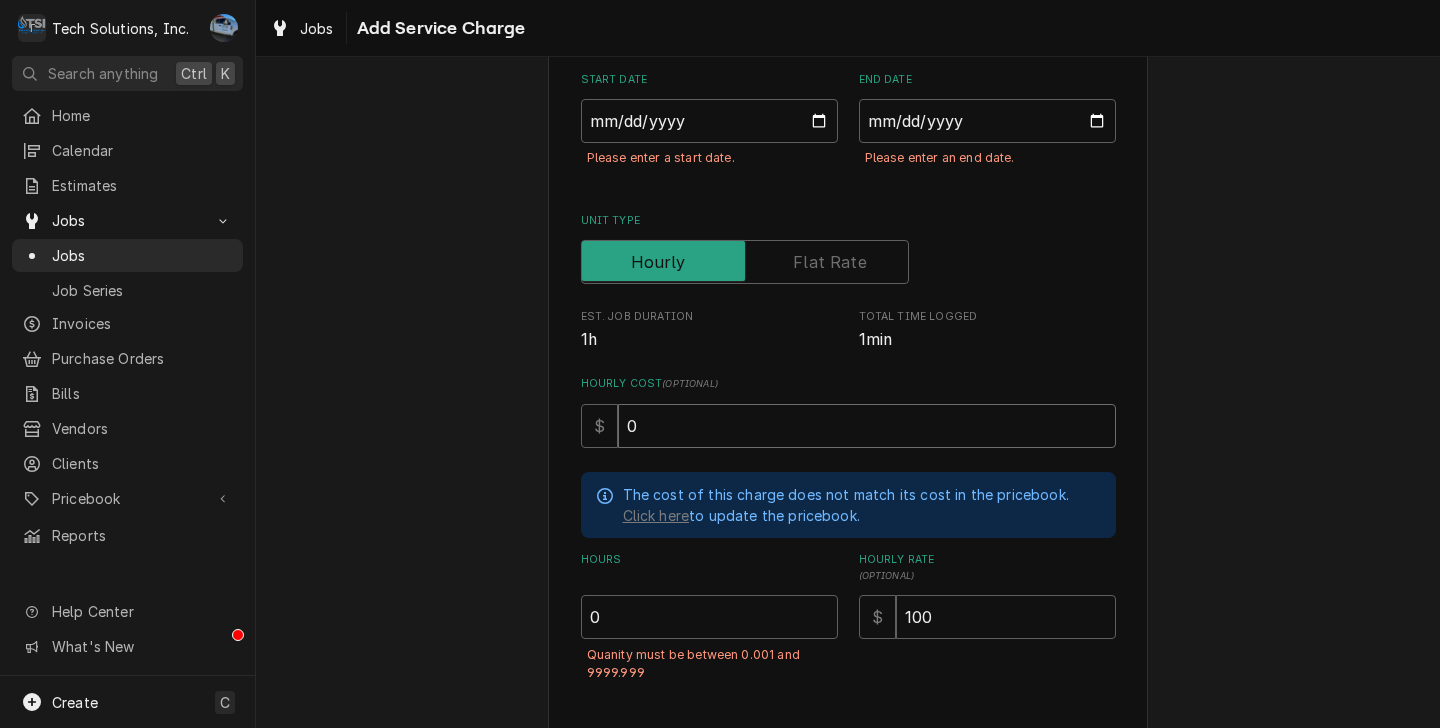type on "0" 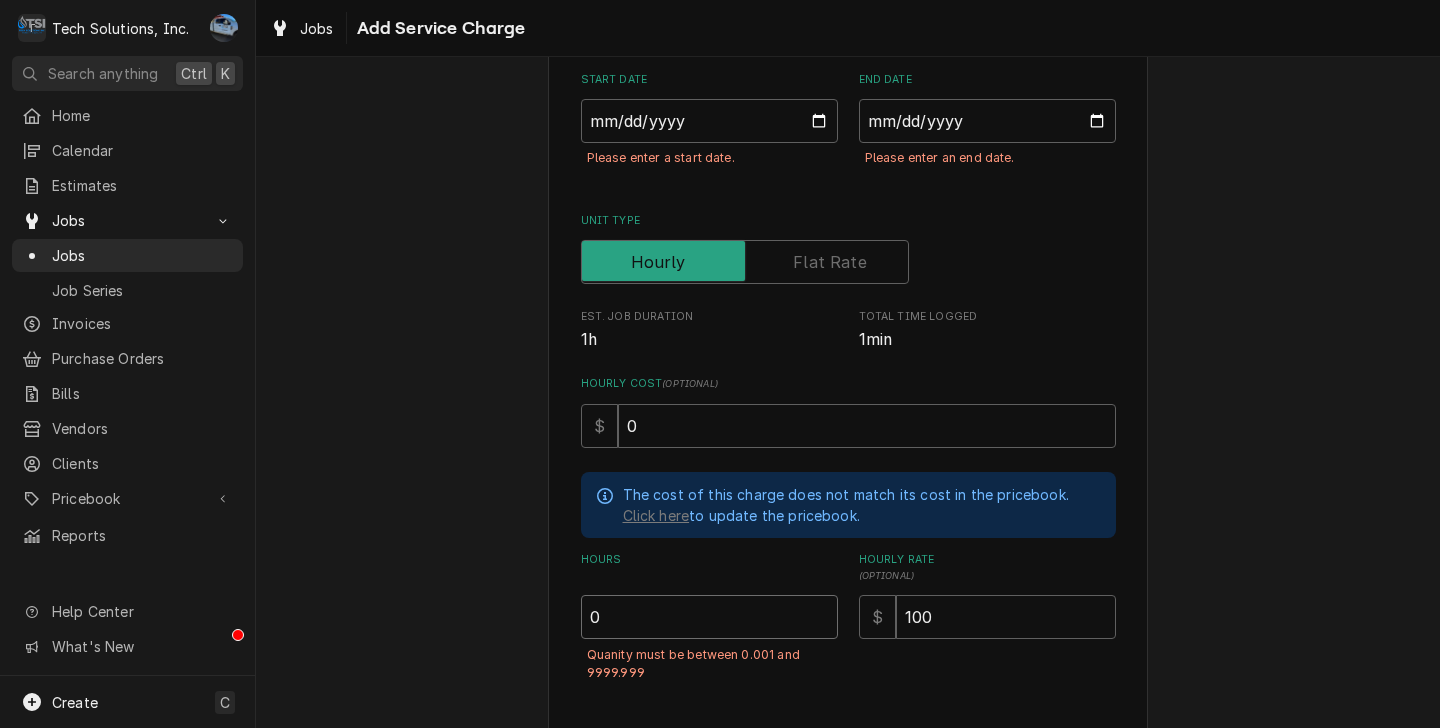 click on "0" at bounding box center (709, 617) 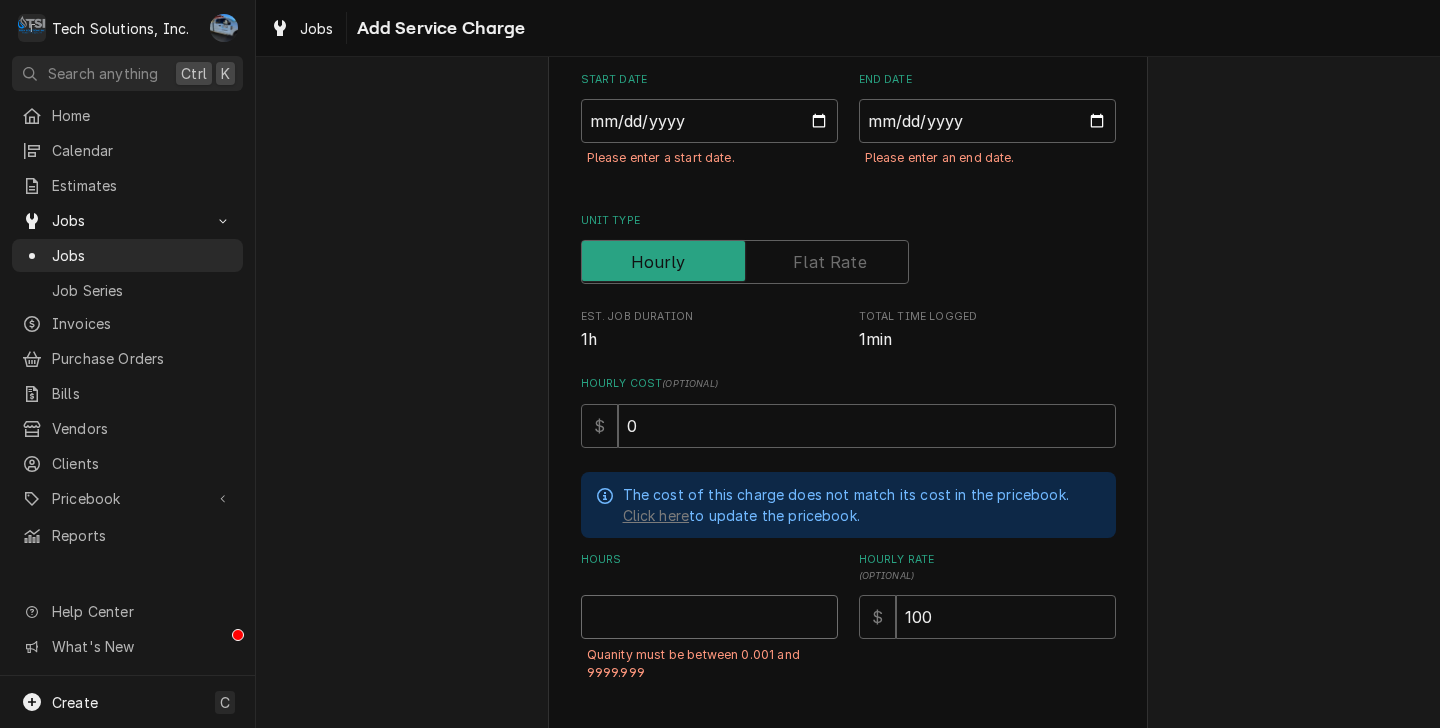 type on "x" 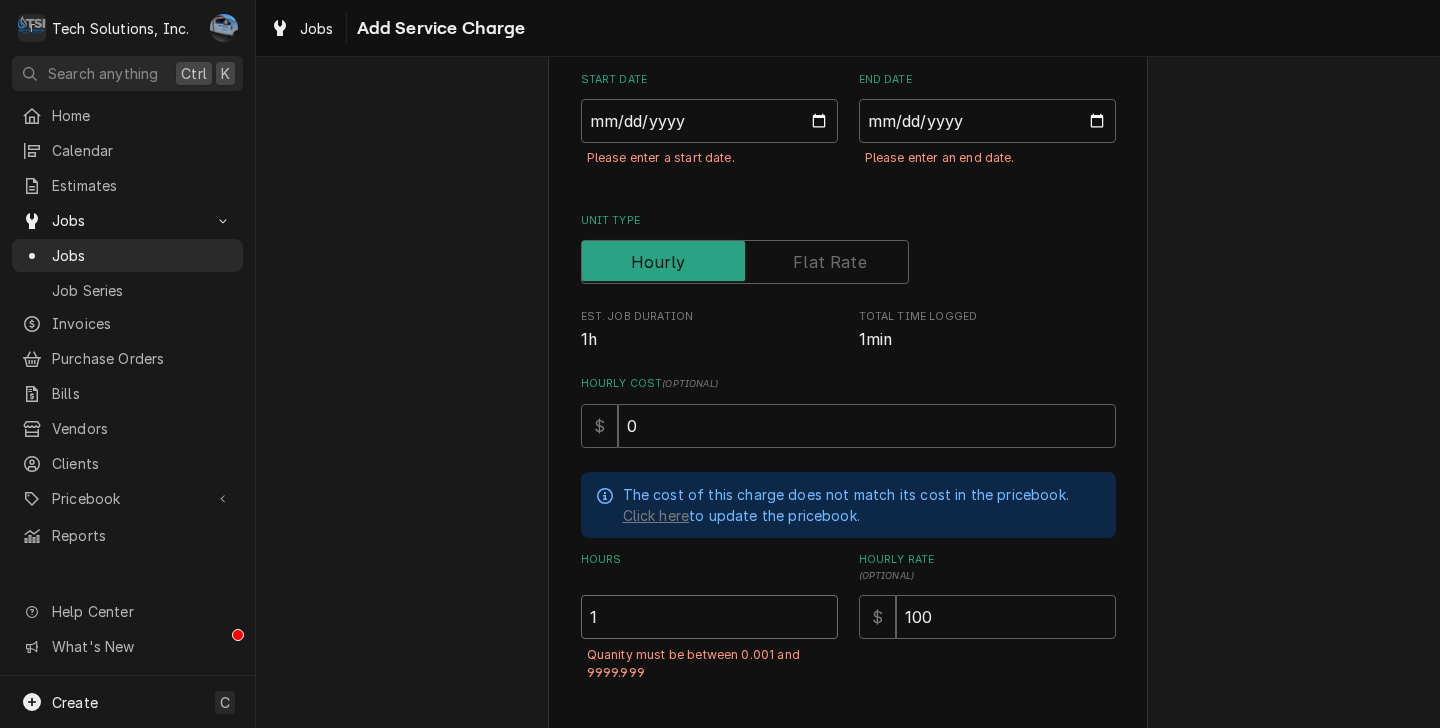 type on "1" 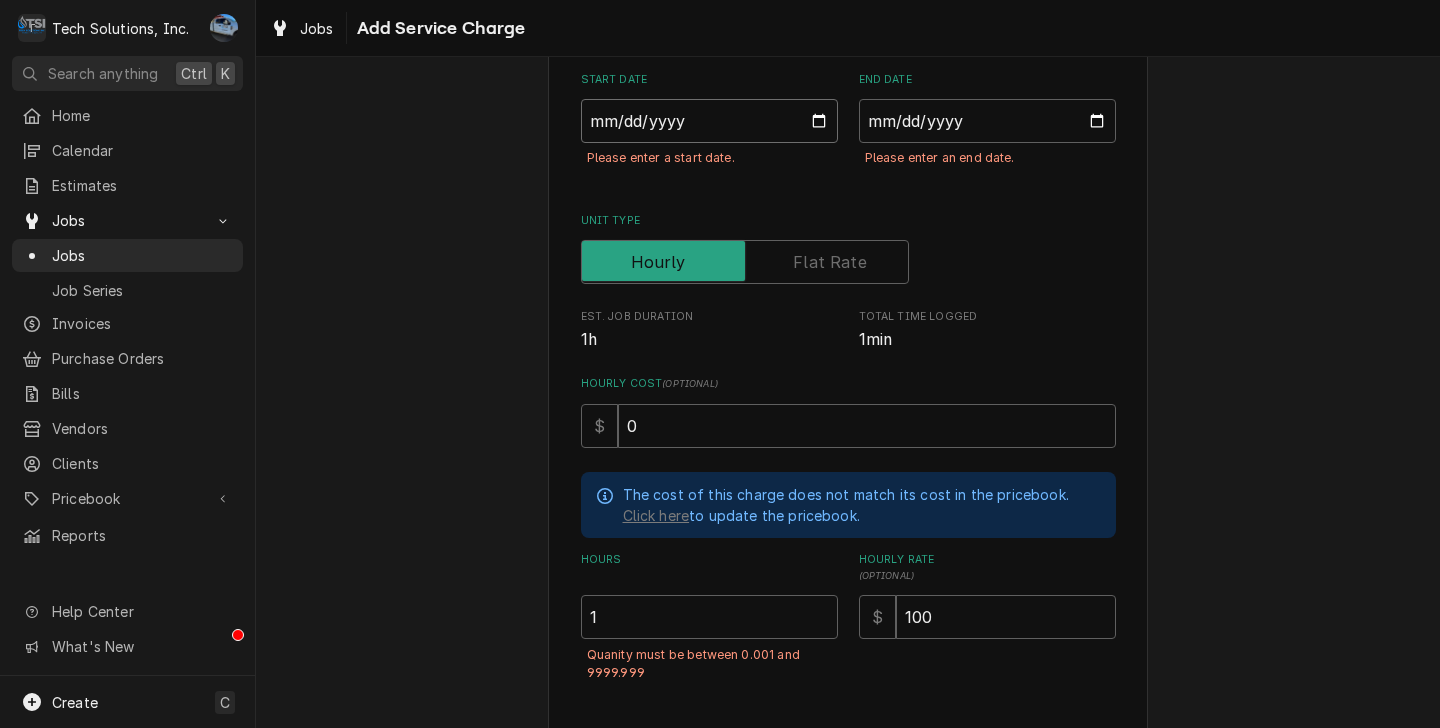click on "Start Date" at bounding box center [709, 121] 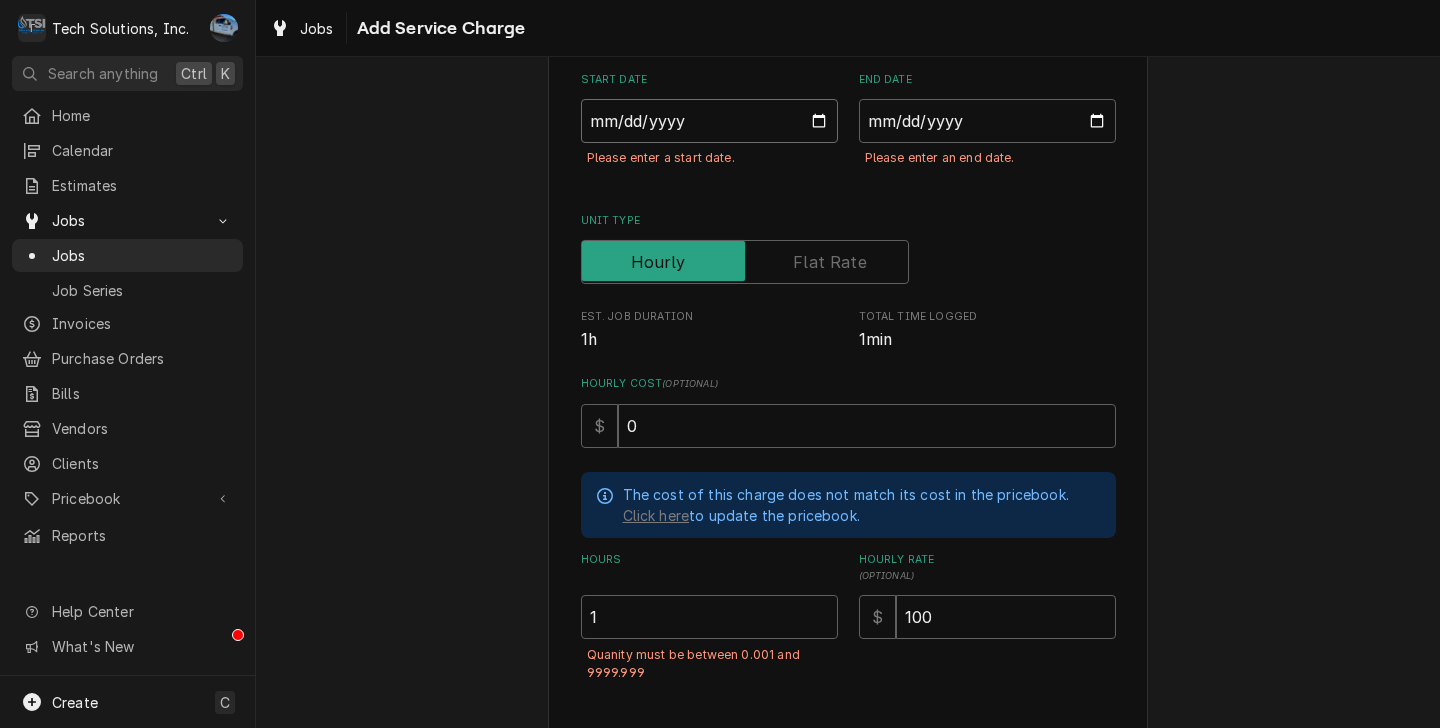 type on "x" 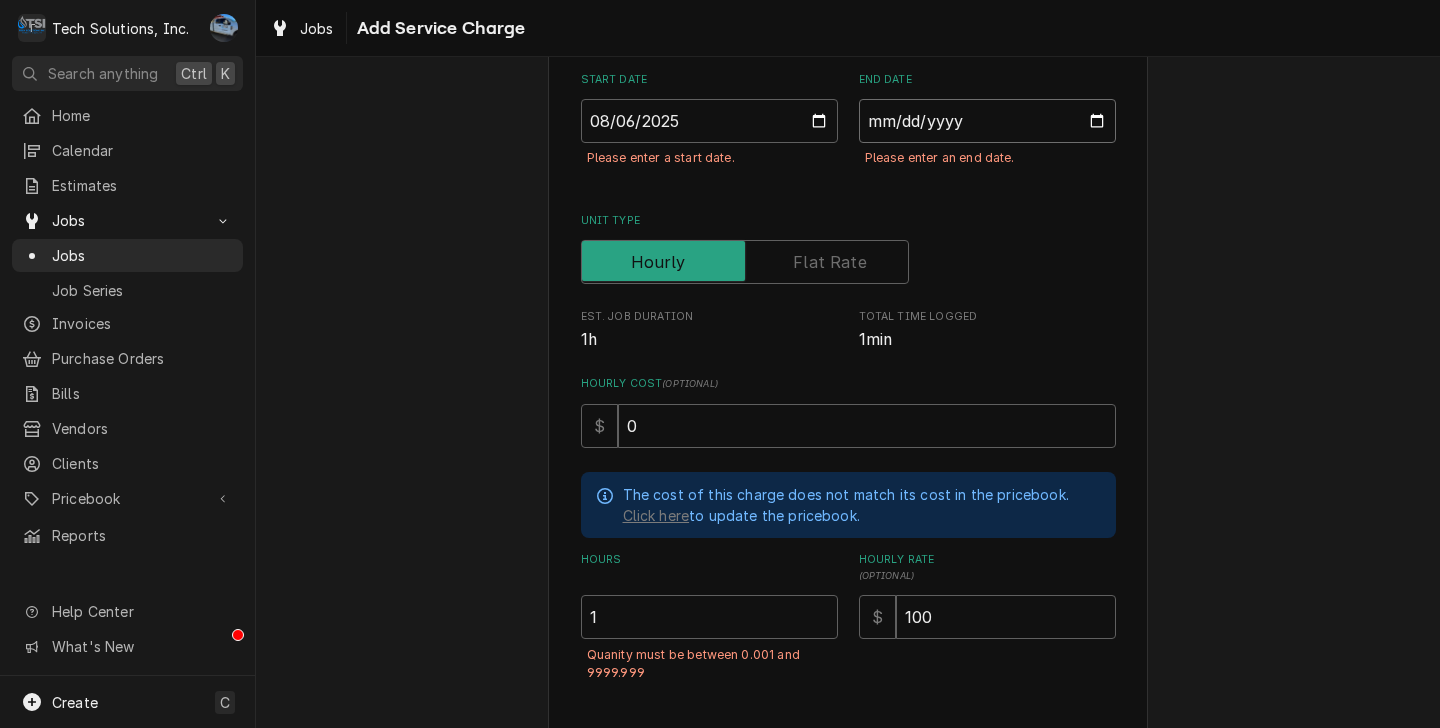 click on "End Date" at bounding box center (987, 121) 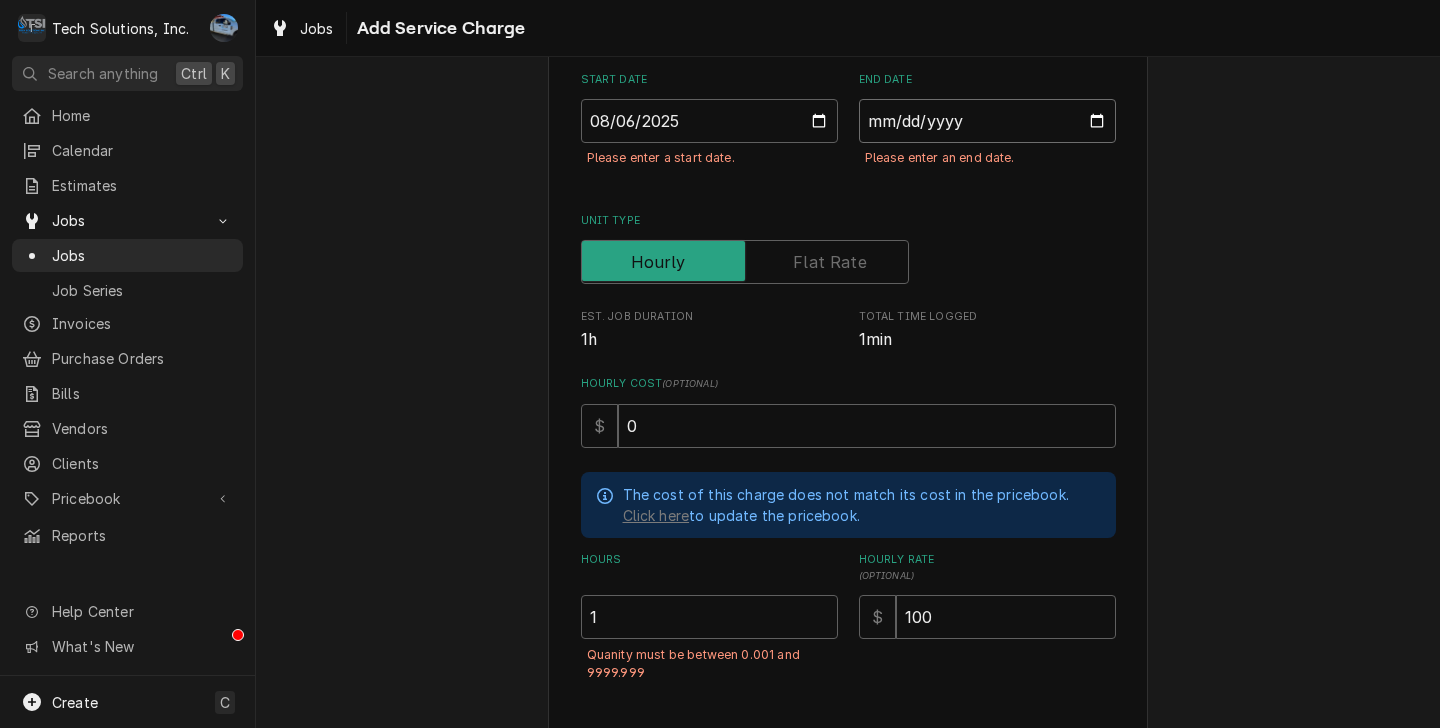 click on "End Date" at bounding box center (987, 121) 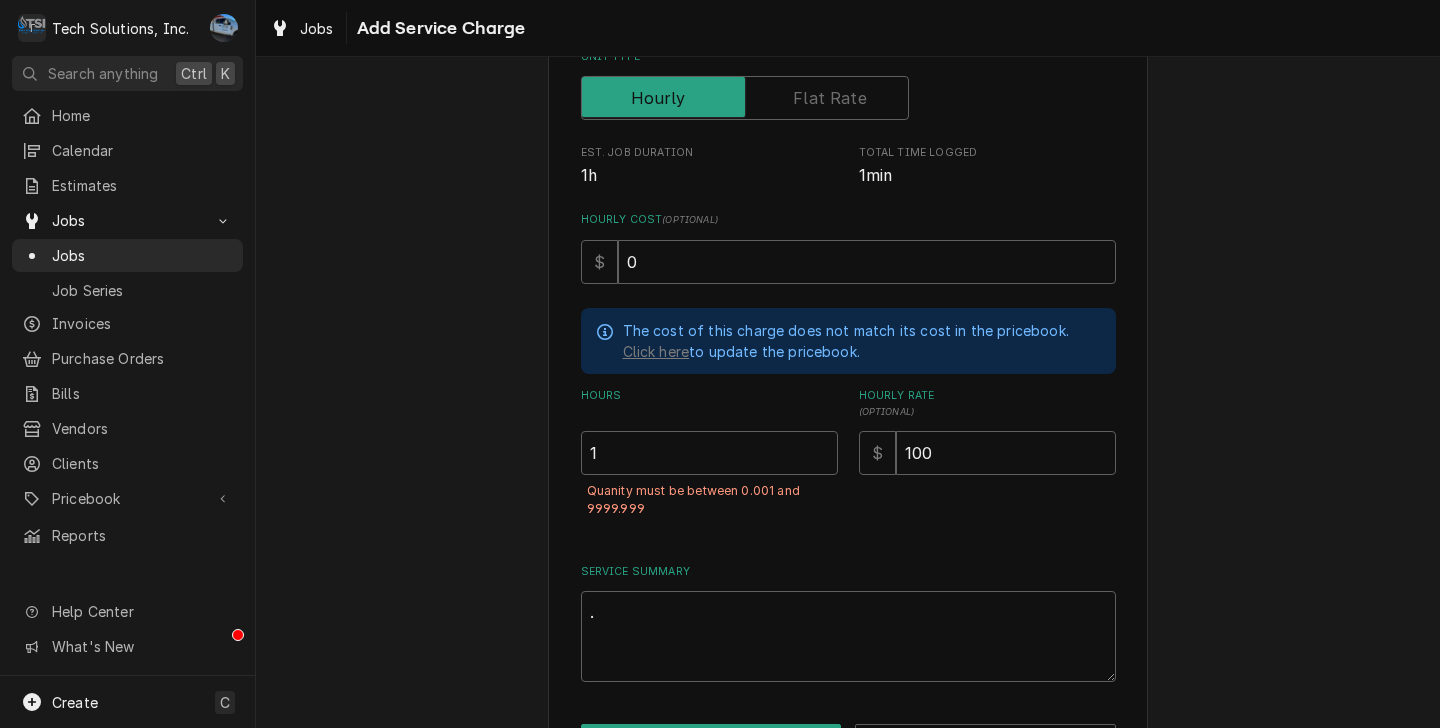 scroll, scrollTop: 388, scrollLeft: 0, axis: vertical 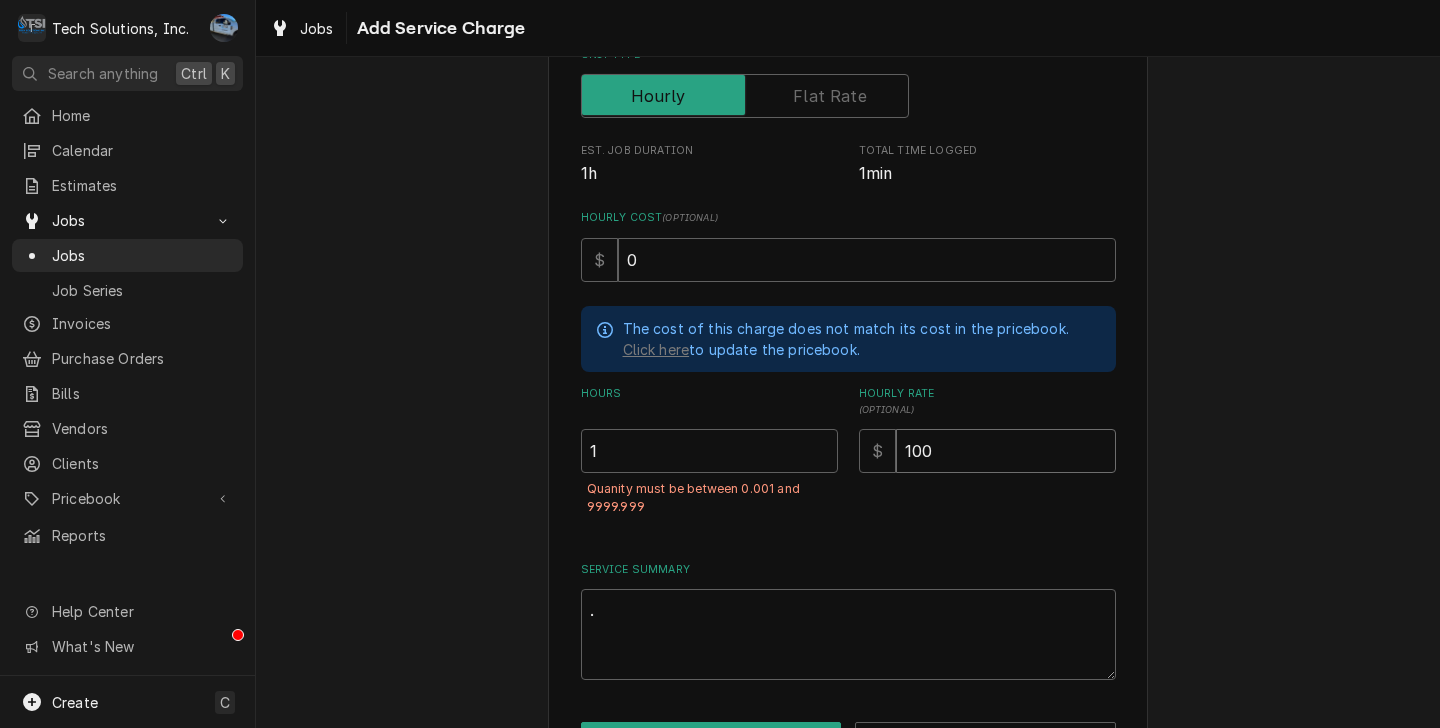 click on "100" at bounding box center (1006, 451) 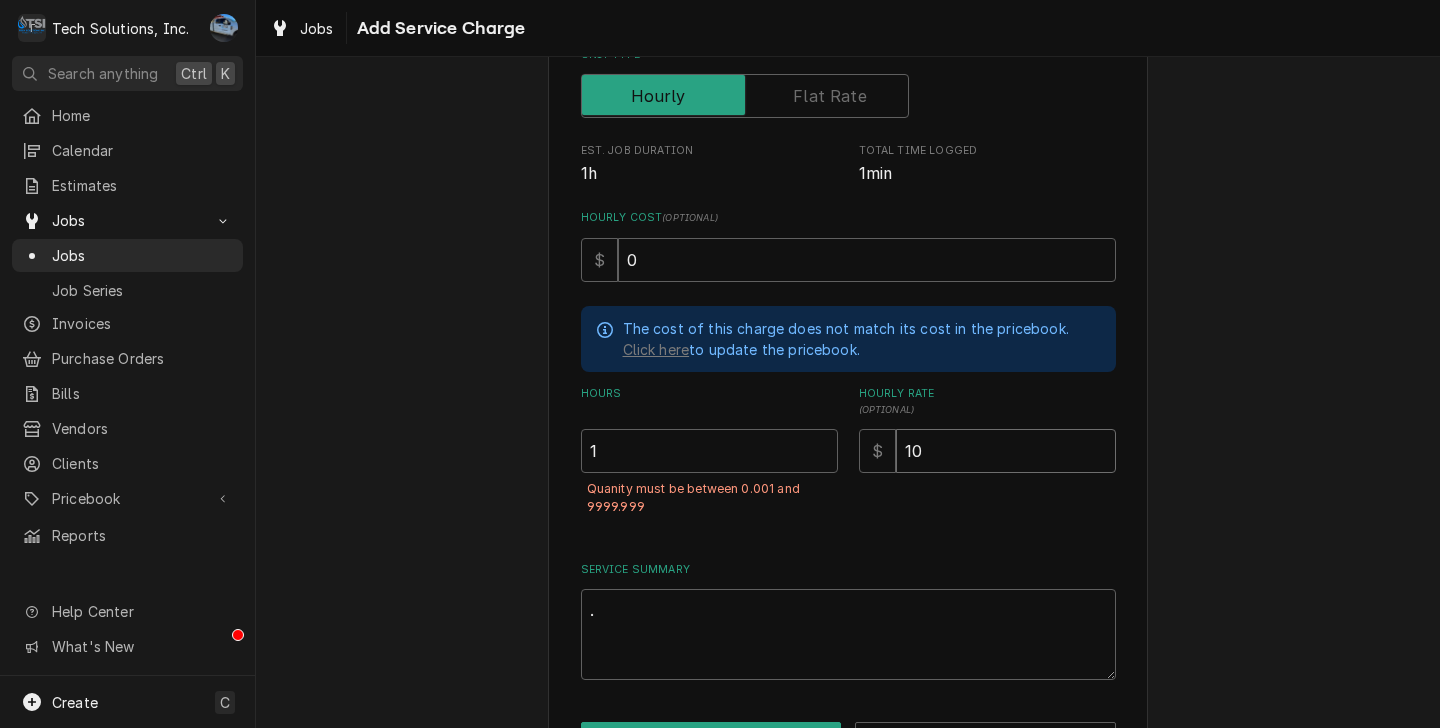 type on "x" 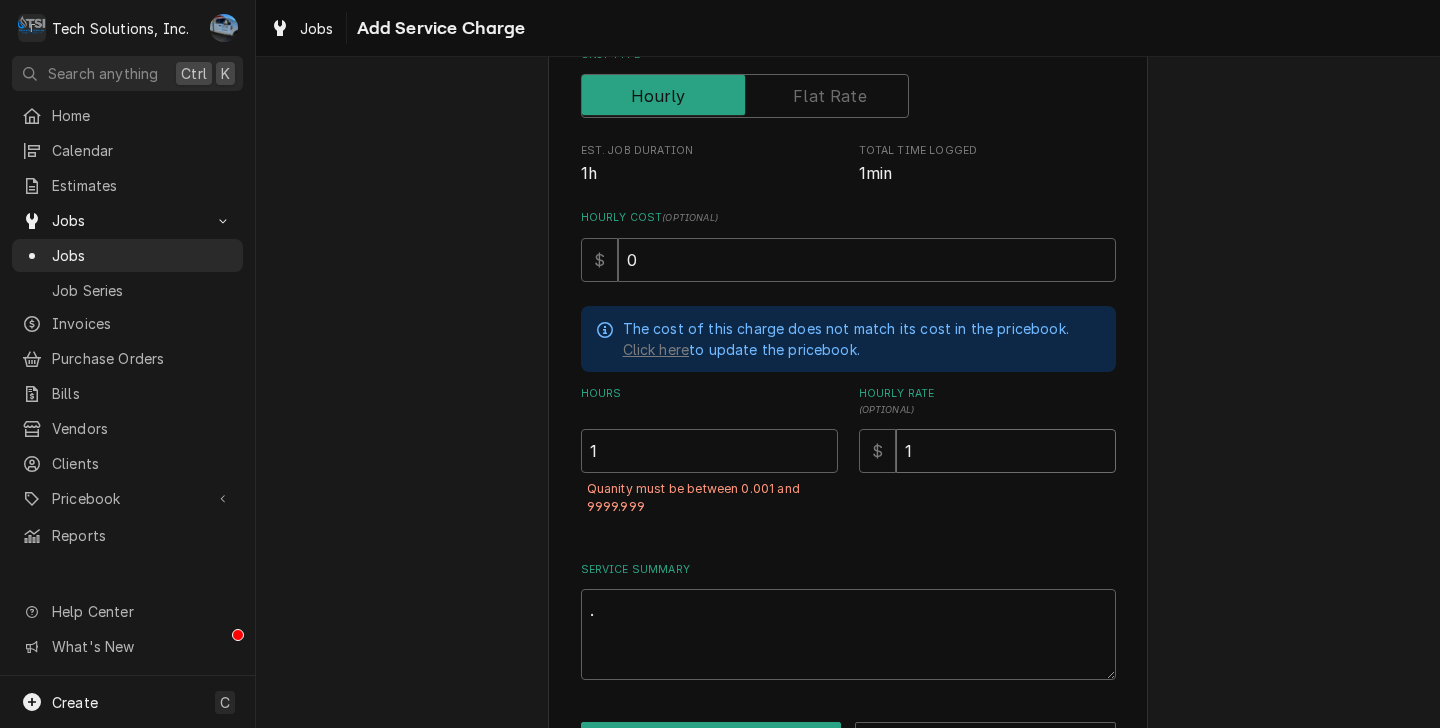 type on "x" 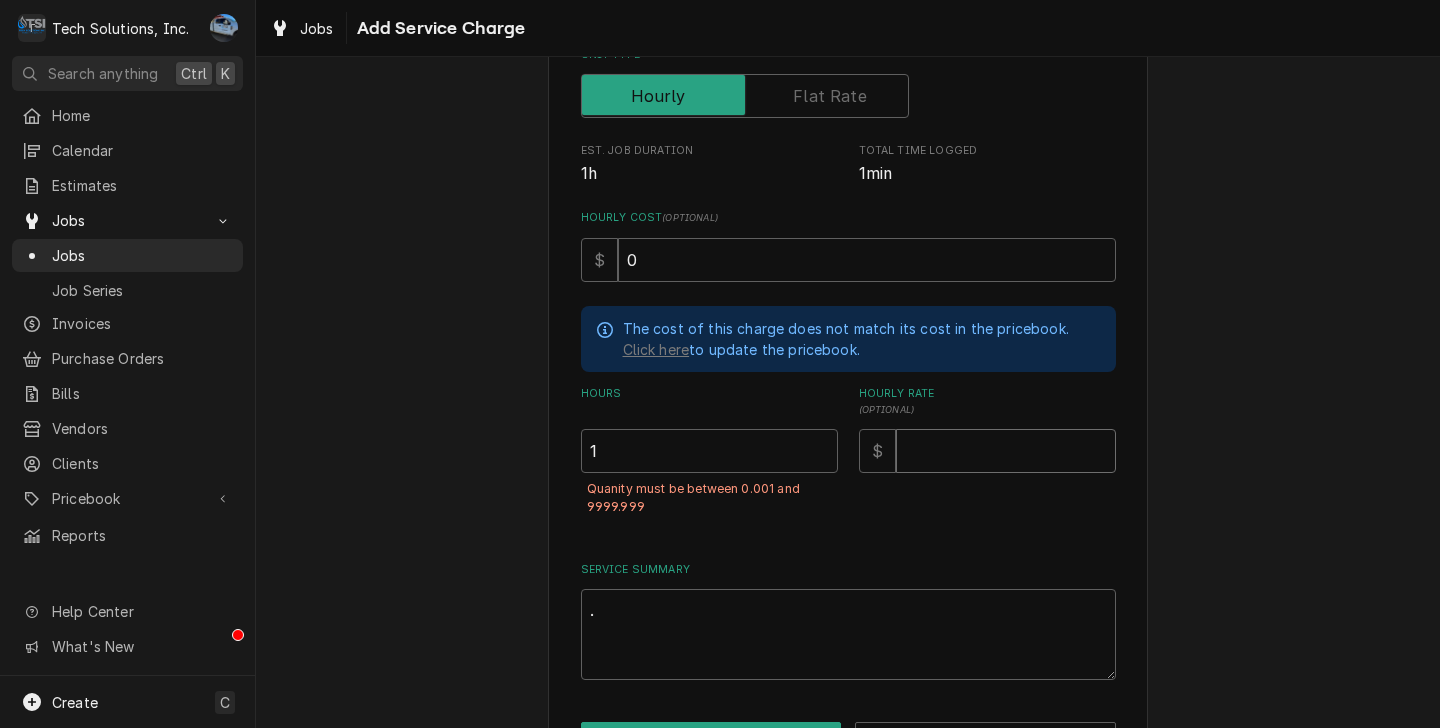 type on "x" 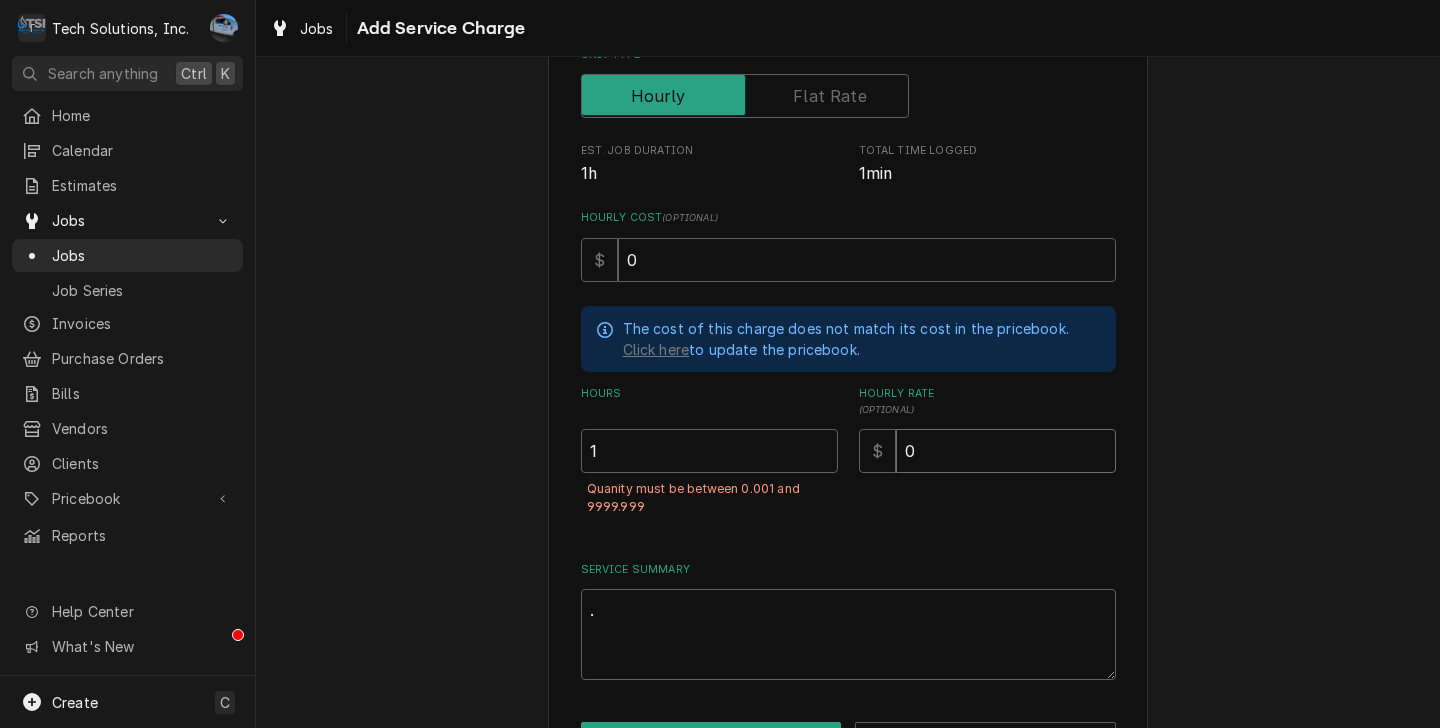 type on "0" 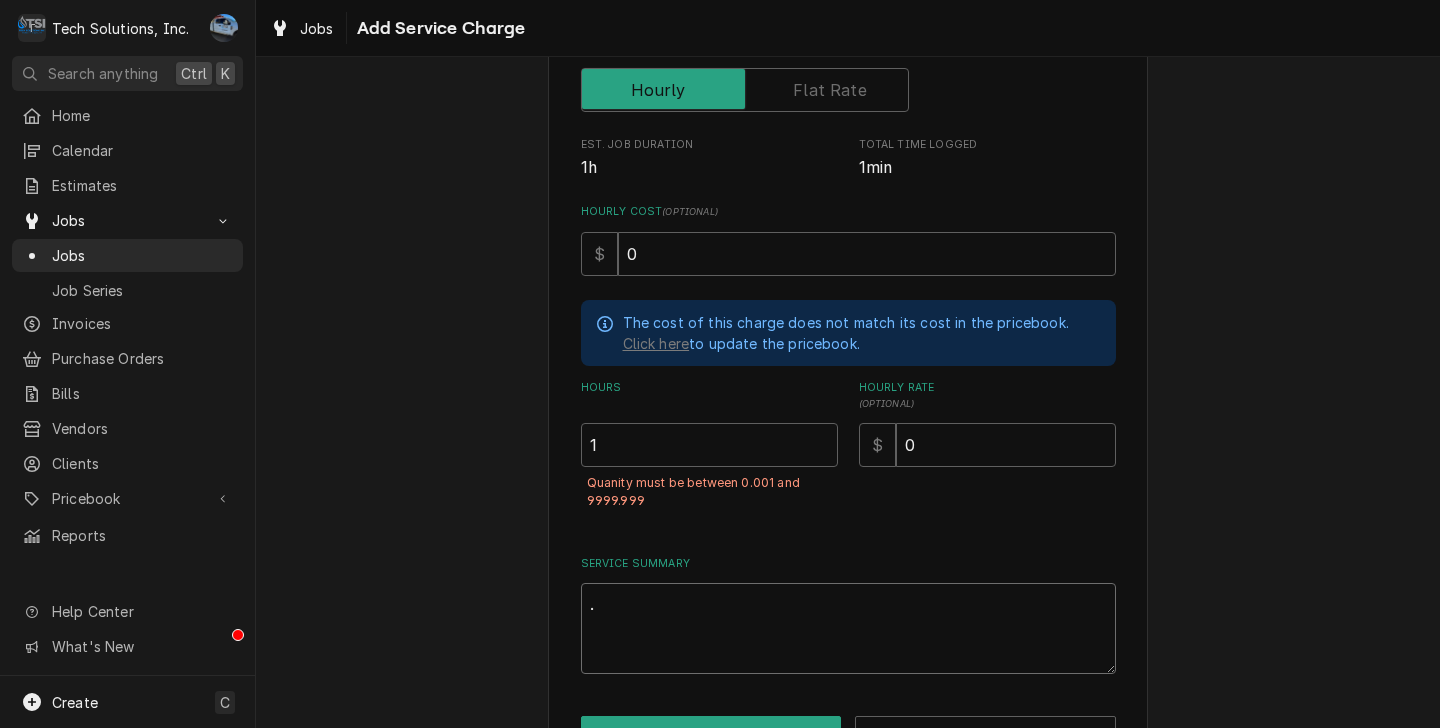 click on "." at bounding box center [848, 628] 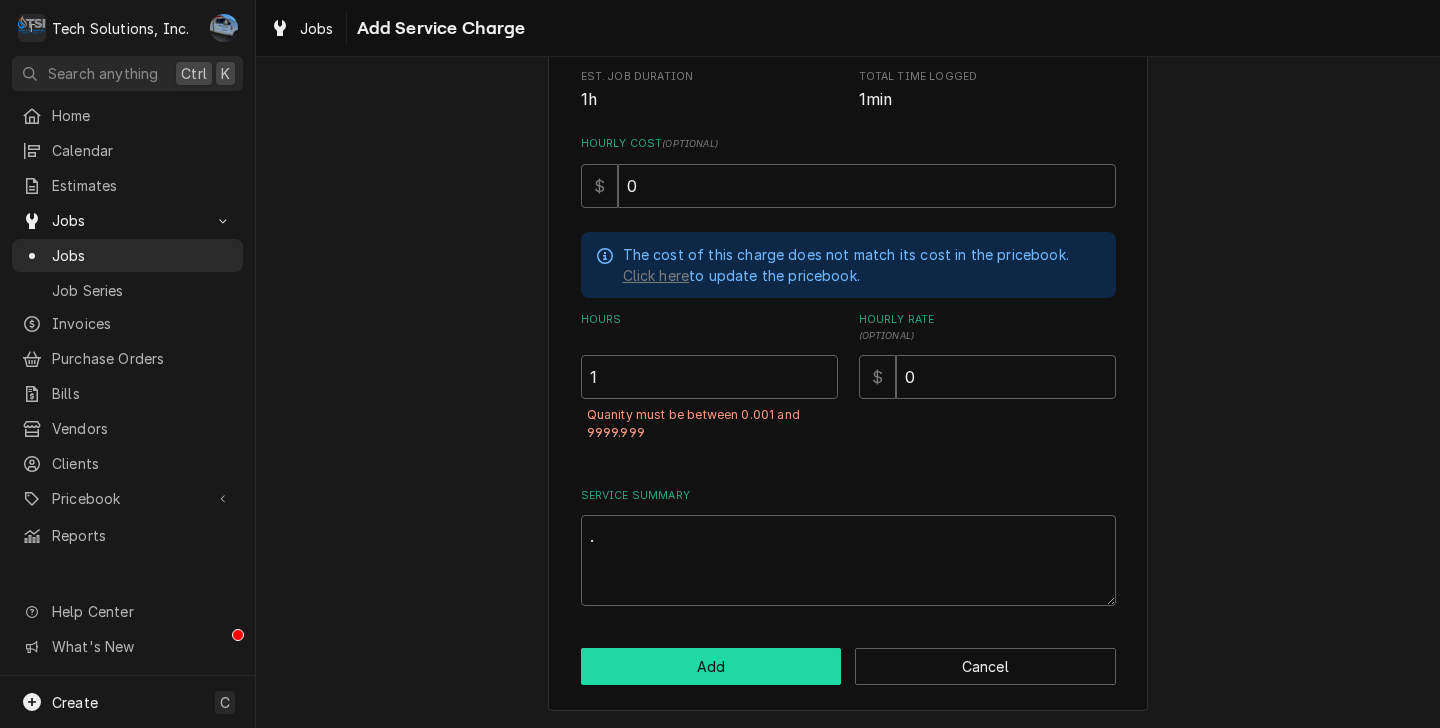 click on "Add" at bounding box center (711, 666) 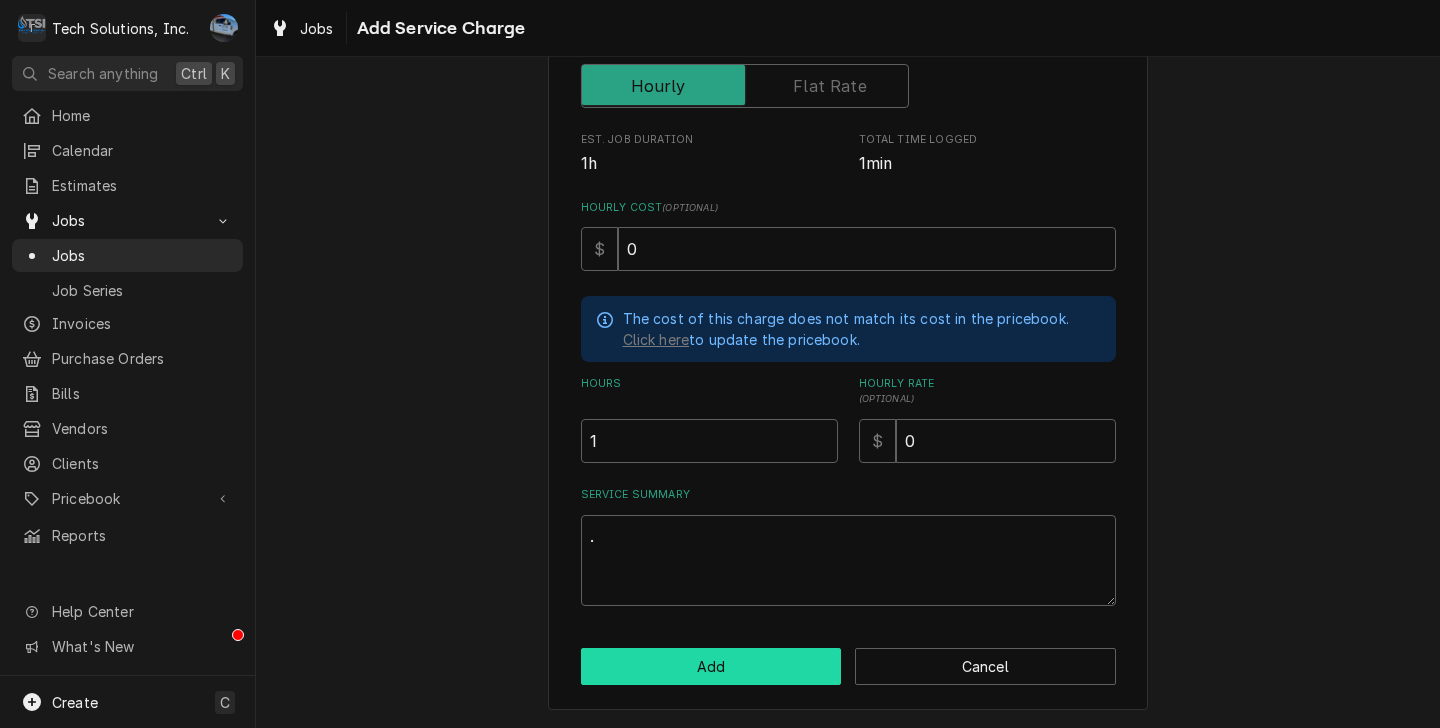 scroll, scrollTop: 416, scrollLeft: 0, axis: vertical 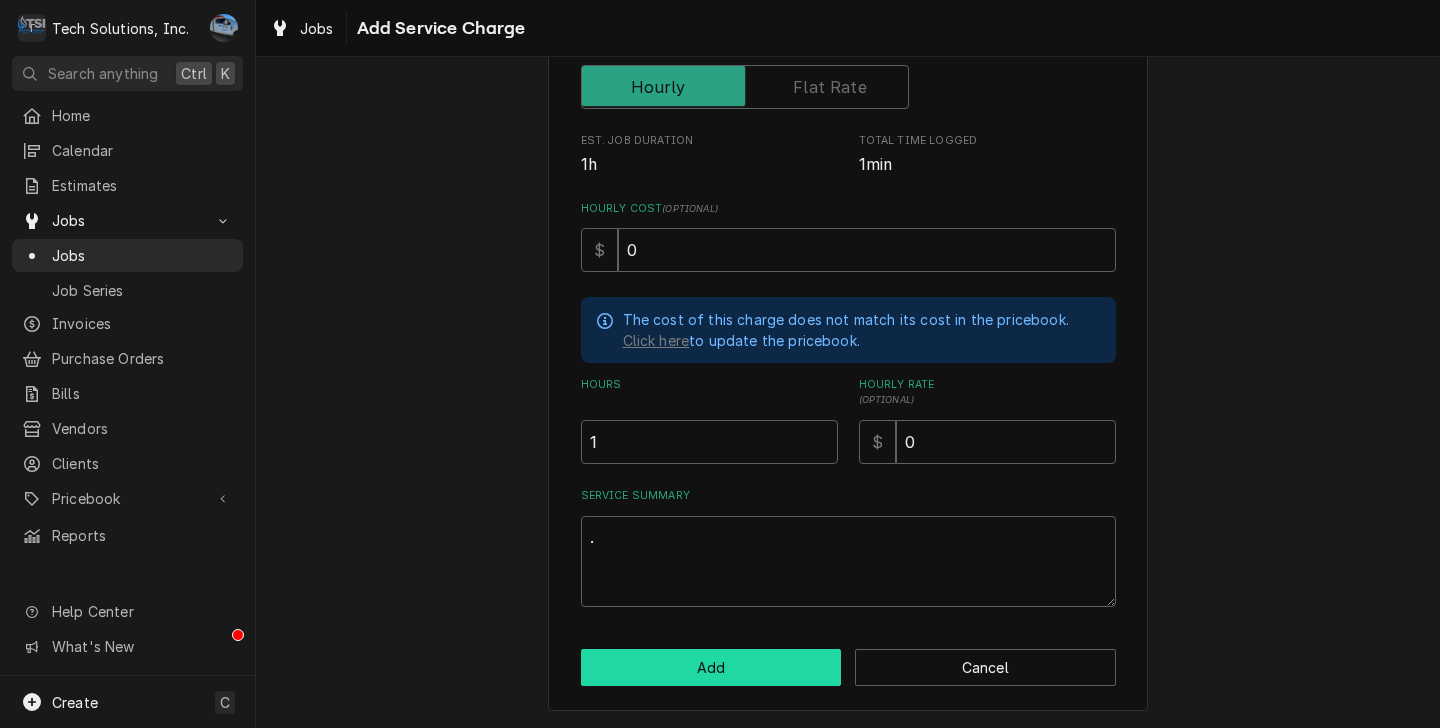 click on "Add" at bounding box center [711, 667] 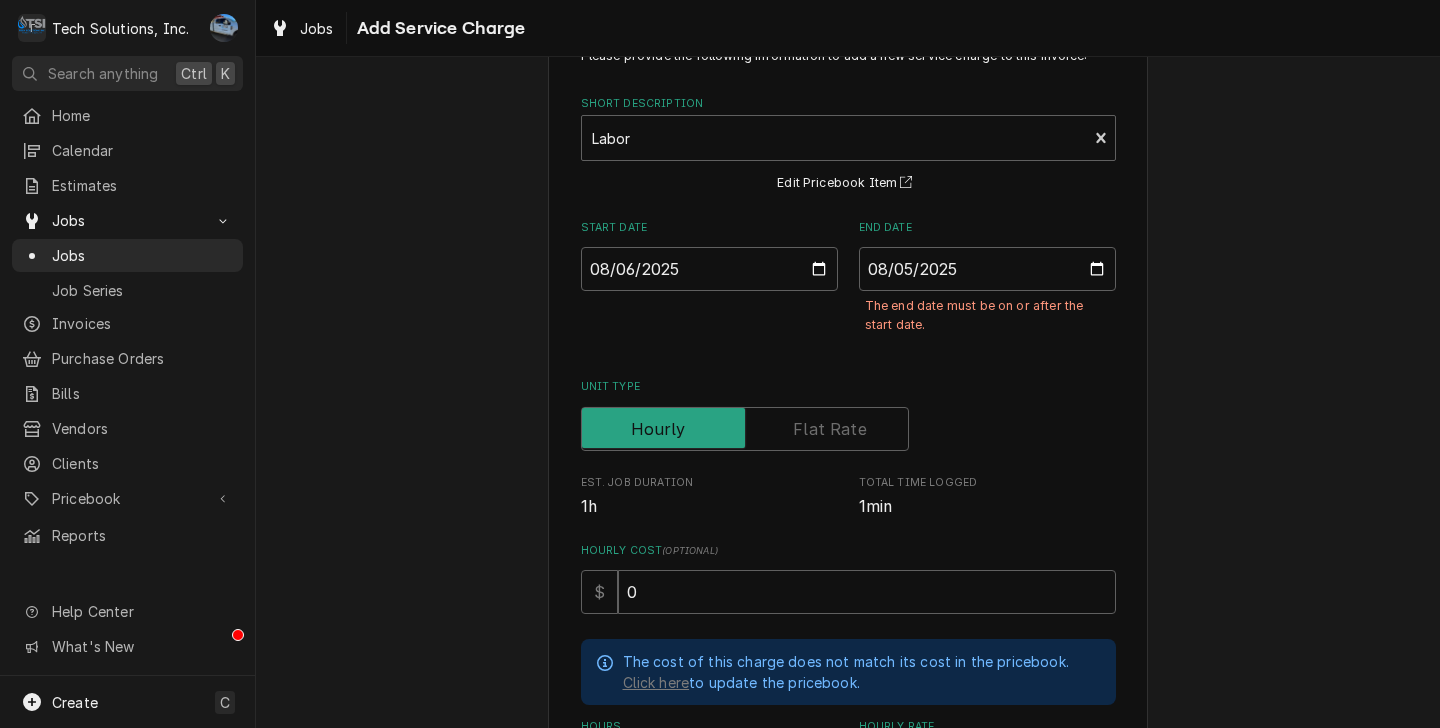 scroll, scrollTop: 0, scrollLeft: 0, axis: both 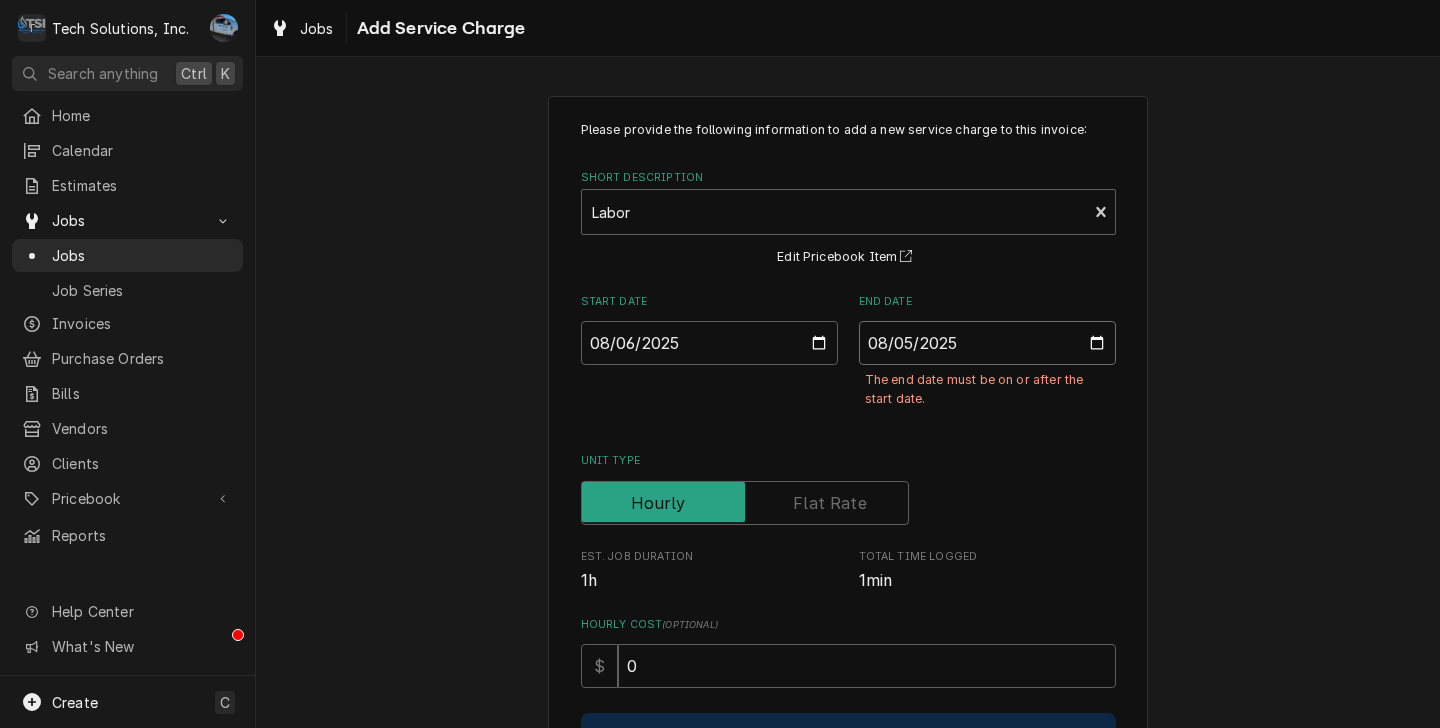 click on "2025-08-05" at bounding box center (987, 343) 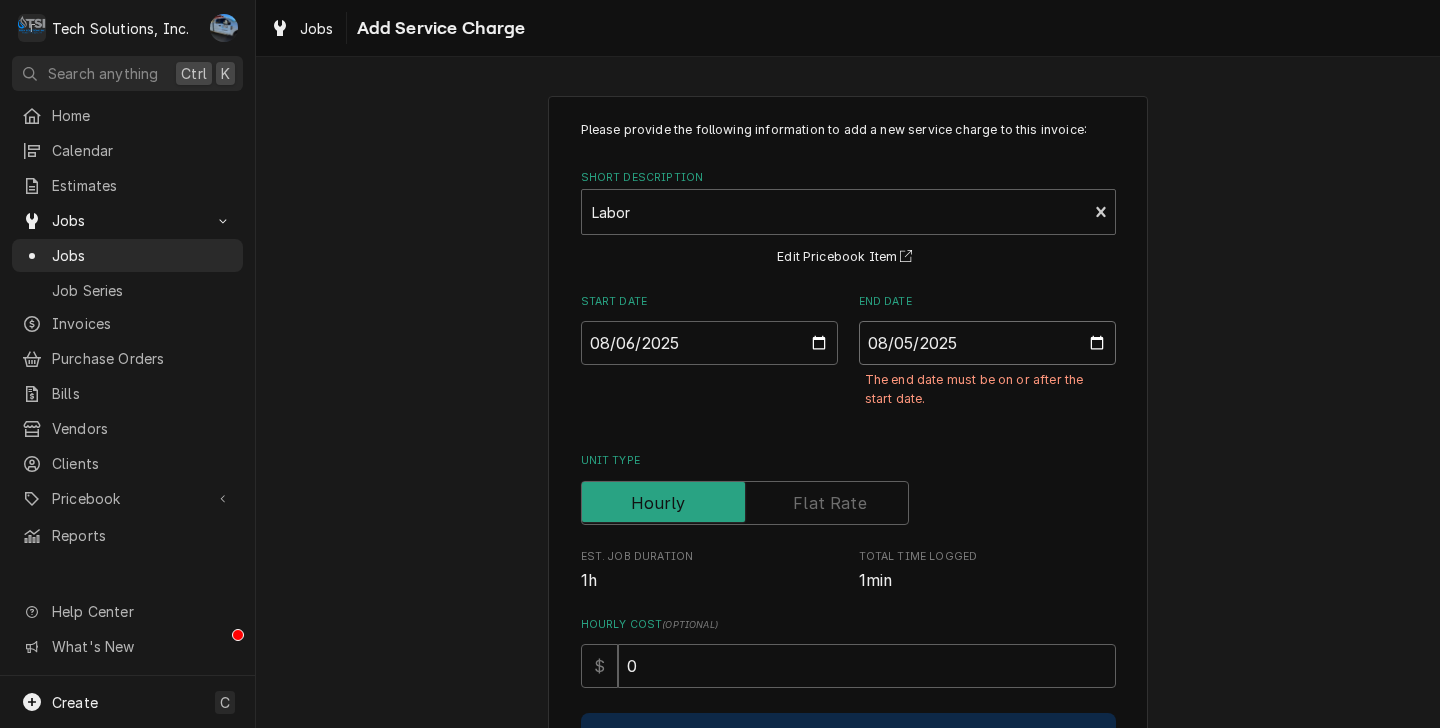 type on "x" 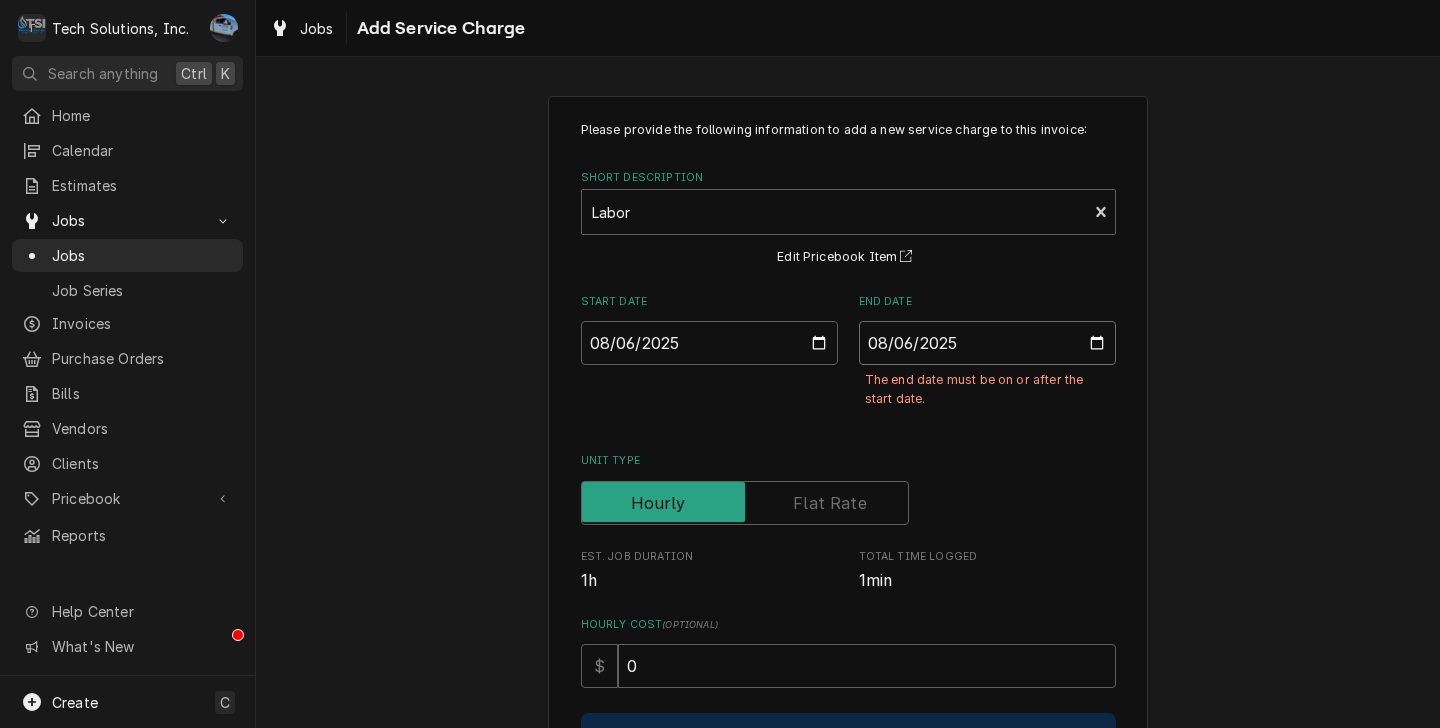 type on "2025-08-06" 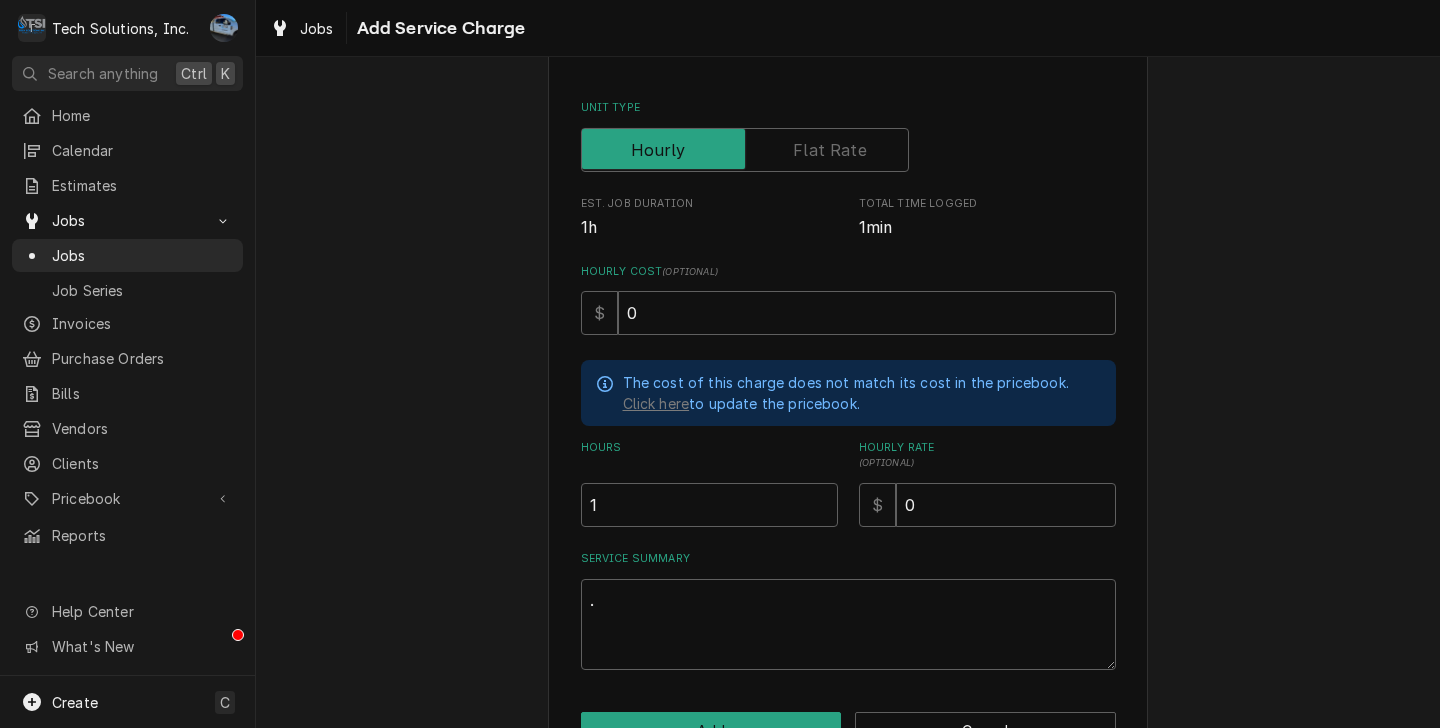 scroll, scrollTop: 416, scrollLeft: 0, axis: vertical 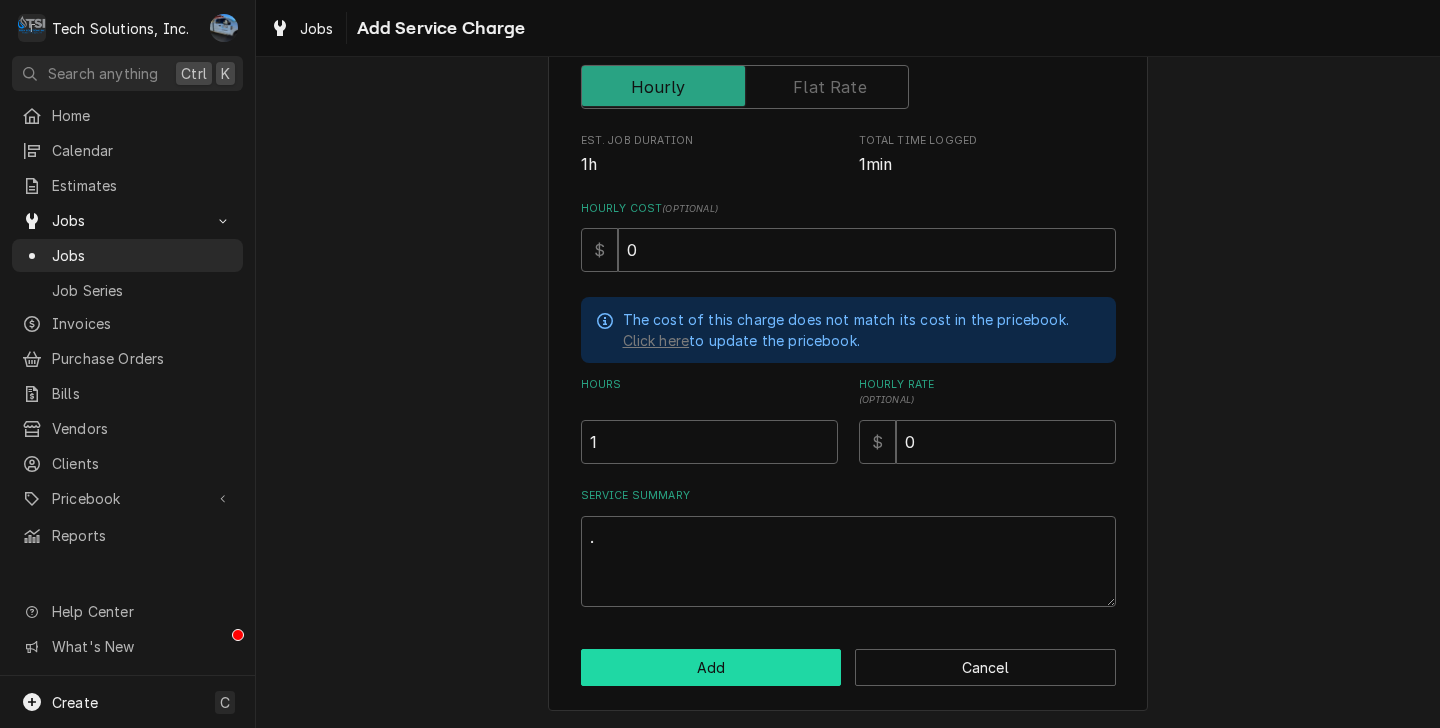 drag, startPoint x: 758, startPoint y: 668, endPoint x: 737, endPoint y: 664, distance: 21.377558 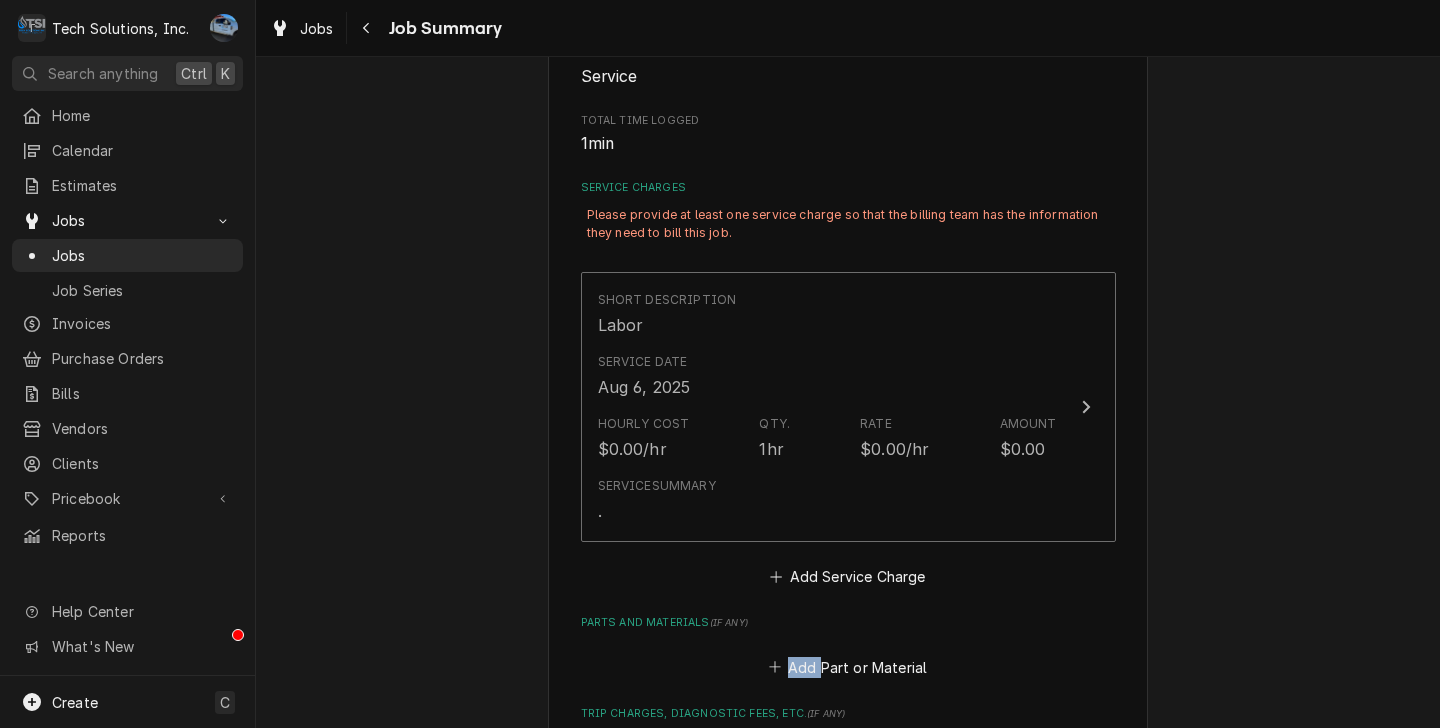 click on "Add Part or Material" at bounding box center [848, 662] 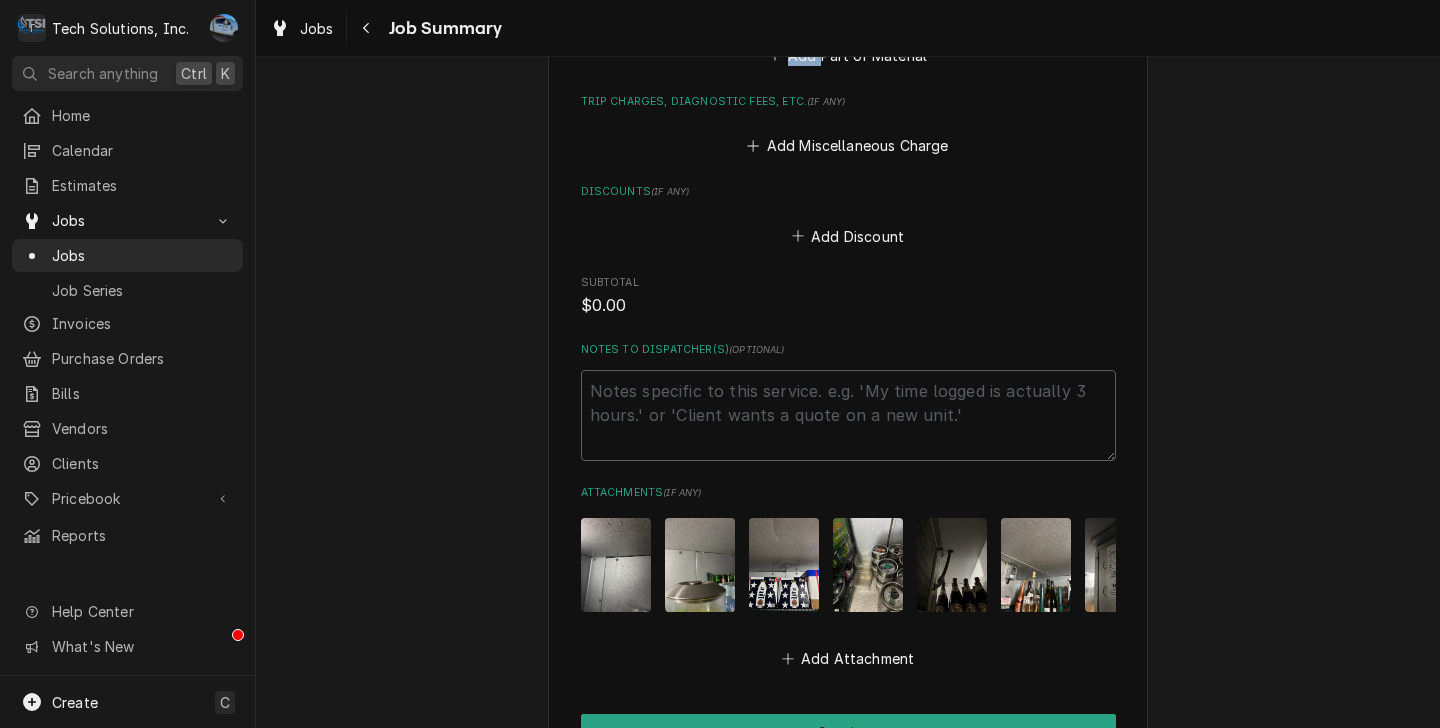 scroll, scrollTop: 1153, scrollLeft: 0, axis: vertical 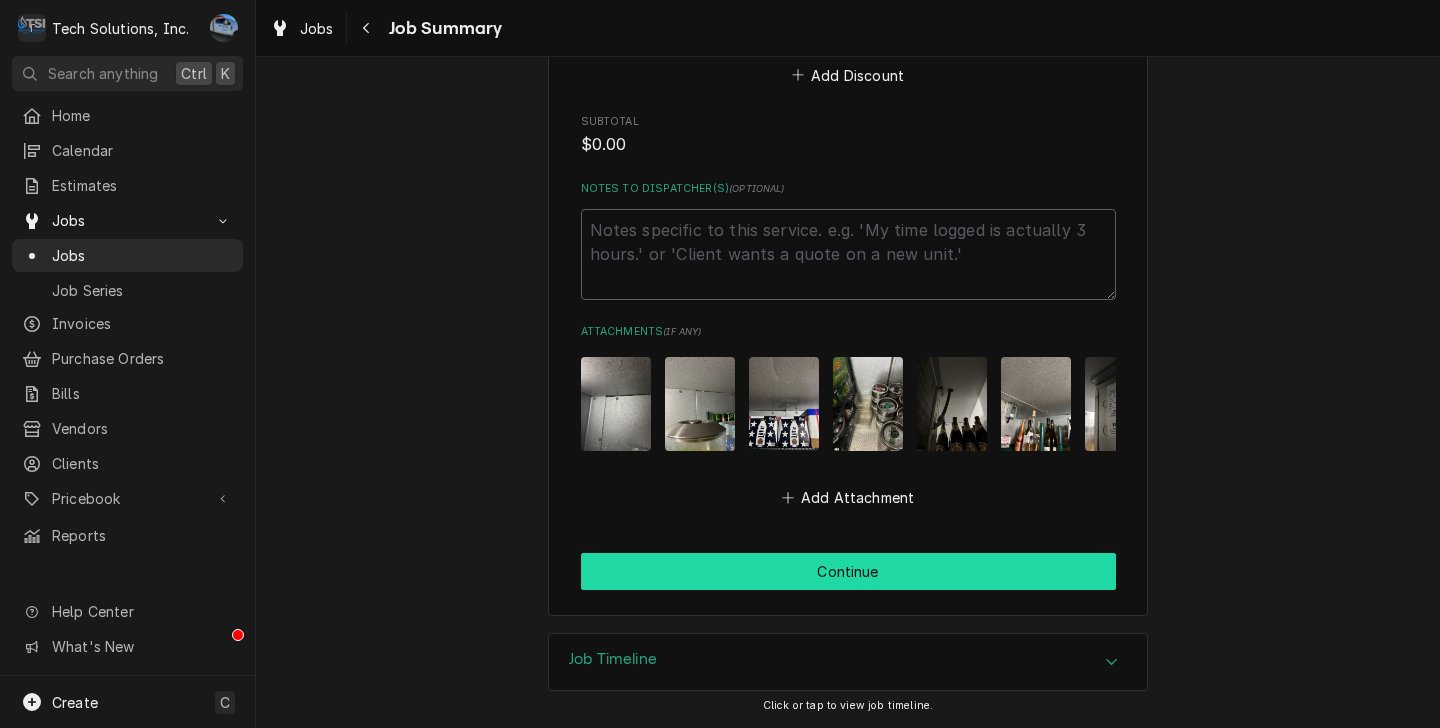 click on "Continue" at bounding box center [848, 571] 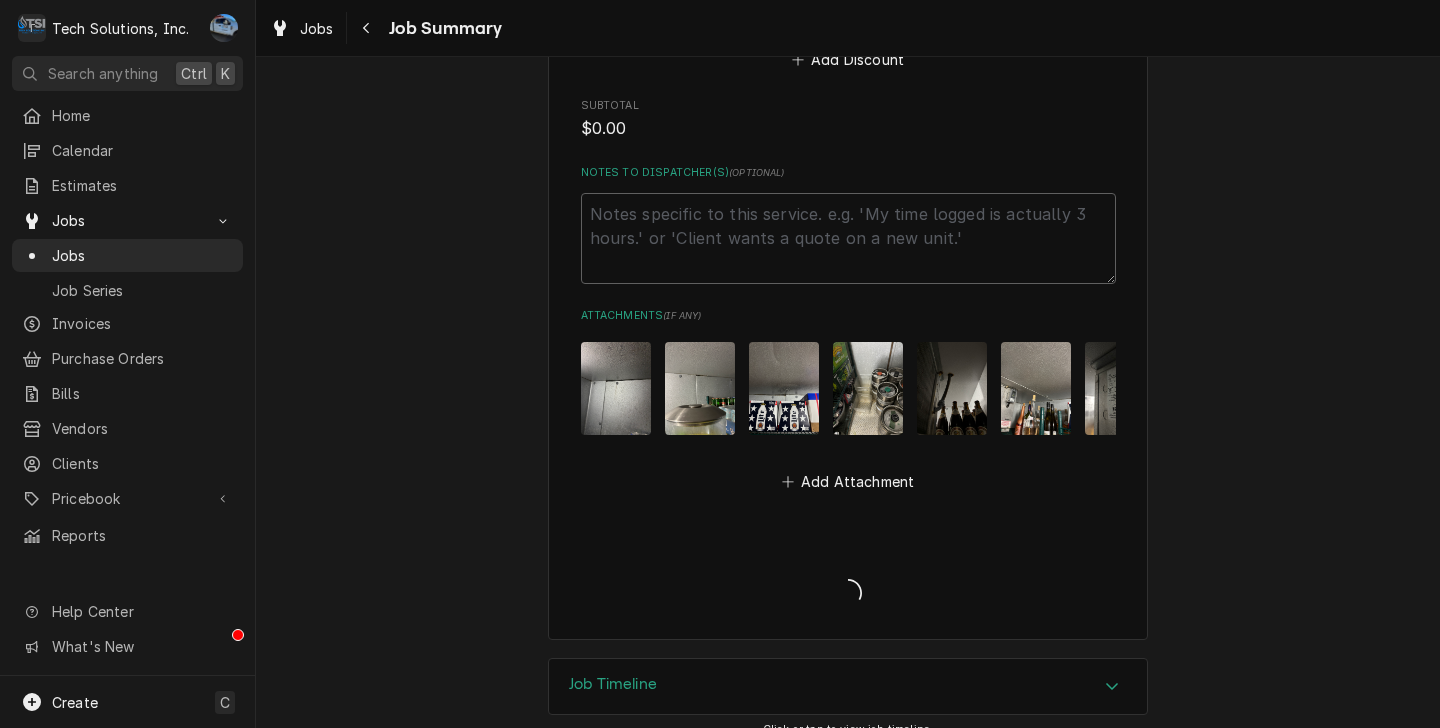 type on "x" 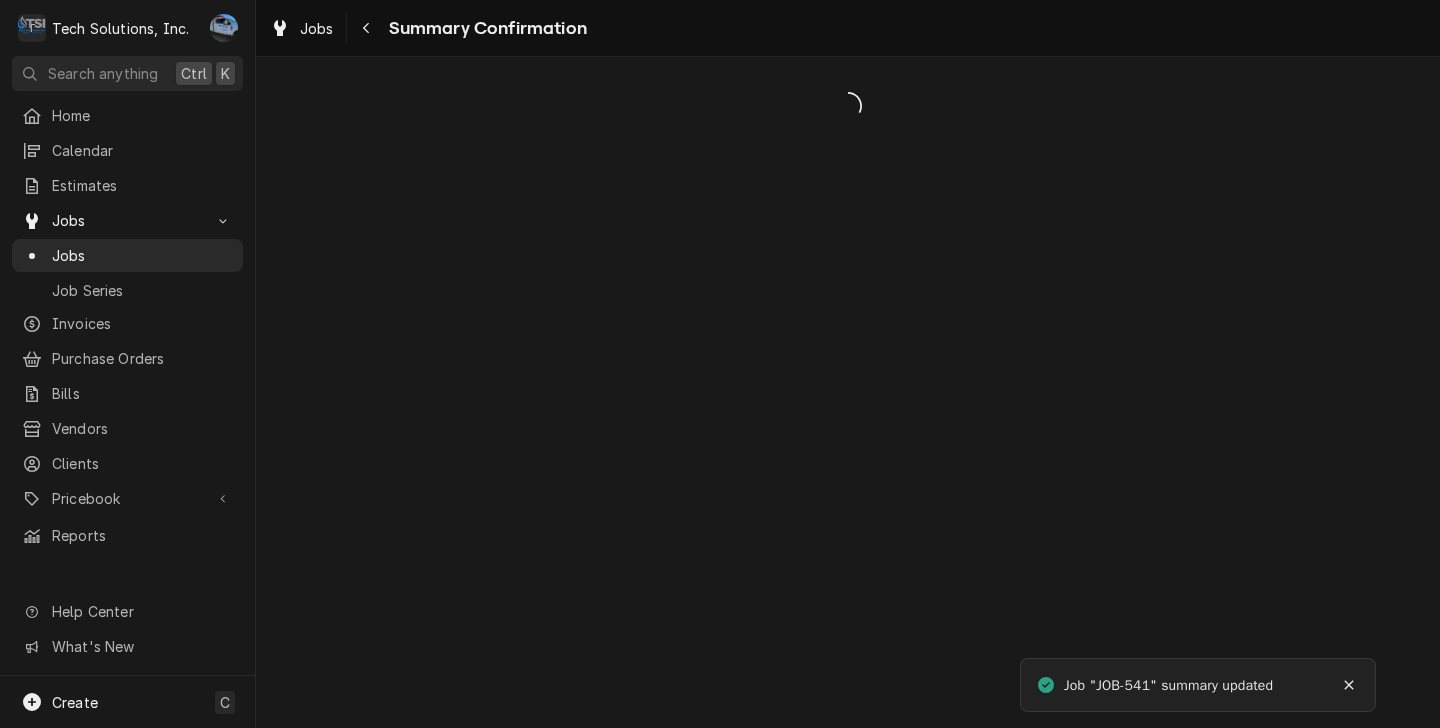 scroll, scrollTop: 0, scrollLeft: 0, axis: both 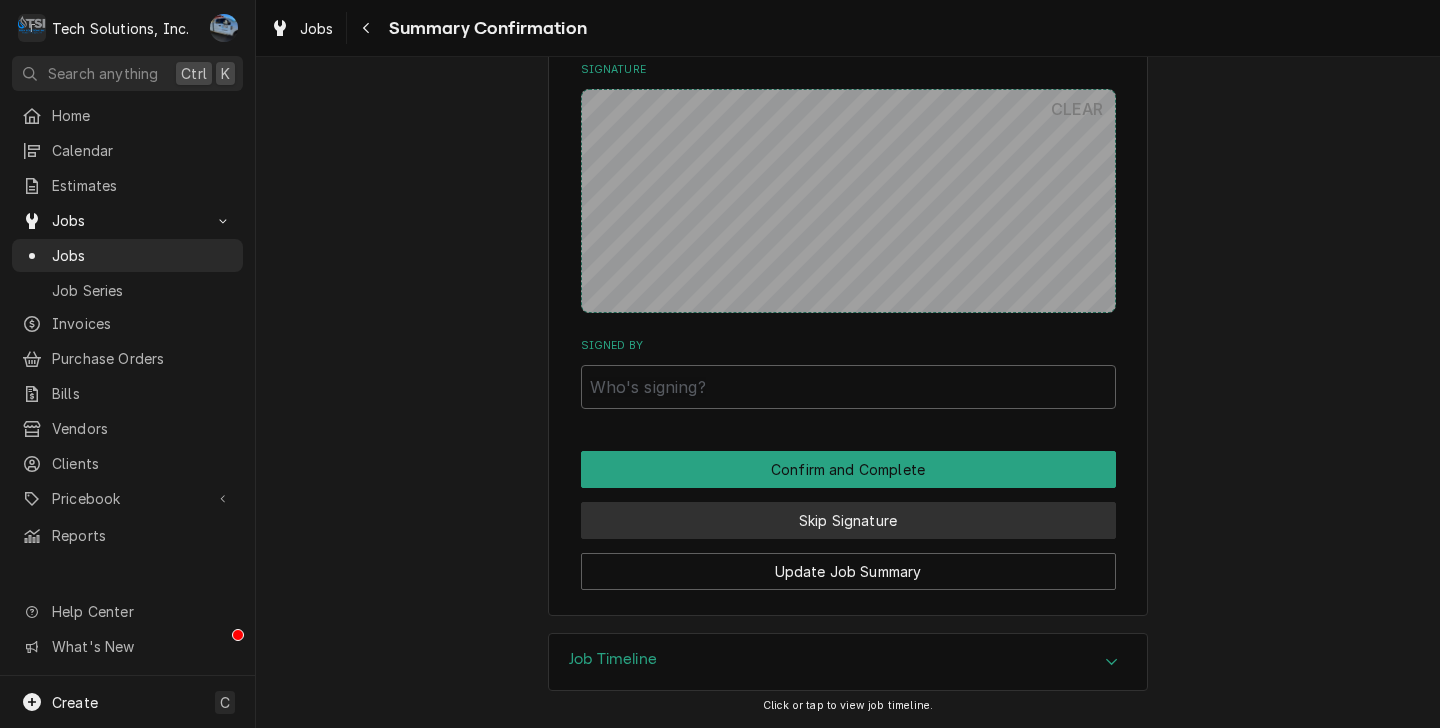 click on "Skip Signature" at bounding box center (848, 520) 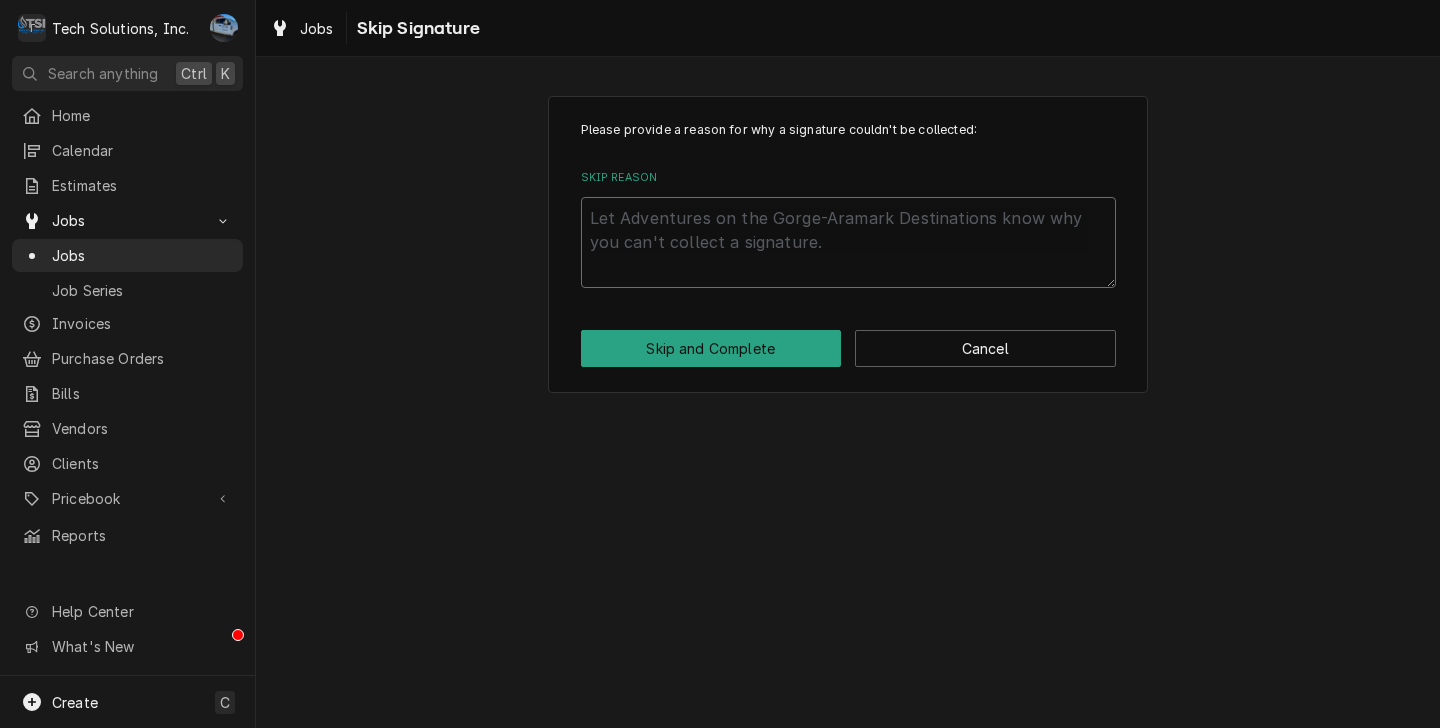 click on "Skip Reason" at bounding box center [848, 242] 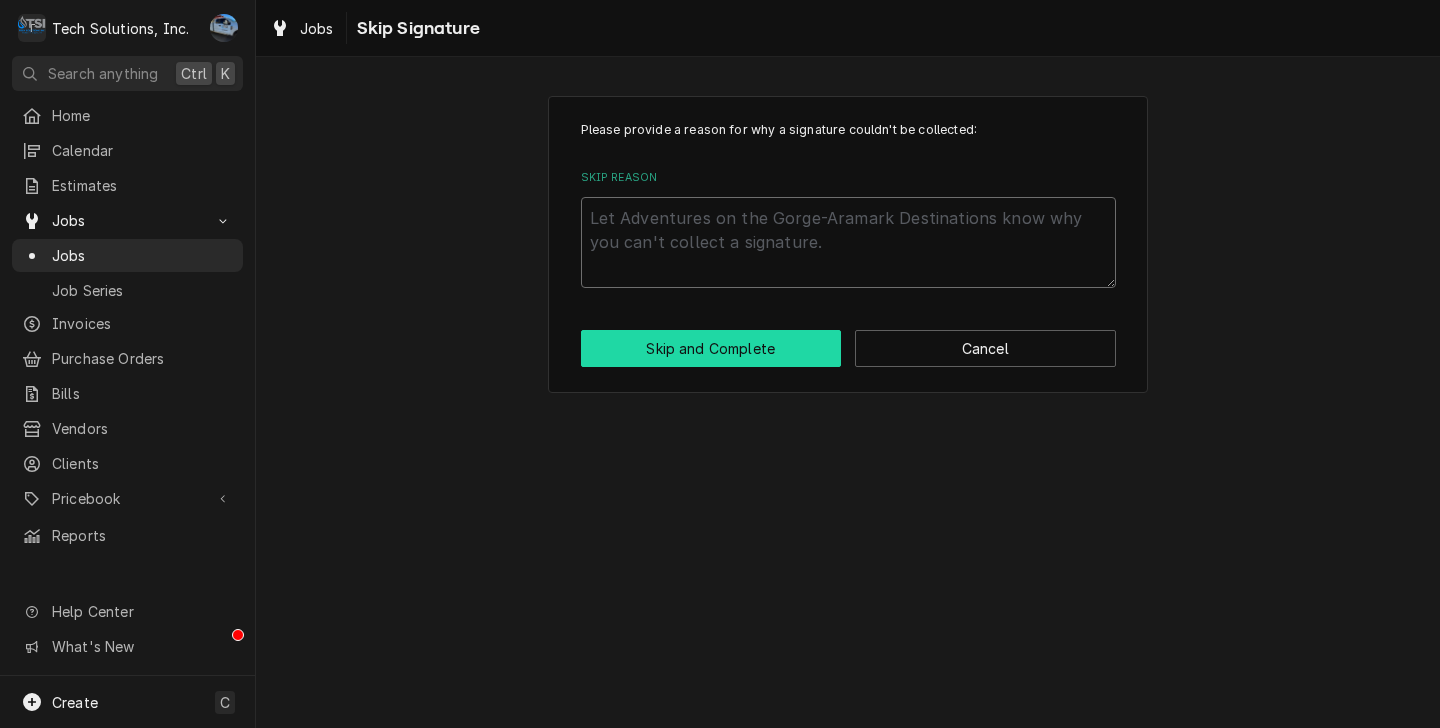type on "x" 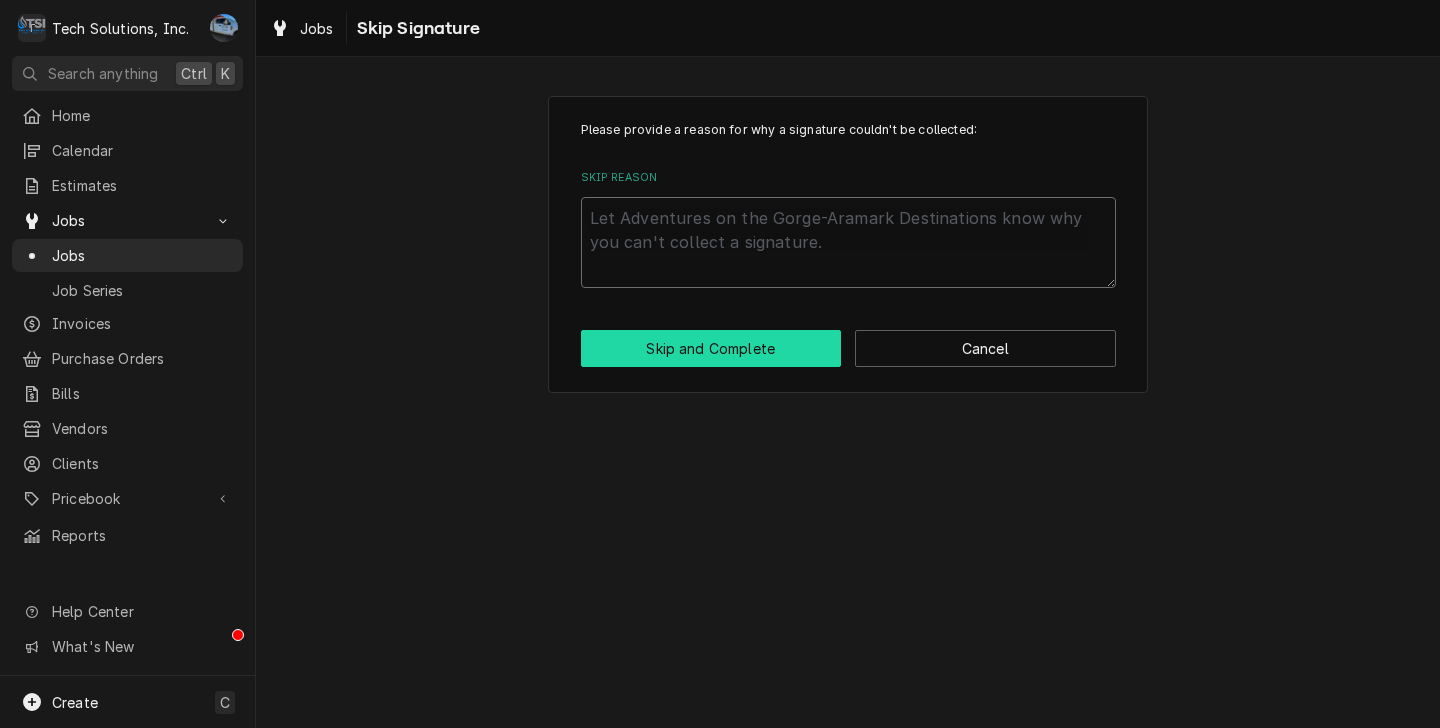 type on "j" 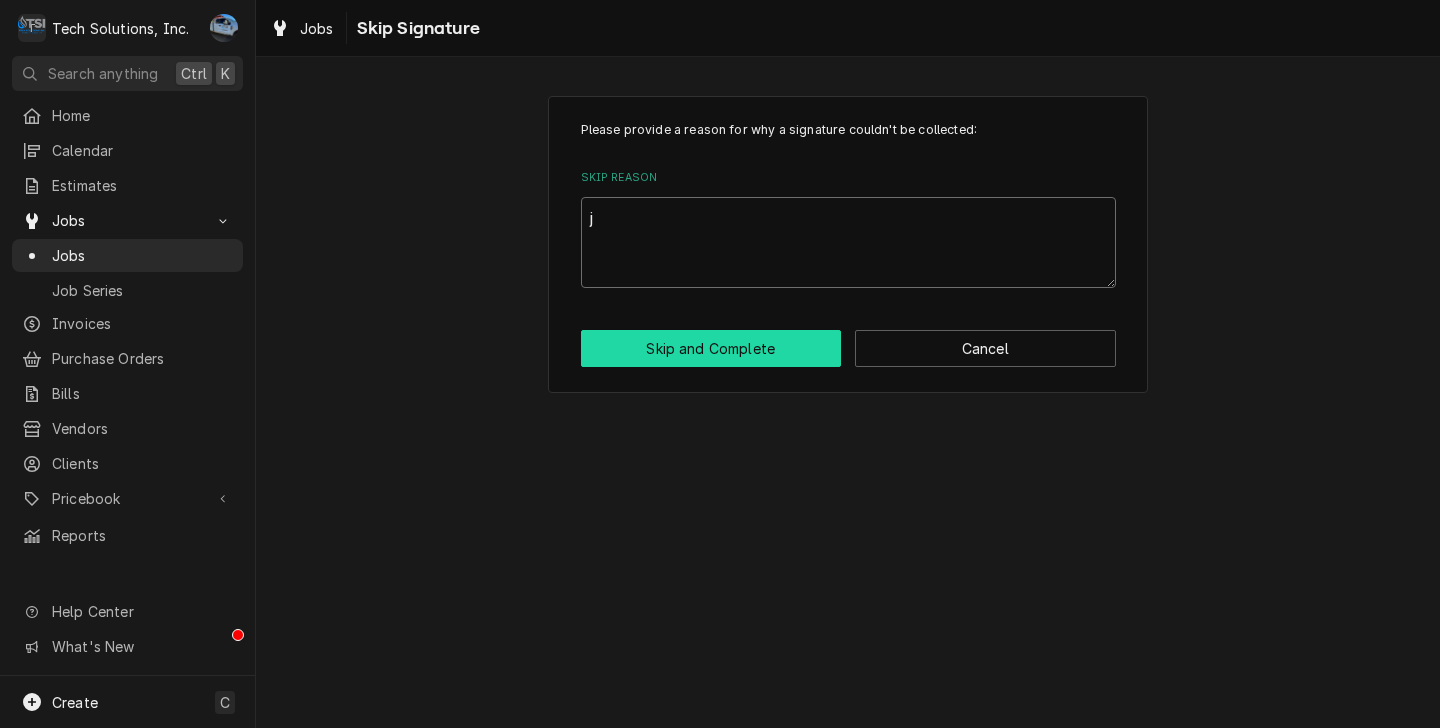 type on "x" 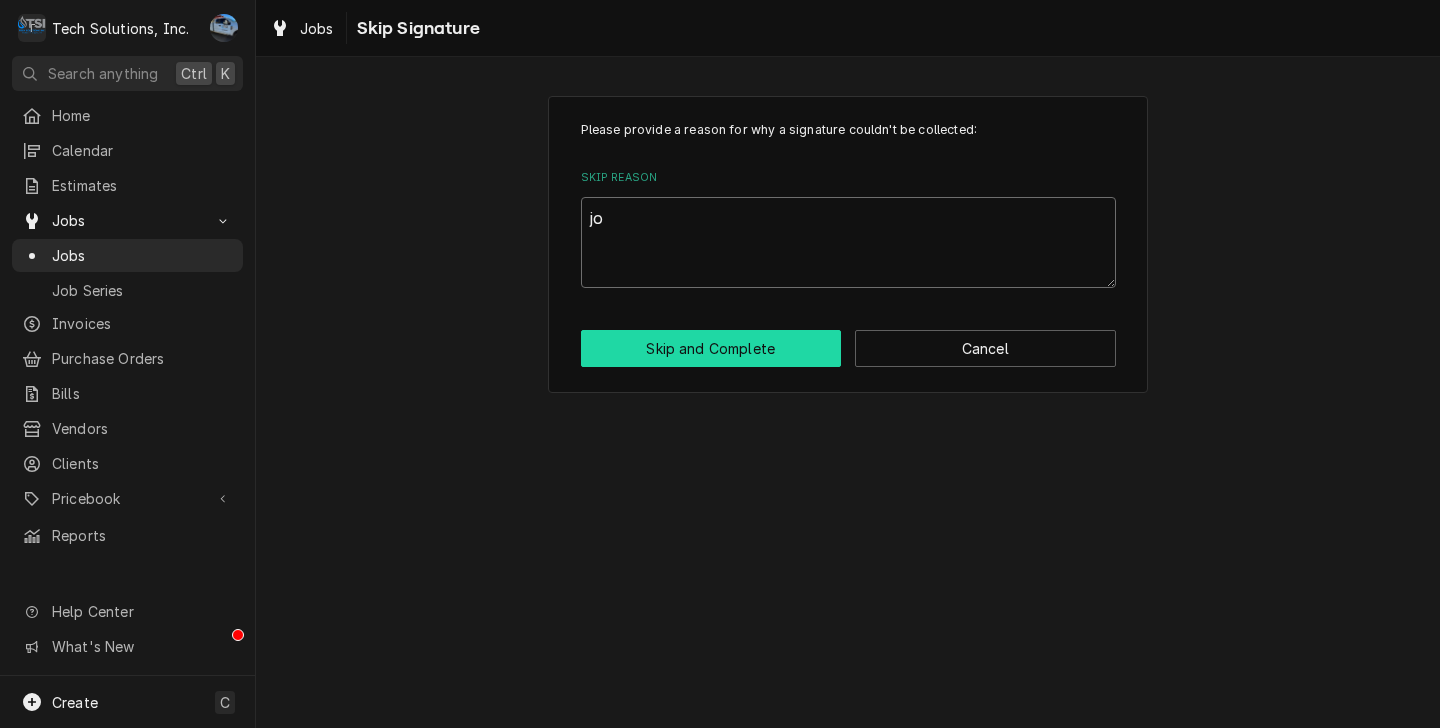 type on "x" 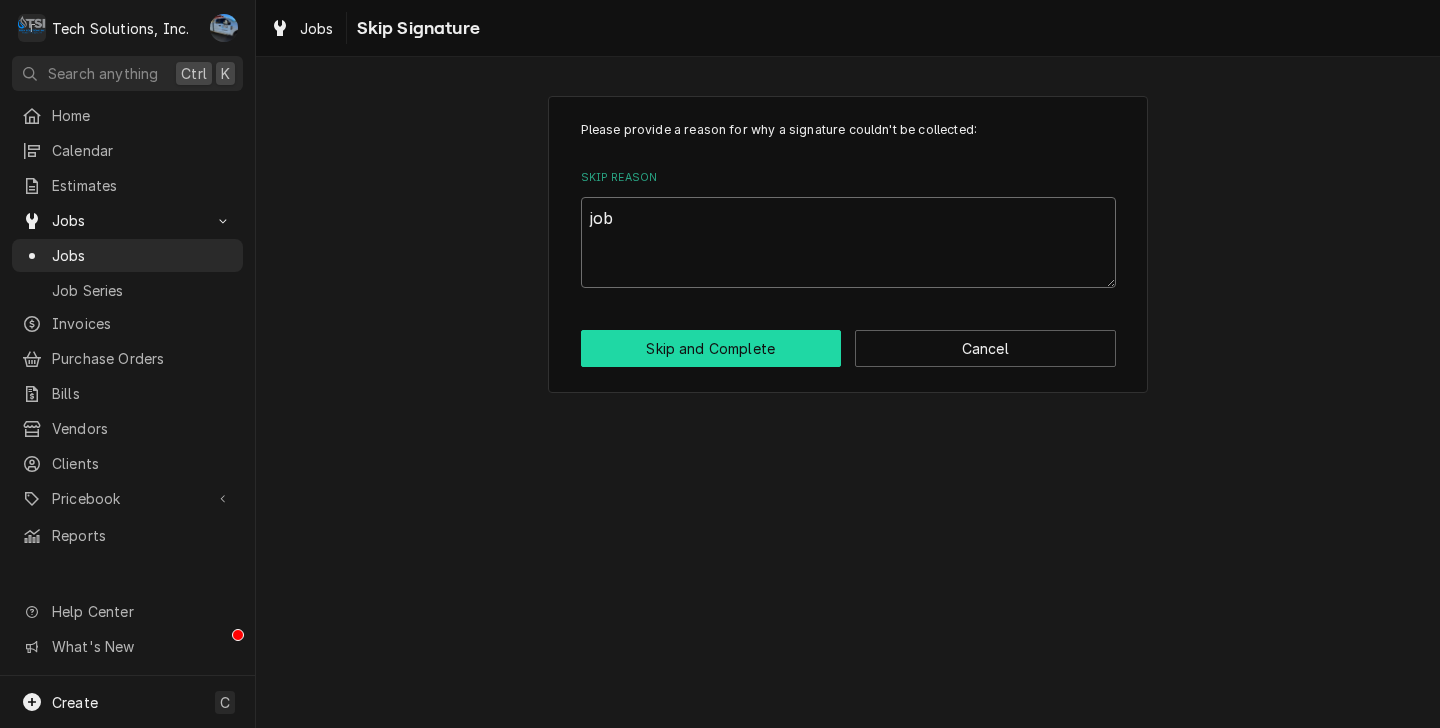 type on "x" 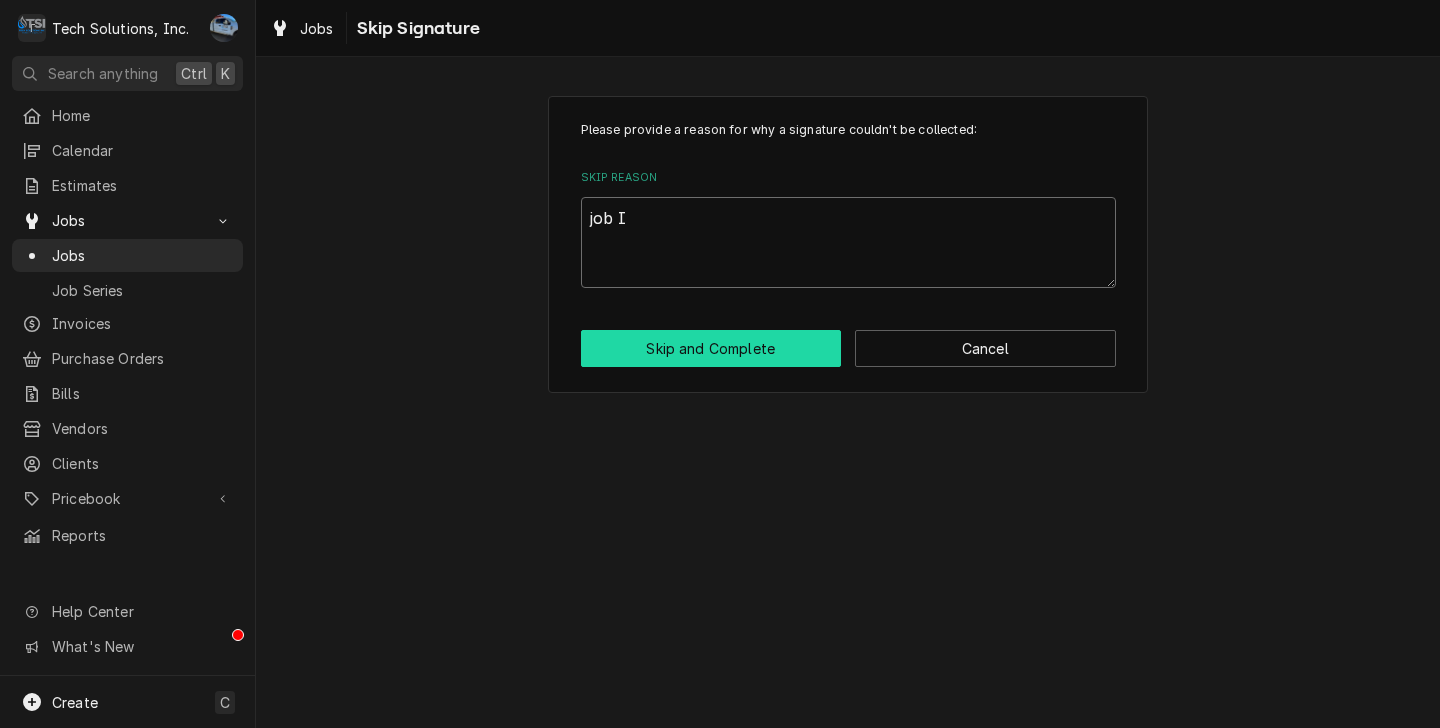 type on "x" 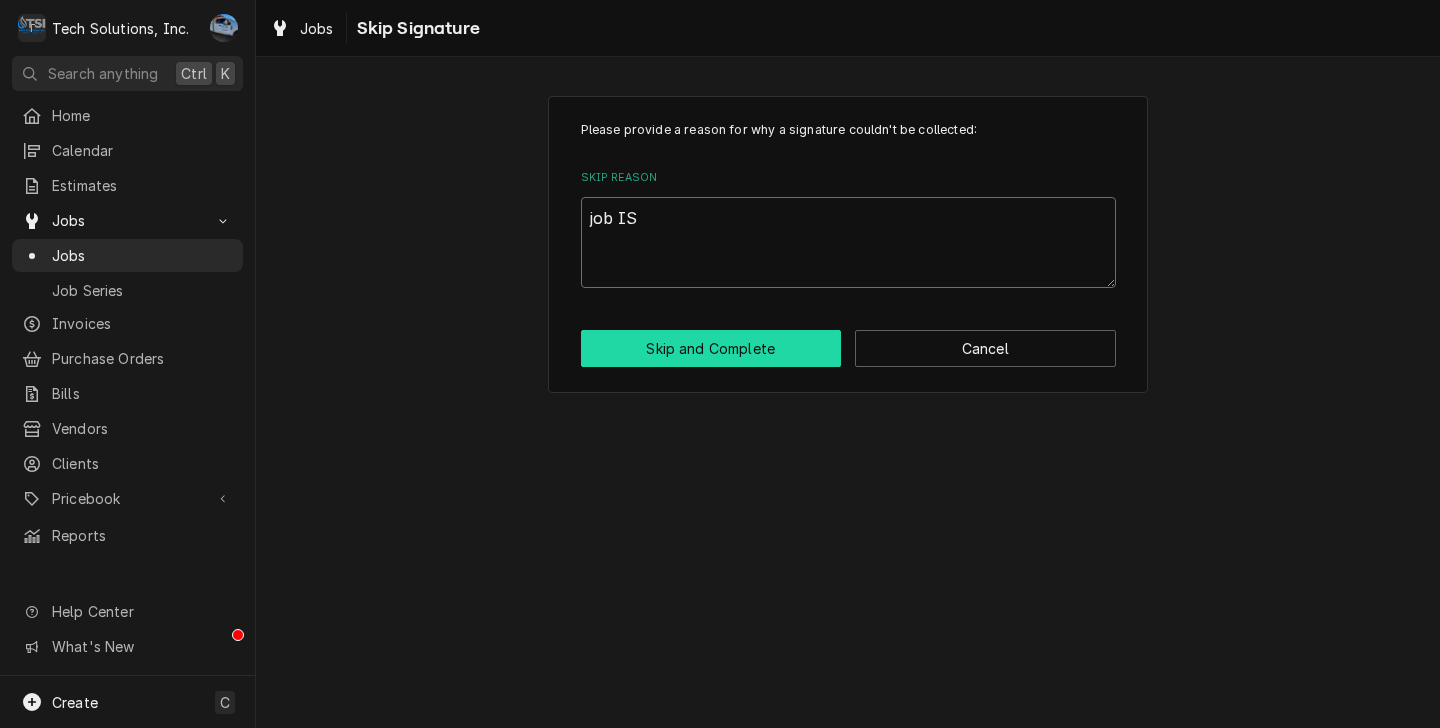 type on "x" 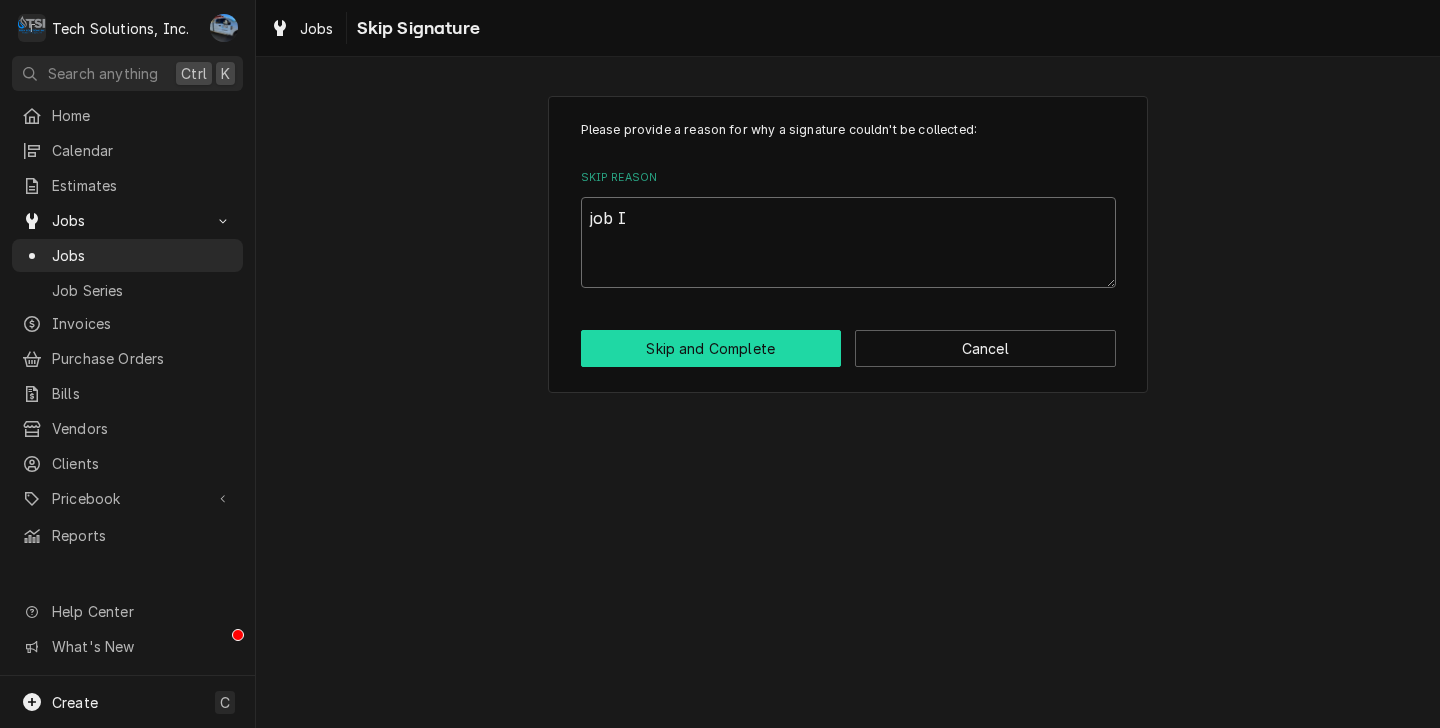type on "x" 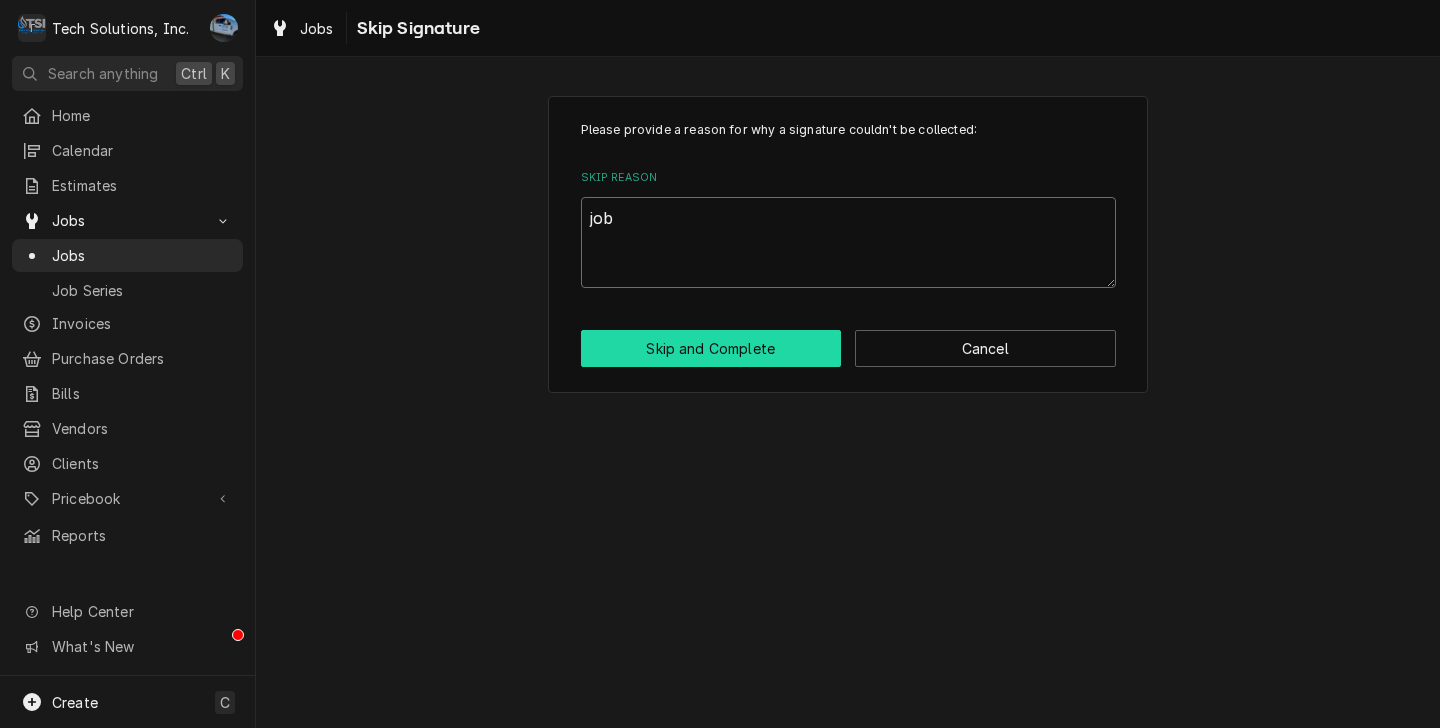 type on "x" 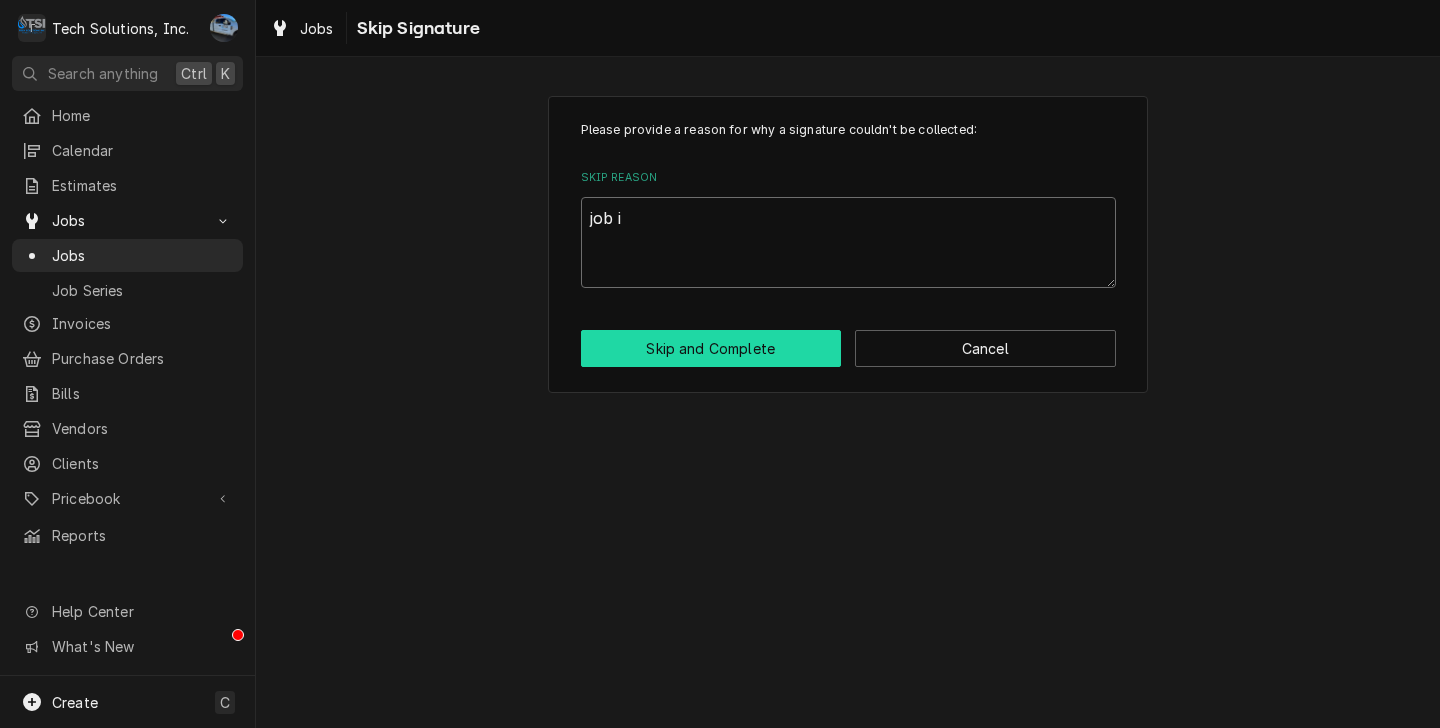 type on "x" 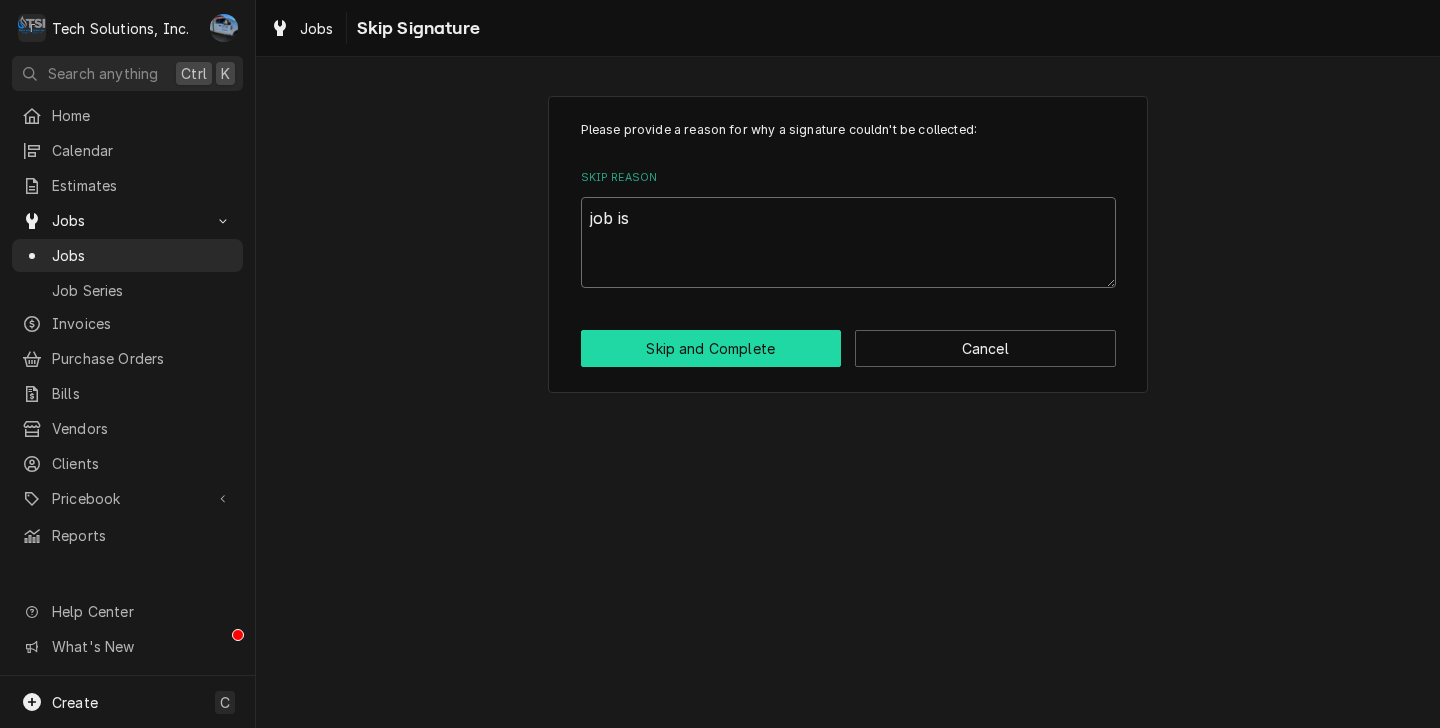 type on "x" 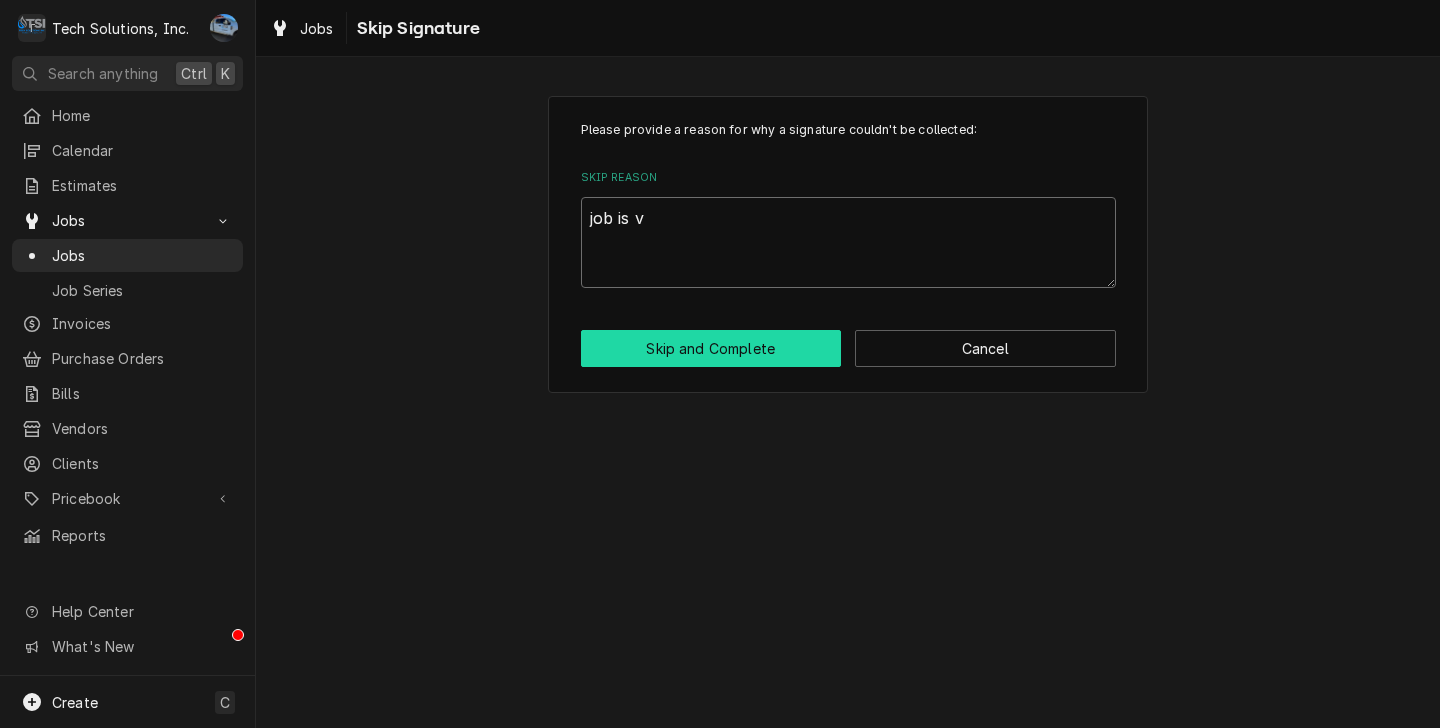 type on "x" 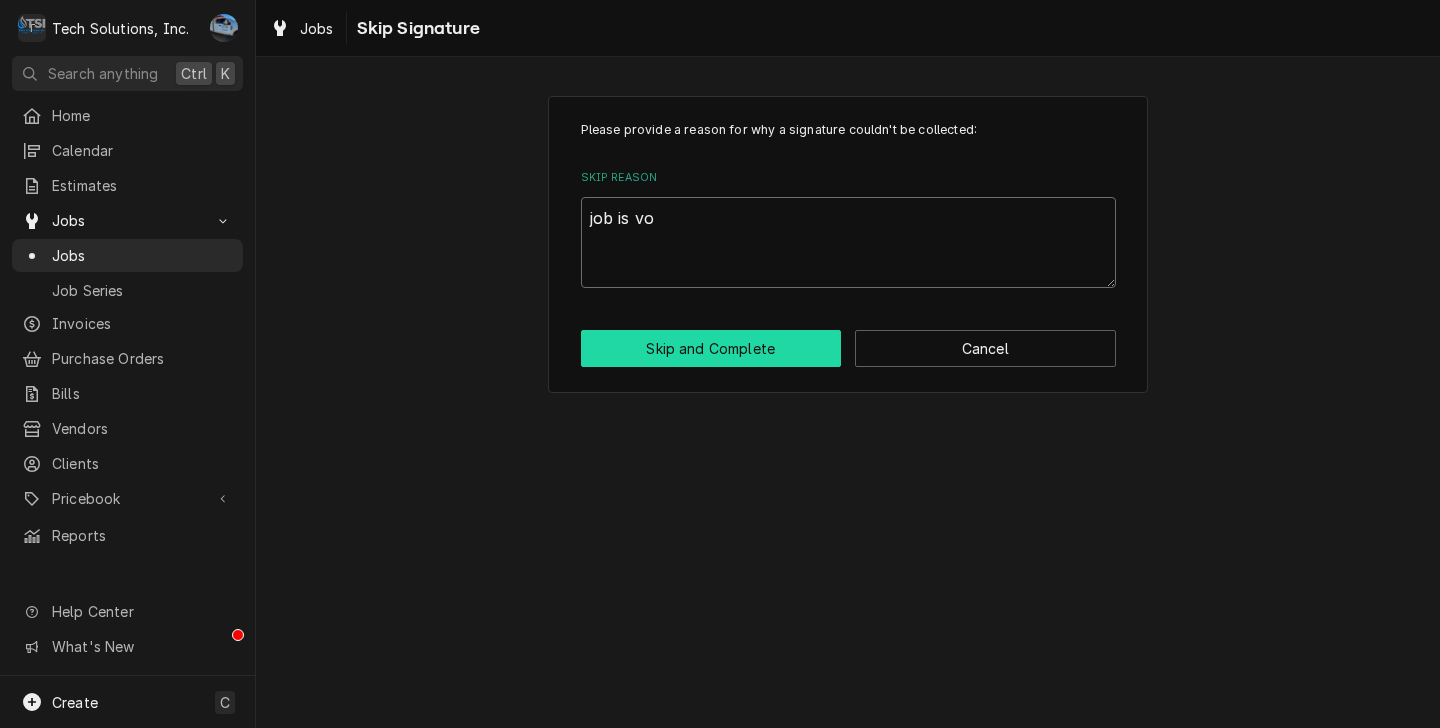 type on "x" 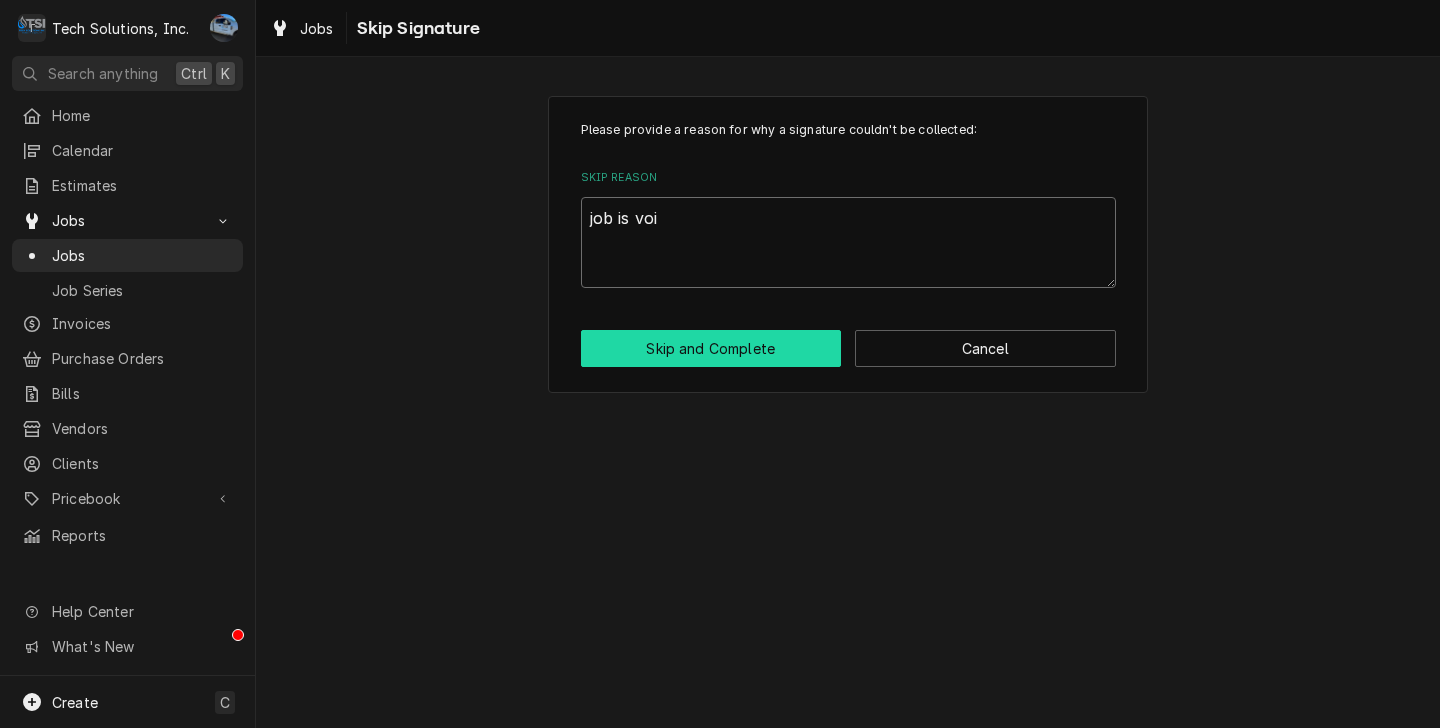 type on "x" 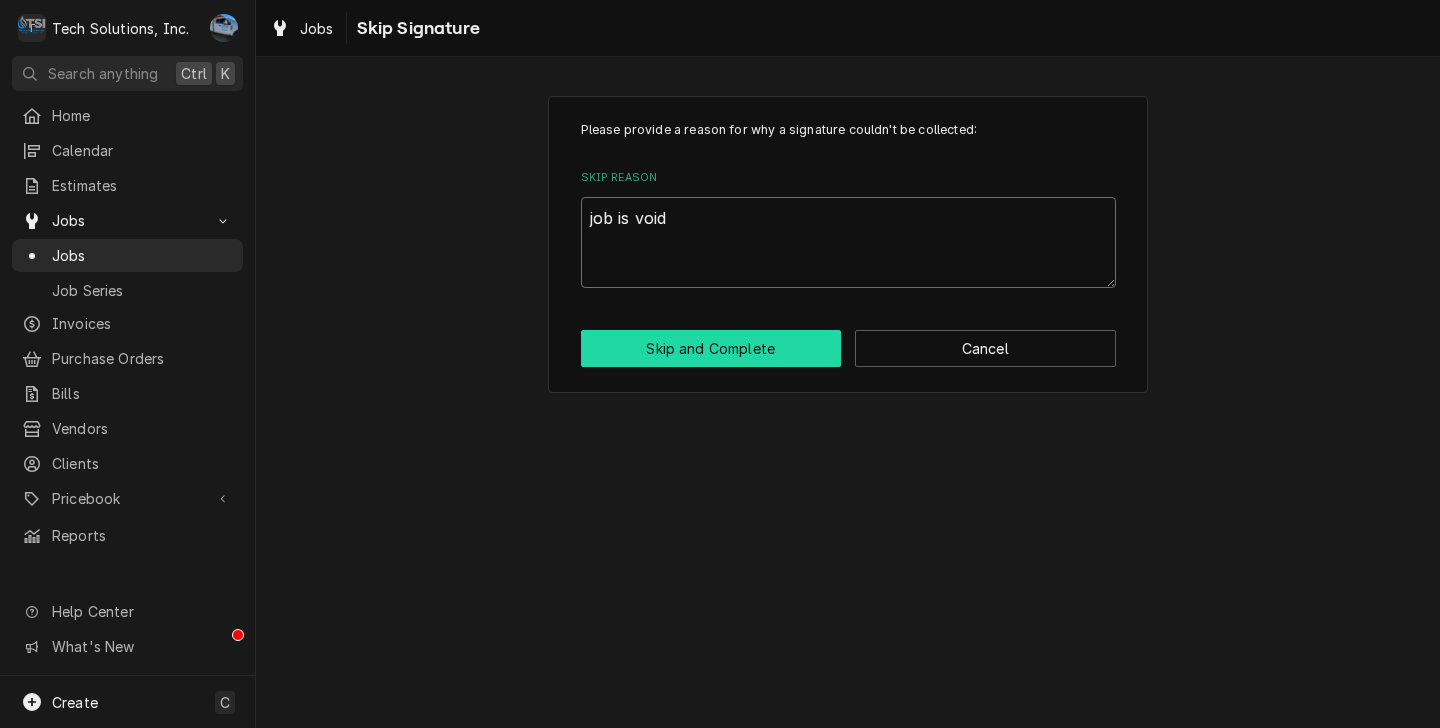 type on "job is void" 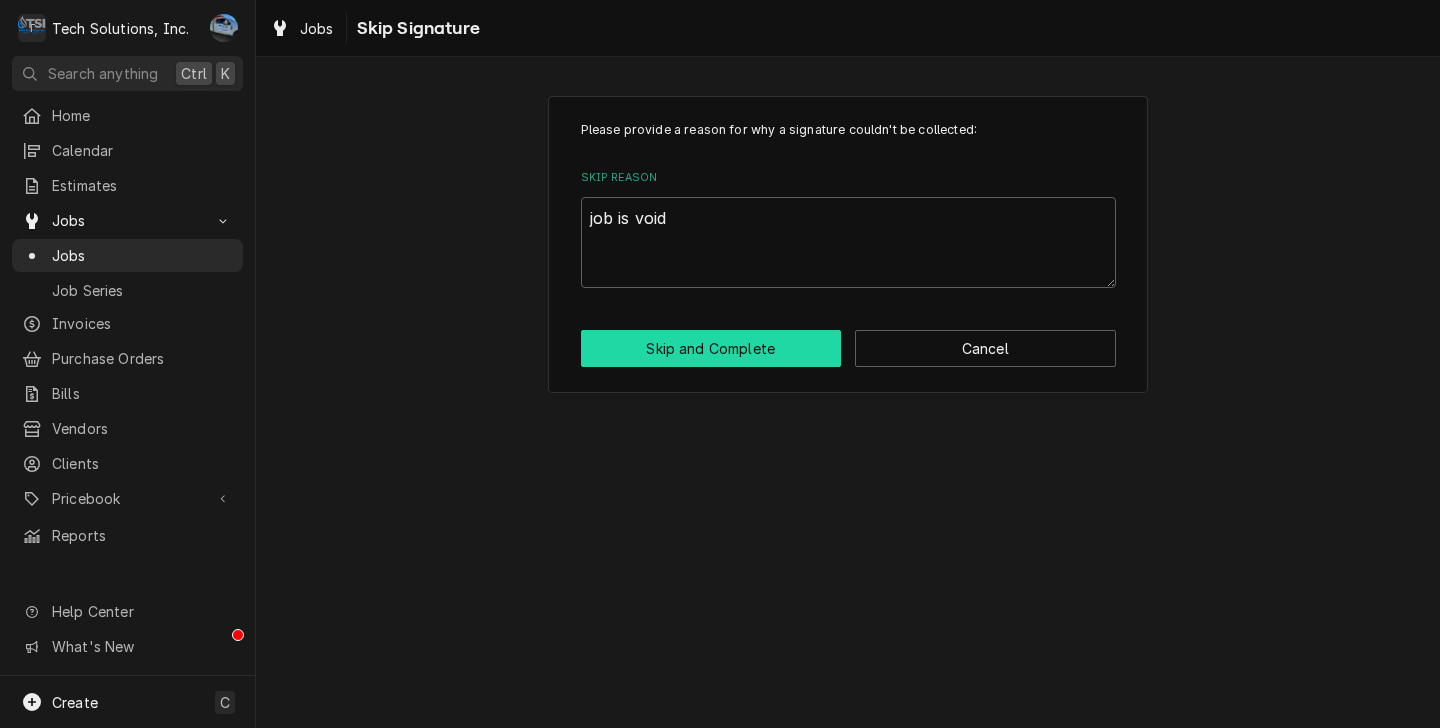 click on "Skip and Complete" at bounding box center (711, 348) 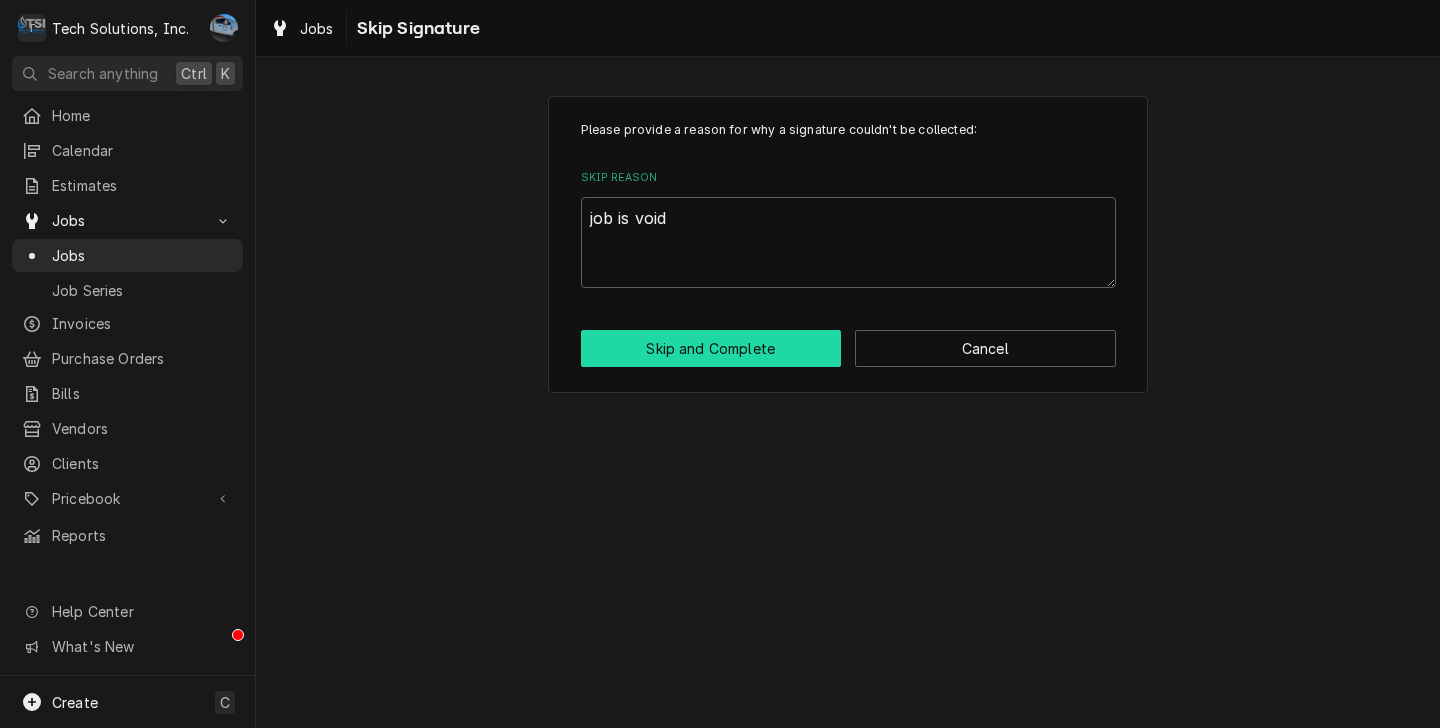 type on "x" 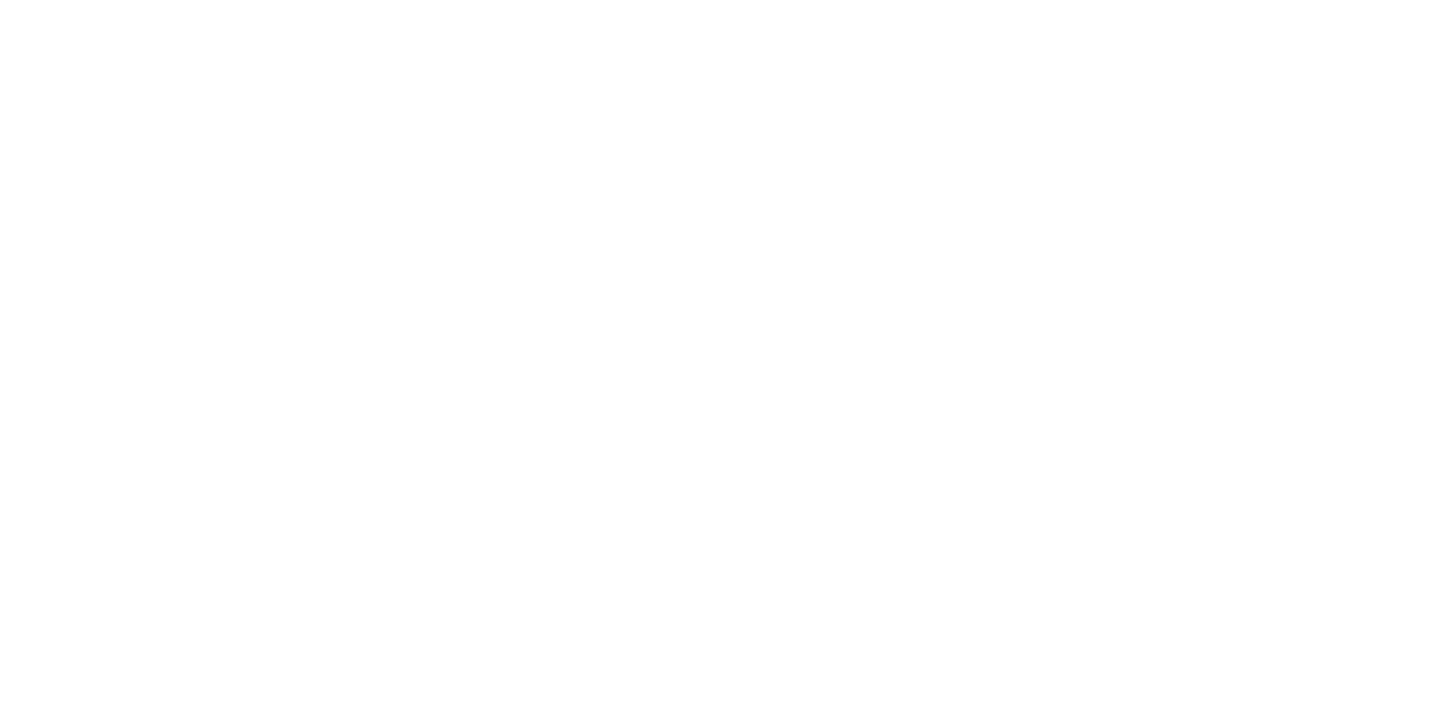 scroll, scrollTop: 0, scrollLeft: 0, axis: both 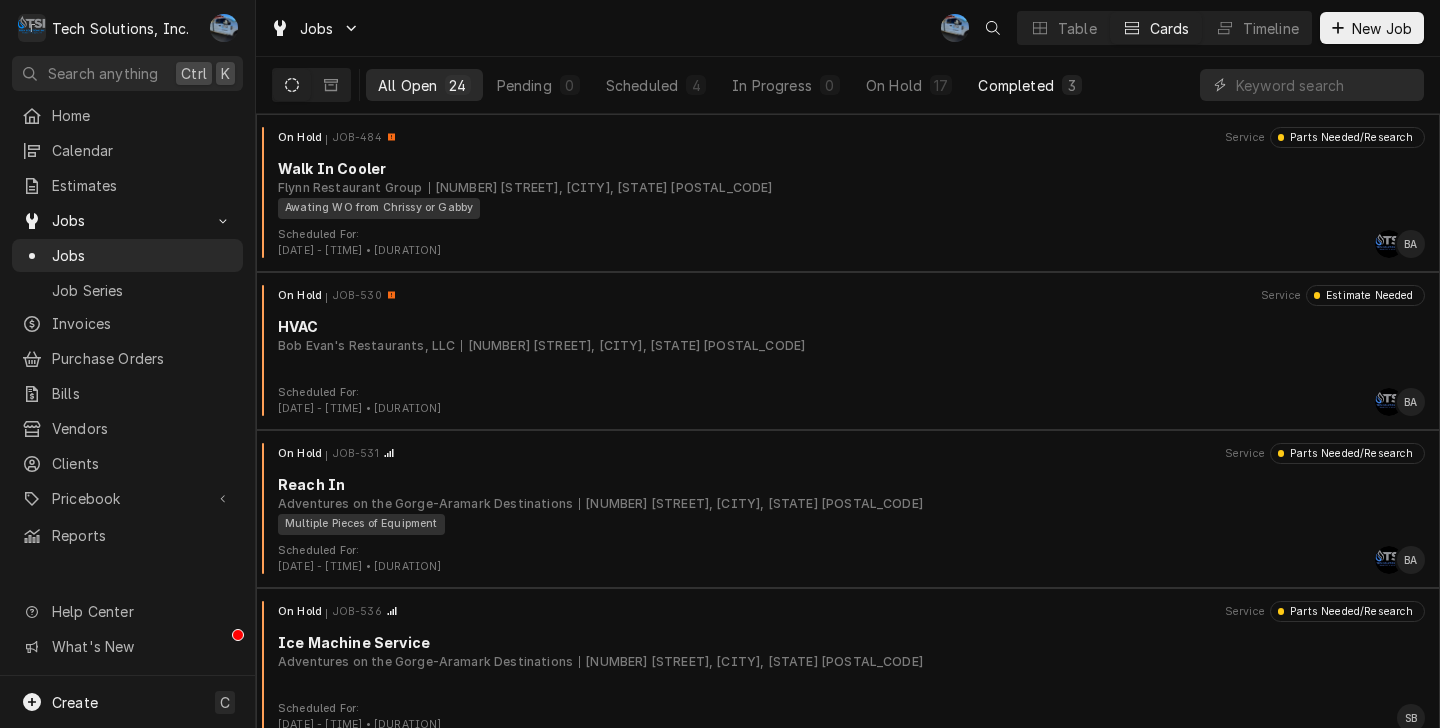click on "Completed" at bounding box center (1015, 85) 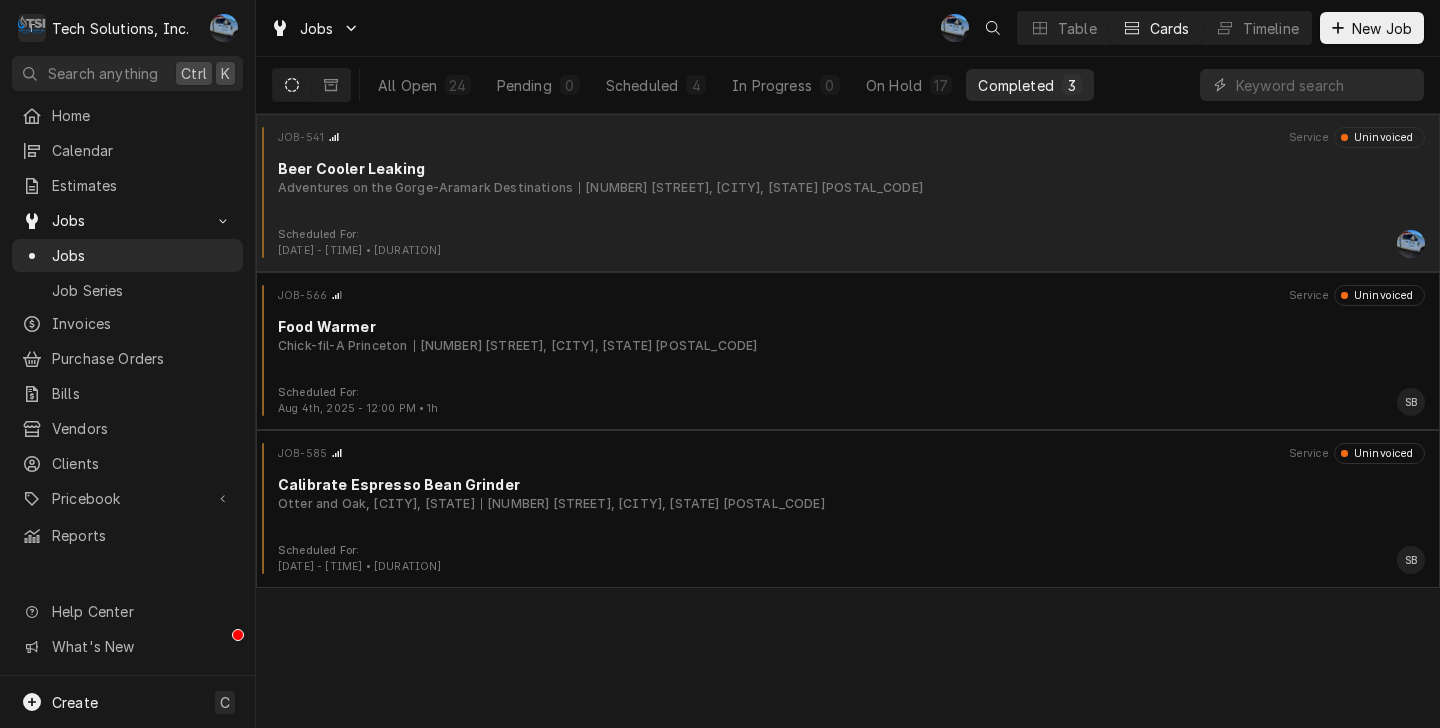 click on "JOB-541 Service Uninvoiced Beer Cooler Leaking Adventures on the Gorge-Aramark Destinations [NUMBER] [STREET], [CITY], [STATE]" at bounding box center [848, 177] 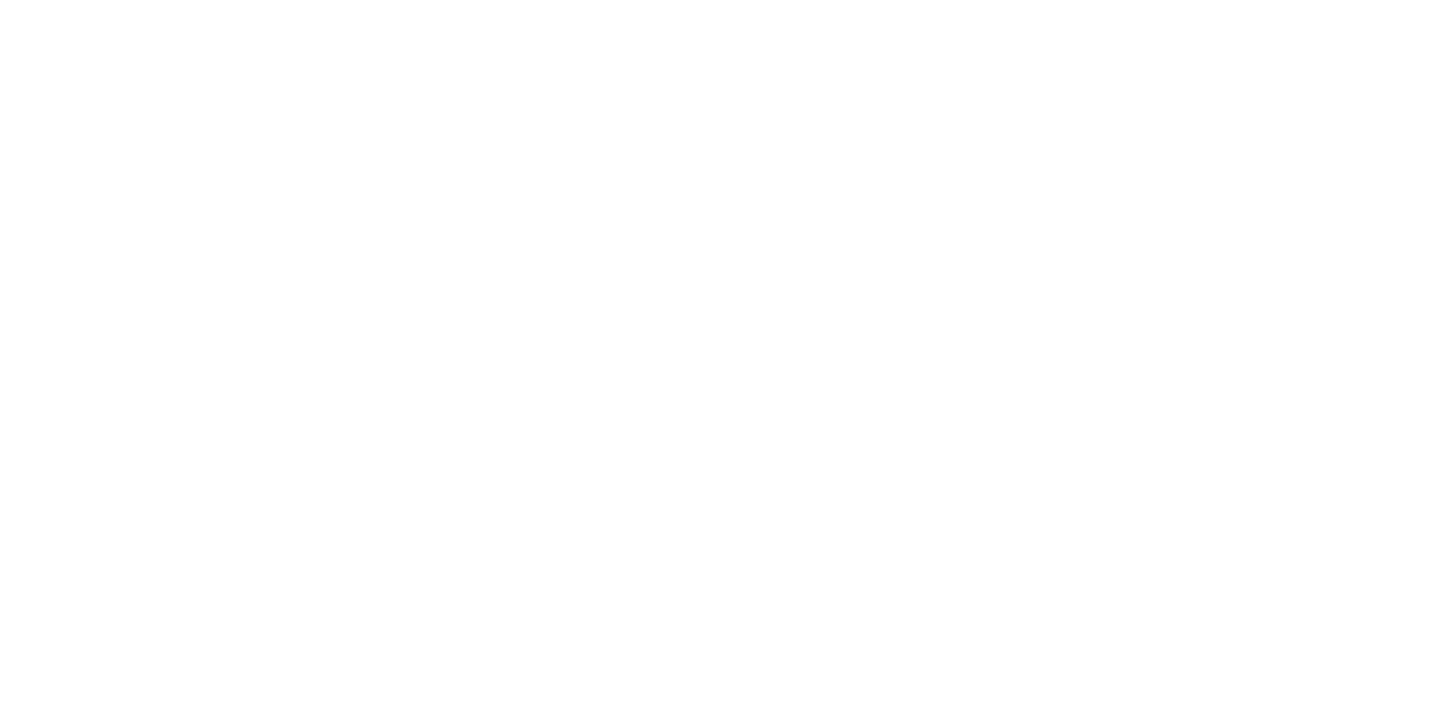 scroll, scrollTop: 0, scrollLeft: 0, axis: both 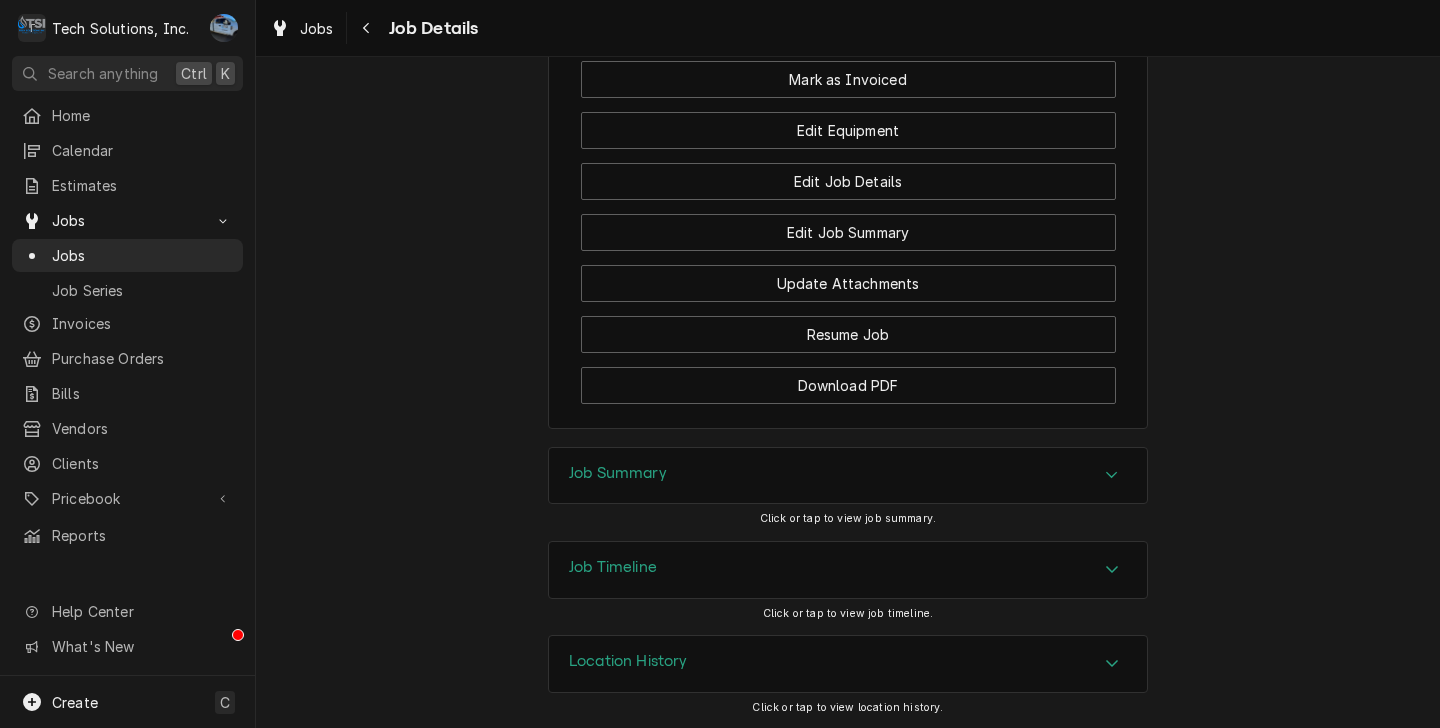 click on "Create Invoice" at bounding box center (848, 28) 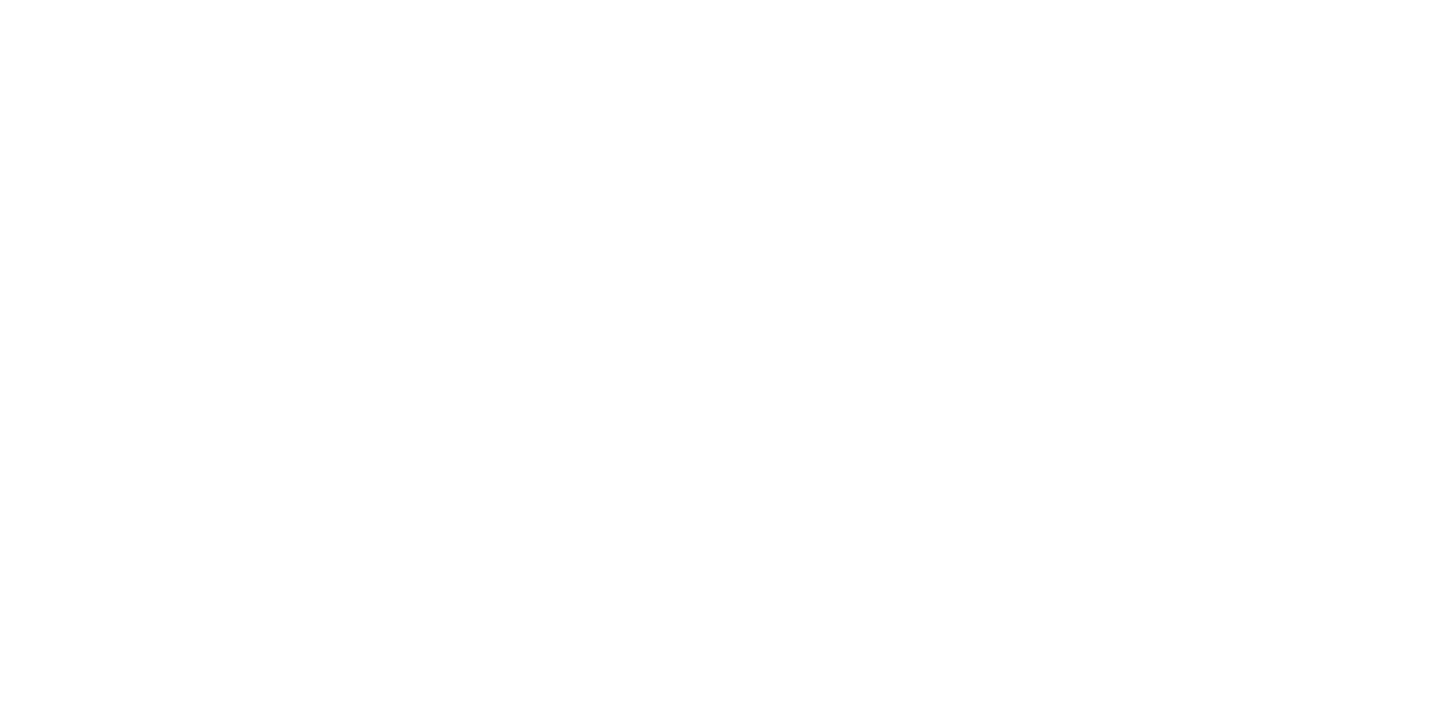 scroll, scrollTop: 0, scrollLeft: 0, axis: both 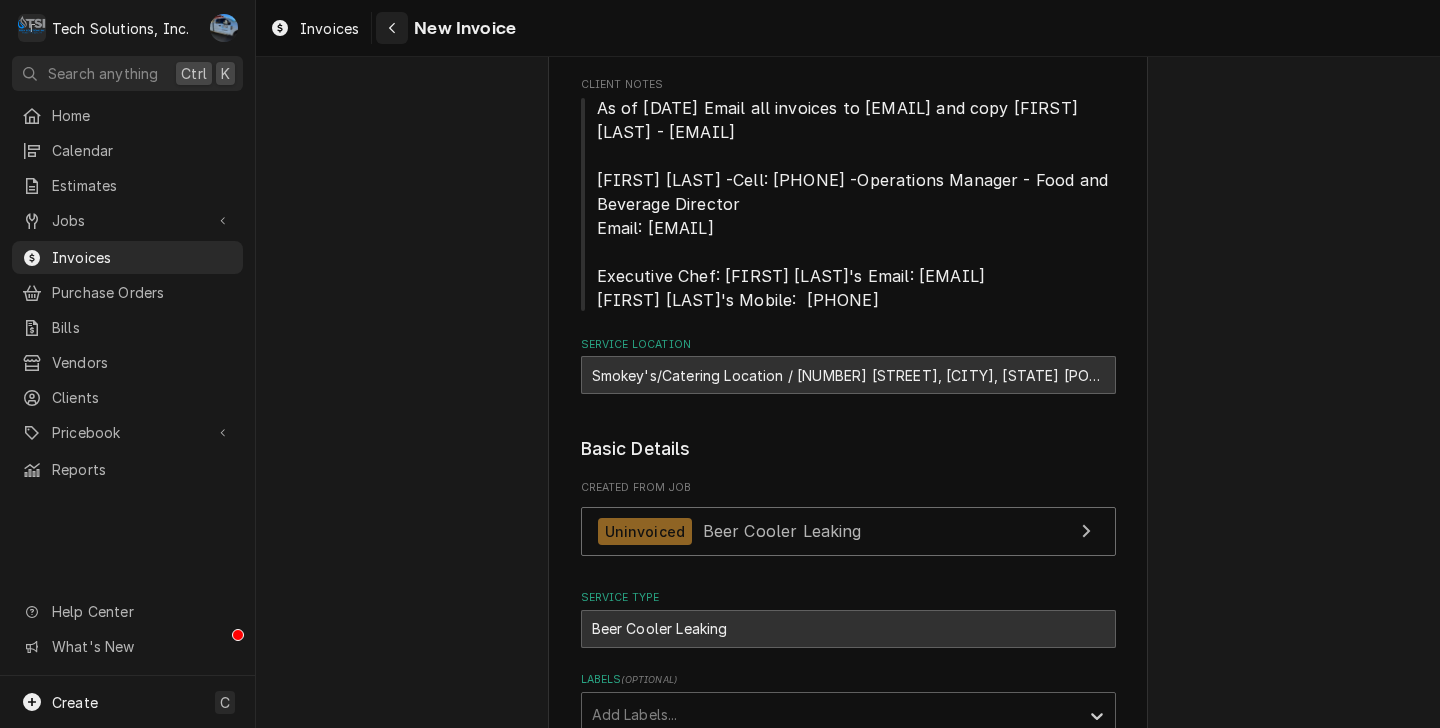 click at bounding box center [392, 28] 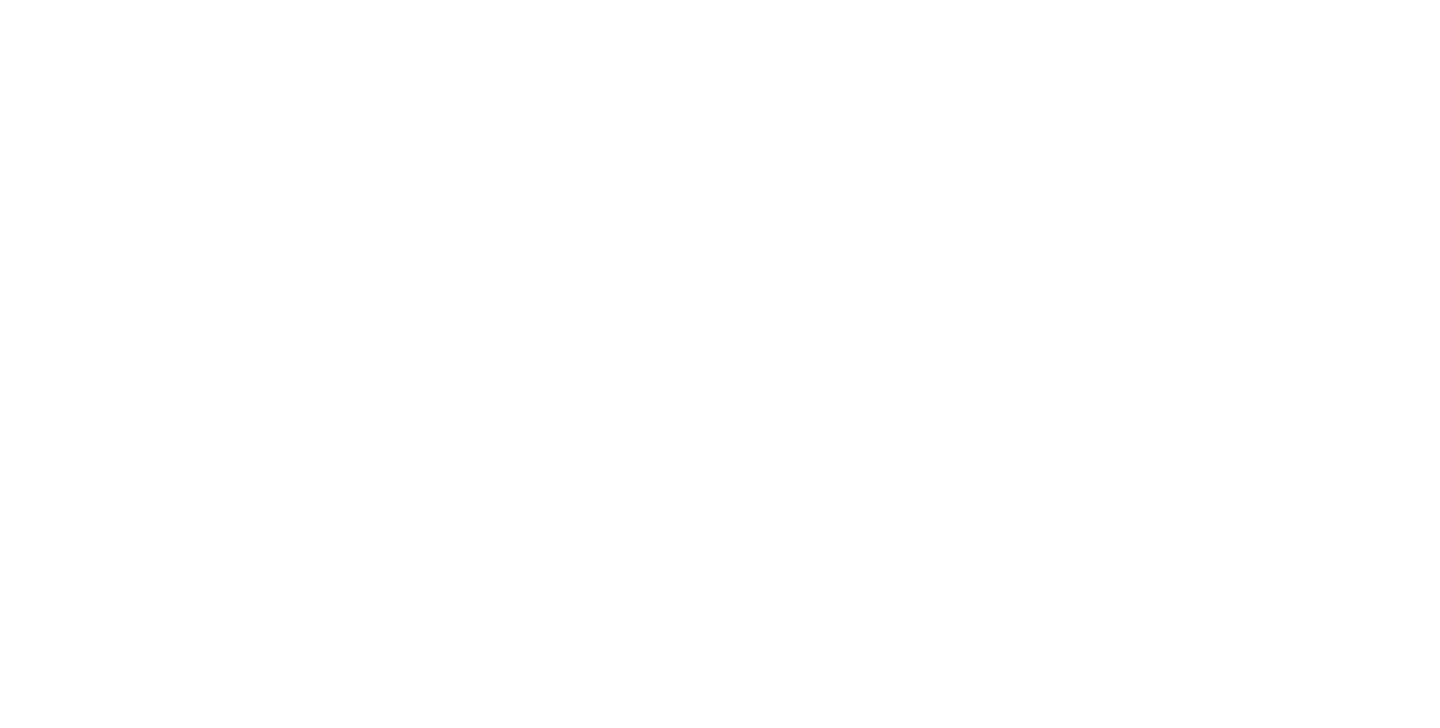 scroll, scrollTop: 0, scrollLeft: 0, axis: both 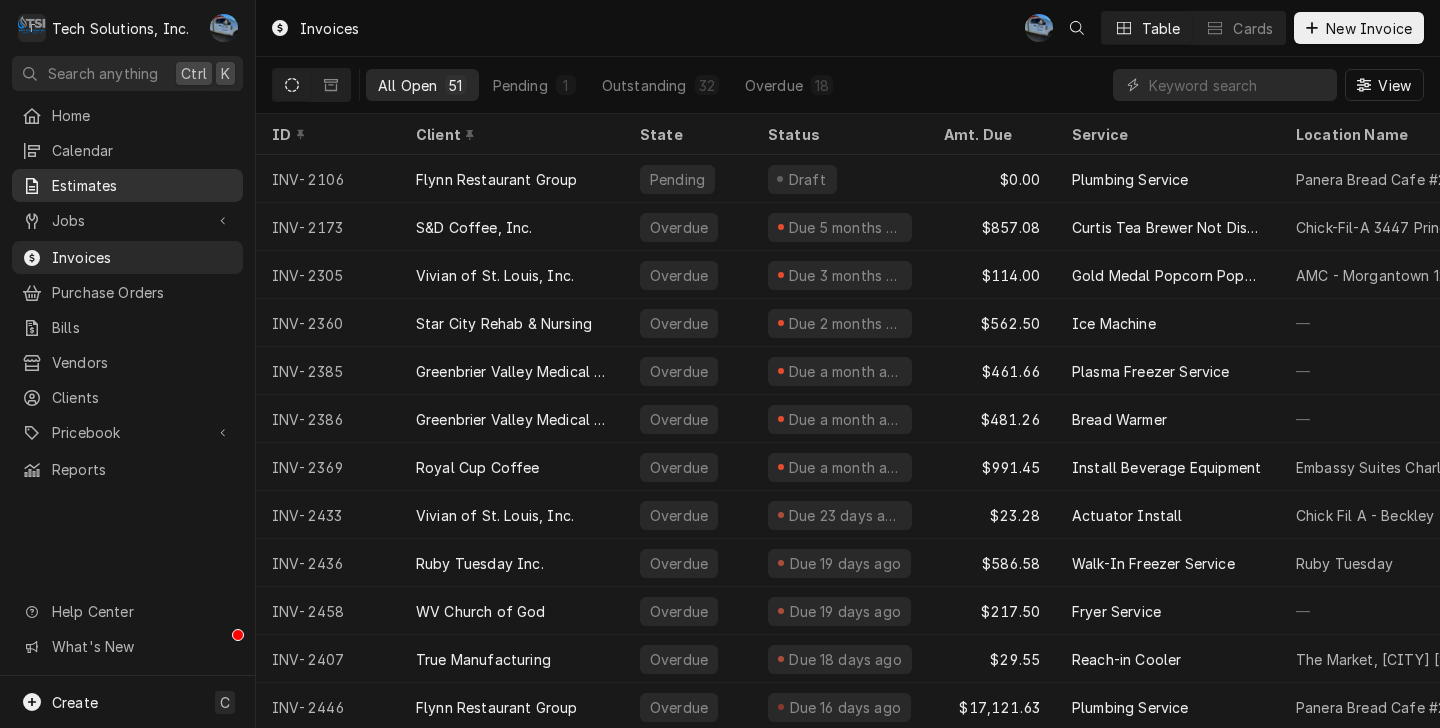 click on "Estimates" at bounding box center (142, 185) 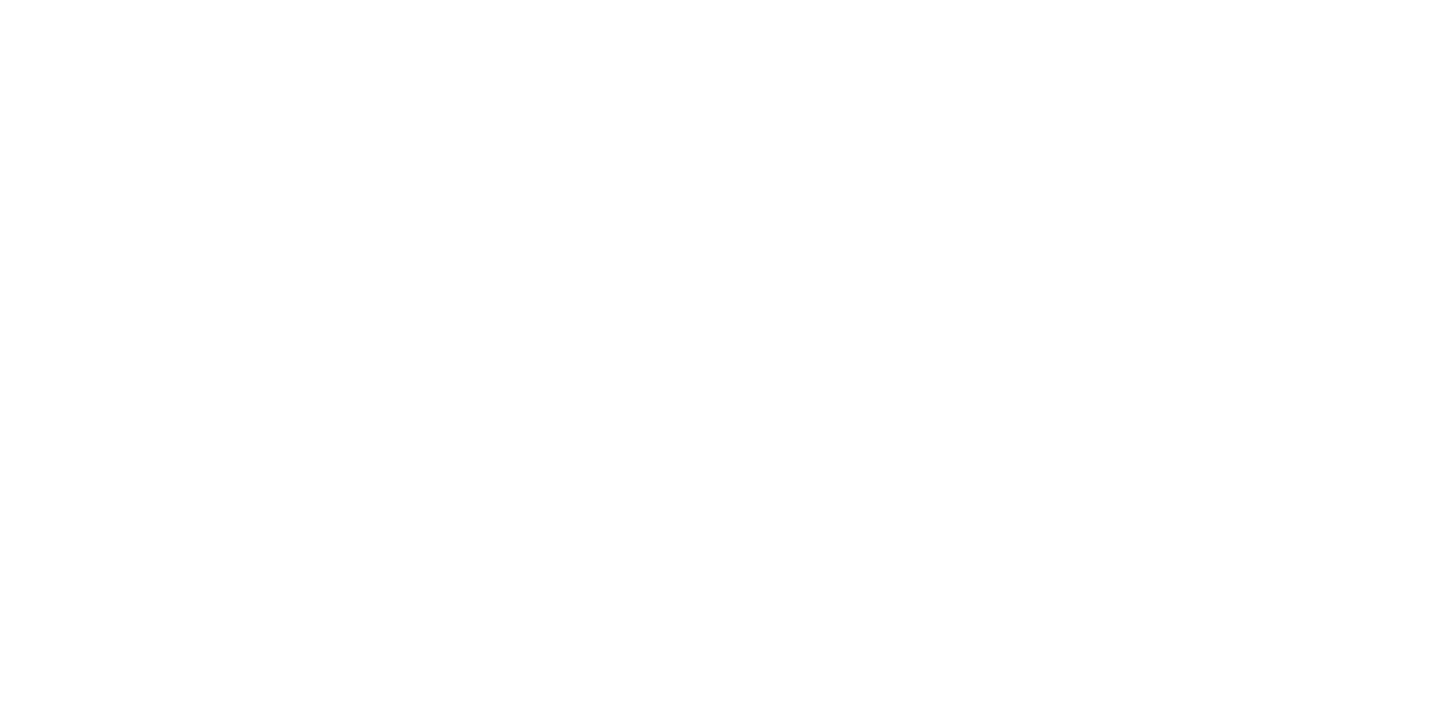 scroll, scrollTop: 0, scrollLeft: 0, axis: both 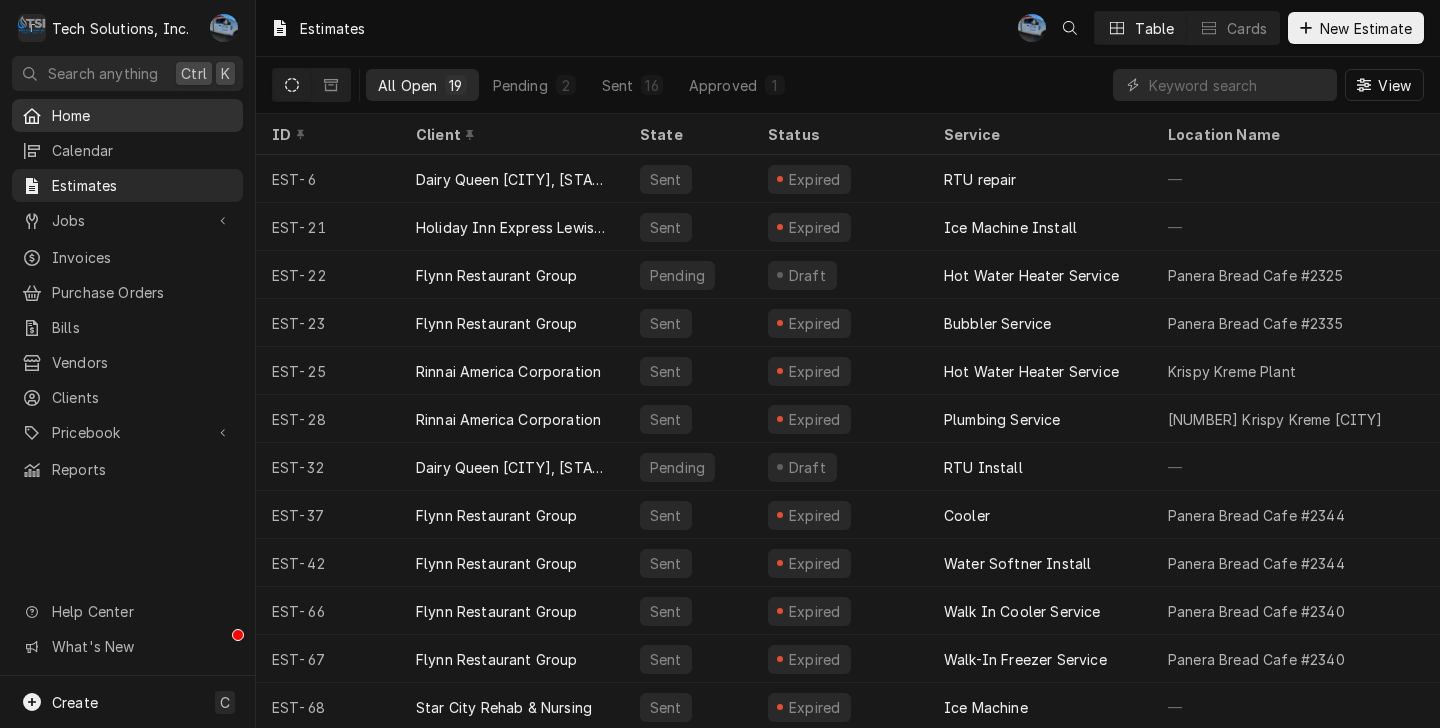click on "Home" at bounding box center [142, 115] 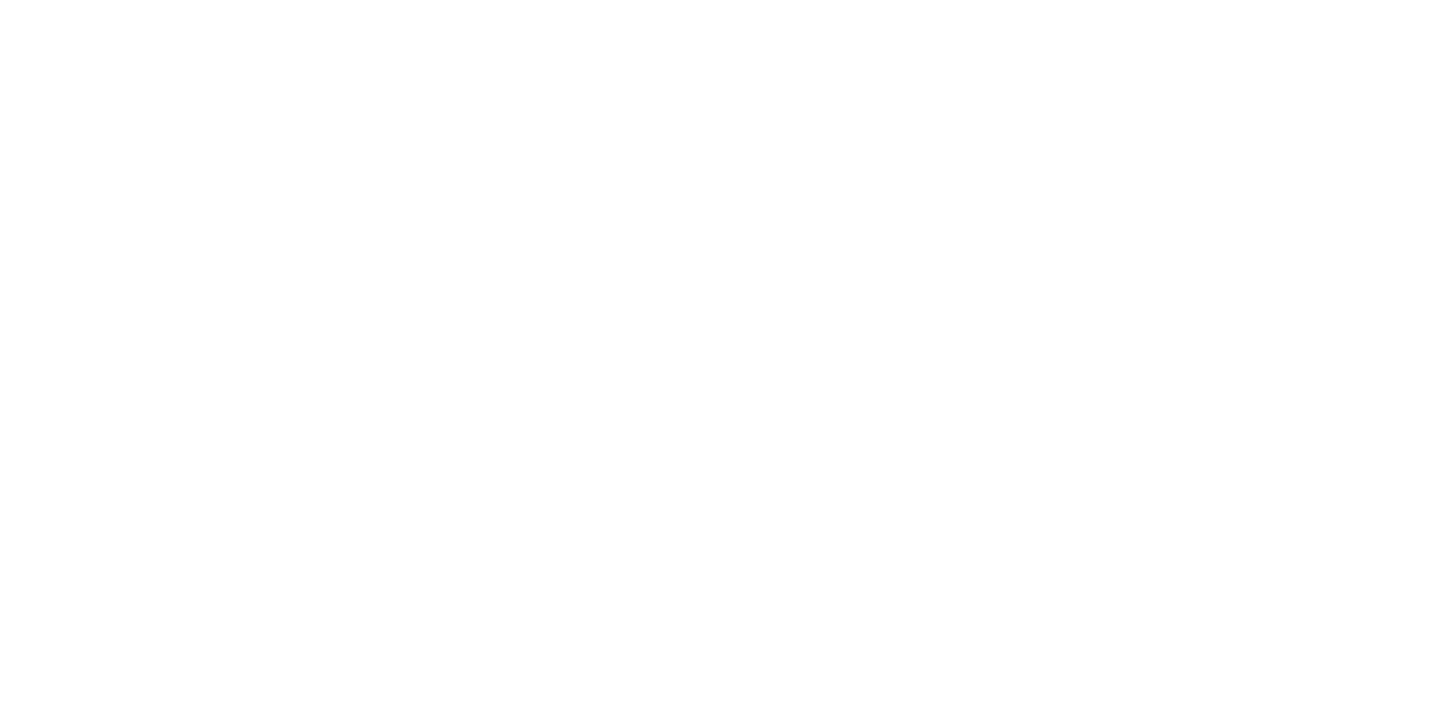 scroll, scrollTop: 0, scrollLeft: 0, axis: both 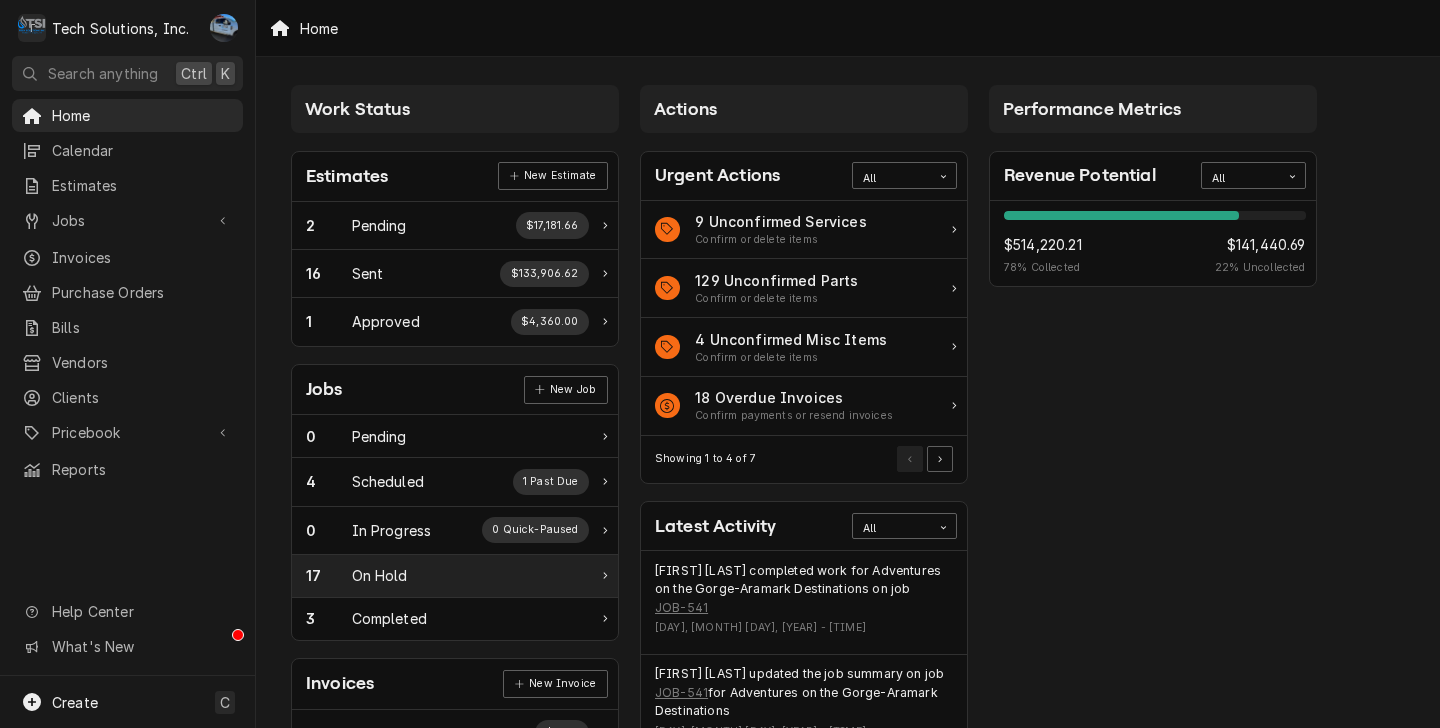 click on "On Hold" at bounding box center (380, 575) 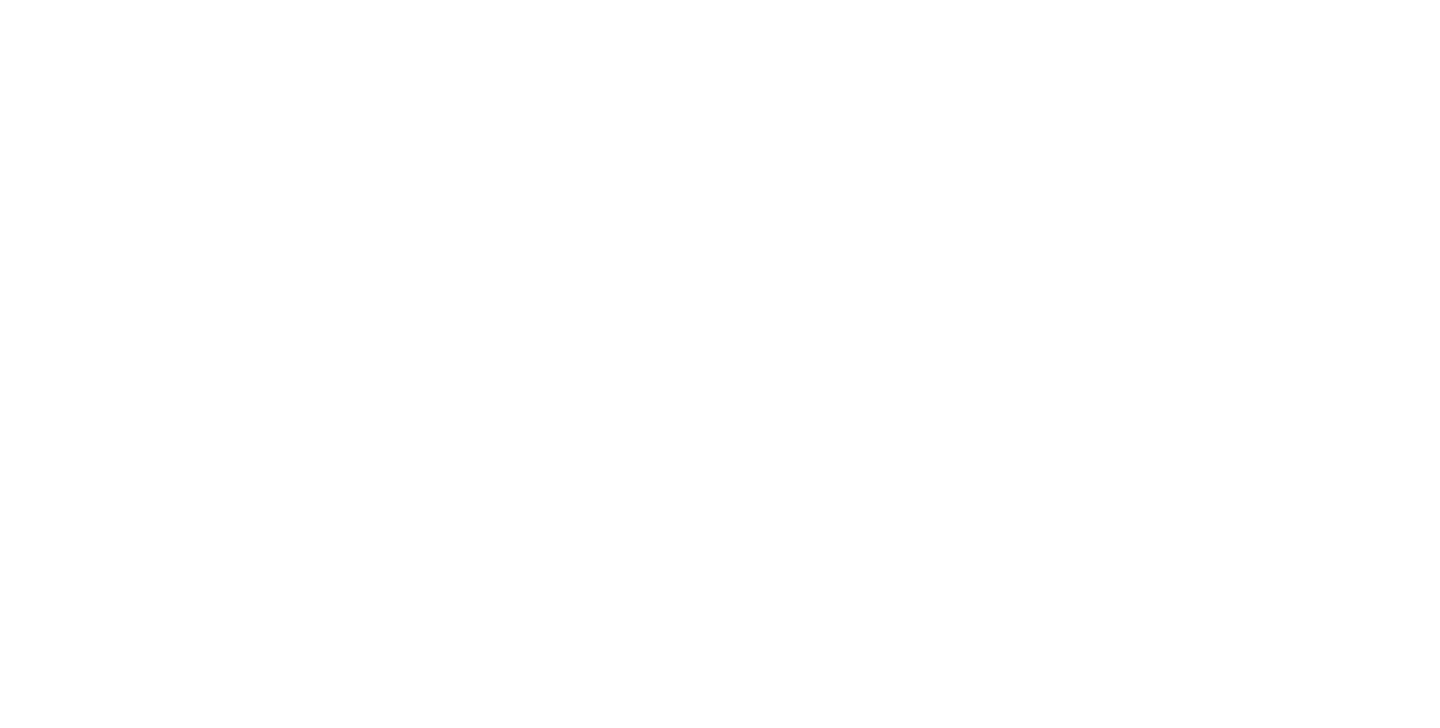 scroll, scrollTop: 0, scrollLeft: 0, axis: both 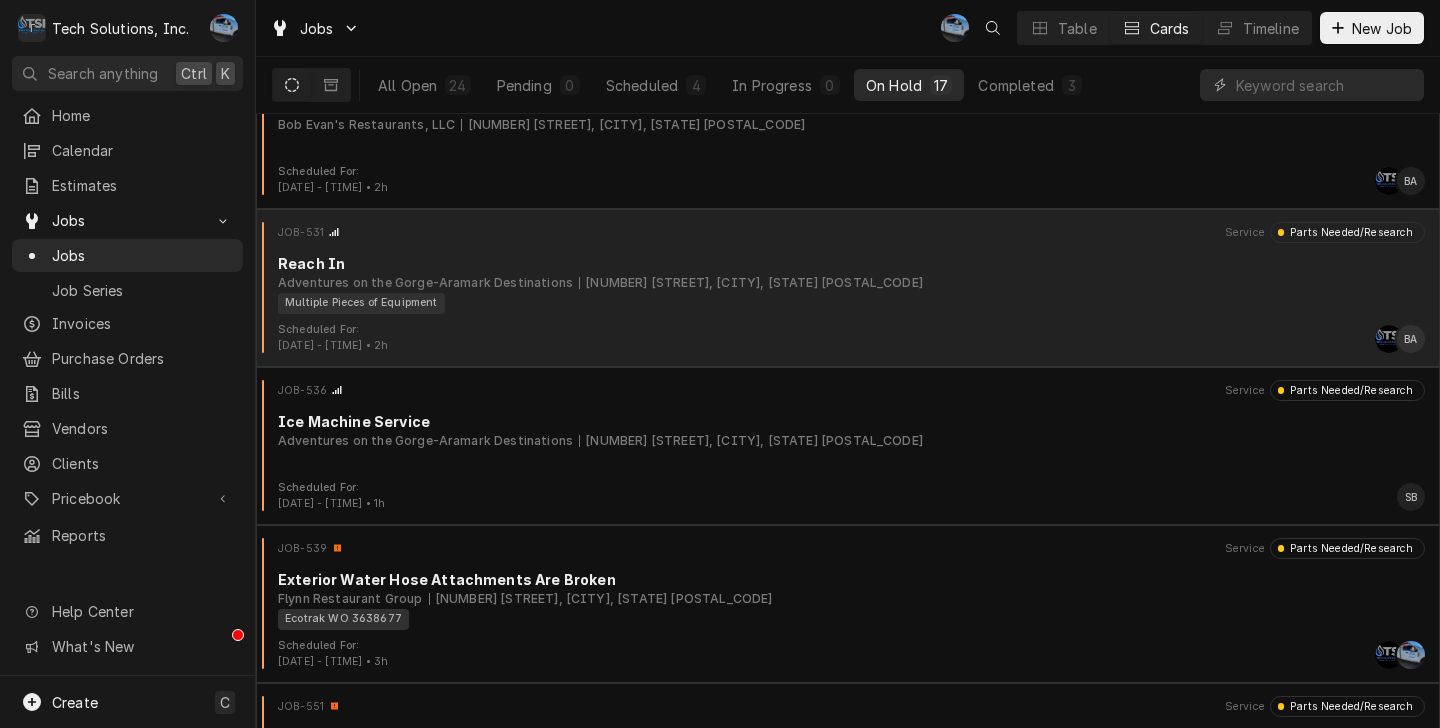 drag, startPoint x: 725, startPoint y: 261, endPoint x: 647, endPoint y: 252, distance: 78.51752 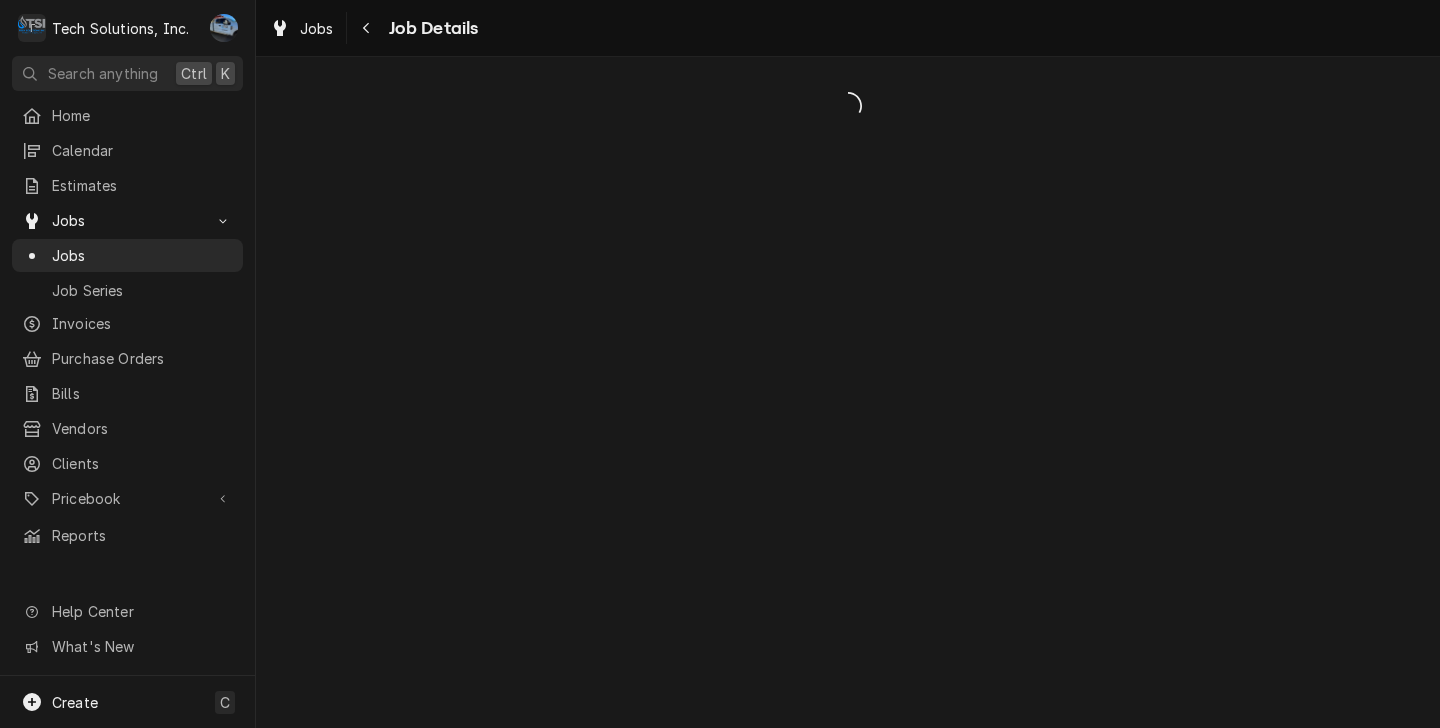 scroll, scrollTop: 0, scrollLeft: 0, axis: both 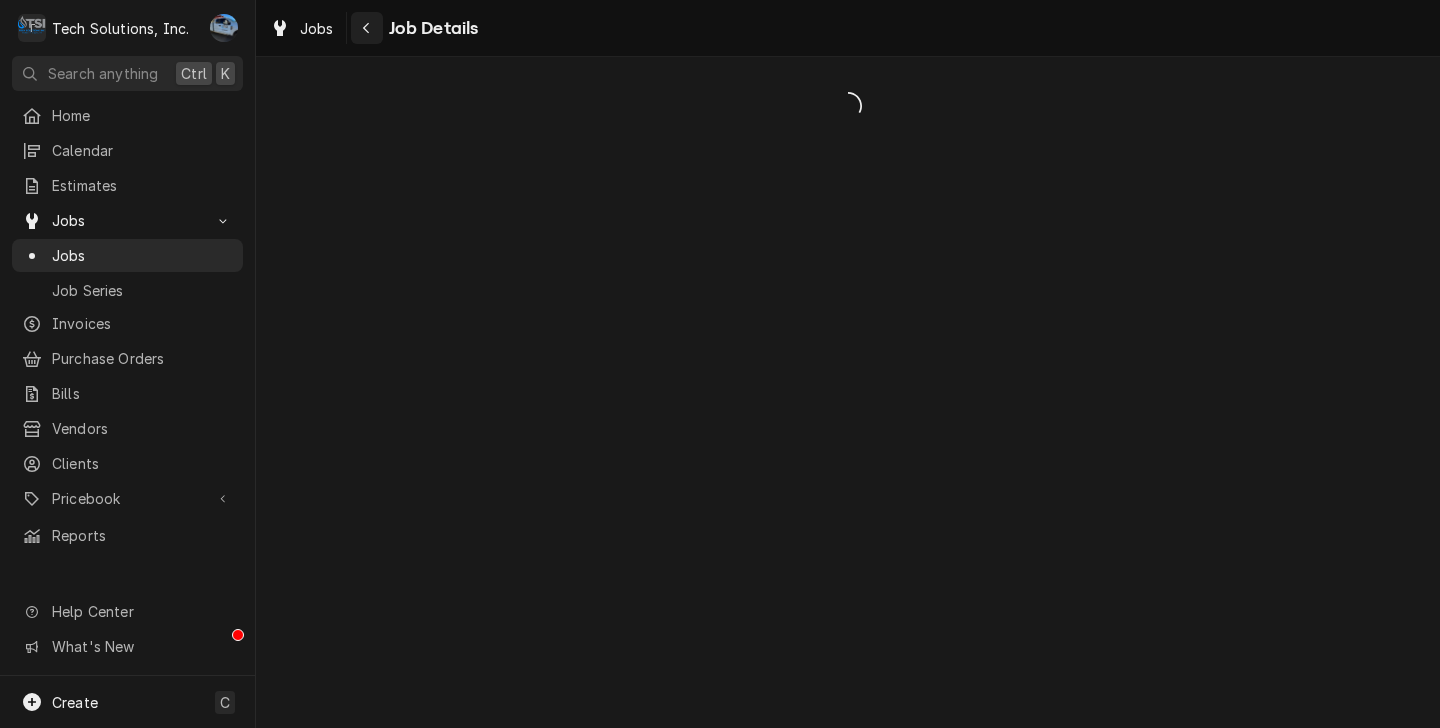 click at bounding box center [367, 28] 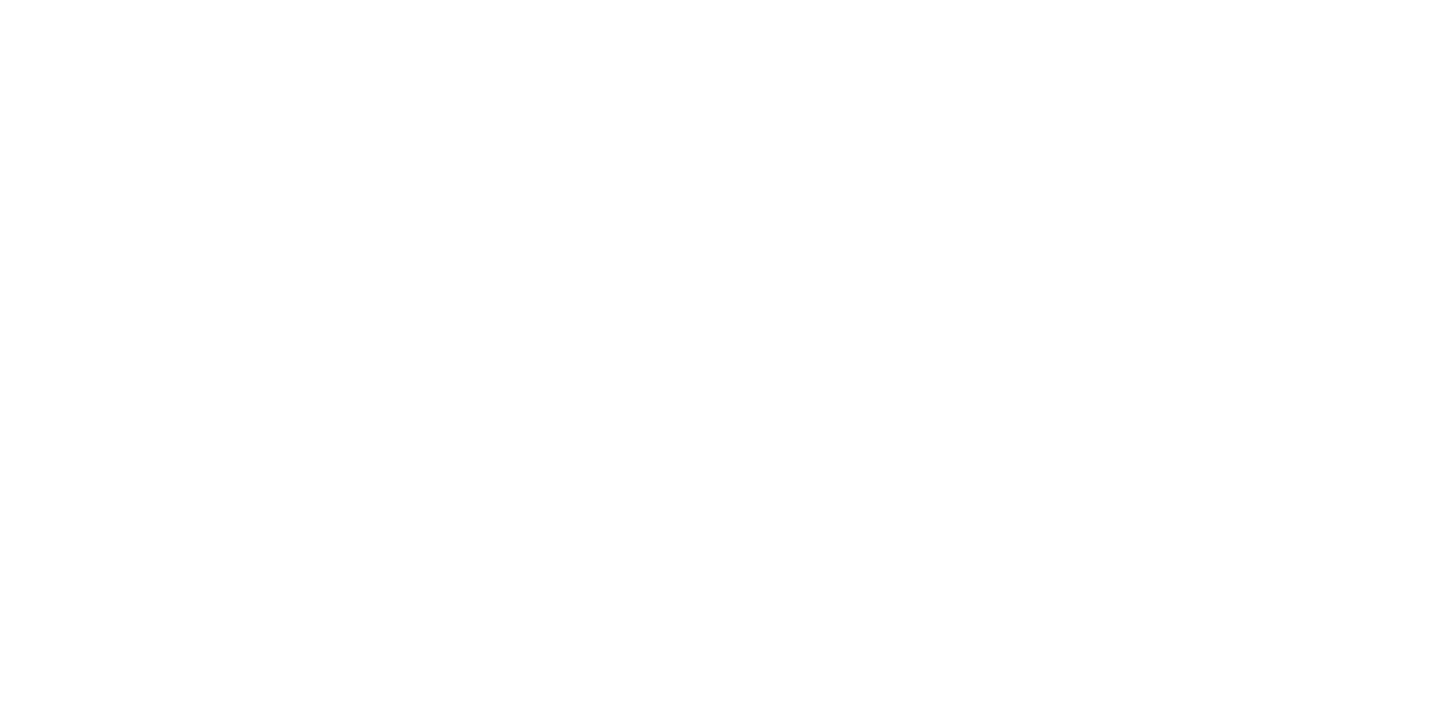 scroll, scrollTop: 0, scrollLeft: 0, axis: both 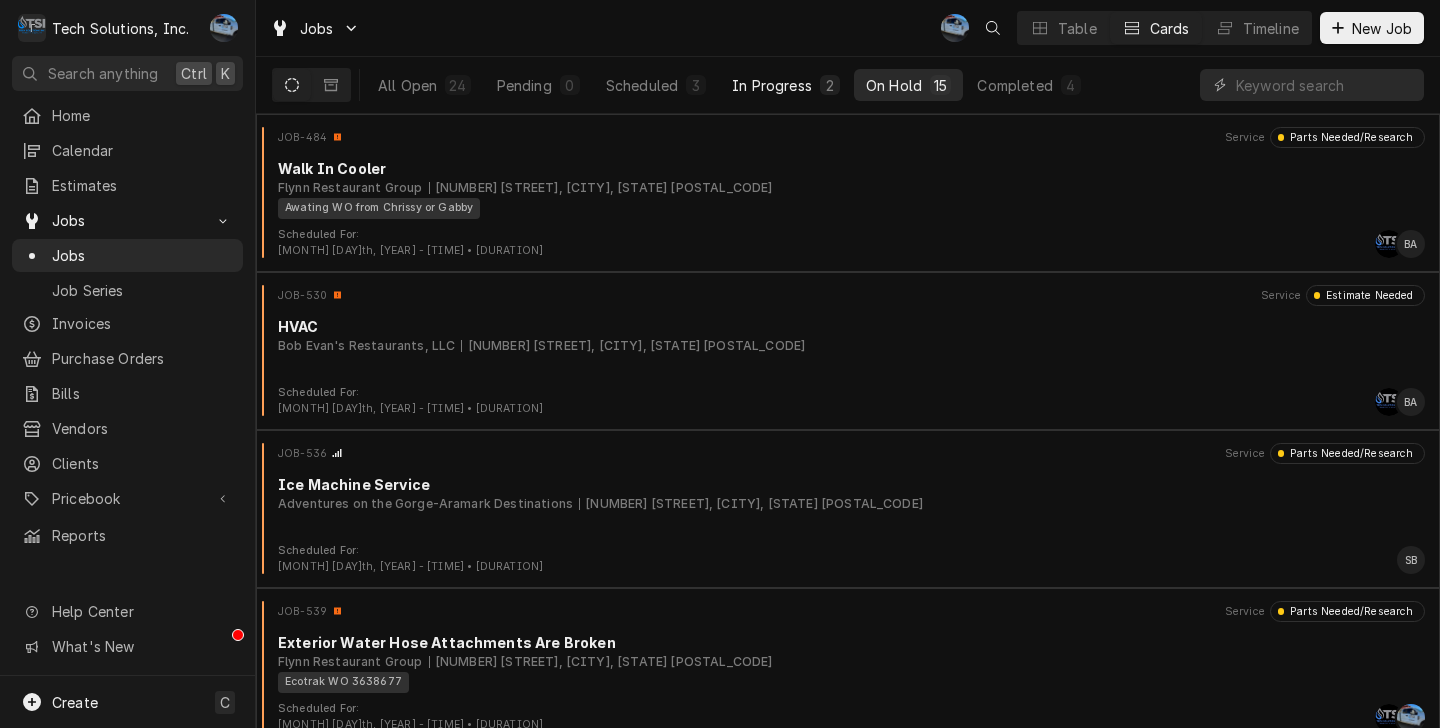 click on "In Progress 2" at bounding box center (786, 85) 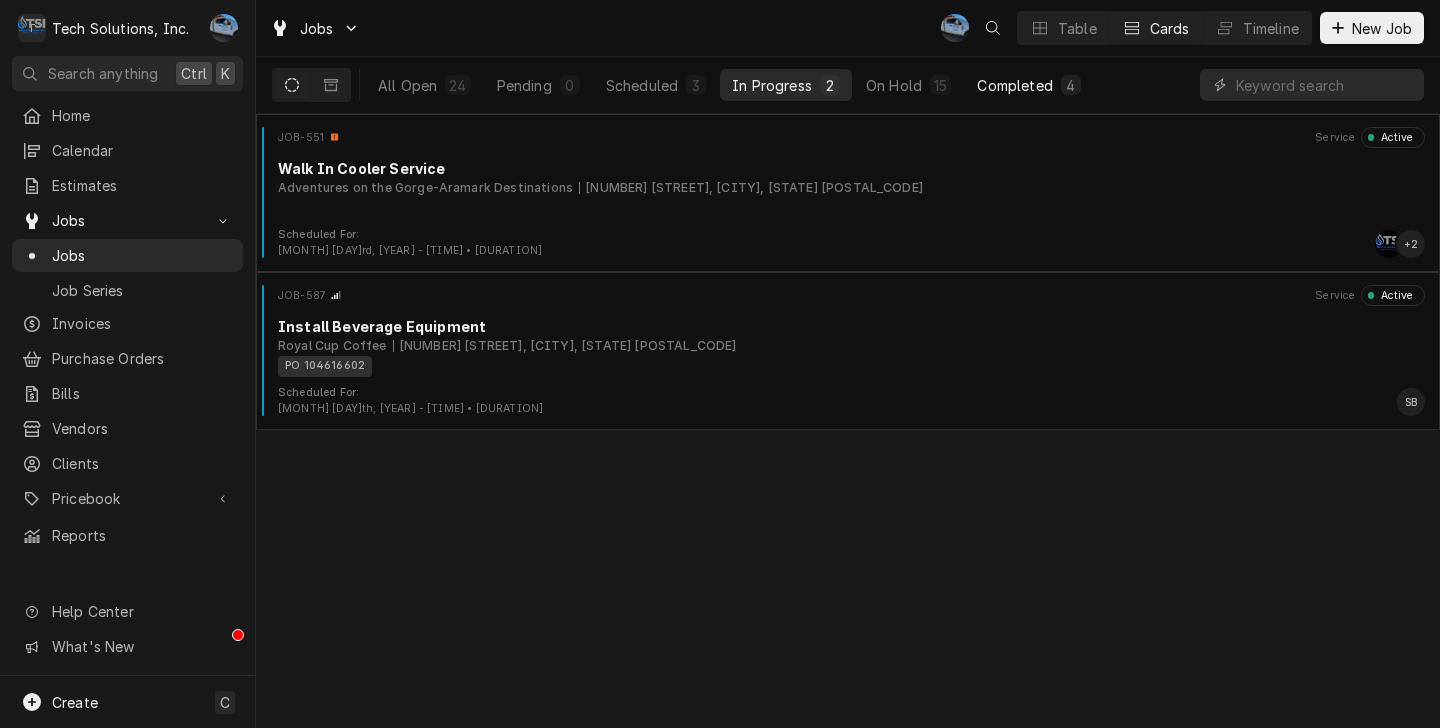 click on "Completed" at bounding box center [1014, 85] 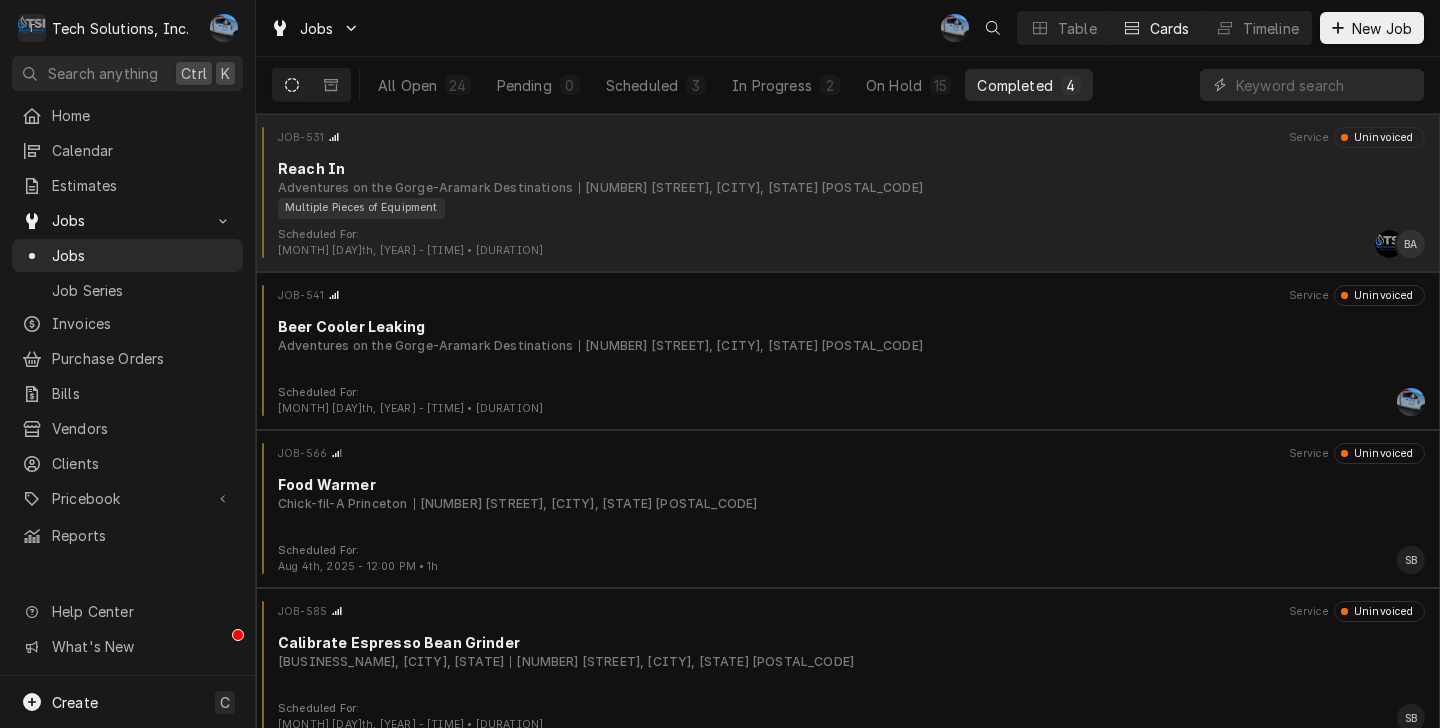 click on "Scheduled For: Jun 26th, 2025 - 10:00 AM • 2h AF BA" at bounding box center [848, 243] 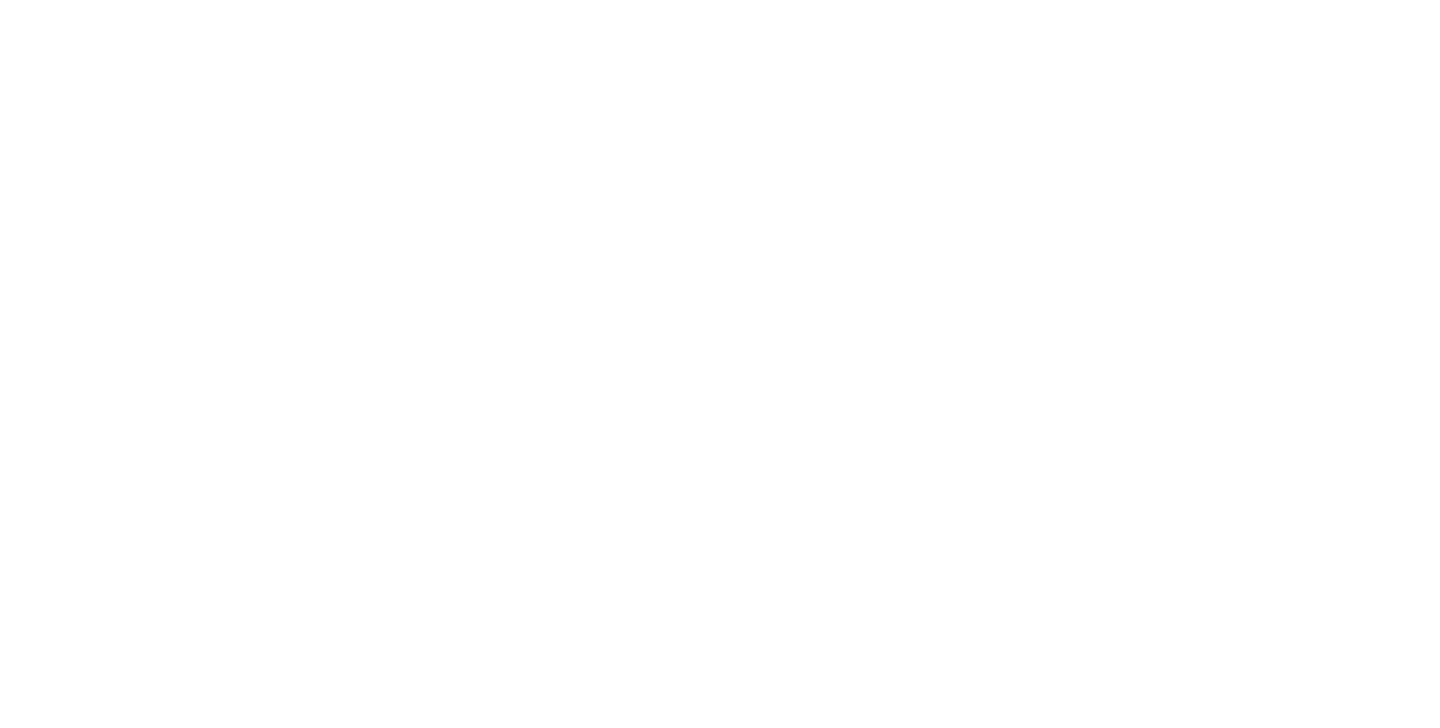 scroll, scrollTop: 0, scrollLeft: 0, axis: both 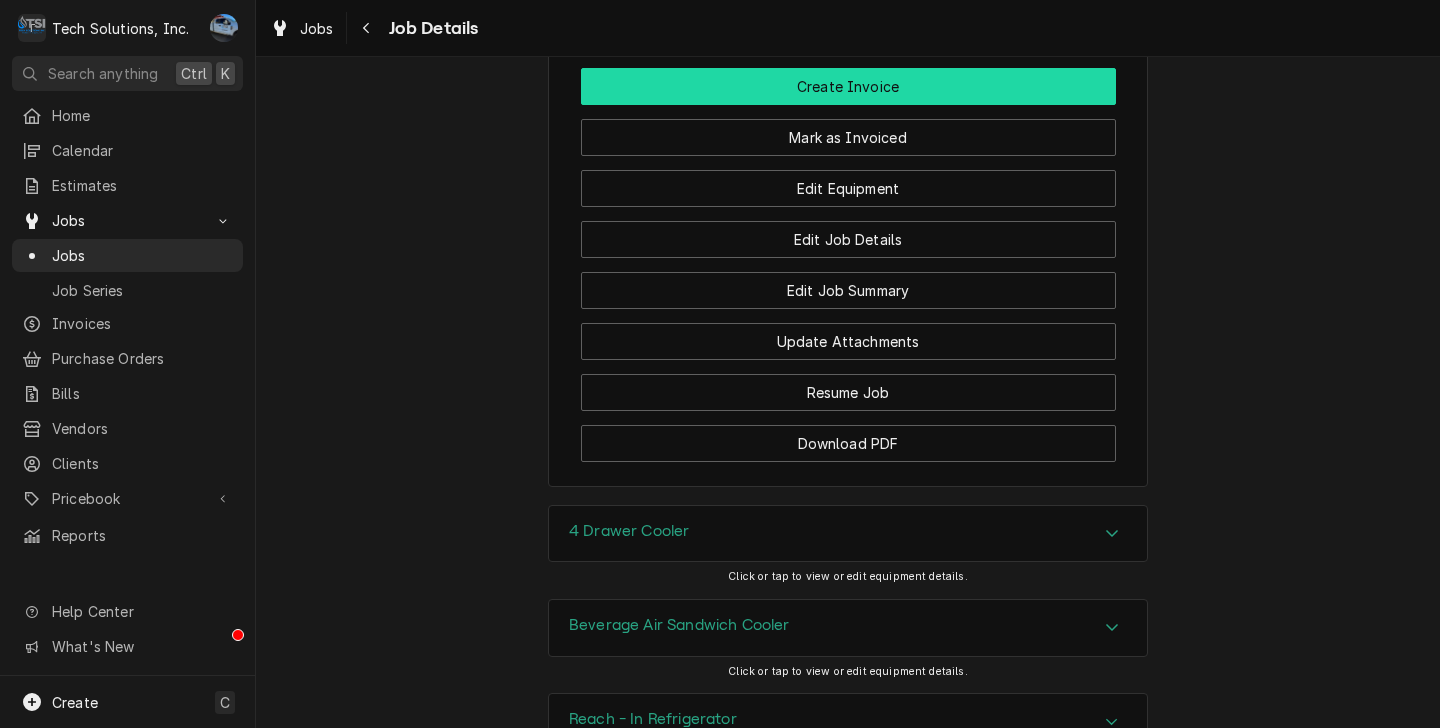 click on "Create Invoice" at bounding box center (848, 86) 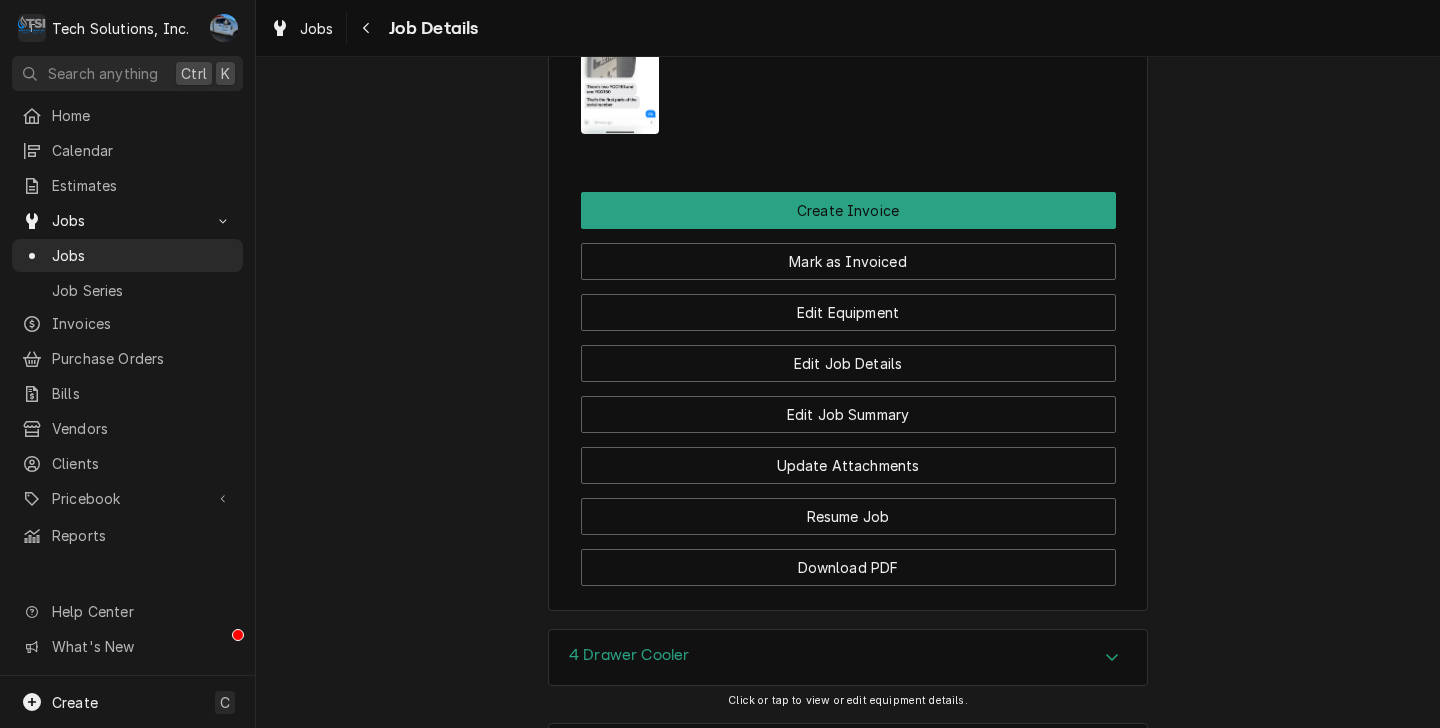 scroll, scrollTop: 2125, scrollLeft: 0, axis: vertical 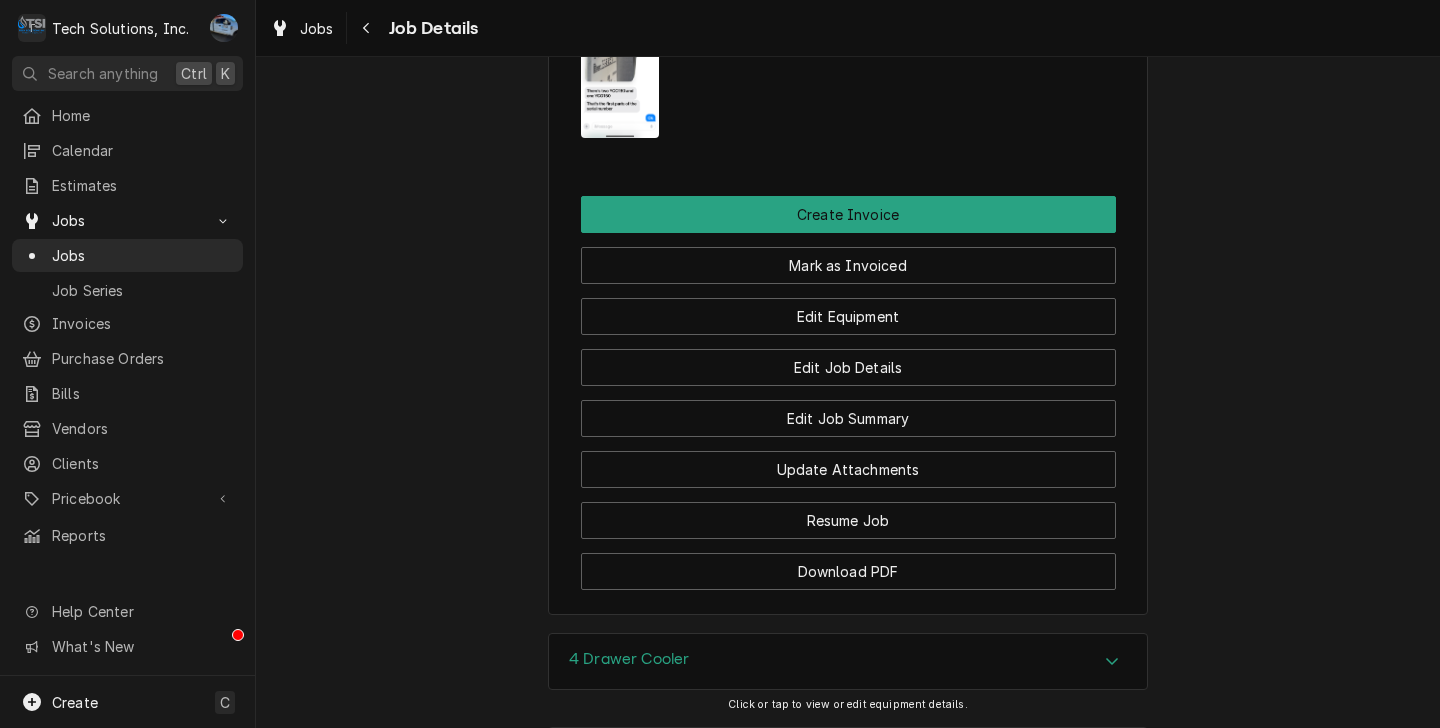 click at bounding box center [620, 52] 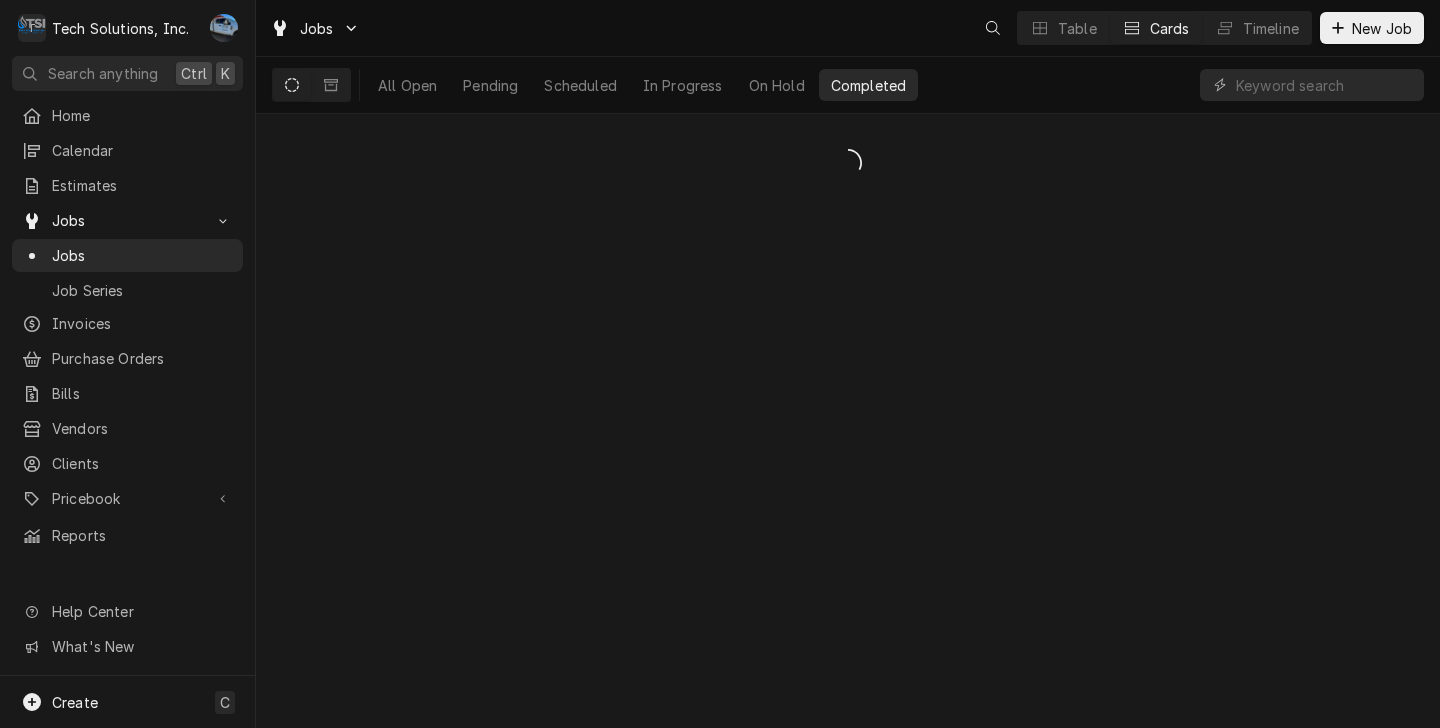 scroll, scrollTop: 0, scrollLeft: 0, axis: both 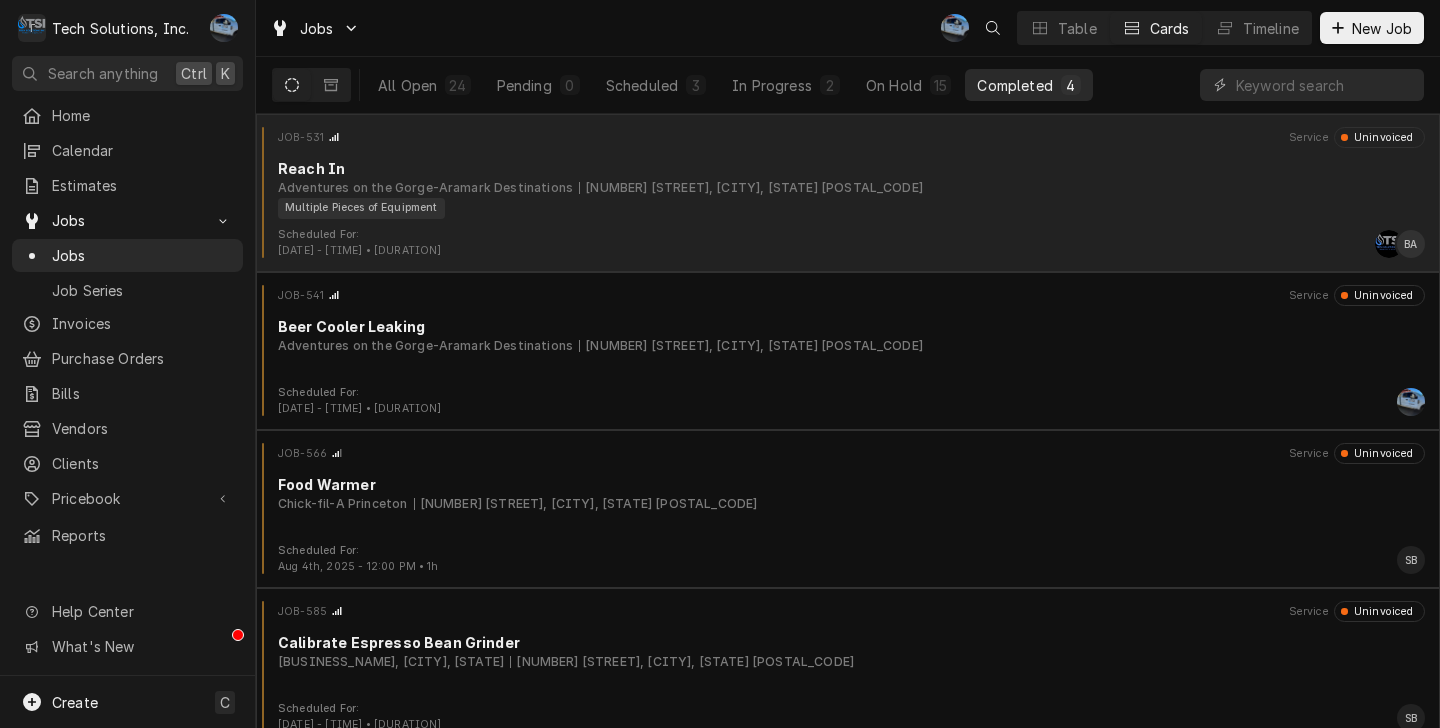 click on "[NUMBER] [STREET], [CITY], [STATE] [POSTAL_CODE]" at bounding box center [751, 188] 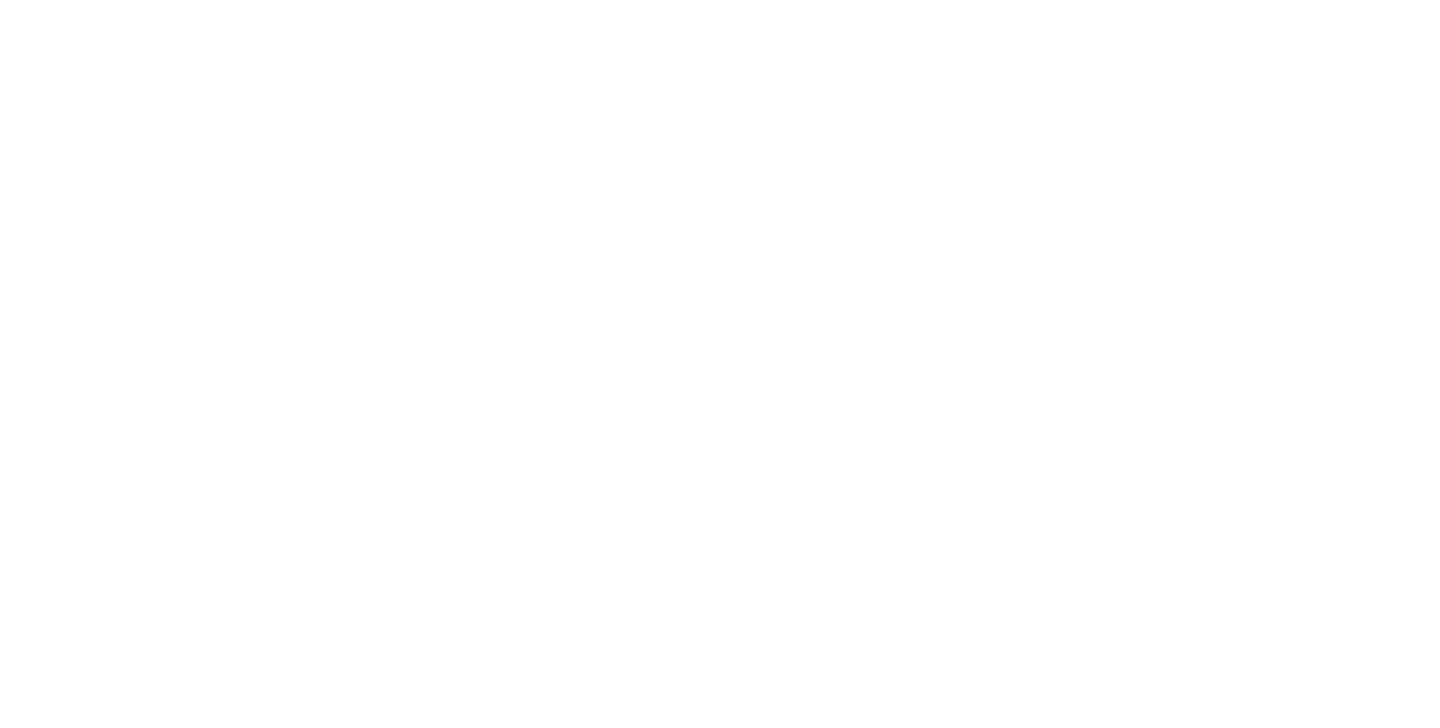 scroll, scrollTop: 0, scrollLeft: 0, axis: both 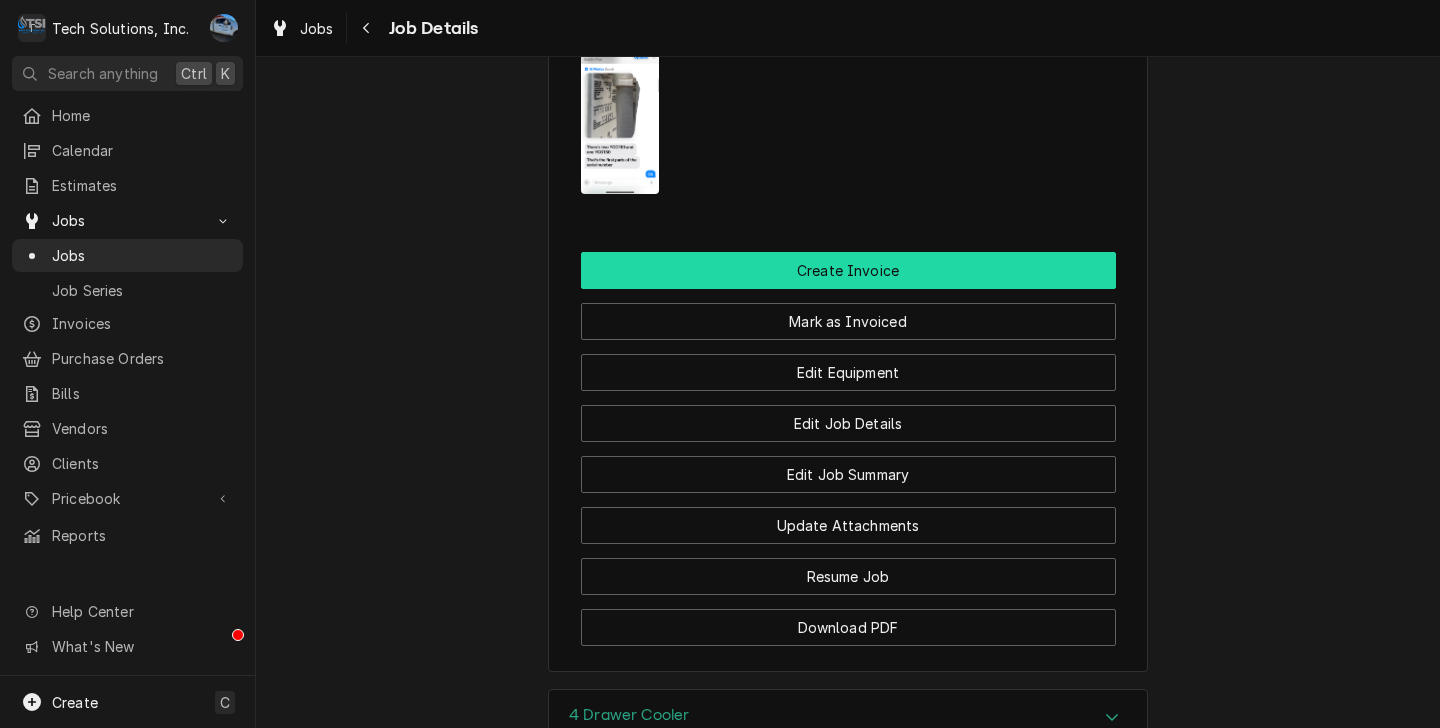 click on "Create Invoice" at bounding box center (848, 270) 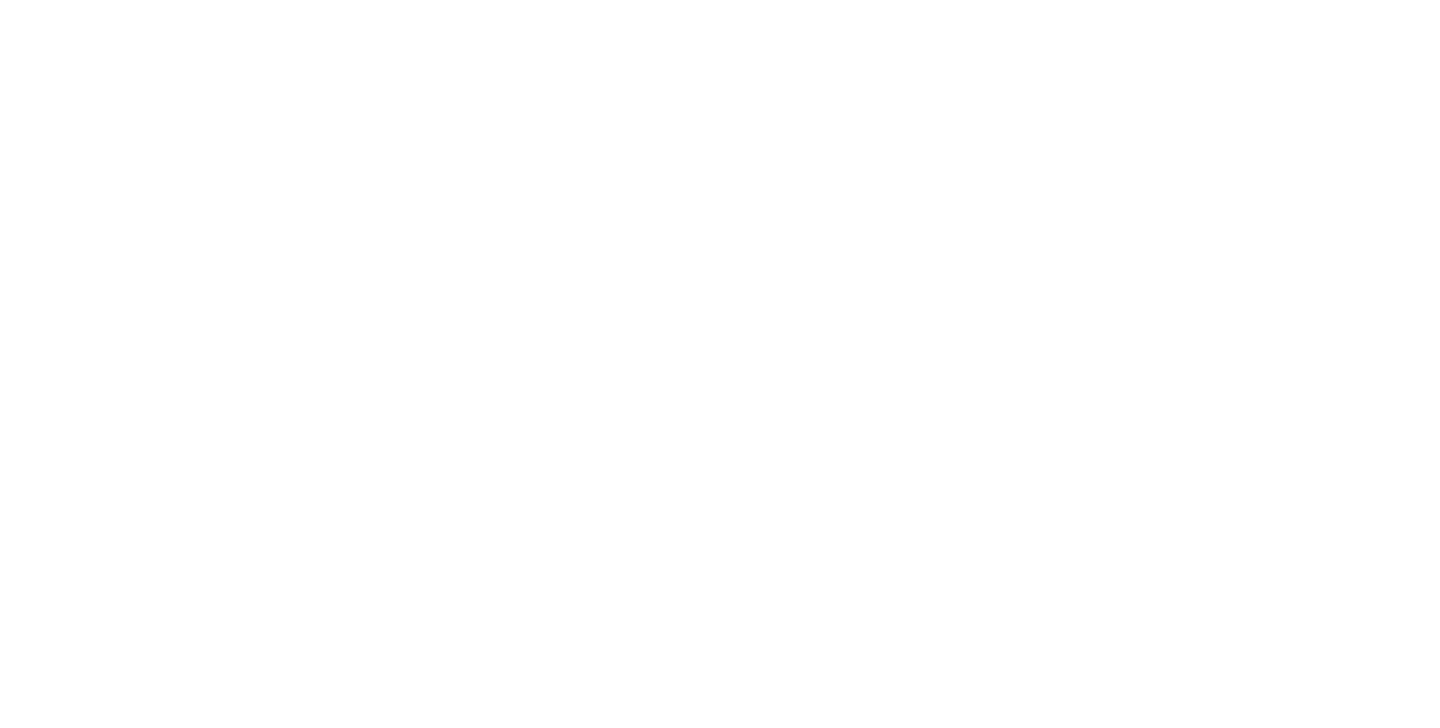 scroll, scrollTop: 0, scrollLeft: 0, axis: both 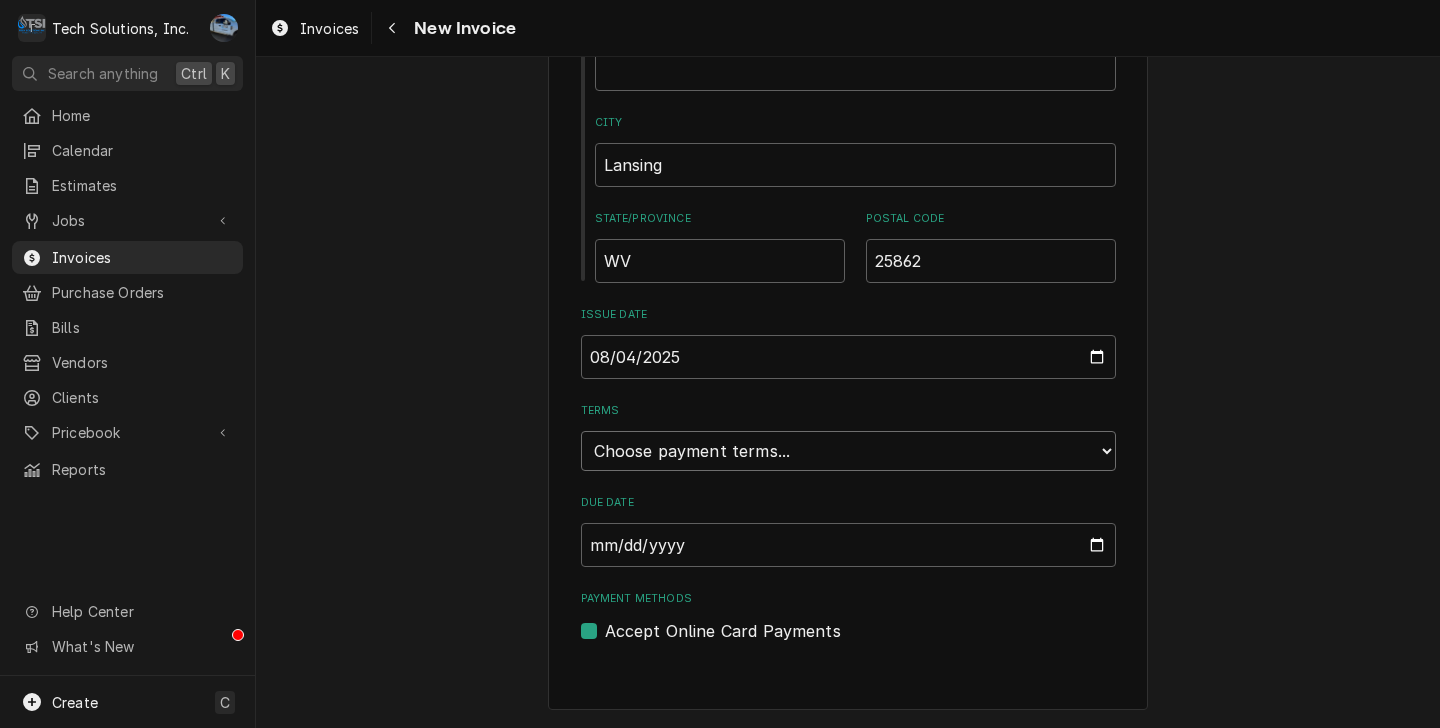 click on "Choose payment terms... Same Day Net 7 Net 14 Net 21 Net 30 Net 45 Net 60 Net 90" at bounding box center [848, 451] 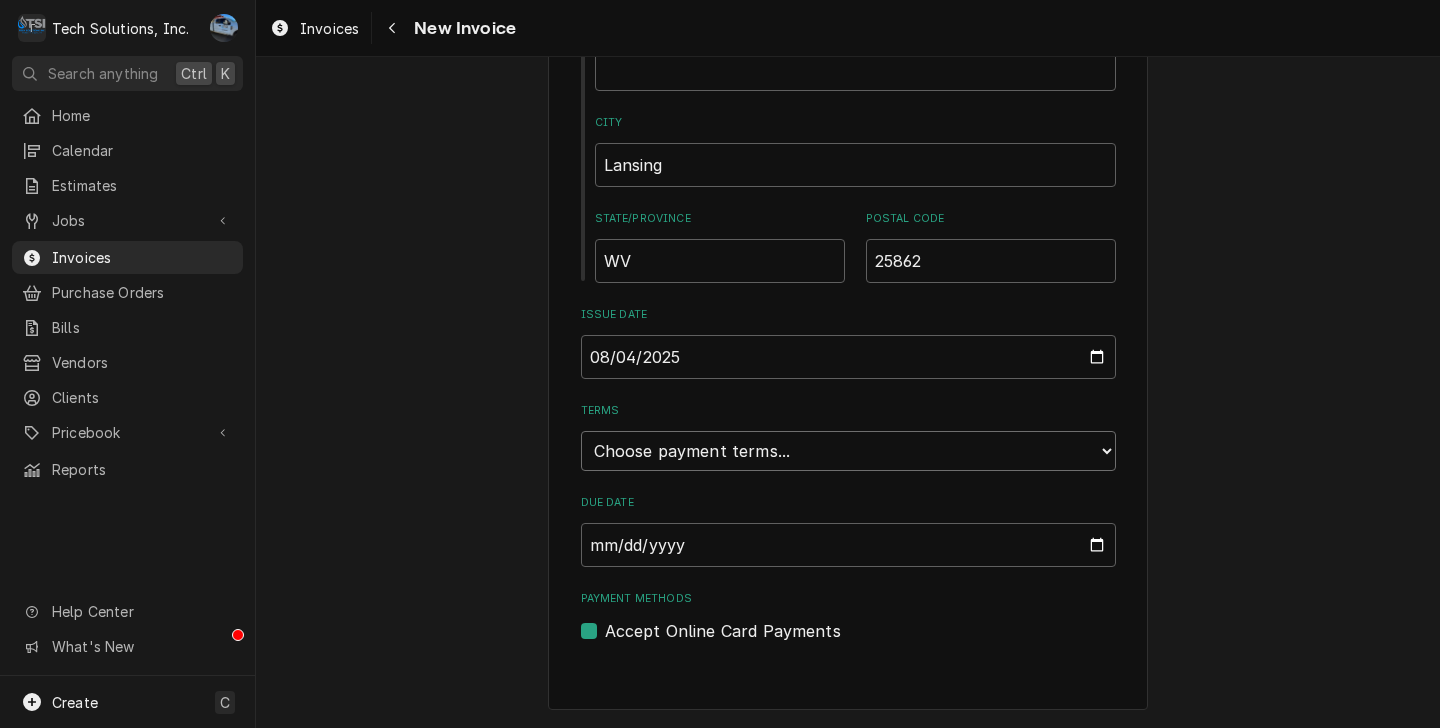 click on "Choose payment terms... Same Day Net 7 Net 14 Net 21 Net 30 Net 45 Net 60 Net 90" at bounding box center [848, 451] 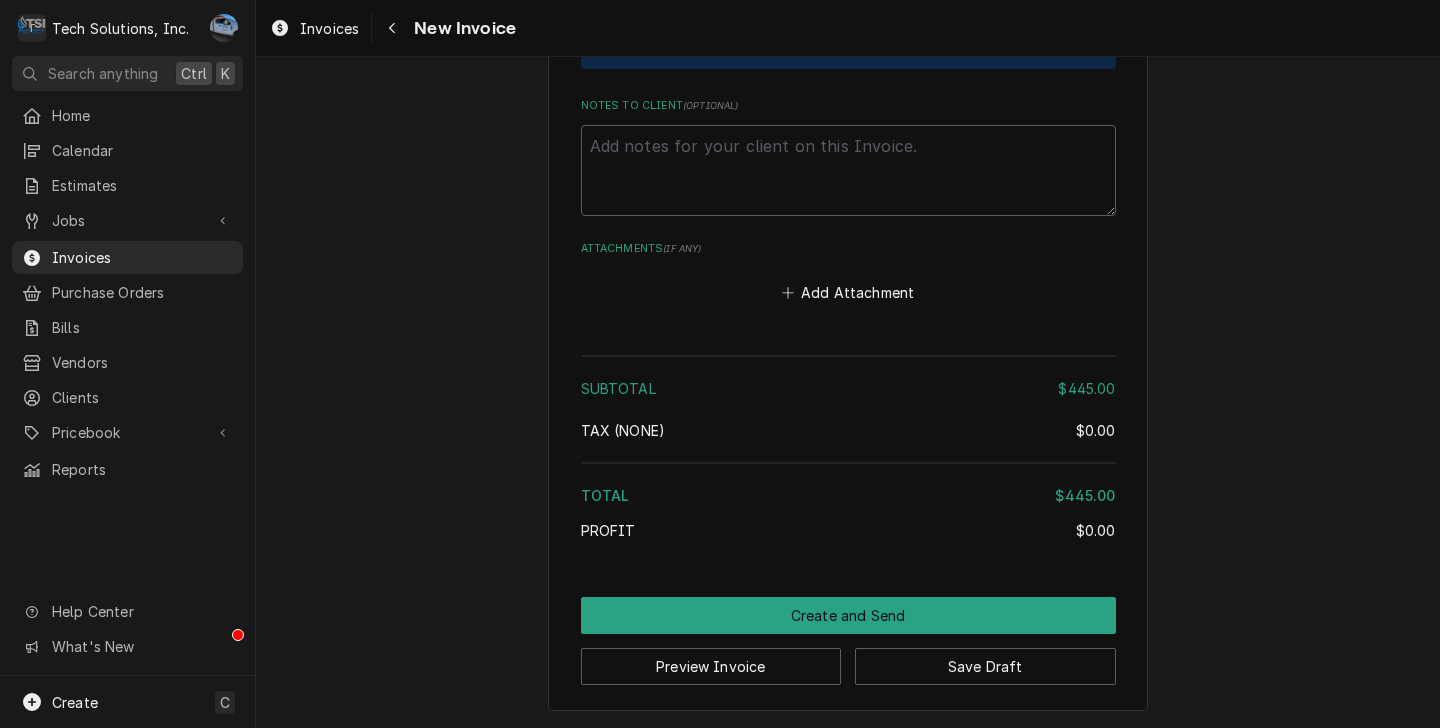 scroll, scrollTop: 3766, scrollLeft: 0, axis: vertical 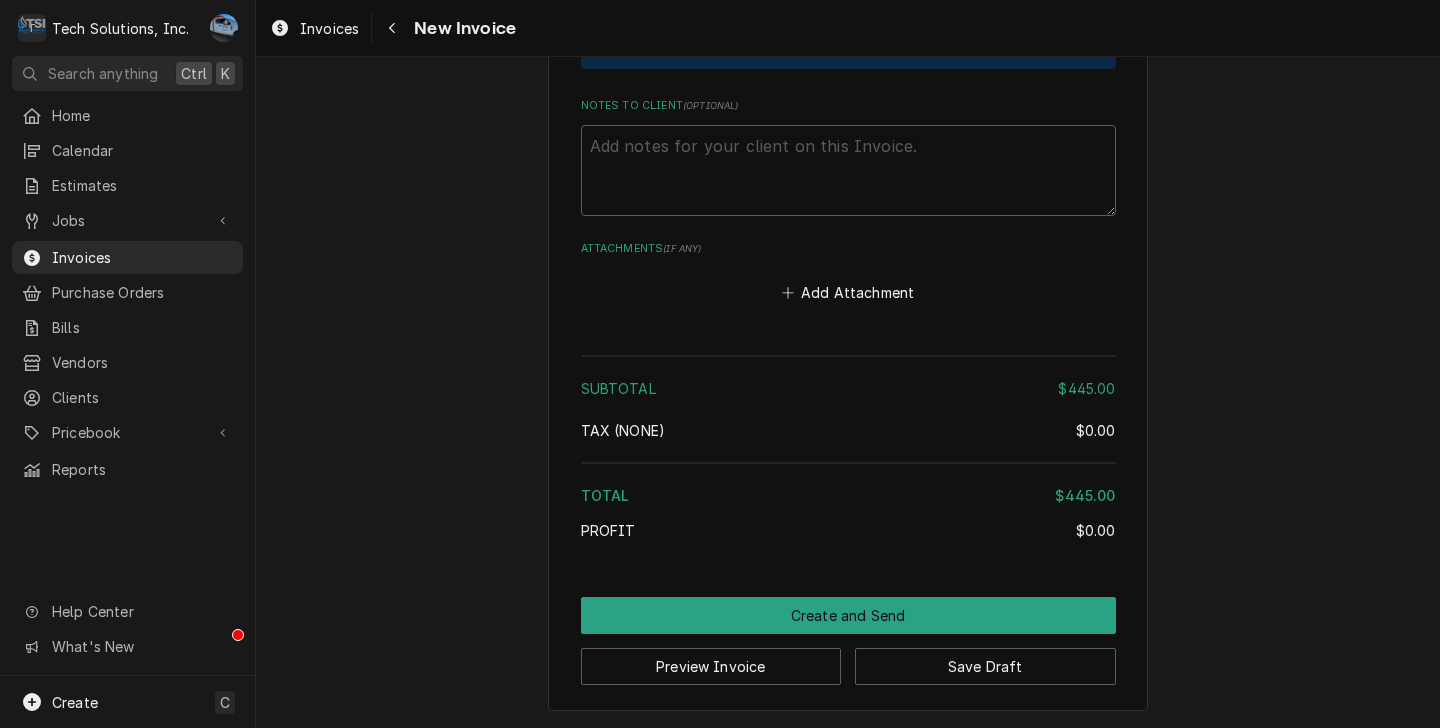 click on "Please provide the following information to create your invoice: Client Details Client Adventures on the Gorge-Aramark Destinations Client Notes As of 8/4/25 Email all invoices to Aotg-ap@aramark.com and copy Brian Campbell - Campbell-brian1@aramark.com
Brian Campbell -Cell: 304-640-7082 -Operations Manager - Food and Beverage Director
Email: Campbell-brian1@aramark.com
Executive Chef: Eric Brownlee's Email: brownlee-eric1@aramark.com
Eric Brownlee's Mobile:  843-860-8320 Service Location Chetty's/Wanderlust / 90 Canyon Rim Campus Road, Lansing, WV 25862 Basic Details Created From Job Uninvoiced Reach In Service Type Reach In Labels  ( optional ) Add Labels... Billing Address Same as service location Recipient, Attention To, etc.  ( if different ) Street Address 219 Chestnutburg Rd Apartment, Suite, etc. City Lansing State/Province WV Postal Code 25862 Issue Date 2025-08-04 Terms Choose payment terms... Same Day Net 7 Net 14 Net 21 Net 30 Net 45 Net 60 Net 90 Due Date 2025-09-18 Payment Methods Reach In  (" at bounding box center [848, -1475] 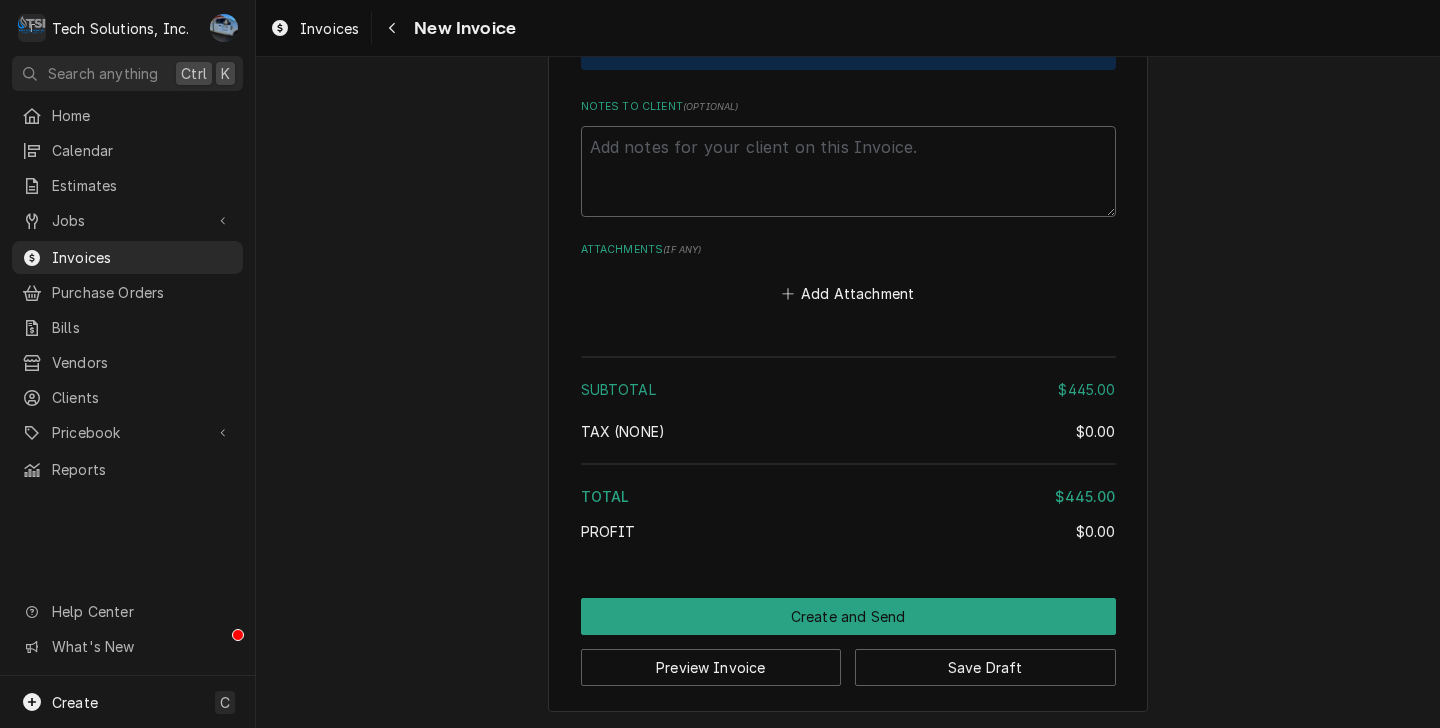 scroll, scrollTop: 3766, scrollLeft: 0, axis: vertical 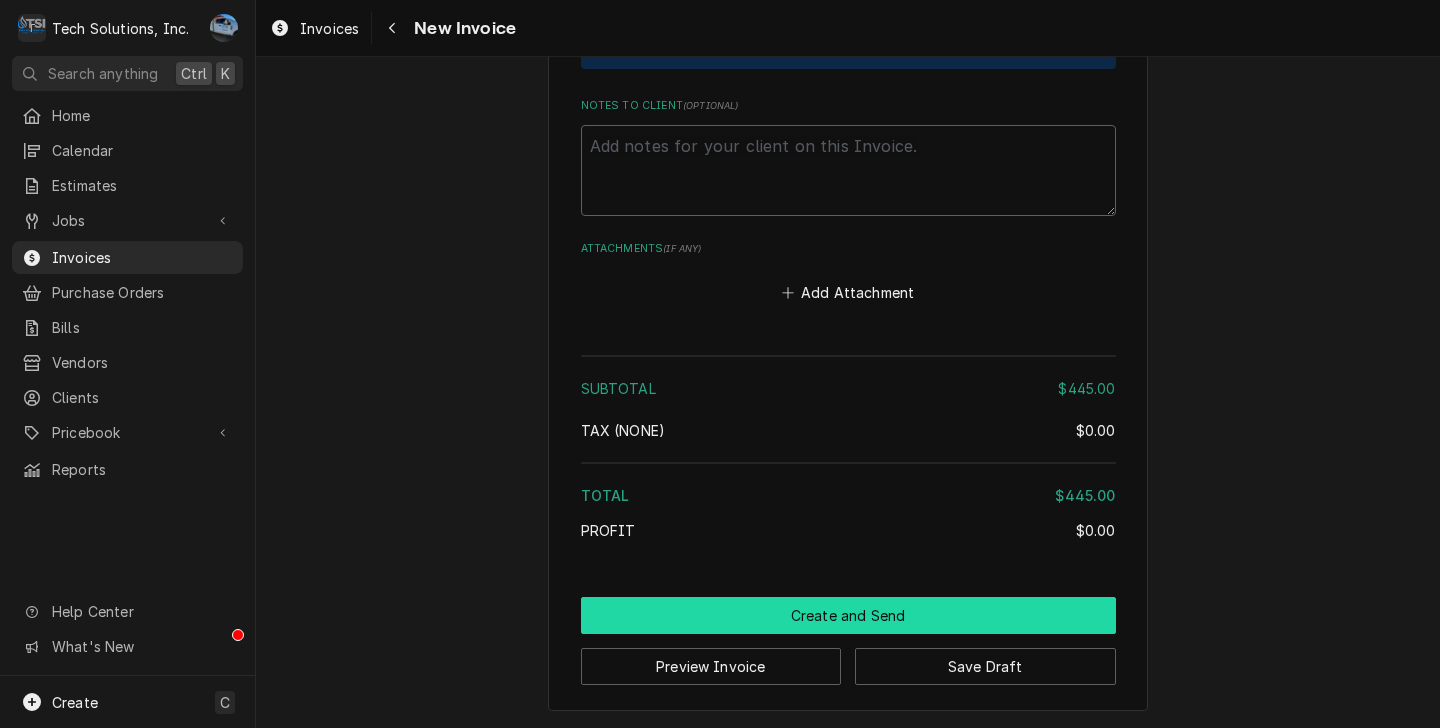 click on "Create and Send" at bounding box center [848, 615] 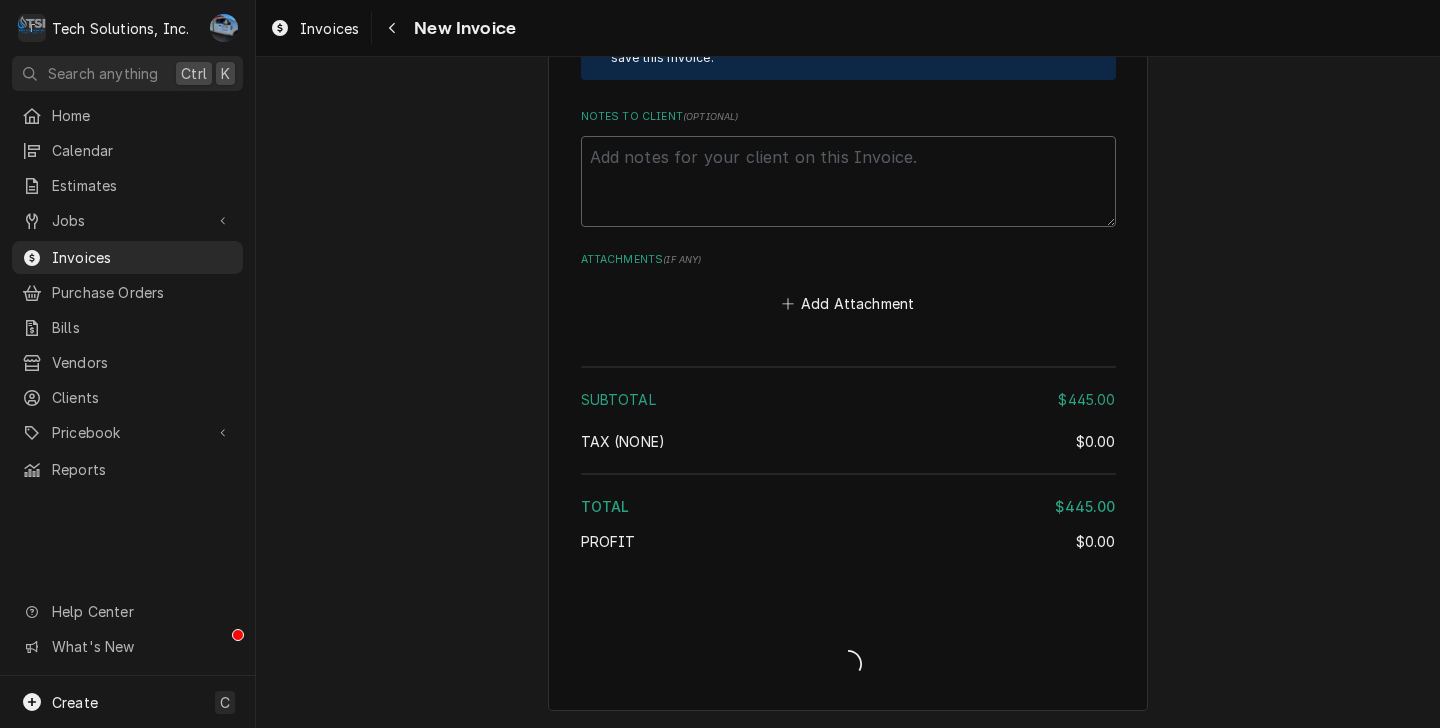 type on "x" 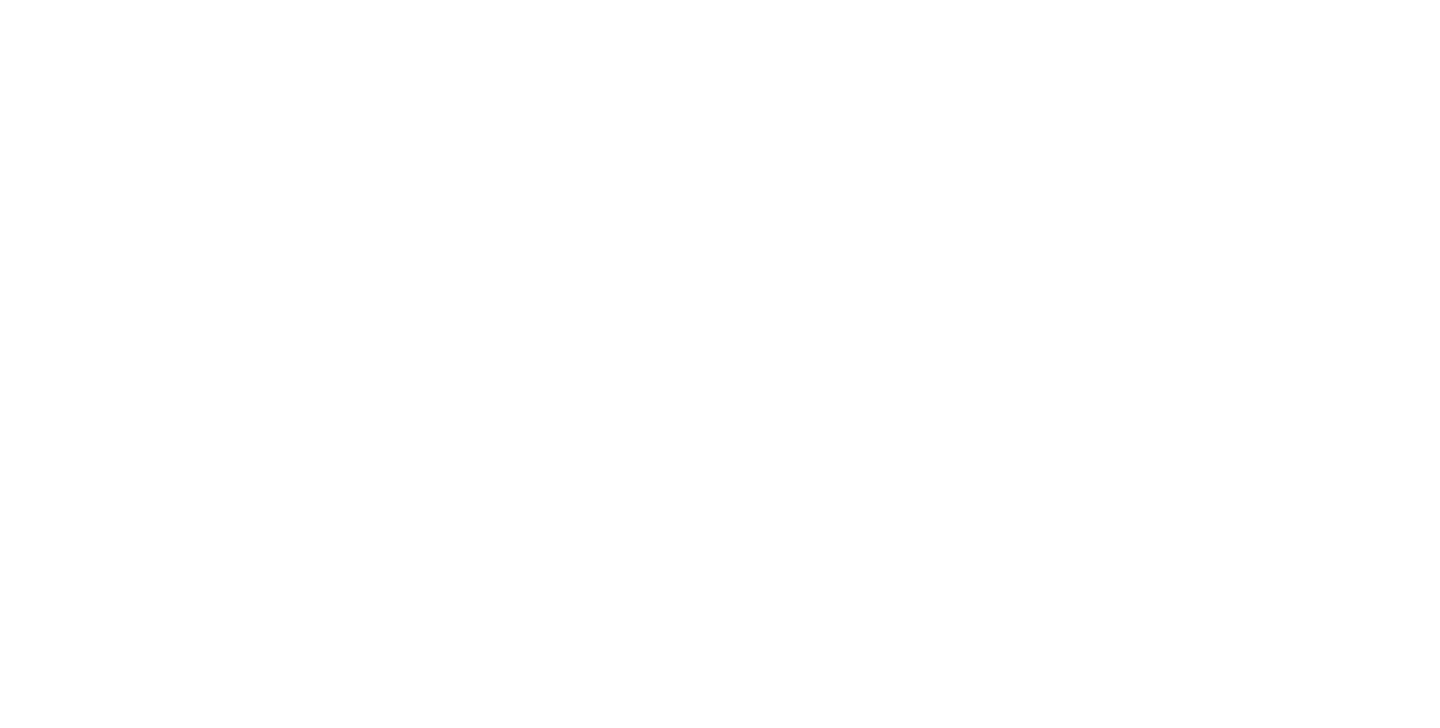 scroll, scrollTop: 0, scrollLeft: 0, axis: both 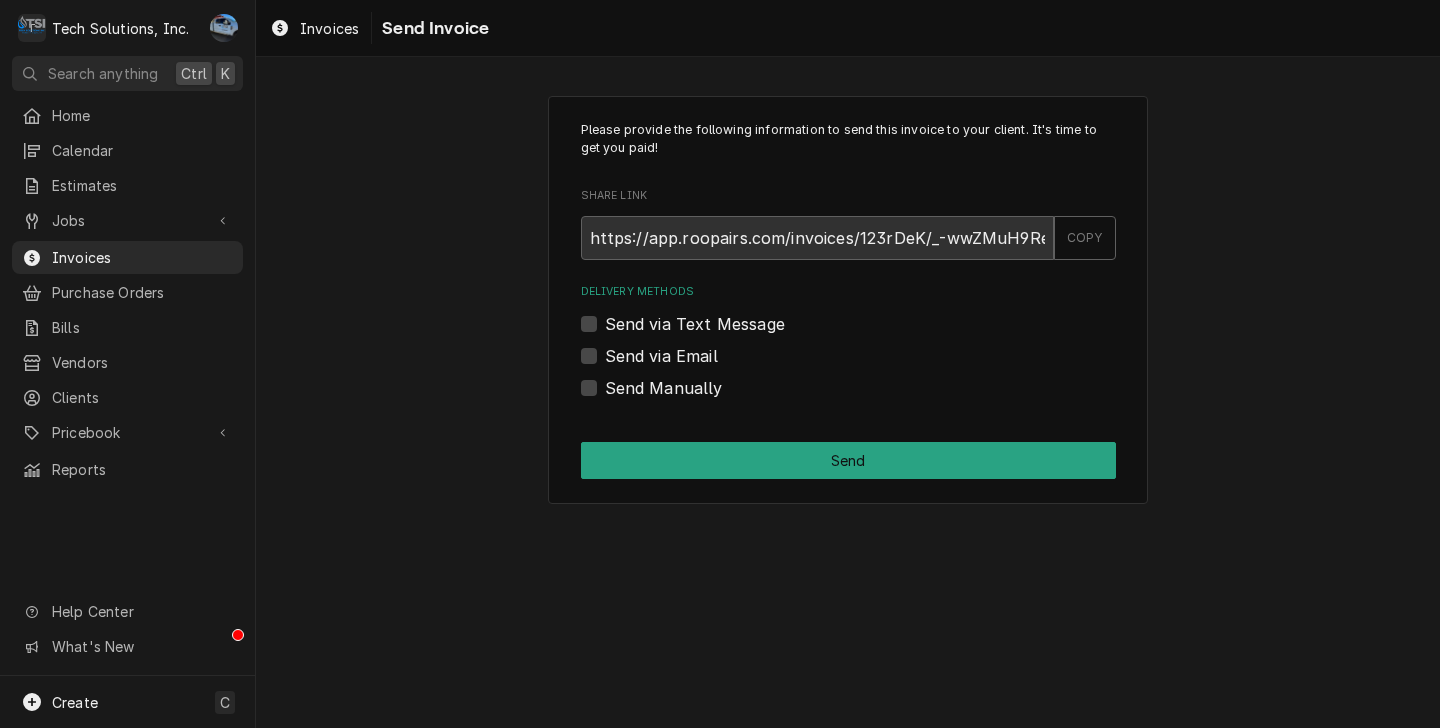 click on "Send via Email" at bounding box center (661, 356) 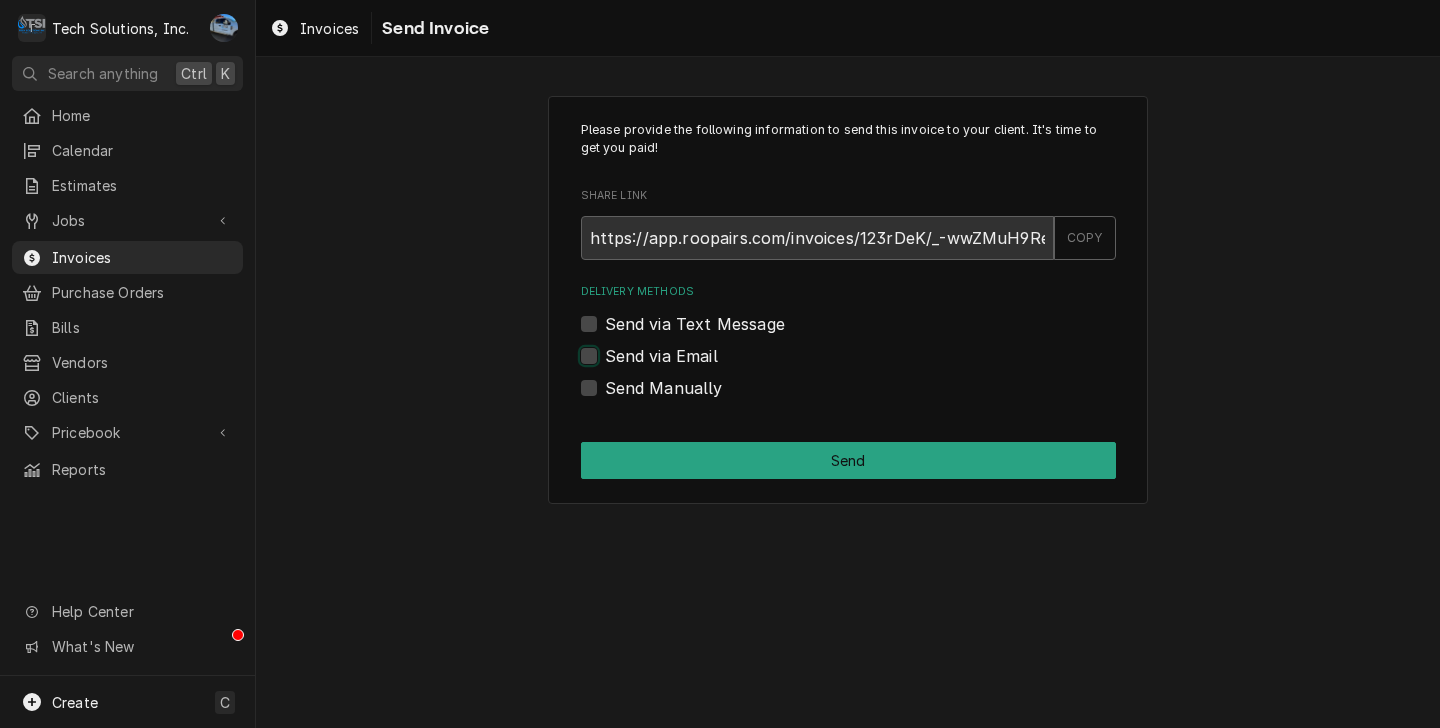 click on "Send via Email" at bounding box center [872, 366] 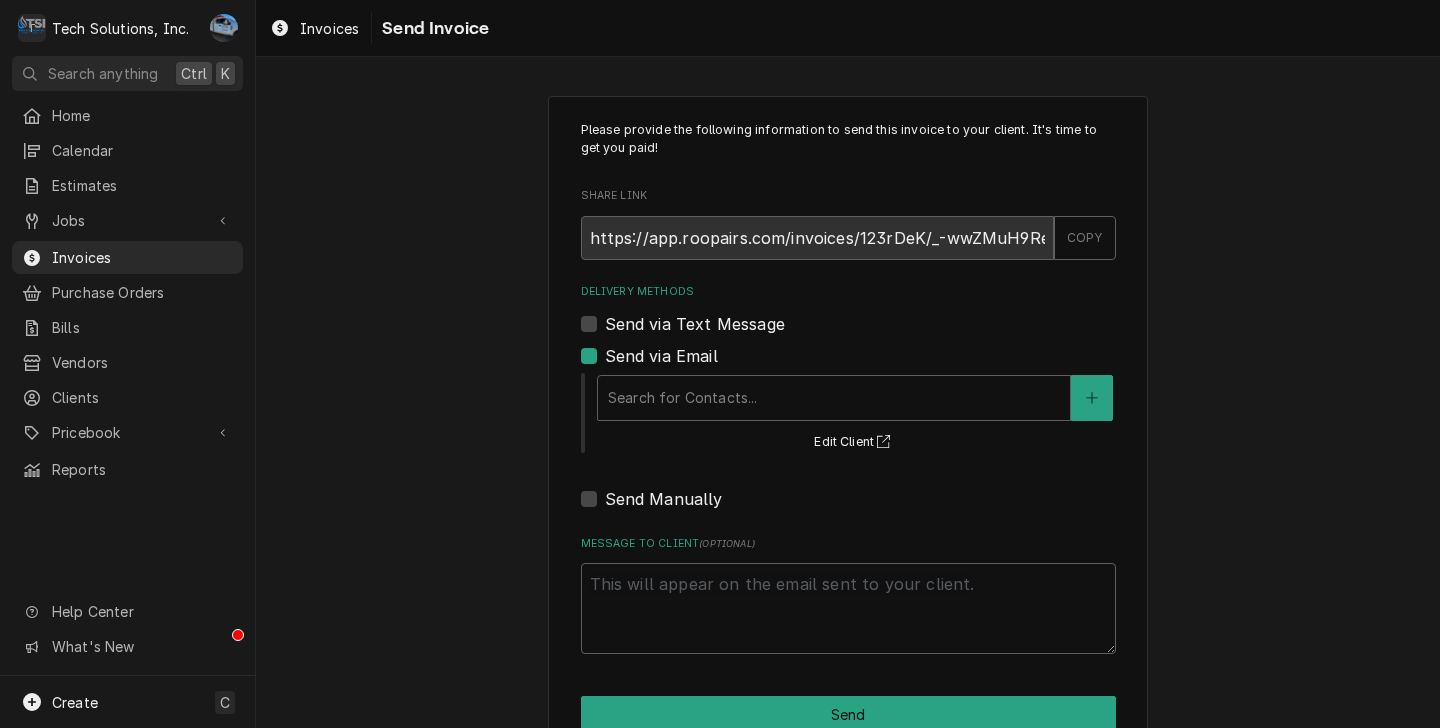 click on "Send via Email" at bounding box center [661, 356] 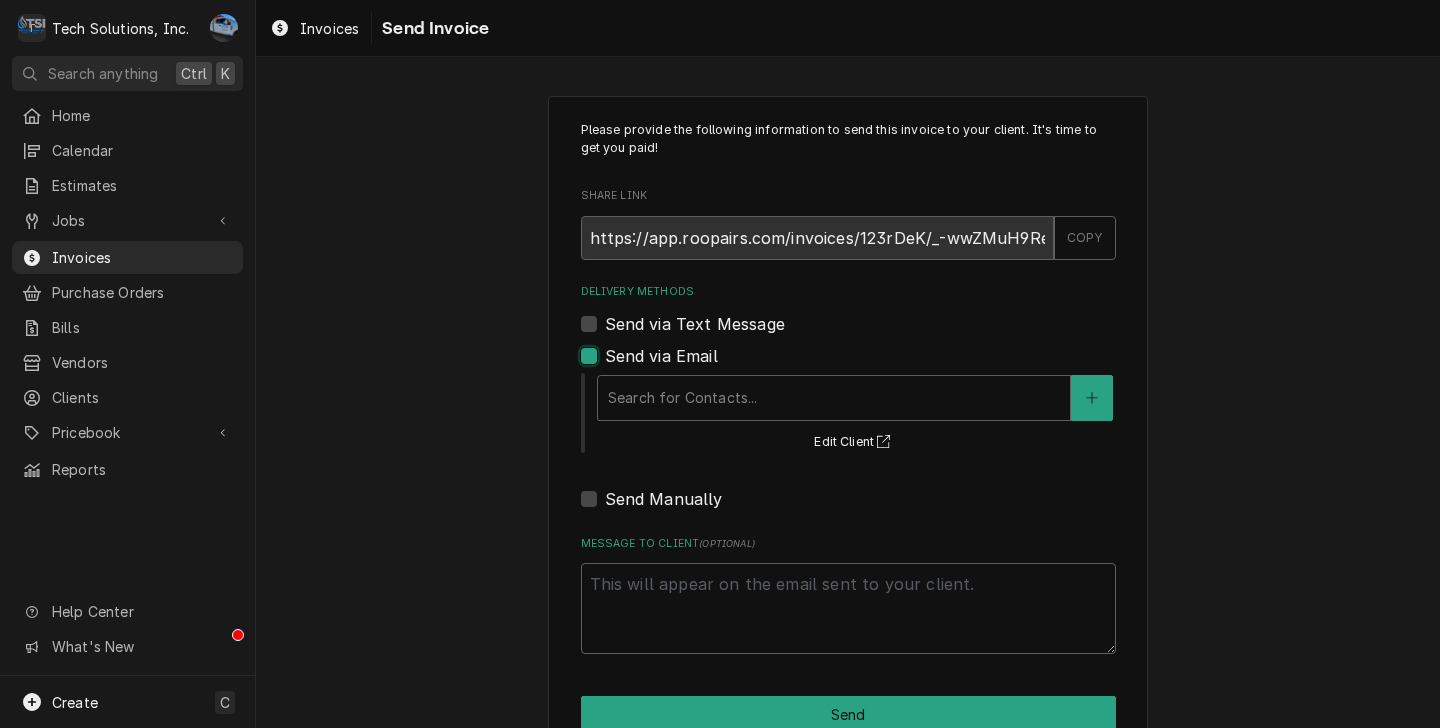 click on "Send via Email" at bounding box center (872, 366) 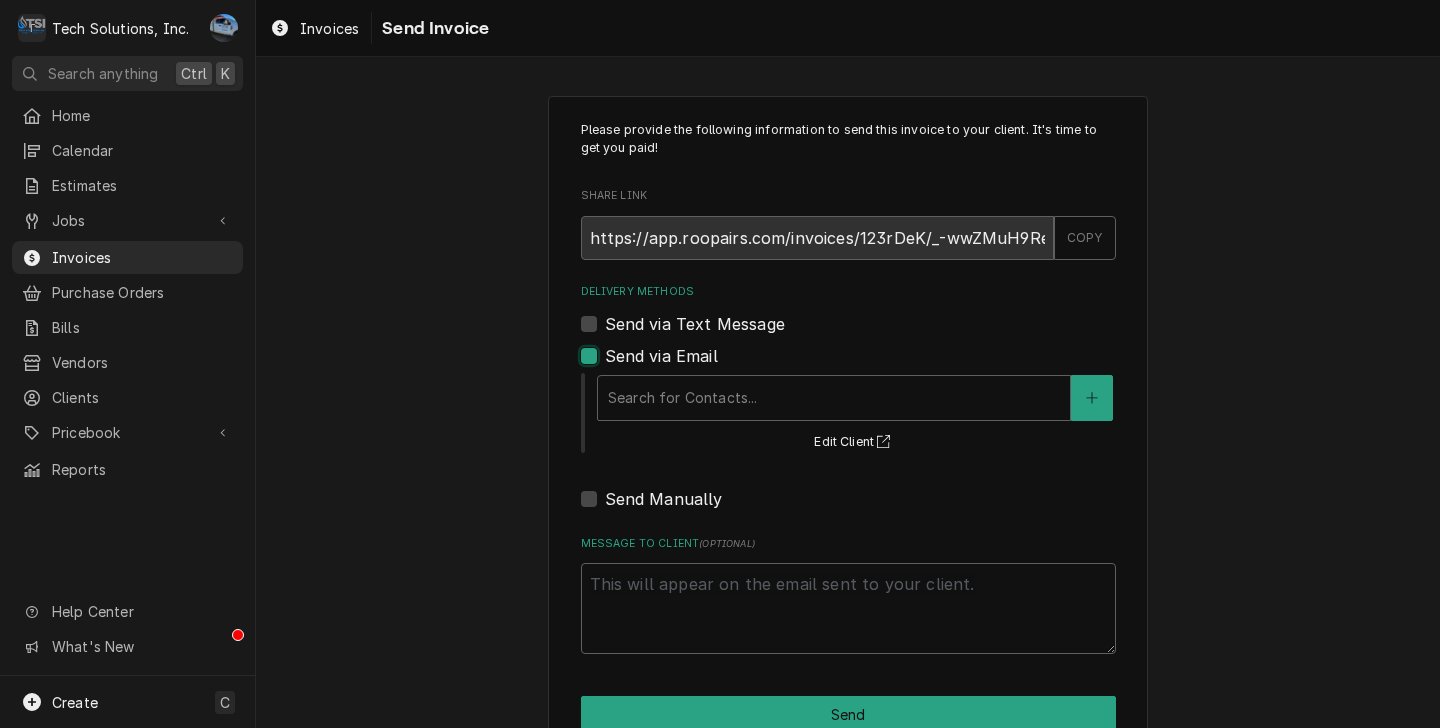 checkbox on "false" 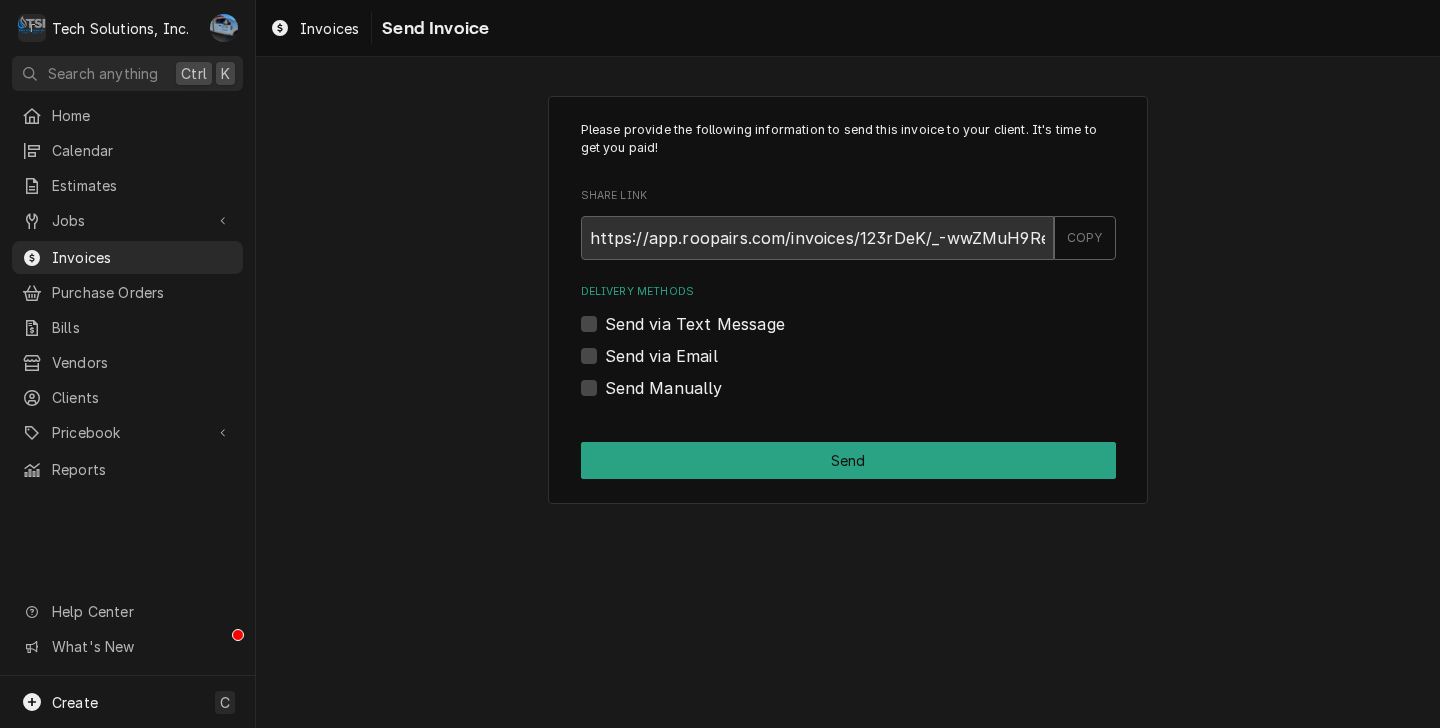 click on "Send via Text Message" at bounding box center [848, 324] 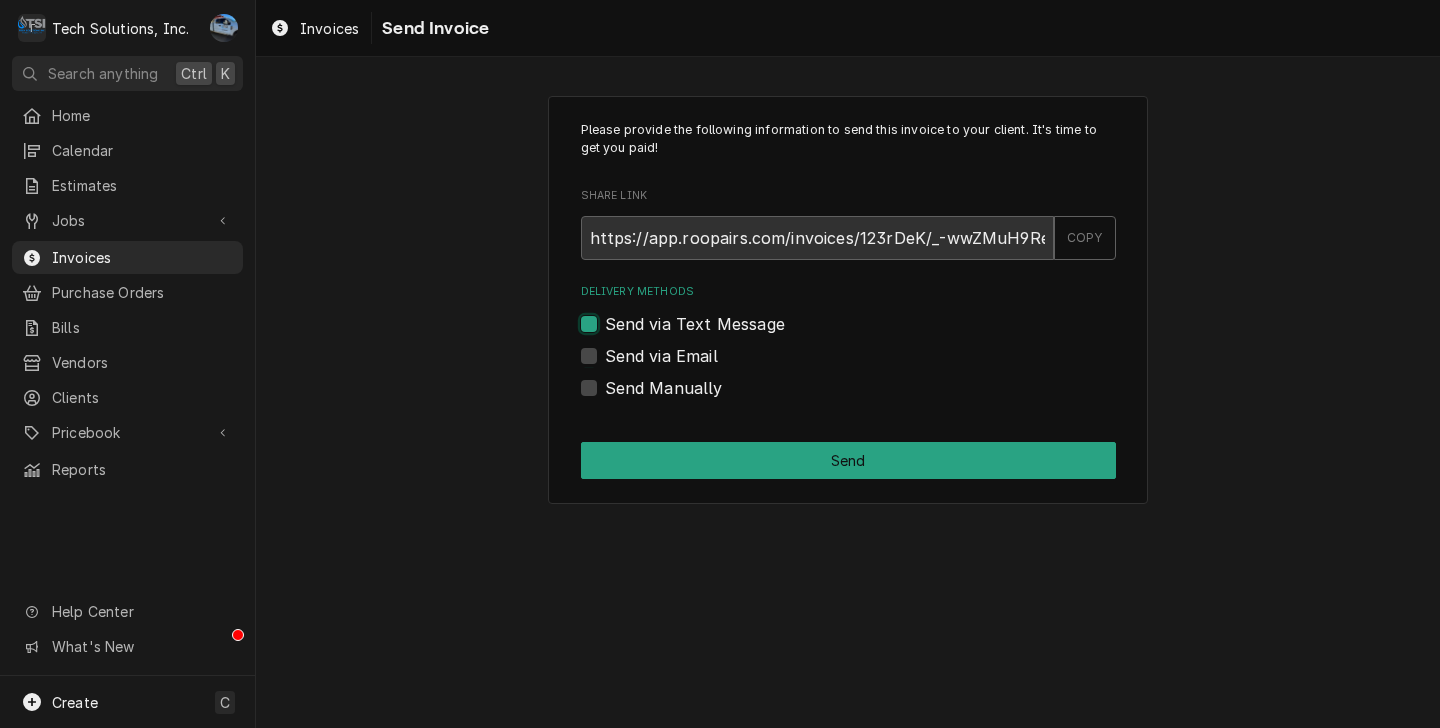 checkbox on "true" 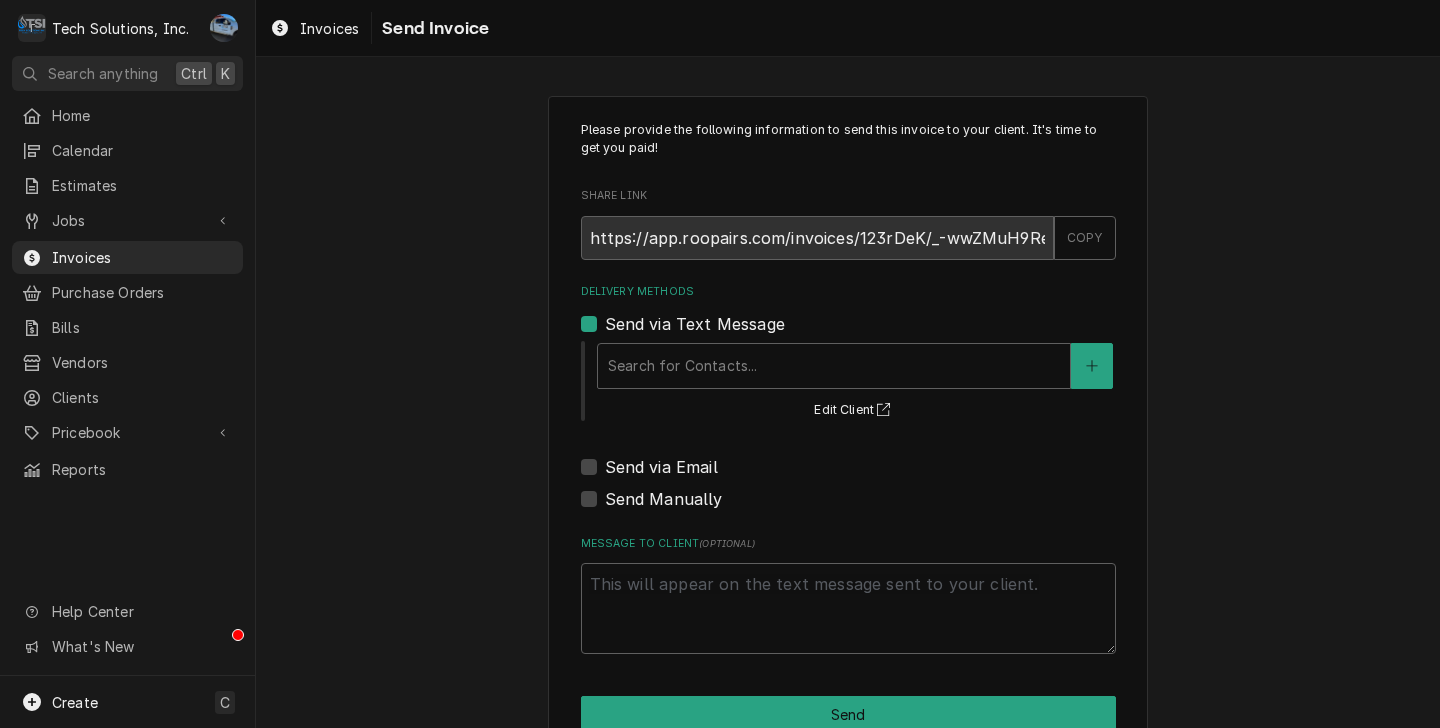 click on "Send via Text Message" at bounding box center [848, 324] 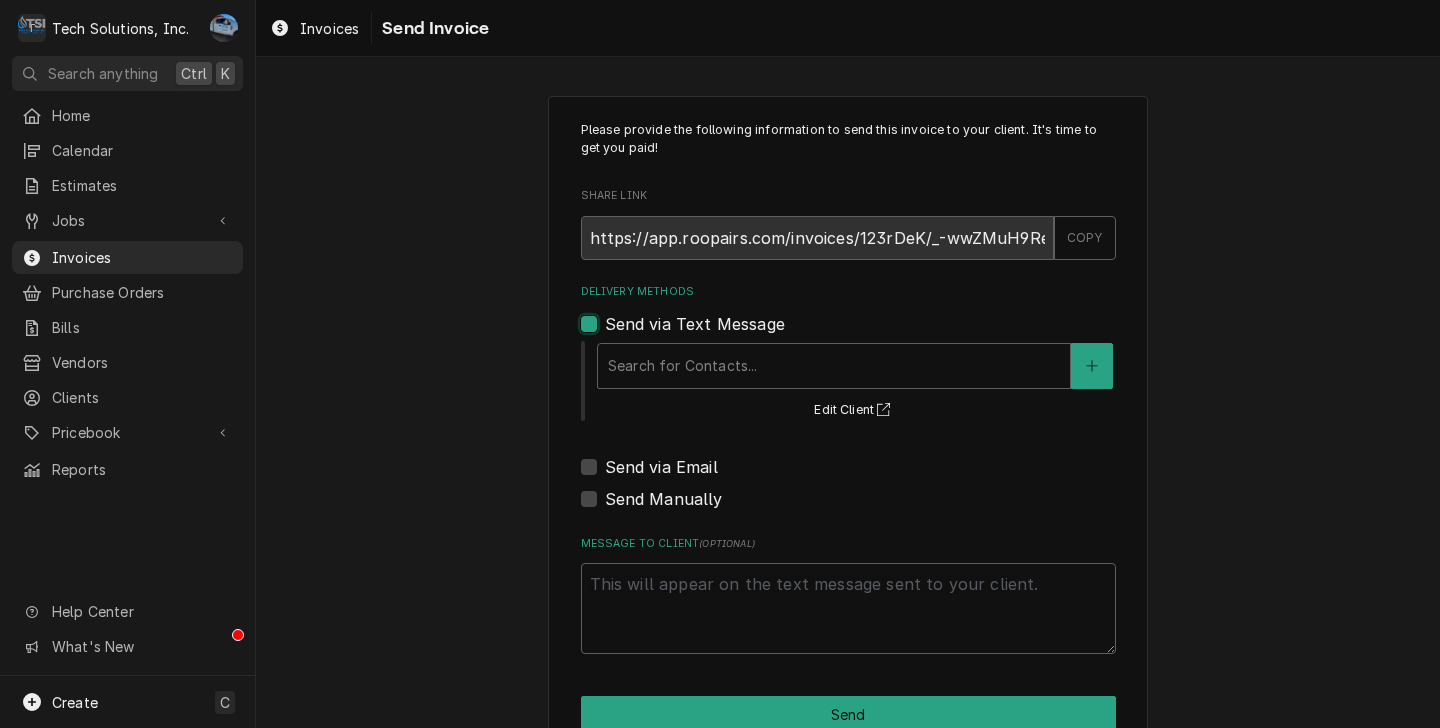 click on "Send via Text Message" at bounding box center (872, 334) 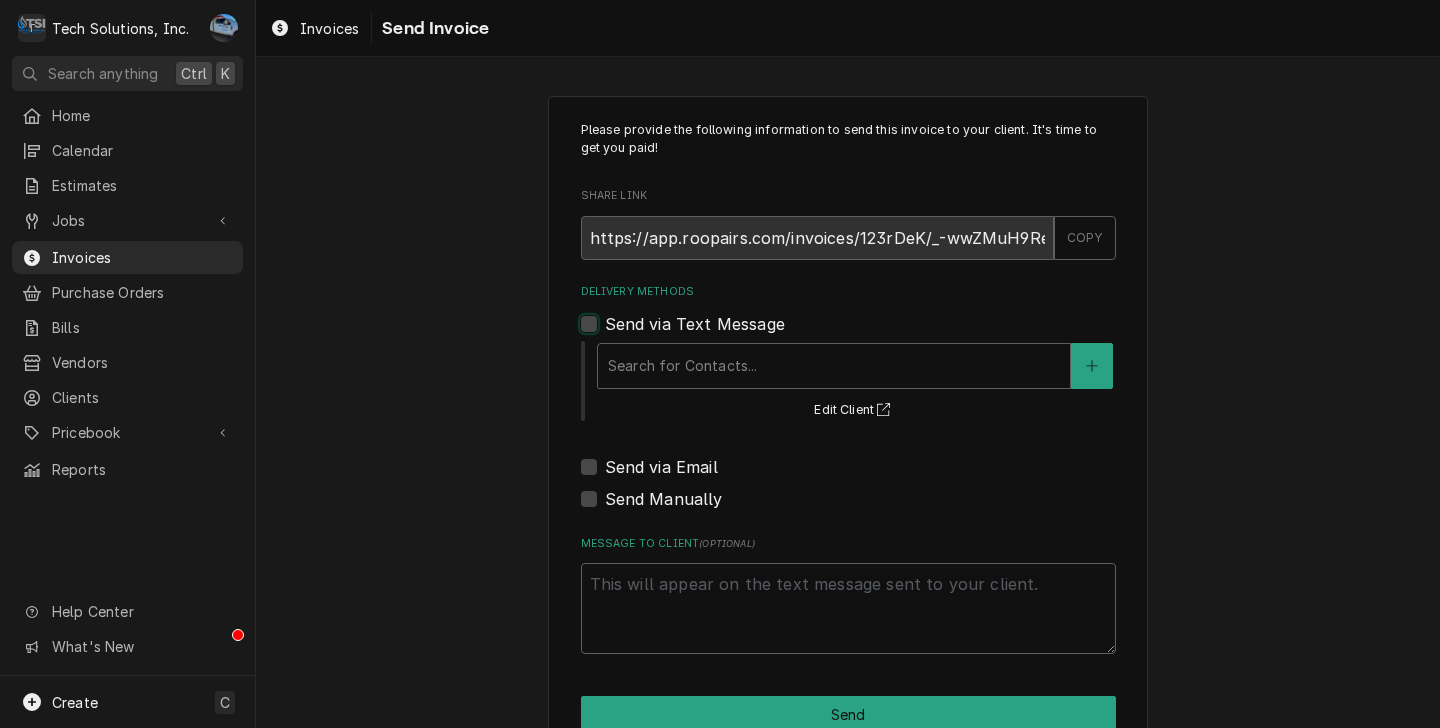 checkbox on "false" 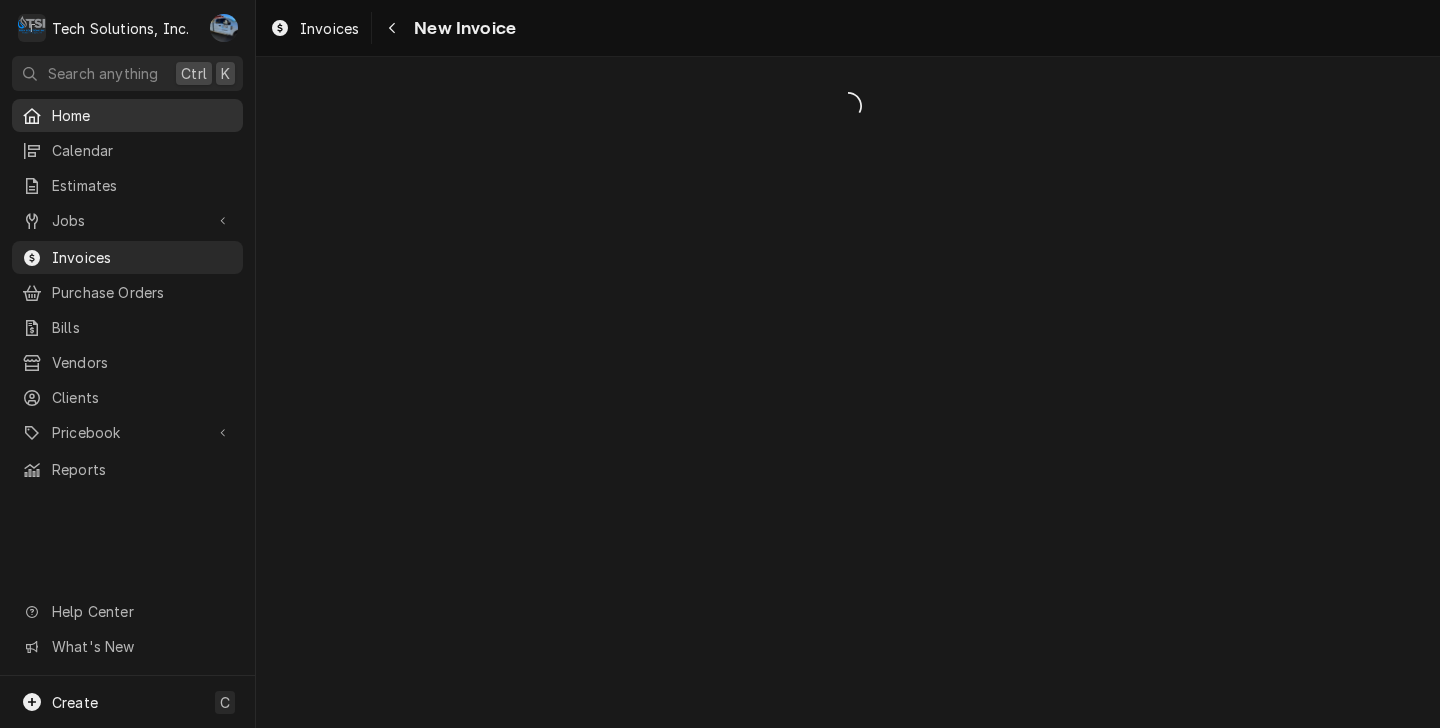 scroll, scrollTop: 0, scrollLeft: 0, axis: both 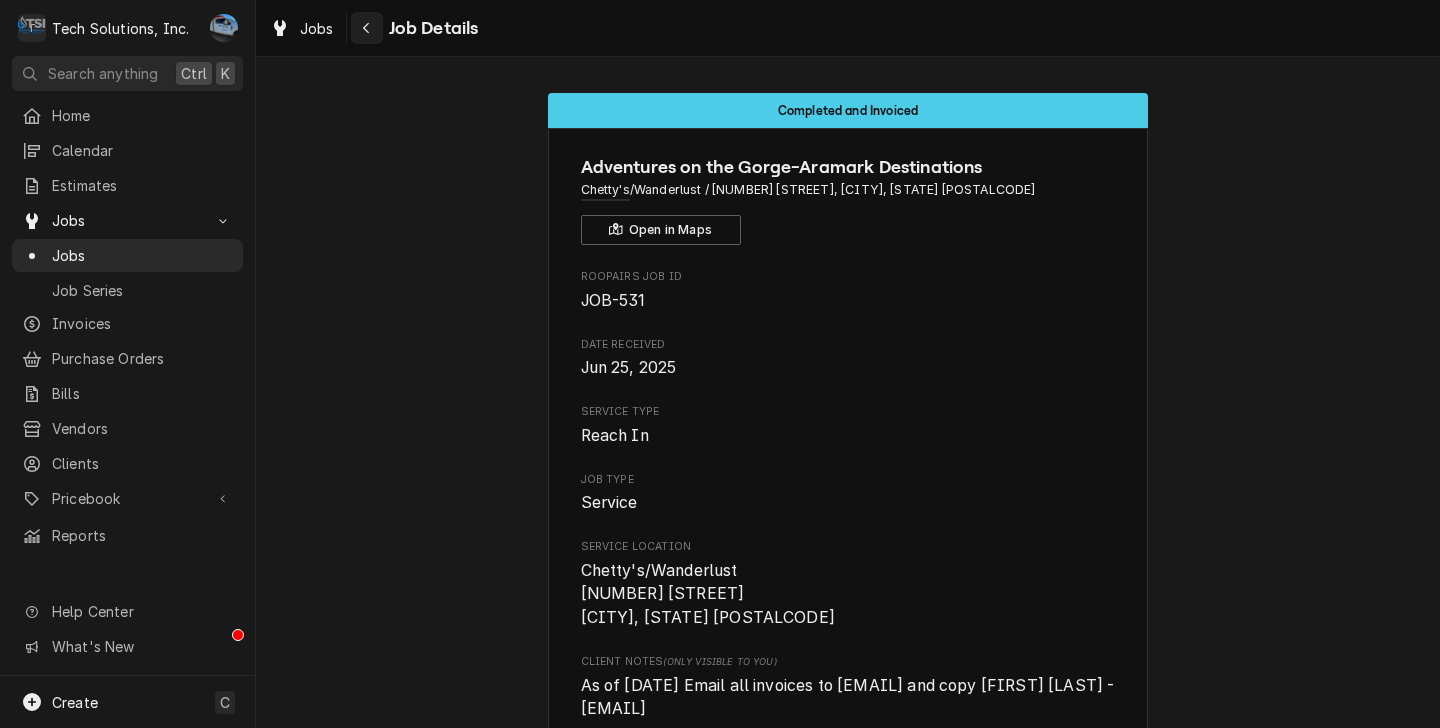 click 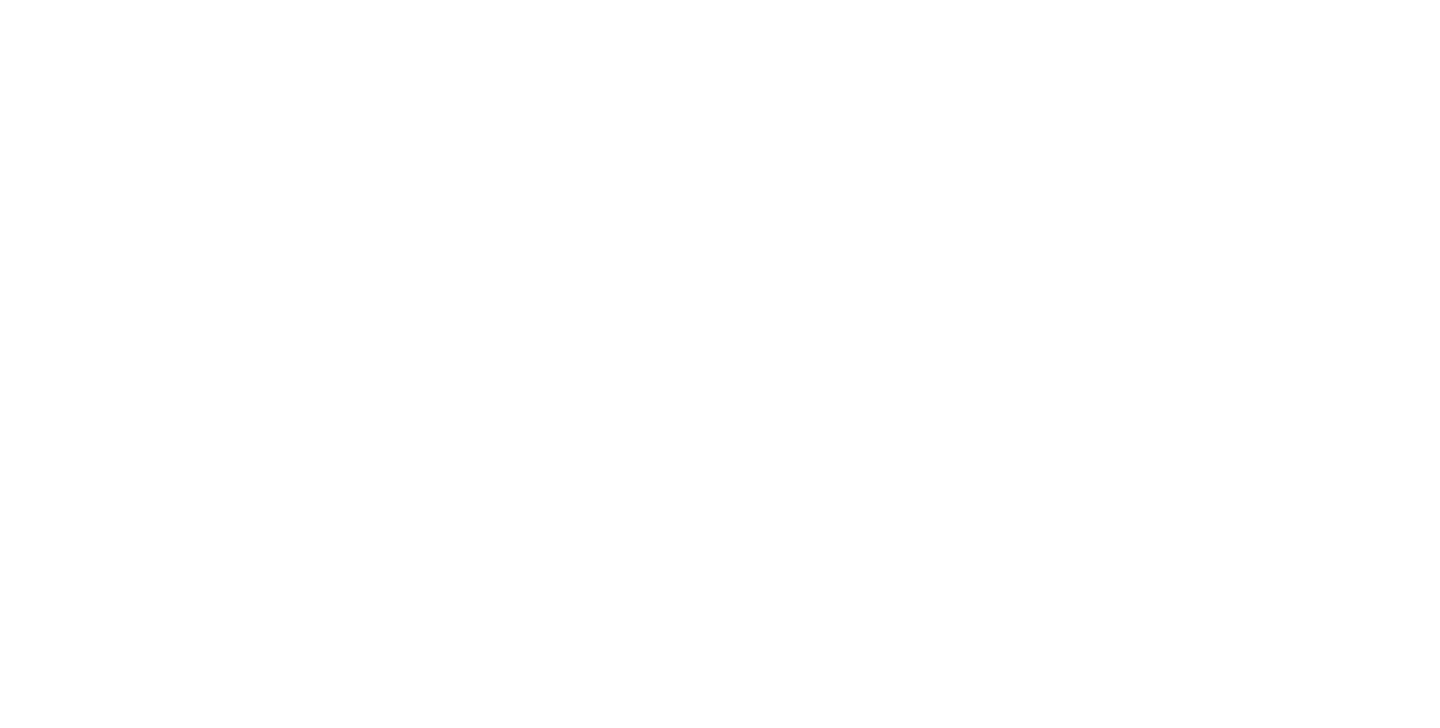 scroll, scrollTop: 0, scrollLeft: 0, axis: both 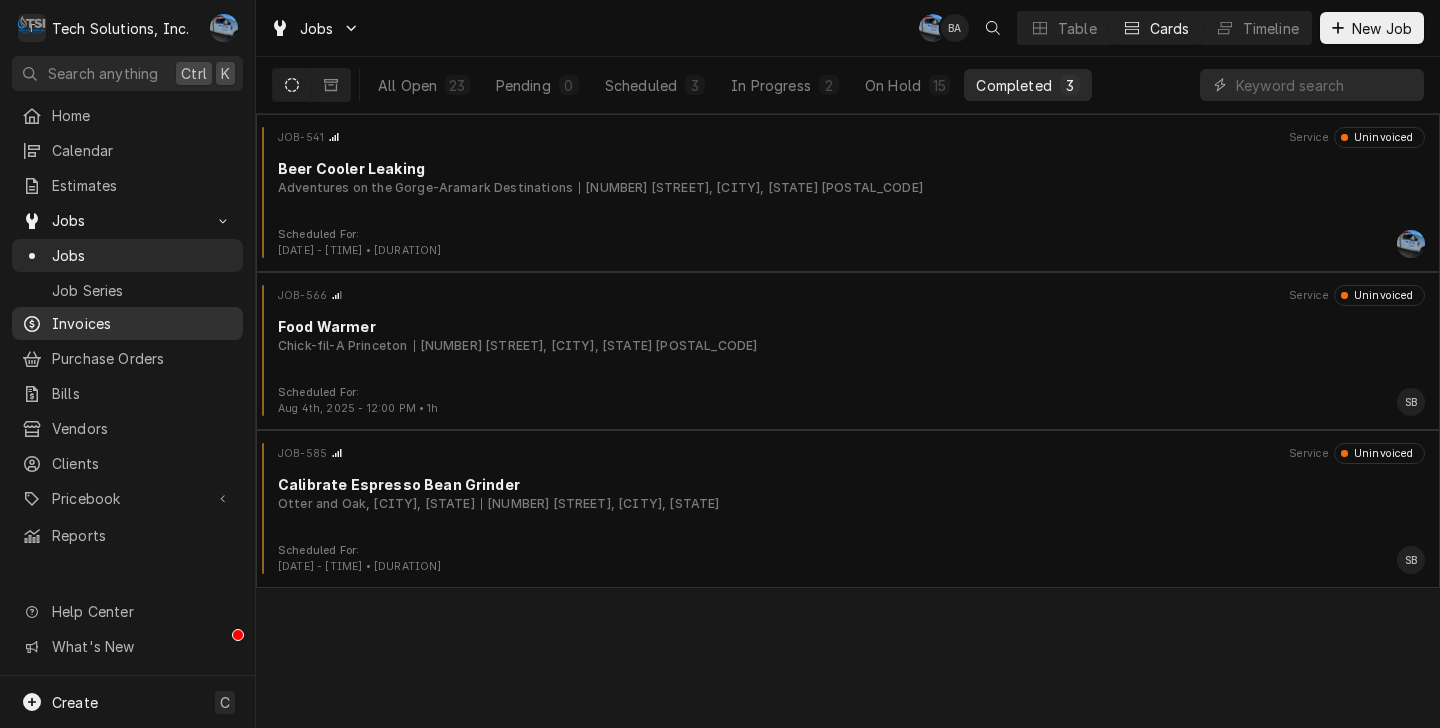 click on "Invoices" at bounding box center [127, 323] 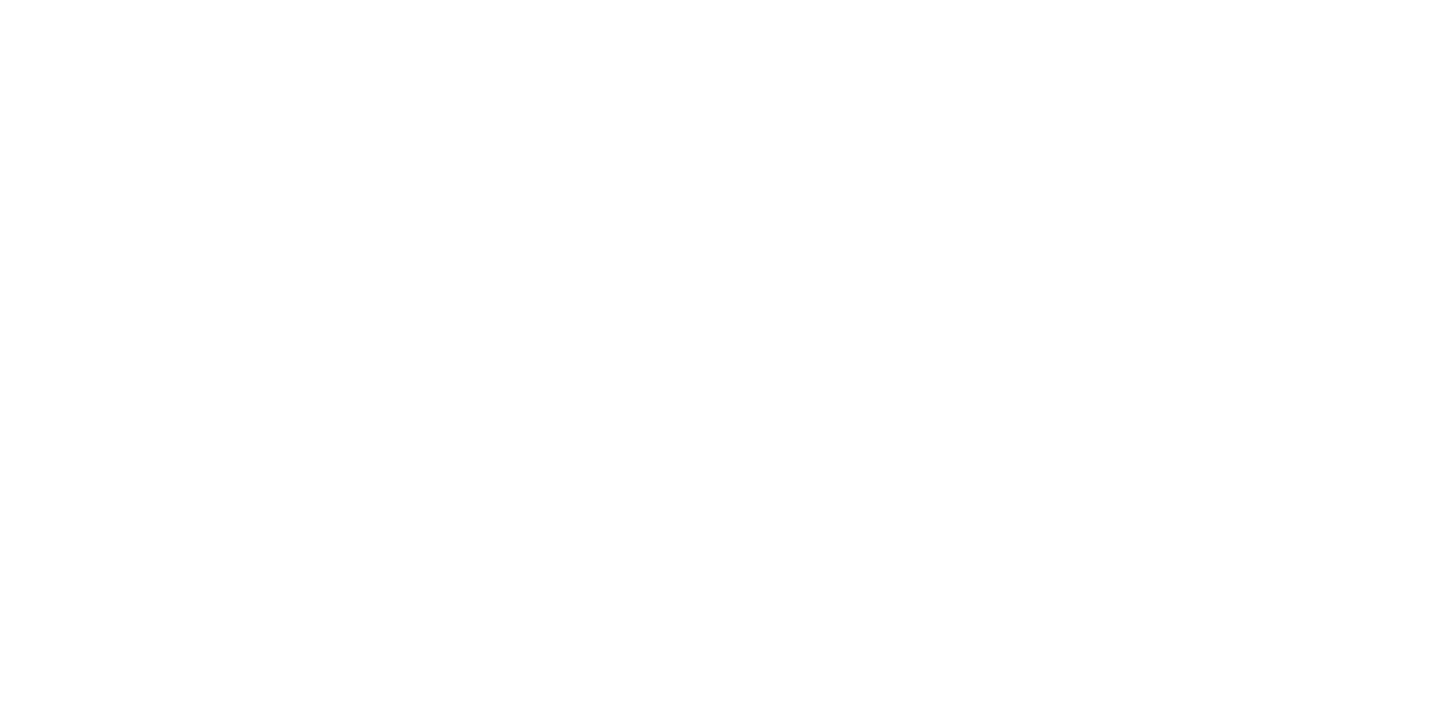 scroll, scrollTop: 0, scrollLeft: 0, axis: both 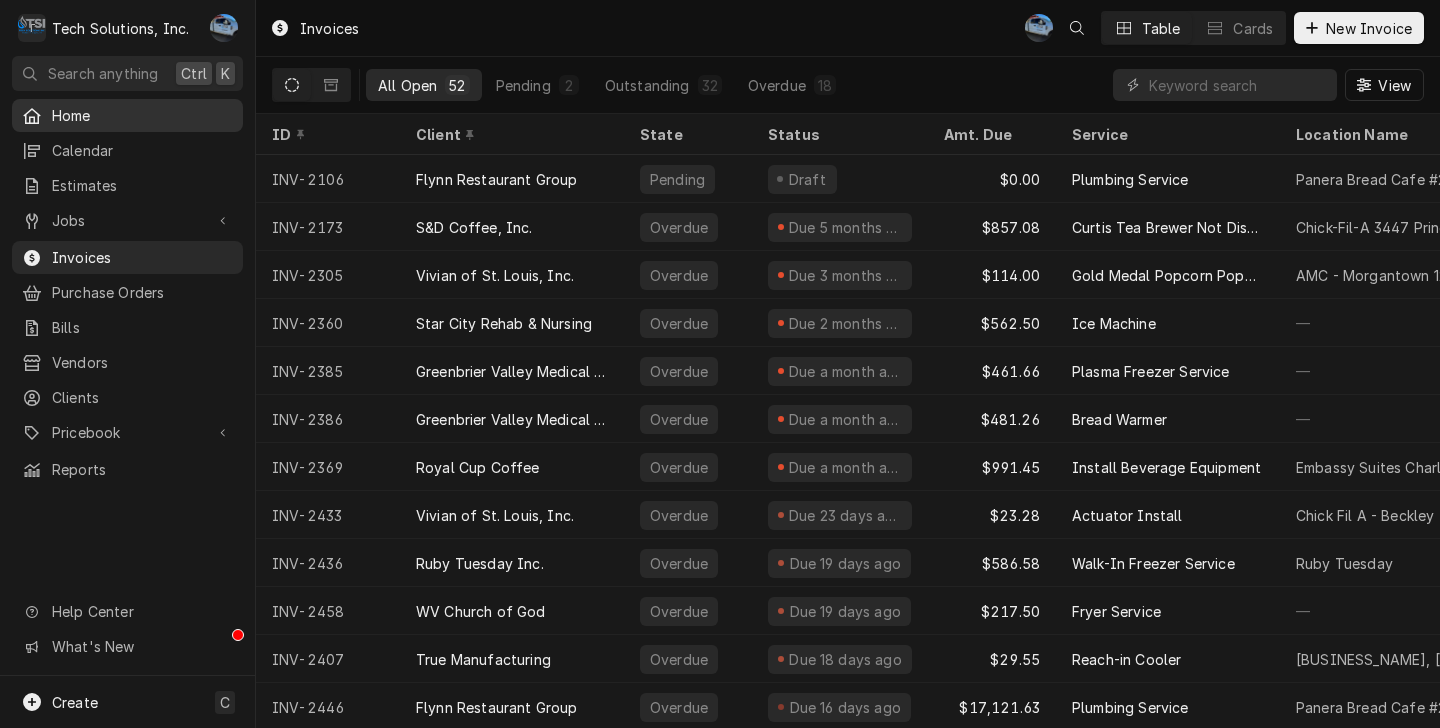 click on "Home" at bounding box center [127, 115] 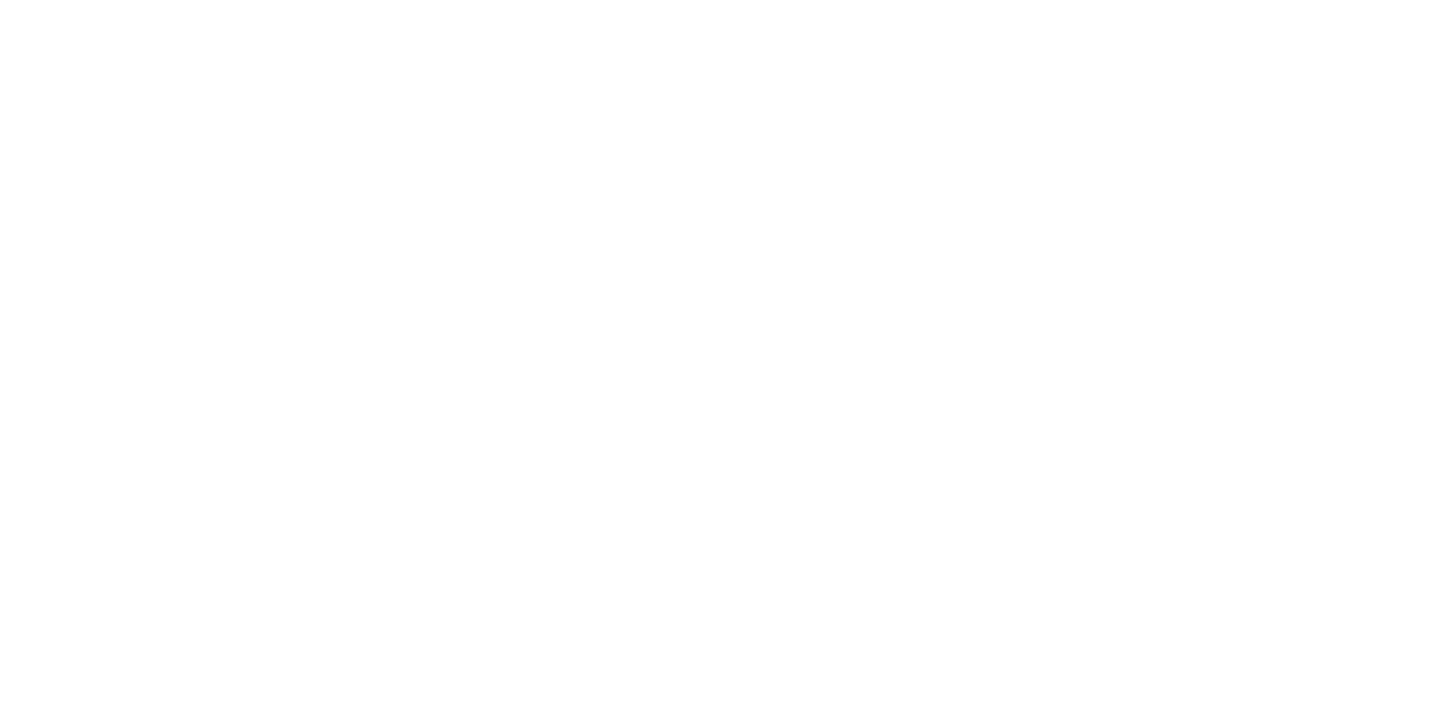 scroll, scrollTop: 0, scrollLeft: 0, axis: both 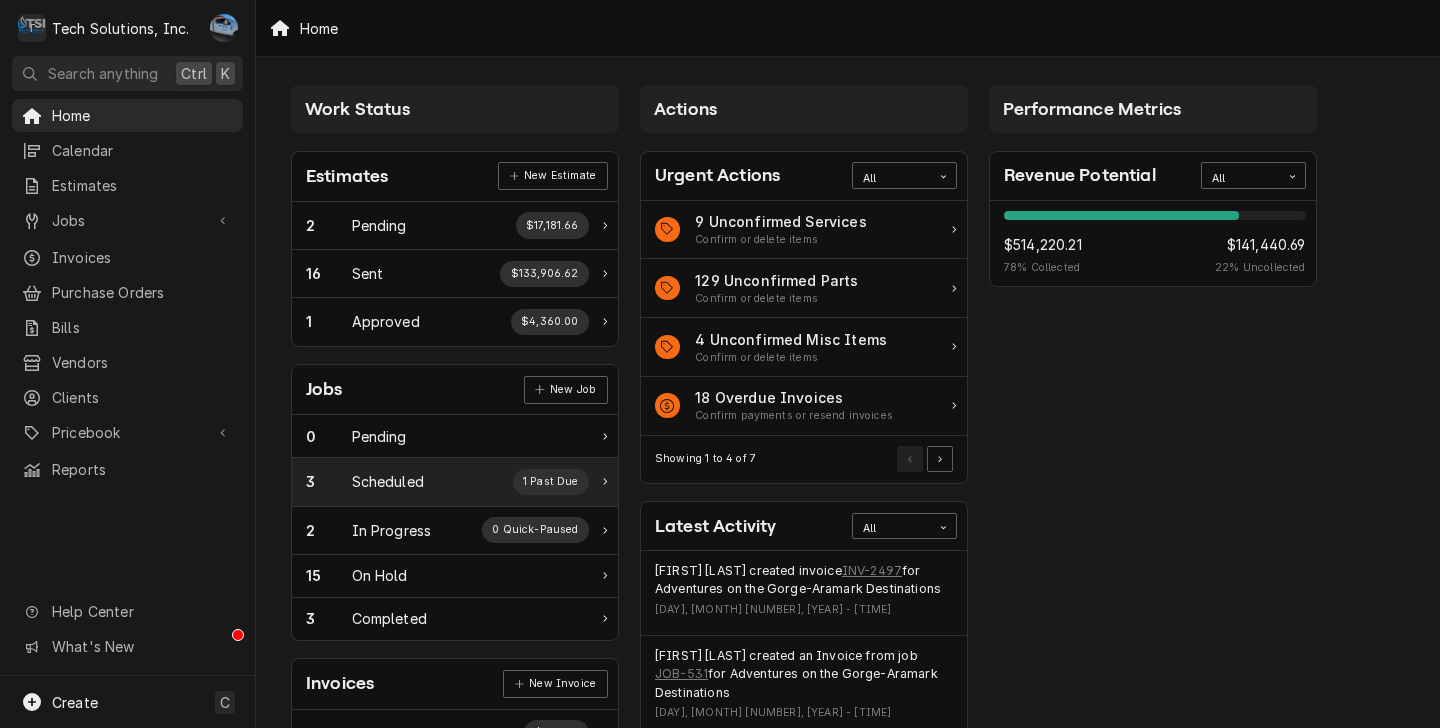 click on "Scheduled" at bounding box center (388, 481) 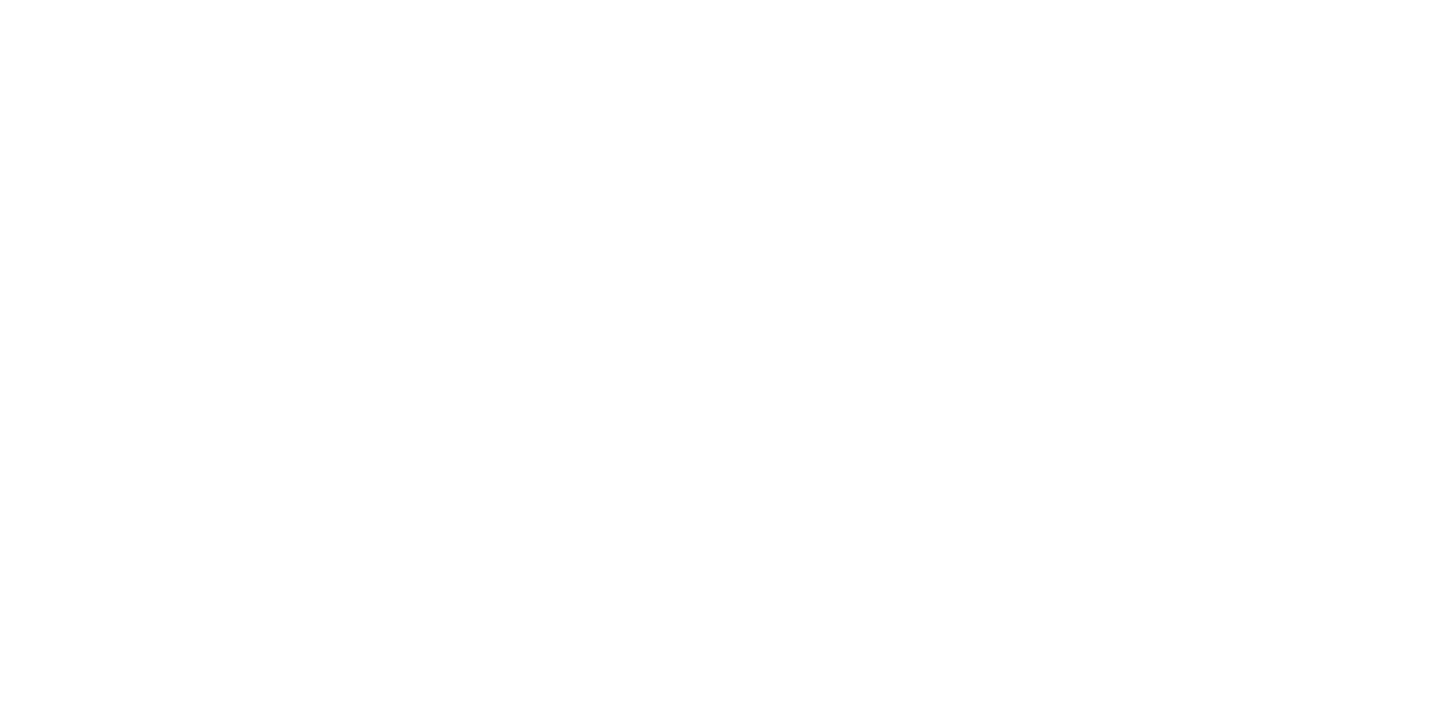 scroll, scrollTop: 0, scrollLeft: 0, axis: both 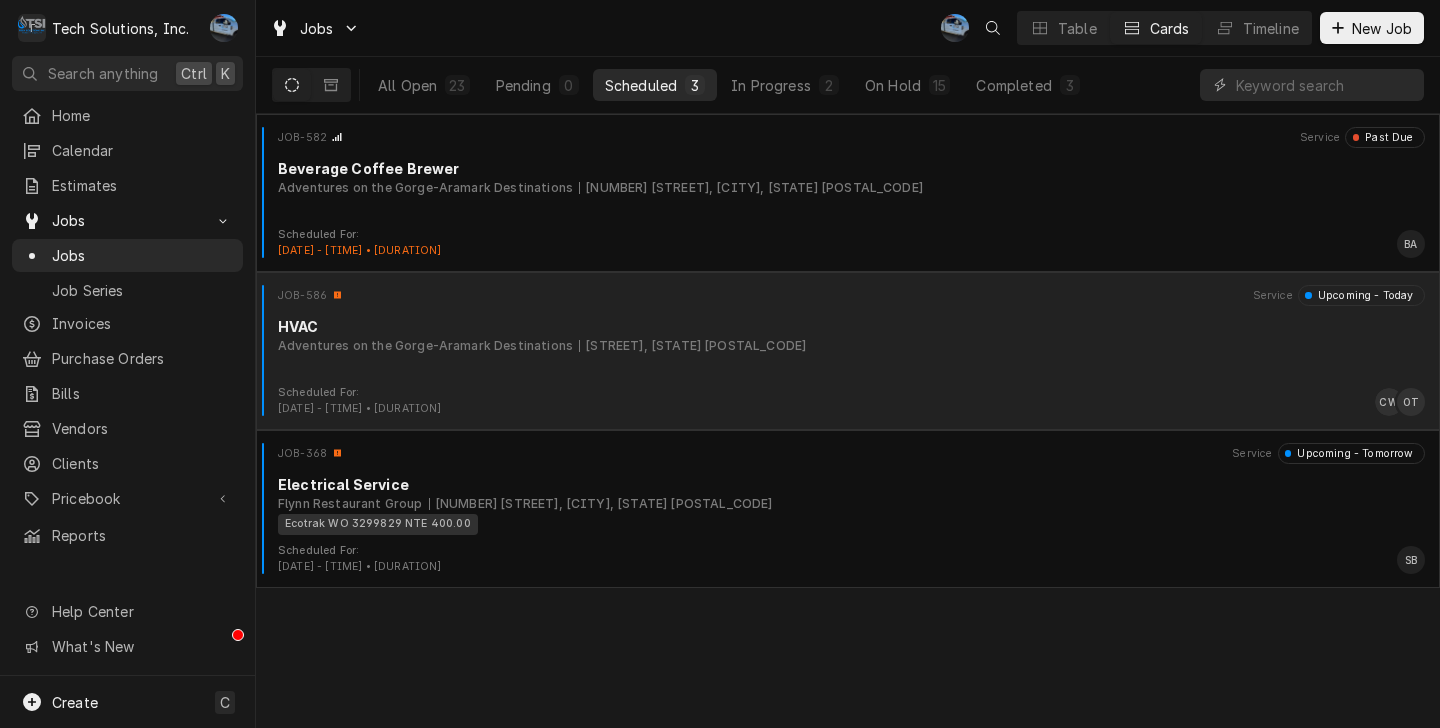 click on "Adventures on the Gorge-Aramark Destinations Mill Creek Campus Road, WV 25938" at bounding box center [851, 346] 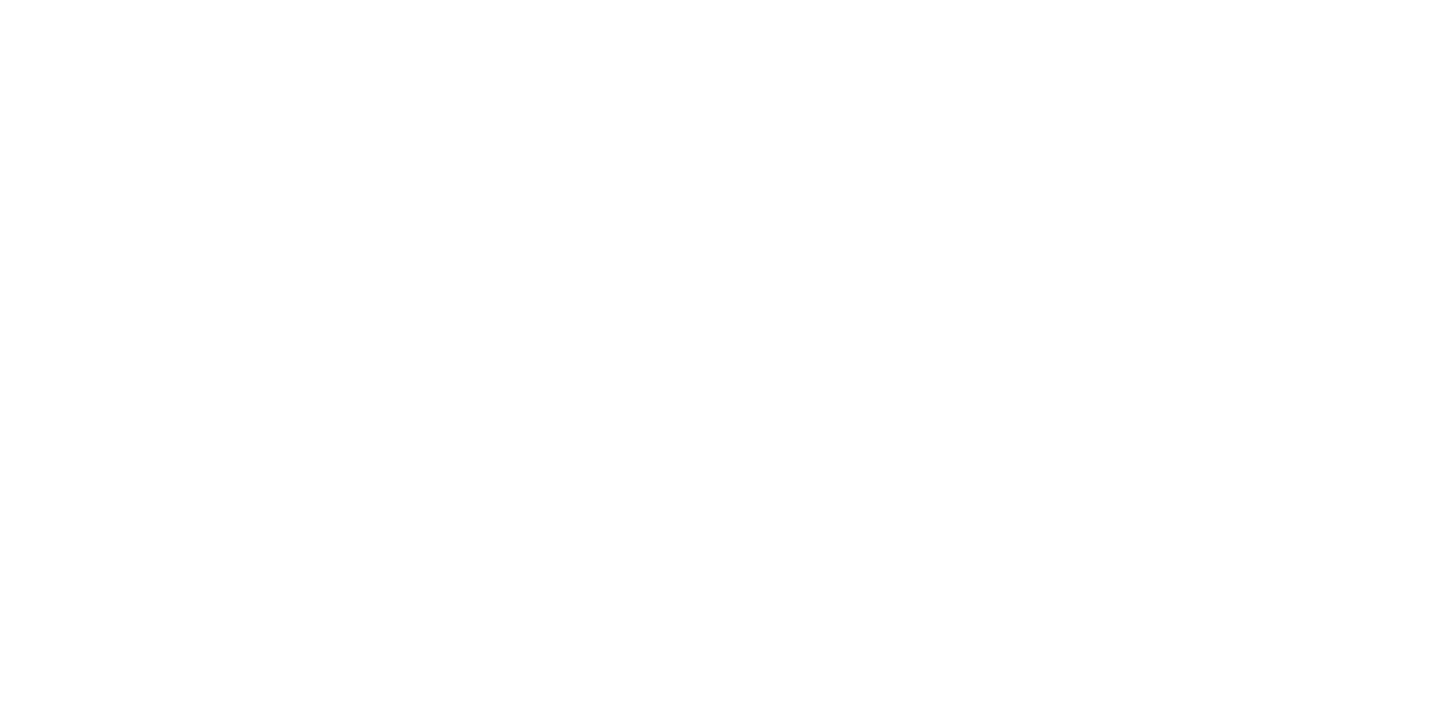 scroll, scrollTop: 0, scrollLeft: 0, axis: both 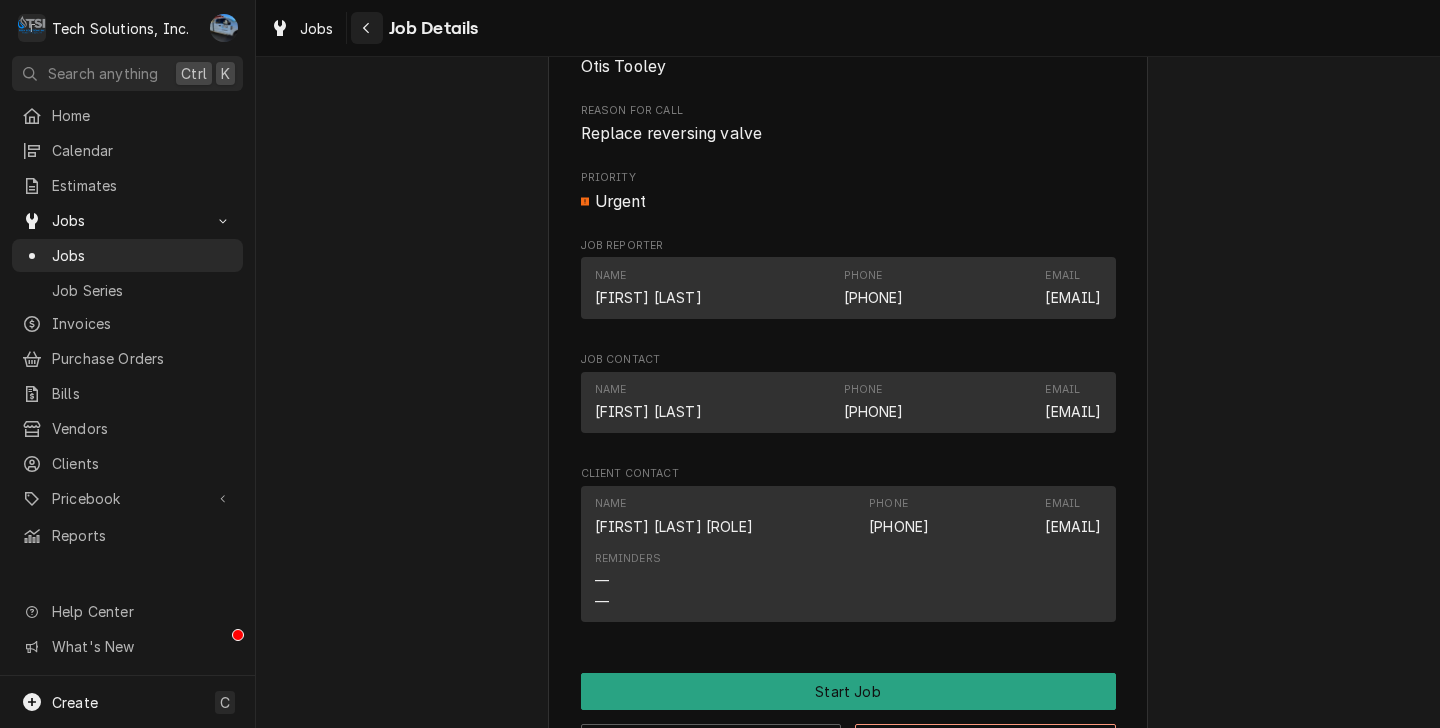 click at bounding box center [367, 28] 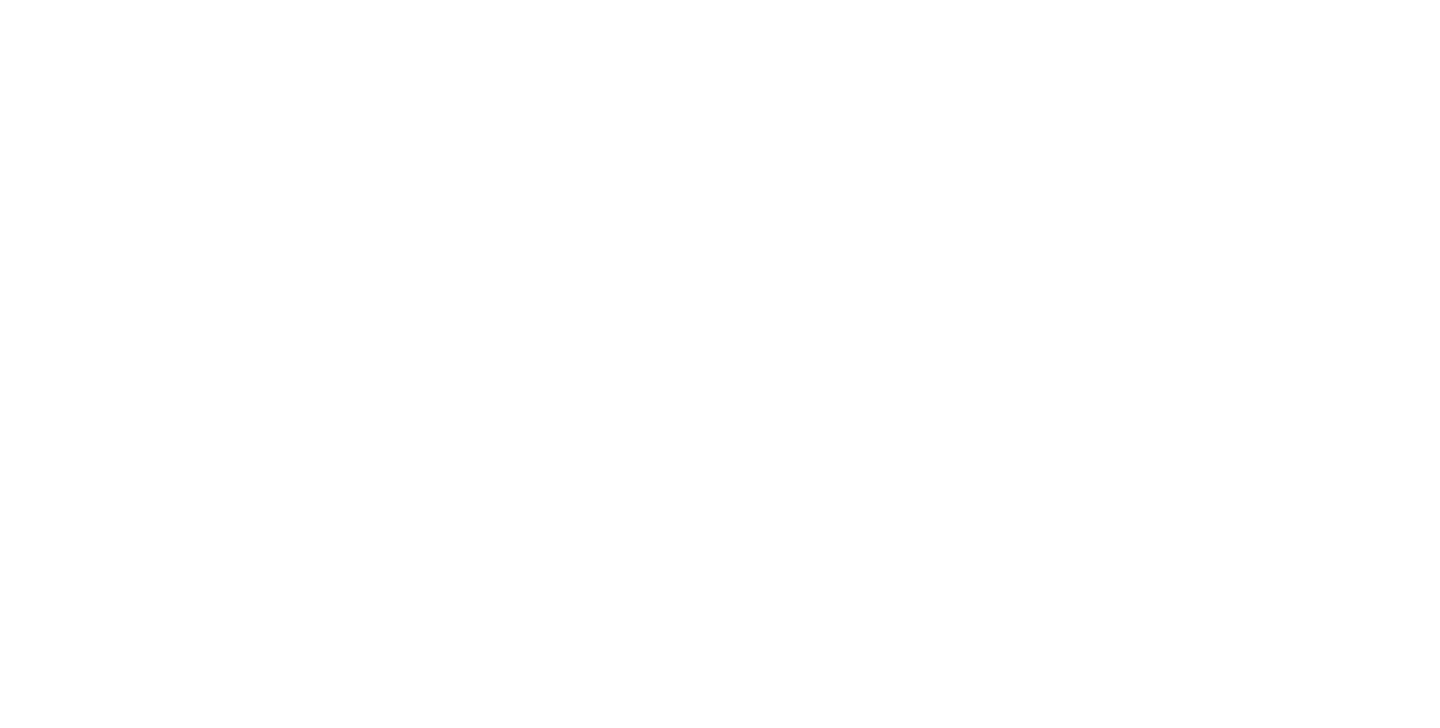 scroll, scrollTop: 0, scrollLeft: 0, axis: both 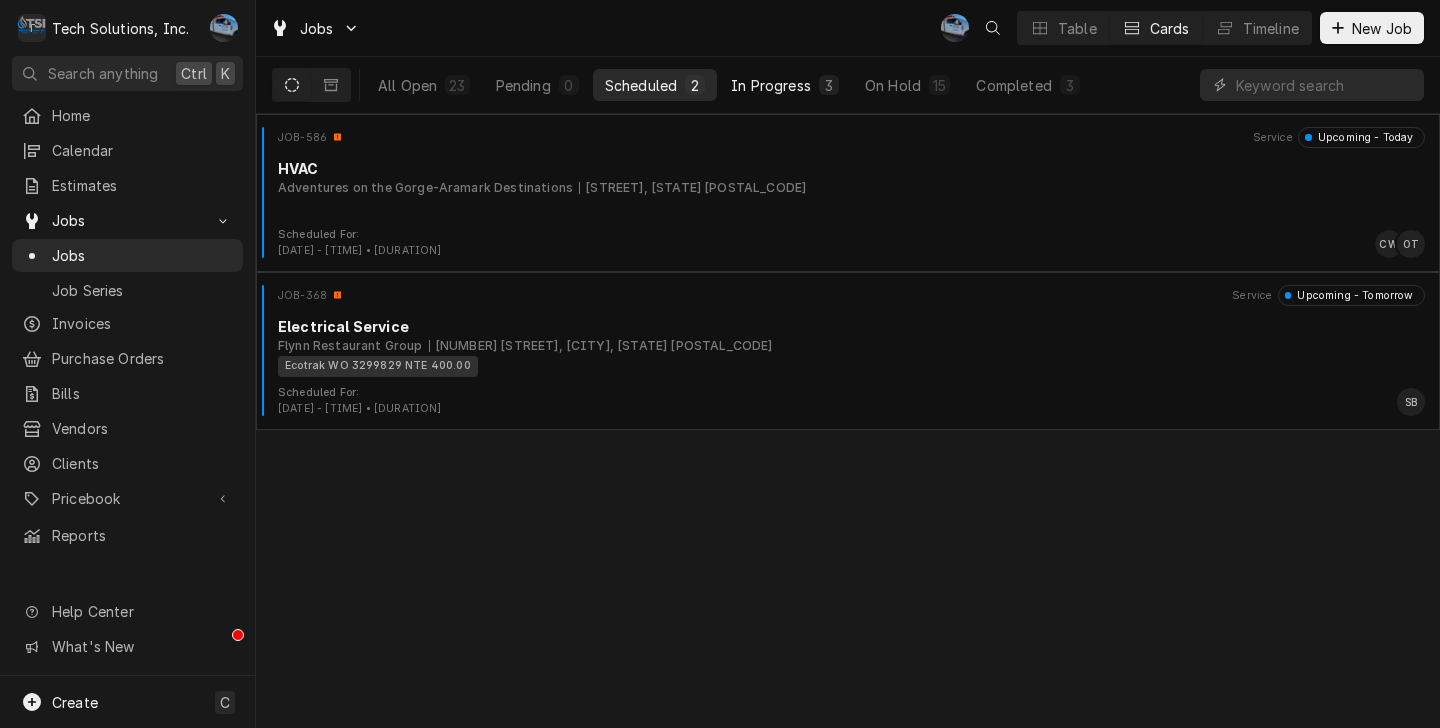 click on "In Progress" at bounding box center (771, 85) 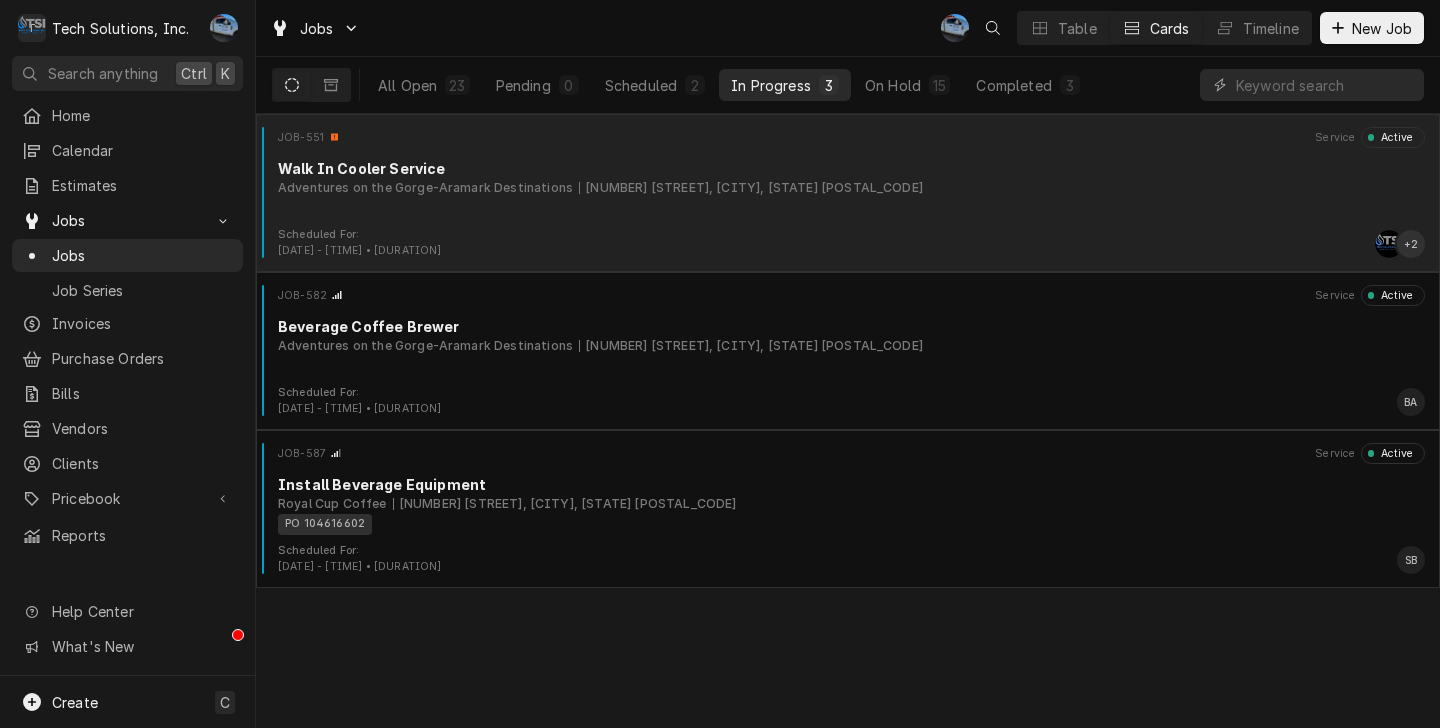 click on "Scheduled For: Jul 3rd, 2025 - 3:00 PM • 5h AF + 2" at bounding box center (848, 243) 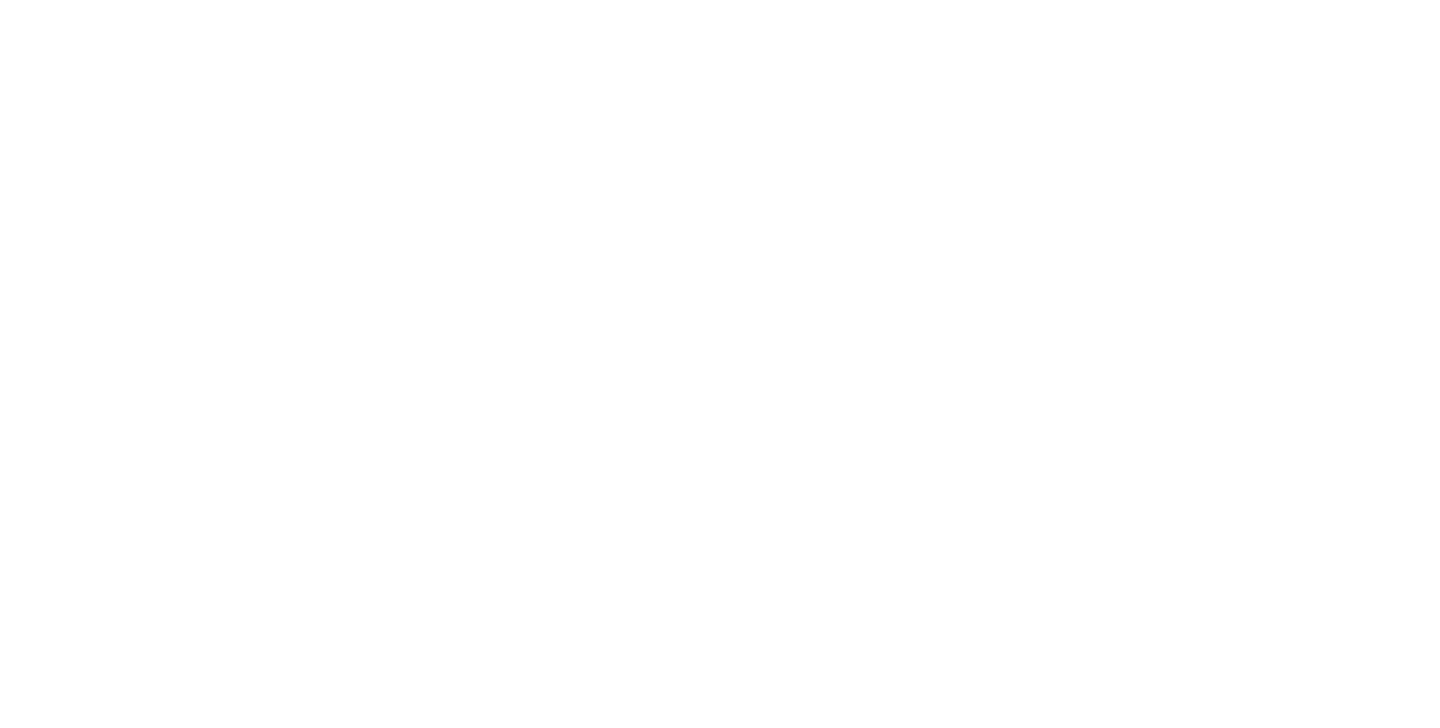 scroll, scrollTop: 0, scrollLeft: 0, axis: both 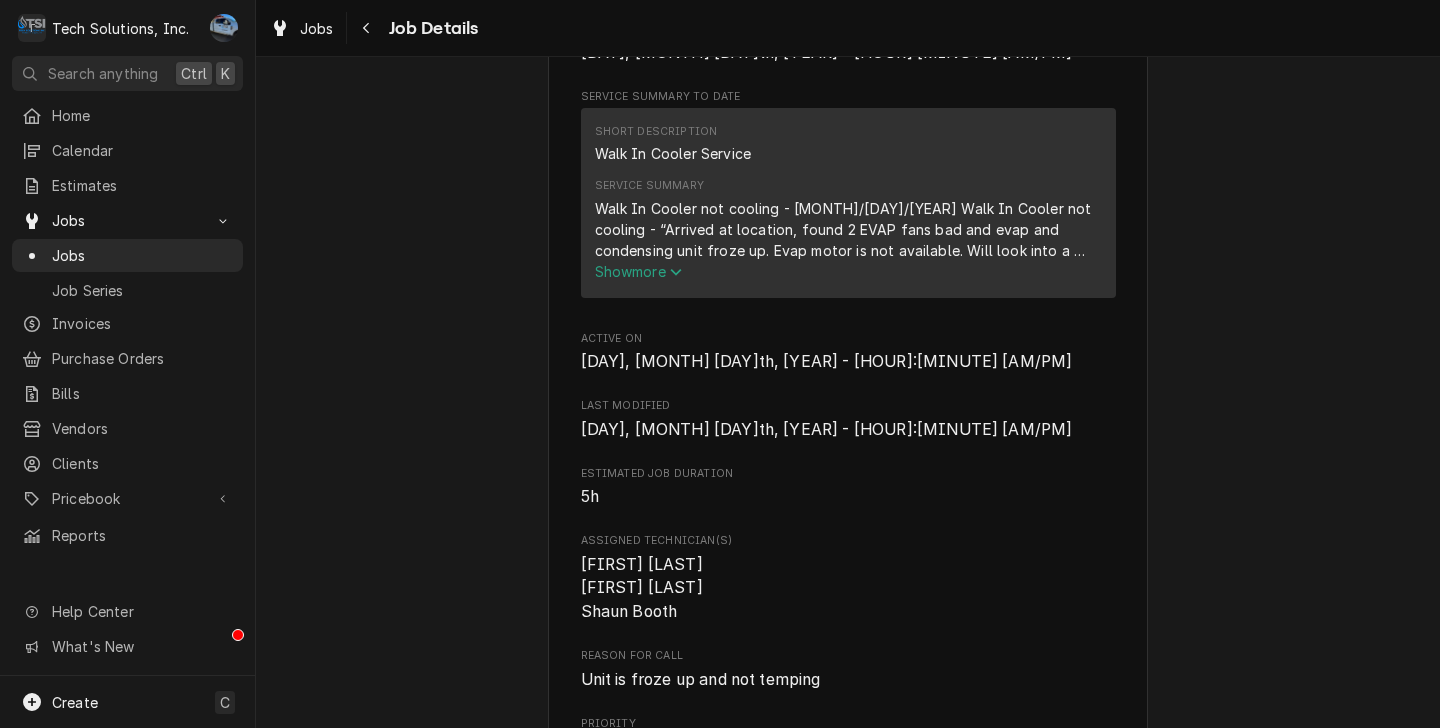 click on "Show  more" at bounding box center [639, 271] 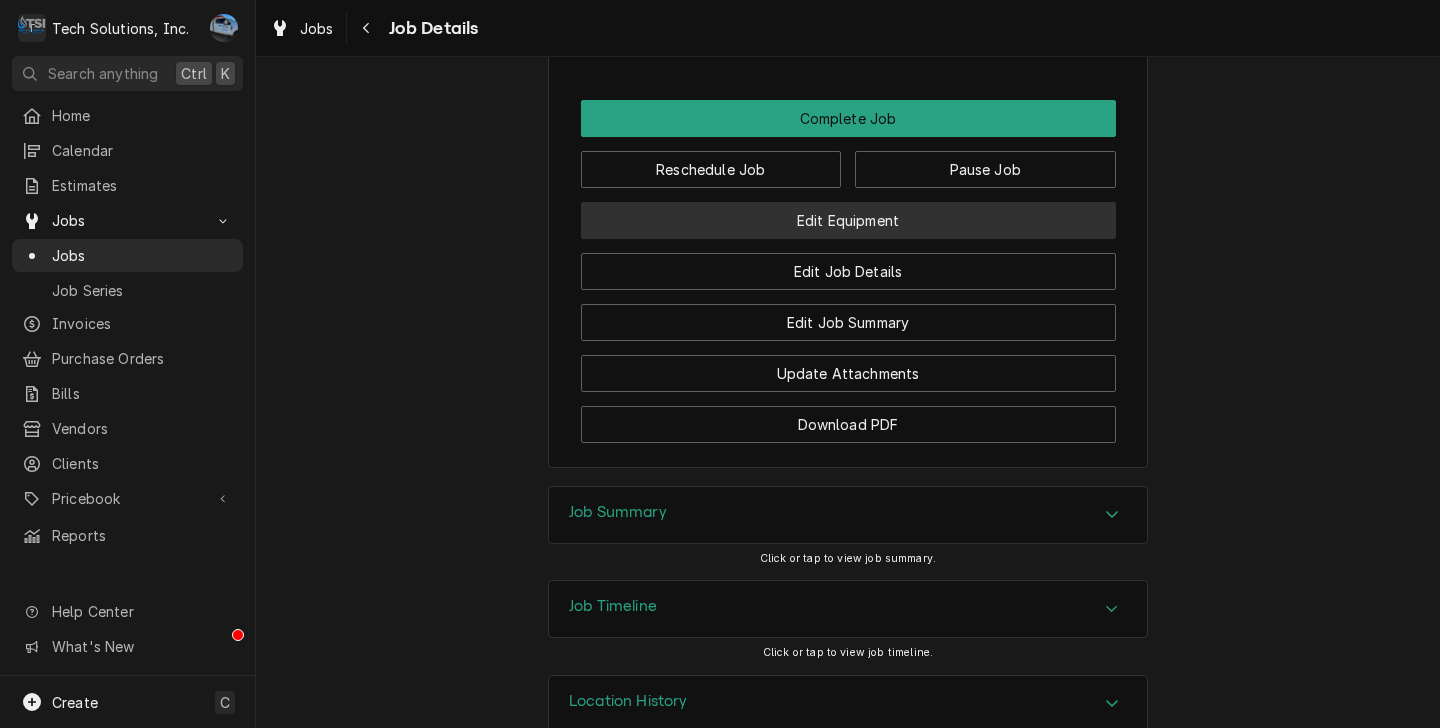 scroll, scrollTop: 2297, scrollLeft: 0, axis: vertical 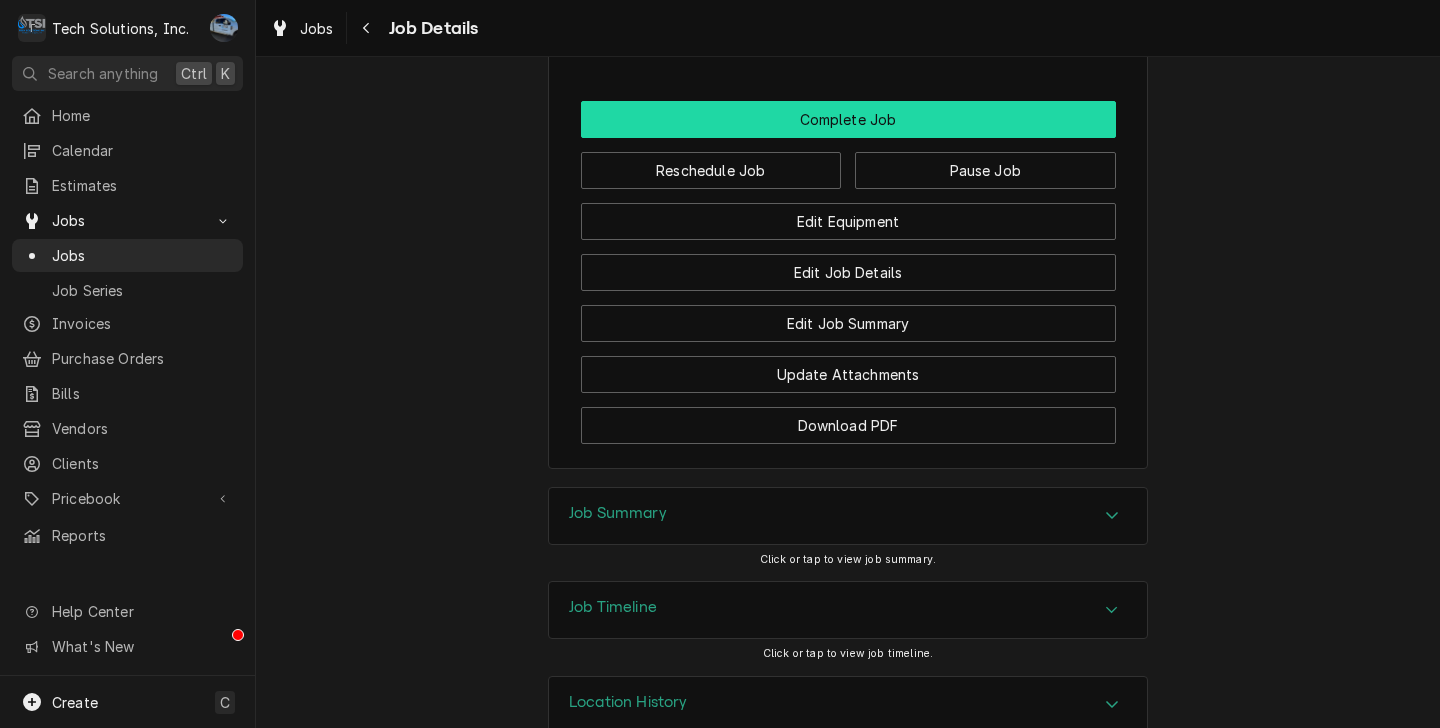 click on "Complete Job" at bounding box center (848, 119) 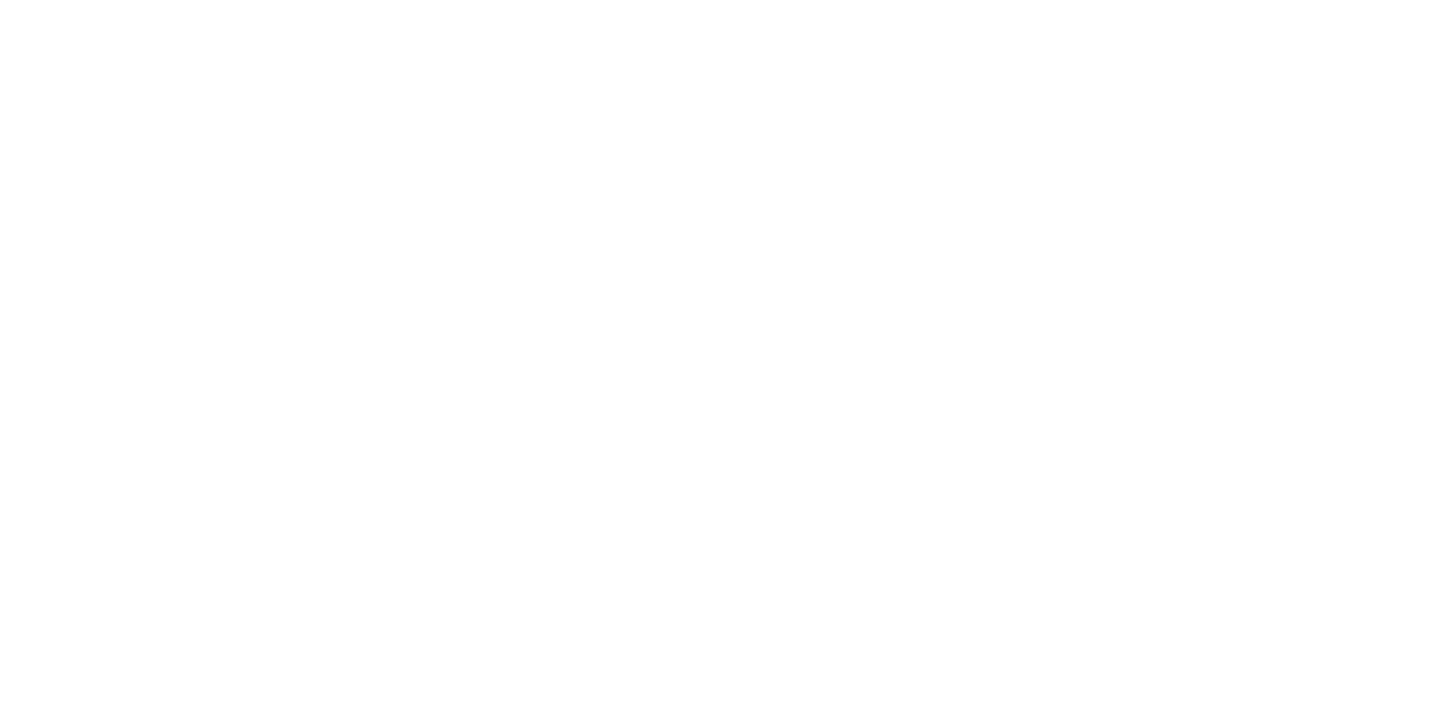 scroll, scrollTop: 0, scrollLeft: 0, axis: both 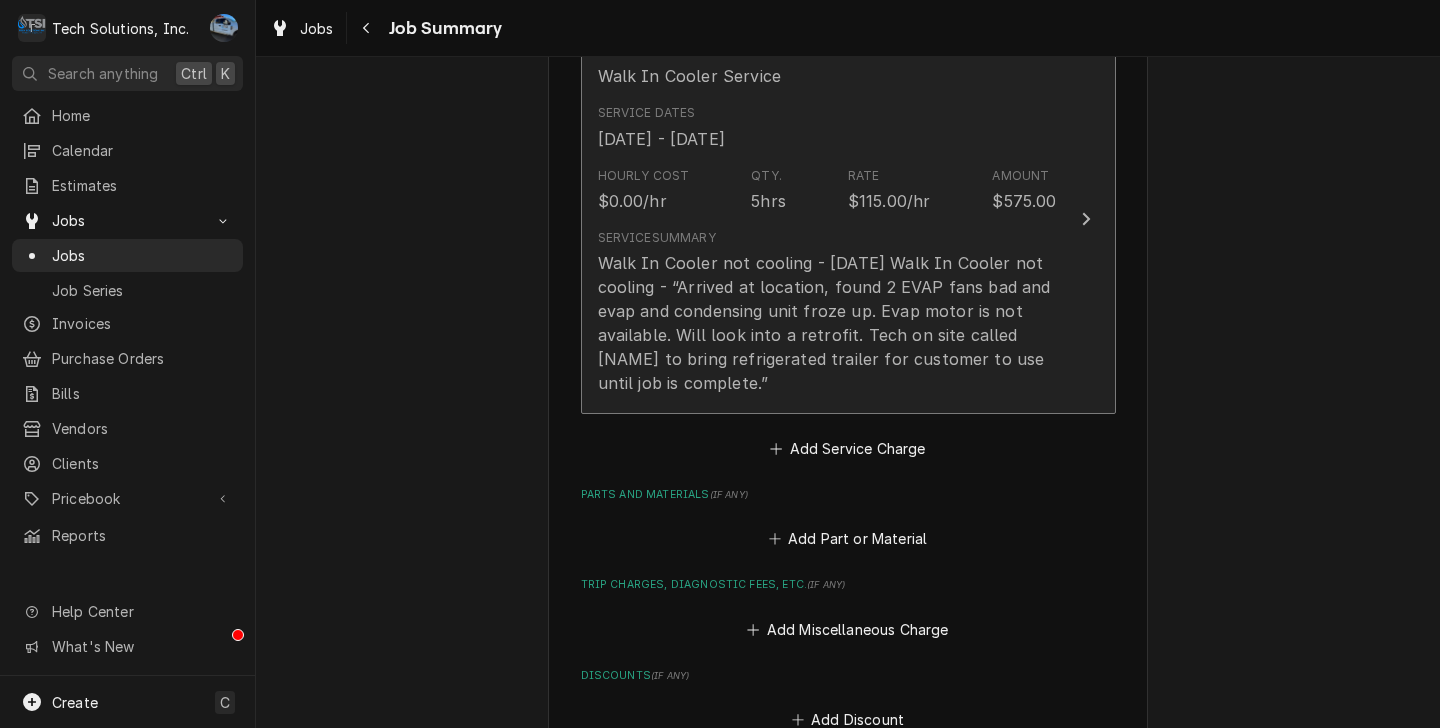 click on "Hourly Cost $0.00/hr Qty. 5hrs Rate $115.00/hr Amount $575.00" at bounding box center (827, 190) 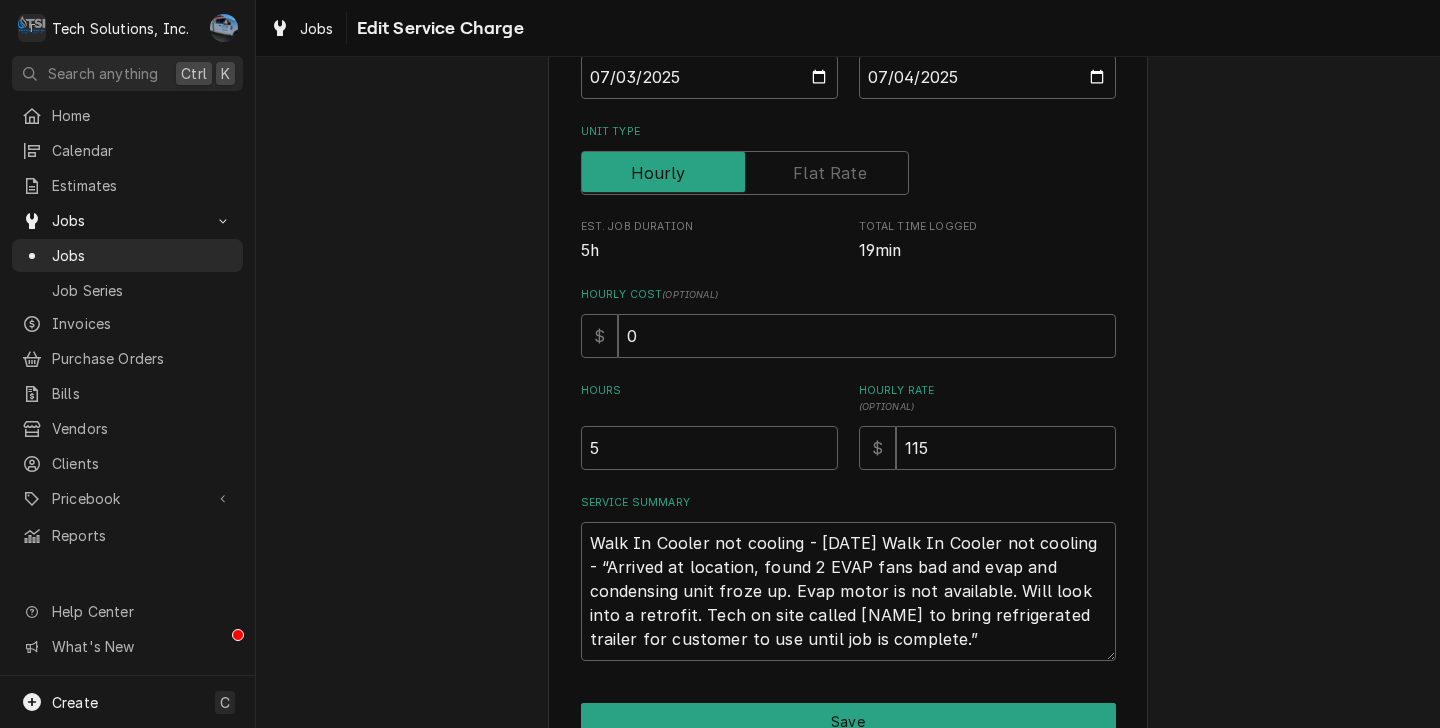 scroll, scrollTop: 267, scrollLeft: 0, axis: vertical 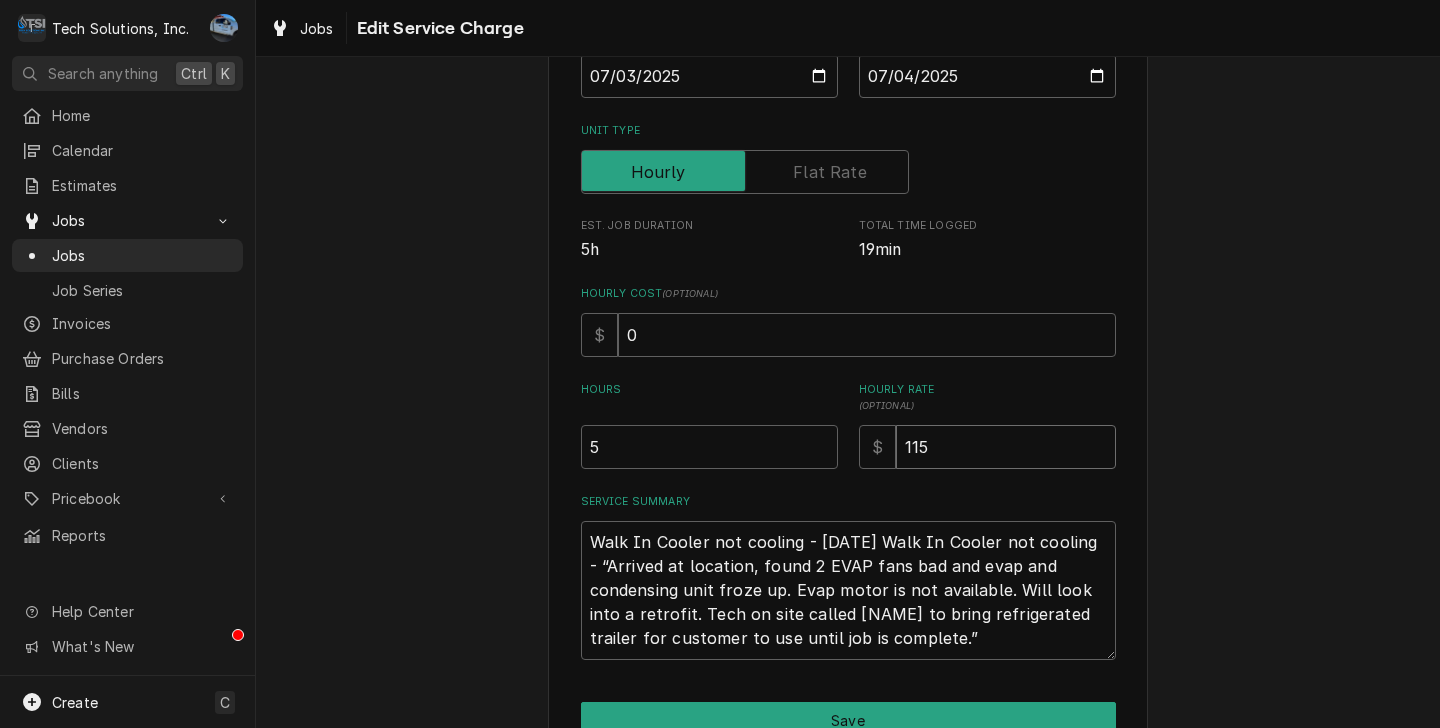 click on "115" at bounding box center [1006, 447] 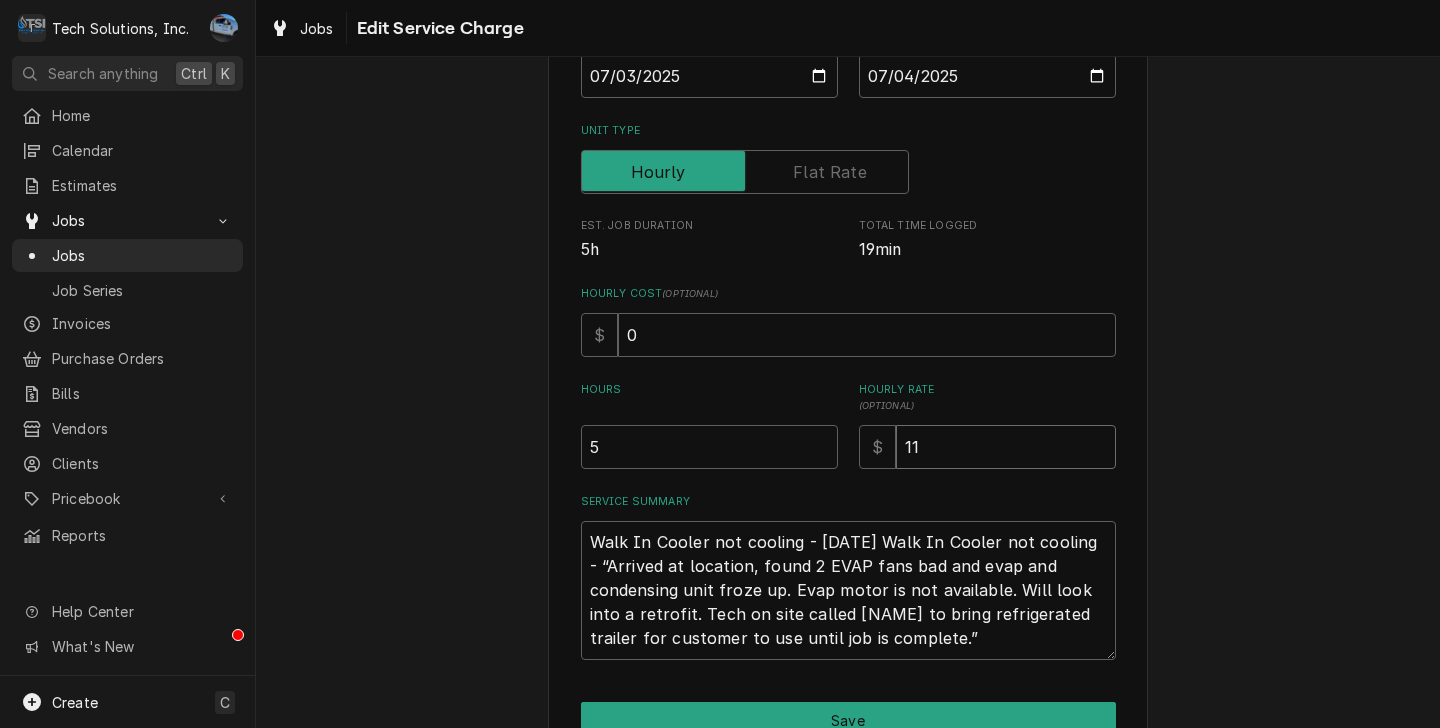 type on "x" 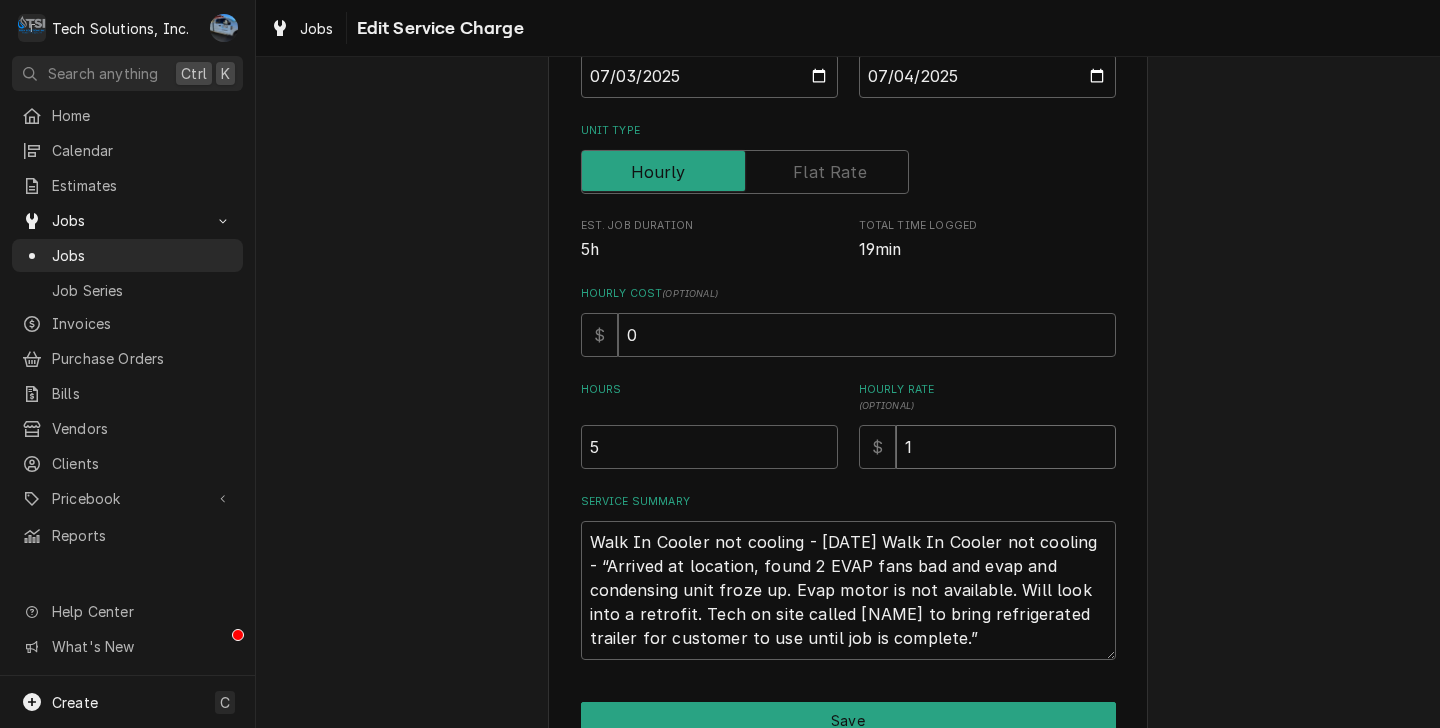 type on "x" 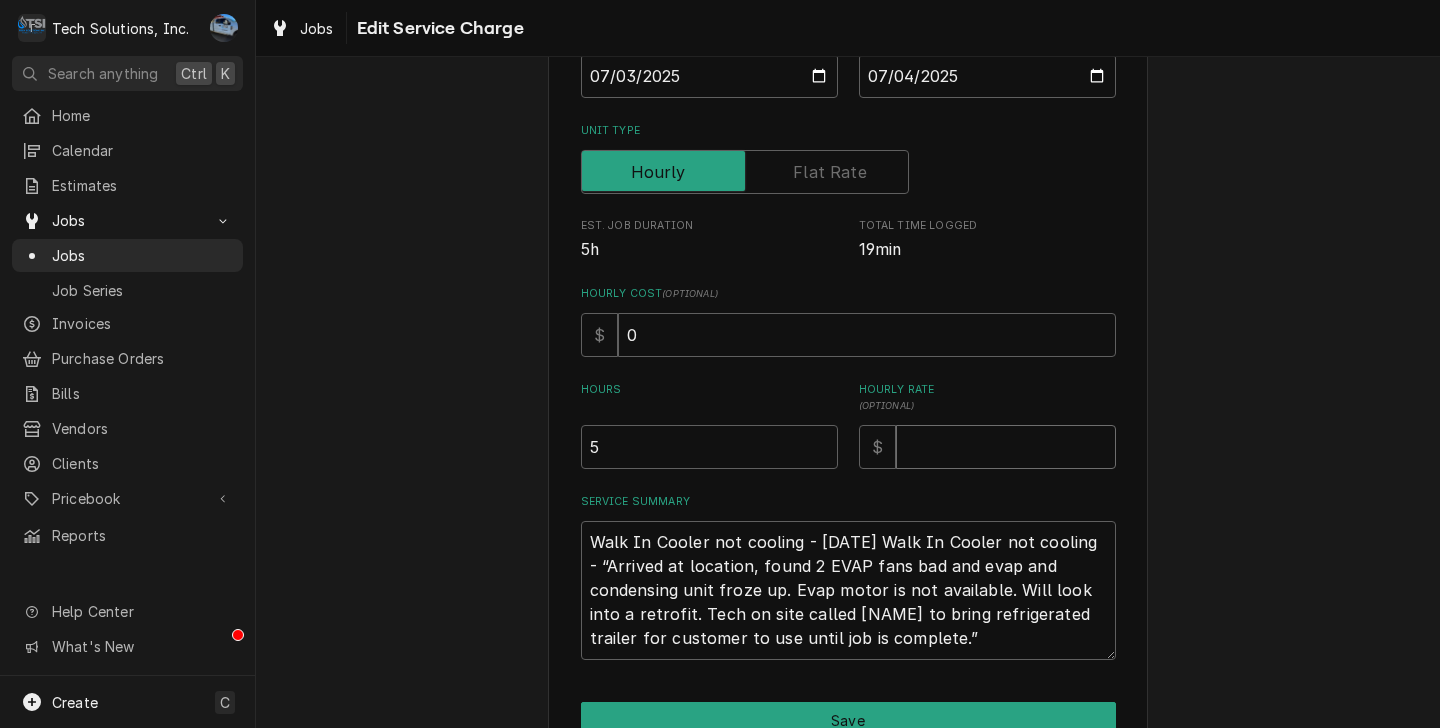 type on "x" 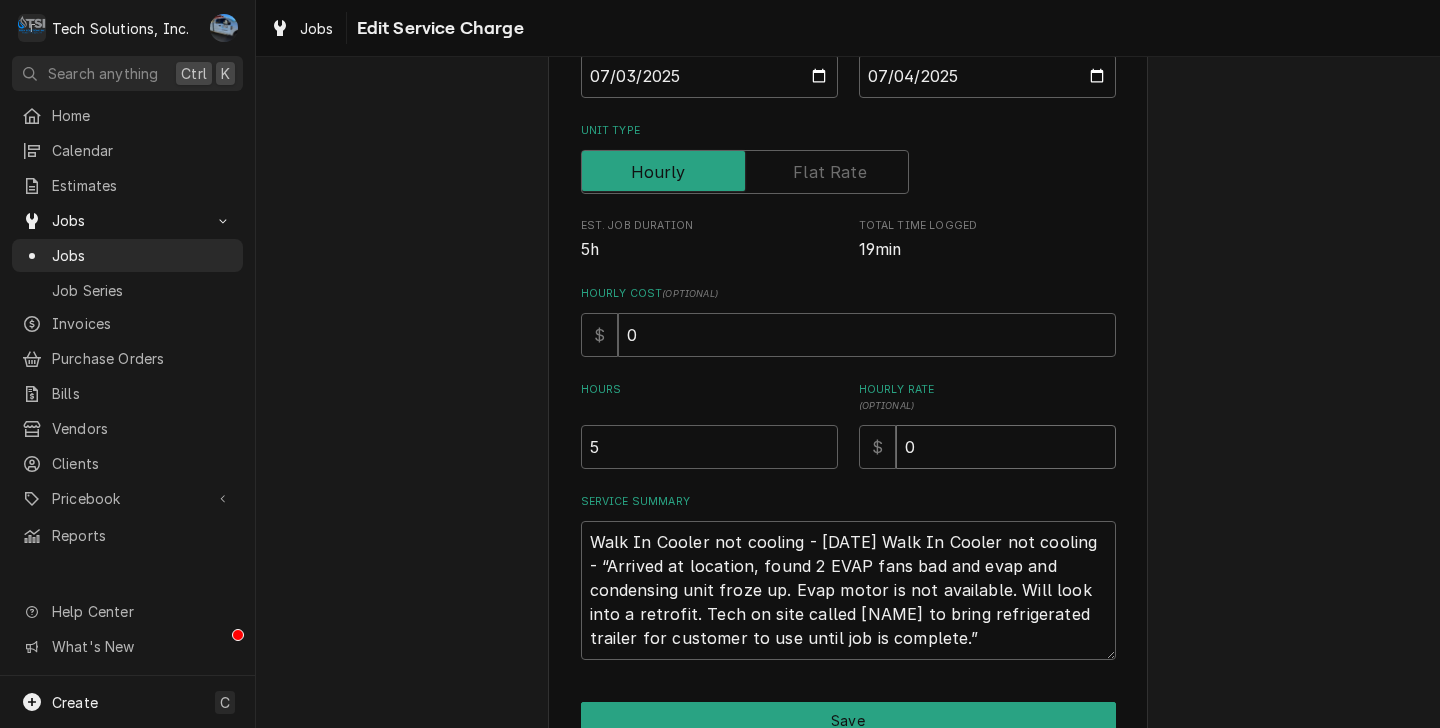 type on "0" 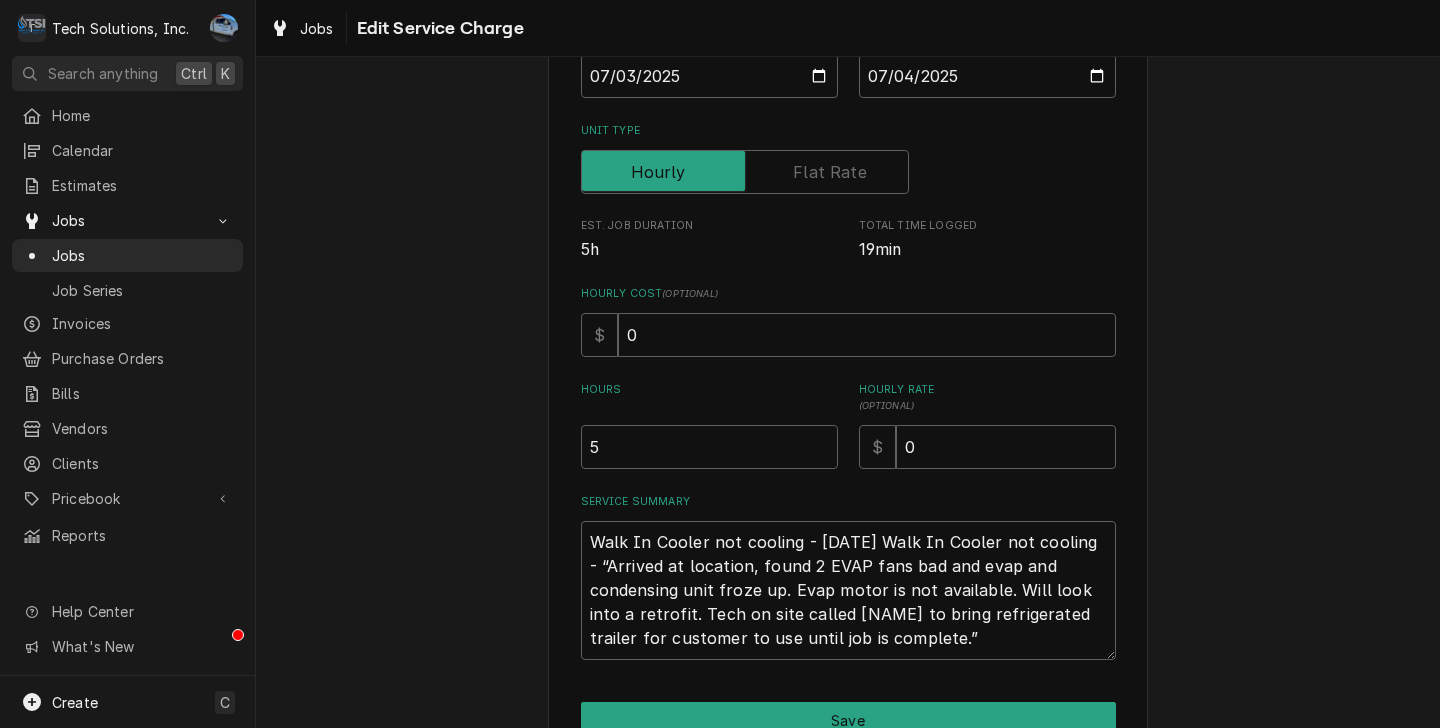 scroll, scrollTop: 375, scrollLeft: 0, axis: vertical 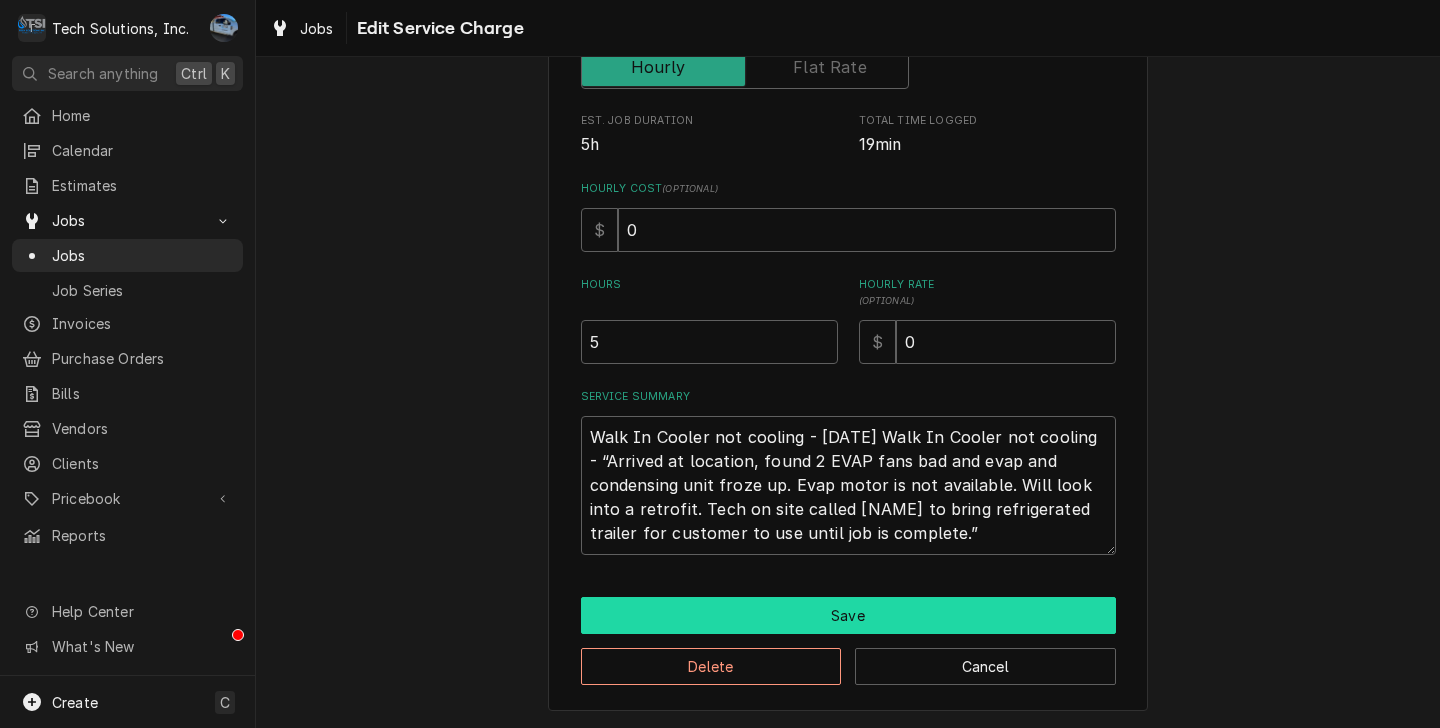 click on "Save" at bounding box center [848, 615] 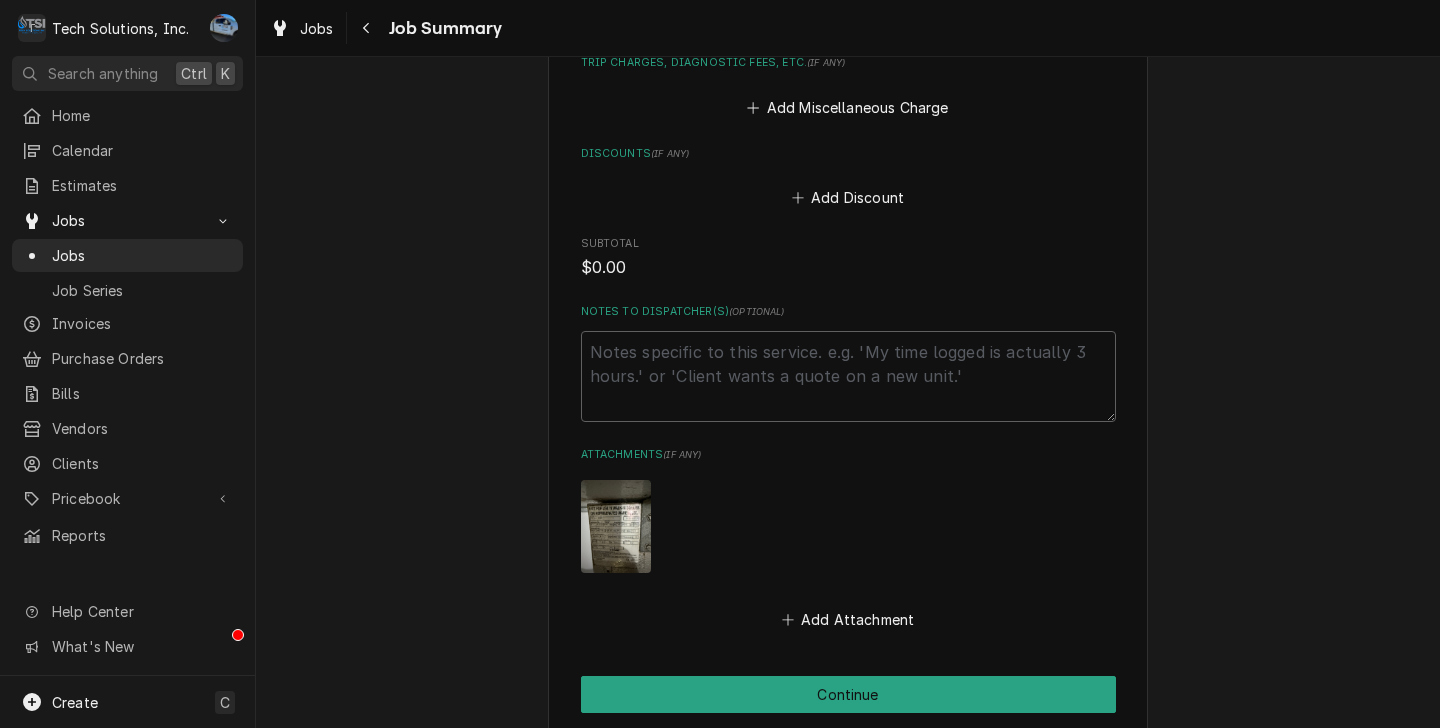 scroll, scrollTop: 1213, scrollLeft: 0, axis: vertical 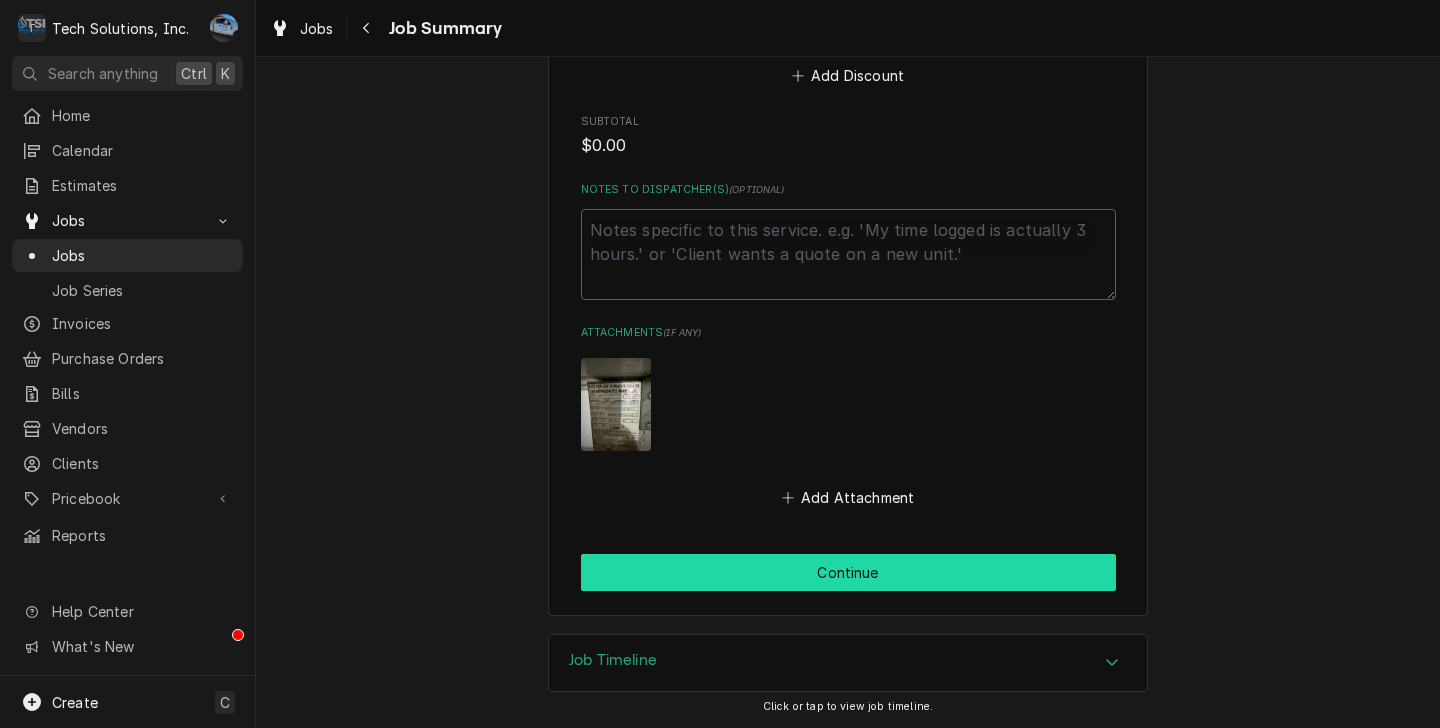 click on "Continue" at bounding box center (848, 572) 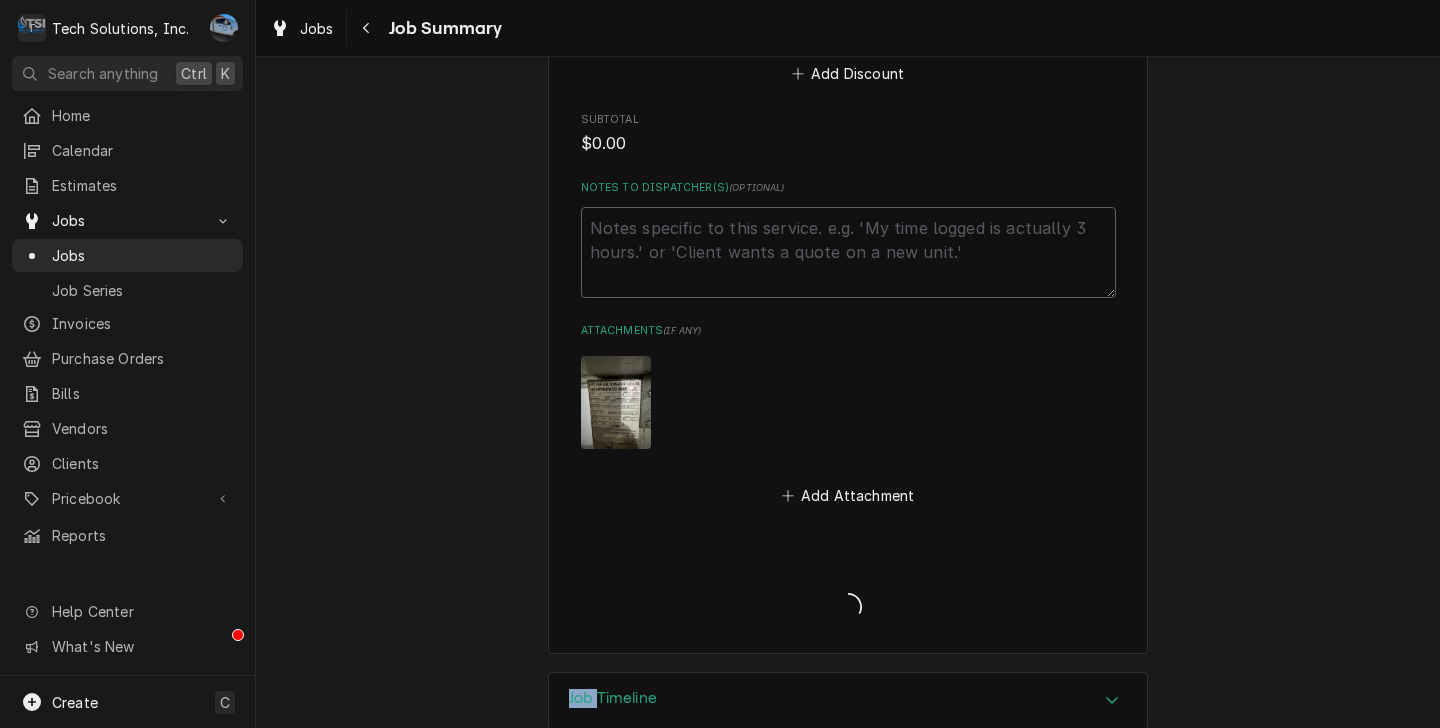 type on "x" 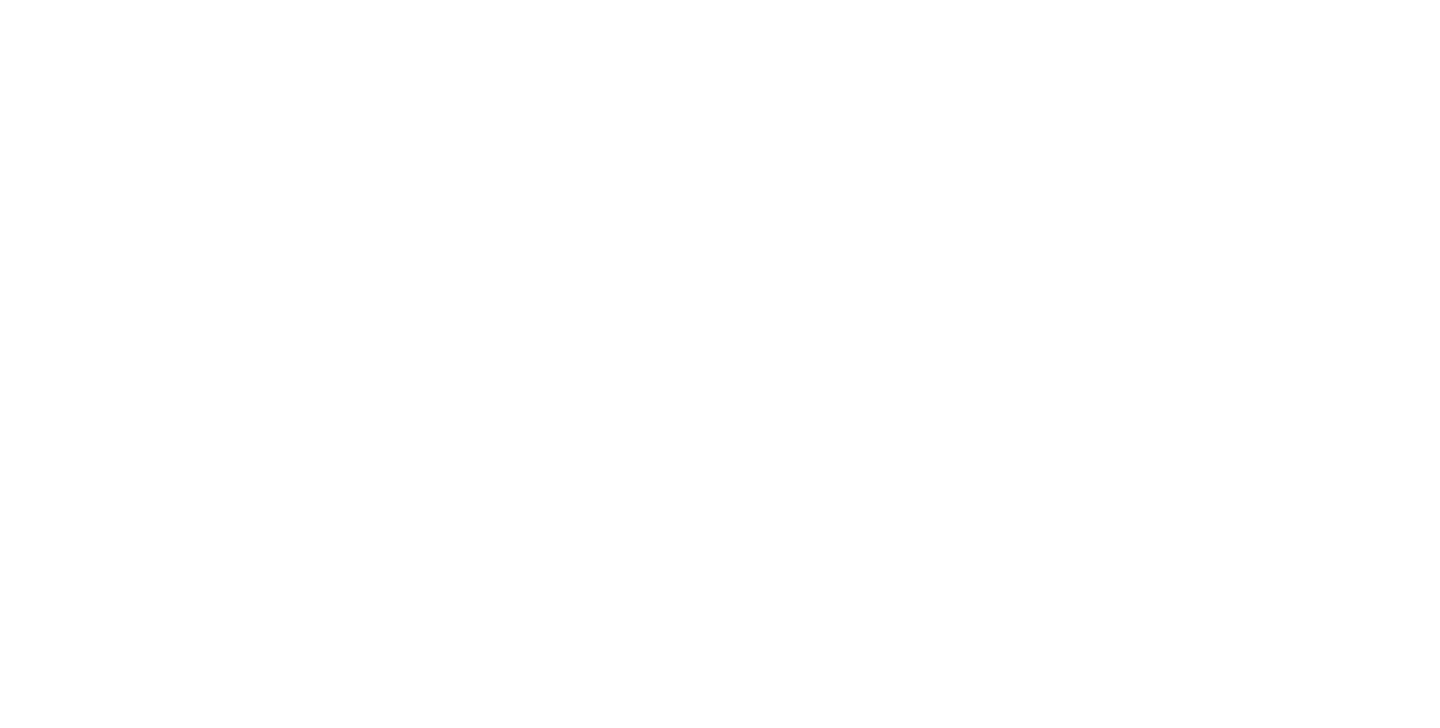 scroll, scrollTop: 0, scrollLeft: 0, axis: both 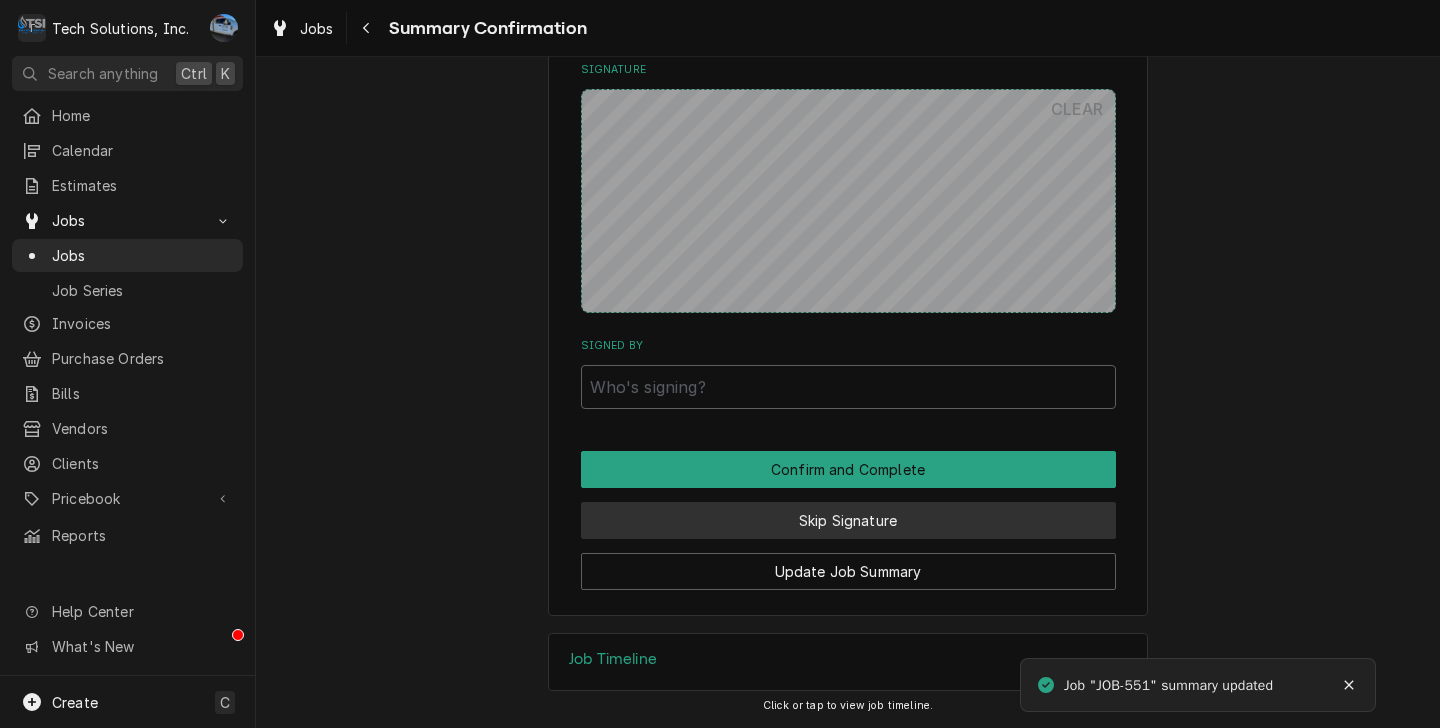 drag, startPoint x: 0, startPoint y: 0, endPoint x: 771, endPoint y: 525, distance: 932.77325 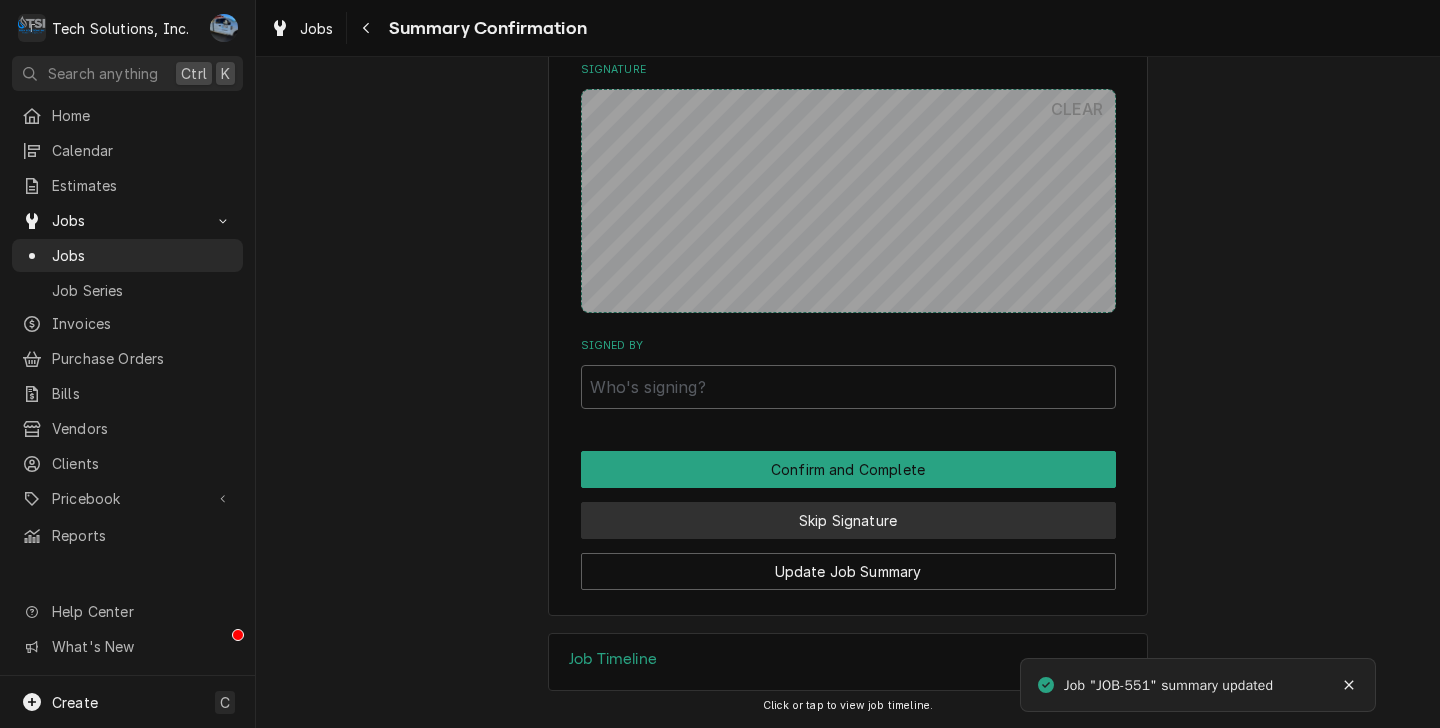 click on "Skip Signature" at bounding box center (848, 520) 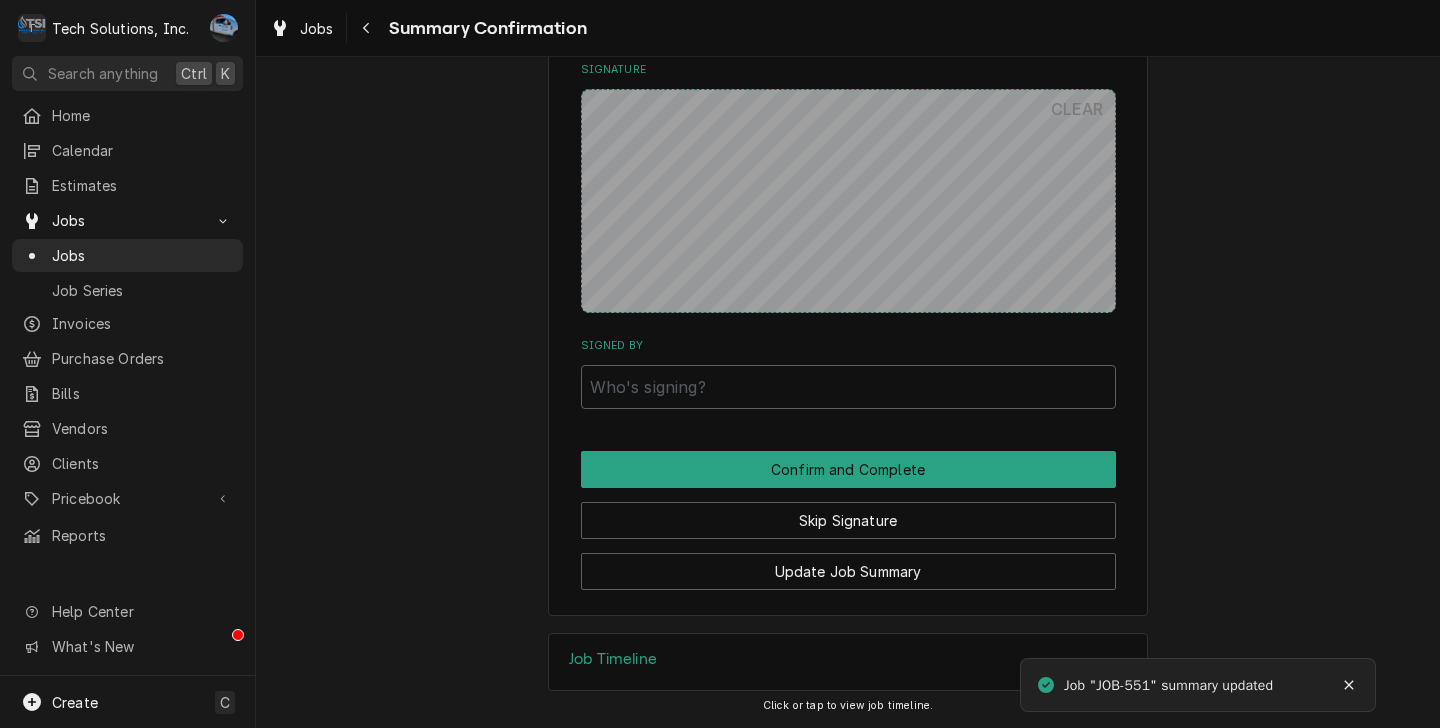 scroll, scrollTop: 0, scrollLeft: 0, axis: both 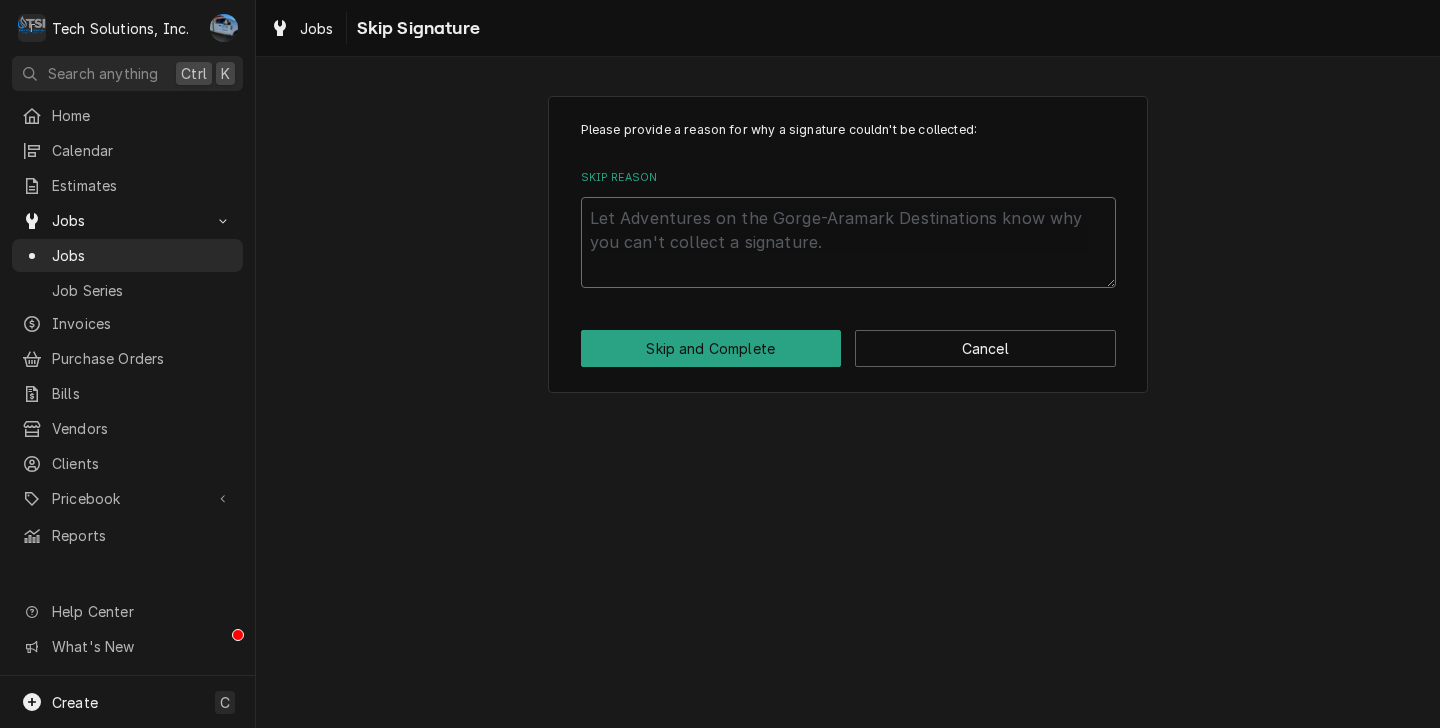 click on "Skip Reason" at bounding box center (848, 242) 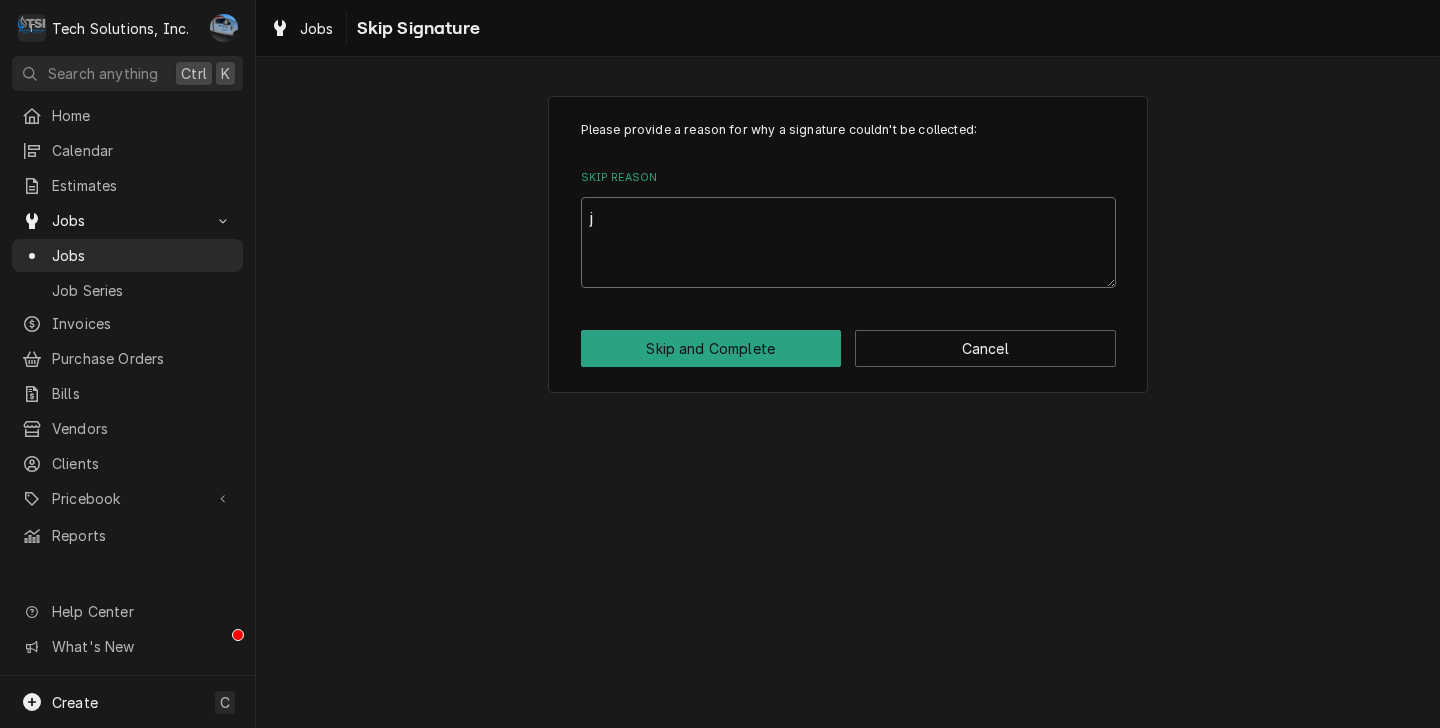type on "x" 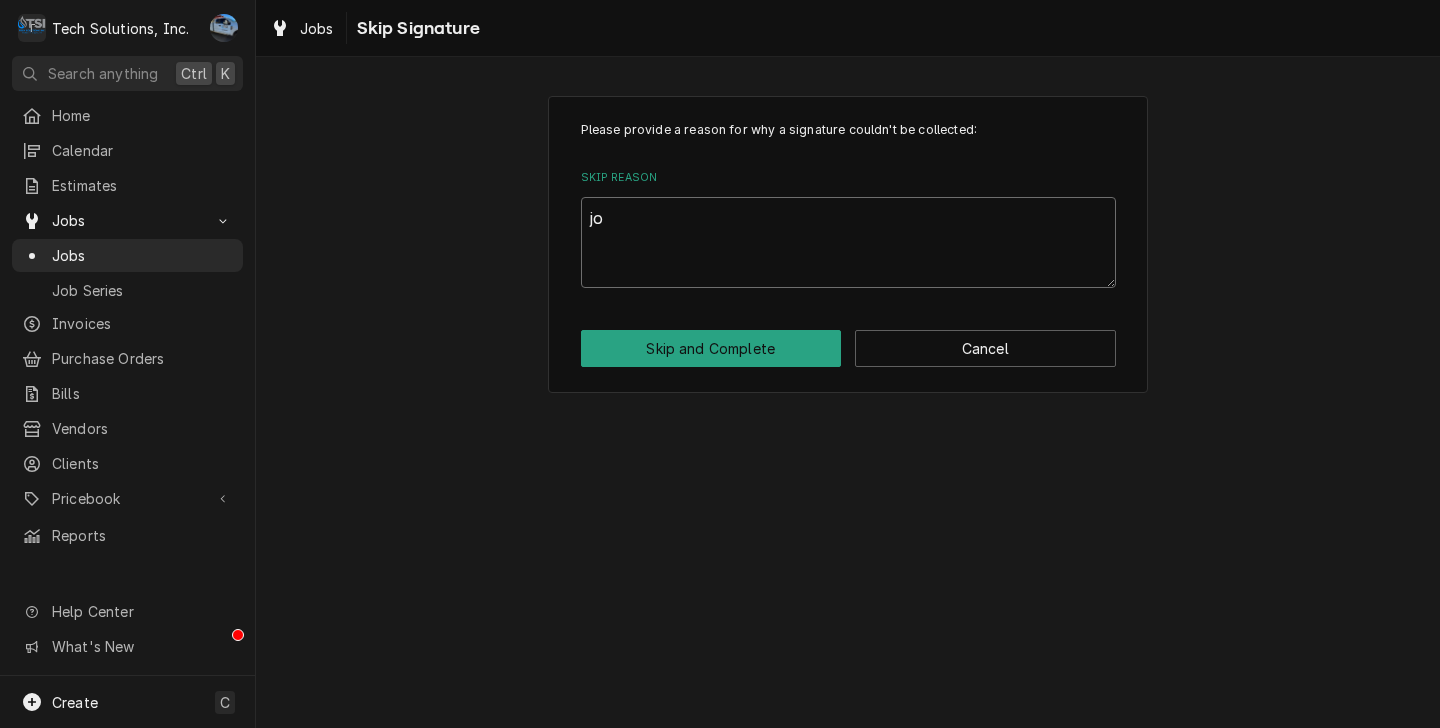 type on "x" 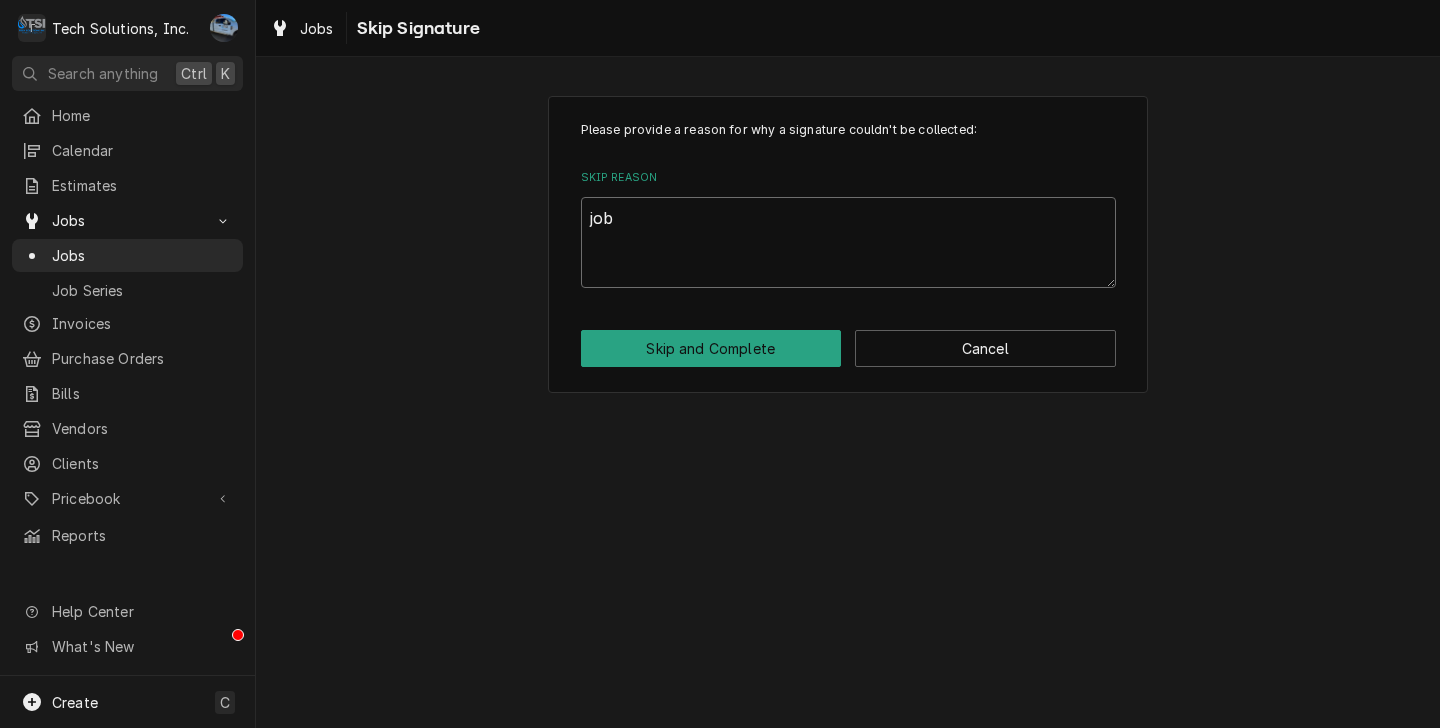 type on "x" 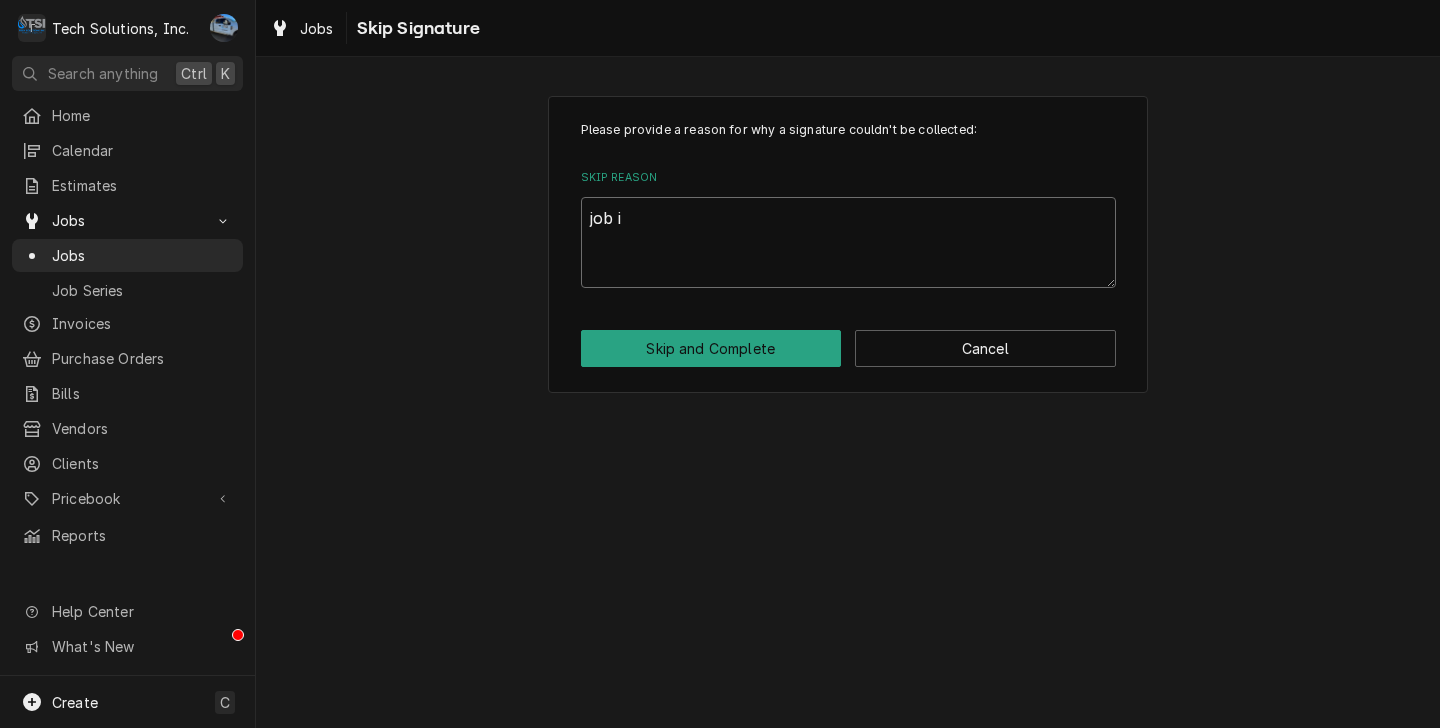 type on "x" 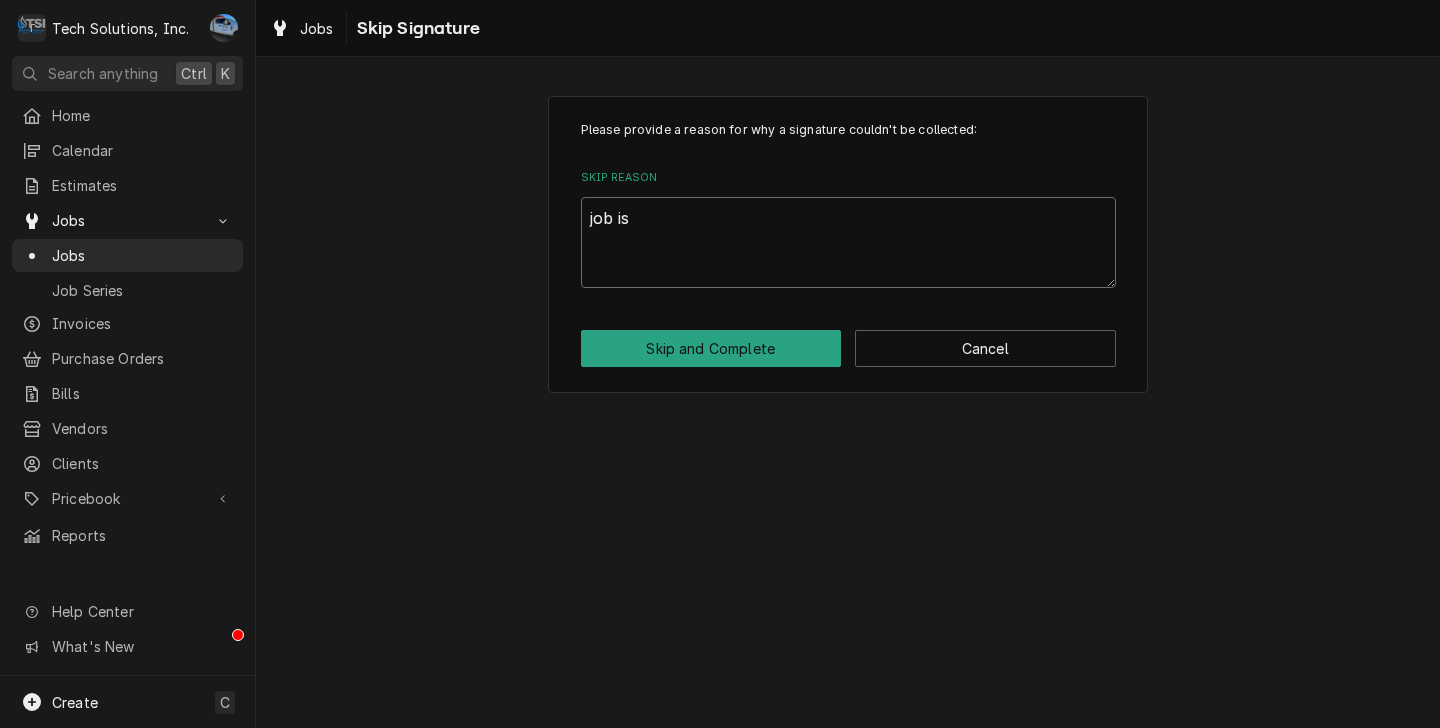 type on "x" 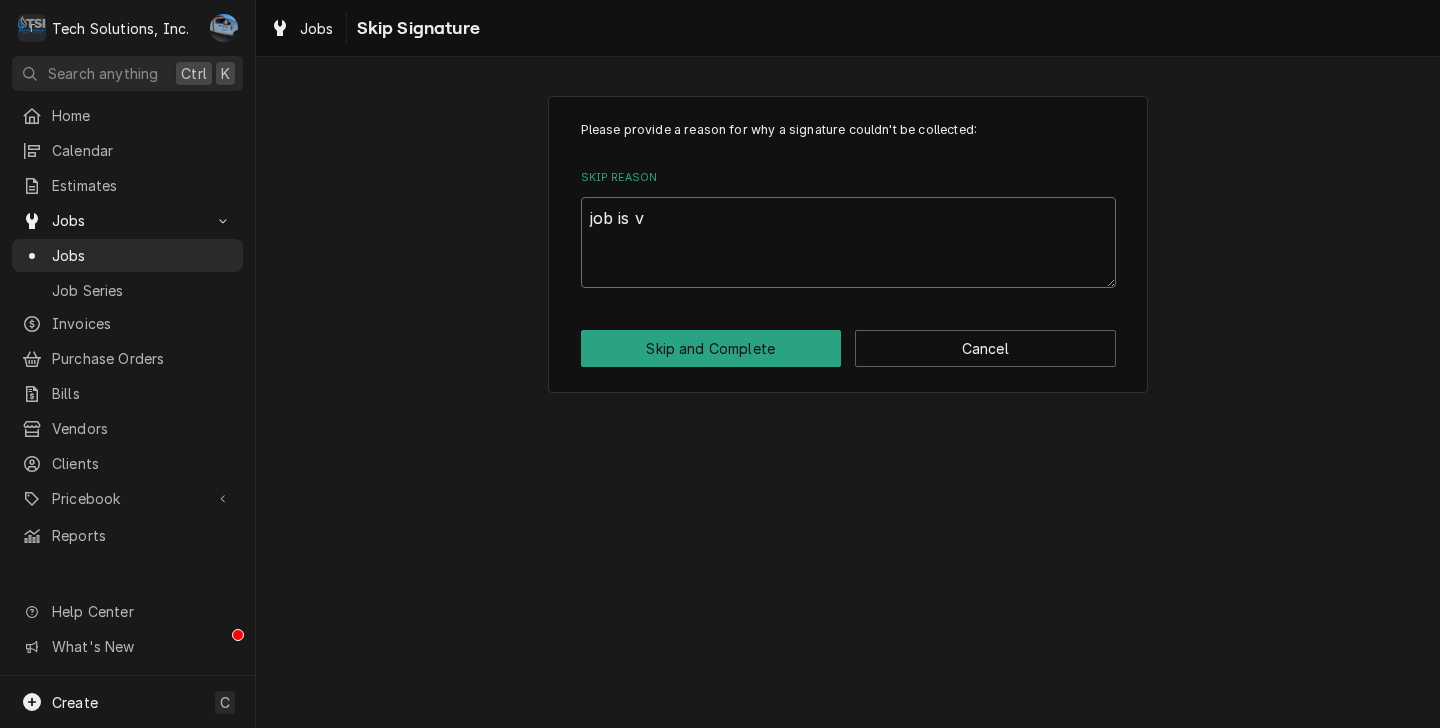 type on "x" 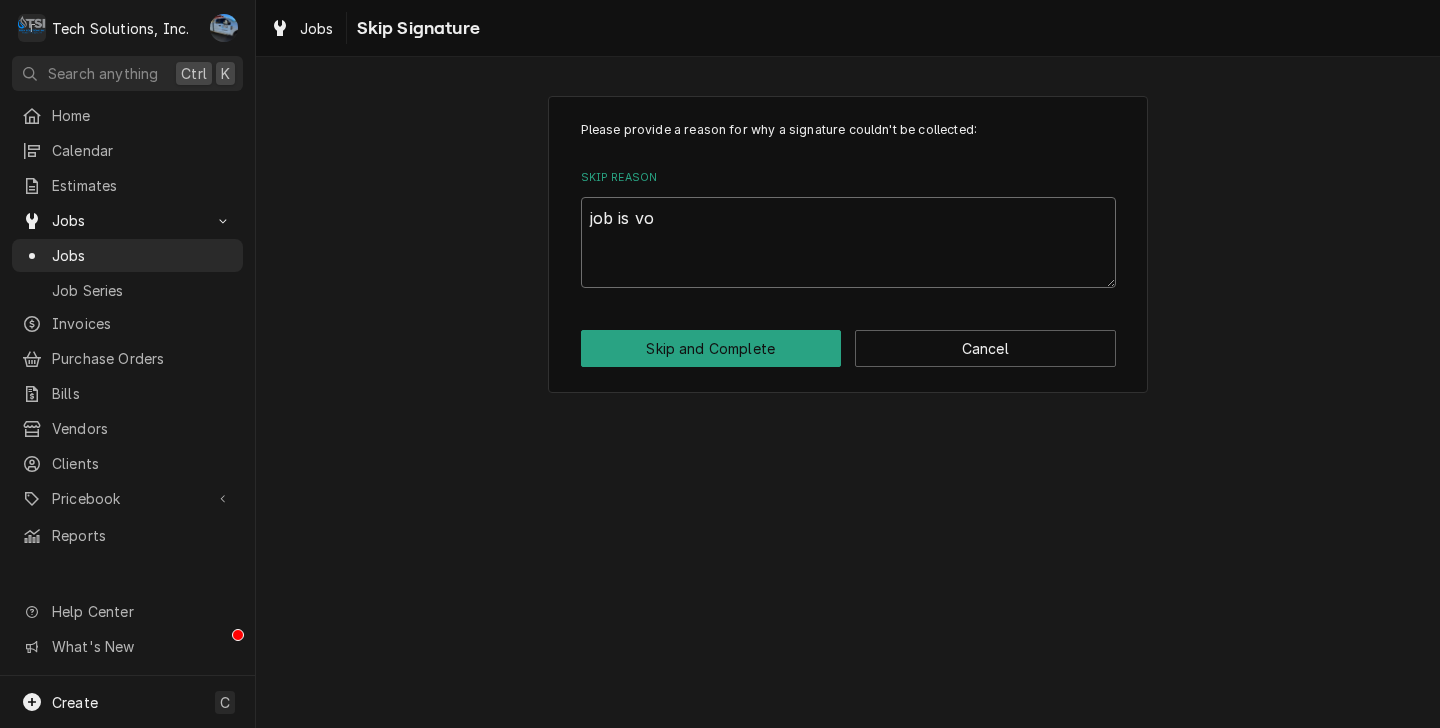 type on "x" 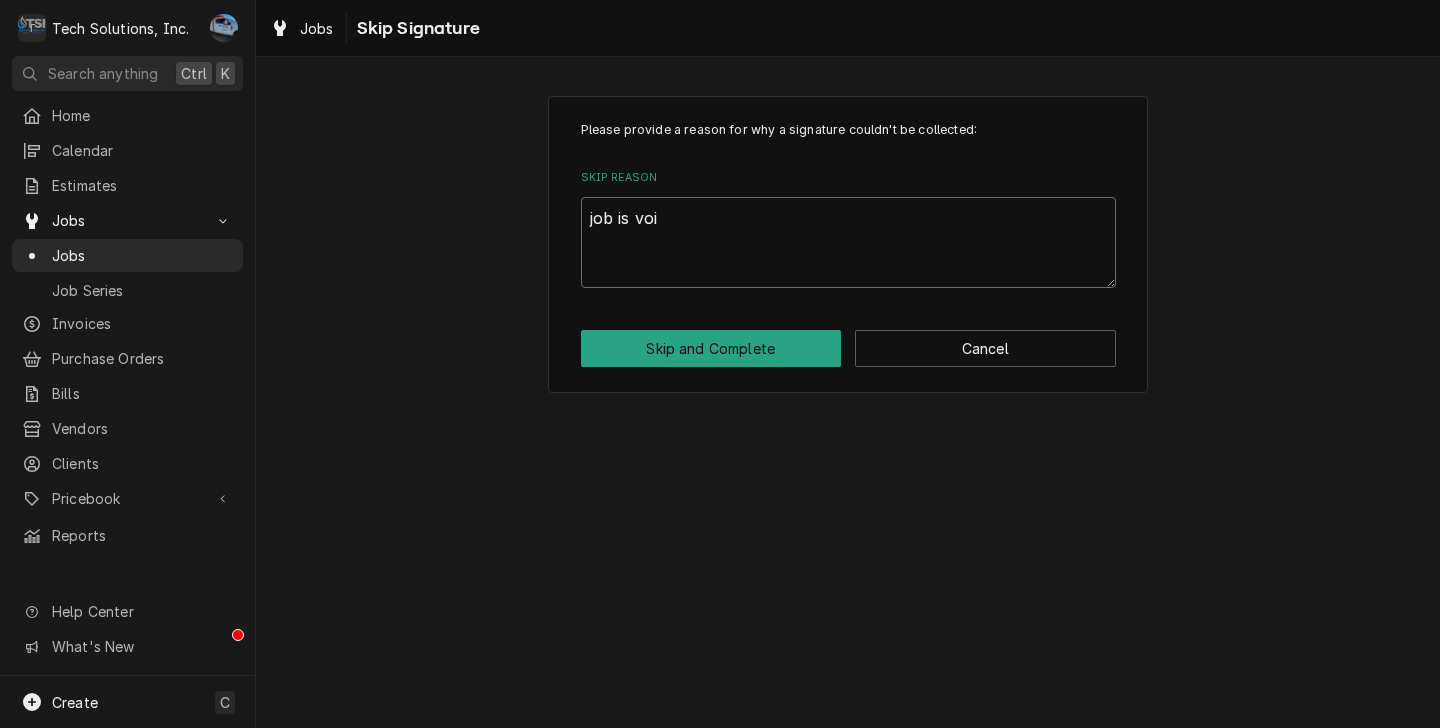 type on "x" 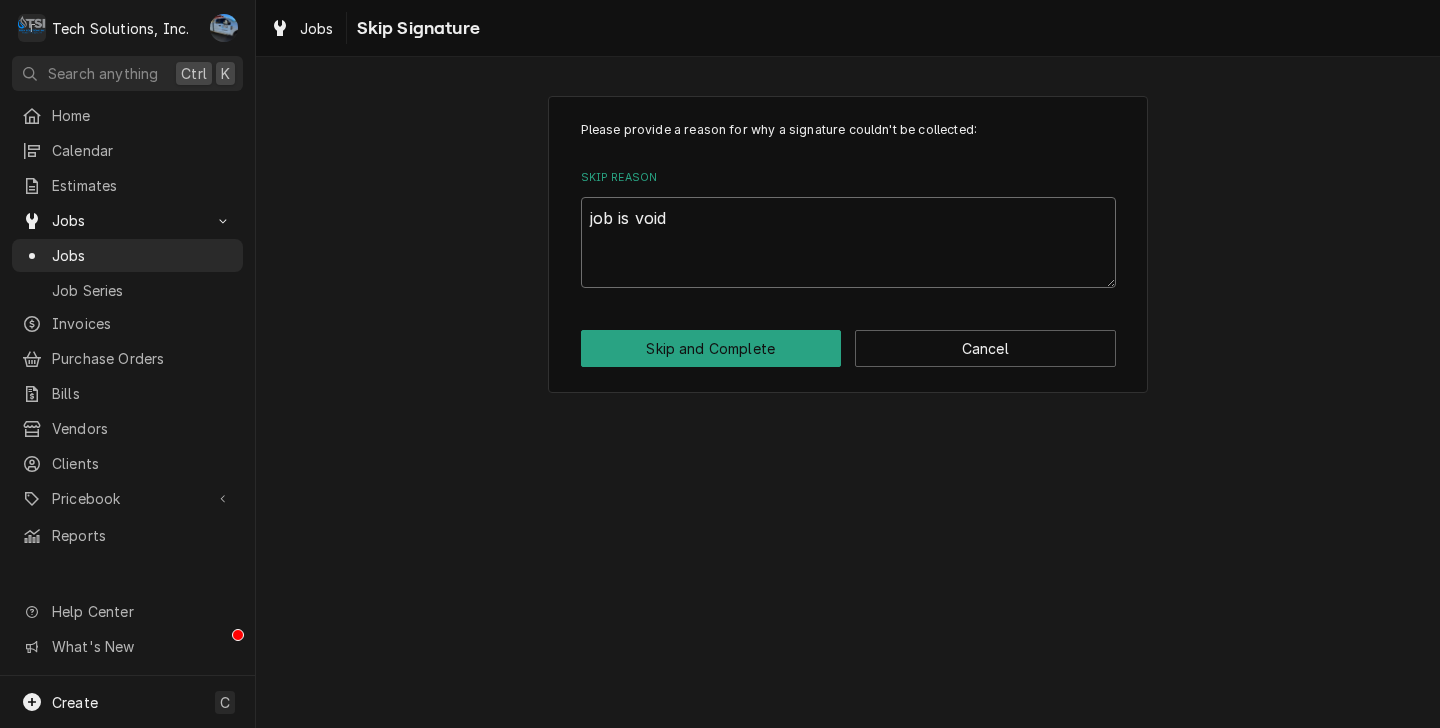 type on "x" 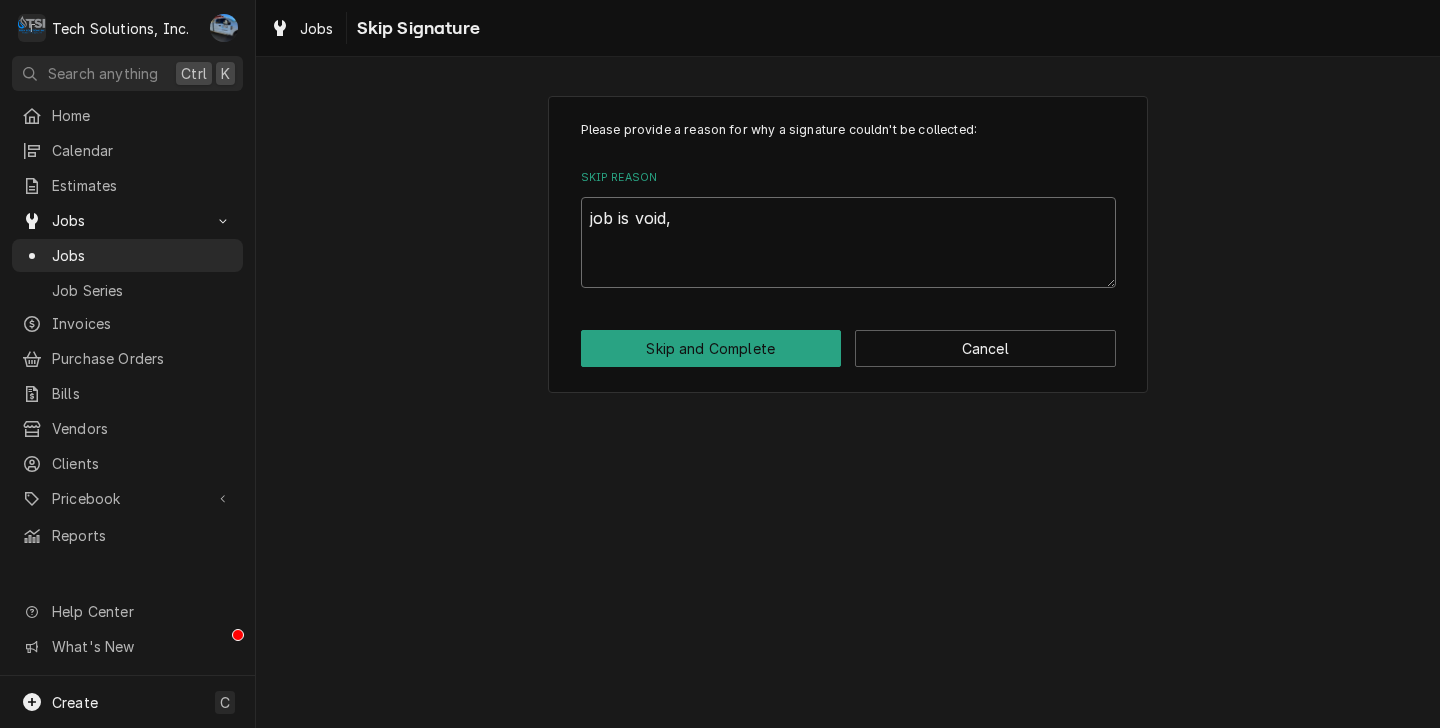 type on "x" 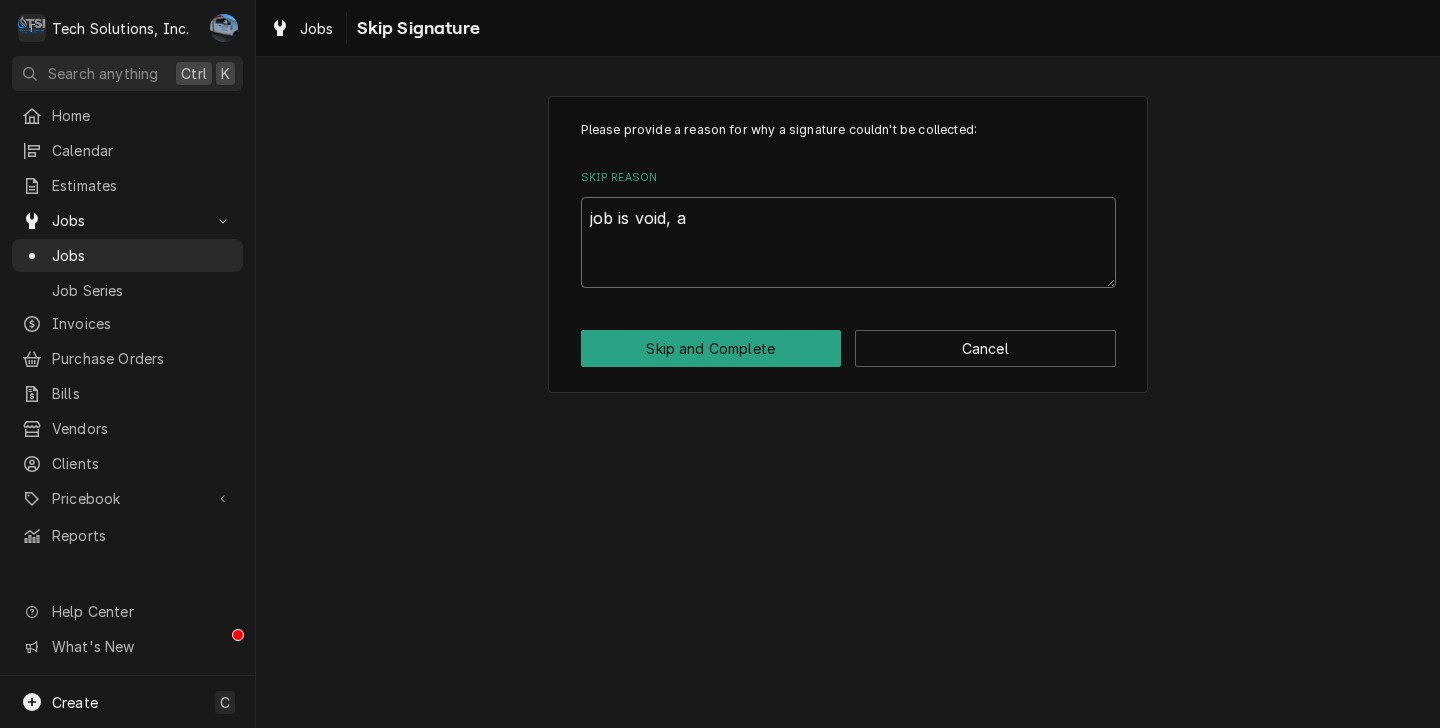 type on "x" 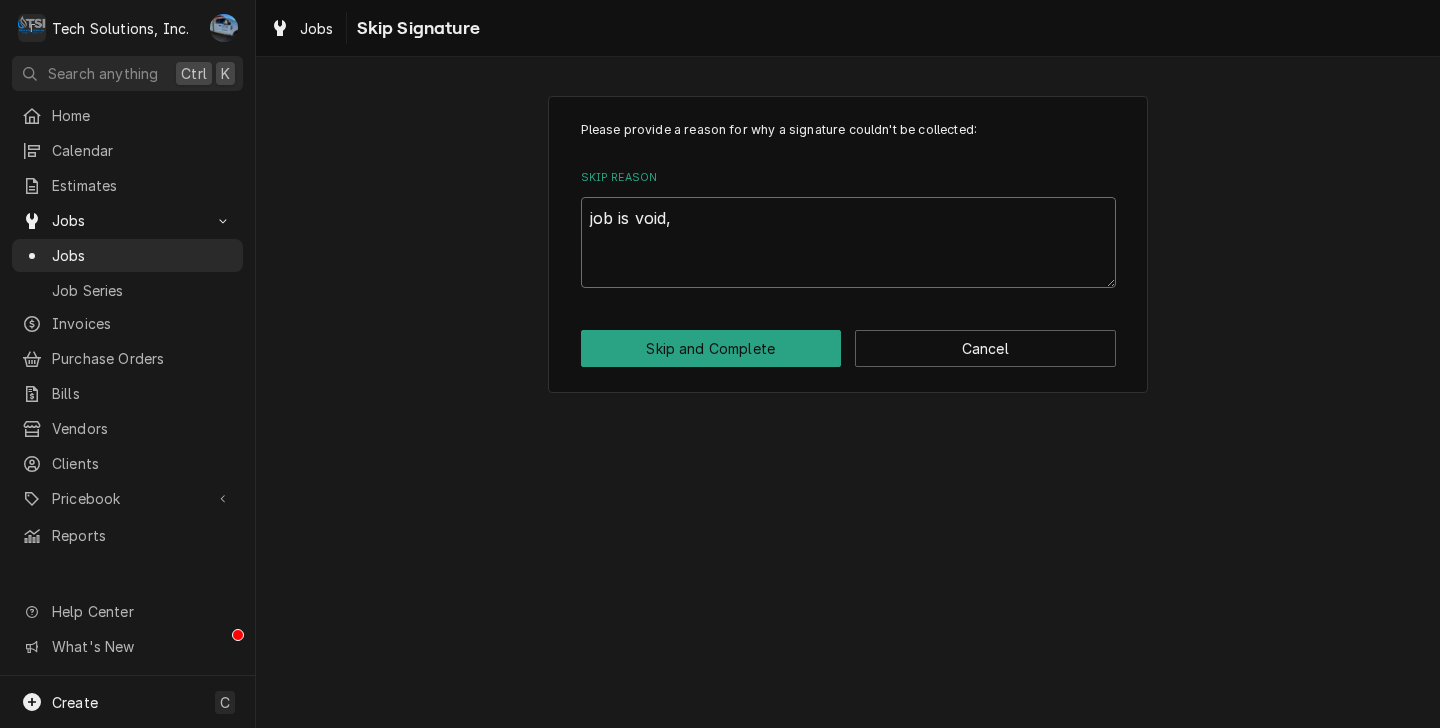 type on "x" 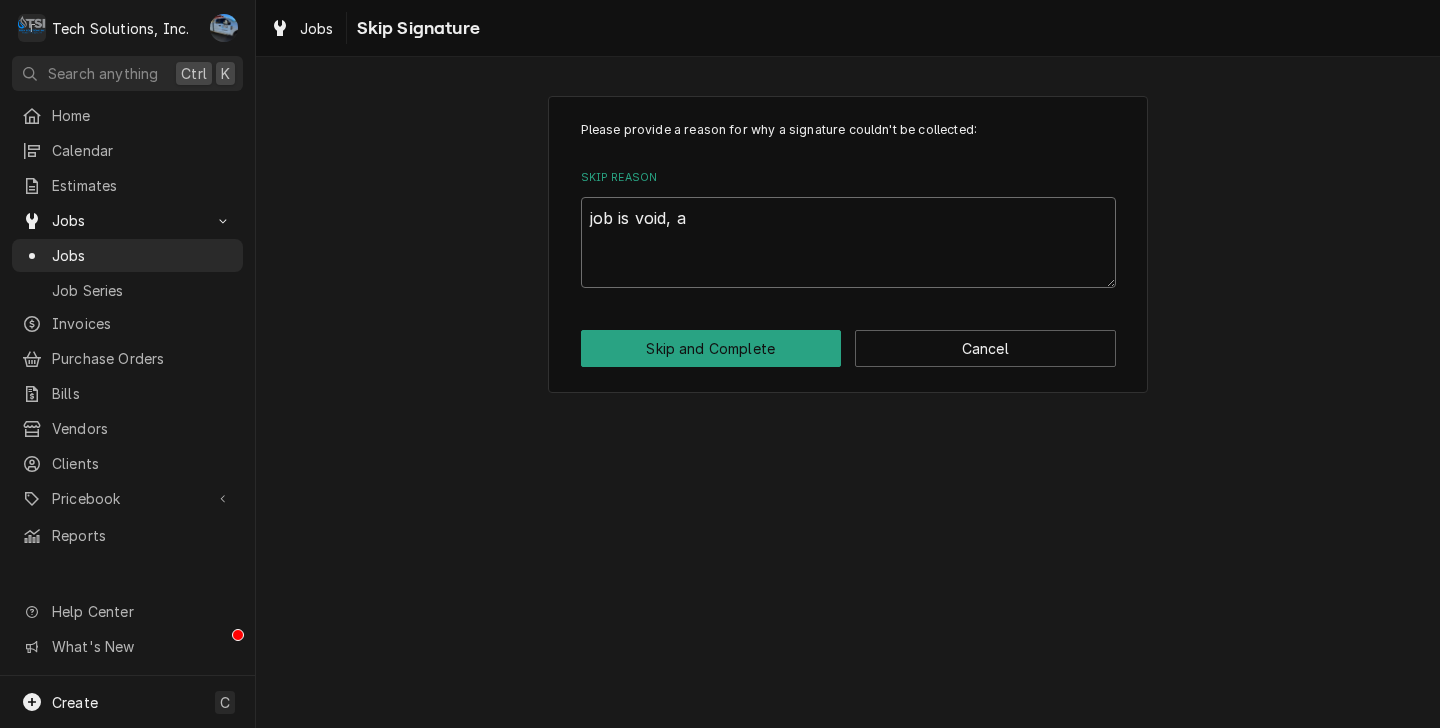 type on "x" 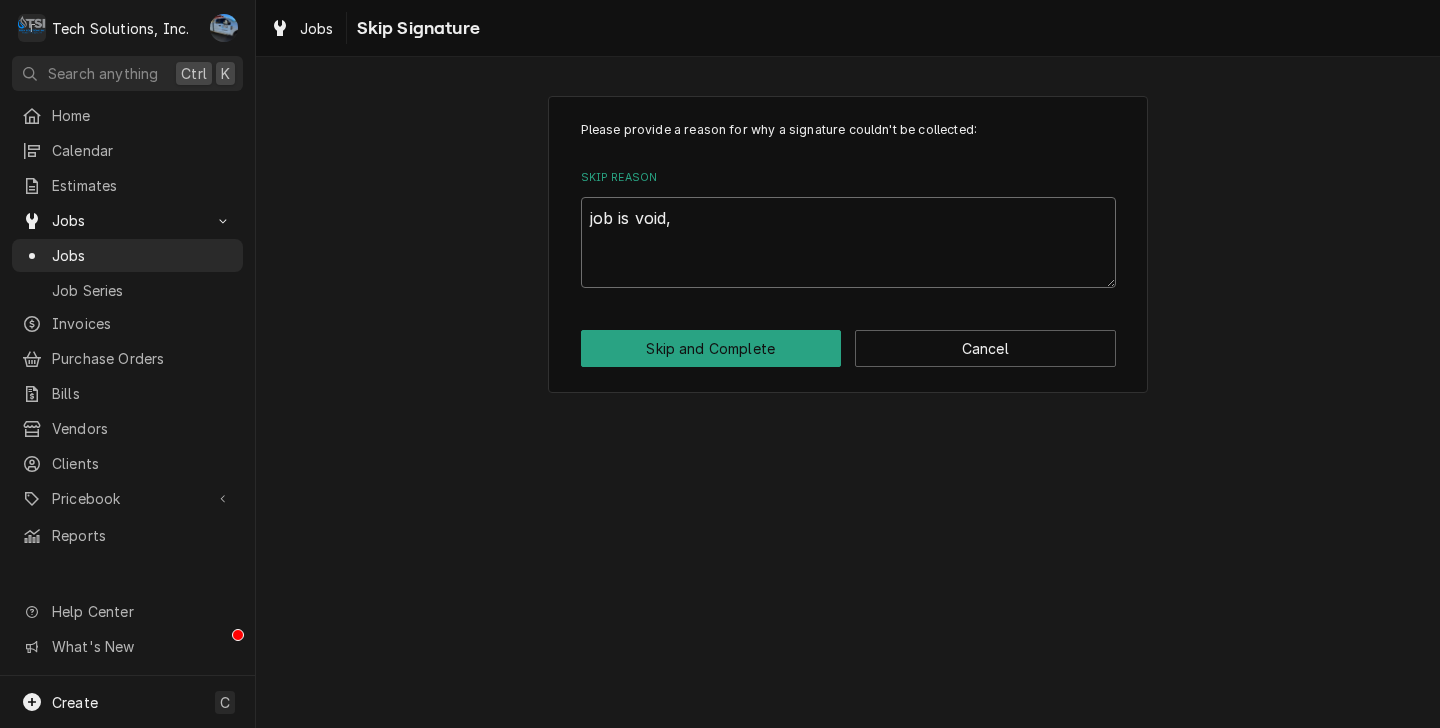type on "x" 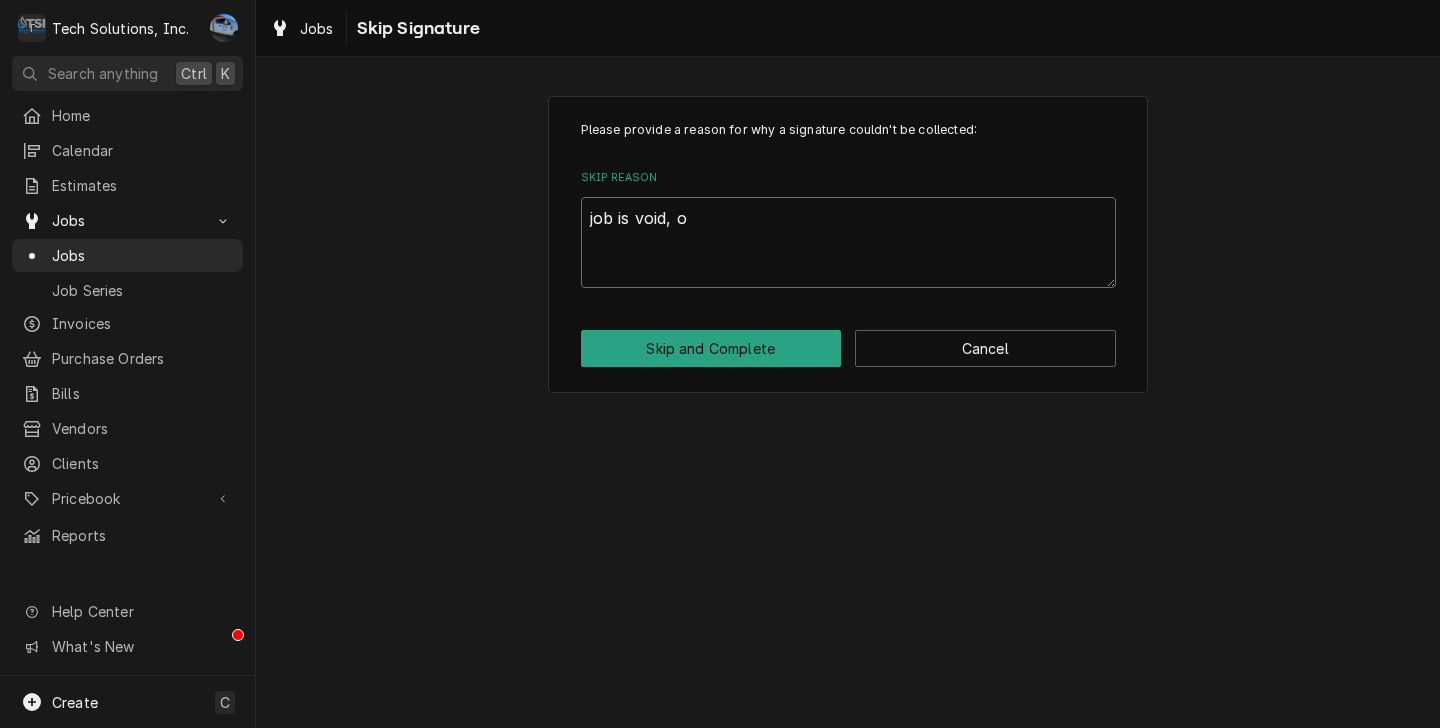 type on "x" 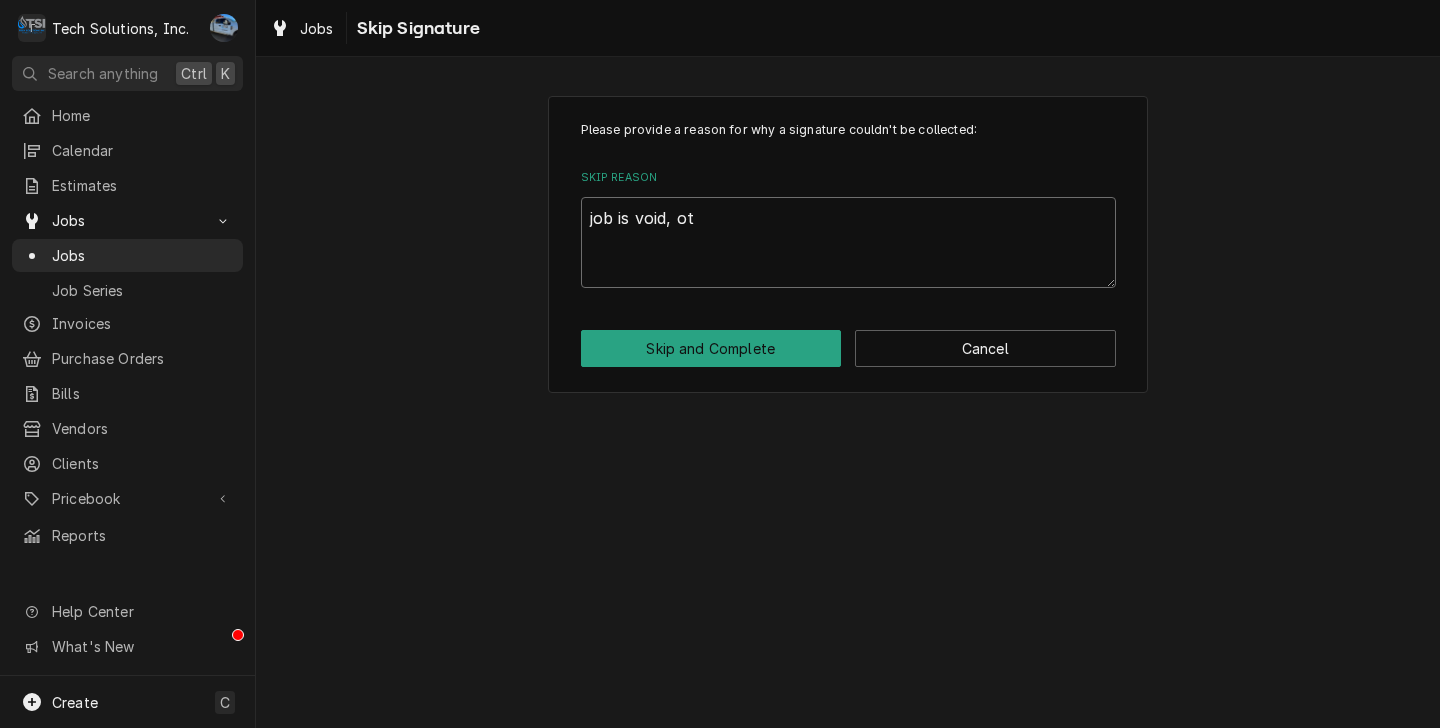type on "x" 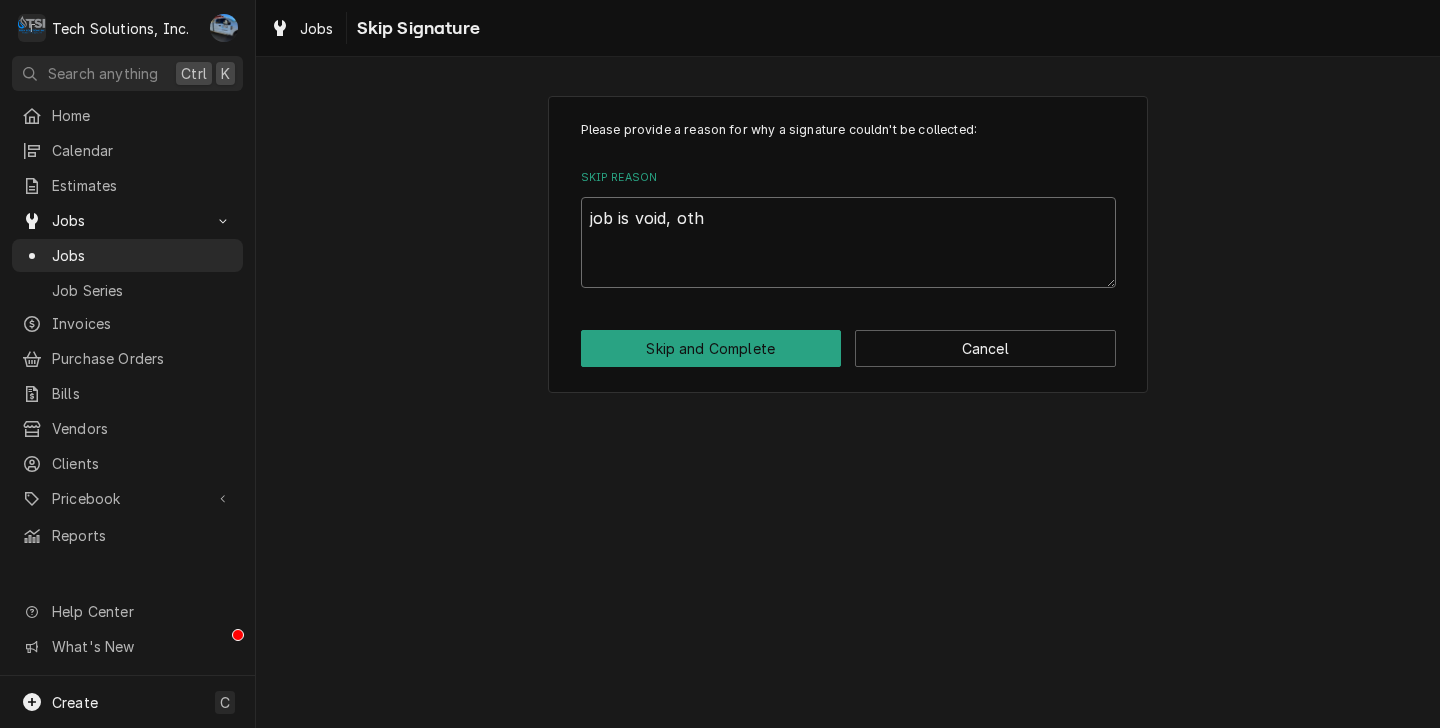 type on "x" 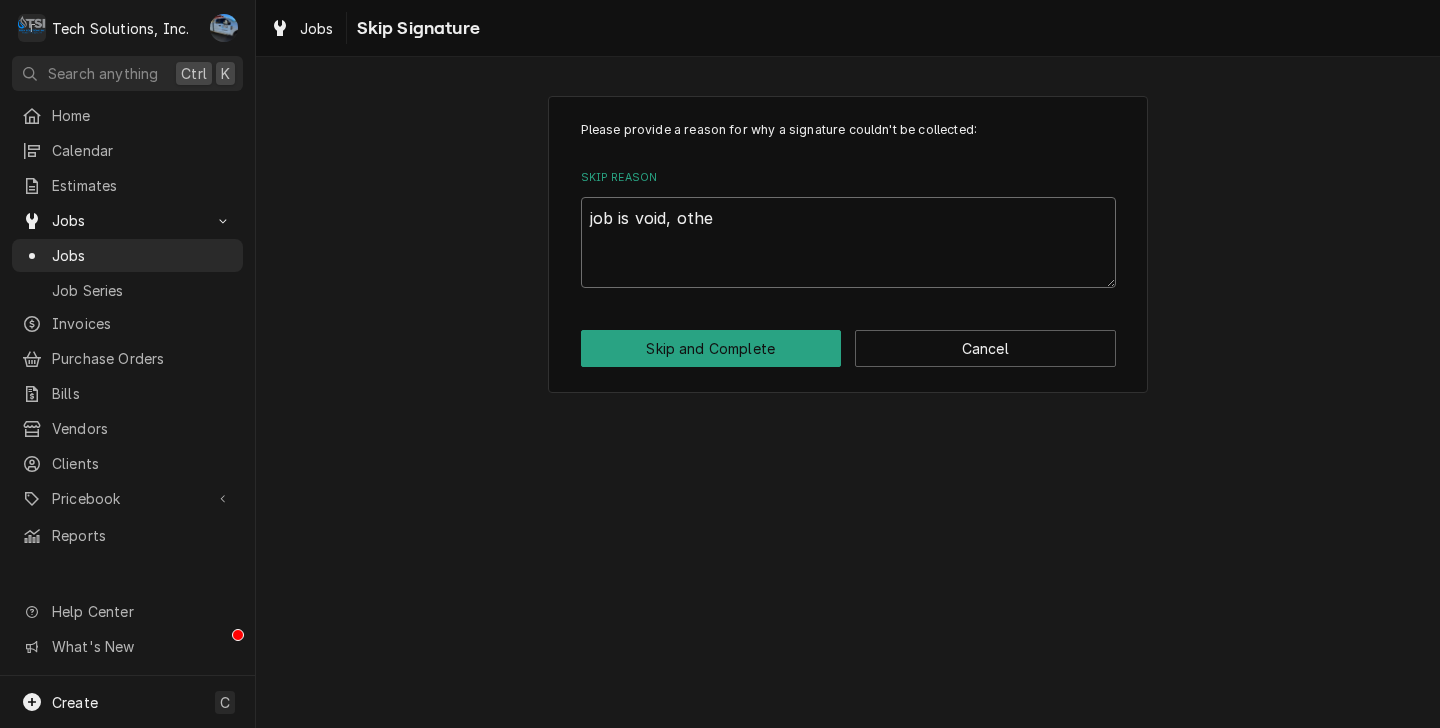 type on "x" 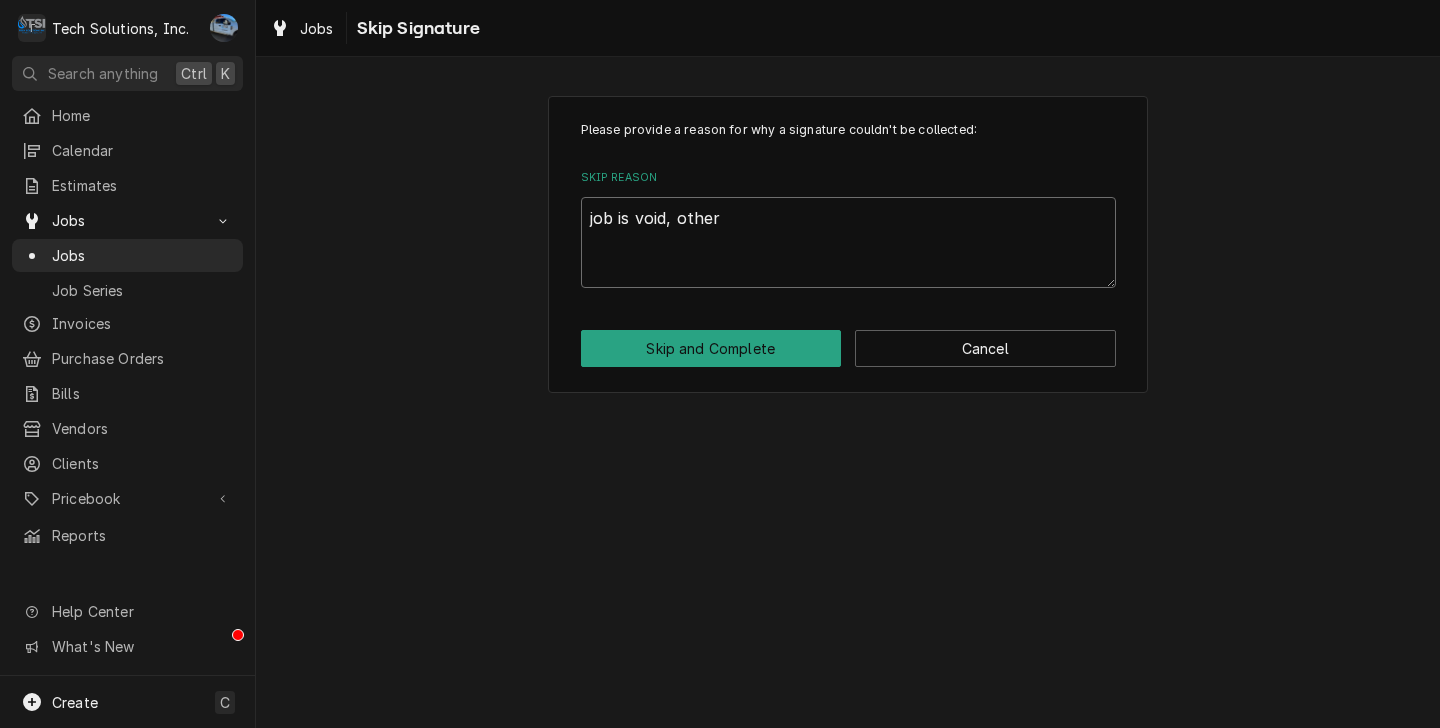 type on "x" 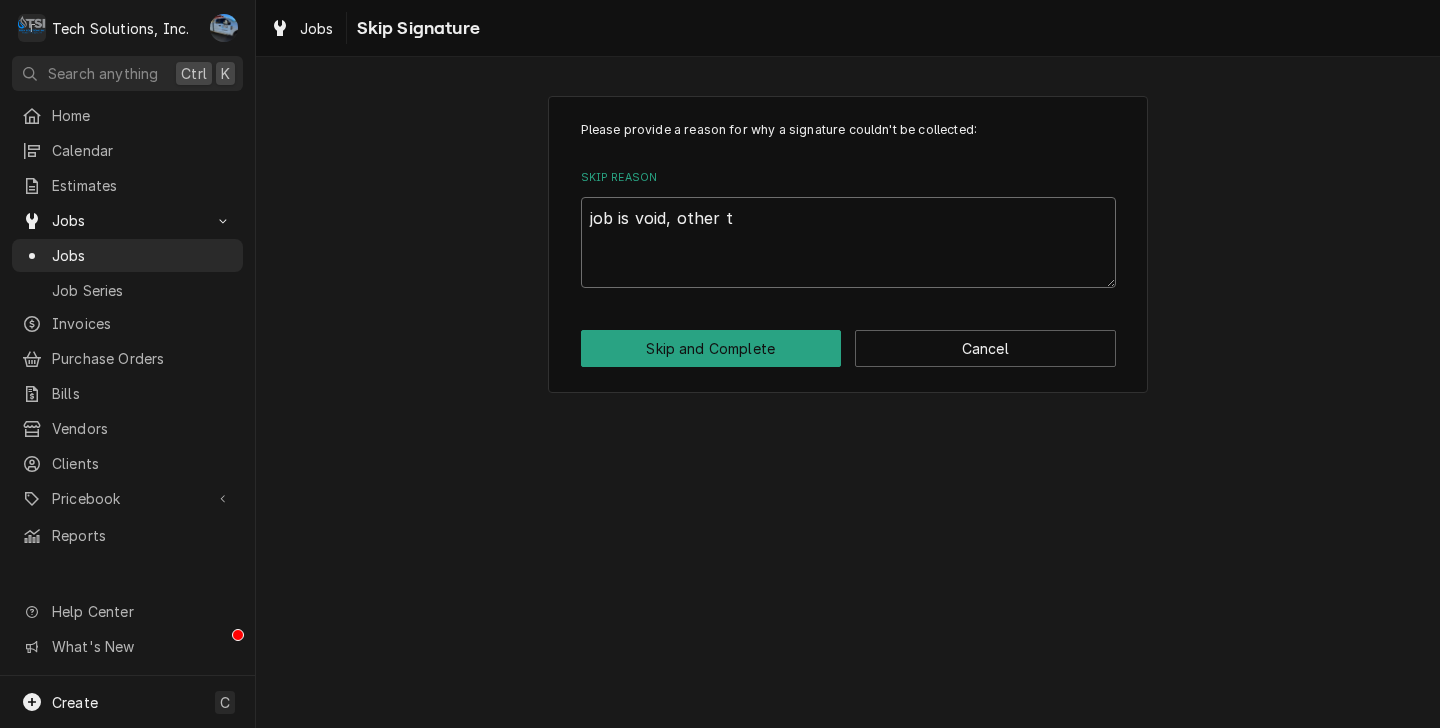 type on "x" 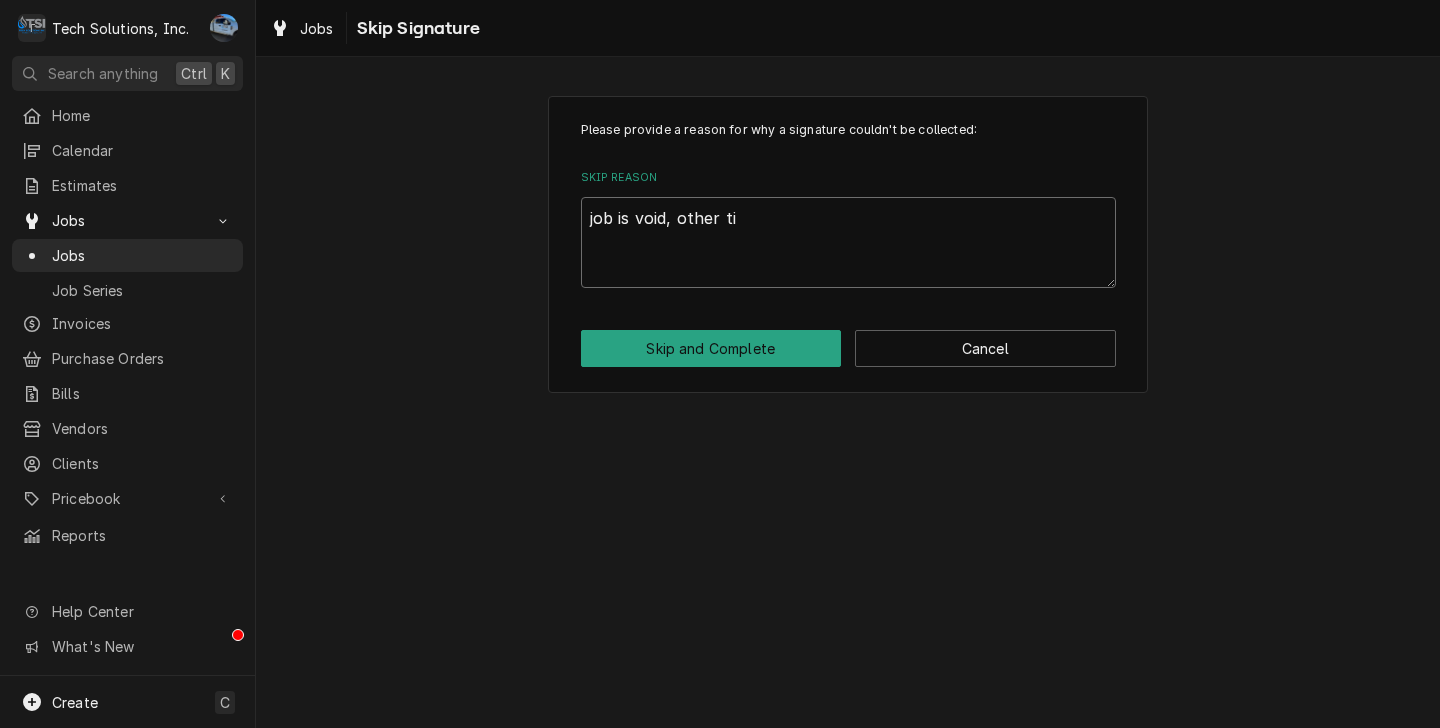 type on "x" 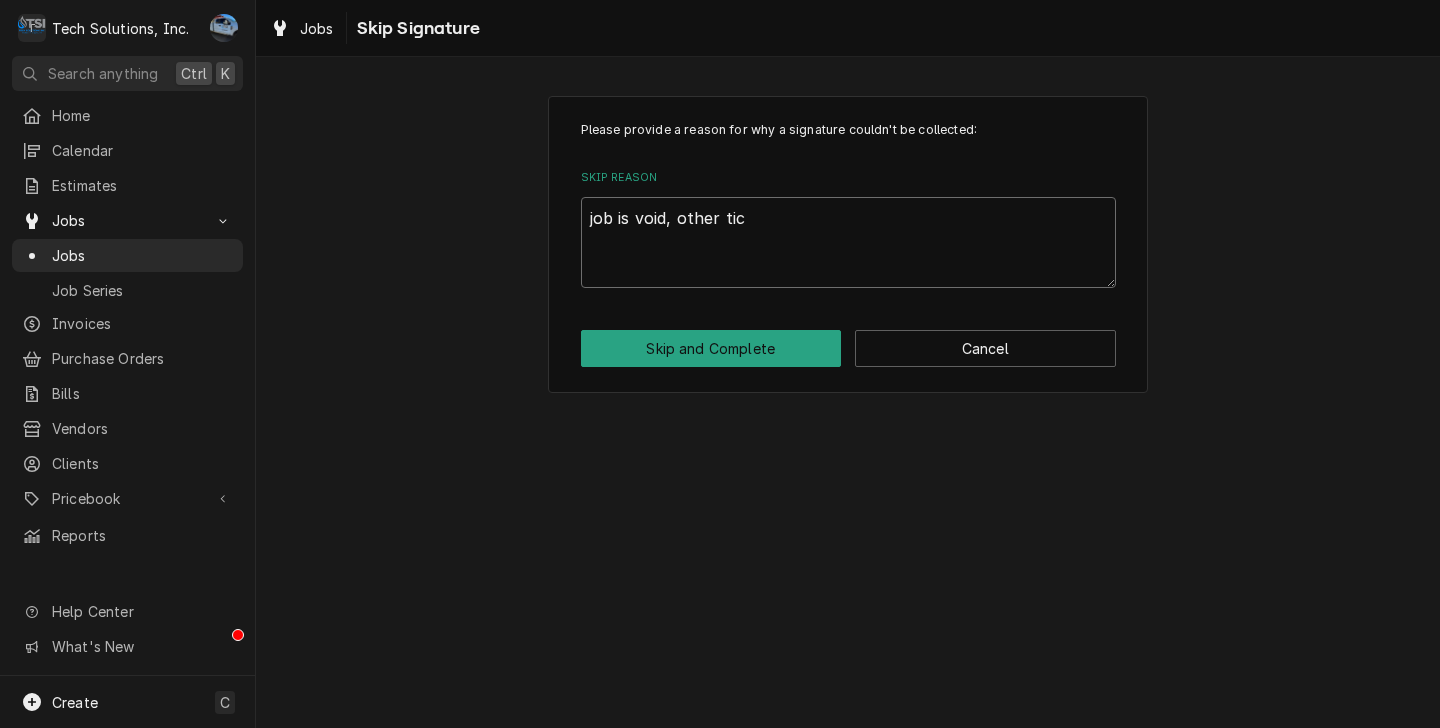type on "x" 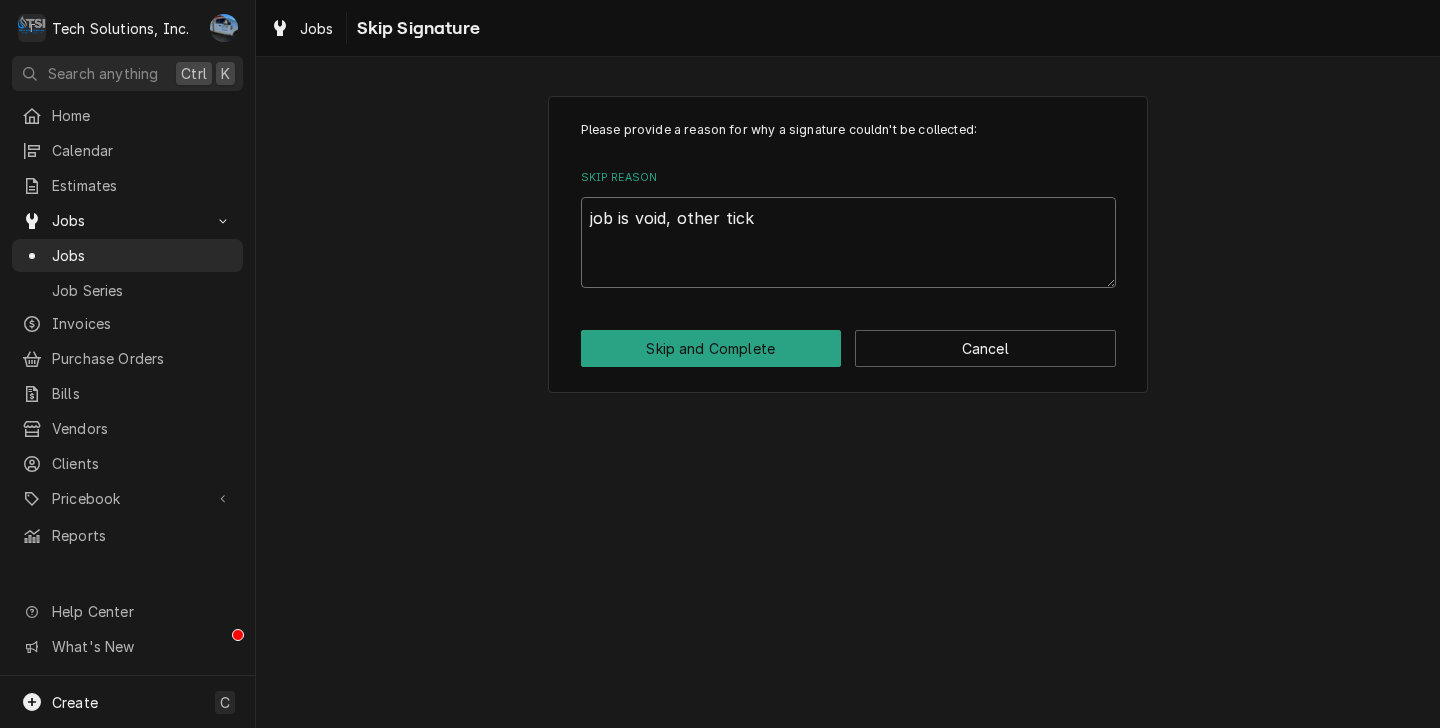 type on "x" 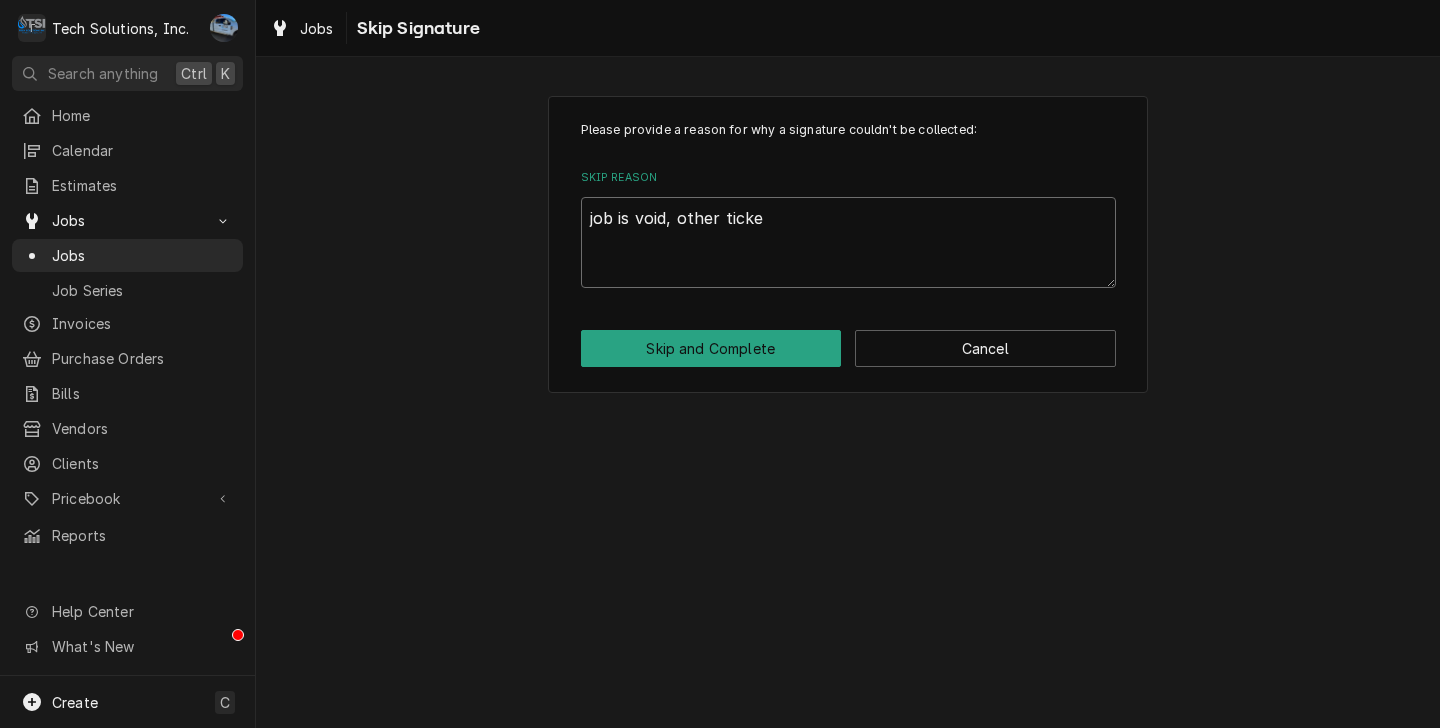 type on "x" 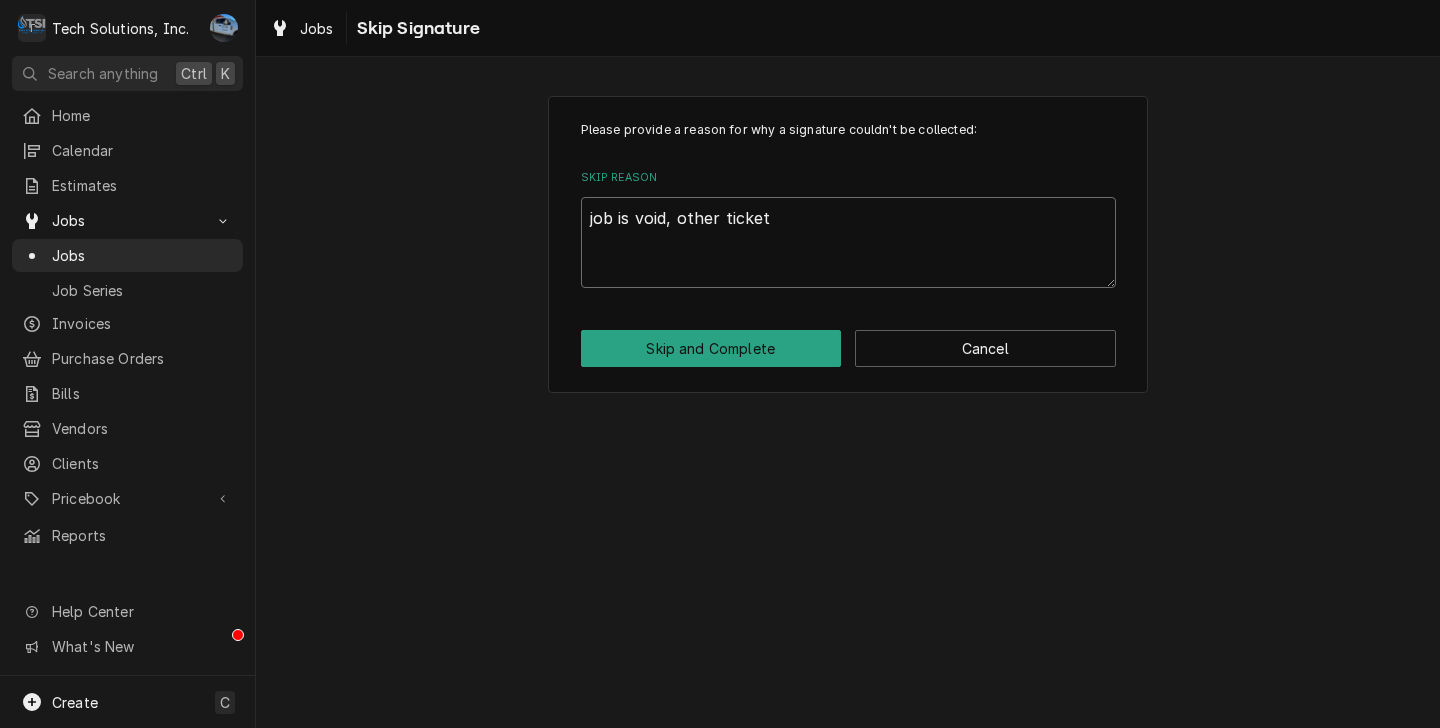 type on "x" 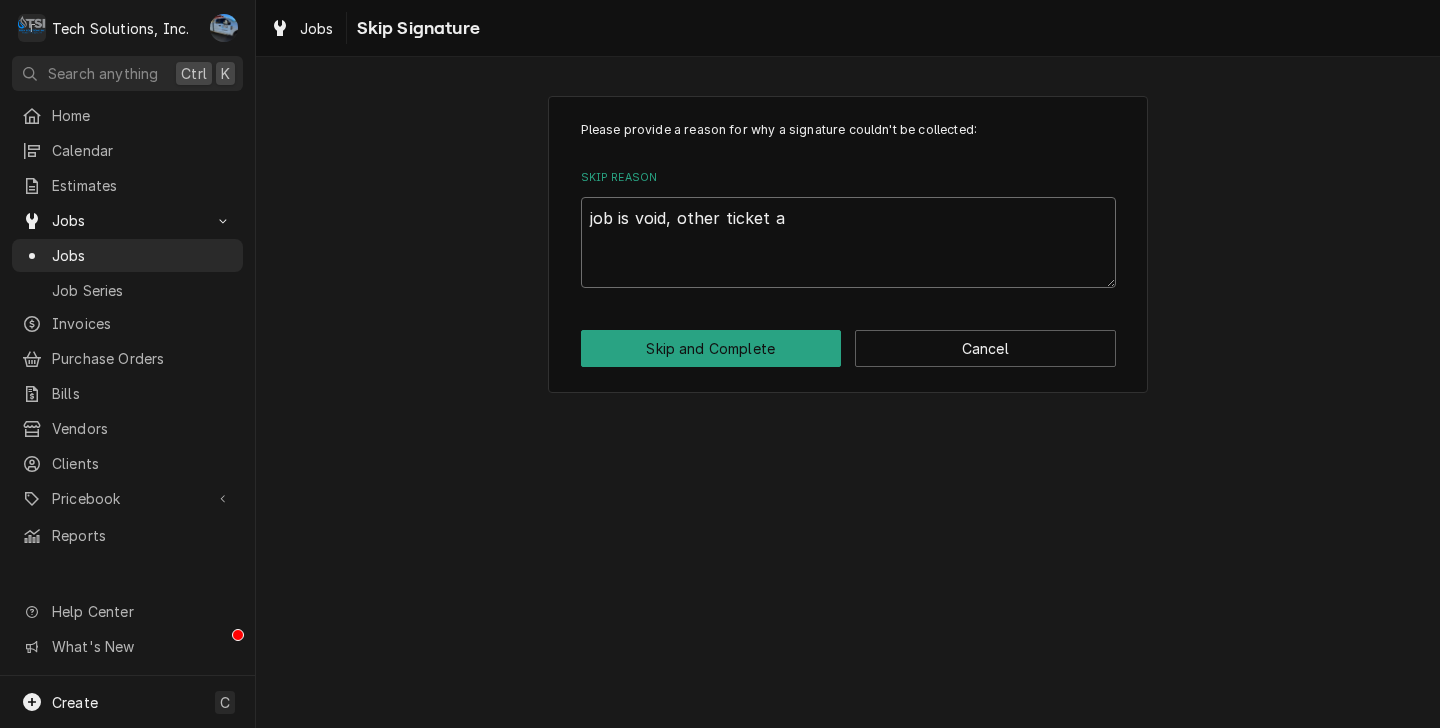 type on "x" 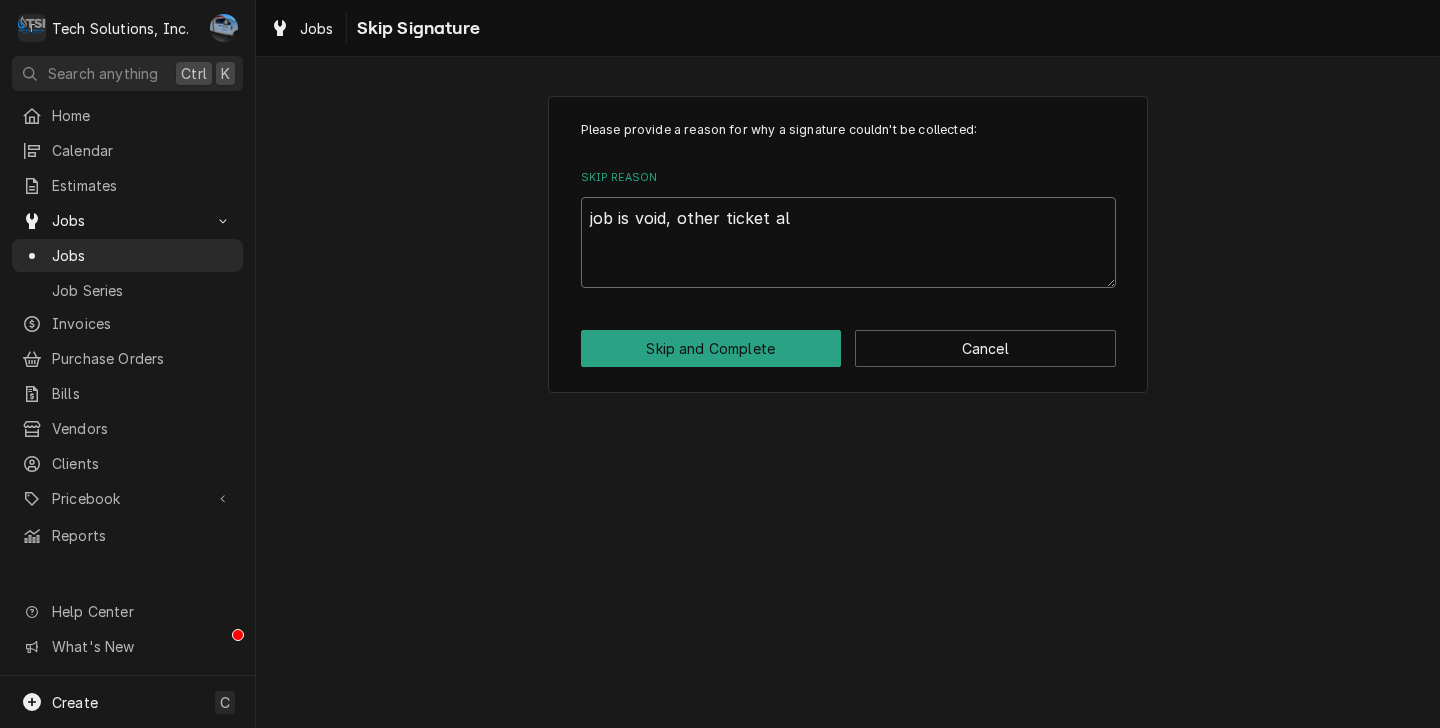 type on "x" 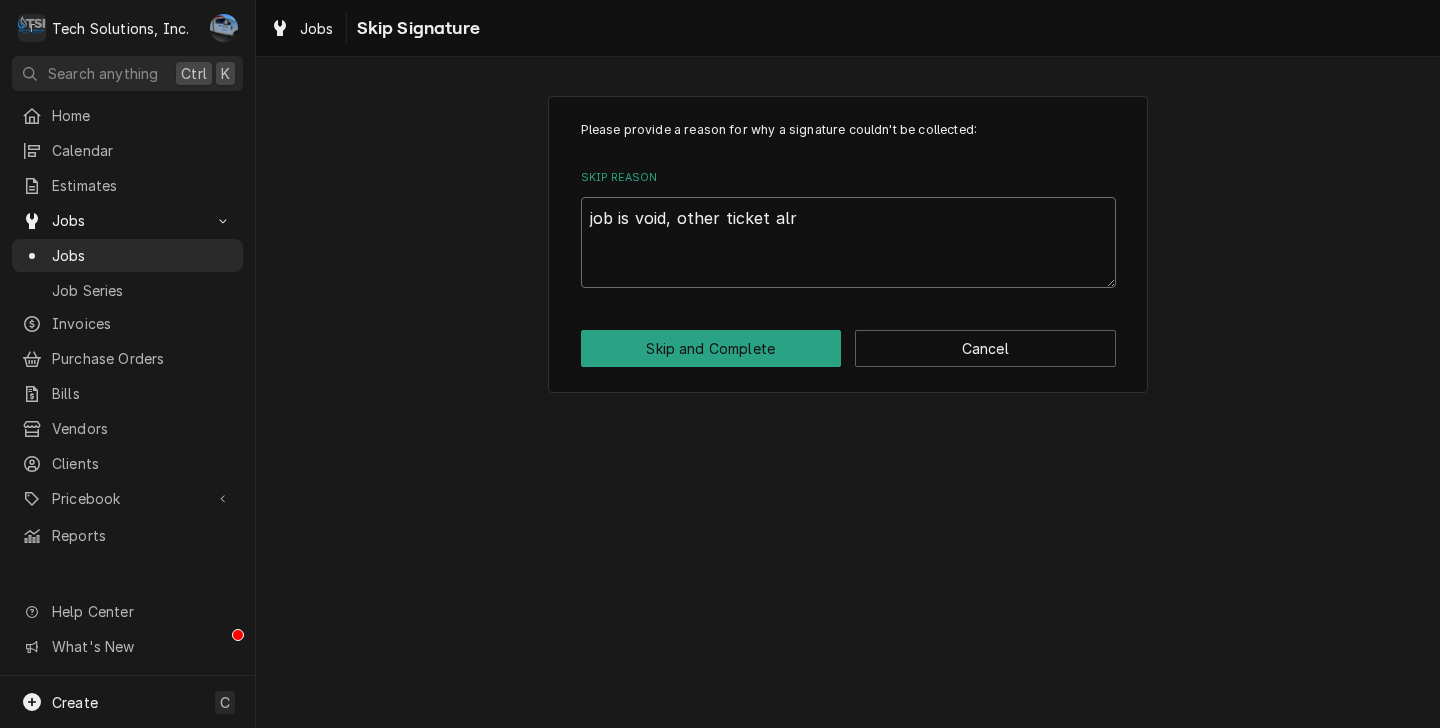 type on "x" 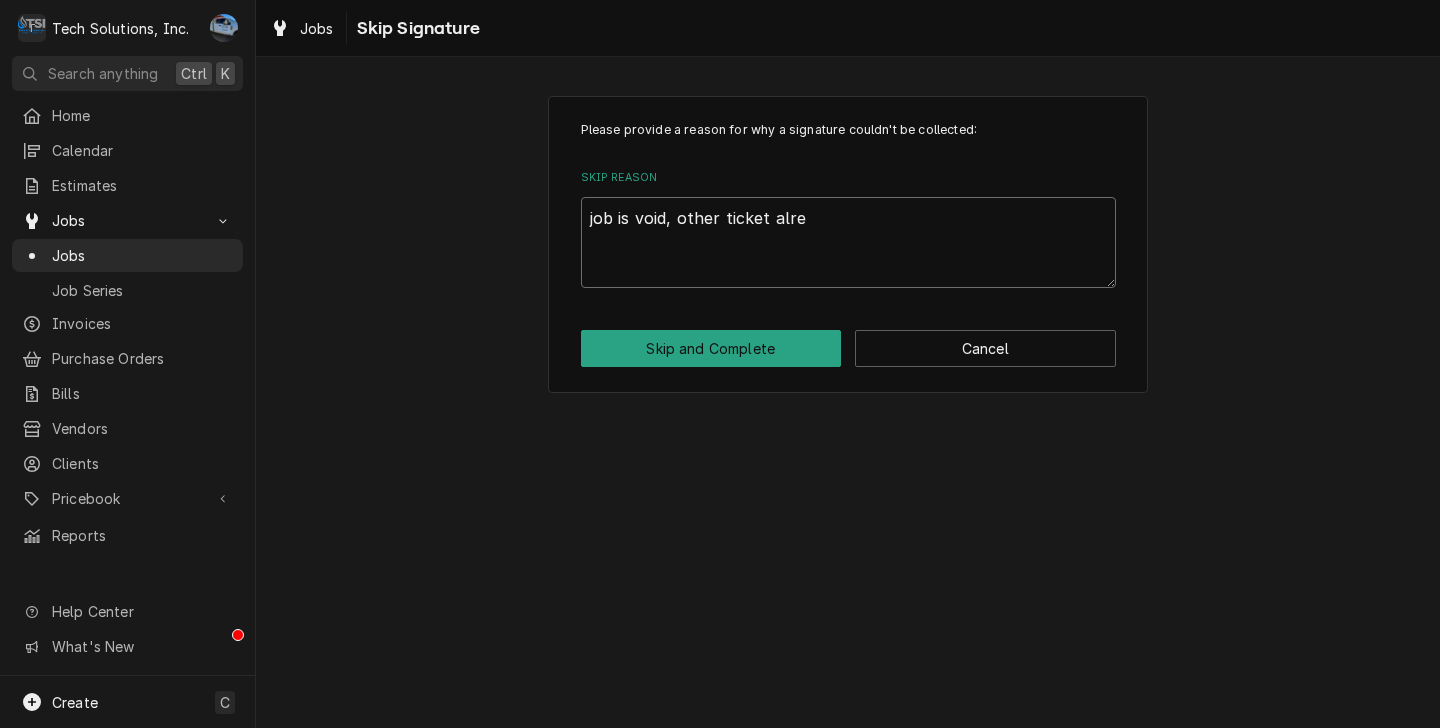 type on "x" 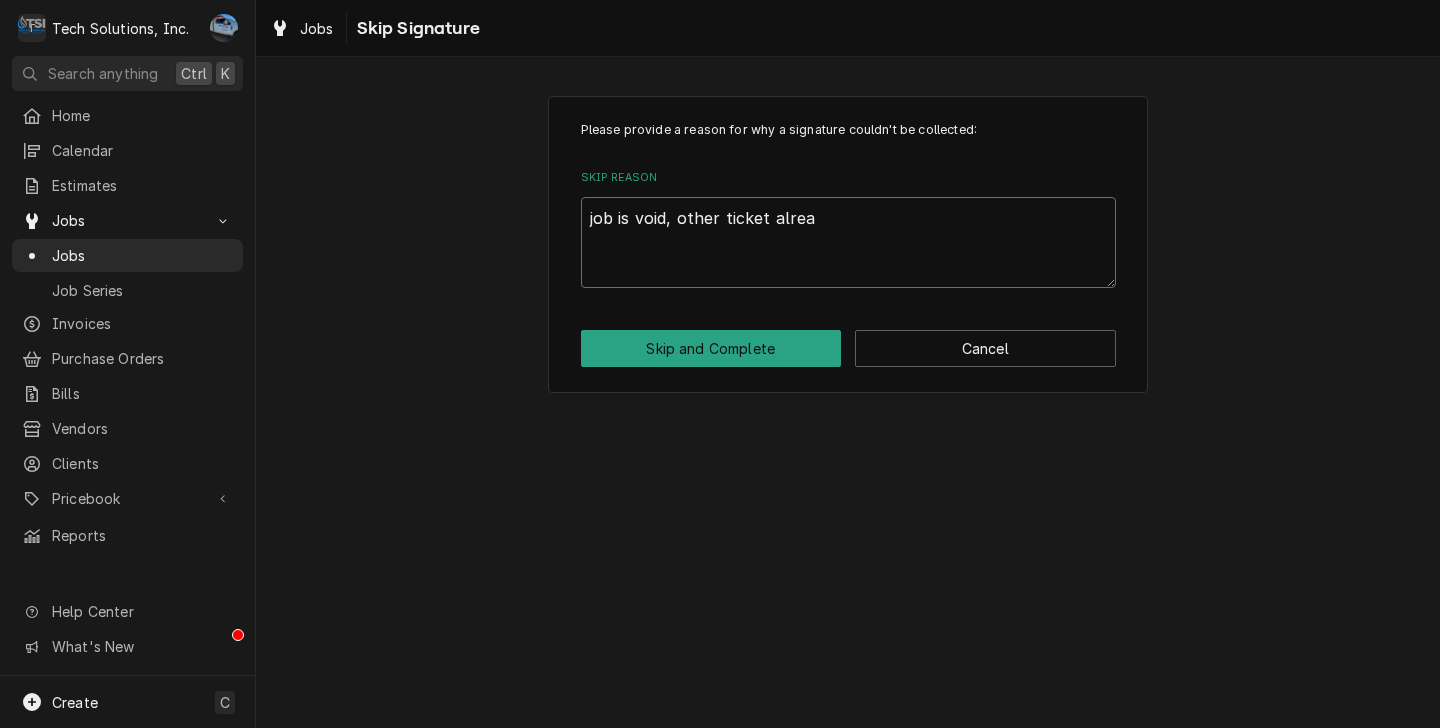 type on "x" 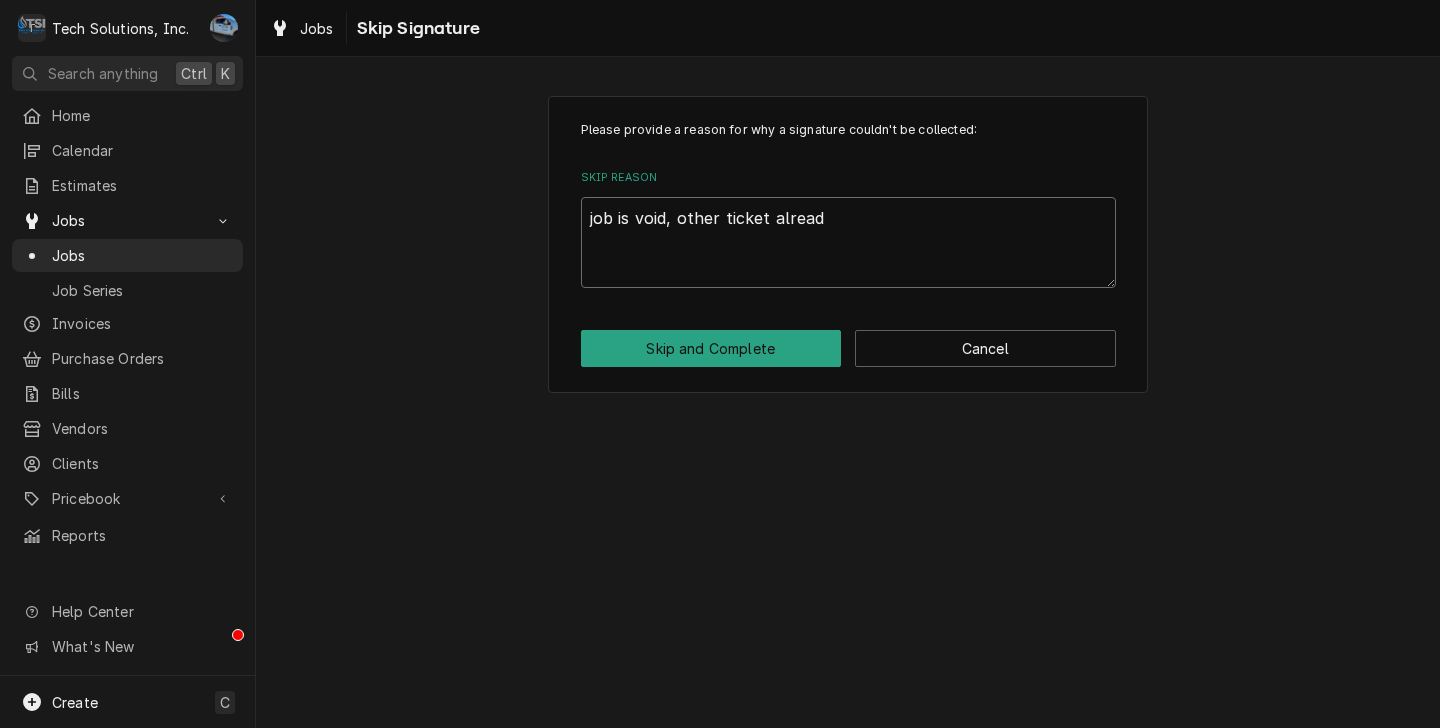 type on "x" 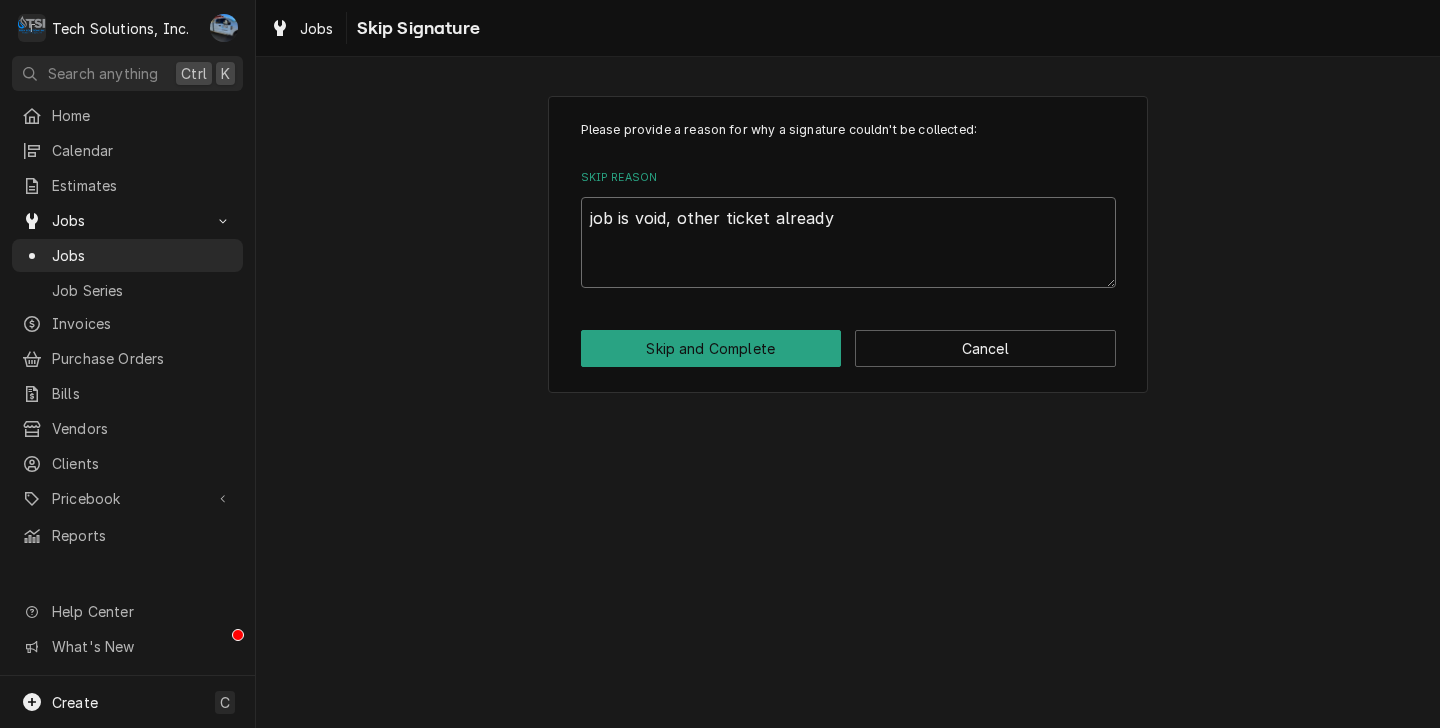 type on "x" 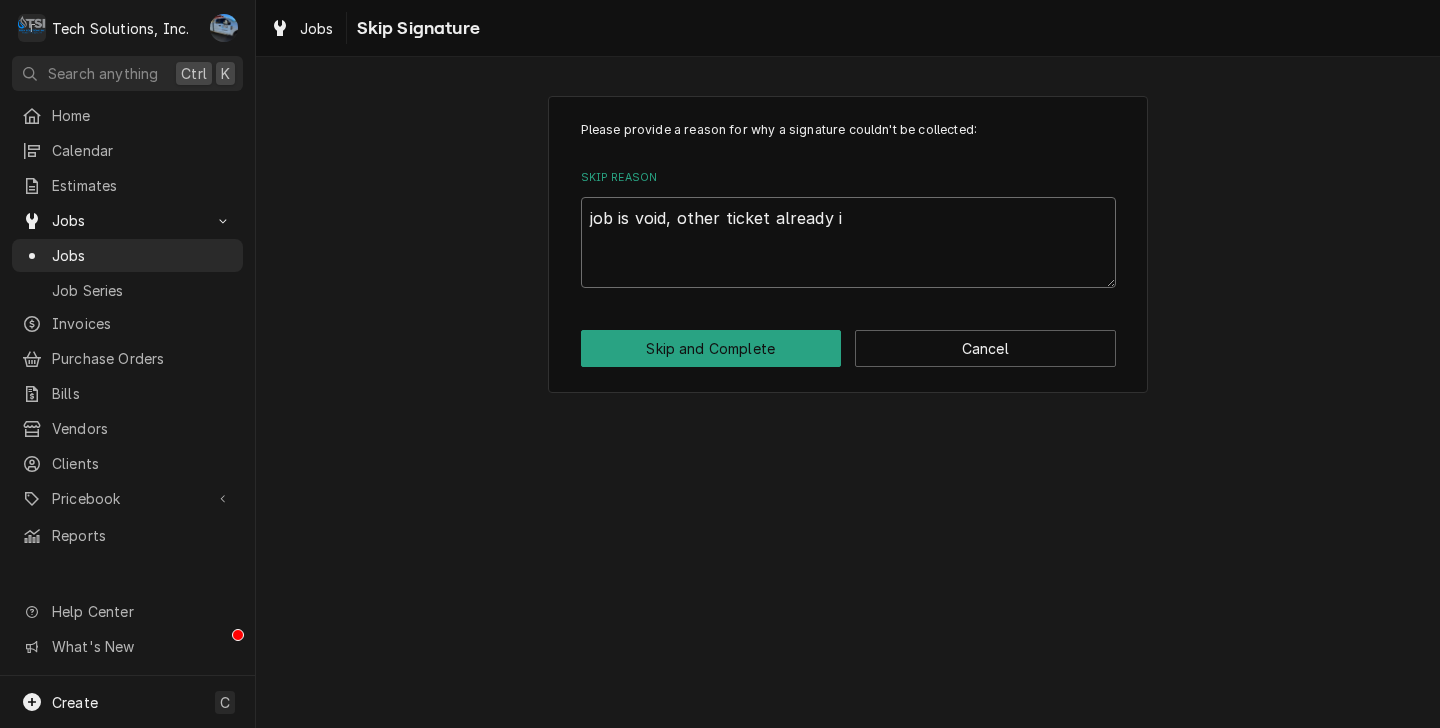 type on "x" 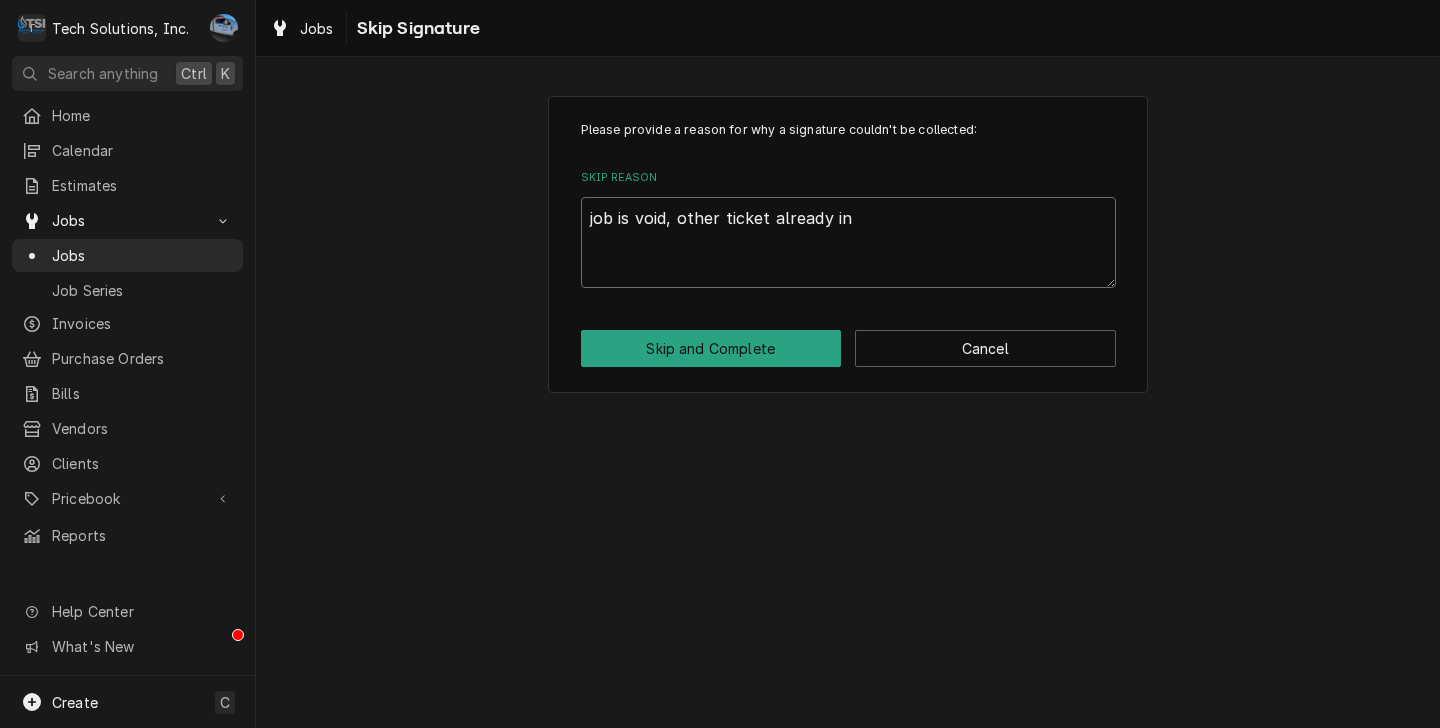 type on "x" 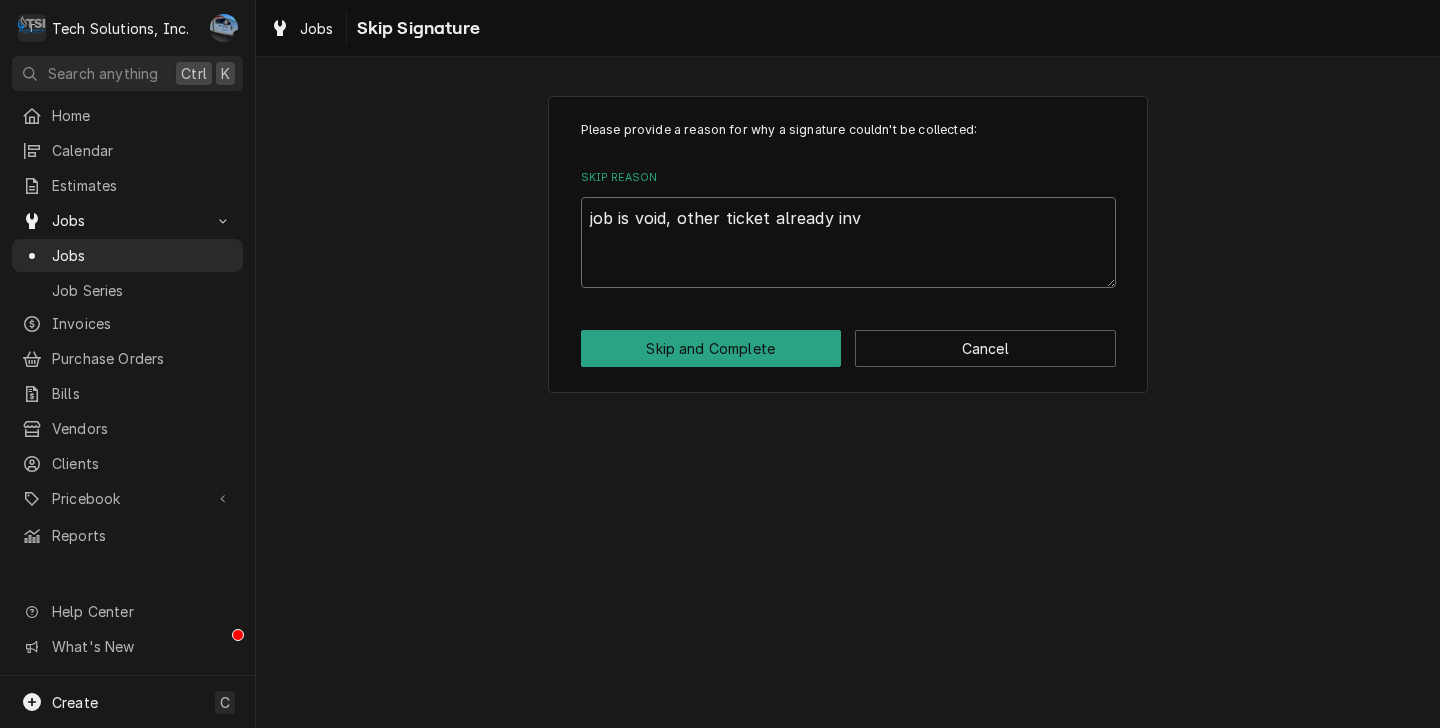 type on "x" 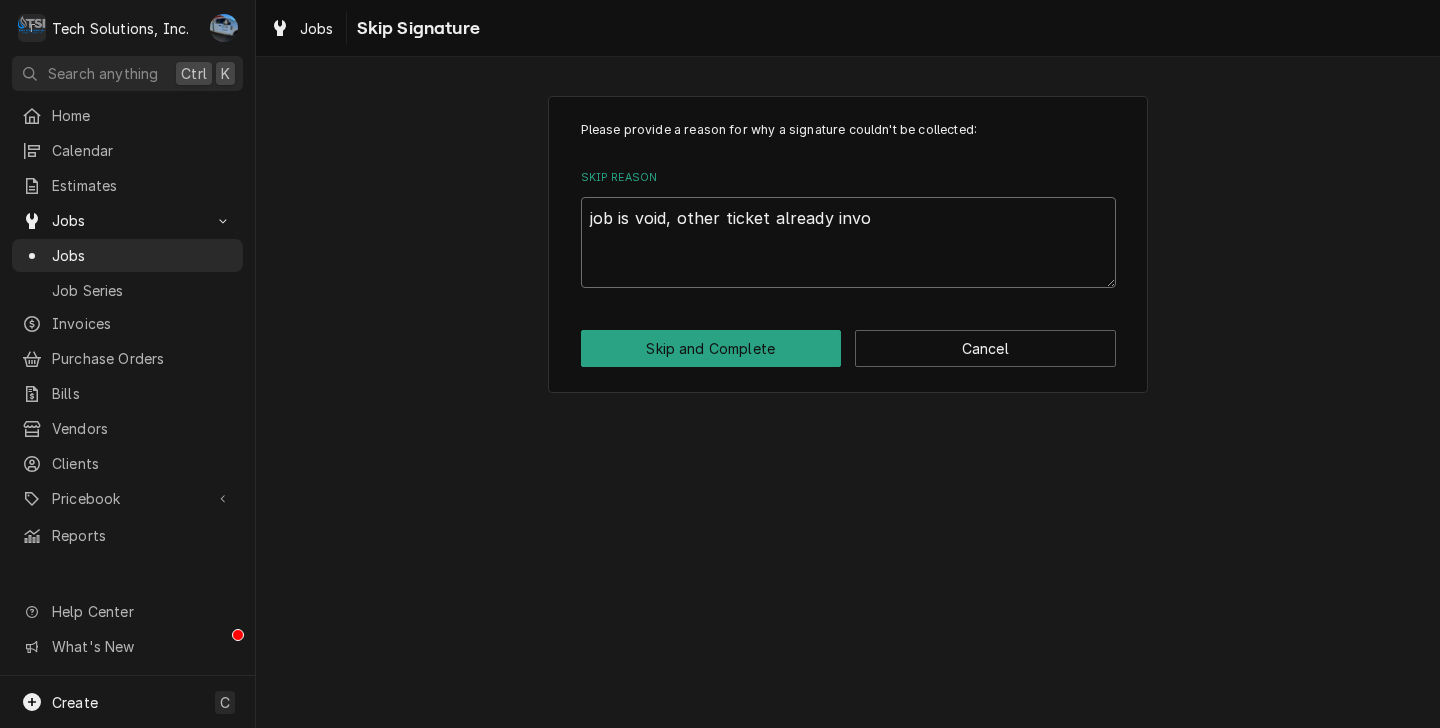 type on "x" 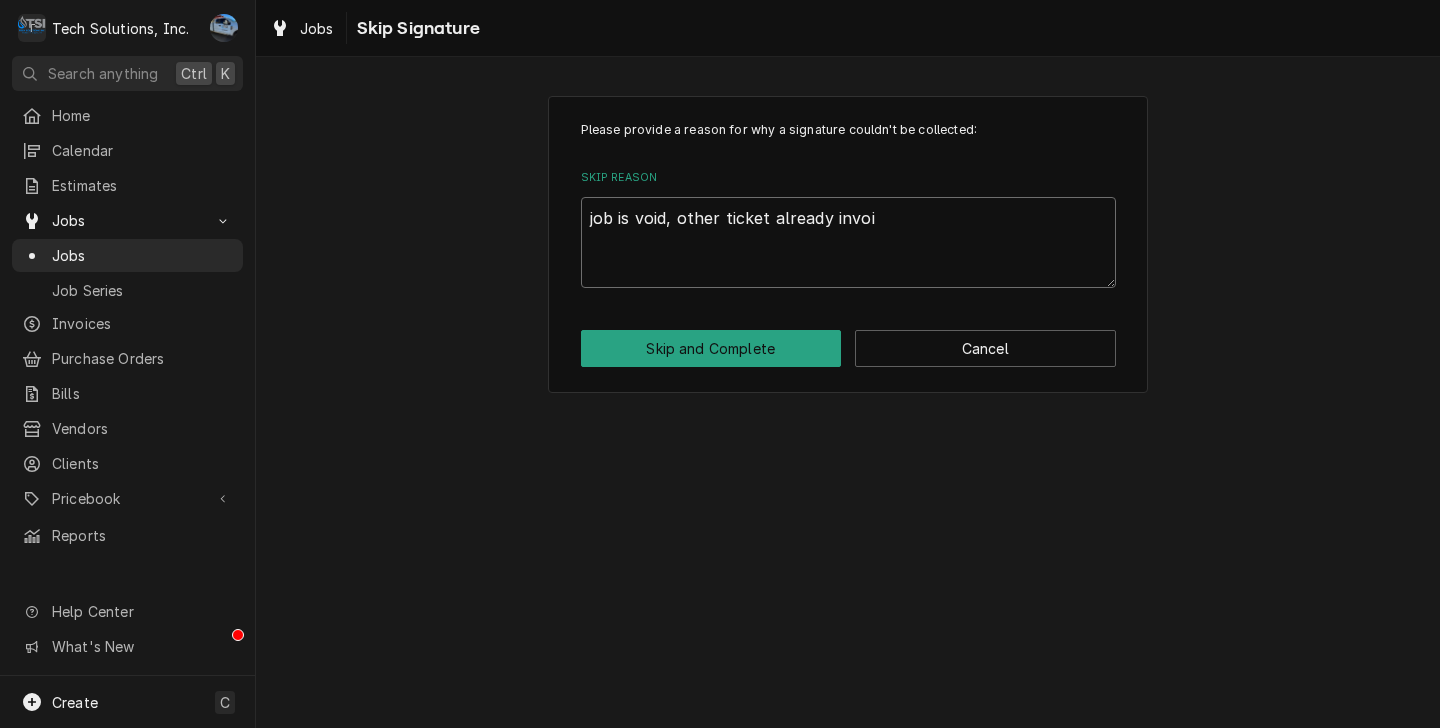 type on "x" 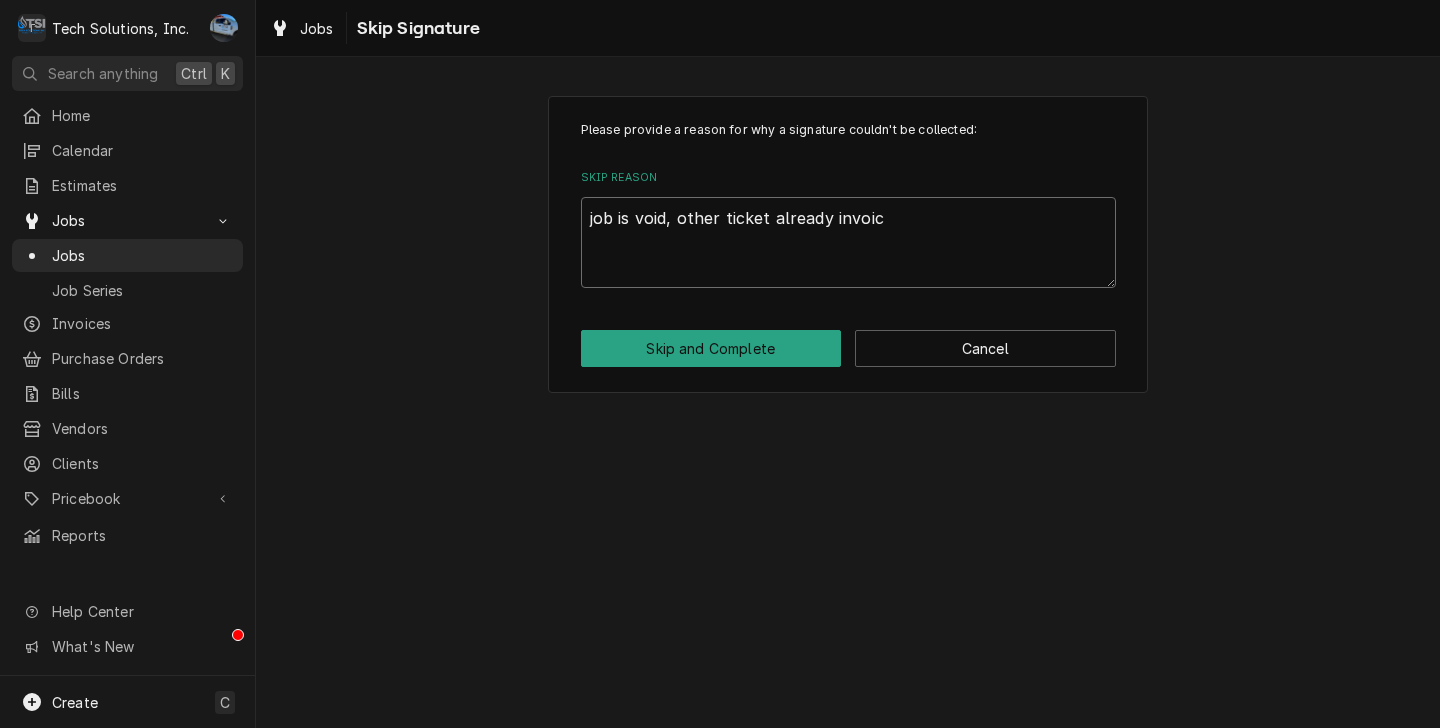 type on "x" 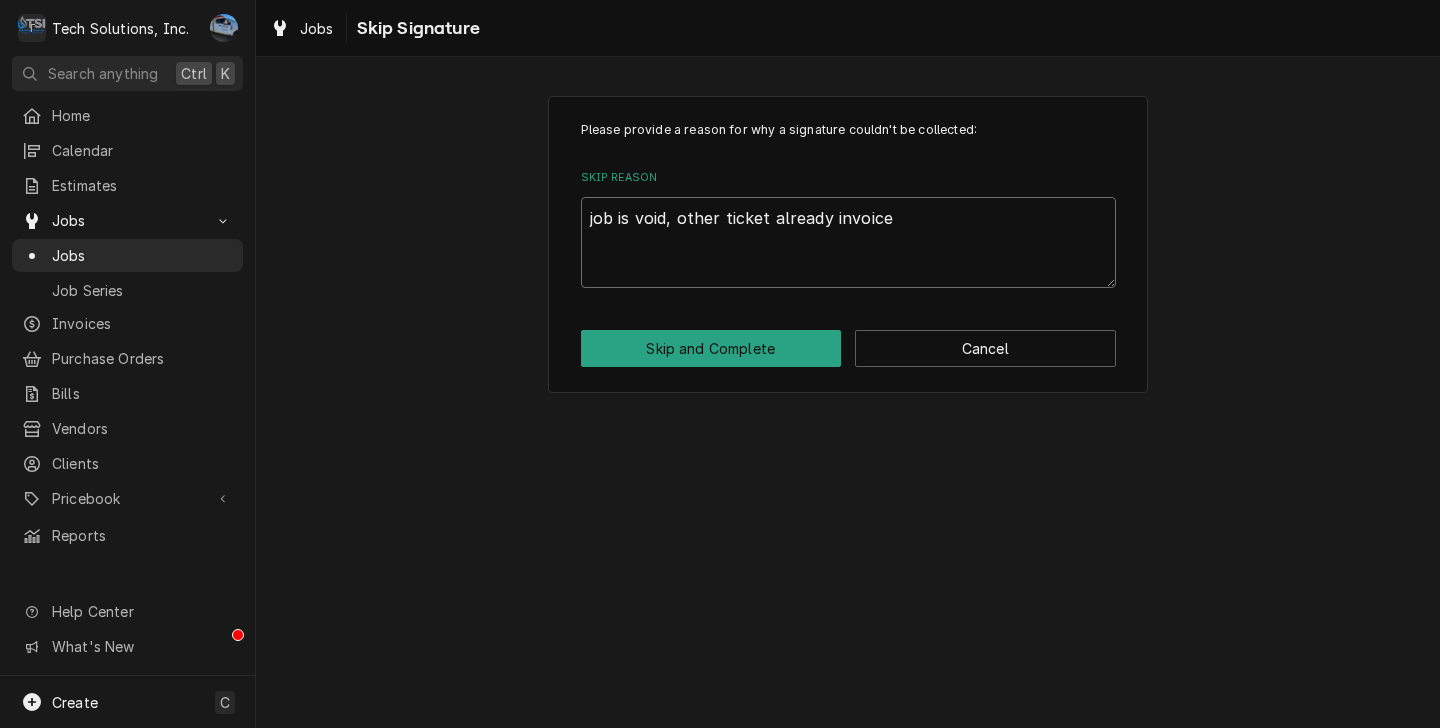 type on "x" 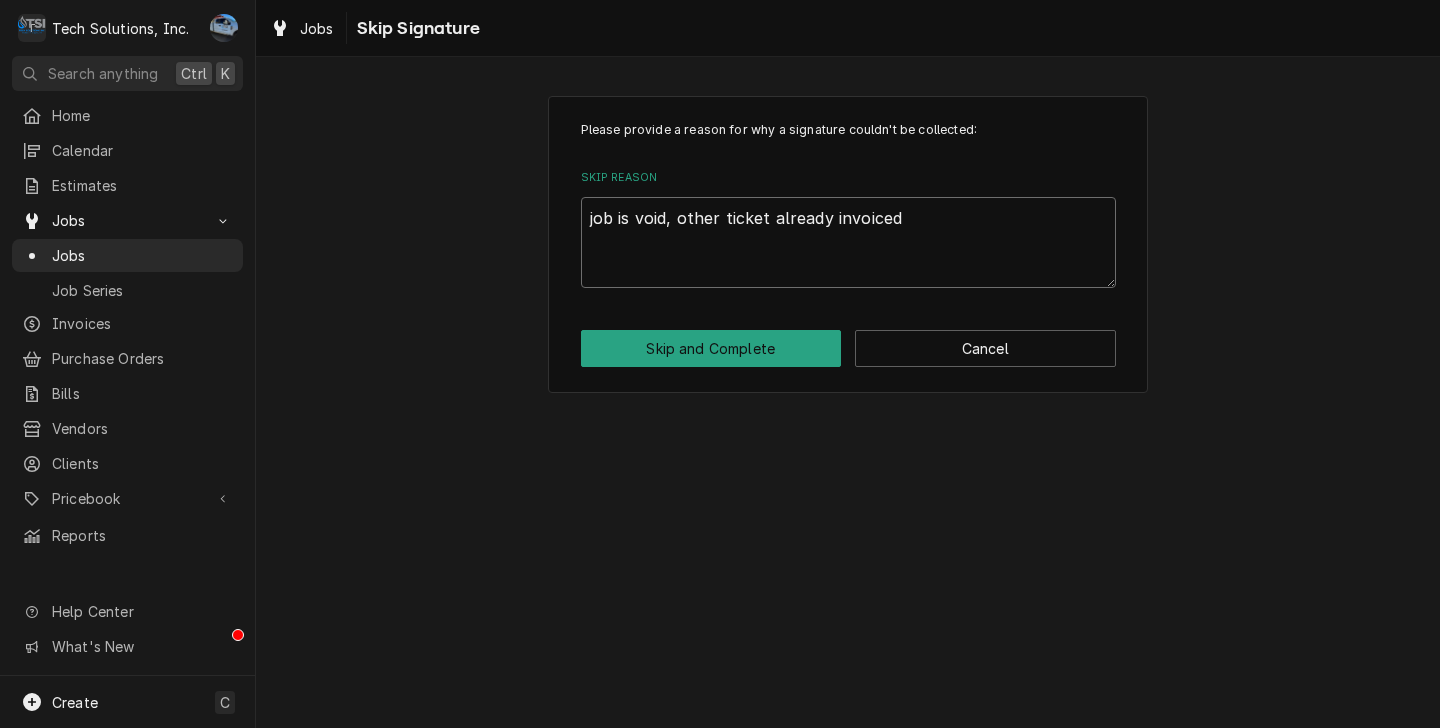 type on "x" 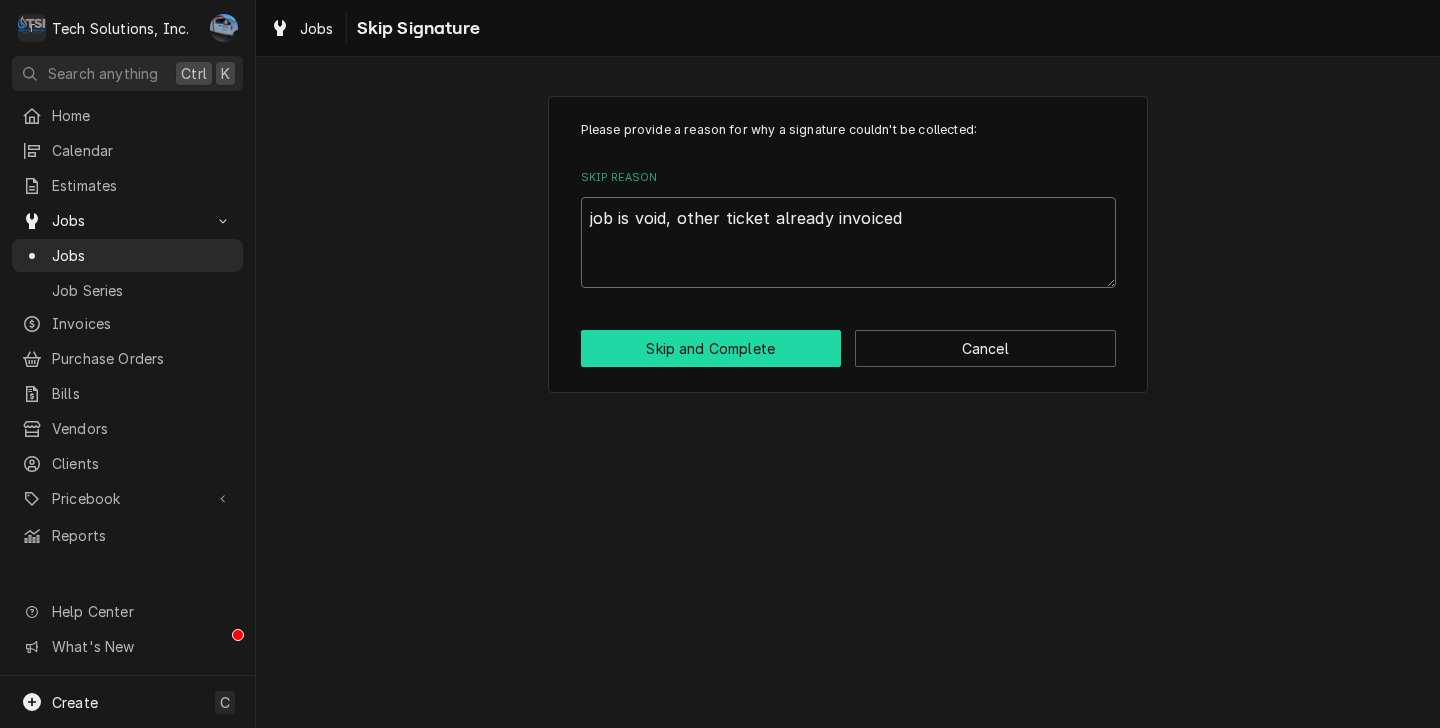 type on "job is void, other ticket already invoiced" 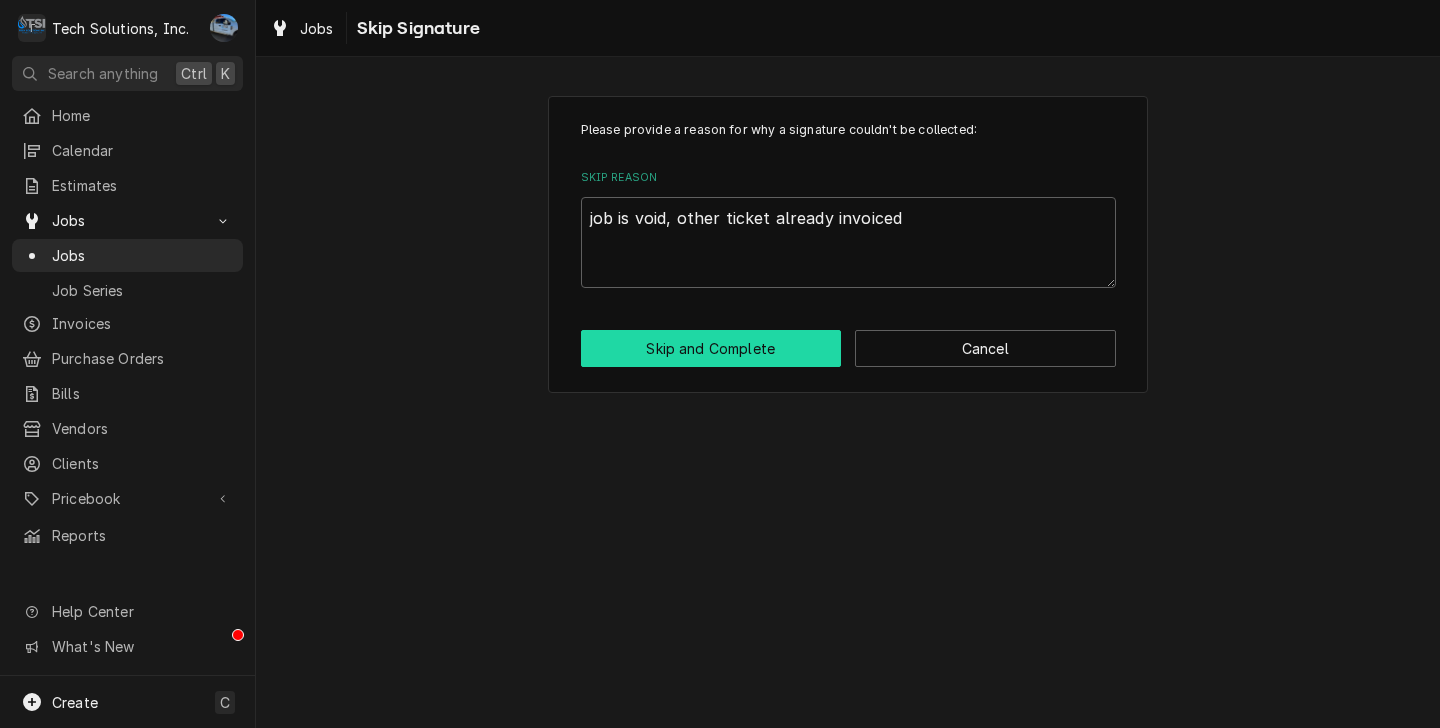 click on "Skip and Complete" at bounding box center [711, 348] 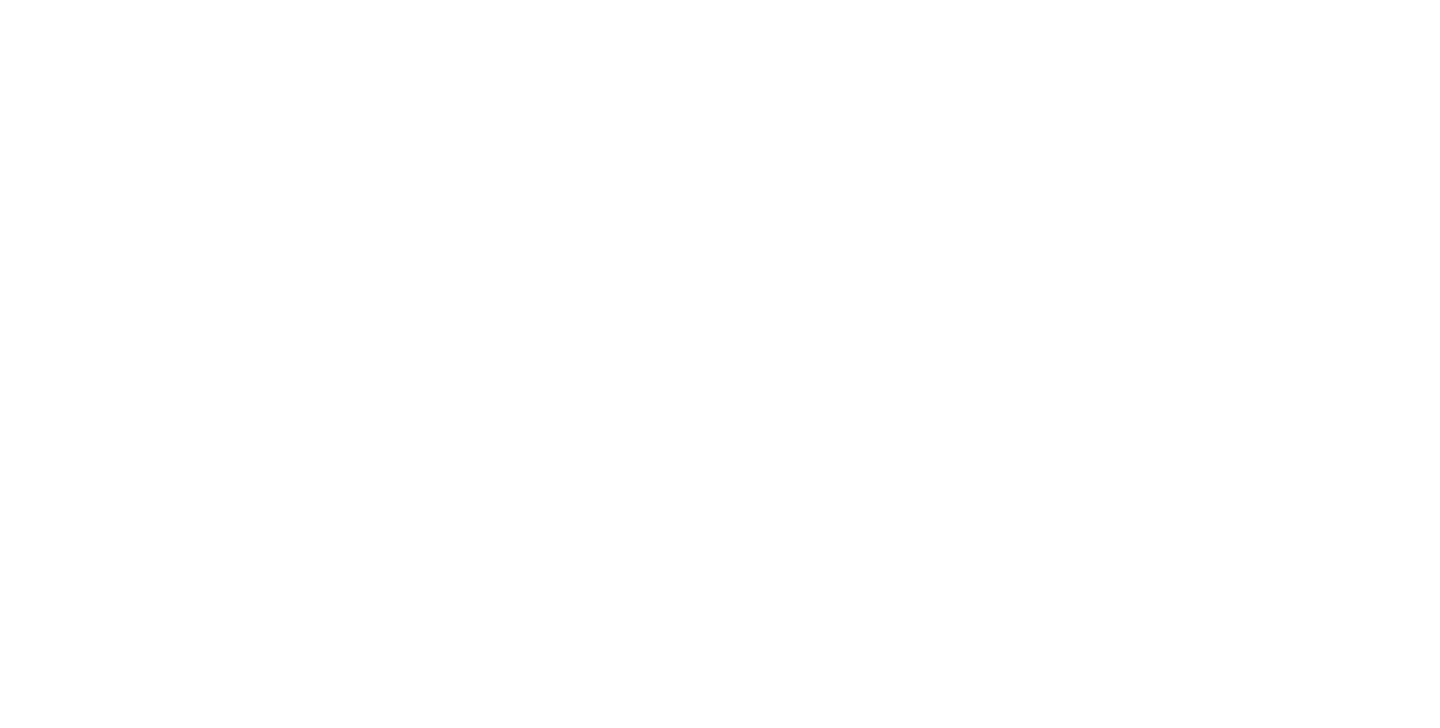 scroll, scrollTop: 0, scrollLeft: 0, axis: both 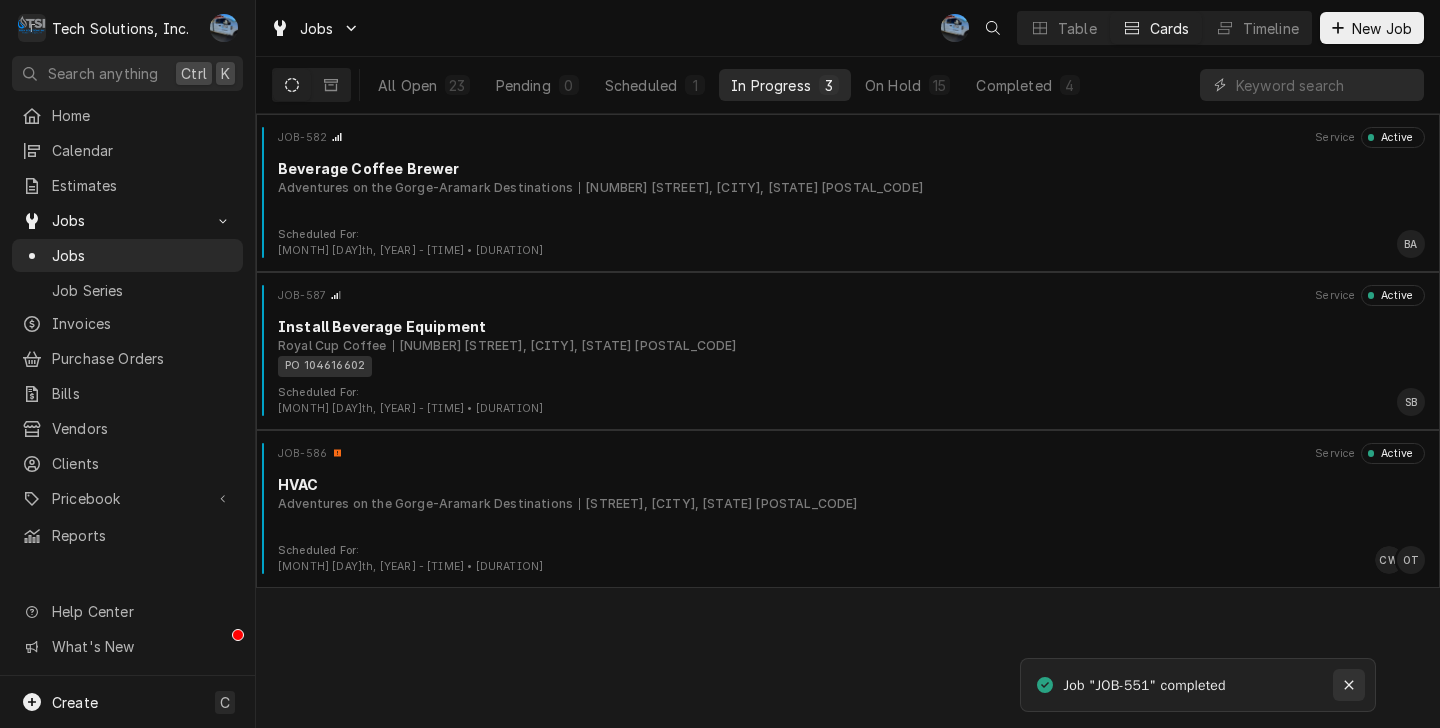 click at bounding box center (1349, 685) 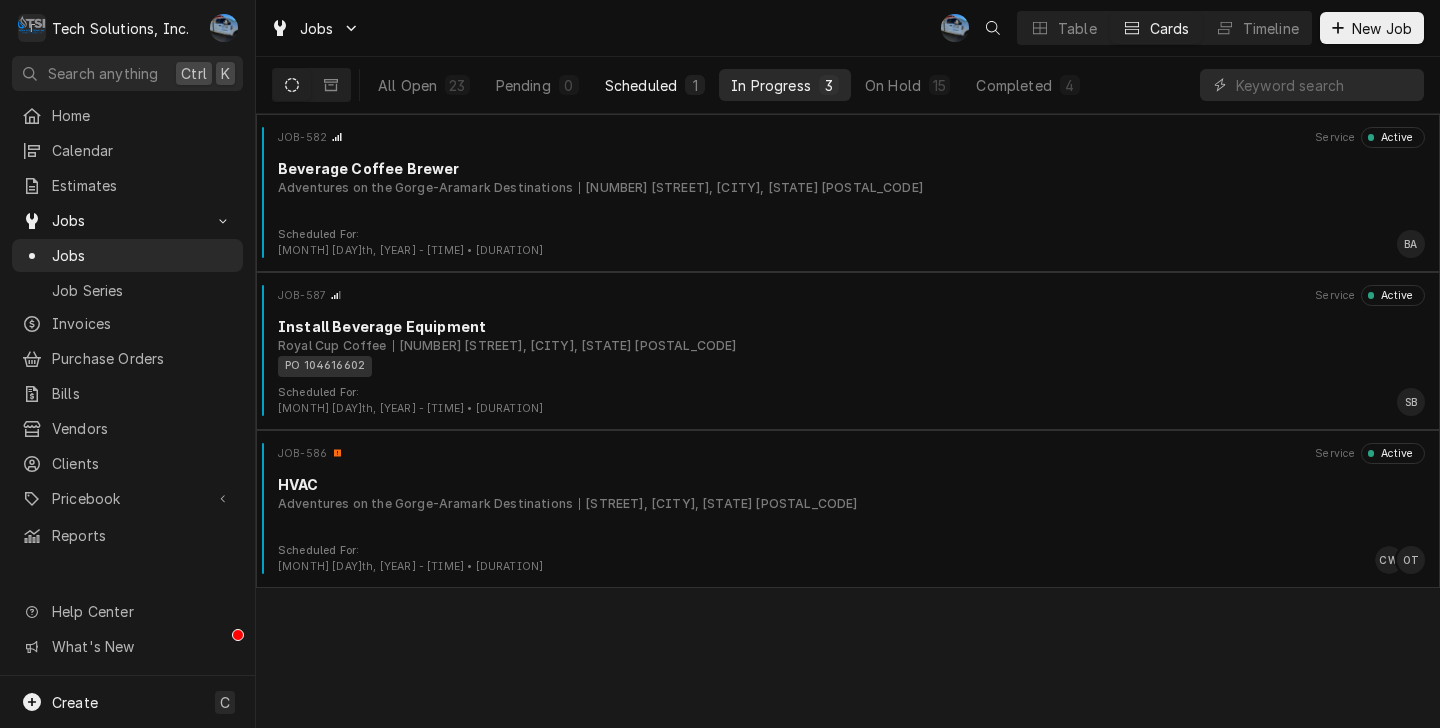 click on "Scheduled 1" at bounding box center (655, 85) 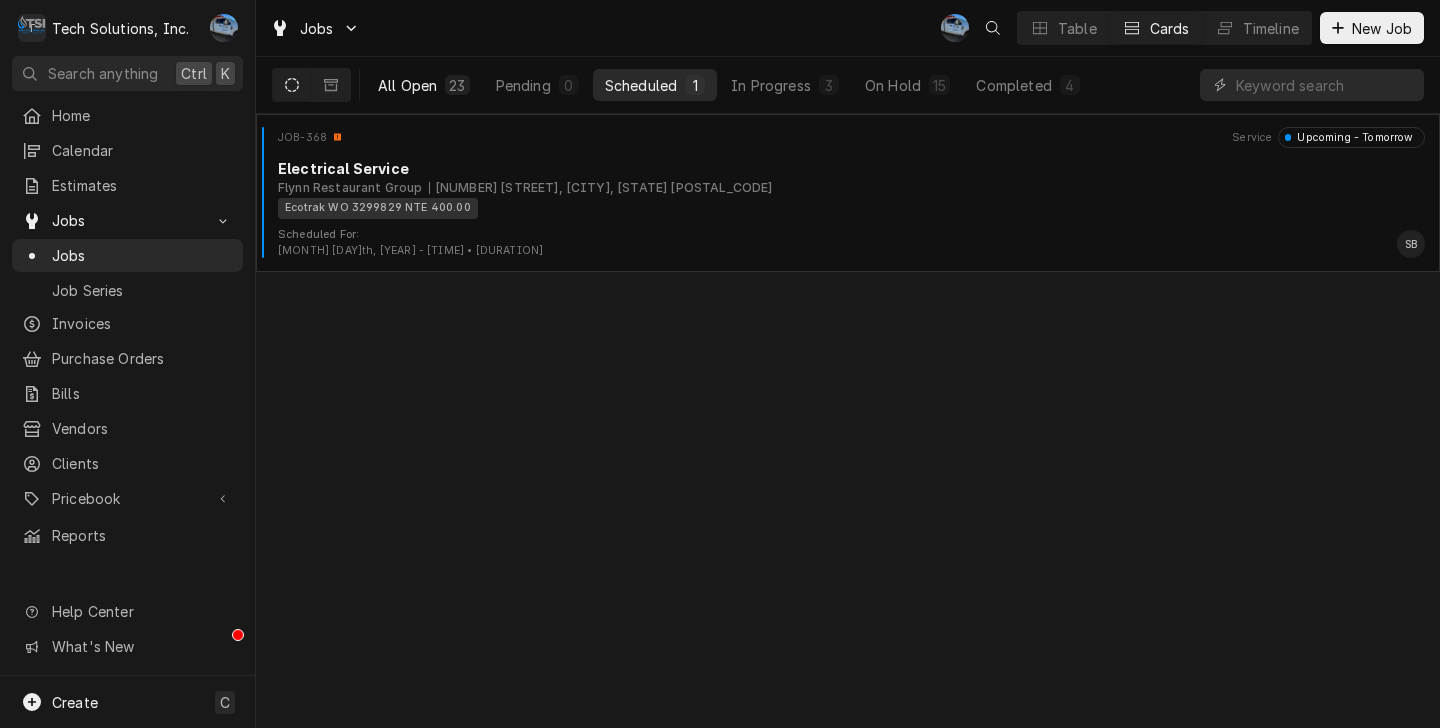 click on "All Open" at bounding box center (407, 85) 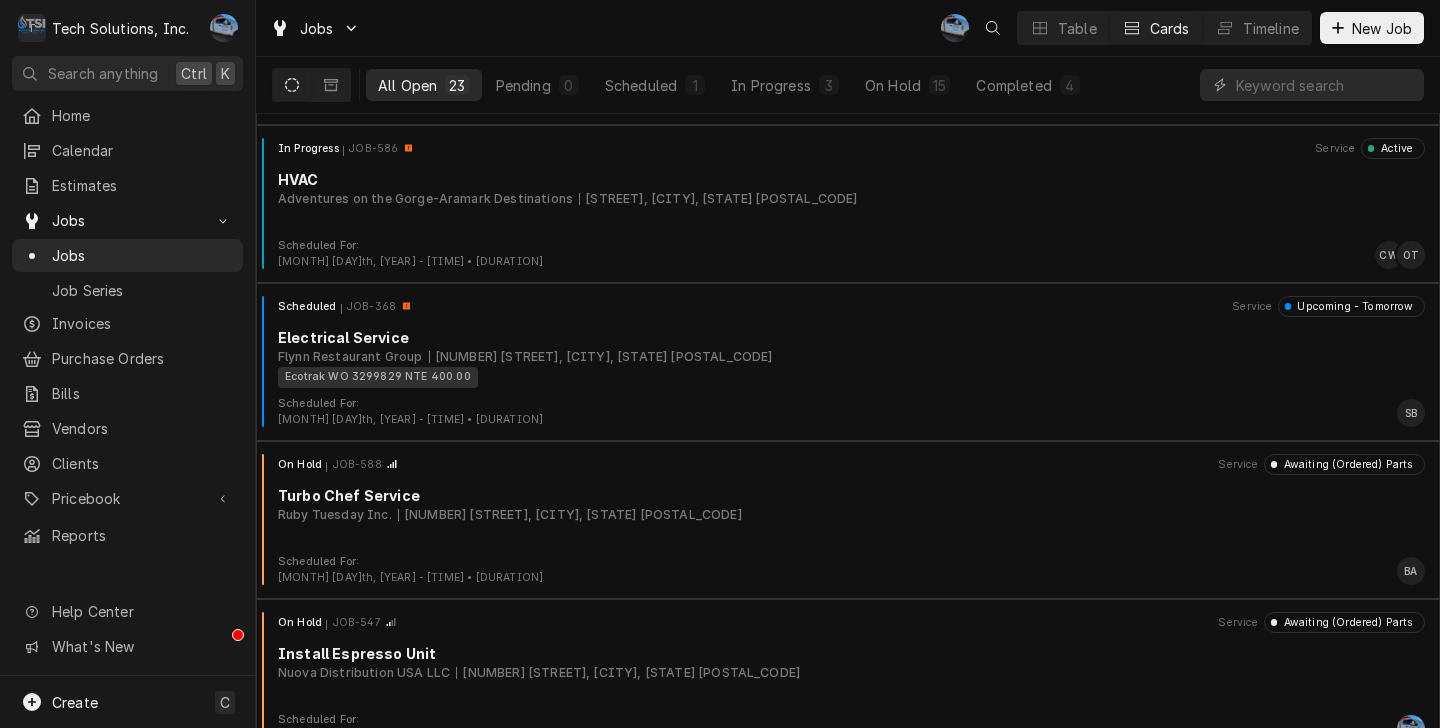 scroll, scrollTop: 3020, scrollLeft: 0, axis: vertical 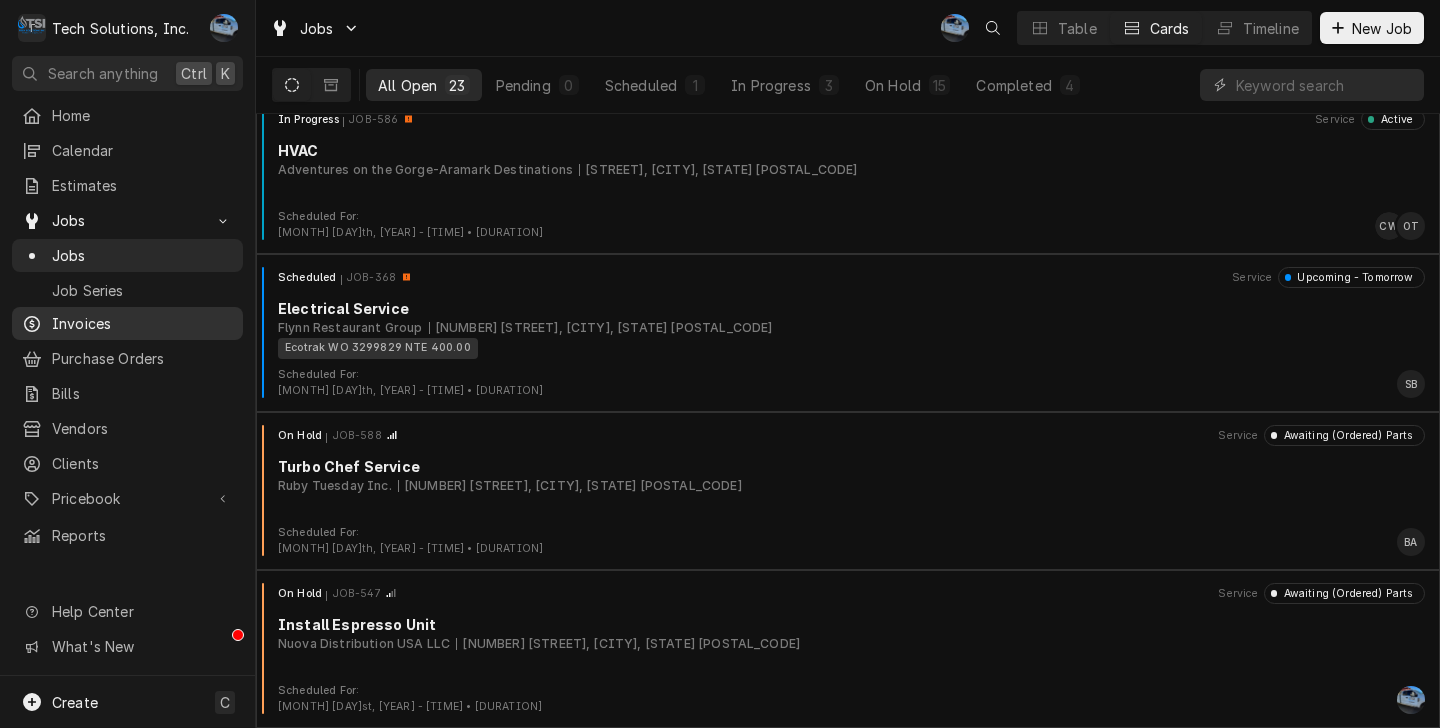 click on "Invoices" at bounding box center [142, 323] 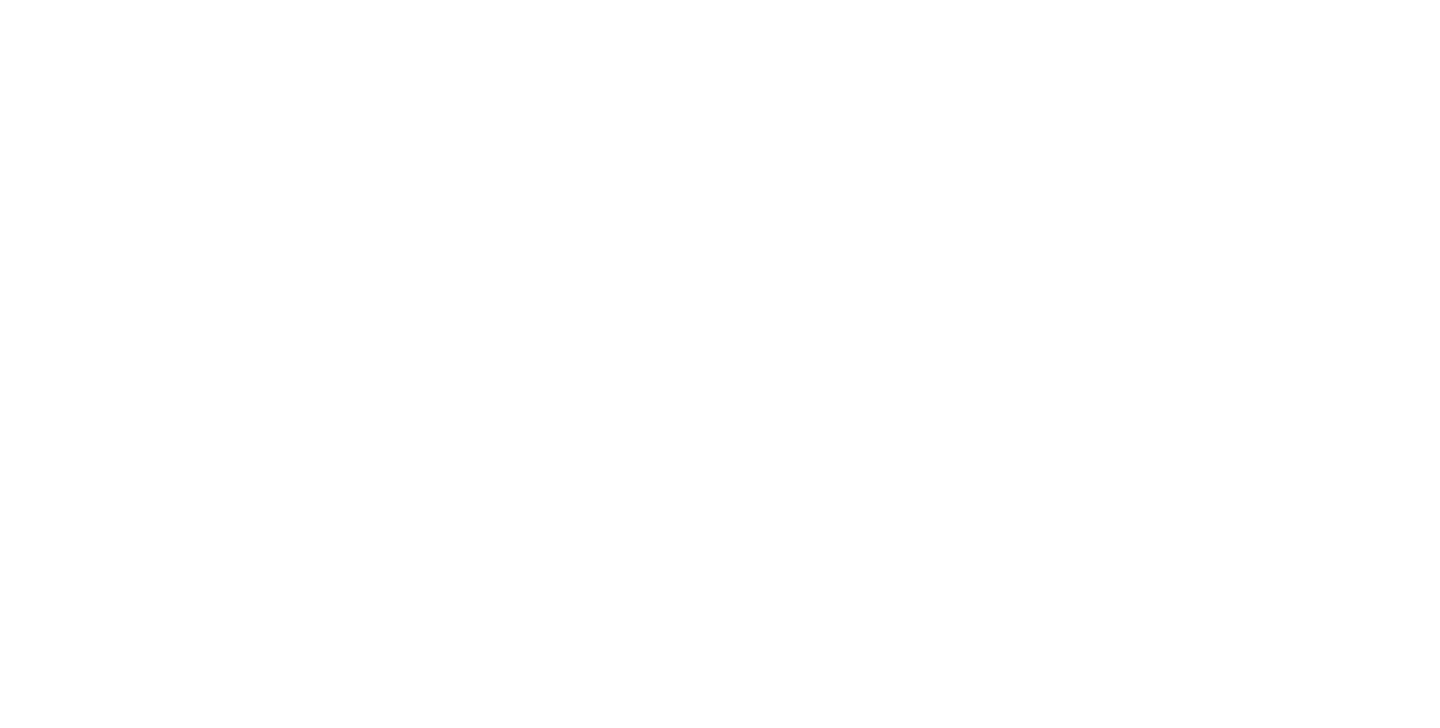 scroll, scrollTop: 0, scrollLeft: 0, axis: both 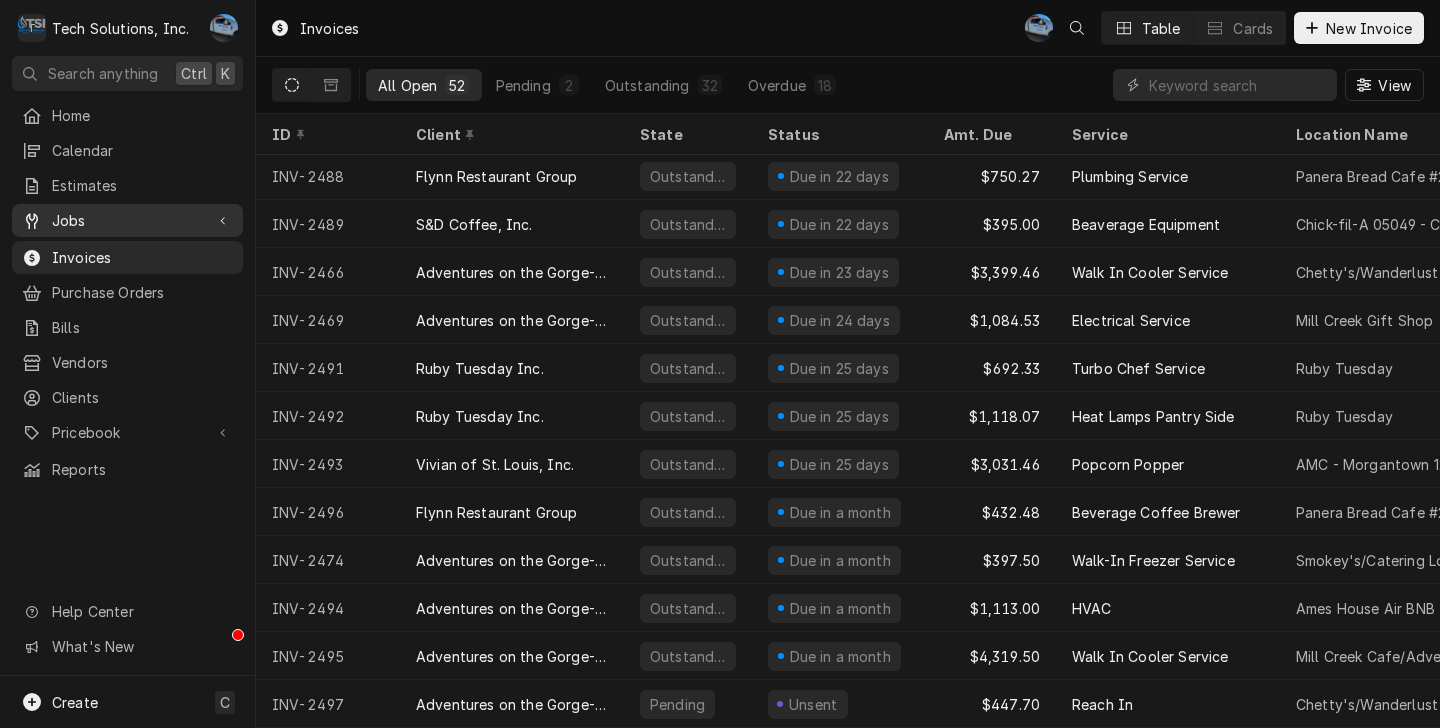 click on "Jobs" at bounding box center [127, 220] 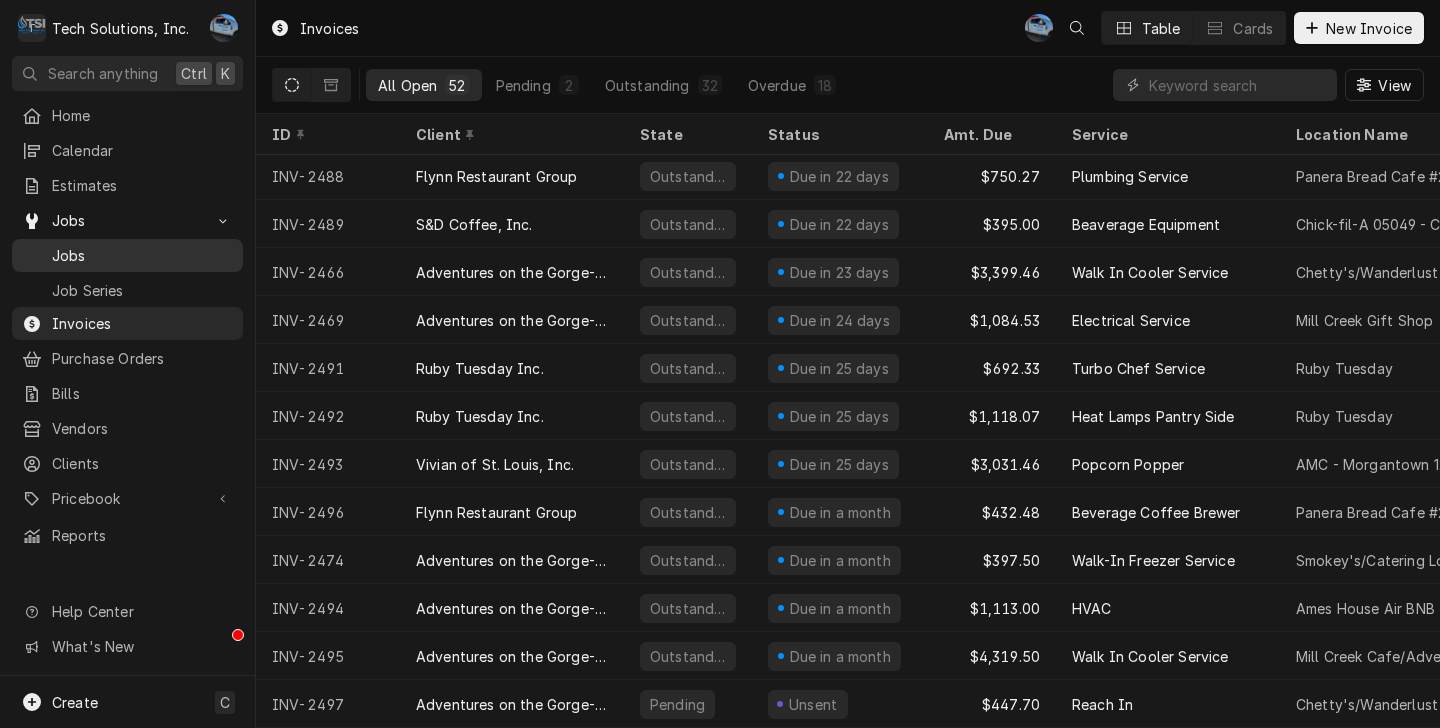 click on "Jobs" at bounding box center [142, 255] 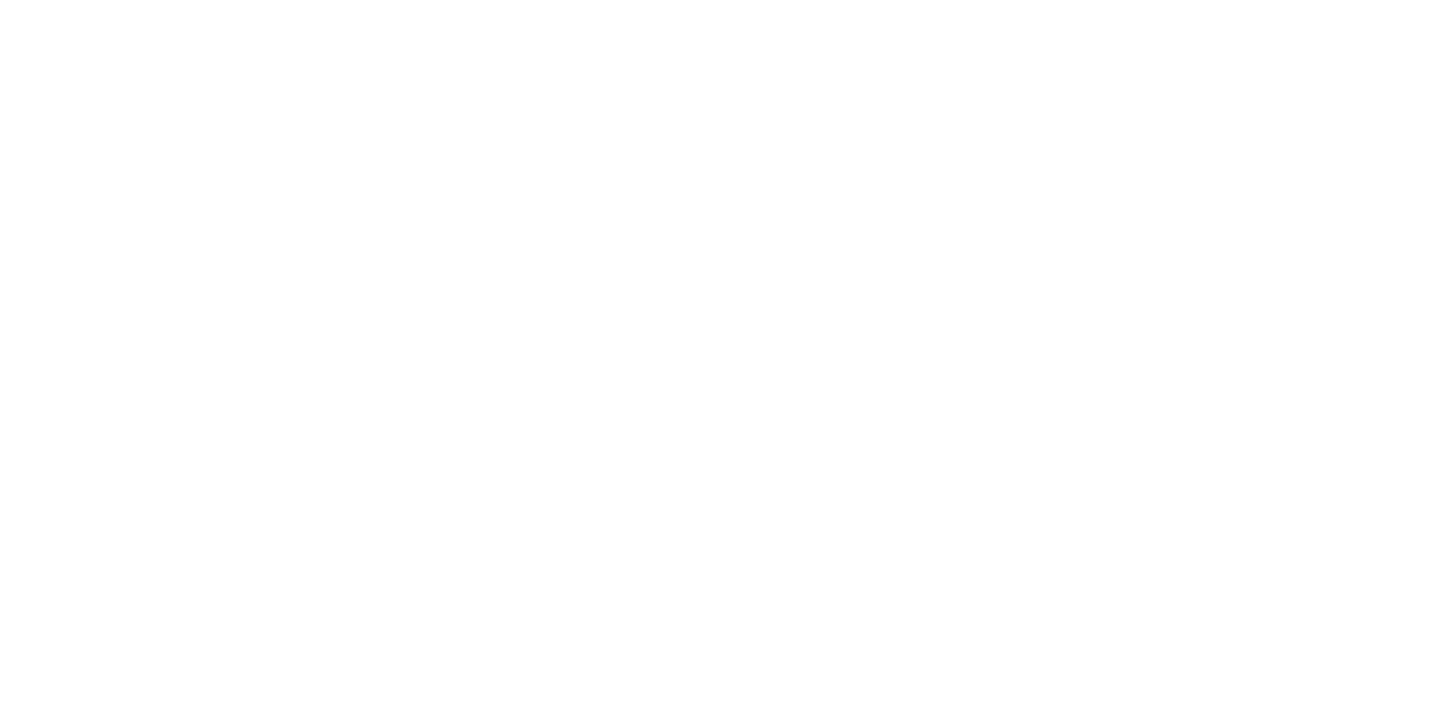 scroll, scrollTop: 0, scrollLeft: 0, axis: both 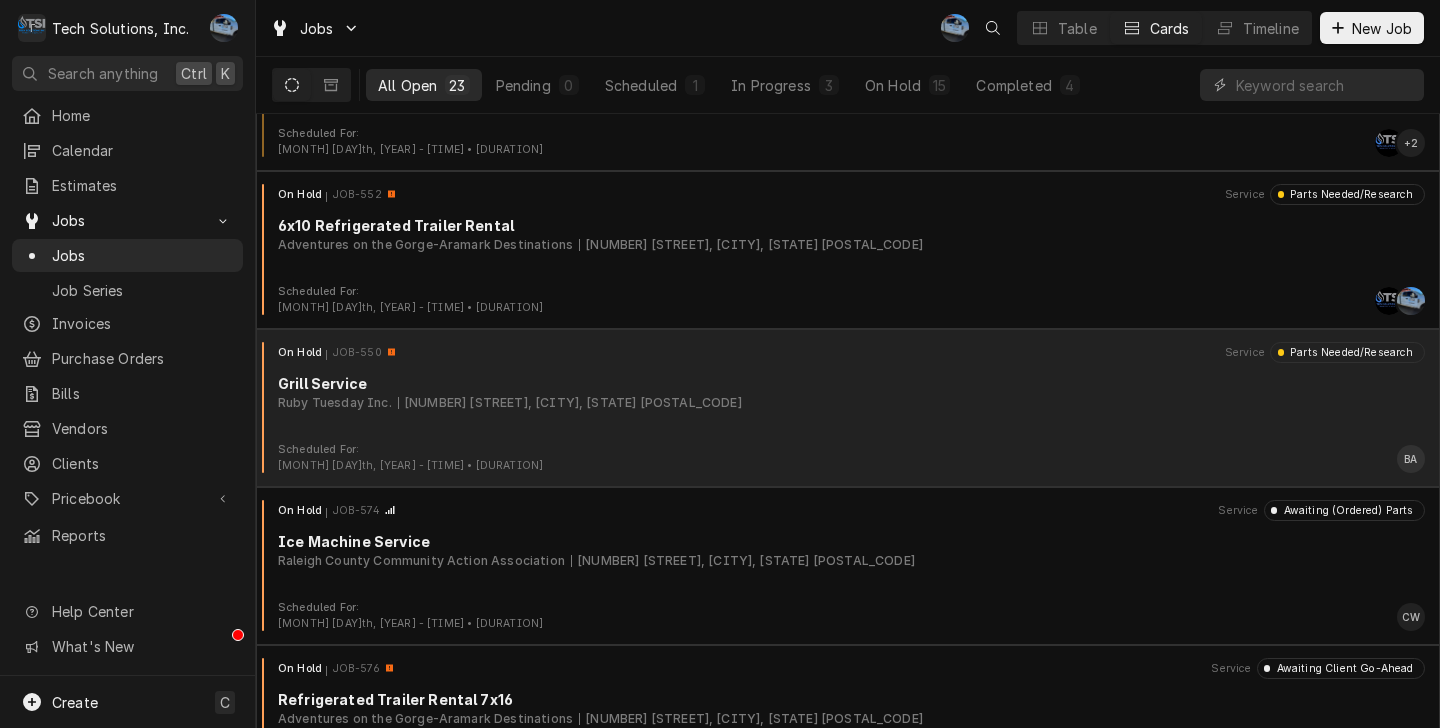 drag, startPoint x: 928, startPoint y: 421, endPoint x: 632, endPoint y: 438, distance: 296.48776 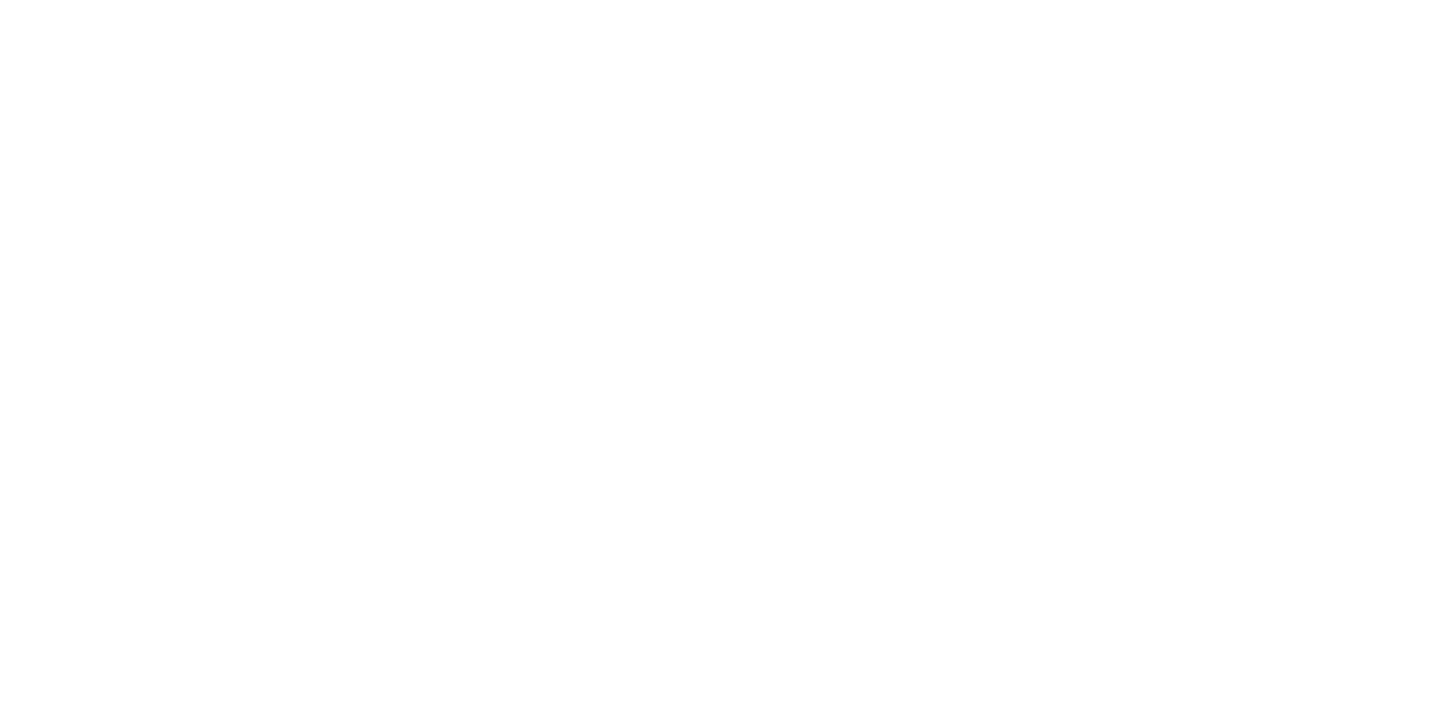 scroll, scrollTop: 0, scrollLeft: 0, axis: both 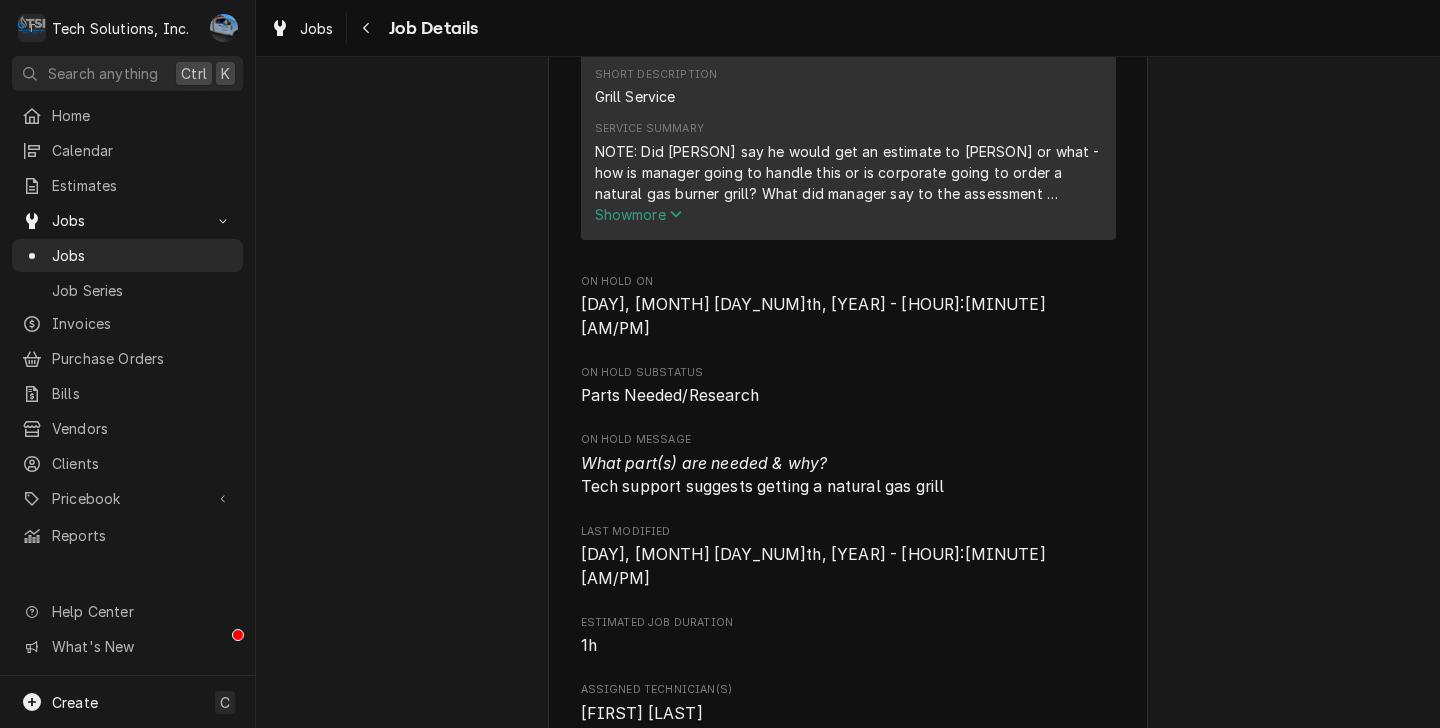 click on "Show  more" at bounding box center [639, 214] 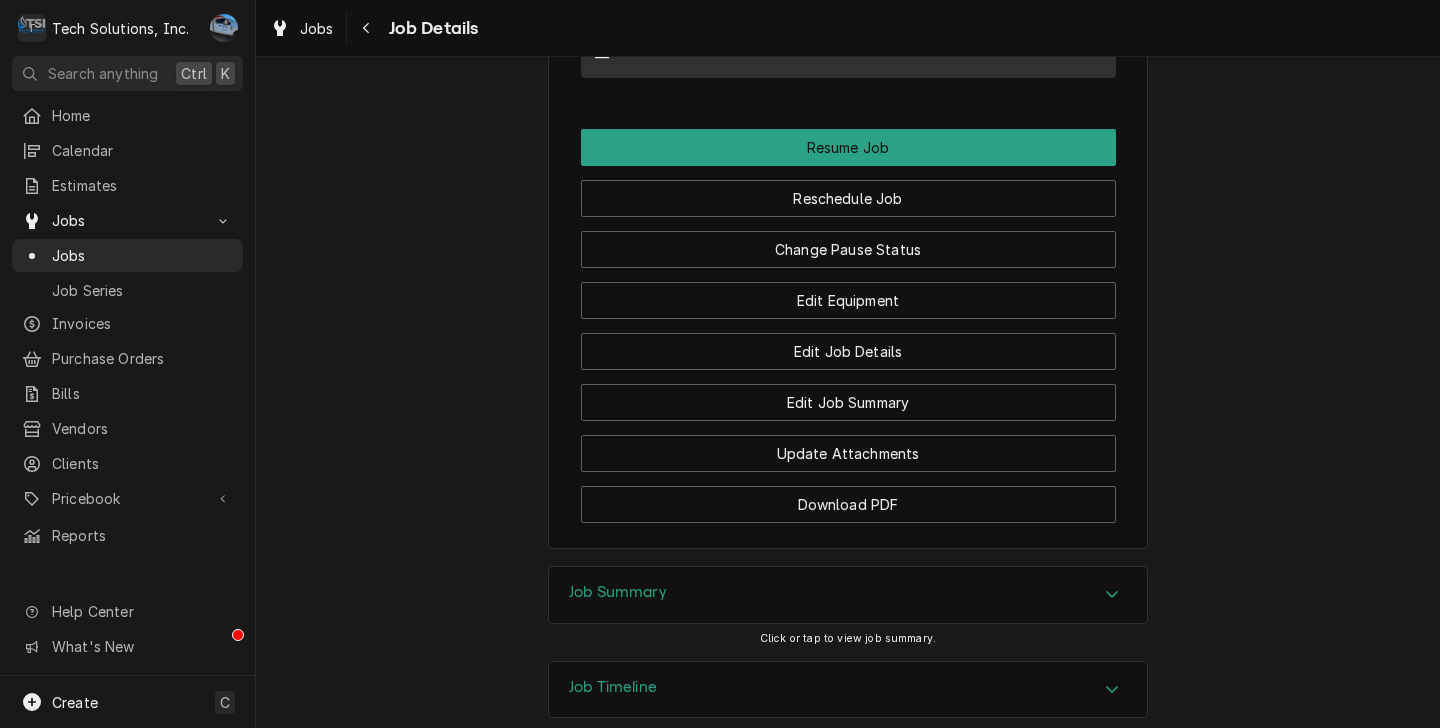 scroll, scrollTop: 2767, scrollLeft: 0, axis: vertical 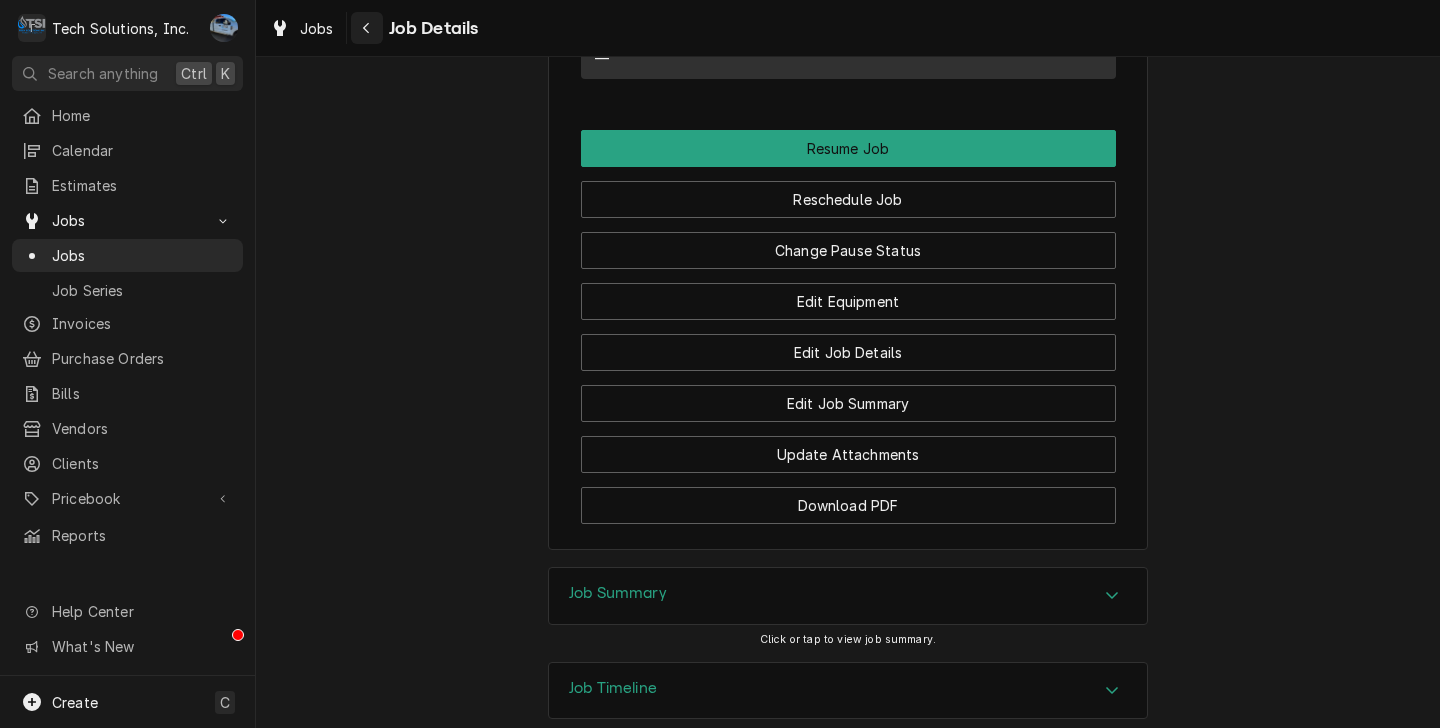 click at bounding box center (367, 28) 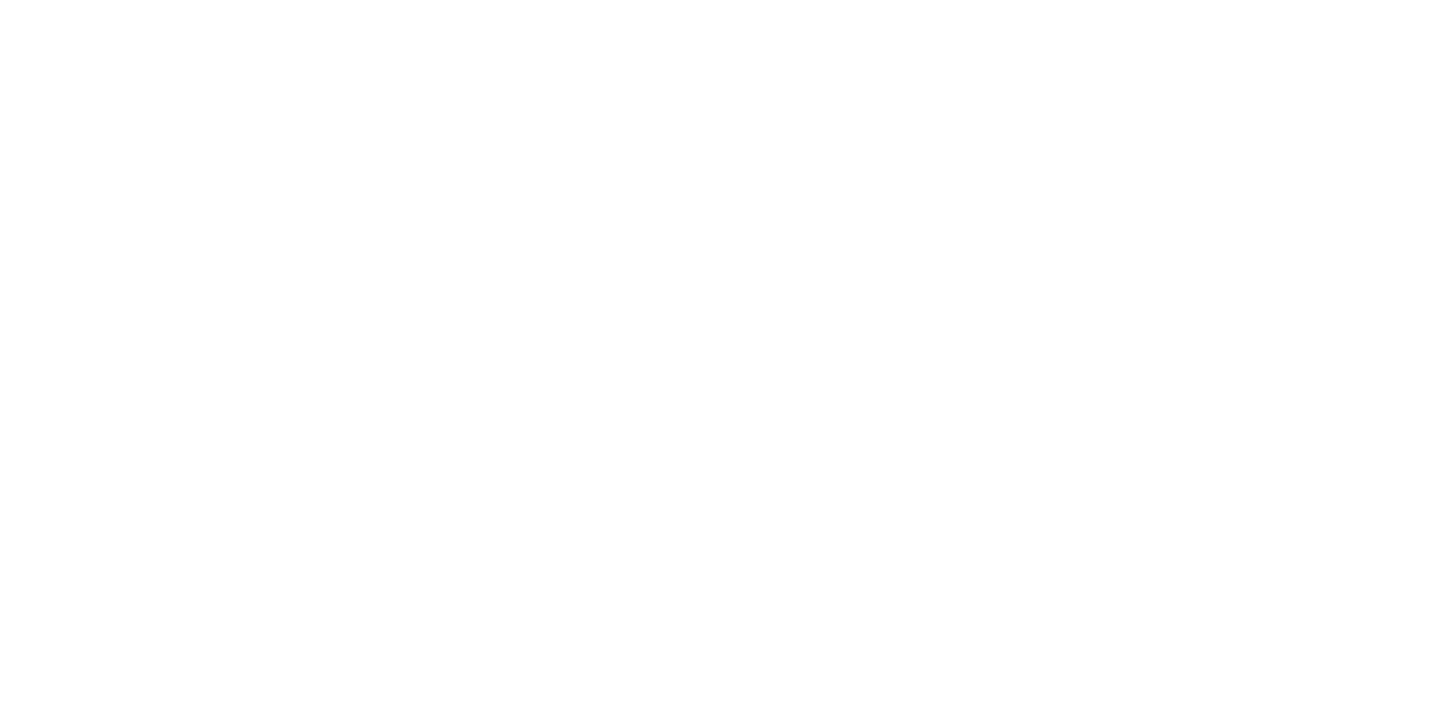 scroll, scrollTop: 0, scrollLeft: 0, axis: both 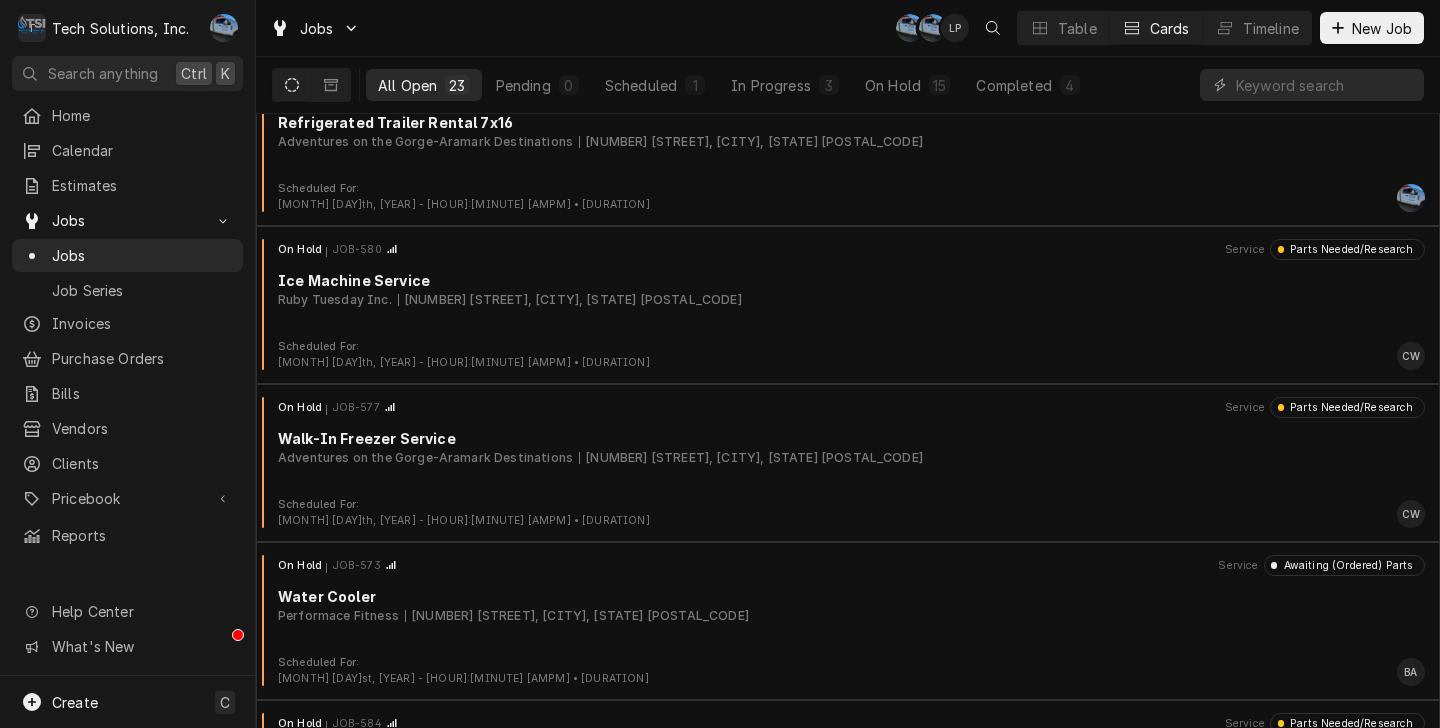 click on "[NUMBER] [STREET], [CITY], [STATE] [POSTAL_CODE]" at bounding box center [570, 300] 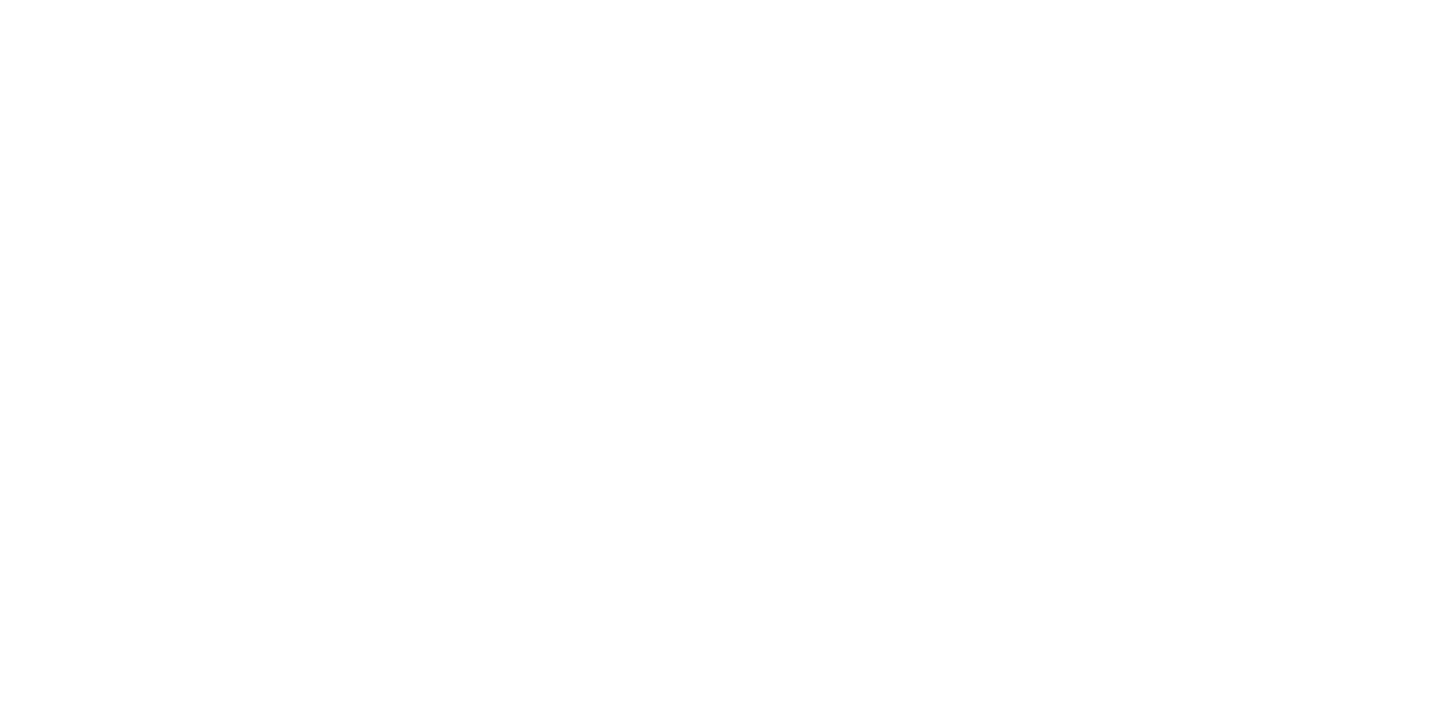 scroll, scrollTop: 0, scrollLeft: 0, axis: both 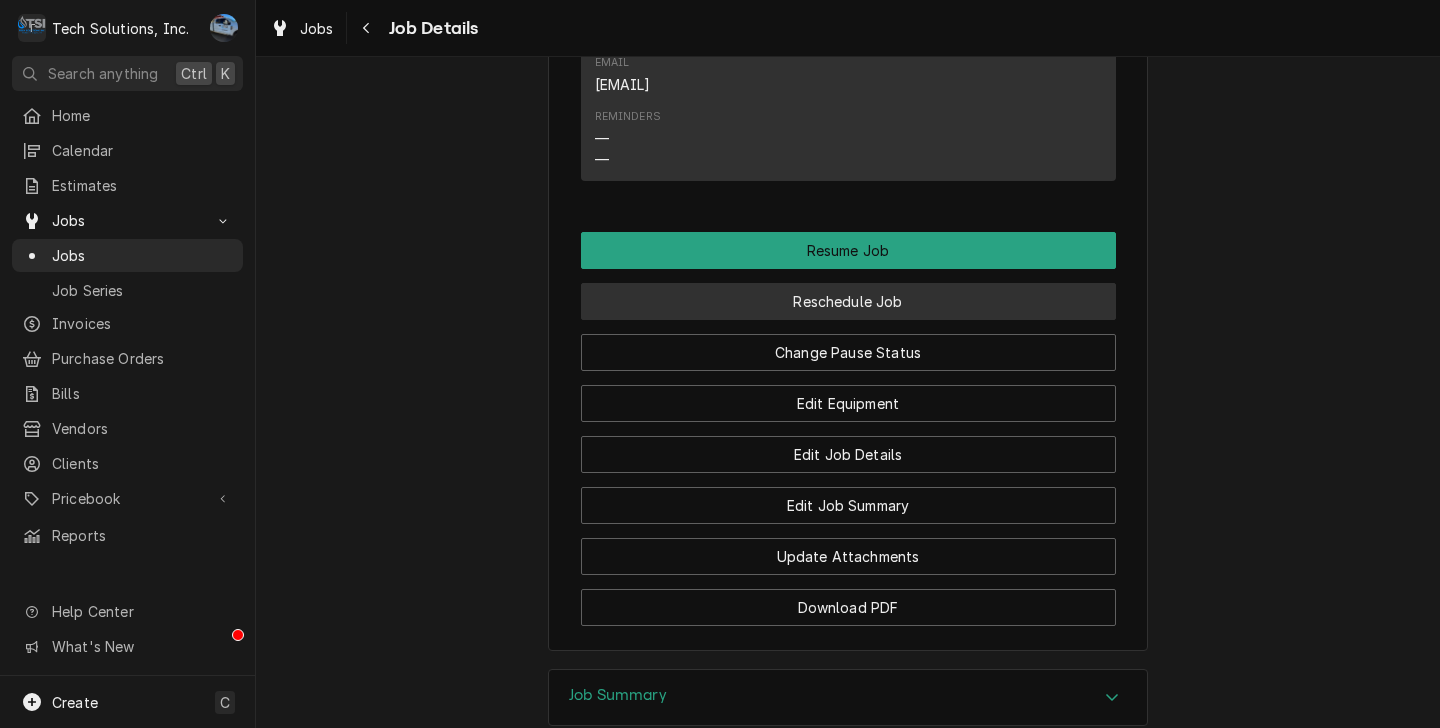 click on "Reschedule Job" at bounding box center (848, 301) 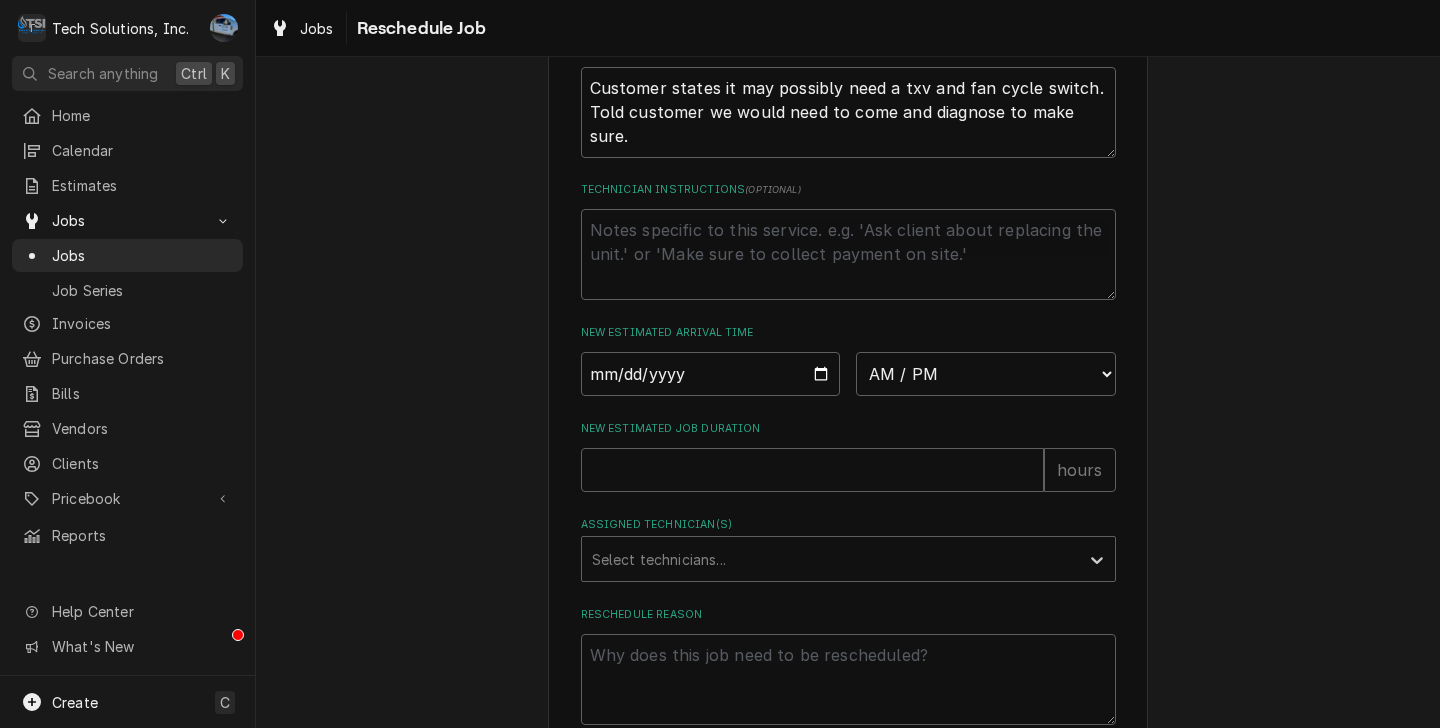 scroll, scrollTop: 772, scrollLeft: 0, axis: vertical 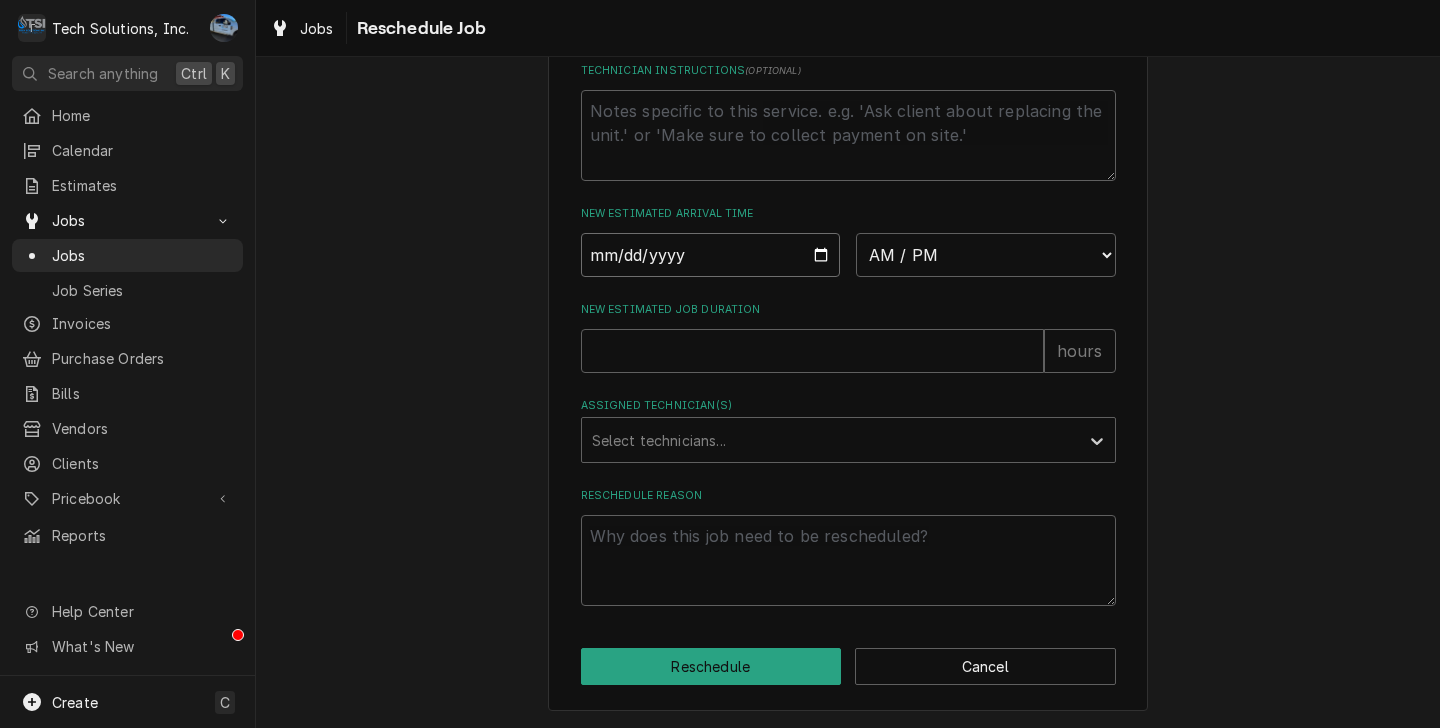 click at bounding box center (711, 255) 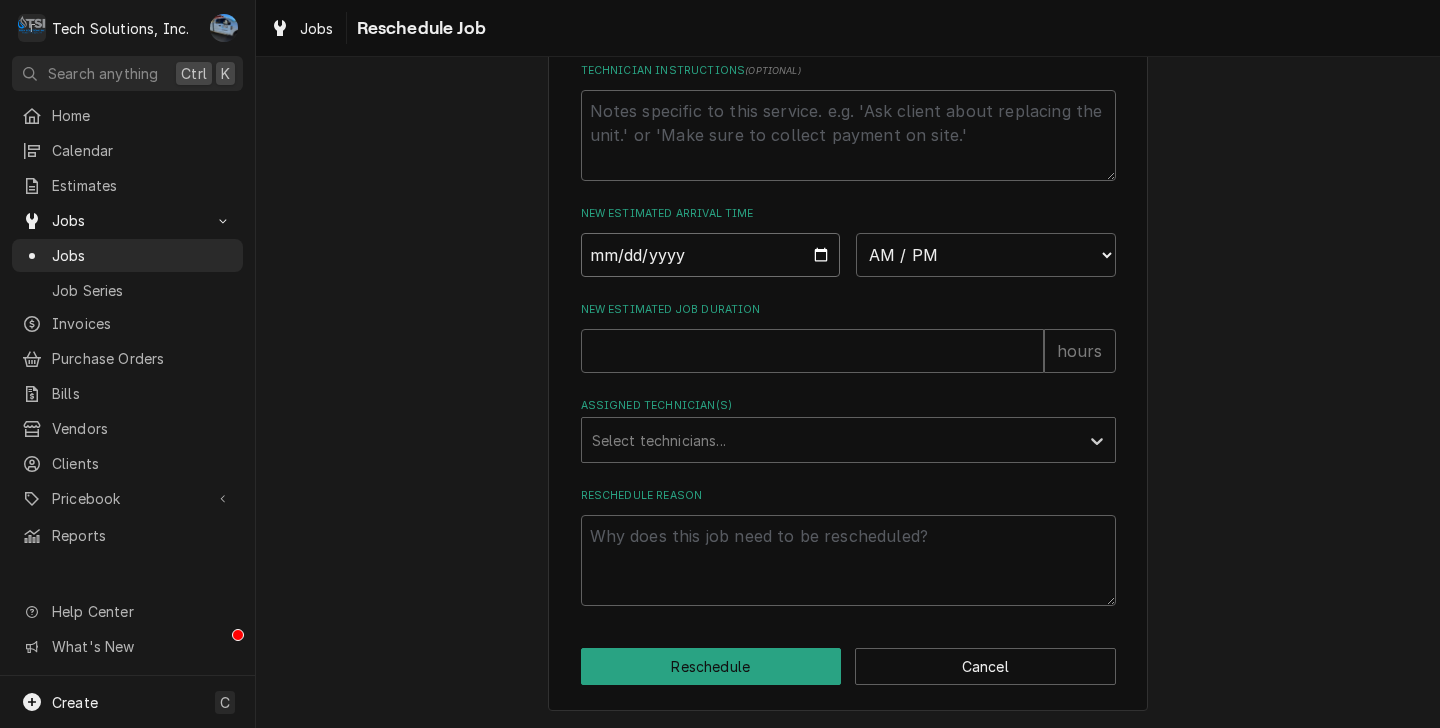 type on "2025-08-05" 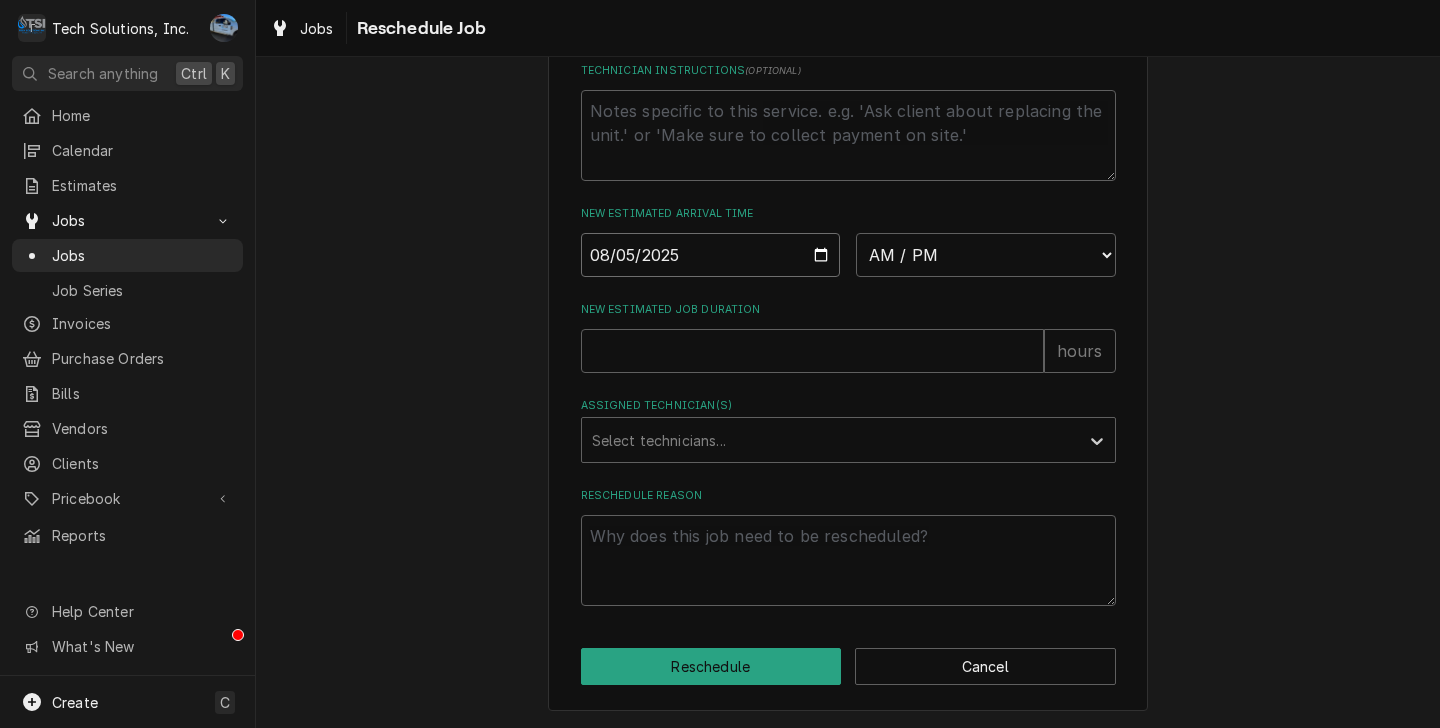 type on "x" 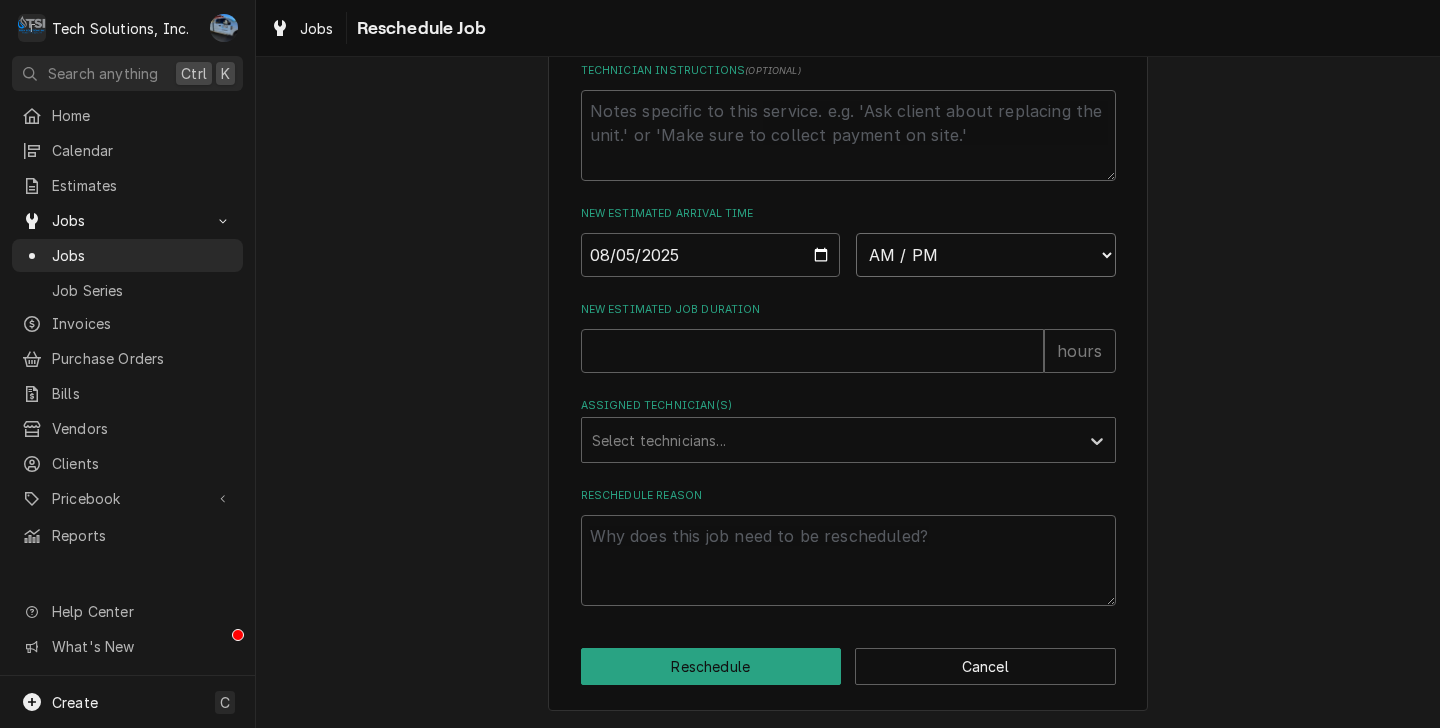 click on "AM / PM 6:00 AM 6:15 AM 6:30 AM 6:45 AM 7:00 AM 7:15 AM 7:30 AM 7:45 AM 8:00 AM 8:15 AM 8:30 AM 8:45 AM 9:00 AM 9:15 AM 9:30 AM 9:45 AM 10:00 AM 10:15 AM 10:30 AM 10:45 AM 11:00 AM 11:15 AM 11:30 AM 11:45 AM 12:00 PM 12:15 PM 12:30 PM 12:45 PM 1:00 PM 1:15 PM 1:30 PM 1:45 PM 2:00 PM 2:15 PM 2:30 PM 2:45 PM 3:00 PM 3:15 PM 3:30 PM 3:45 PM 4:00 PM 4:15 PM 4:30 PM 4:45 PM 5:00 PM 5:15 PM 5:30 PM 5:45 PM 6:00 PM 6:15 PM 6:30 PM 6:45 PM 7:00 PM 7:15 PM 7:30 PM 7:45 PM 8:00 PM 8:15 PM 8:30 PM 8:45 PM 9:00 PM 9:15 PM 9:30 PM 9:45 PM 10:00 PM 10:15 PM 10:30 PM 10:45 PM 11:00 PM 11:15 PM 11:30 PM 11:45 PM 12:00 AM 12:15 AM 12:30 AM 12:45 AM 1:00 AM 1:15 AM 1:30 AM 1:45 AM 2:00 AM 2:15 AM 2:30 AM 2:45 AM 3:00 AM 3:15 AM 3:30 AM 3:45 AM 4:00 AM 4:15 AM 4:30 AM 4:45 AM 5:00 AM 5:15 AM 5:30 AM 5:45 AM" at bounding box center [986, 255] 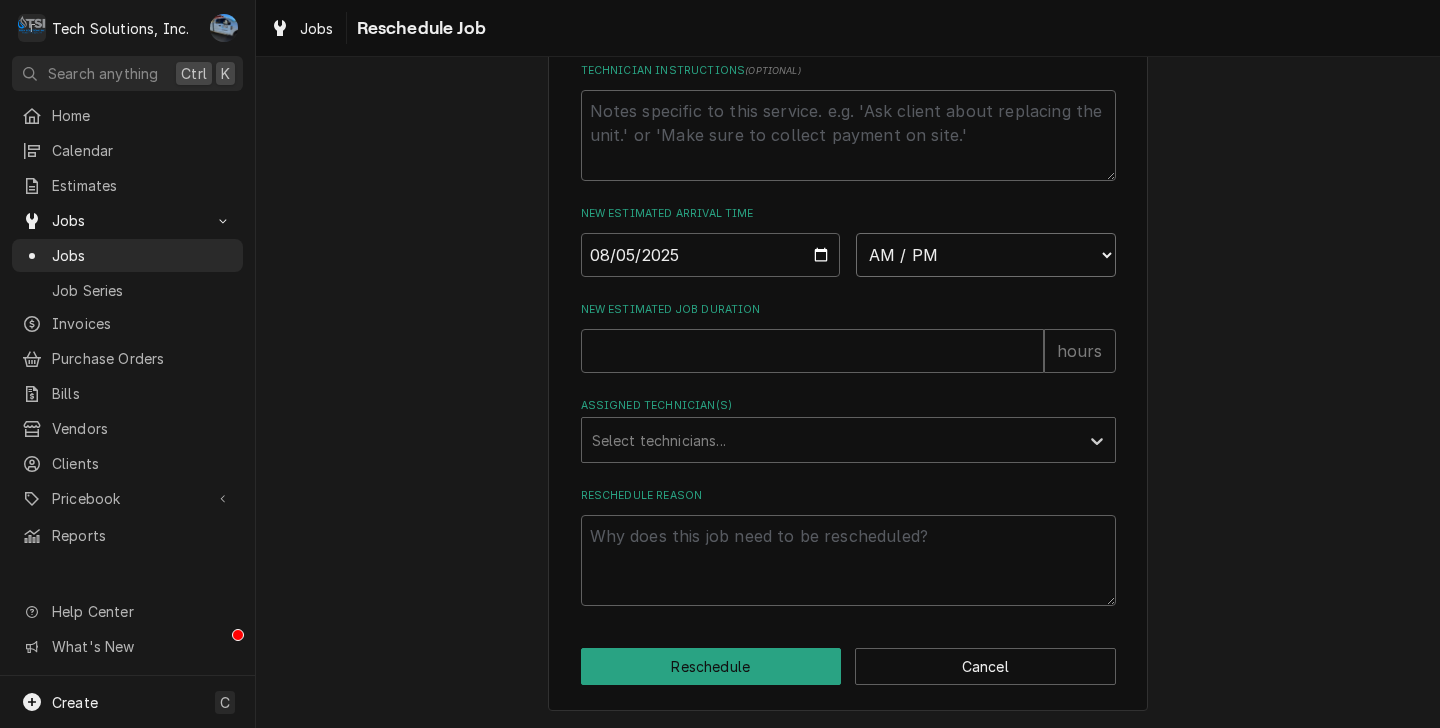 select on "11:00:00" 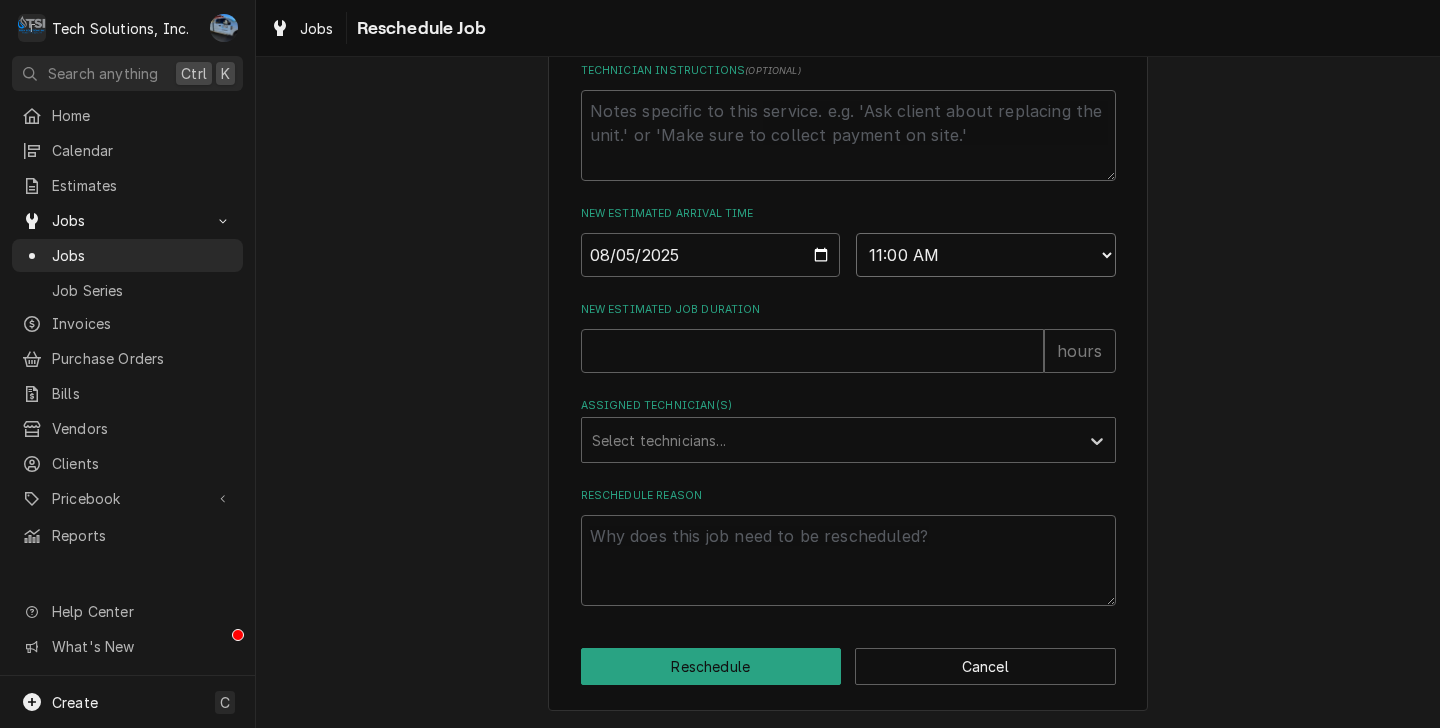 click on "AM / PM 6:00 AM 6:15 AM 6:30 AM 6:45 AM 7:00 AM 7:15 AM 7:30 AM 7:45 AM 8:00 AM 8:15 AM 8:30 AM 8:45 AM 9:00 AM 9:15 AM 9:30 AM 9:45 AM 10:00 AM 10:15 AM 10:30 AM 10:45 AM 11:00 AM 11:15 AM 11:30 AM 11:45 AM 12:00 PM 12:15 PM 12:30 PM 12:45 PM 1:00 PM 1:15 PM 1:30 PM 1:45 PM 2:00 PM 2:15 PM 2:30 PM 2:45 PM 3:00 PM 3:15 PM 3:30 PM 3:45 PM 4:00 PM 4:15 PM 4:30 PM 4:45 PM 5:00 PM 5:15 PM 5:30 PM 5:45 PM 6:00 PM 6:15 PM 6:30 PM 6:45 PM 7:00 PM 7:15 PM 7:30 PM 7:45 PM 8:00 PM 8:15 PM 8:30 PM 8:45 PM 9:00 PM 9:15 PM 9:30 PM 9:45 PM 10:00 PM 10:15 PM 10:30 PM 10:45 PM 11:00 PM 11:15 PM 11:30 PM 11:45 PM 12:00 AM 12:15 AM 12:30 AM 12:45 AM 1:00 AM 1:15 AM 1:30 AM 1:45 AM 2:00 AM 2:15 AM 2:30 AM 2:45 AM 3:00 AM 3:15 AM 3:30 AM 3:45 AM 4:00 AM 4:15 AM 4:30 AM 4:45 AM 5:00 AM 5:15 AM 5:30 AM 5:45 AM" at bounding box center [986, 255] 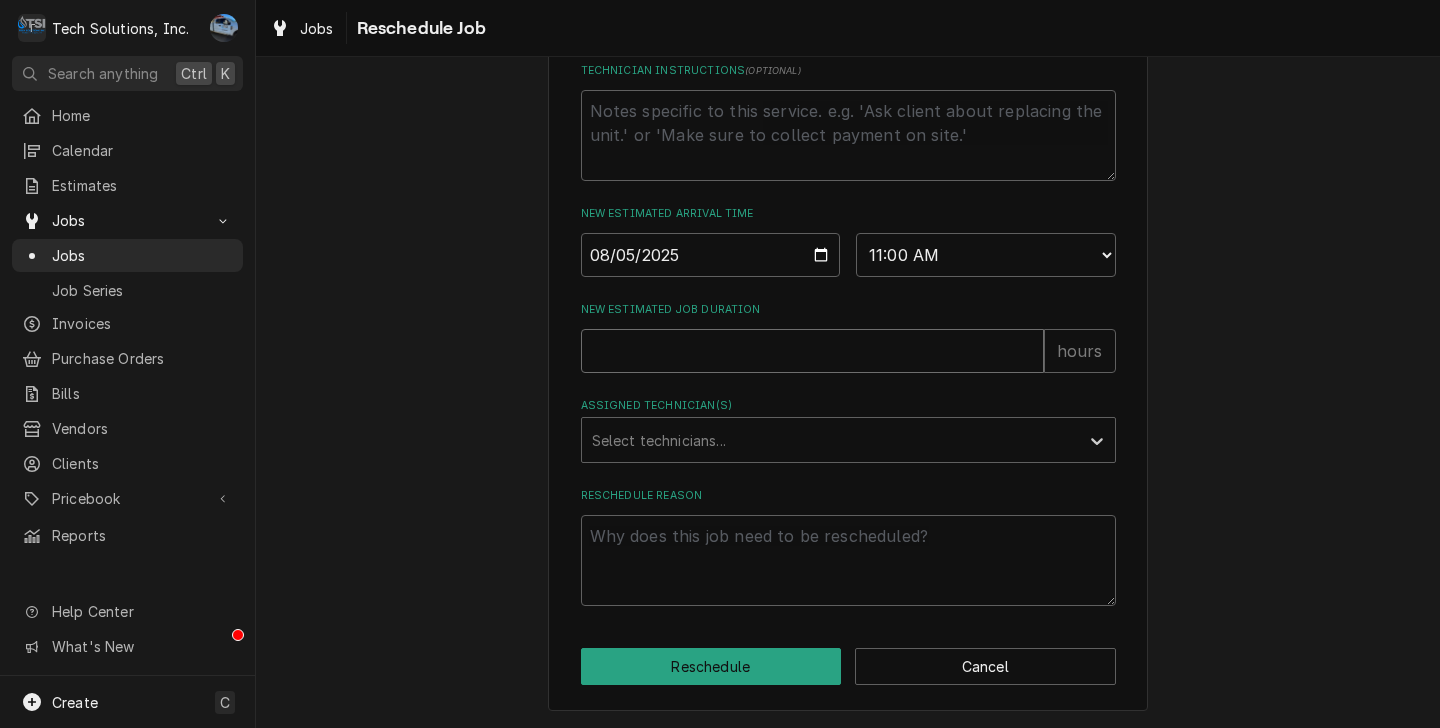 click on "New Estimated Job Duration" at bounding box center [812, 351] 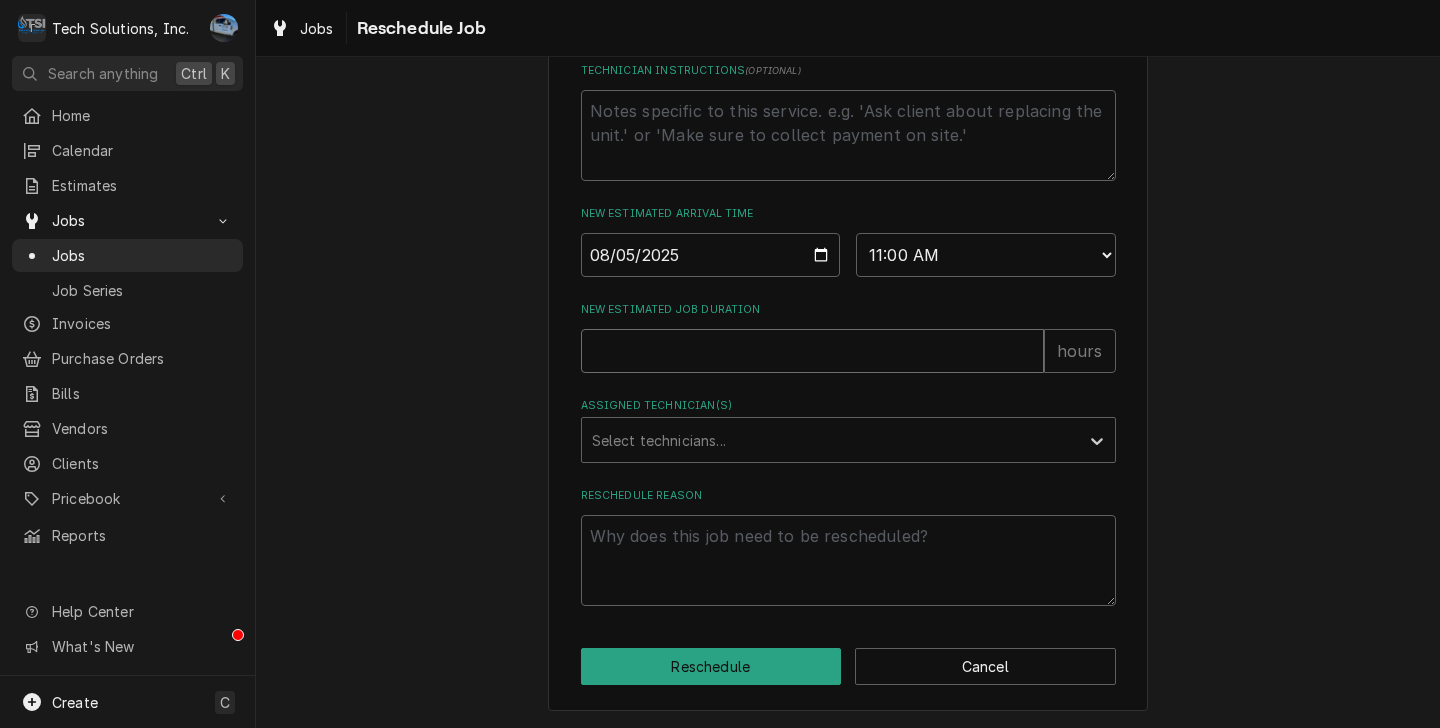 type on "x" 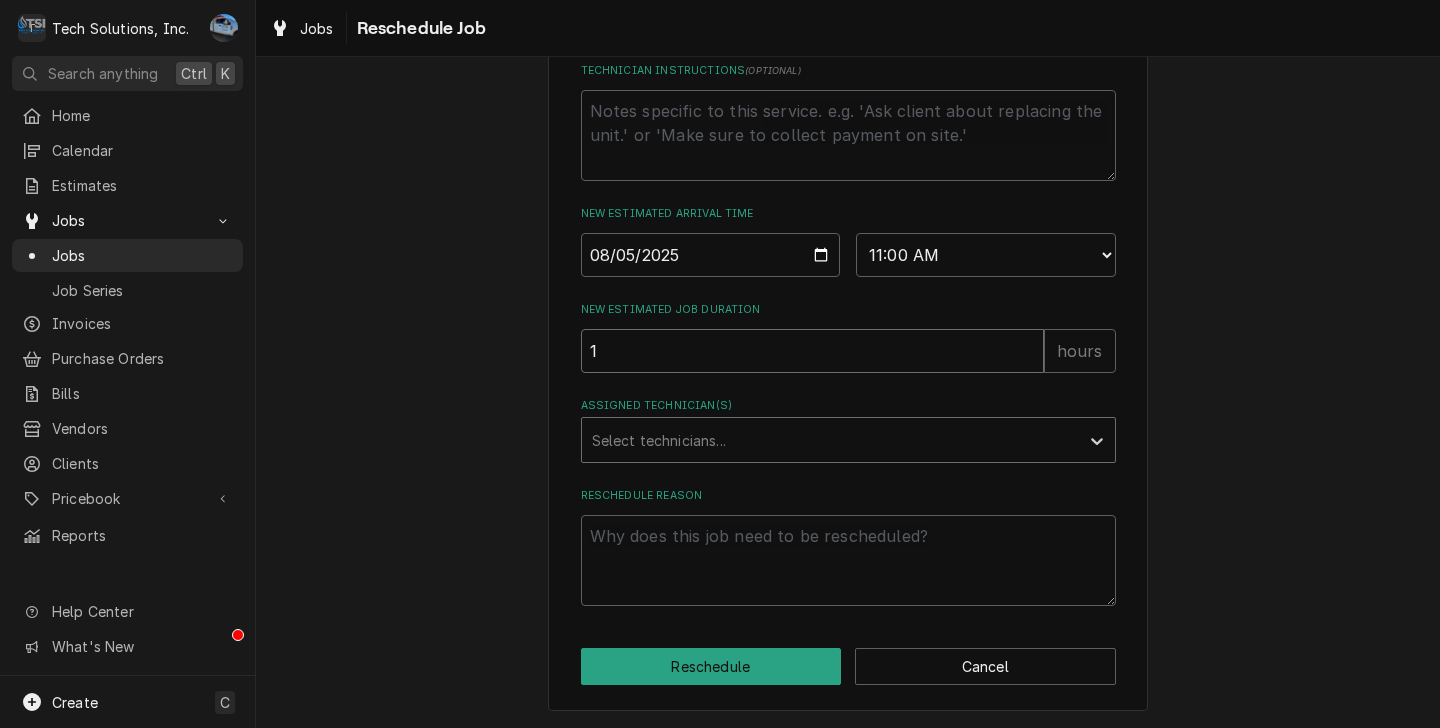 type on "1" 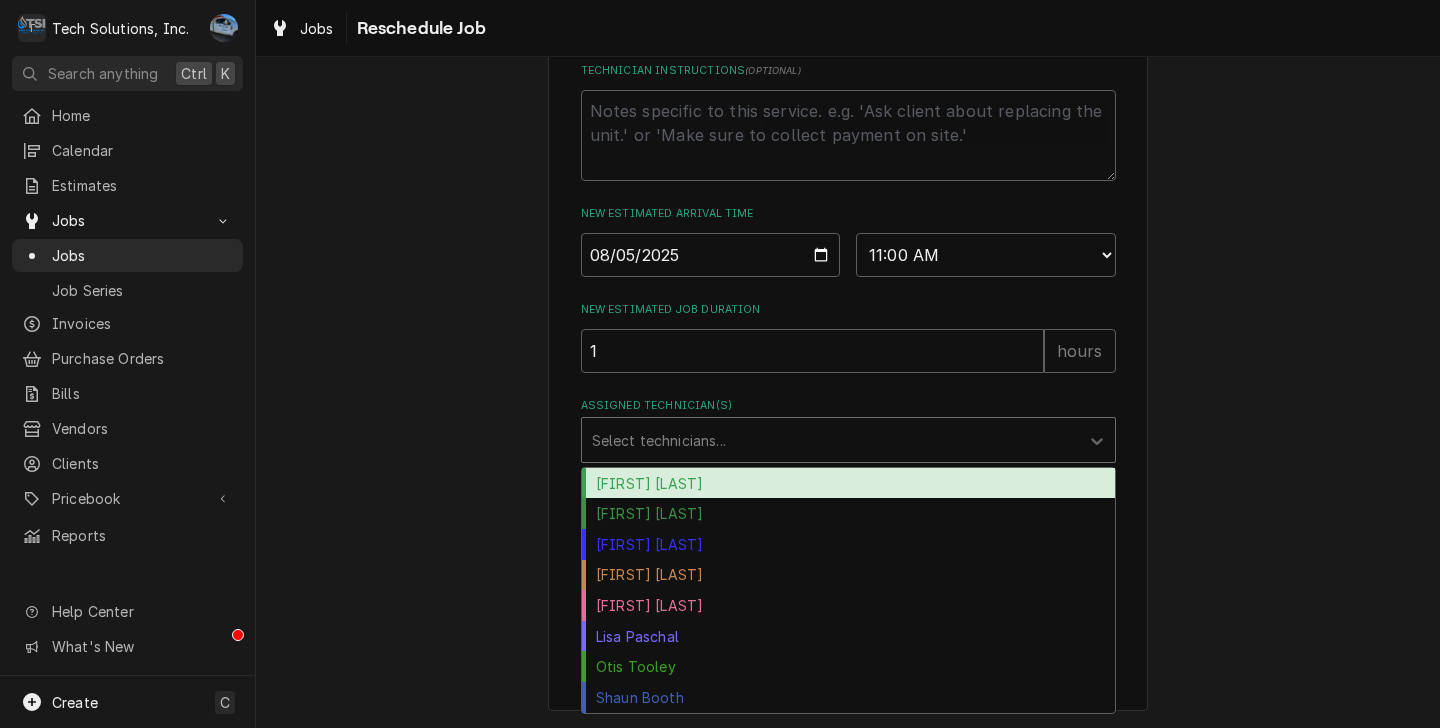 click at bounding box center (830, 440) 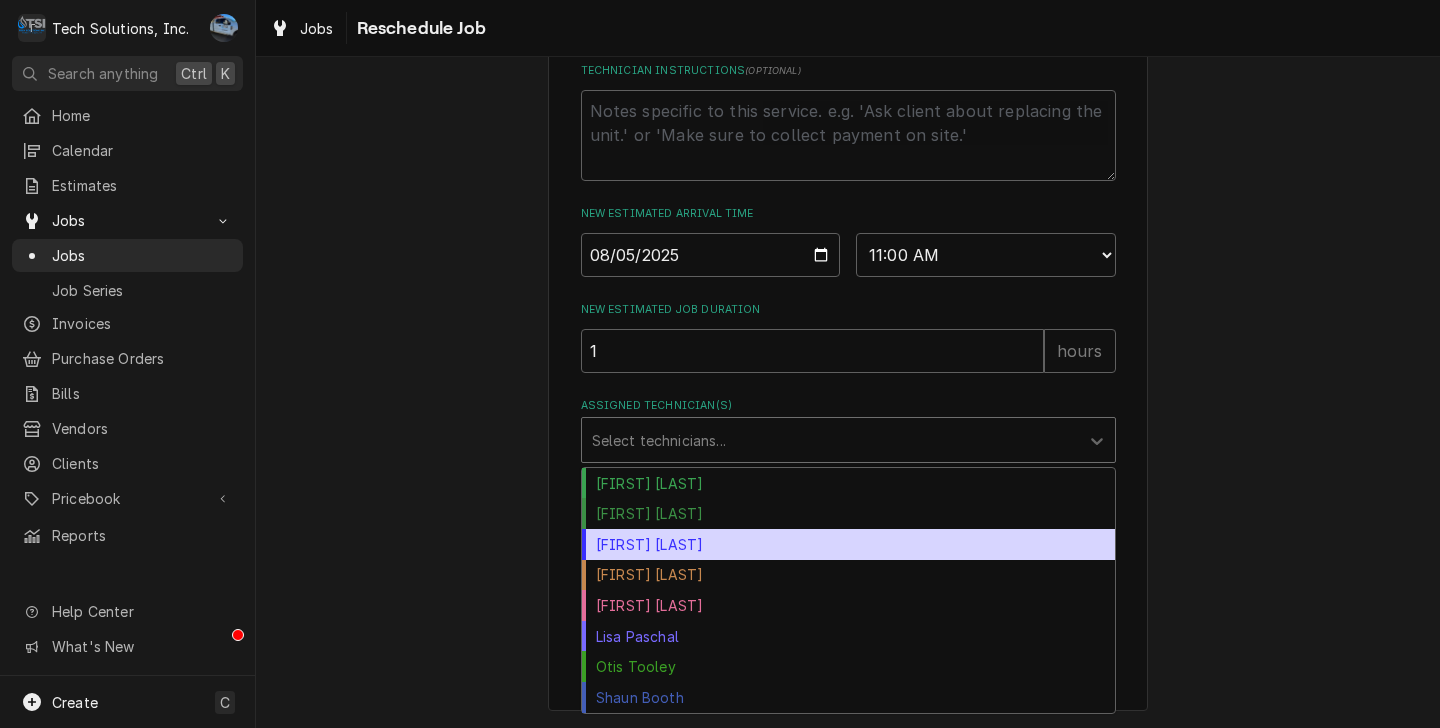 click on "Coleton Wallace" at bounding box center (848, 544) 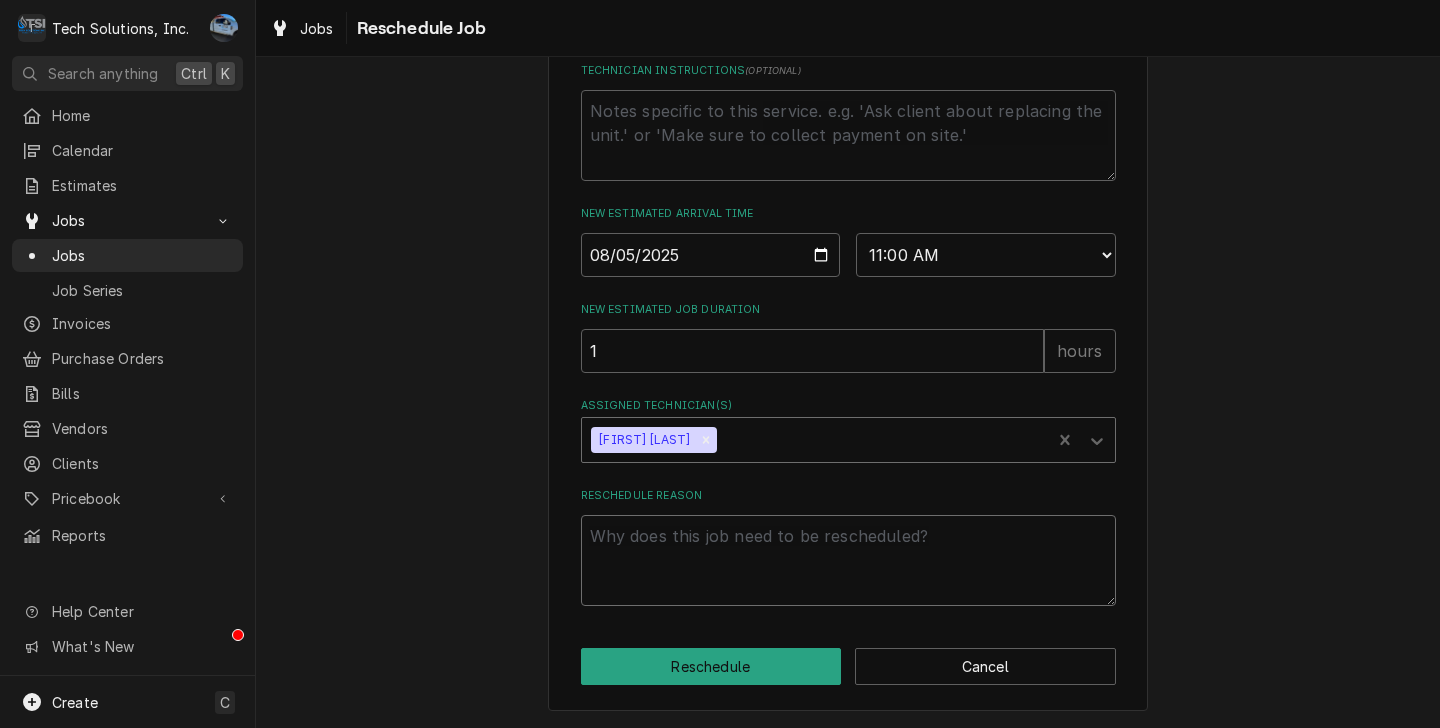 click on "Reschedule Reason" at bounding box center (848, 560) 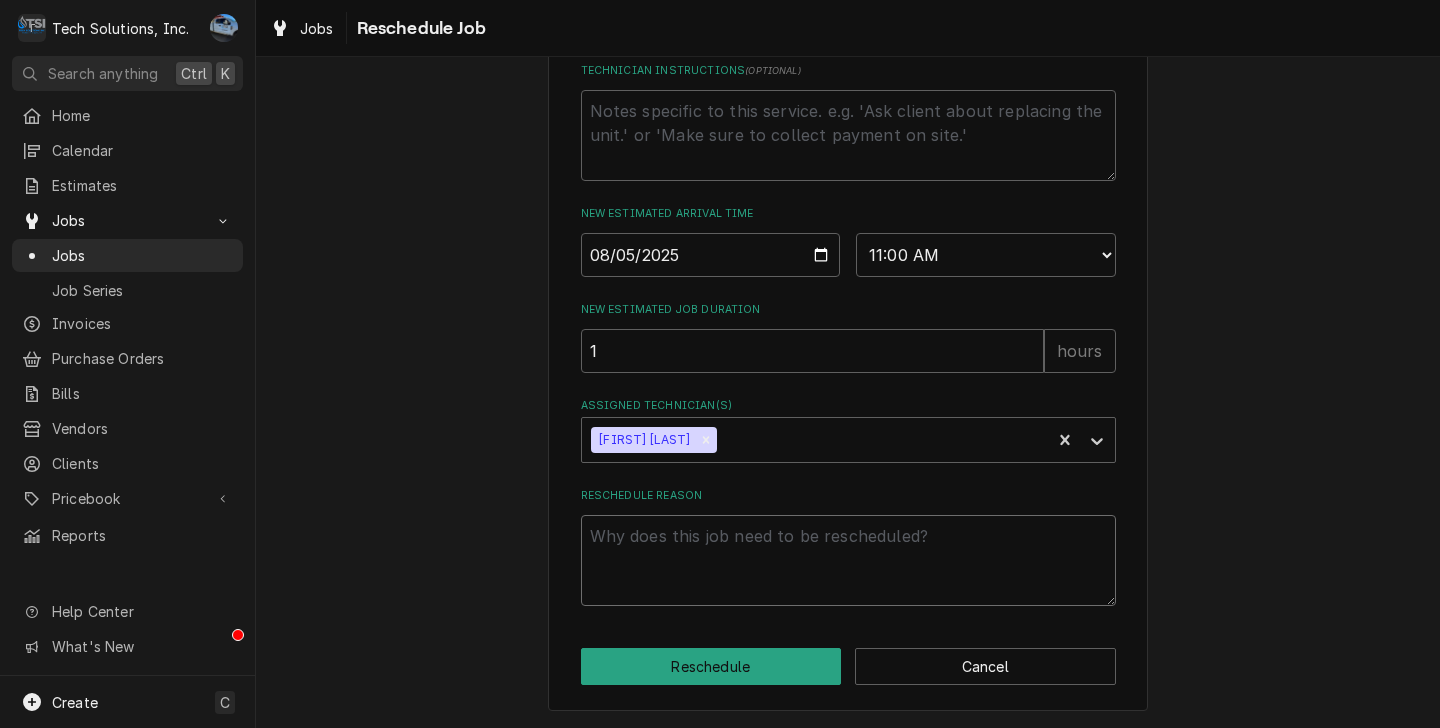 type on "x" 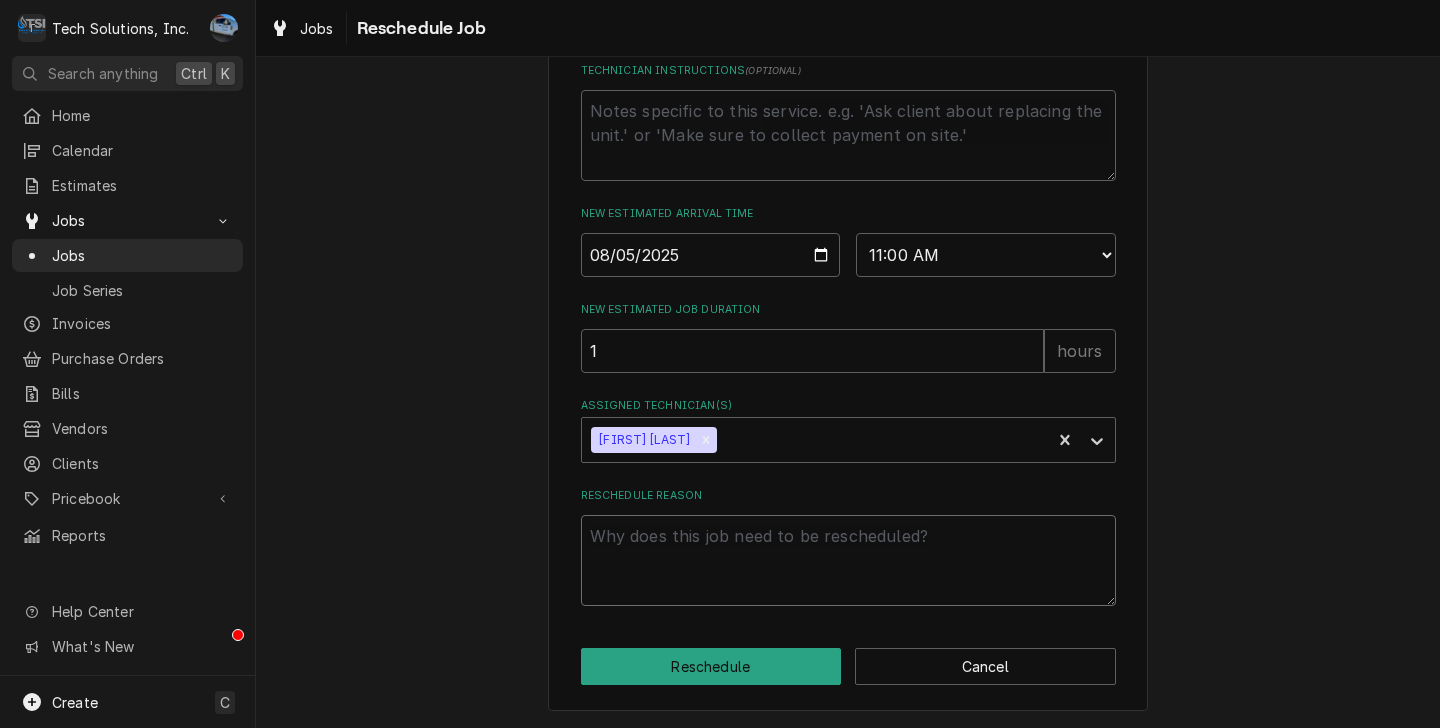 type on "p" 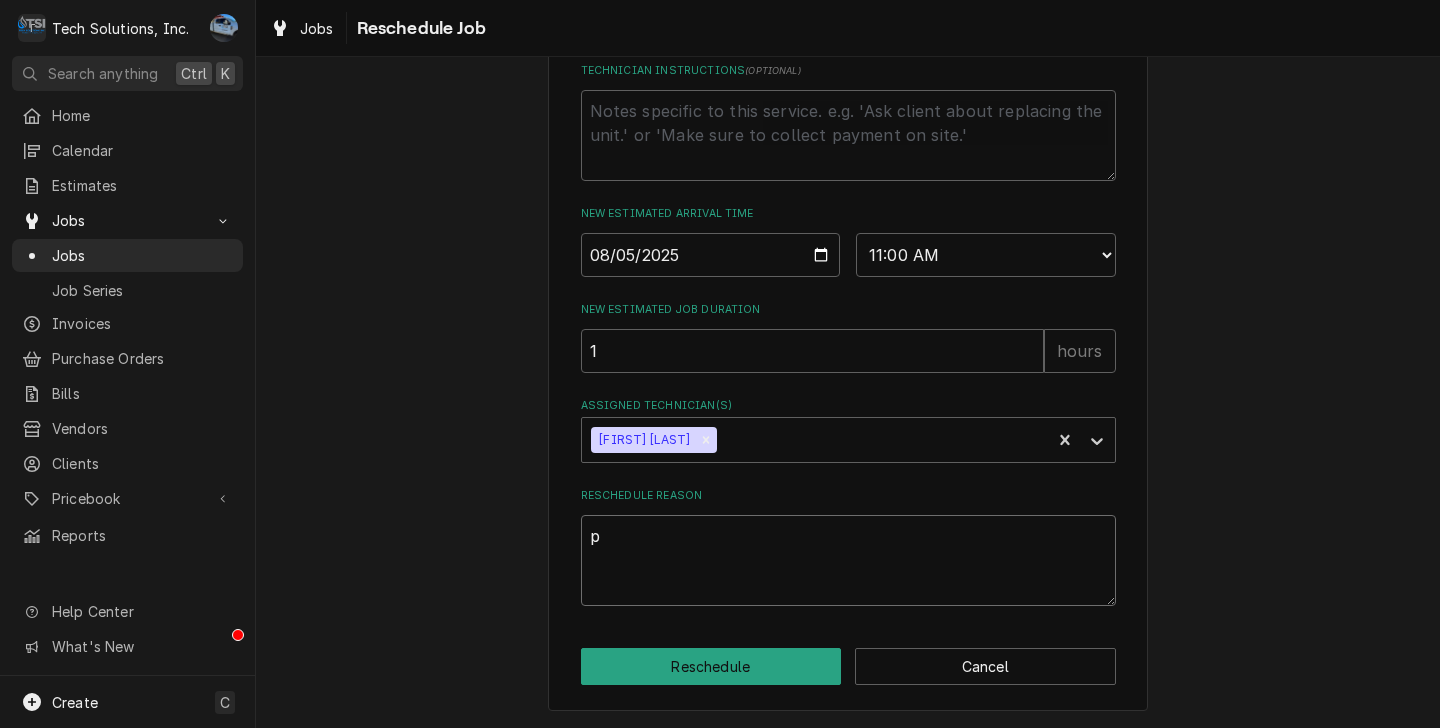 type on "x" 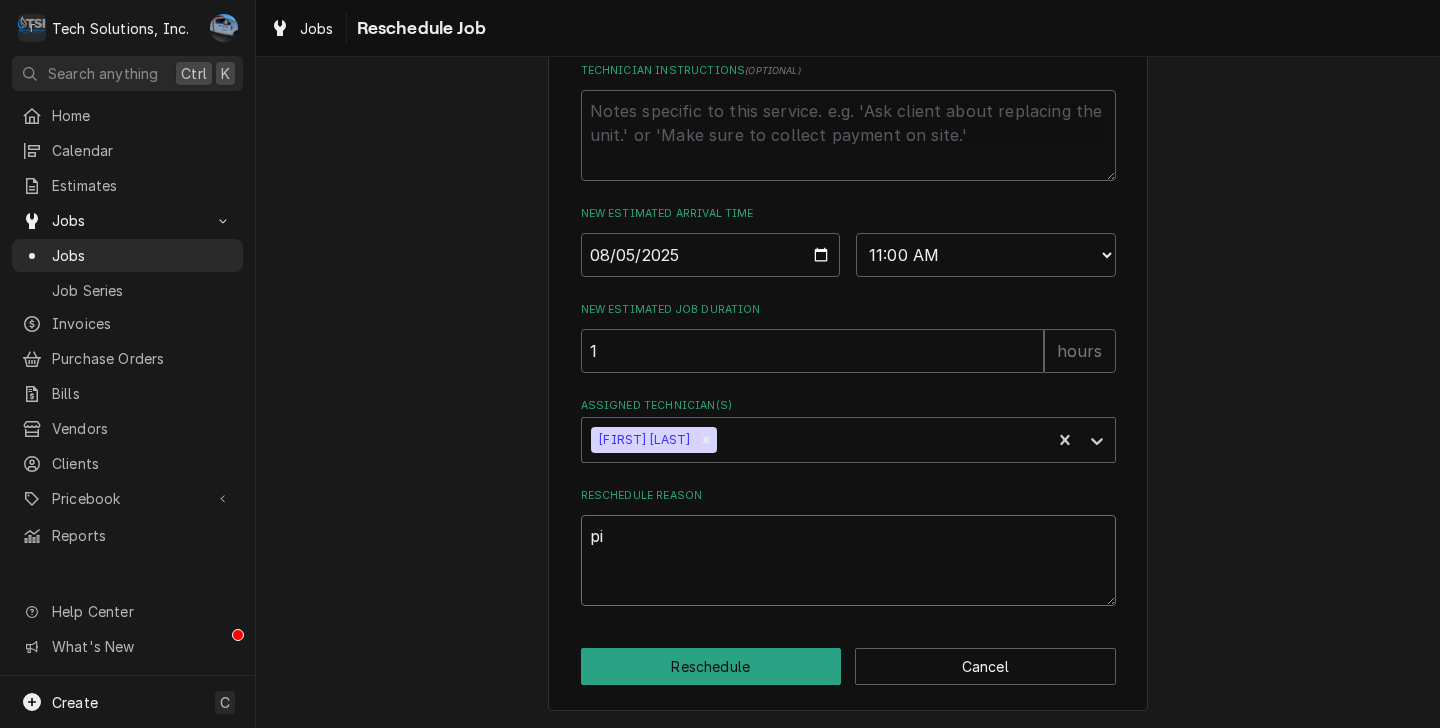 type on "x" 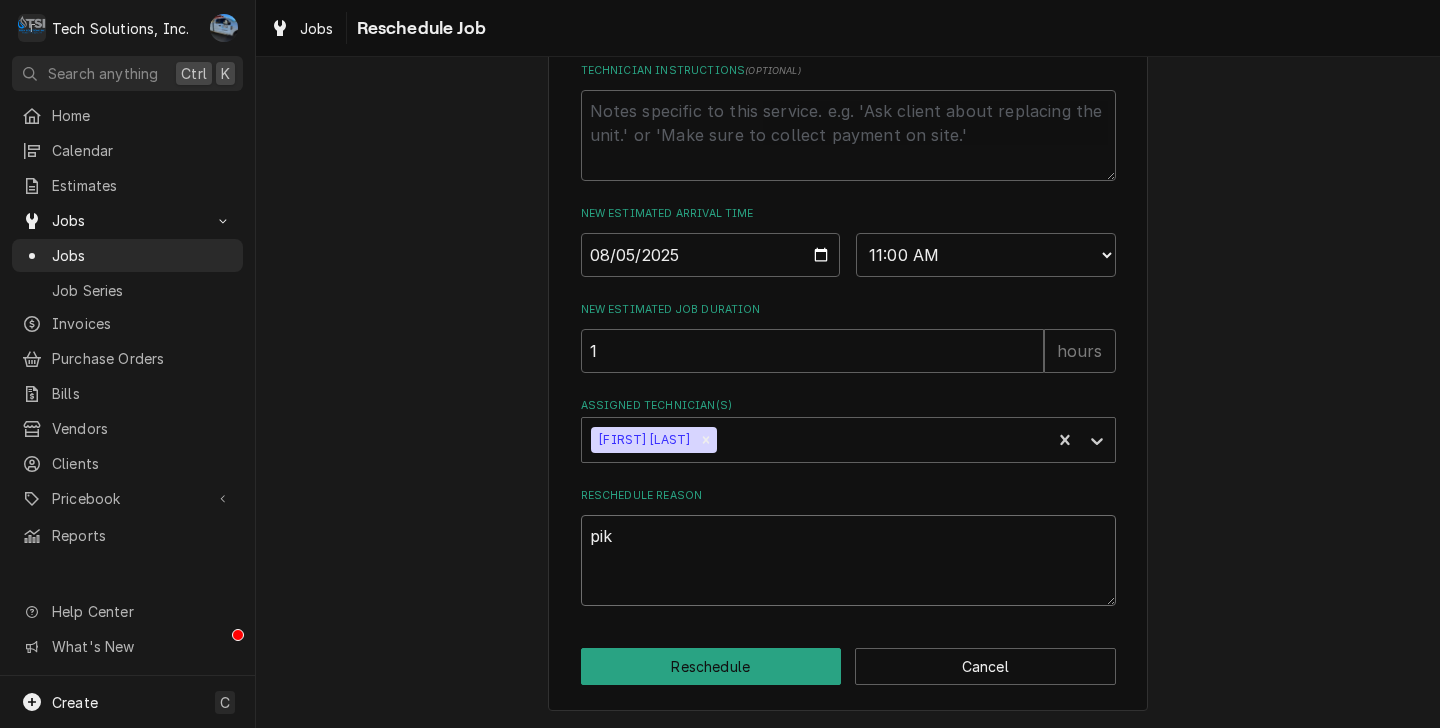 type on "x" 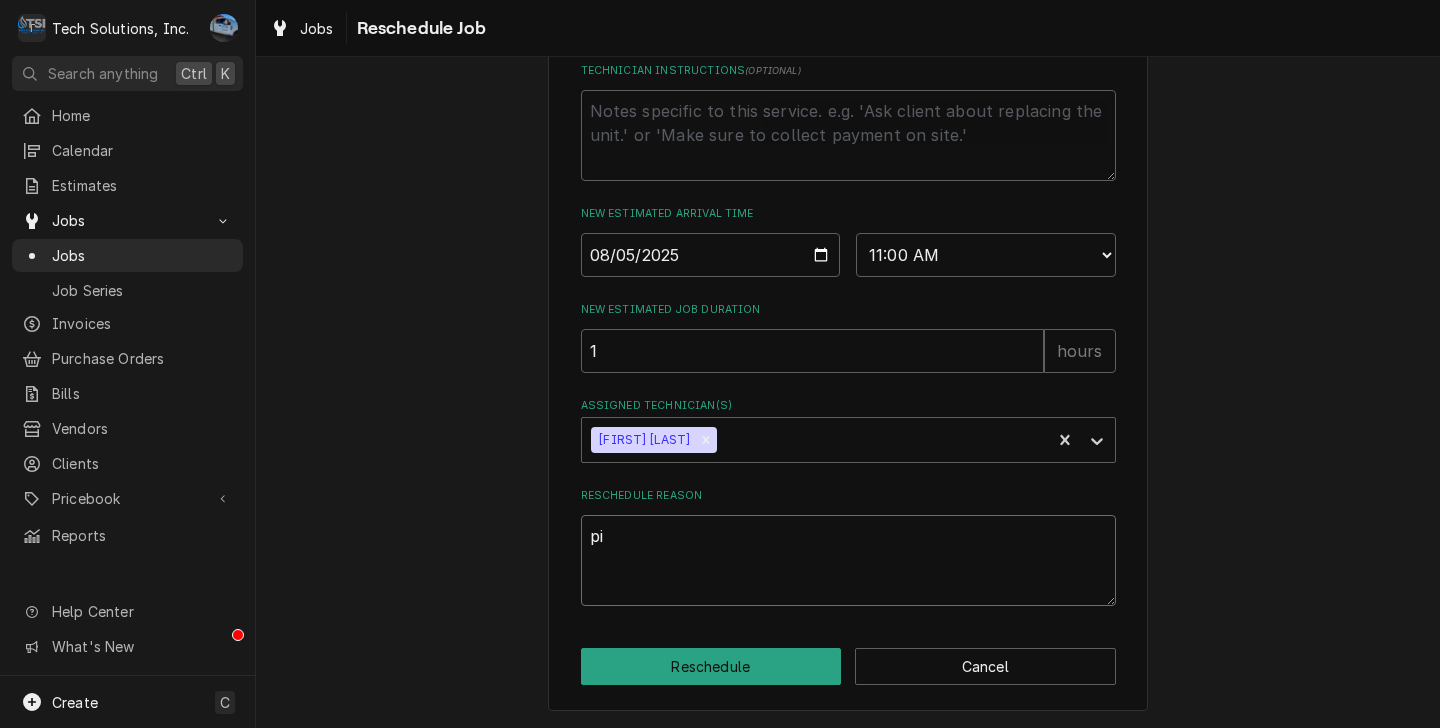 type on "x" 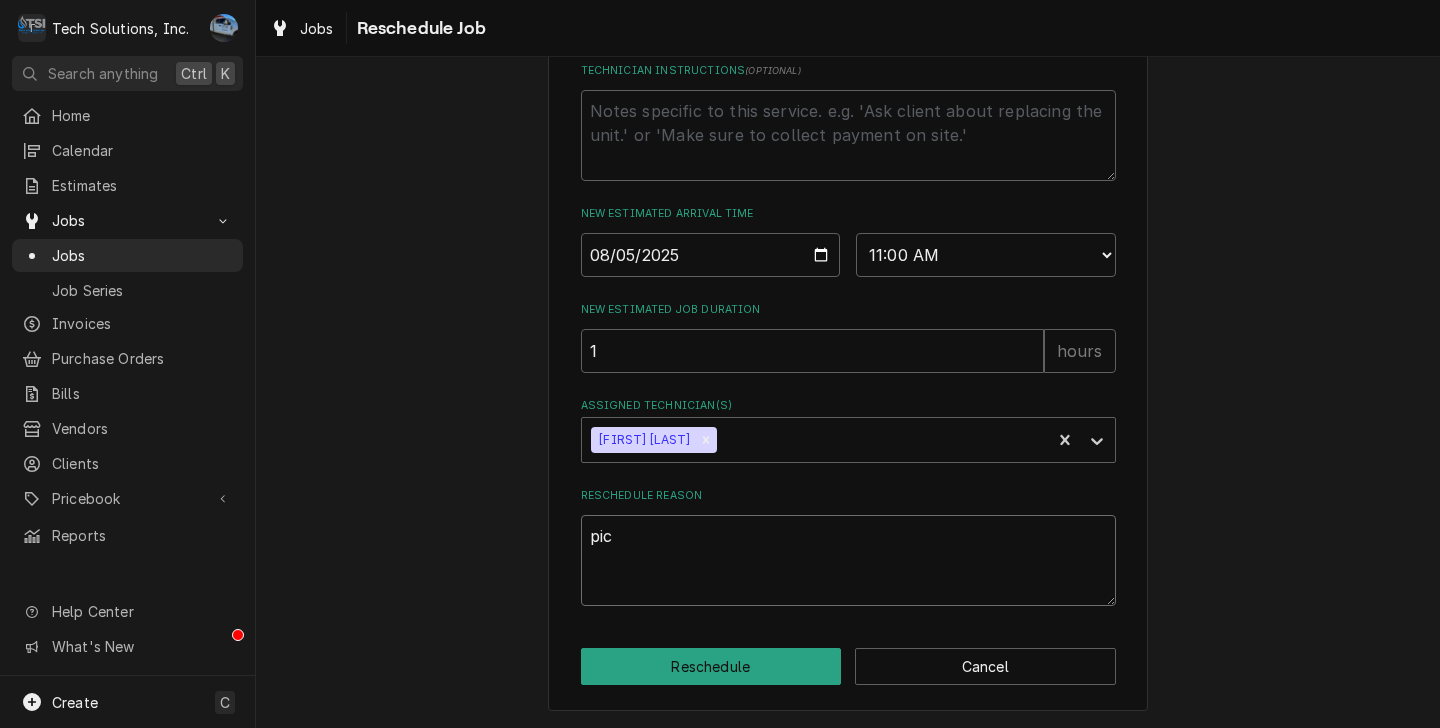 type on "x" 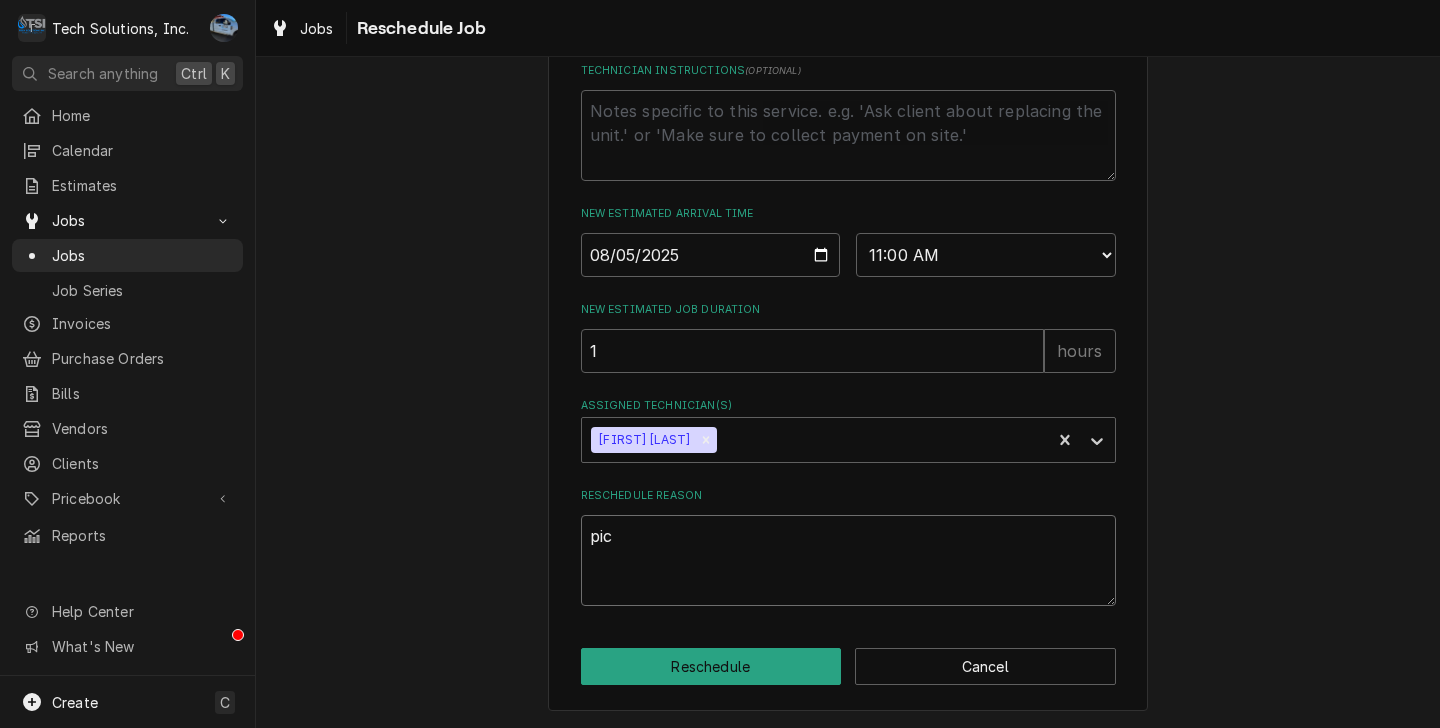 type on "pick" 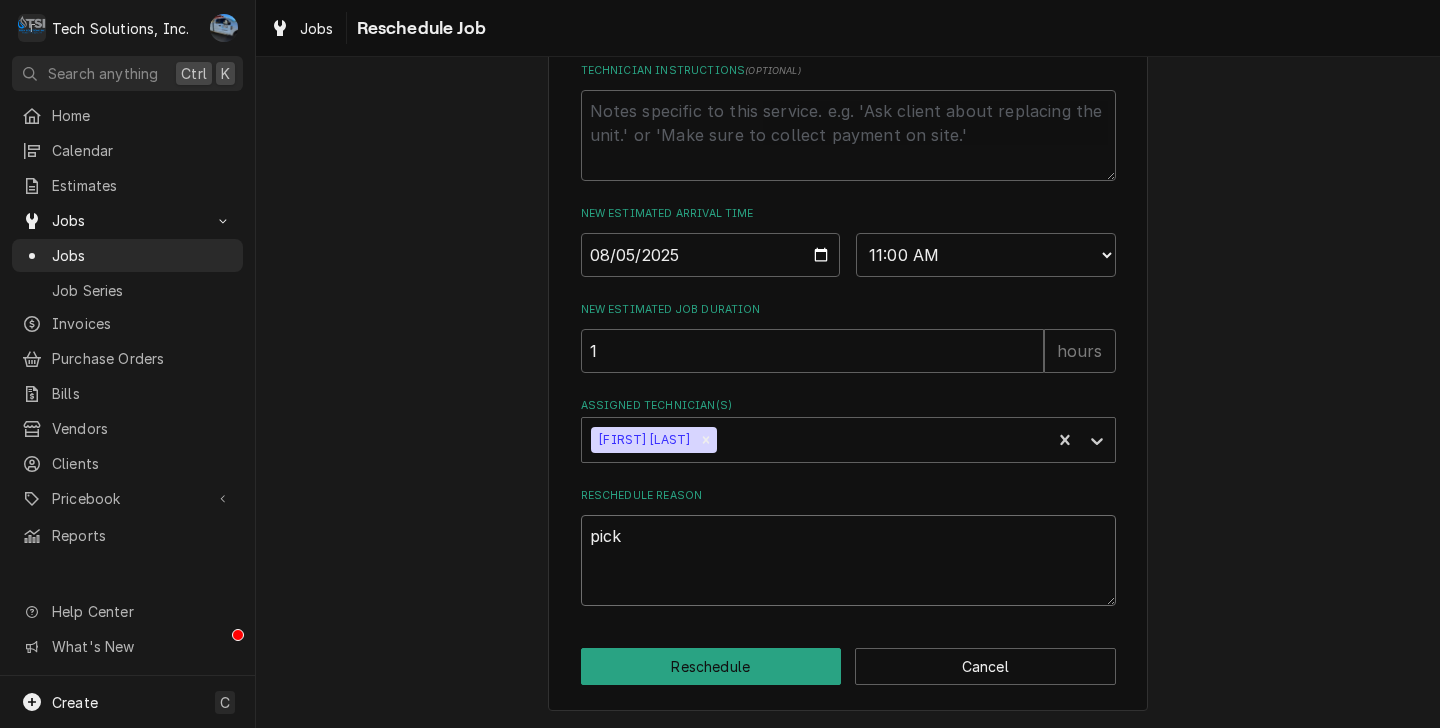 type on "x" 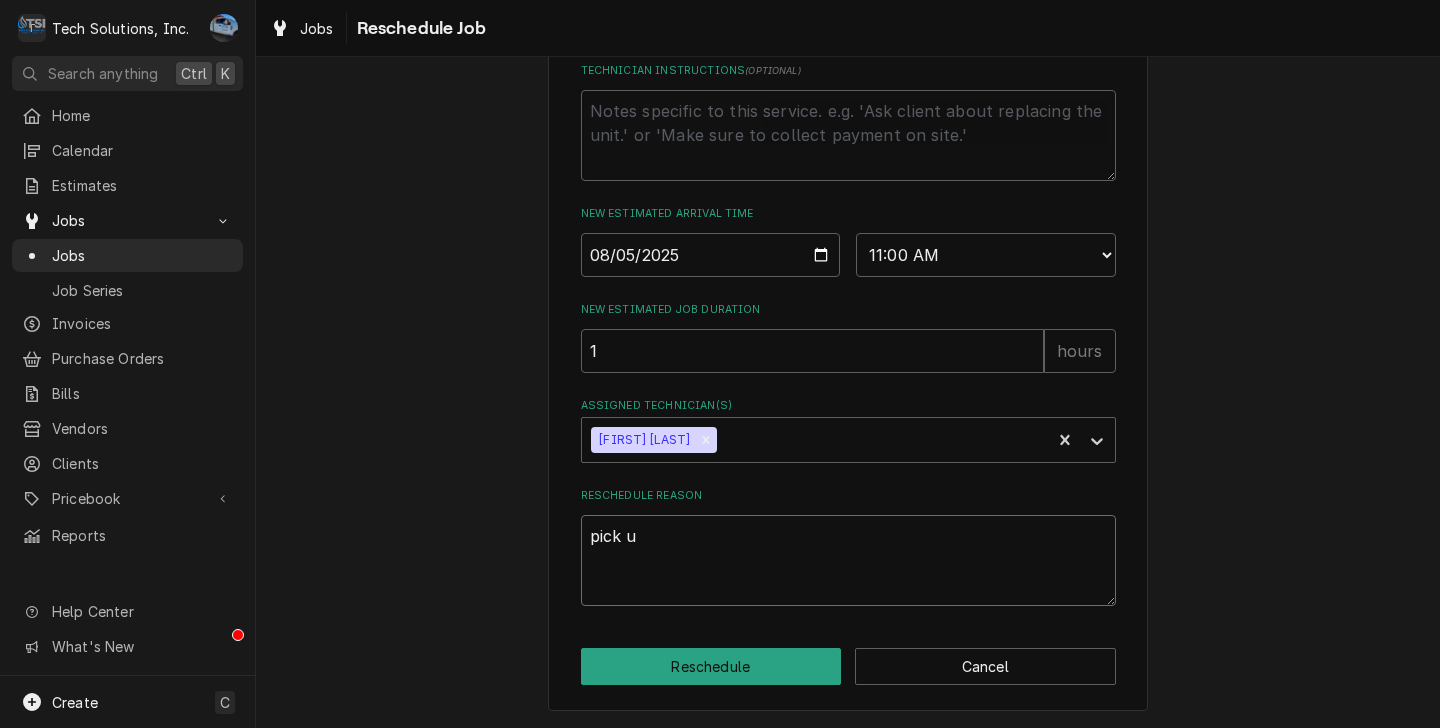 type on "x" 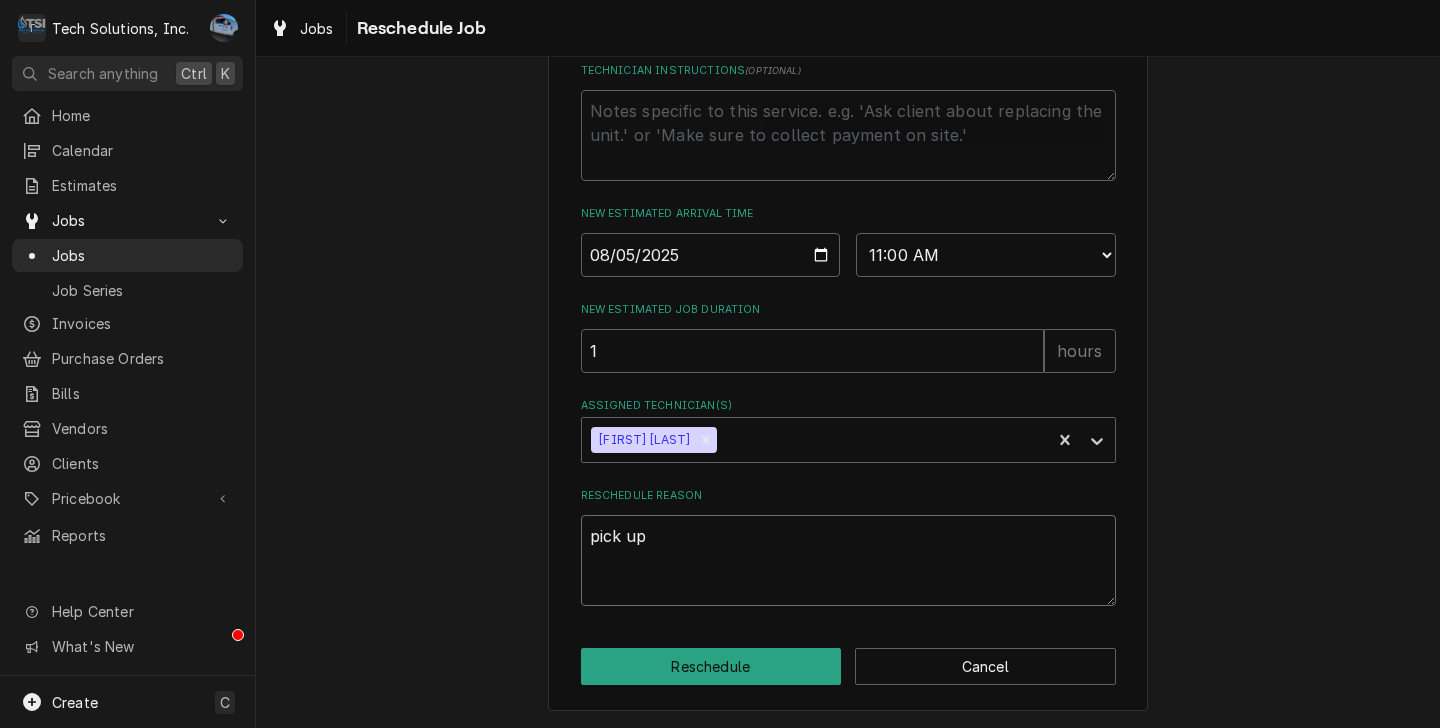 type on "x" 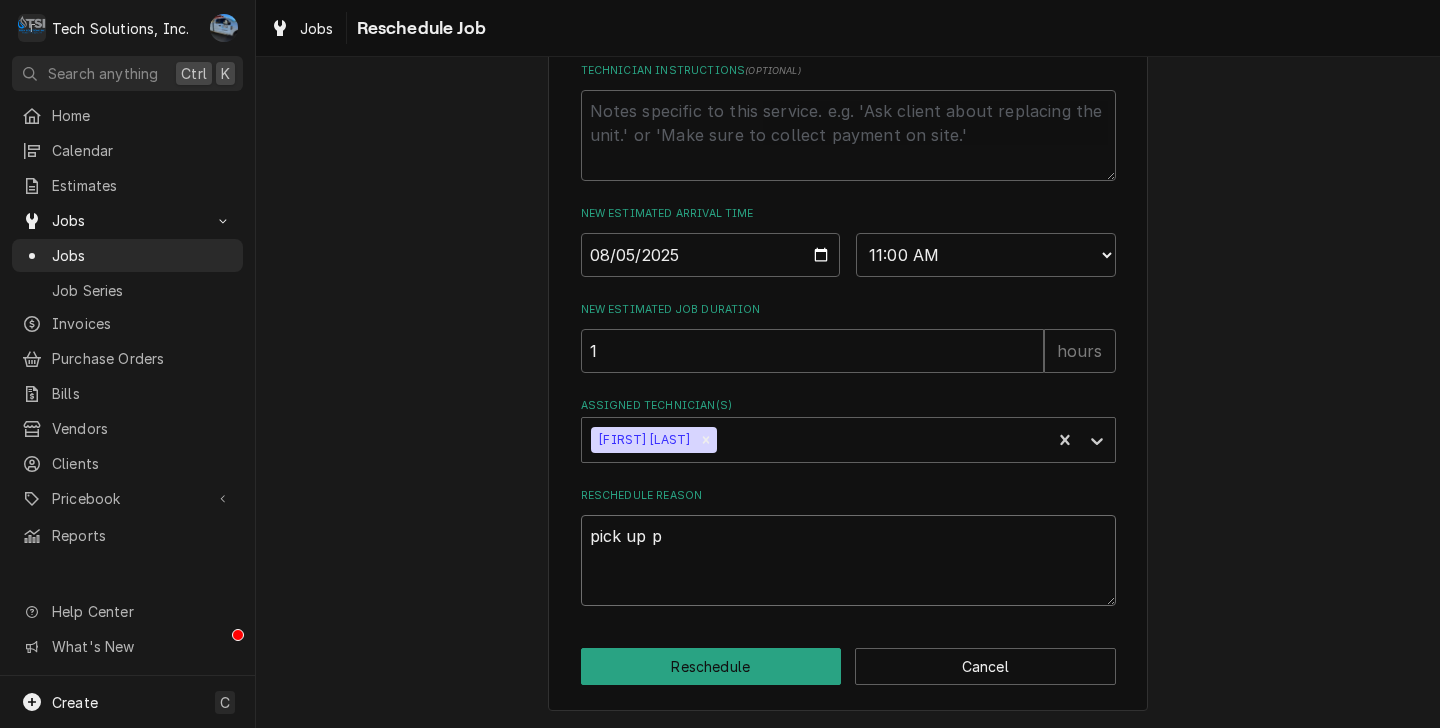 type on "x" 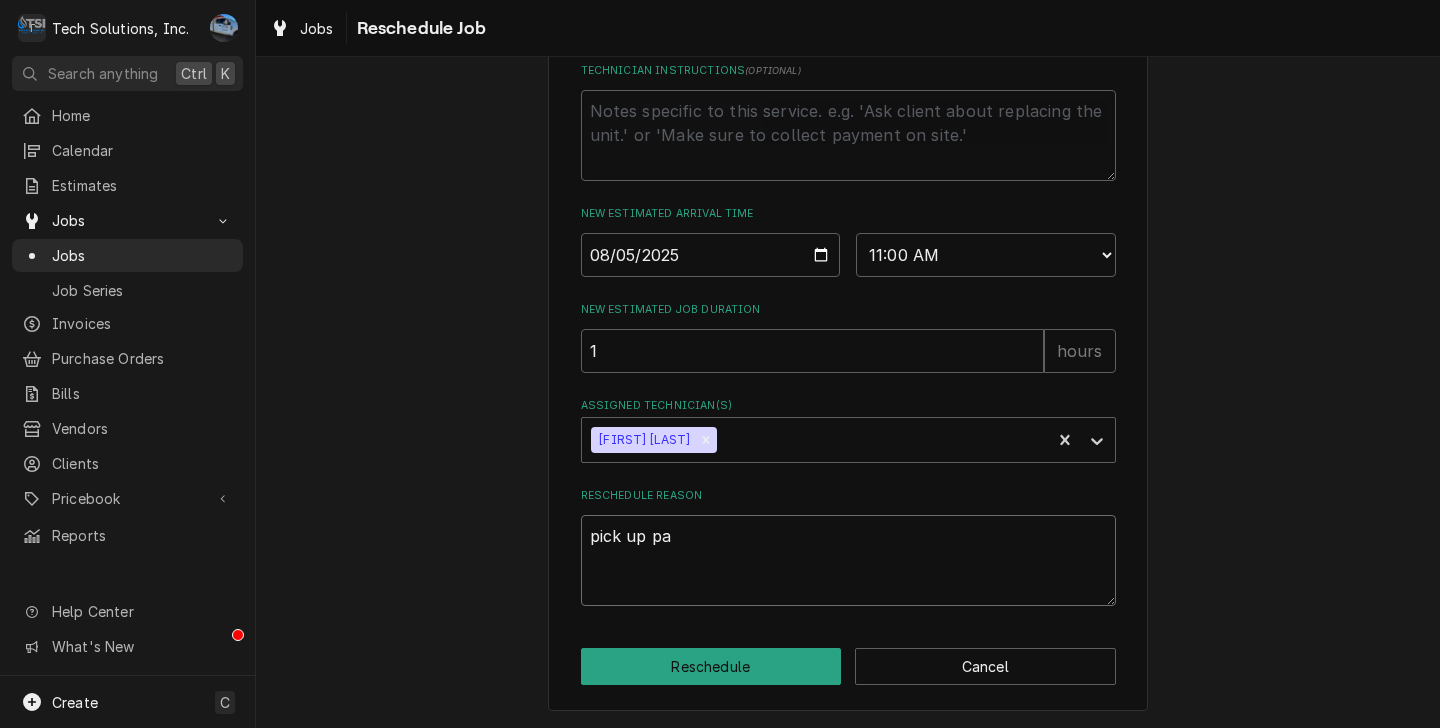 type on "x" 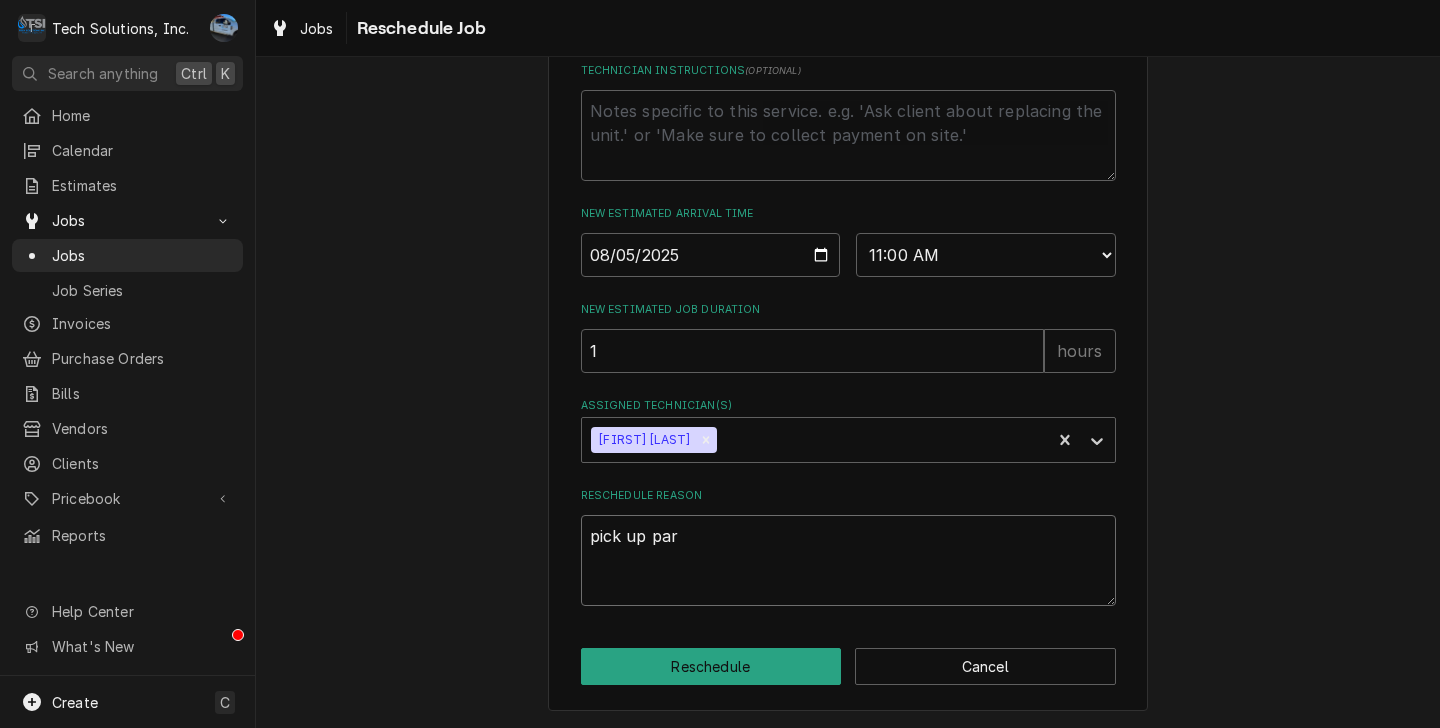 type on "x" 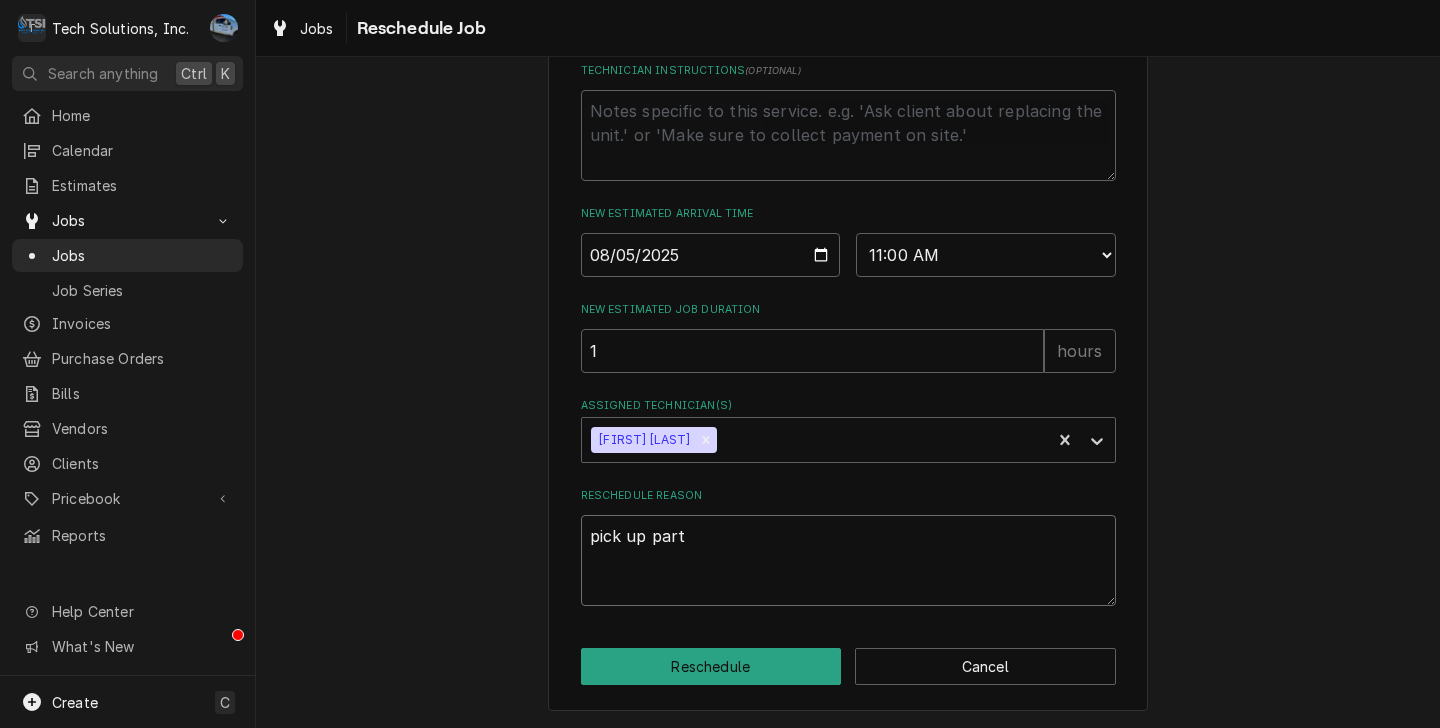 type on "x" 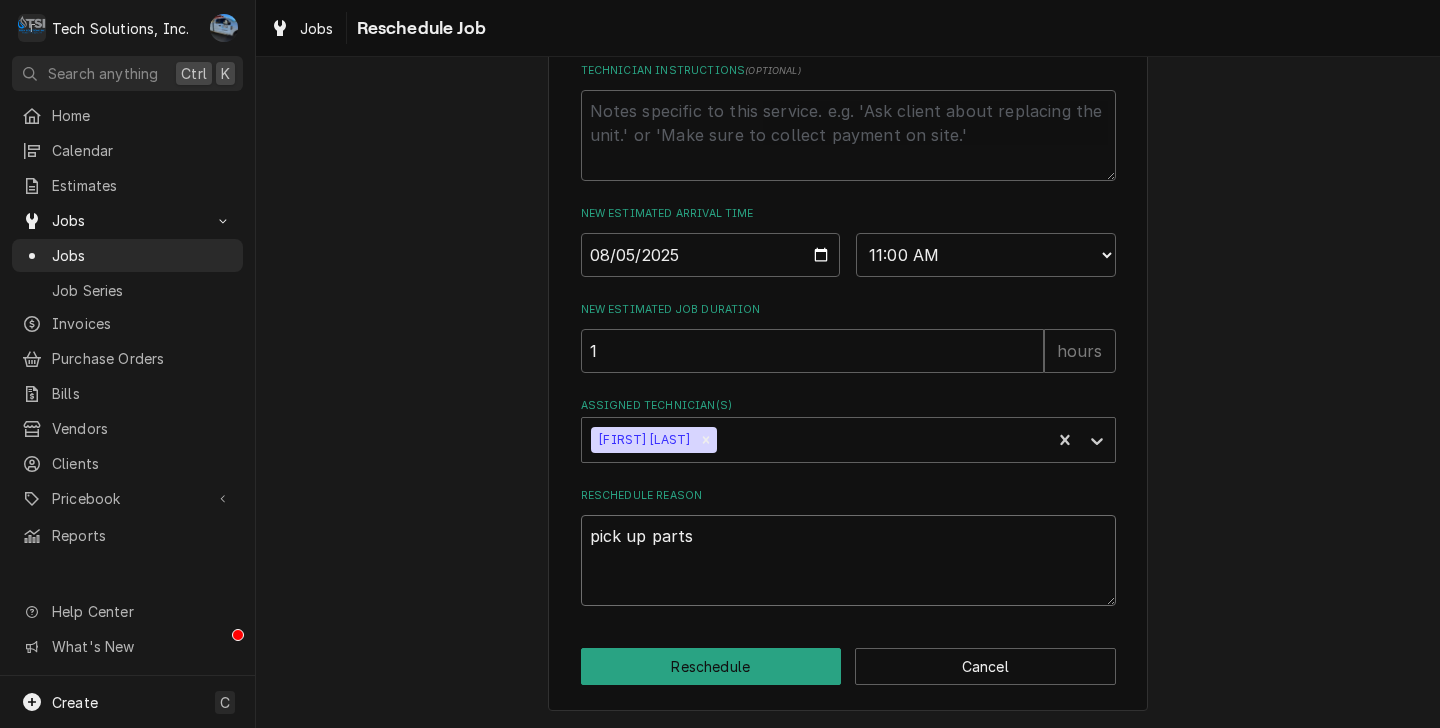 type on "x" 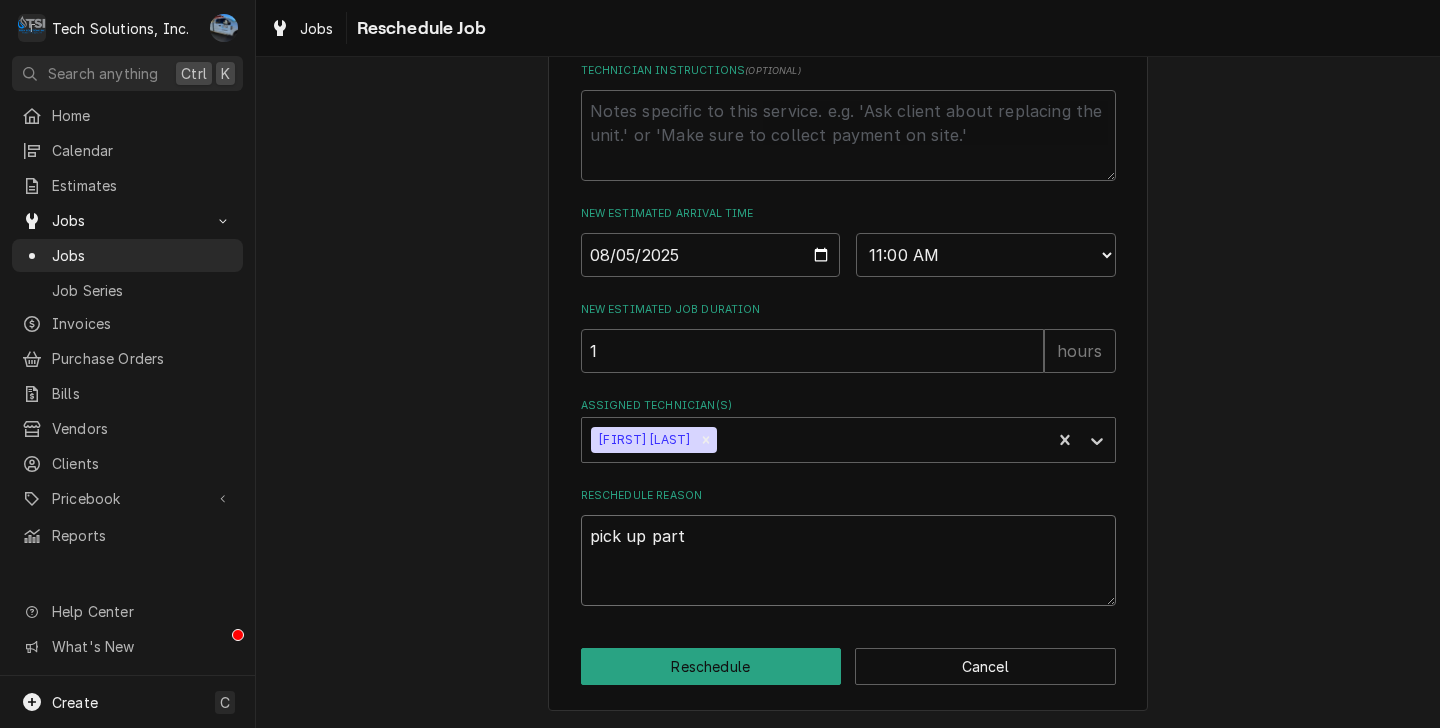 type on "x" 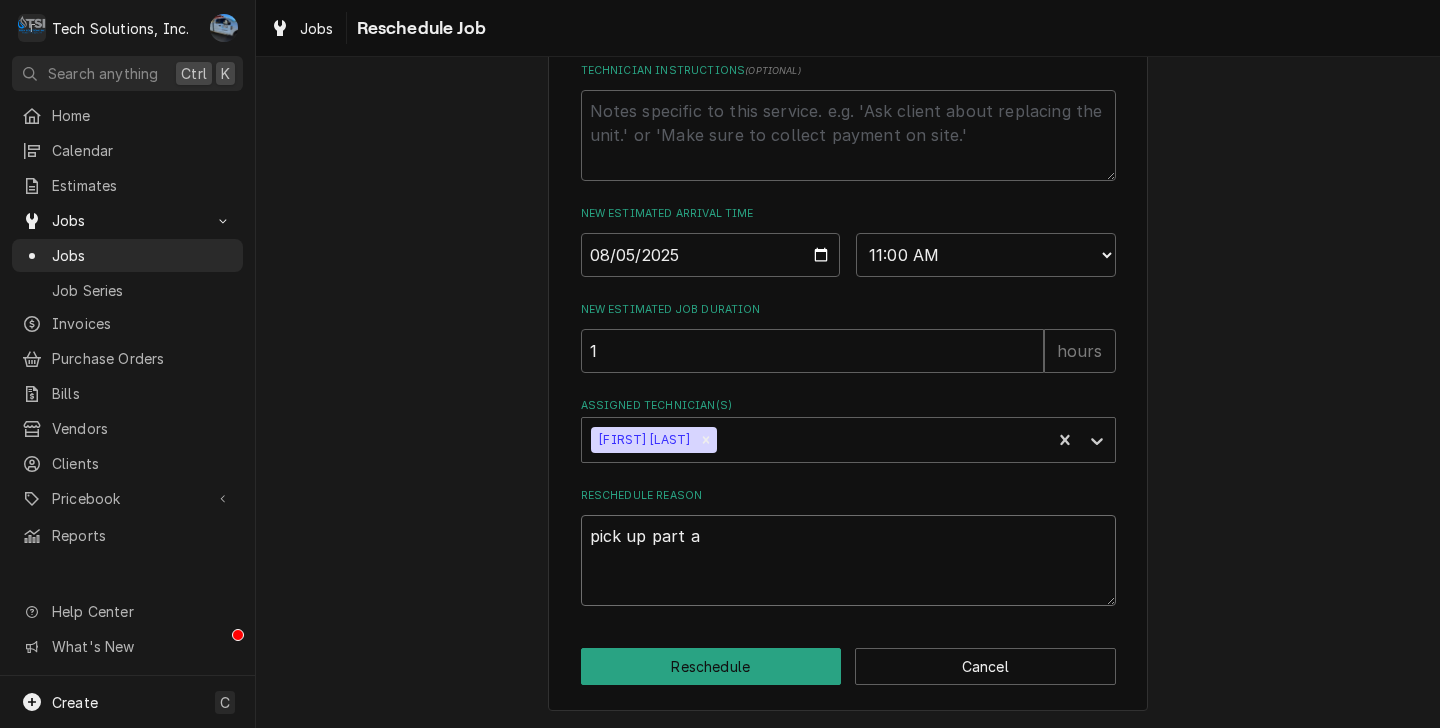 type on "x" 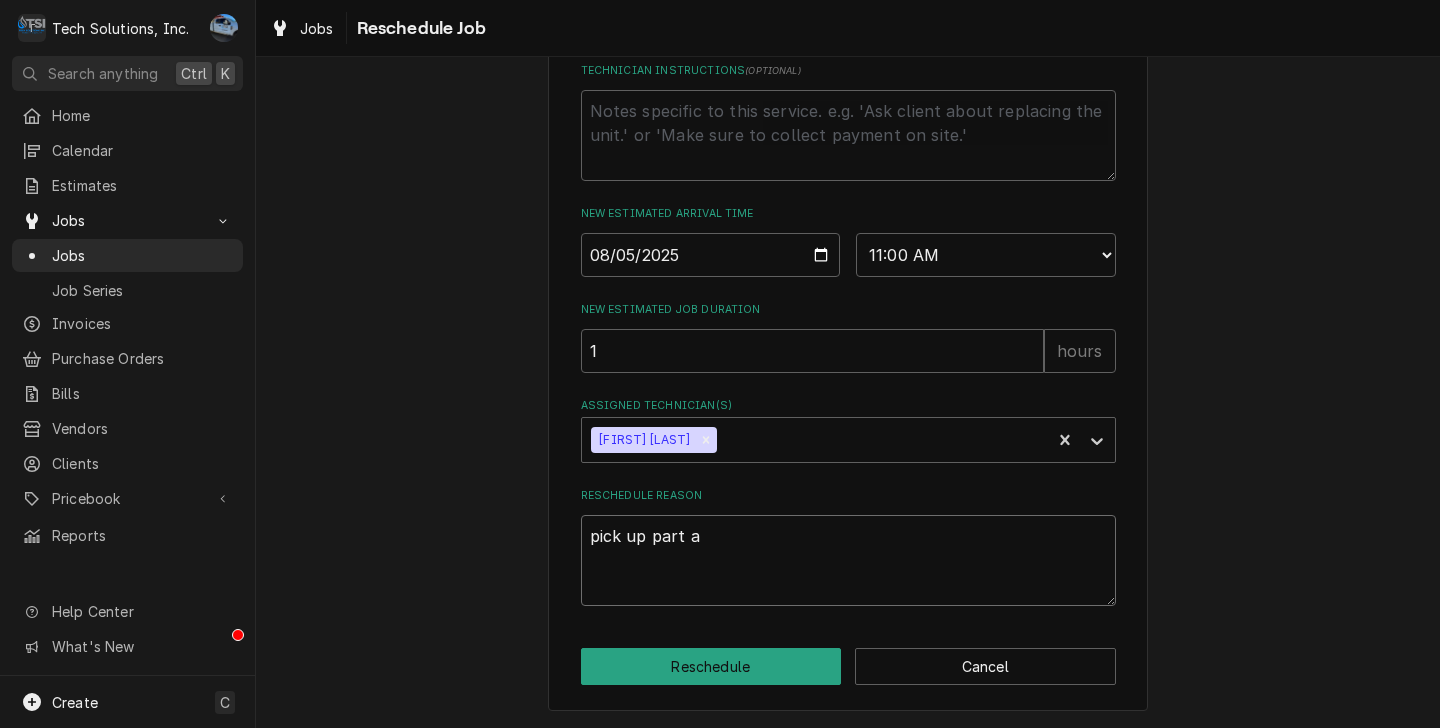 type on "pick up part at" 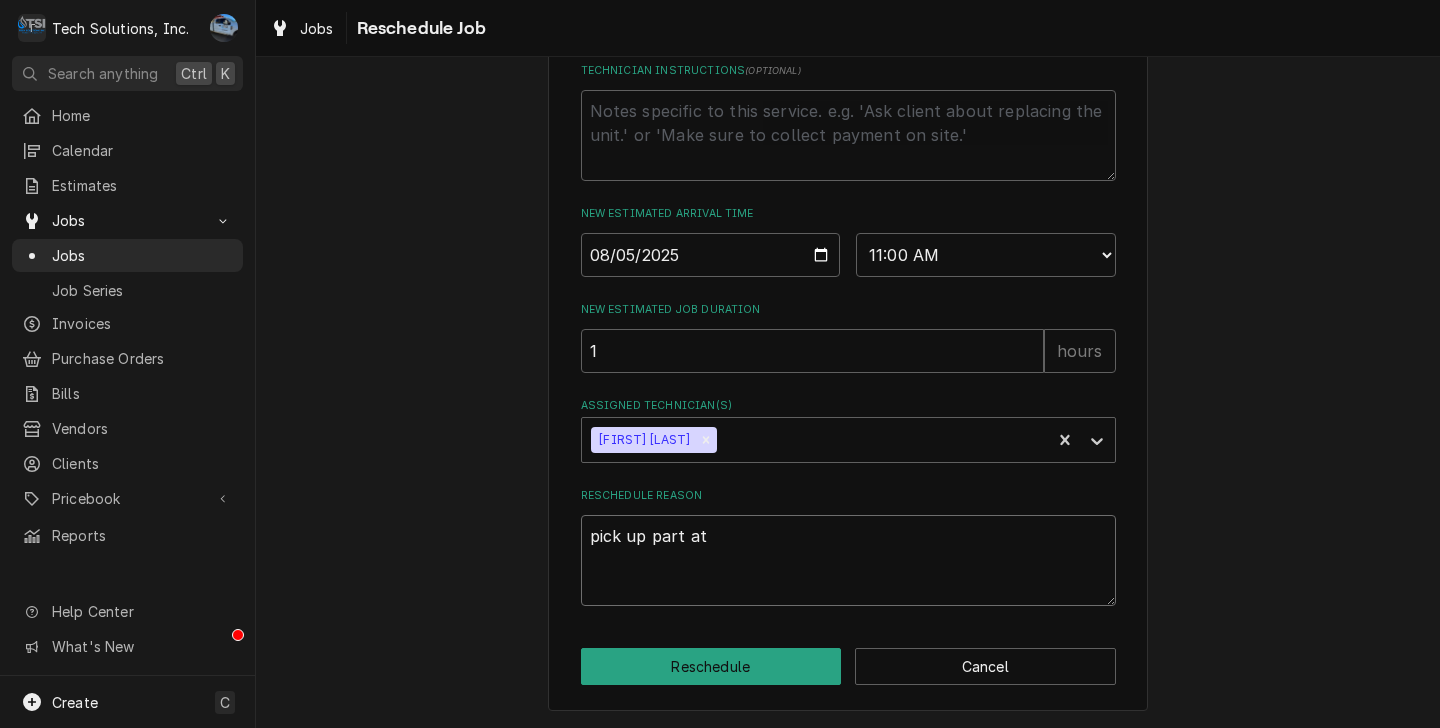type on "x" 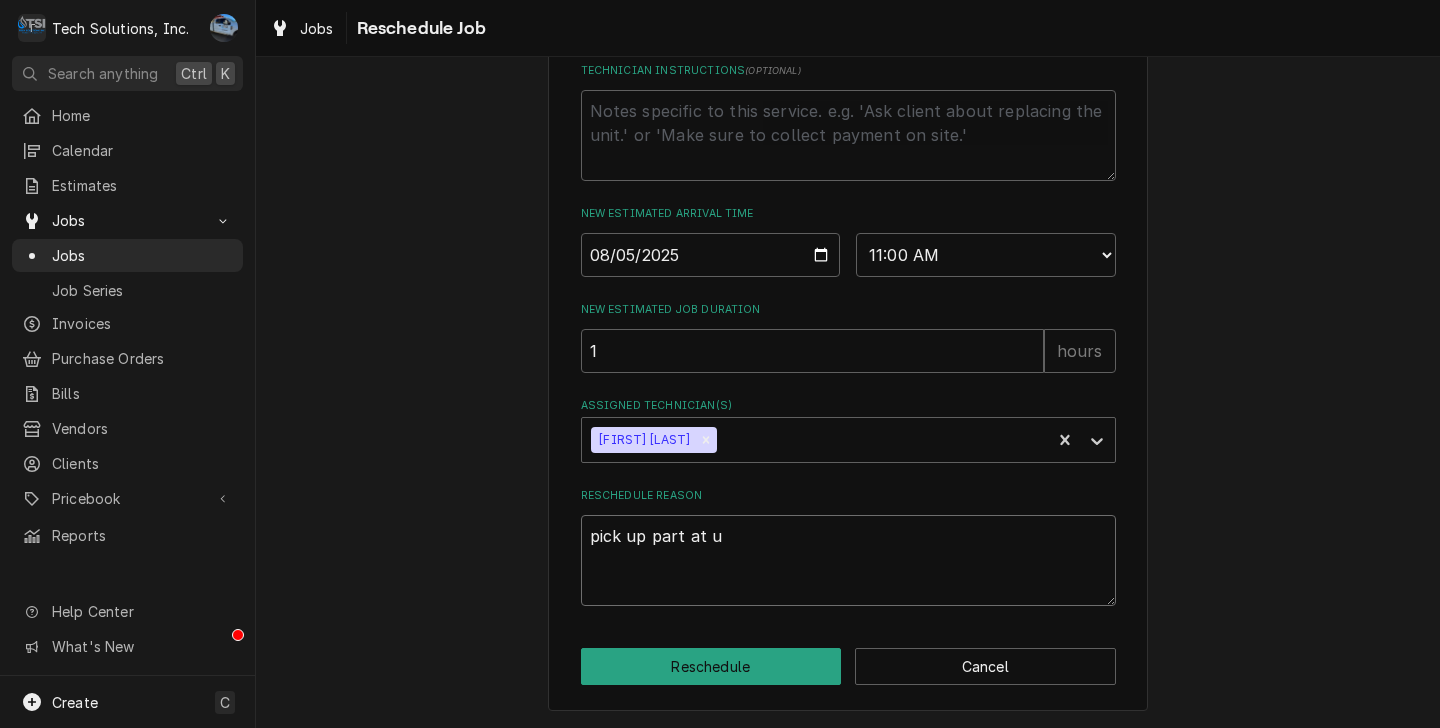 type on "x" 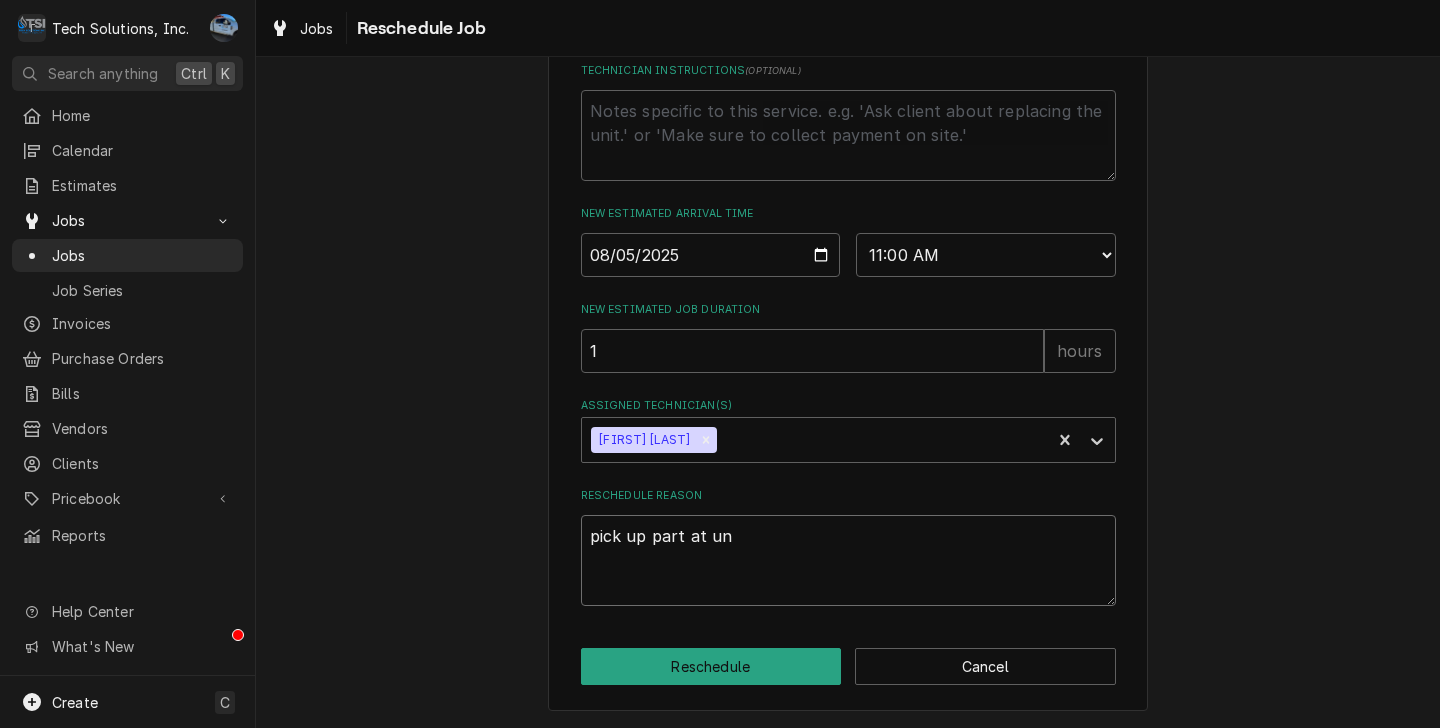 type on "x" 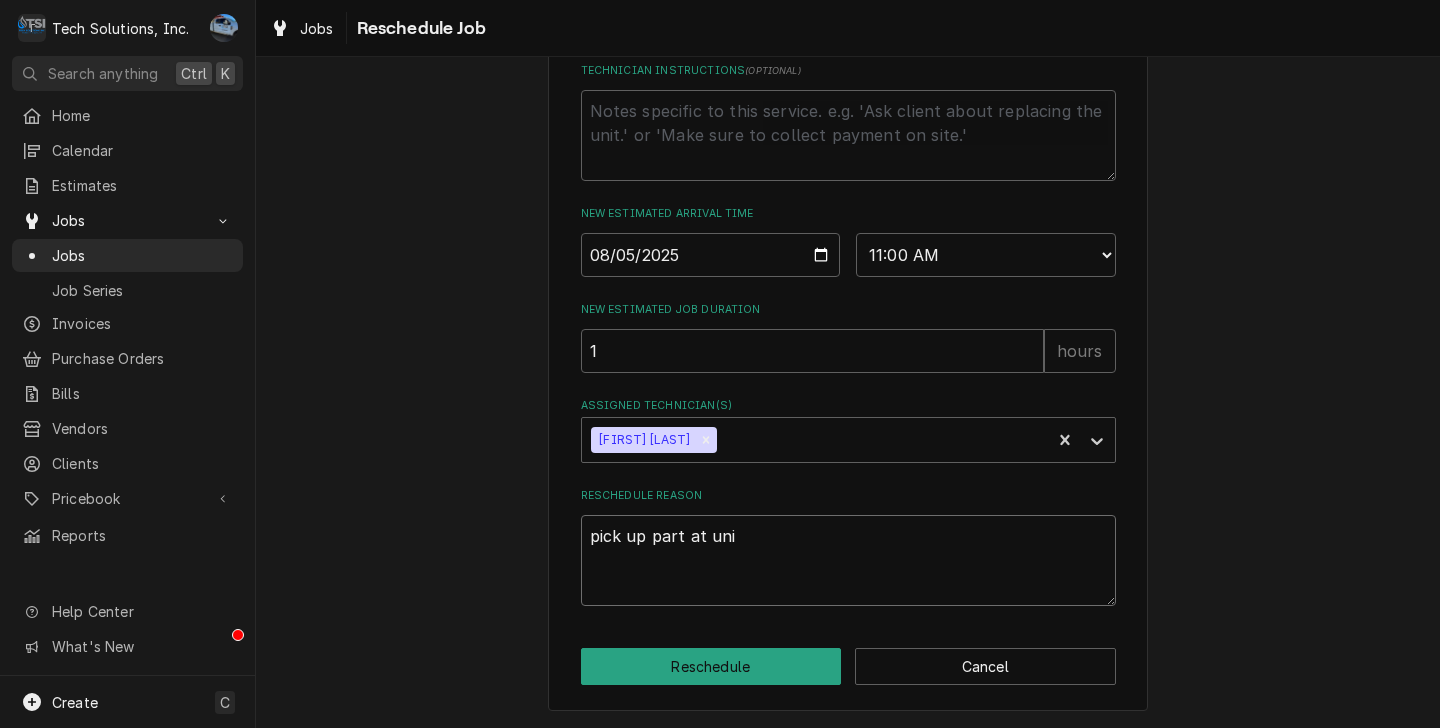 type on "x" 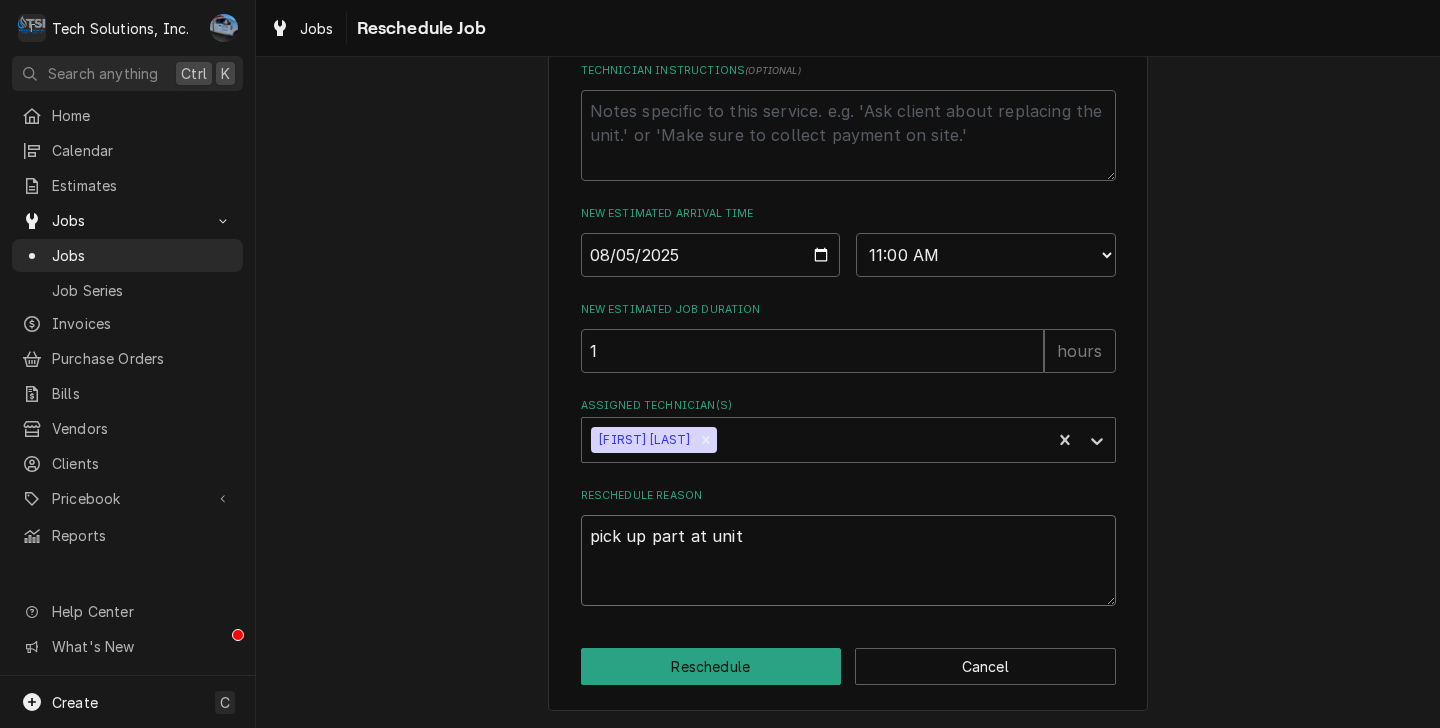 type on "x" 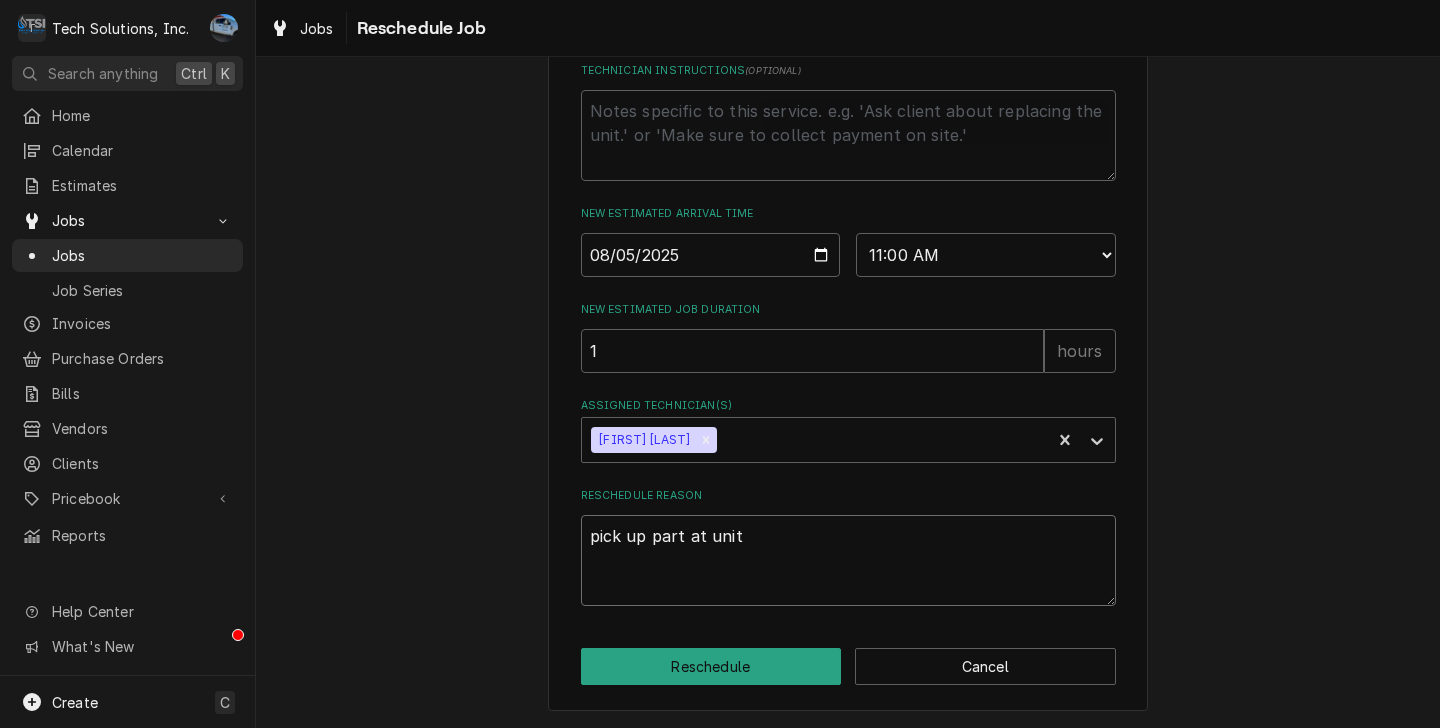 type on "pick up part at unite" 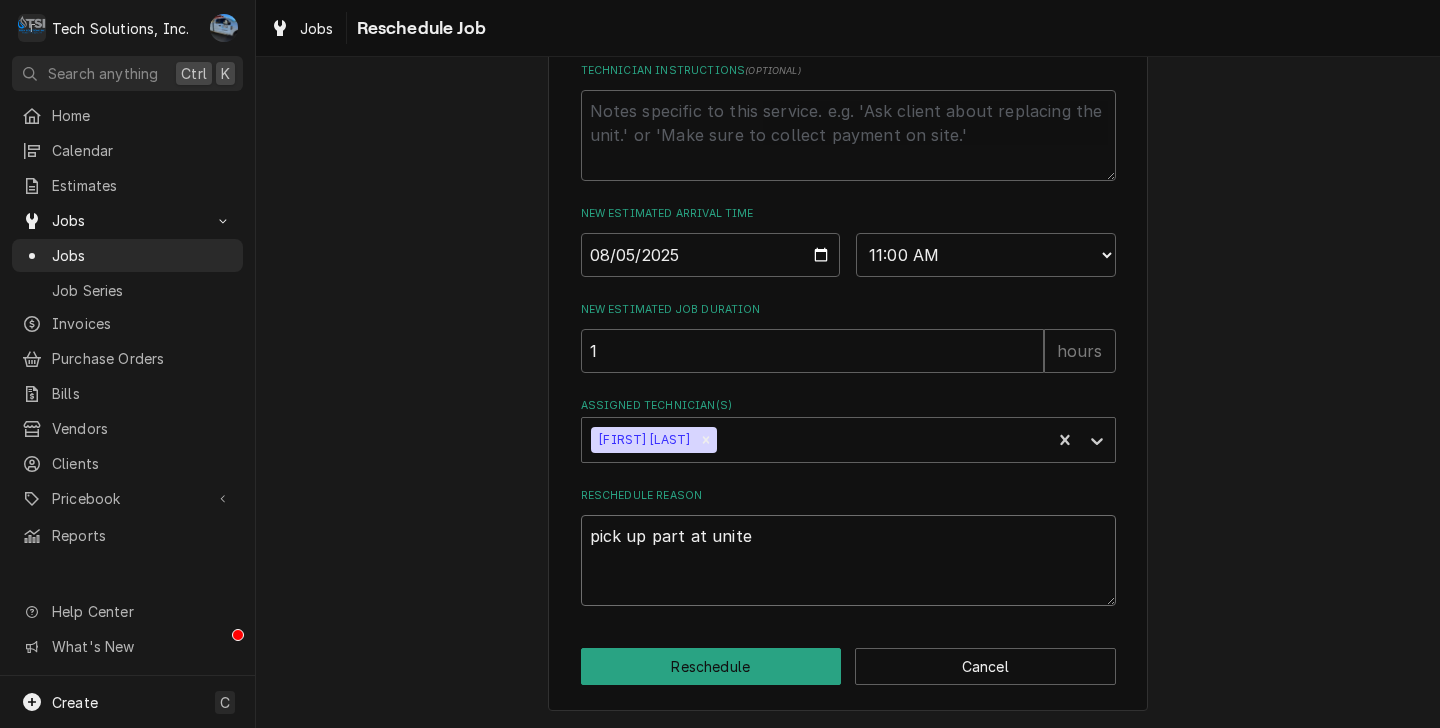 type on "x" 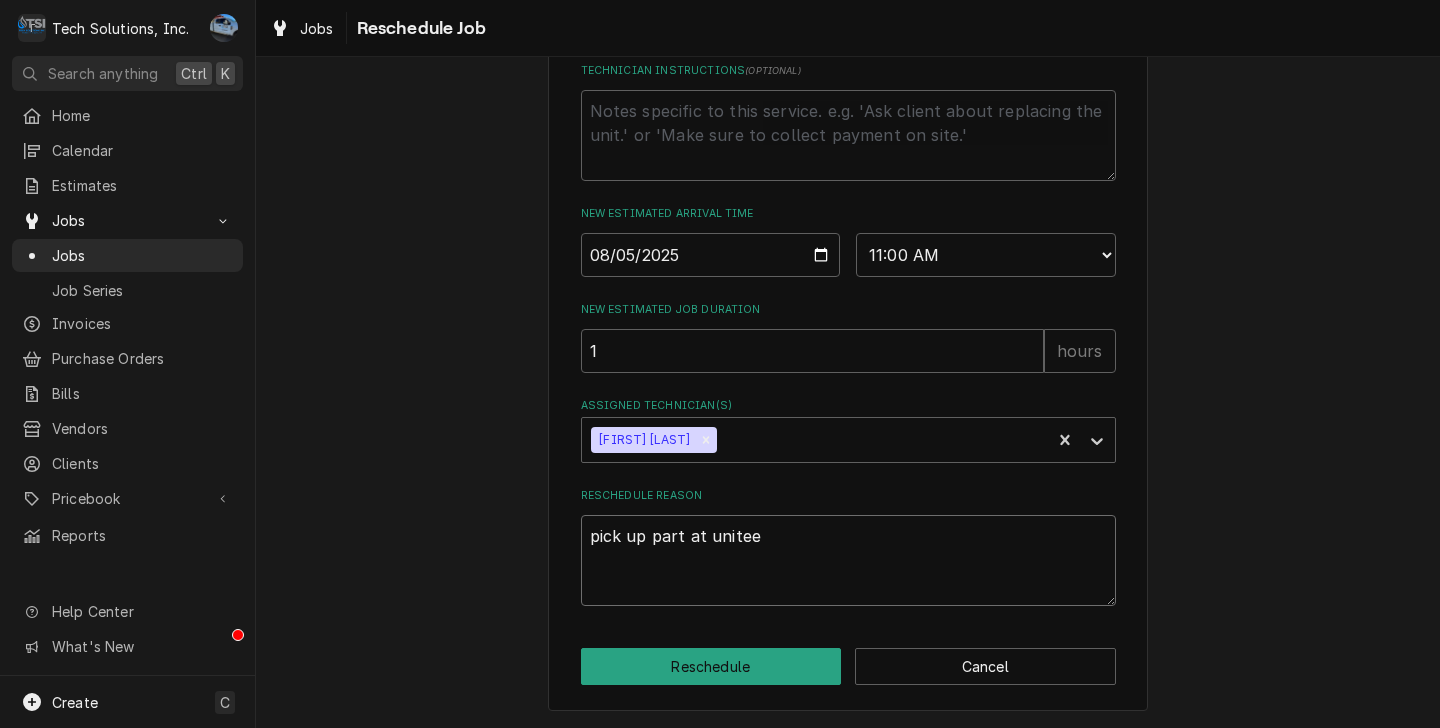 type on "x" 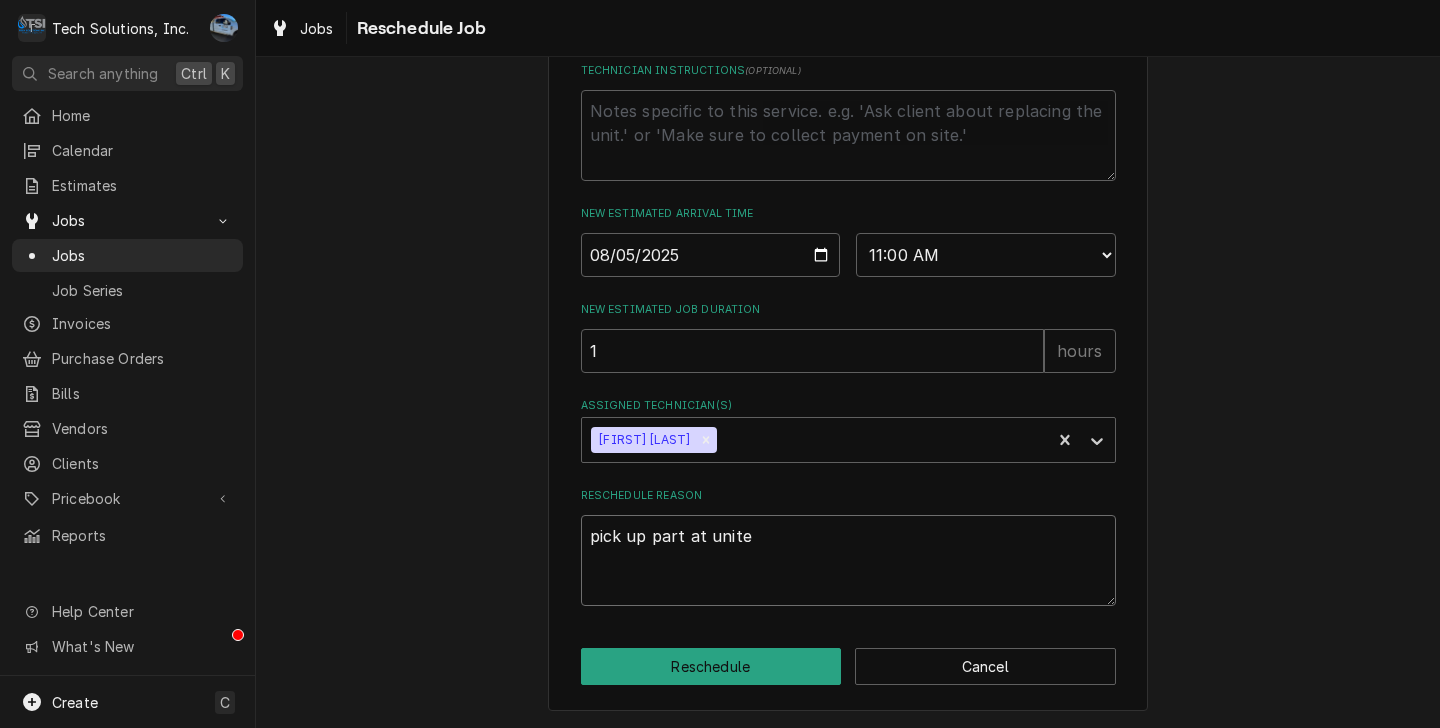 type on "x" 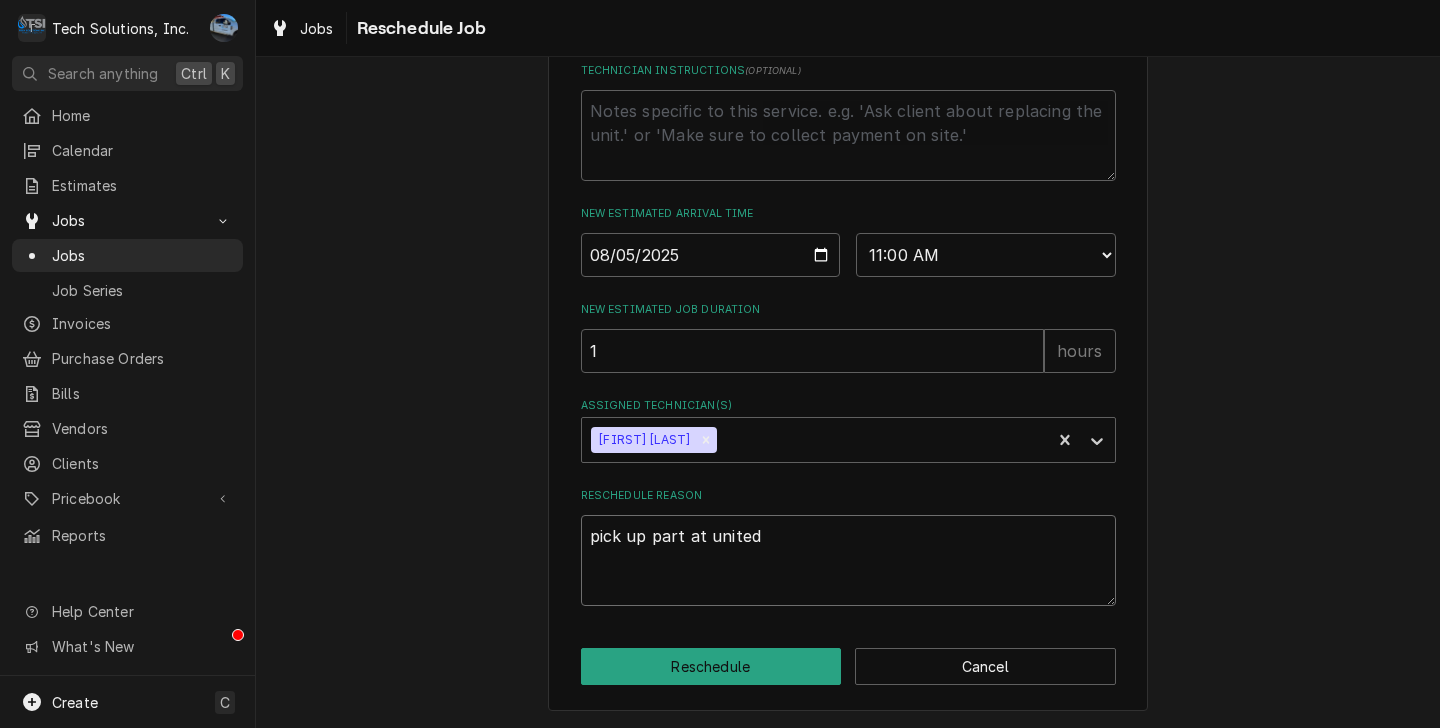 type on "x" 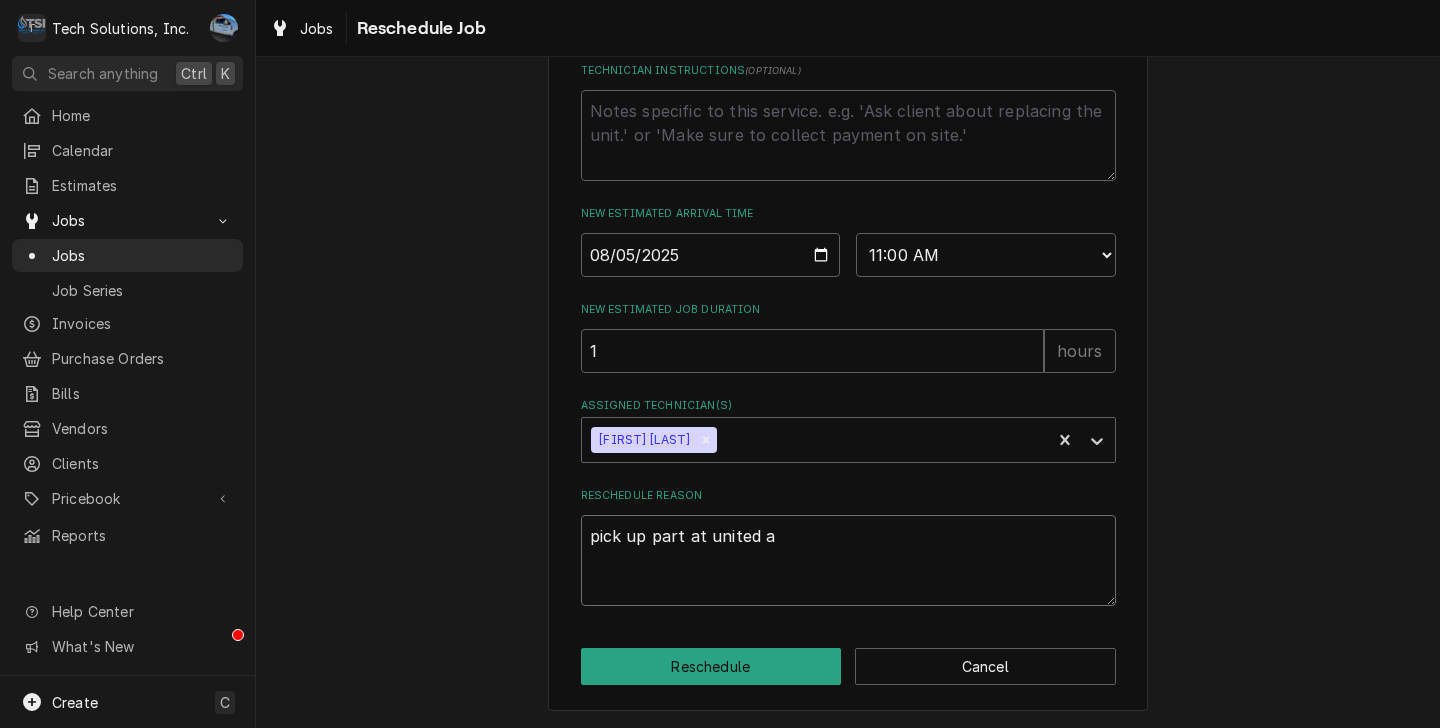 type on "x" 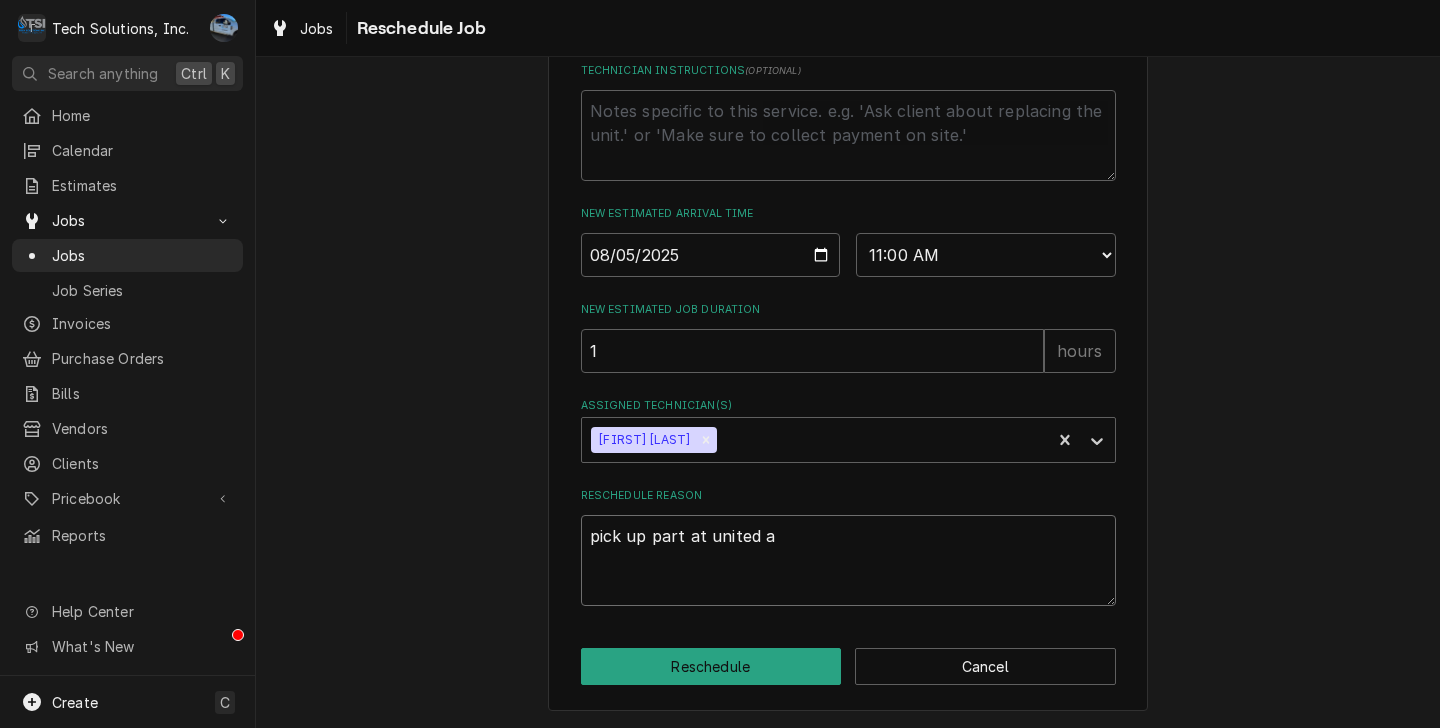 type on "pick up part at united" 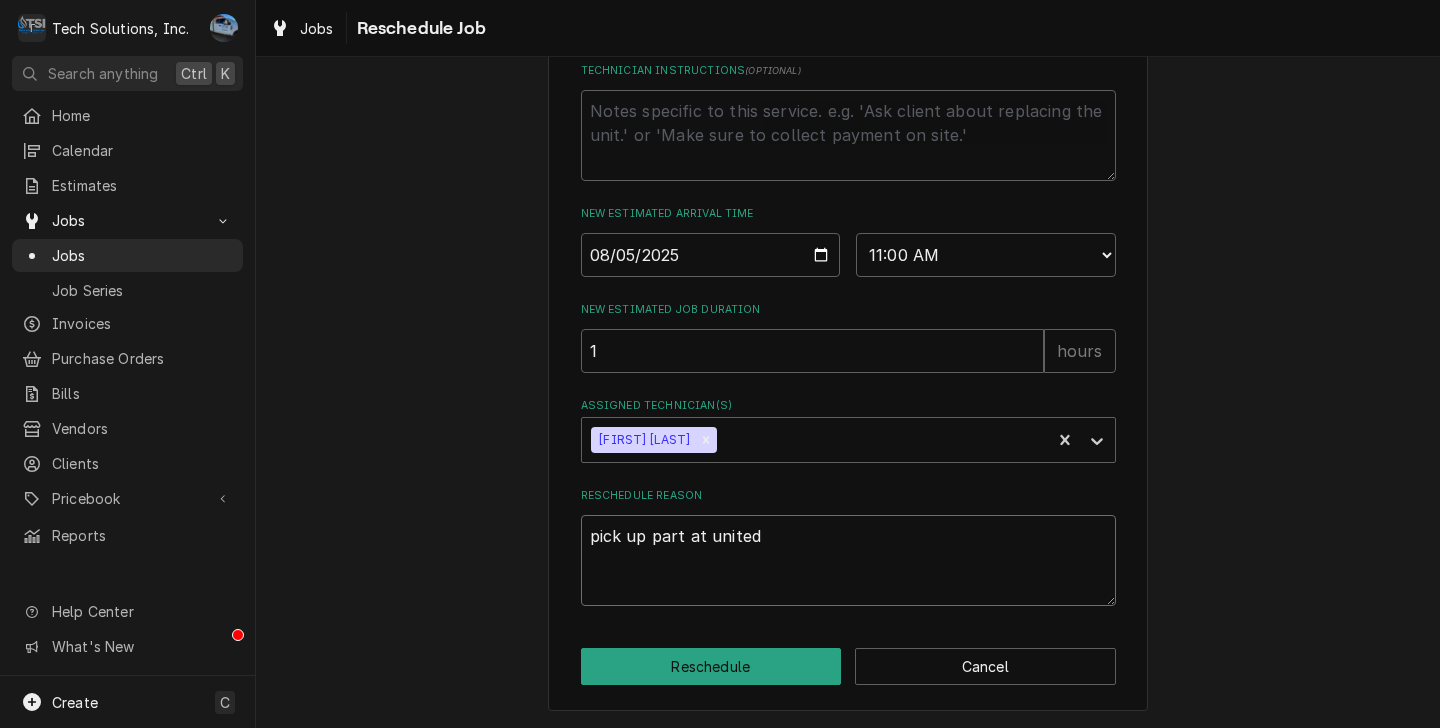 type on "x" 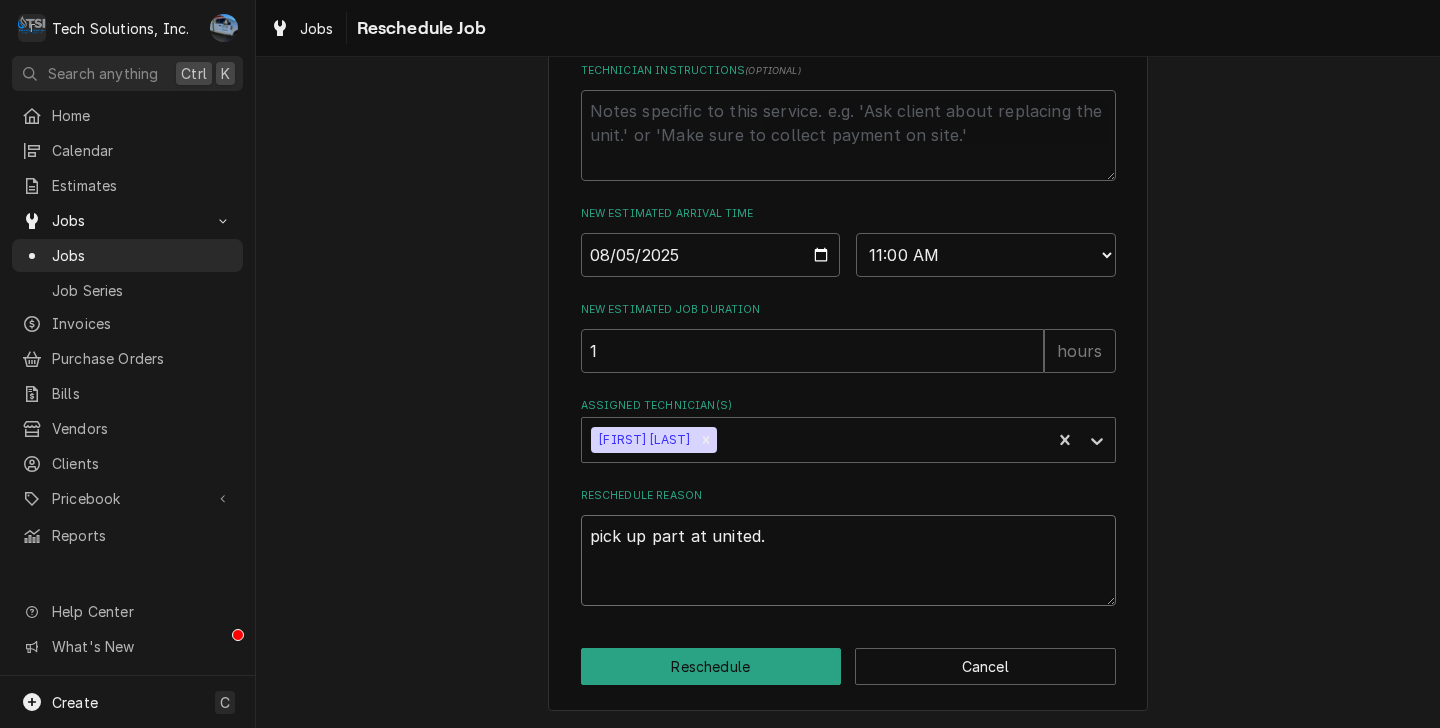type on "x" 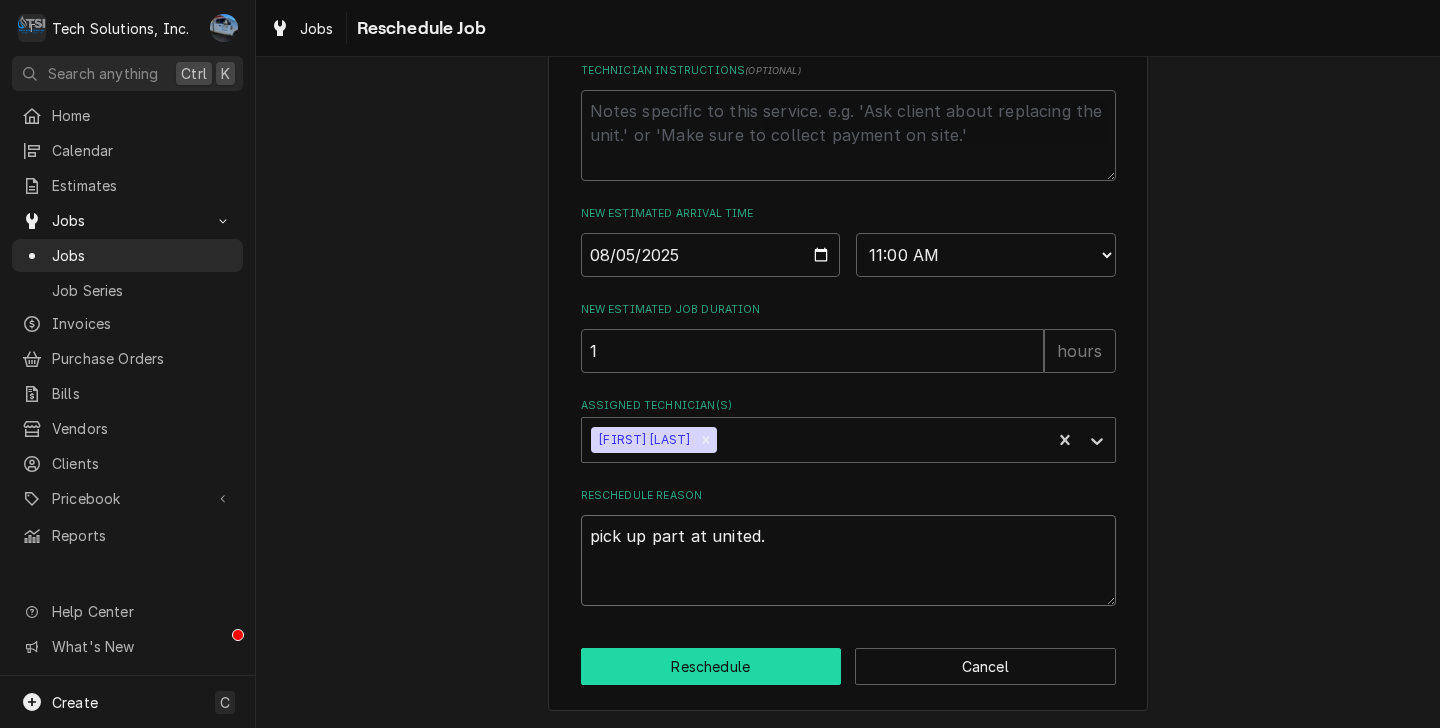 type on "pick up part at united." 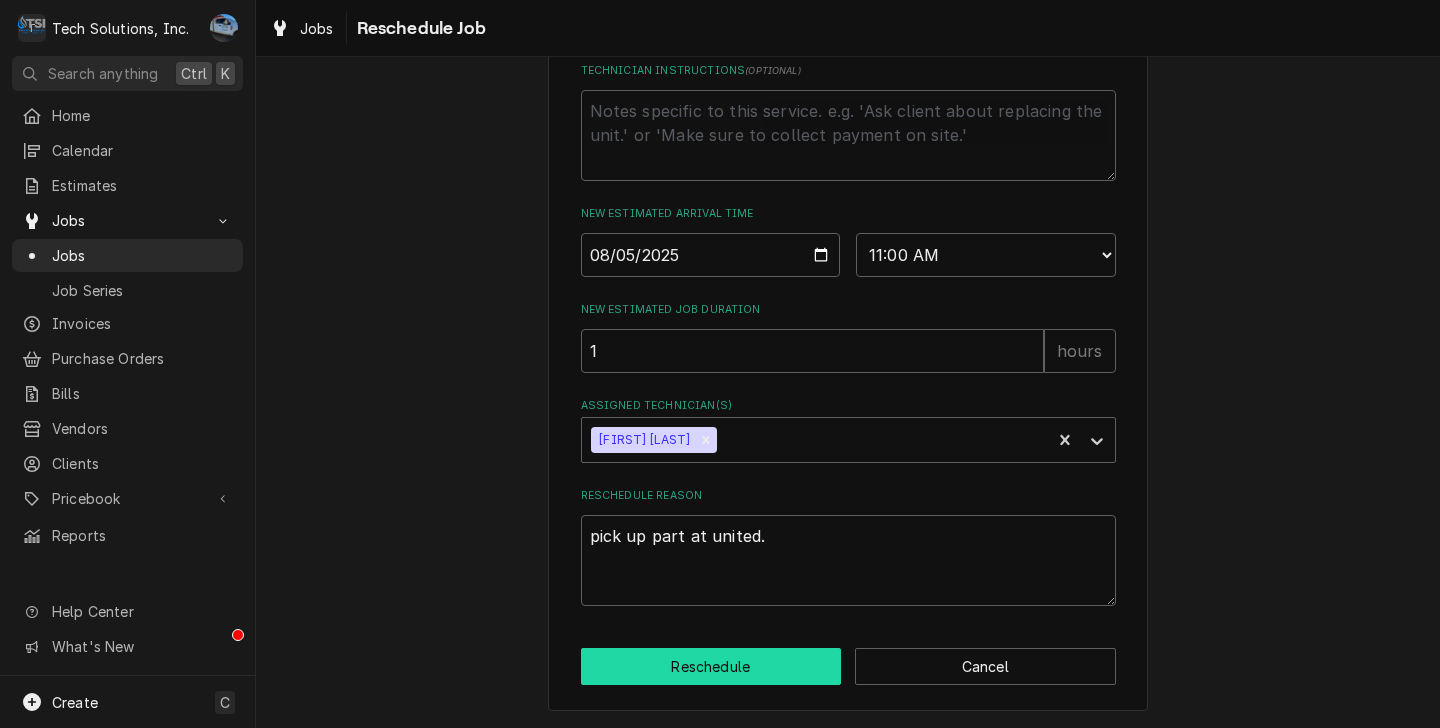 click on "Reschedule" at bounding box center [711, 666] 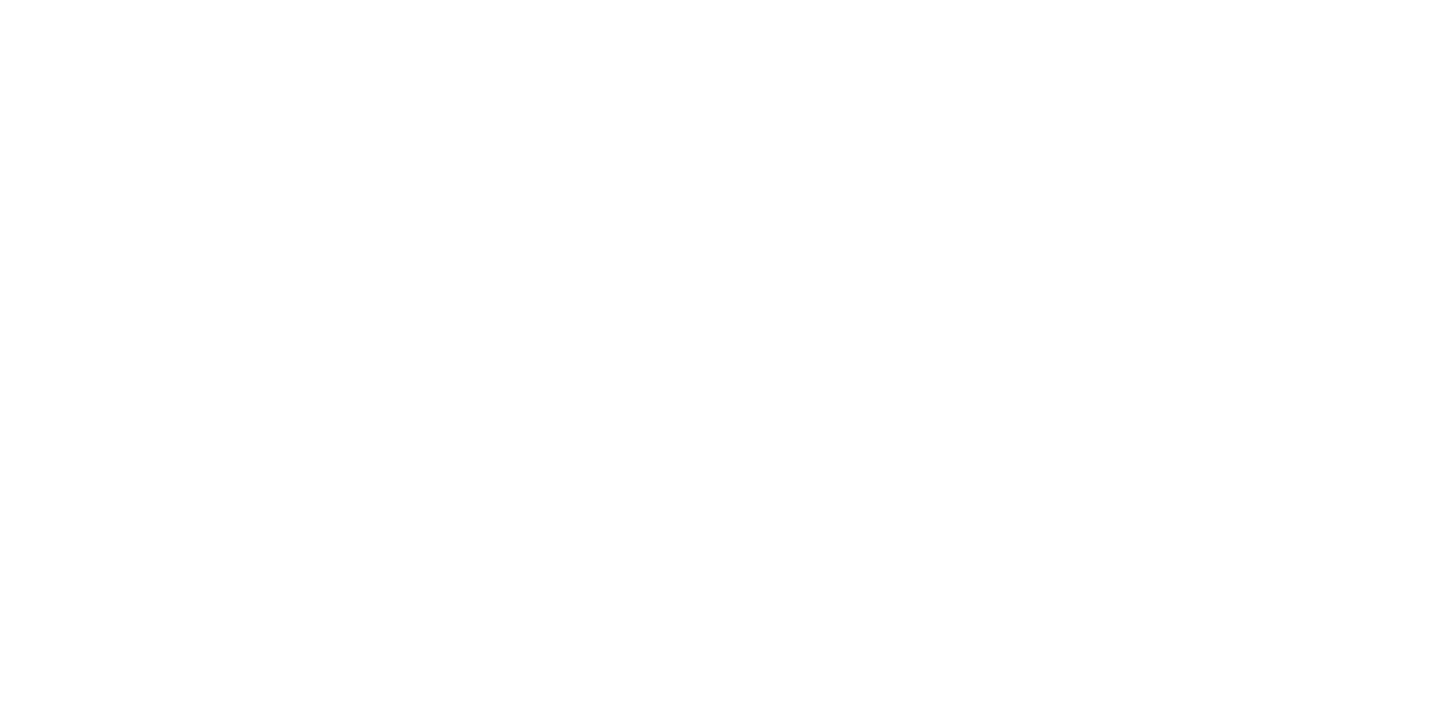 scroll, scrollTop: 0, scrollLeft: 0, axis: both 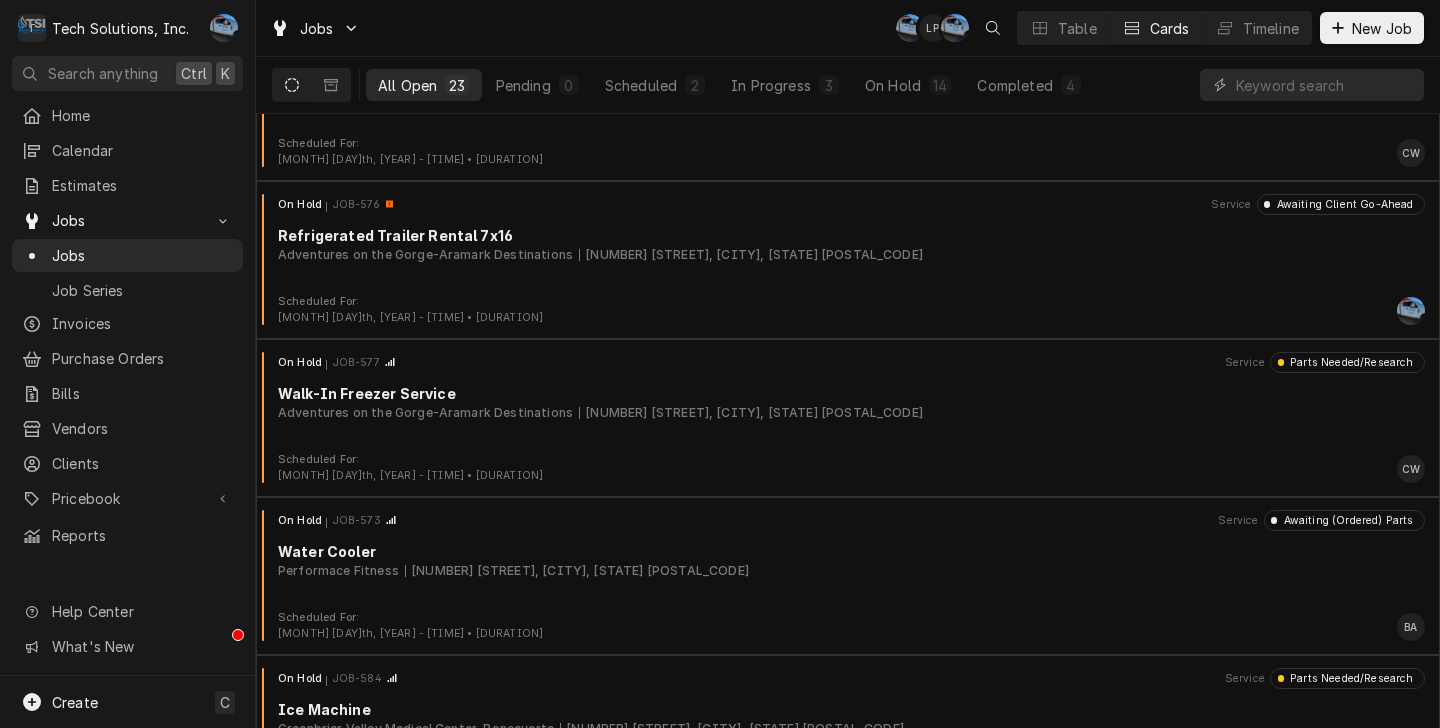 click on "Scheduled For: Jul 29th, 2025 - 8:00 PM • 1h CW" at bounding box center [848, 468] 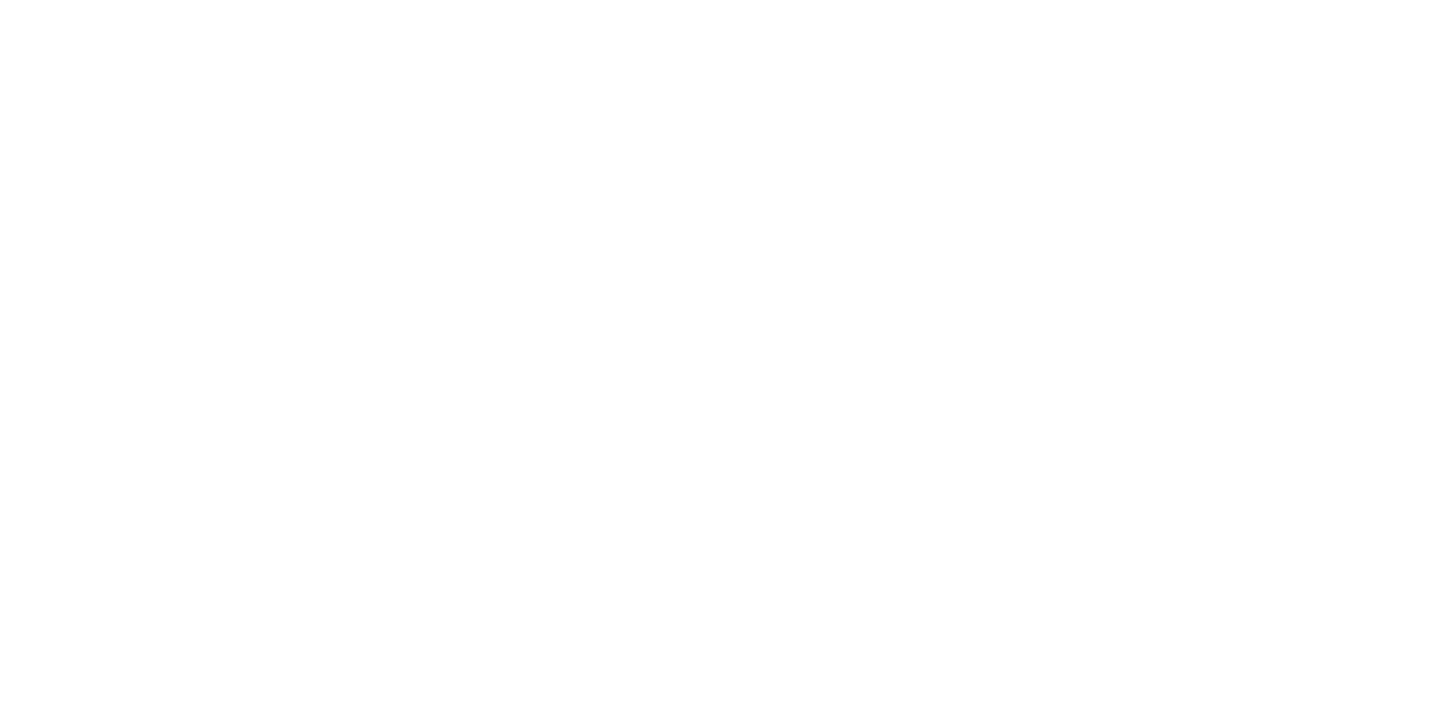 scroll, scrollTop: 0, scrollLeft: 0, axis: both 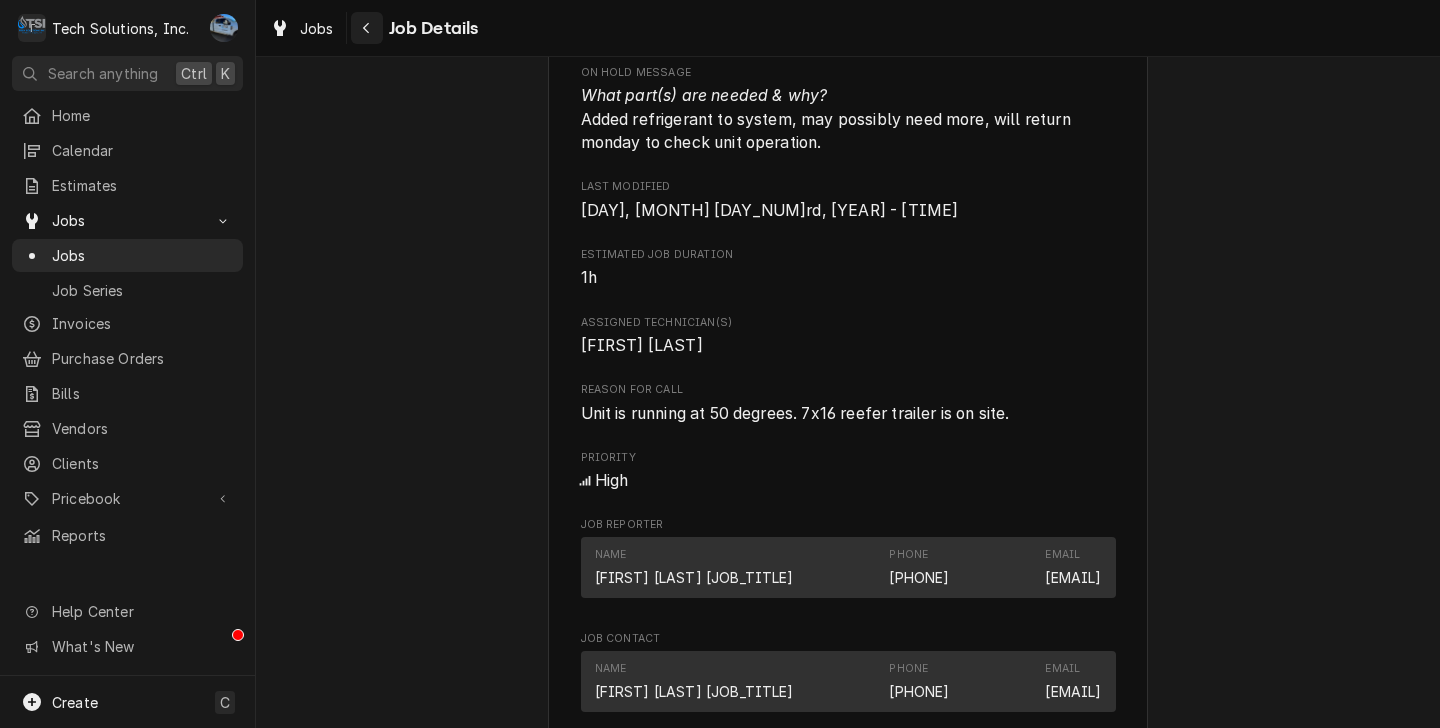 click 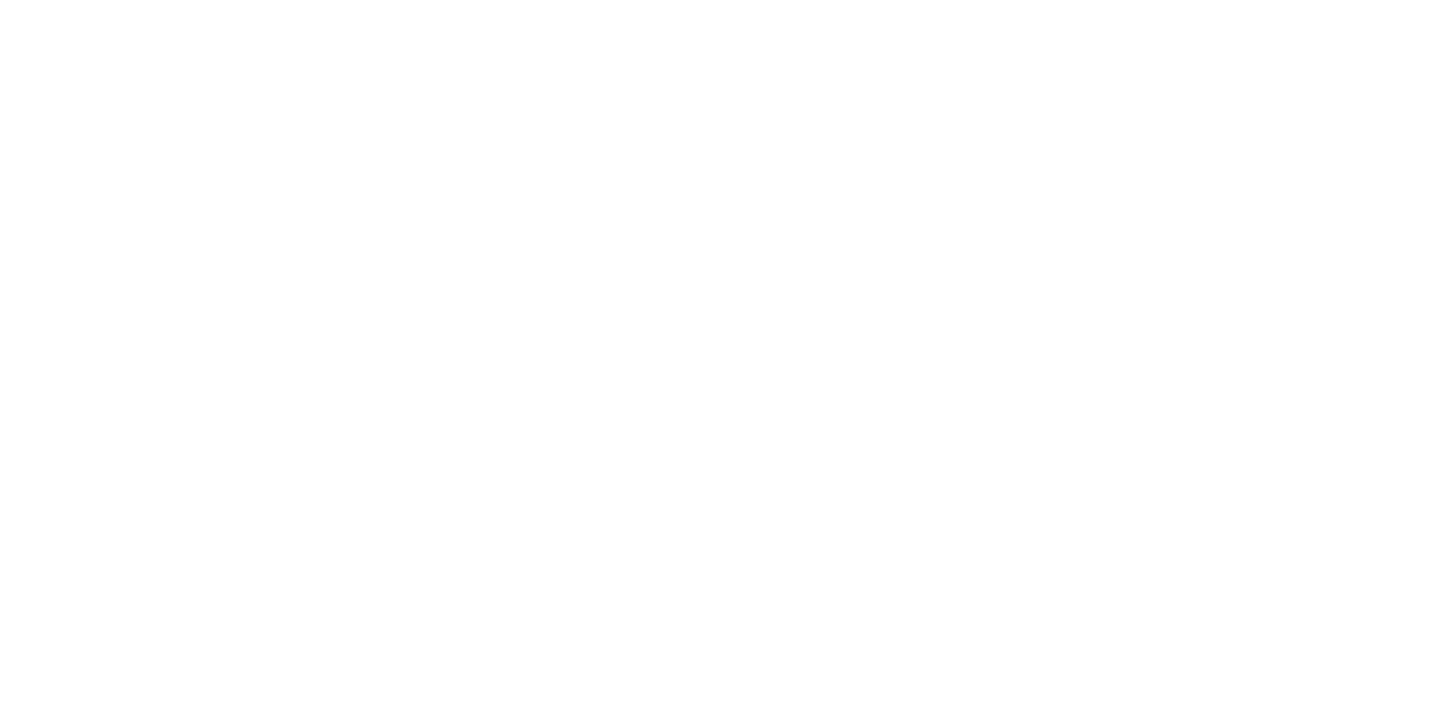 scroll, scrollTop: 0, scrollLeft: 0, axis: both 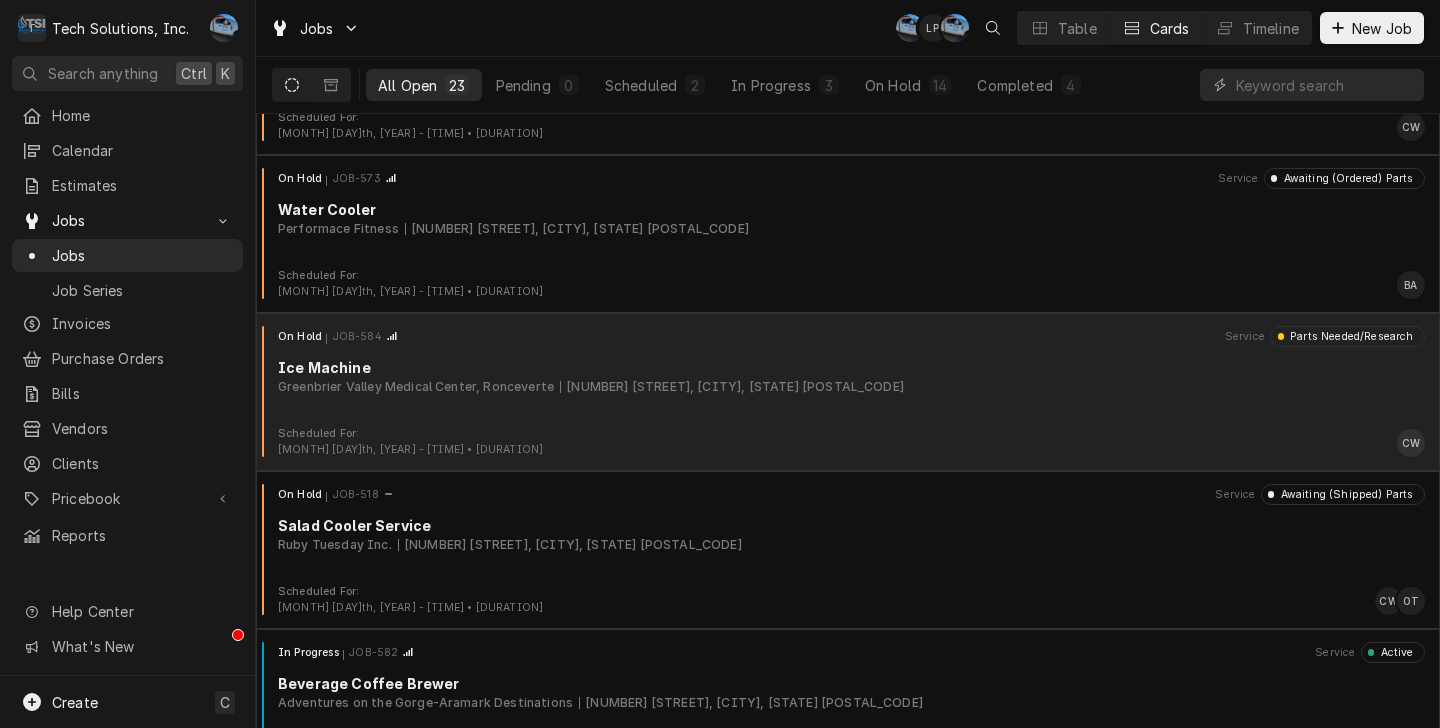click on "Greenbrier Valley Medical Center, Ronceverte" at bounding box center [416, 387] 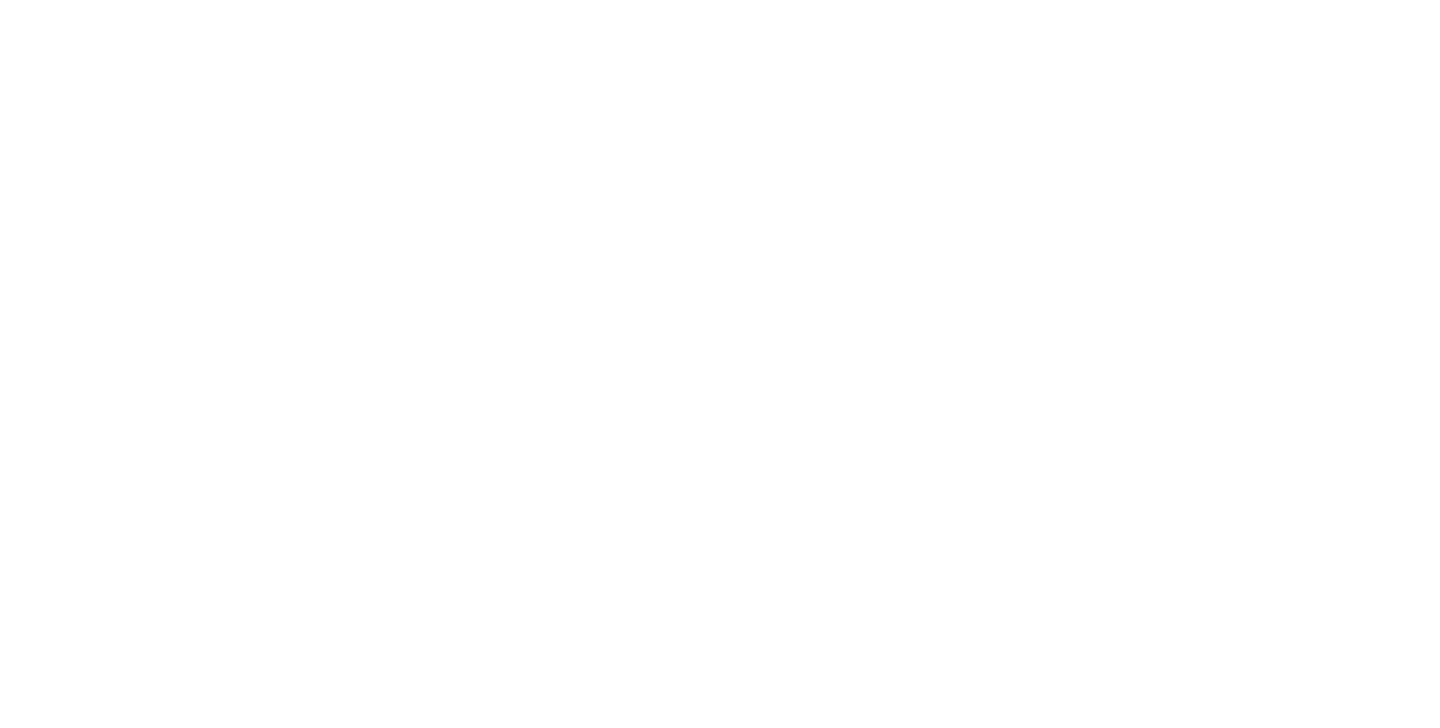 scroll, scrollTop: 0, scrollLeft: 0, axis: both 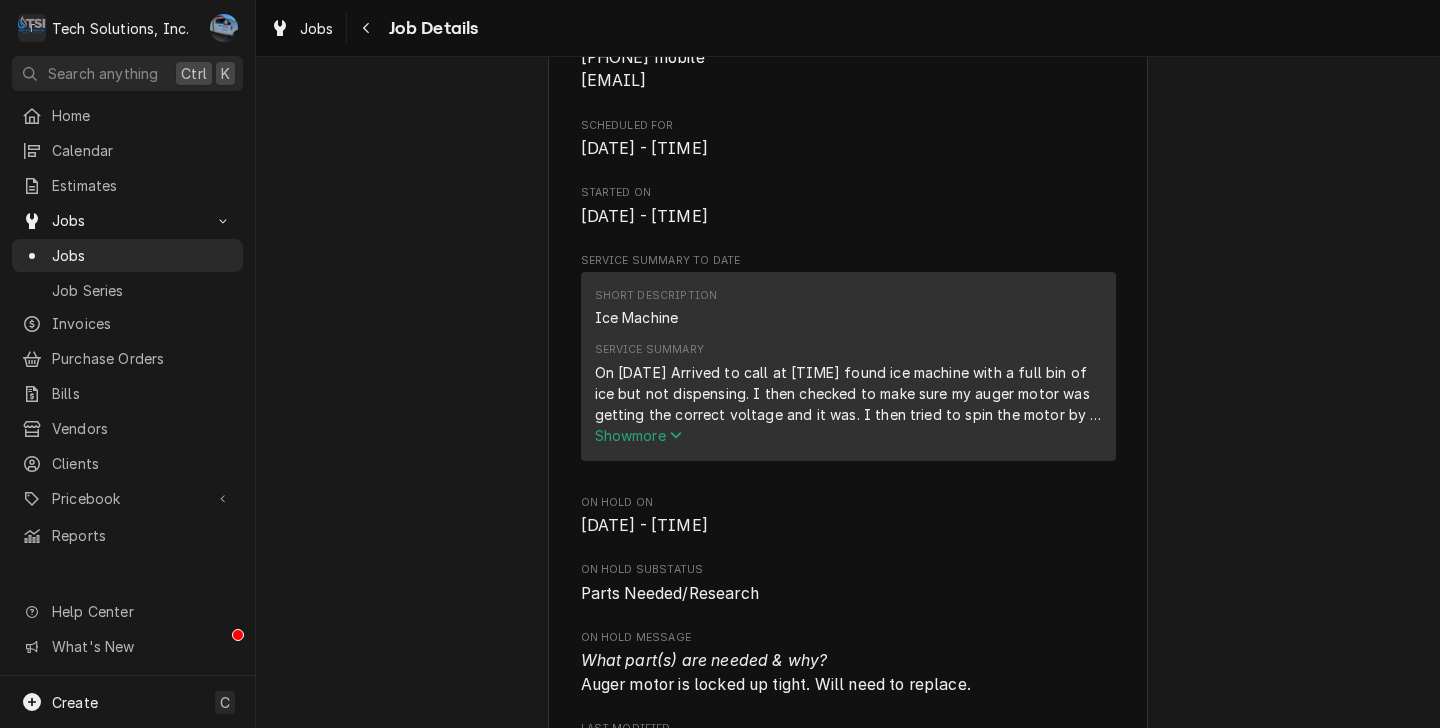 click on "Show  more" at bounding box center (848, 435) 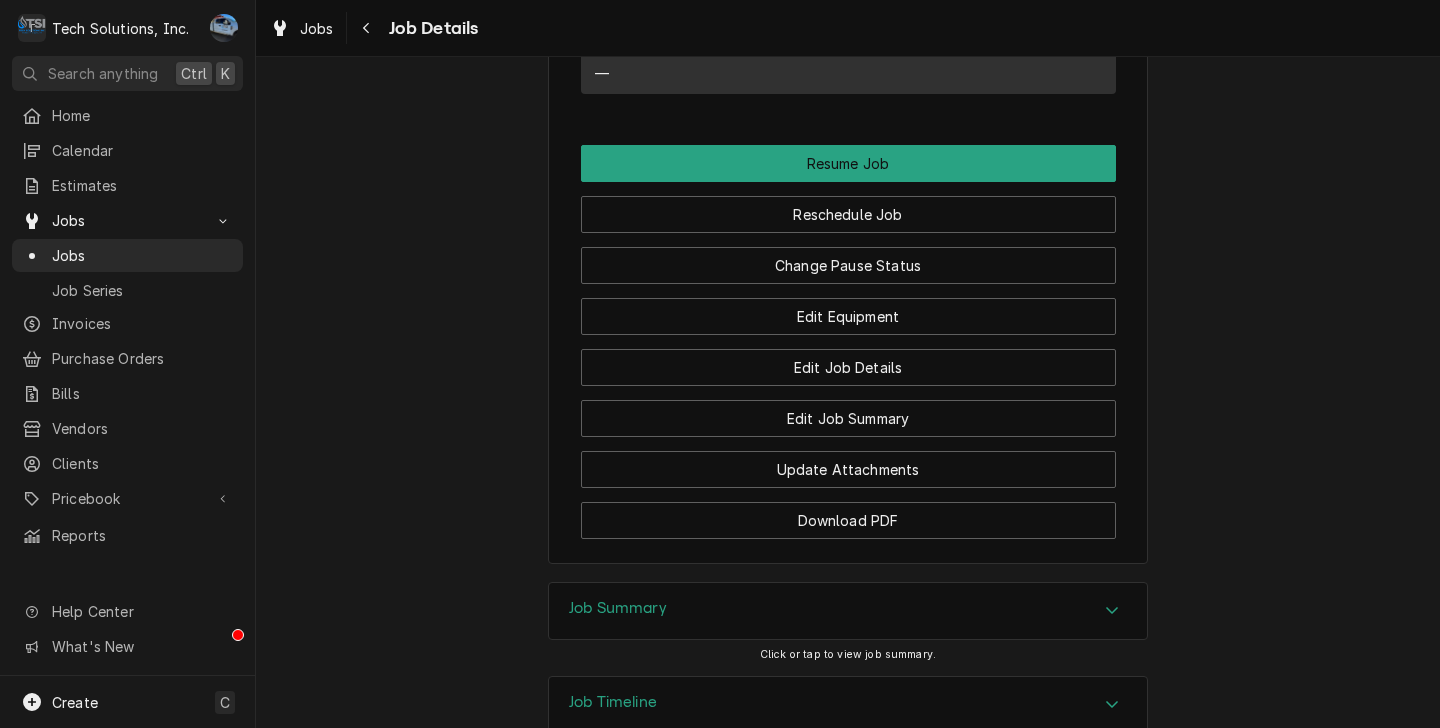 scroll, scrollTop: 2485, scrollLeft: 0, axis: vertical 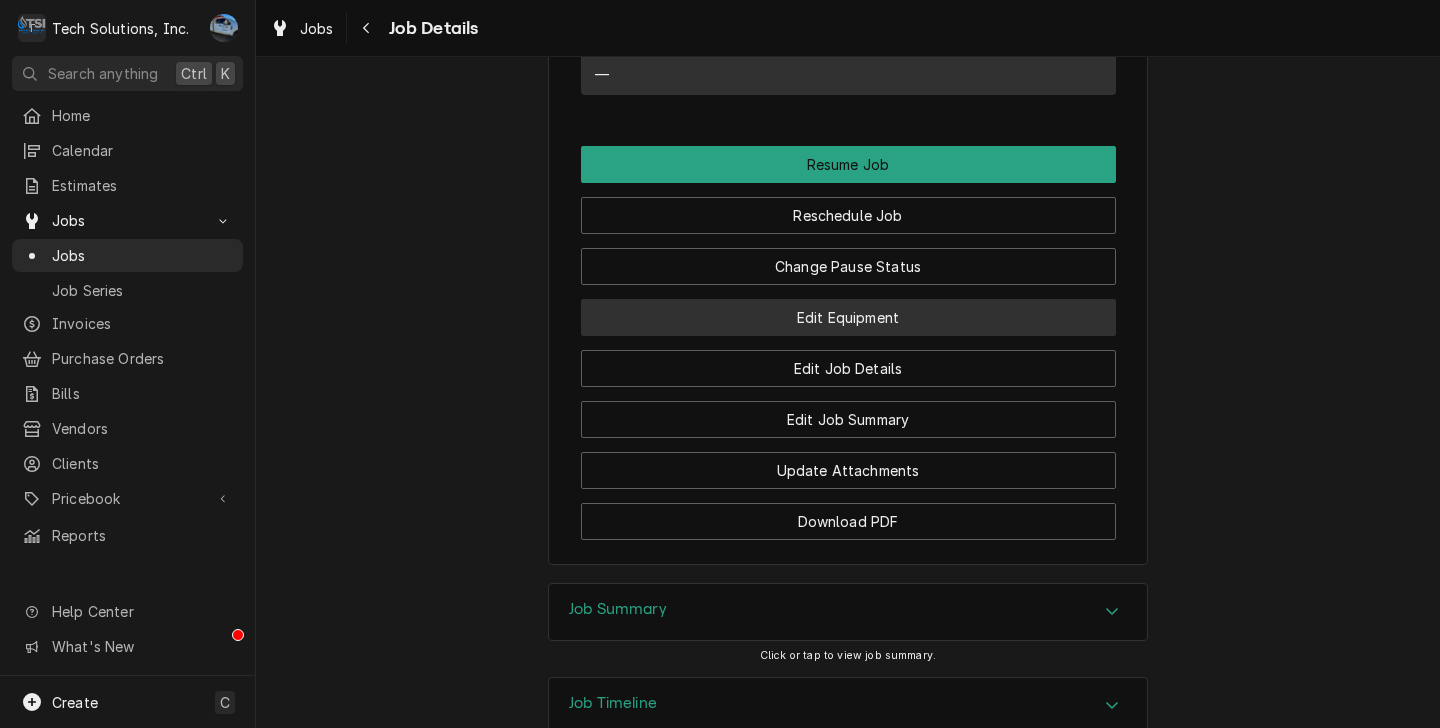 click on "Edit Equipment" at bounding box center (848, 317) 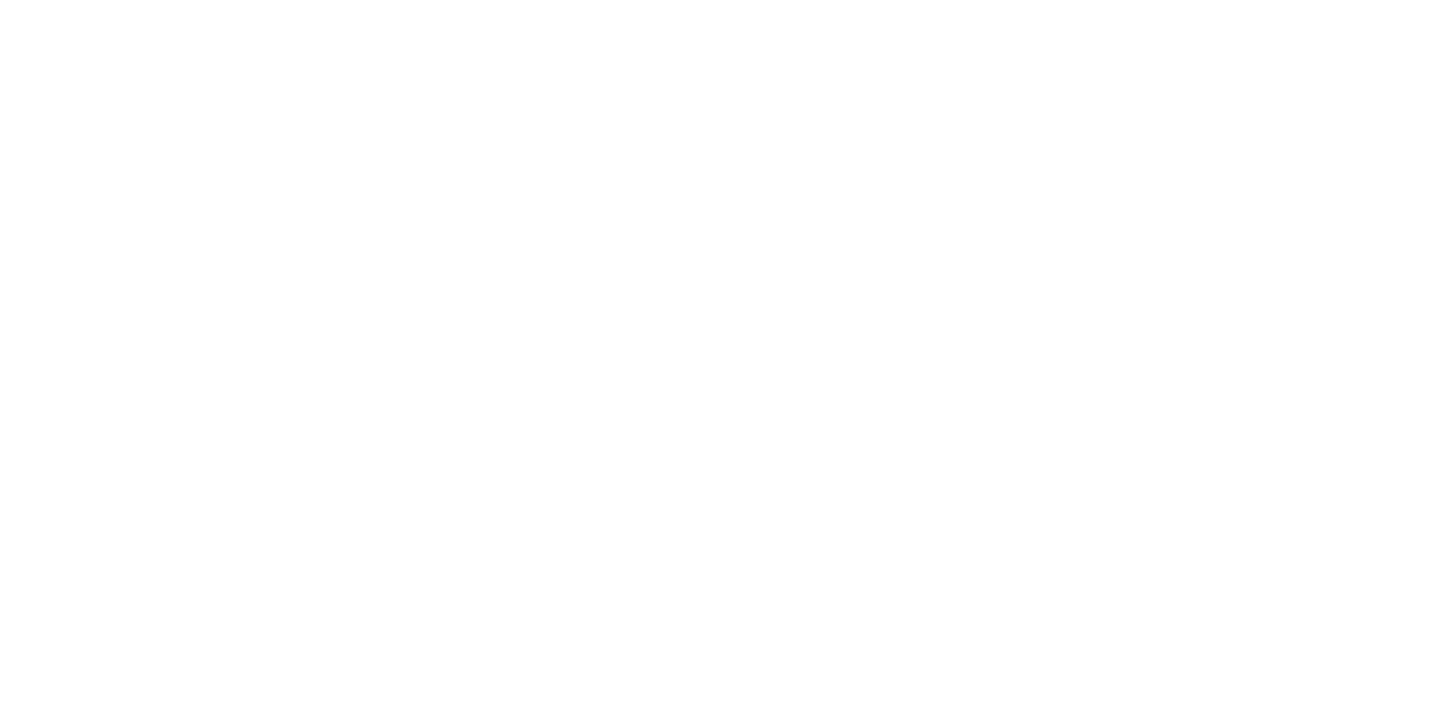 scroll, scrollTop: 0, scrollLeft: 0, axis: both 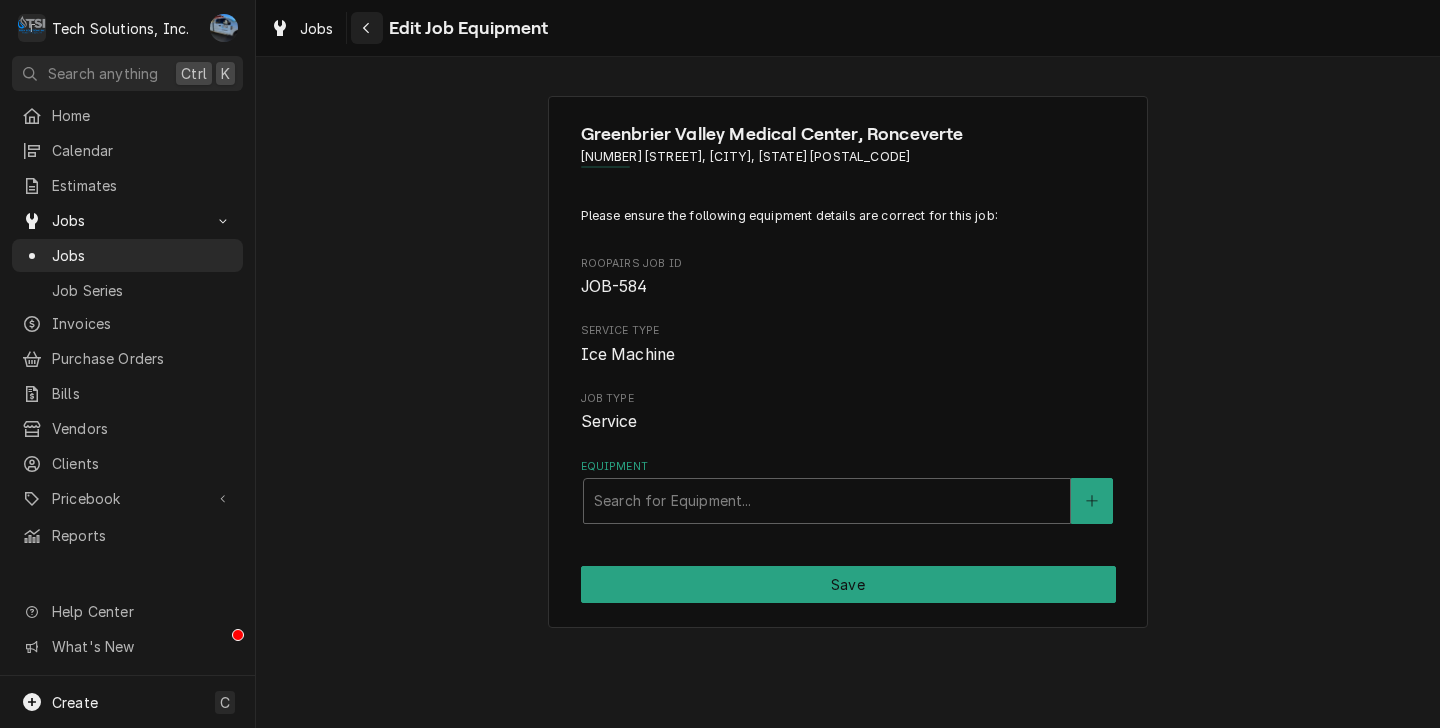 click at bounding box center (367, 28) 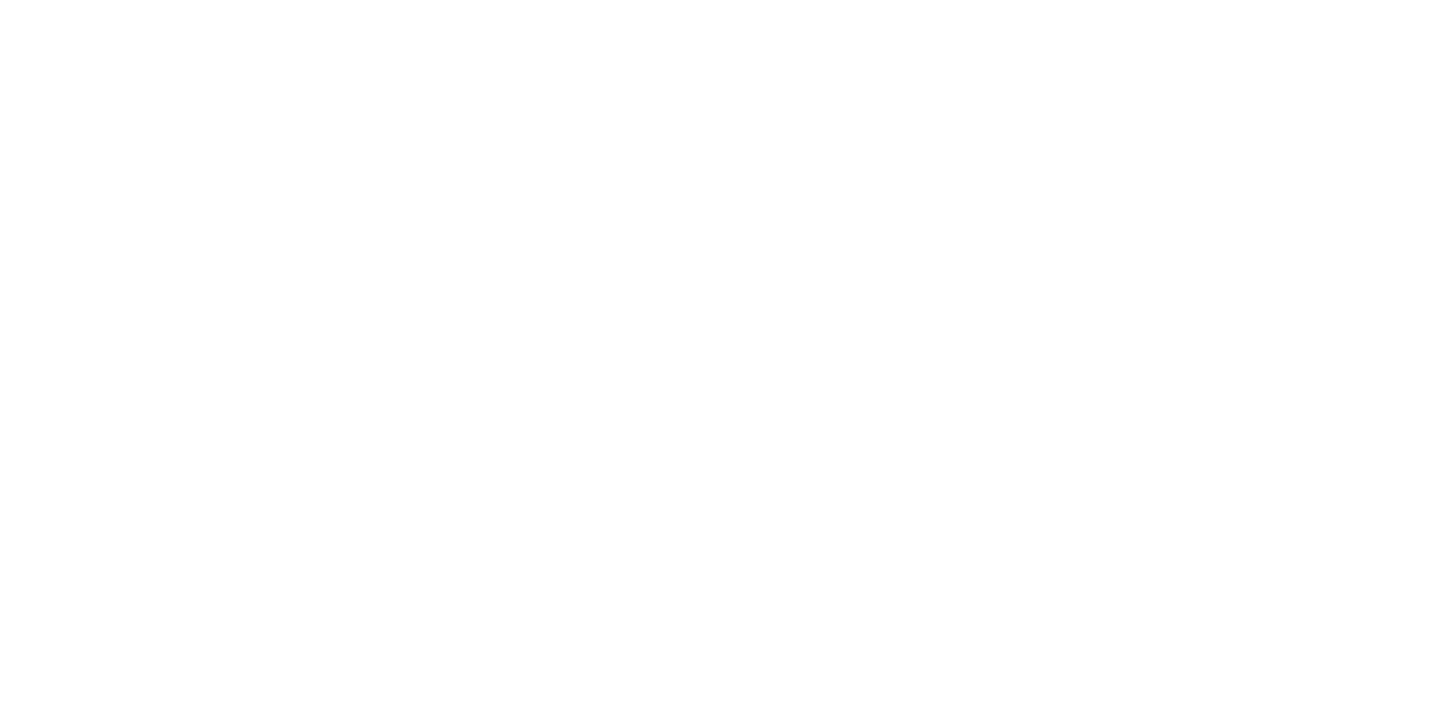 scroll, scrollTop: 0, scrollLeft: 0, axis: both 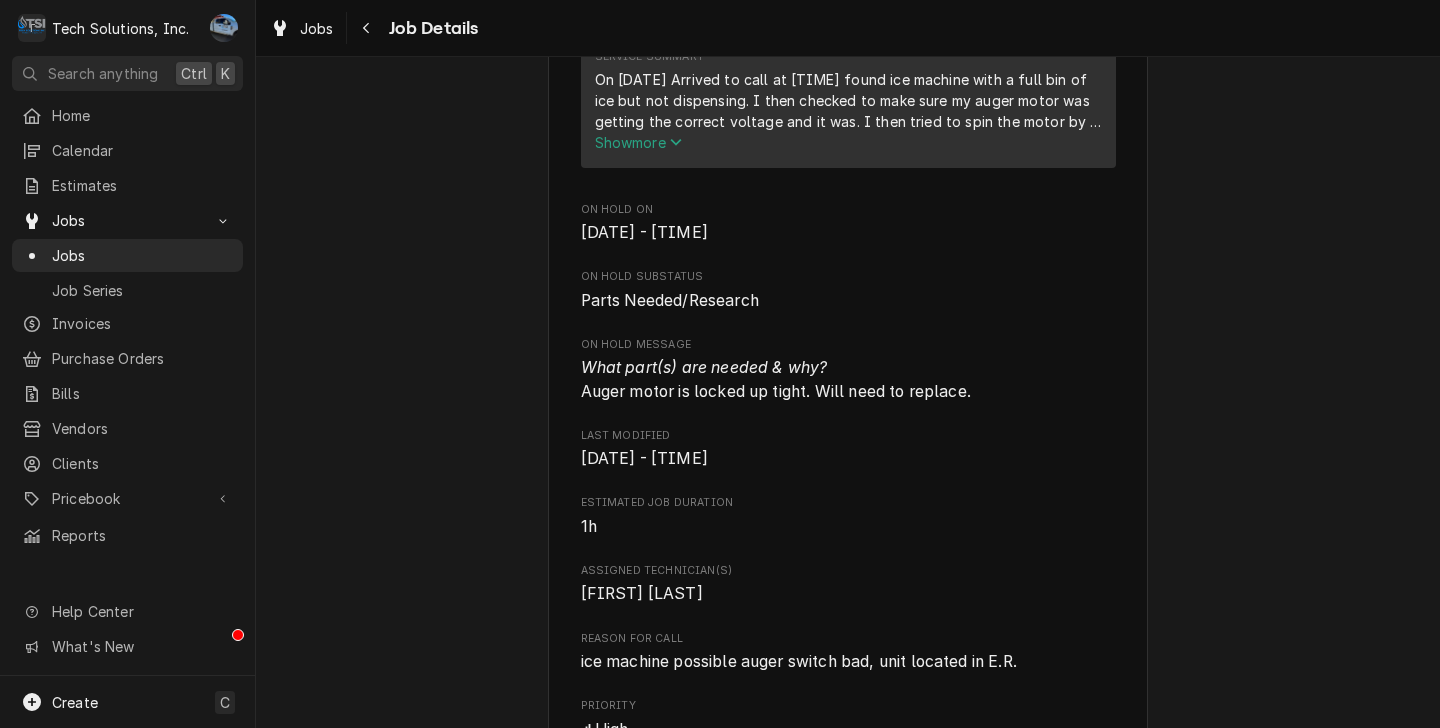 click on "Show  more" at bounding box center (639, 142) 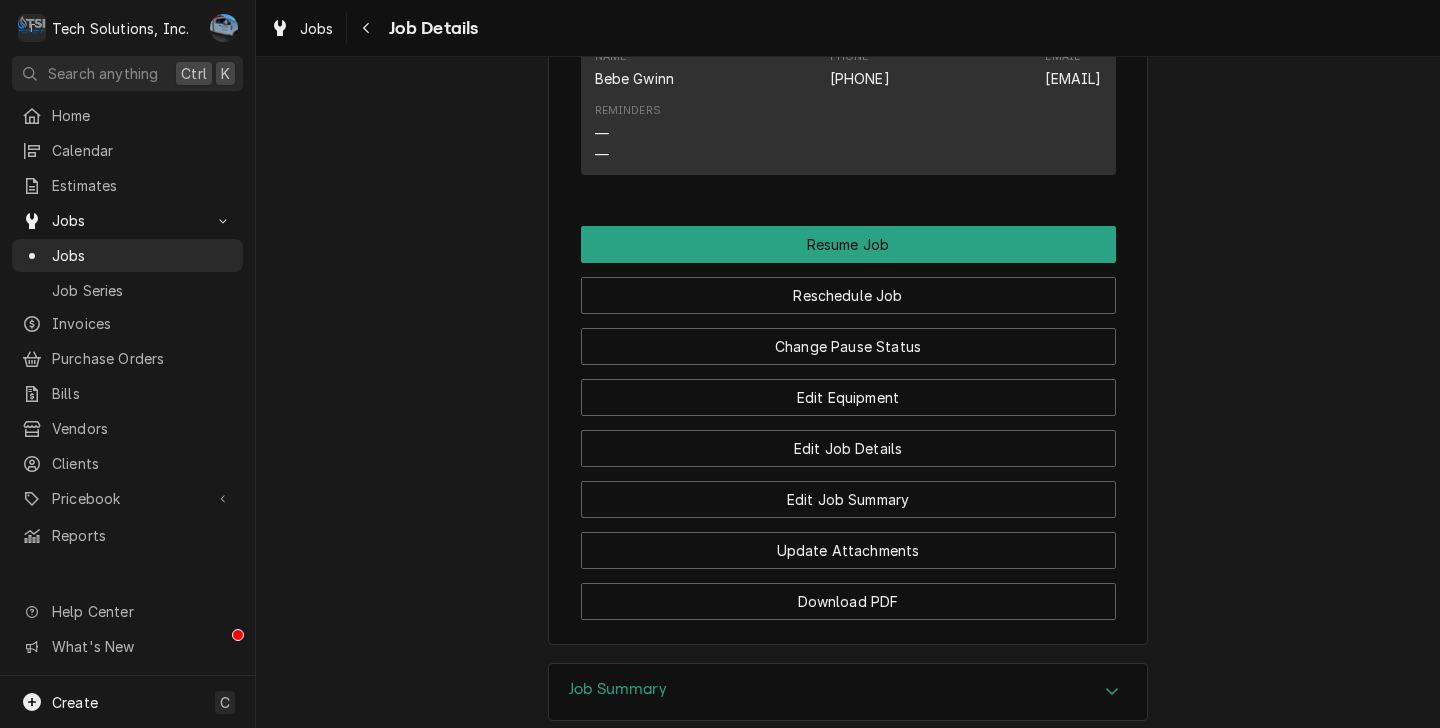 scroll, scrollTop: 2407, scrollLeft: 0, axis: vertical 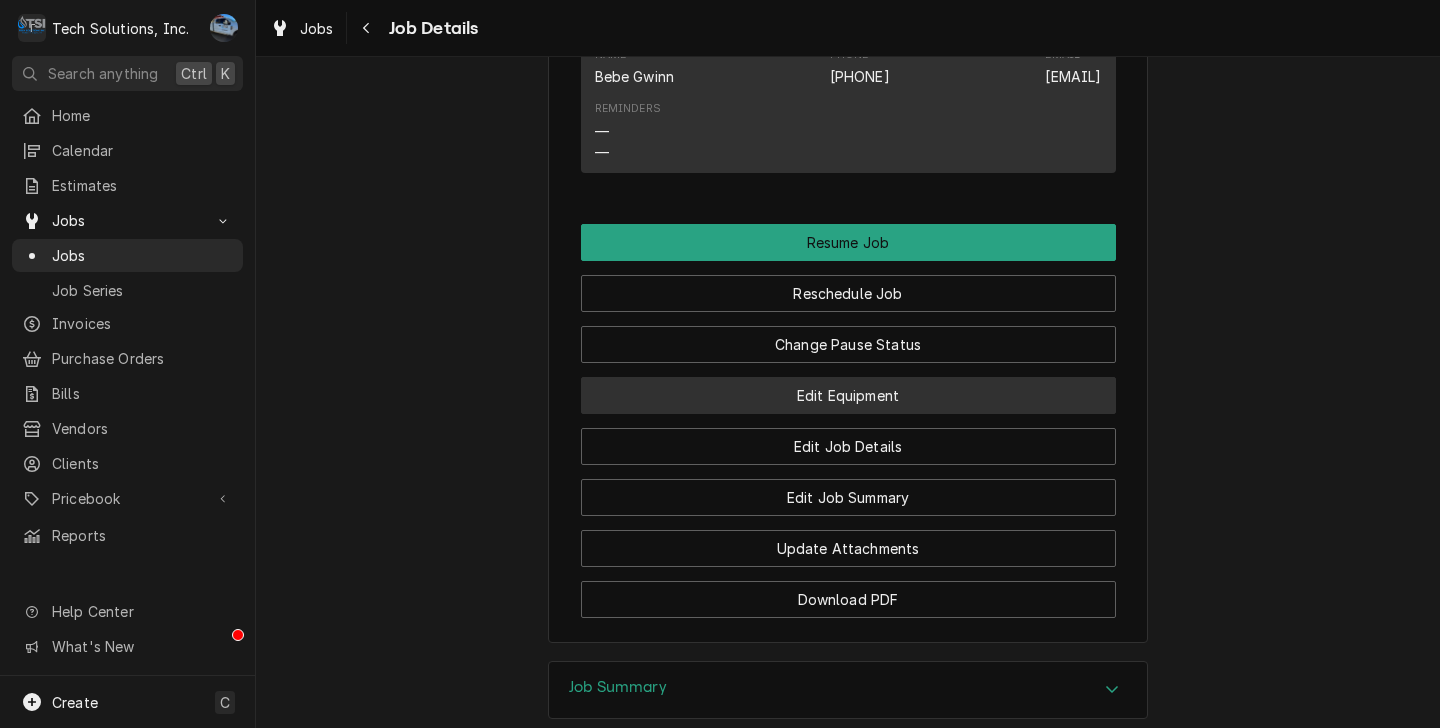 click on "Edit Equipment" at bounding box center [848, 395] 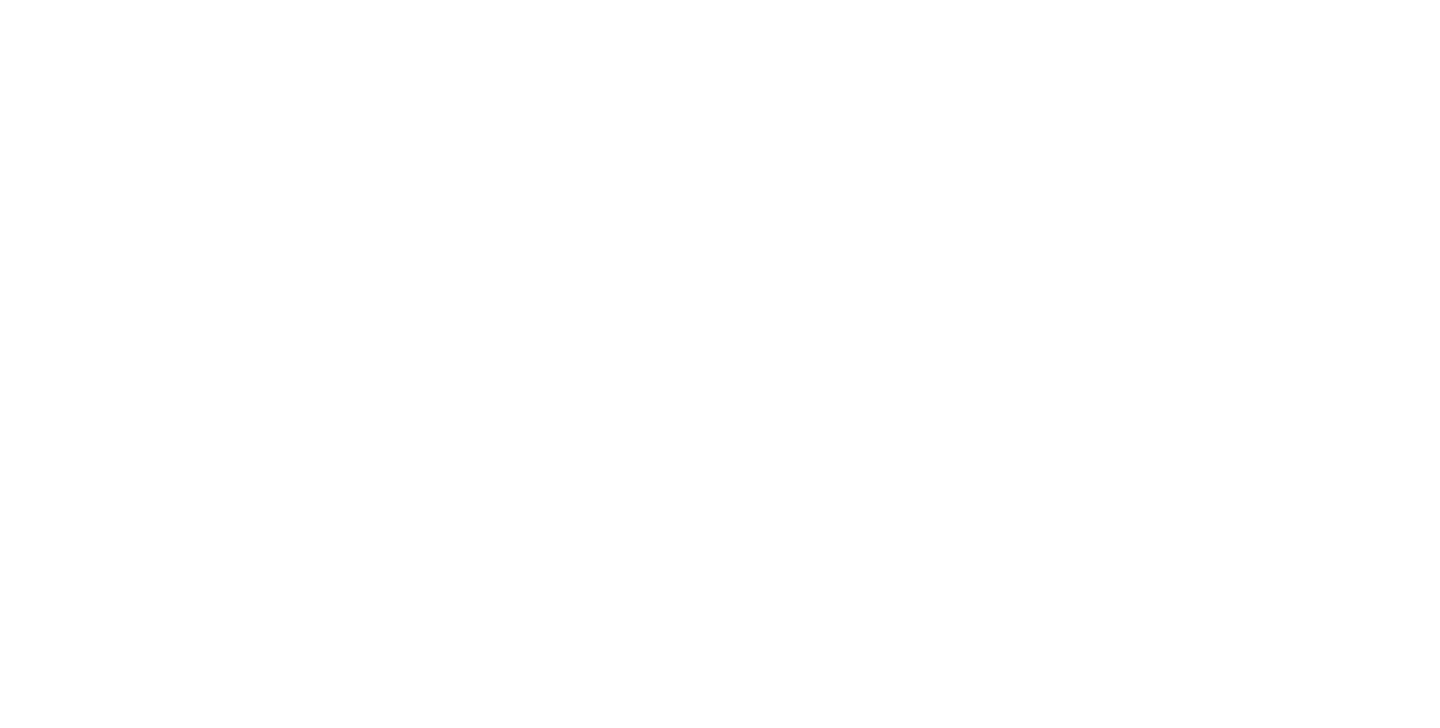 scroll, scrollTop: 0, scrollLeft: 0, axis: both 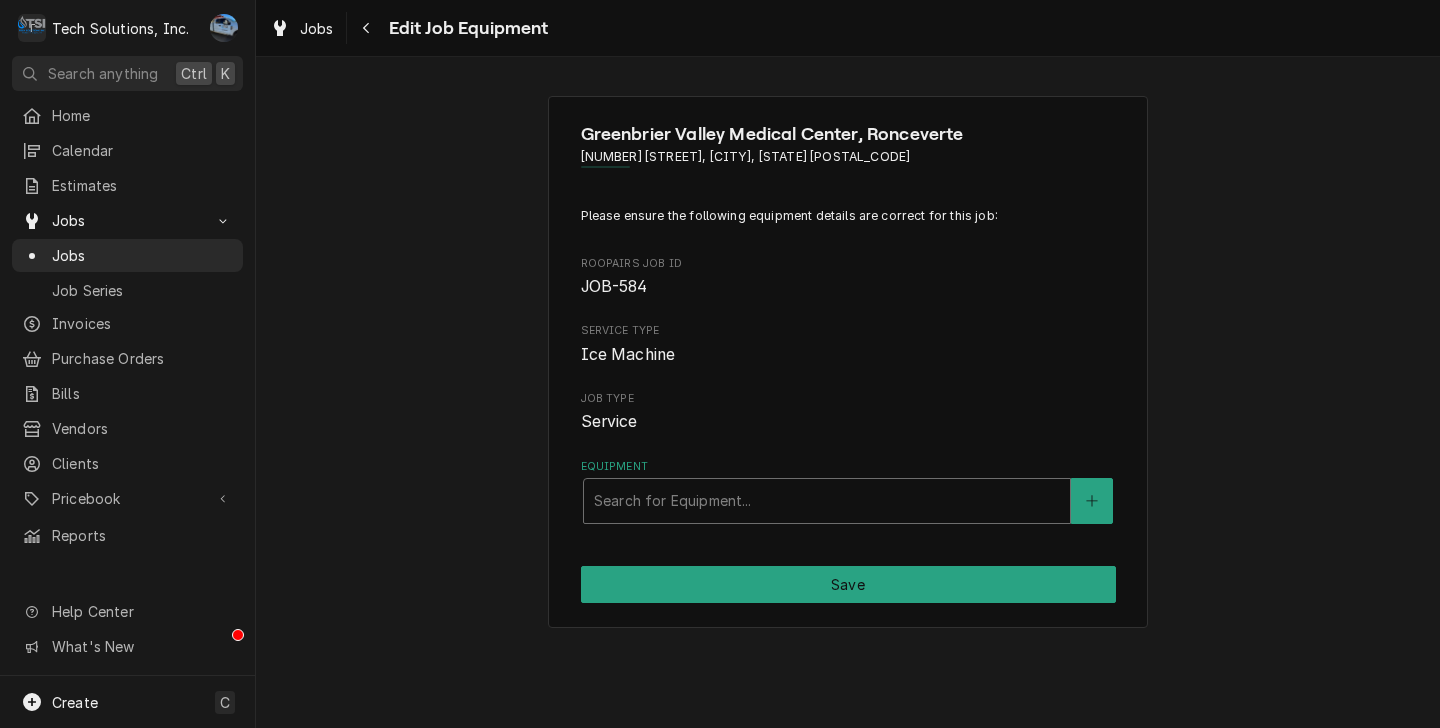 click at bounding box center [827, 501] 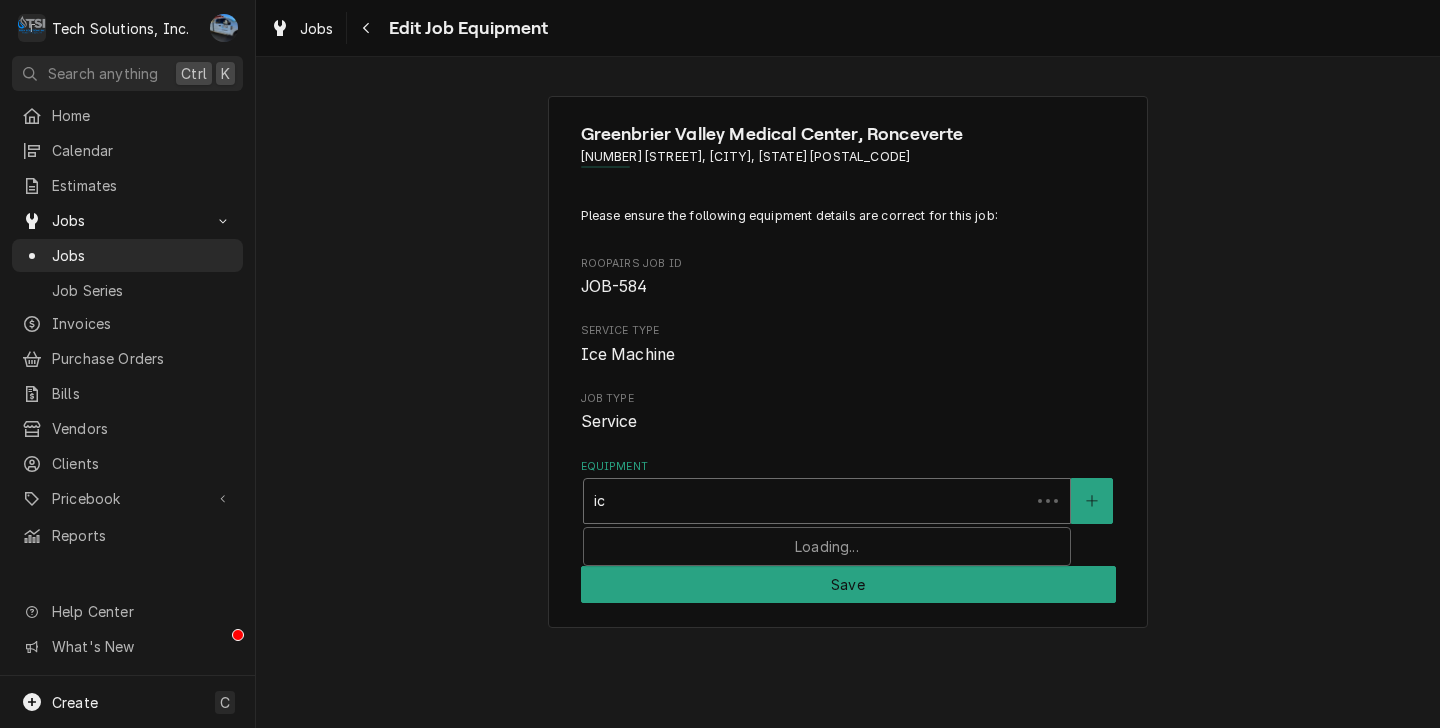 type on "i" 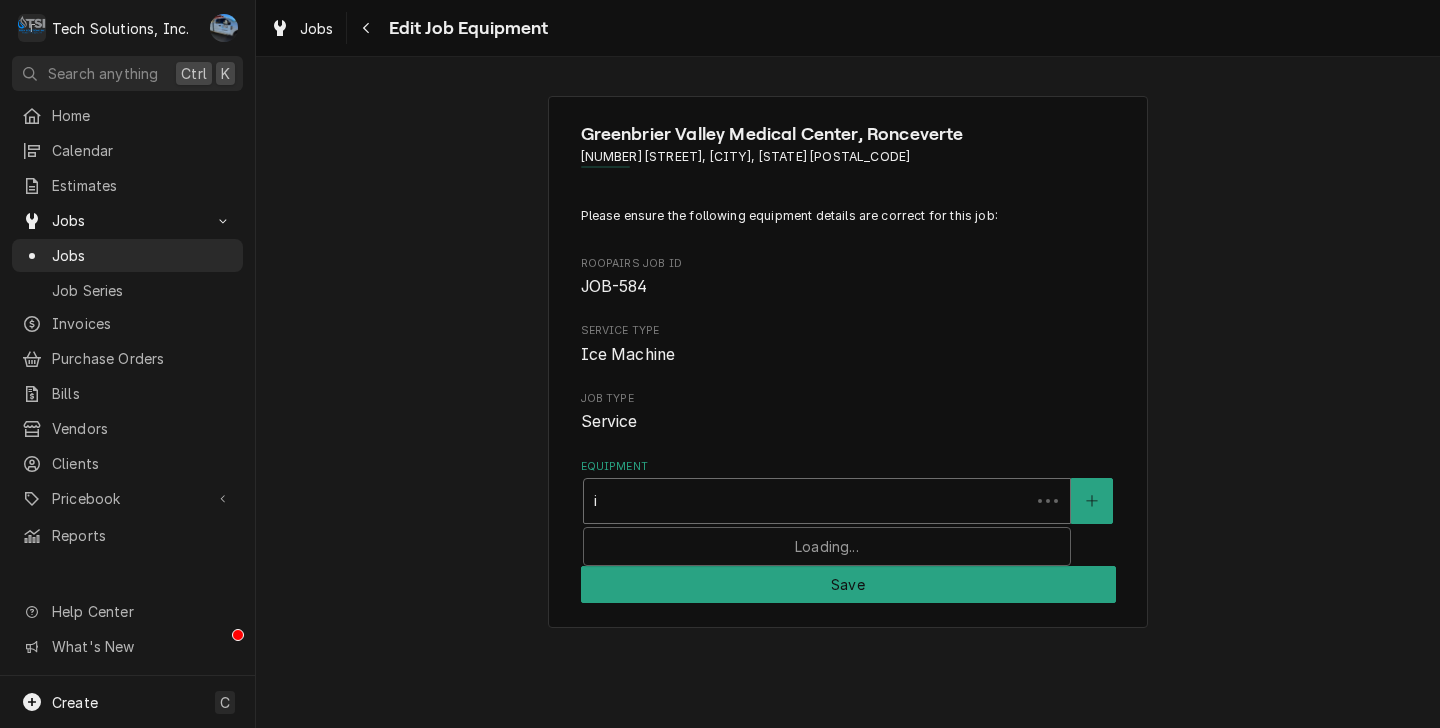 type 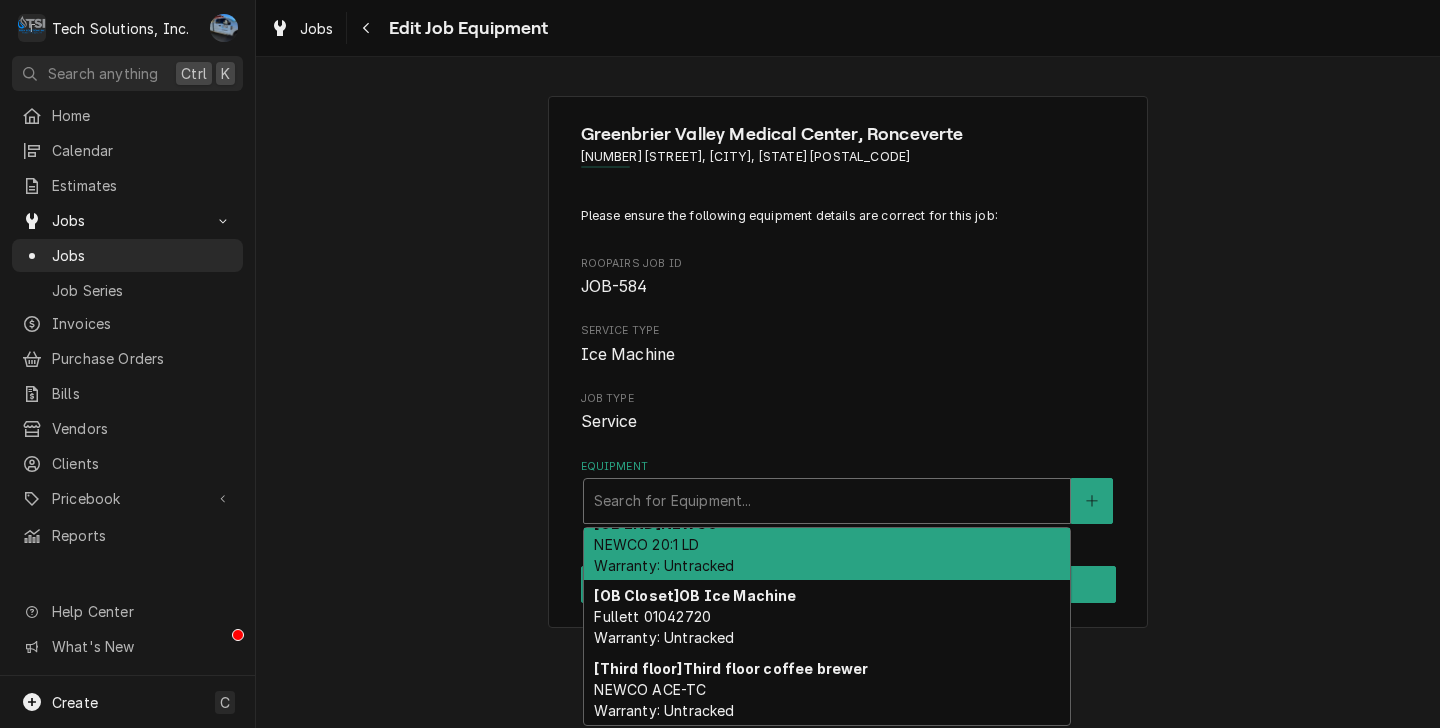 scroll, scrollTop: 530, scrollLeft: 0, axis: vertical 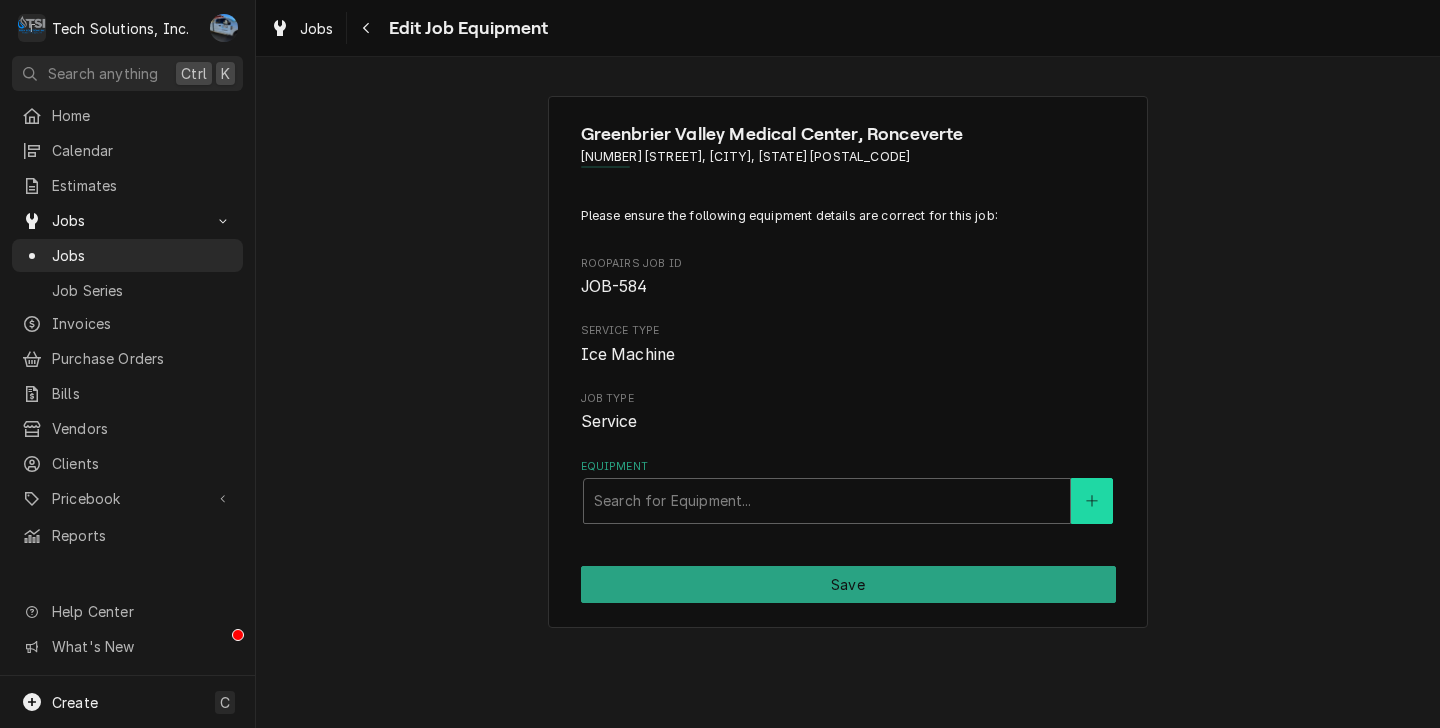 click at bounding box center (1092, 501) 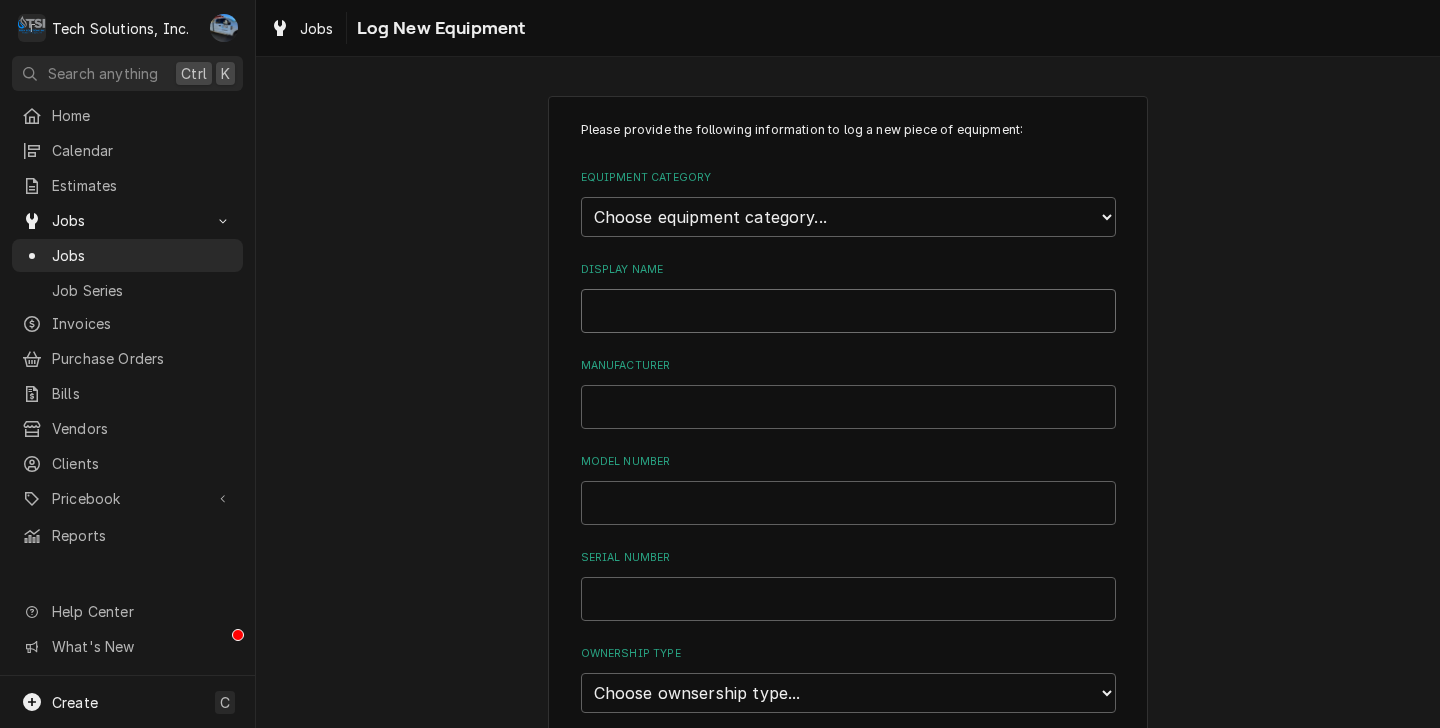 click on "Display Name" at bounding box center (848, 311) 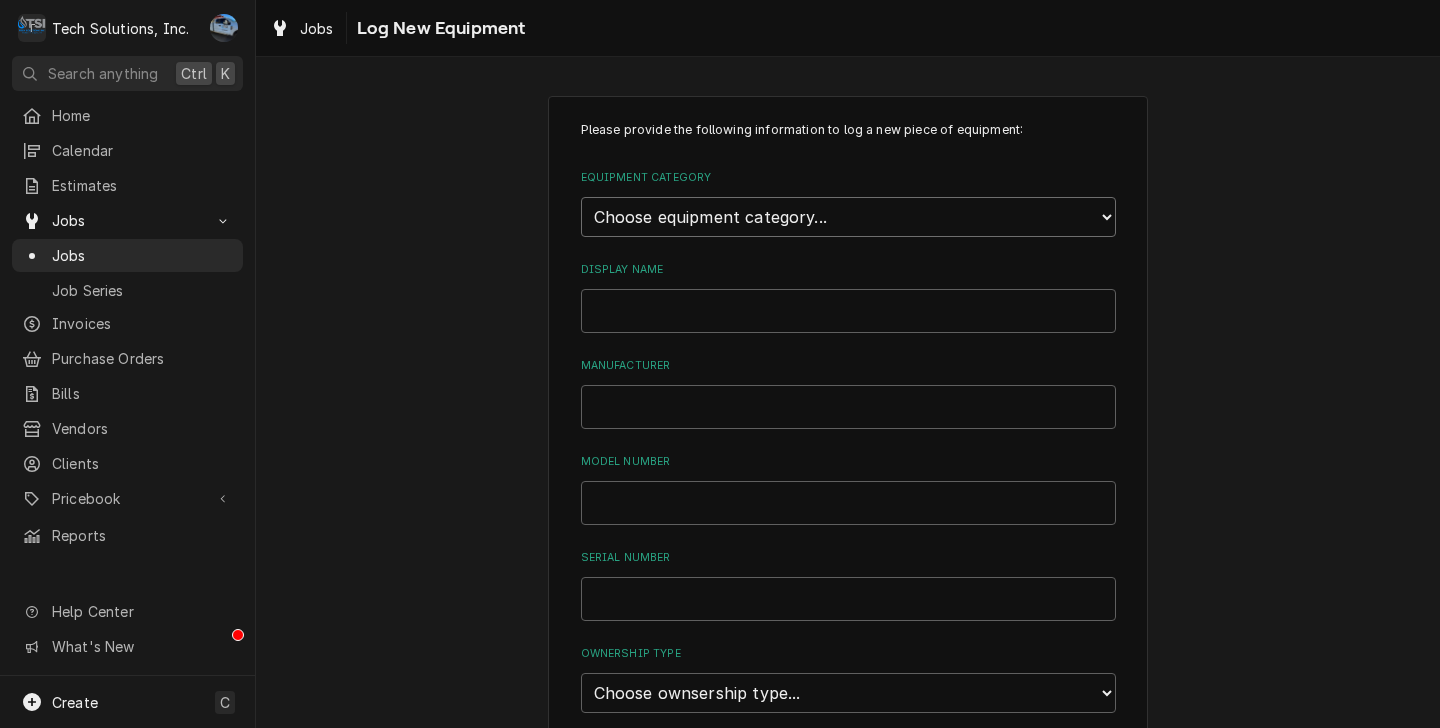 click on "Choose equipment category... Cooking Equipment Fryers Ice Machines Ovens and Ranges Concession and Condiment Equipment Dishwashing Equipment Holding and Warming Equipment Refrigeration Beverage Equipment Food Preparation Equipment Laundry Plumbing Air Purifiers Worktable, Shelf, and Transport Cart HVAC Water Filtration Lighting and Electrical Other" at bounding box center (848, 217) 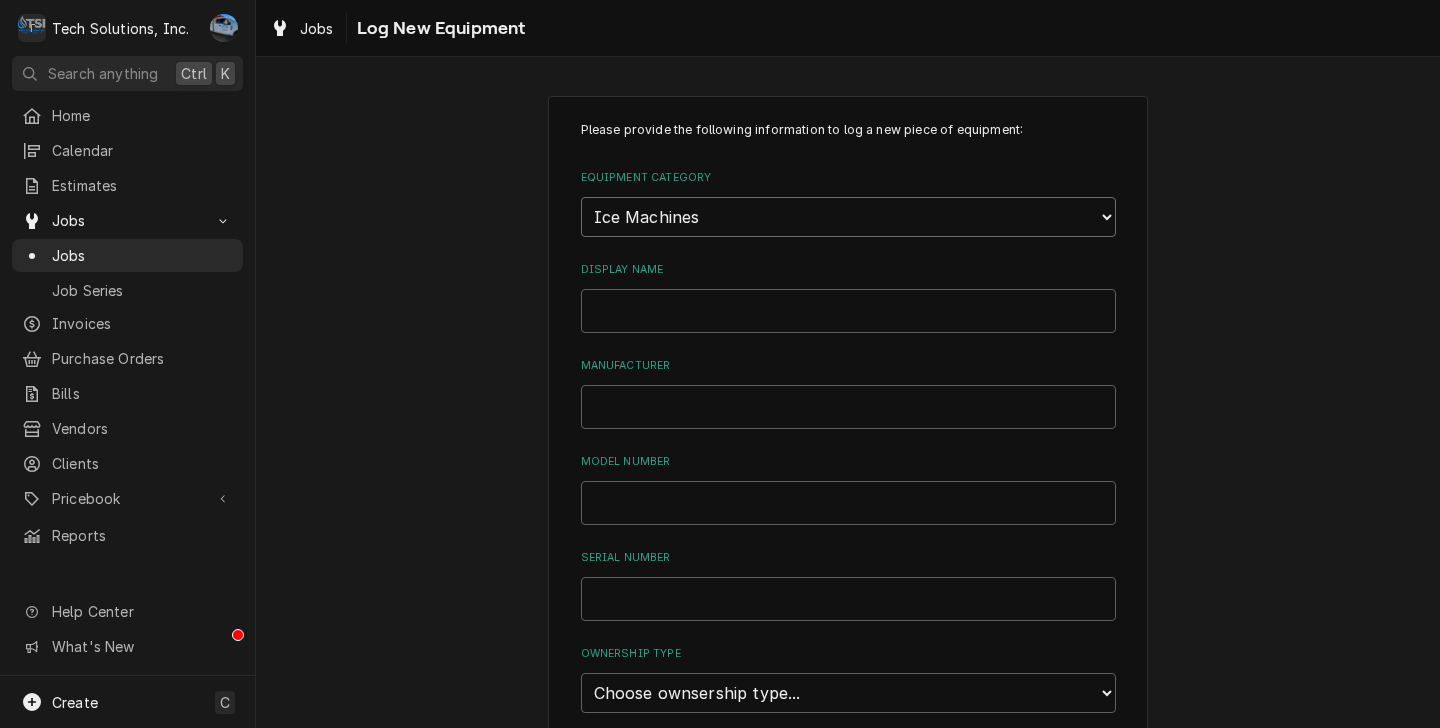 click on "Choose equipment category... Cooking Equipment Fryers Ice Machines Ovens and Ranges Concession and Condiment Equipment Dishwashing Equipment Holding and Warming Equipment Refrigeration Beverage Equipment Food Preparation Equipment Laundry Plumbing Air Purifiers Worktable, Shelf, and Transport Cart HVAC Water Filtration Lighting and Electrical Other" at bounding box center (848, 217) 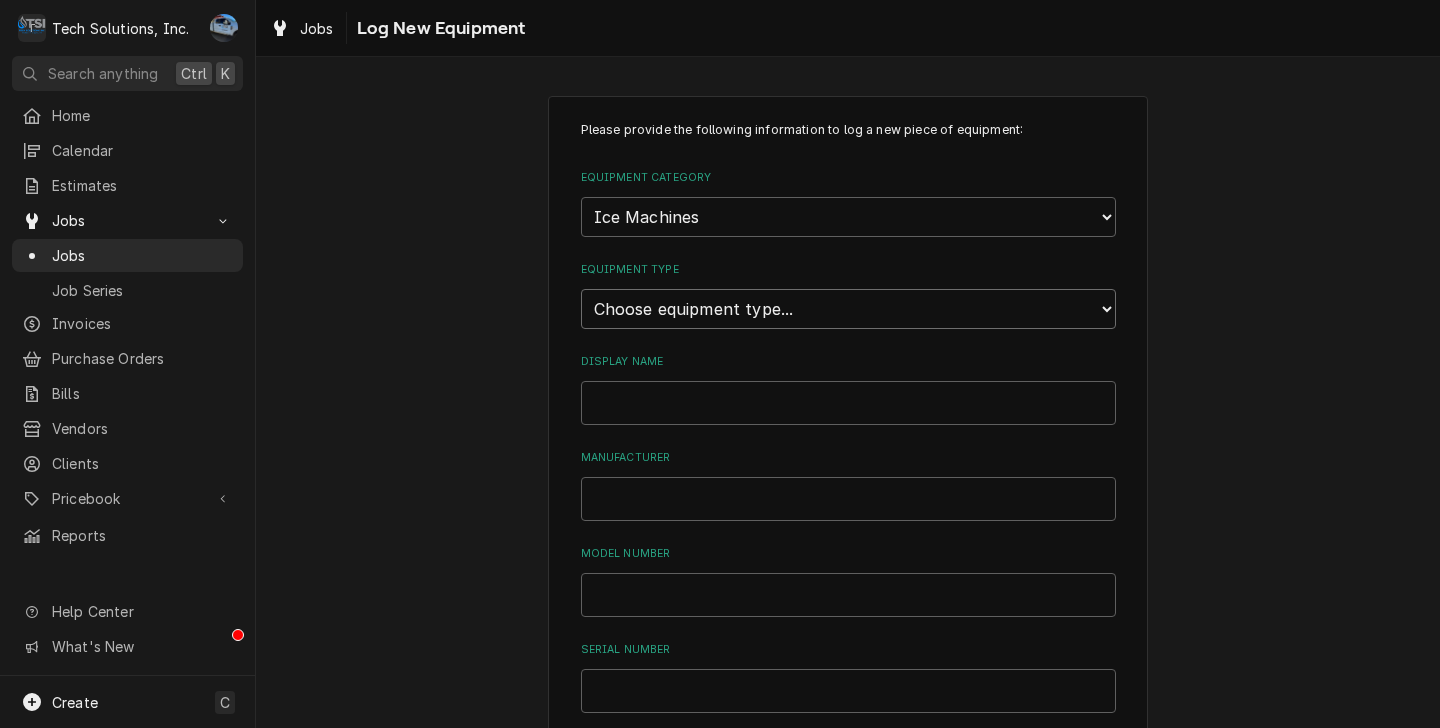 click on "Choose equipment type... Ice Bin Ice Dispenser Ice Maker Ice Merchandiser" at bounding box center (848, 309) 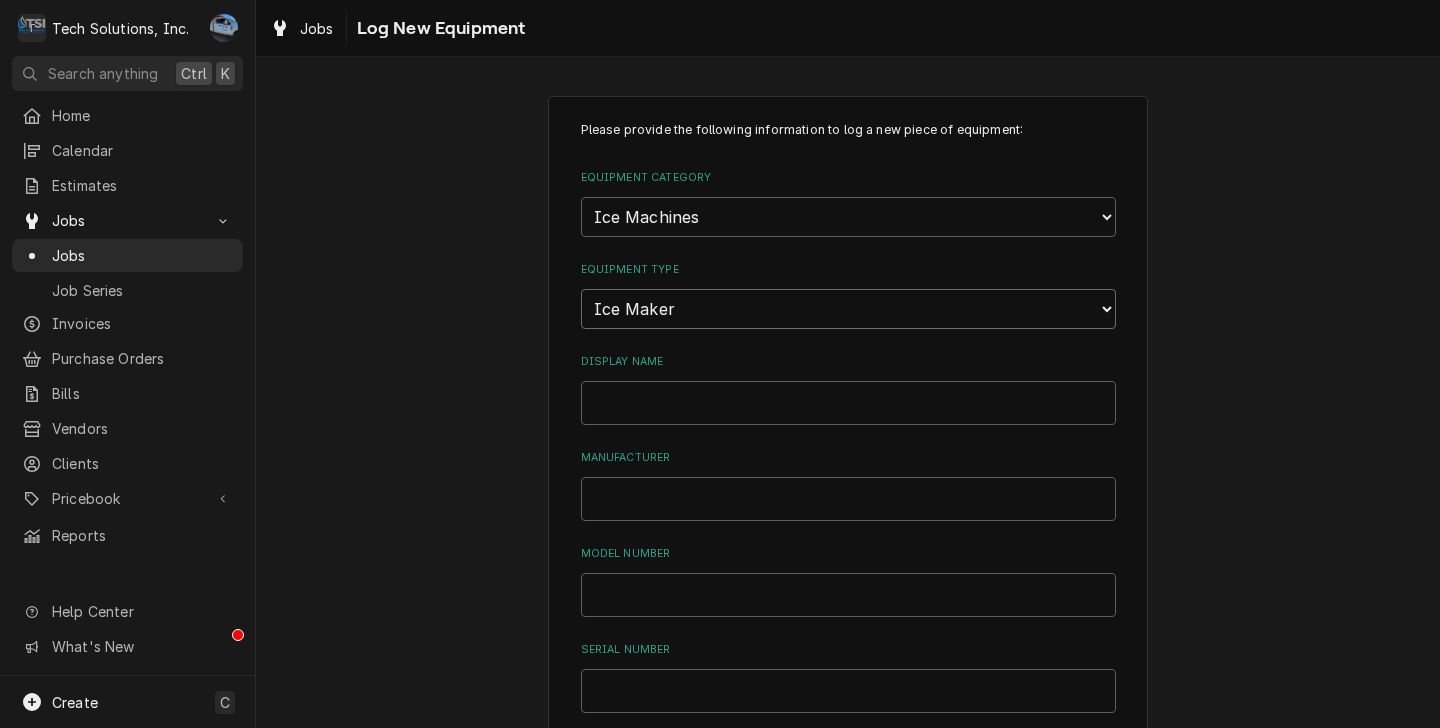 click on "Choose equipment type... Ice Bin Ice Dispenser Ice Maker Ice Merchandiser" at bounding box center [848, 309] 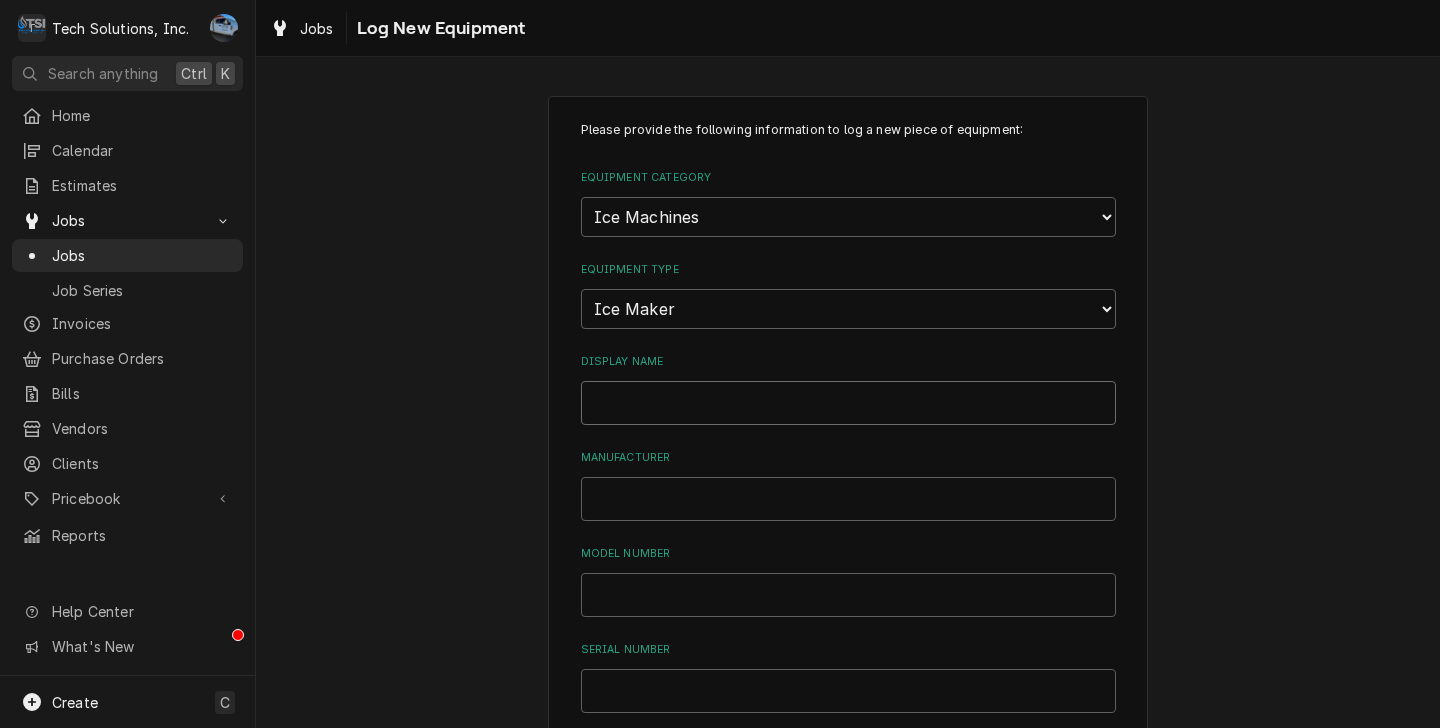 click on "Display Name" at bounding box center (848, 403) 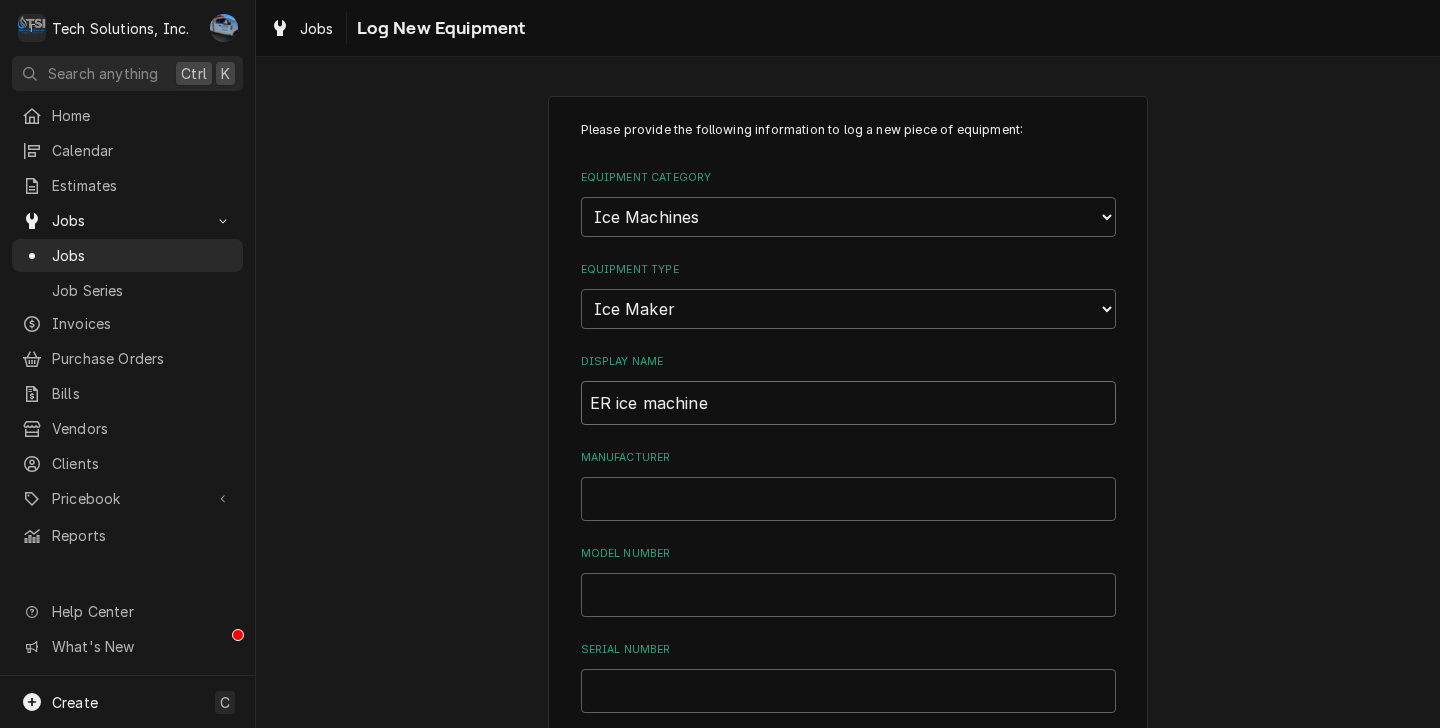 type on "ER ice machine" 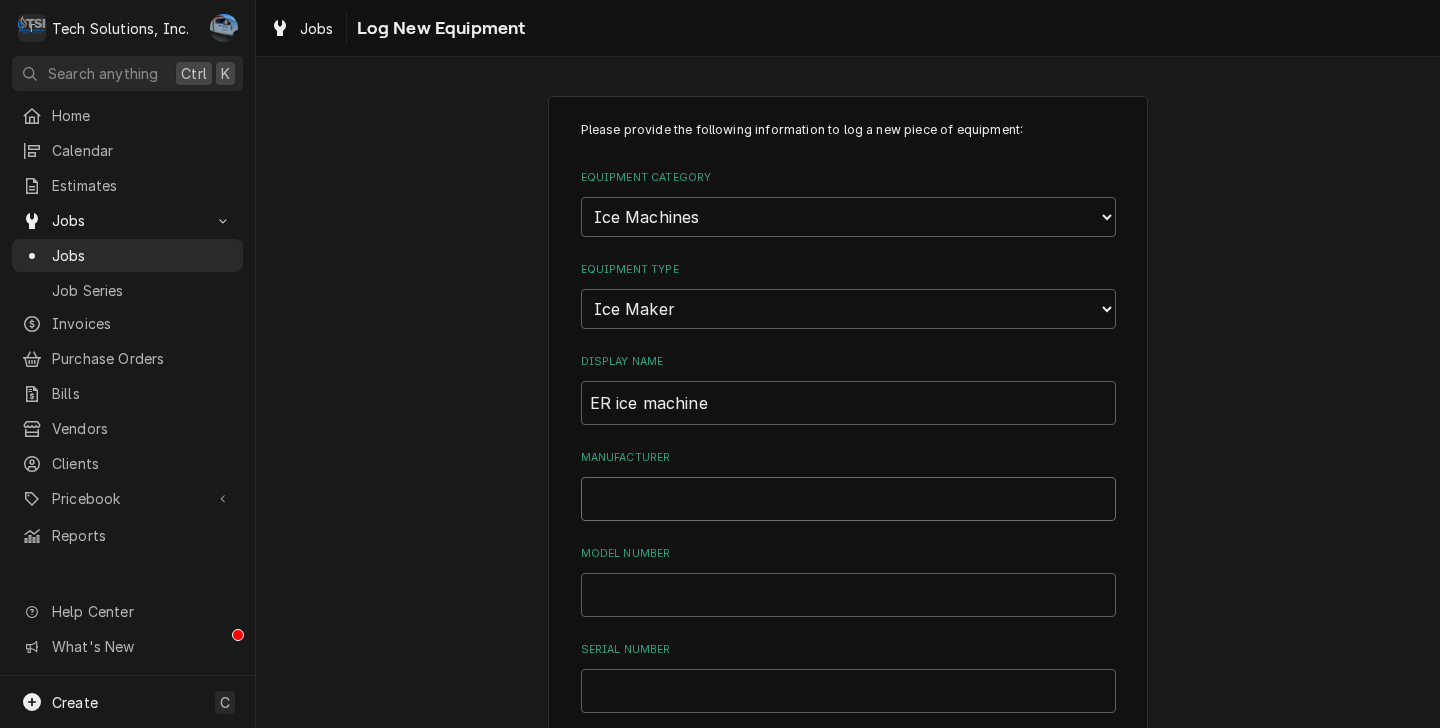 click on "Manufacturer" at bounding box center (848, 499) 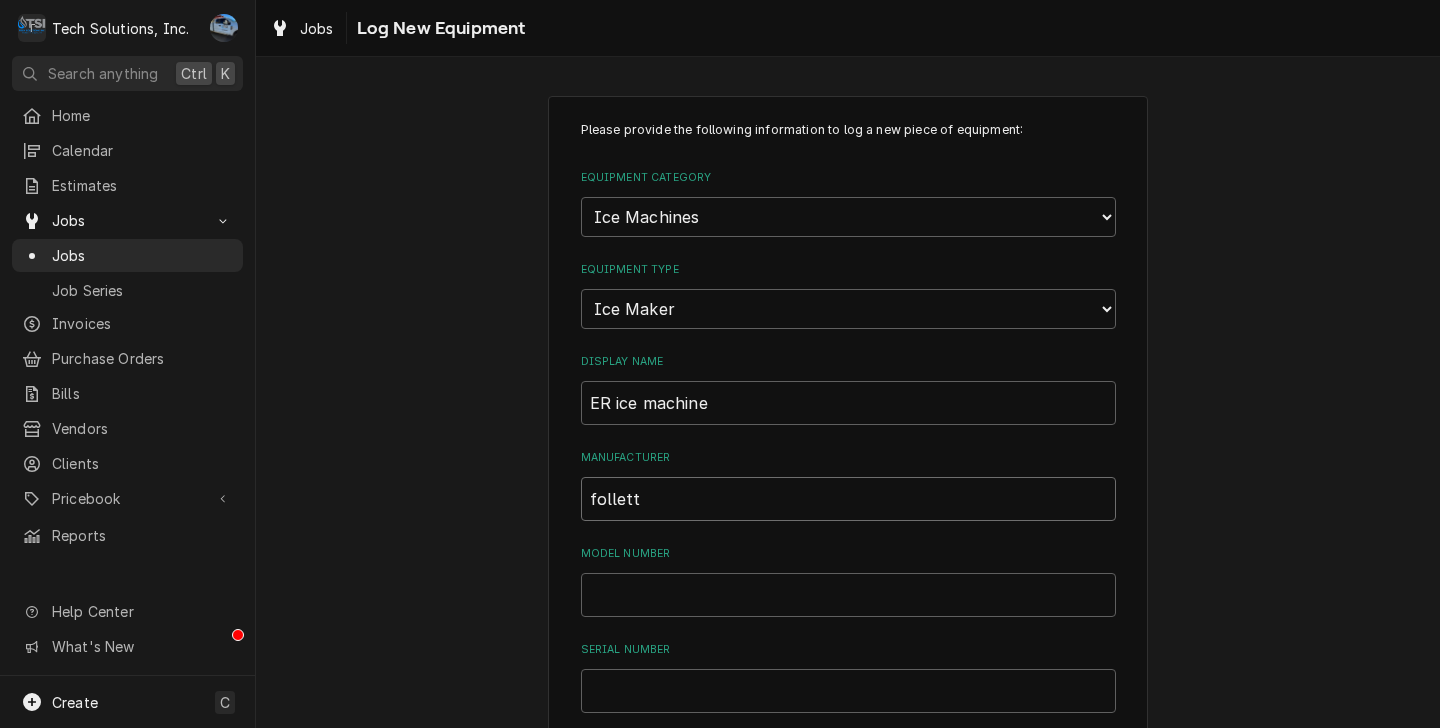 type on "follett" 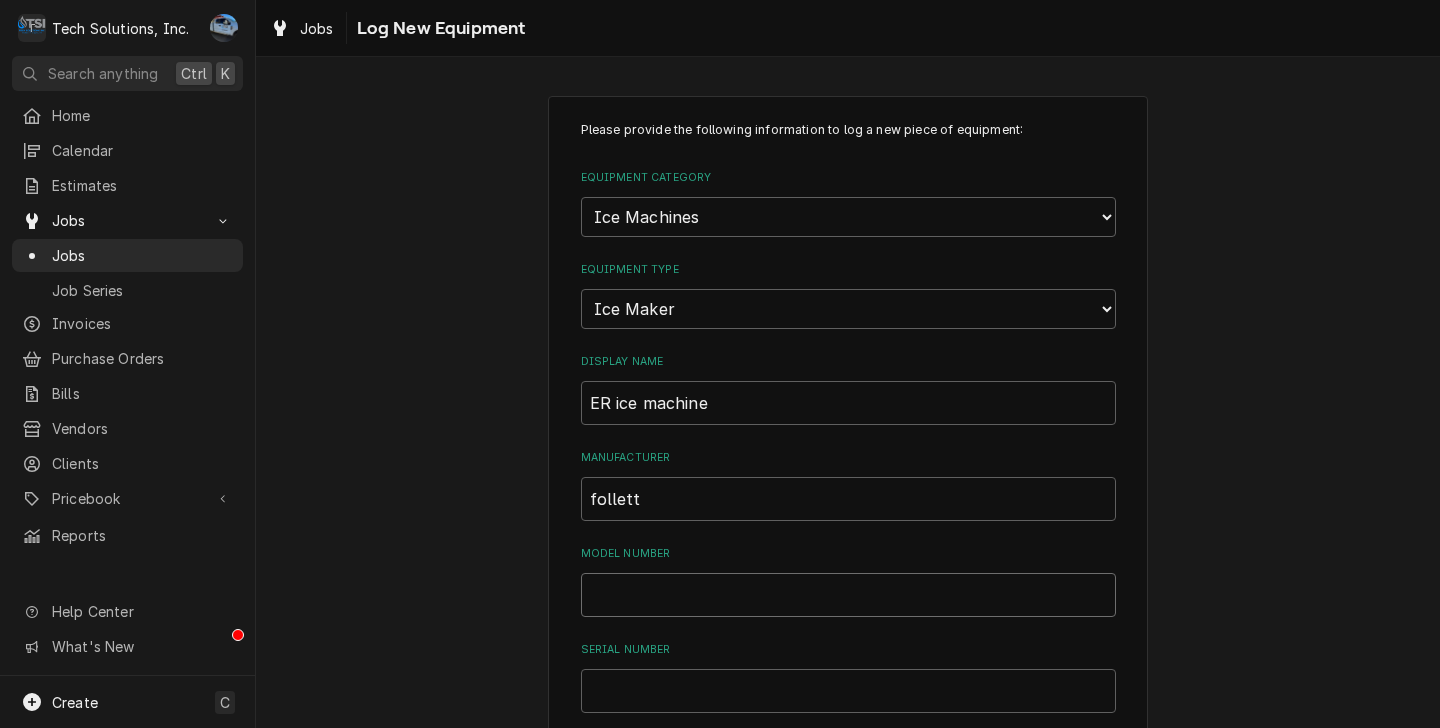 click on "Model Number" at bounding box center (848, 595) 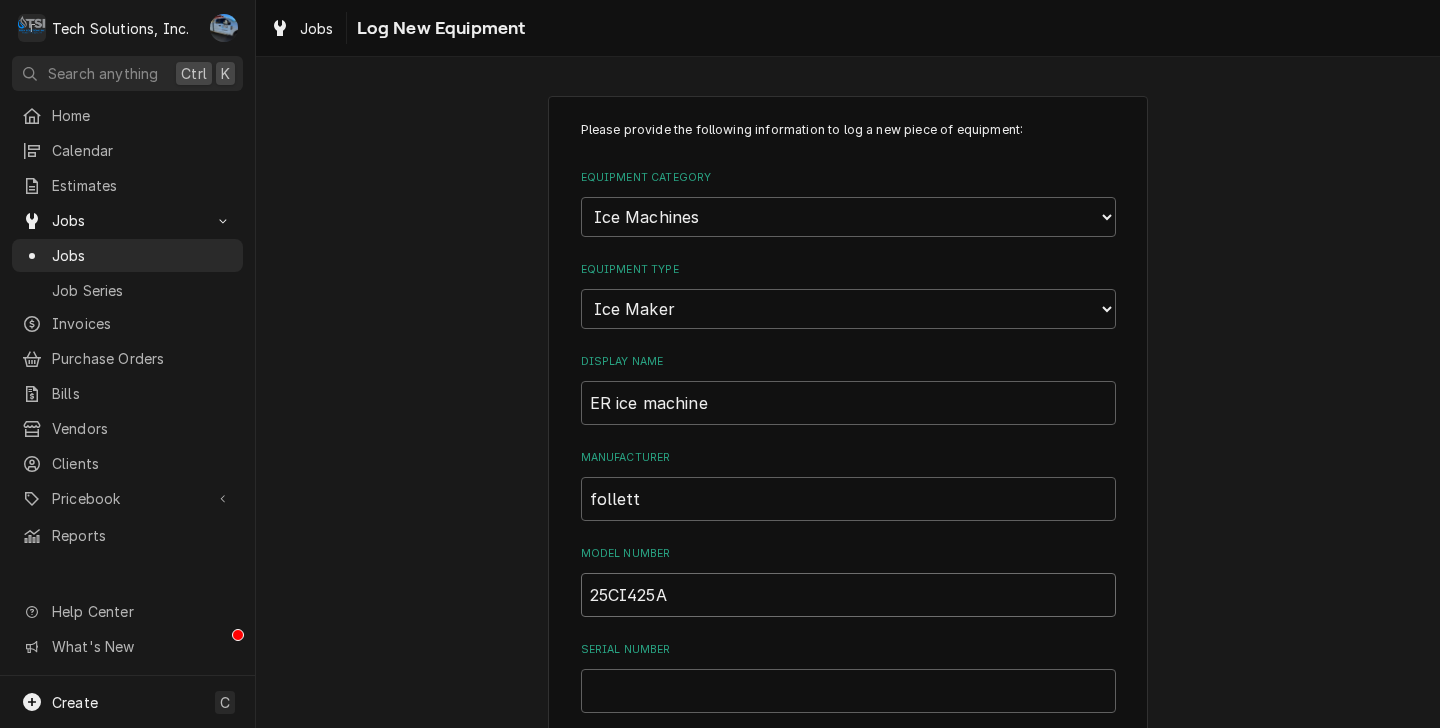 type on "25CI425A" 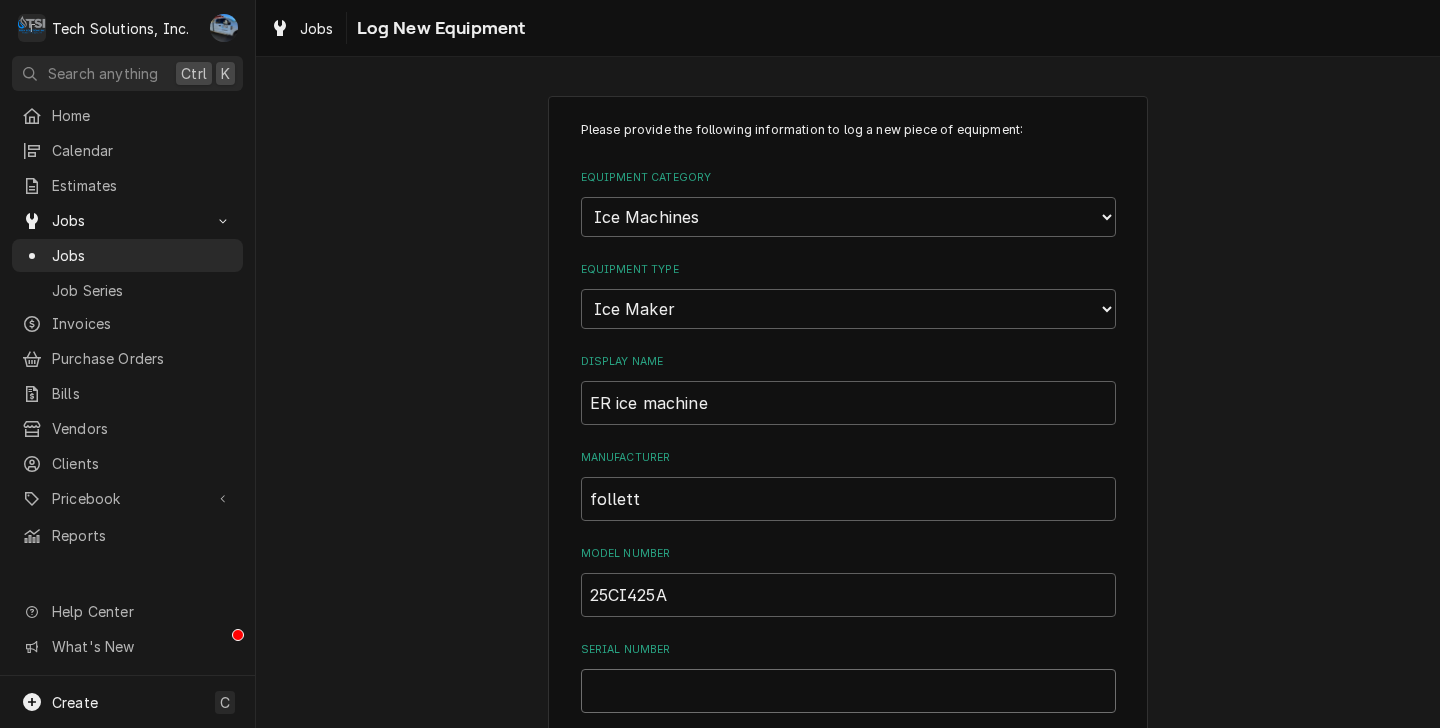 click on "Serial Number" at bounding box center [848, 691] 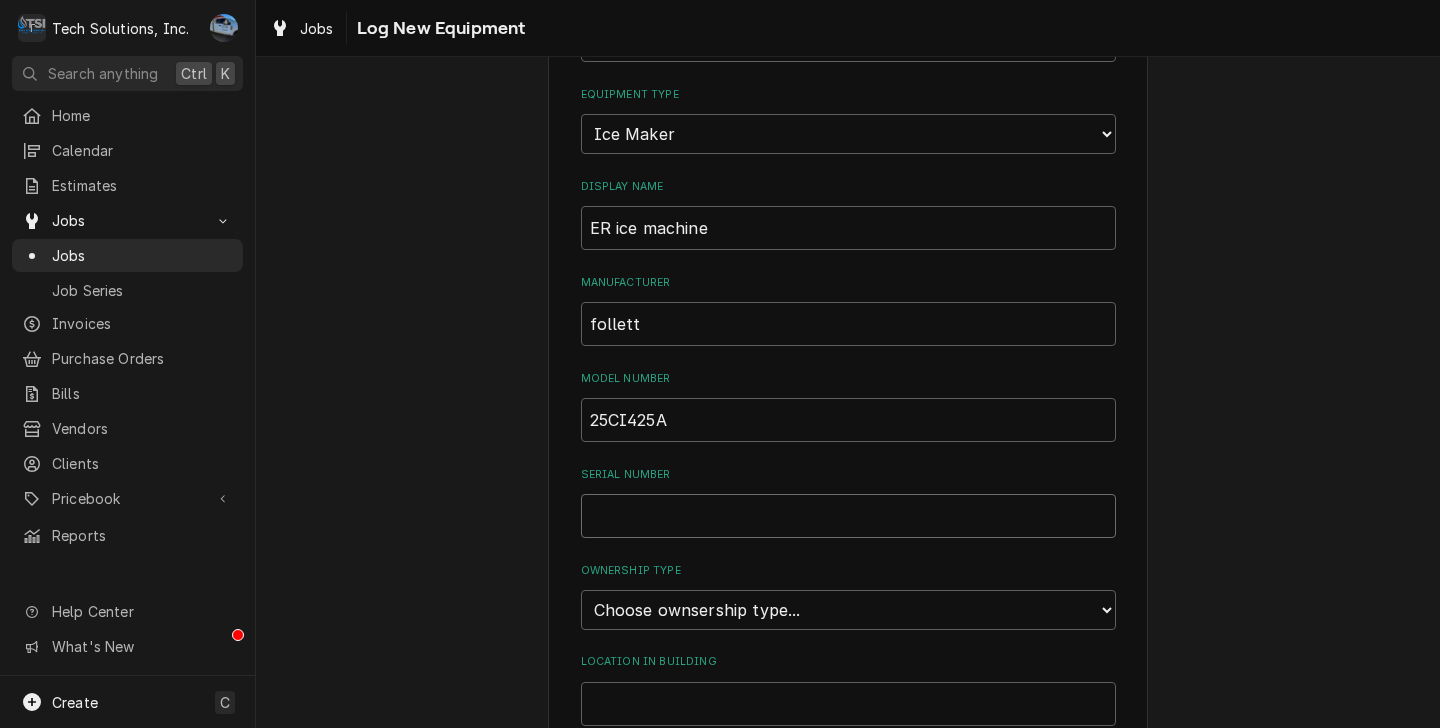 scroll, scrollTop: 181, scrollLeft: 0, axis: vertical 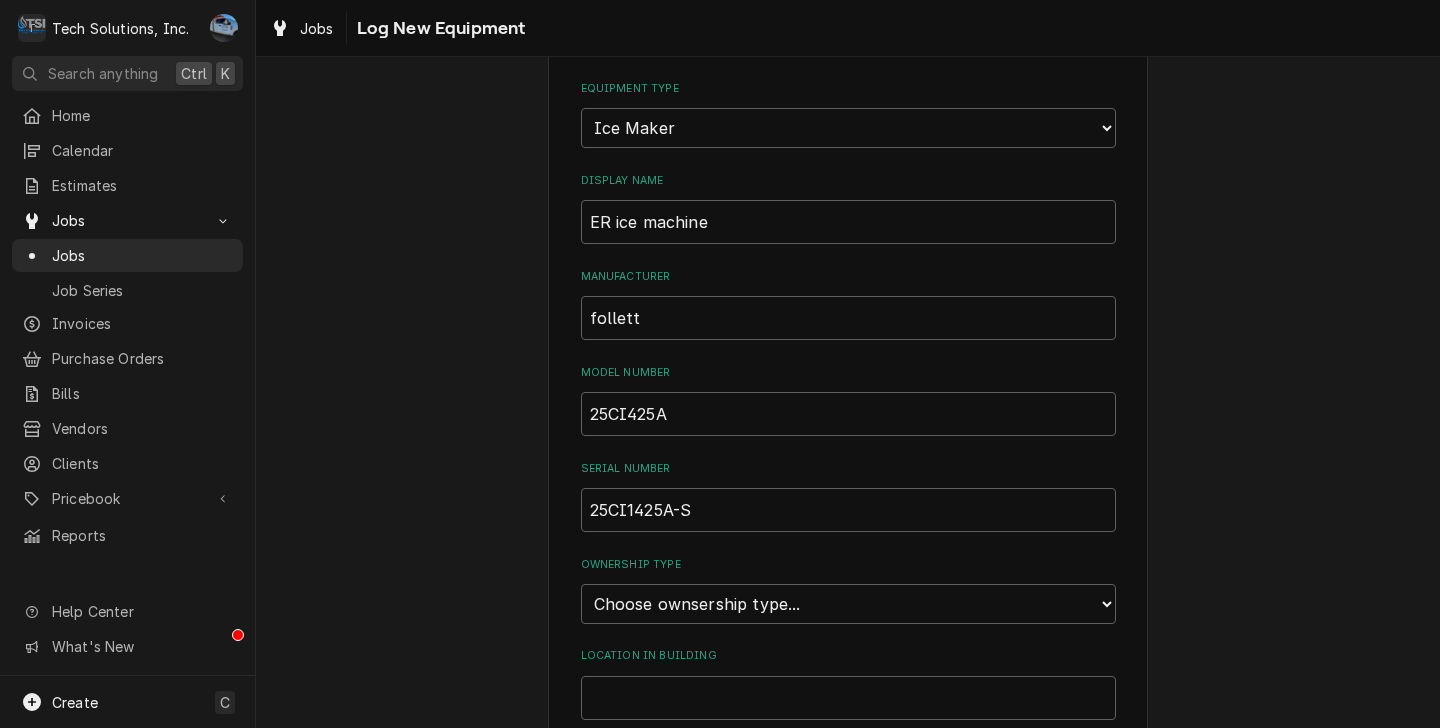 click on "Location in Building" at bounding box center (848, 683) 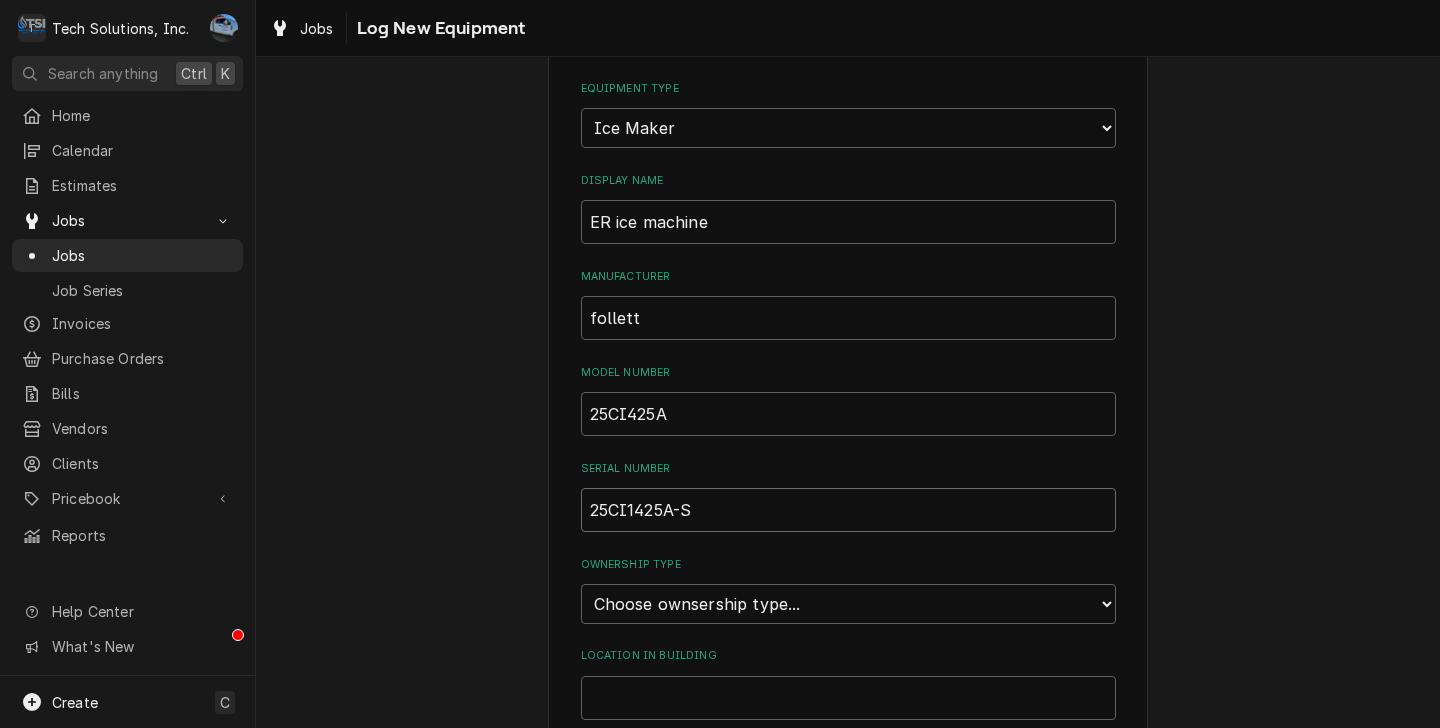click on "25CI1425A-S" at bounding box center (848, 510) 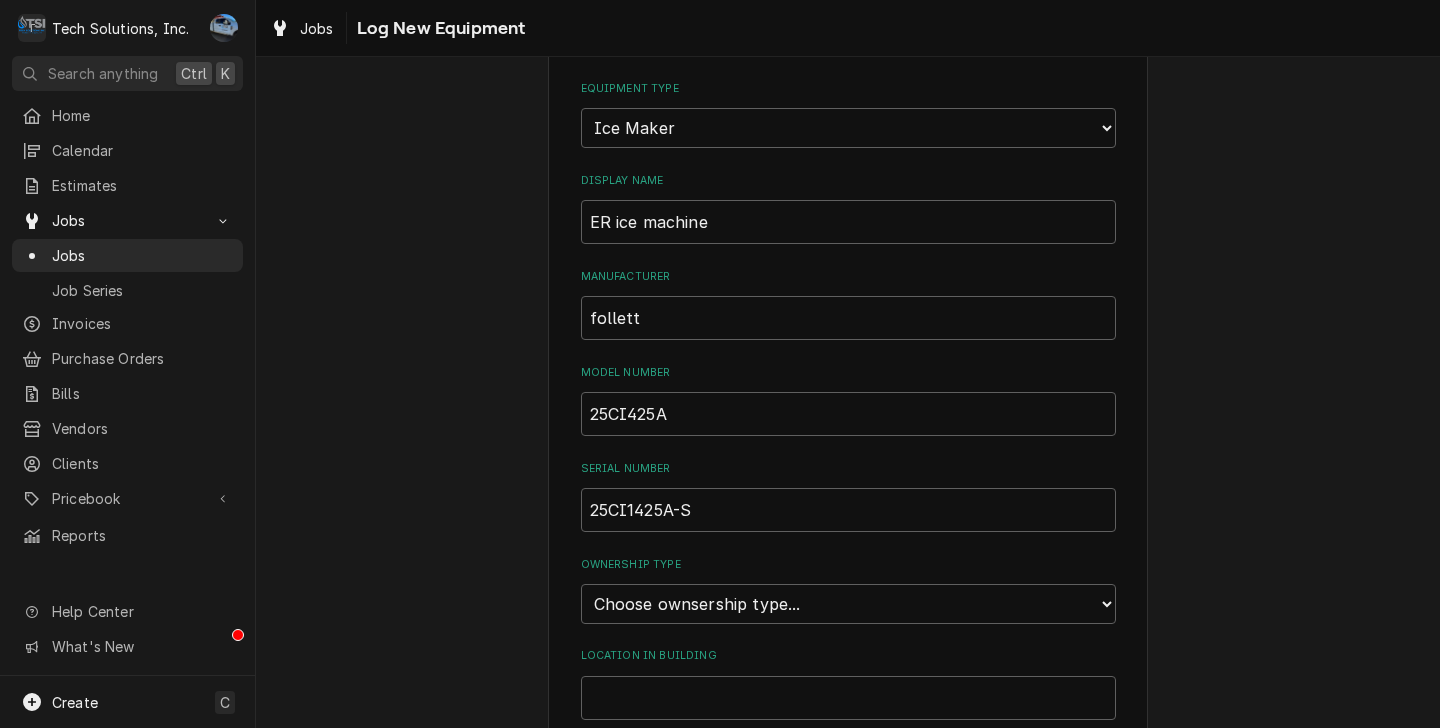 click on "Serial Number" at bounding box center (848, 469) 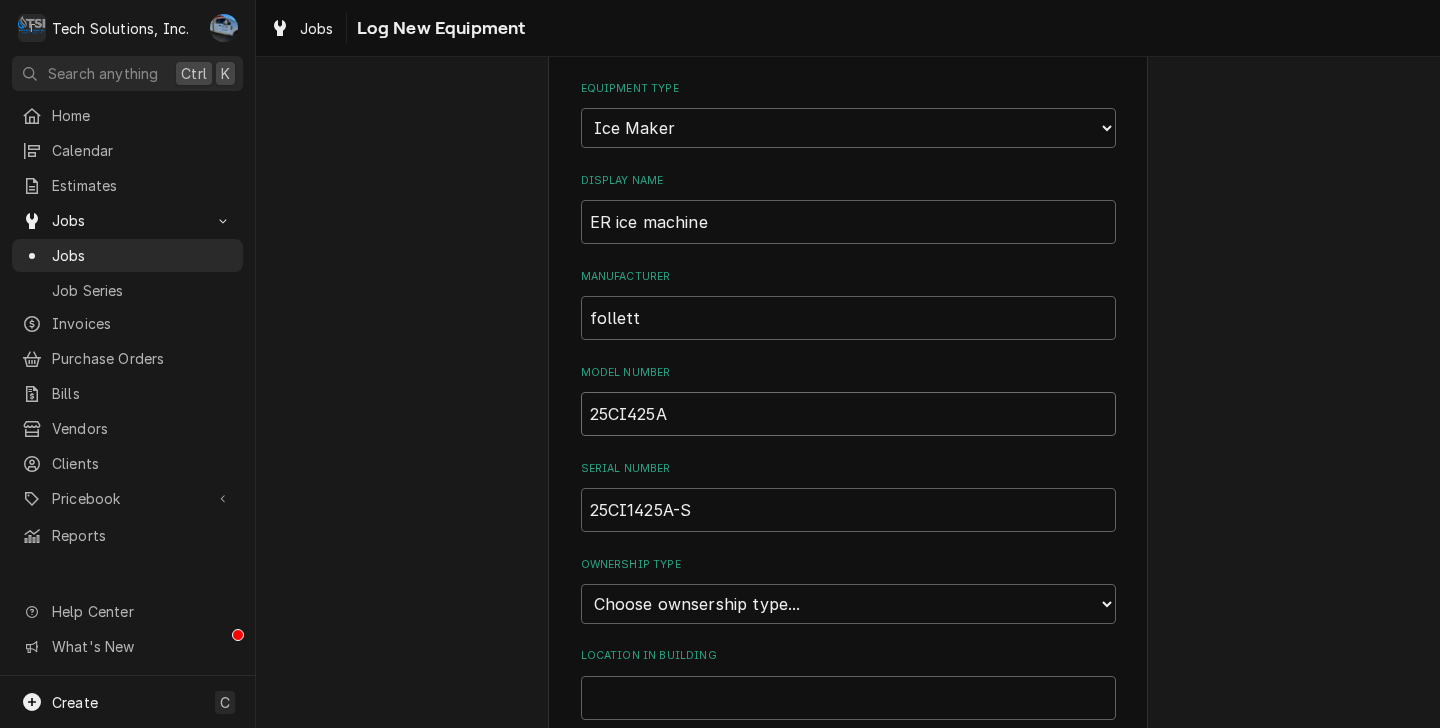 drag, startPoint x: 621, startPoint y: 423, endPoint x: 638, endPoint y: 522, distance: 100.44899 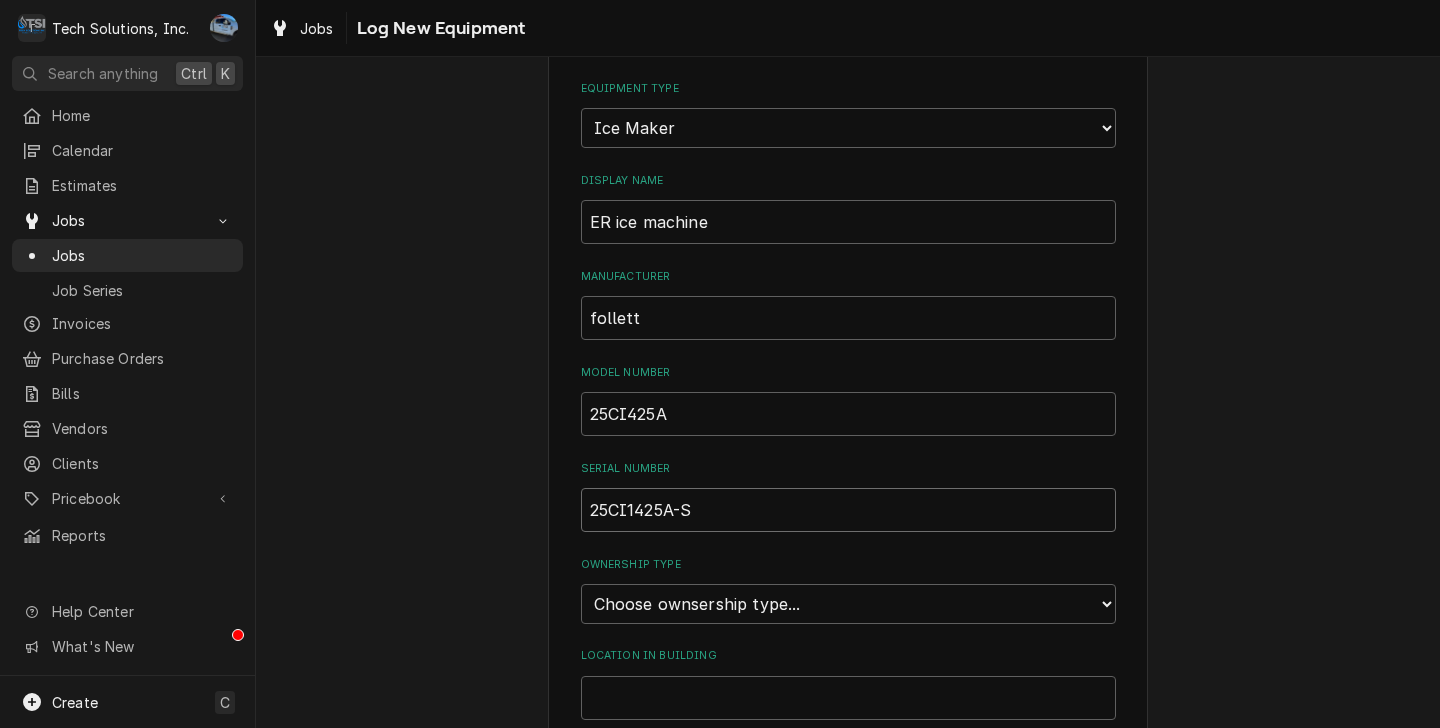 click on "25CI1425A-S" at bounding box center (848, 510) 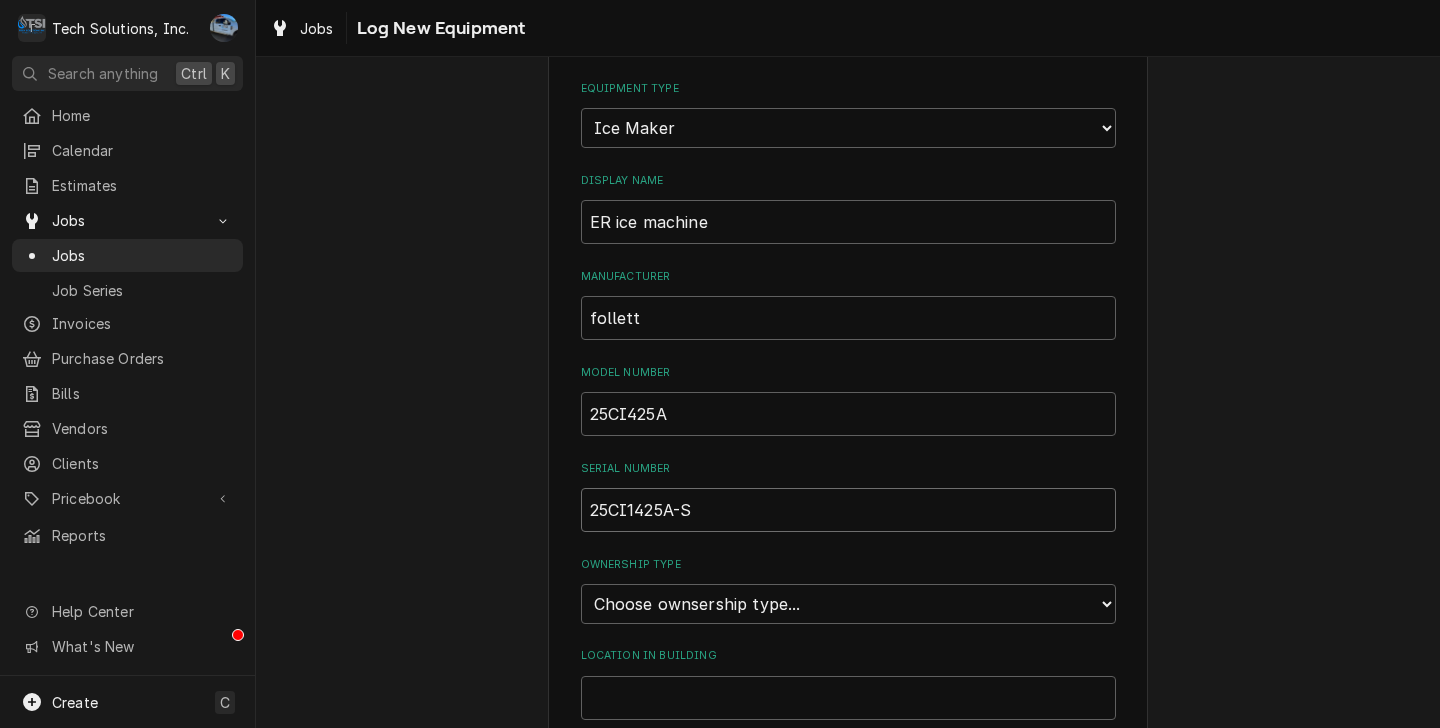 click on "25CI1425A-S" at bounding box center (848, 510) 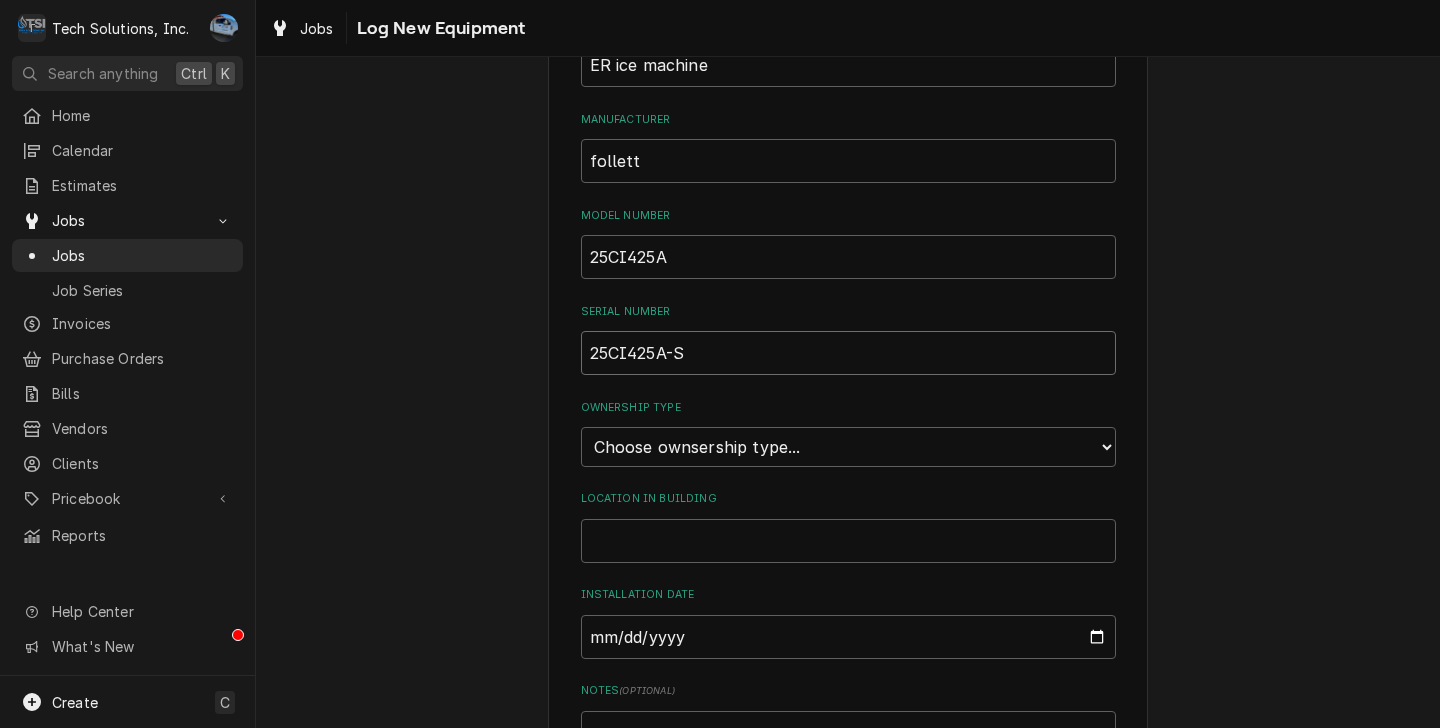 scroll, scrollTop: 341, scrollLeft: 0, axis: vertical 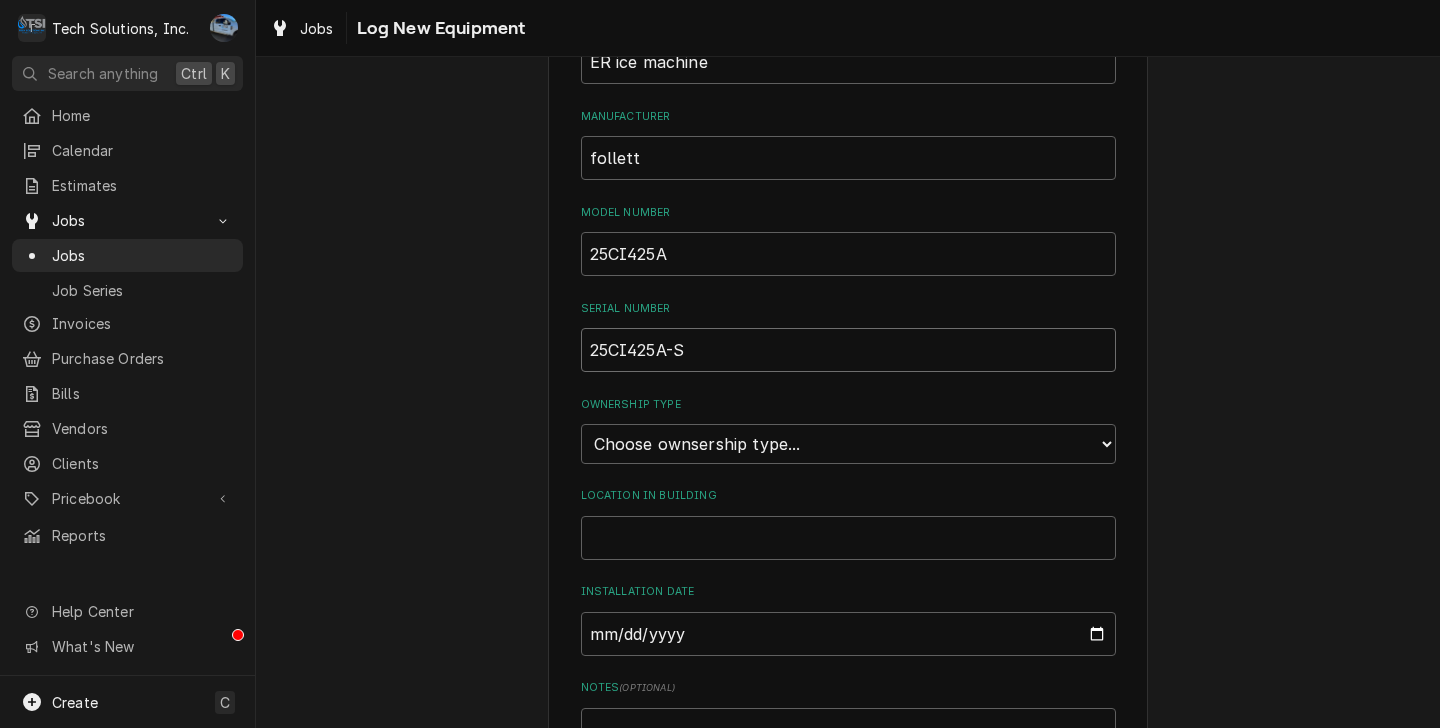 type on "25CI425A-S" 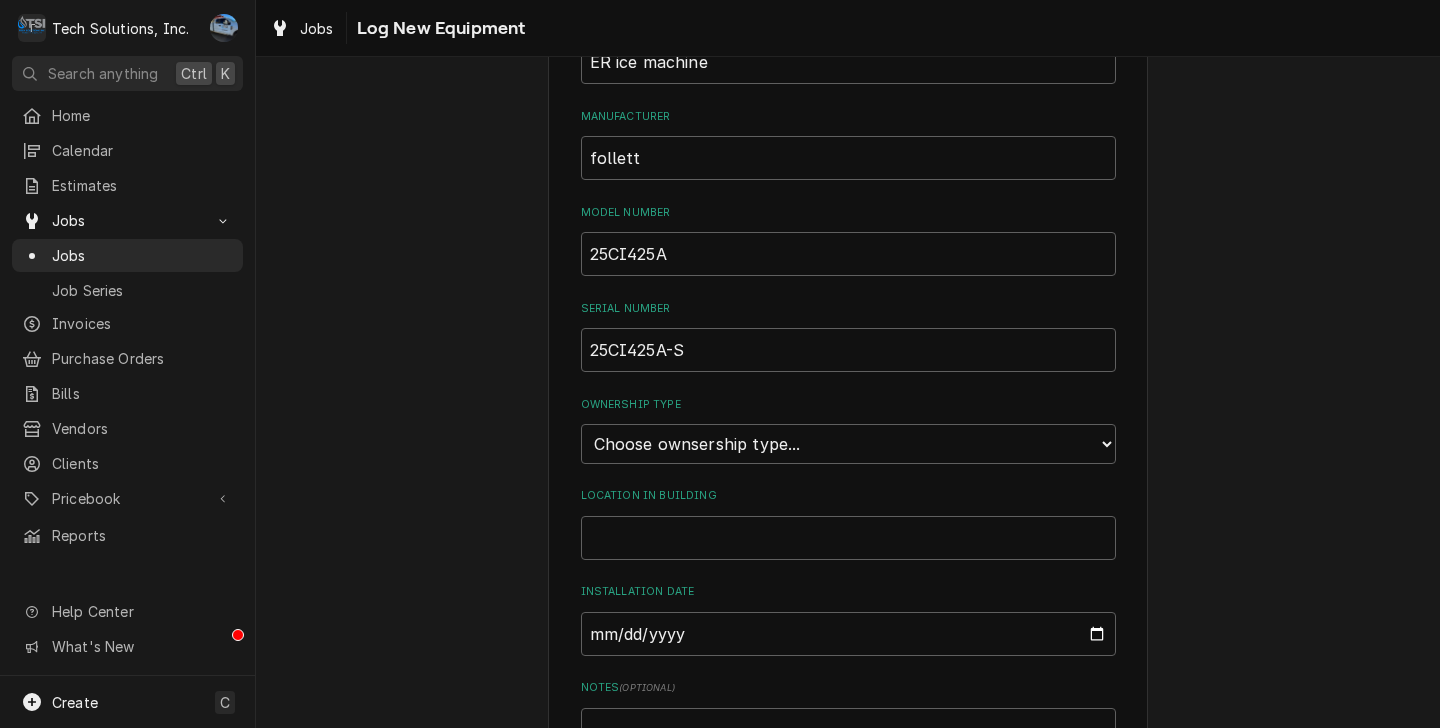 click on "Please provide the following information to log a new piece of equipment: Equipment Category Choose equipment category... Cooking Equipment Fryers Ice Machines Ovens and Ranges Concession and Condiment Equipment Dishwashing Equipment Holding and Warming Equipment Refrigeration Beverage Equipment Food Preparation Equipment Laundry Plumbing Air Purifiers Worktable, Shelf, and Transport Cart HVAC Water Filtration Lighting and Electrical Other Equipment Type Choose equipment type... Ice Bin Ice Dispenser Ice Maker Ice Merchandiser Display Name ER ice machine Manufacturer follett Model Number 25CI425A Serial Number 25CI425A-S Ownership Type Choose ownsership type... Unknown Owned Leased Rented Location in Building Installation Date Notes  ( optional ) Warranties Add Warranty" at bounding box center [848, 334] 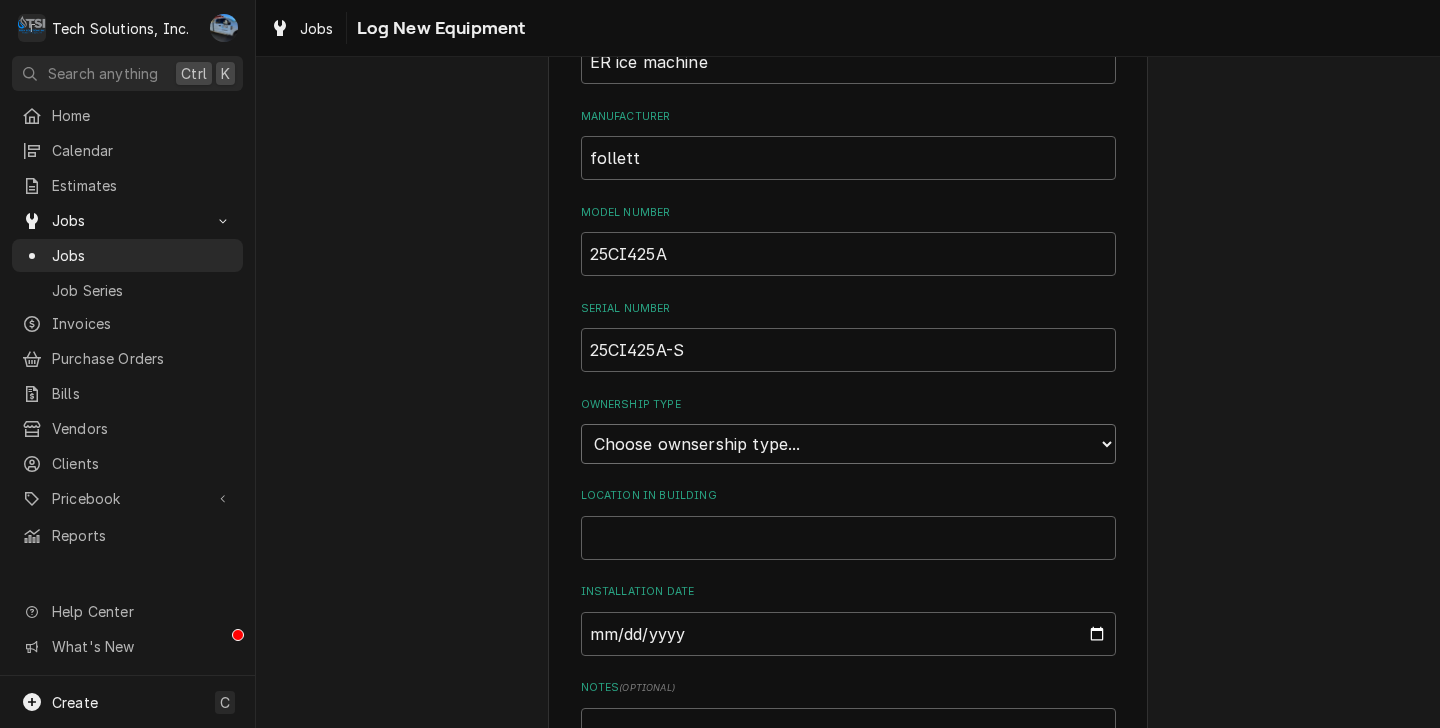 click on "Choose ownsership type... Unknown Owned Leased Rented" at bounding box center [848, 444] 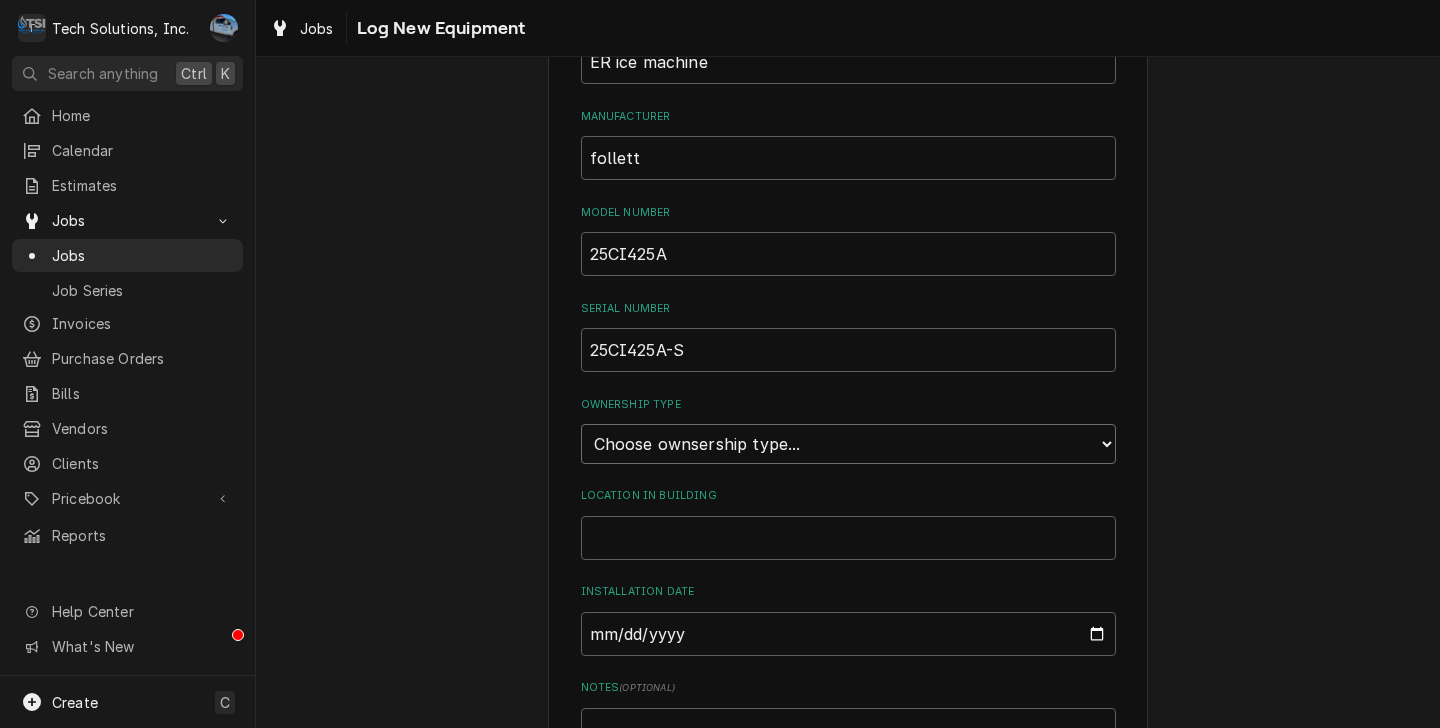 select on "1" 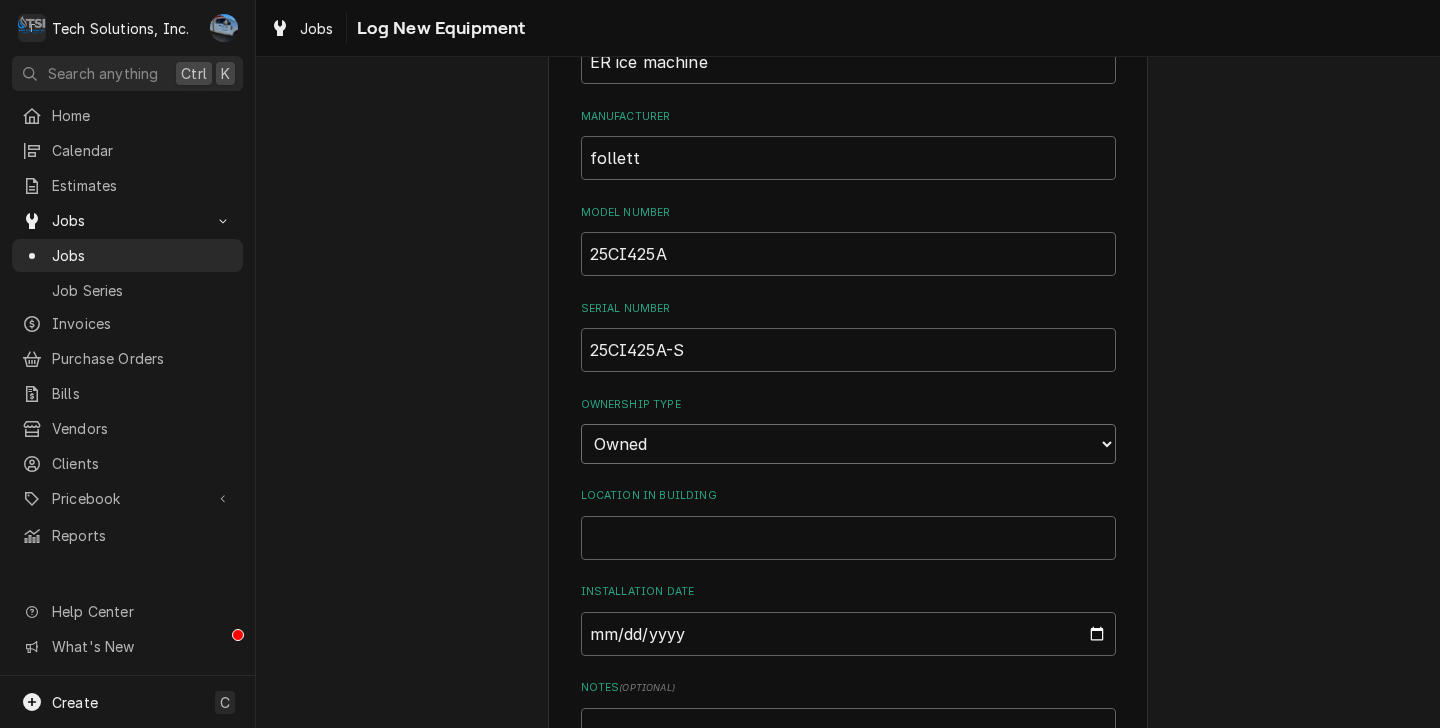 click on "Choose ownsership type... Unknown Owned Leased Rented" at bounding box center [848, 444] 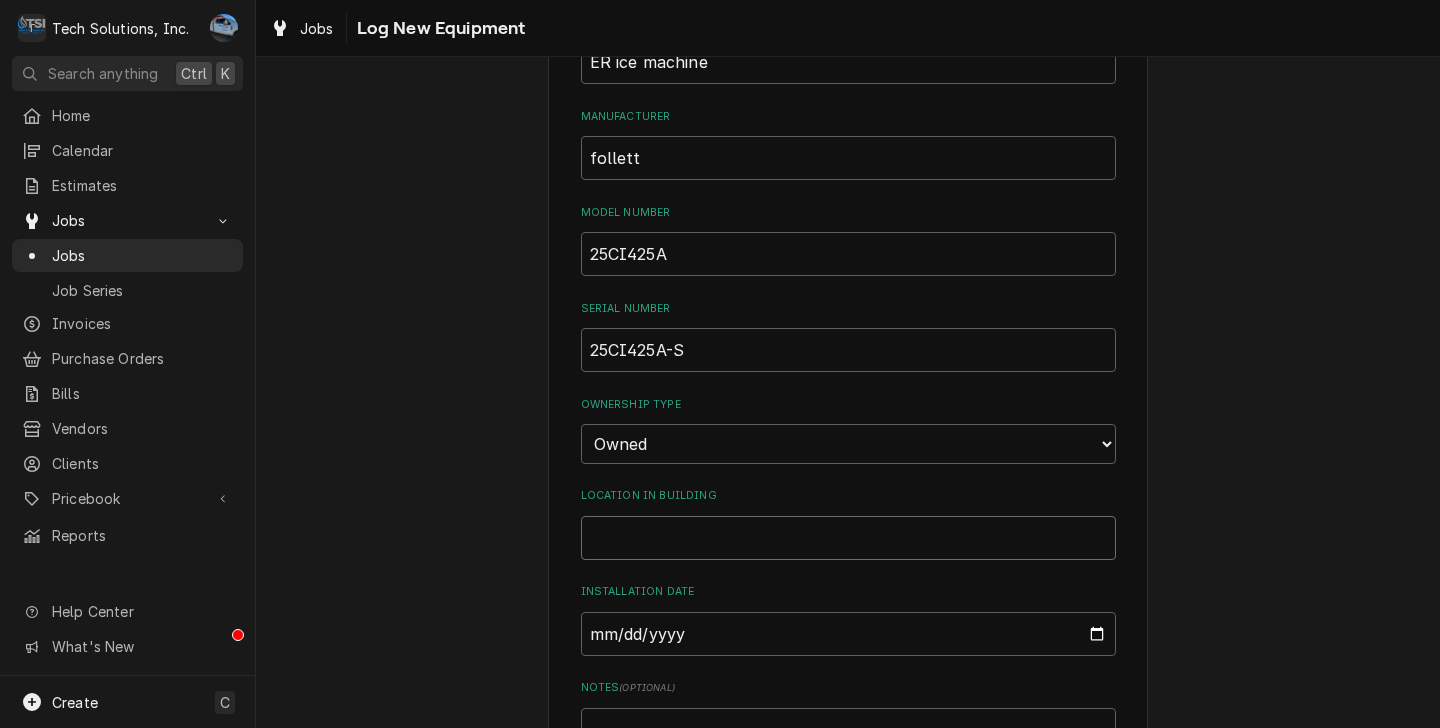click on "Location in Building" at bounding box center (848, 538) 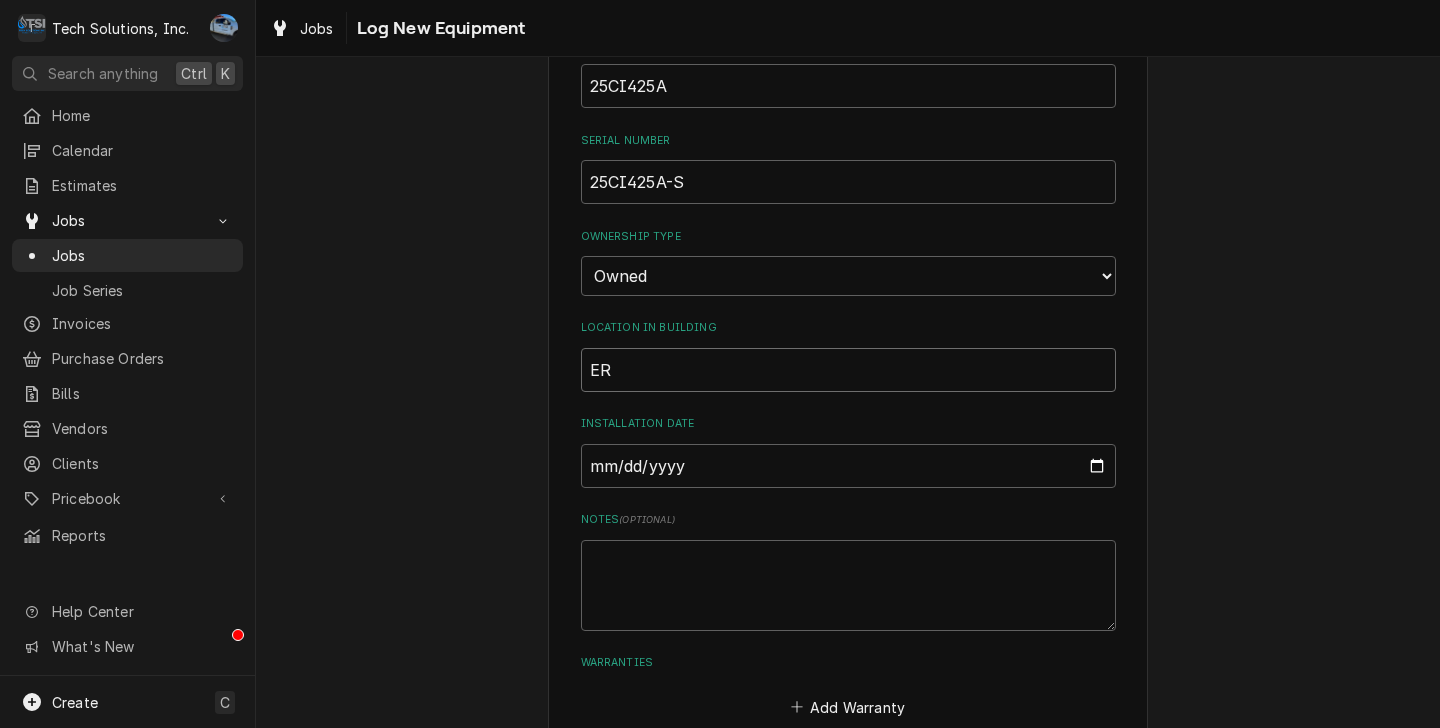 scroll, scrollTop: 510, scrollLeft: 0, axis: vertical 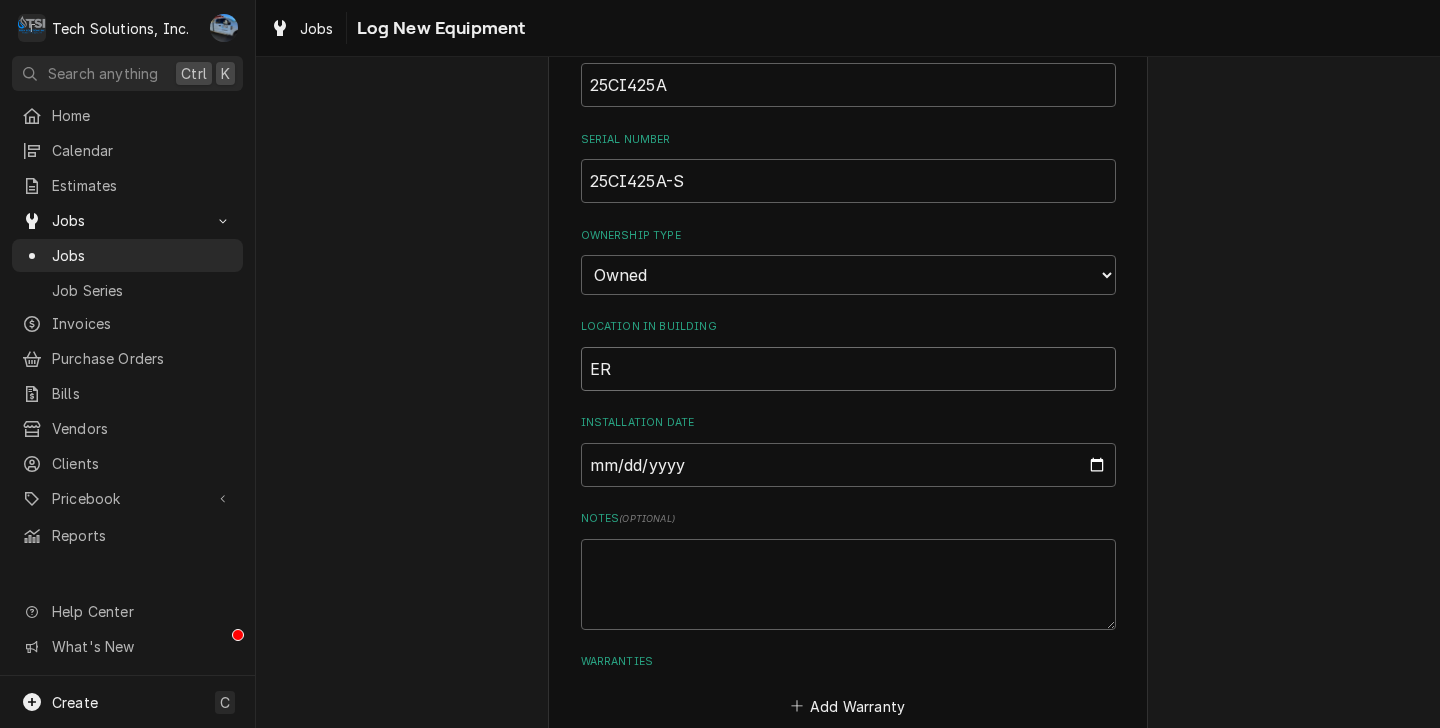 type on "ER" 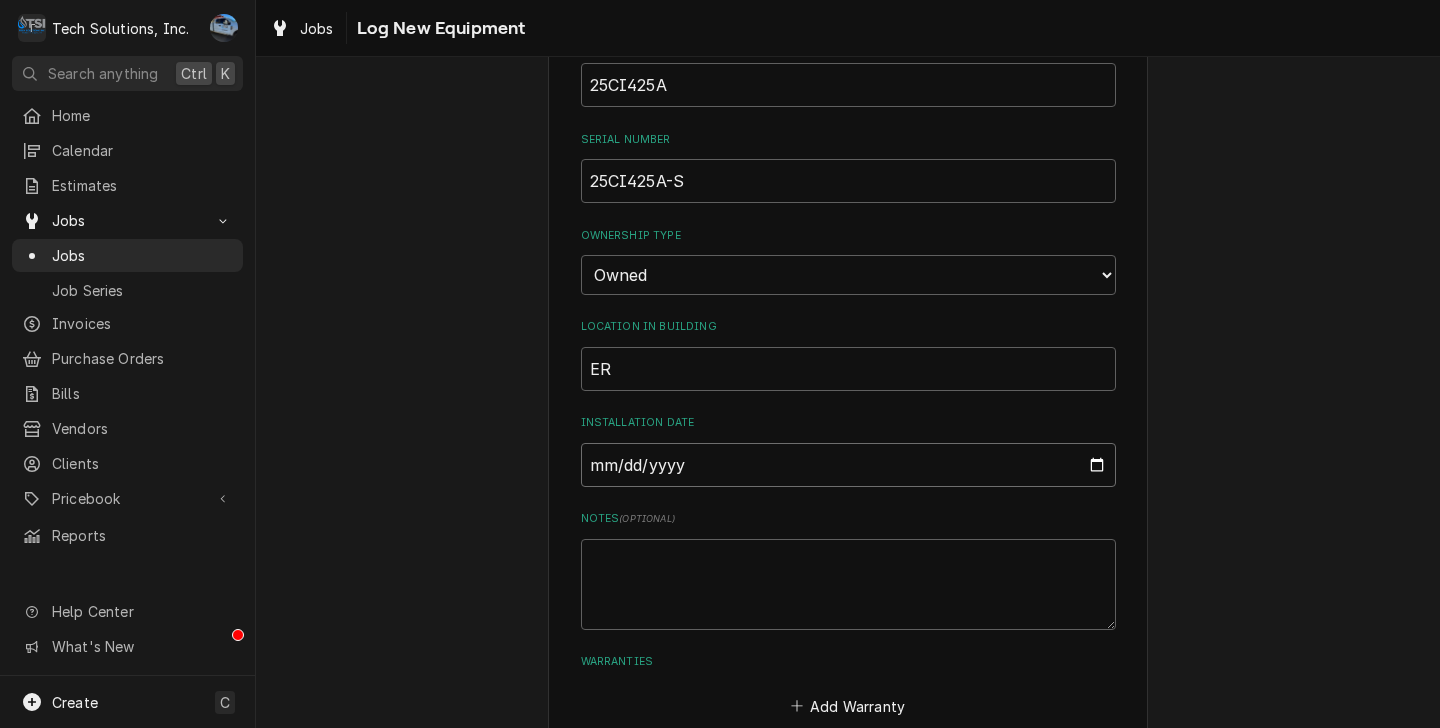 click on "Installation Date" at bounding box center (848, 465) 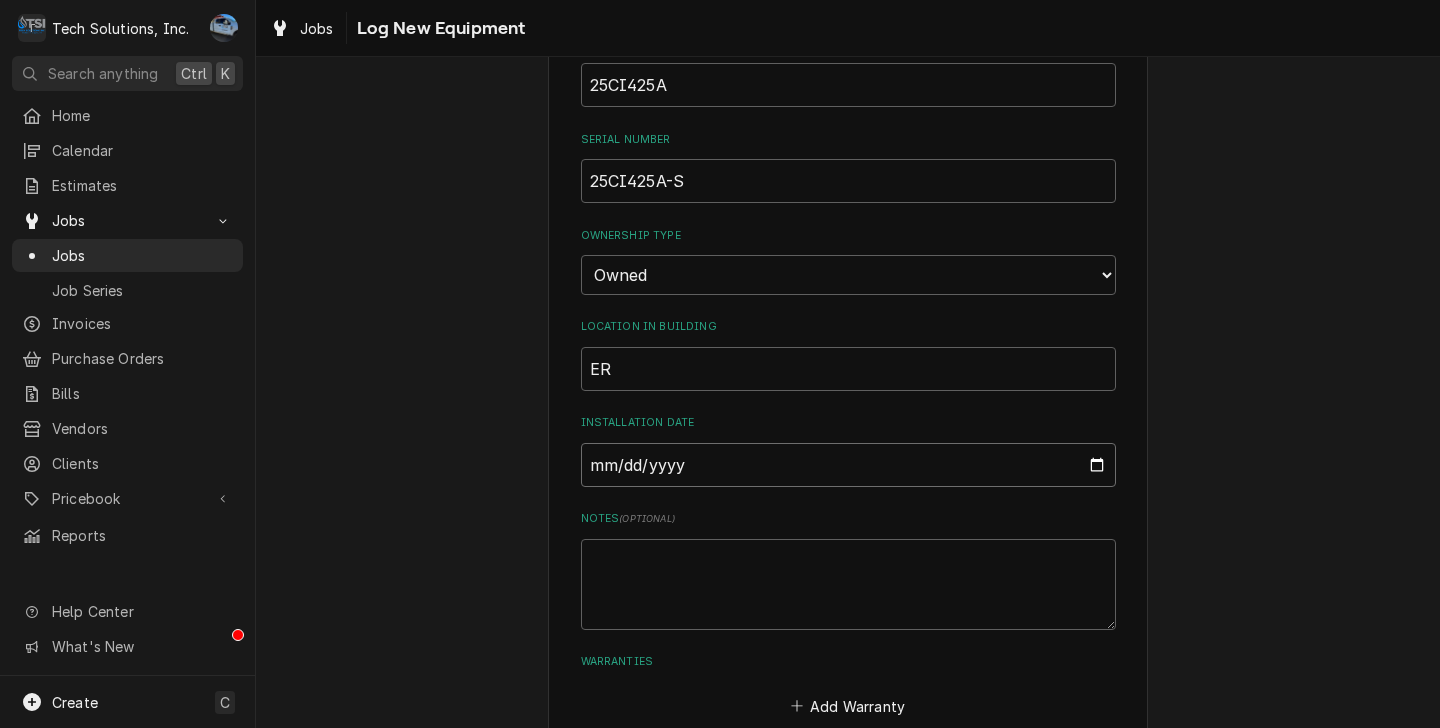 click on "Installation Date" at bounding box center (848, 465) 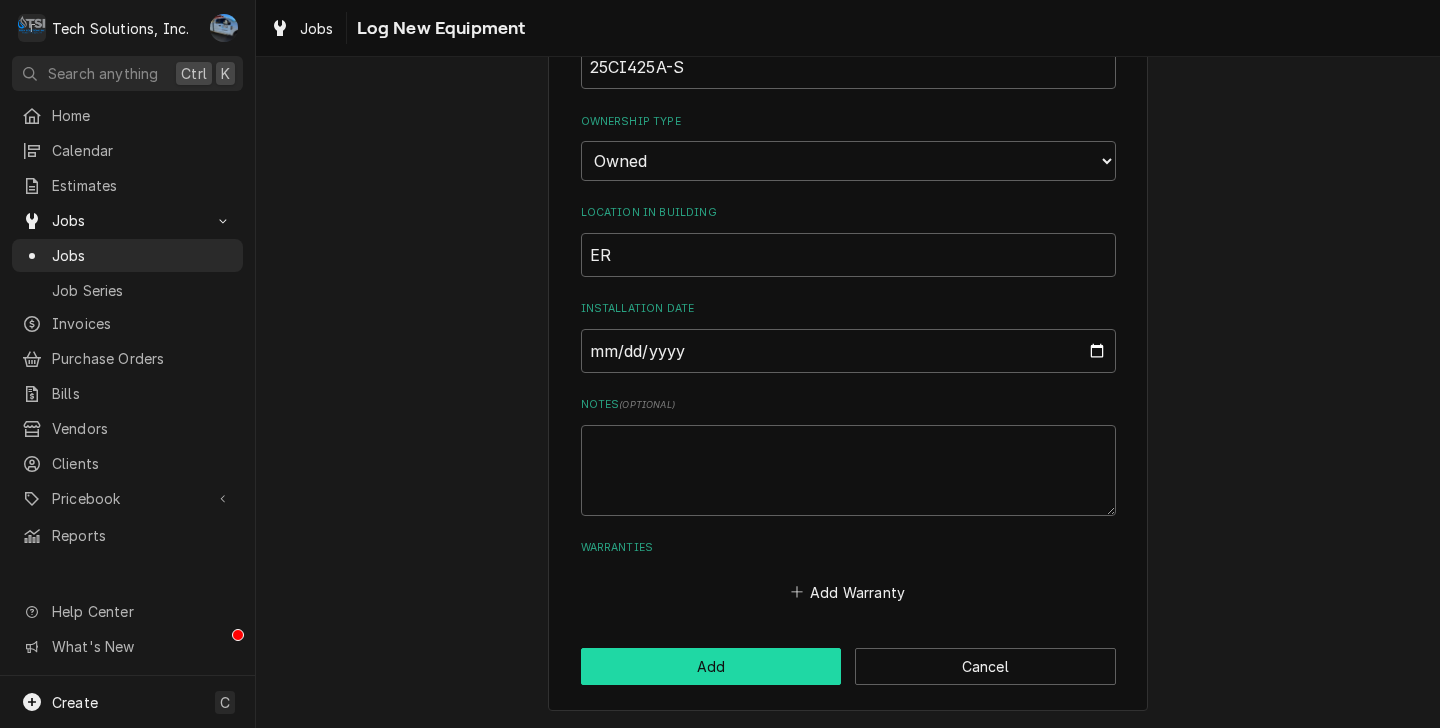 click on "Add" at bounding box center (711, 666) 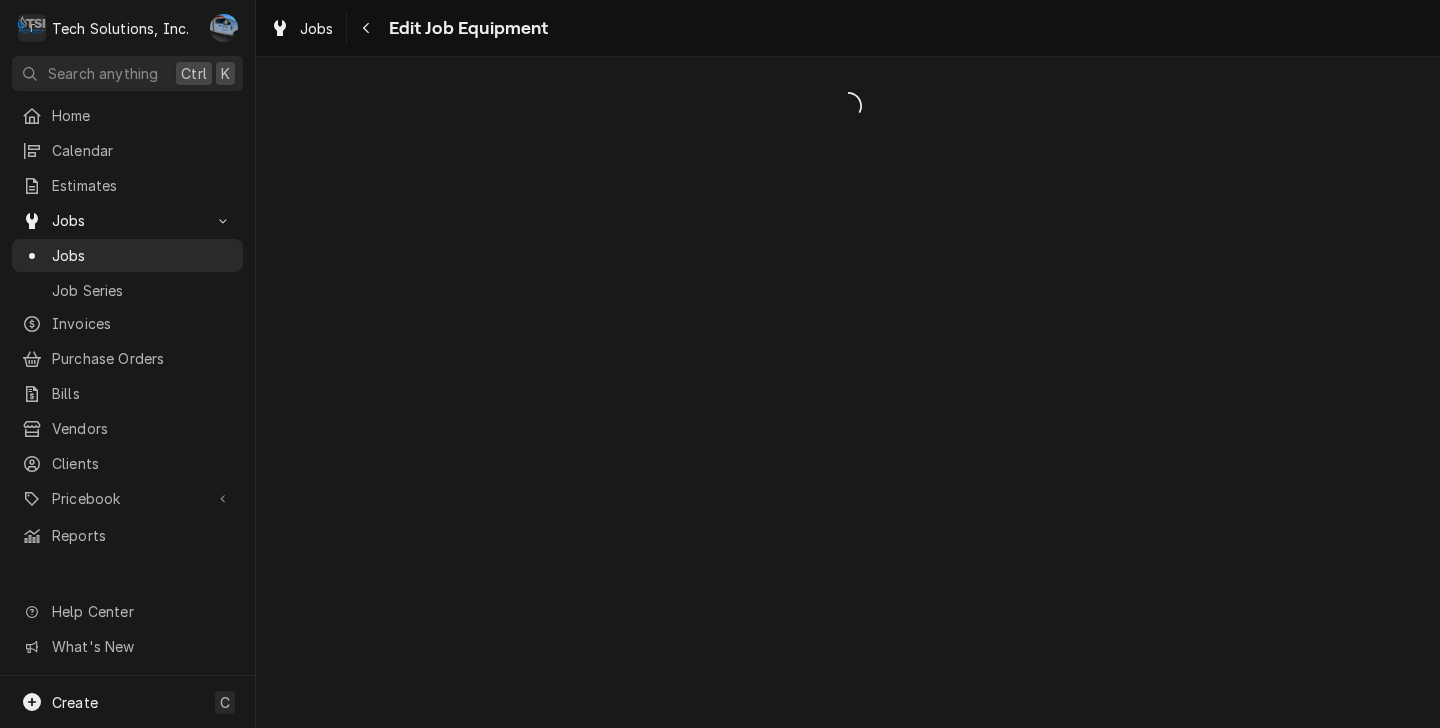 scroll, scrollTop: 0, scrollLeft: 0, axis: both 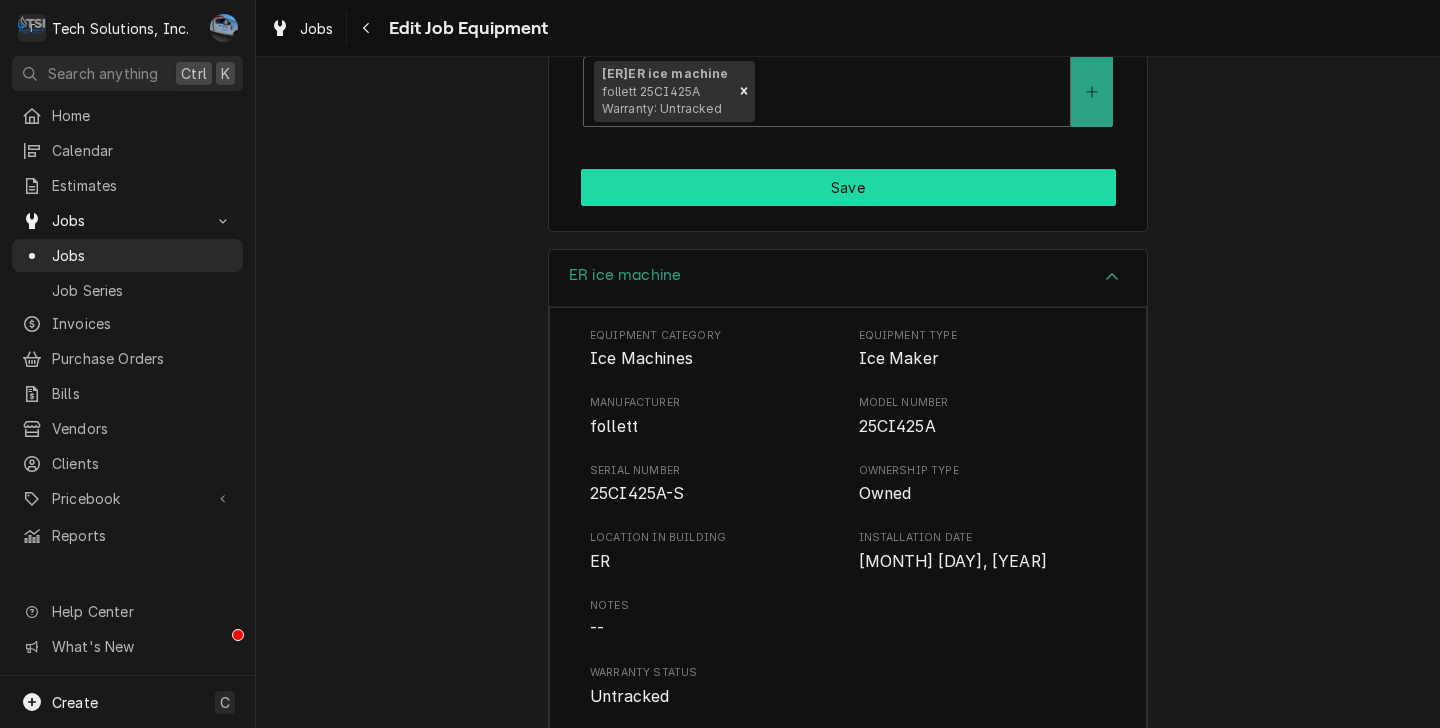 click on "Save" at bounding box center (848, 187) 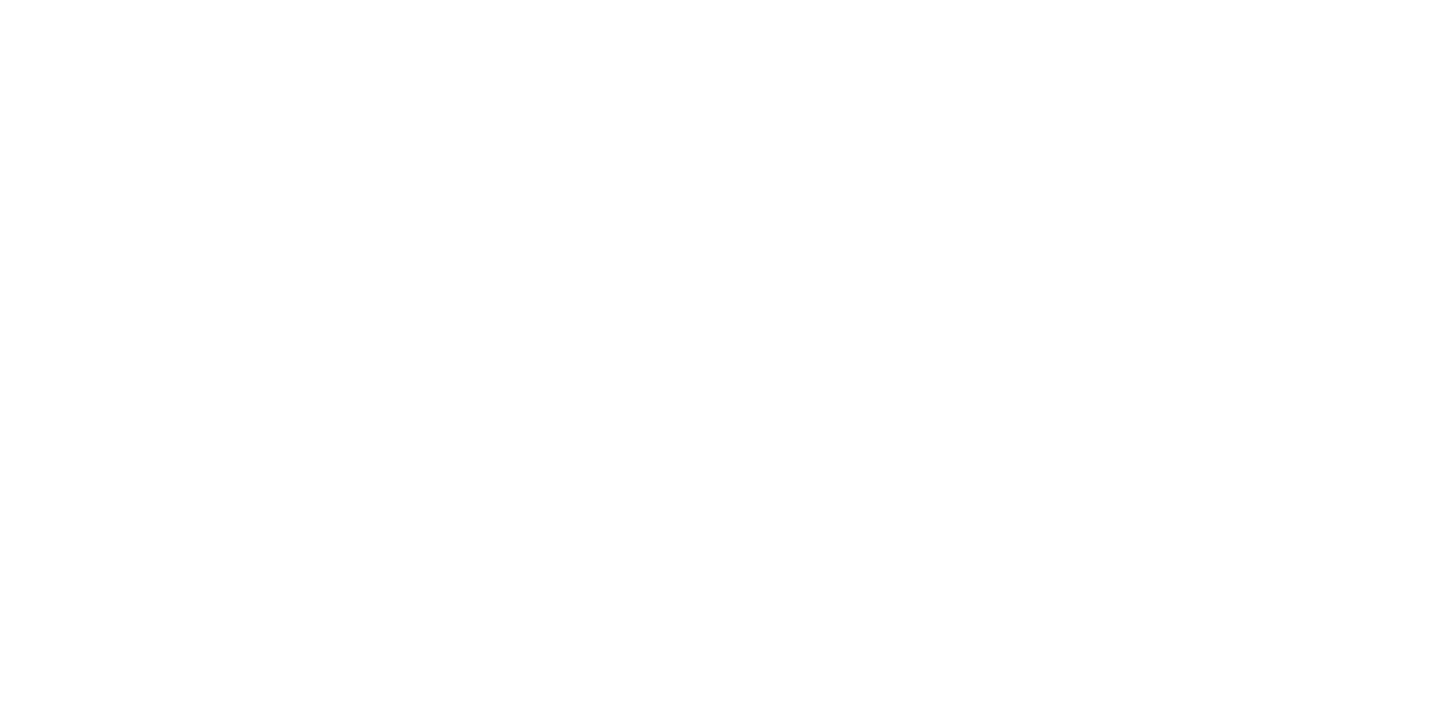 scroll, scrollTop: 0, scrollLeft: 0, axis: both 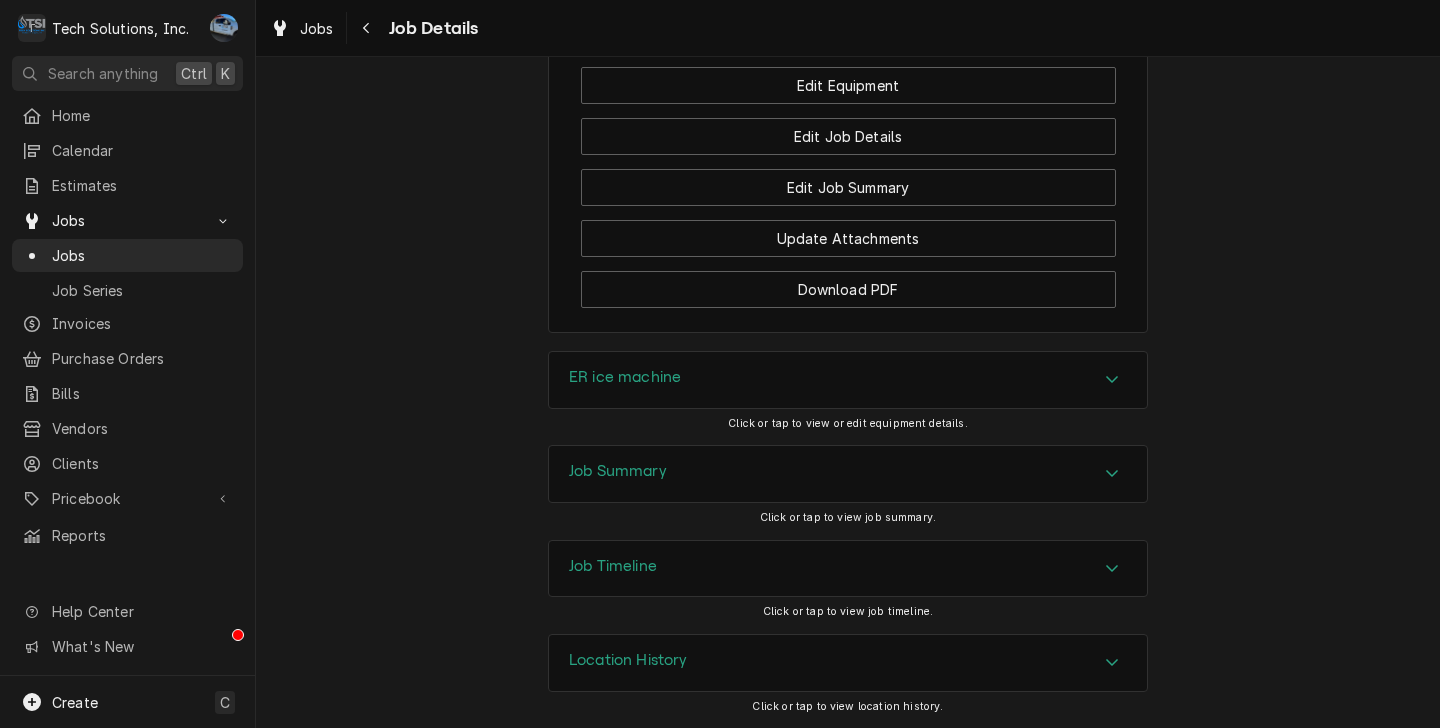 click on "ER ice machine" at bounding box center (848, 380) 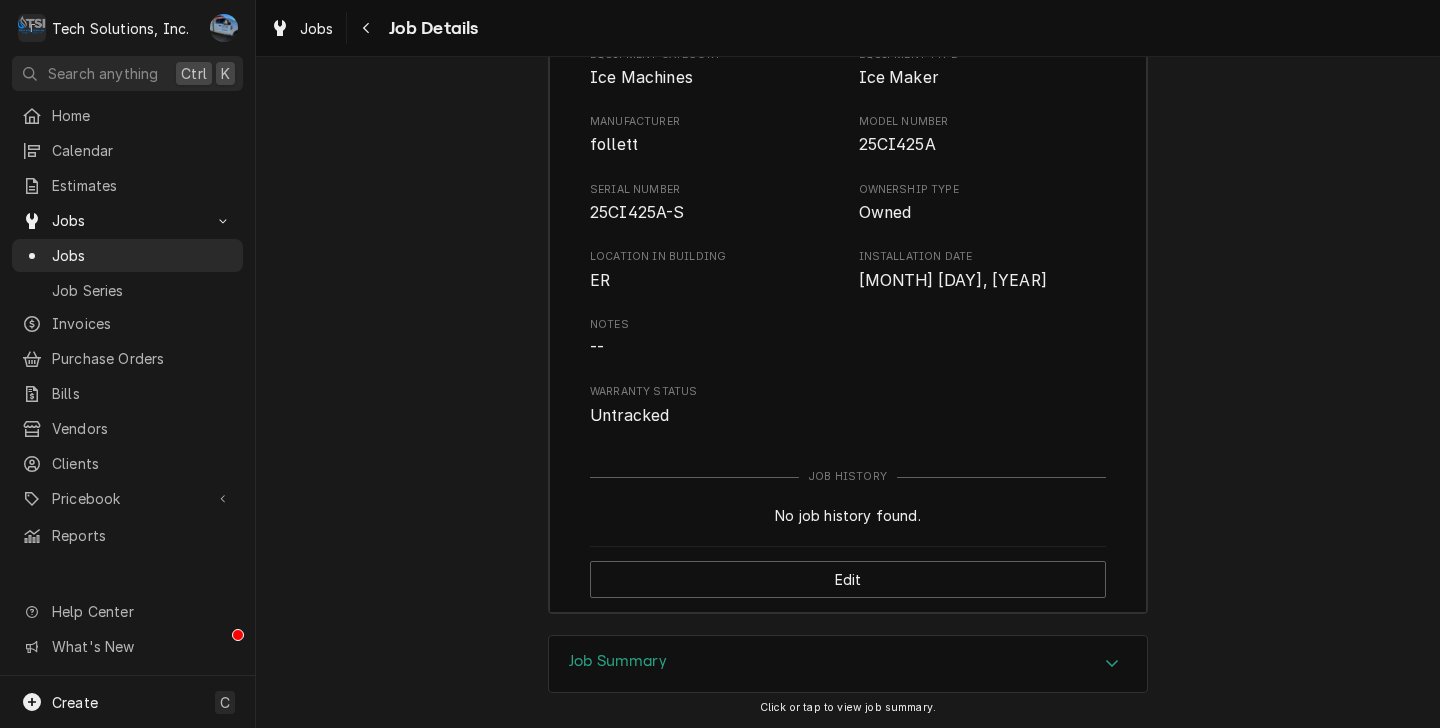 scroll, scrollTop: 3019, scrollLeft: 0, axis: vertical 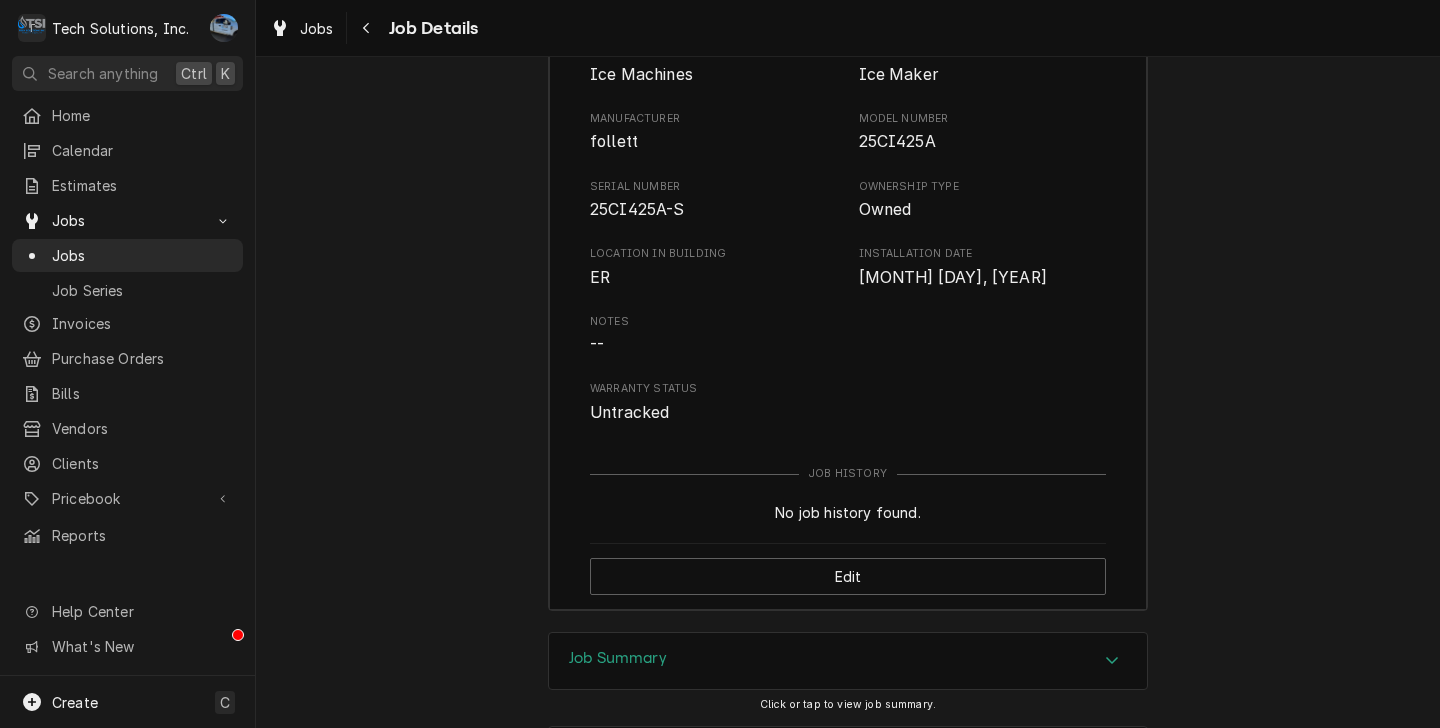 click on "25CI425A" at bounding box center (897, 141) 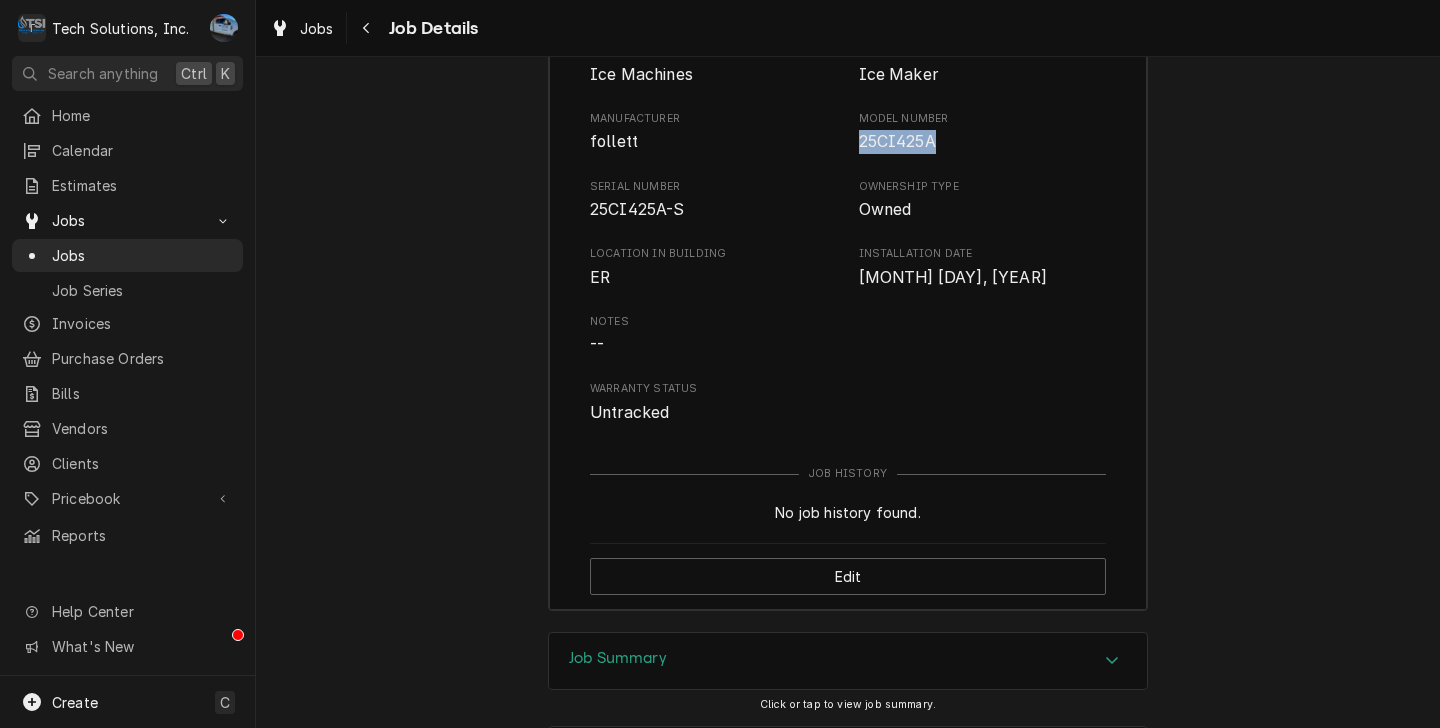 click on "25CI425A" at bounding box center (897, 141) 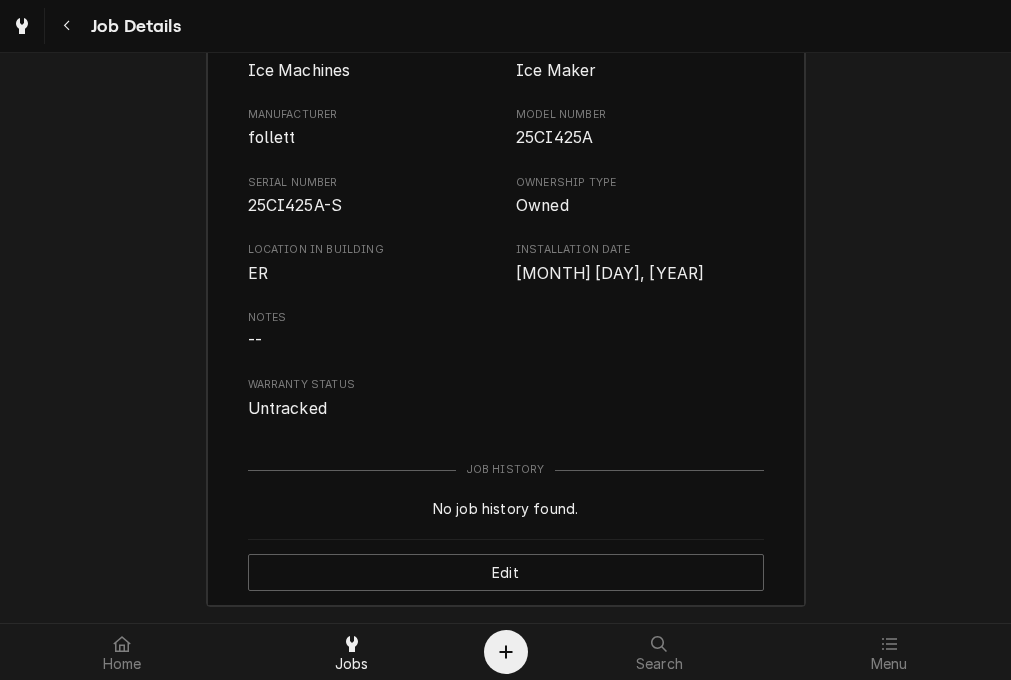 click on "25CI425A" at bounding box center (554, 137) 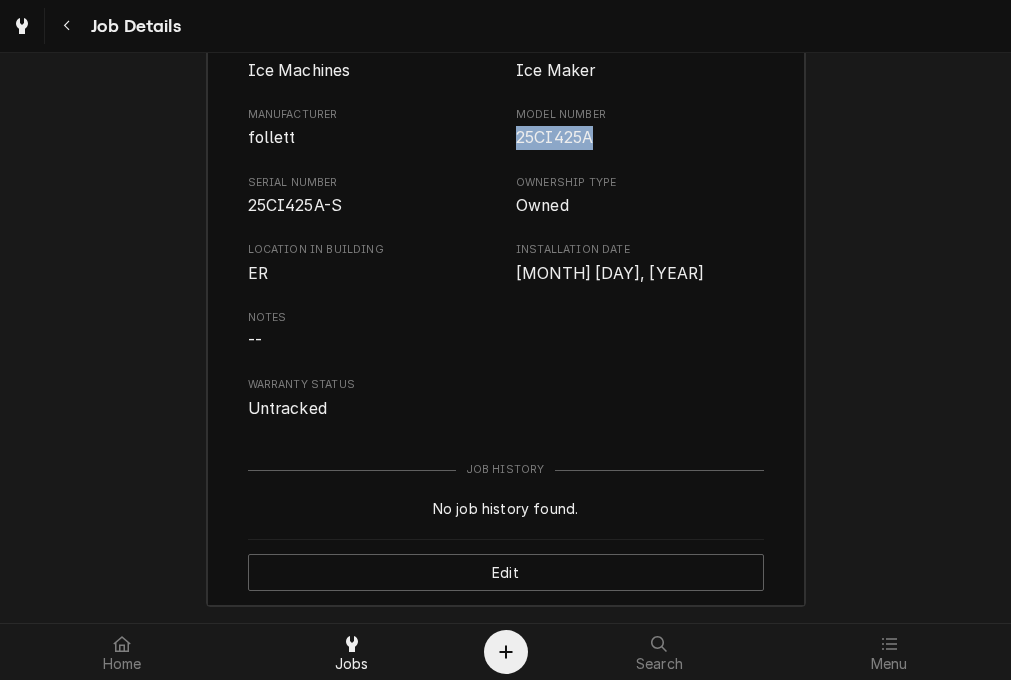 click on "25CI425A" at bounding box center [554, 137] 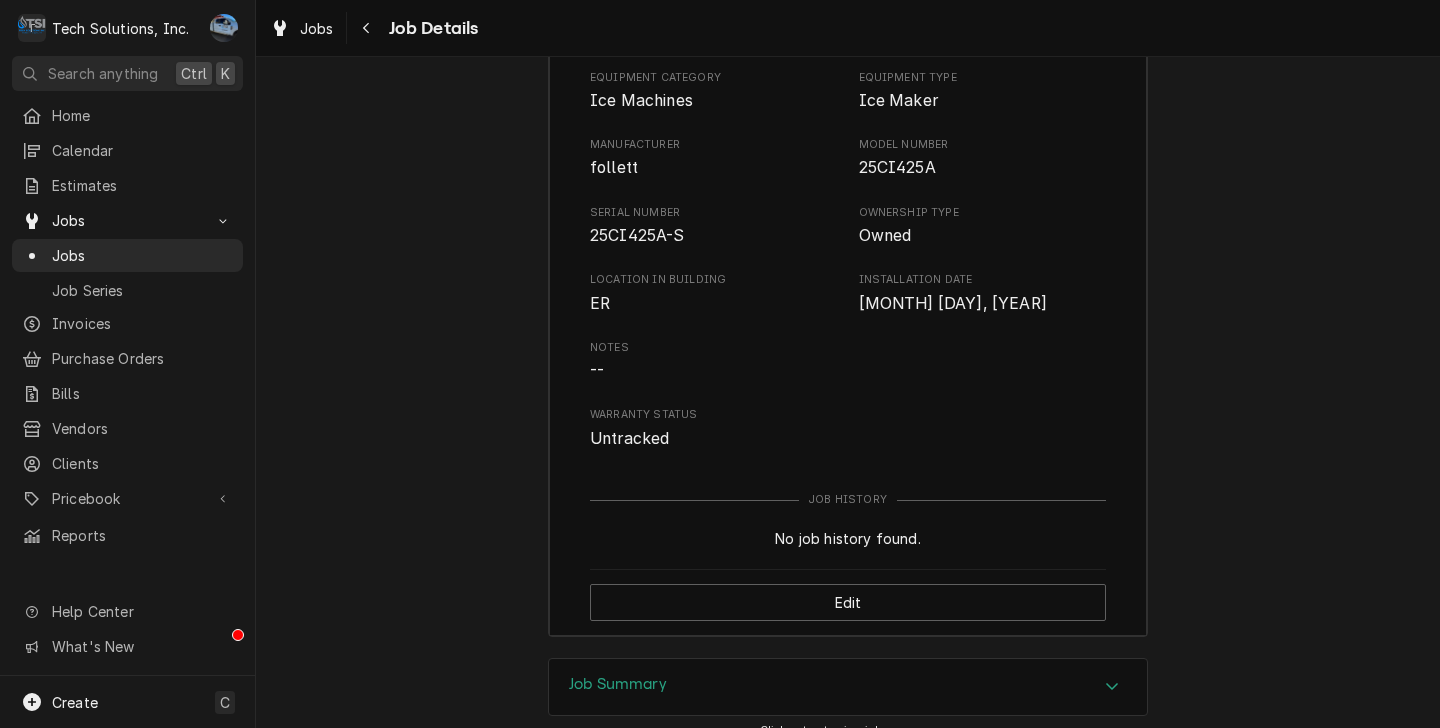 scroll, scrollTop: 2967, scrollLeft: 0, axis: vertical 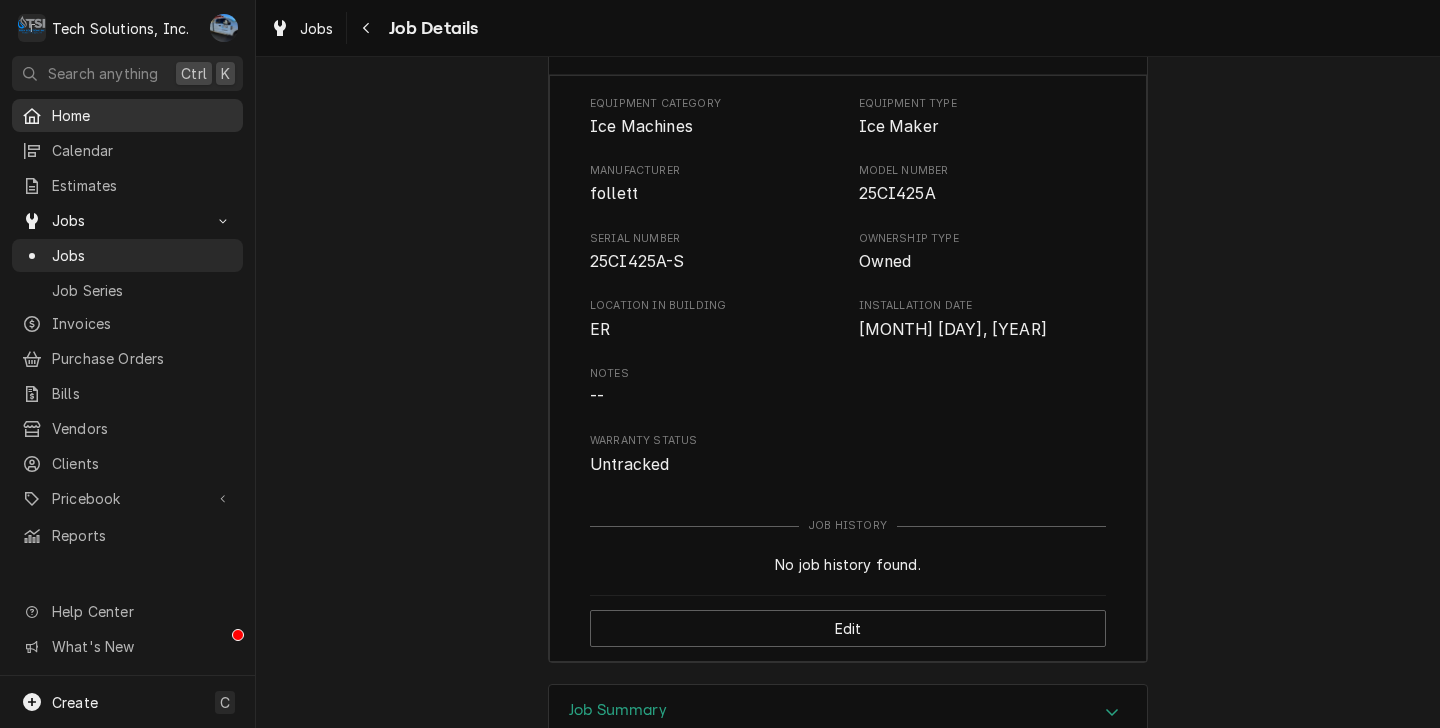 click on "Home" at bounding box center (127, 115) 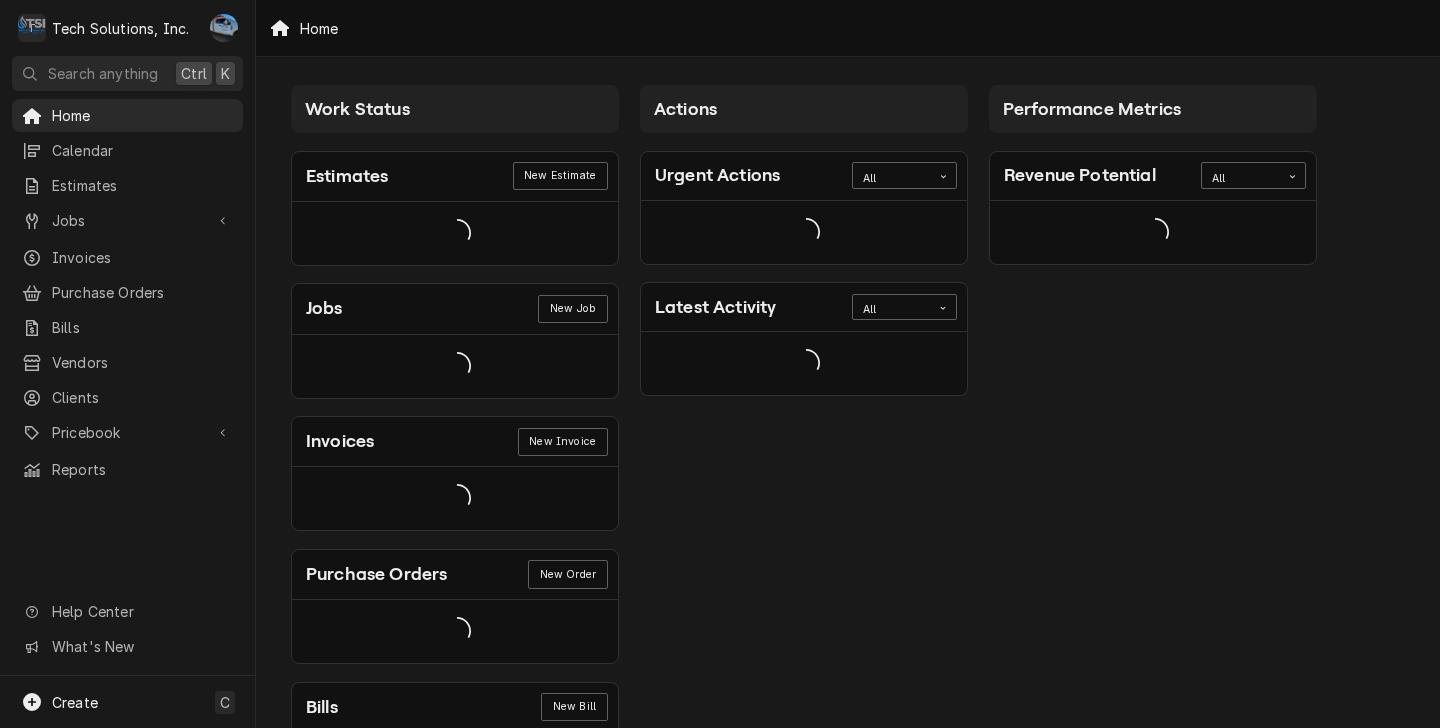 scroll, scrollTop: 0, scrollLeft: 0, axis: both 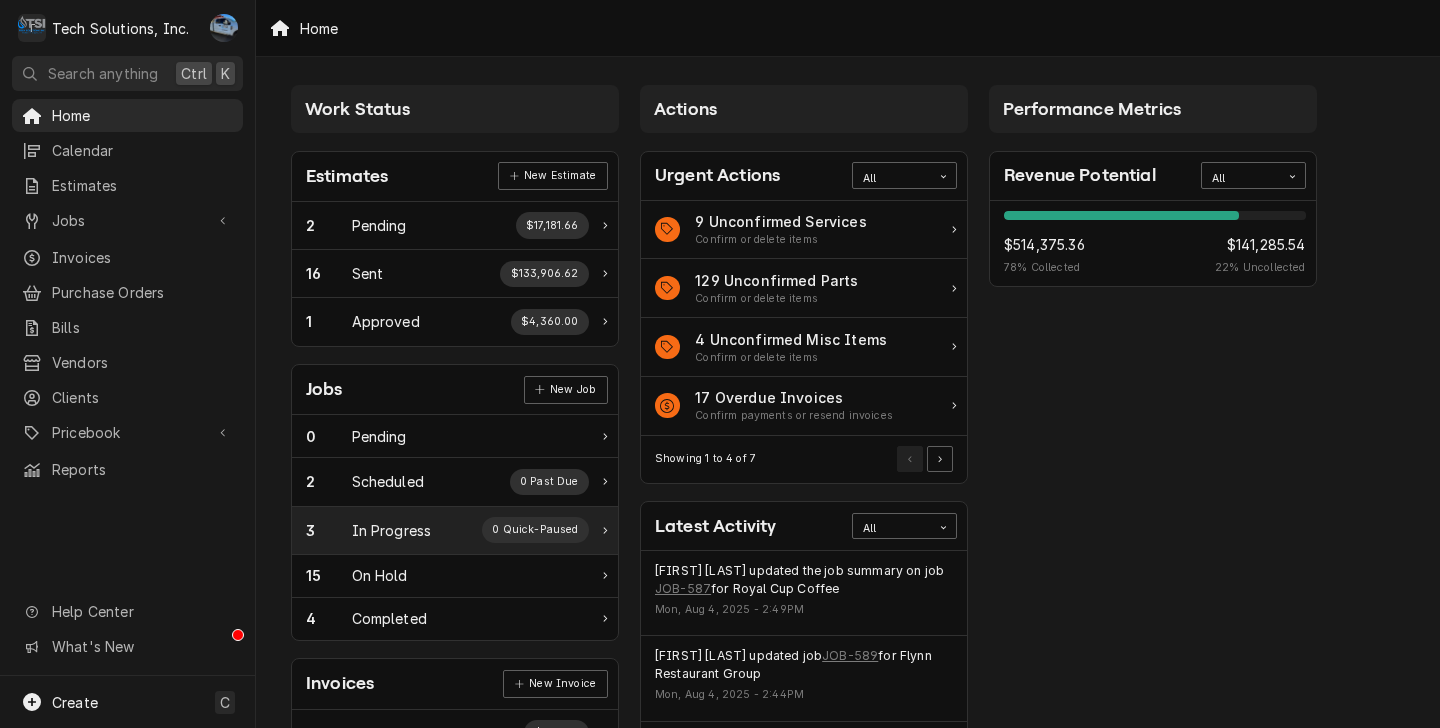 click on "In Progress" at bounding box center (392, 530) 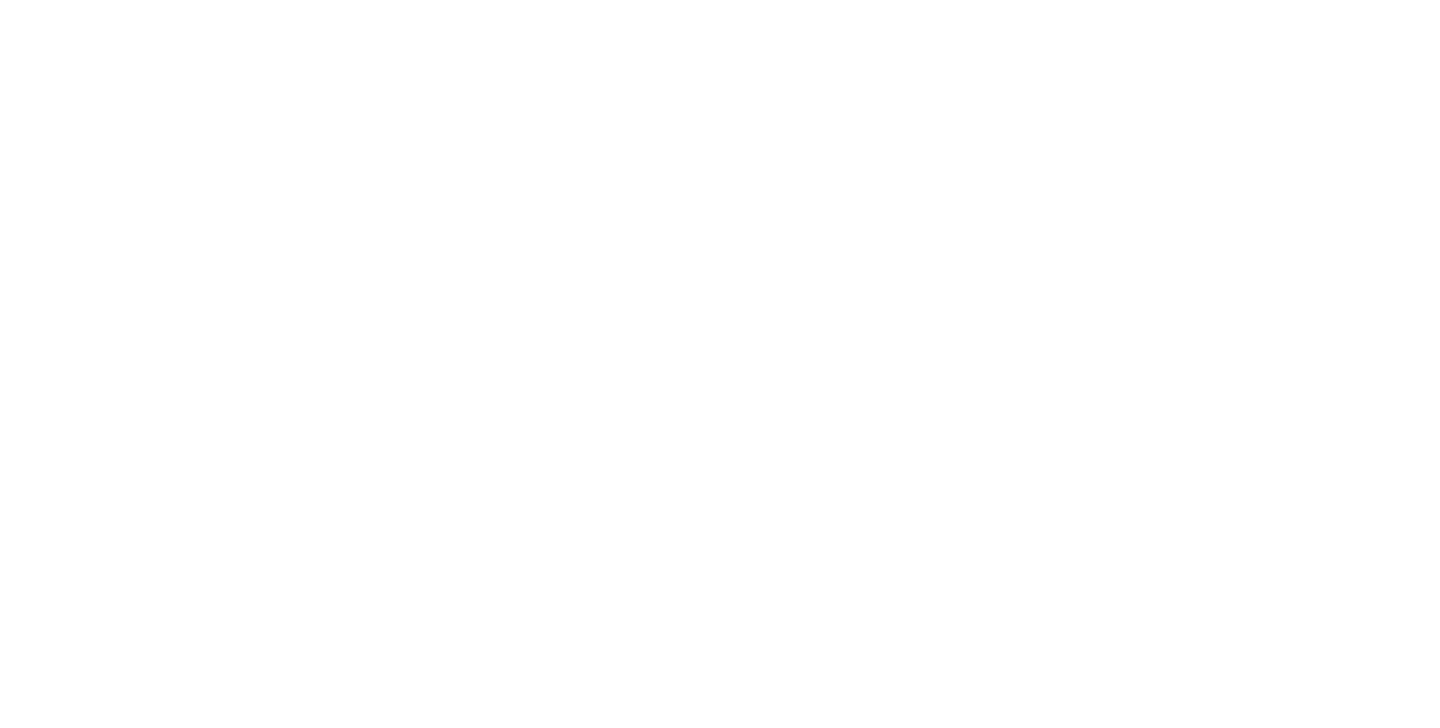 scroll, scrollTop: 0, scrollLeft: 0, axis: both 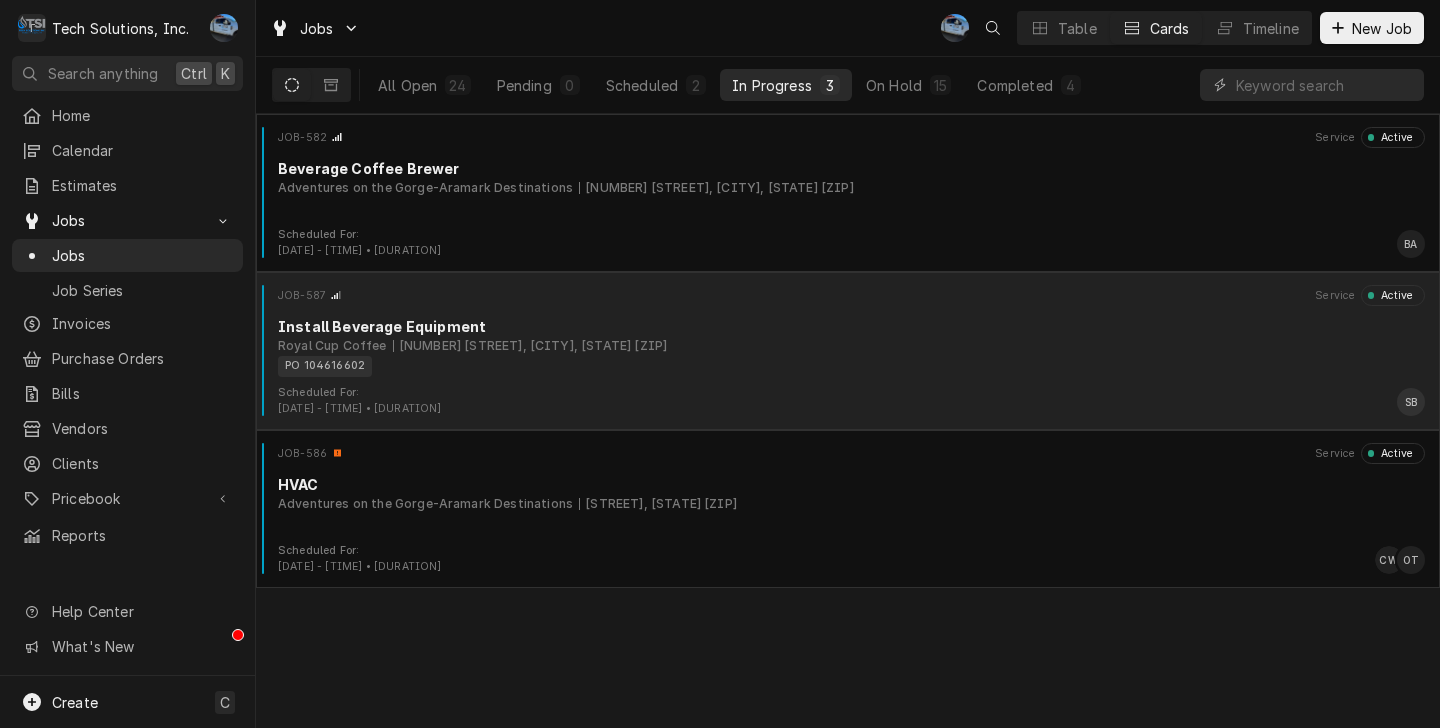 click on "[NUMBER] [STREET], [CITY], [STATE] [ZIP]" at bounding box center (530, 346) 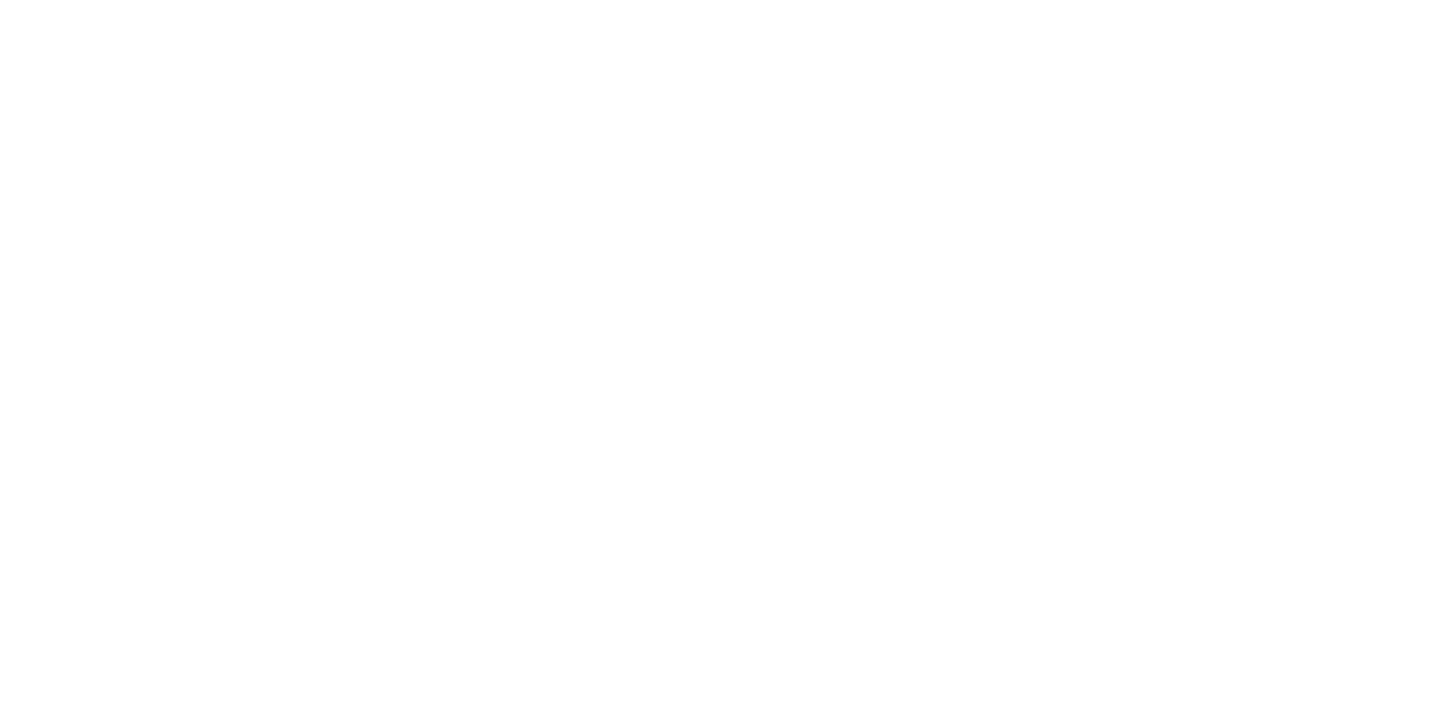 scroll, scrollTop: 0, scrollLeft: 0, axis: both 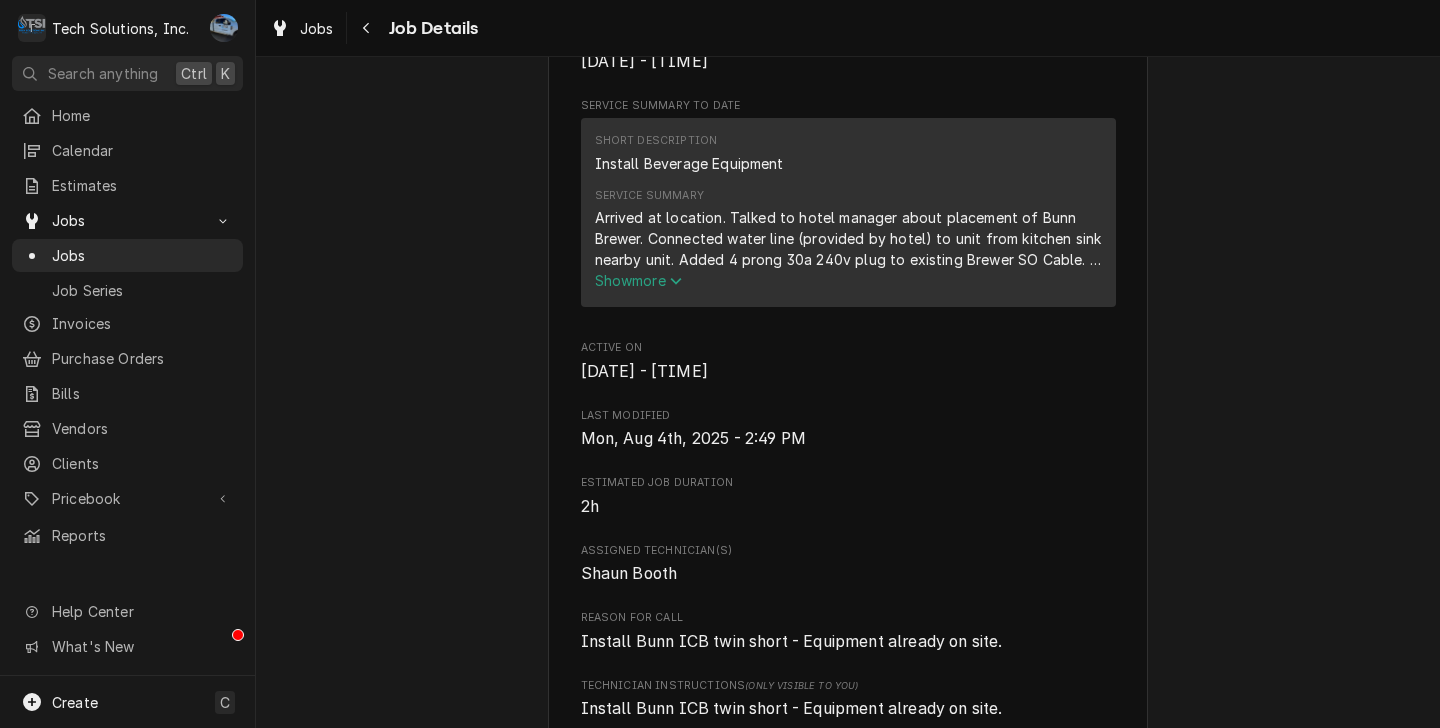 click on "Show  more" at bounding box center (639, 280) 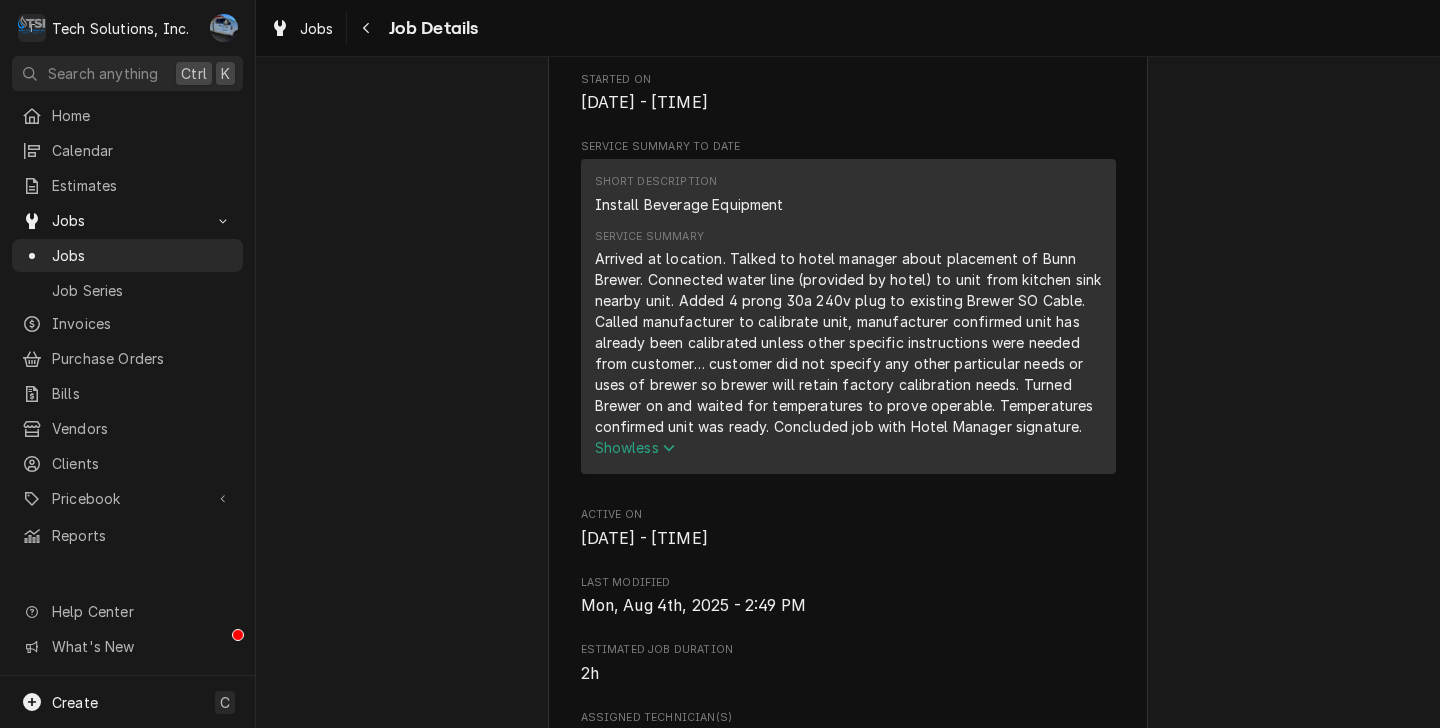 scroll, scrollTop: 1044, scrollLeft: 0, axis: vertical 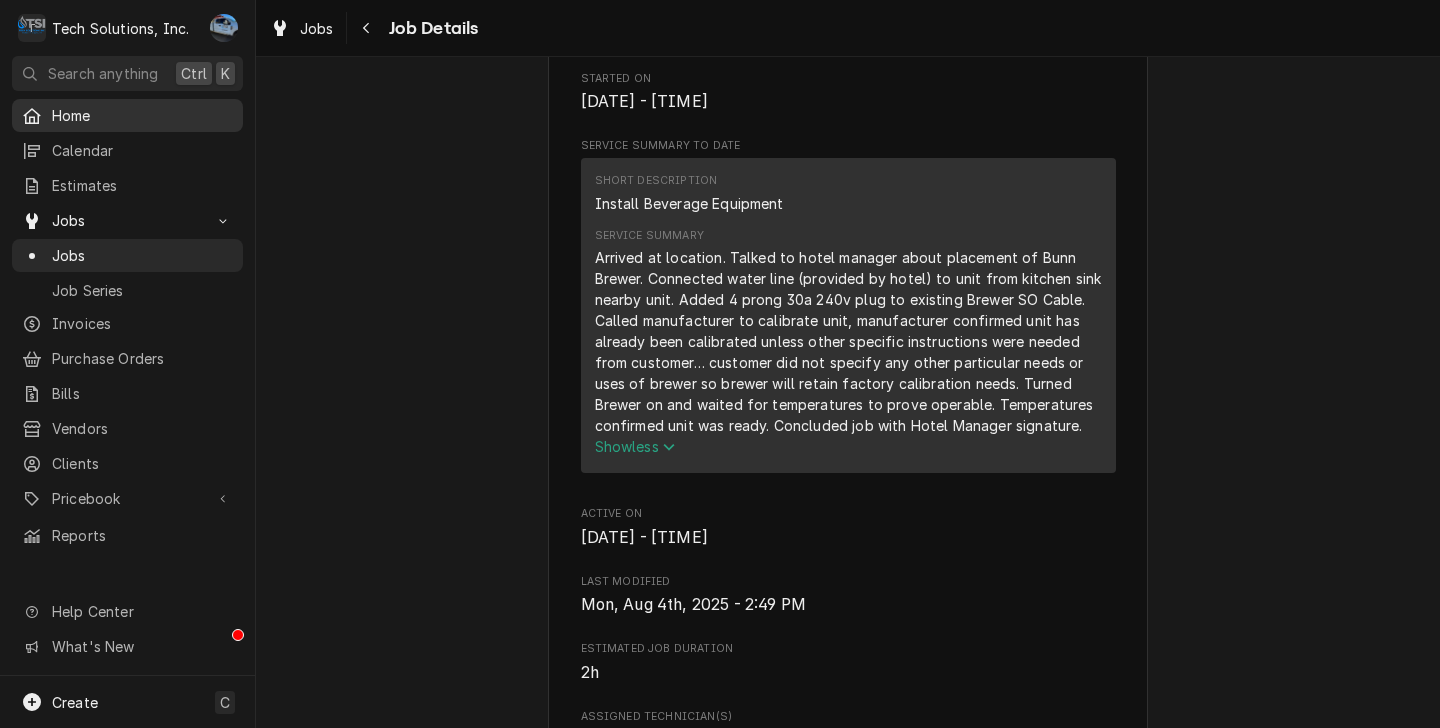 click on "Home" at bounding box center [142, 115] 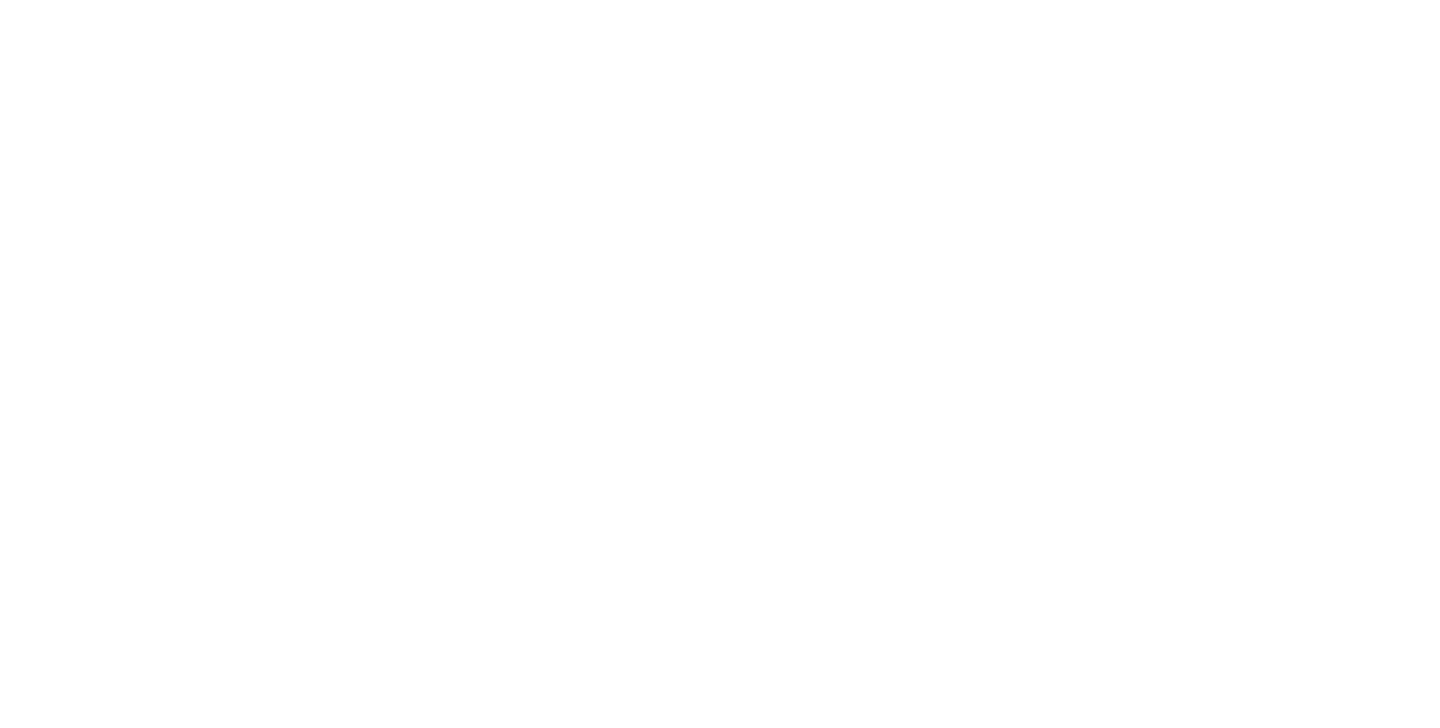 scroll, scrollTop: 0, scrollLeft: 0, axis: both 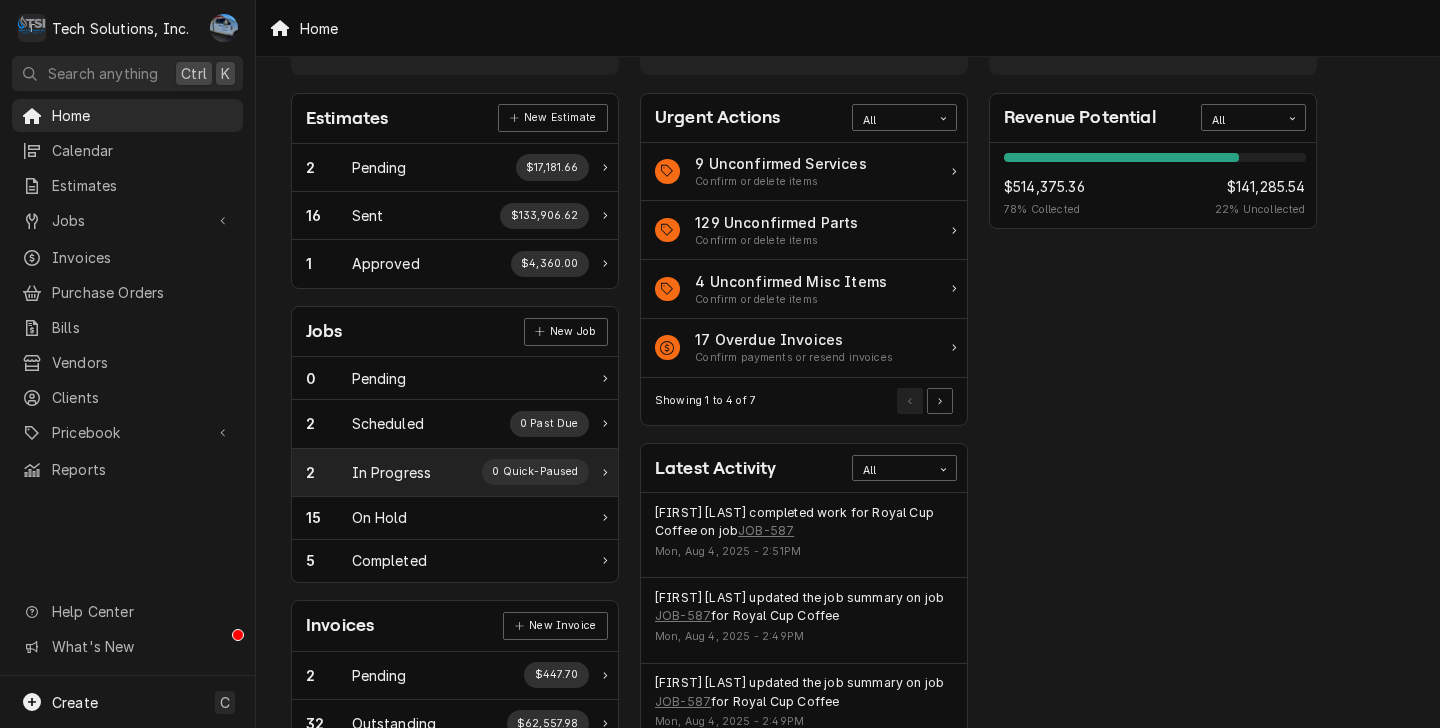 click on "In Progress" at bounding box center (392, 472) 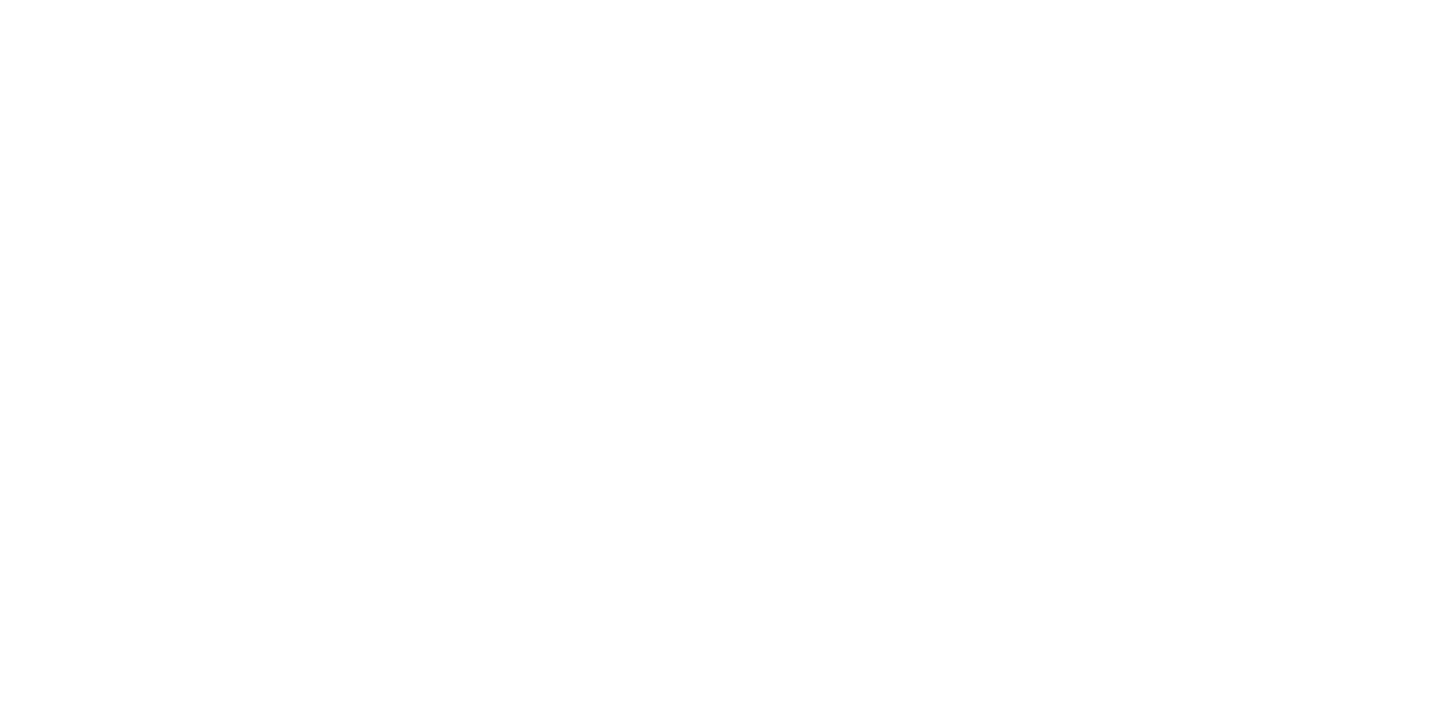 scroll, scrollTop: 0, scrollLeft: 0, axis: both 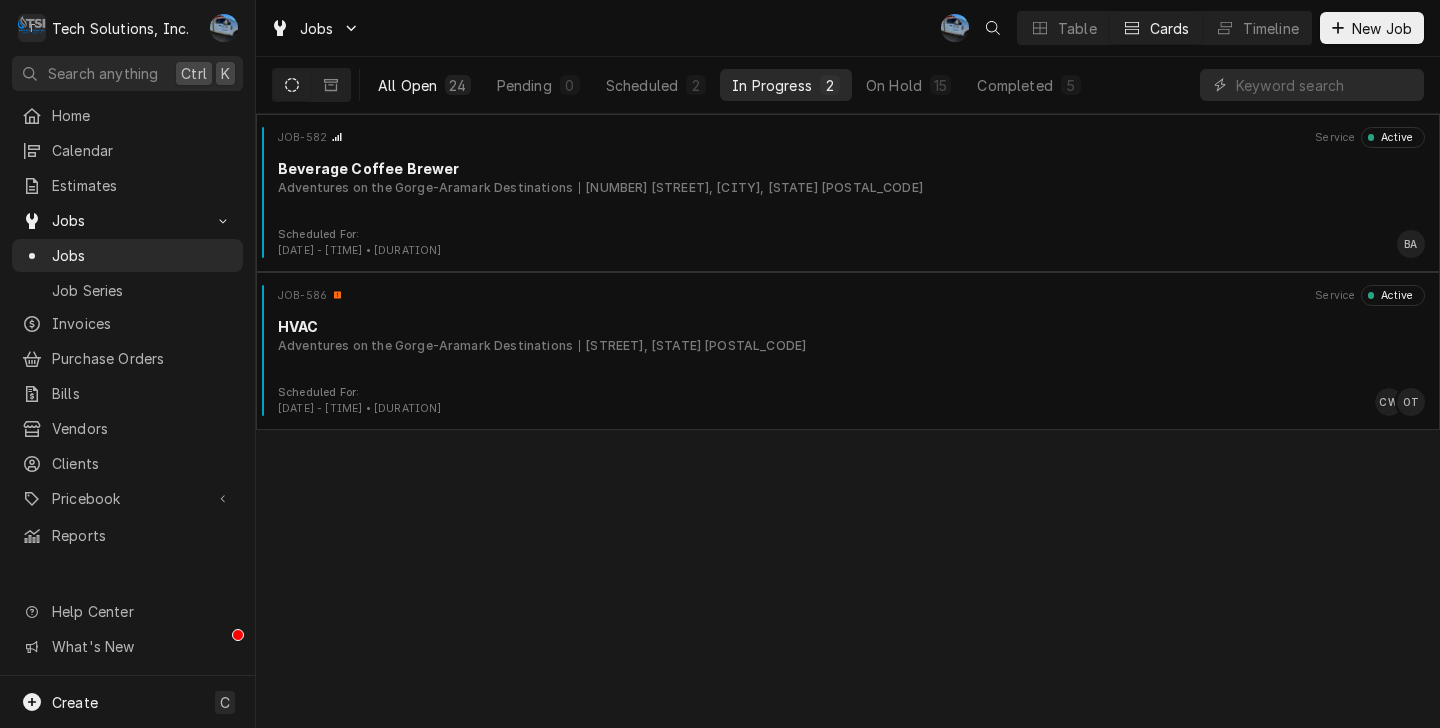 click on "All Open 24" at bounding box center [424, 85] 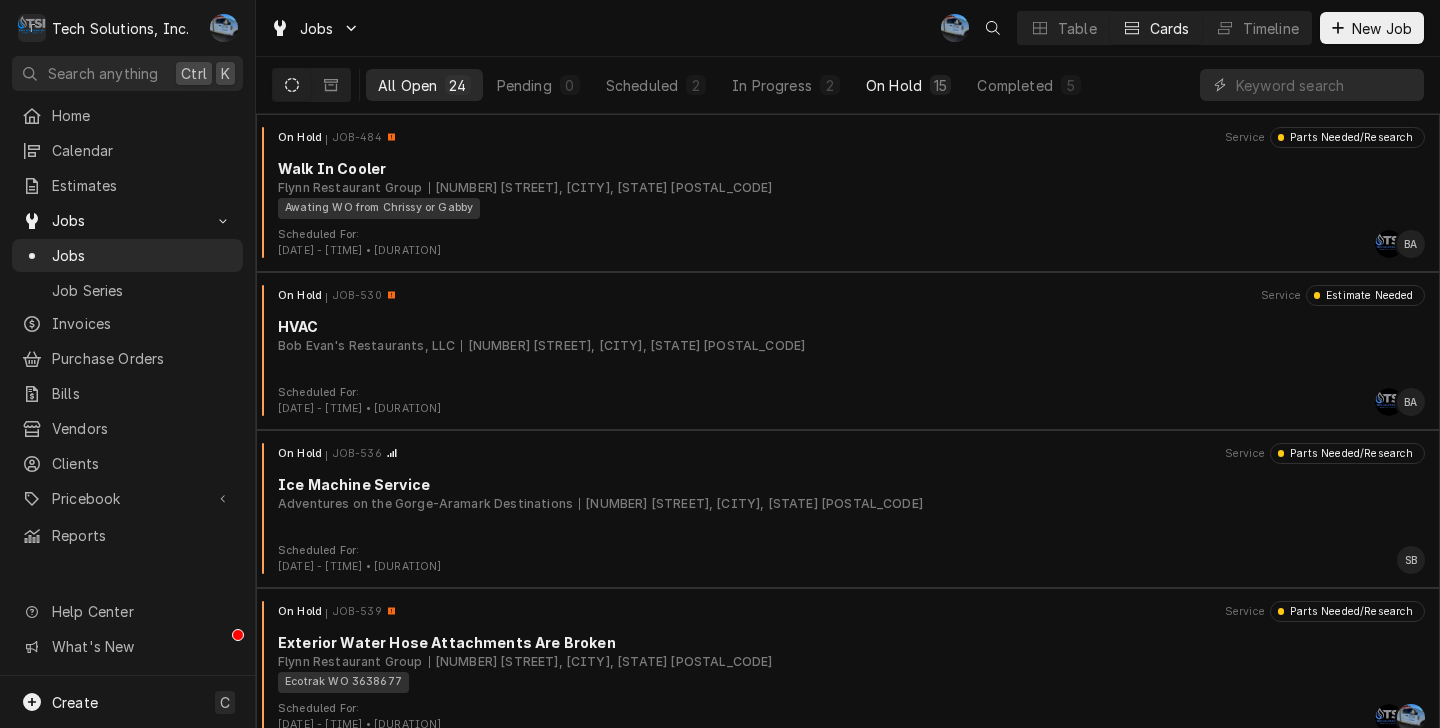 click on "On Hold" at bounding box center (894, 85) 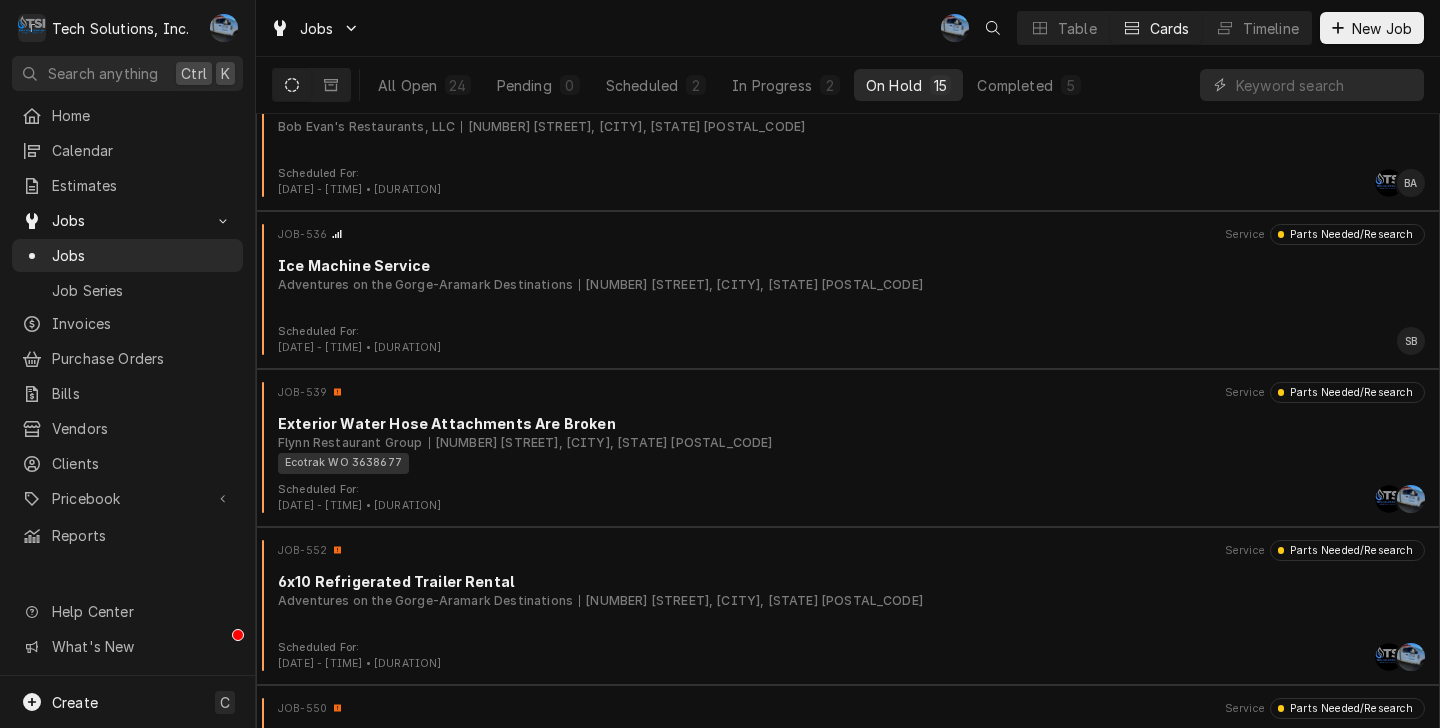 scroll, scrollTop: 0, scrollLeft: 0, axis: both 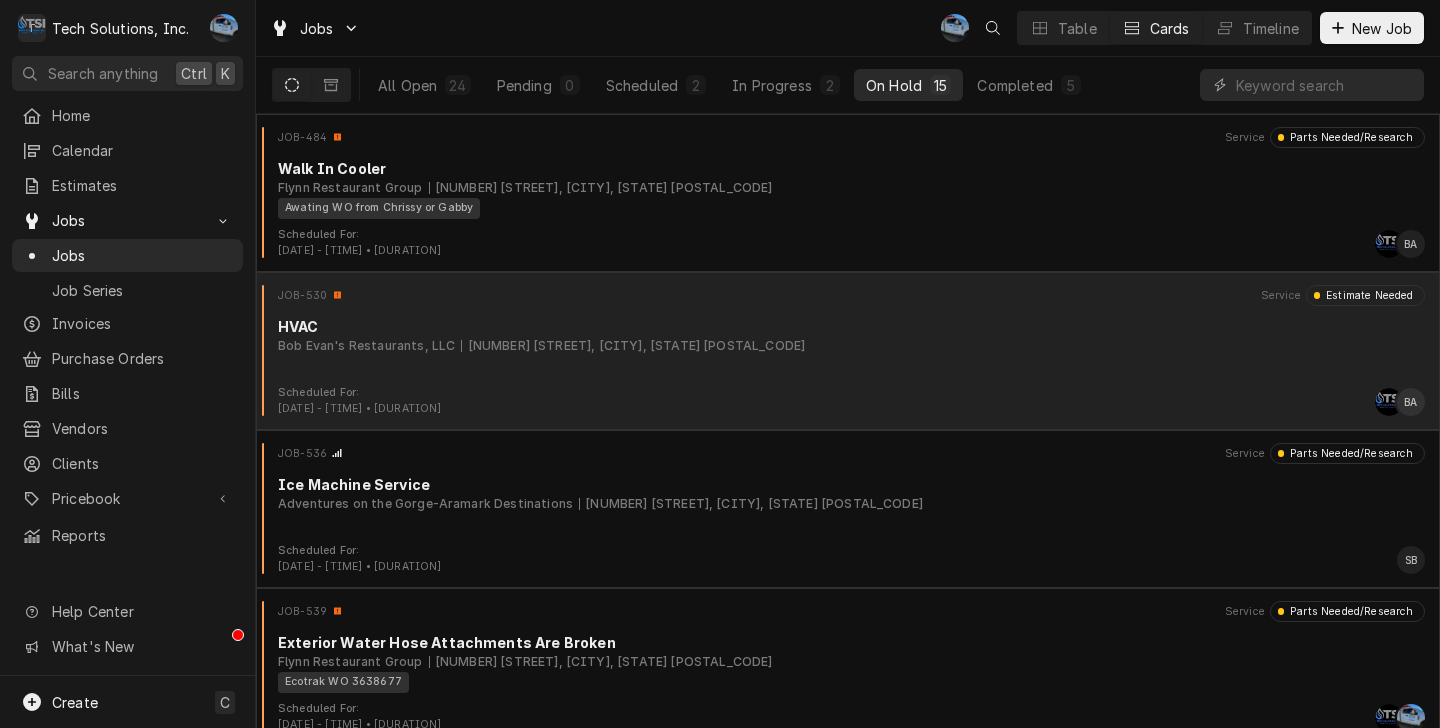 click on "JOB-530 Service Estimate Needed" at bounding box center (848, 295) 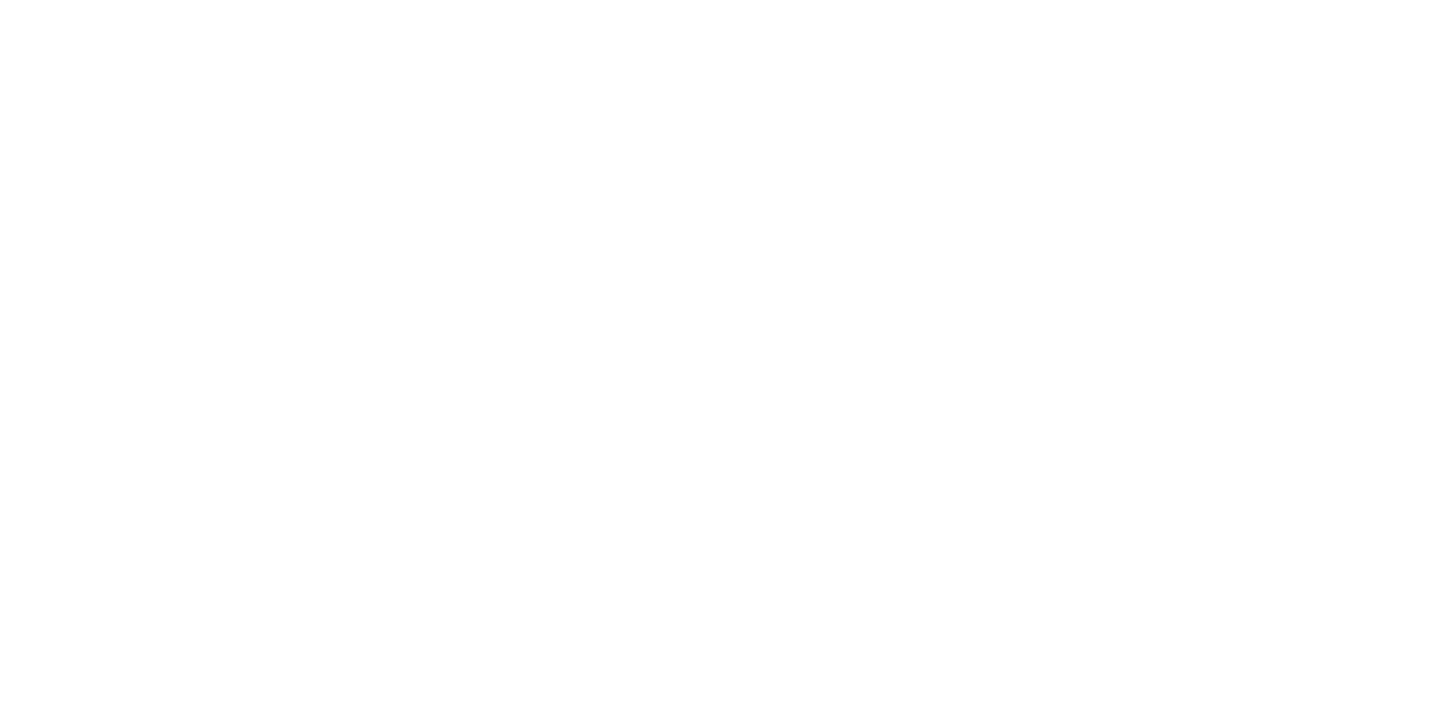 scroll, scrollTop: 0, scrollLeft: 0, axis: both 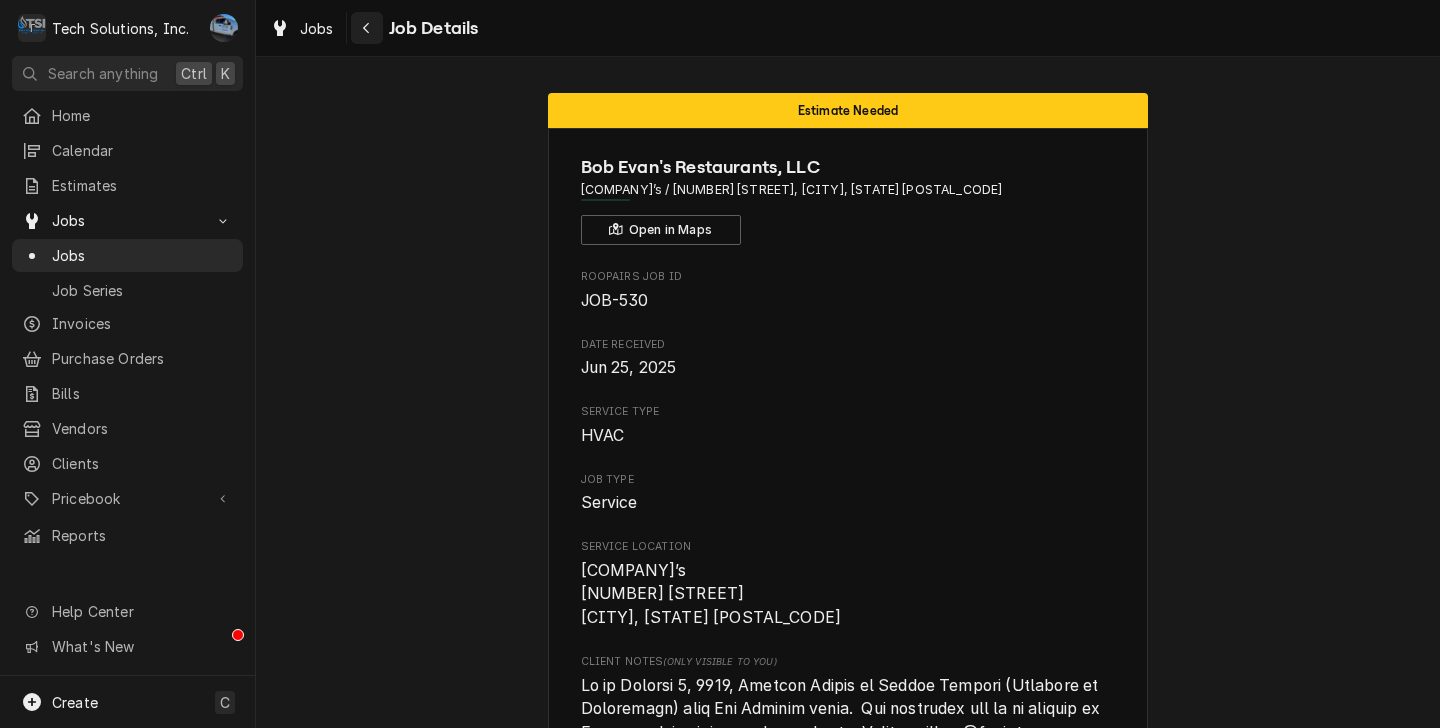 click 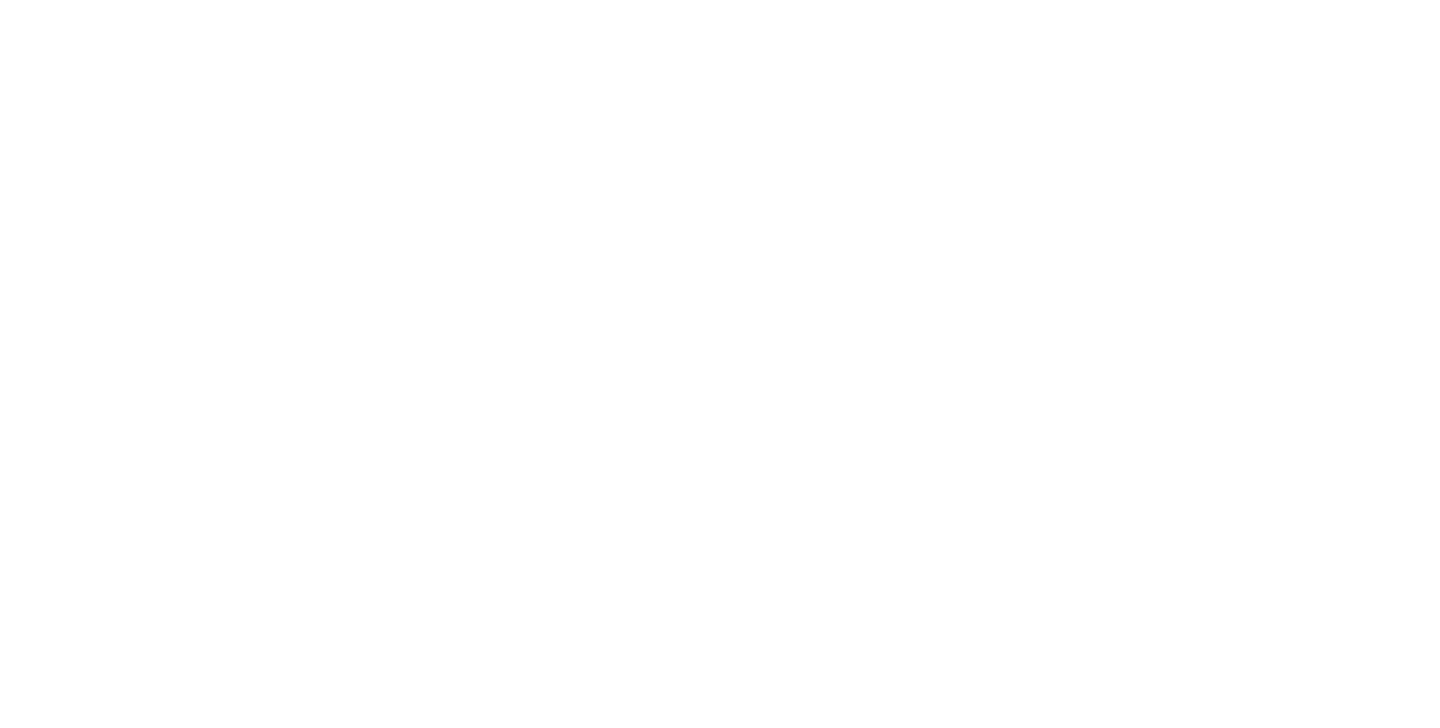 scroll, scrollTop: 0, scrollLeft: 0, axis: both 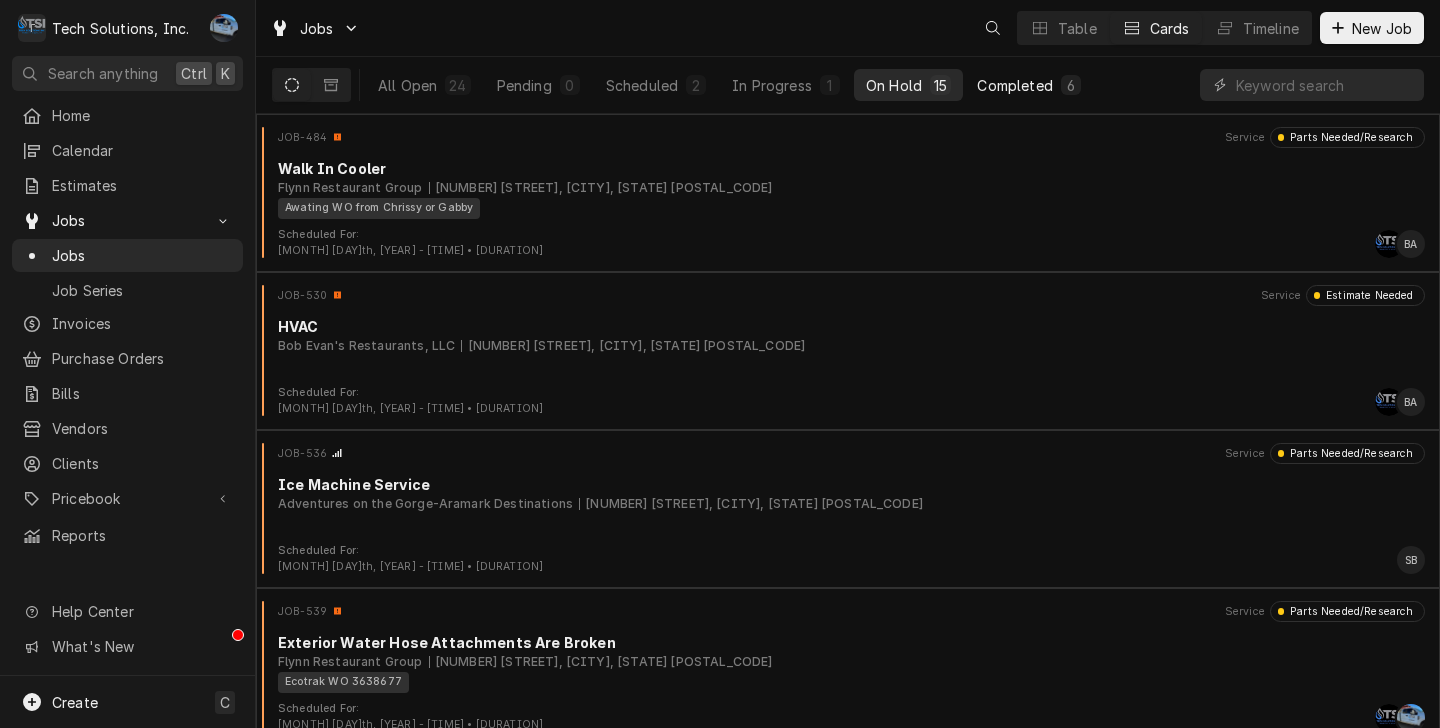 click on "Completed 6" at bounding box center [1028, 85] 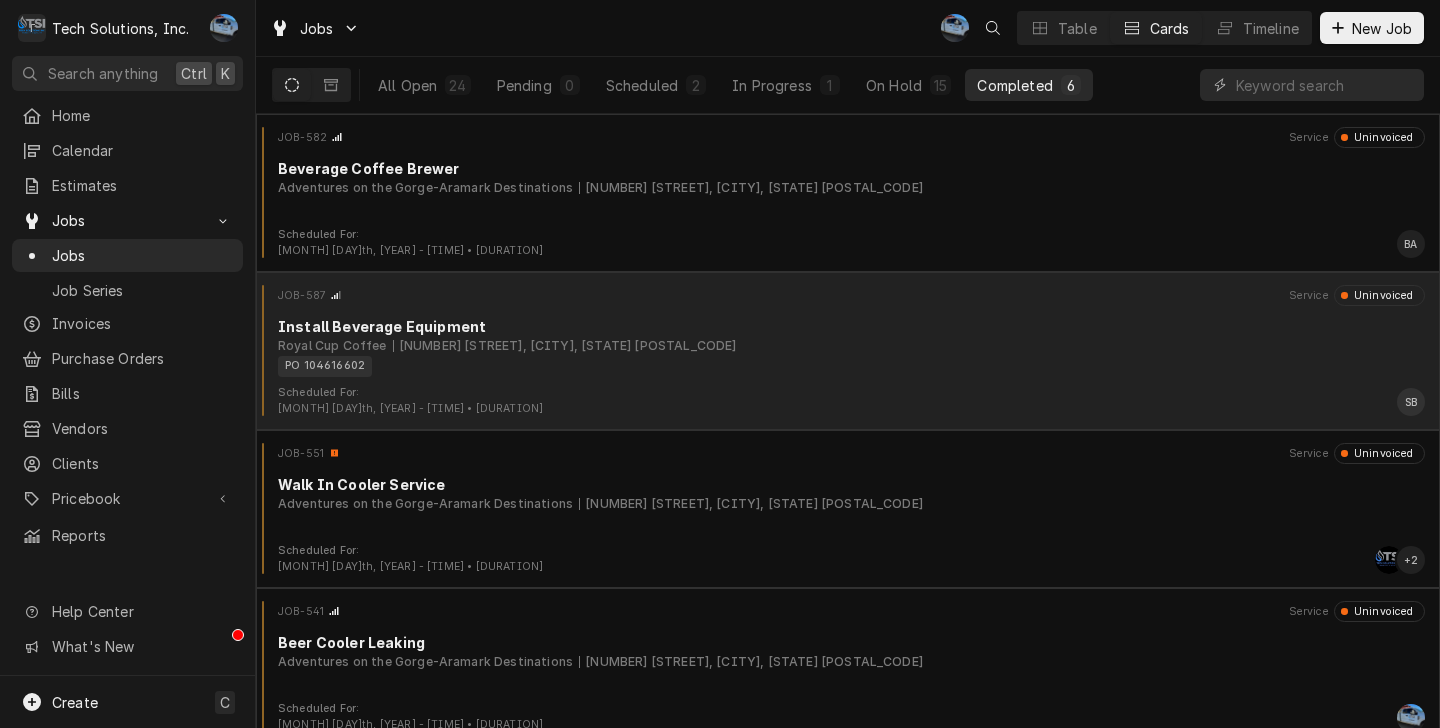 scroll, scrollTop: 334, scrollLeft: 0, axis: vertical 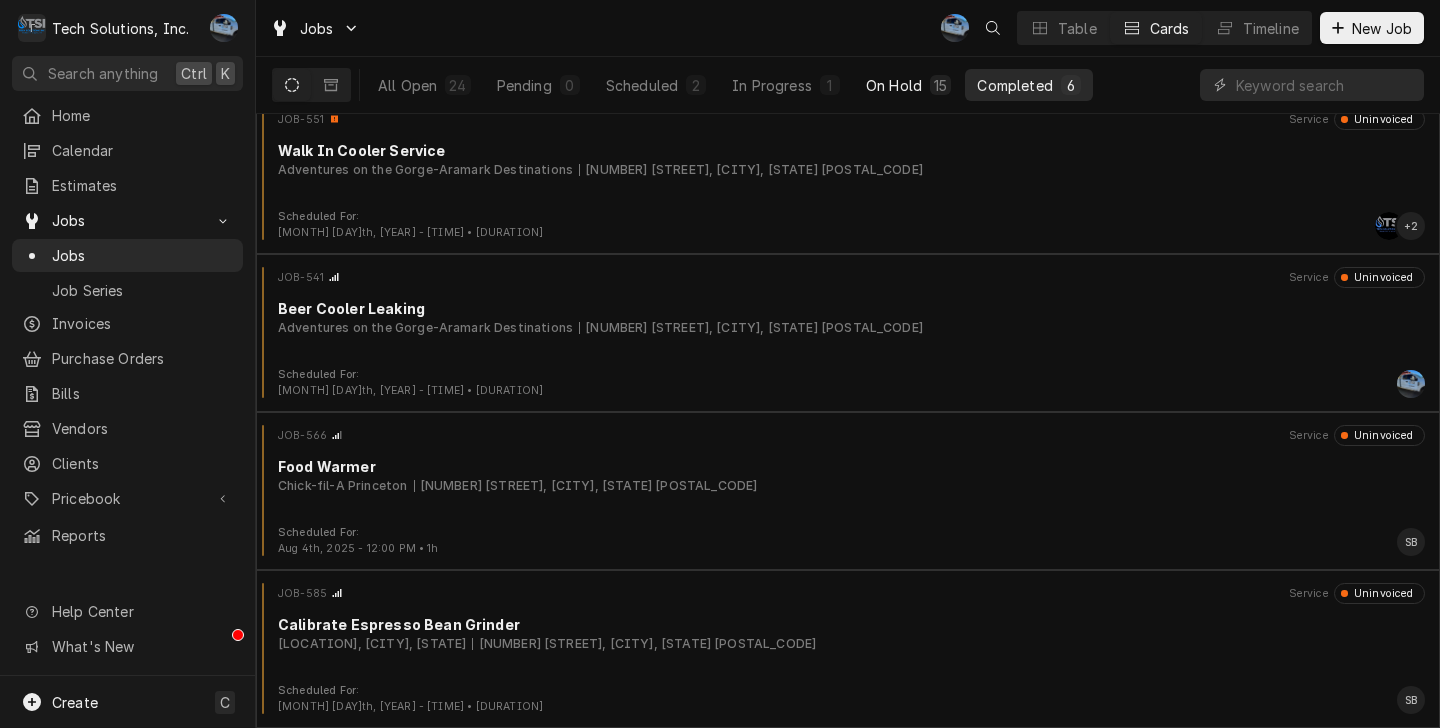 click on "On Hold" at bounding box center (894, 85) 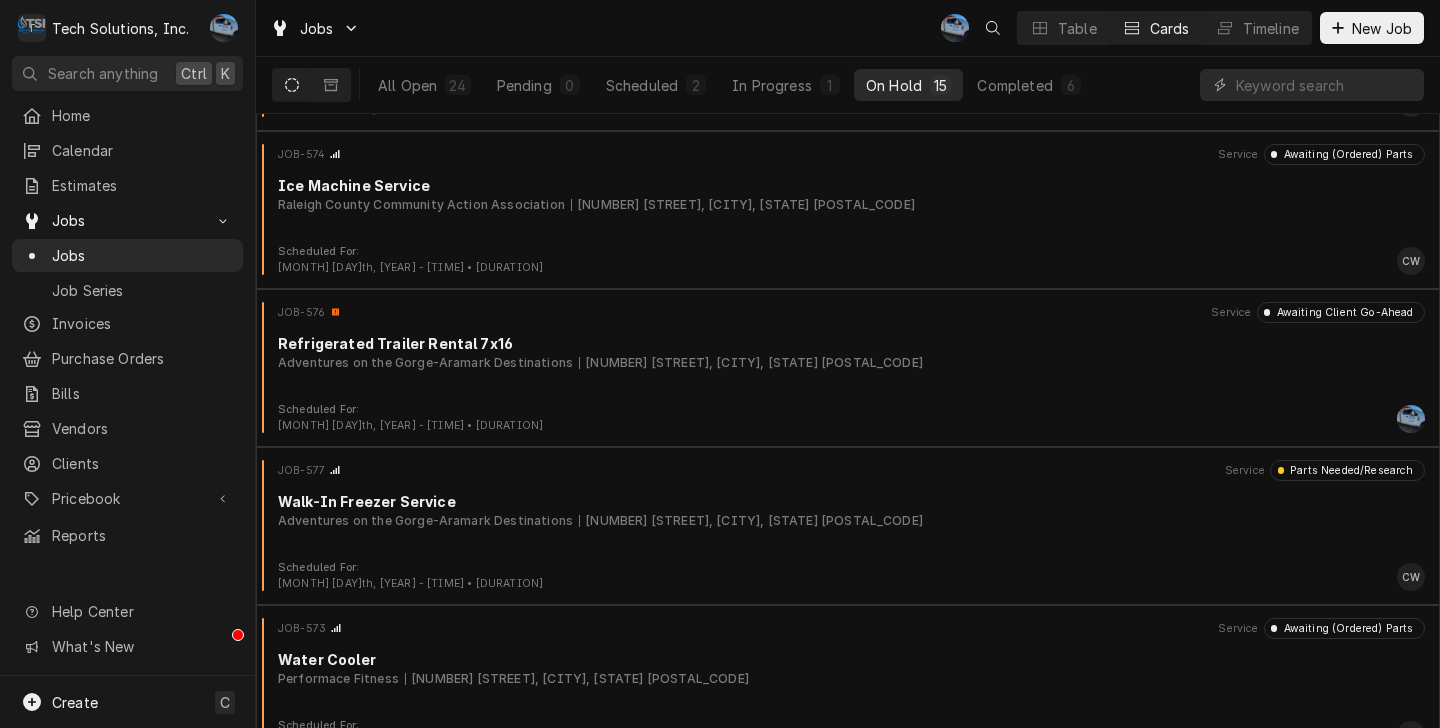 scroll, scrollTop: 980, scrollLeft: 0, axis: vertical 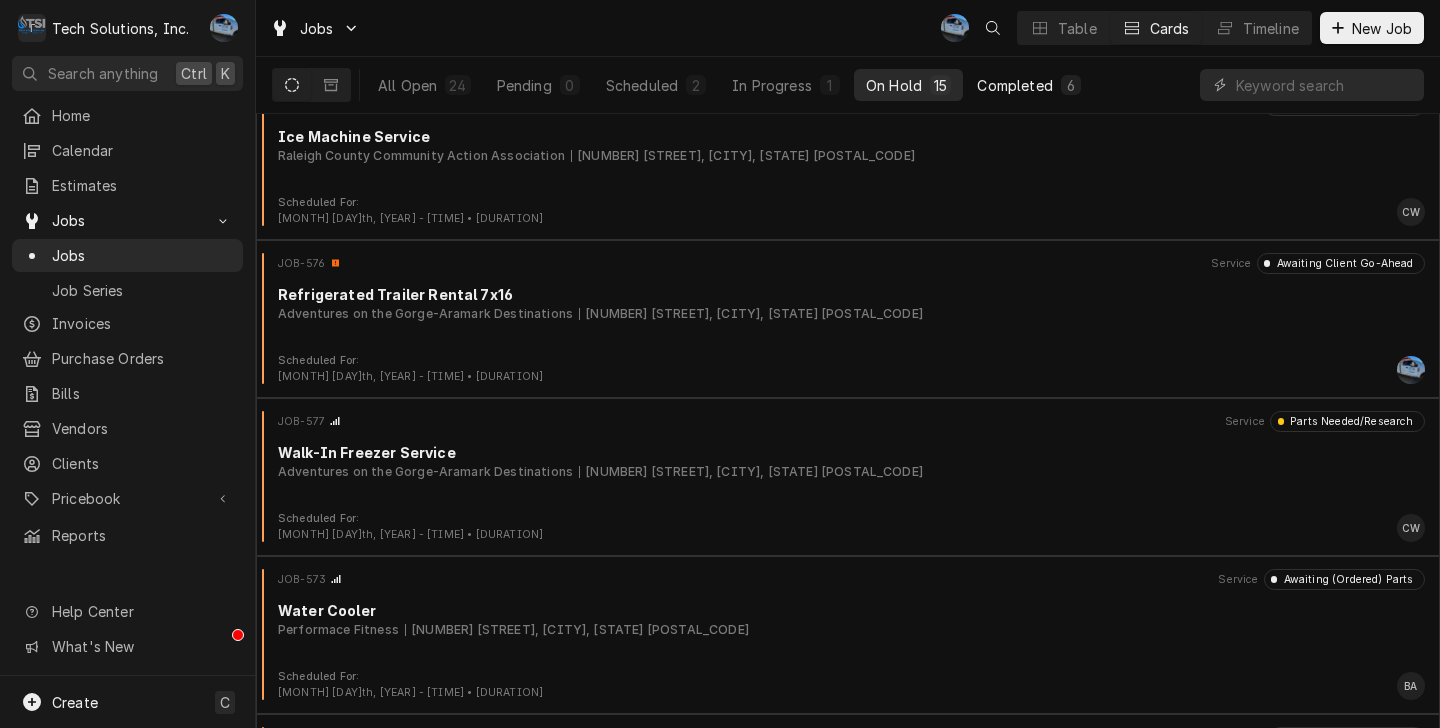click on "Completed" at bounding box center (1014, 85) 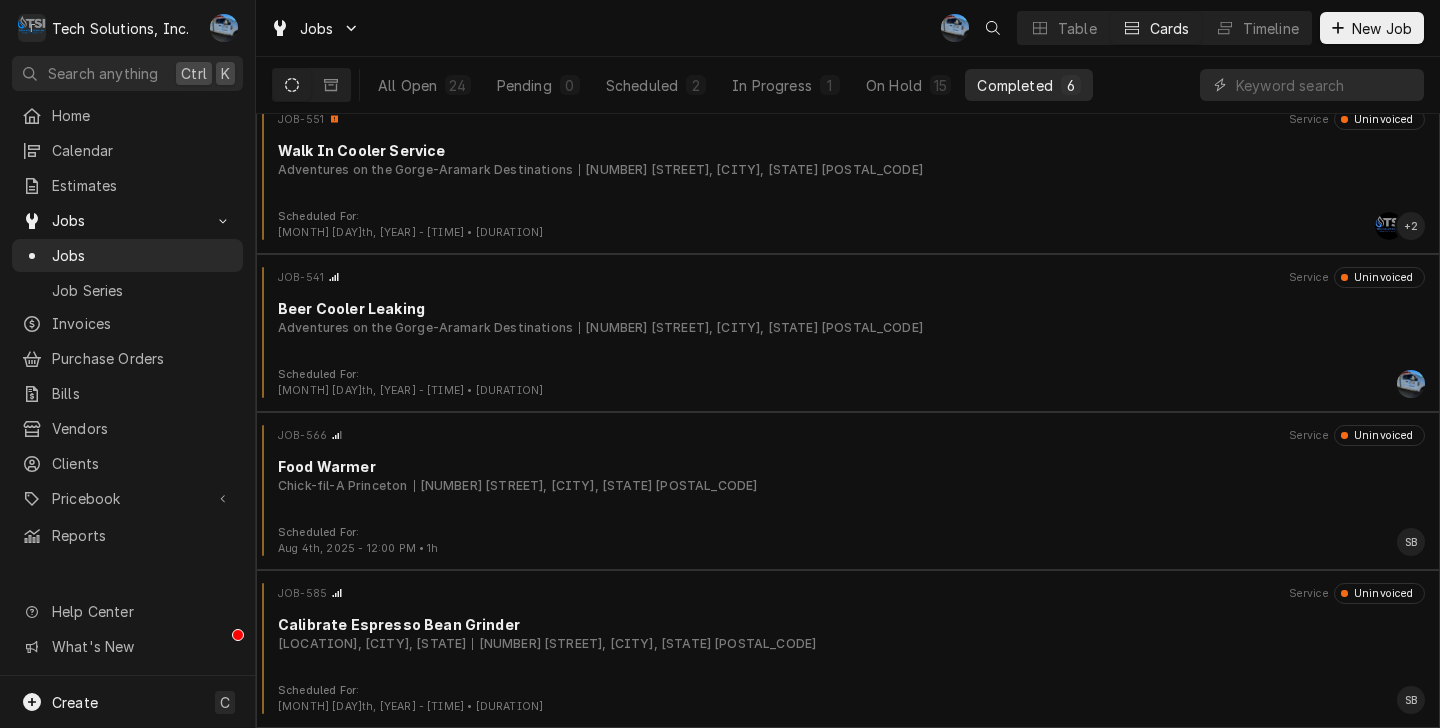 scroll, scrollTop: 334, scrollLeft: 0, axis: vertical 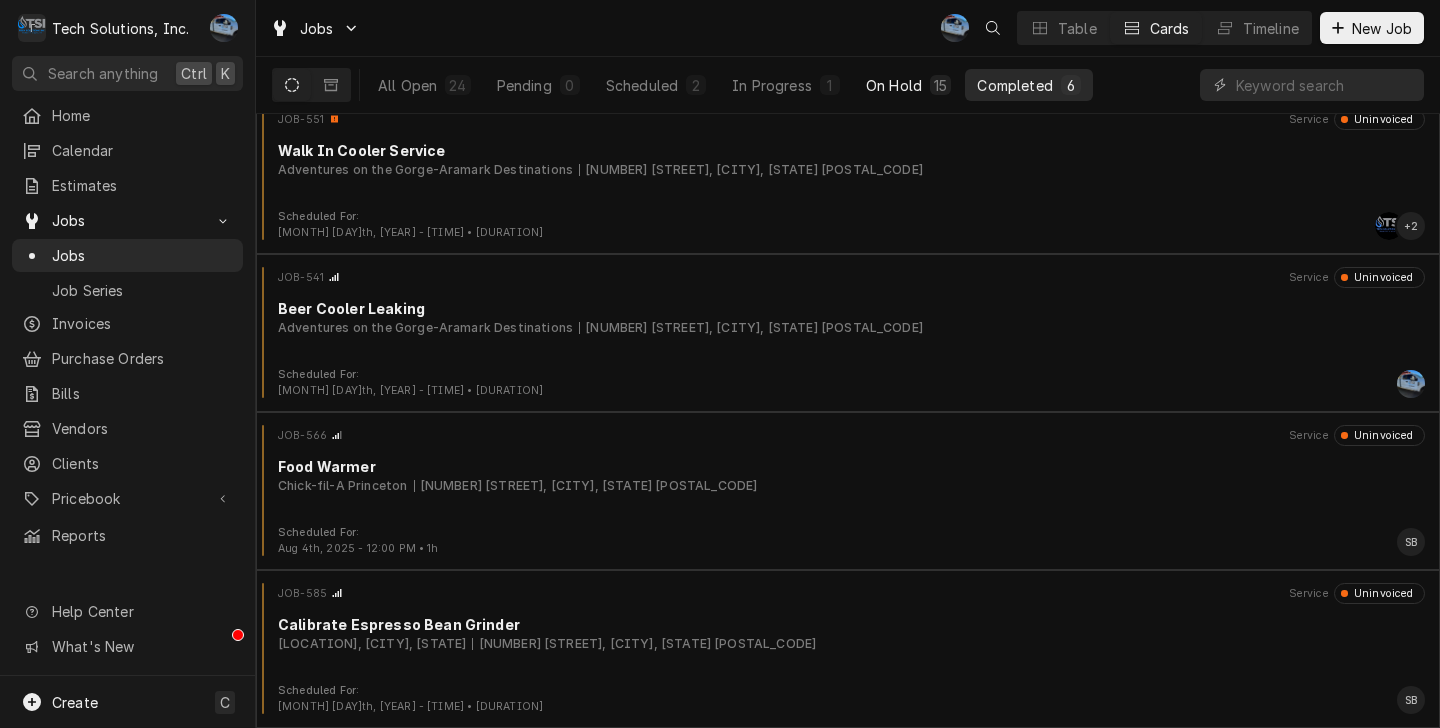 click on "15" at bounding box center (940, 85) 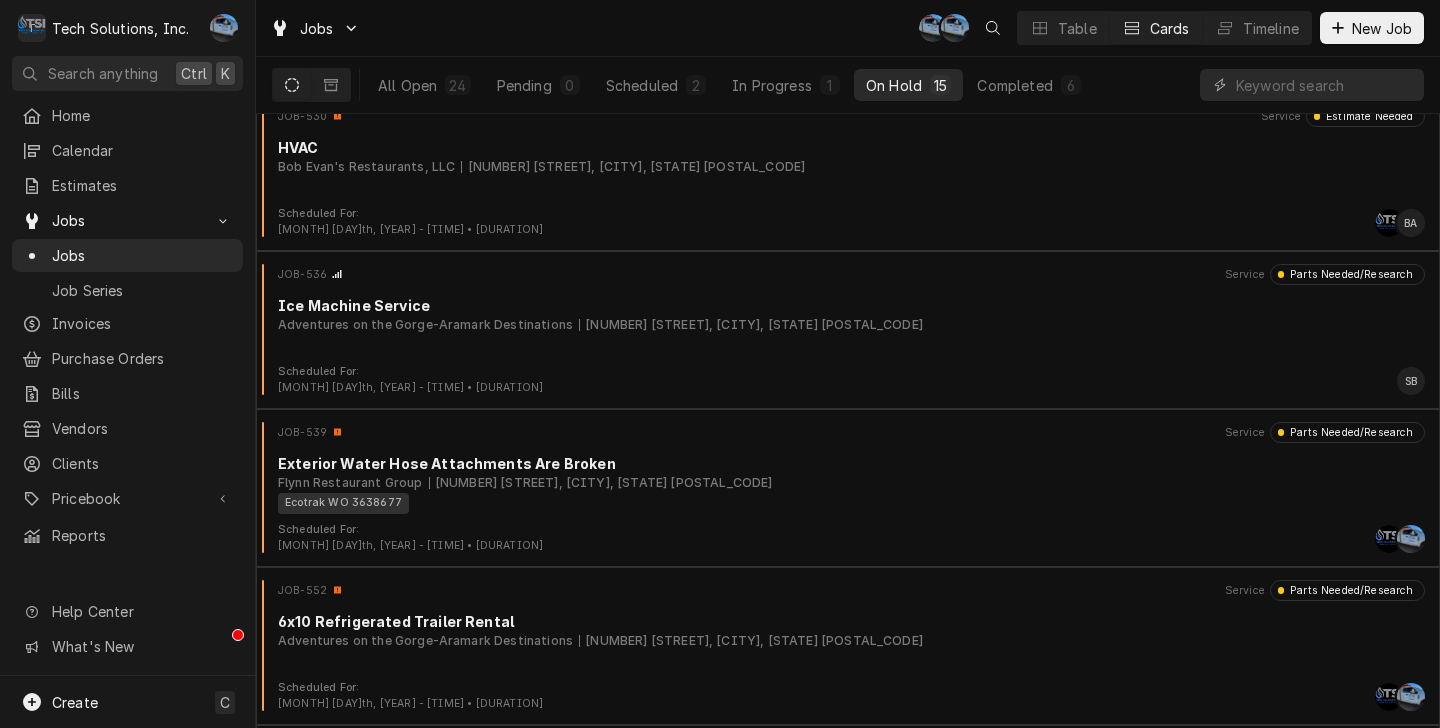 scroll, scrollTop: 0, scrollLeft: 0, axis: both 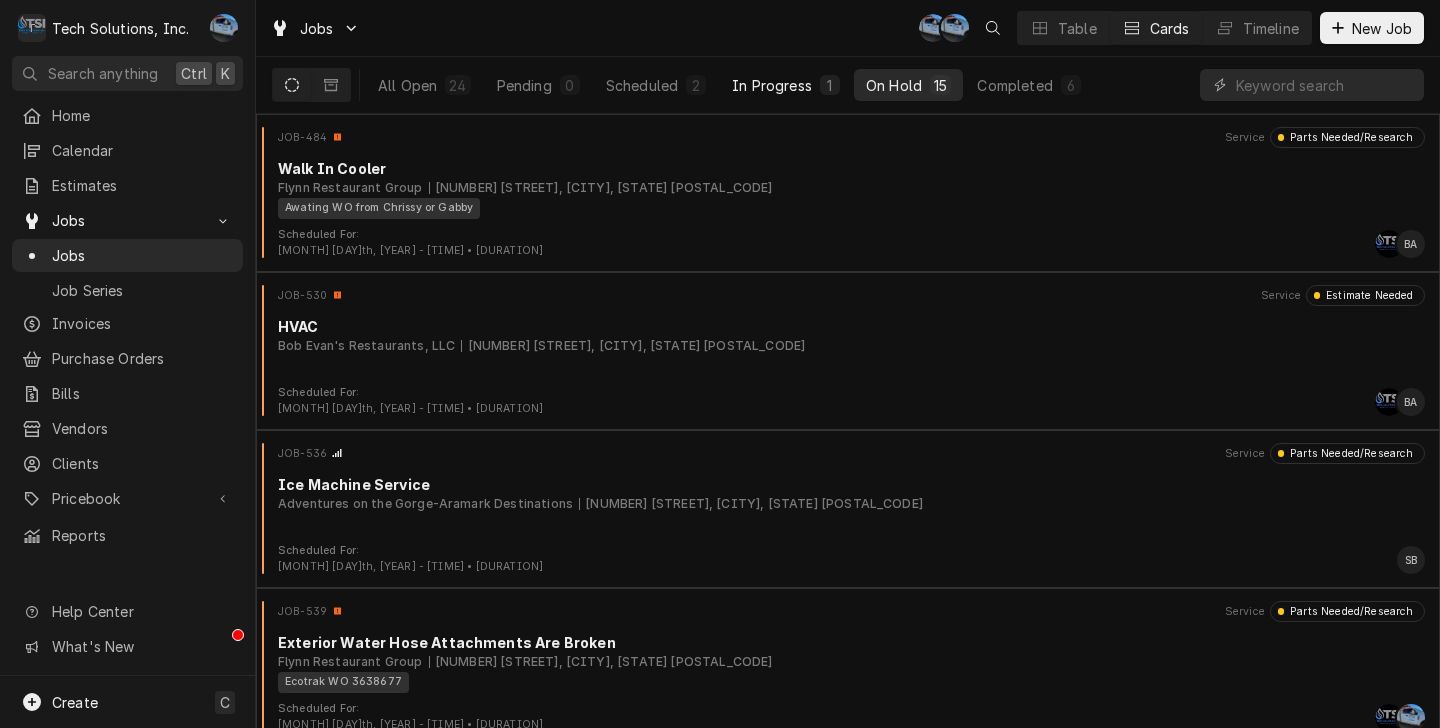 click on "In Progress 1" at bounding box center [786, 85] 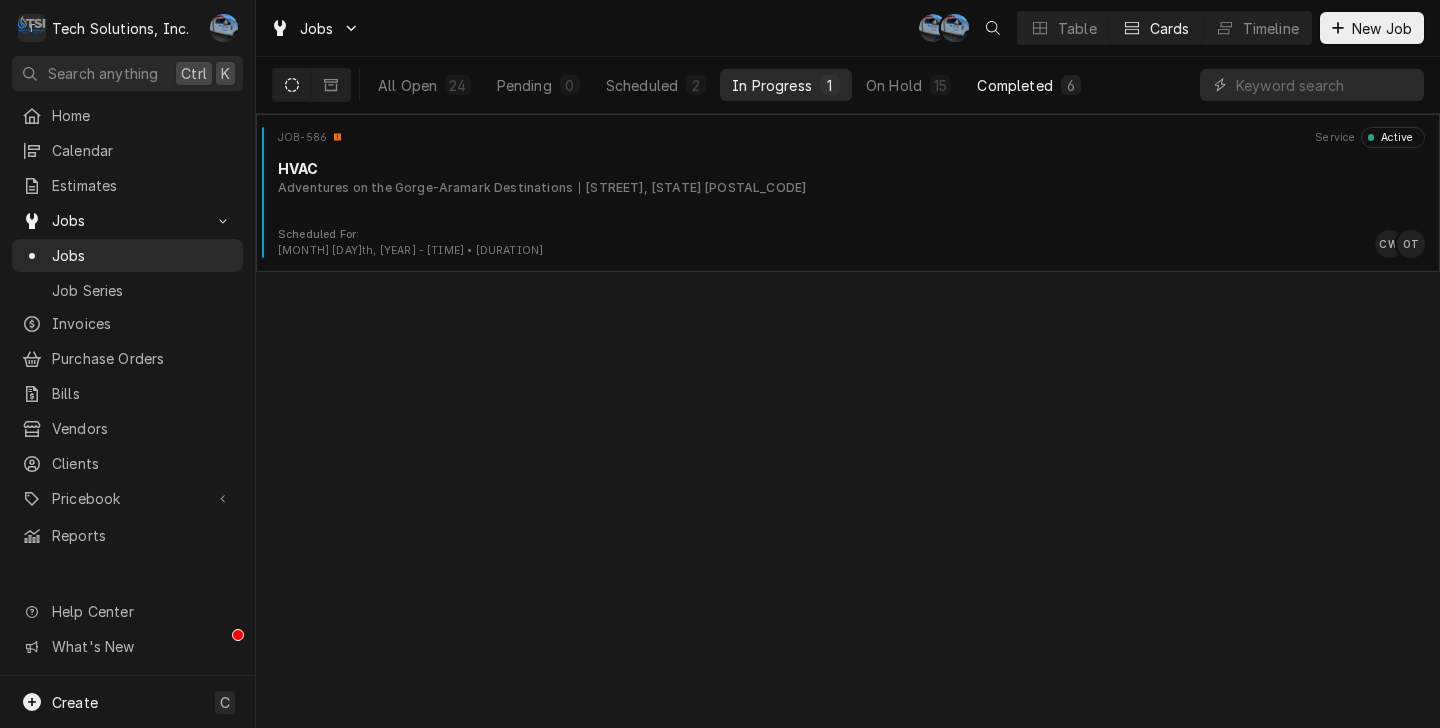 click on "Completed" at bounding box center (1014, 85) 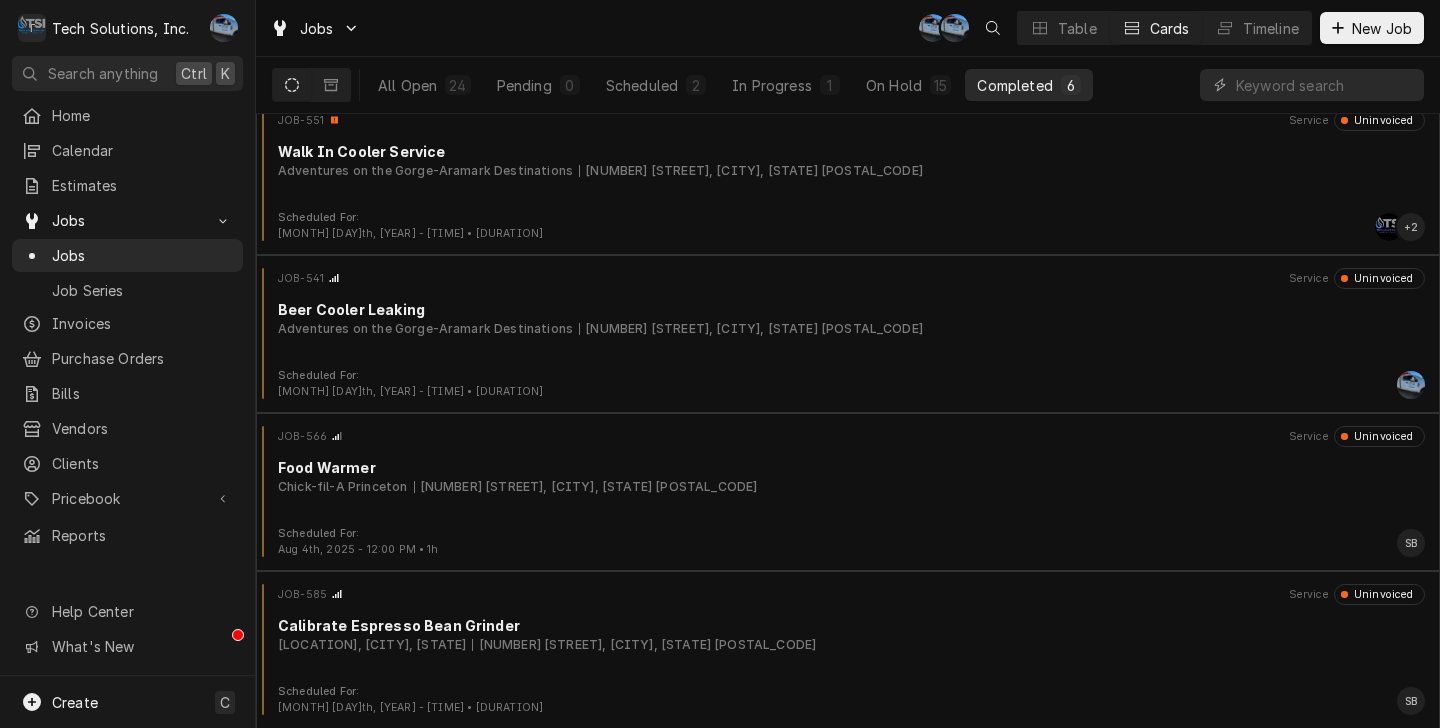 scroll, scrollTop: 334, scrollLeft: 0, axis: vertical 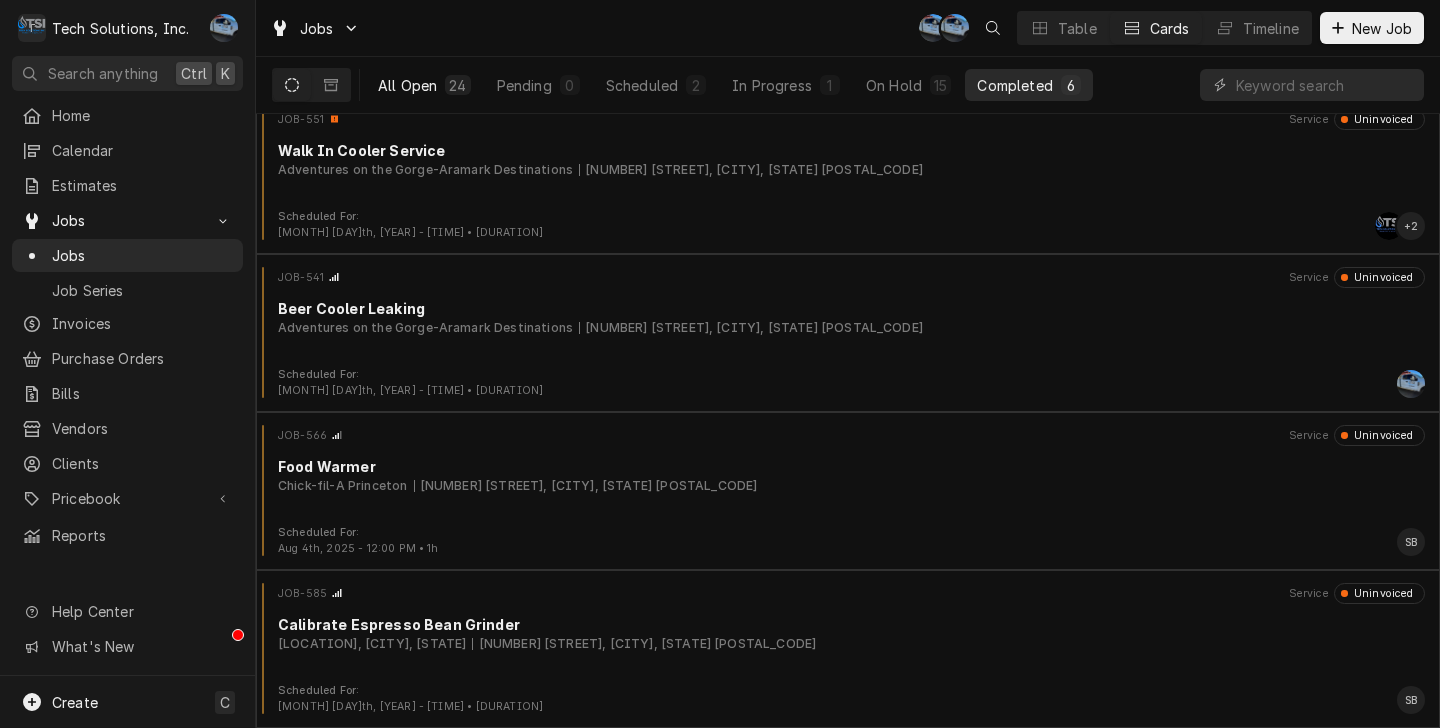 click on "All Open" at bounding box center [407, 85] 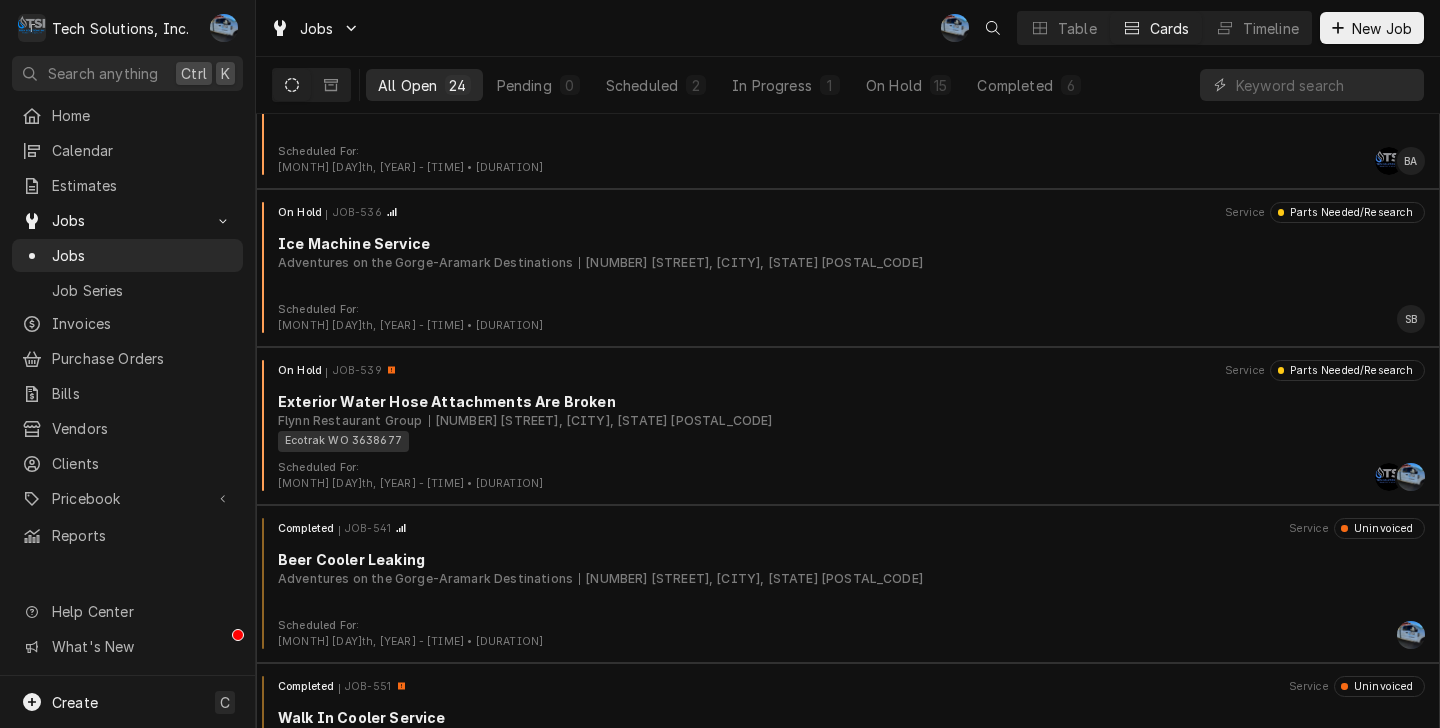 scroll, scrollTop: 0, scrollLeft: 0, axis: both 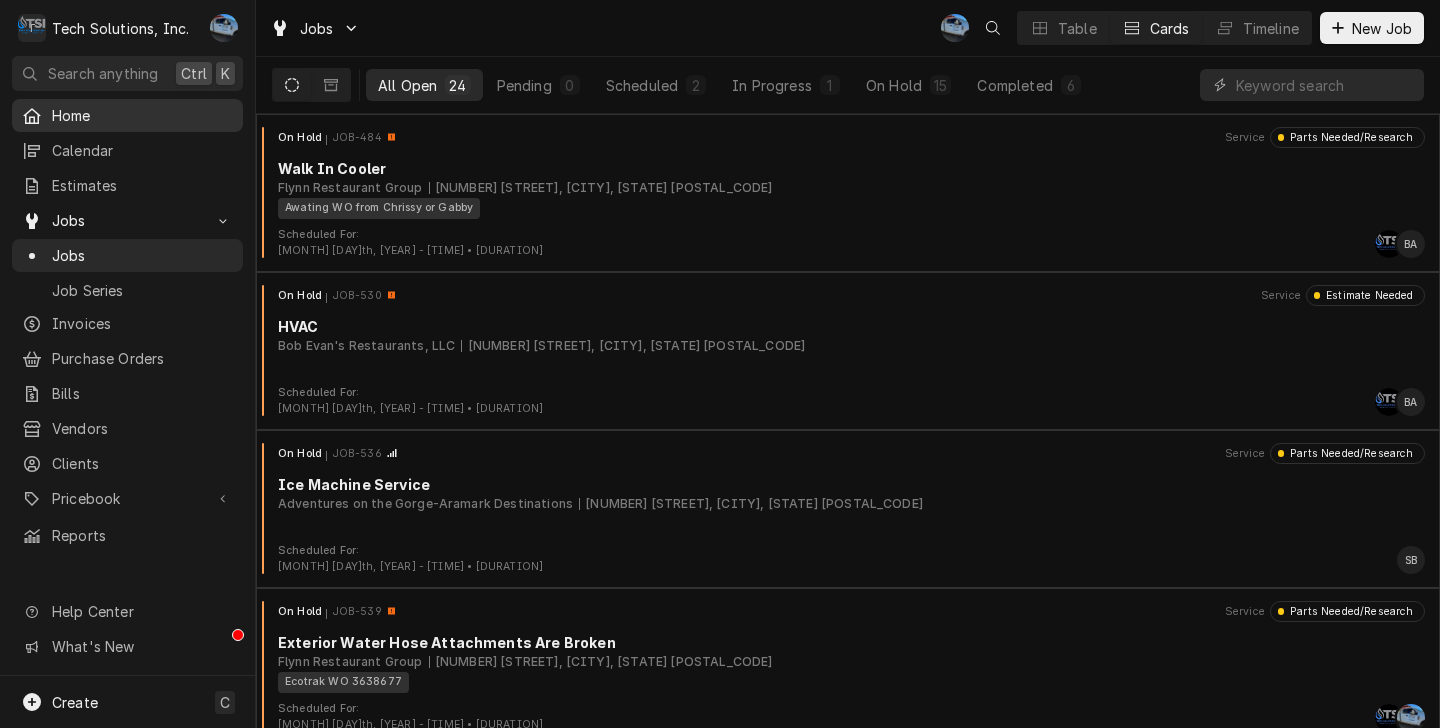 click on "Home" at bounding box center (142, 115) 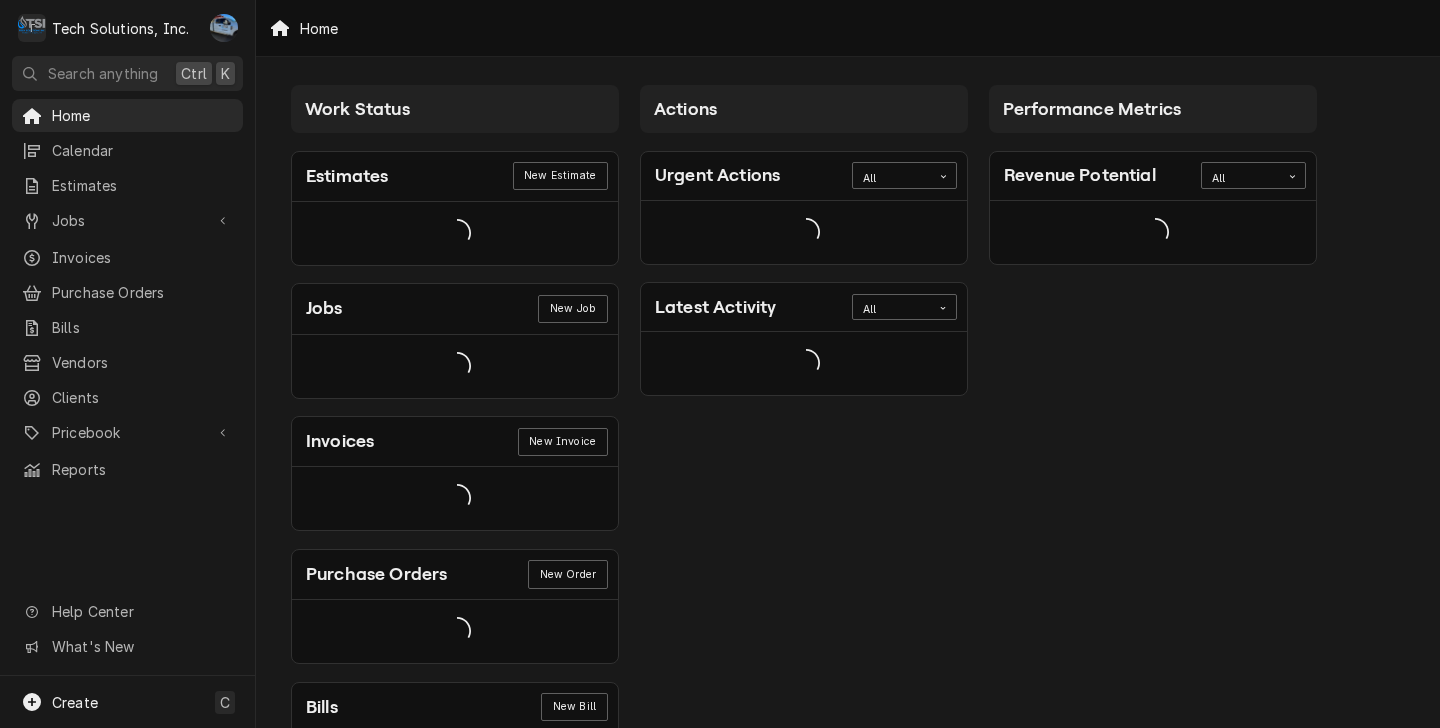 scroll, scrollTop: 0, scrollLeft: 0, axis: both 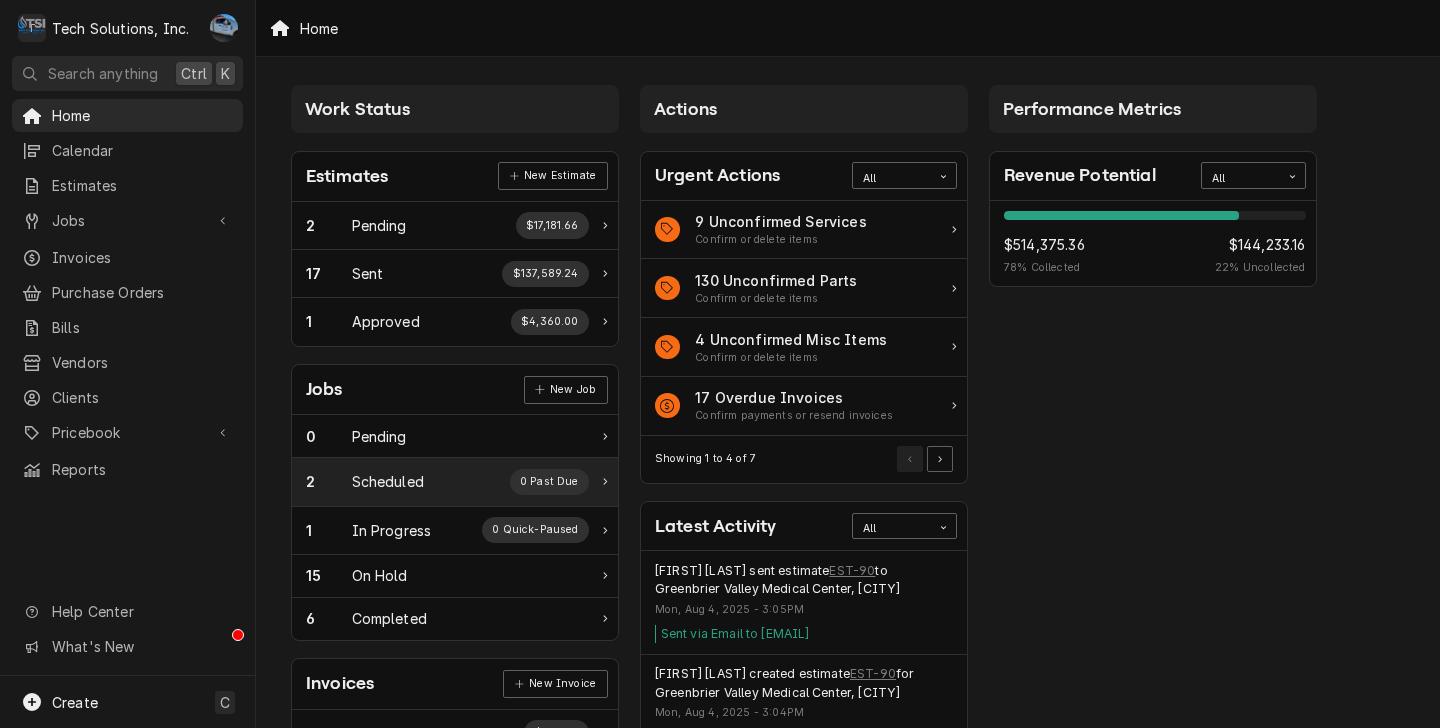 click on "2 Scheduled 0 Past Due" at bounding box center [455, 482] 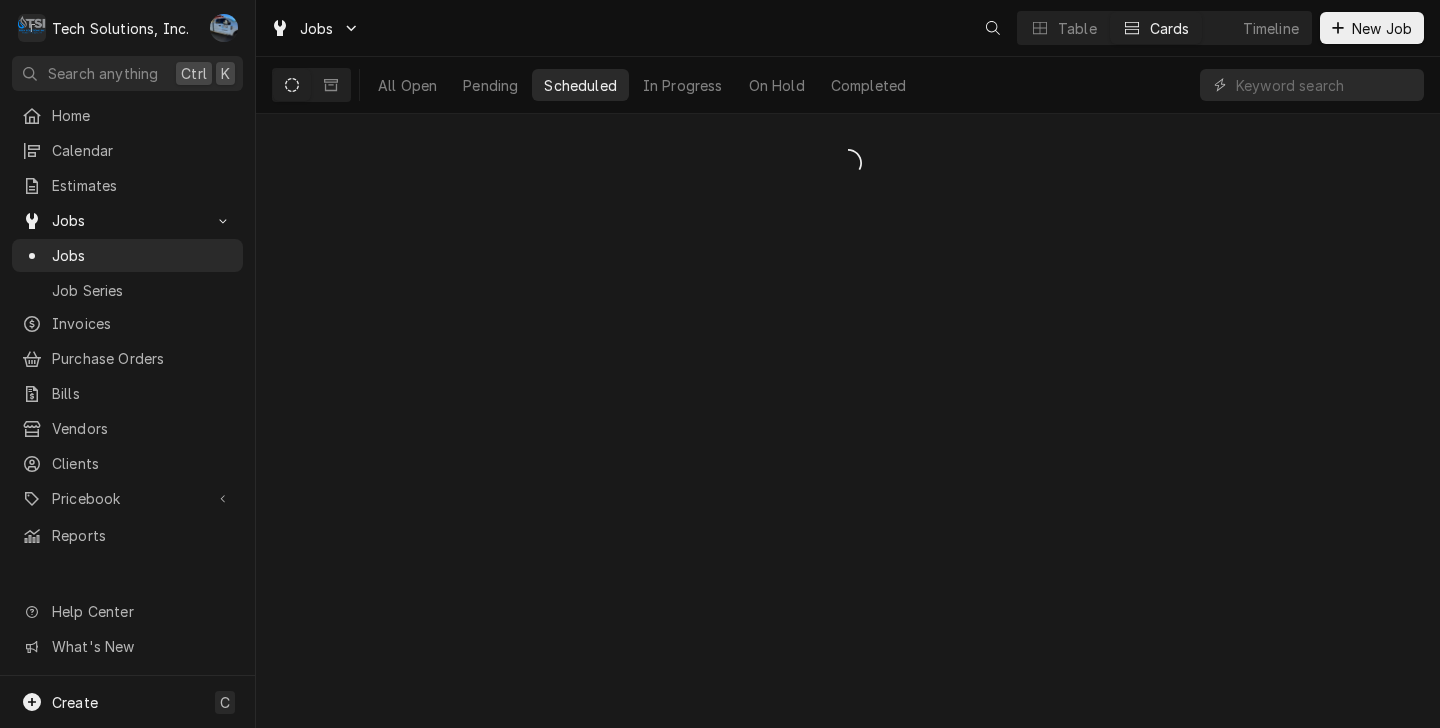 scroll, scrollTop: 0, scrollLeft: 0, axis: both 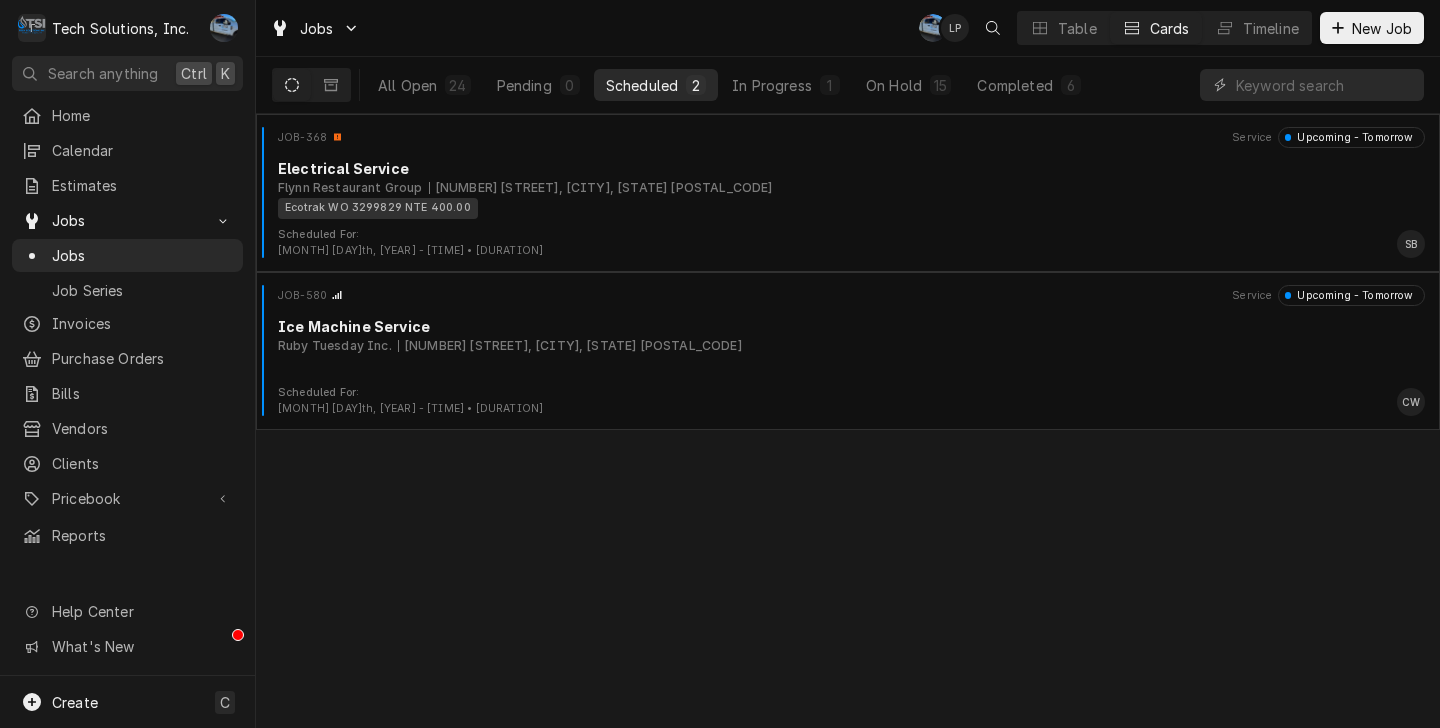 click at bounding box center (955, 28) 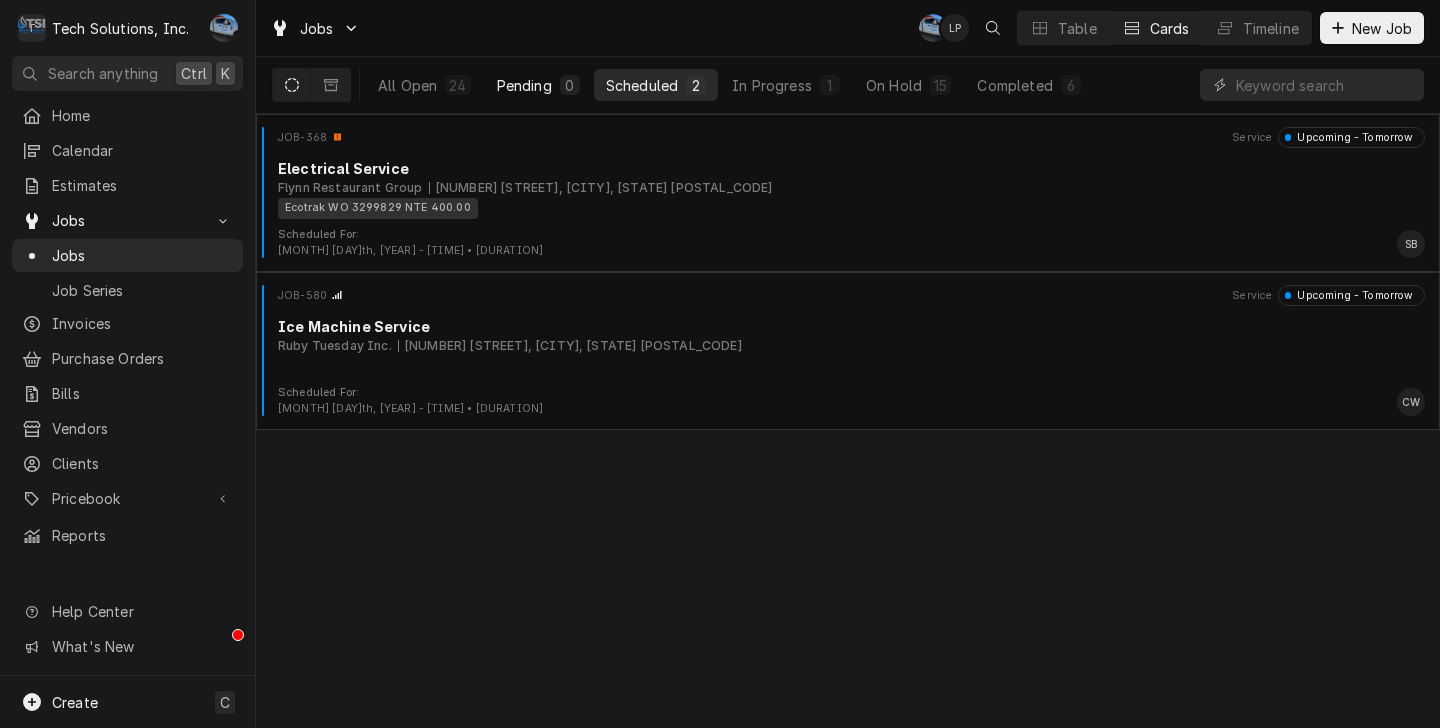 click on "Pending" at bounding box center [524, 85] 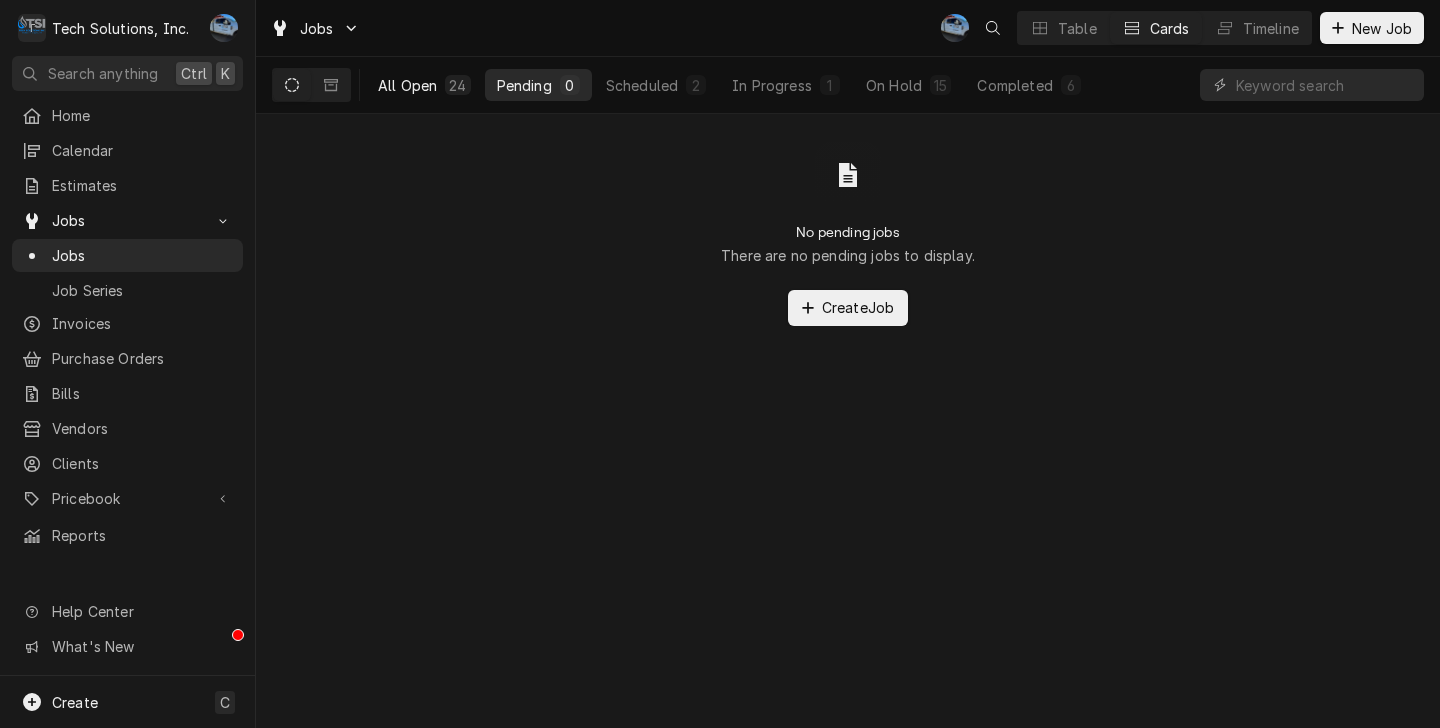 click on "All Open 24" at bounding box center [424, 85] 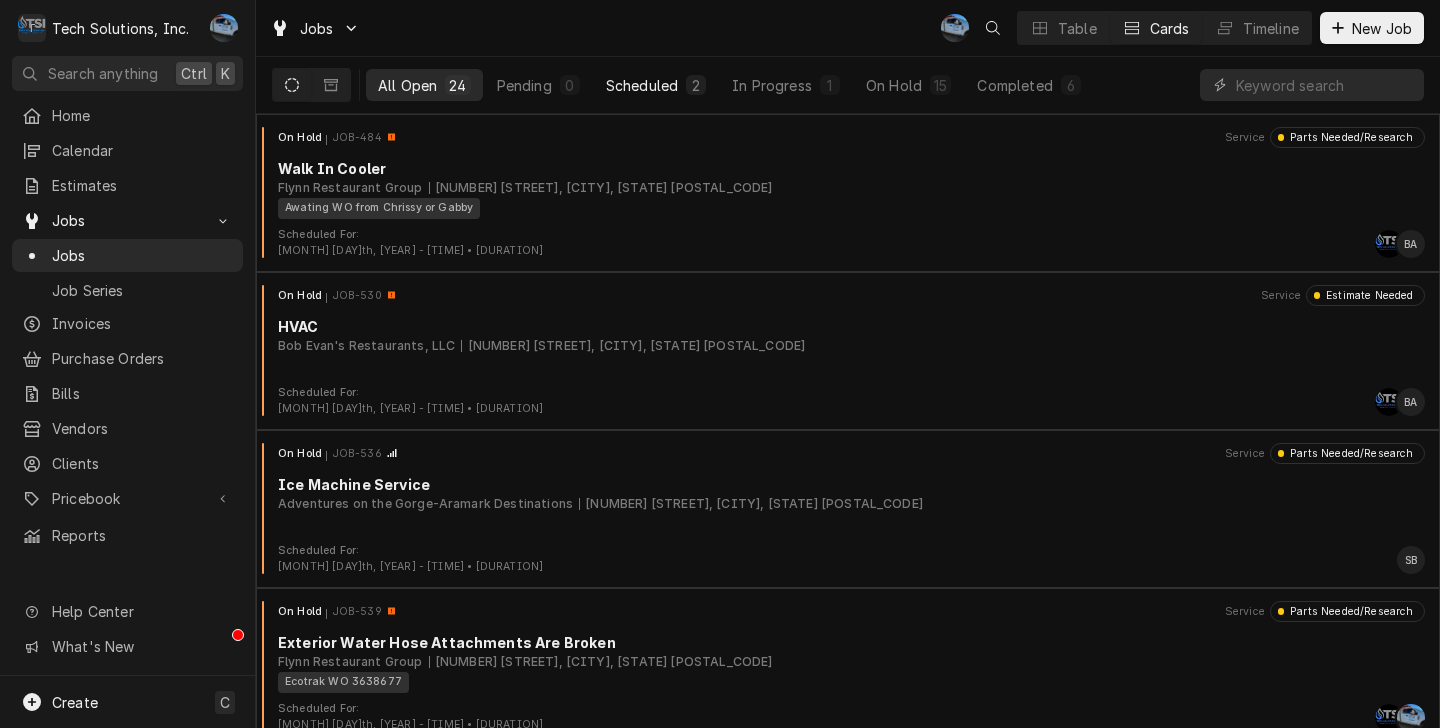 click on "2" at bounding box center (696, 85) 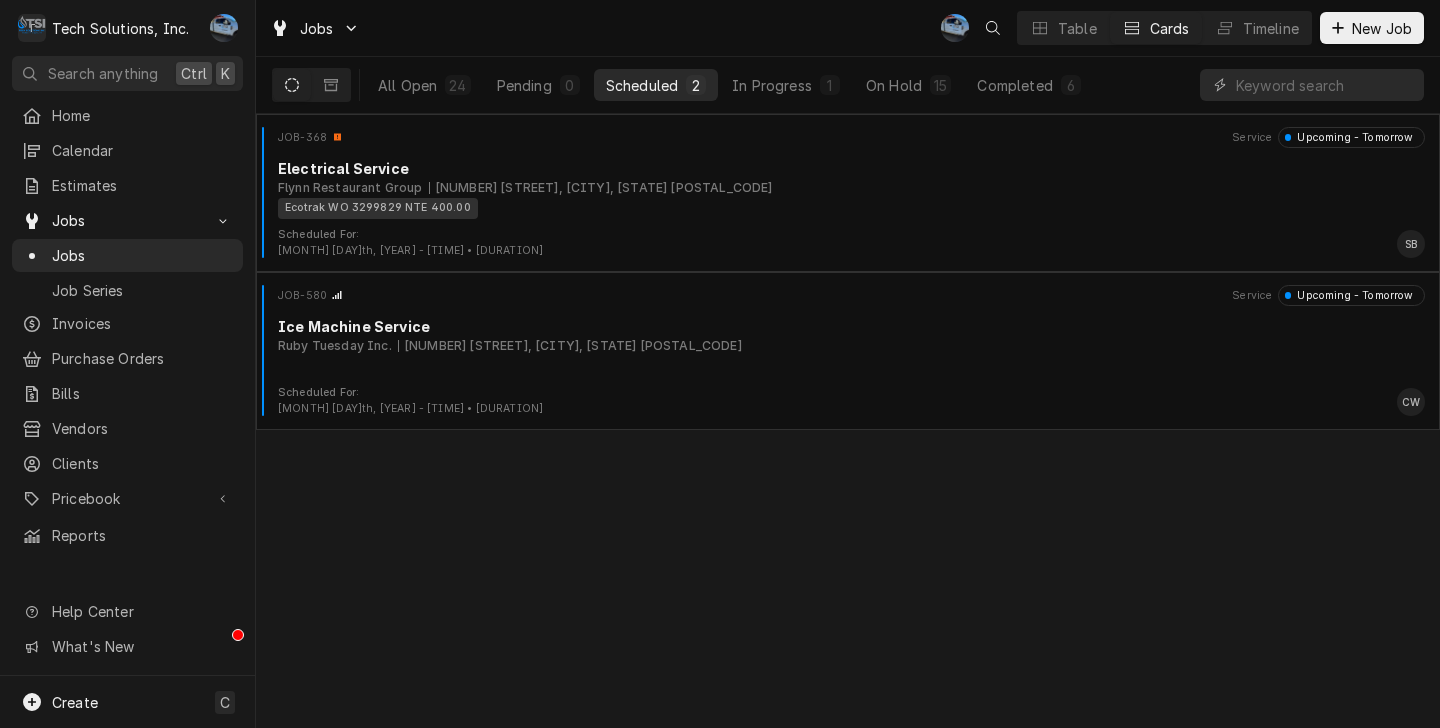 click on "All Open 24 Pending 0 Scheduled 2 In Progress 1 On Hold 15 Completed 6" at bounding box center (729, 85) 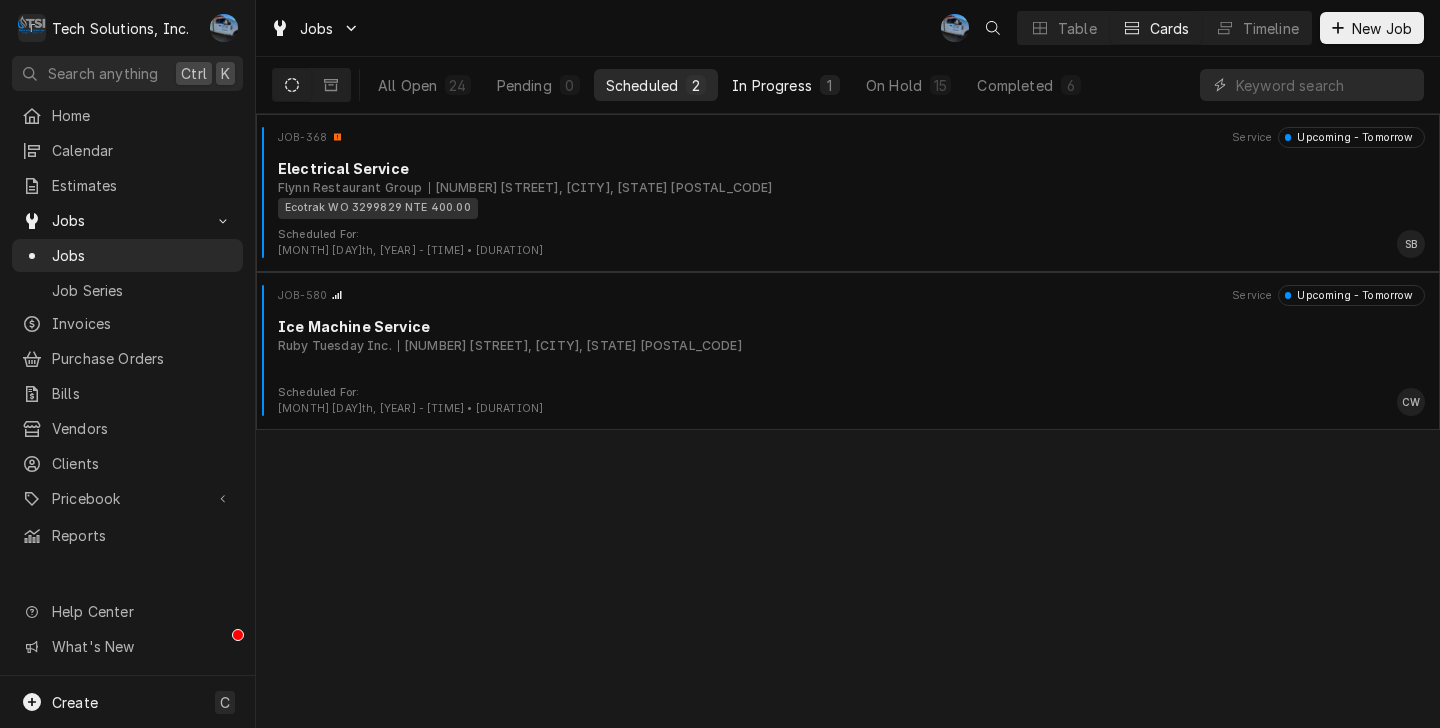 click on "In Progress" at bounding box center [772, 85] 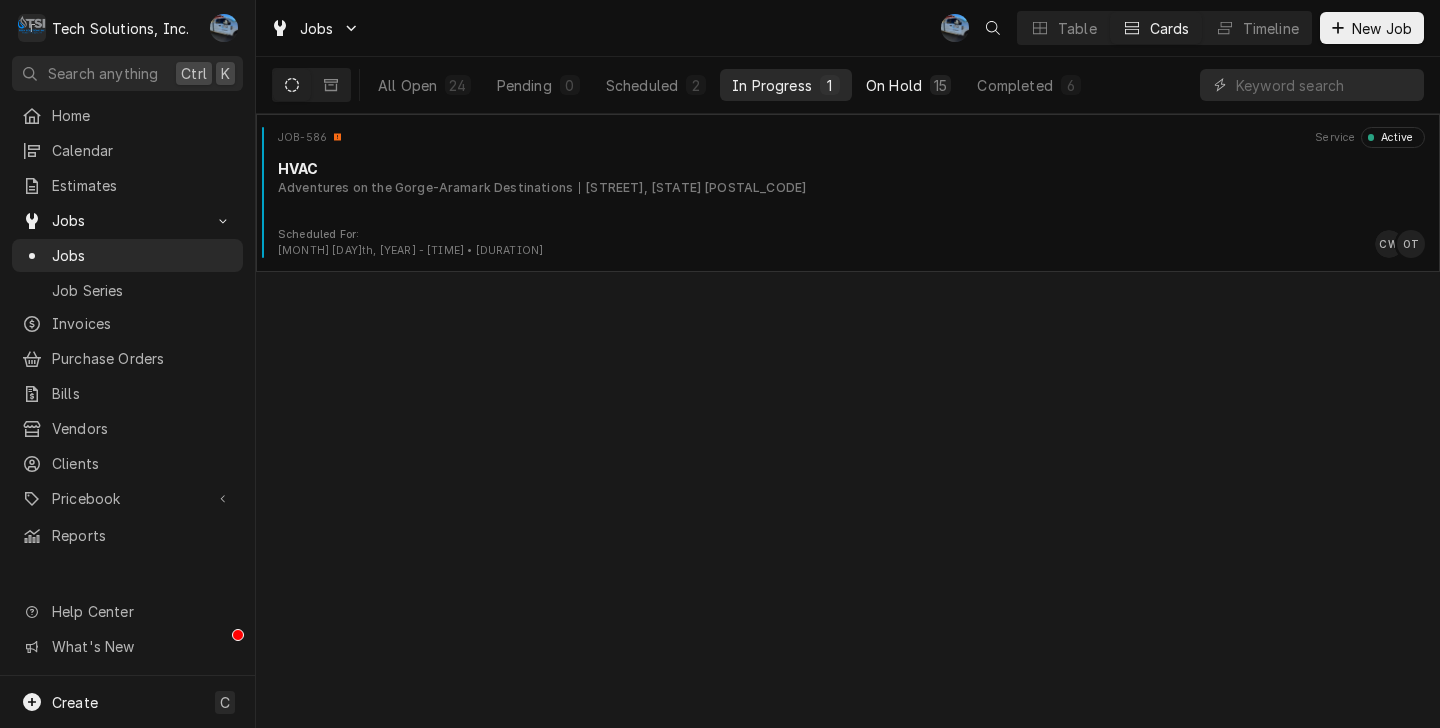 click on "On Hold" at bounding box center [894, 85] 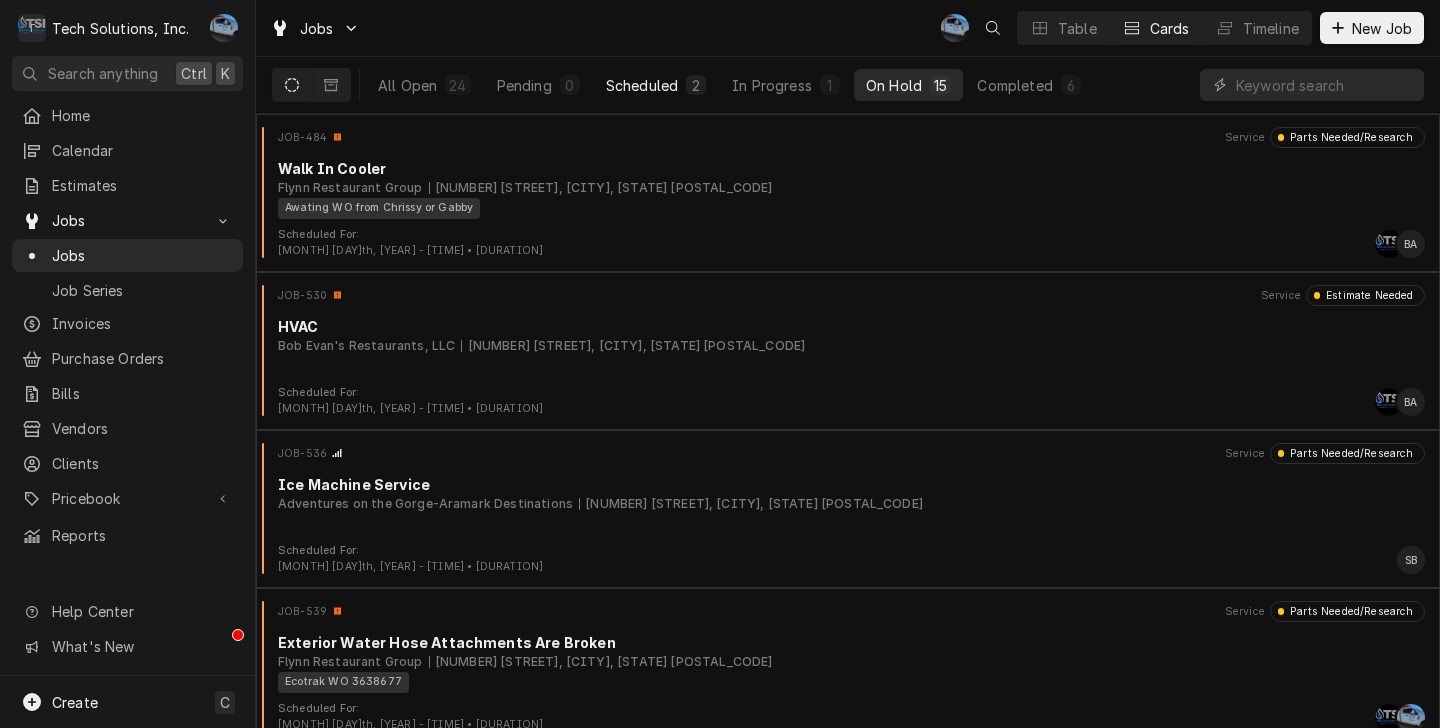 click on "Scheduled" at bounding box center (642, 85) 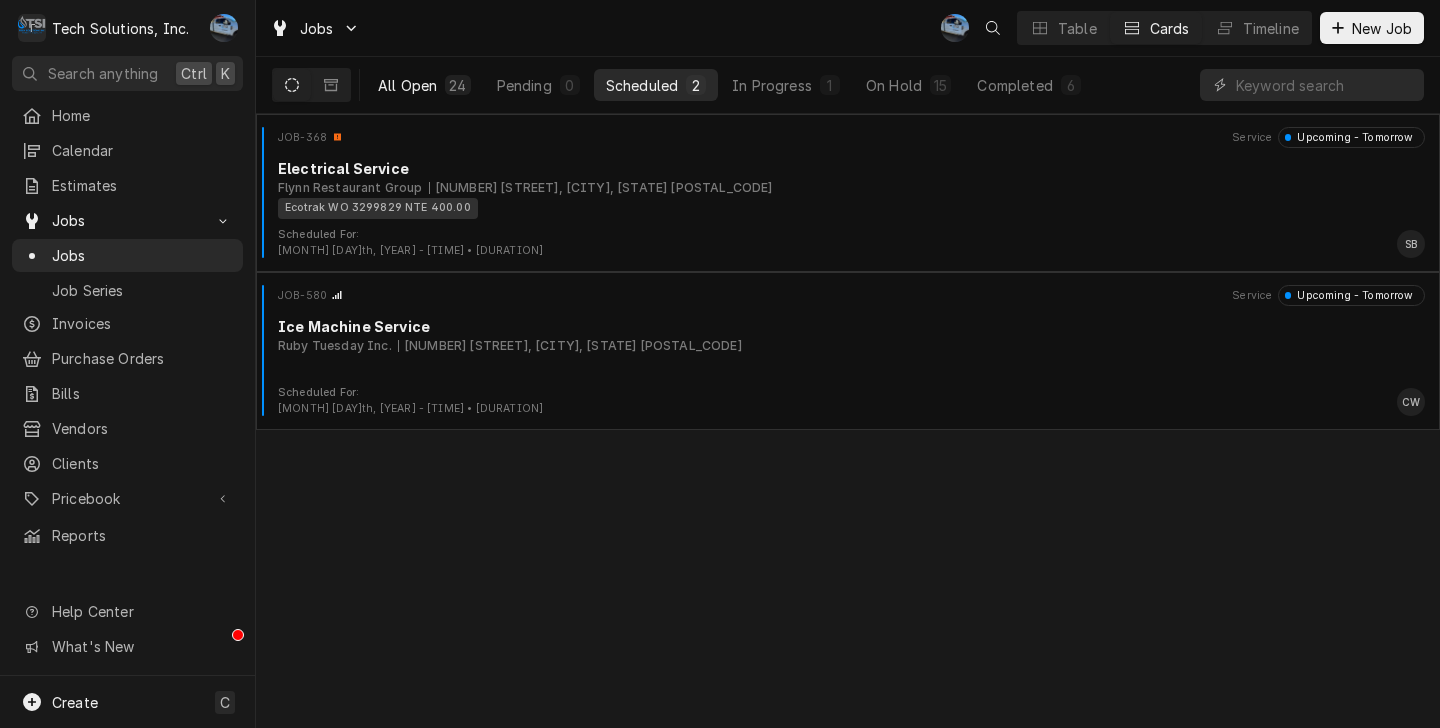 click on "24" at bounding box center (457, 85) 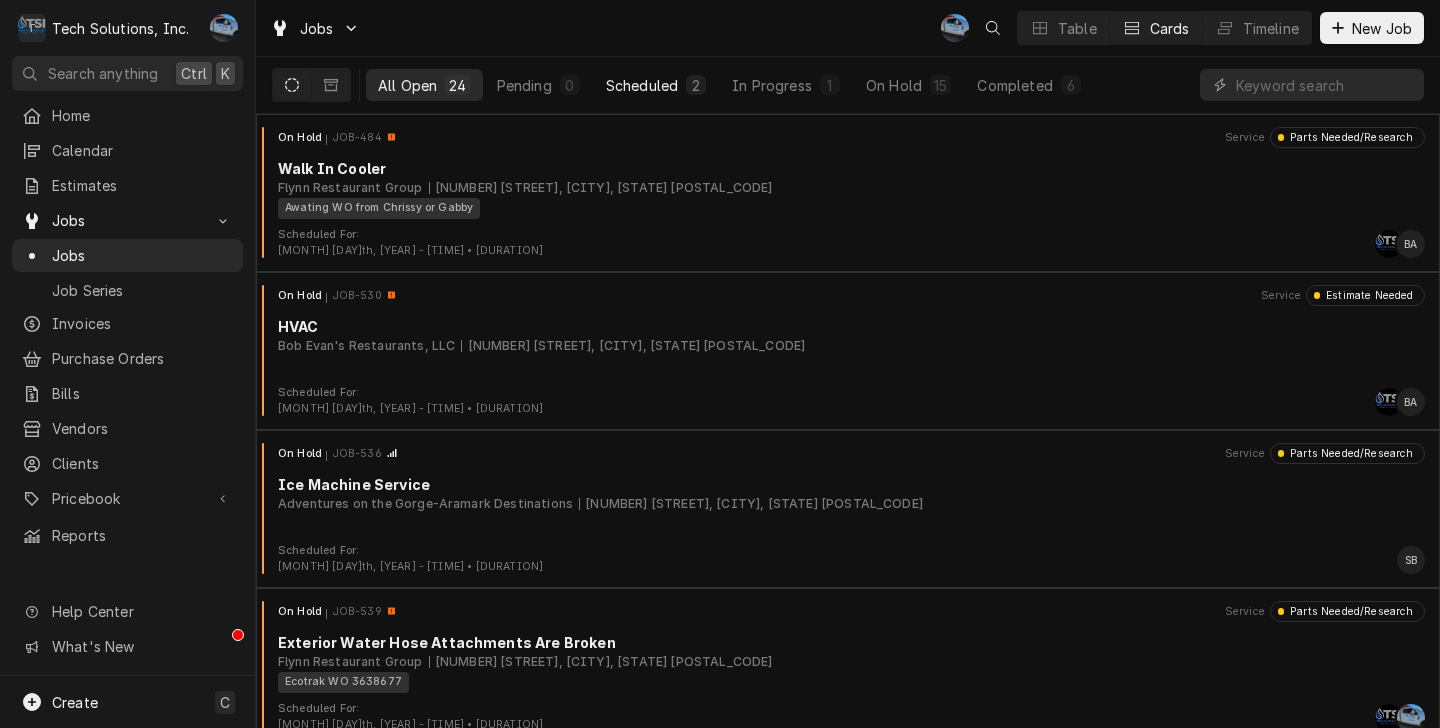 click on "Scheduled 2" at bounding box center [656, 85] 